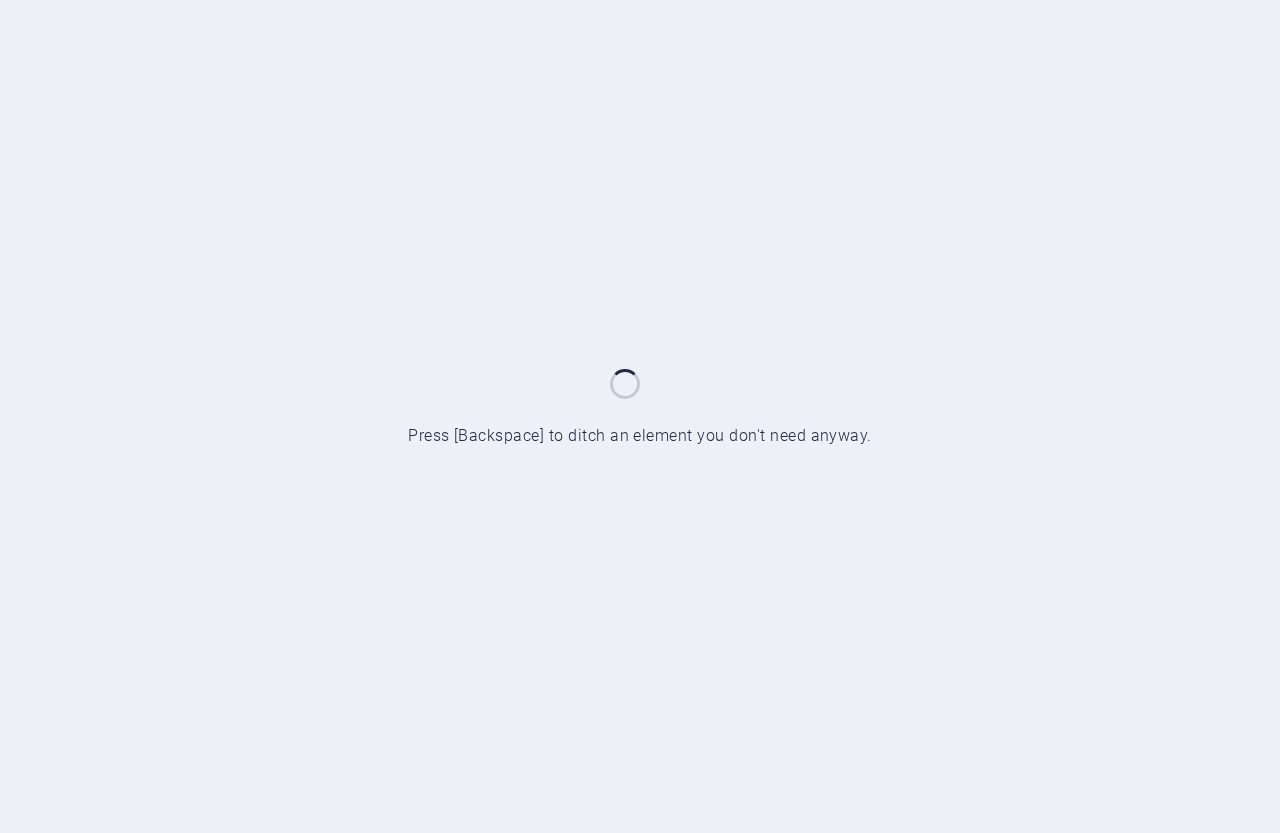 scroll, scrollTop: 0, scrollLeft: 0, axis: both 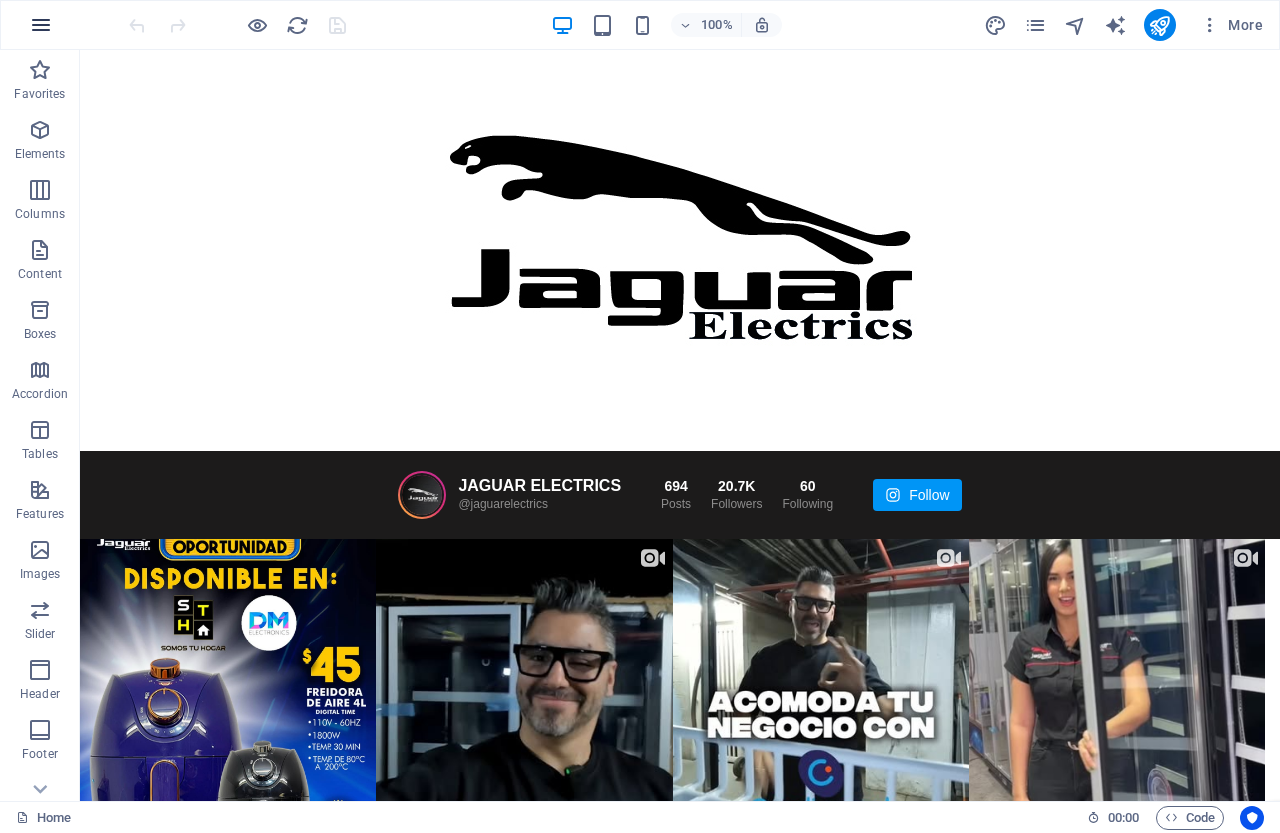 click at bounding box center [41, 25] 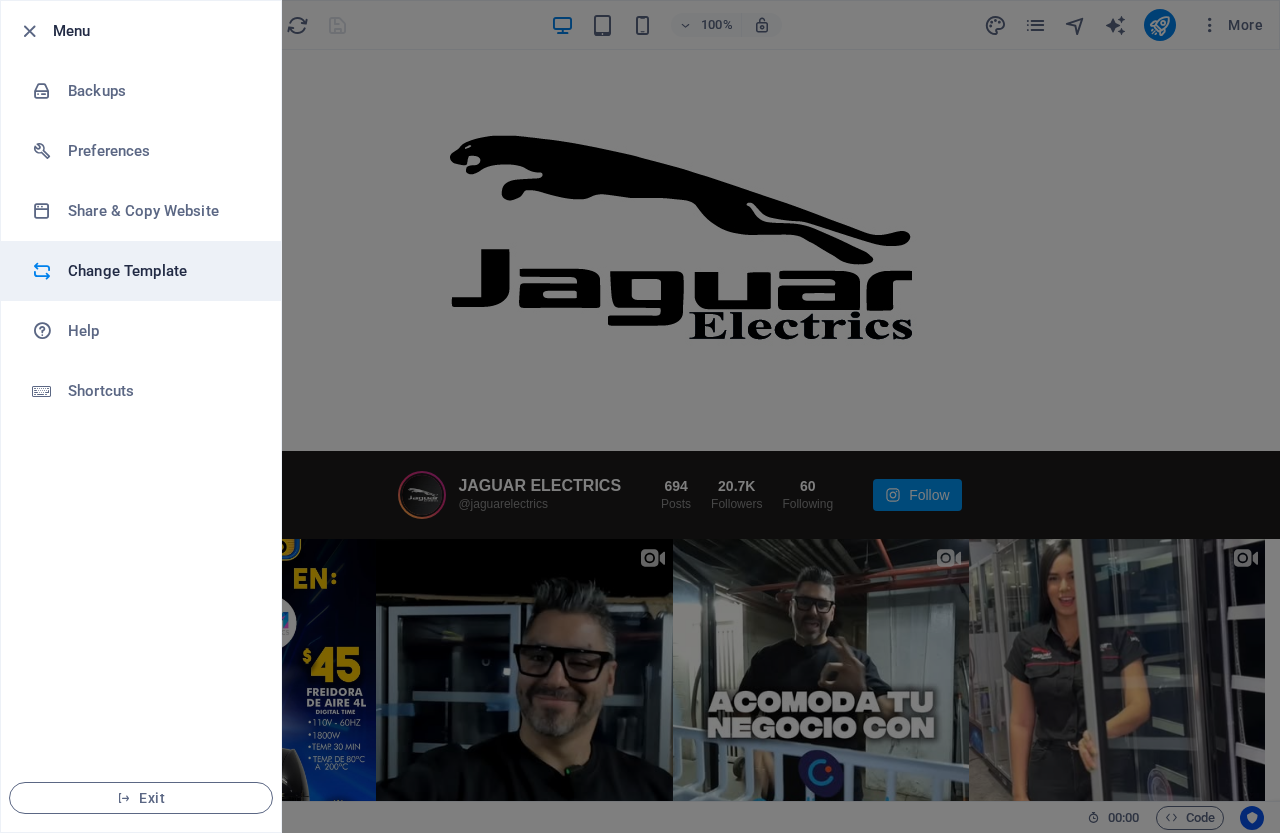click on "Change Template" at bounding box center (160, 271) 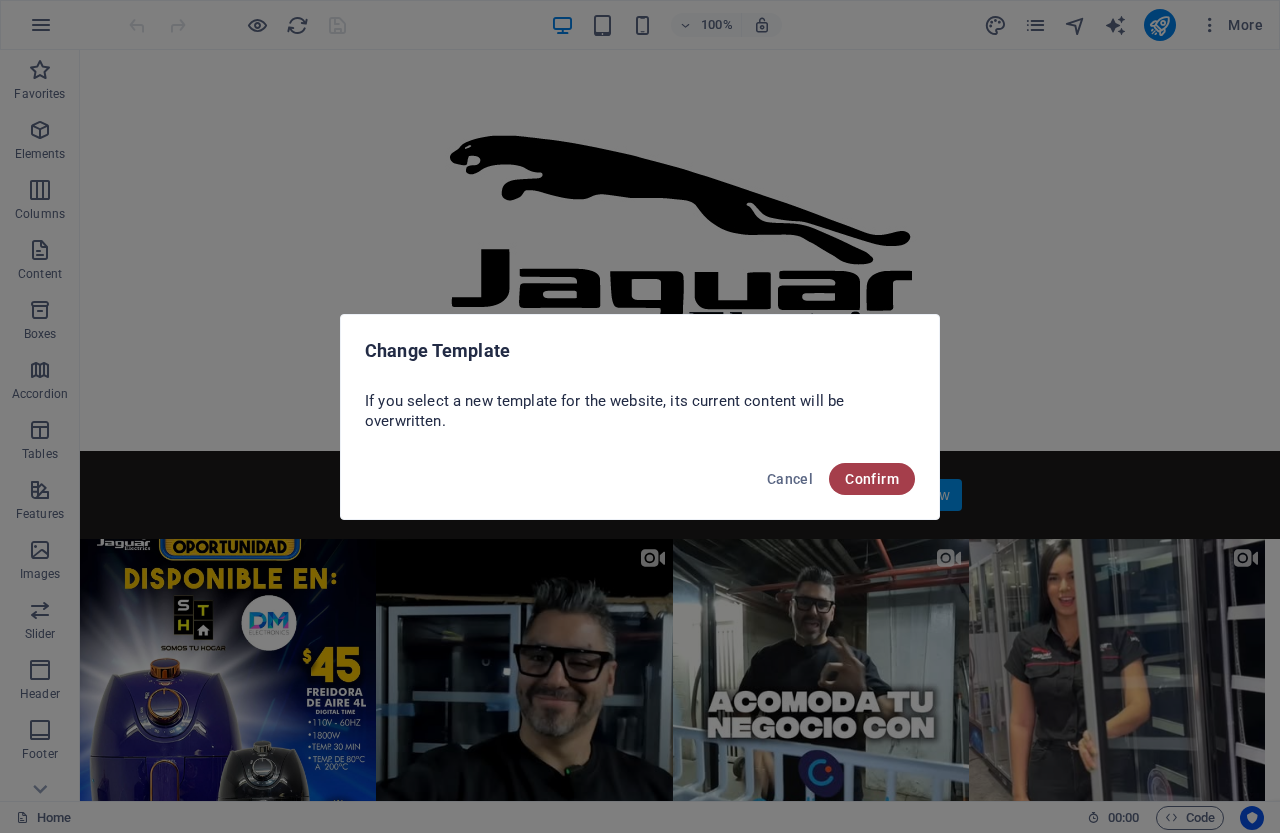 click on "Confirm" at bounding box center (872, 479) 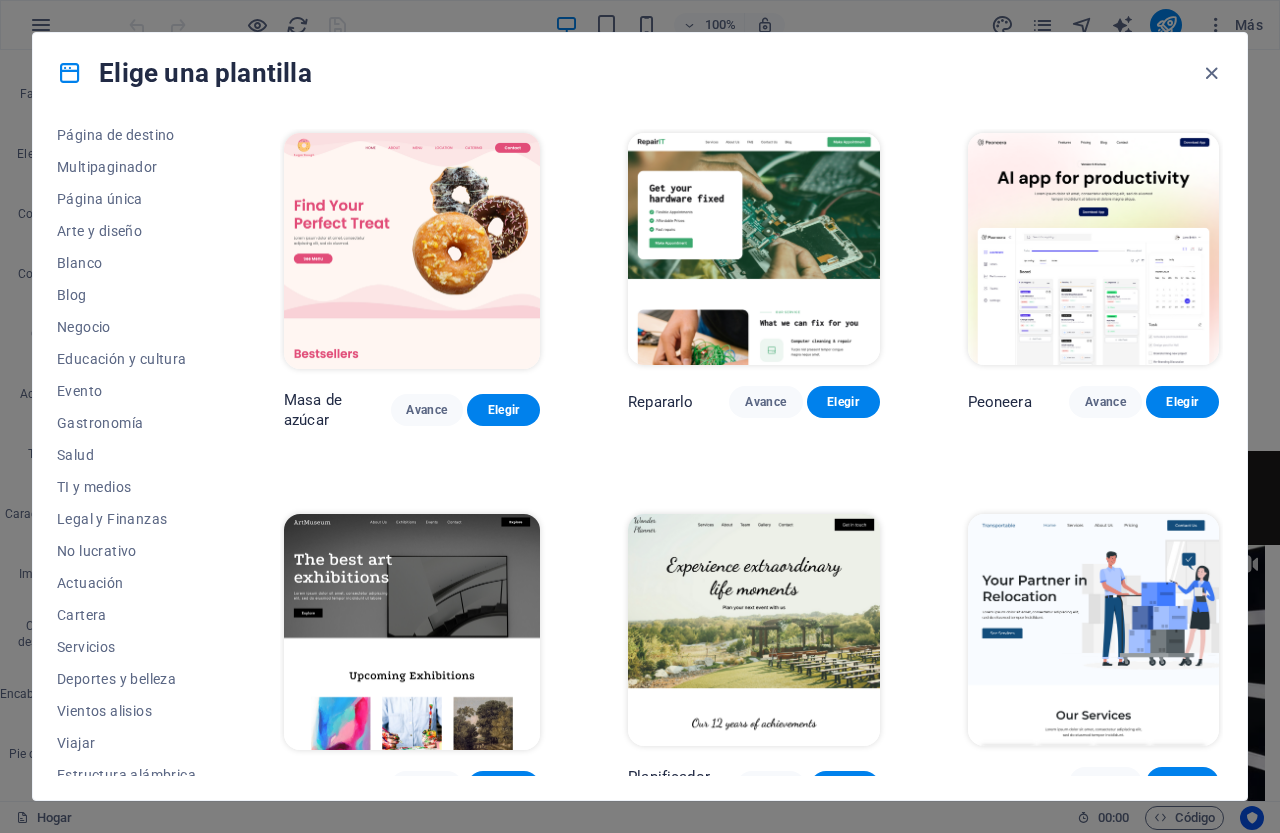 scroll, scrollTop: 153, scrollLeft: 0, axis: vertical 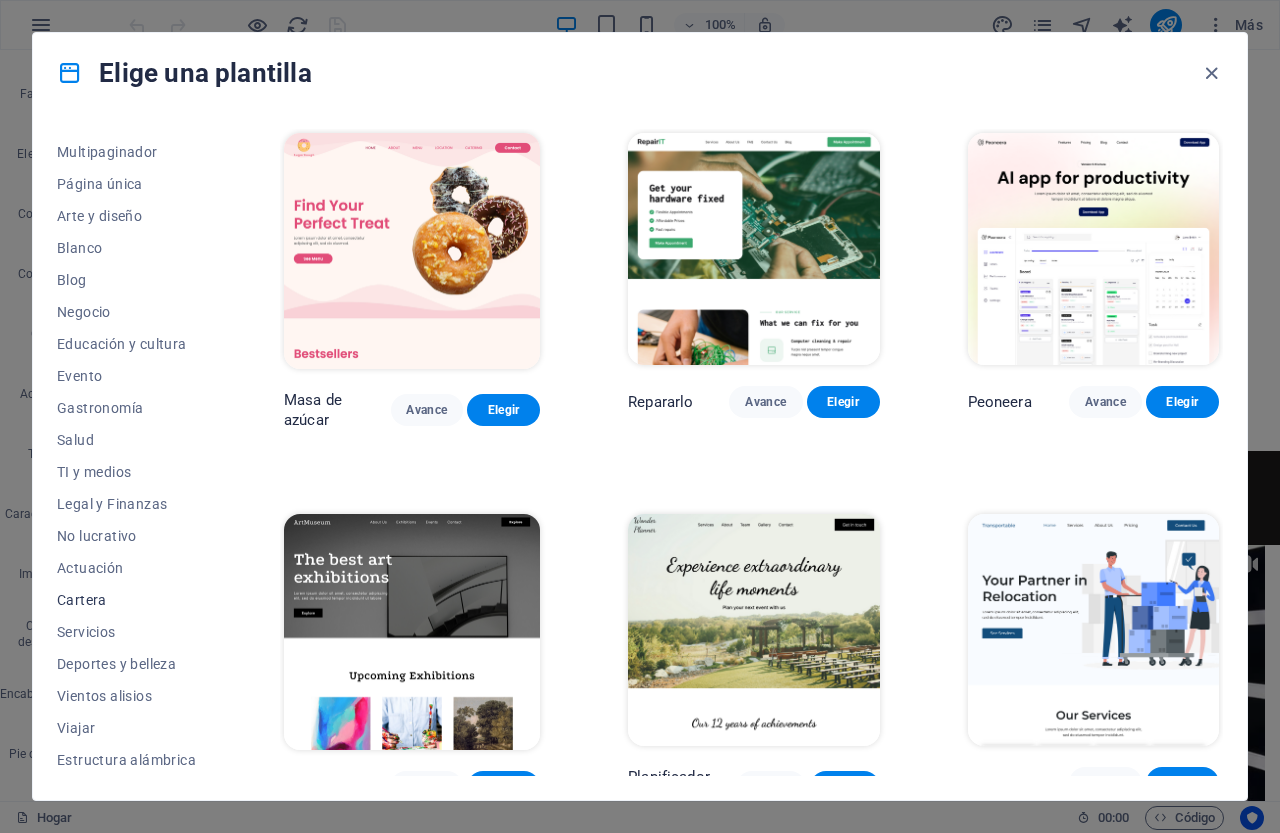 click on "Cartera" at bounding box center [82, 600] 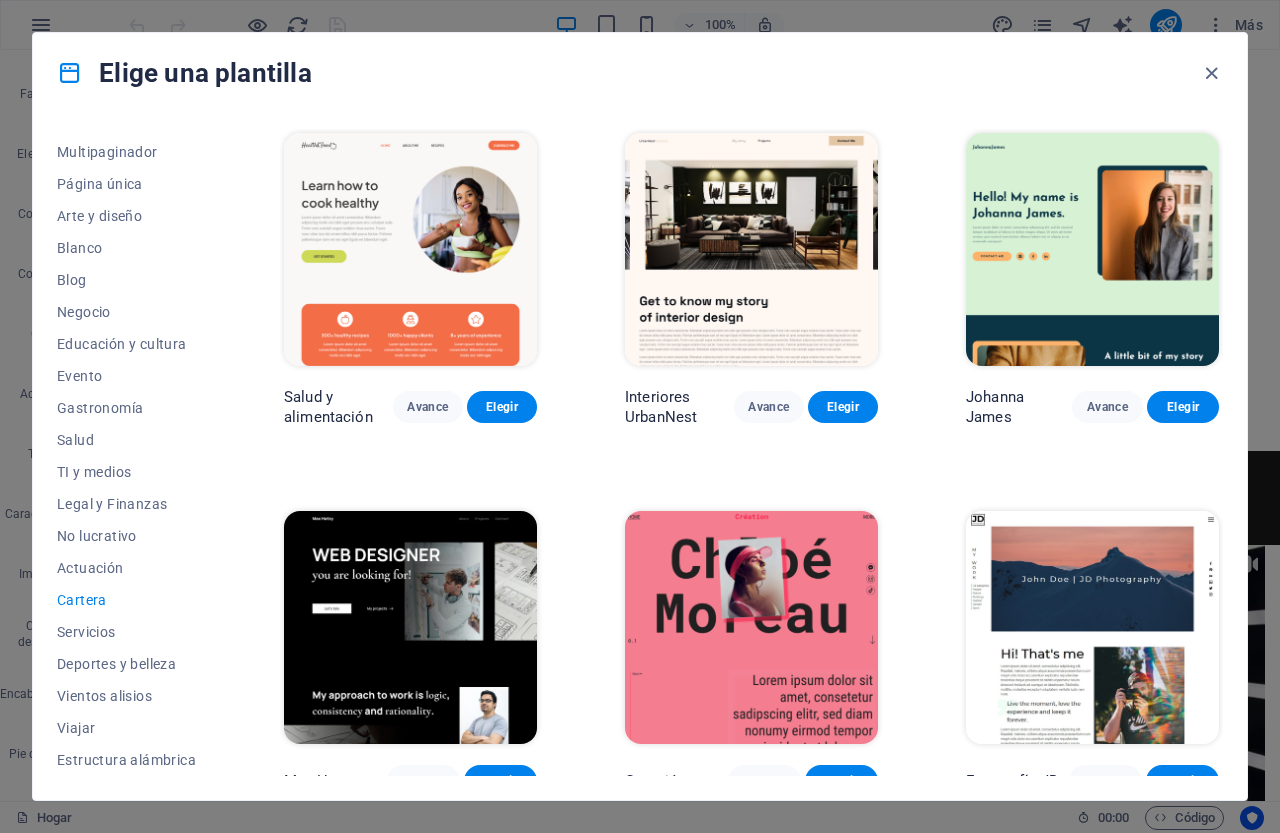 drag, startPoint x: 1226, startPoint y: 382, endPoint x: 1244, endPoint y: 490, distance: 109.48972 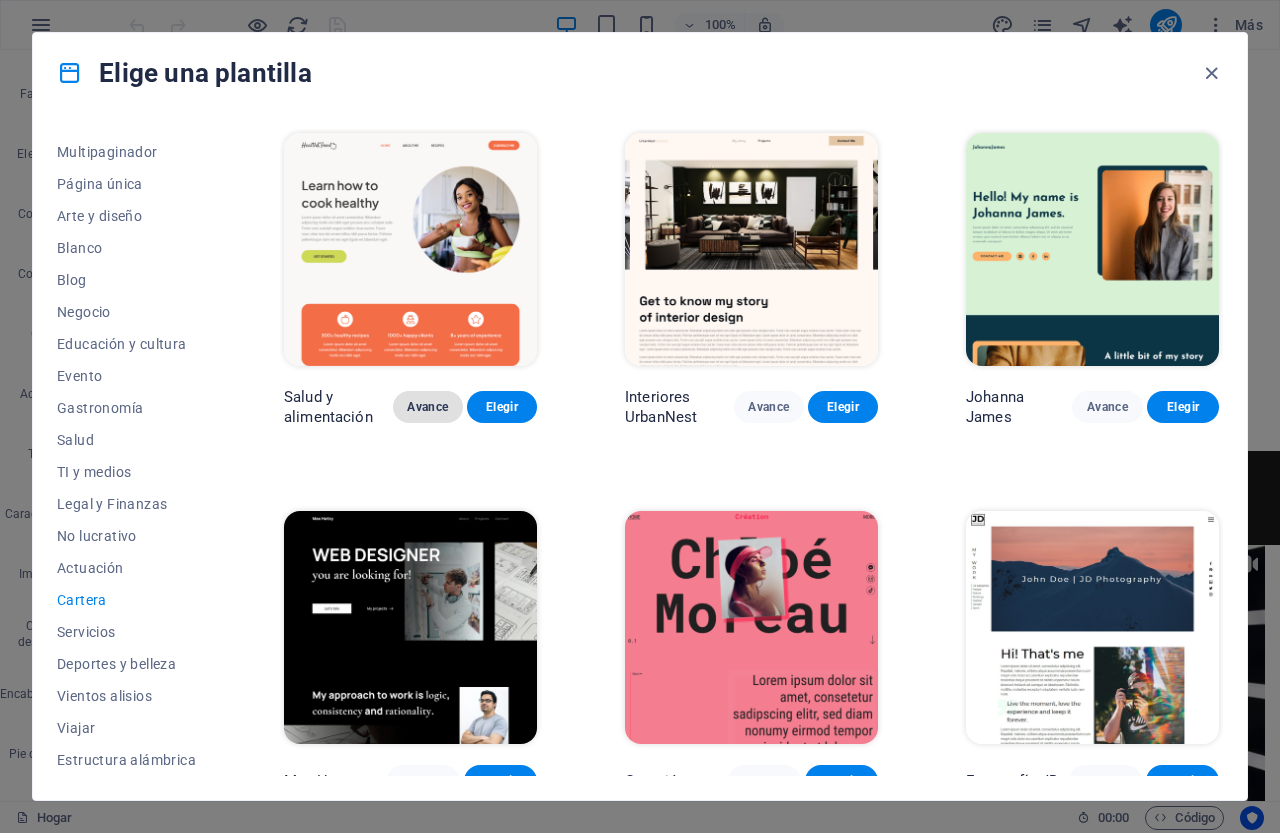 click on "Avance" at bounding box center [428, 407] 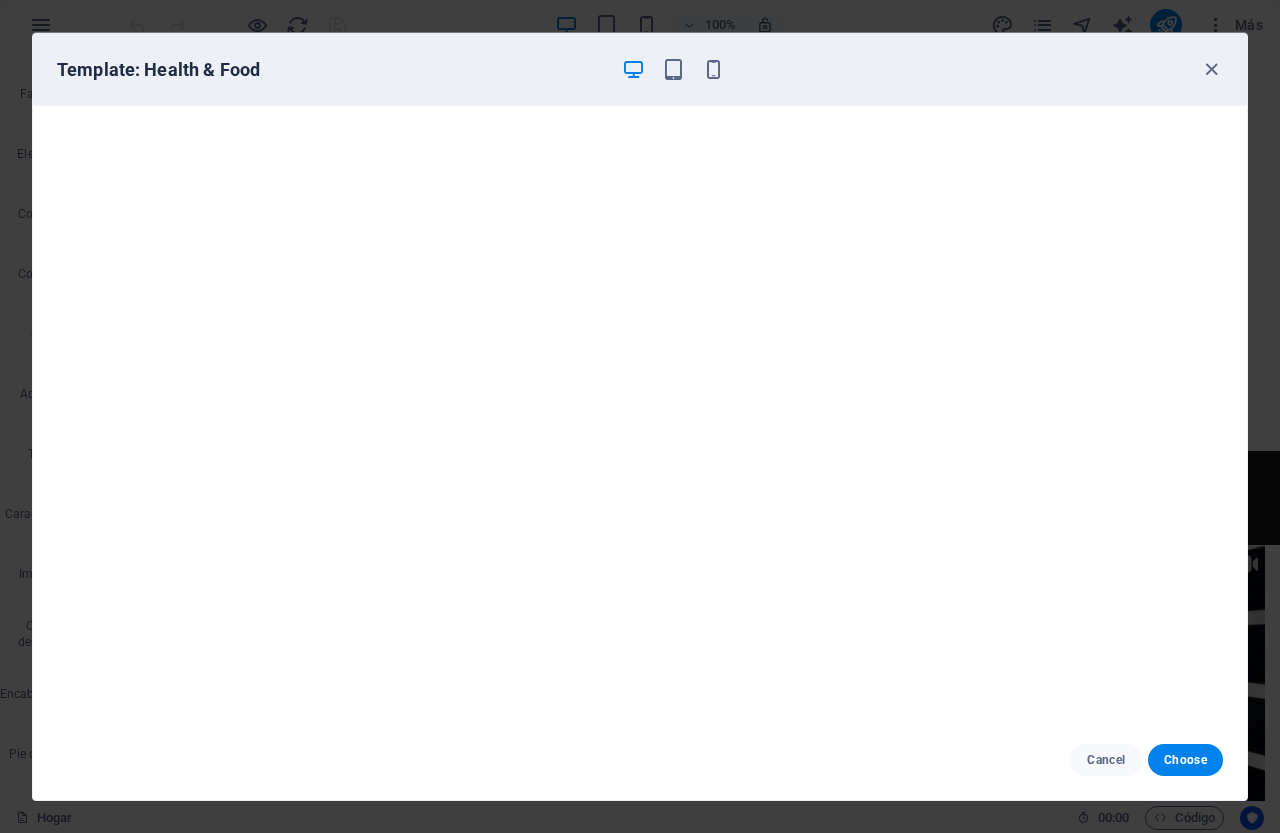 click on "Template: Health & Food Cancel Choose" at bounding box center (640, 416) 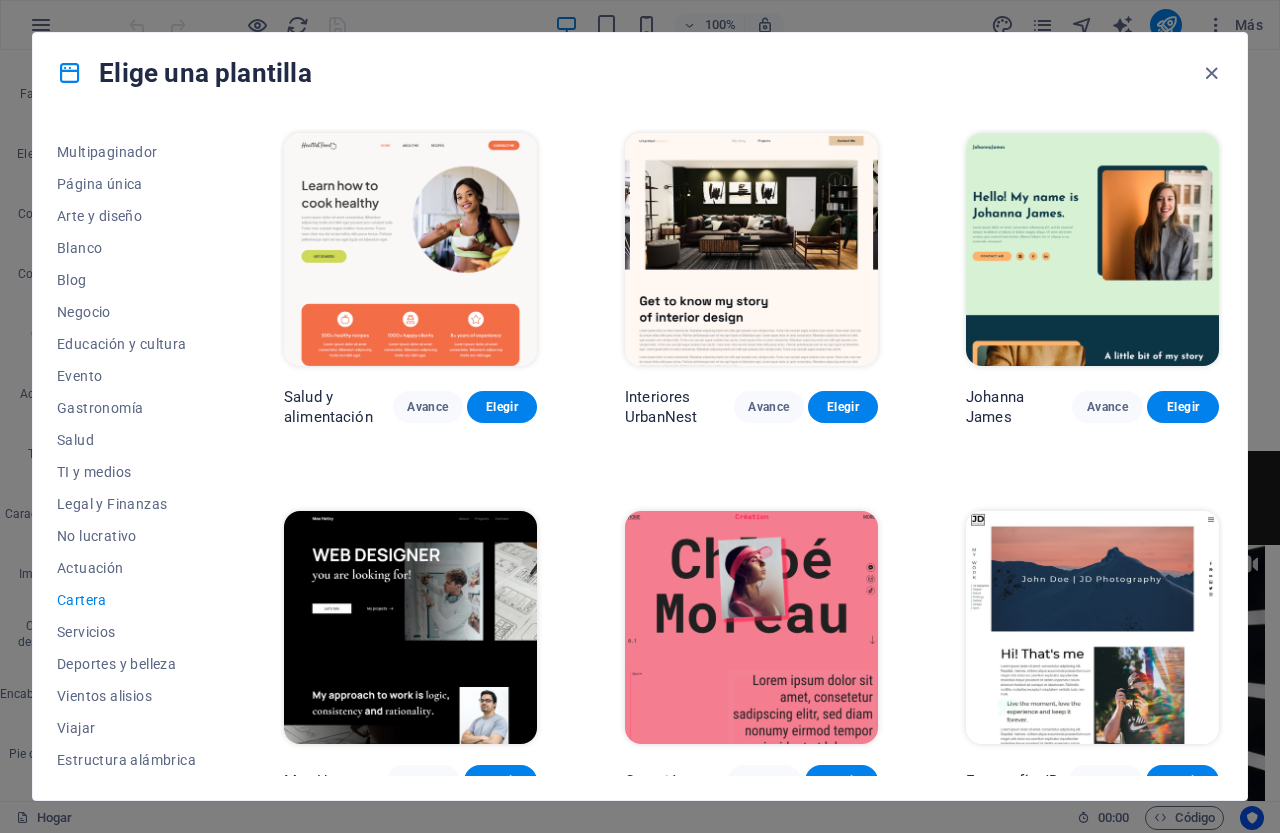 drag, startPoint x: 1224, startPoint y: 427, endPoint x: 1244, endPoint y: 595, distance: 169.1863 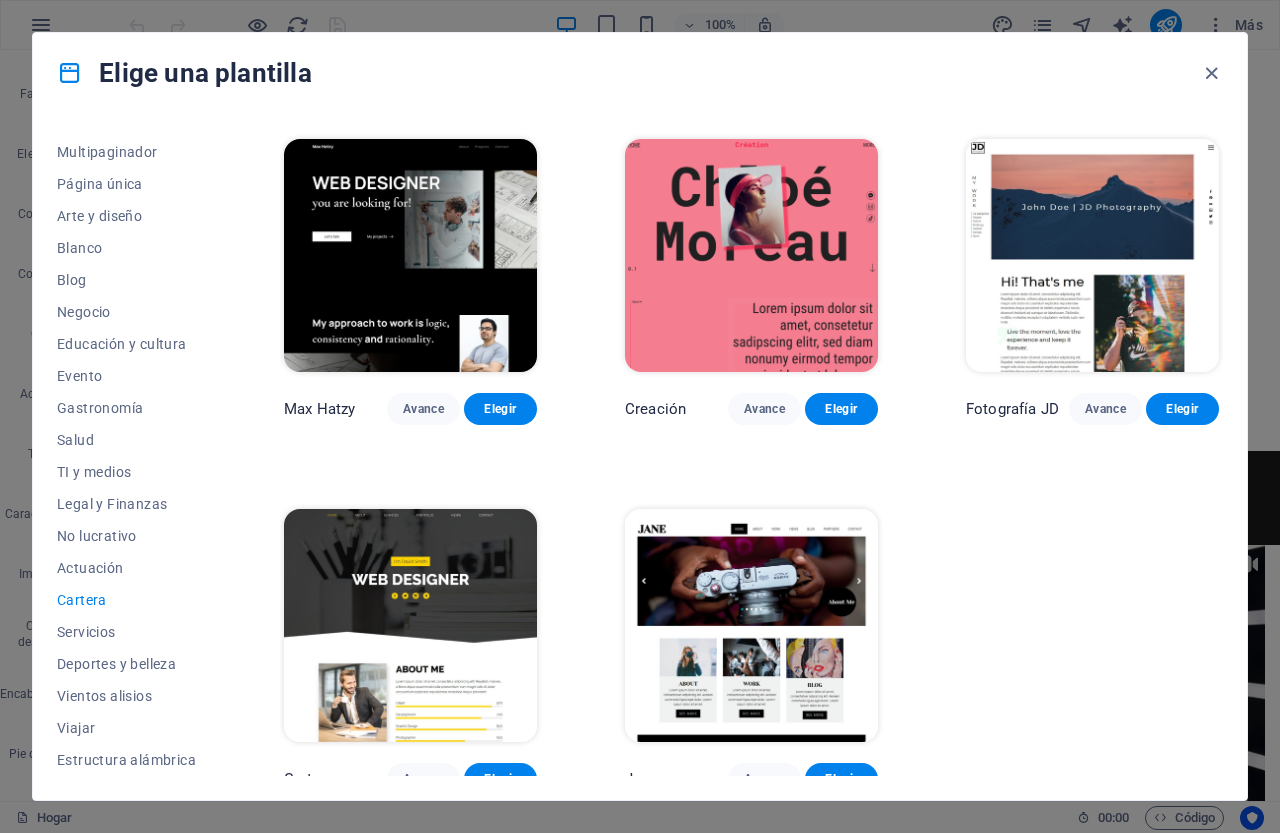 scroll, scrollTop: 384, scrollLeft: 0, axis: vertical 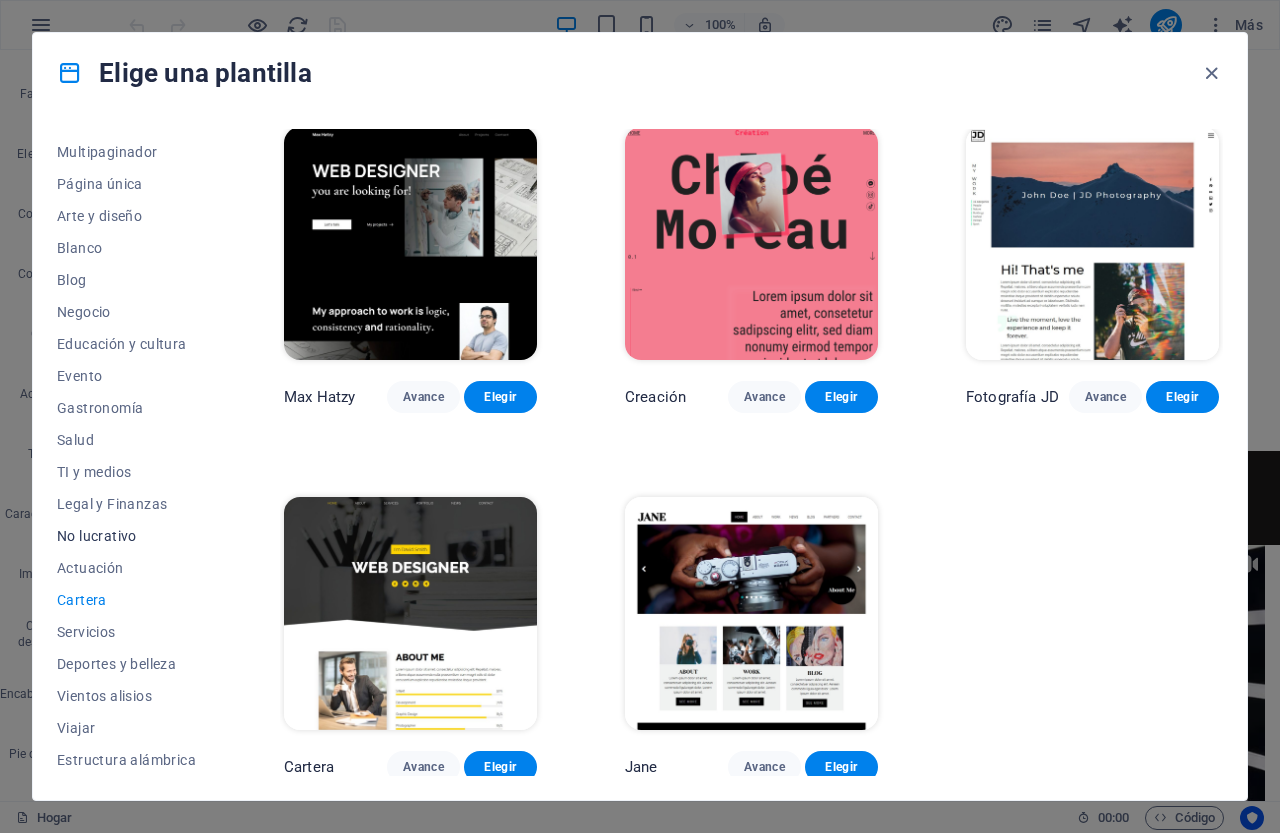 click on "No lucrativo" at bounding box center (97, 536) 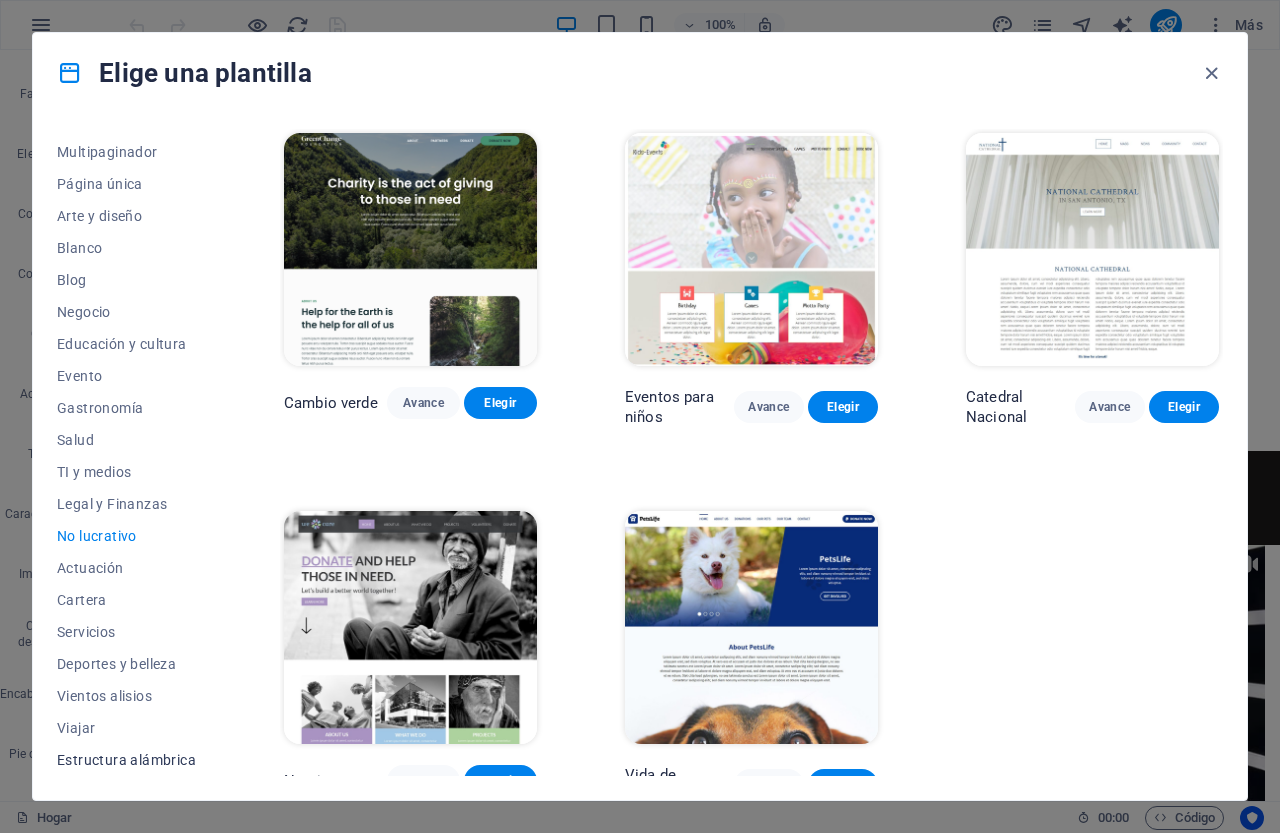 click on "Estructura alámbrica" at bounding box center (126, 760) 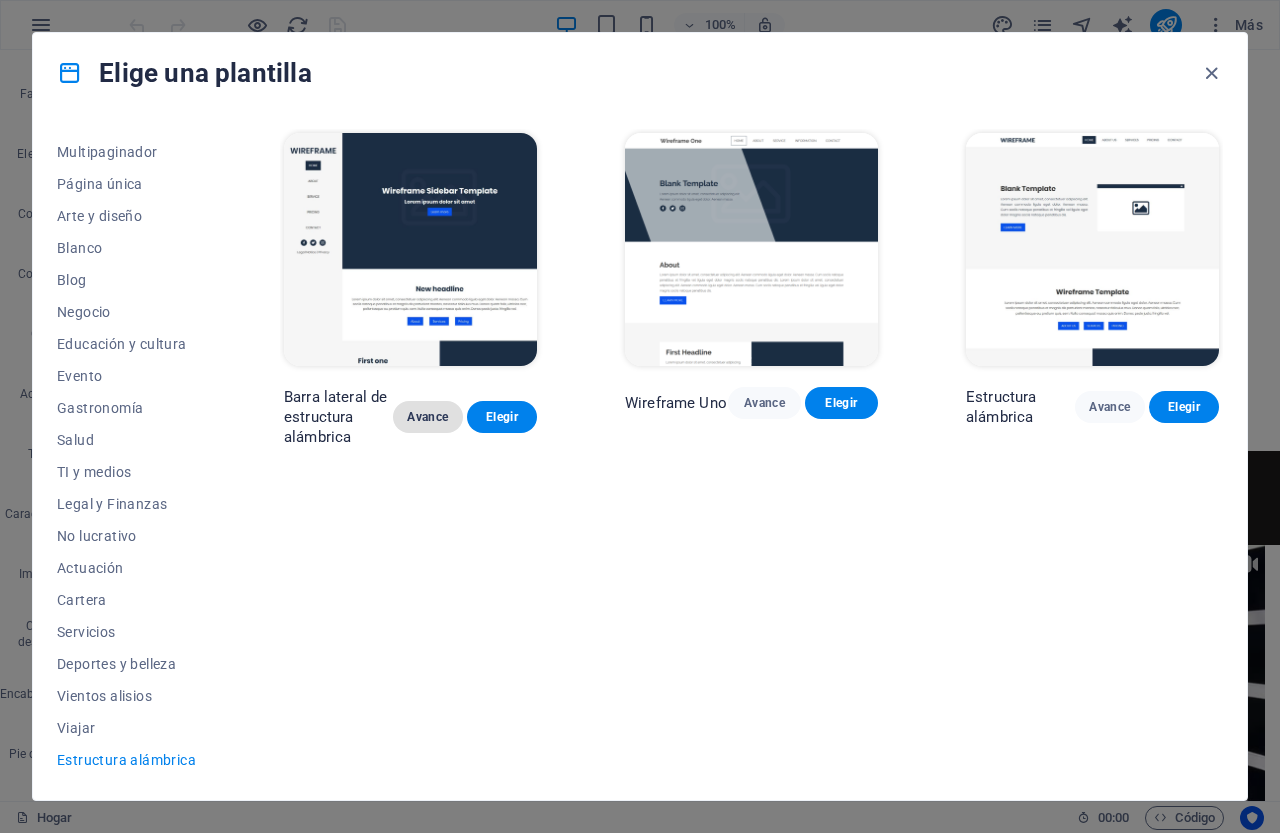 click on "Avance" at bounding box center (427, 417) 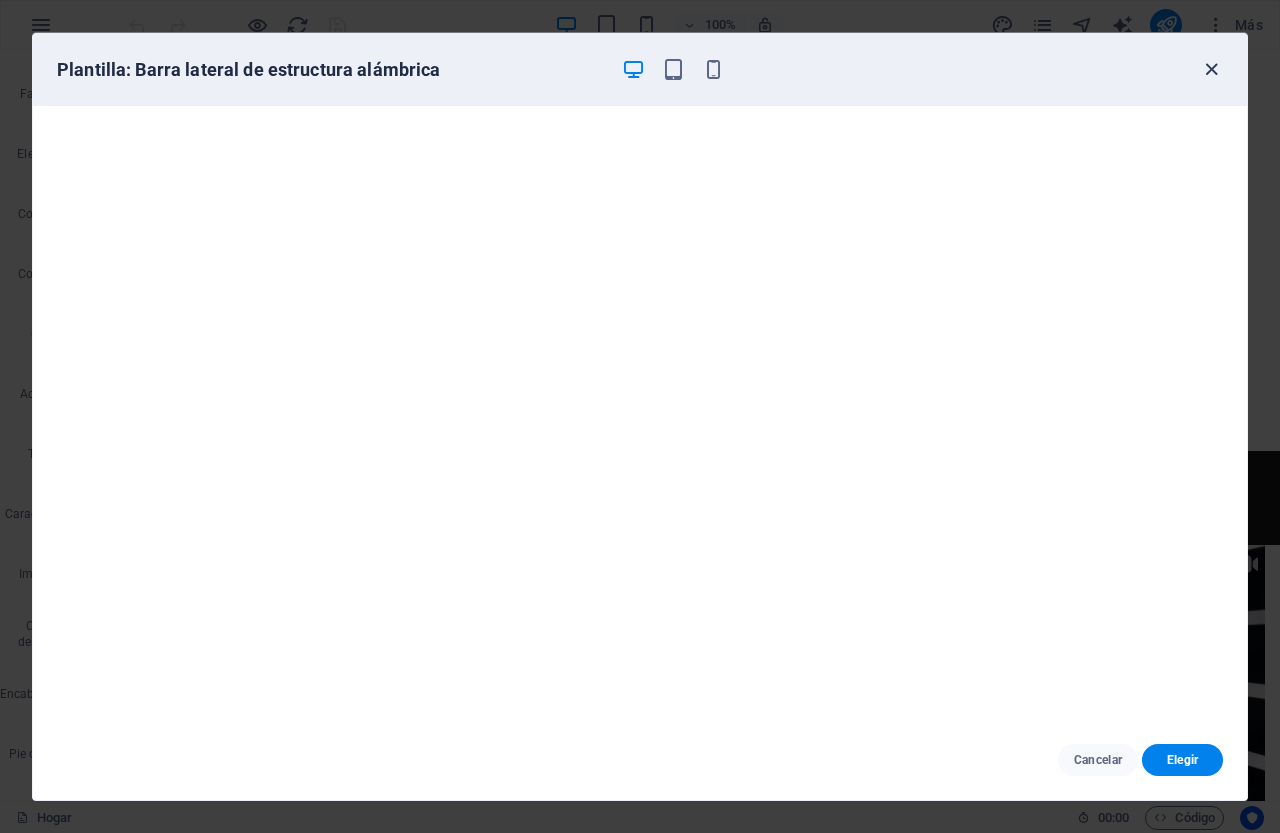 click at bounding box center [1211, 69] 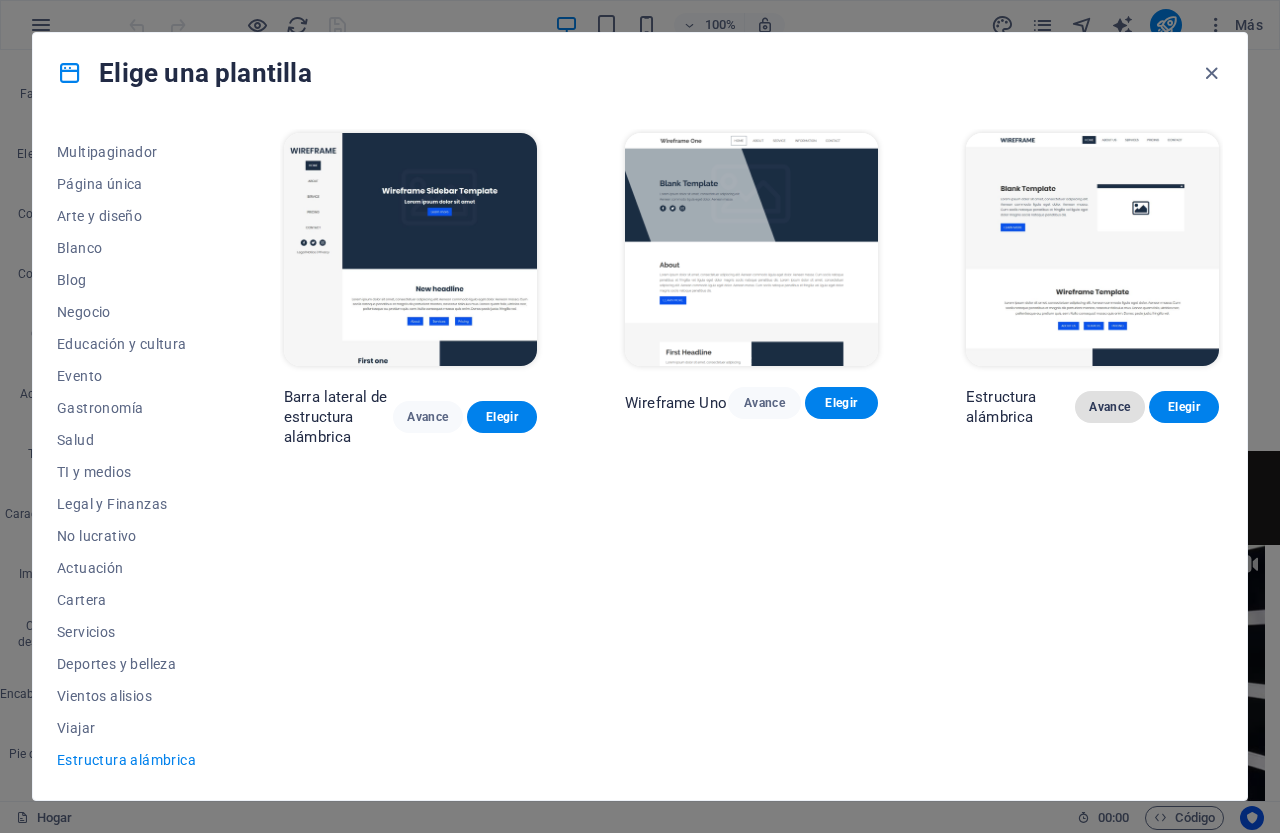 click on "Avance" at bounding box center [1110, 407] 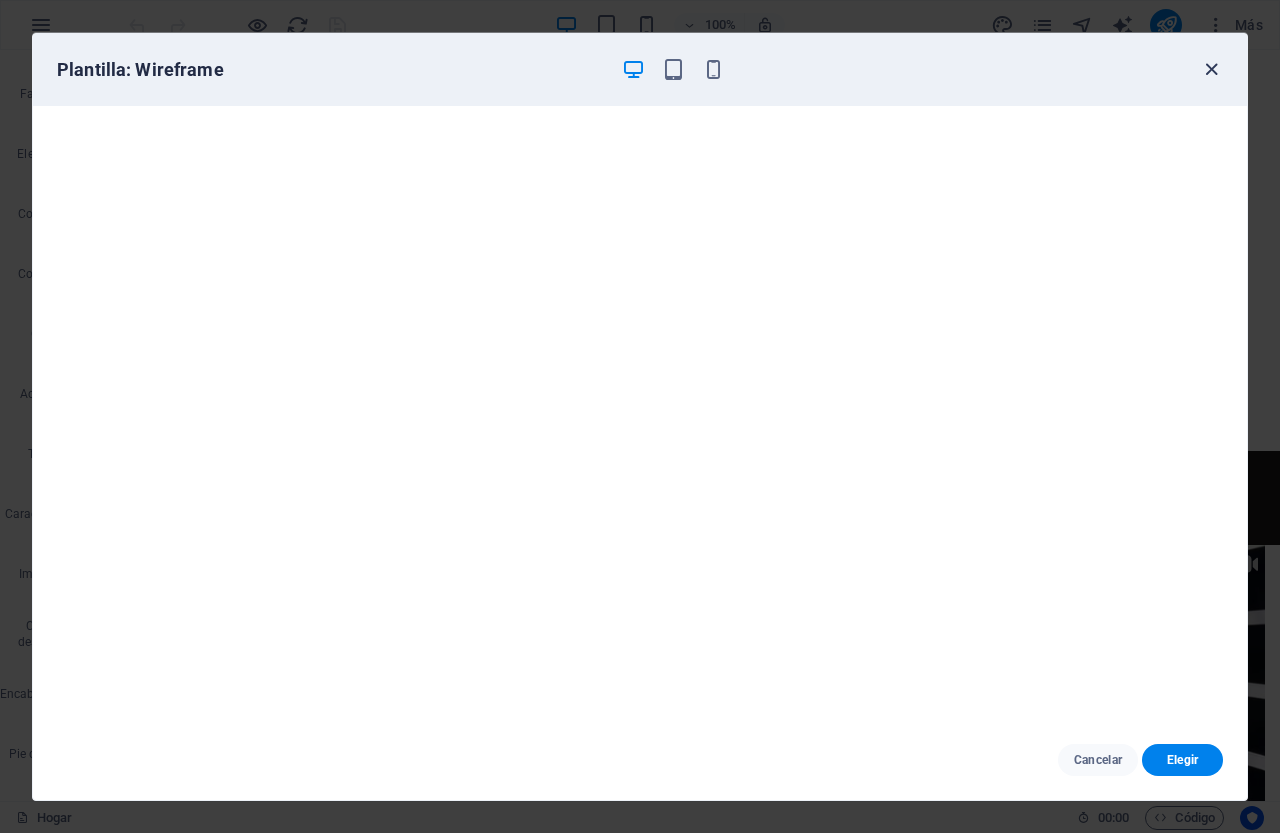 click at bounding box center (1211, 69) 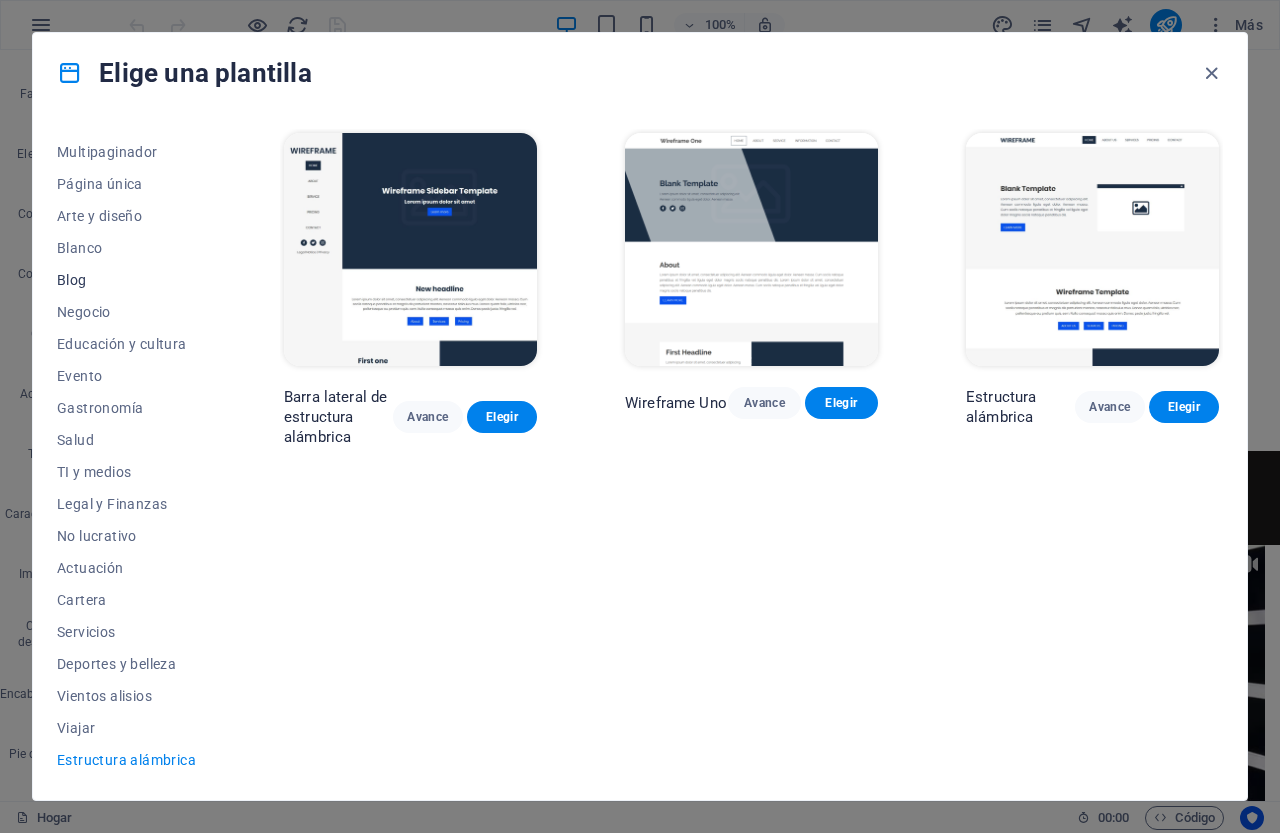 click on "Blog" at bounding box center (126, 280) 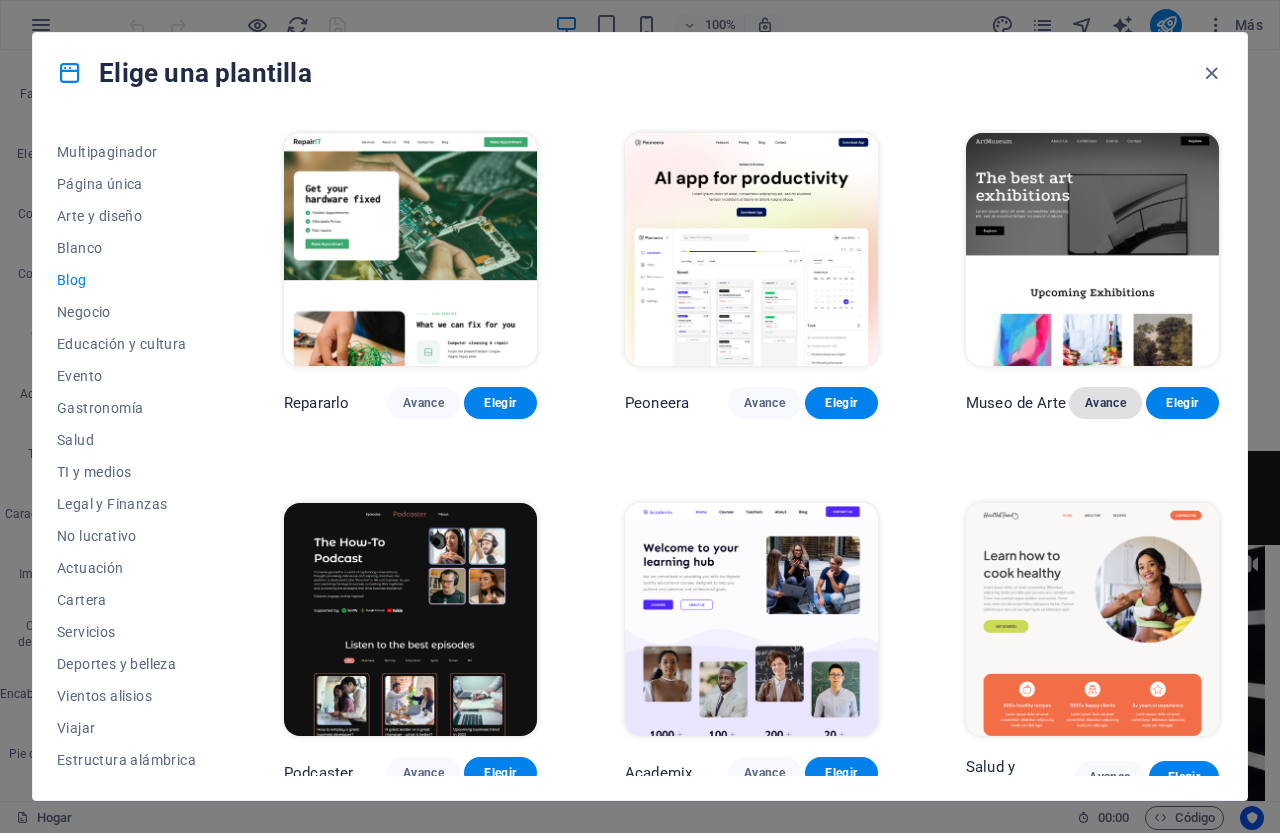 click on "Avance" at bounding box center (1105, 403) 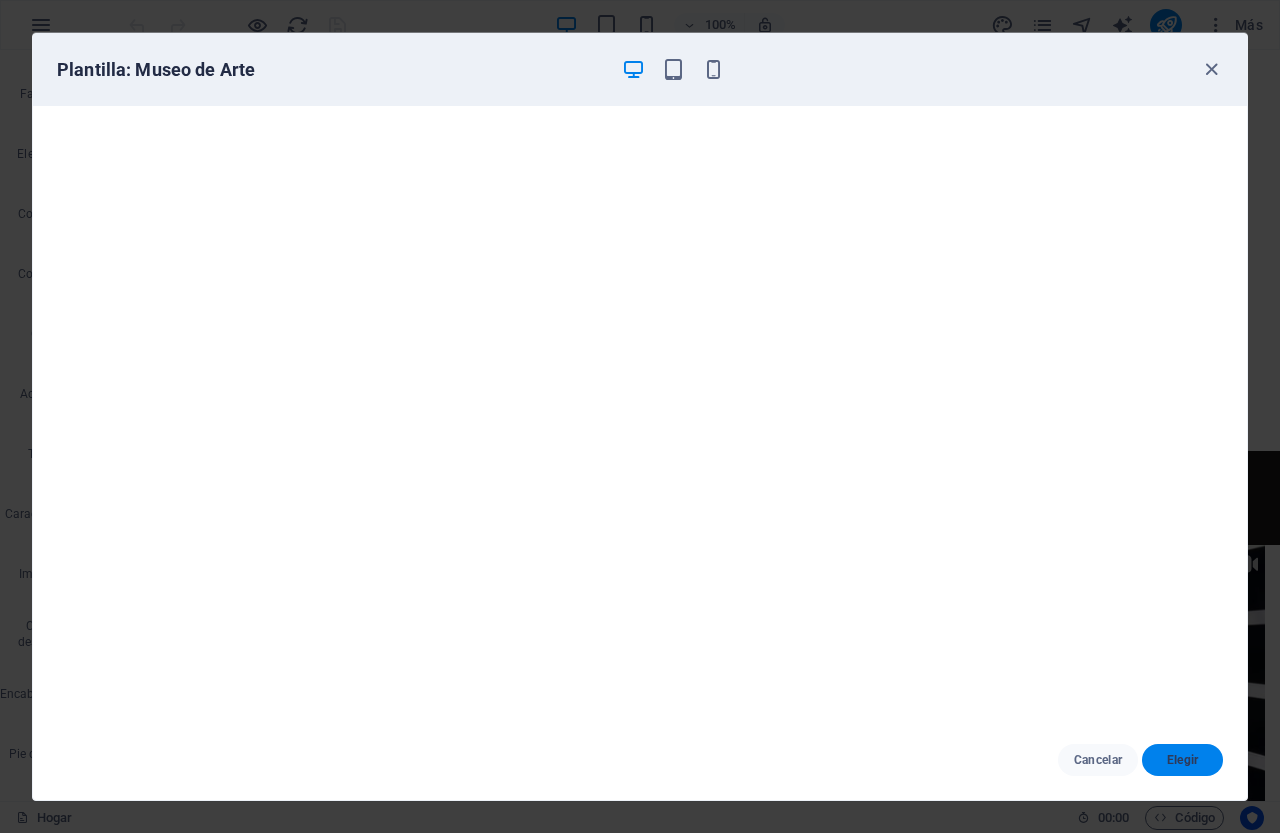 click on "Elegir" at bounding box center [1183, 760] 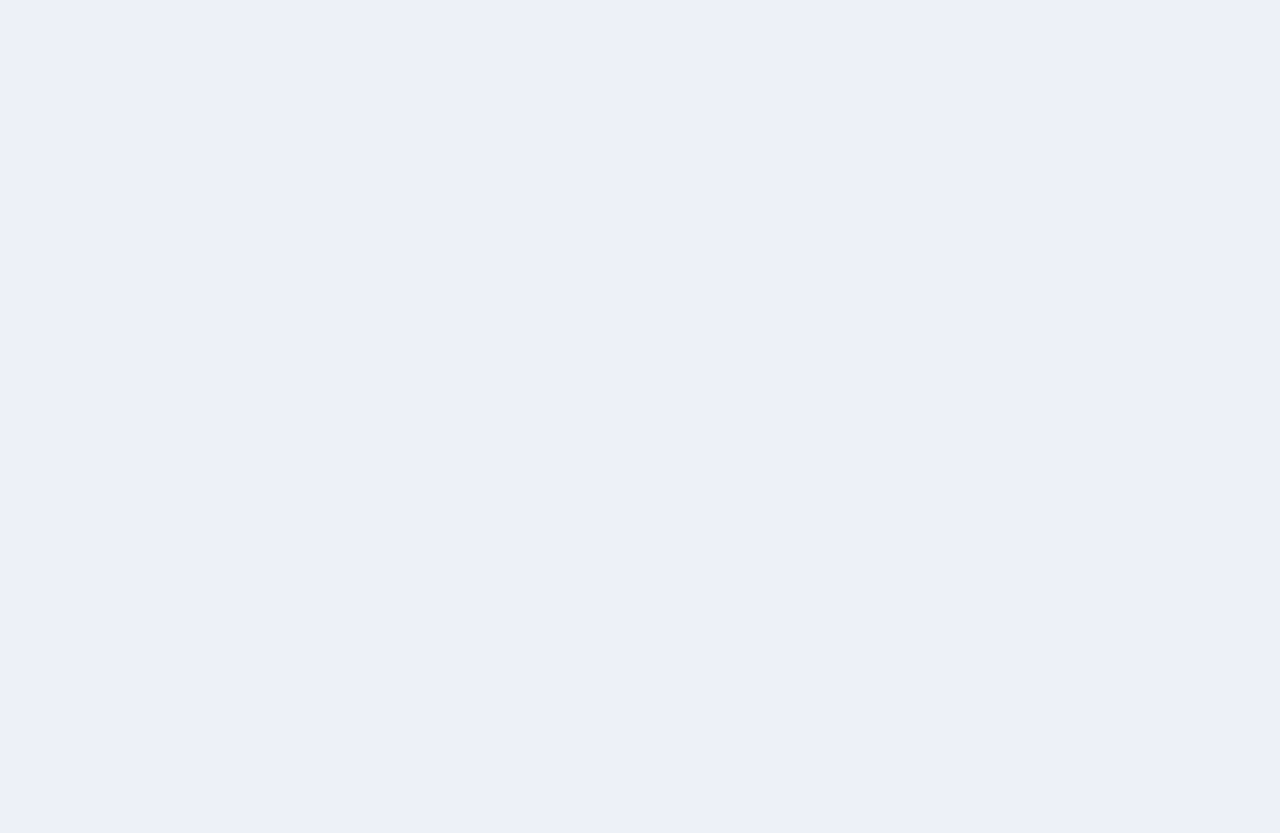 scroll, scrollTop: 0, scrollLeft: 0, axis: both 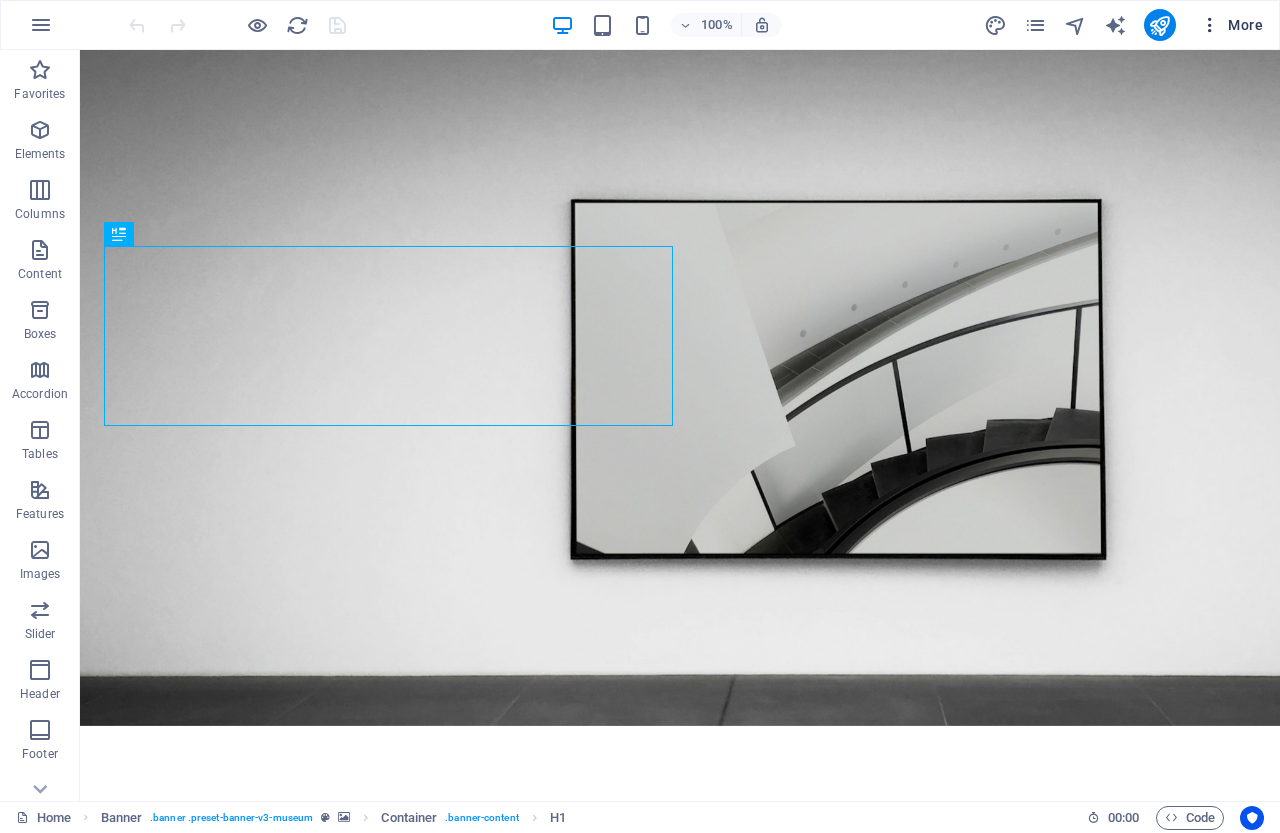 click at bounding box center (1210, 25) 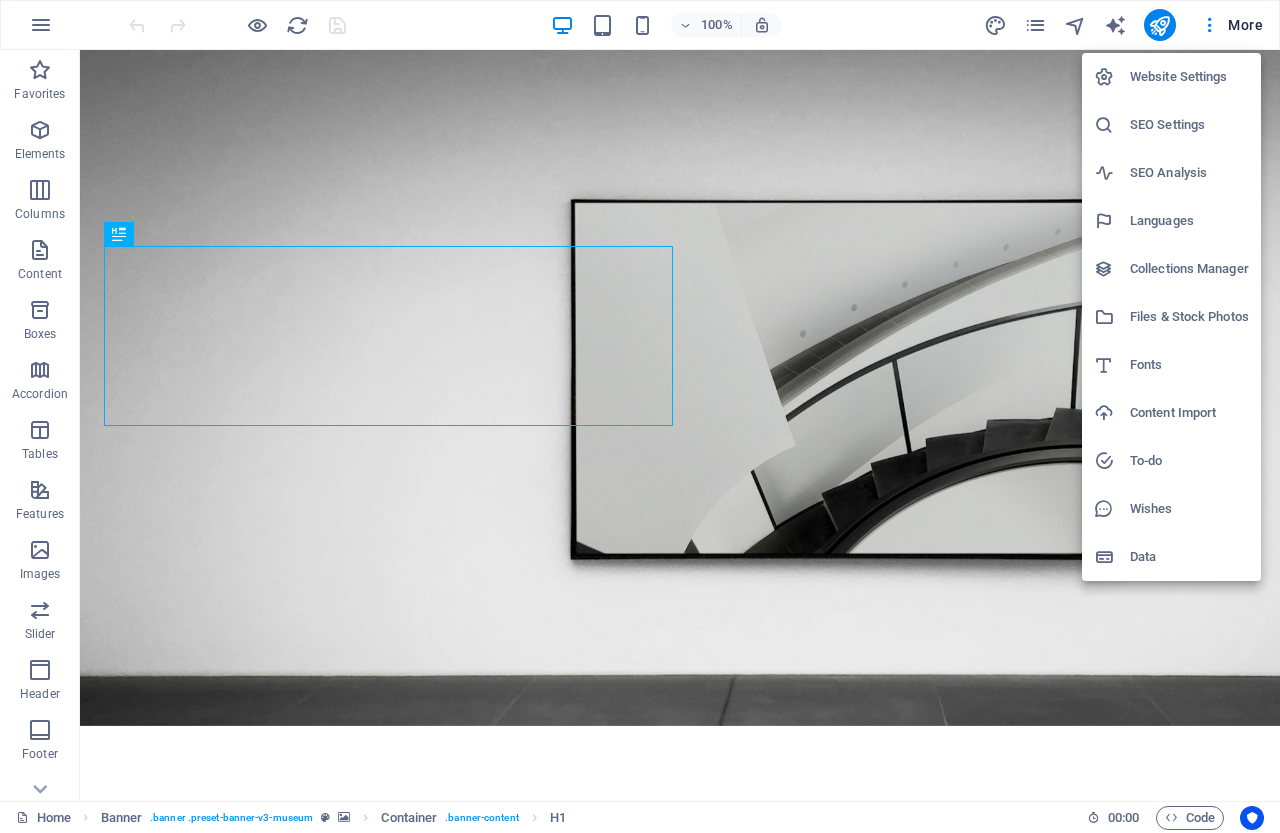 click on "Website Settings" at bounding box center [1189, 77] 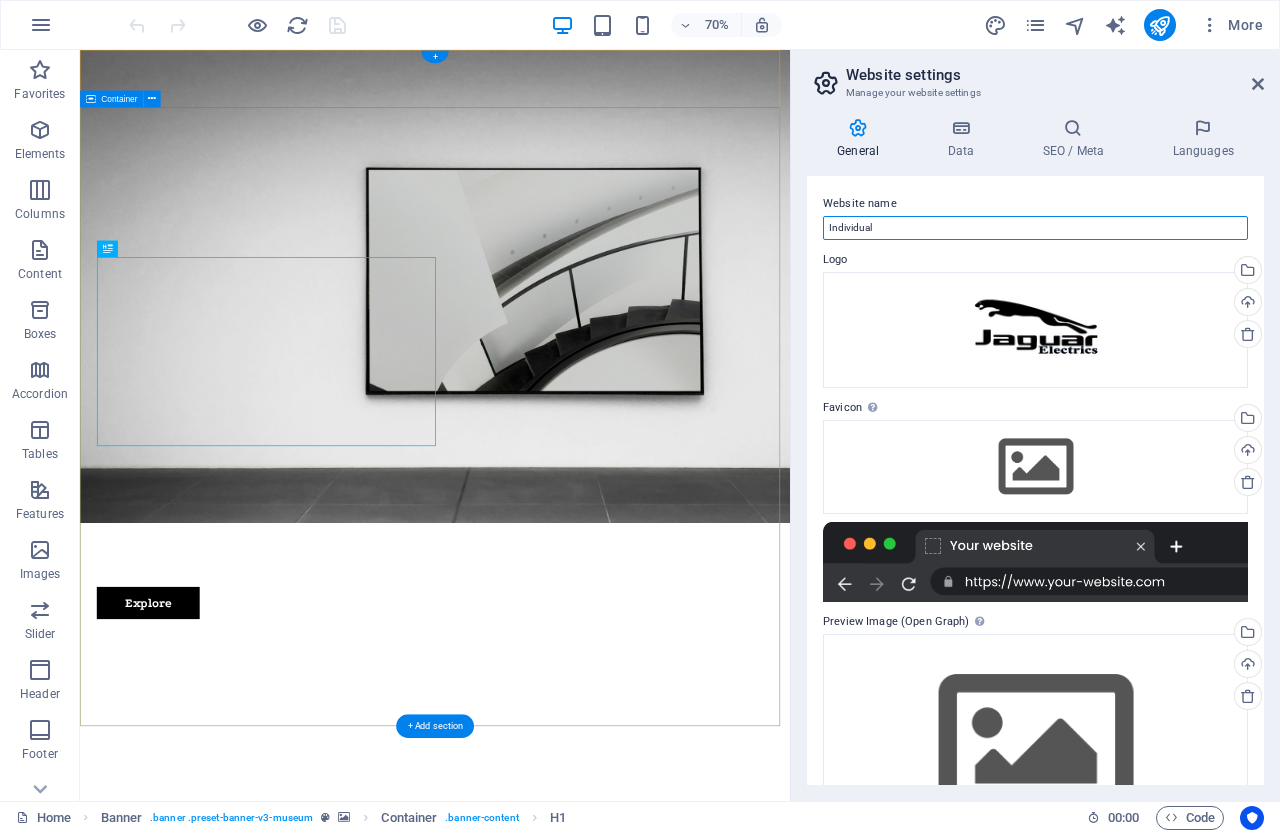 drag, startPoint x: 991, startPoint y: 274, endPoint x: 945, endPoint y: 247, distance: 53.338543 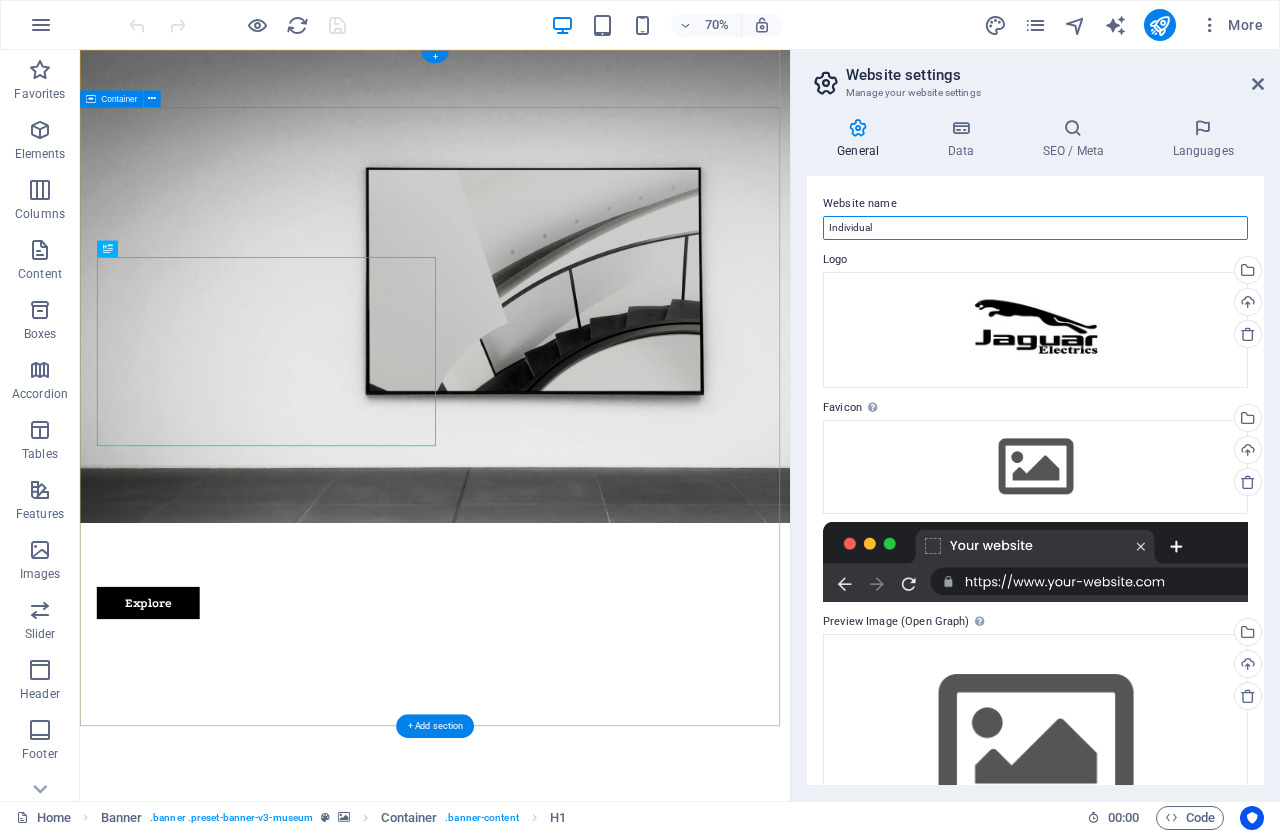 drag, startPoint x: 975, startPoint y: 276, endPoint x: 879, endPoint y: 274, distance: 96.02083 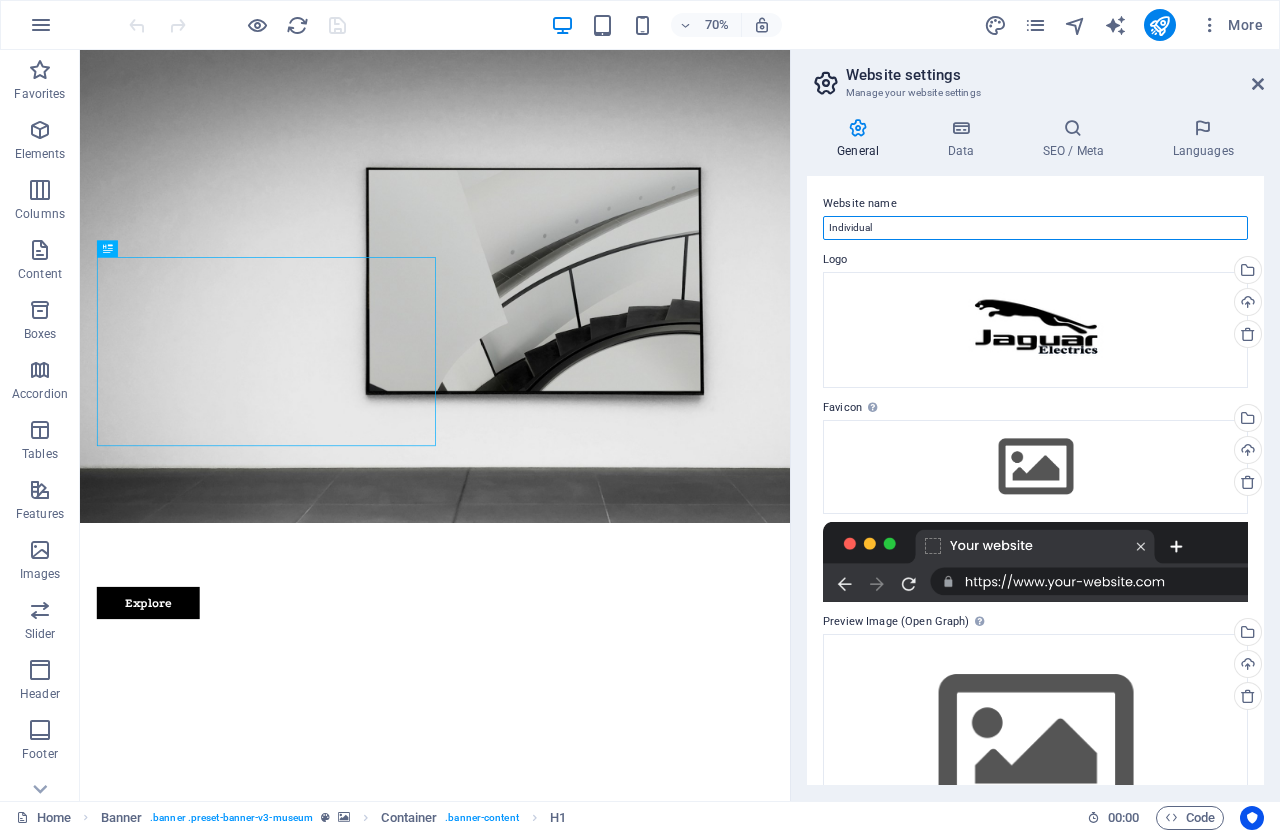 drag, startPoint x: 881, startPoint y: 220, endPoint x: 808, endPoint y: 217, distance: 73.061615 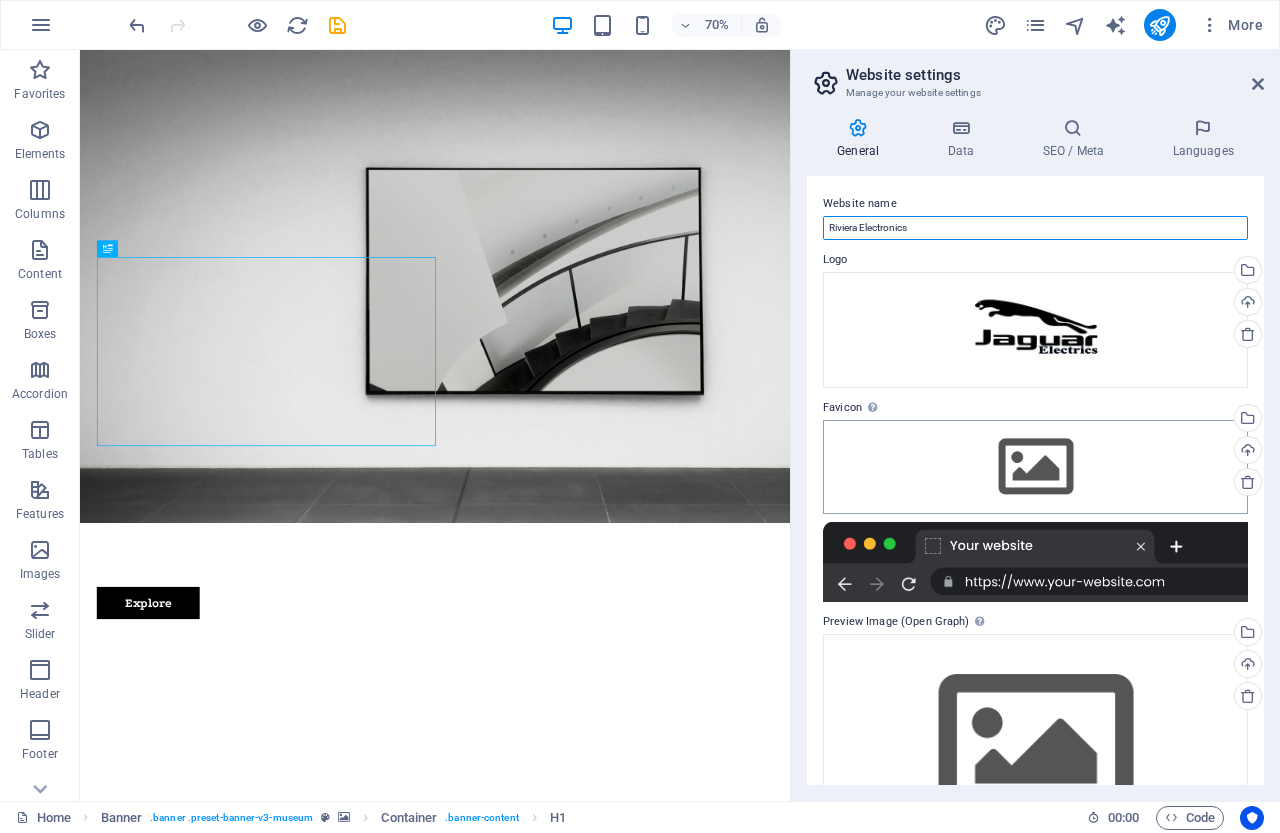 type on "Riviera Electronics" 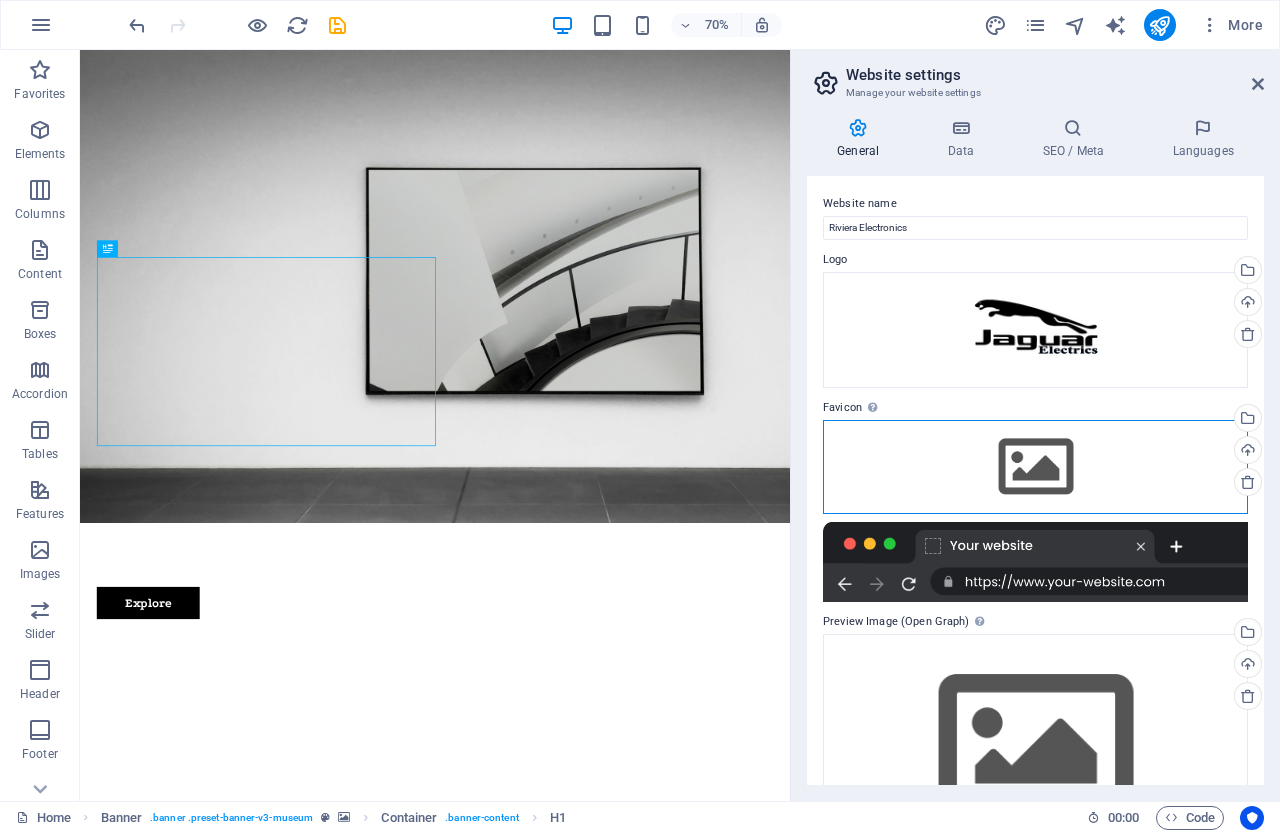 click on "Drag files here, click to choose files or select files from Files or our free stock photos & videos" at bounding box center (1035, 467) 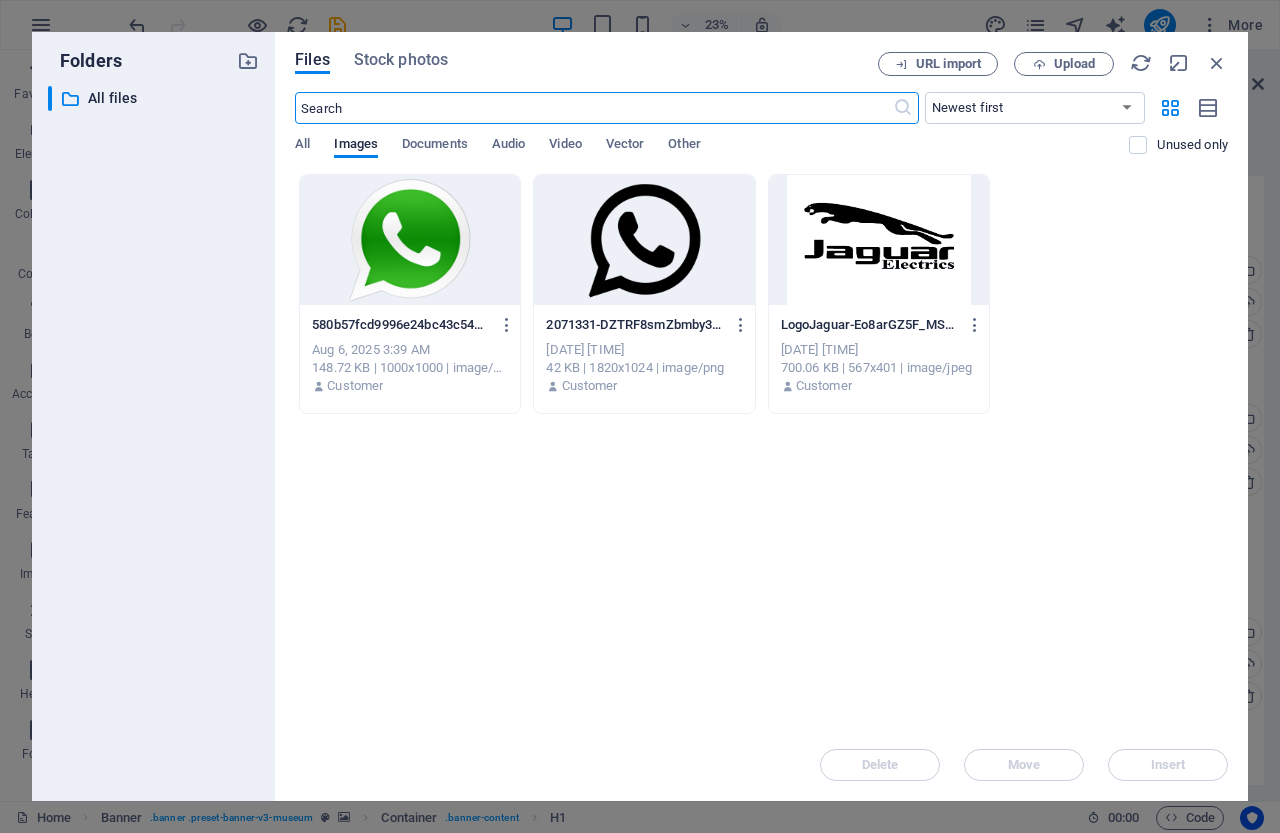 click at bounding box center [879, 240] 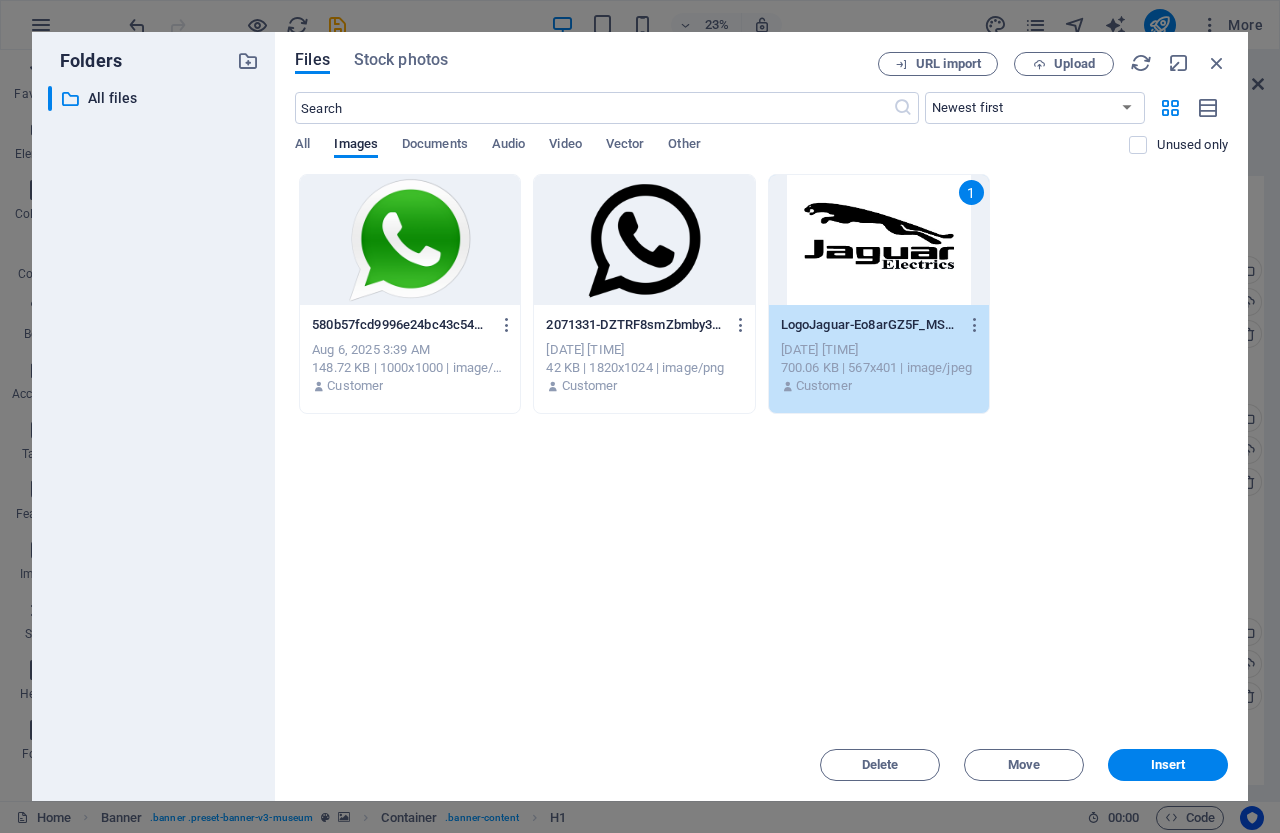click on "1" at bounding box center [879, 240] 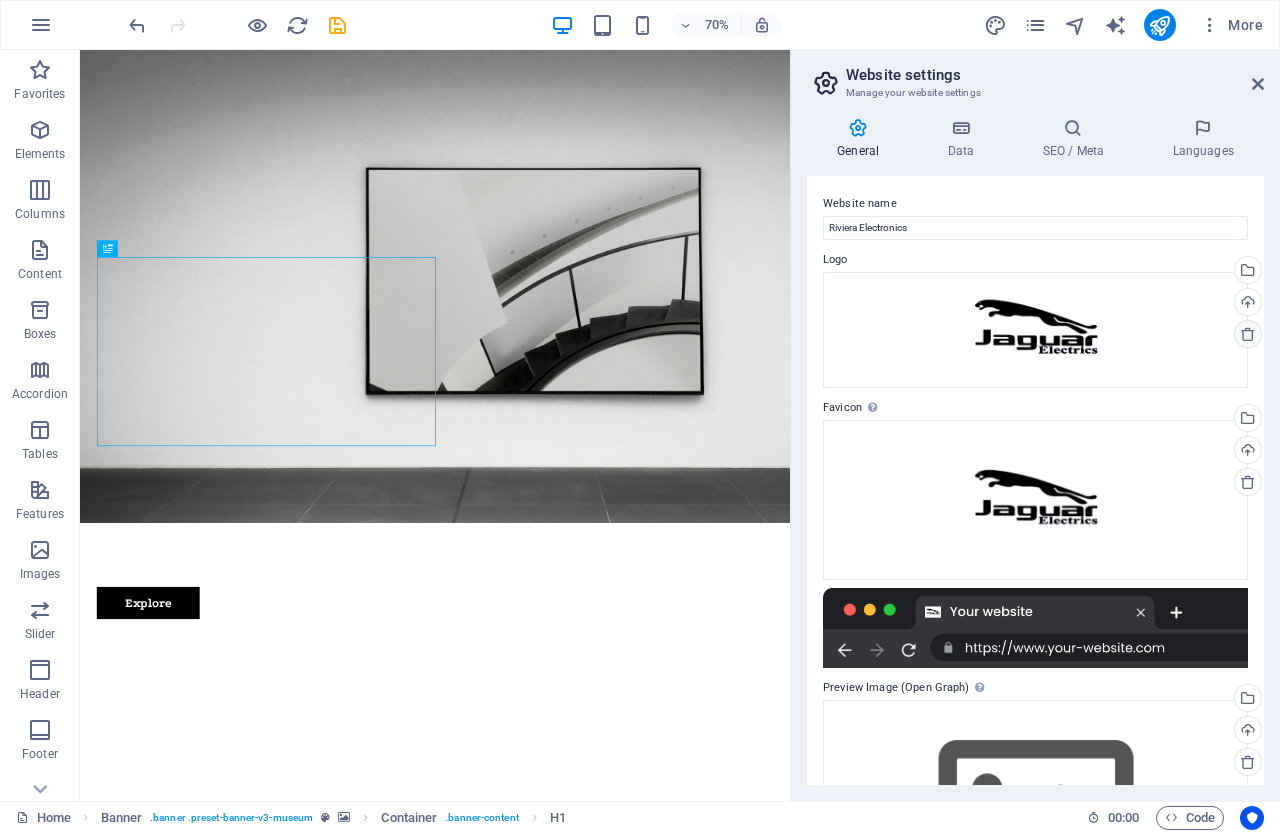 click at bounding box center (1248, 334) 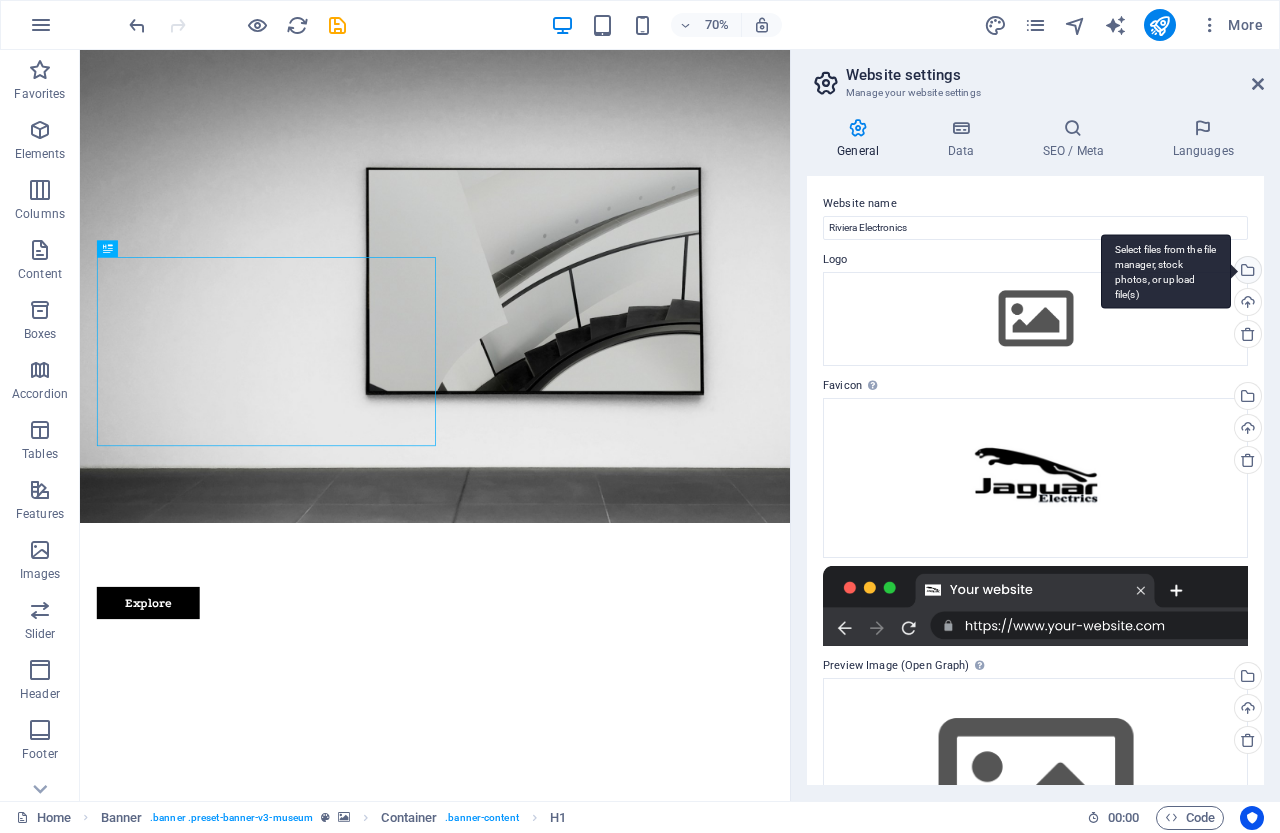 click on "Select files from the file manager, stock photos, or upload file(s)" at bounding box center (1246, 272) 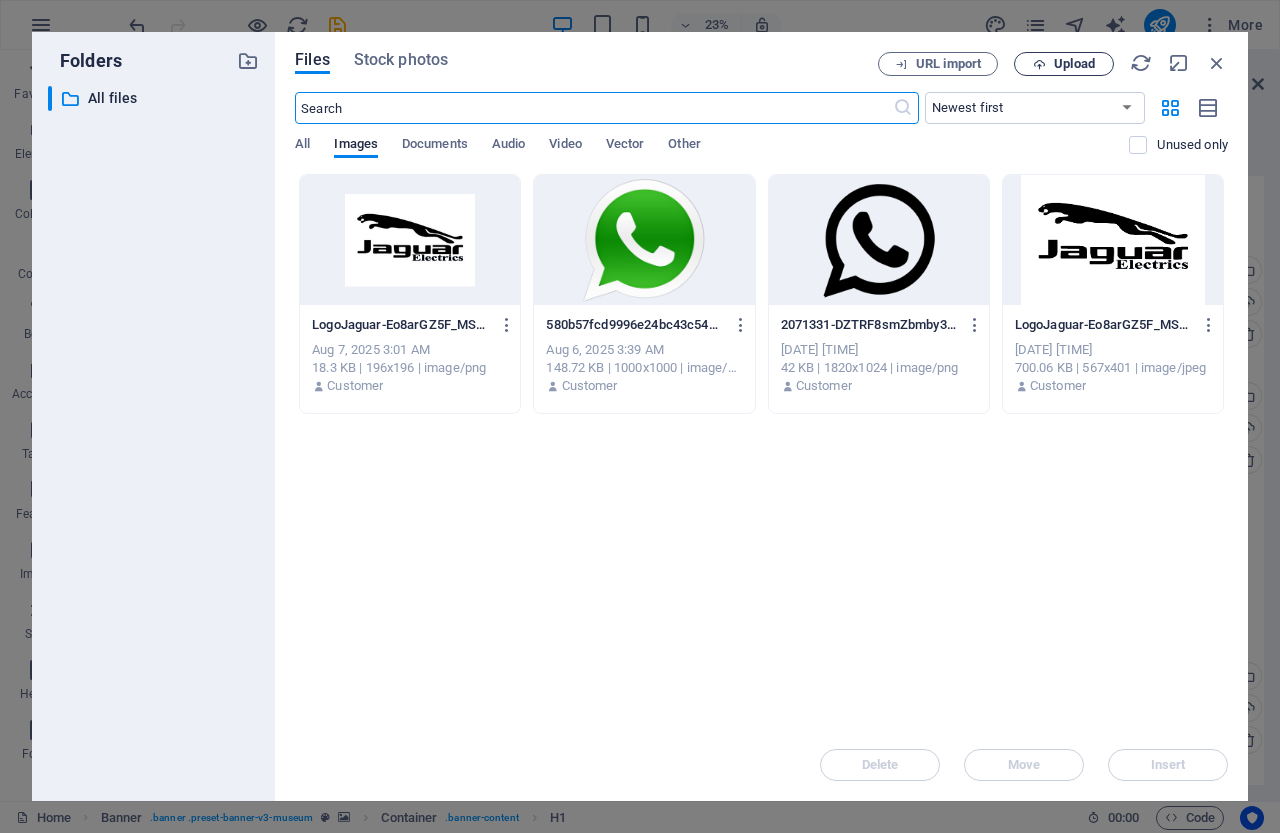 click on "Upload" at bounding box center (1074, 64) 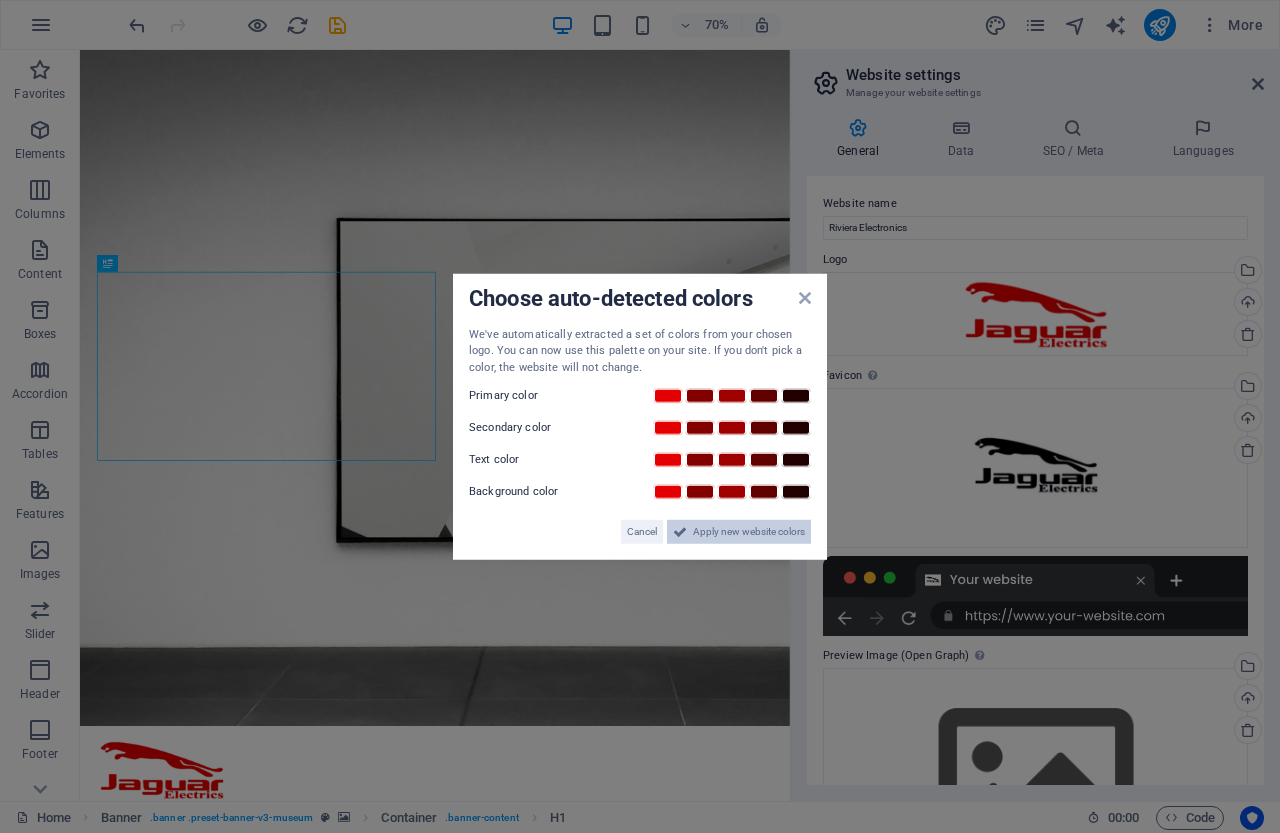 drag, startPoint x: 781, startPoint y: 543, endPoint x: 1009, endPoint y: 636, distance: 246.23769 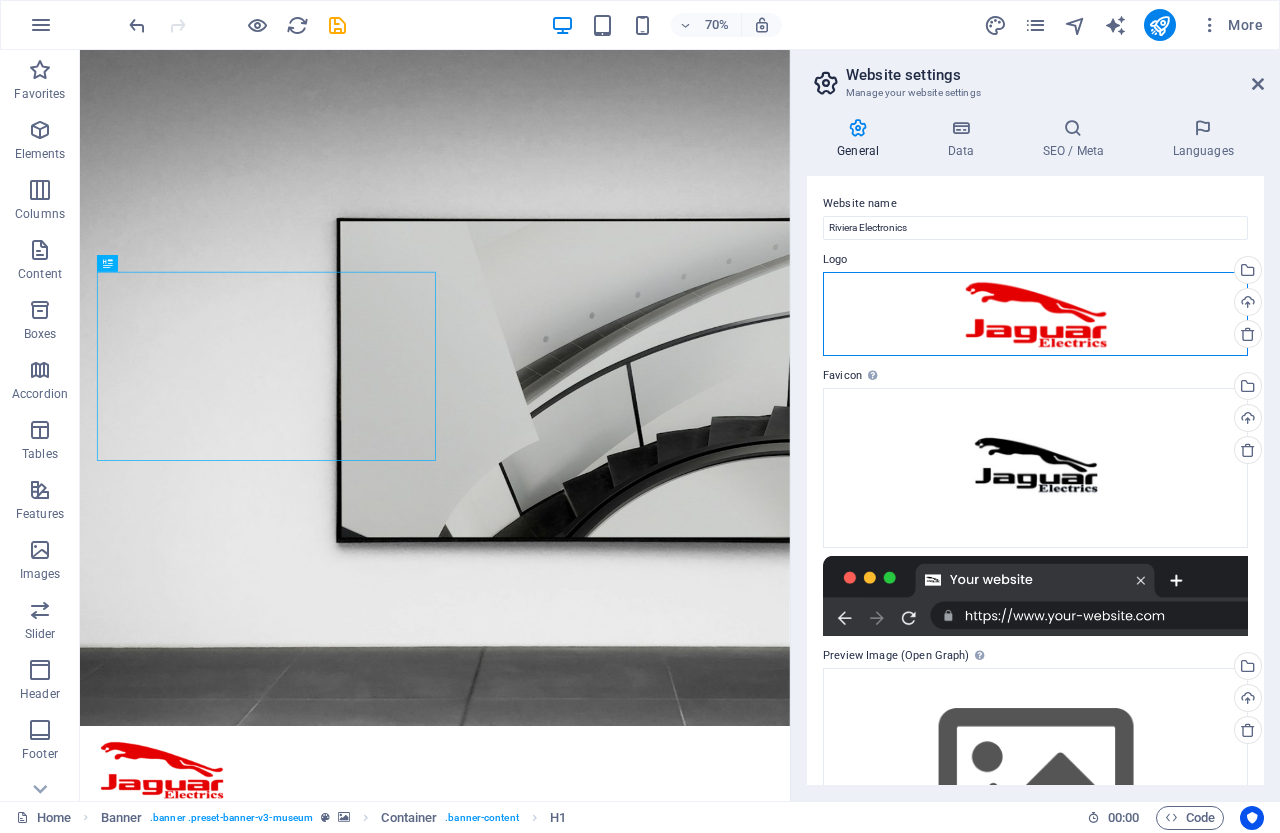 click on "Drag files here, click to choose files or select files from Files or our free stock photos & videos" at bounding box center [1035, 314] 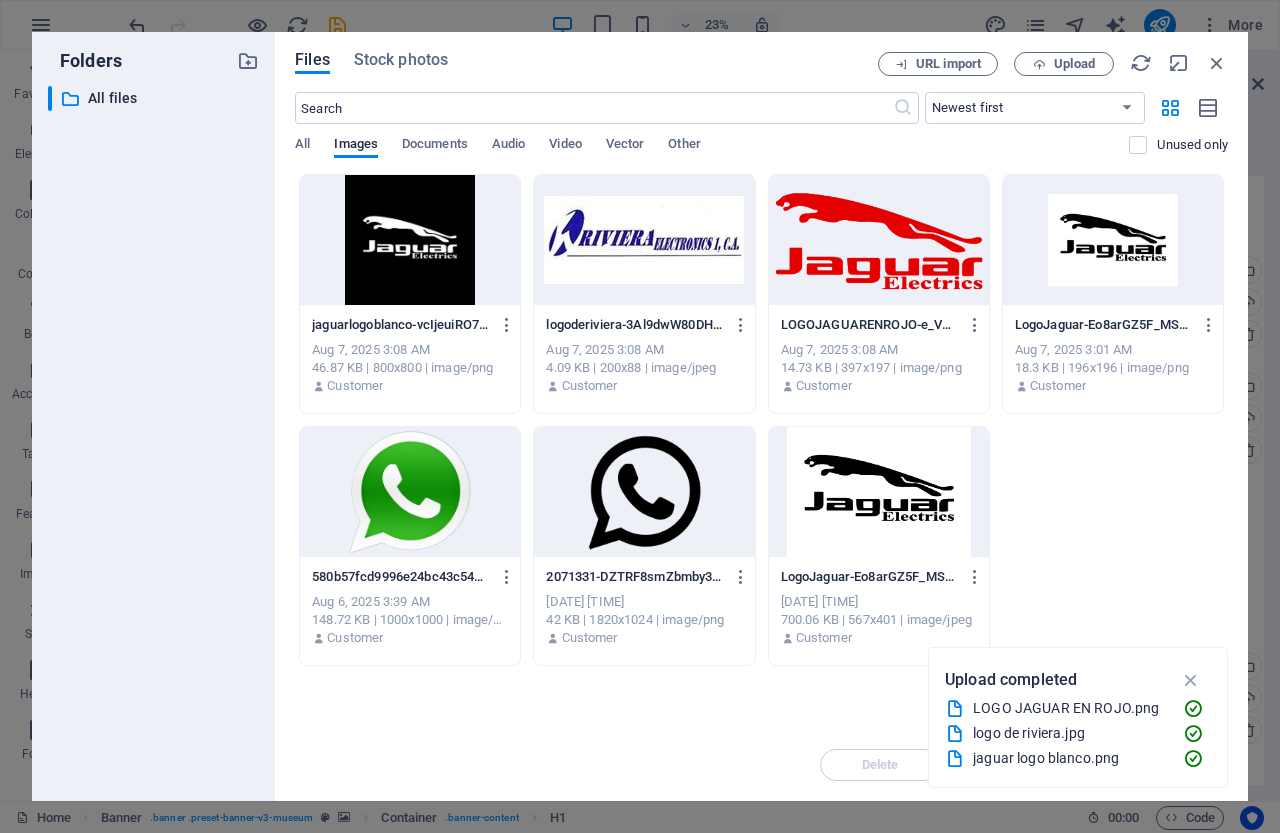 click at bounding box center (1113, 240) 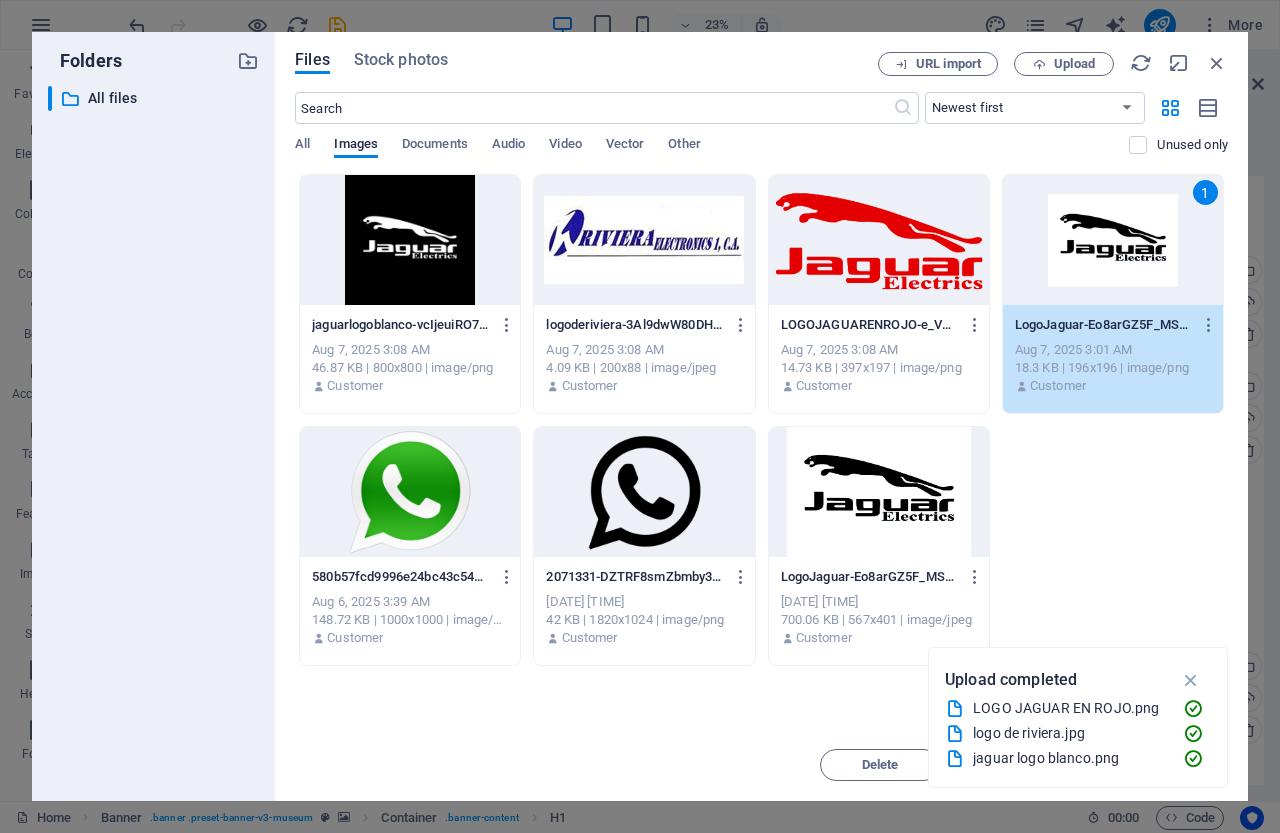 click at bounding box center (410, 240) 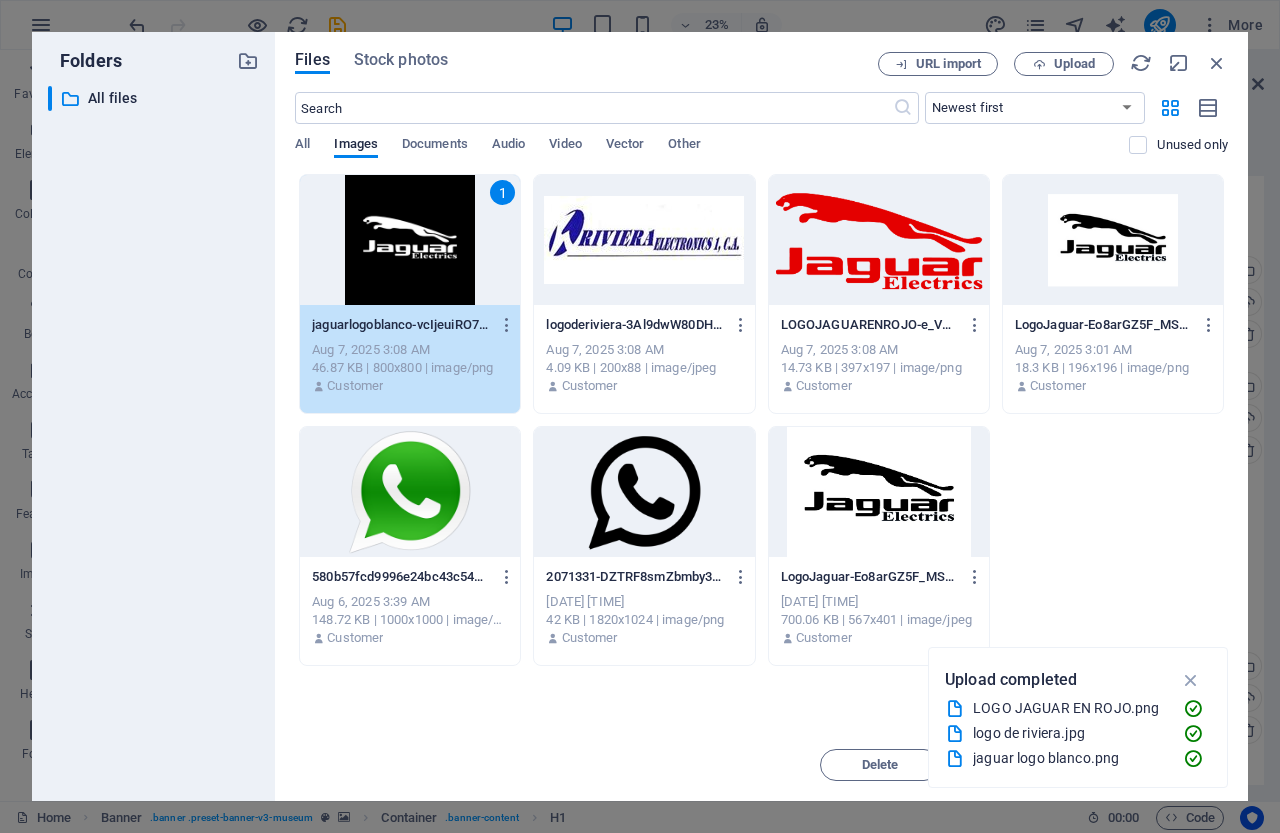 click on "1" at bounding box center (410, 240) 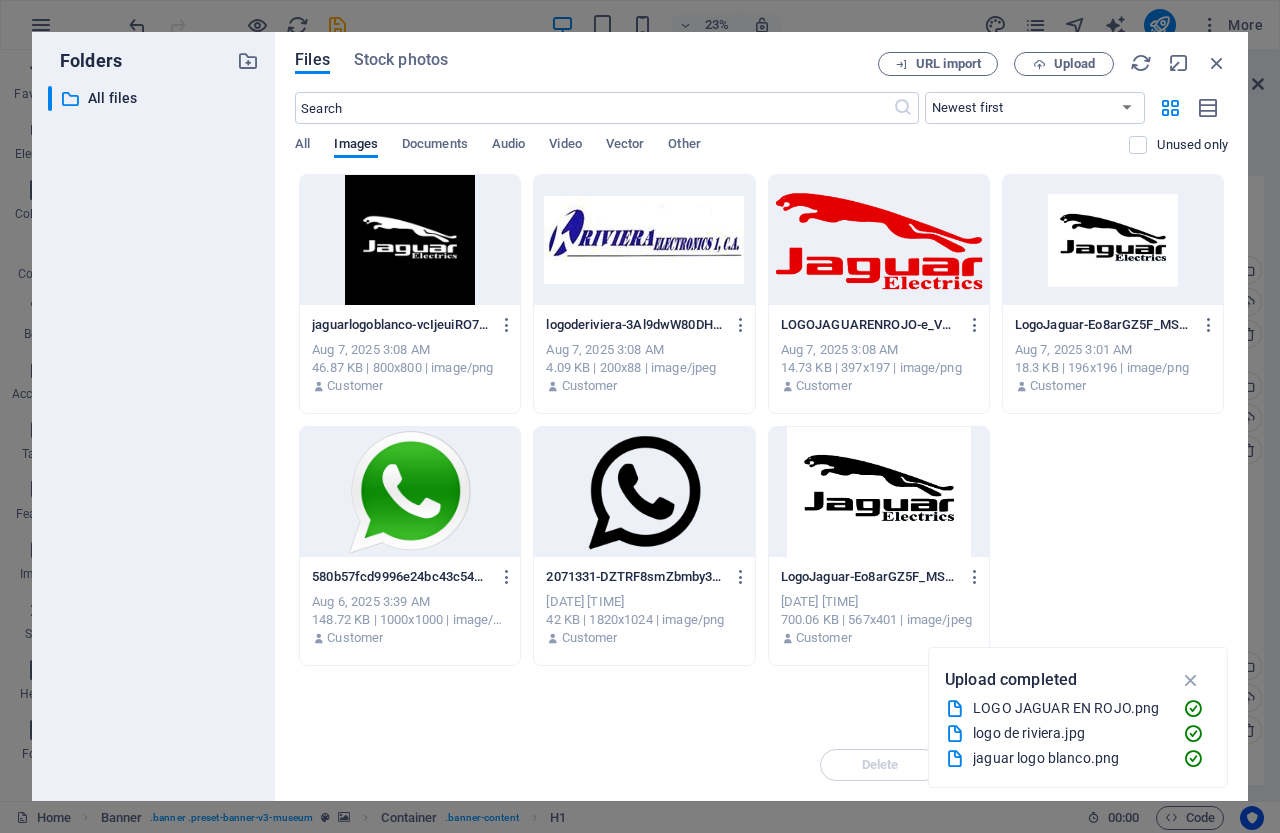 click at bounding box center [410, 240] 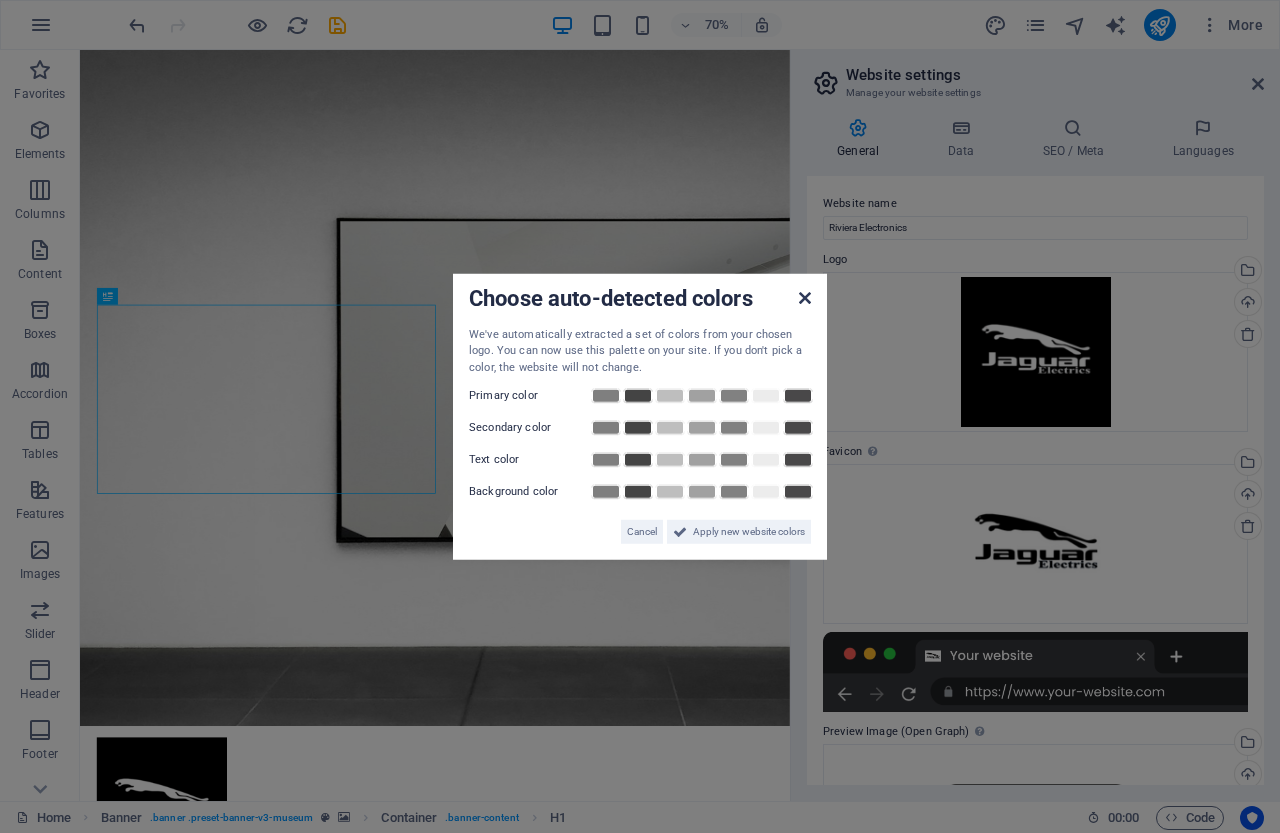 click at bounding box center [805, 297] 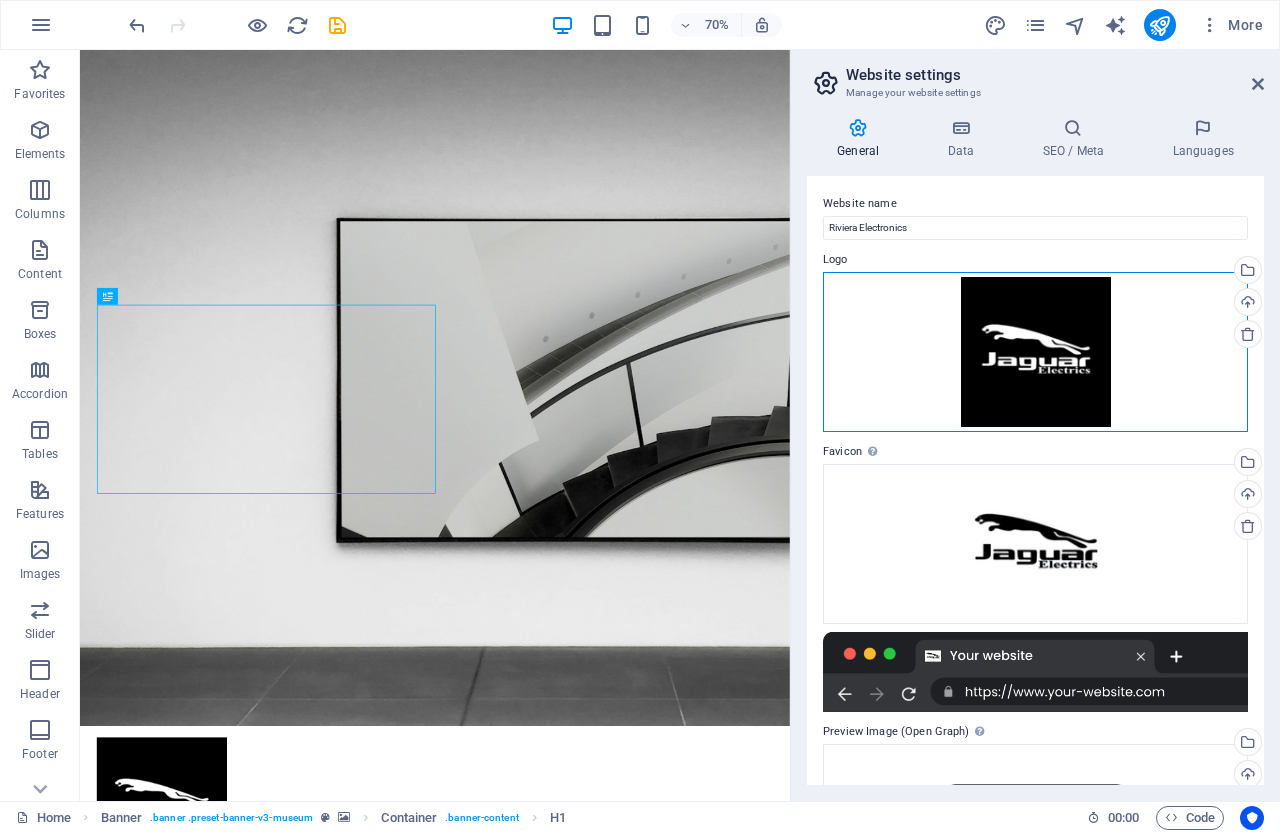 click on "Drag files here, click to choose files or select files from Files or our free stock photos & videos" at bounding box center (1035, 352) 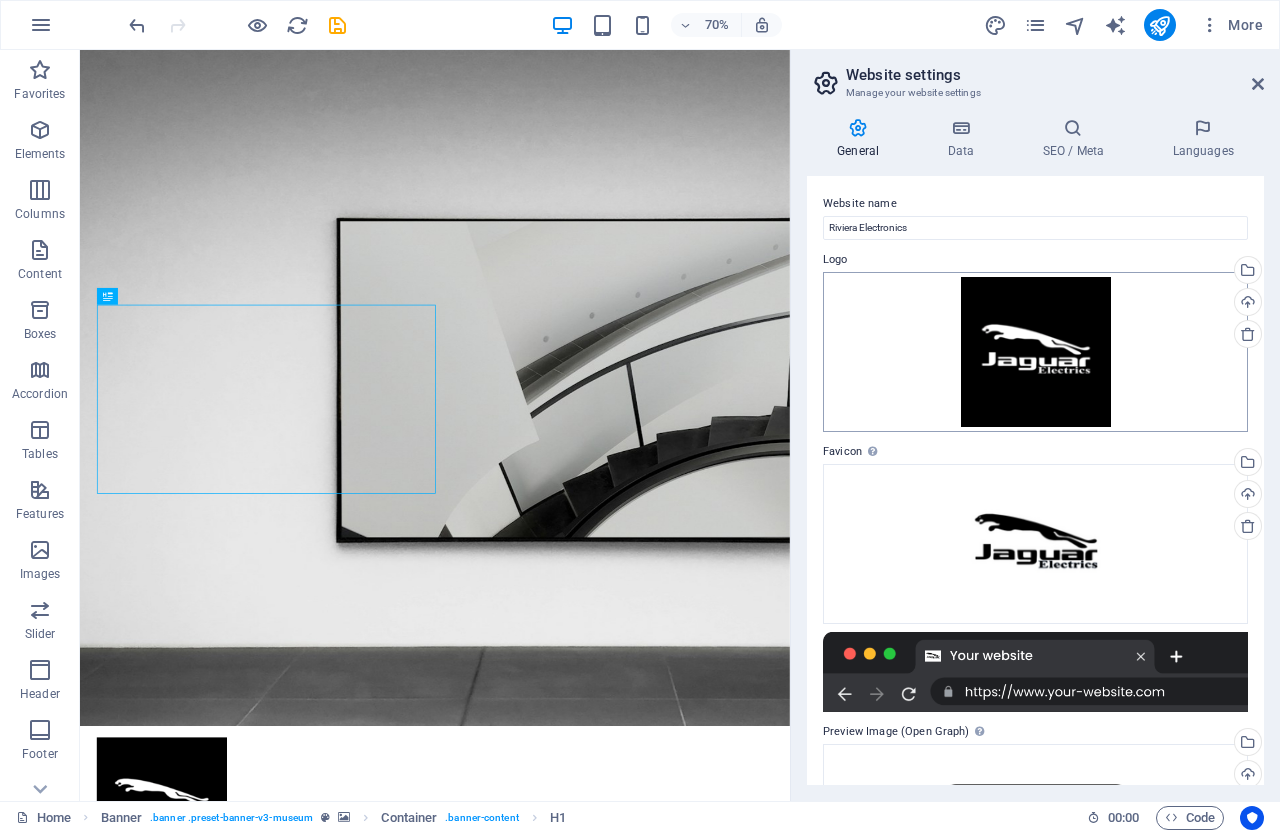 click on "Individual Home Favorites Elements Columns Content Boxes Accordion Tables Features Images Slider Header Footer Forms Marketing Collections
Drag here to replace the existing content. Press “Ctrl” if you want to create a new element.
H1   Banner   Container   Container   Spacer   Text   Spacer   Menu   Banner   Menu Bar   Button   Banner   Logo 70% More Home Banner . banner .preset-banner-v3-museum Container . banner-content H1 00 : 00 Code Website settings Manage your website settings  General  Data  SEO / Meta  Languages Website name Riviera Electronics Logo Drag files here, click to choose files or select files from Files or our free stock photos & videos Select files from the file manager, stock photos, or upload file(s) Upload Favicon Set the favicon of your website here. A favicon is a small icon shown in the browser tab next to your website title. It helps visitors identify your website. AI" at bounding box center (640, 416) 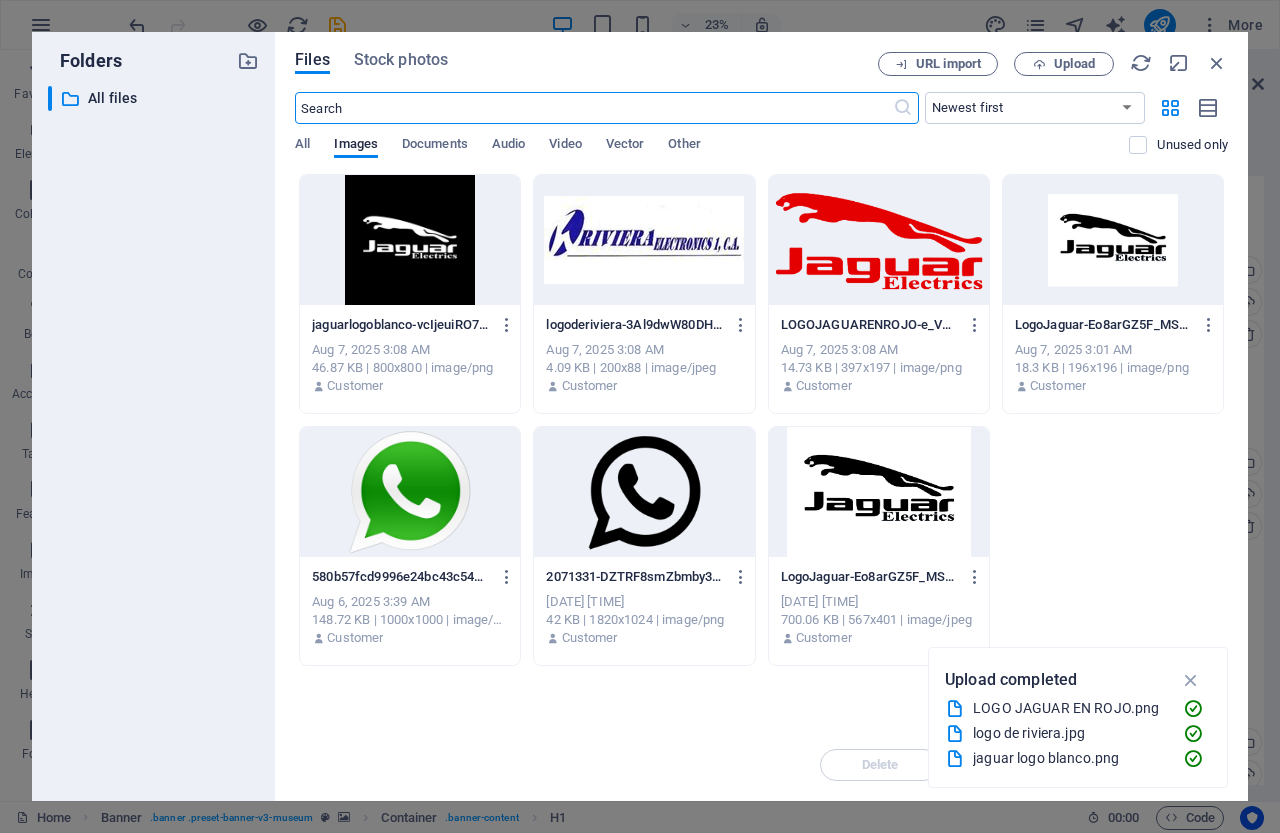 click at bounding box center (1113, 240) 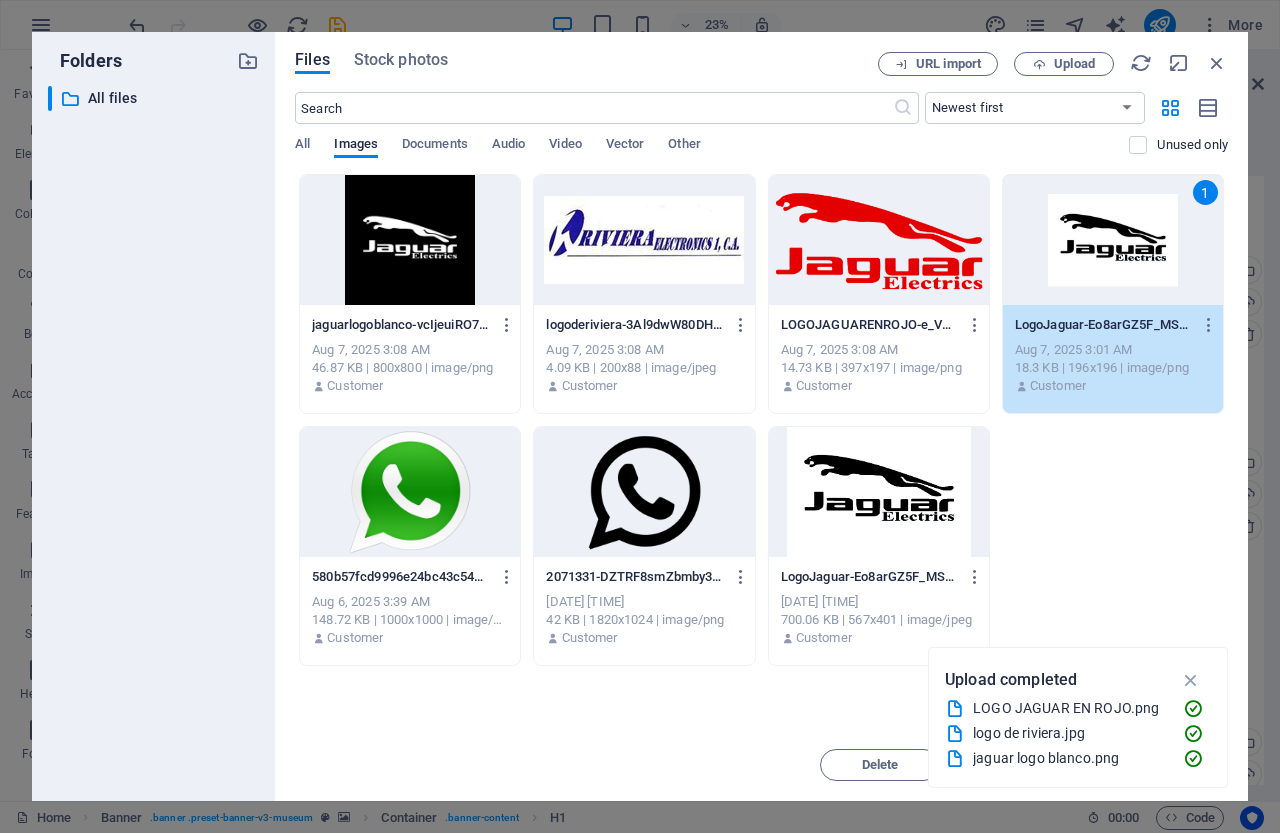 click on "1" at bounding box center (1113, 240) 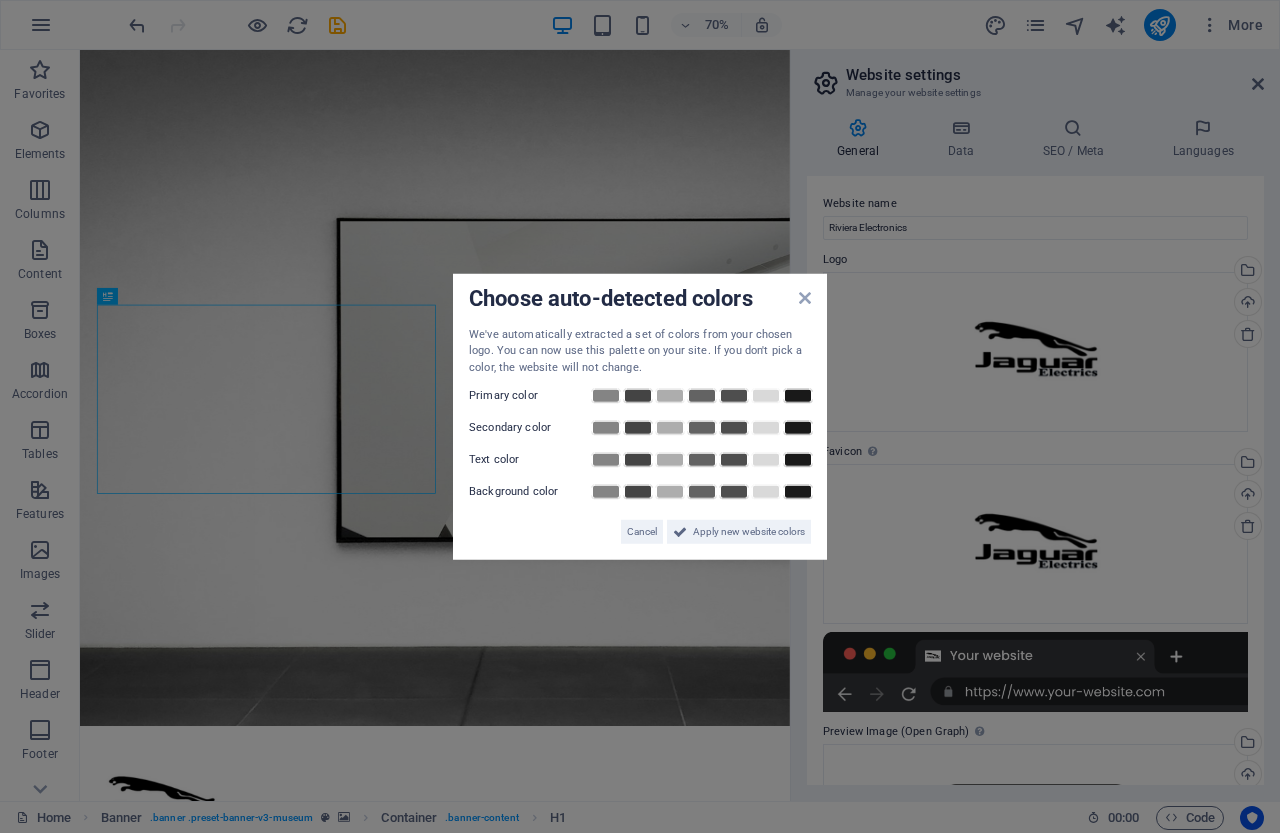 click on "Choose auto-detected colors We've automatically extracted a set of colors from your chosen logo. You can now use this palette on your site. If you don't pick a color, the website will not change.  Primary color Secondary color Text color Background color Cancel Apply new website colors" at bounding box center (640, 416) 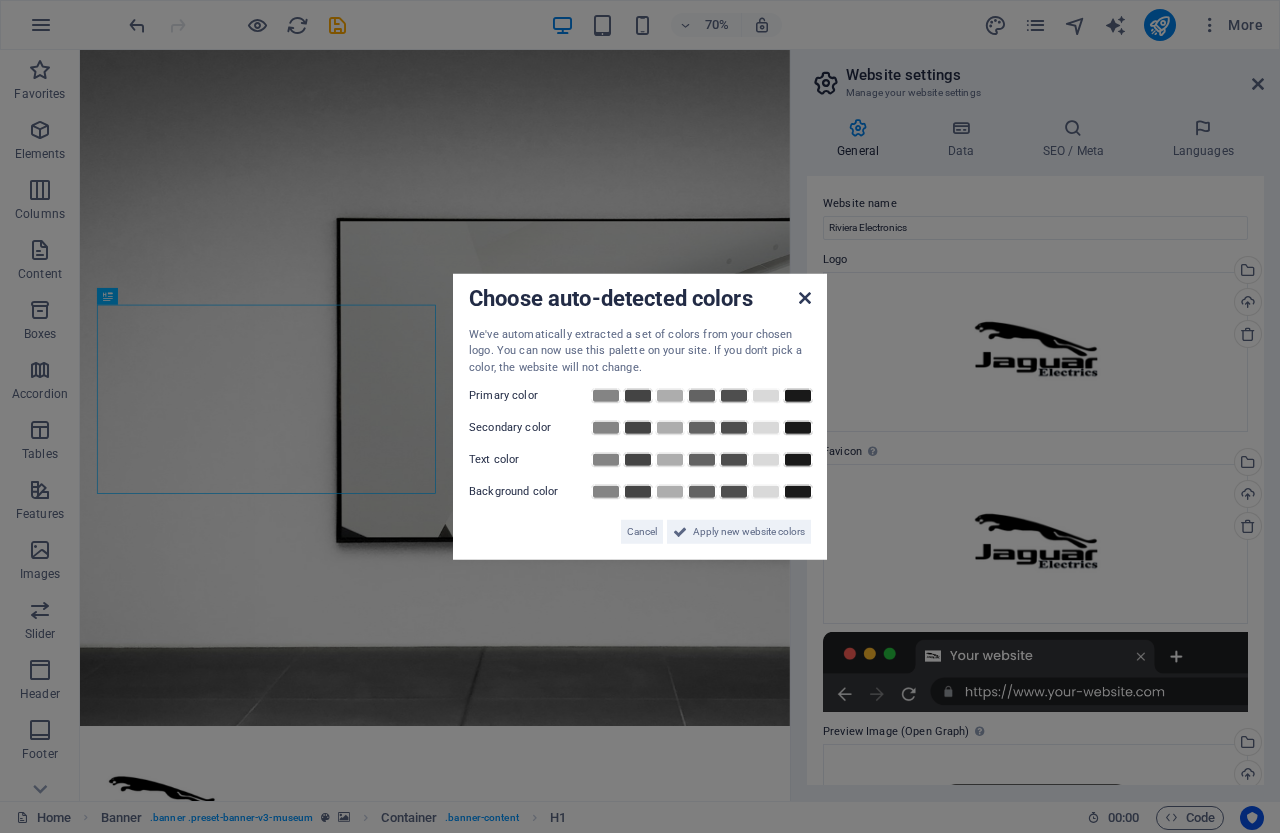 click at bounding box center (805, 297) 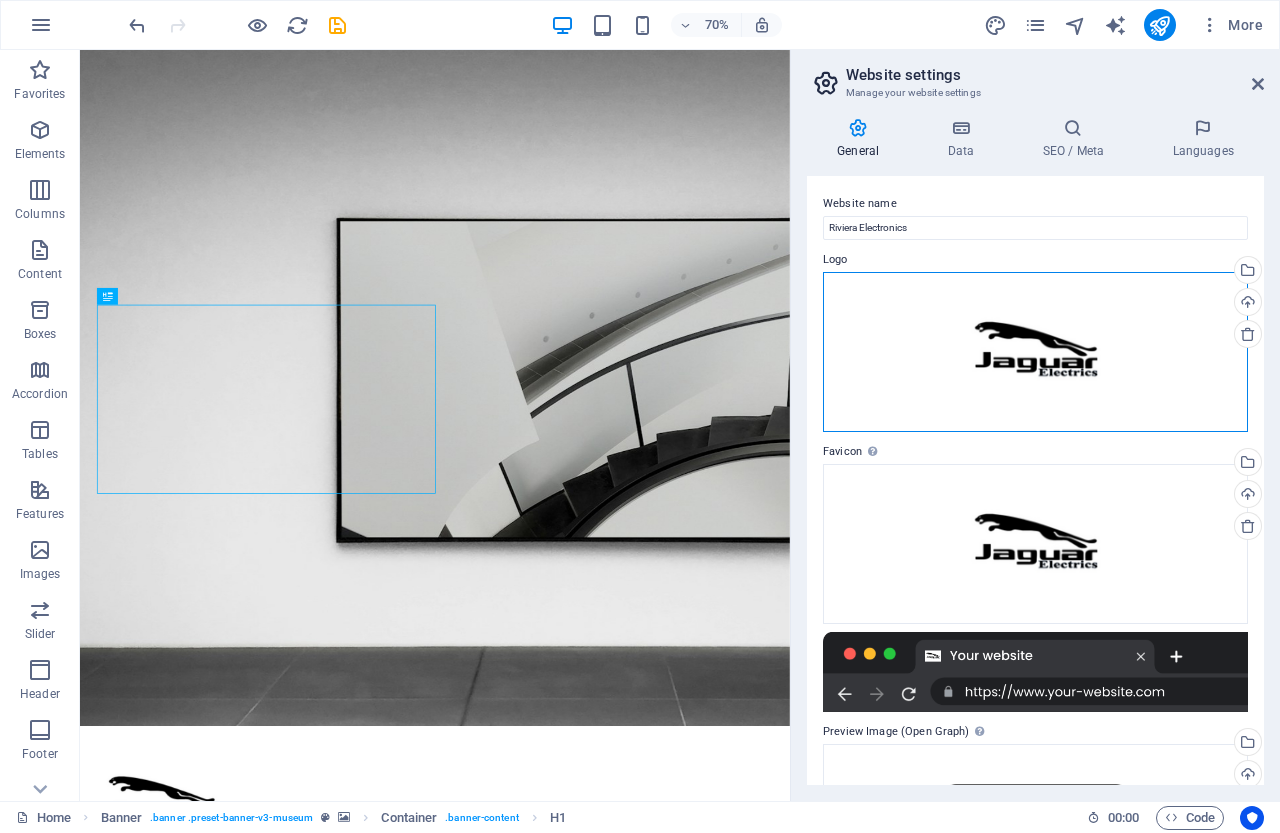 click on "Drag files here, click to choose files or select files from Files or our free stock photos & videos" at bounding box center (1035, 352) 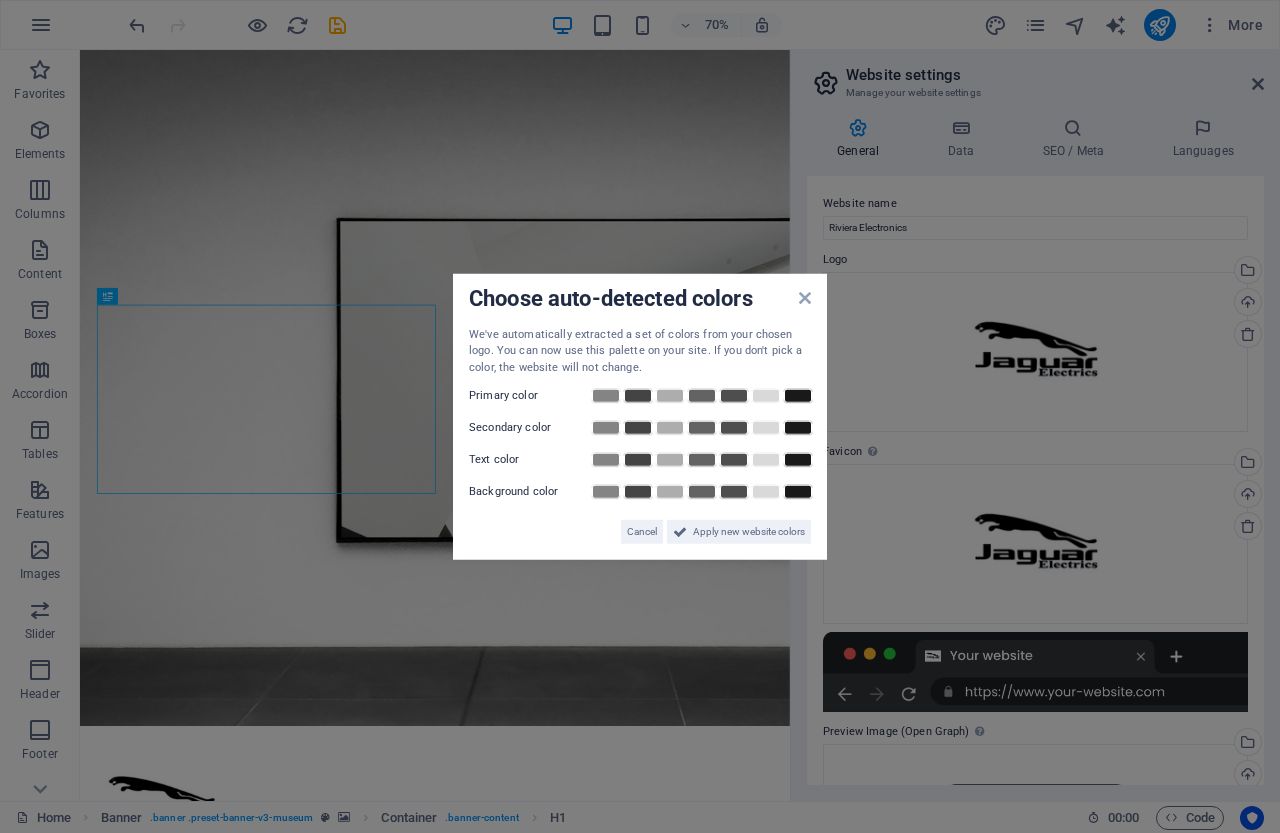 click on "Choose auto-detected colors We've automatically extracted a set of colors from your chosen logo. You can now use this palette on your site. If you don't pick a color, the website will not change.  Primary color Secondary color Text color Background color Cancel Apply new website colors" at bounding box center (640, 416) 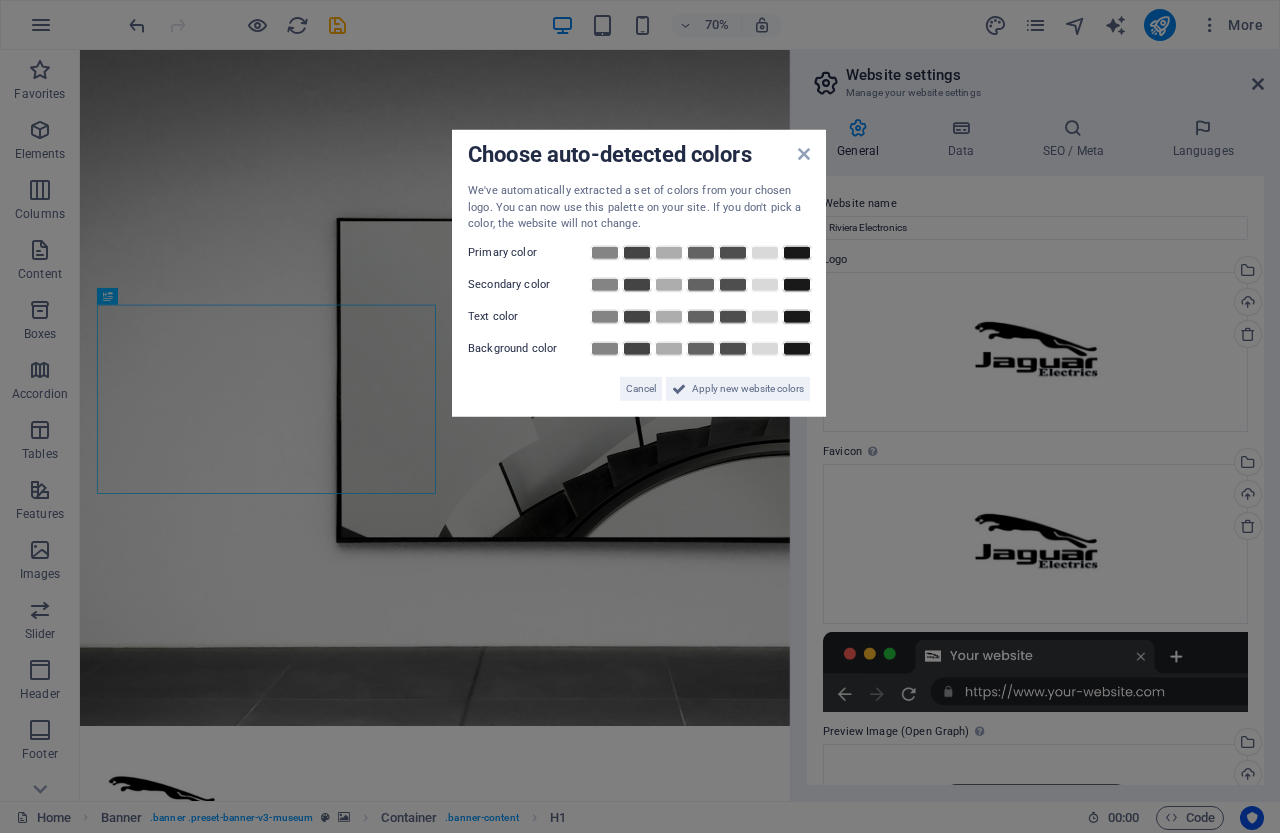click on "Choose auto-detected colors We've automatically extracted a set of colors from your chosen logo. You can now use this palette on your site. If you don't pick a color, the website will not change.  Primary color Secondary color Text color Background color Cancel Apply new website colors" at bounding box center [639, 273] 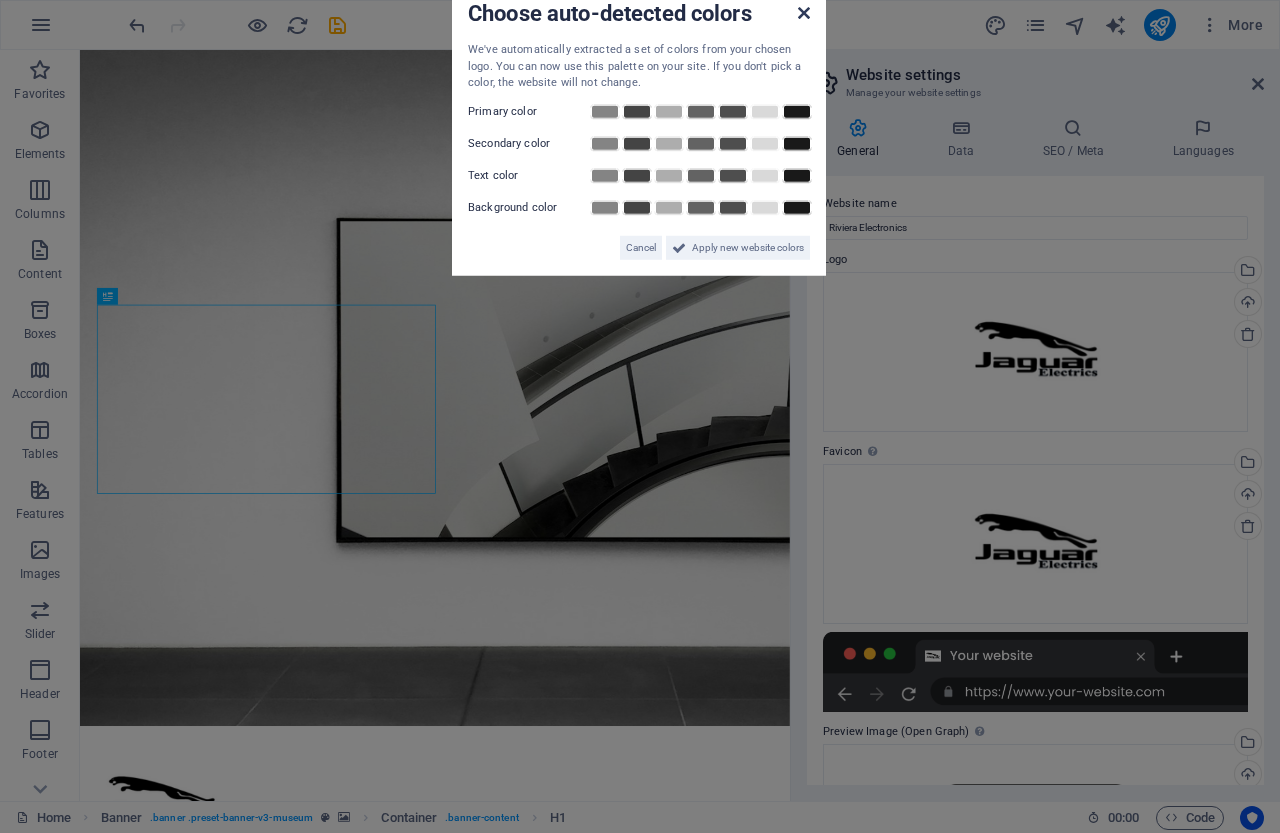click at bounding box center [804, 13] 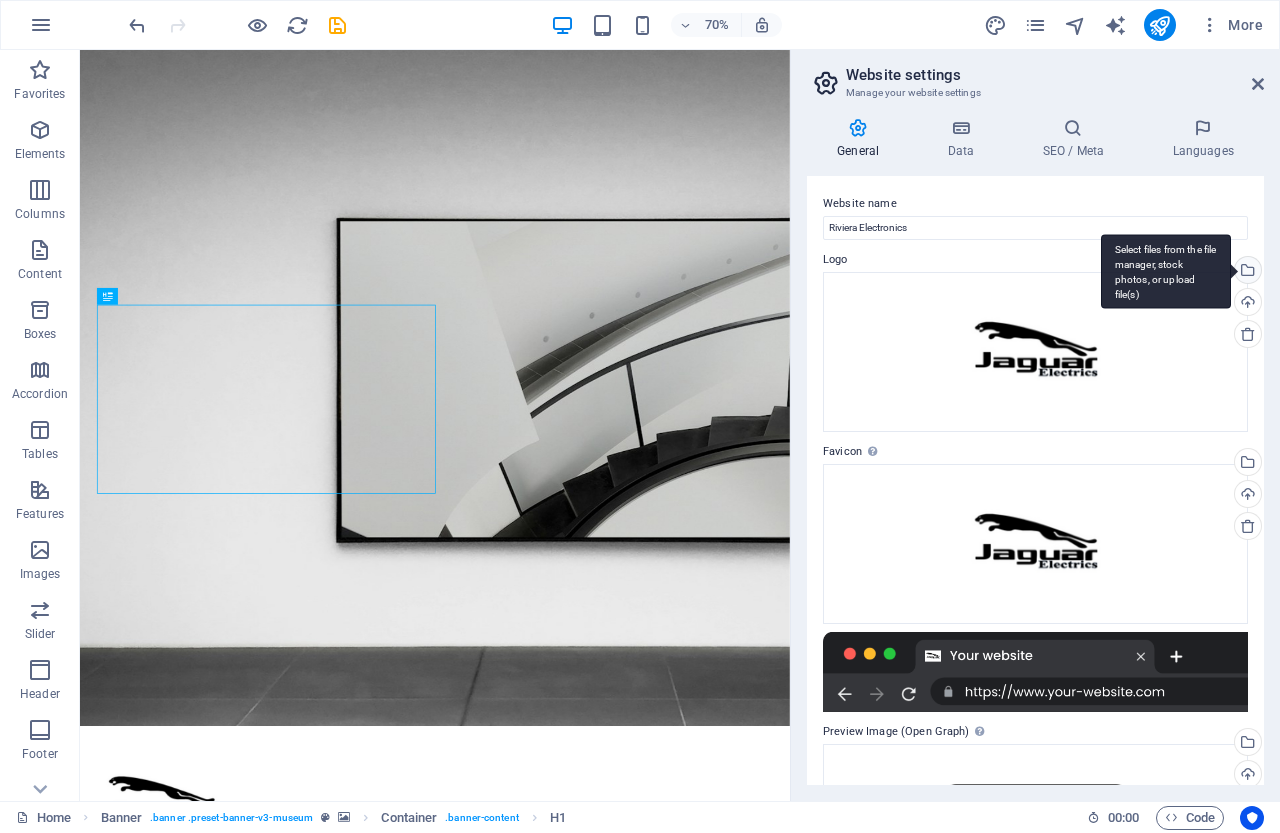 click on "Select files from the file manager, stock photos, or upload file(s)" at bounding box center (1246, 272) 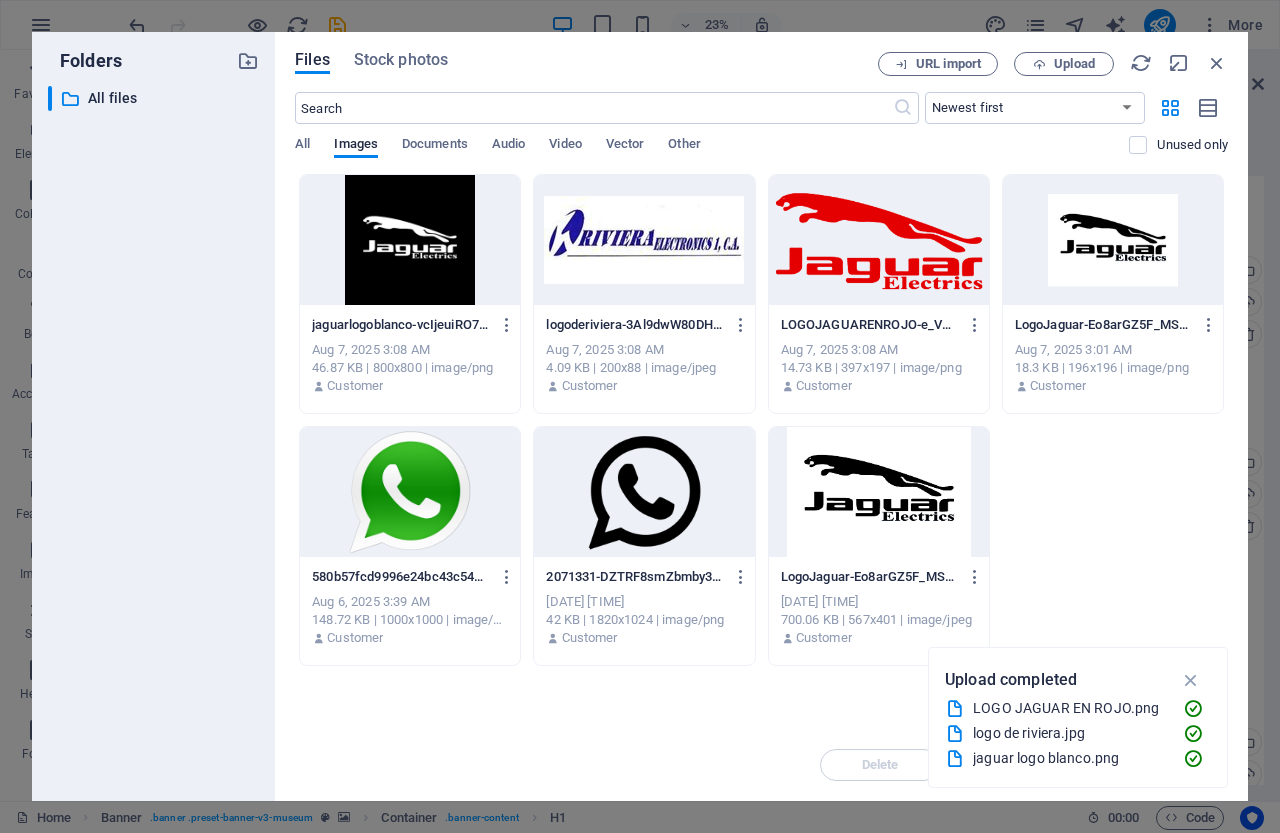 click at bounding box center (879, 492) 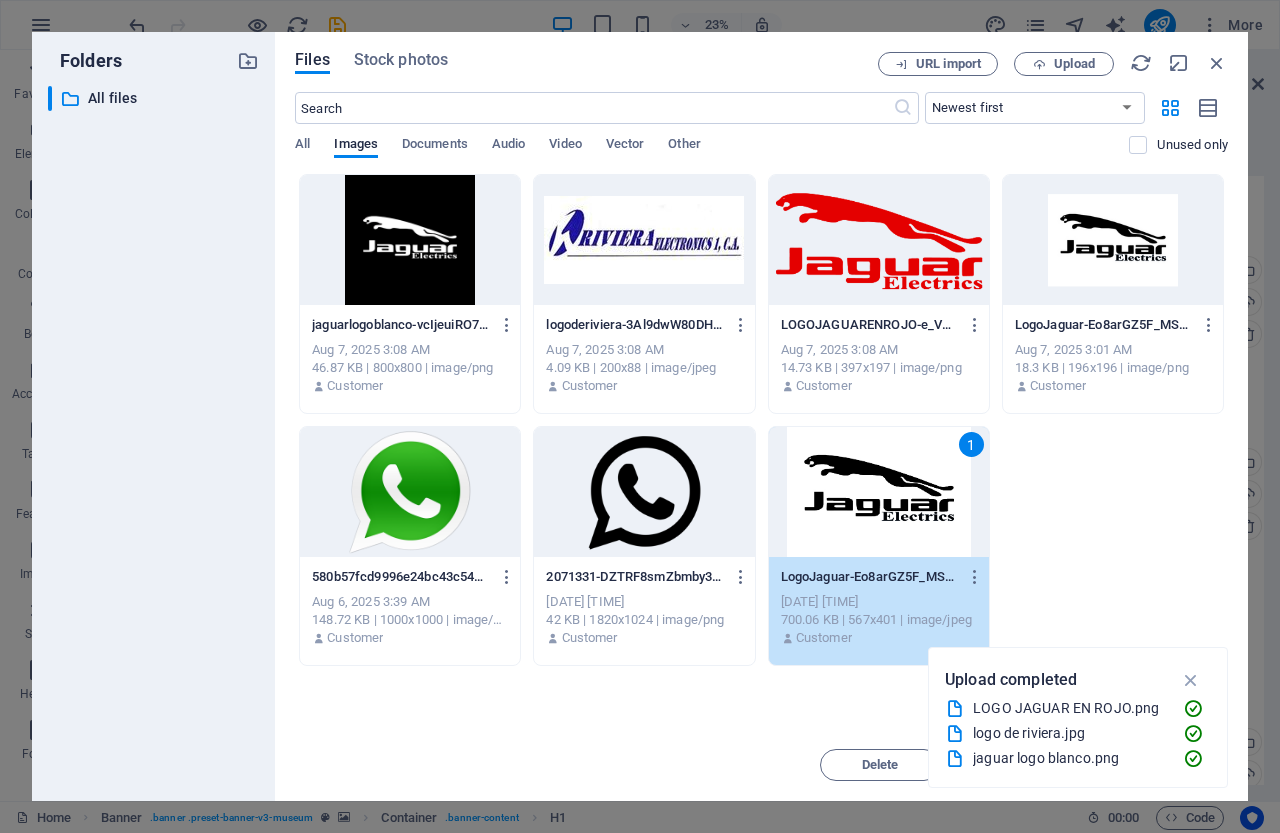 click on "1" at bounding box center (879, 492) 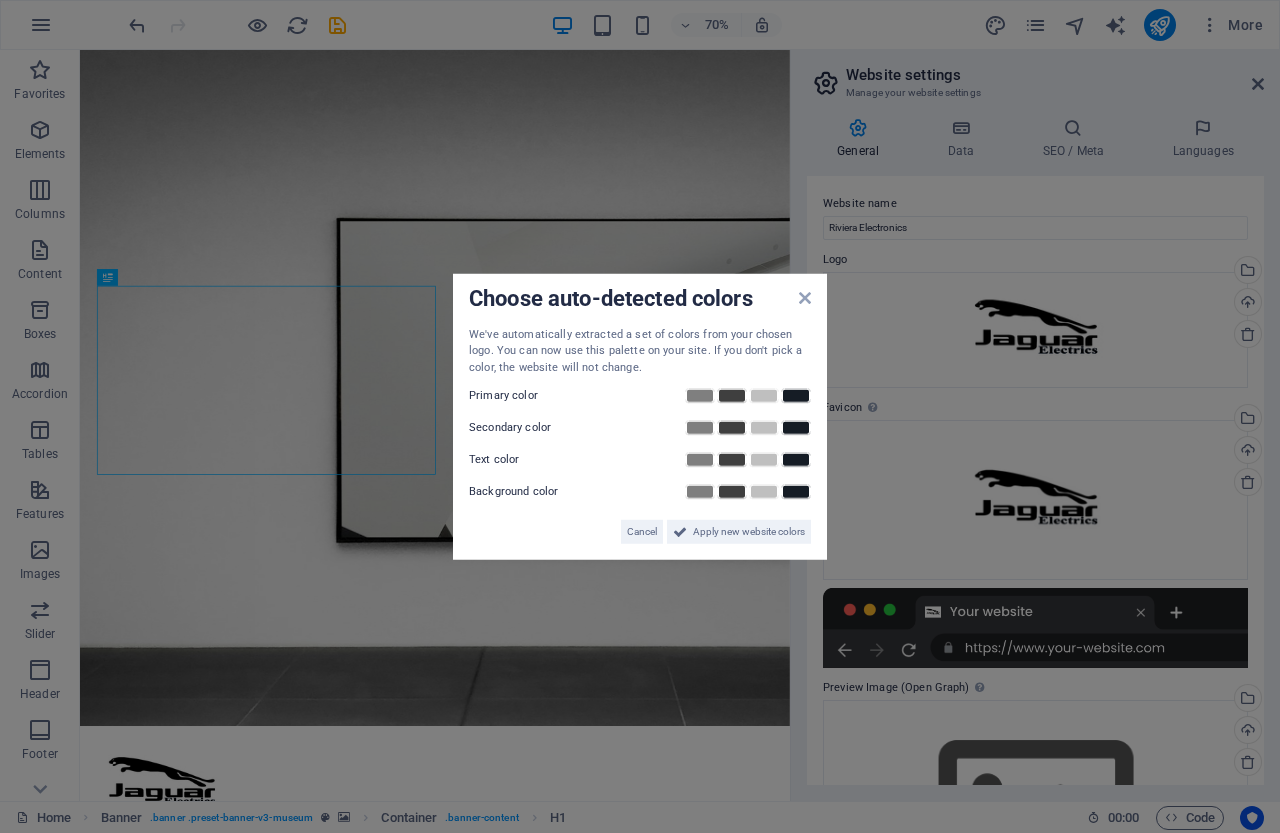 click on "Choose auto-detected colors" at bounding box center (640, 299) 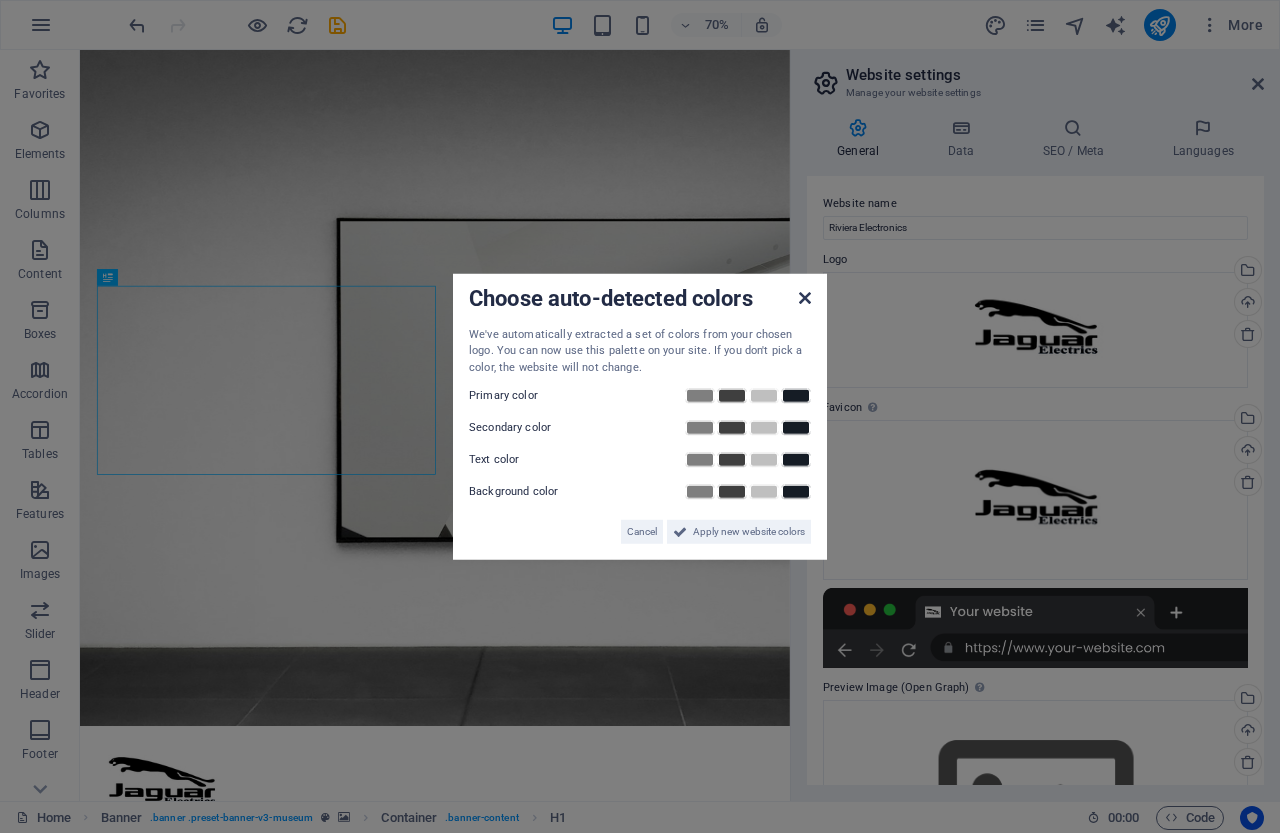 click at bounding box center [805, 297] 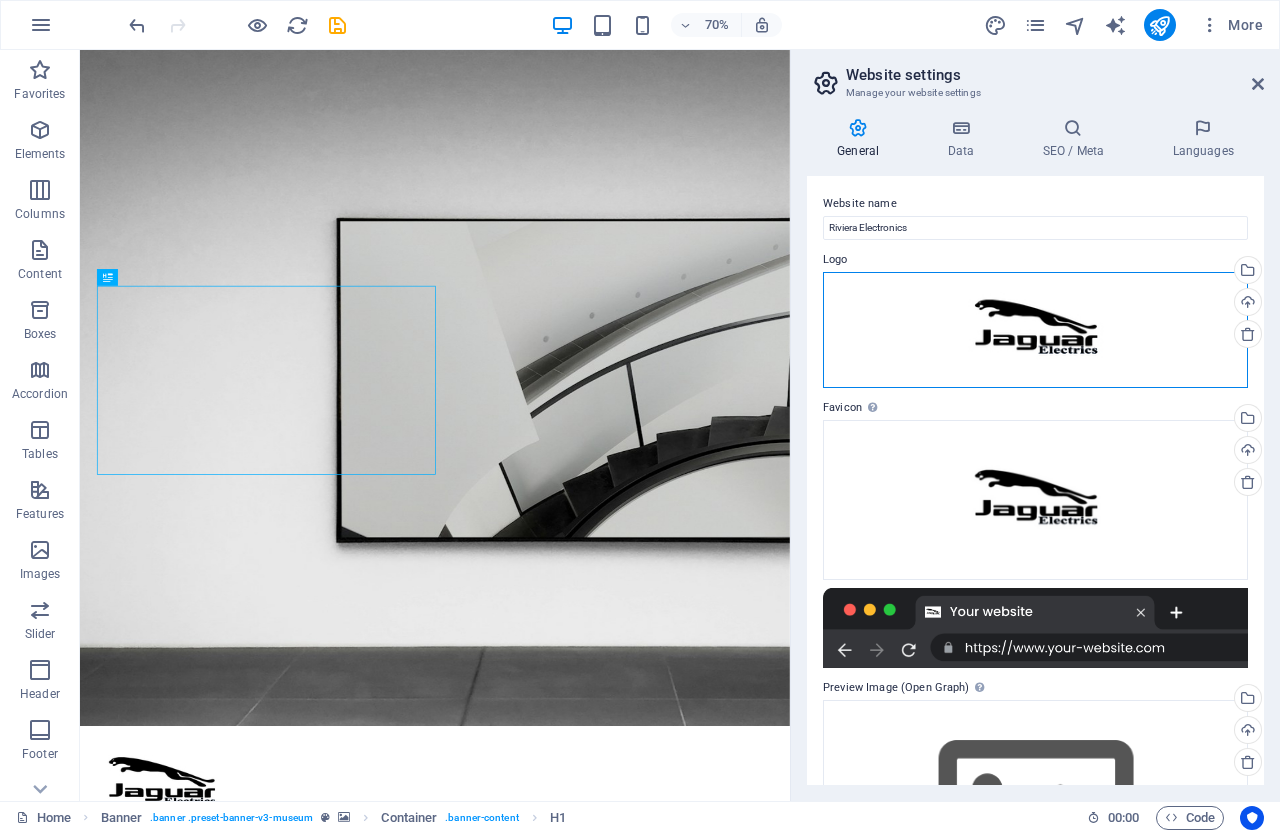 click on "Drag files here, click to choose files or select files from Files or our free stock photos & videos" at bounding box center [1035, 330] 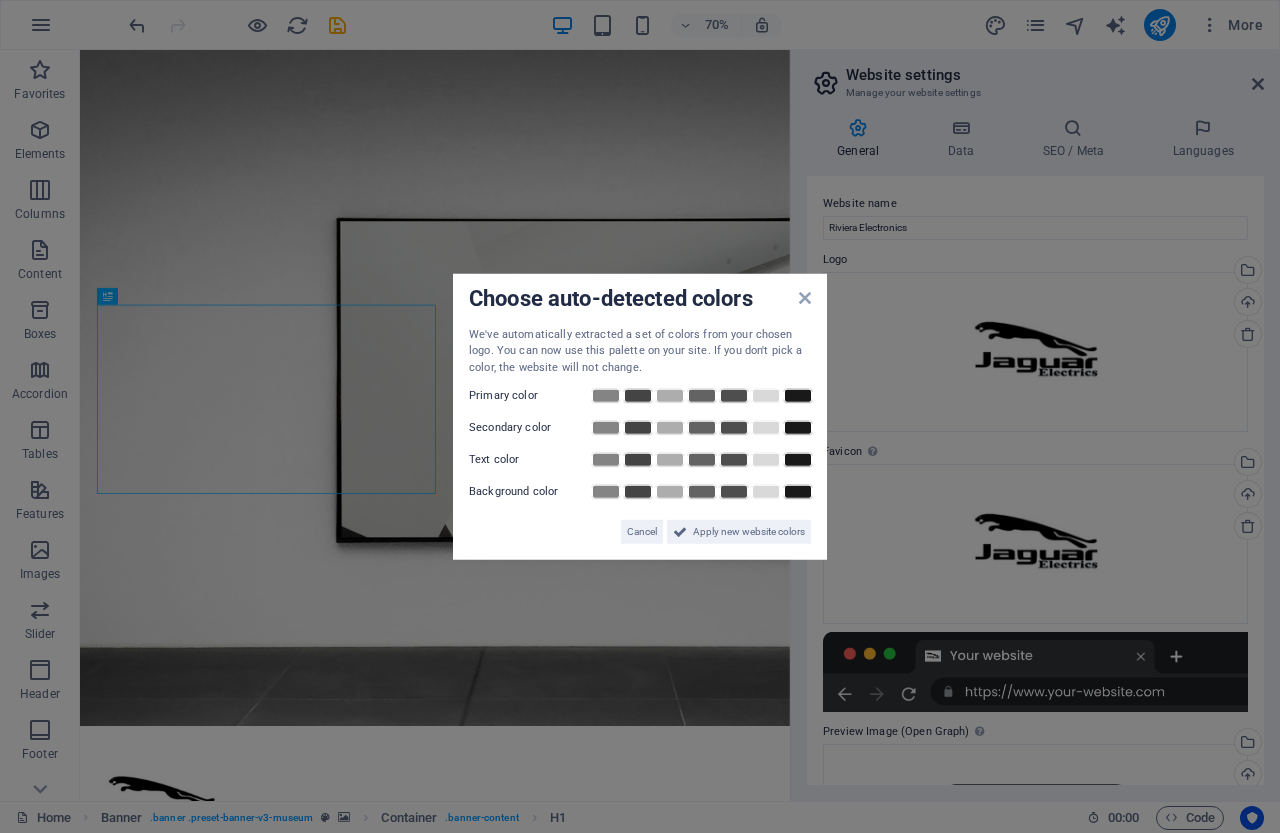 click on "Choose auto-detected colors We've automatically extracted a set of colors from your chosen logo. You can now use this palette on your site. If you don't pick a color, the website will not change.  Primary color Secondary color Text color Background color Cancel Apply new website colors" at bounding box center [640, 416] 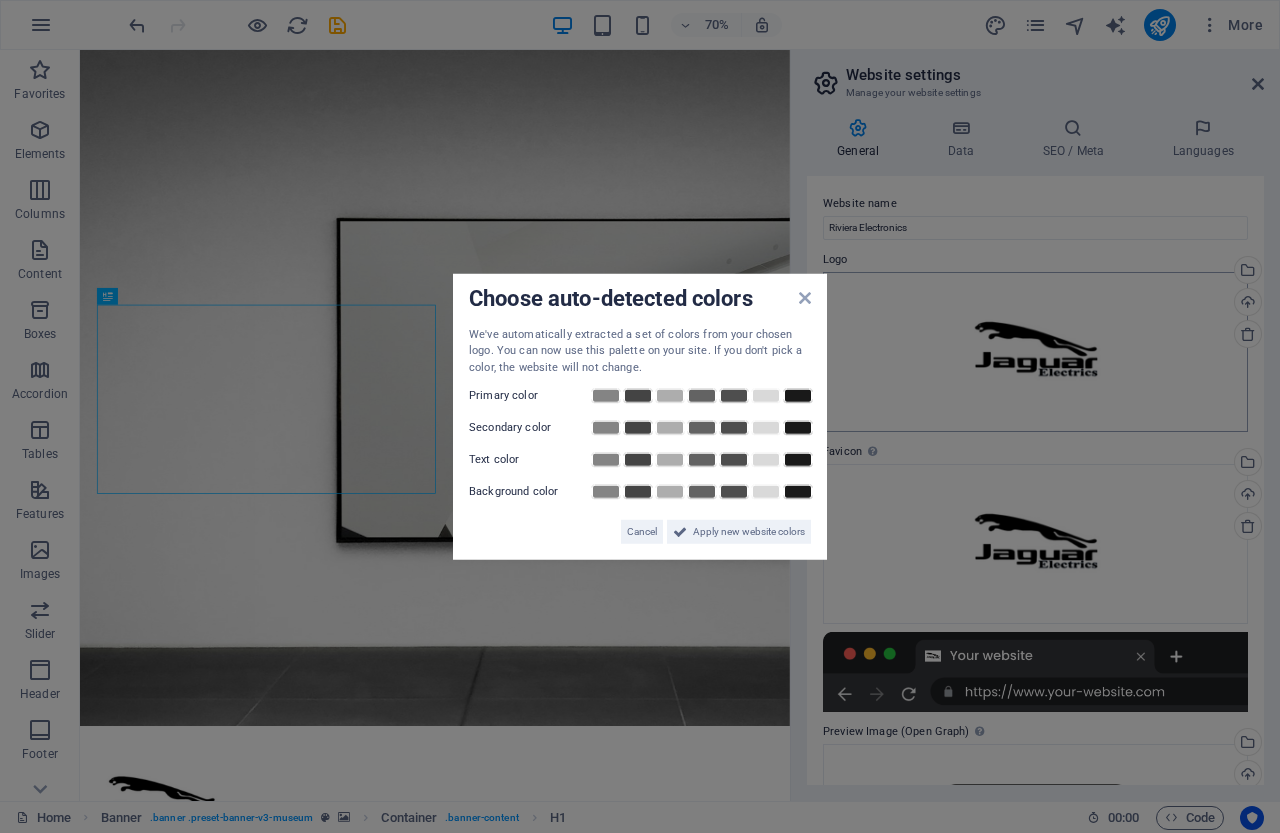 drag, startPoint x: 804, startPoint y: 298, endPoint x: 874, endPoint y: 308, distance: 70.71068 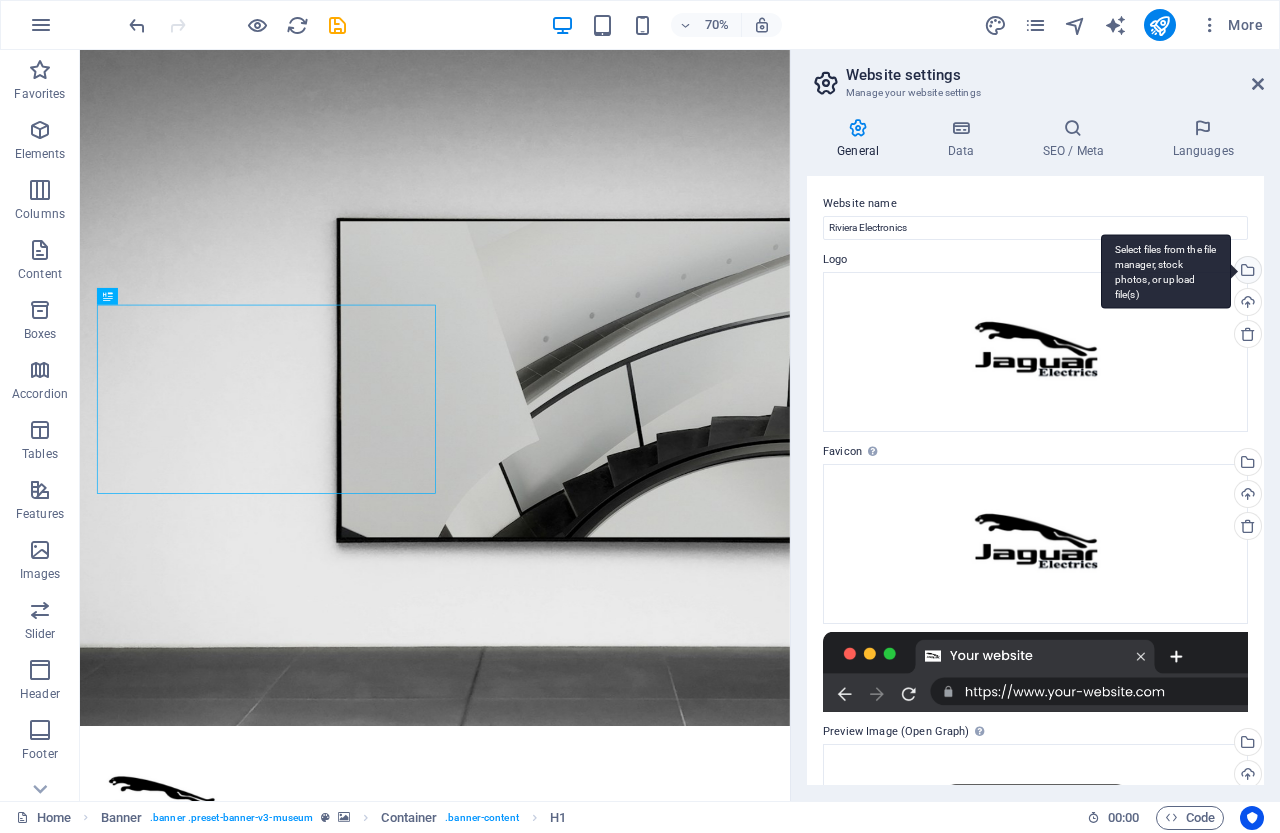 click on "Select files from the file manager, stock photos, or upload file(s)" at bounding box center (1246, 272) 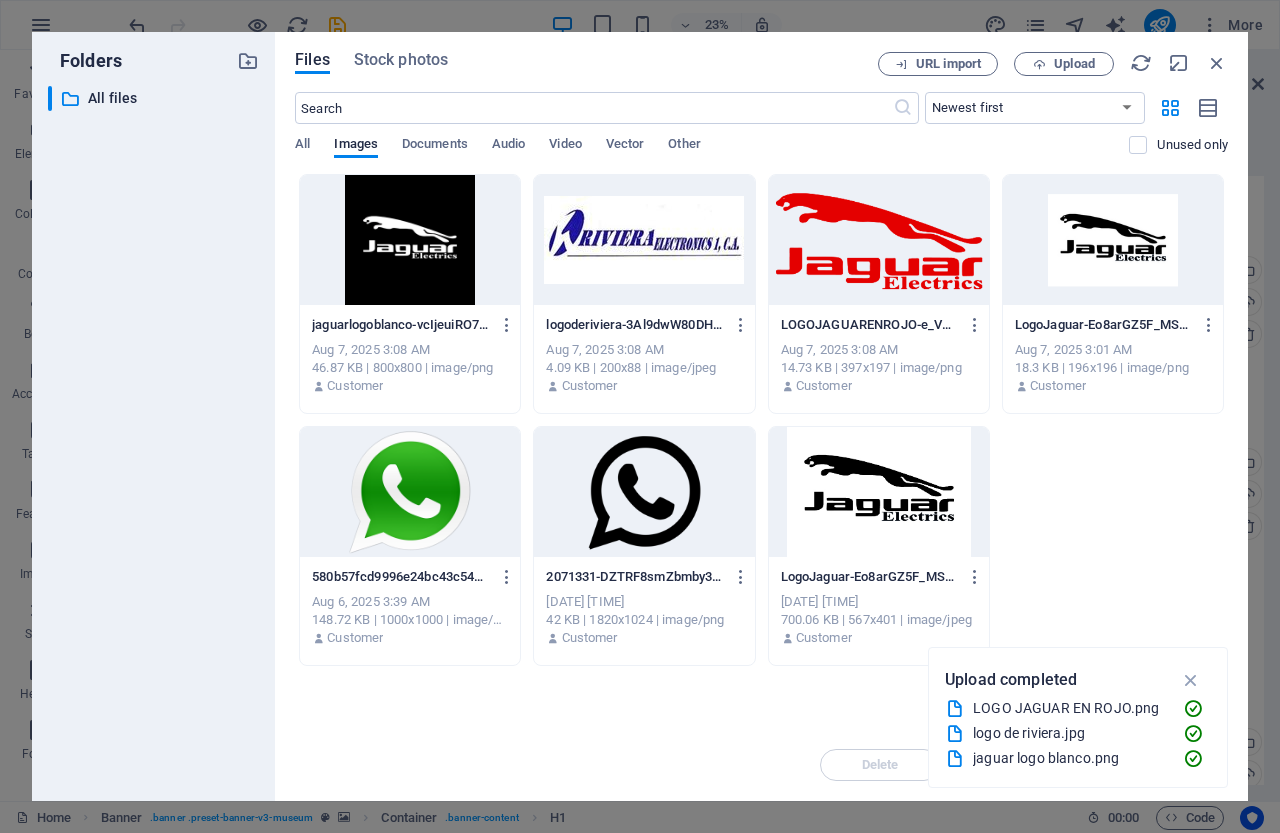 click at bounding box center (879, 240) 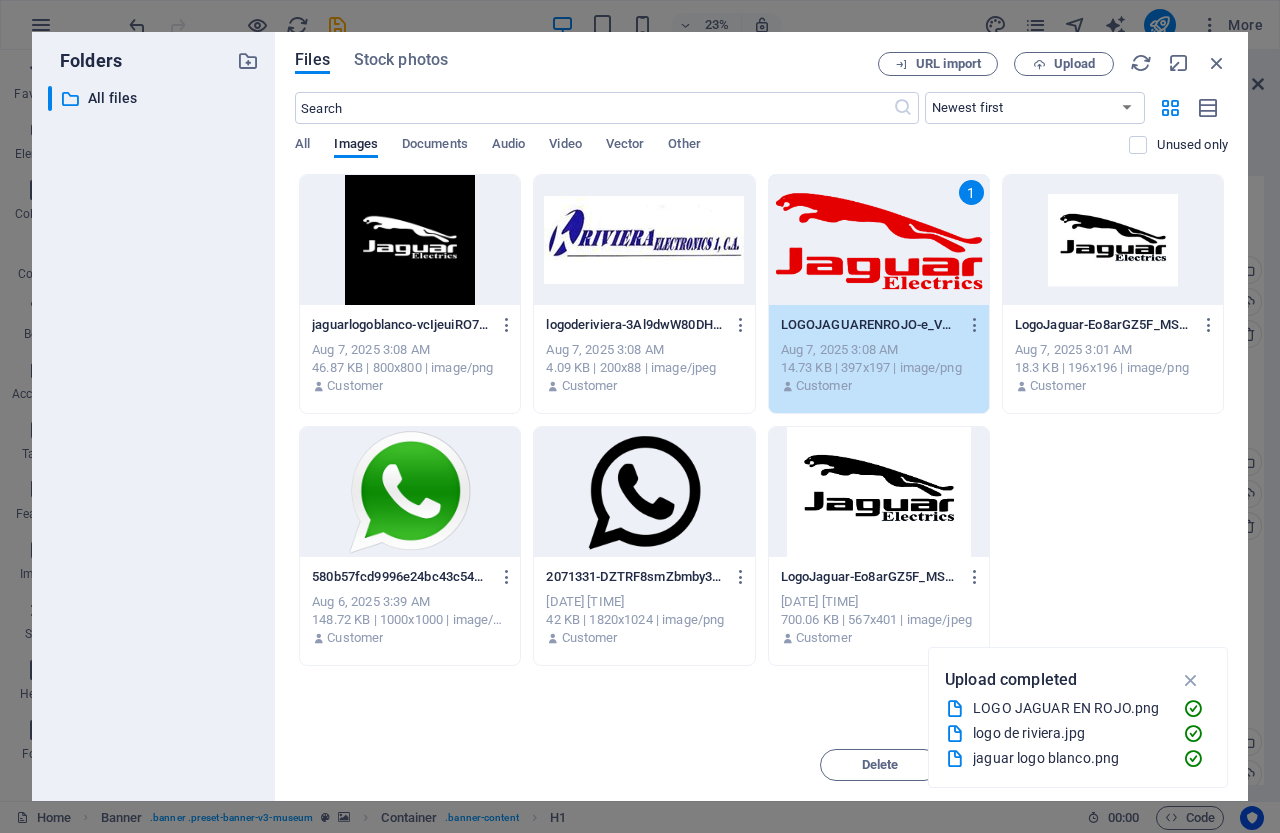 click on "1" at bounding box center (879, 240) 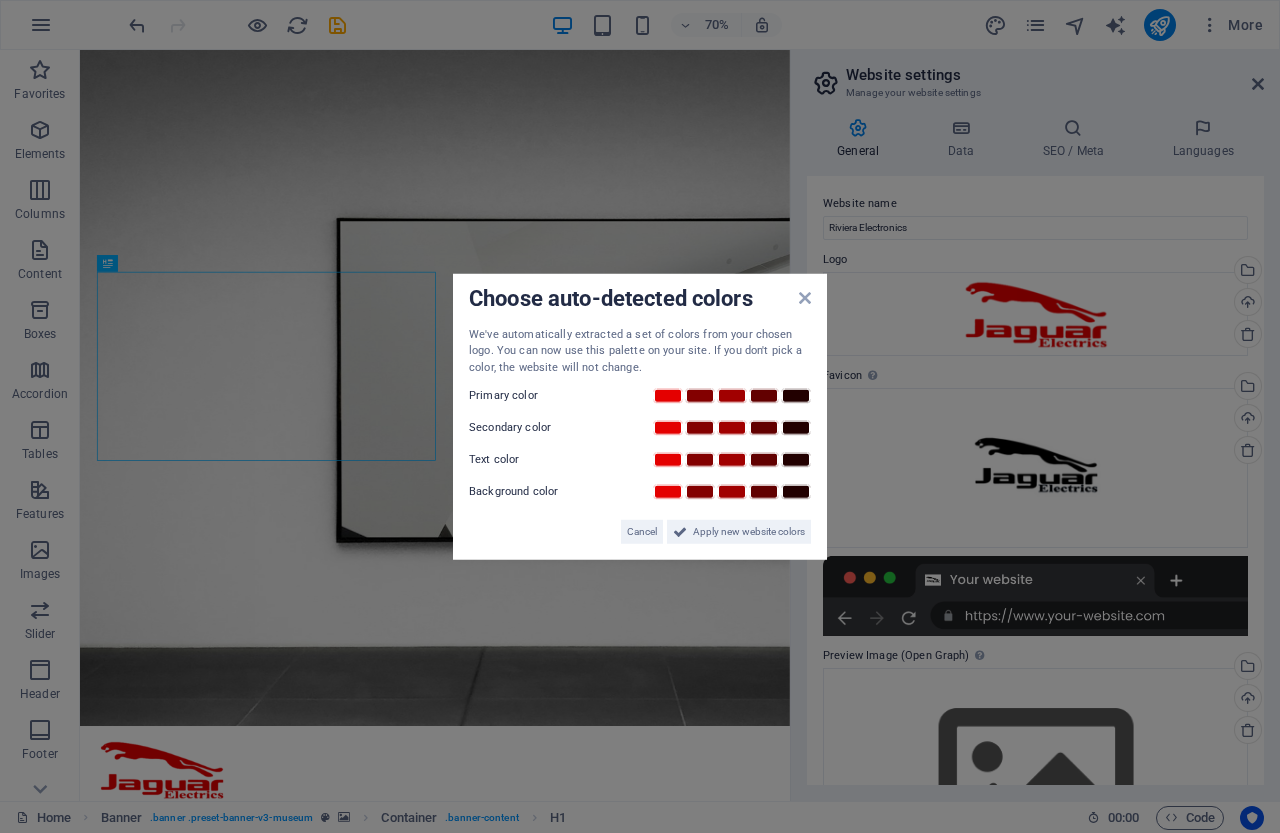 click on "Choose auto-detected colors We've automatically extracted a set of colors from your chosen logo. You can now use this palette on your site. If you don't pick a color, the website will not change.  Primary color Secondary color Text color Background color Cancel Apply new website colors" at bounding box center (640, 416) 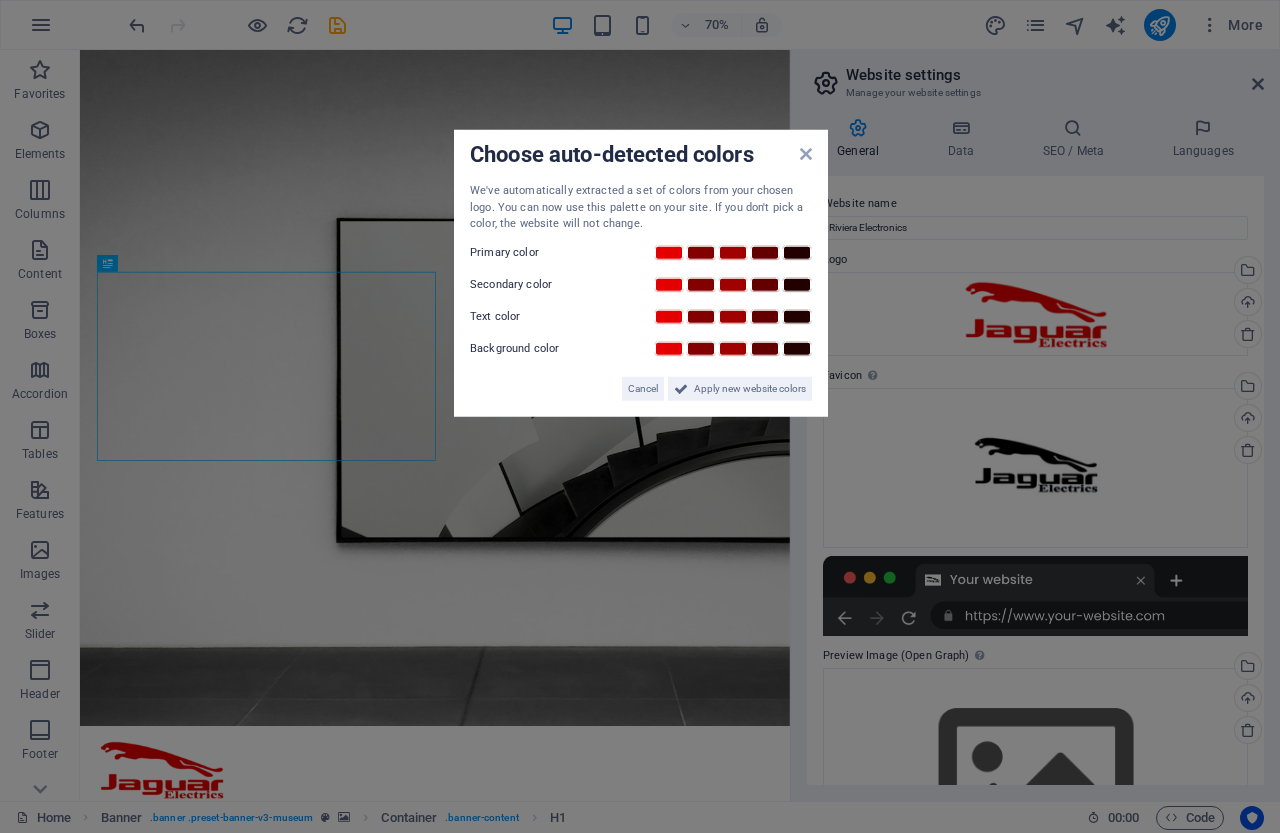 click on "Choose auto-detected colors We've automatically extracted a set of colors from your chosen logo. You can now use this palette on your site. If you don't pick a color, the website will not change.  Primary color Secondary color Text color Background color Cancel Apply new website colors" at bounding box center [641, 273] 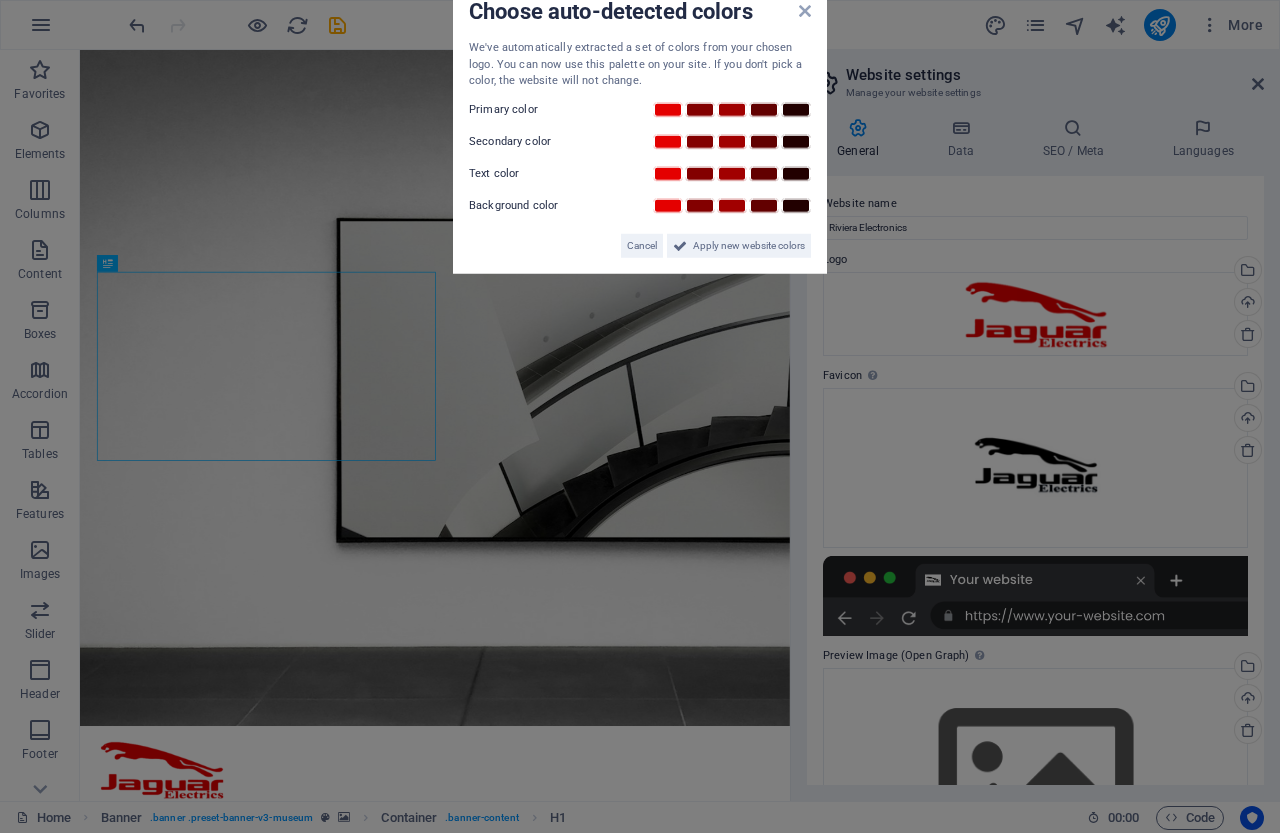 click on "Choose auto-detected colors We've automatically extracted a set of colors from your chosen logo. You can now use this palette on your site. If you don't pick a color, the website will not change.  Primary color Secondary color Text color Background color Cancel Apply new website colors" at bounding box center (640, 130) 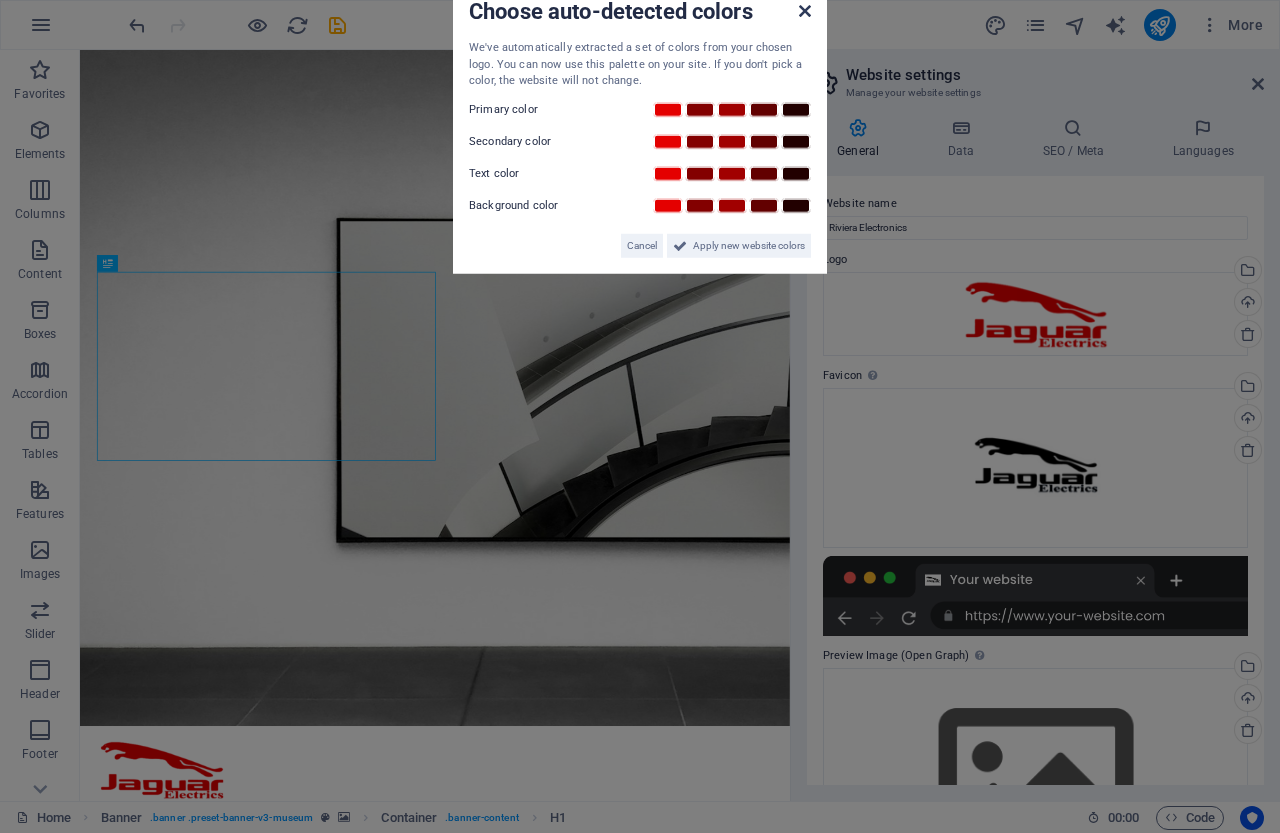 click at bounding box center [805, 11] 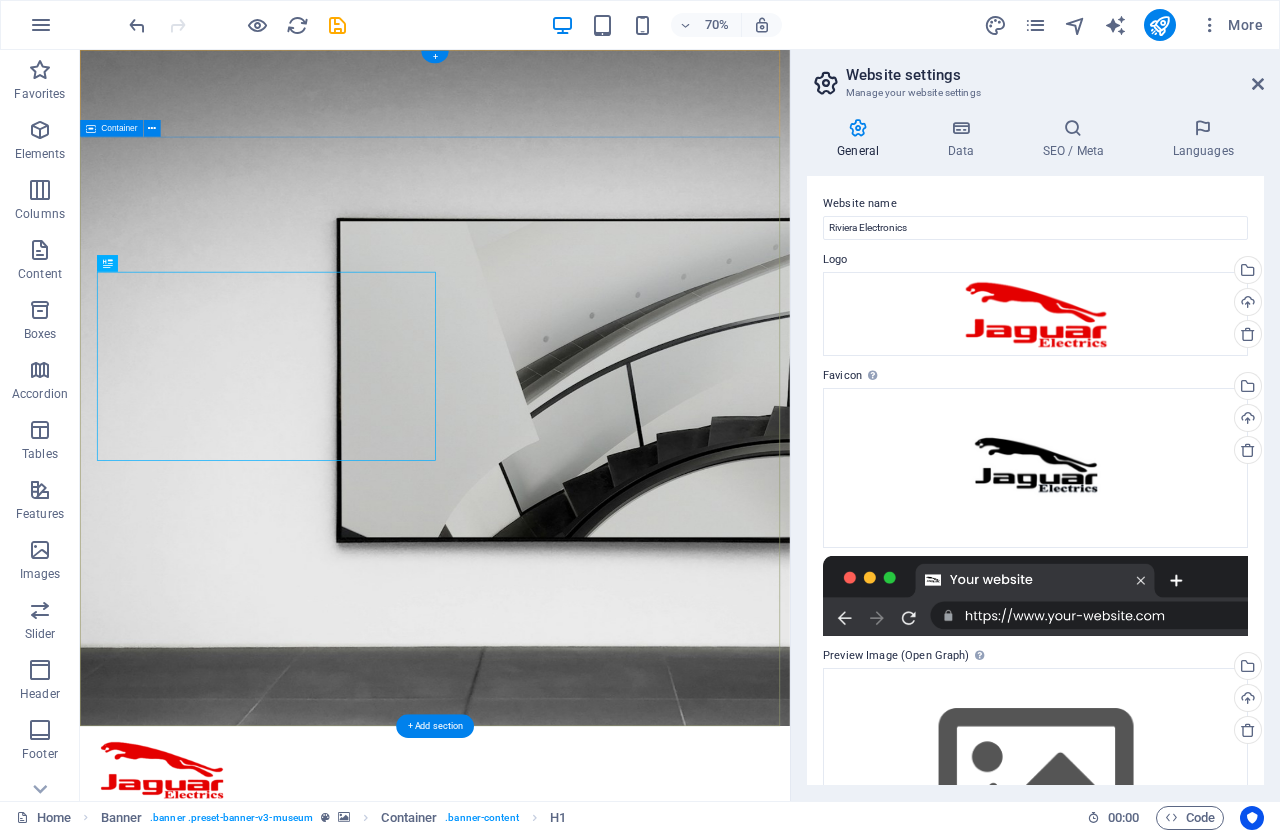 click on "The best art exhibitions Lorem ipsum dolor sit amet, consectetur adipiscing elit, sed do eiusmod tempor incididunt ut labore Lorem ipsum dolor sit amet, consectetur adipiscing elit, sed do eiusmod tempor incididunt ut labore Explore" at bounding box center [587, 1486] 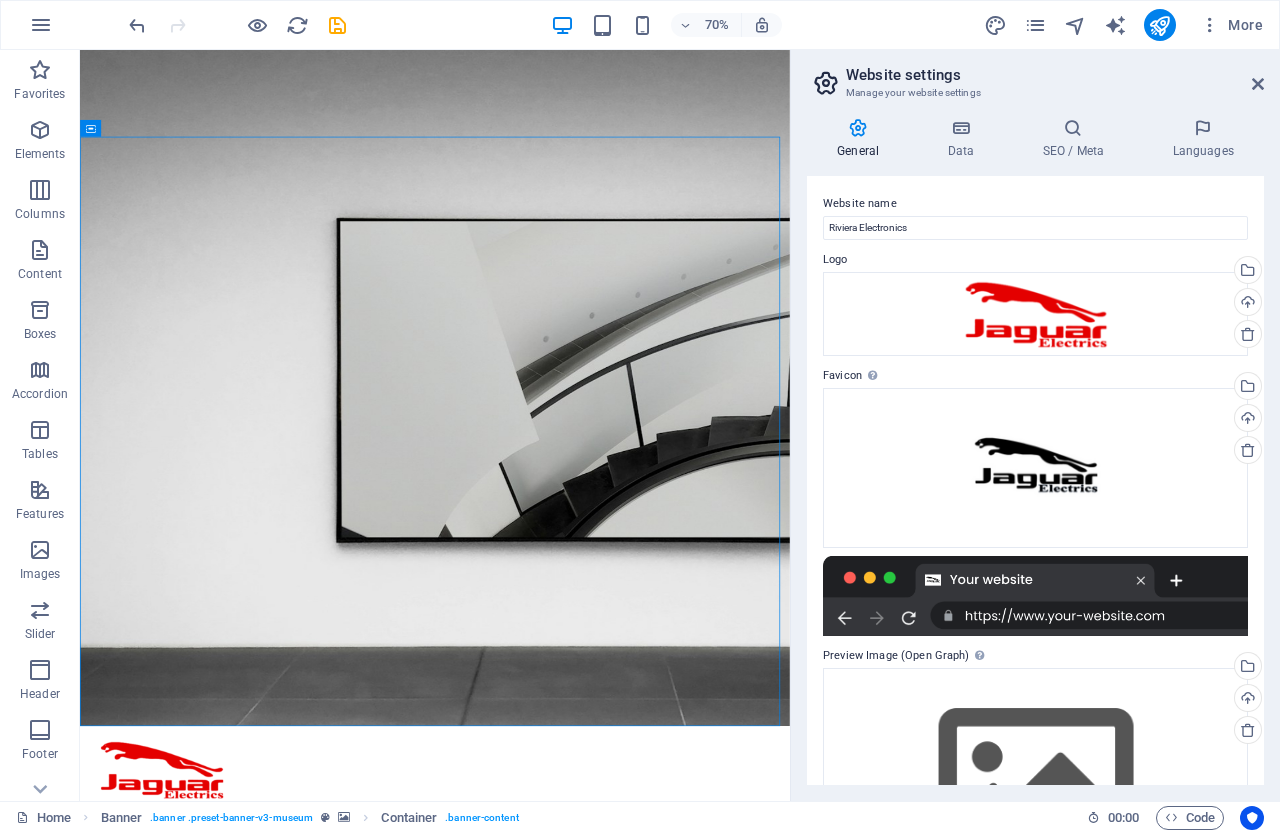 drag, startPoint x: 1264, startPoint y: 366, endPoint x: 1279, endPoint y: 657, distance: 291.38635 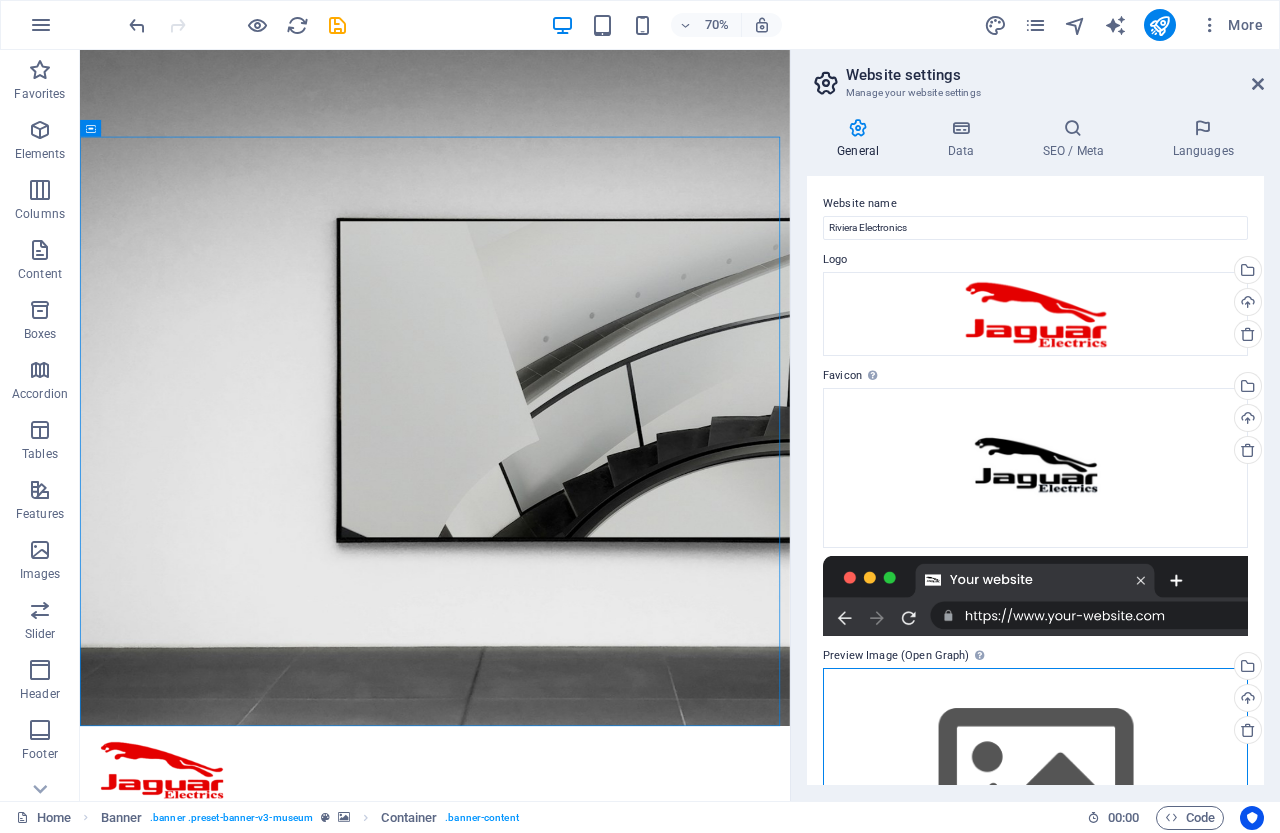 click on "Drag files here, click to choose files or select files from Files or our free stock photos & videos" at bounding box center (1035, 782) 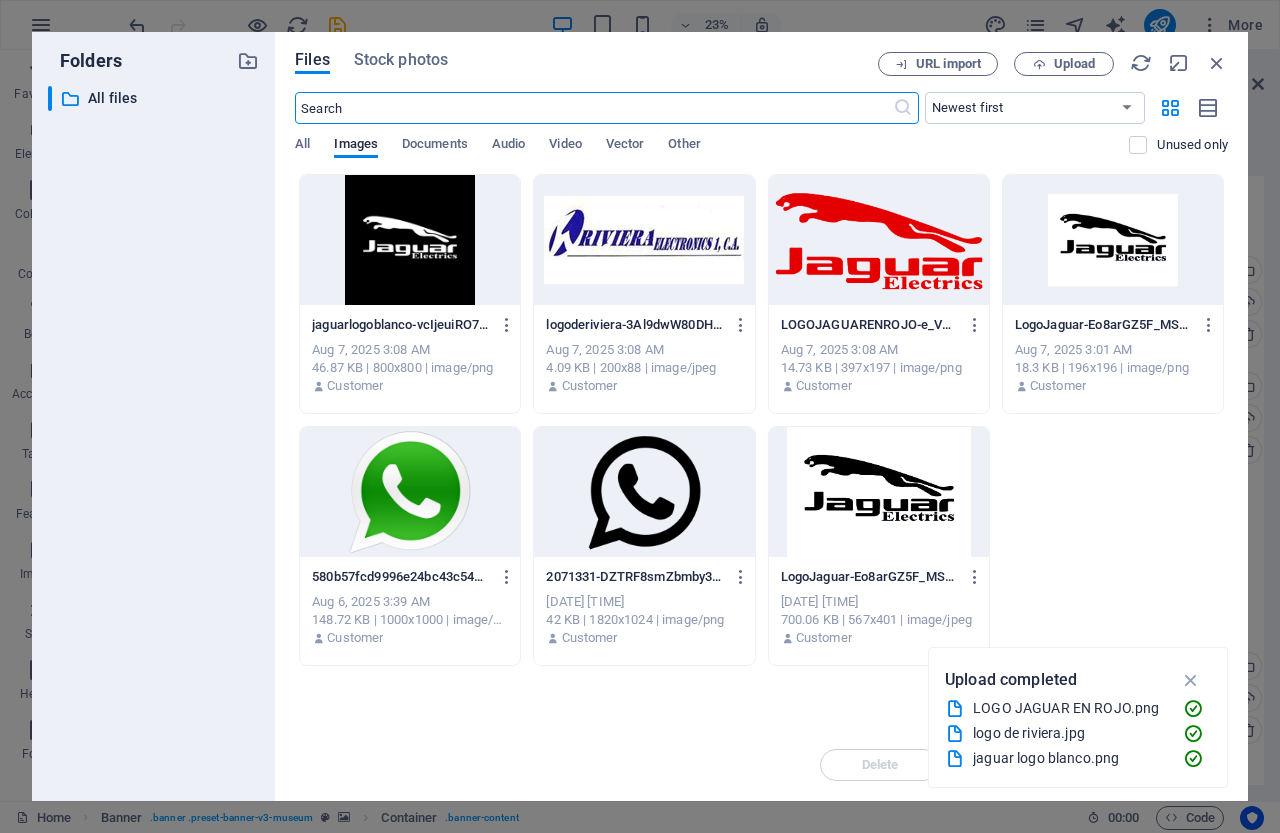 click at bounding box center (644, 240) 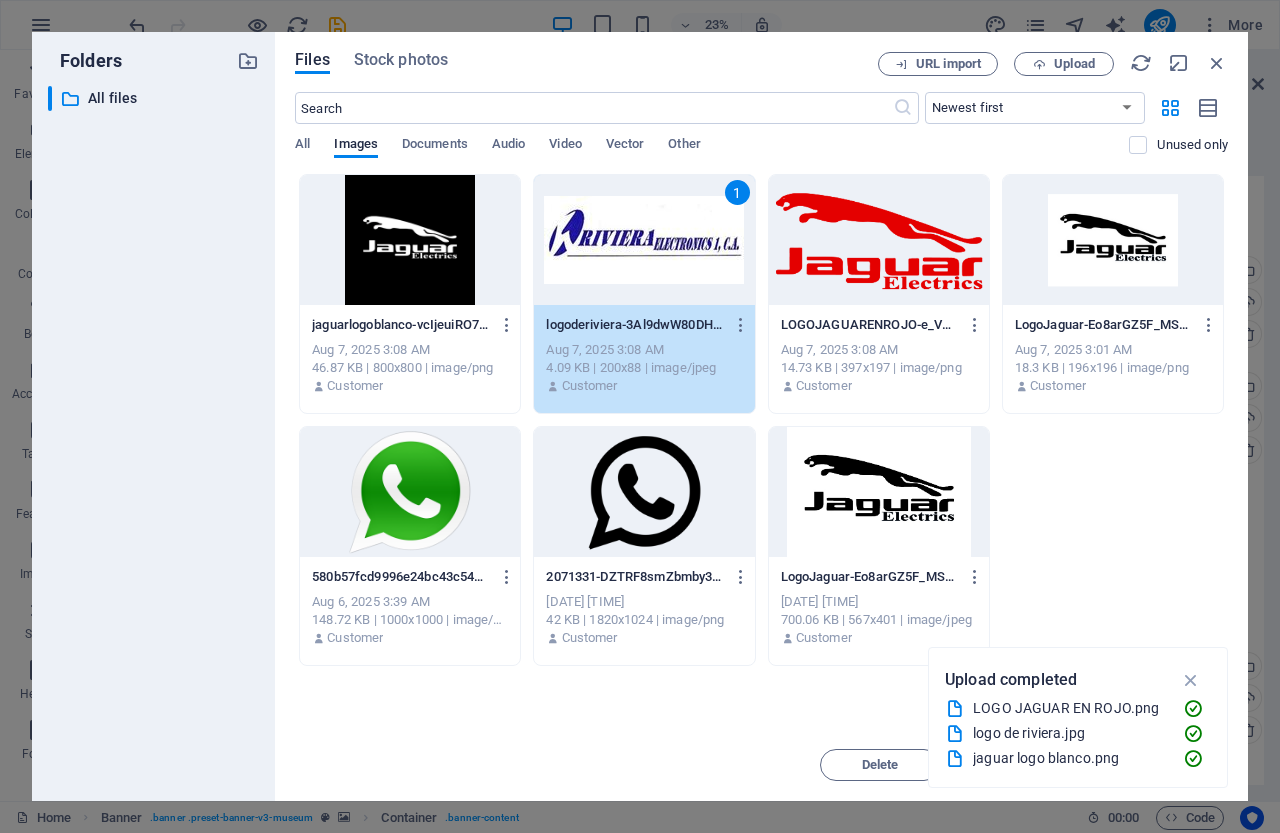 click on "1" at bounding box center (644, 240) 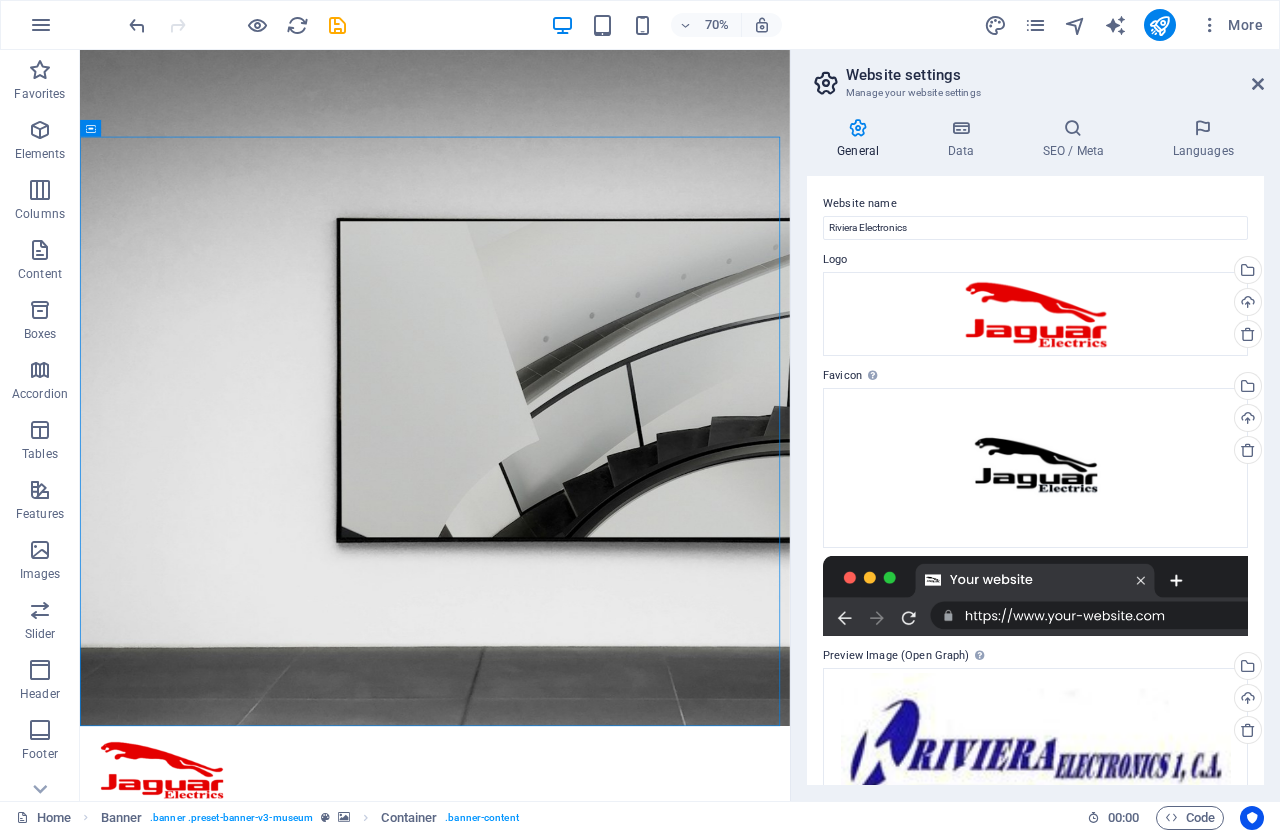 scroll, scrollTop: 80, scrollLeft: 0, axis: vertical 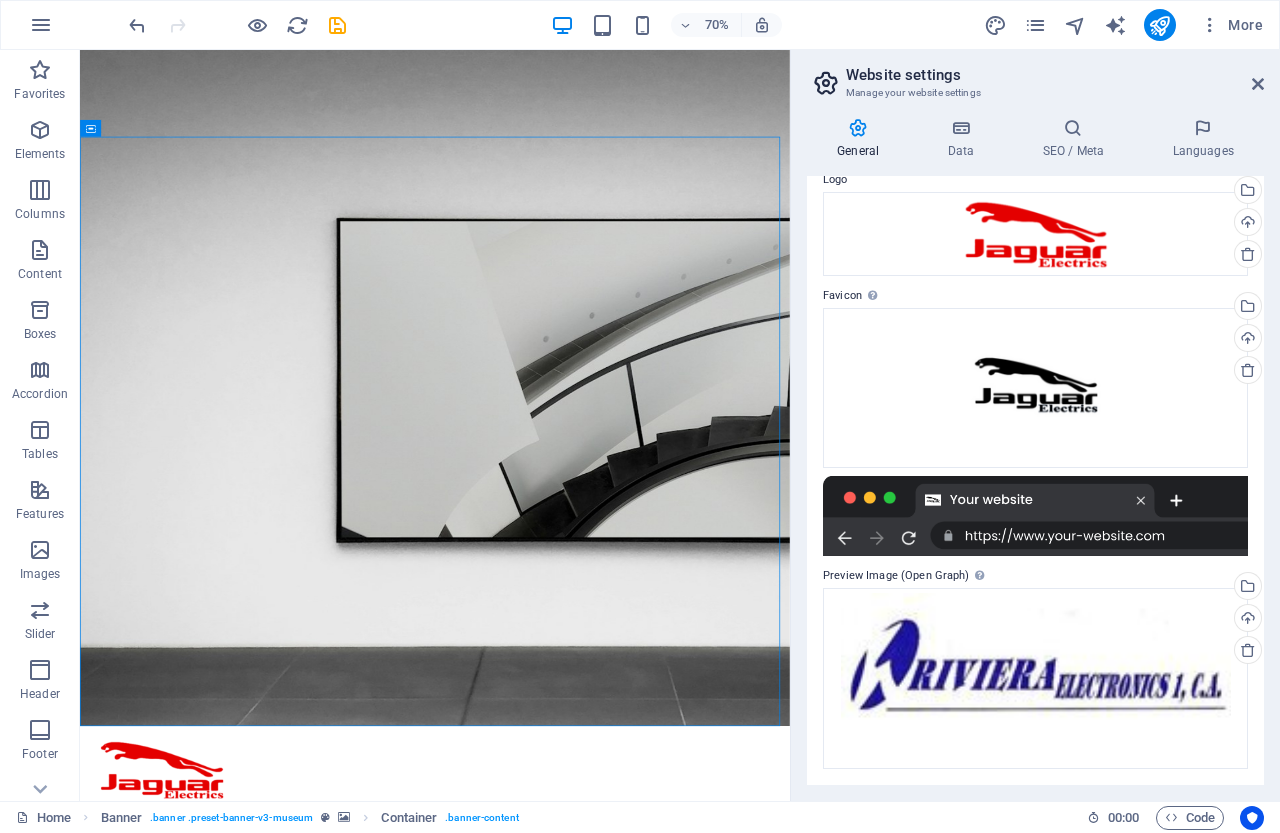 drag, startPoint x: 1266, startPoint y: 553, endPoint x: 1279, endPoint y: 494, distance: 60.41523 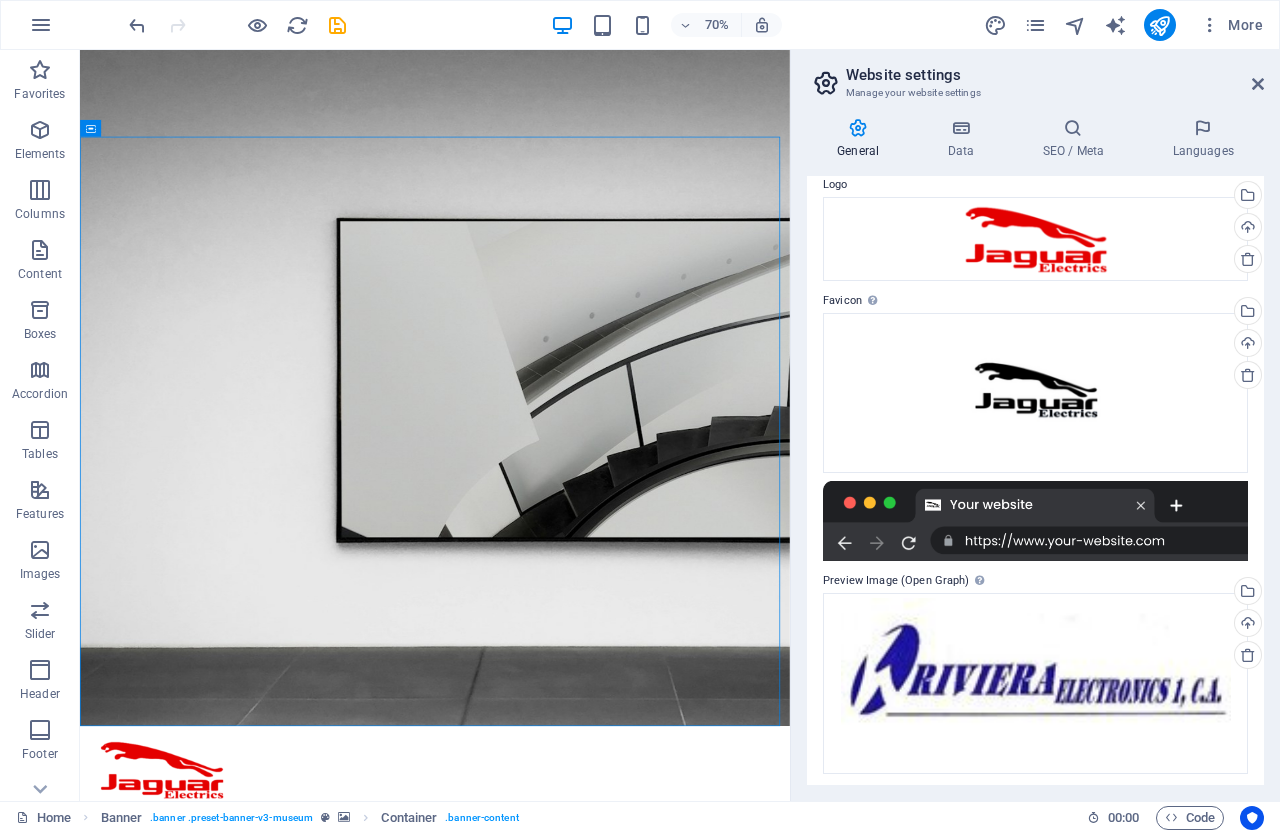 drag, startPoint x: 1259, startPoint y: 441, endPoint x: 1279, endPoint y: 358, distance: 85.37564 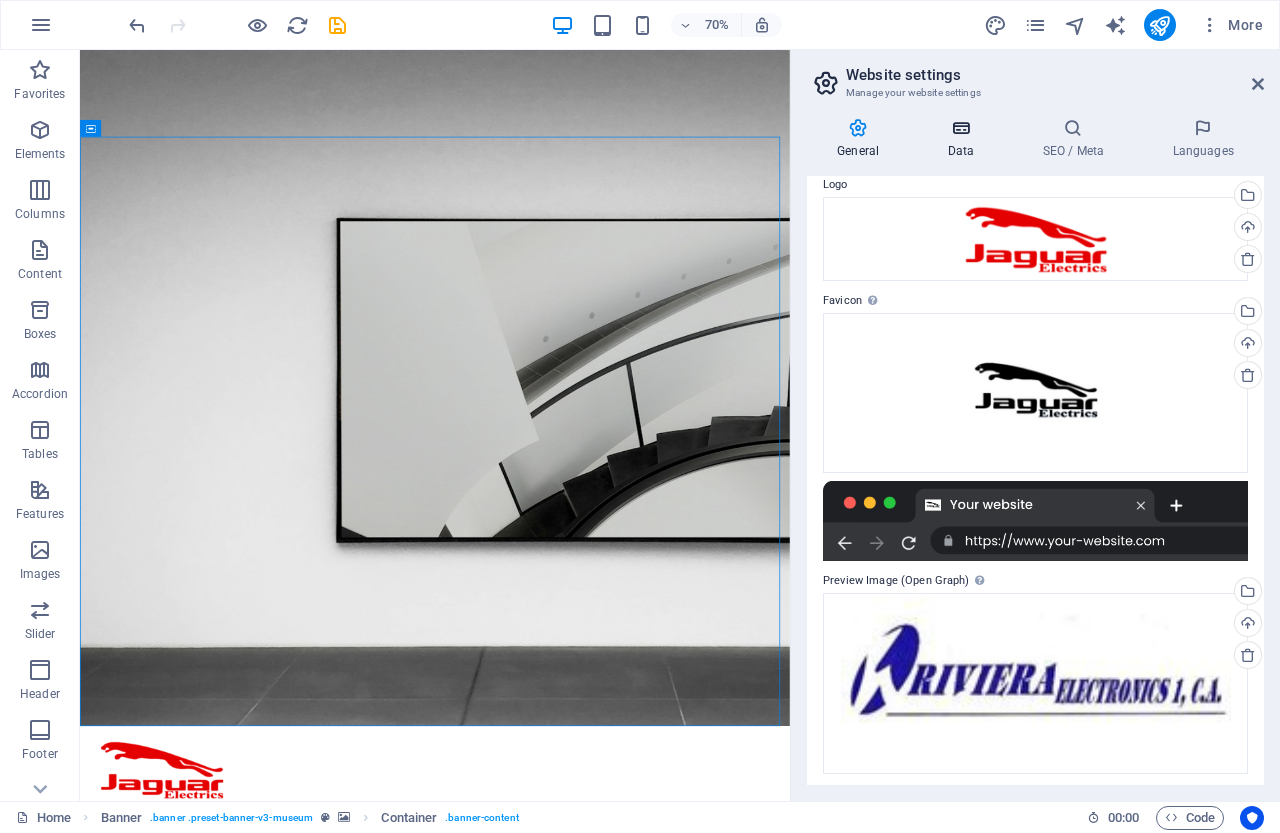 click at bounding box center [960, 128] 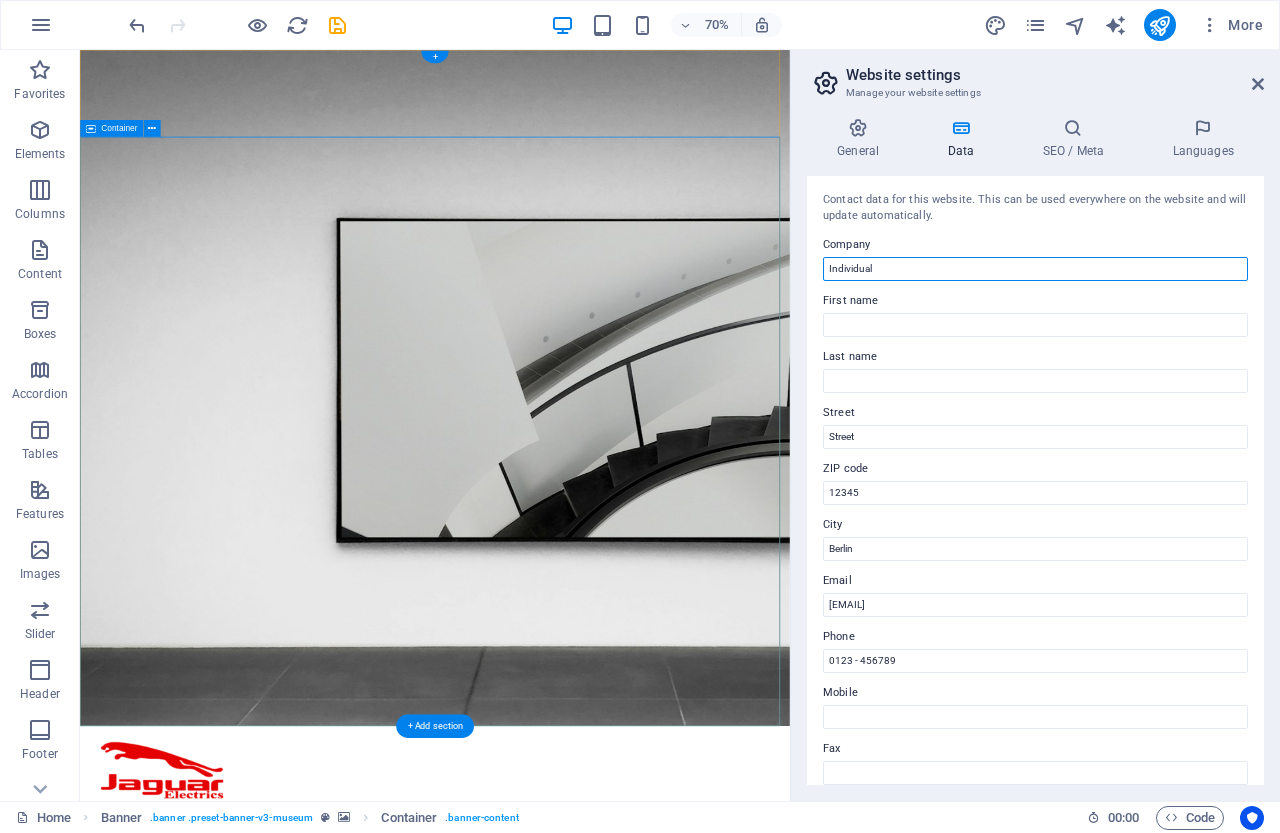 drag, startPoint x: 983, startPoint y: 321, endPoint x: 847, endPoint y: 299, distance: 137.76791 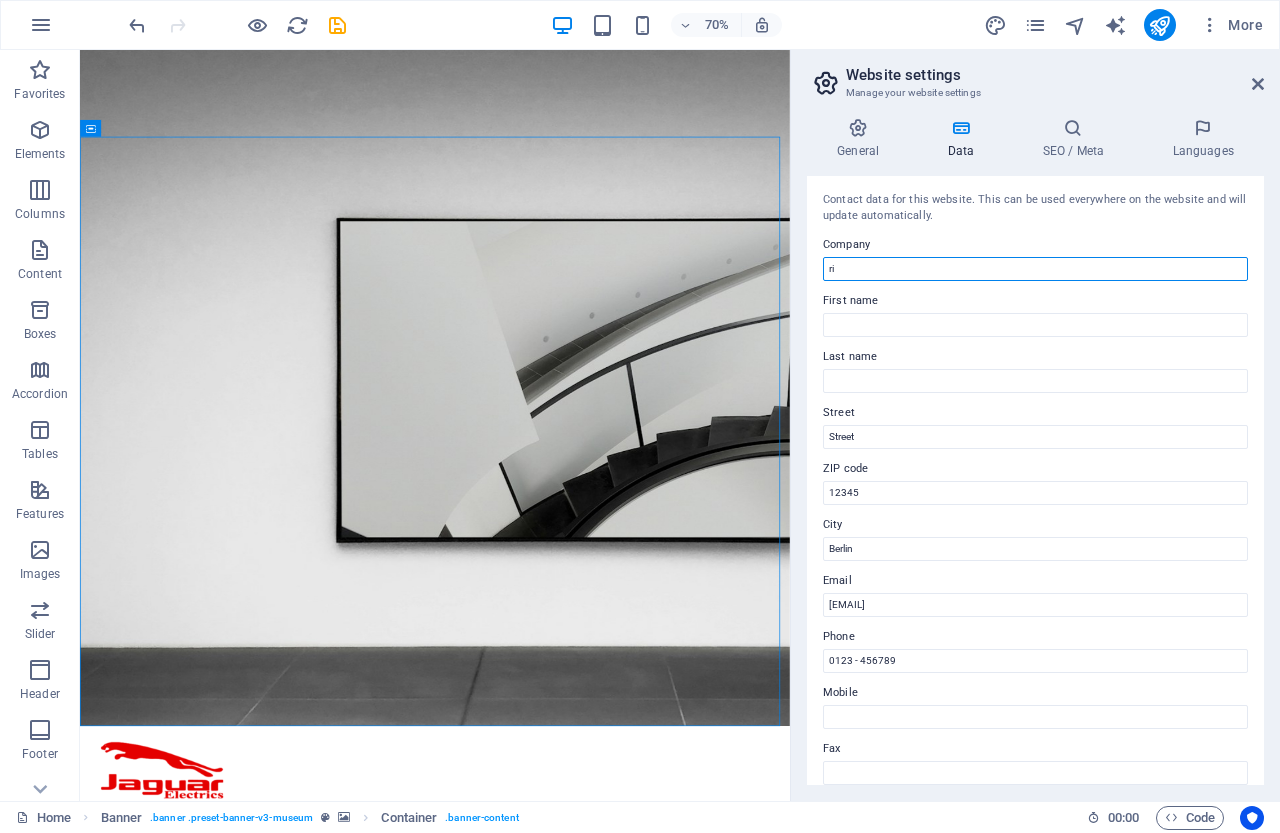 type on "r" 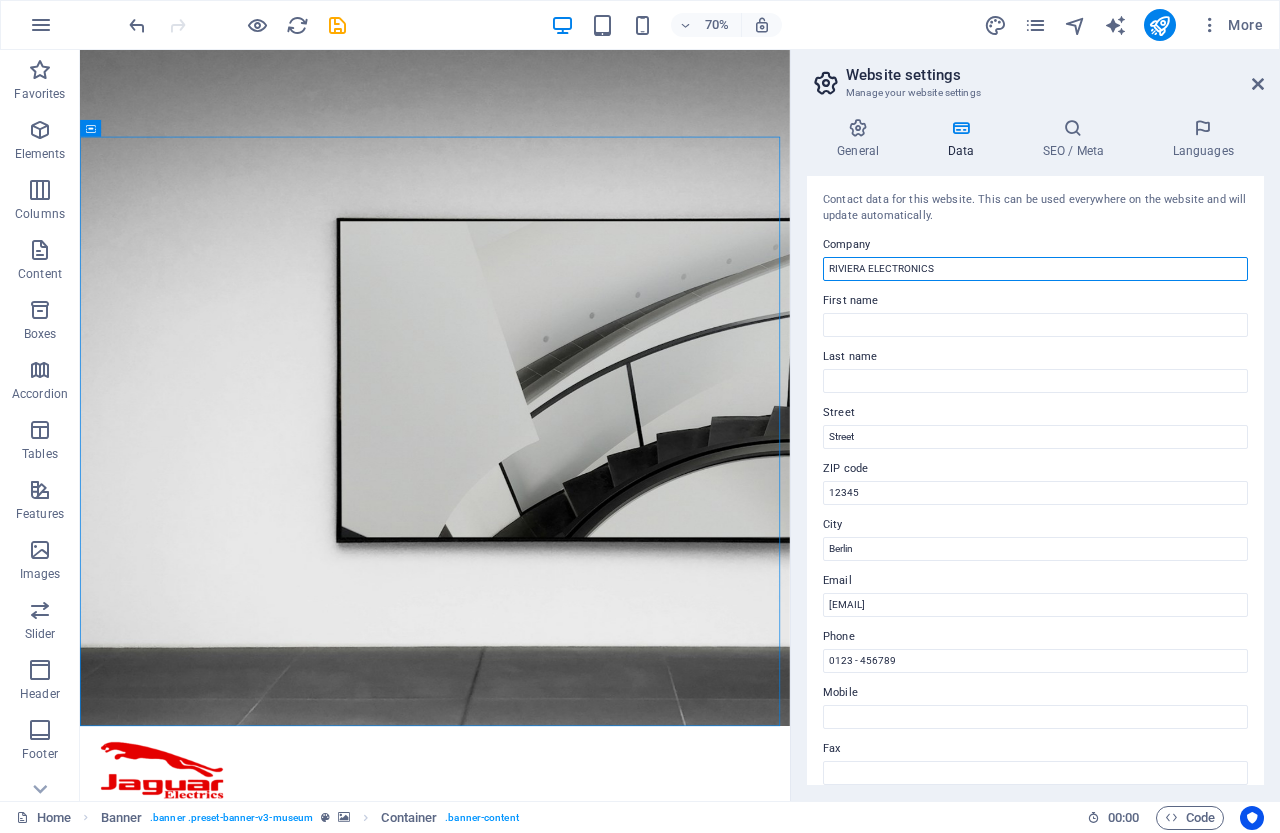 type on "RIVIERA ELECTRONICS" 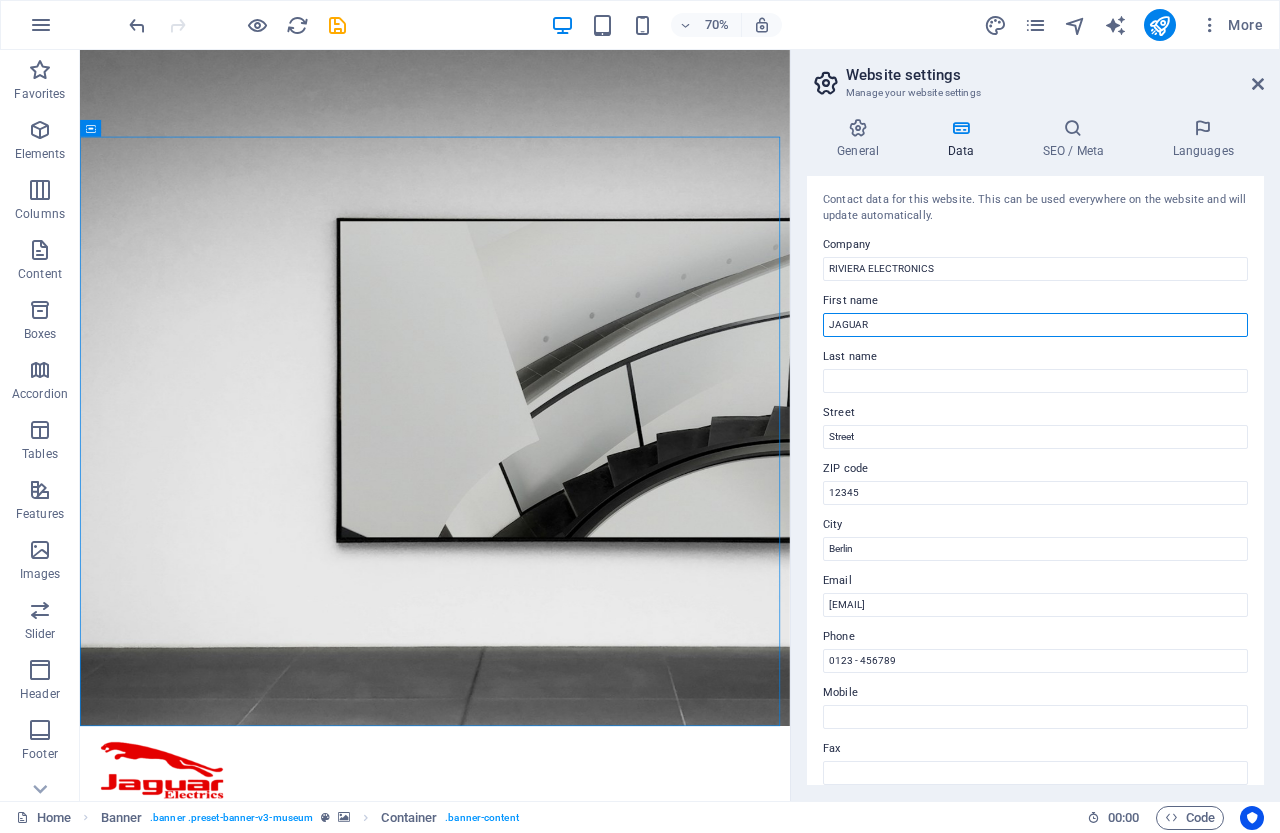 type on "JAGUAR" 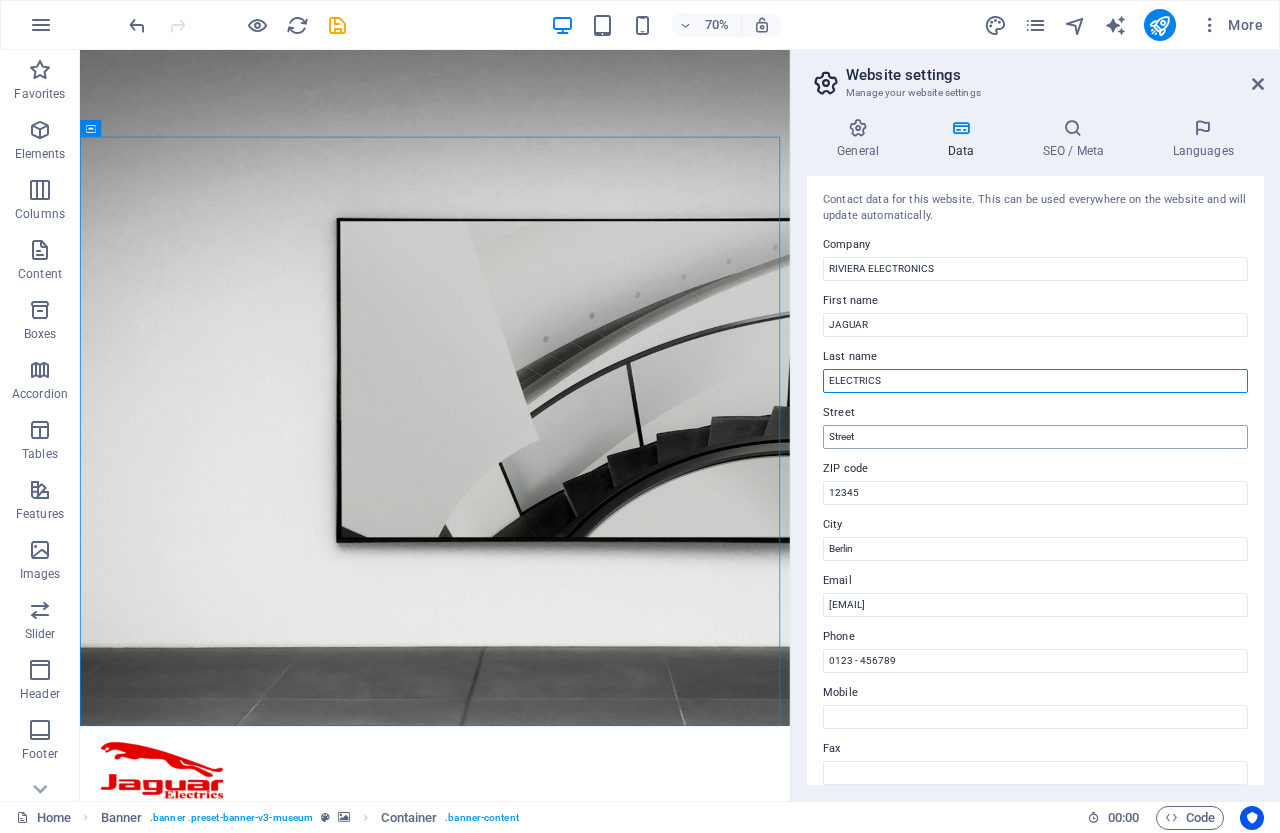 type on "ELECTRICS" 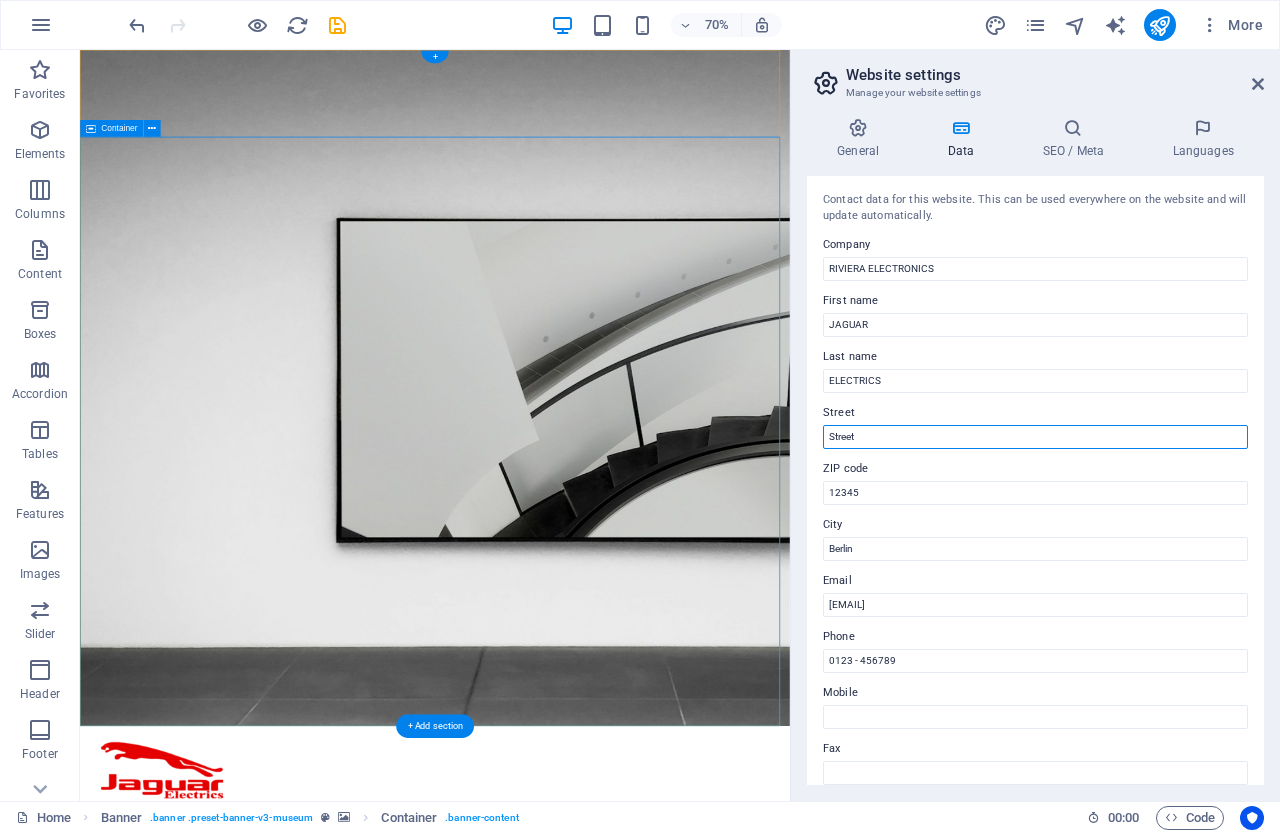 drag, startPoint x: 1064, startPoint y: 476, endPoint x: 942, endPoint y: 587, distance: 164.93938 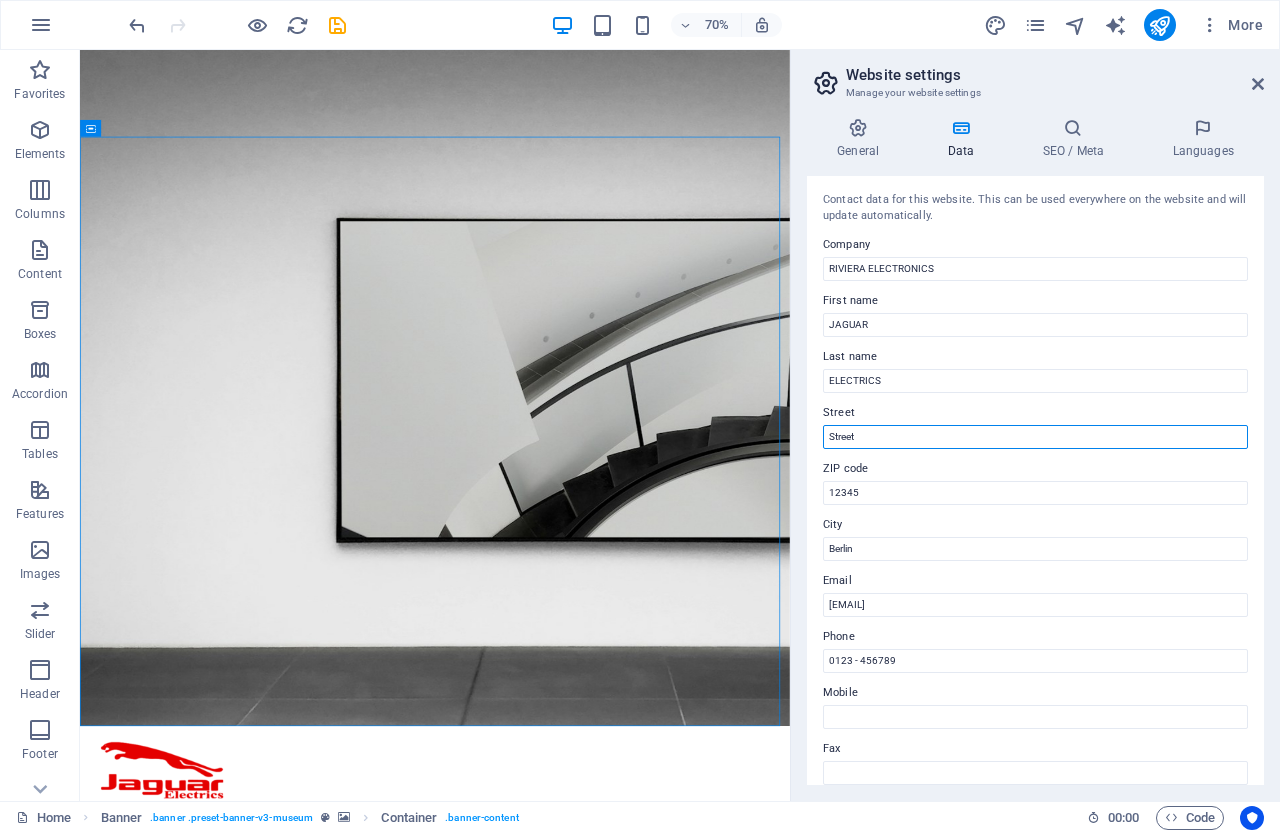 drag, startPoint x: 895, startPoint y: 436, endPoint x: 809, endPoint y: 419, distance: 87.66413 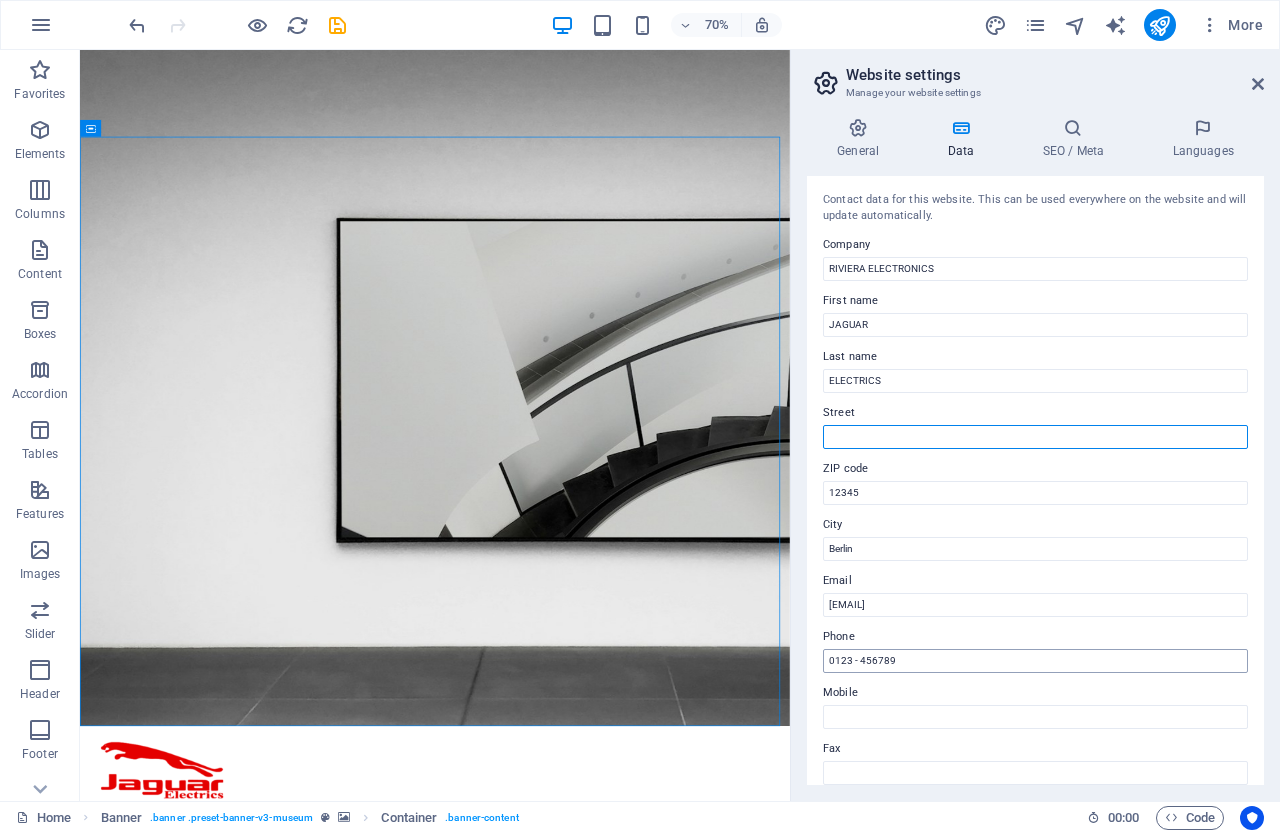 type 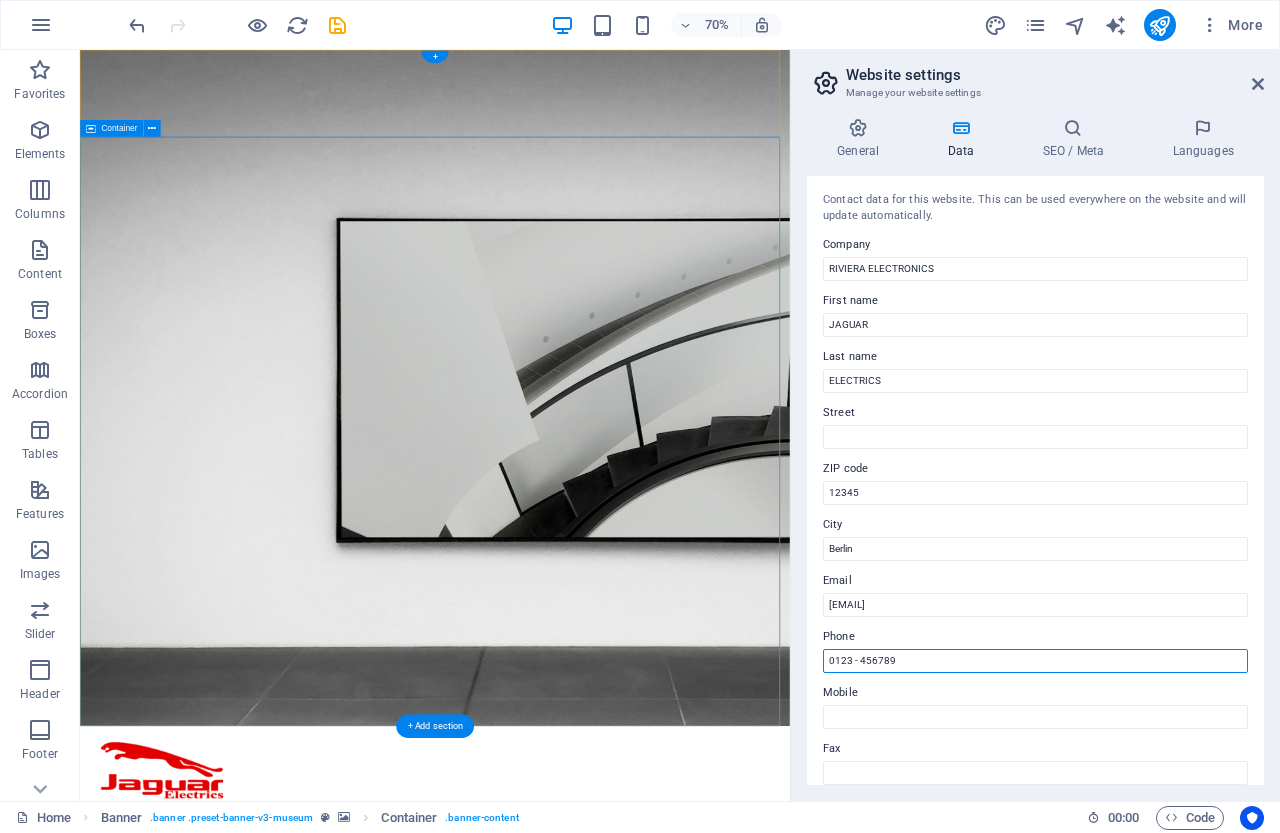 drag, startPoint x: 1034, startPoint y: 713, endPoint x: 1059, endPoint y: 941, distance: 229.36652 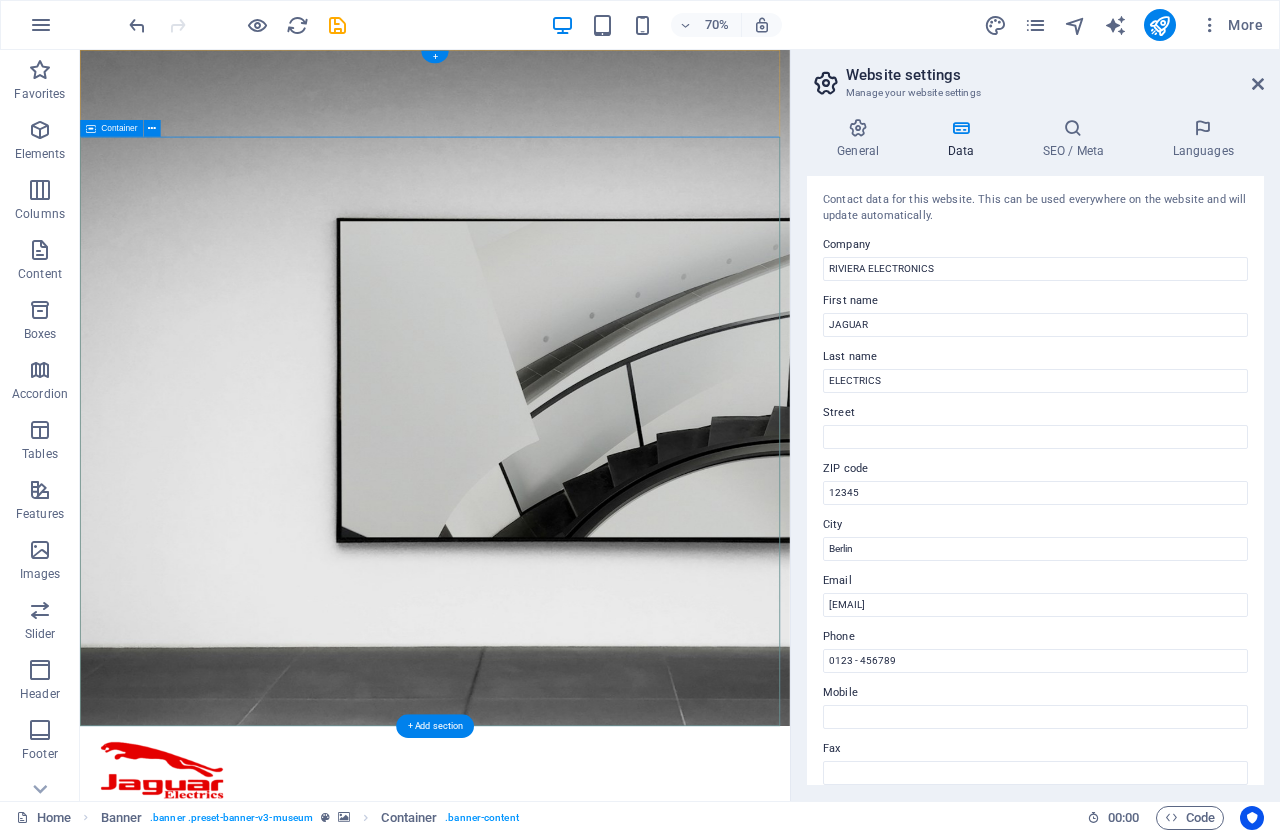 click on "The best art exhibitions Lorem ipsum dolor sit amet, consectetur adipiscing elit, sed do eiusmod tempor incididunt ut labore Lorem ipsum dolor sit amet, consectetur adipiscing elit, sed do eiusmod tempor incididunt ut labore Explore" at bounding box center [587, 1486] 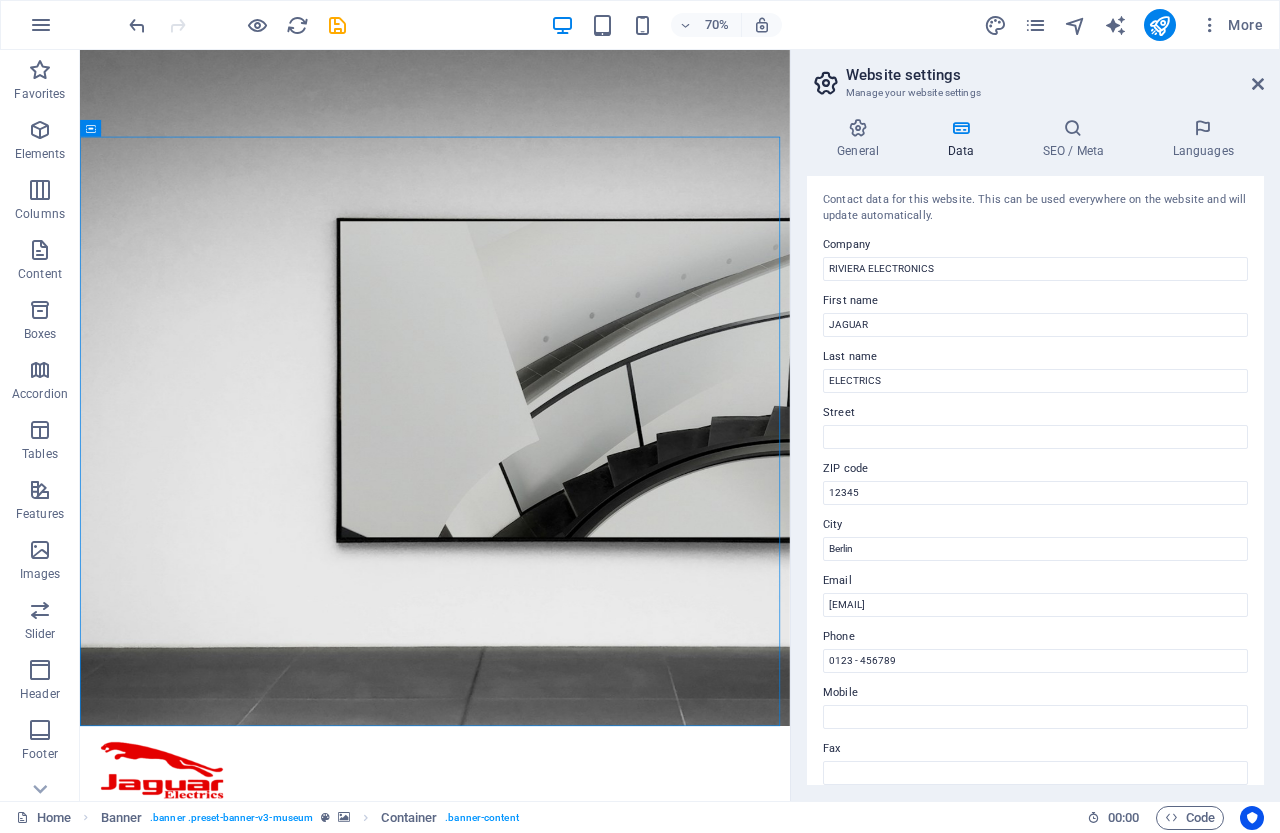 drag, startPoint x: 1086, startPoint y: 919, endPoint x: 1152, endPoint y: 931, distance: 67.08204 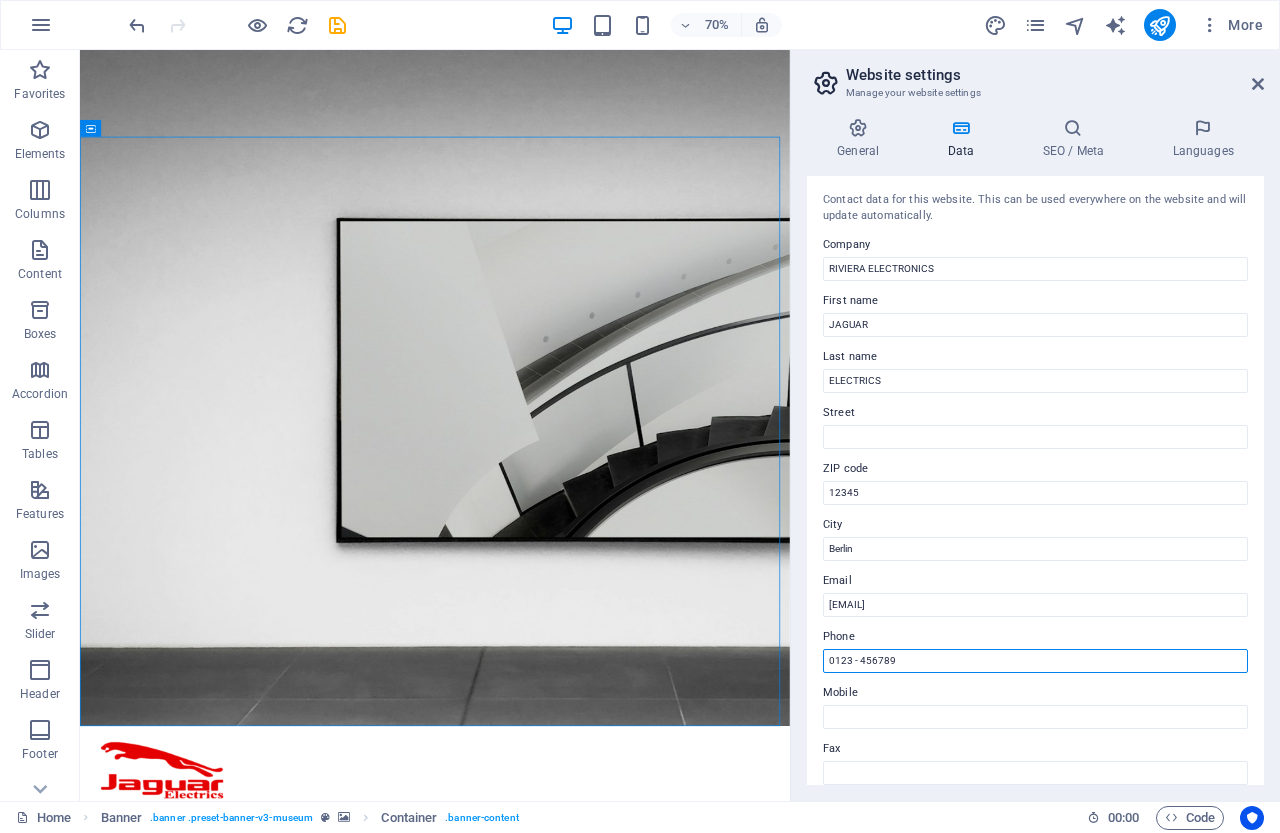 click on "0123 - 456789" at bounding box center [1035, 661] 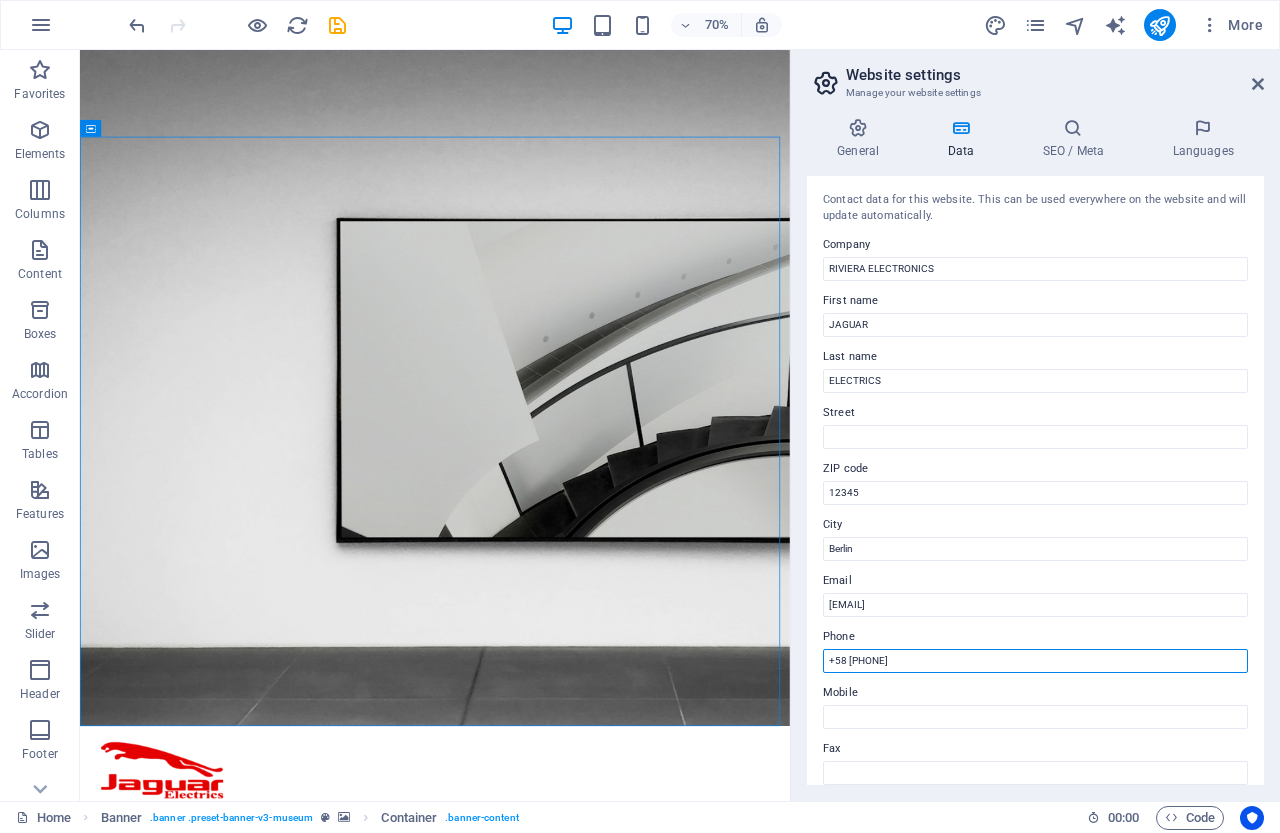 drag, startPoint x: 982, startPoint y: 659, endPoint x: 882, endPoint y: 677, distance: 101.607086 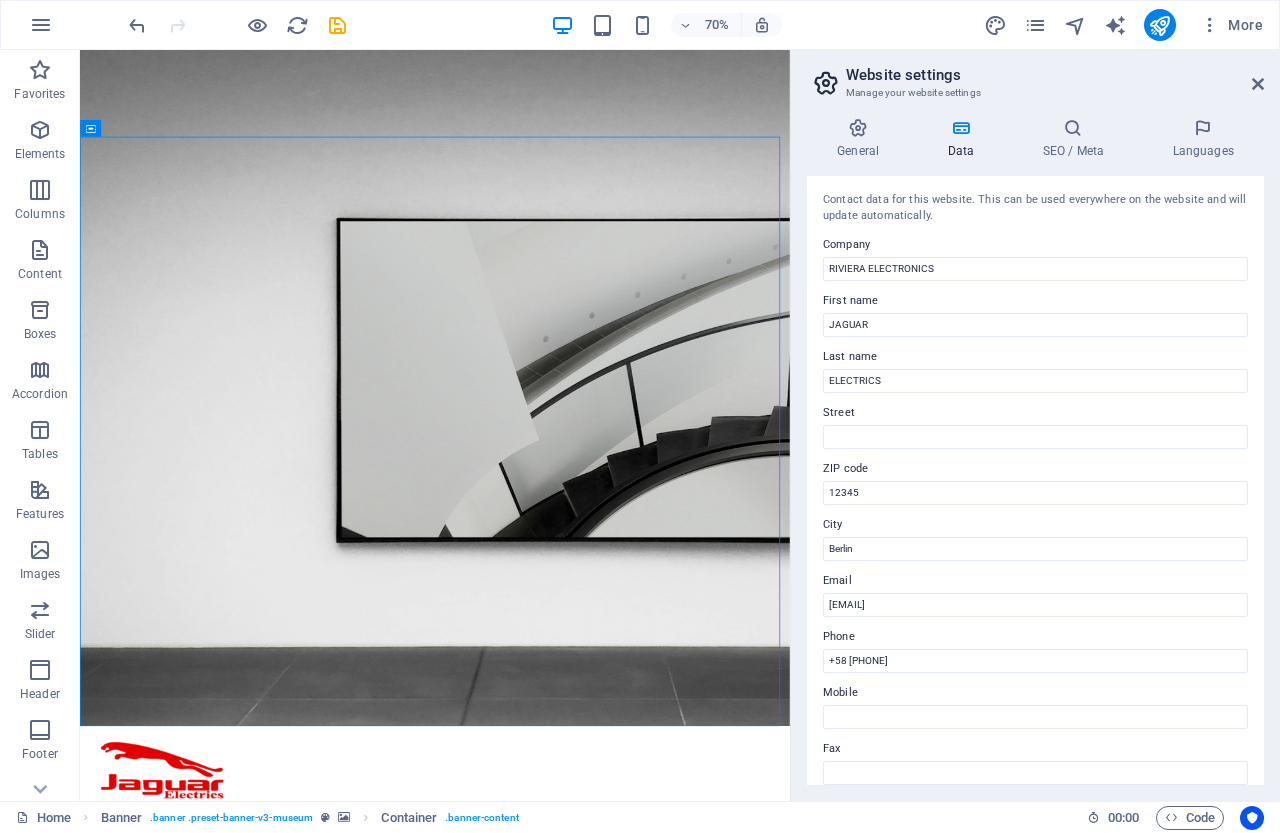click on "Contact data for this website. This can be used everywhere on the website and will update automatically. Company RIVIERA ELECTRONICS First name JAGUAR Last name ELECTRICS Street ZIP code 12345 City Berlin Email 85511f958d66fae03781cf3dc159fc@cpanel.local Phone +58 412 3698819 Mobile Fax Custom field 1 Custom field 2 Custom field 3 Custom field 4 Custom field 5 Custom field 6" at bounding box center [1035, 480] 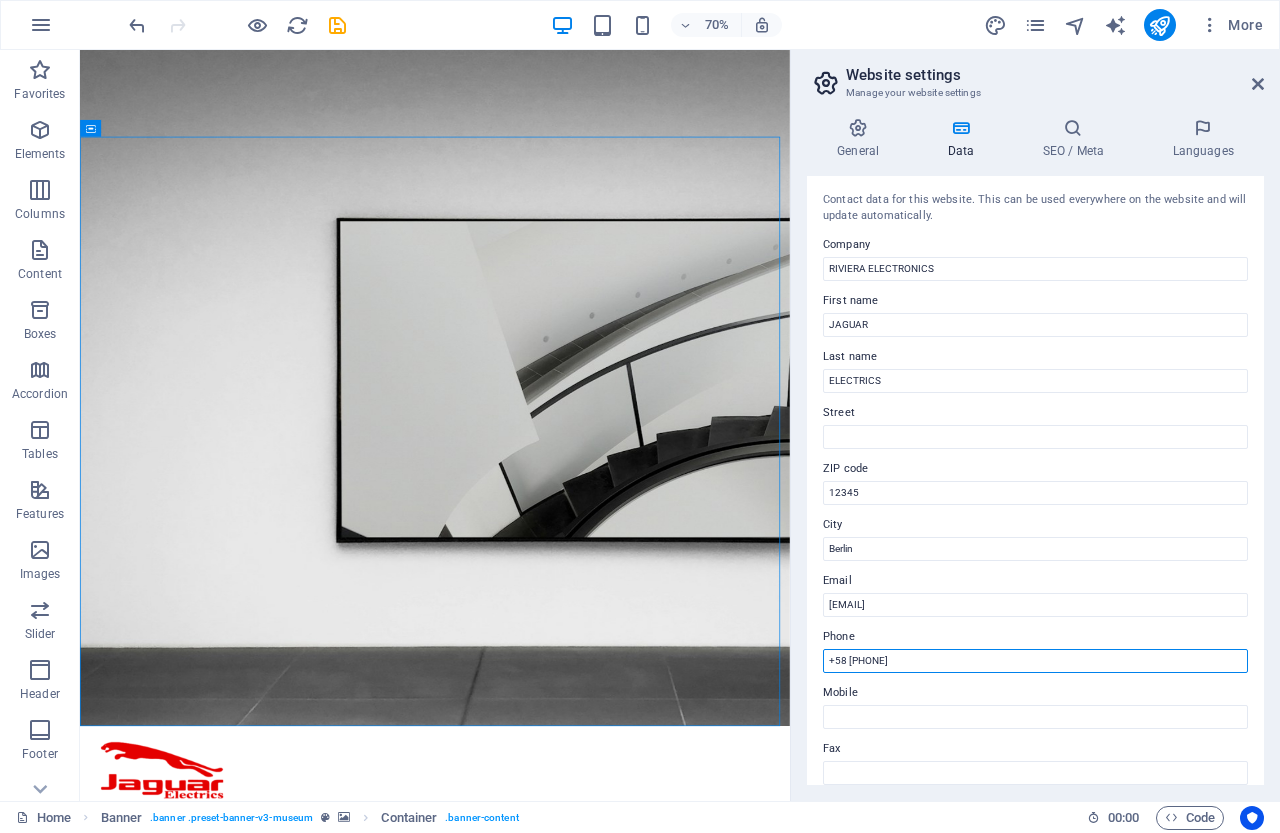 drag, startPoint x: 937, startPoint y: 657, endPoint x: 821, endPoint y: 683, distance: 118.87809 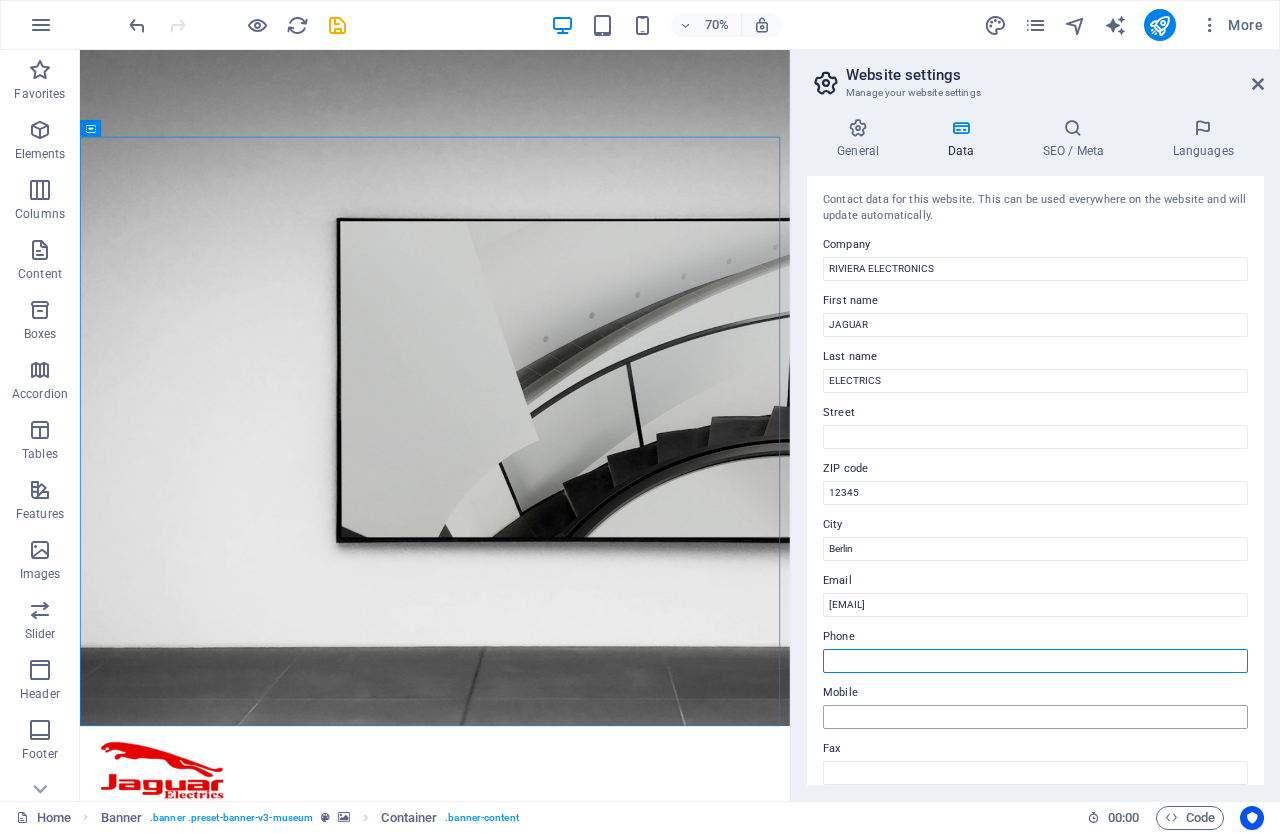 type 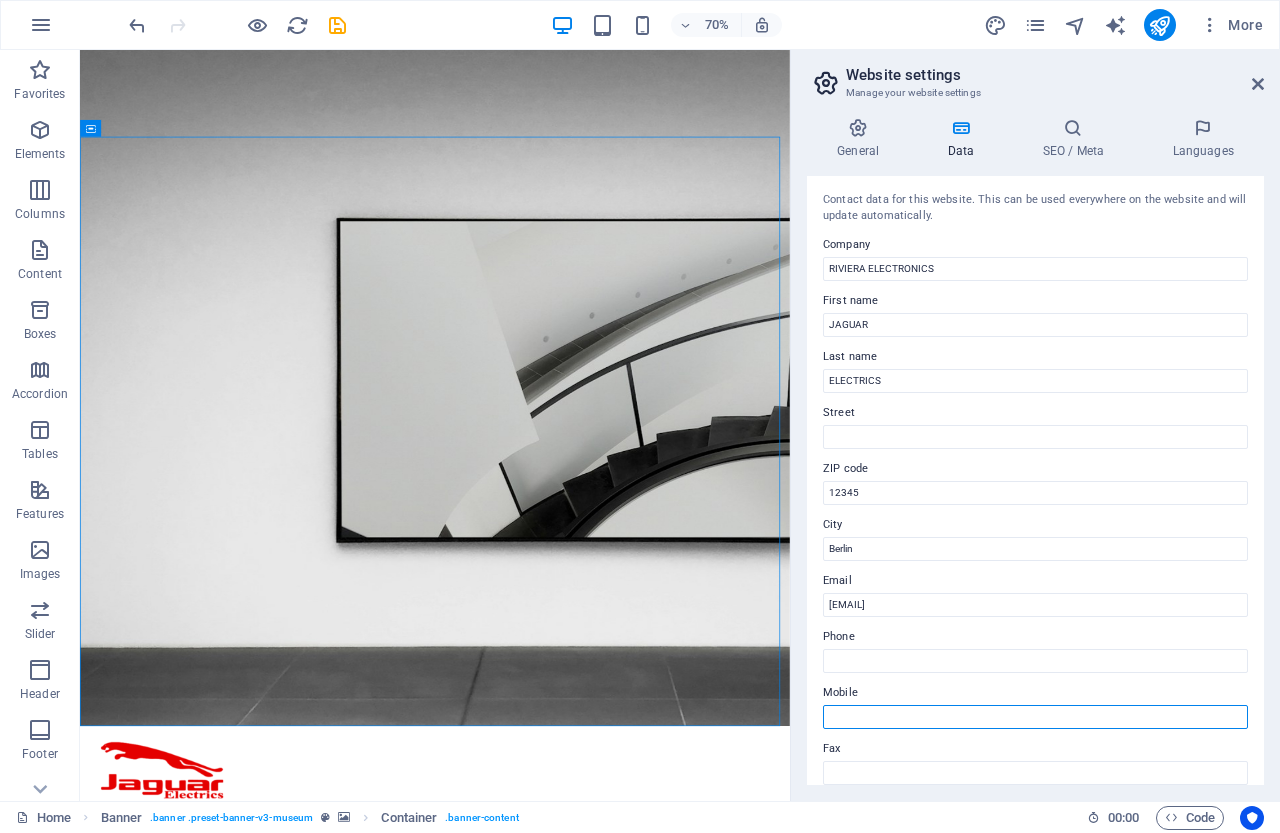 click on "Mobile" at bounding box center (1035, 717) 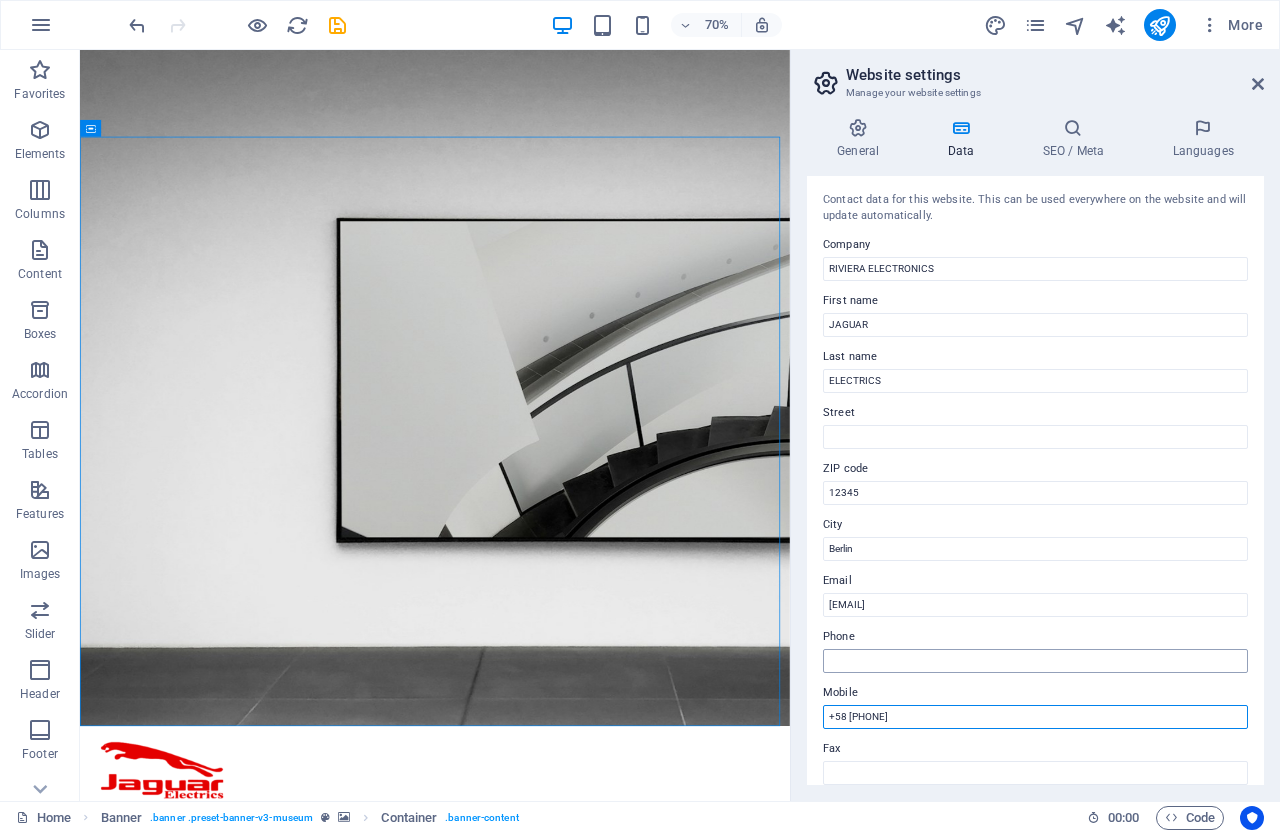 type on "+58 412 3698819" 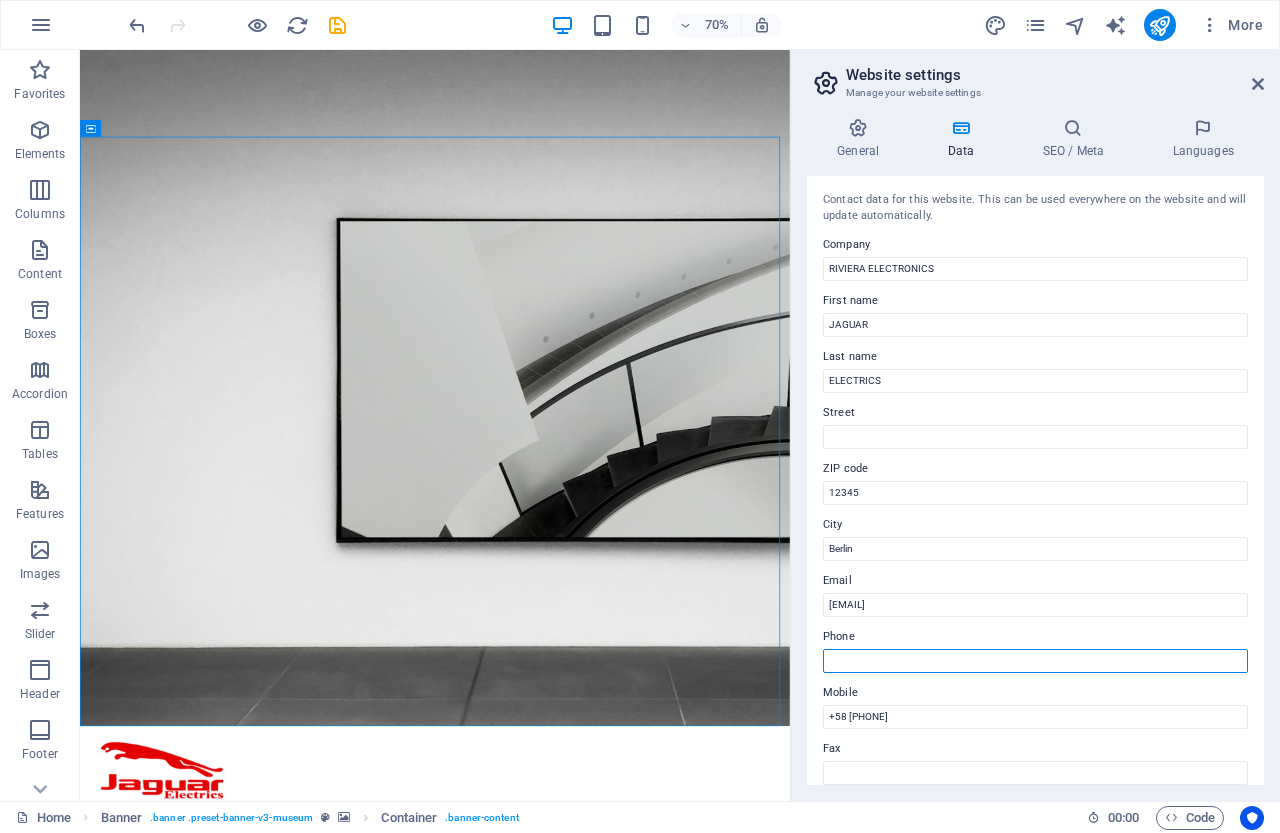 click on "Phone" at bounding box center [1035, 661] 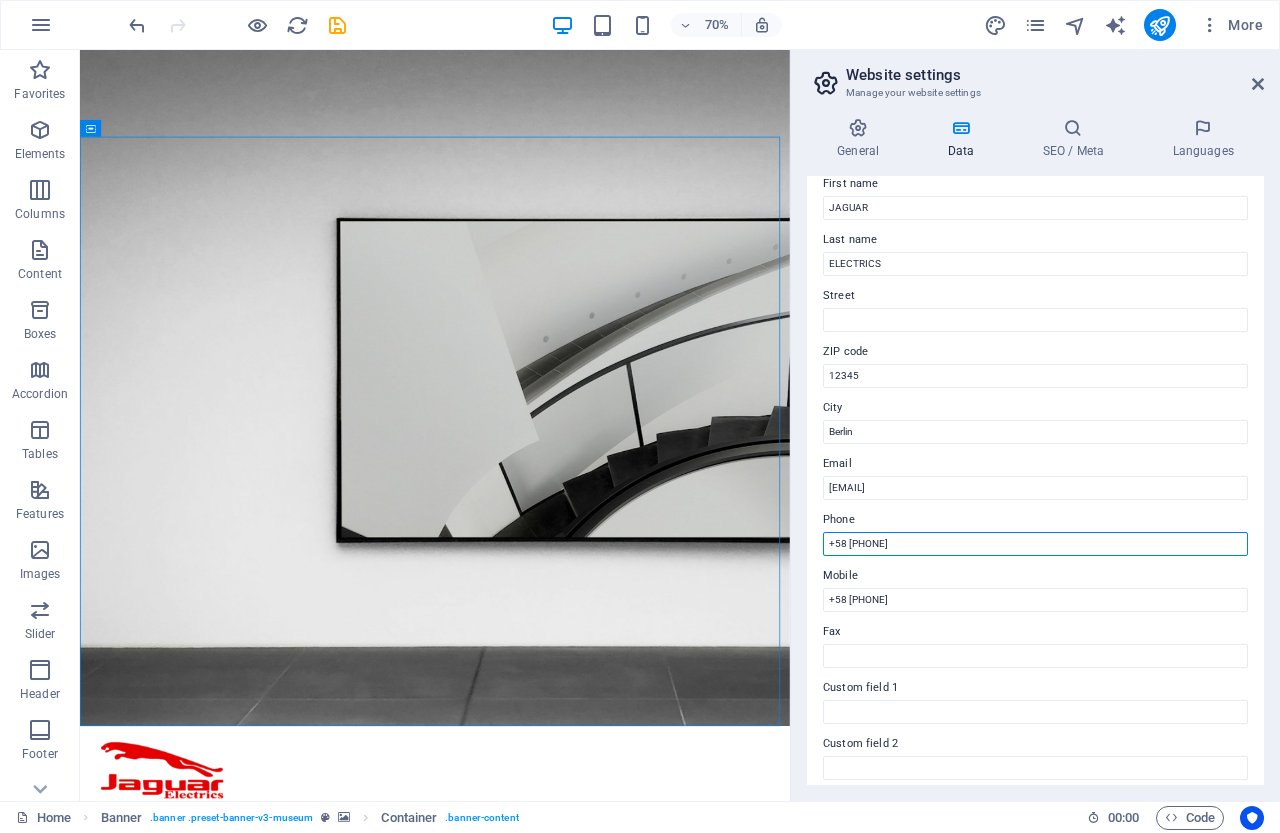 scroll, scrollTop: 33, scrollLeft: 0, axis: vertical 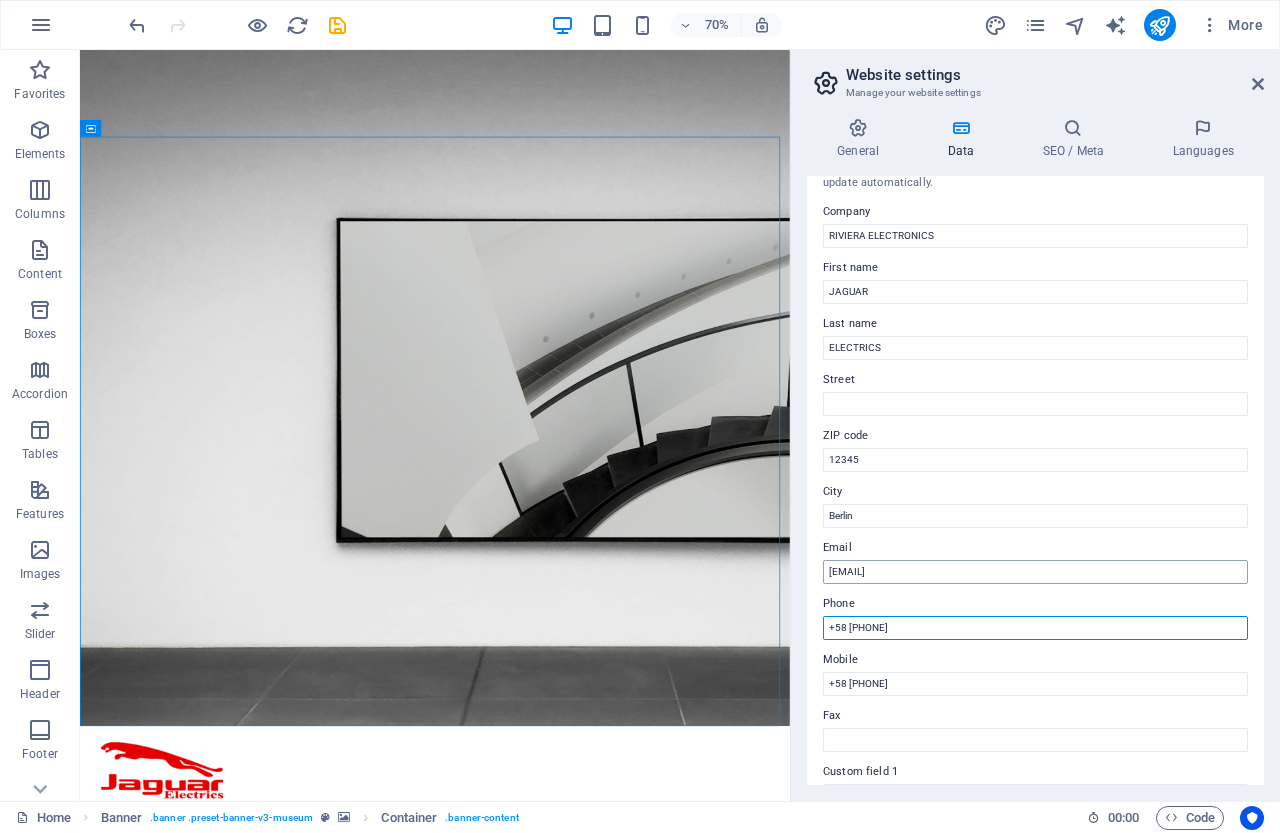 type on "+58 243 3371188" 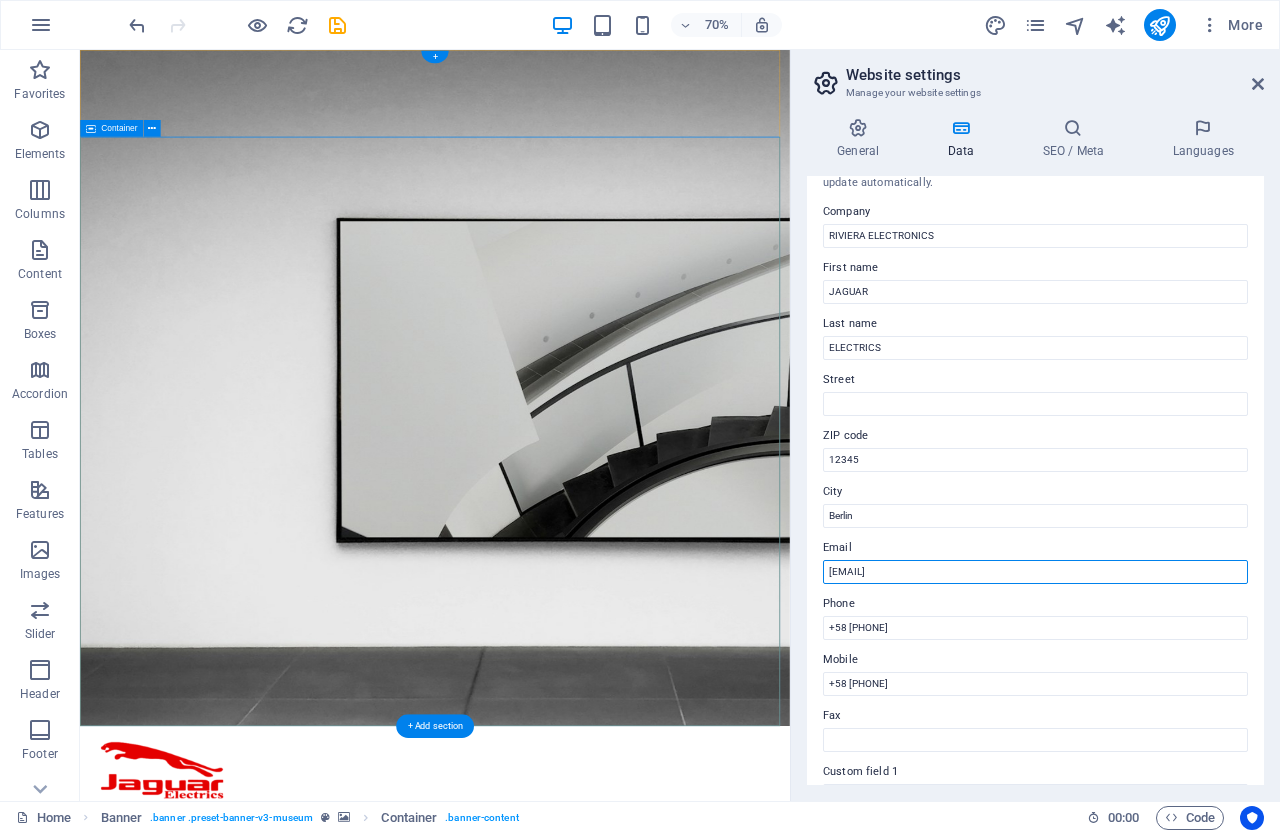 drag, startPoint x: 1217, startPoint y: 628, endPoint x: 956, endPoint y: 803, distance: 314.23877 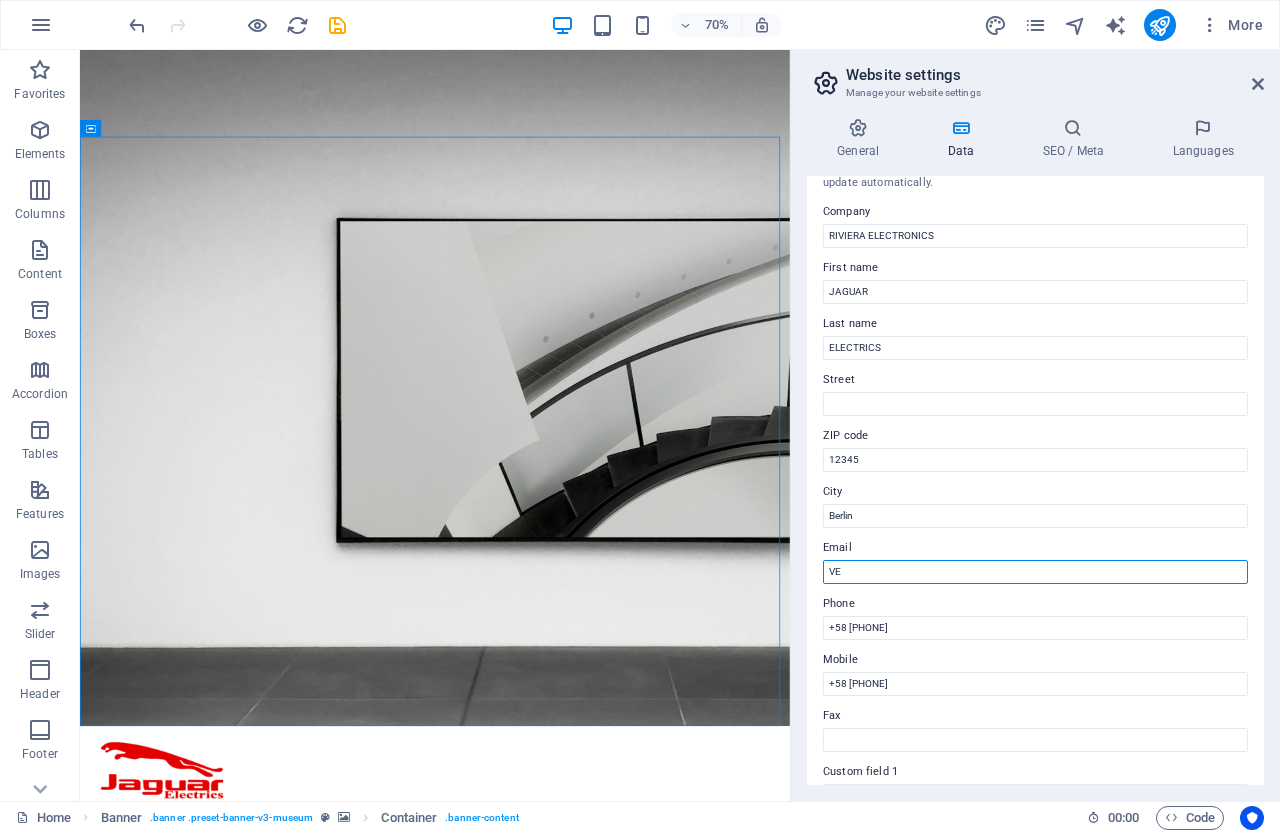 type on "V" 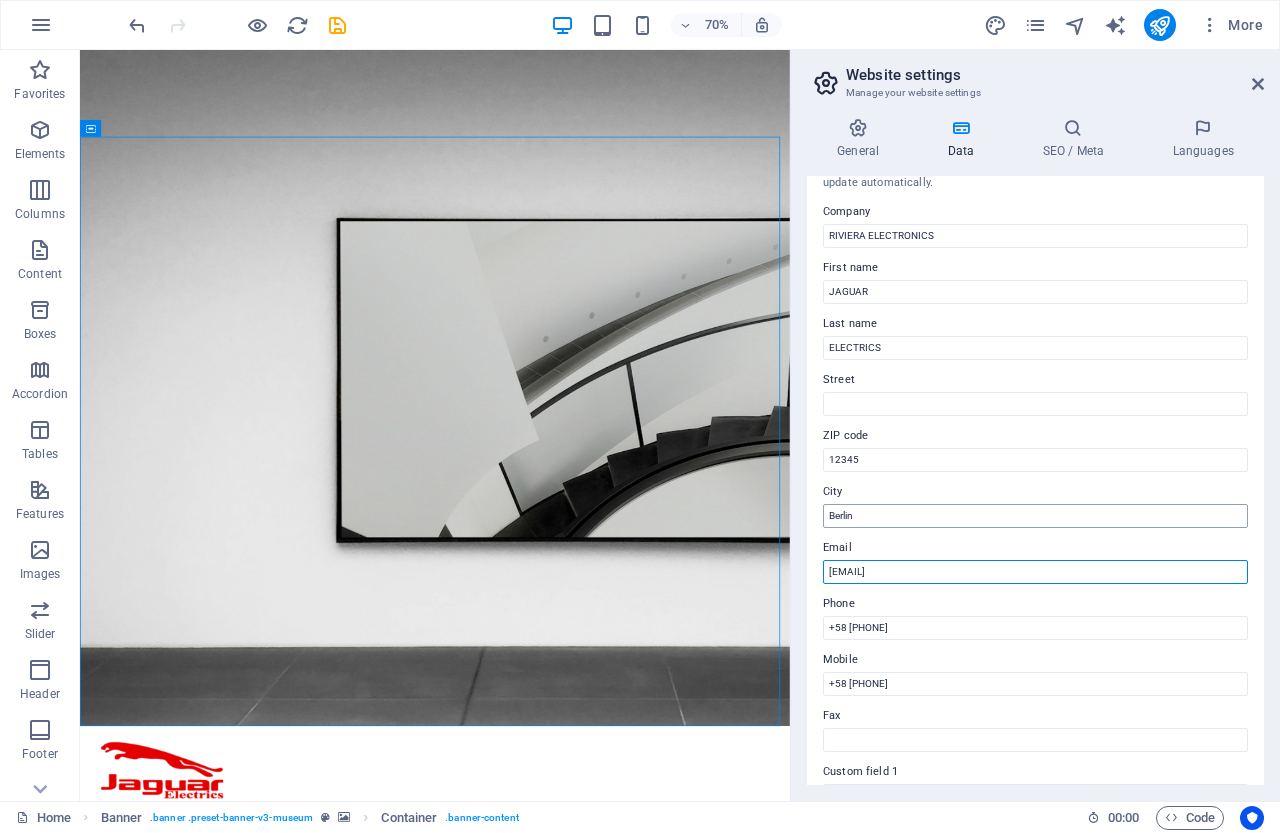 type on "ventas@[EXAMPLE].net" 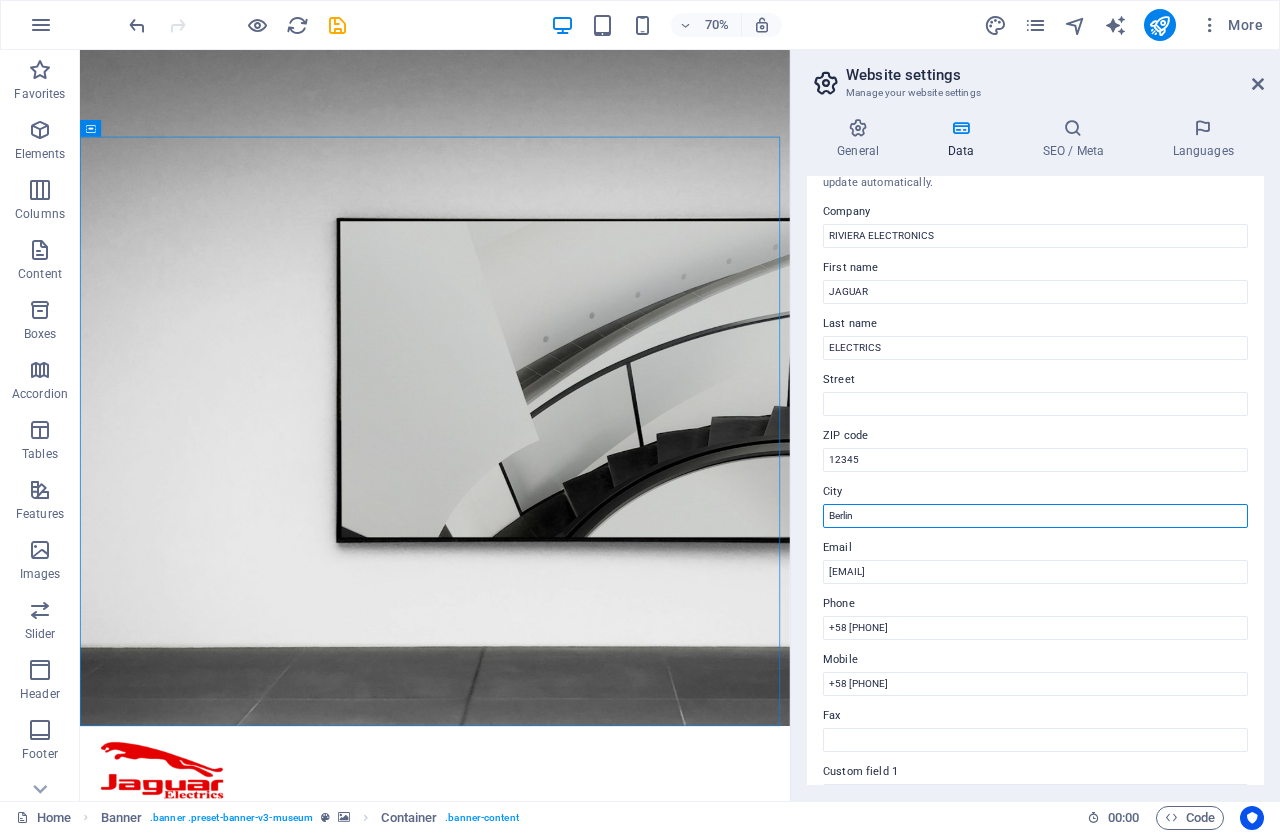 drag, startPoint x: 1036, startPoint y: 515, endPoint x: 819, endPoint y: 534, distance: 217.83022 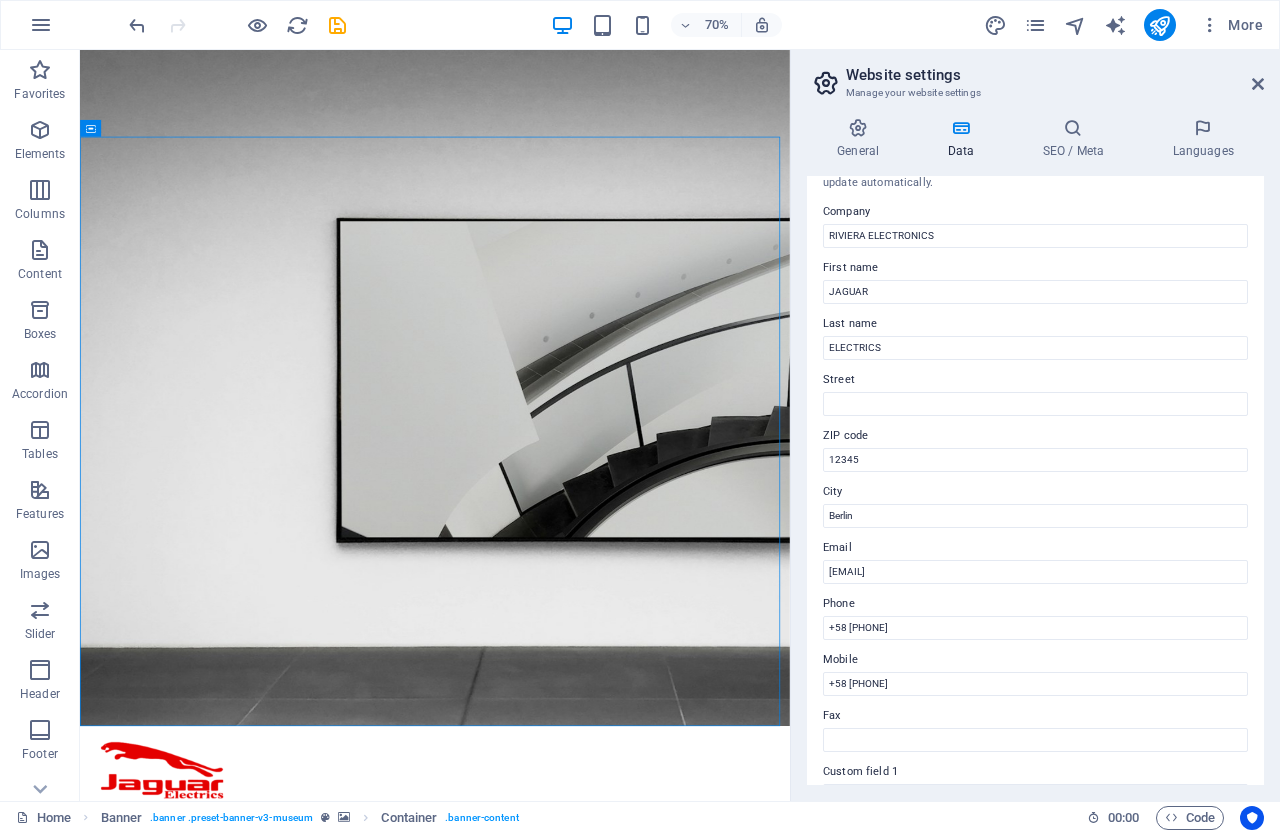 click on "Contact data for this website. This can be used everywhere on the website and will update automatically. Company RIVIERA ELECTRONICS First name JAGUAR Last name ELECTRICS Street ZIP code 12345 City Berlin Email ventas@rivieraelectronics.net Phone +58 243 3371188 Mobile +58 412 3698819 Fax Custom field 1 Custom field 2 Custom field 3 Custom field 4 Custom field 5 Custom field 6" at bounding box center (1035, 480) 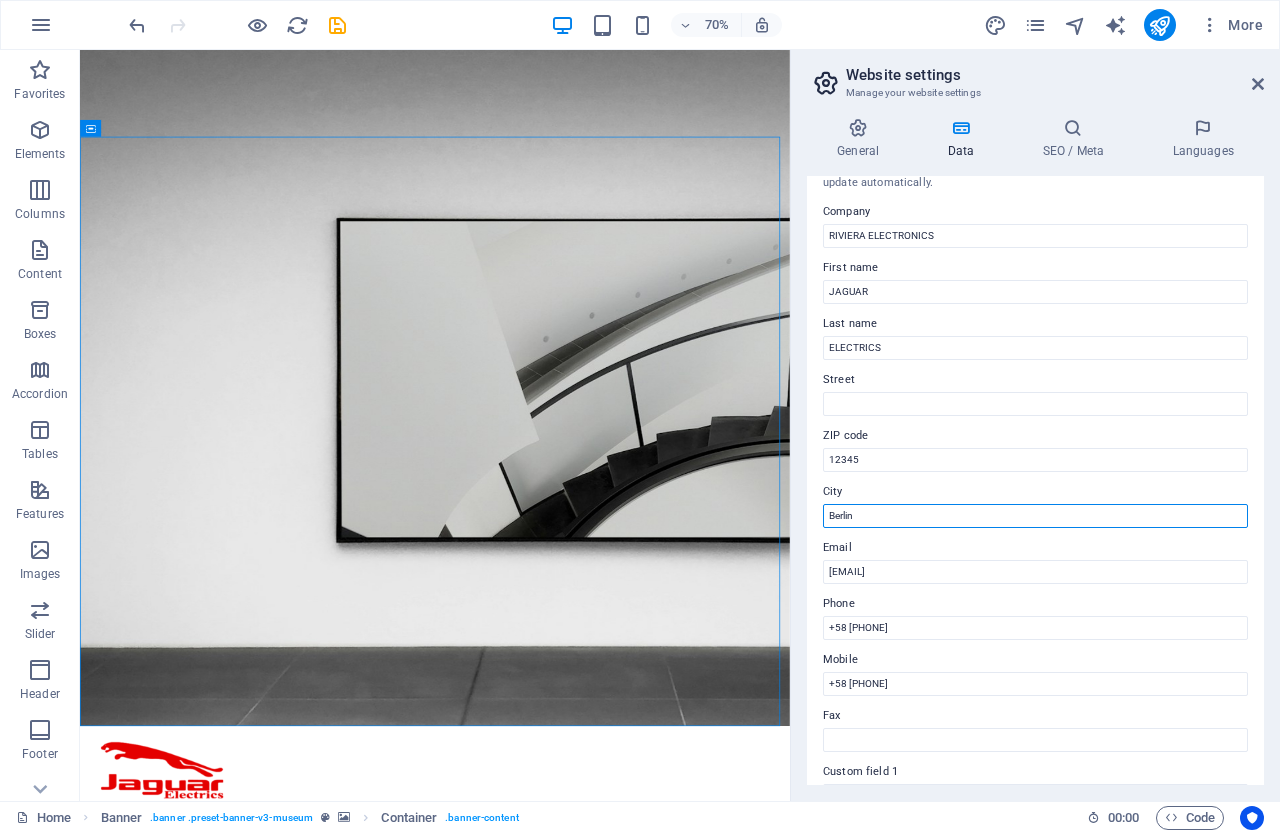 type on "m" 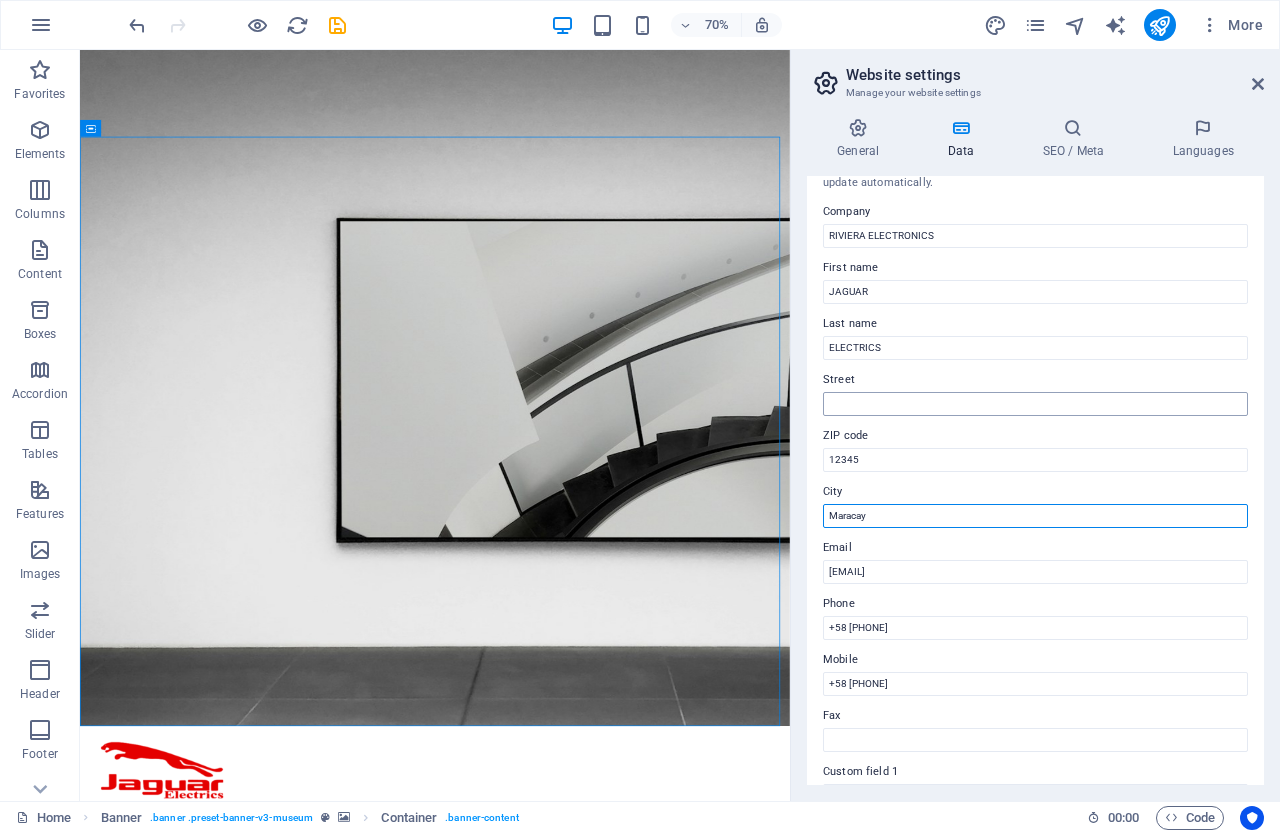 type on "Maracay" 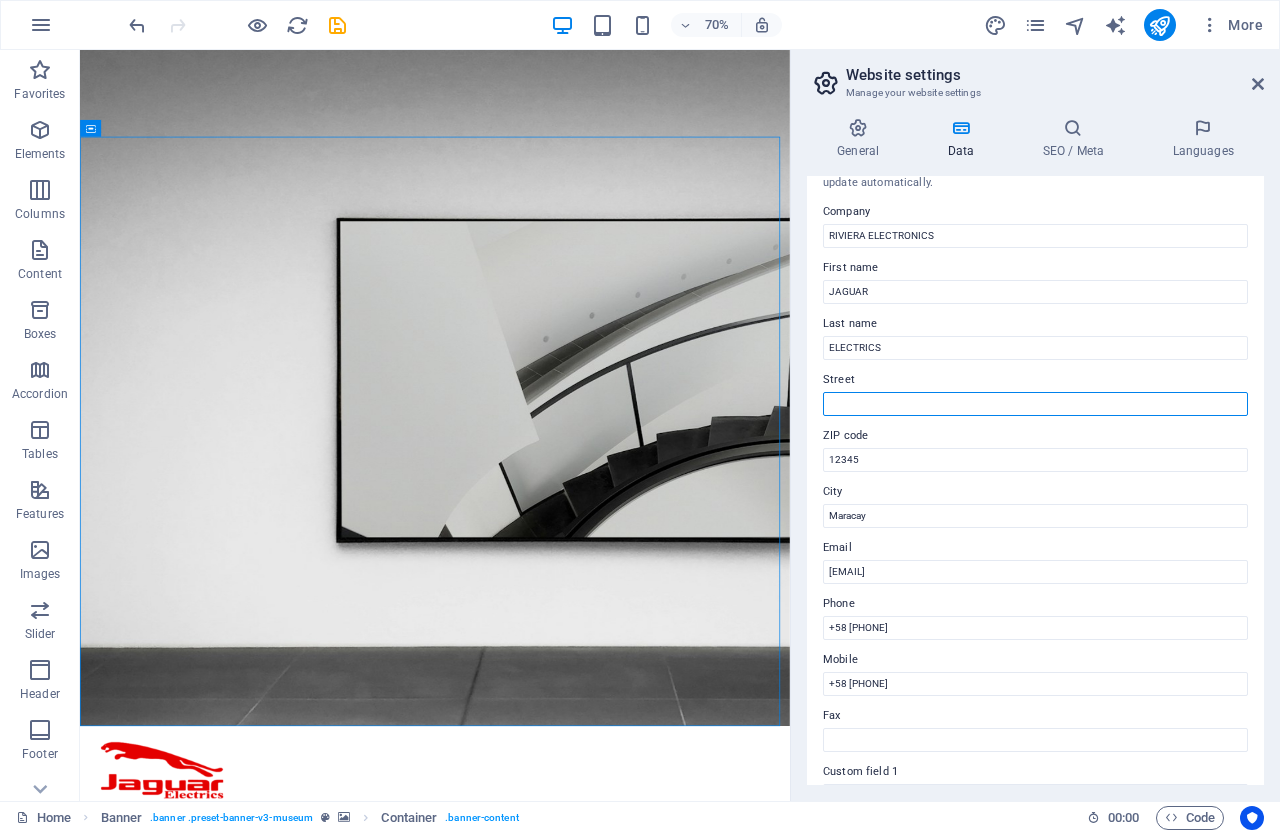click on "Street" at bounding box center [1035, 404] 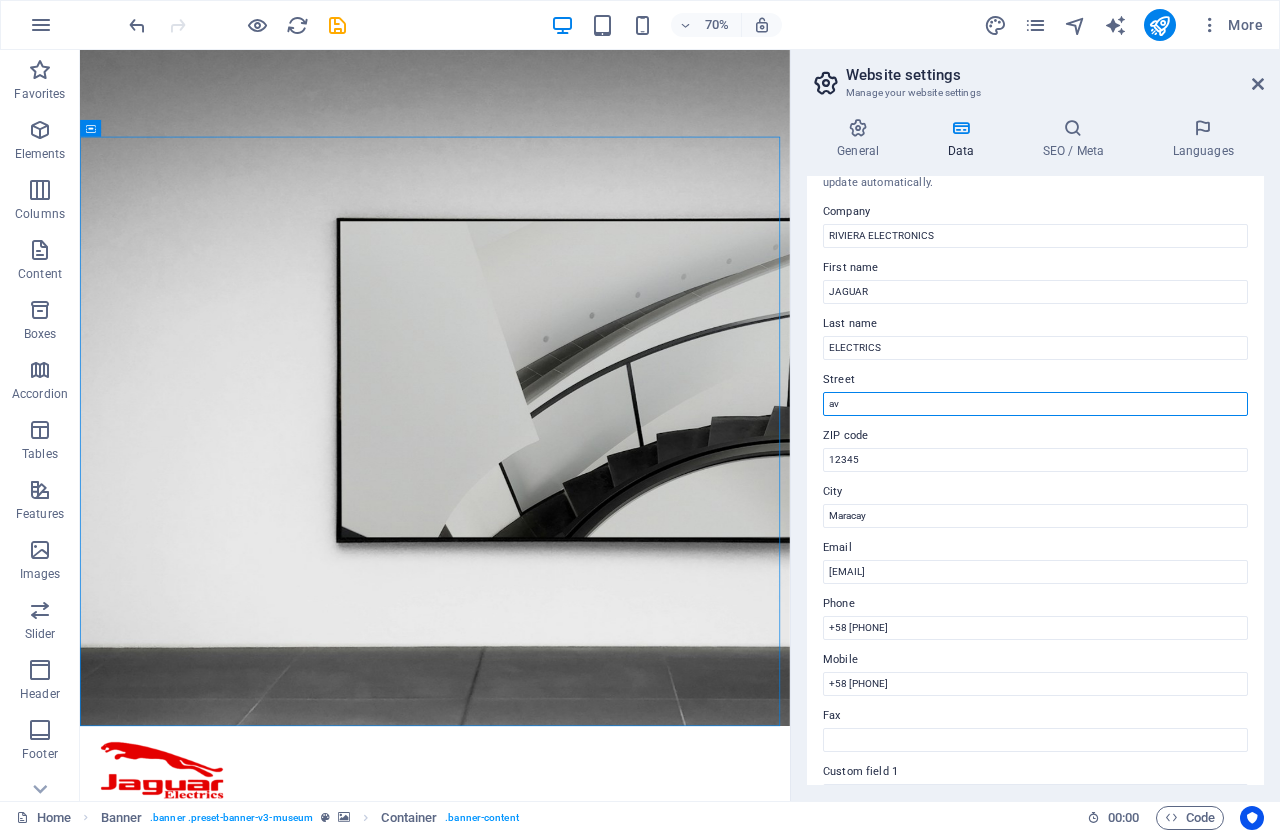 type on "a" 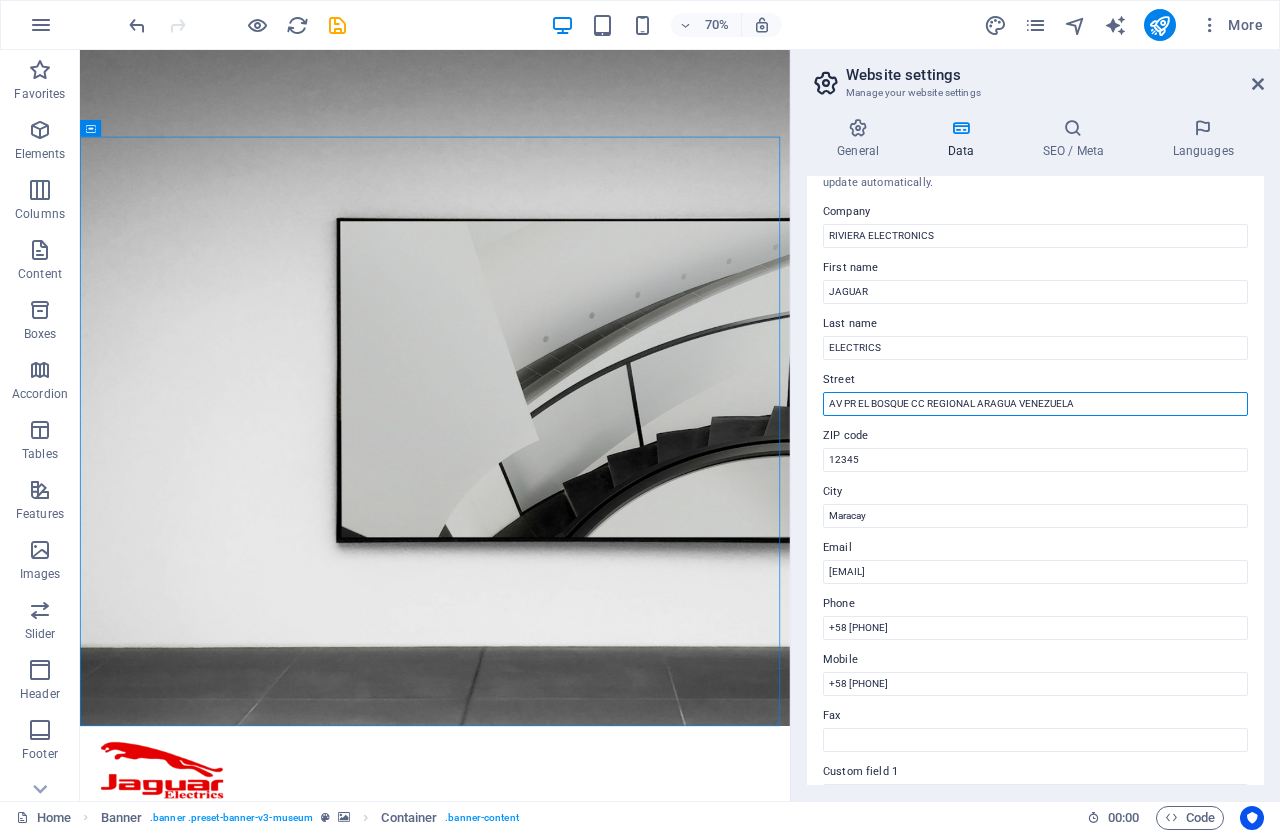type on "AV PRINCIPAL EL BOSQUE CC REGIONAL ARAGUA VENEZUELA" 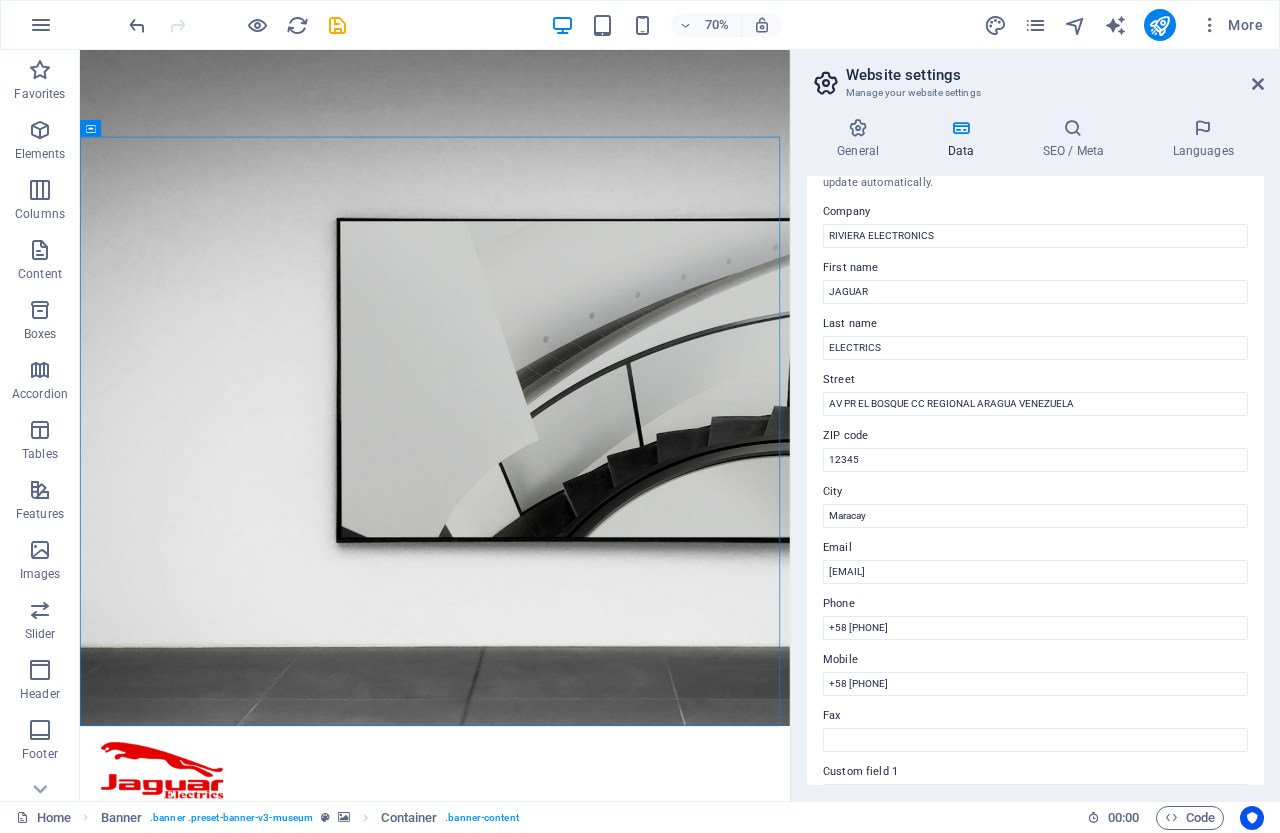 drag, startPoint x: 1259, startPoint y: 454, endPoint x: 1257, endPoint y: 560, distance: 106.01887 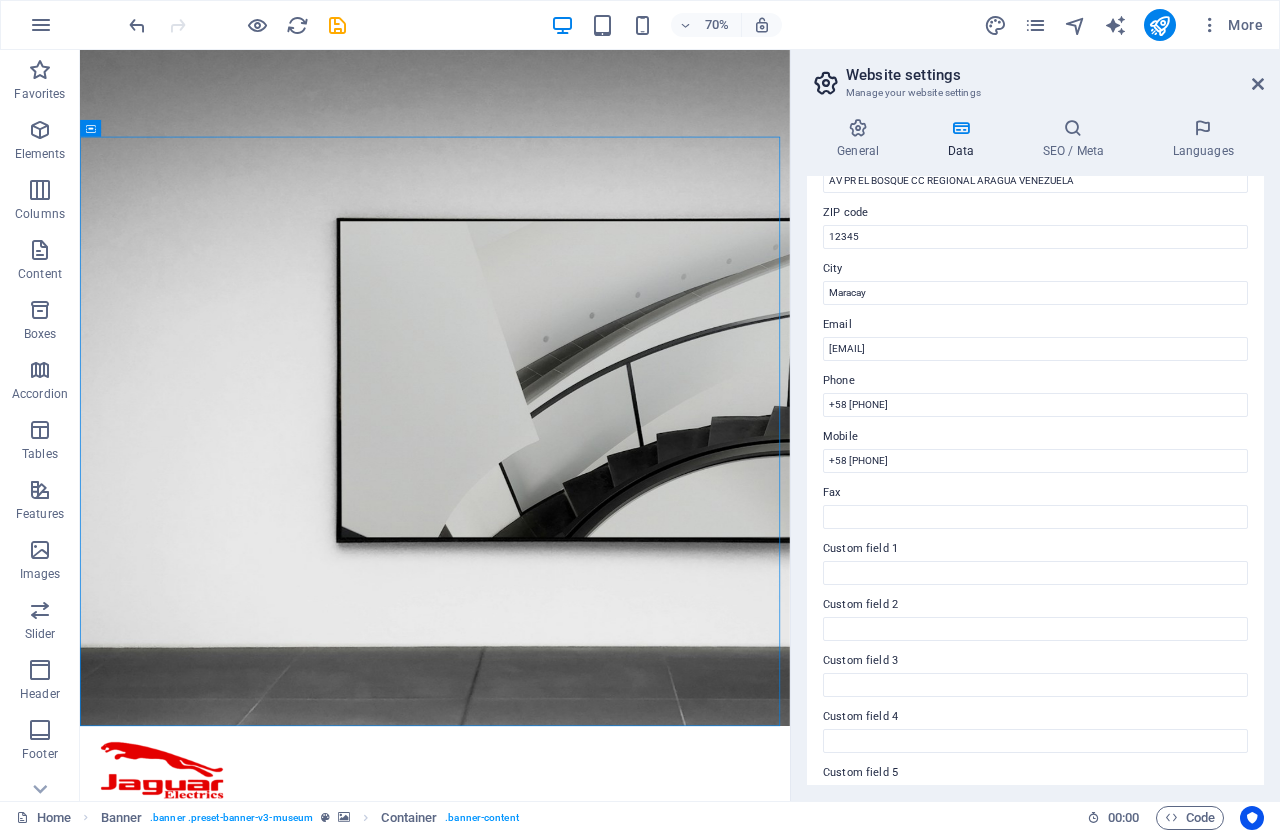 scroll, scrollTop: 351, scrollLeft: 0, axis: vertical 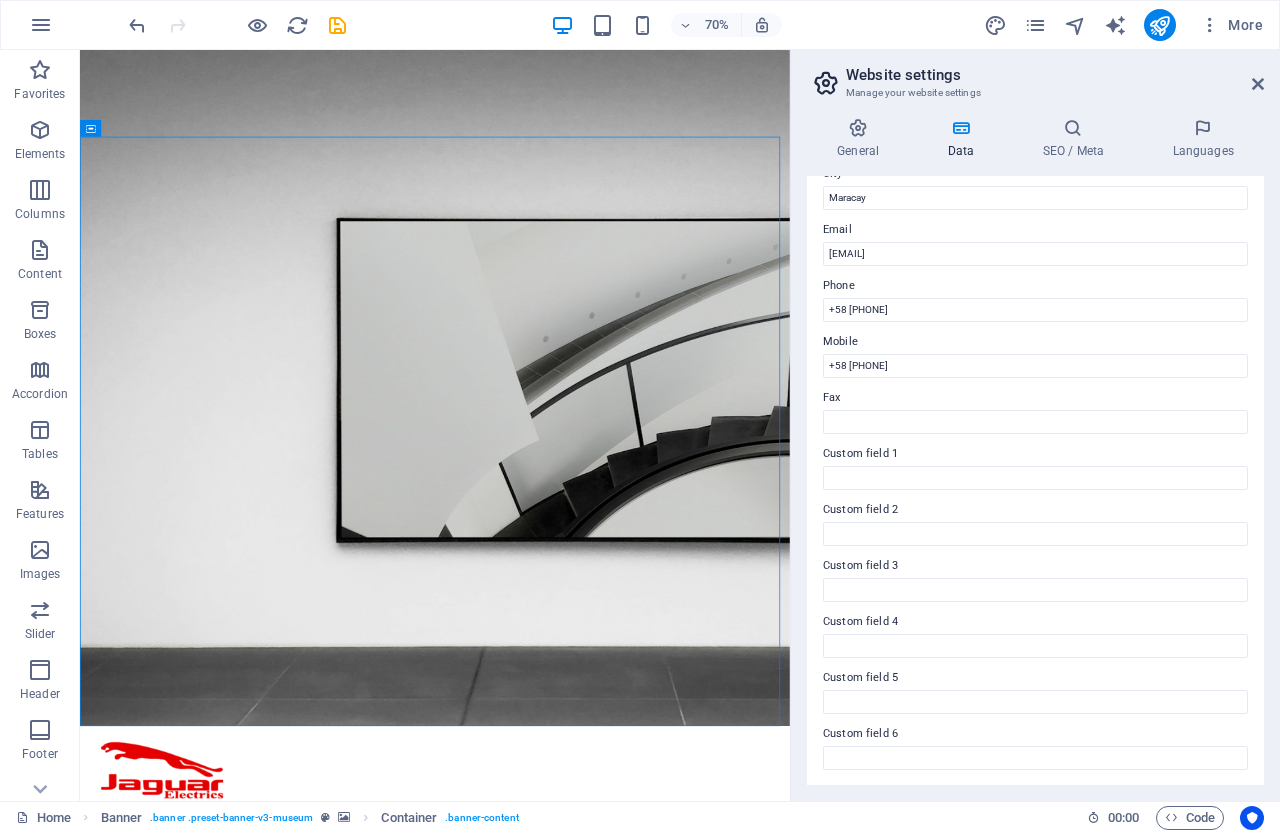 click on "General  Data  SEO / Meta  Languages Website name Riviera Electronics Logo Drag files here, click to choose files or select files from Files or our free stock photos & videos Select files from the file manager, stock photos, or upload file(s) Upload Favicon Set the favicon of your website here. A favicon is a small icon shown in the browser tab next to your website title. It helps visitors identify your website. Drag files here, click to choose files or select files from Files or our free stock photos & videos Select files from the file manager, stock photos, or upload file(s) Upload Preview Image (Open Graph) This image will be shown when the website is shared on social networks Drag files here, click to choose files or select files from Files or our free stock photos & videos Select files from the file manager, stock photos, or upload file(s) Upload Contact data for this website. This can be used everywhere on the website and will update automatically. Company RIVIERA ELECTRONICS First name JAGUAR Street 1" at bounding box center (1035, 451) 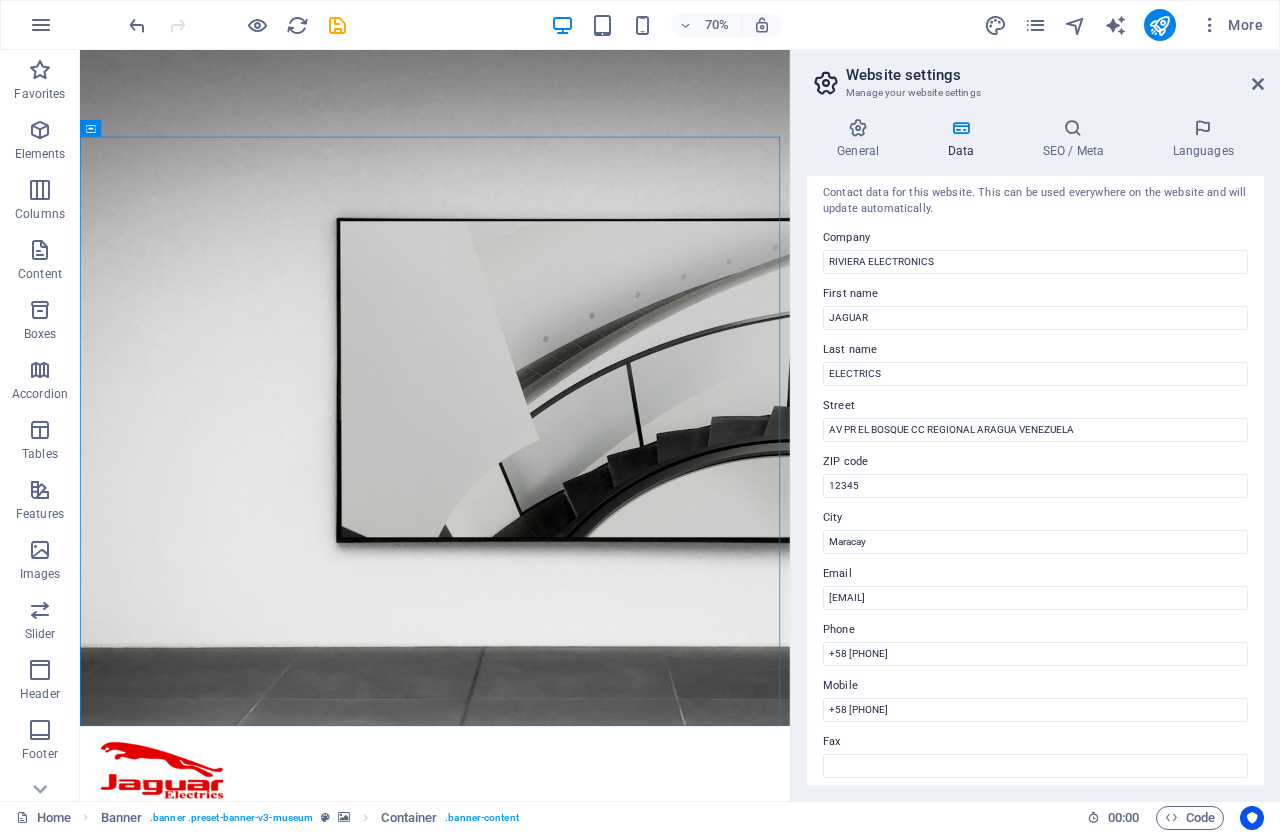 scroll, scrollTop: 0, scrollLeft: 0, axis: both 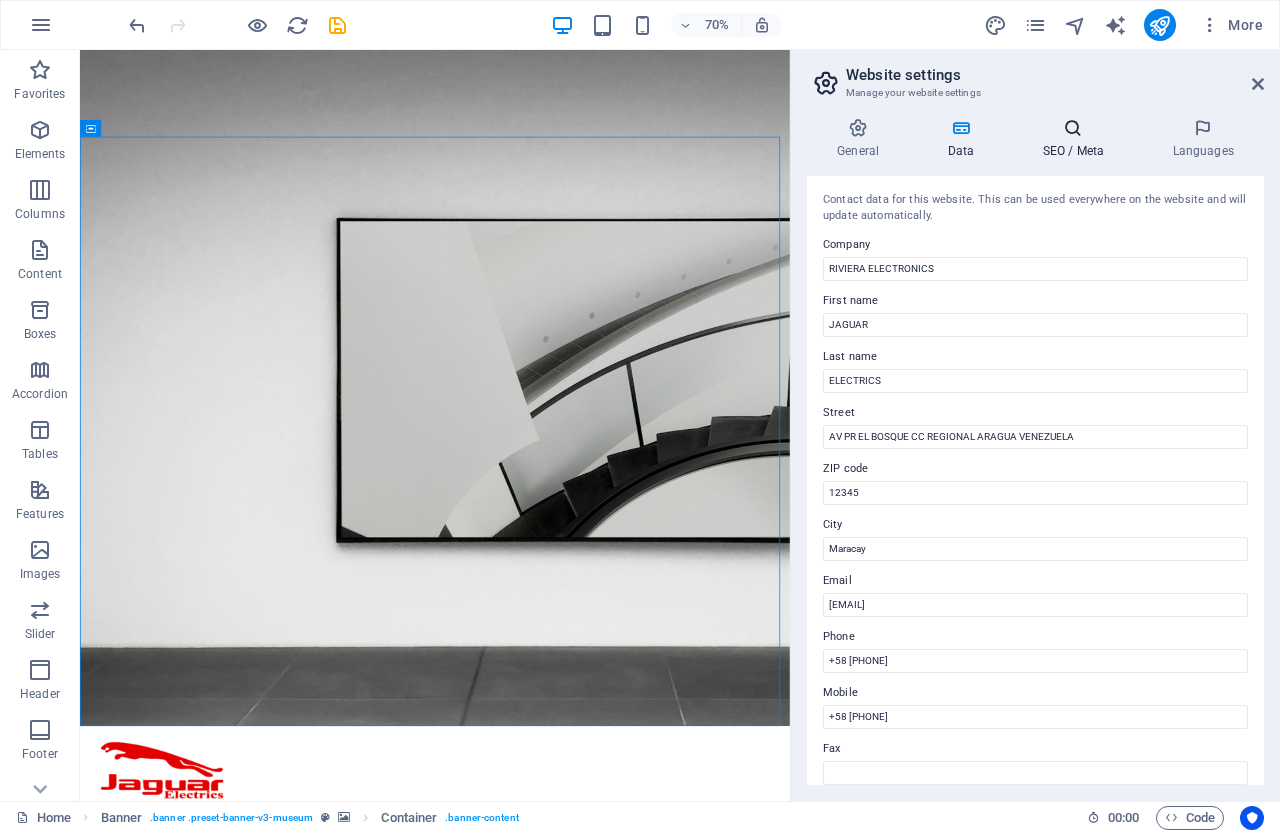 click on "SEO / Meta" at bounding box center [1077, 139] 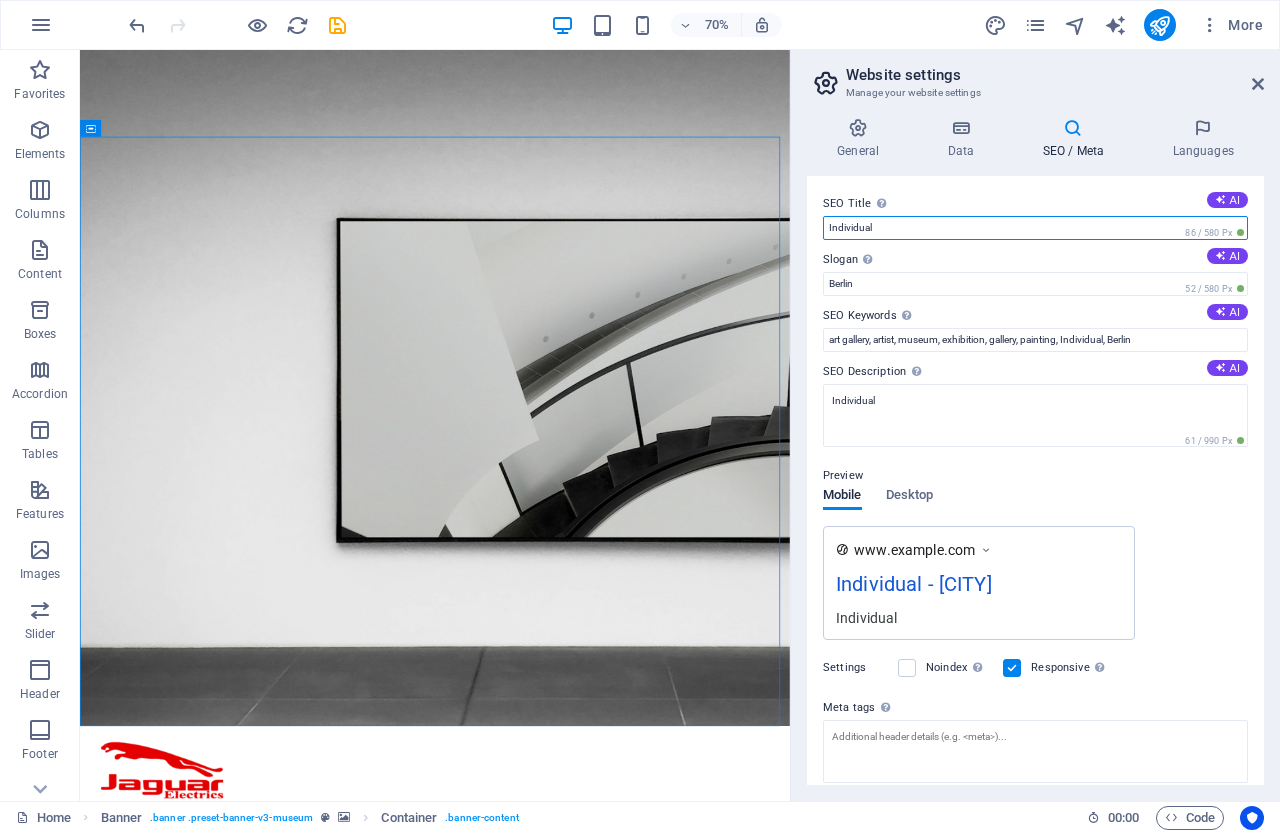 drag, startPoint x: 993, startPoint y: 231, endPoint x: 792, endPoint y: 225, distance: 201.08954 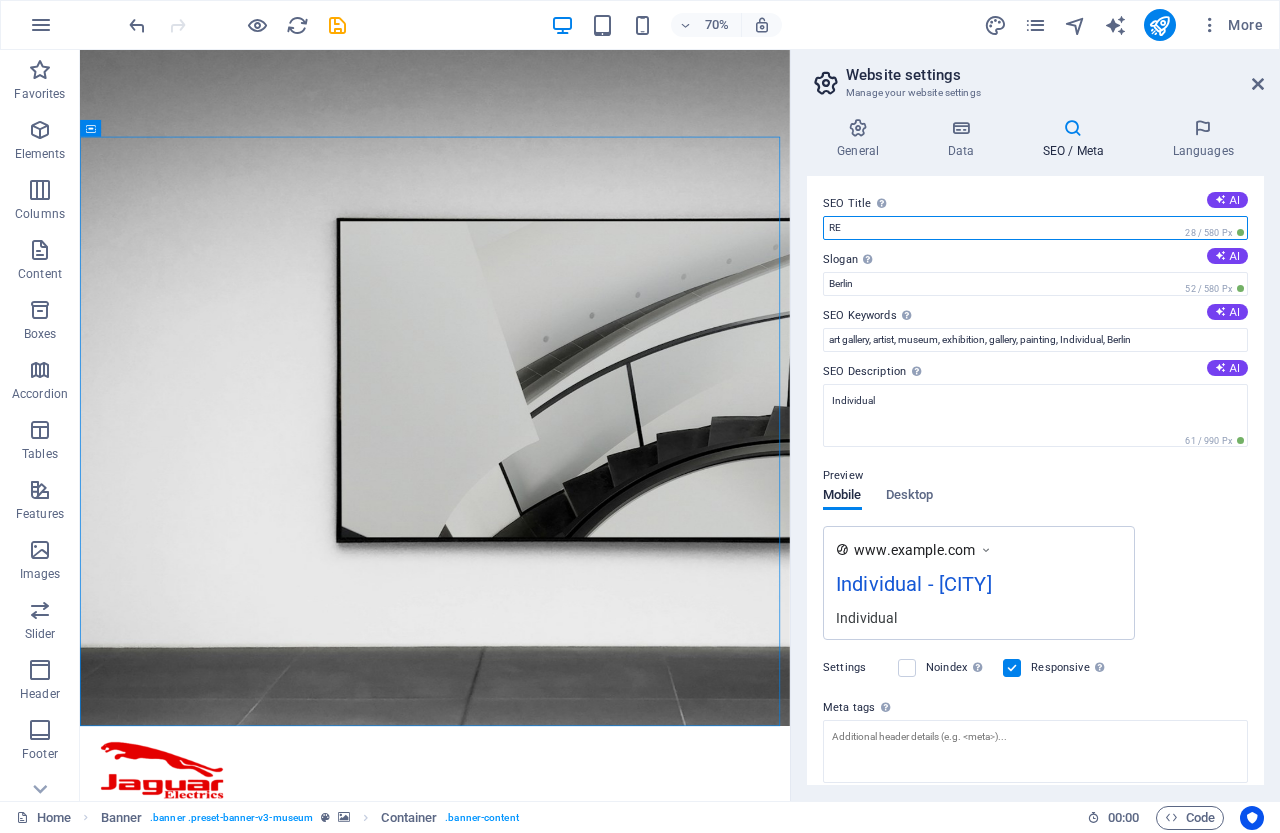 type on "R" 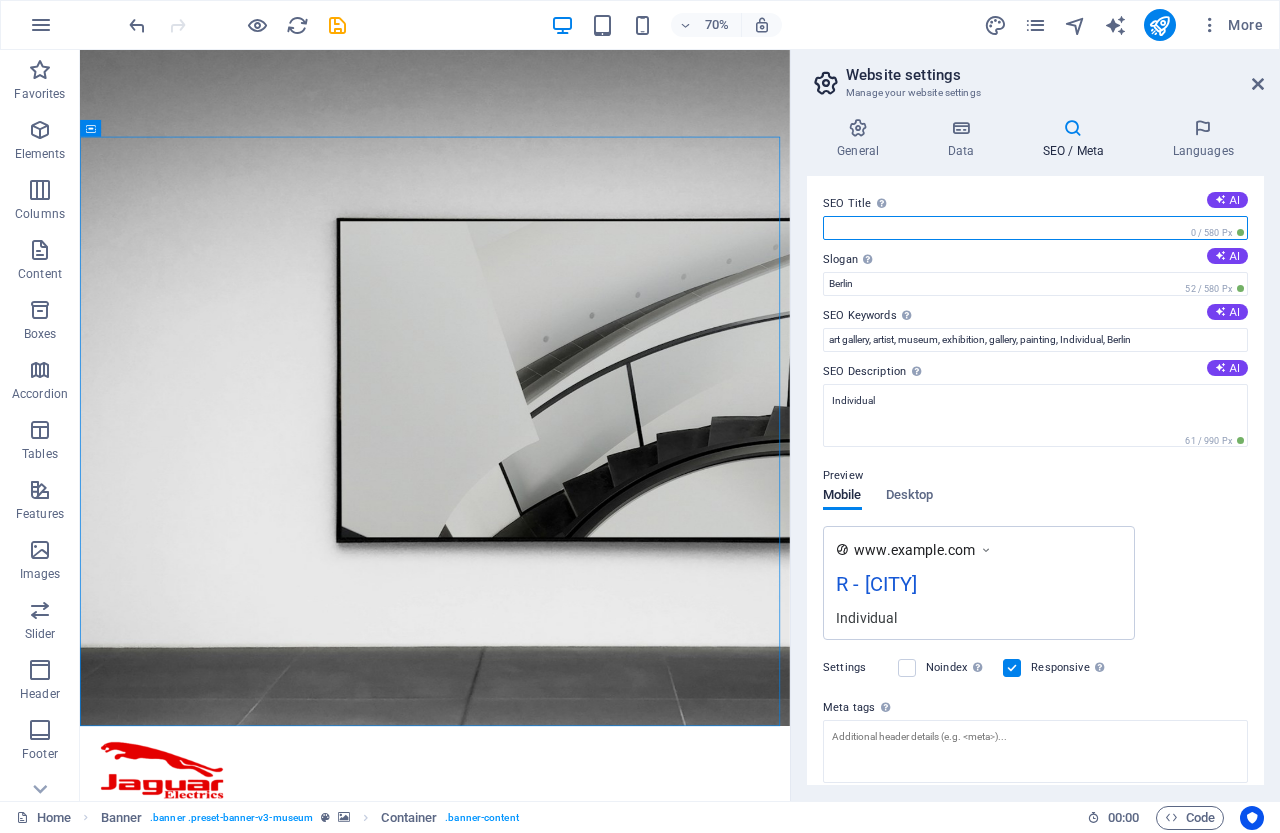type on "R" 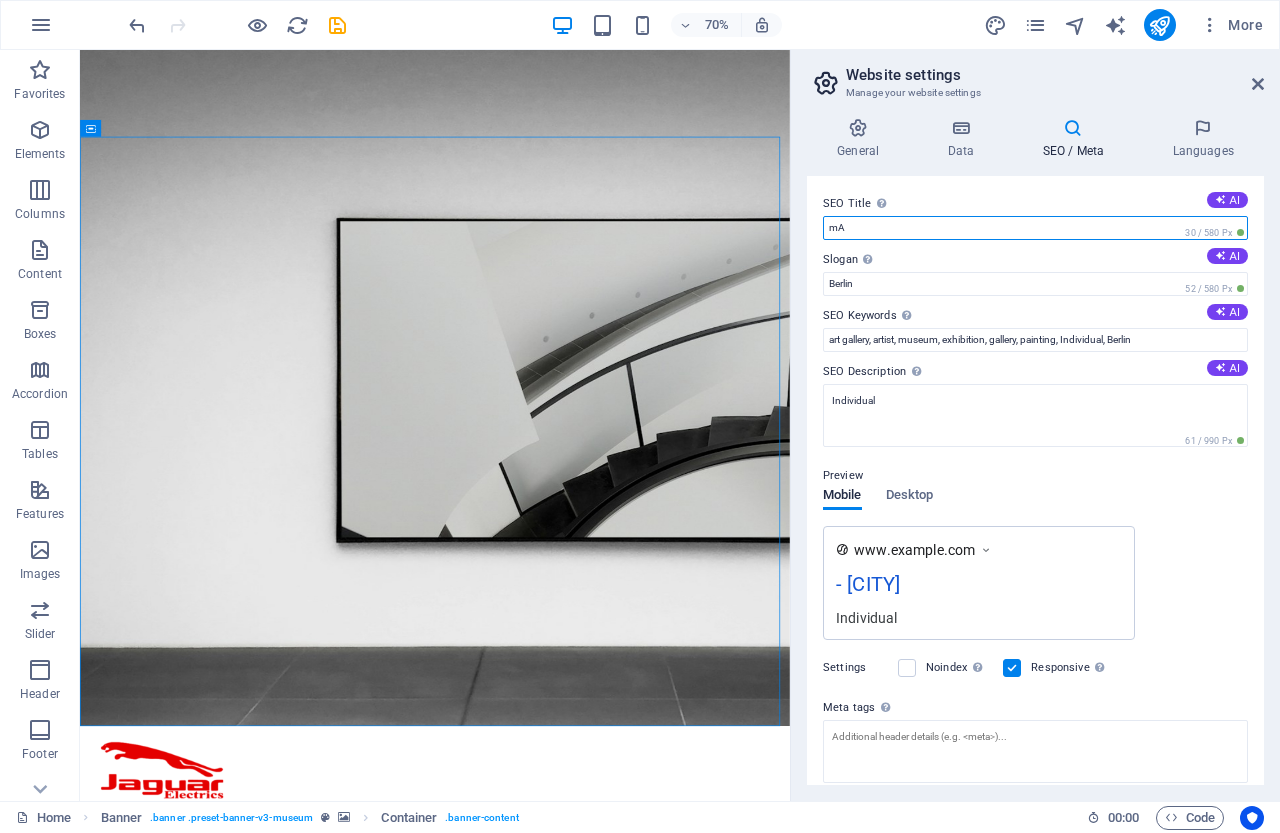 type on "m" 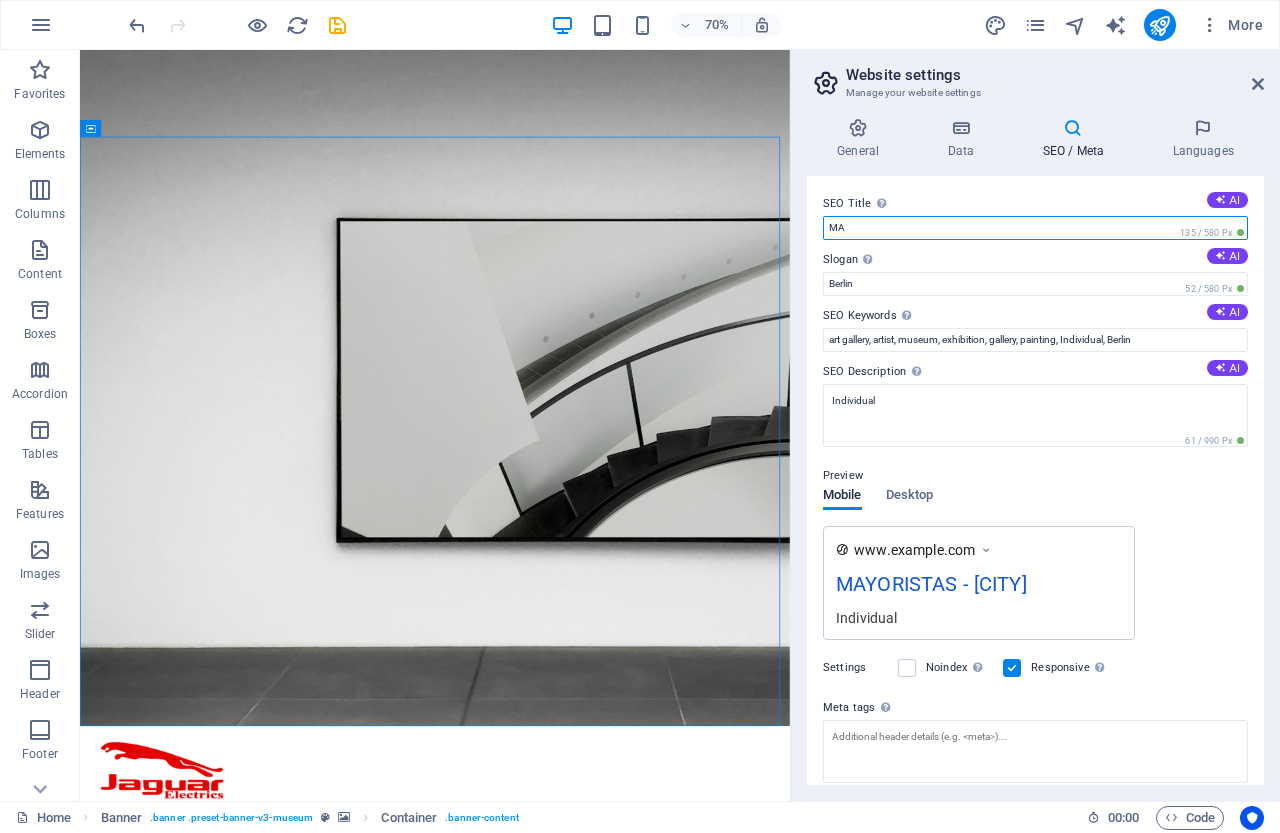 type on "M" 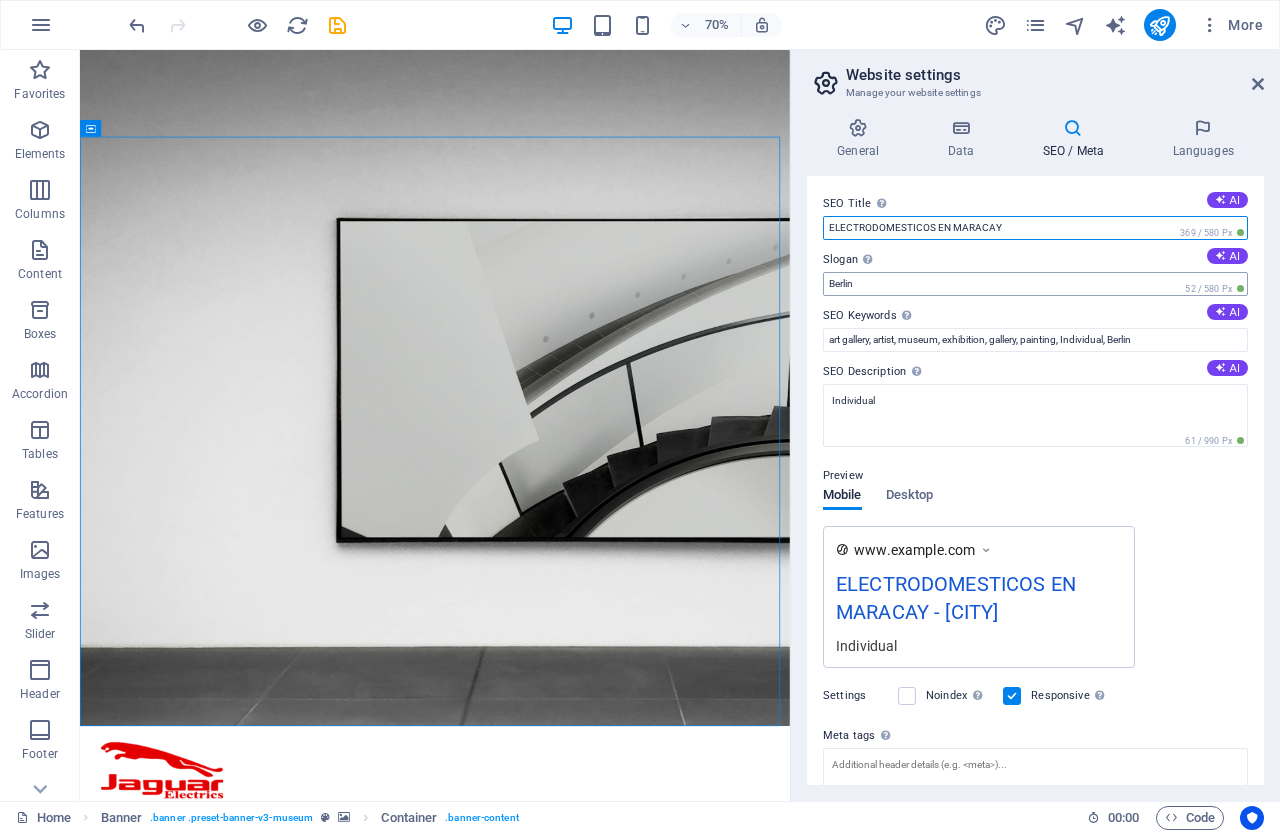 type on "ELECTRODOMESTICOS EN MARACAY" 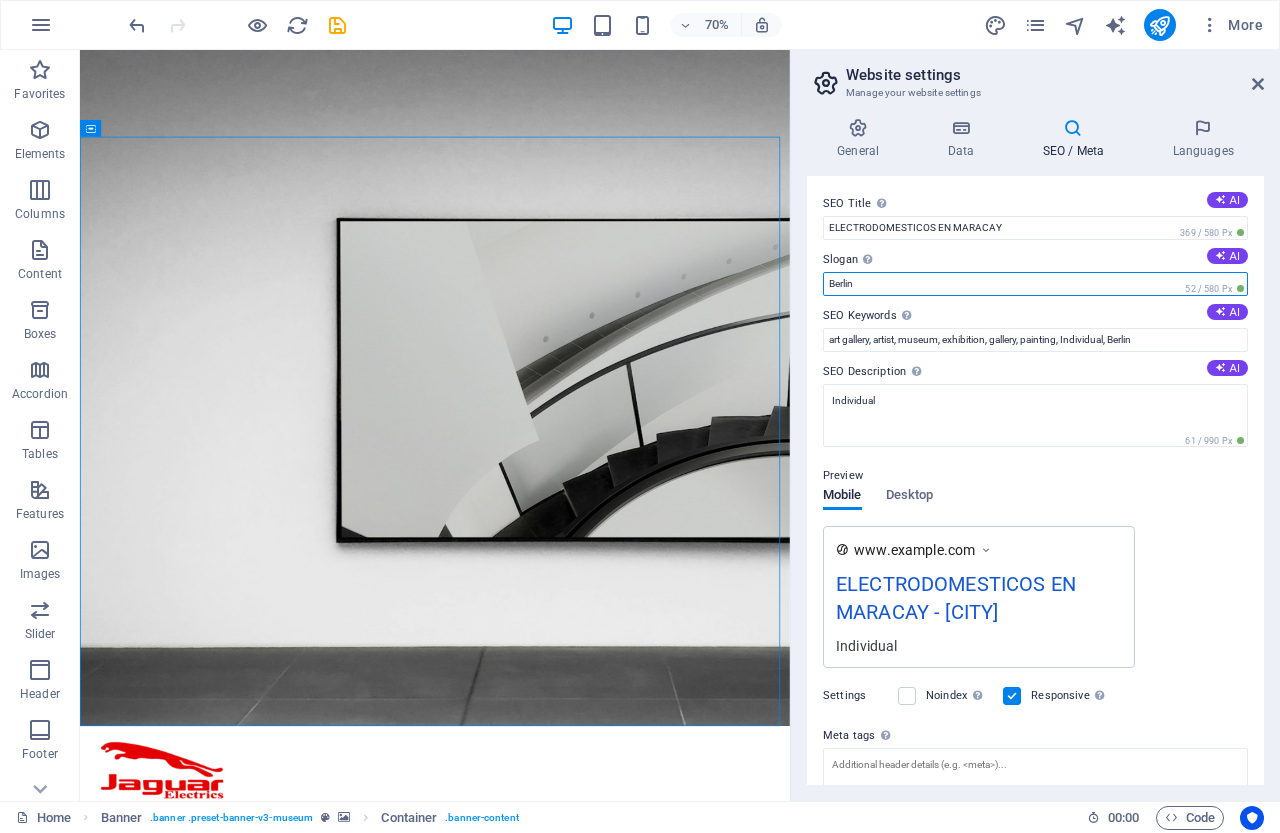 drag, startPoint x: 861, startPoint y: 283, endPoint x: 822, endPoint y: 280, distance: 39.115215 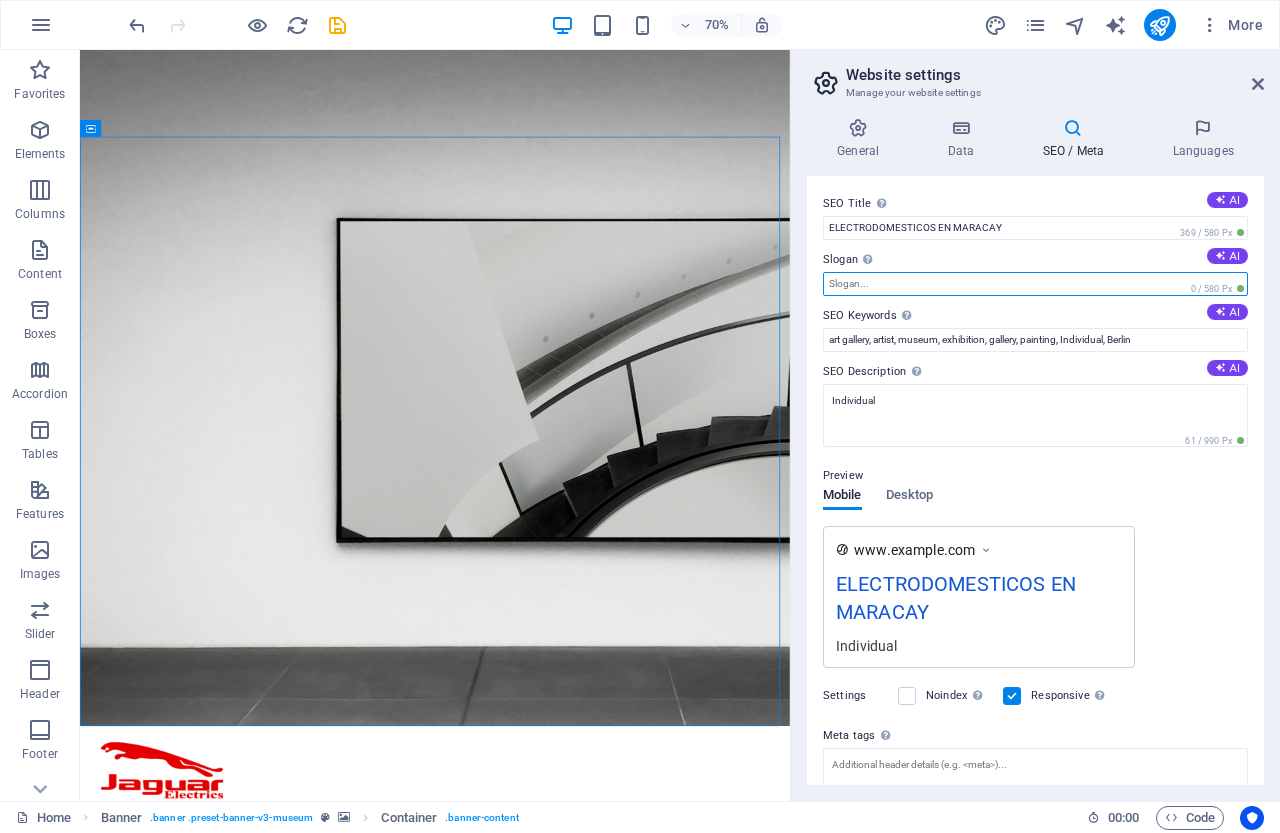 type 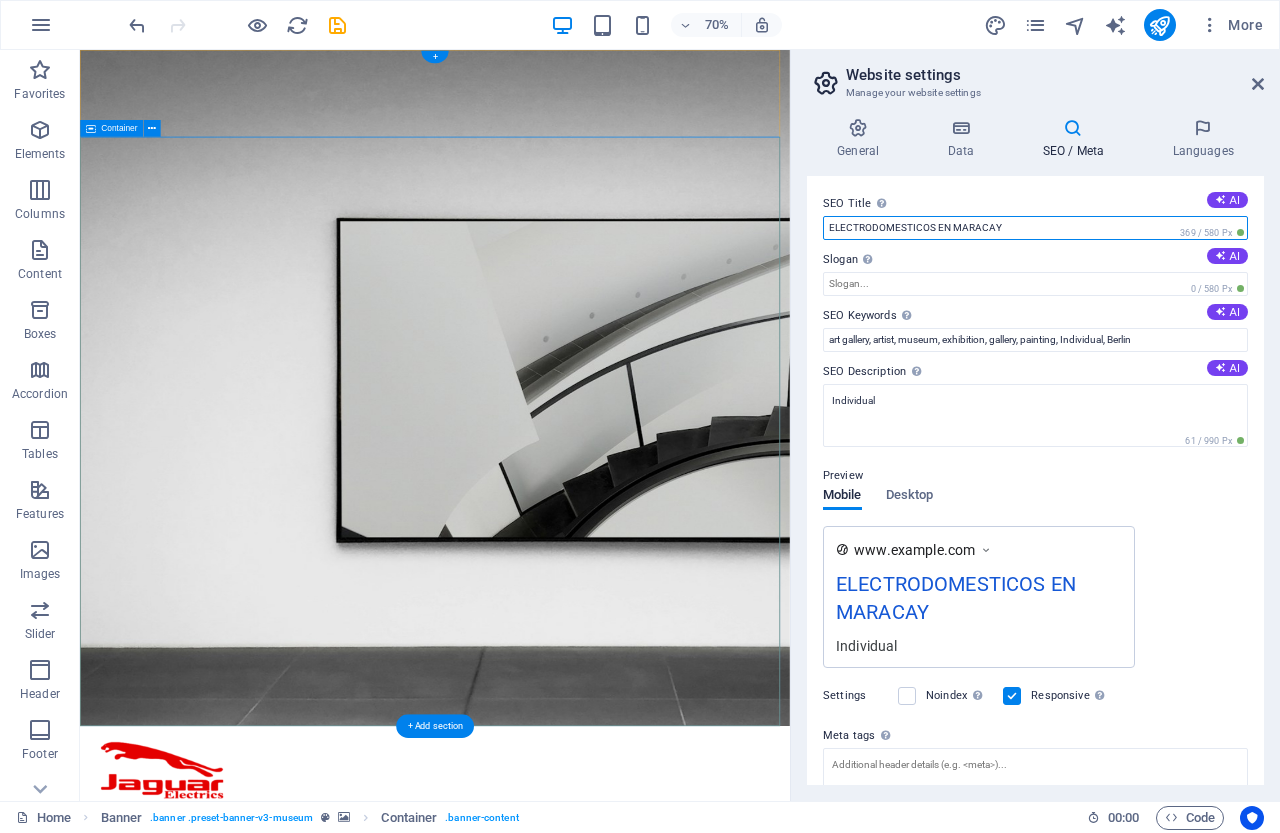 drag, startPoint x: 1088, startPoint y: 252, endPoint x: 1078, endPoint y: 279, distance: 28.79236 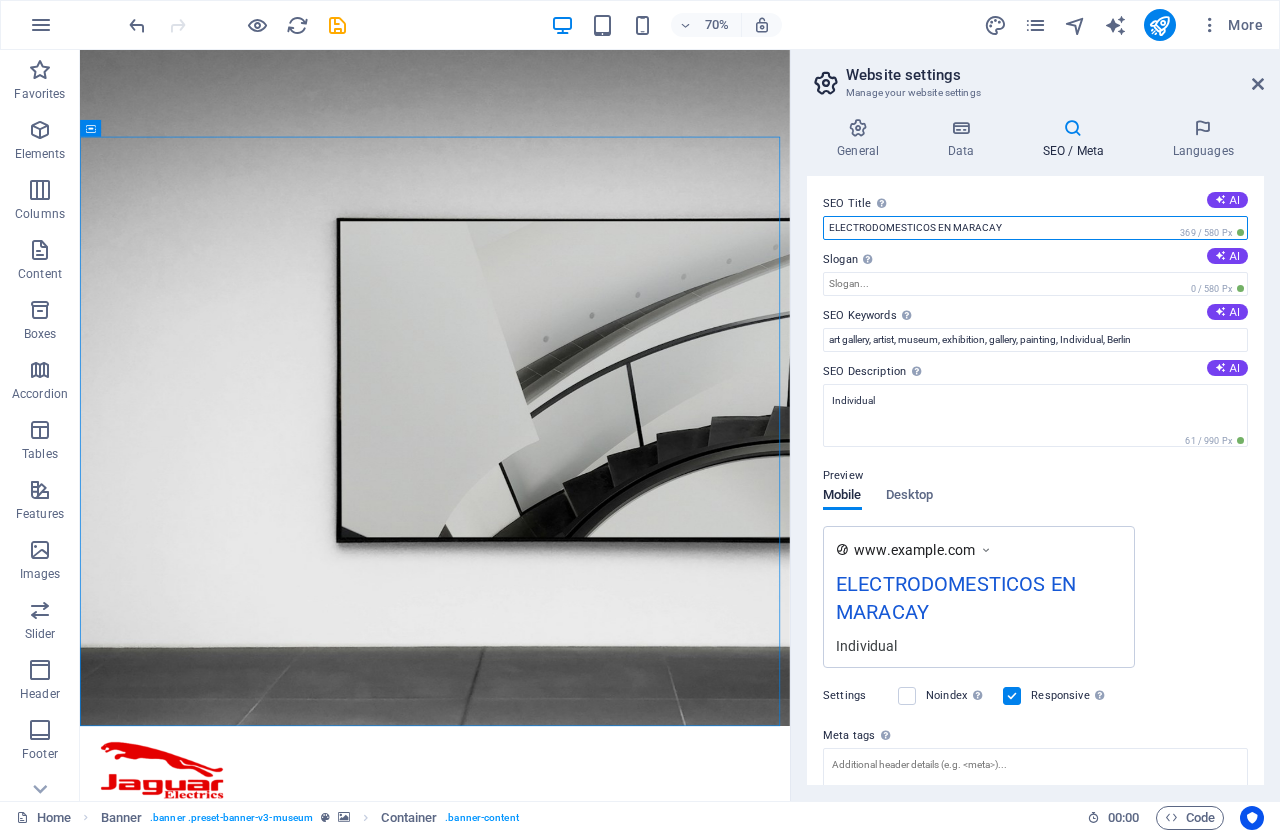 click on "ELECTRODOMESTICOS EN MARACAY" at bounding box center [1035, 228] 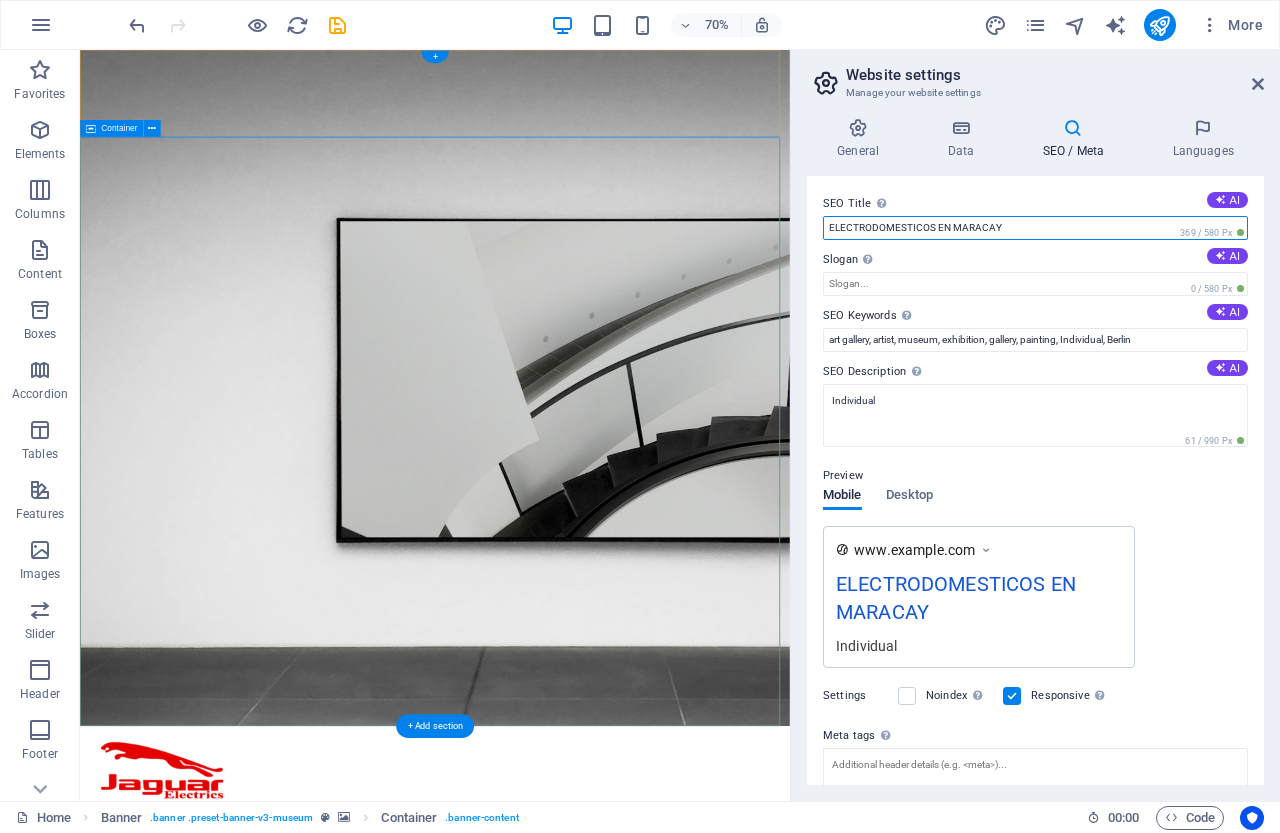 drag, startPoint x: 1110, startPoint y: 276, endPoint x: 982, endPoint y: 299, distance: 130.04999 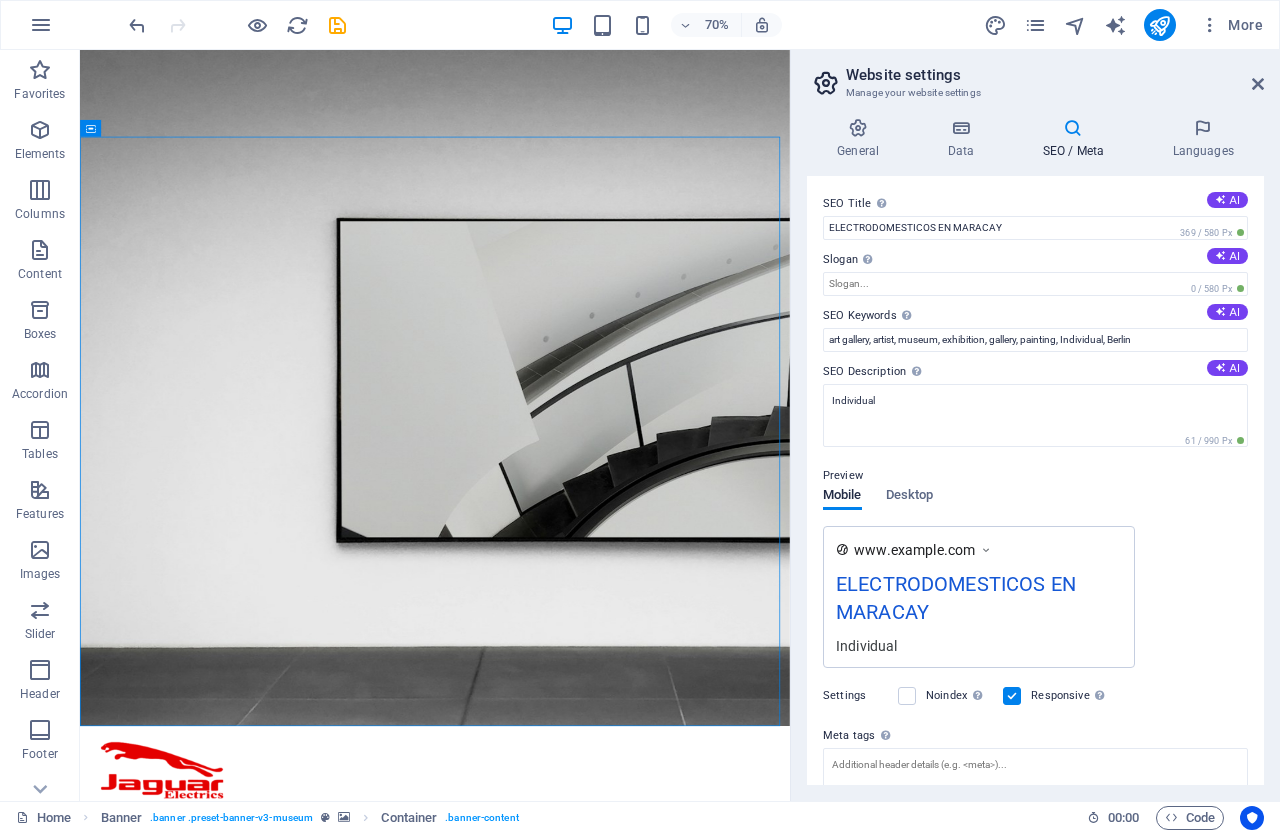 click on "SEO Title The title of your website - make it something that stands out in search engine results. AI" at bounding box center [1035, 204] 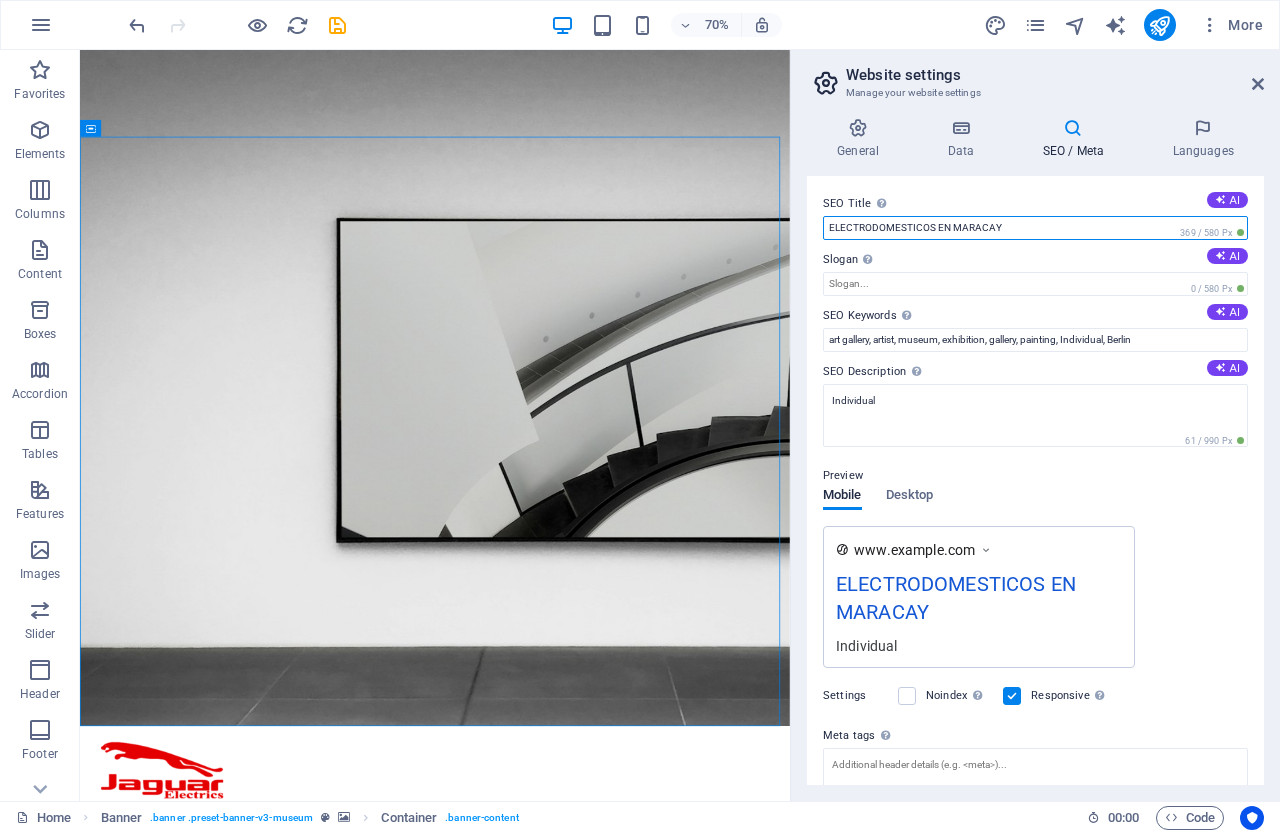click on "ELECTRODOMESTICOS EN MARACAY" at bounding box center [1035, 228] 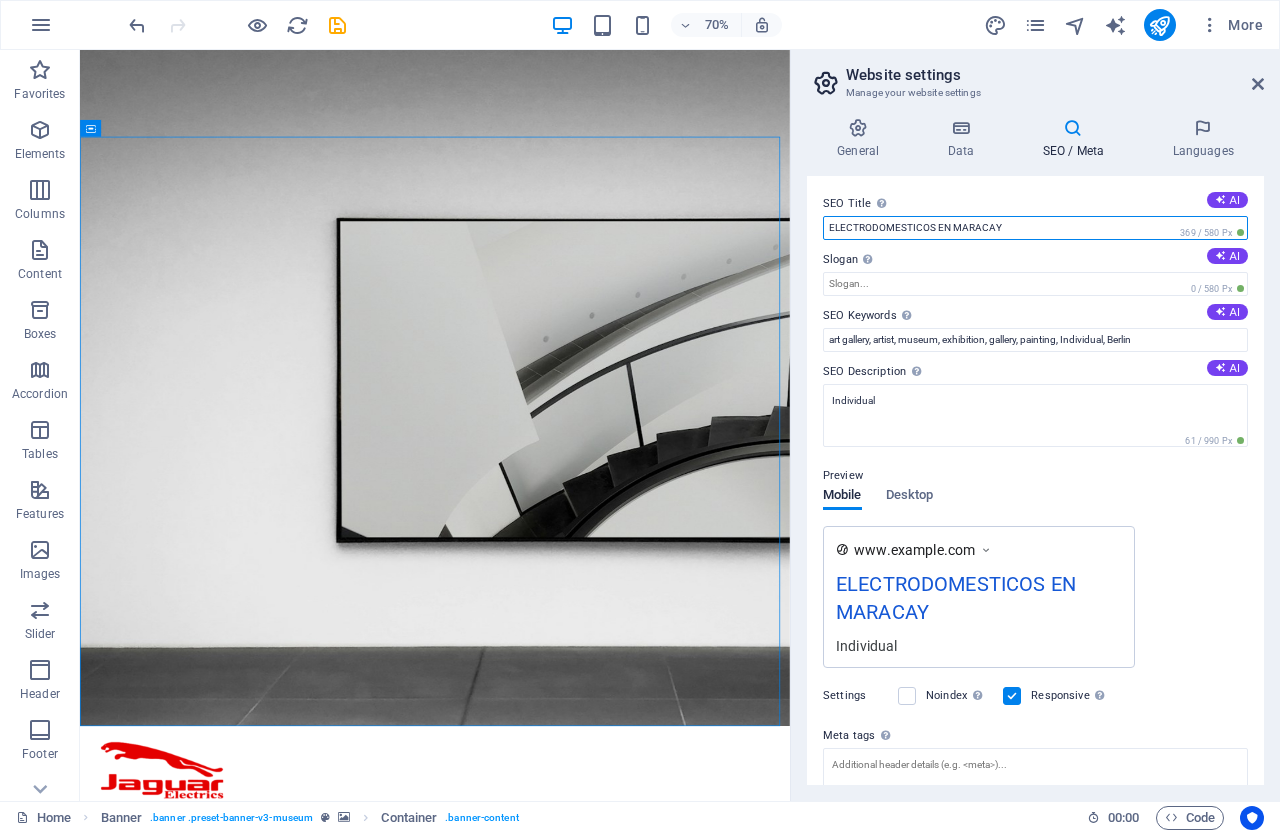 paste on "lectrodomésticos de alta tecnología" 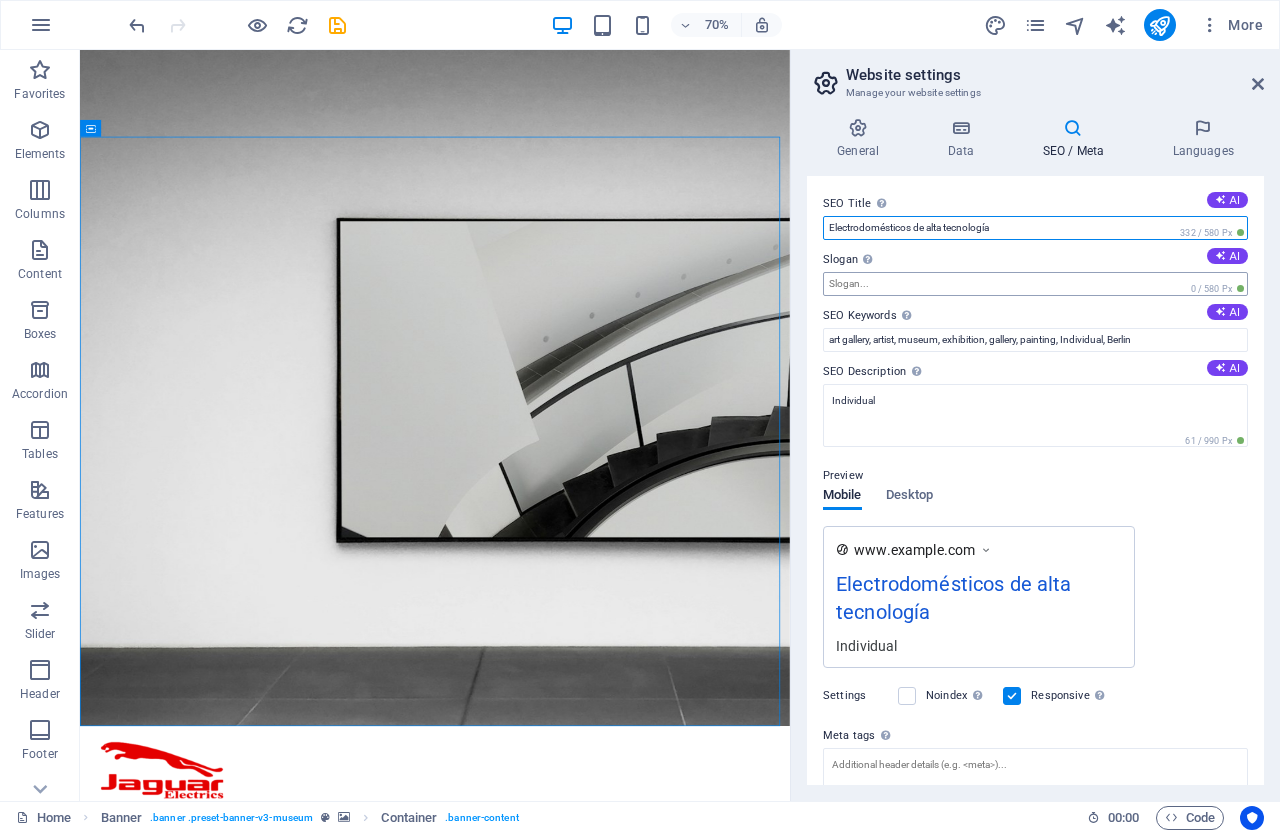 type on "Electrodomésticos de alta tecnología" 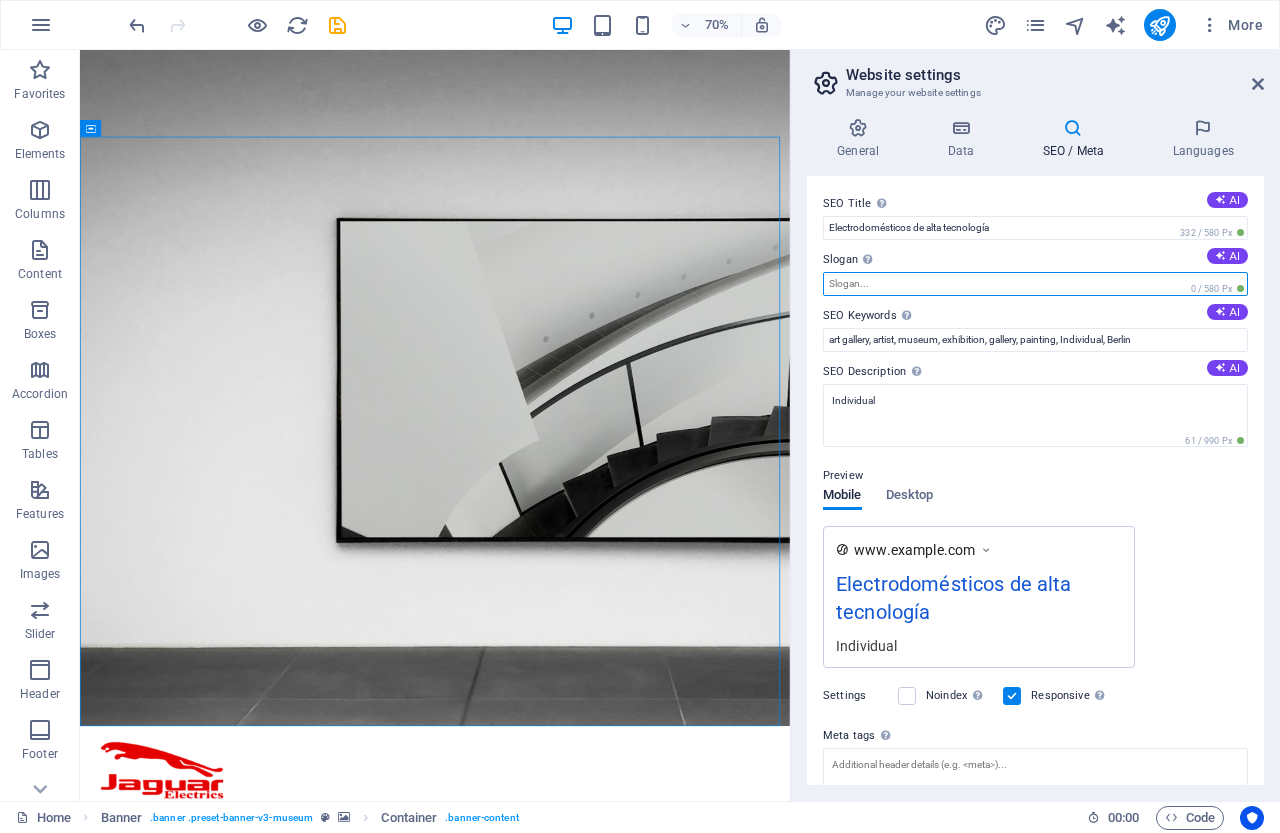 click on "Slogan The slogan of your website. AI" at bounding box center [1035, 284] 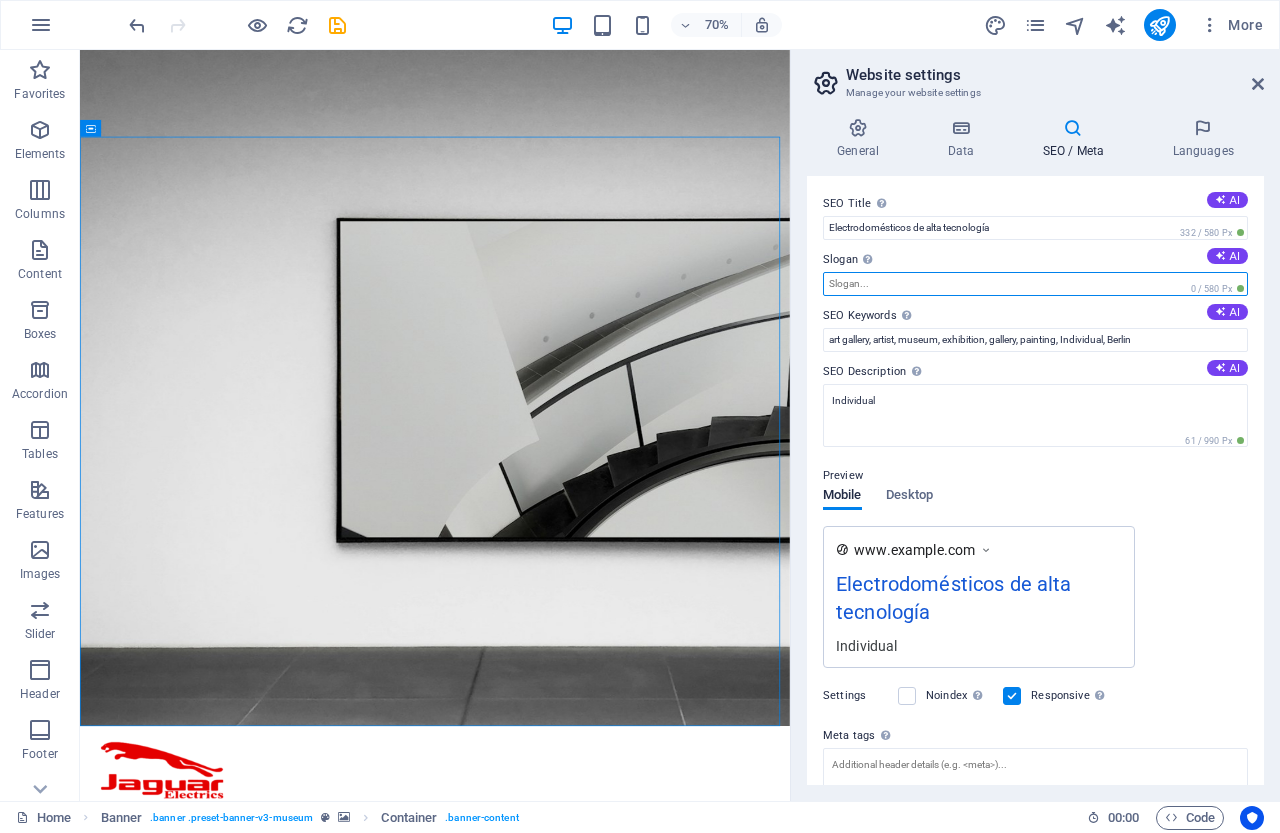 paste on "Innovación y calidad" 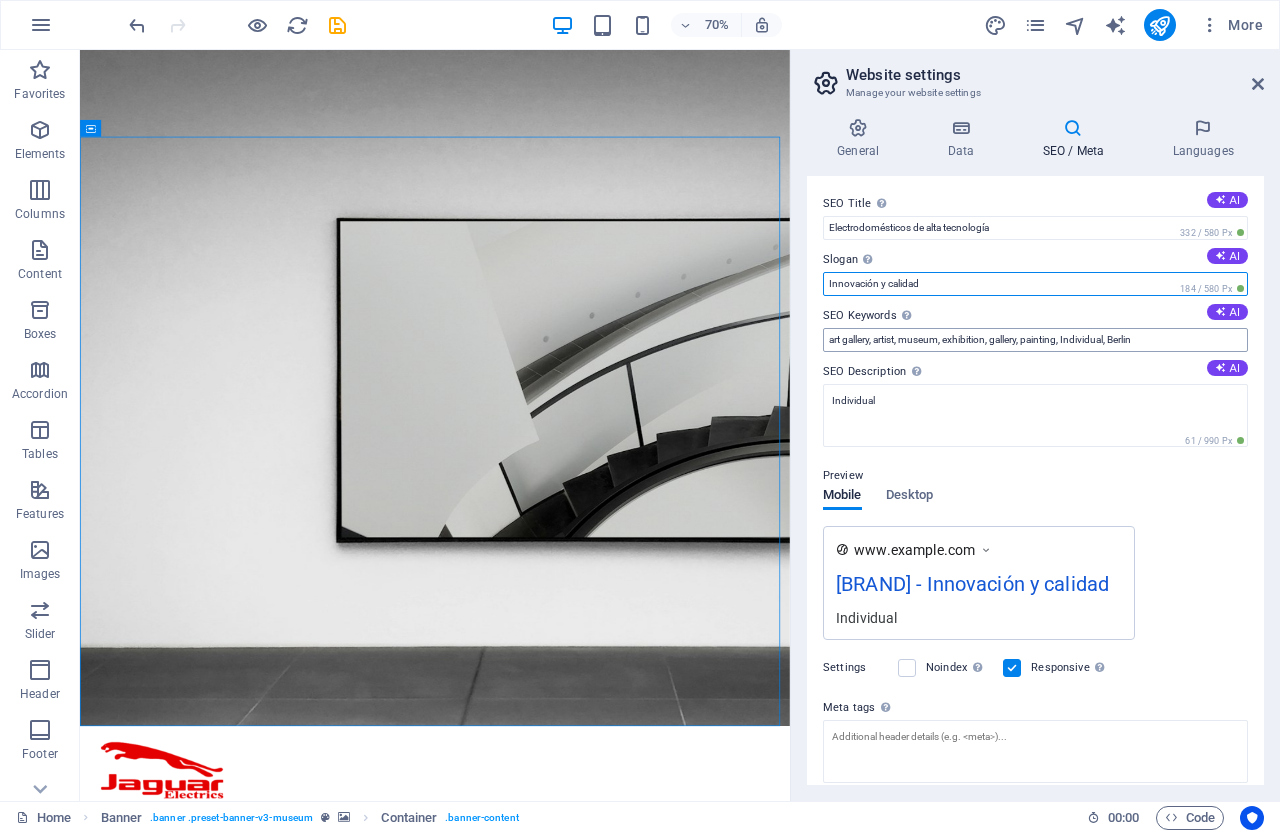 type on "Innovación y calidad" 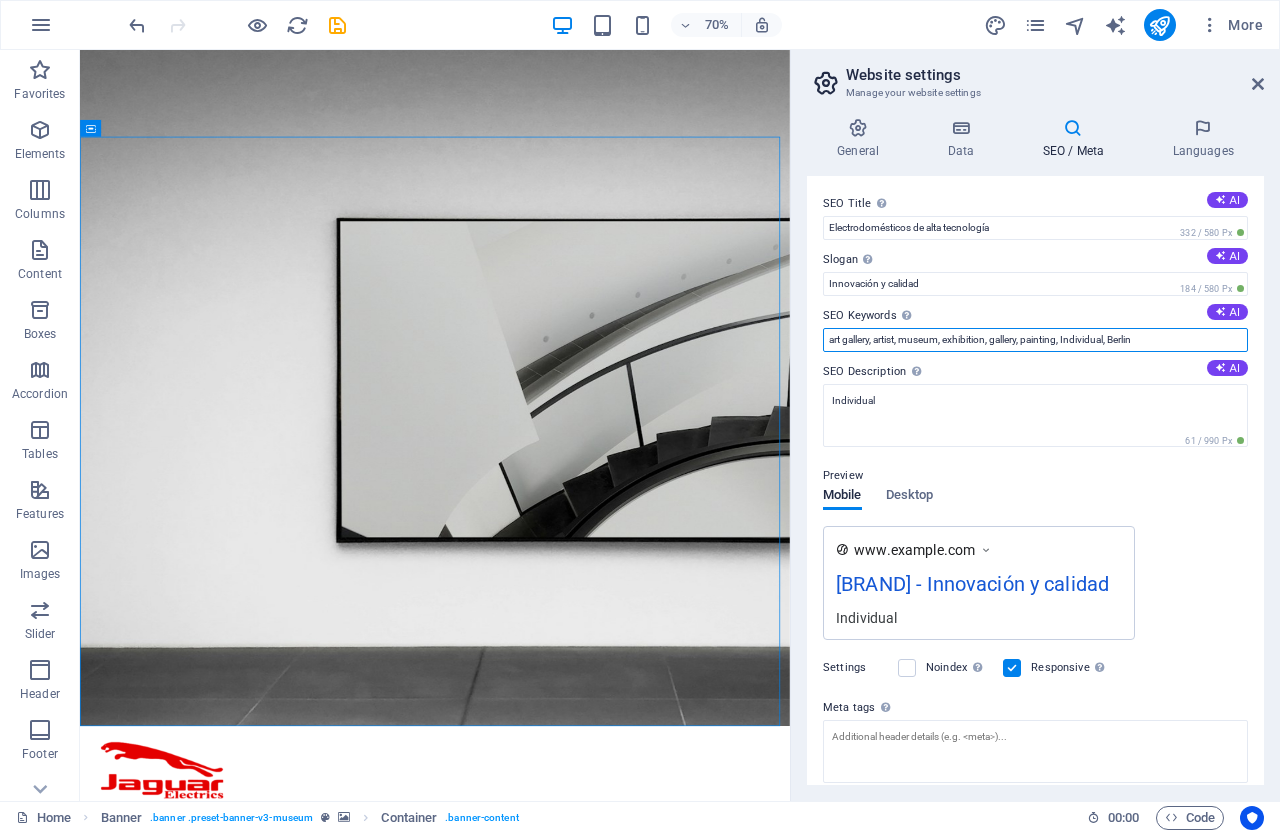 click on "art gallery, artist, museum, exhibition, gallery, painting, Individual, Berlin" at bounding box center [1035, 340] 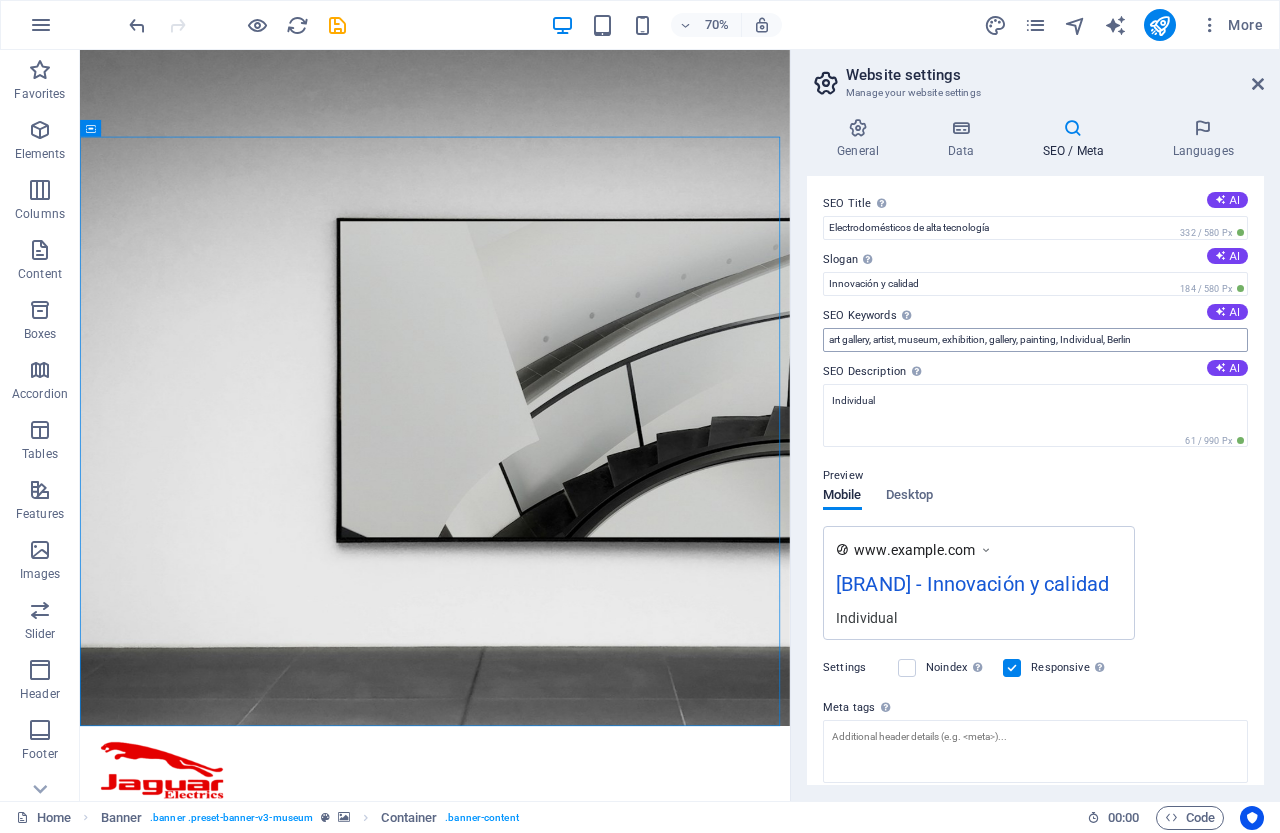 drag, startPoint x: 1000, startPoint y: 289, endPoint x: 836, endPoint y: 346, distance: 173.62315 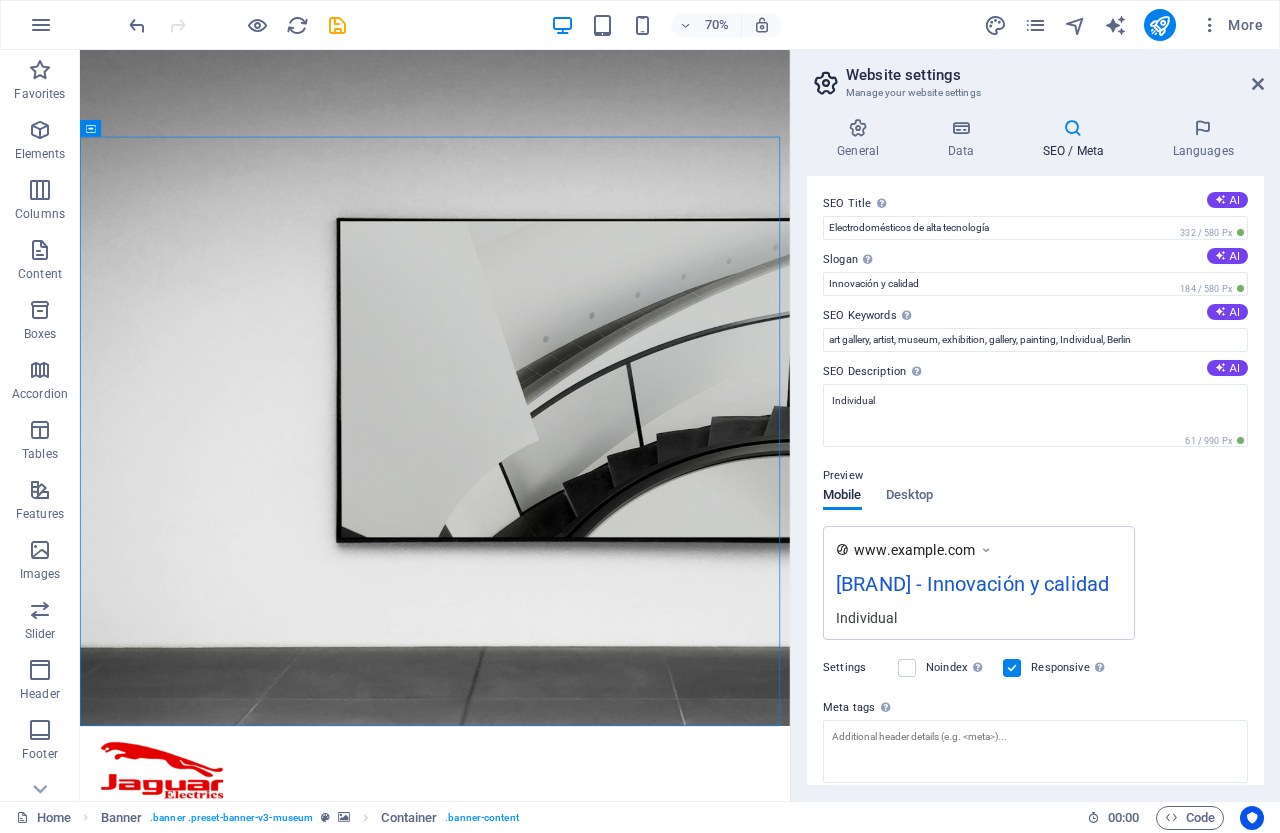 click on "SEO Title The title of your website - make it something that stands out in search engine results. AI Electrodomésticos de alta tecnología 332 / 580 Px Slogan The slogan of your website. AI Innovación y calidad 184 / 580 Px SEO Keywords Comma-separated list of keywords representing your website. AI art gallery, artist, museum, exhibition, gallery, painting, Individual, Berlin SEO Description Describe the contents of your website - this is crucial for search engines and SEO! AI Individual 61 / 990 Px Preview Mobile Desktop www.example.com Electrodomésticos de alta tecnología - Innovación y calidad Individual Settings Noindex Instruct search engines to exclude this website from search results. Responsive Determine whether the website should be responsive based on screen resolution. Meta tags Enter HTML code here that will be placed inside the  tags of your website. Please note that your website may not function if you include code with errors. Google Analytics ID Google Maps API key" at bounding box center [1035, 480] 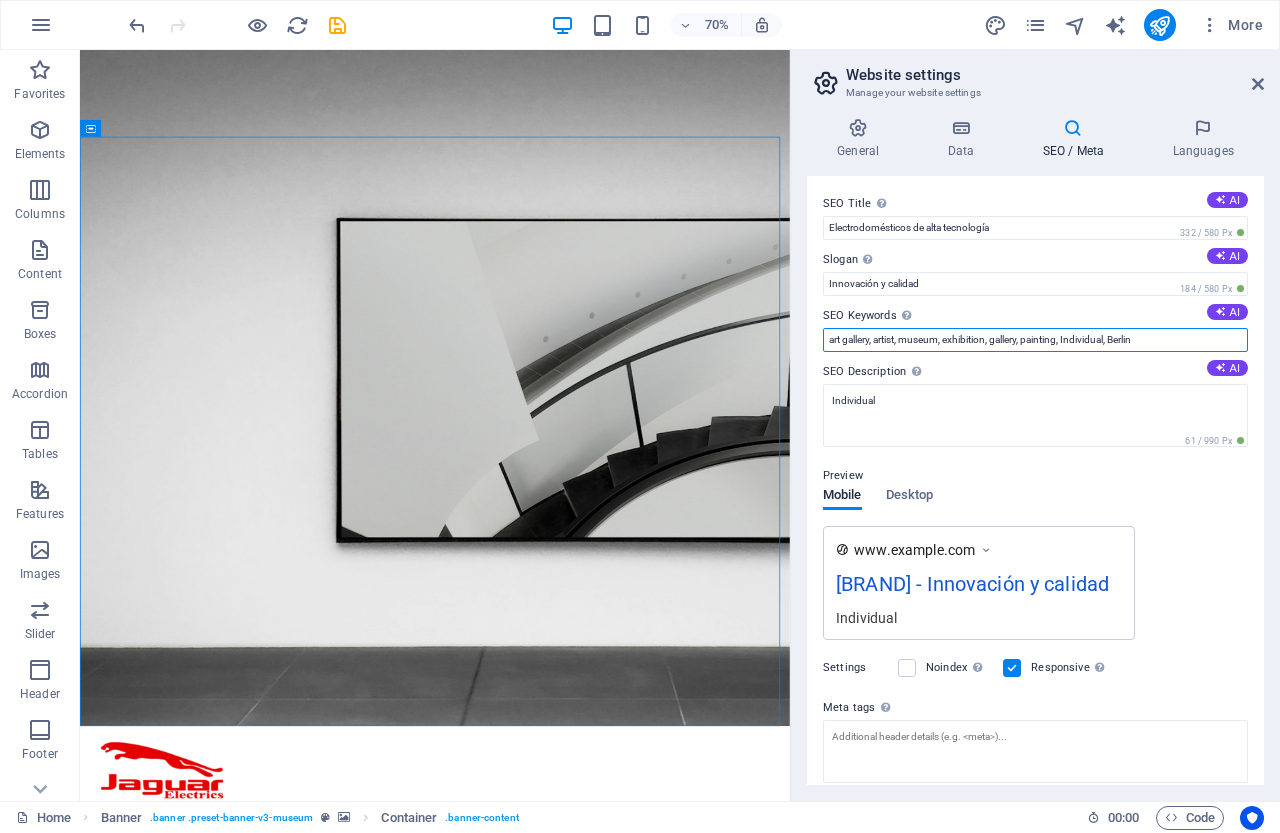 click on "art gallery, artist, museum, exhibition, gallery, painting, Individual, Berlin" at bounding box center (1035, 340) 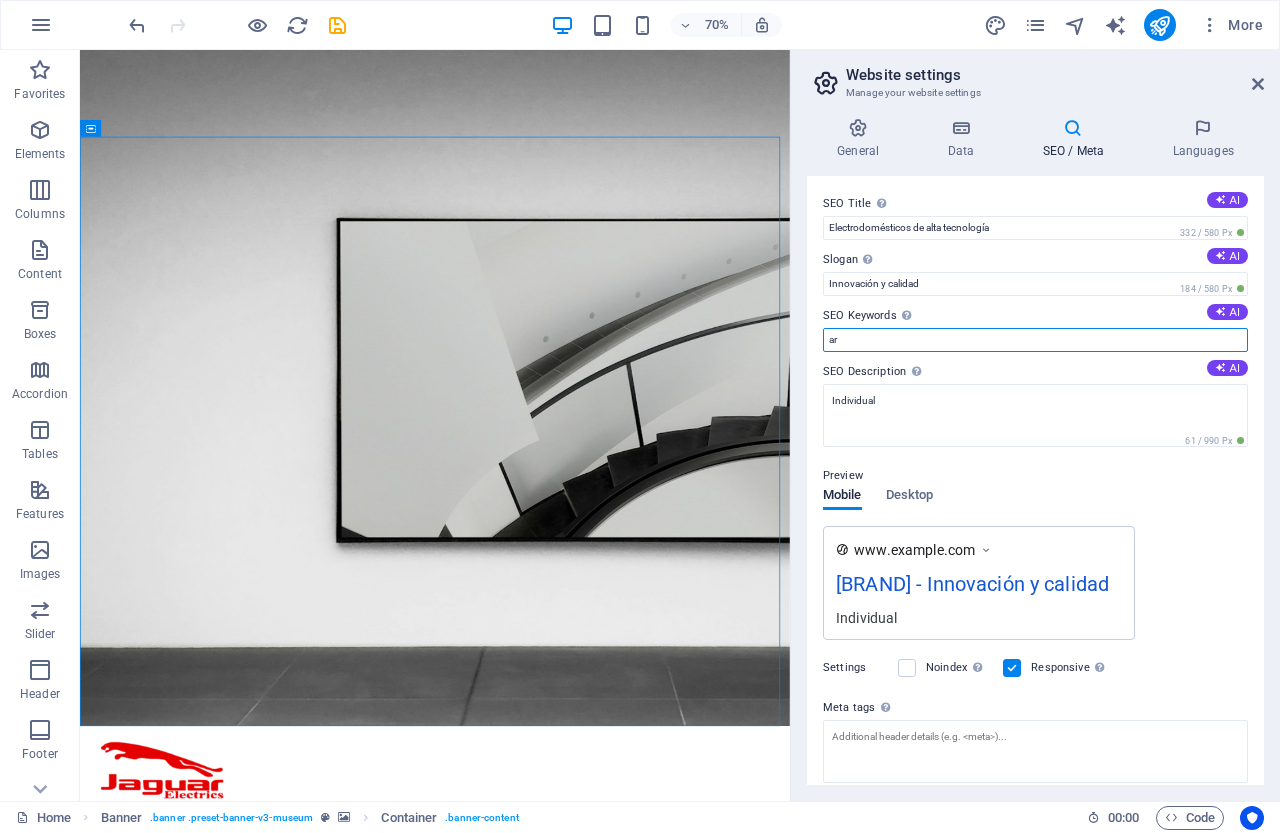 type on "a" 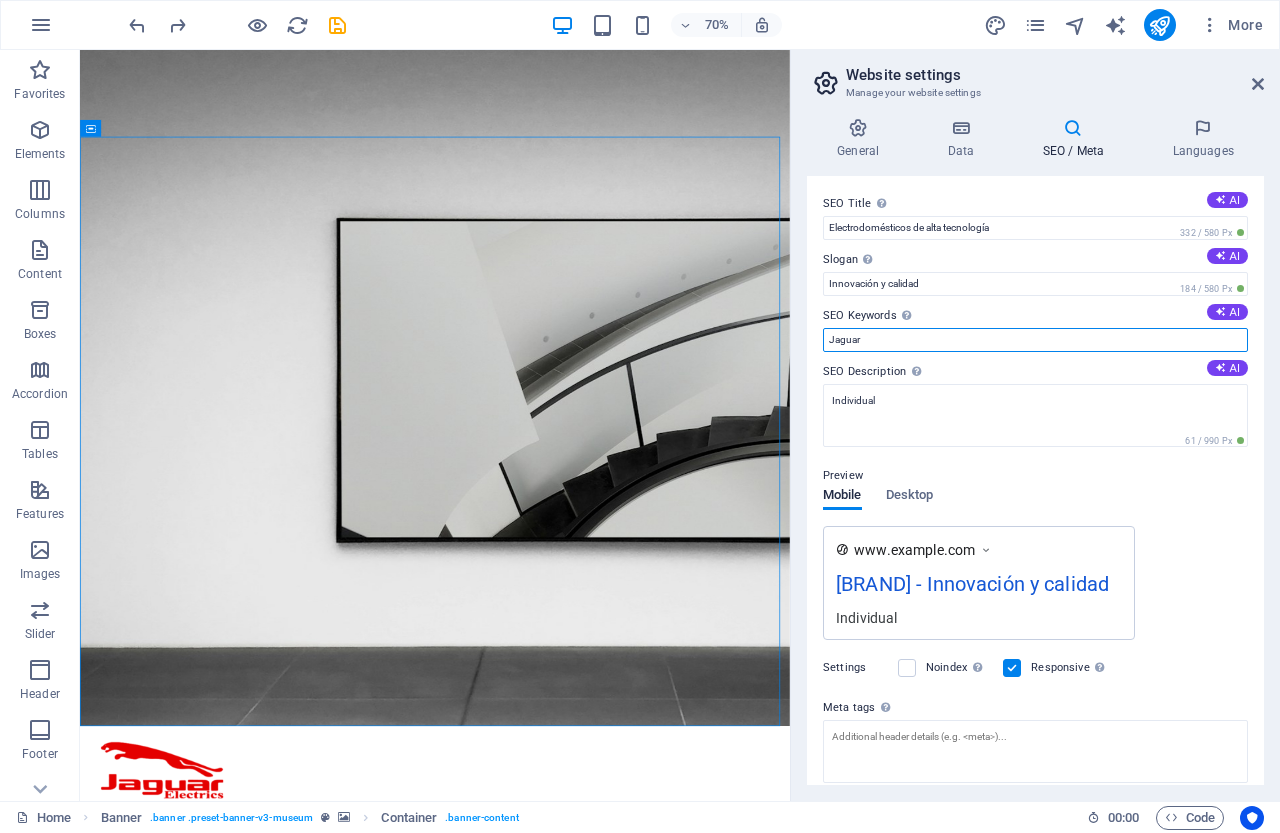 type on "J" 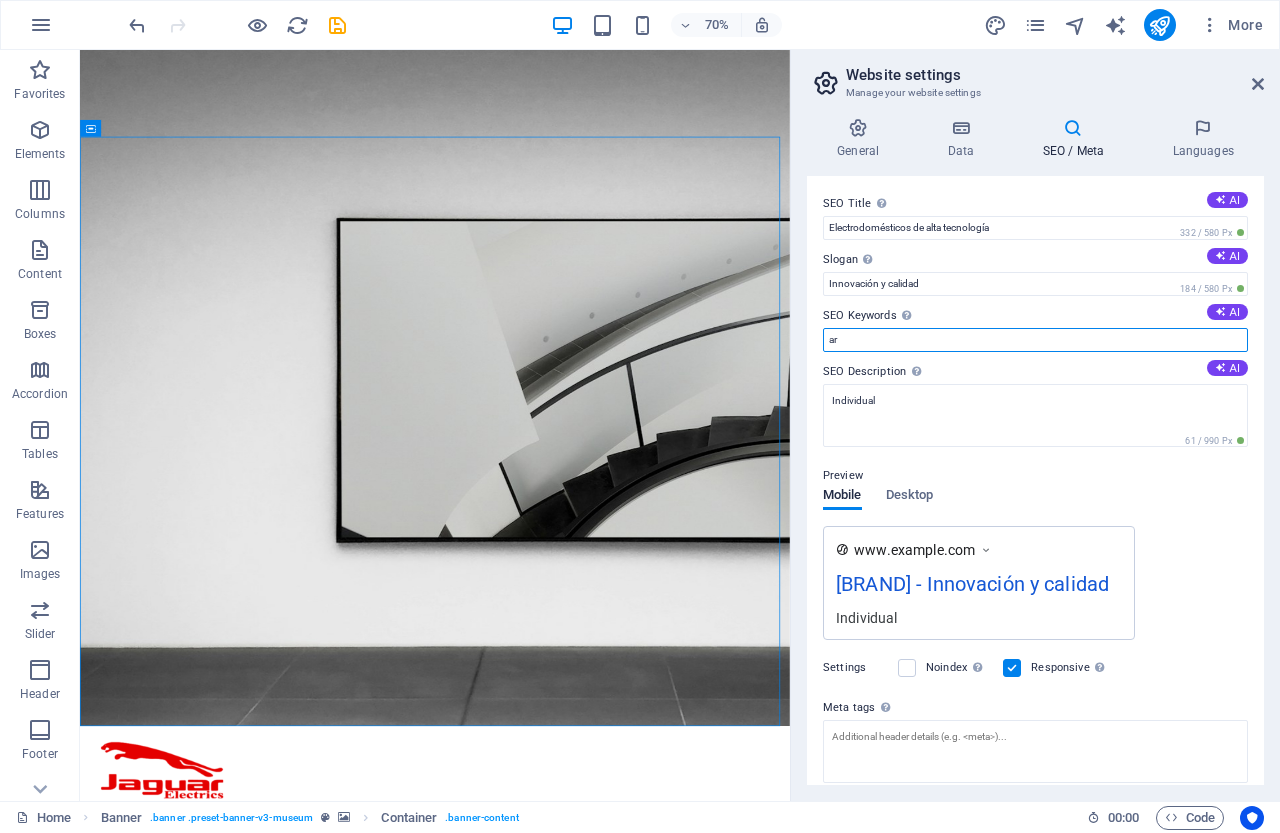 type on "a" 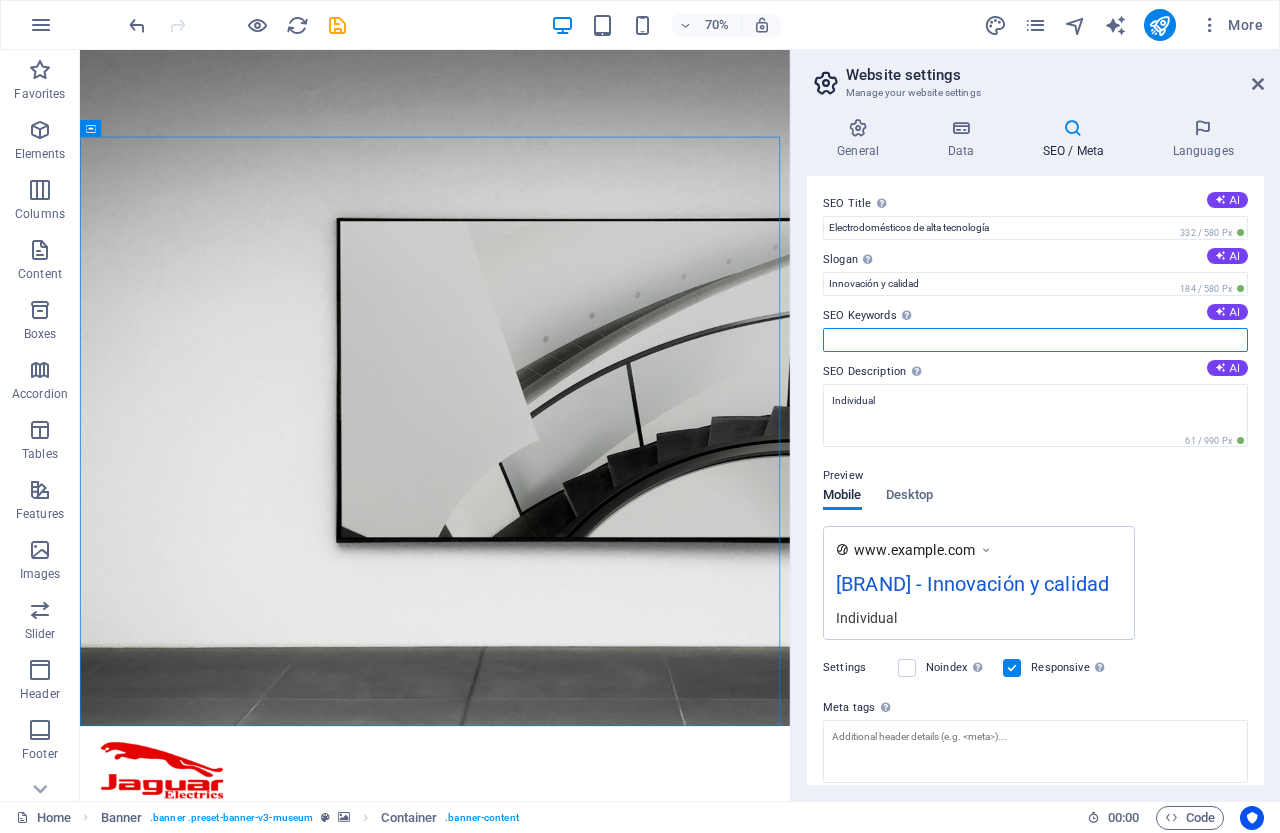 type on "j" 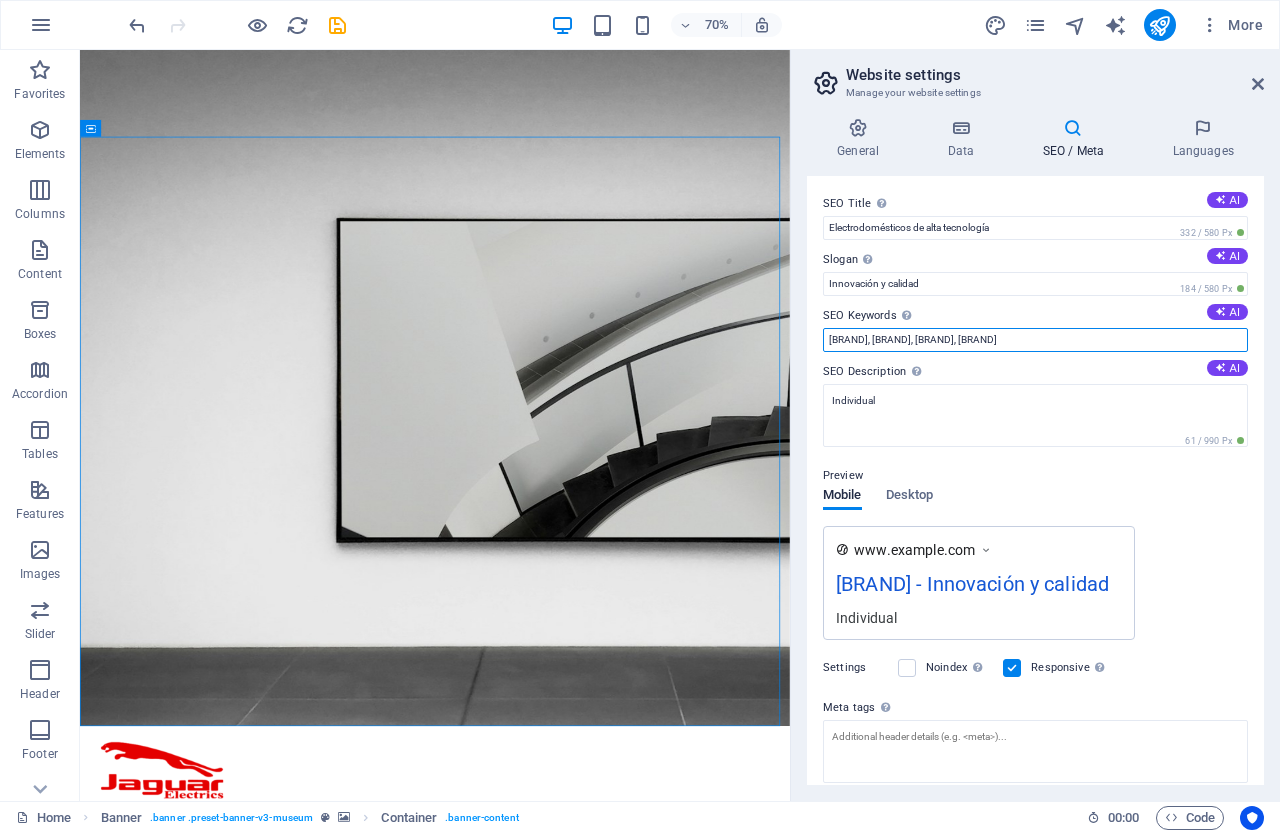 click on "Jaguar Electrics, Riviera Electronics, Ferreti" at bounding box center (1035, 340) 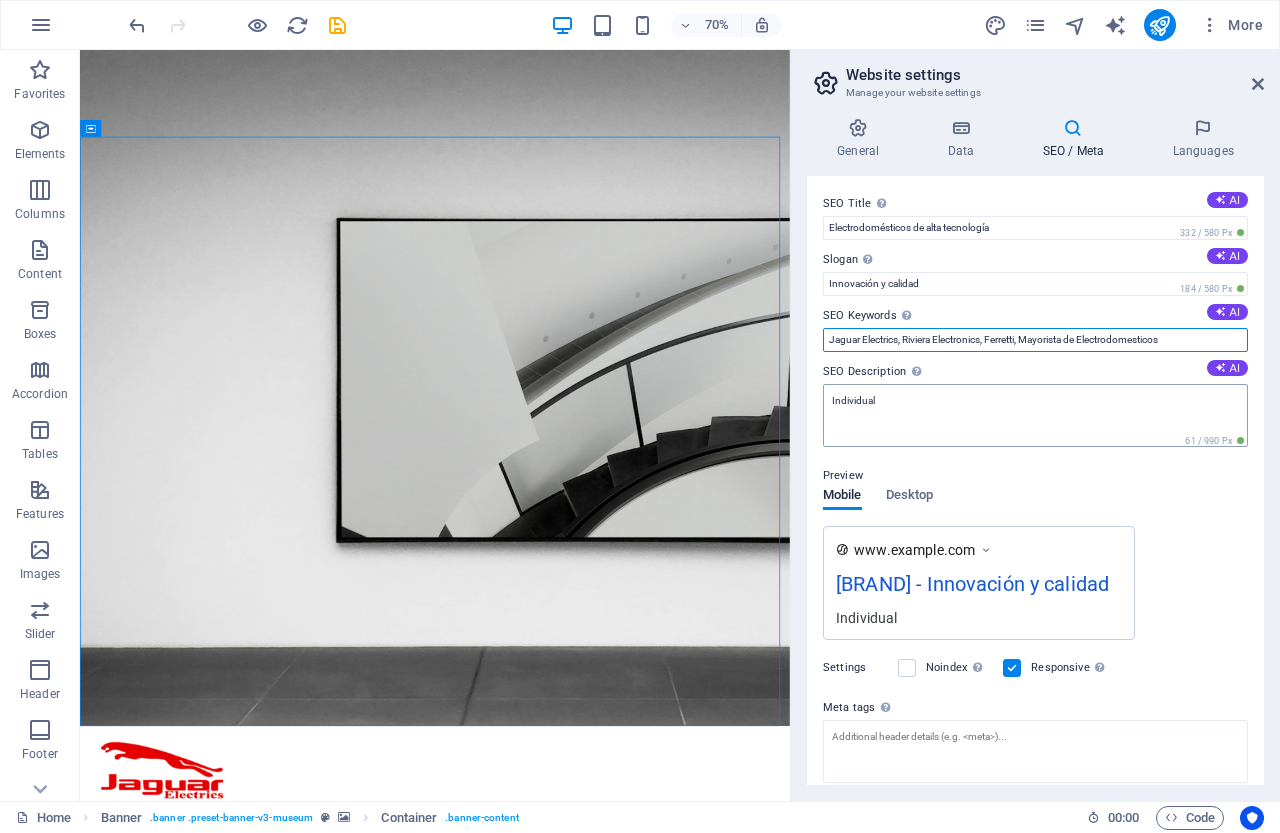 type on "Jaguar Electrics, Riviera Electronics, Ferretti, Mayorista de Electrodomesticos" 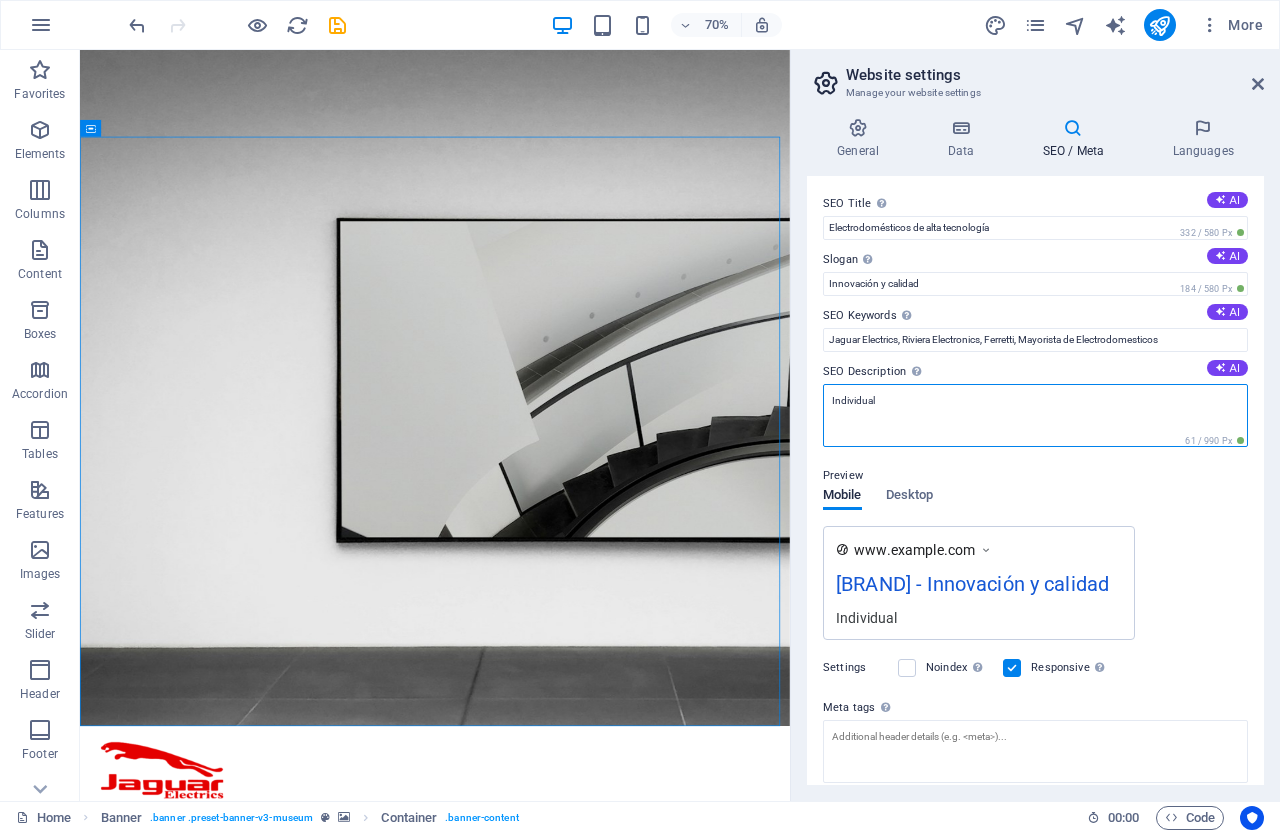 click on "Individual" at bounding box center (1035, 415) 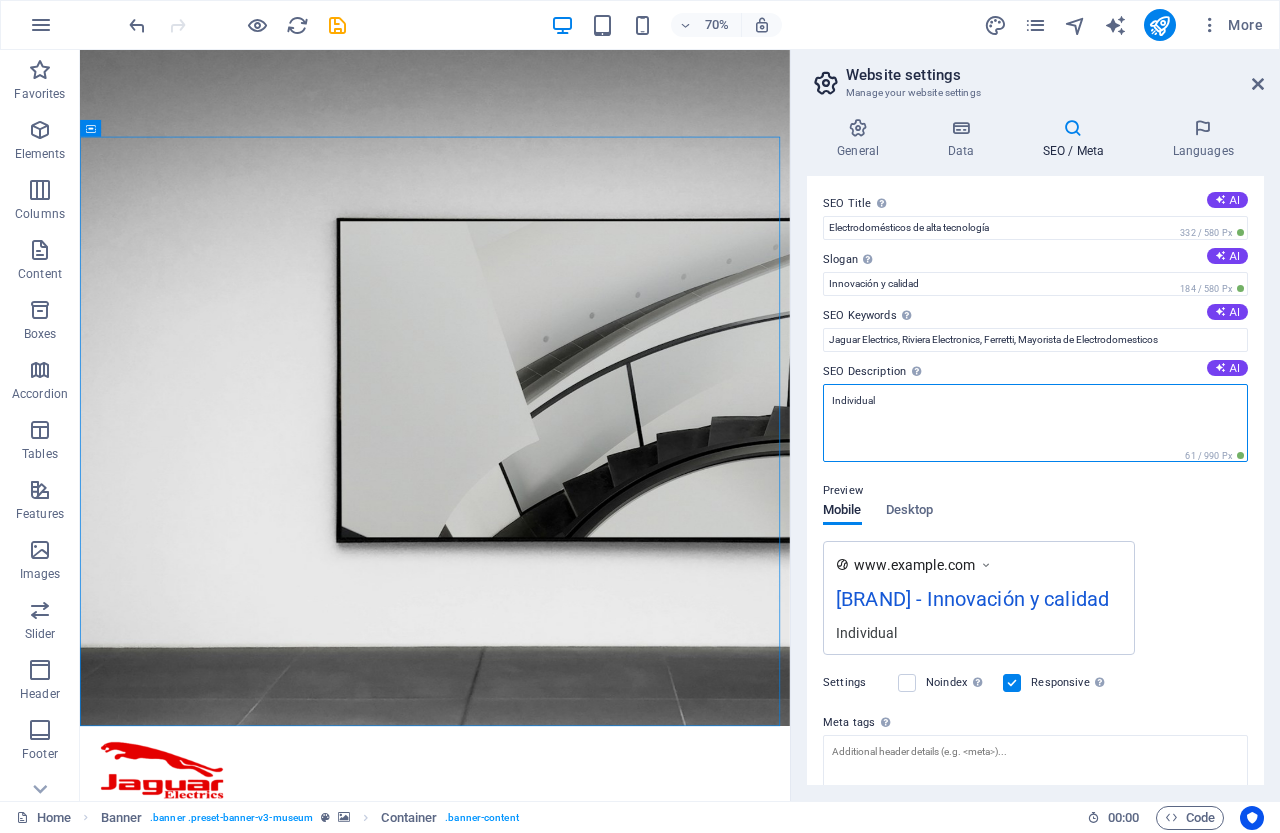 drag, startPoint x: 918, startPoint y: 407, endPoint x: 856, endPoint y: 383, distance: 66.48308 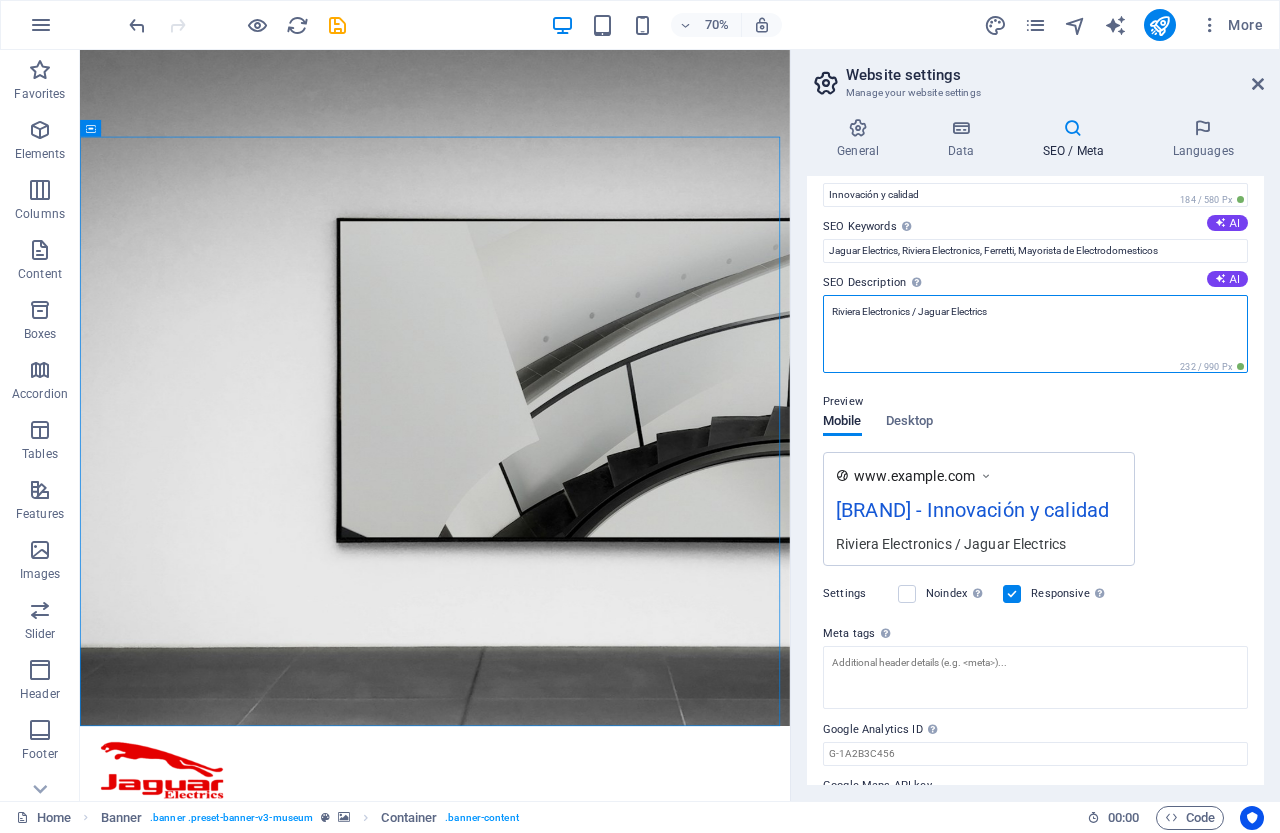 scroll, scrollTop: 197, scrollLeft: 0, axis: vertical 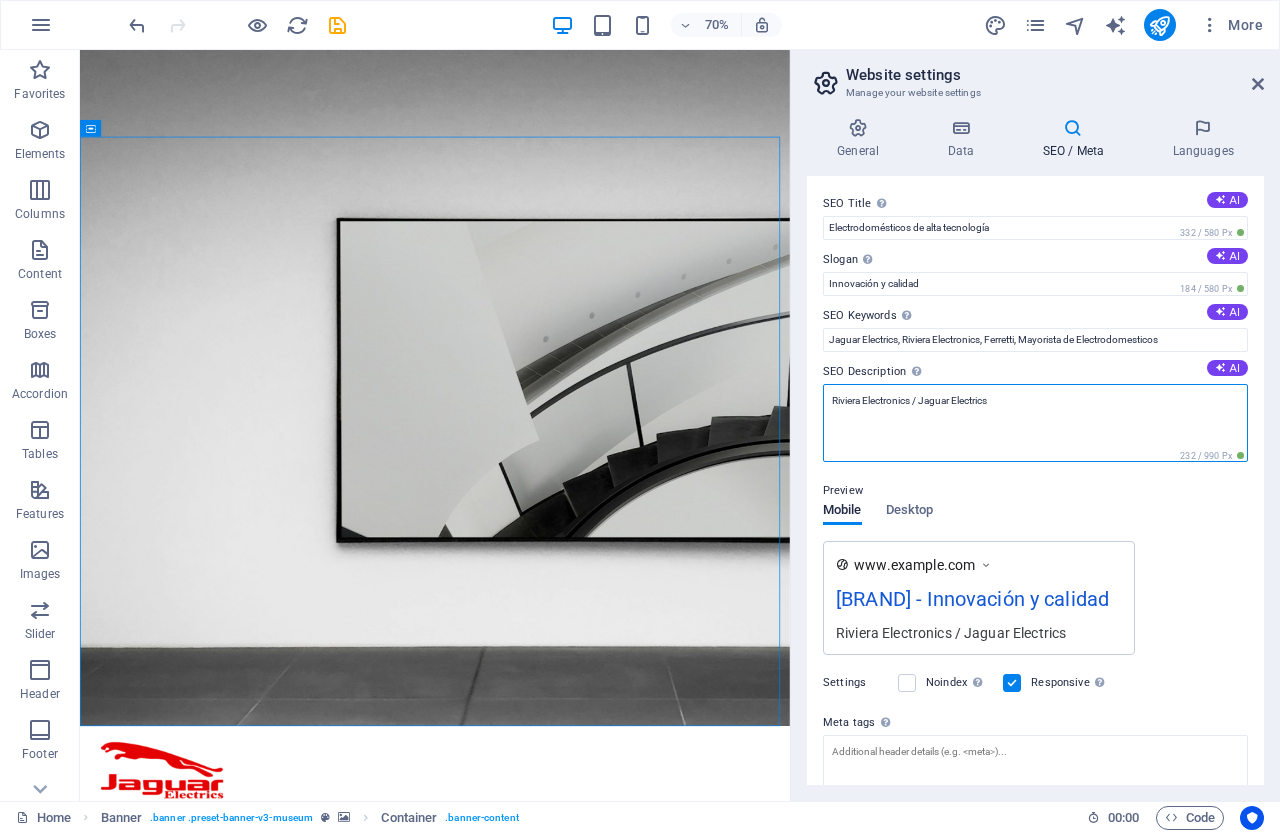 type on "Riviera Electronics / Jaguar Electrics" 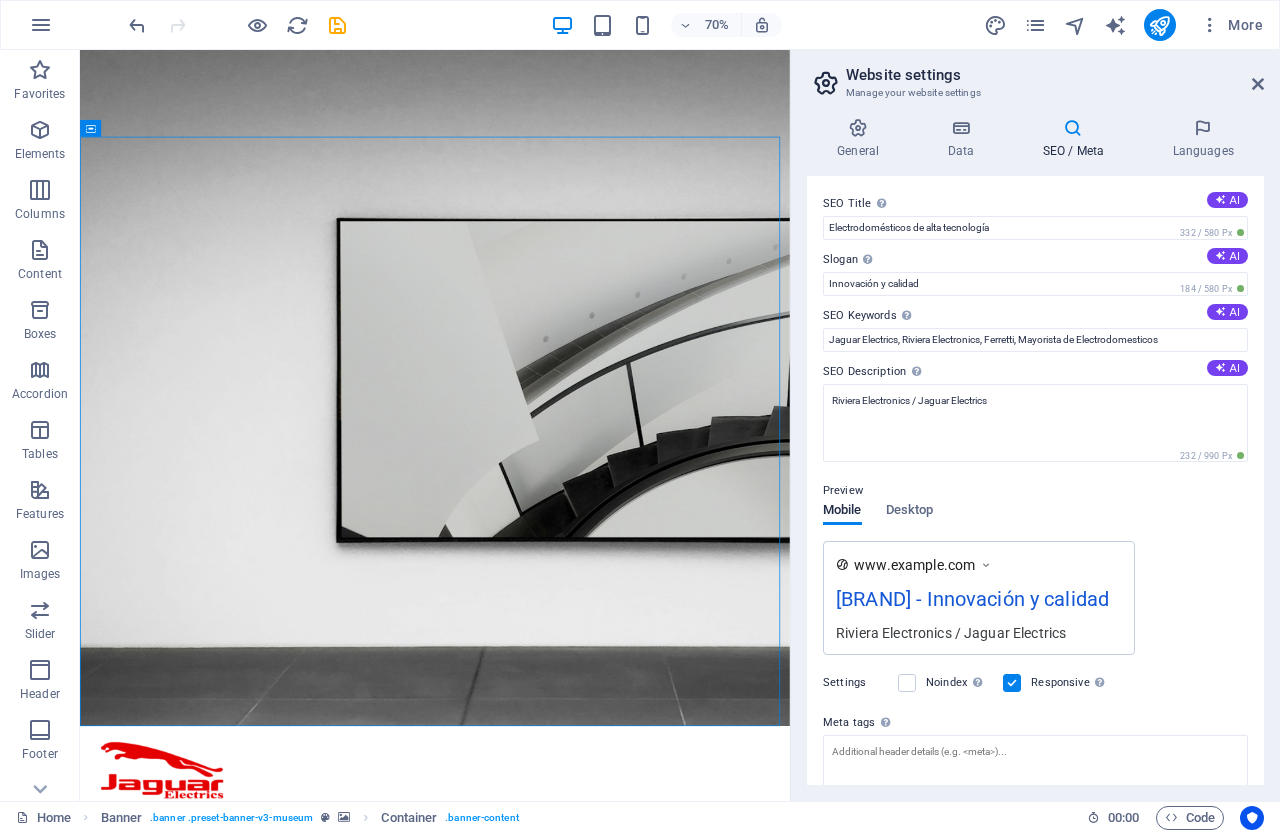 click on "General  Data  SEO / Meta  Languages Website name Riviera Electronics Logo Drag files here, click to choose files or select files from Files or our free stock photos & videos Select files from the file manager, stock photos, or upload file(s) Upload Favicon Set the favicon of your website here. A favicon is a small icon shown in the browser tab next to your website title. It helps visitors identify your website. Drag files here, click to choose files or select files from Files or our free stock photos & videos Select files from the file manager, stock photos, or upload file(s) Upload Preview Image (Open Graph) This image will be shown when the website is shared on social networks Drag files here, click to choose files or select files from Files or our free stock photos & videos Select files from the file manager, stock photos, or upload file(s) Upload Contact data for this website. This can be used everywhere on the website and will update automatically. Company RIVIERA ELECTRONICS First name JAGUAR Street 1" at bounding box center (1035, 451) 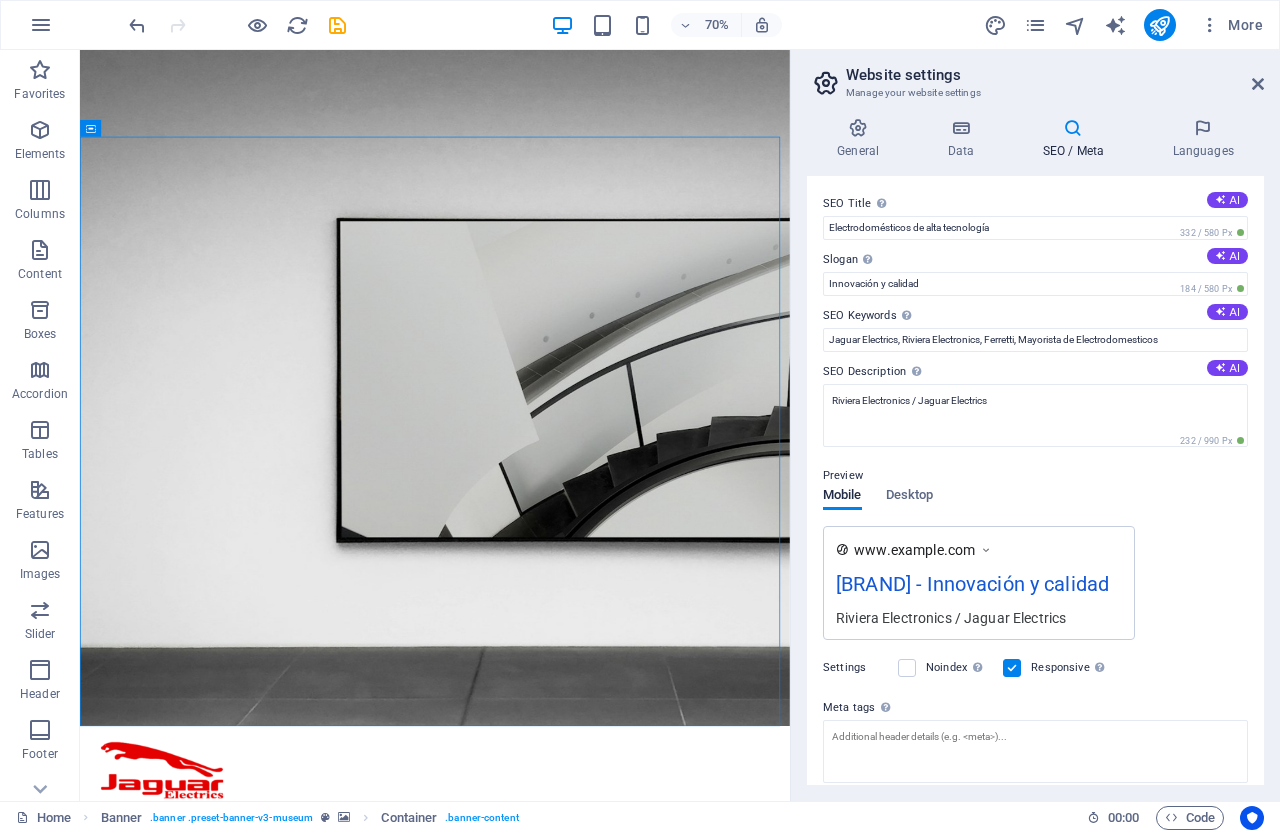 drag, startPoint x: 1266, startPoint y: 349, endPoint x: 1263, endPoint y: 512, distance: 163.0276 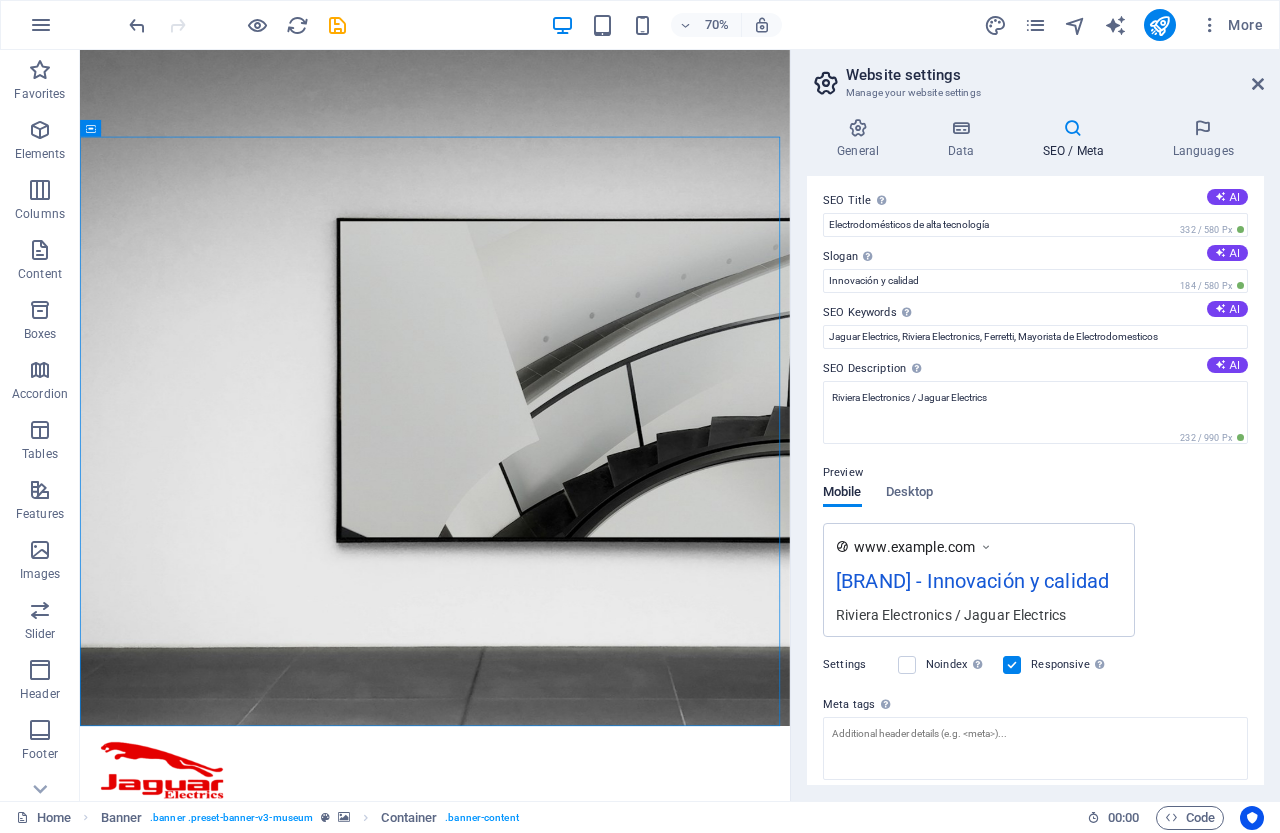 drag, startPoint x: 1275, startPoint y: 731, endPoint x: 1272, endPoint y: 774, distance: 43.104523 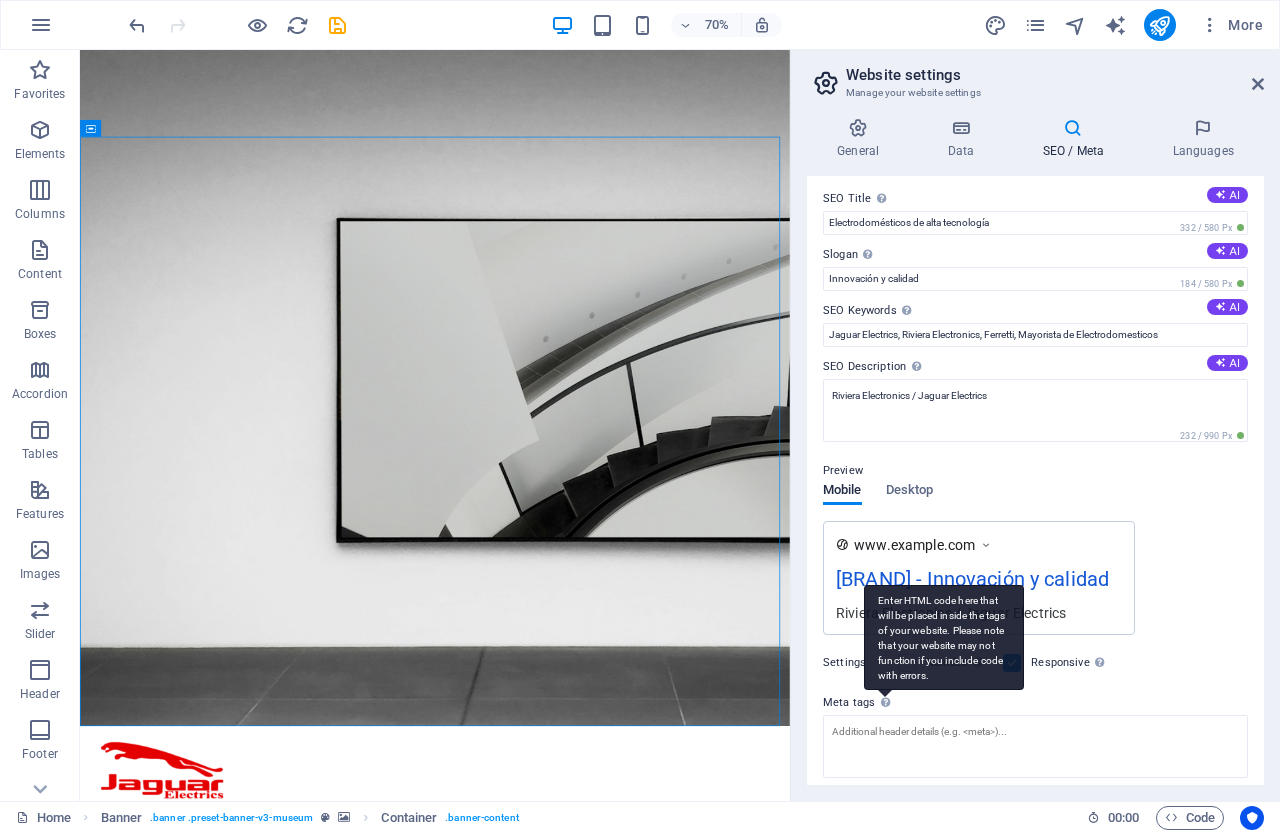 scroll, scrollTop: 182, scrollLeft: 0, axis: vertical 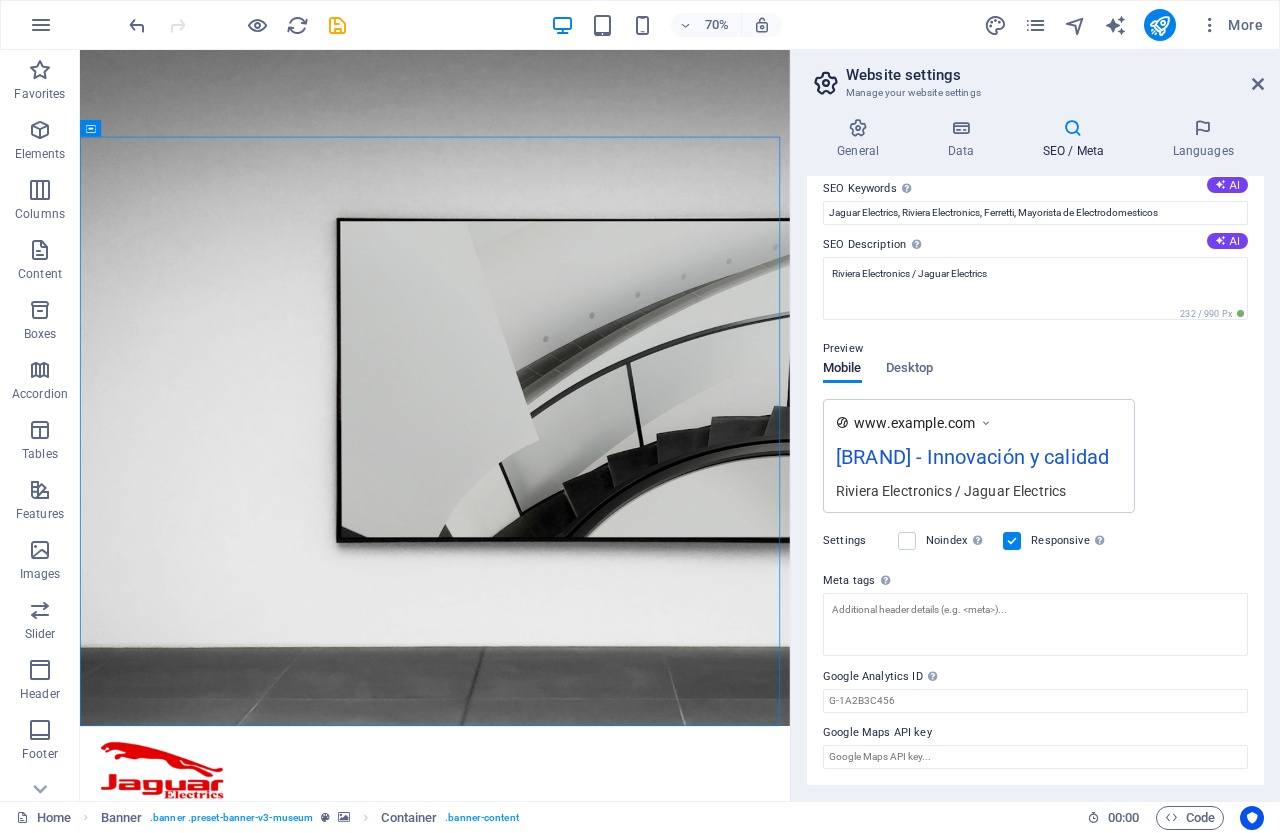 click on "www.example.com" at bounding box center [914, 423] 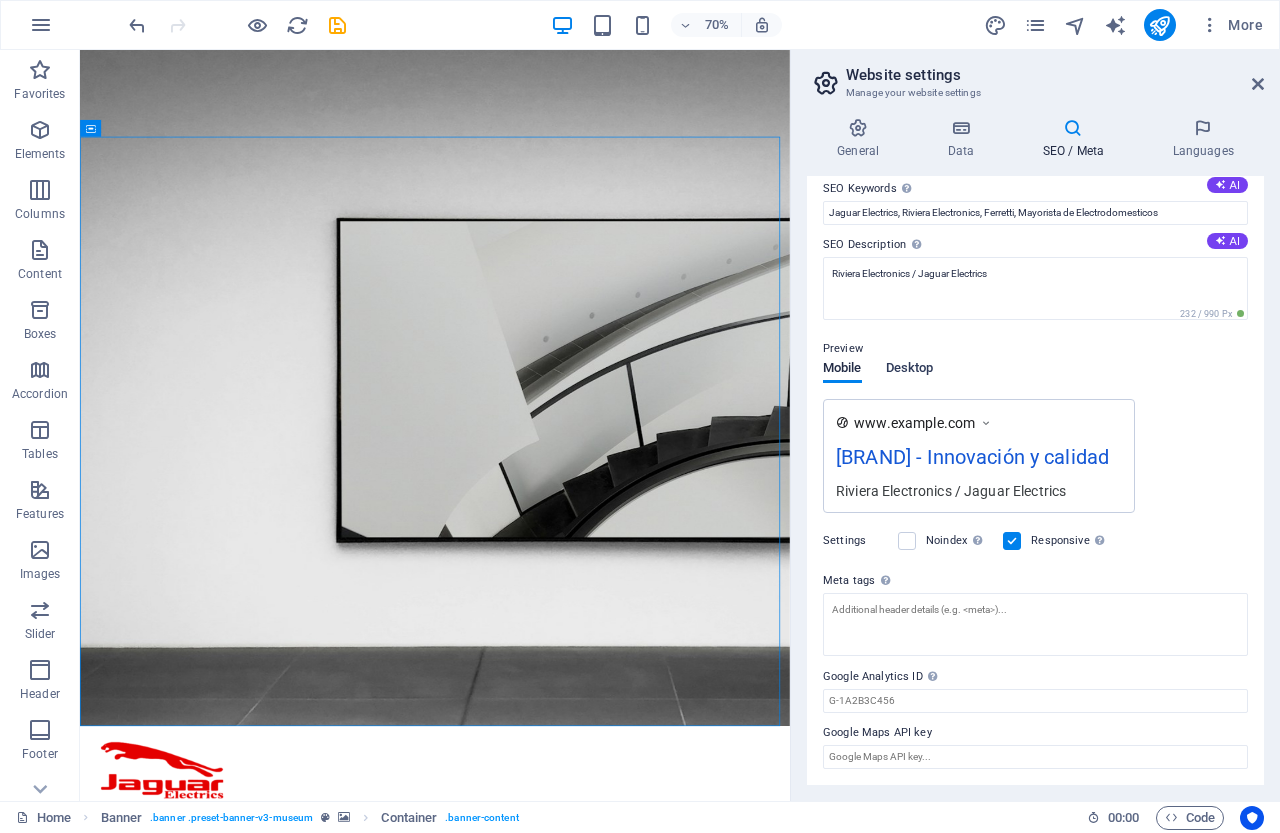 click on "Desktop" at bounding box center (910, 370) 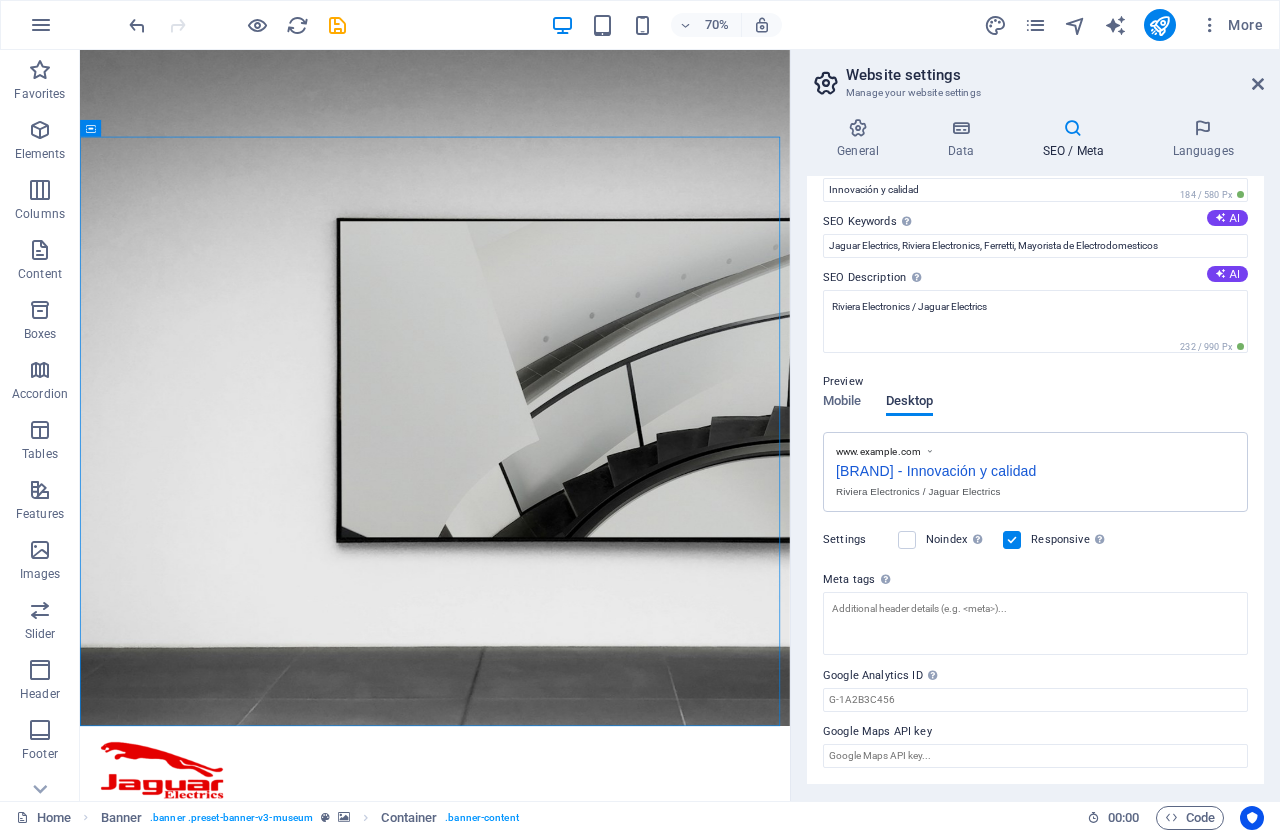 scroll, scrollTop: 90, scrollLeft: 0, axis: vertical 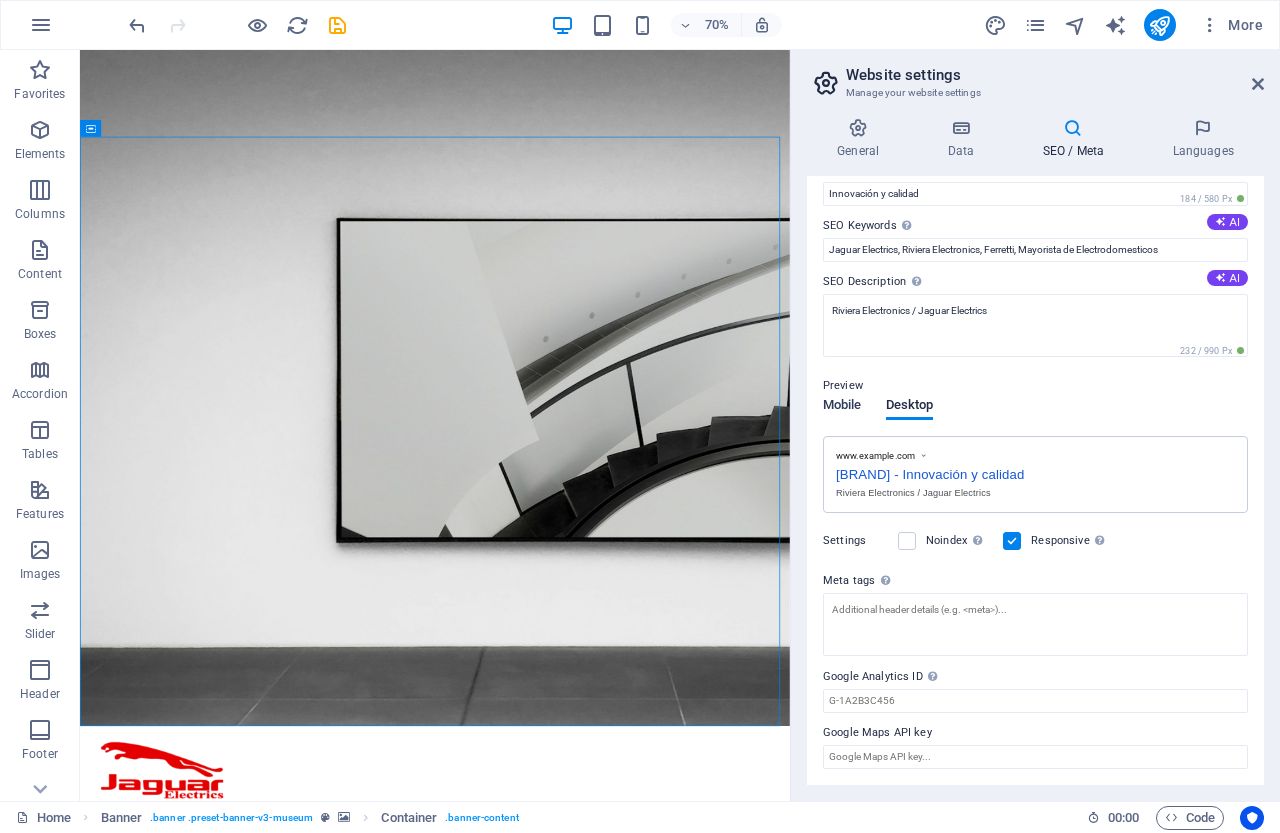 click on "Mobile" at bounding box center (842, 407) 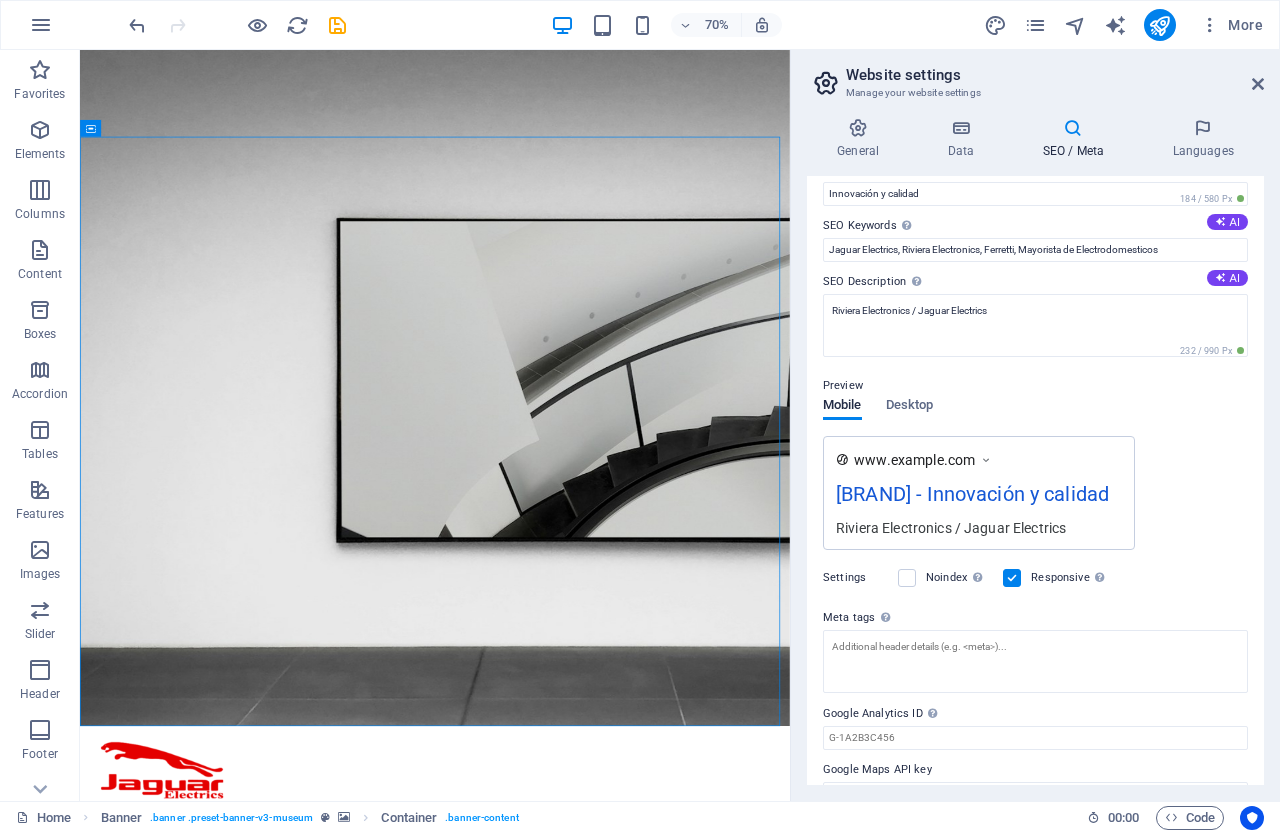 drag, startPoint x: 1257, startPoint y: 509, endPoint x: 1254, endPoint y: 607, distance: 98.045906 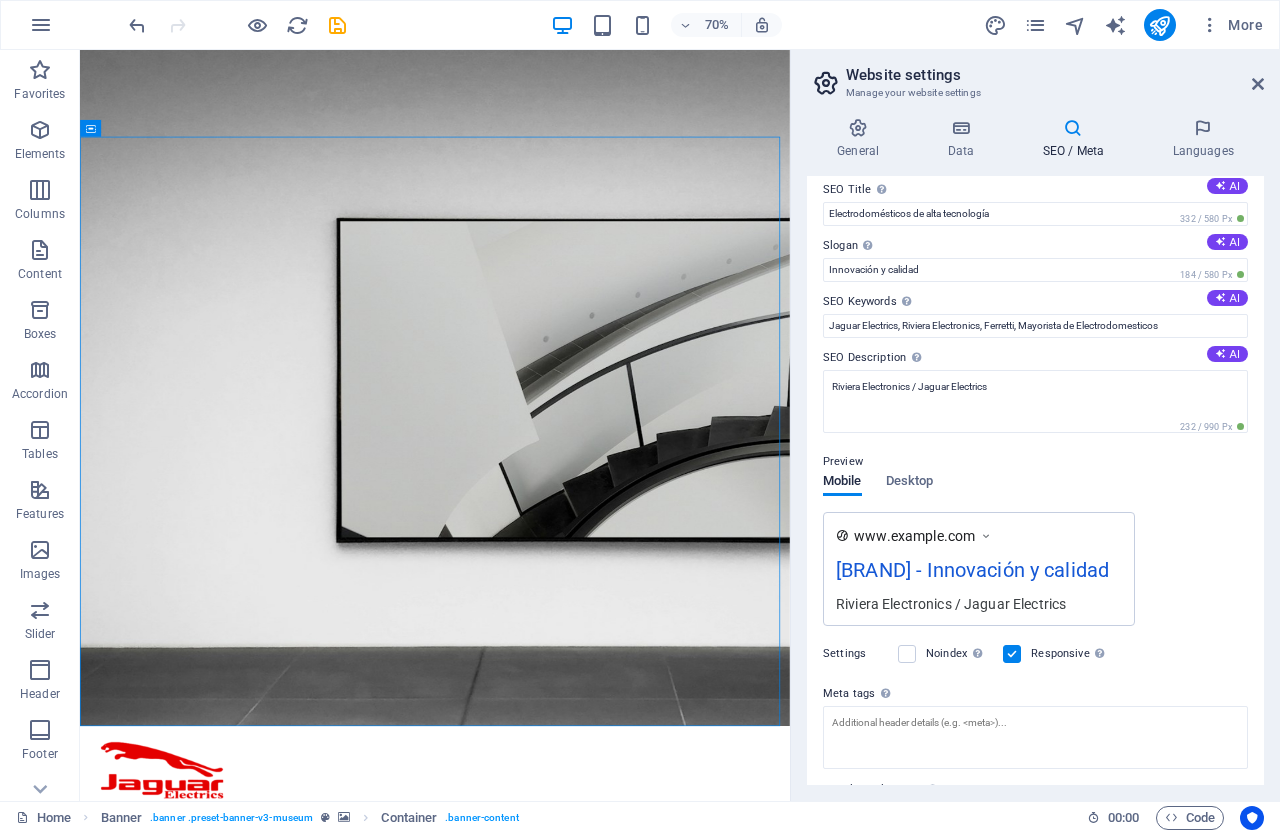 scroll, scrollTop: 0, scrollLeft: 0, axis: both 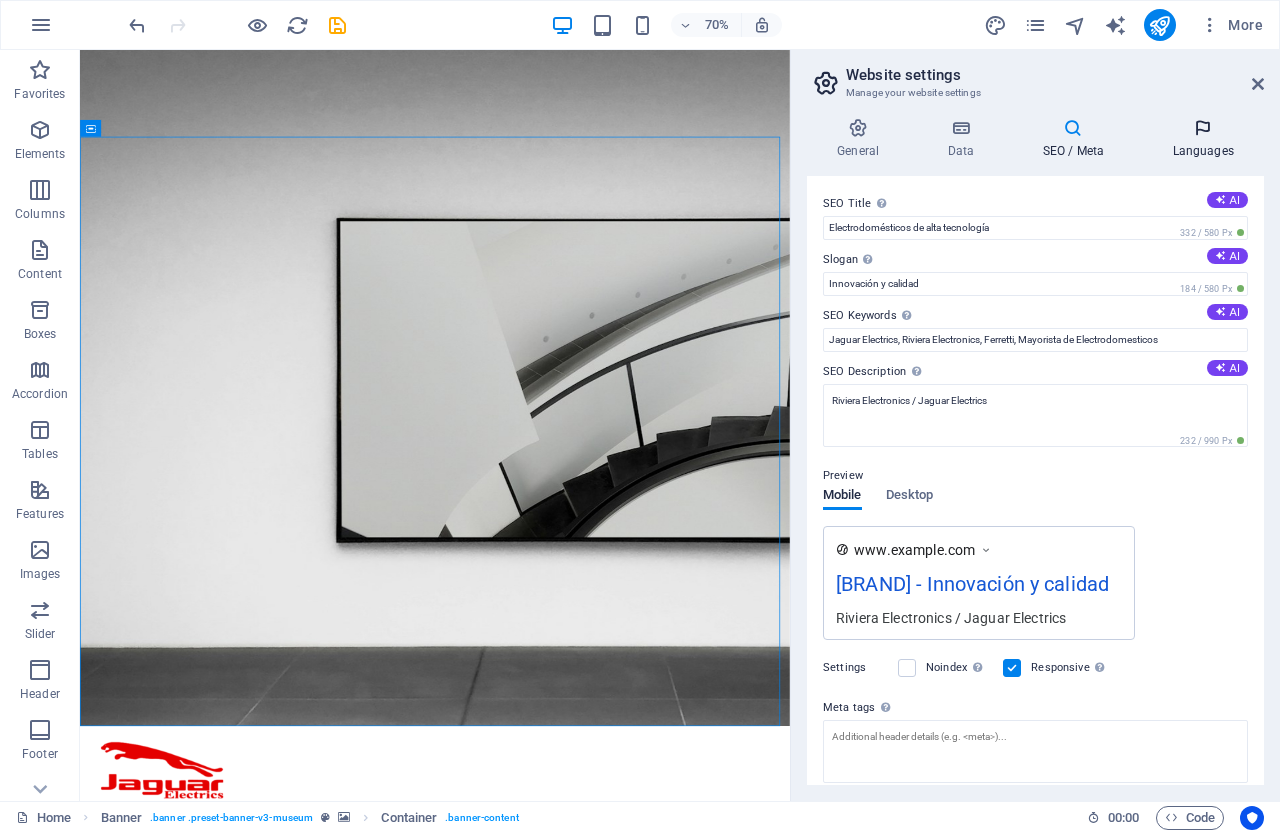 click at bounding box center [1203, 128] 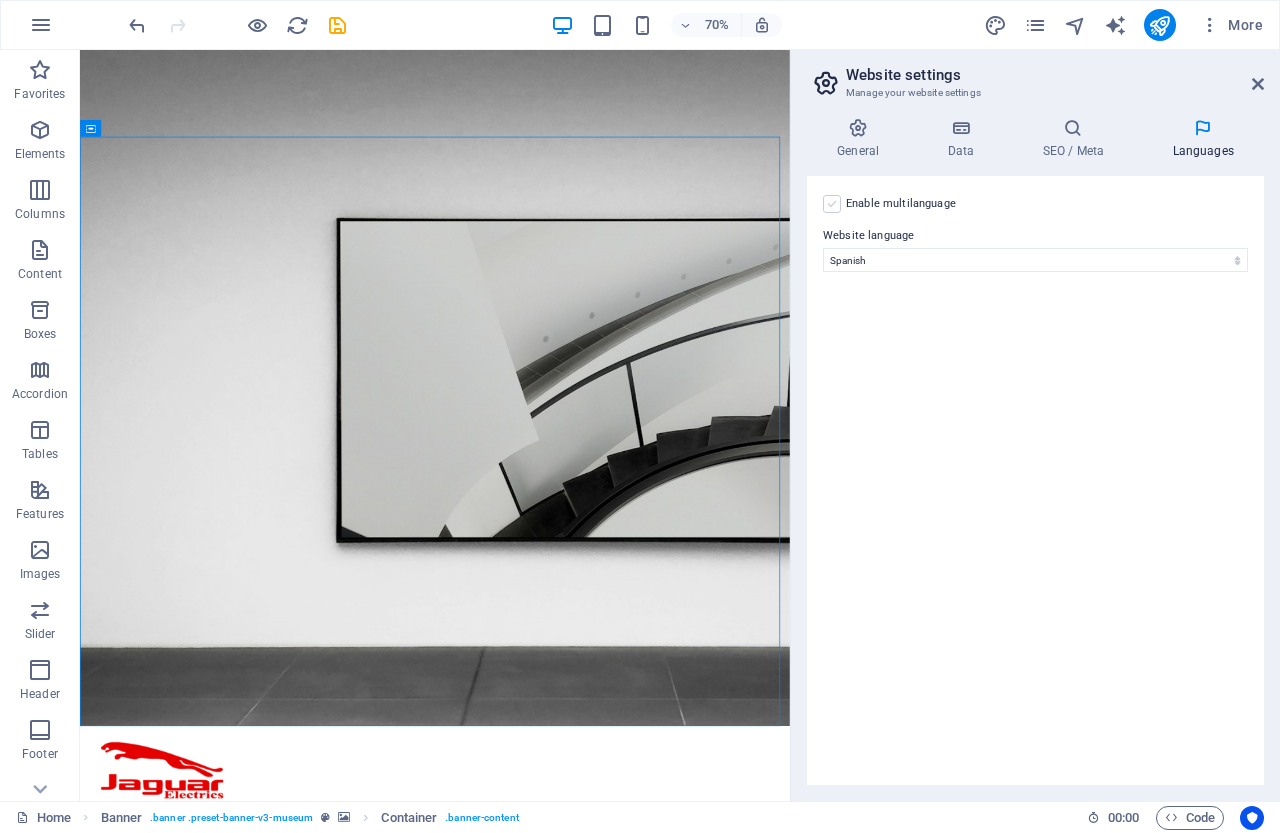 click at bounding box center (832, 204) 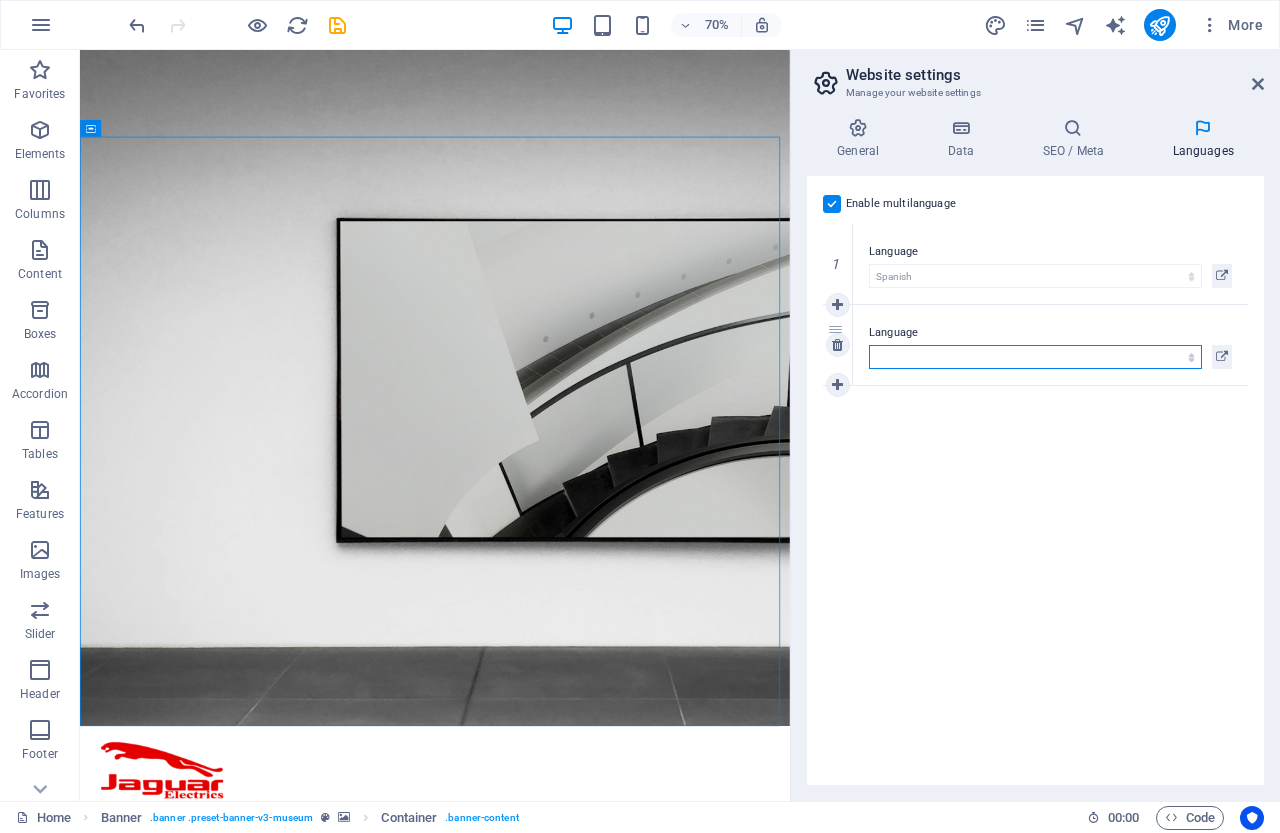 click on "Abkhazian Afar Afrikaans Akan Albanian Amharic Arabic Aragonese Armenian Assamese Avaric Avestan Aymara Azerbaijani Bambara Bashkir Basque Belarusian Bengali Bihari languages Bislama Bokmål Bosnian Breton Bulgarian Burmese Catalan Central Khmer Chamorro Chechen Chinese Church Slavic Chuvash Cornish Corsican Cree Croatian Czech Danish Dutch Dzongkha English Esperanto Estonian Ewe Faroese Farsi (Persian) Fijian Finnish French Fulah Gaelic Galician Ganda Georgian German Greek Greenlandic Guaraní Gujarati Haitian Creole Hausa Hebrew Herero Hindi Hiri Motu Hungarian Icelandic Ido Igbo Indonesian Interlingua Interlingue Inuktitut Inupiaq Irish Italian Japanese Javanese Kannada Kanuri Kashmiri Kazakh Kikuyu Kinyarwanda Komi Kongo Korean Kurdish Kwanyama Kyrgyz Lao Latin Latvian Limburgish Lingala Lithuanian Luba-Katanga Luxembourgish Macedonian Malagasy Malay Malayalam Maldivian Maltese Manx Maori Marathi Marshallese Mongolian Nauru Navajo Ndonga Nepali North Ndebele Northern Sami Norwegian Norwegian Nynorsk Nuosu" at bounding box center (1035, 357) 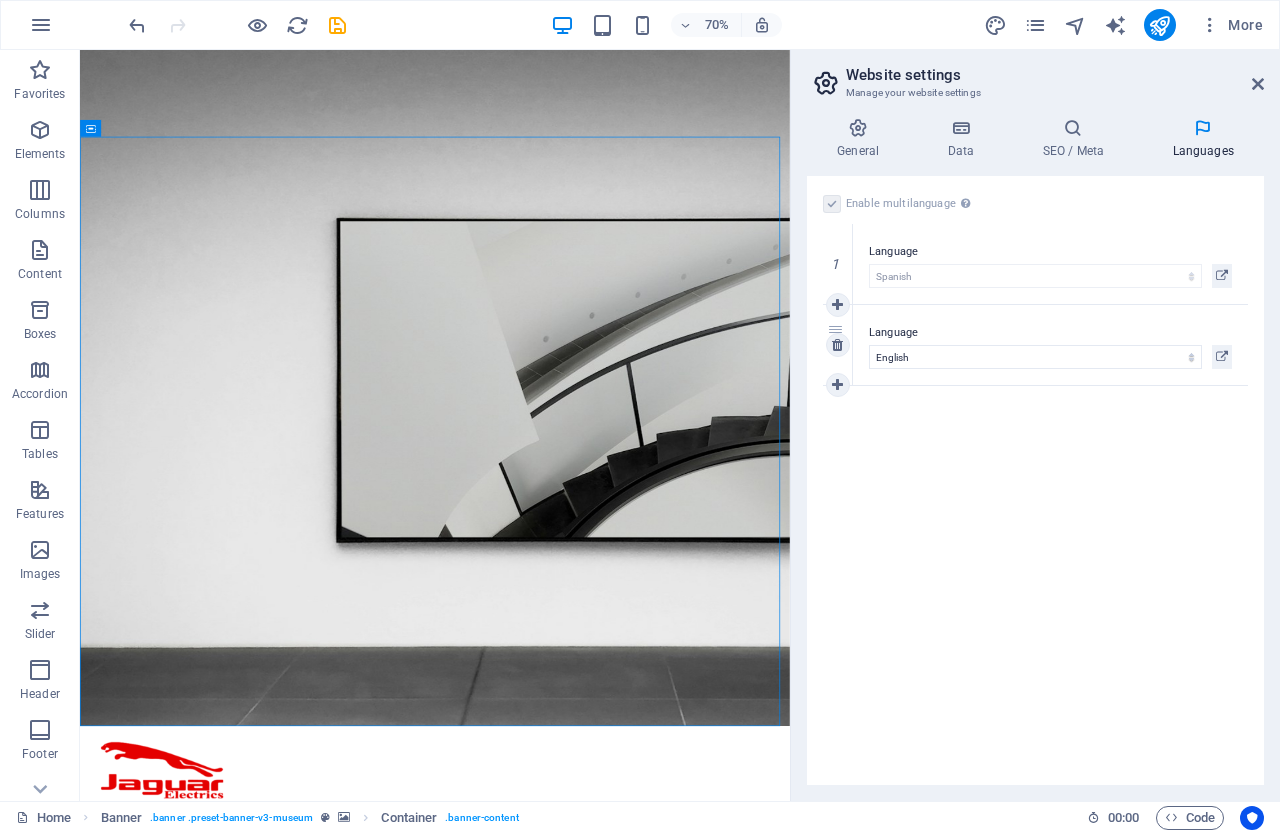 click on "Language Abkhazian Afar Afrikaans Akan Albanian Amharic Arabic Aragonese Armenian Assamese Avaric Avestan Aymara Azerbaijani Bambara Bashkir Basque Belarusian Bengali Bihari languages Bislama Bokmål Bosnian Breton Bulgarian Burmese Catalan Central Khmer Chamorro Chechen Chinese Church Slavic Chuvash Cornish Corsican Cree Croatian Czech Danish Dutch Dzongkha English Esperanto Estonian Ewe Faroese Farsi (Persian) Fijian Finnish French Fulah Gaelic Galician Ganda Georgian German Greek Greenlandic Guaraní Gujarati Haitian Creole Hausa Hebrew Herero Hindi Hiri Motu Hungarian Icelandic Ido Igbo Indonesian Interlingua Interlingue Inuktitut Inupiaq Irish Italian Japanese Javanese Kannada Kanuri Kashmiri Kazakh Kikuyu Kinyarwanda Komi Kongo Korean Kurdish Kwanyama Kyrgyz Lao Latin Latvian Limburgish Lingala Lithuanian Luba-Katanga Luxembourgish Macedonian Malagasy Malay Malayalam Maldivian Maltese Manx Maori Marathi Marshallese Mongolian Nauru Navajo Ndonga Nepali North Ndebele Northern Sami Norwegian Nuosu Nyanja" at bounding box center [1050, 345] 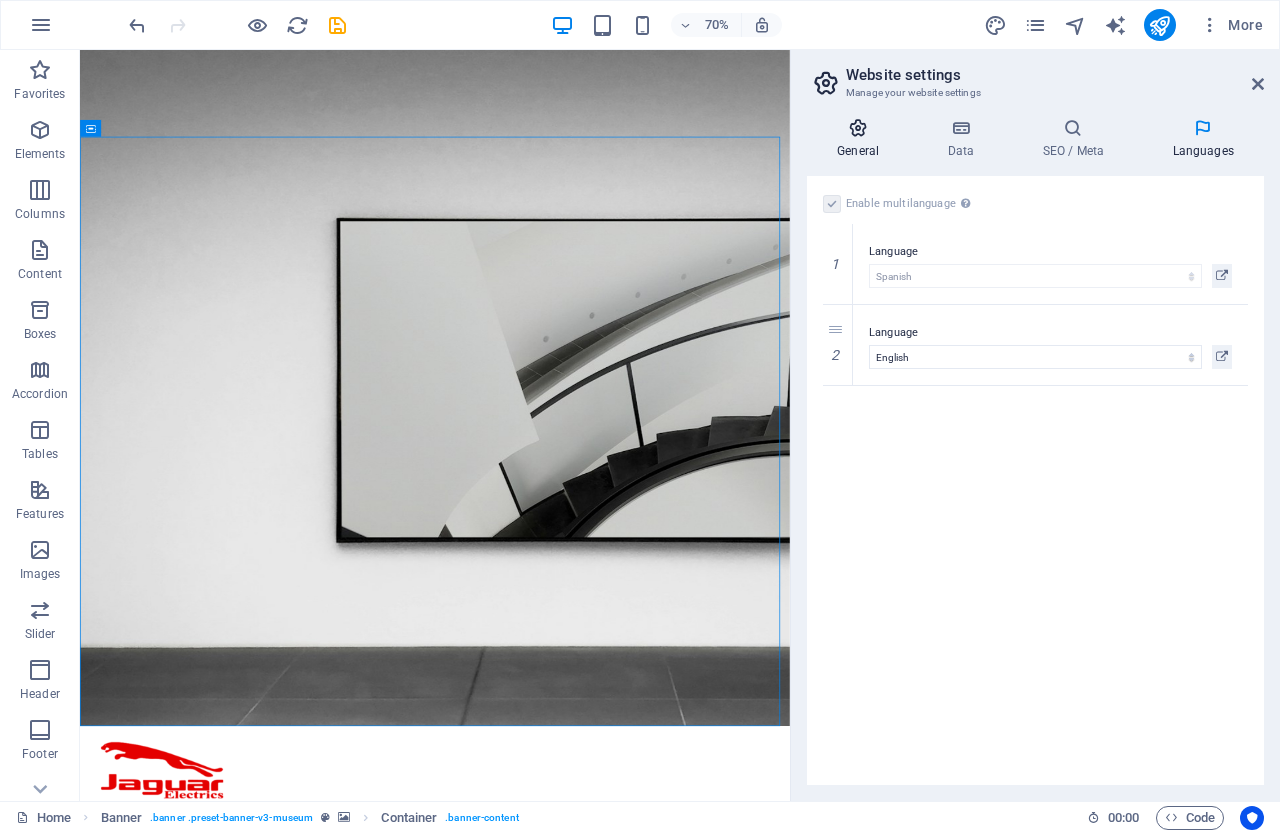 click on "General" at bounding box center [862, 139] 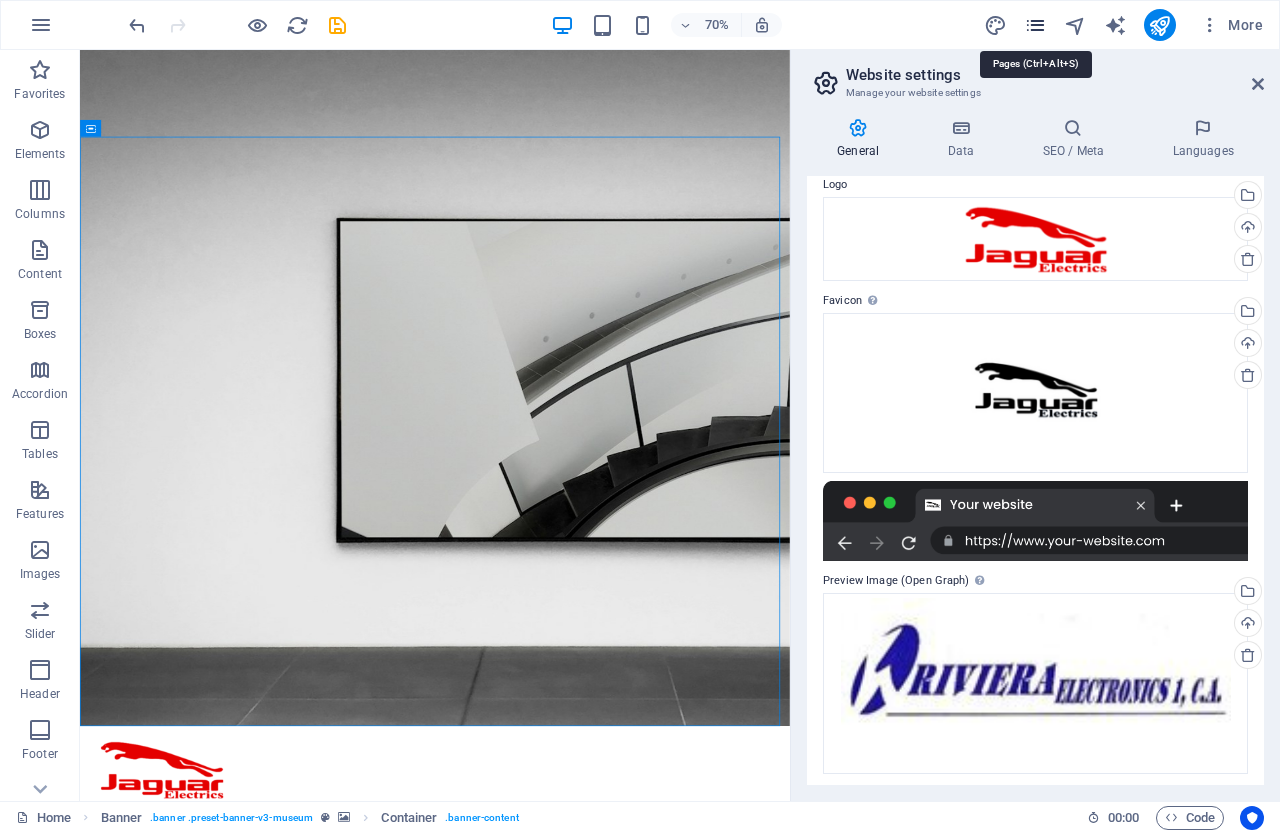 click at bounding box center (1035, 25) 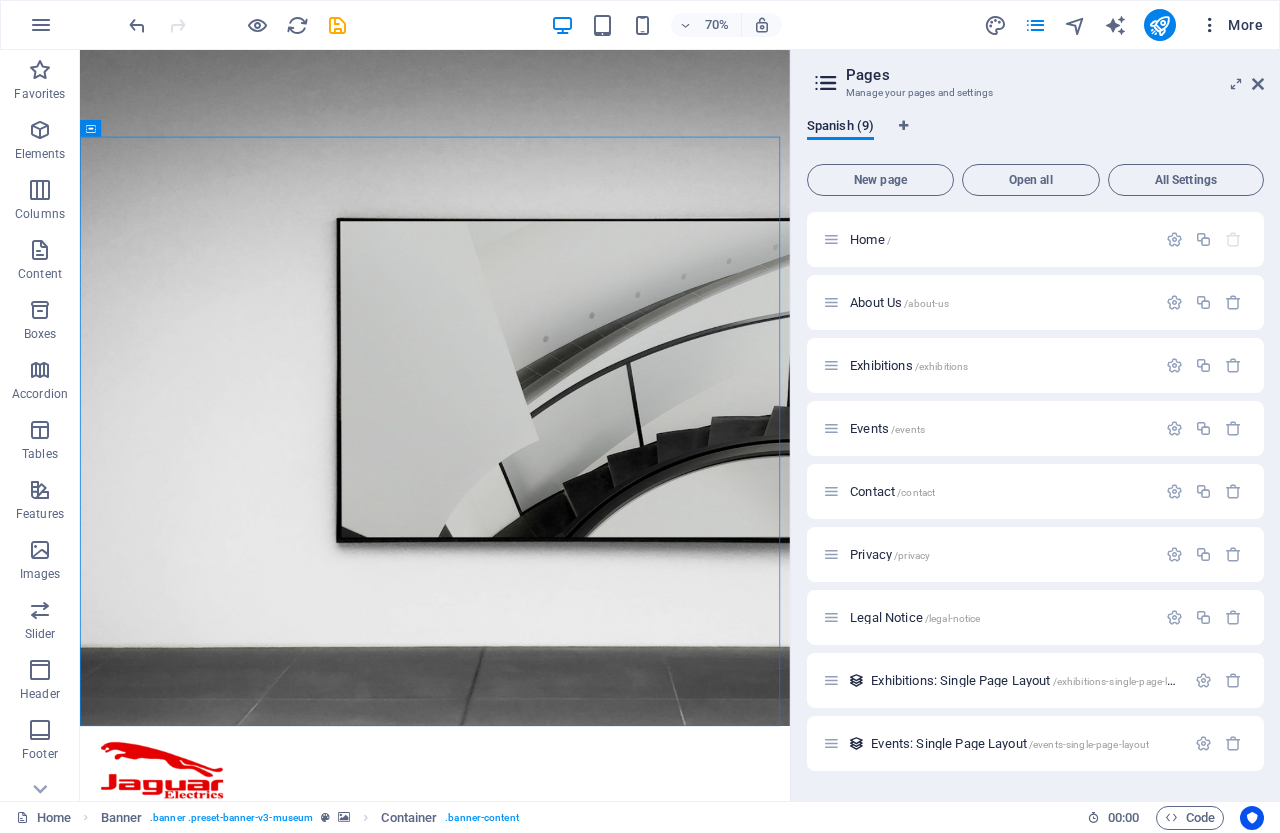 click at bounding box center (1210, 25) 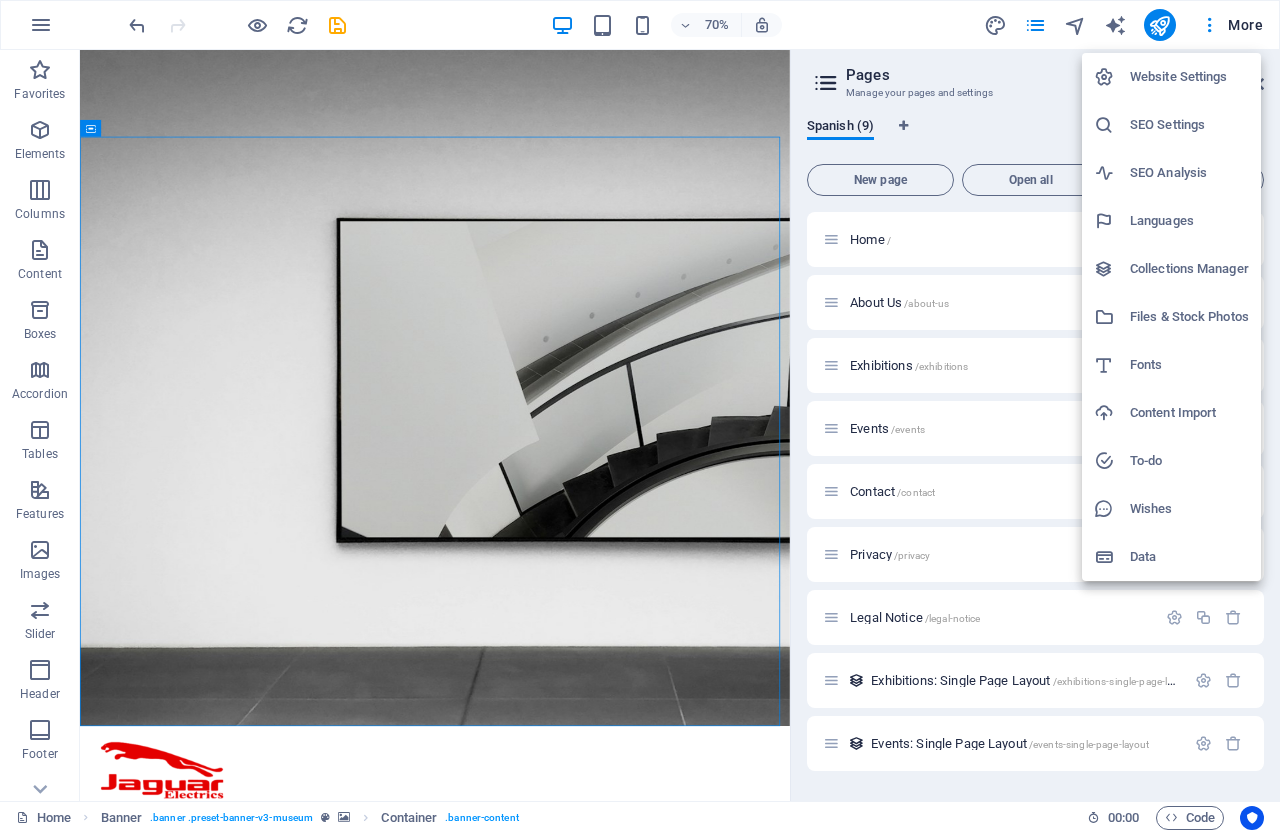 click at bounding box center (640, 416) 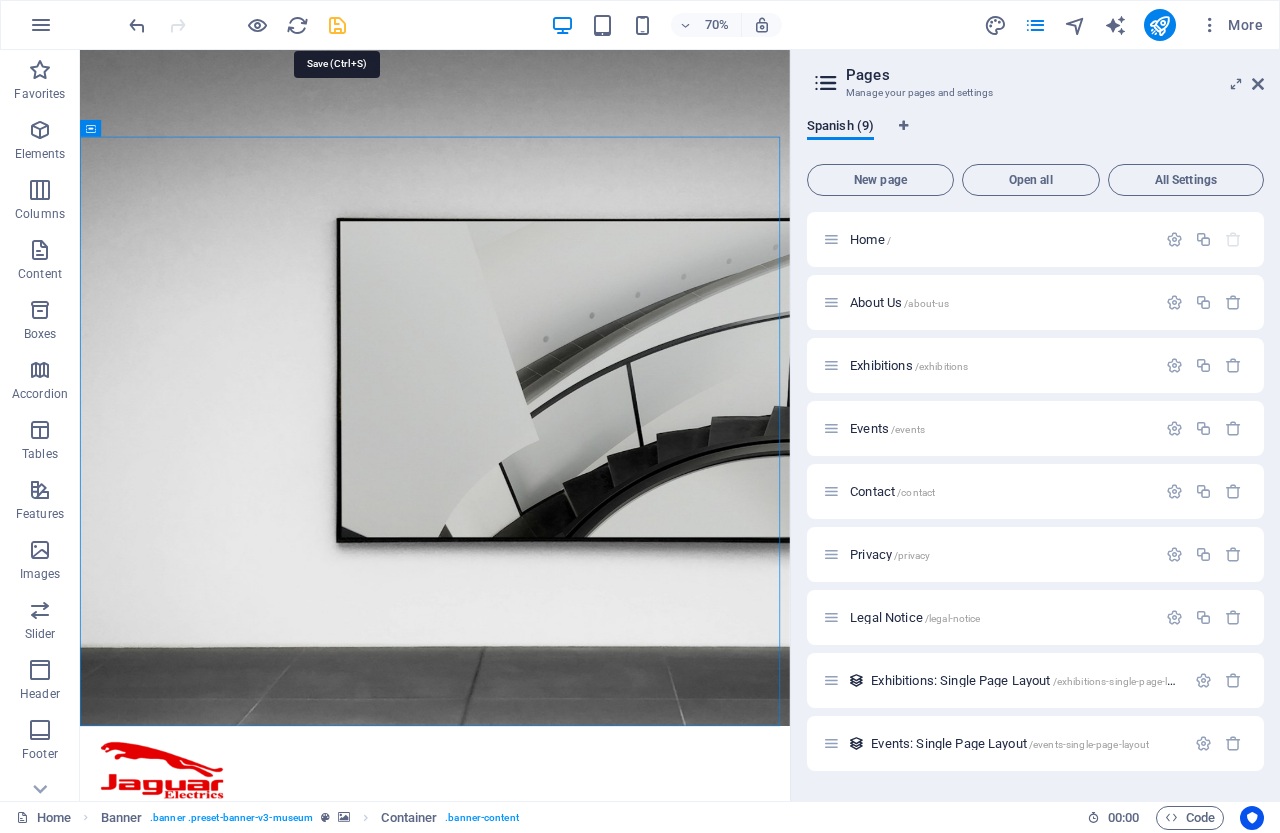 click at bounding box center [337, 25] 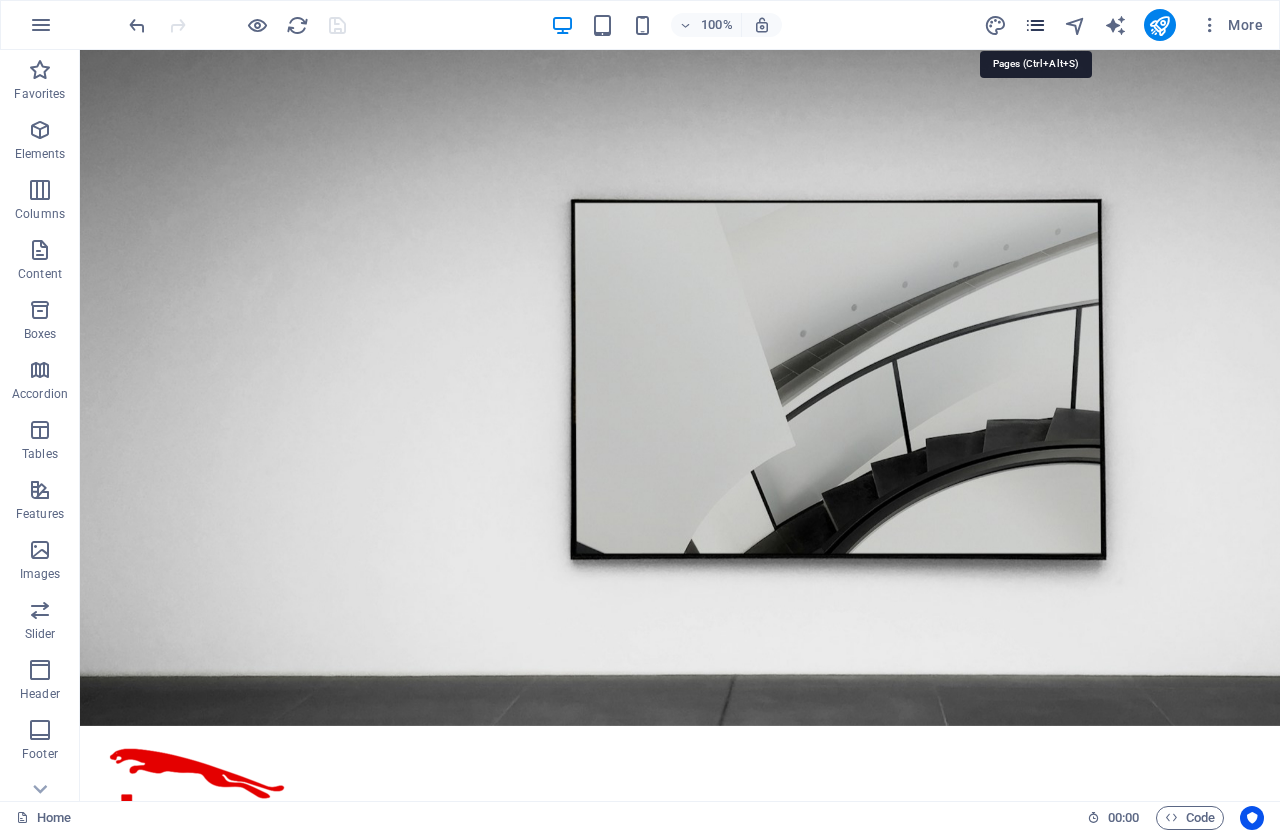 click at bounding box center (1035, 25) 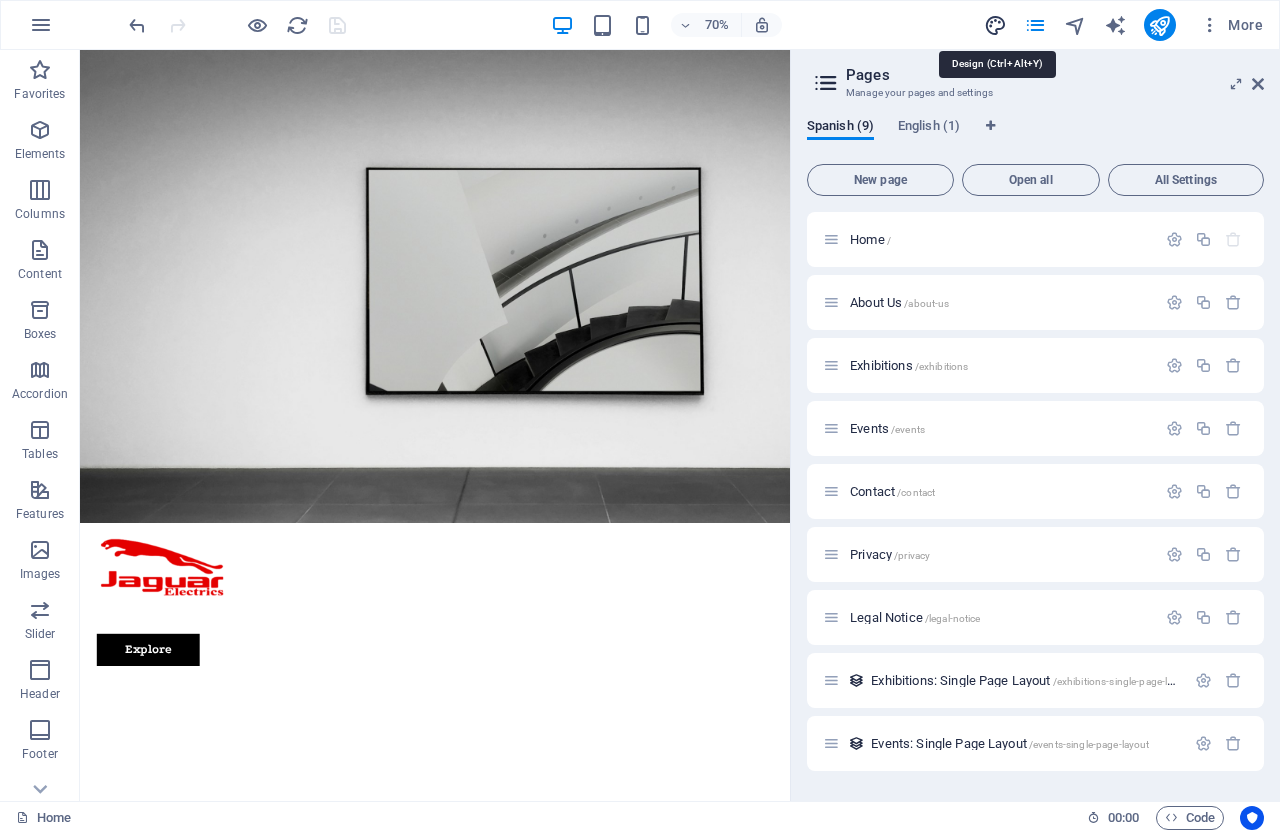 click at bounding box center [995, 25] 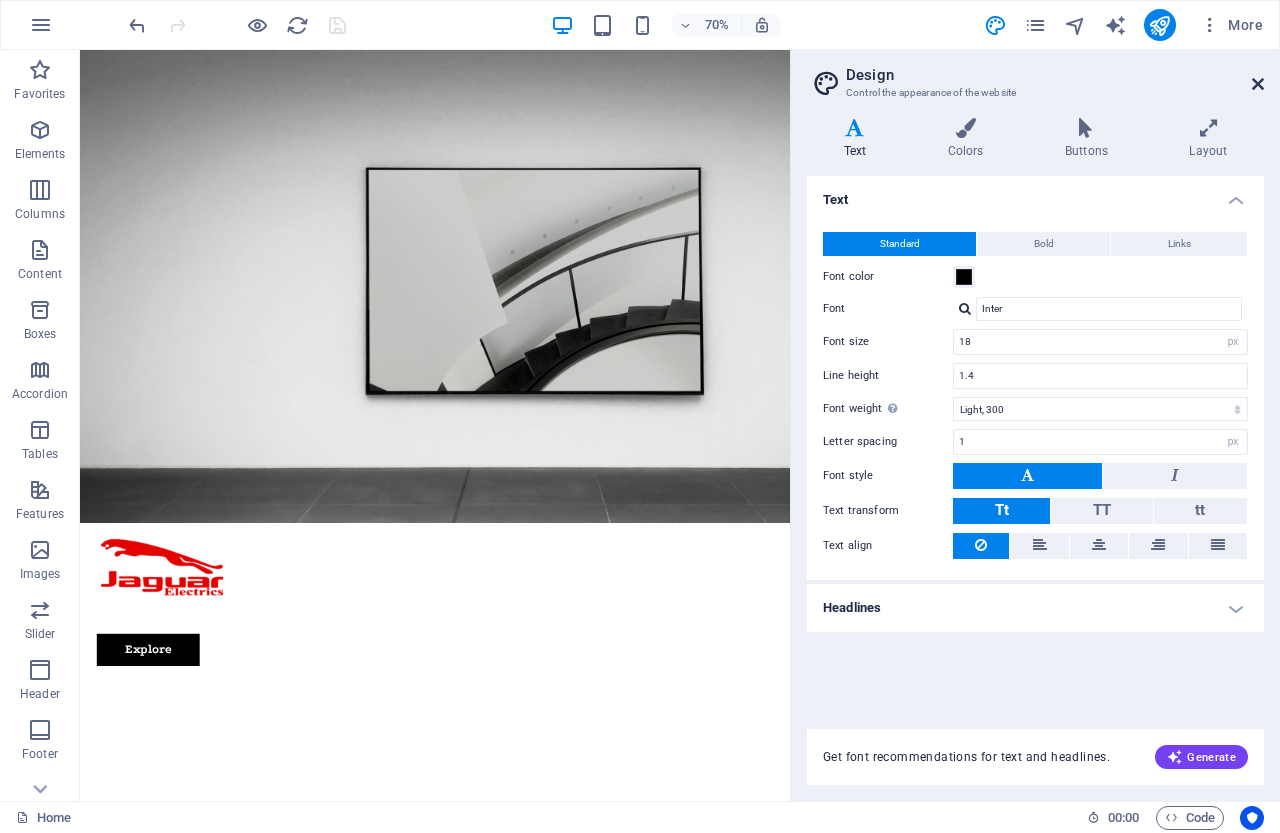 click at bounding box center [1258, 84] 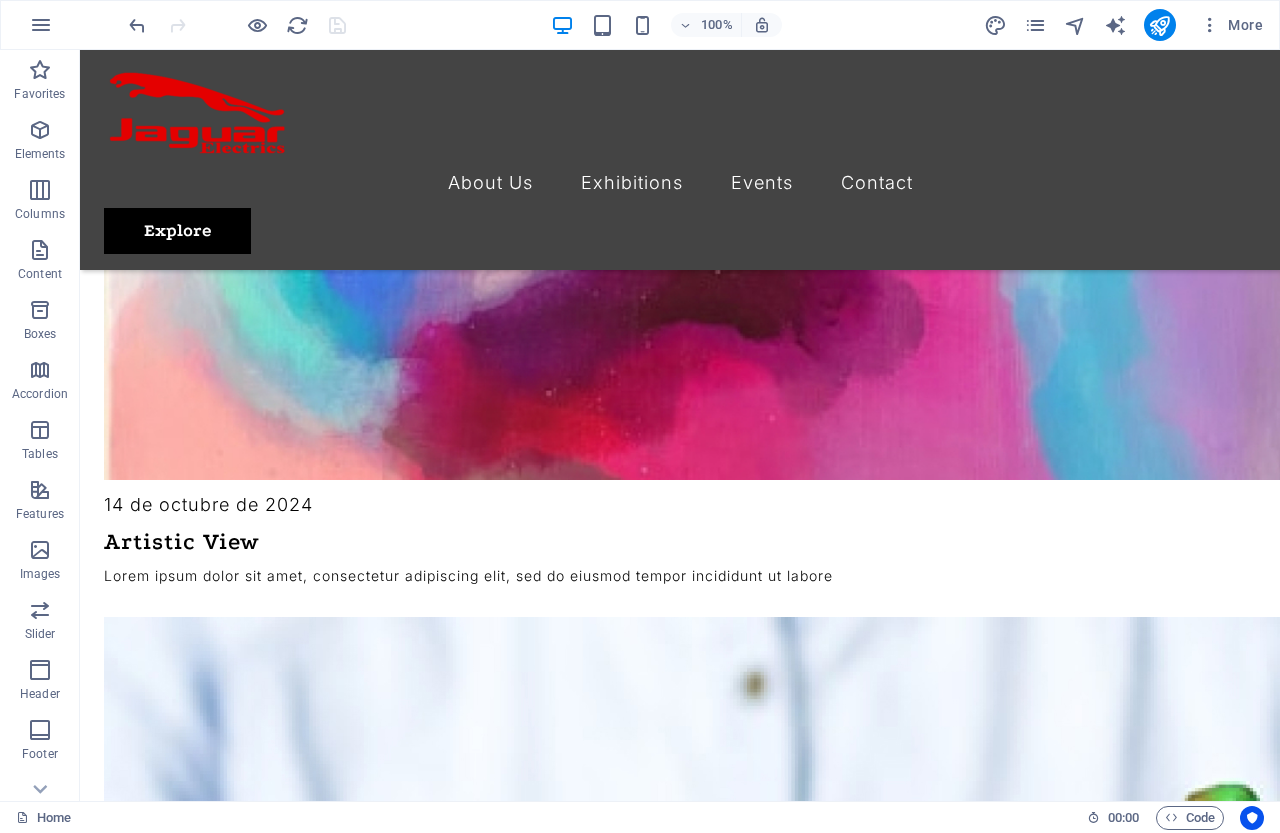 scroll, scrollTop: 2329, scrollLeft: 0, axis: vertical 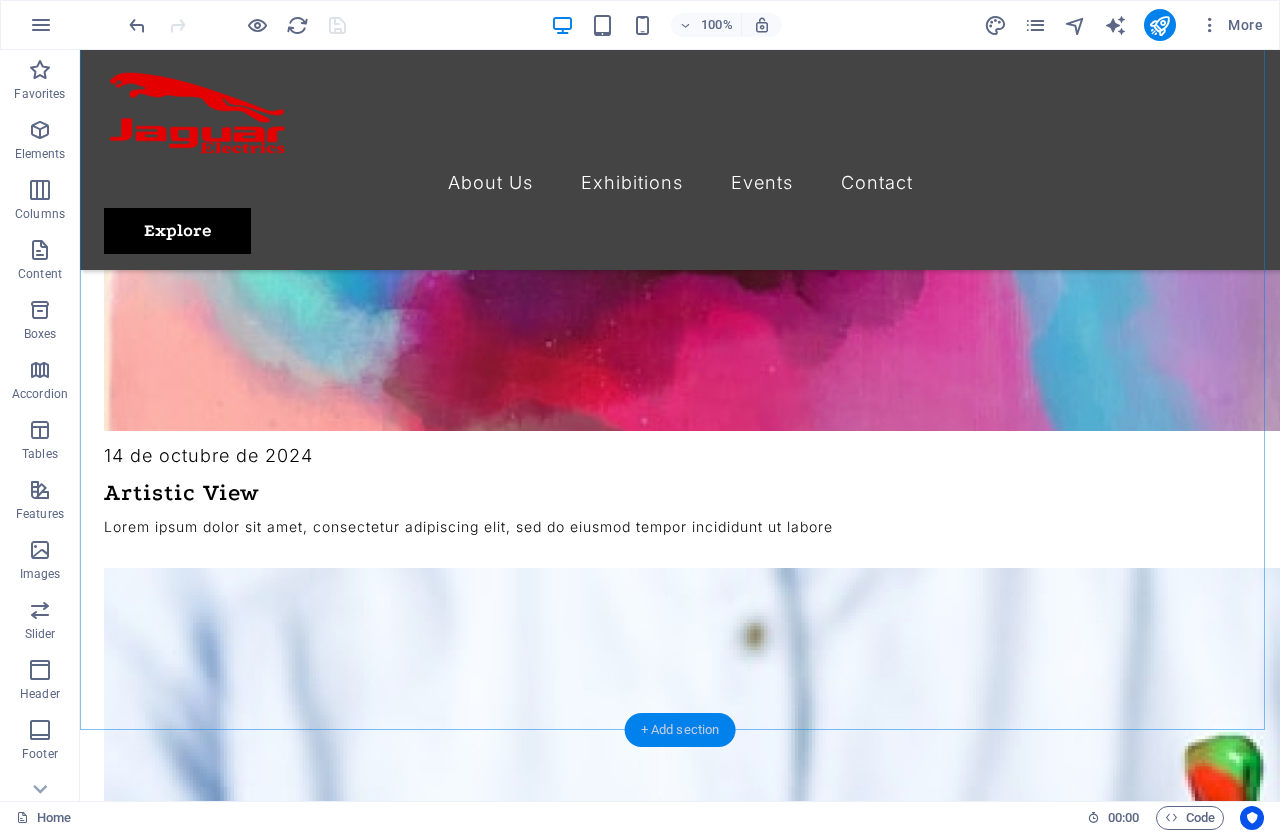 click on "+ Add section" at bounding box center (680, 730) 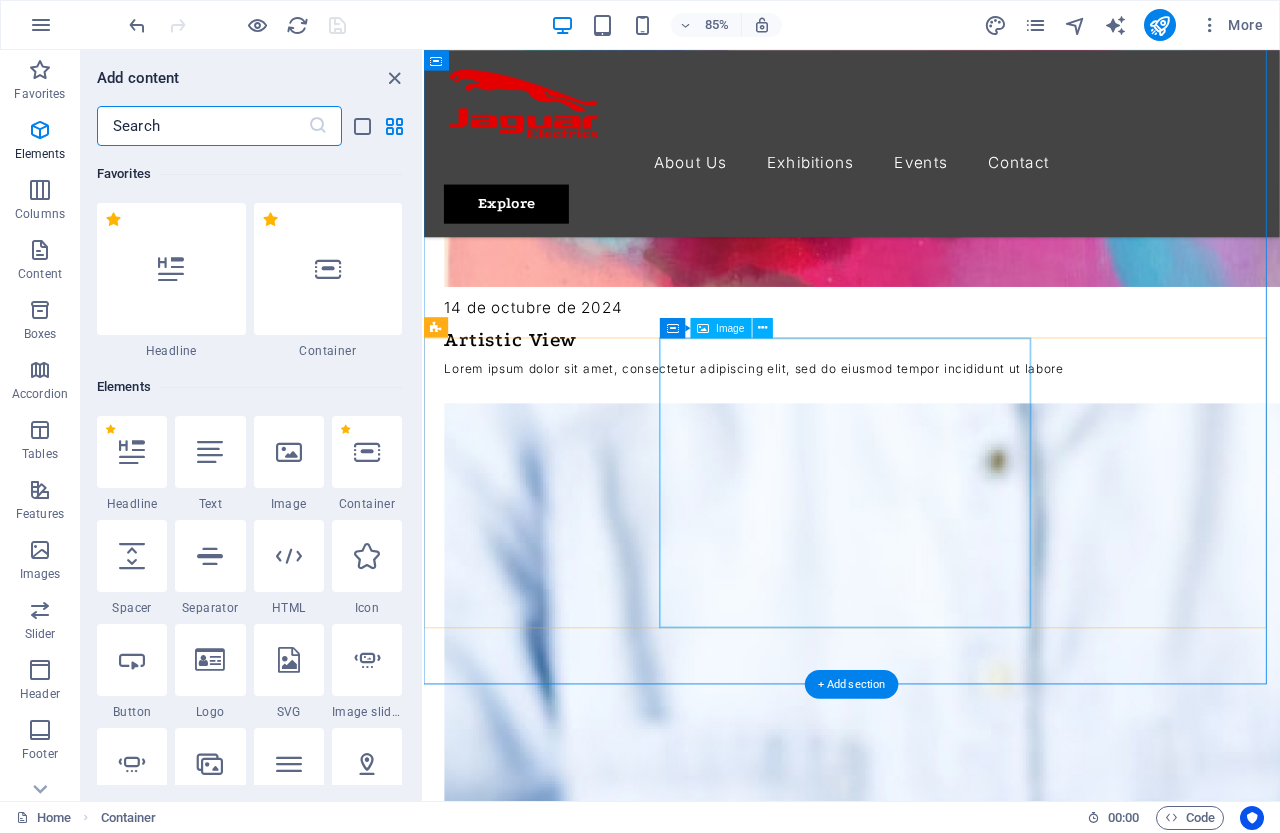 scroll, scrollTop: 3499, scrollLeft: 0, axis: vertical 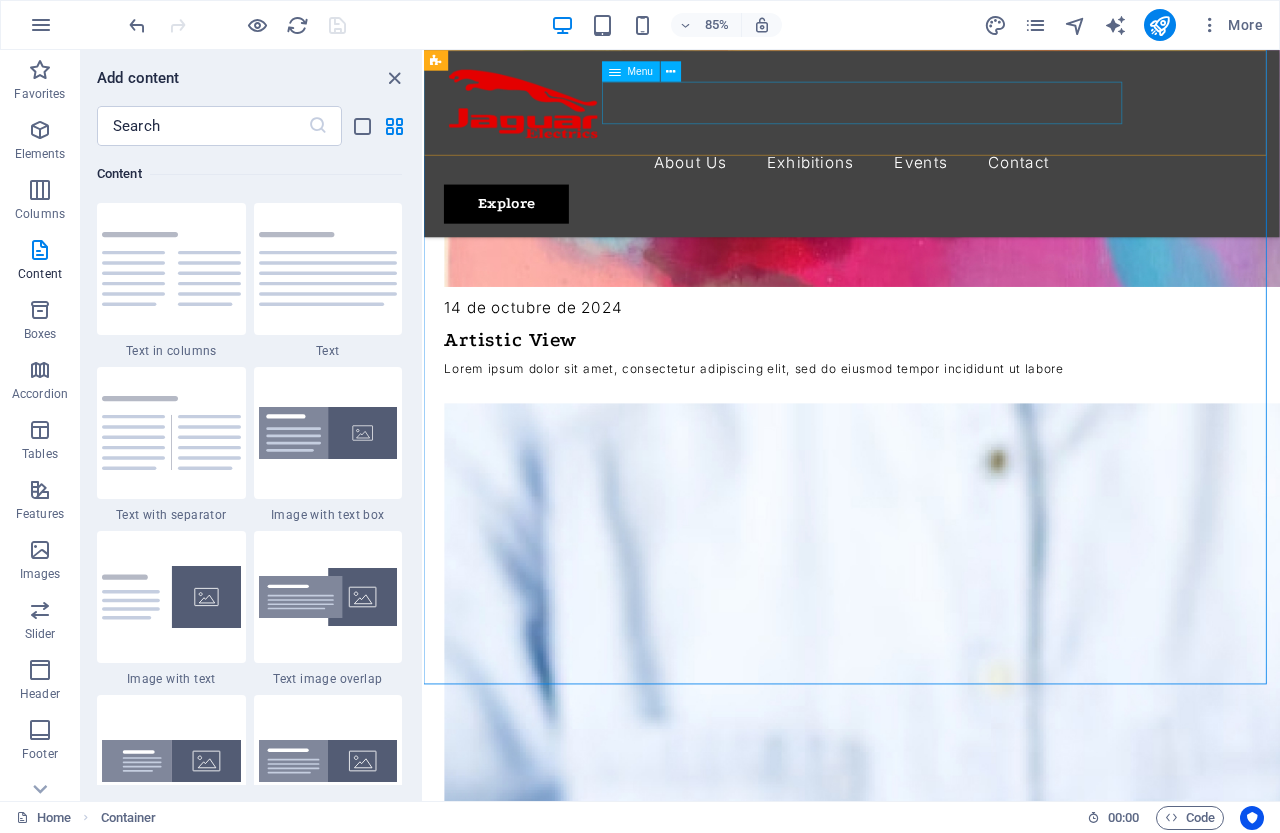 click on "About Us Exhibitions Events Contact" at bounding box center [927, 183] 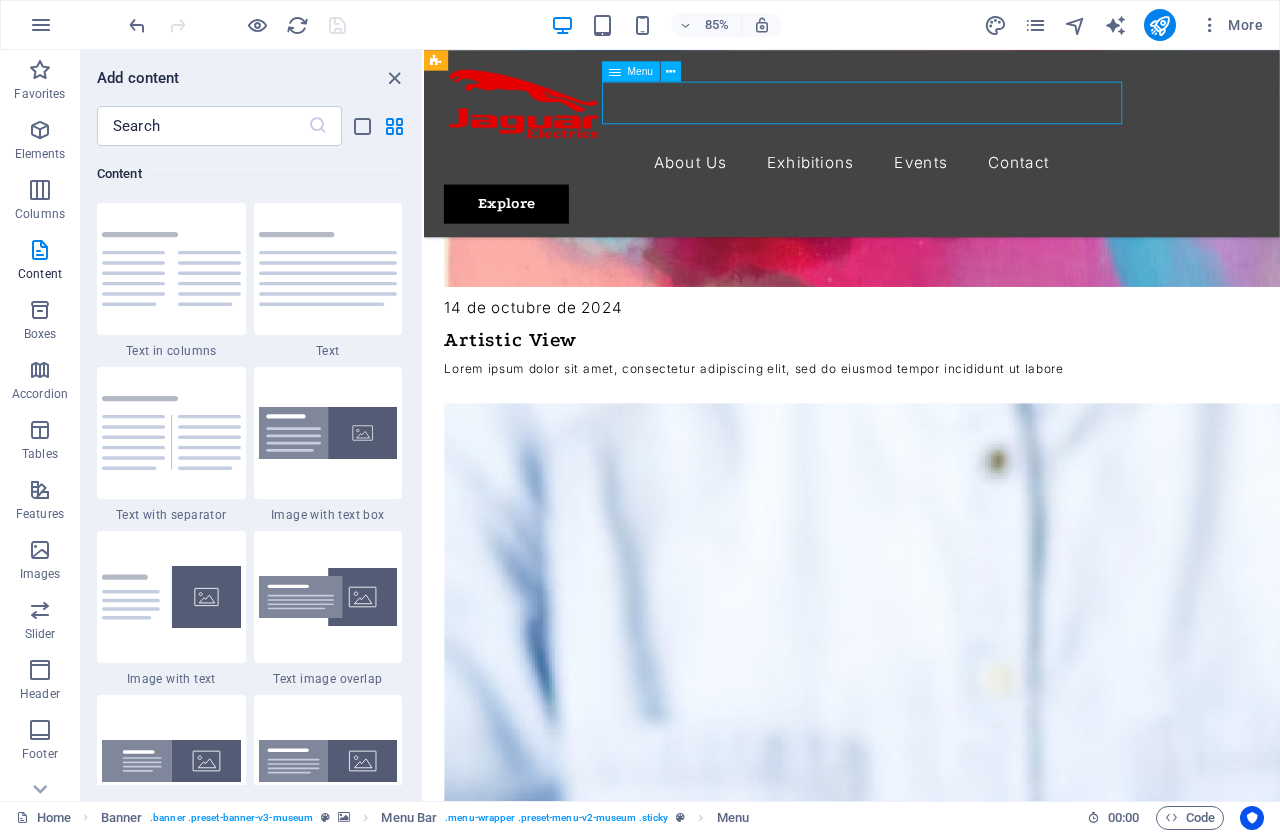 click on "About Us Exhibitions Events Contact" at bounding box center (927, 183) 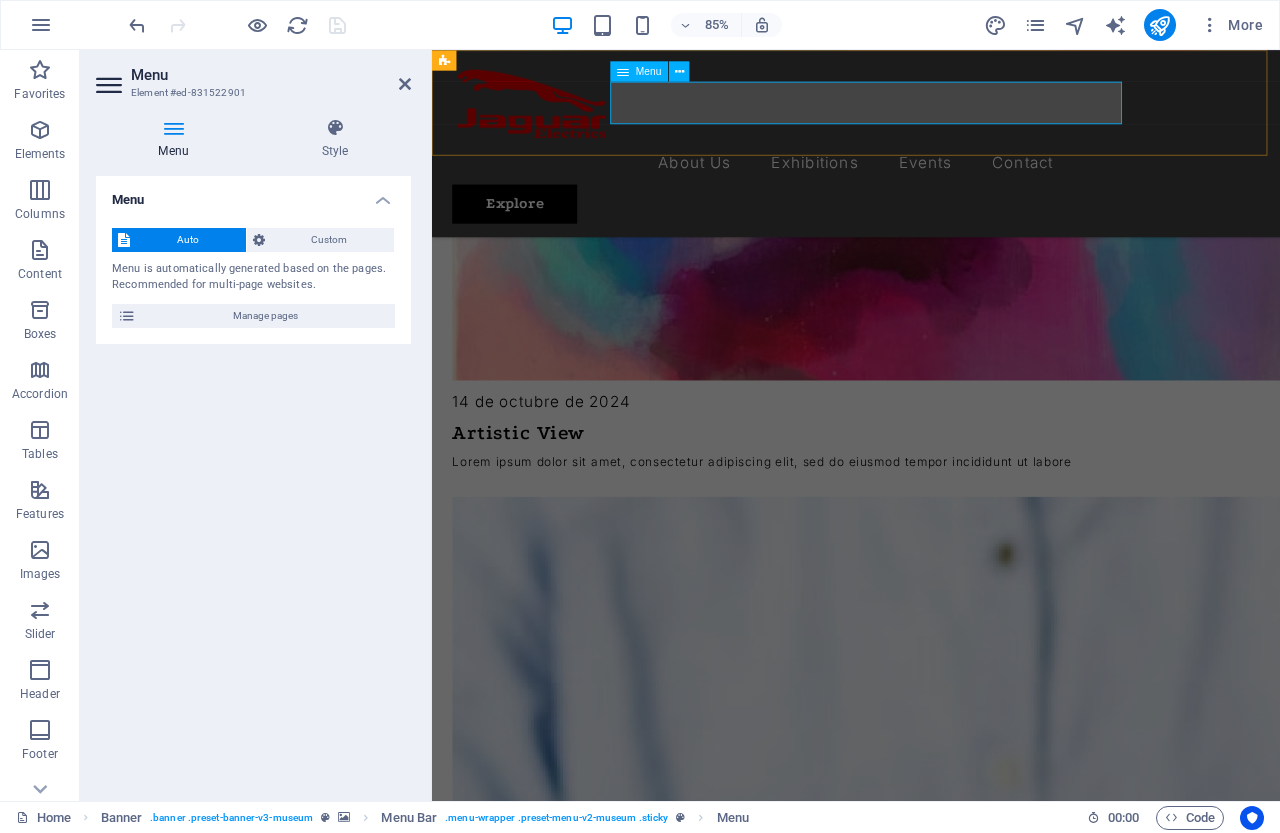 scroll, scrollTop: 2322, scrollLeft: 0, axis: vertical 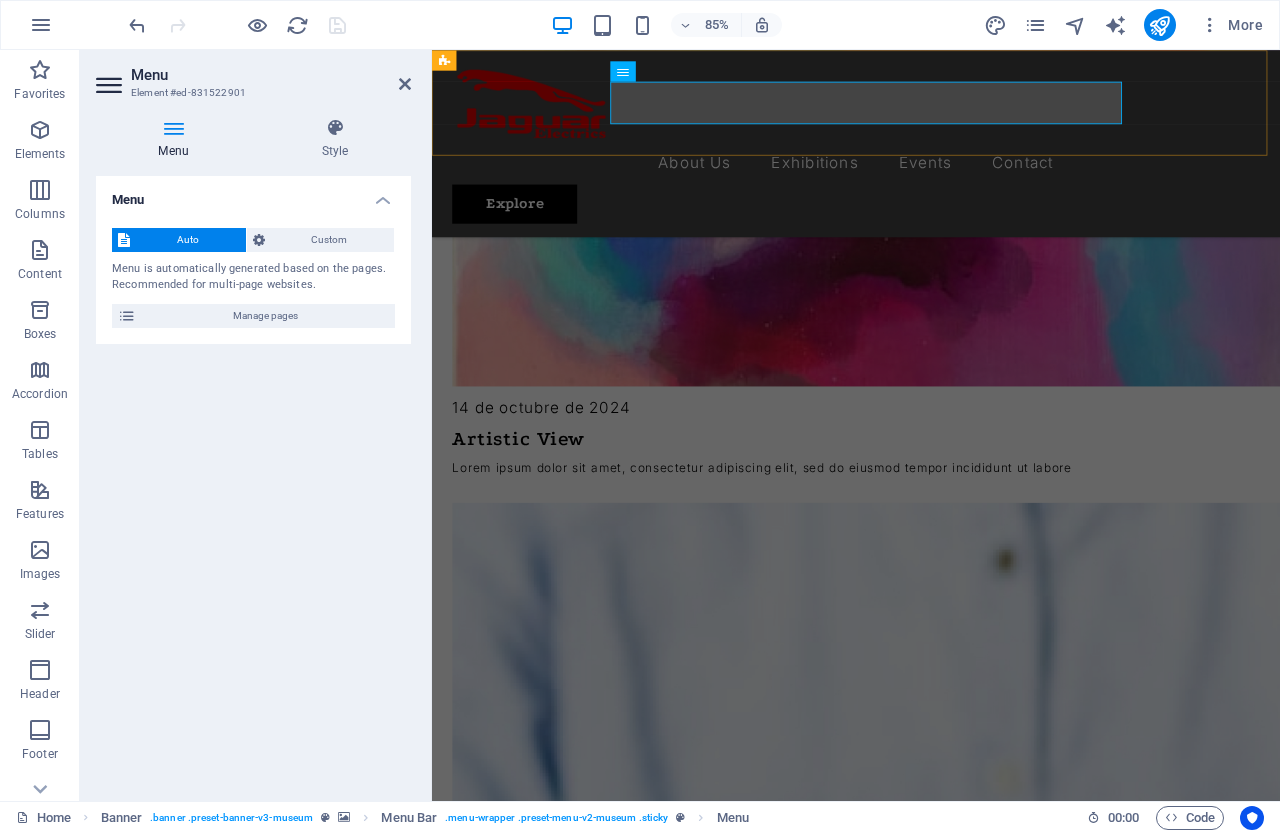 click on "About Us Exhibitions Events Contact Explore" at bounding box center (931, 160) 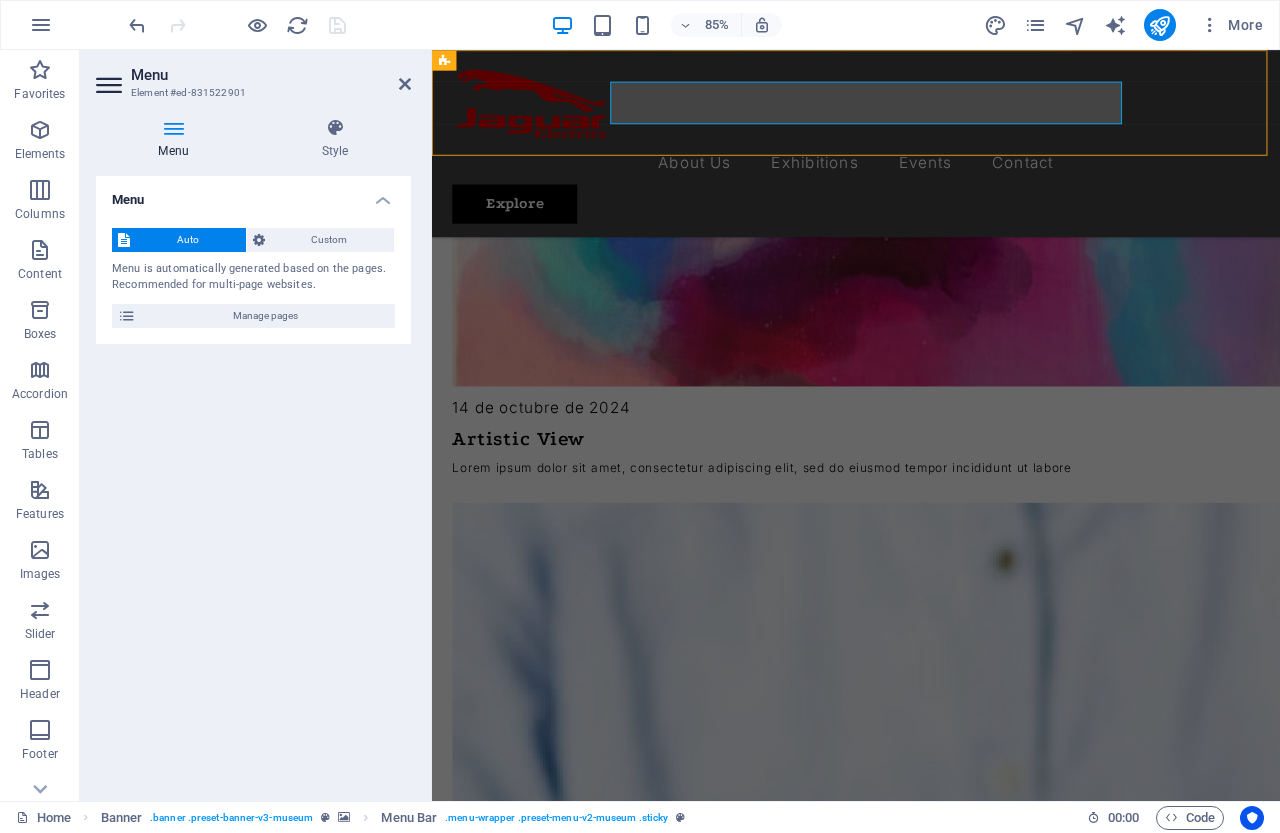 scroll, scrollTop: 2263, scrollLeft: 0, axis: vertical 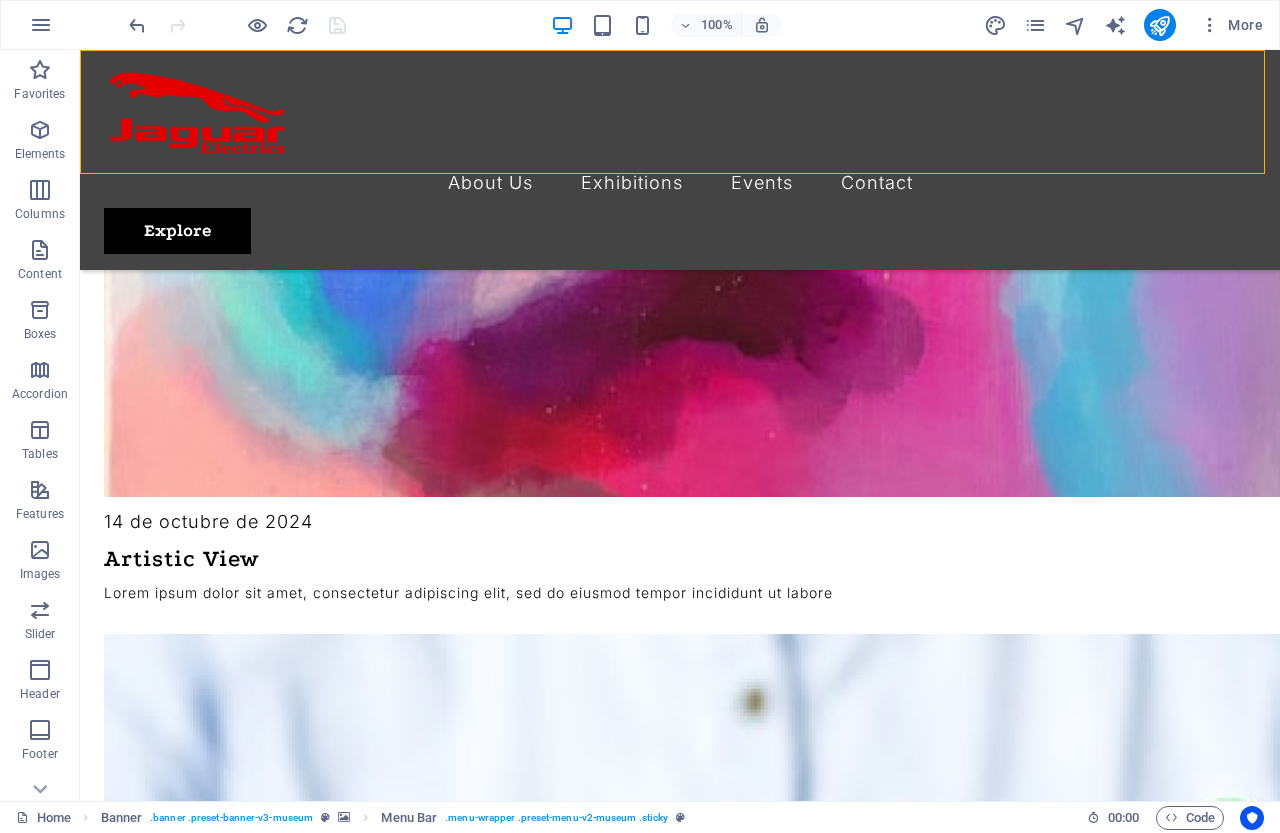 click on "100% More" at bounding box center (698, 25) 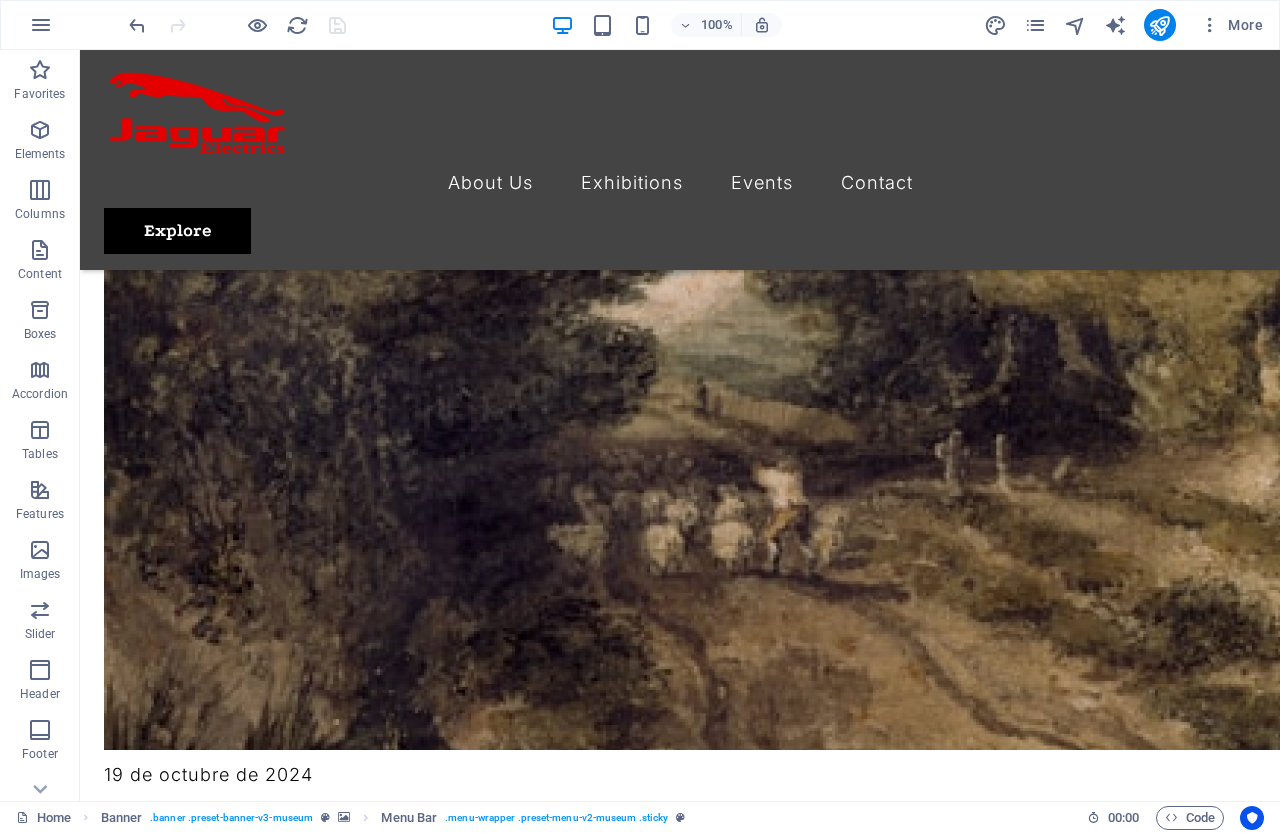scroll, scrollTop: 5113, scrollLeft: 0, axis: vertical 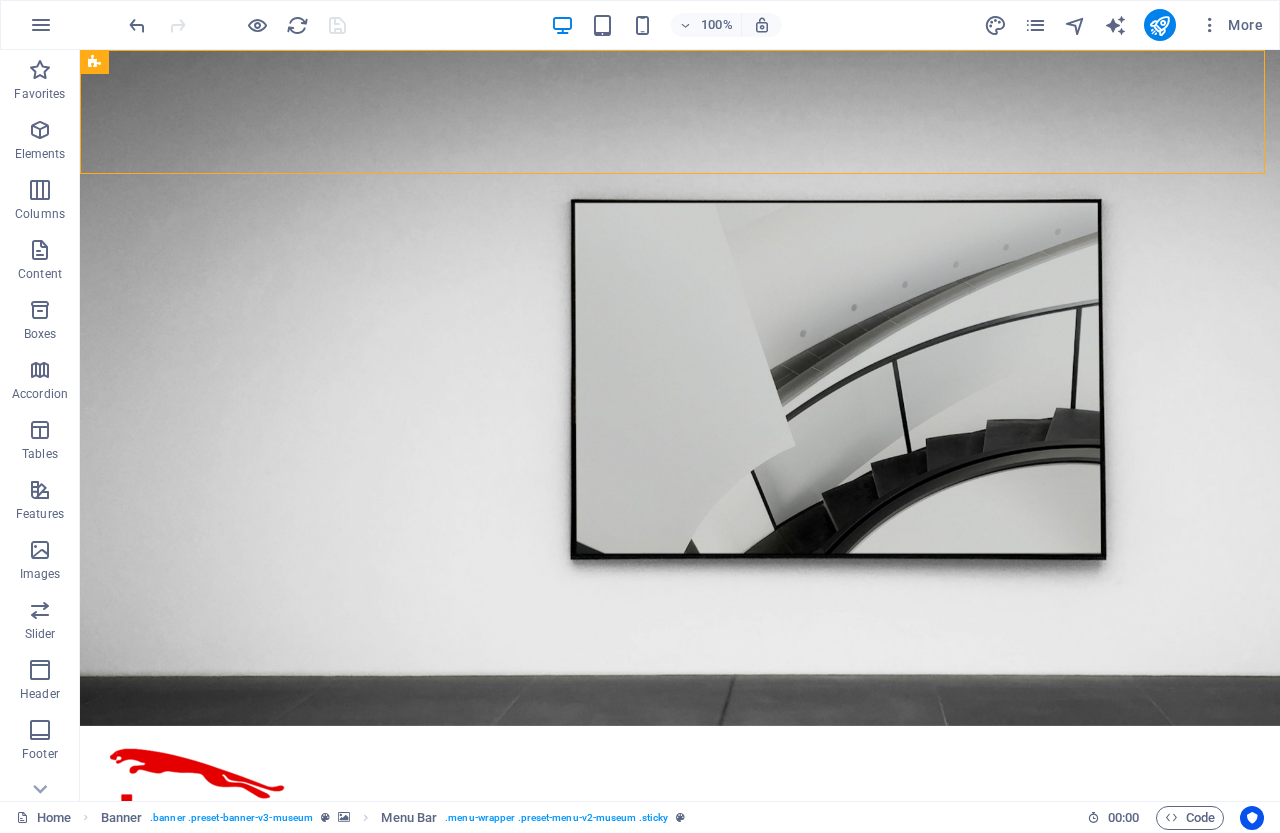 drag, startPoint x: 1279, startPoint y: 726, endPoint x: 1359, endPoint y: 97, distance: 634.067 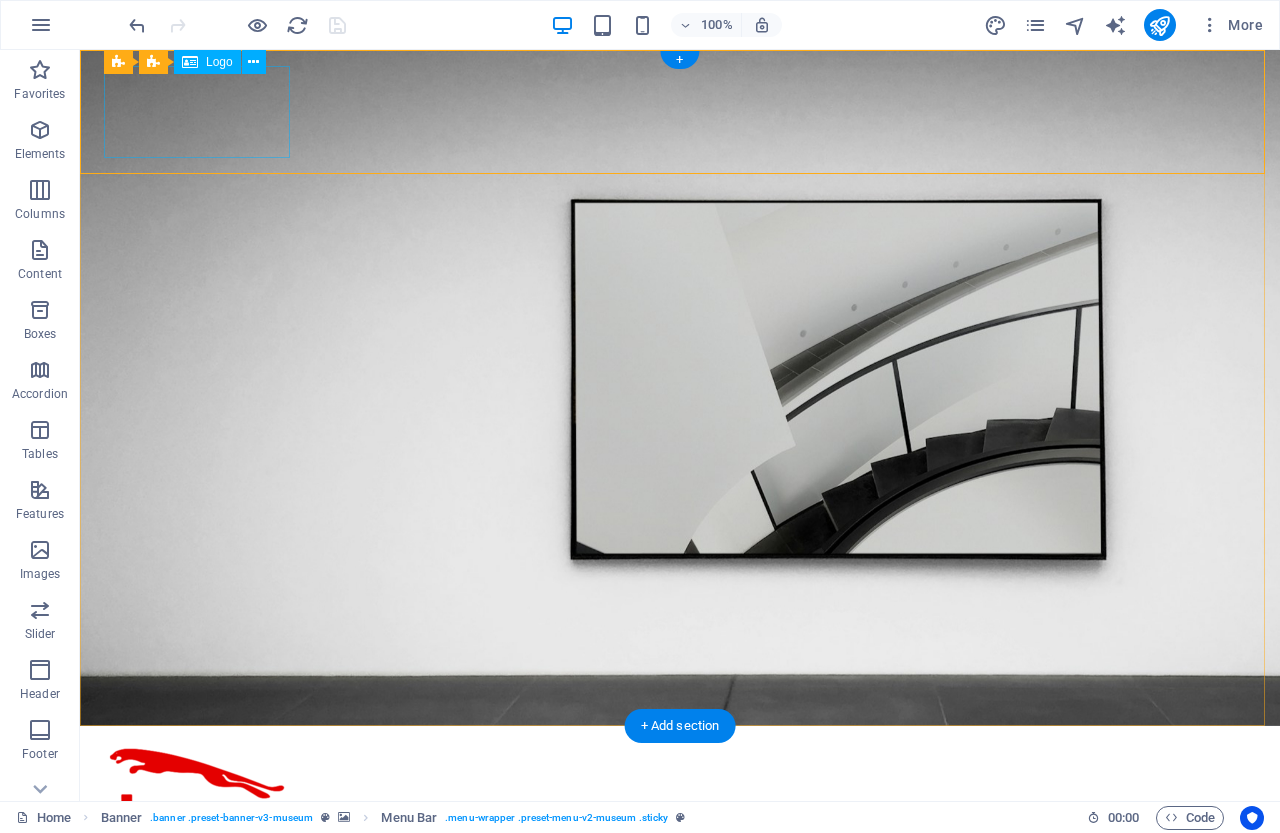 click at bounding box center [680, 788] 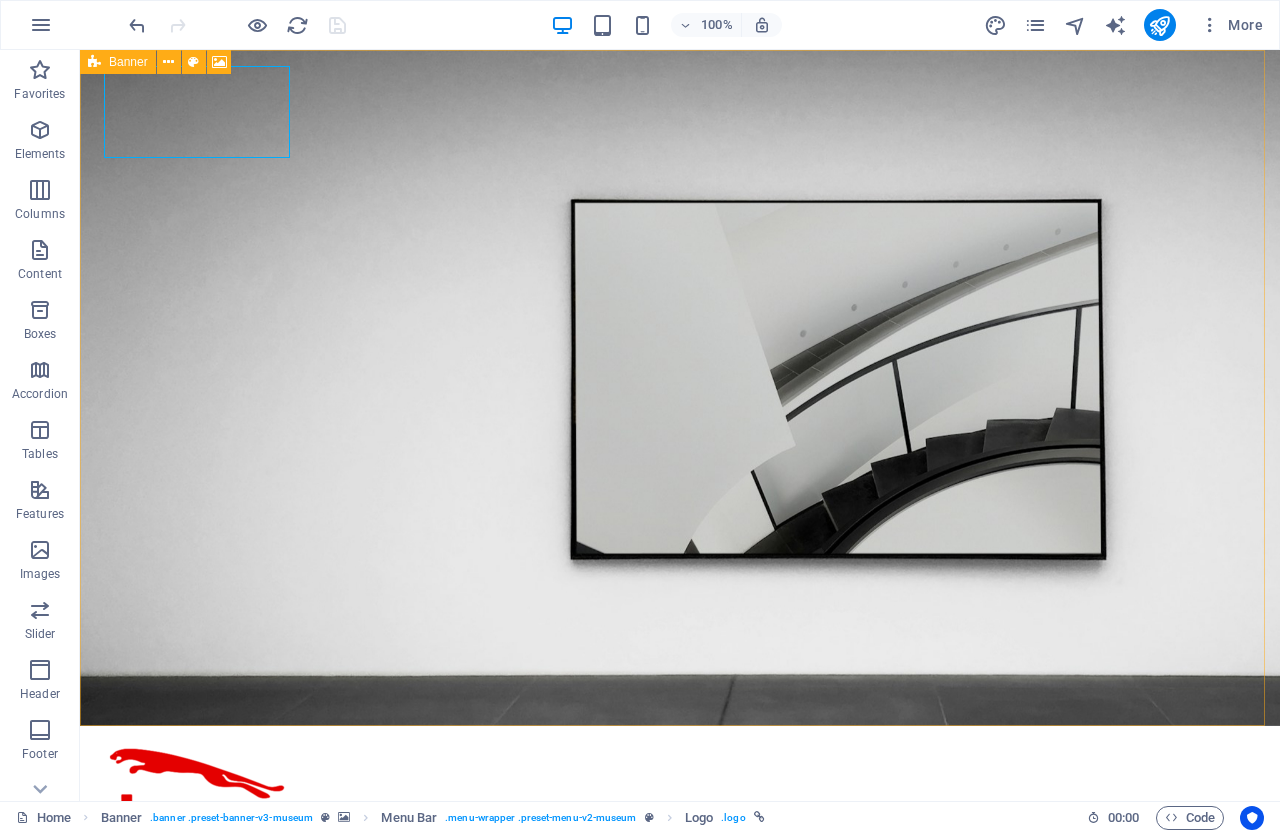 click on "Banner" at bounding box center (128, 62) 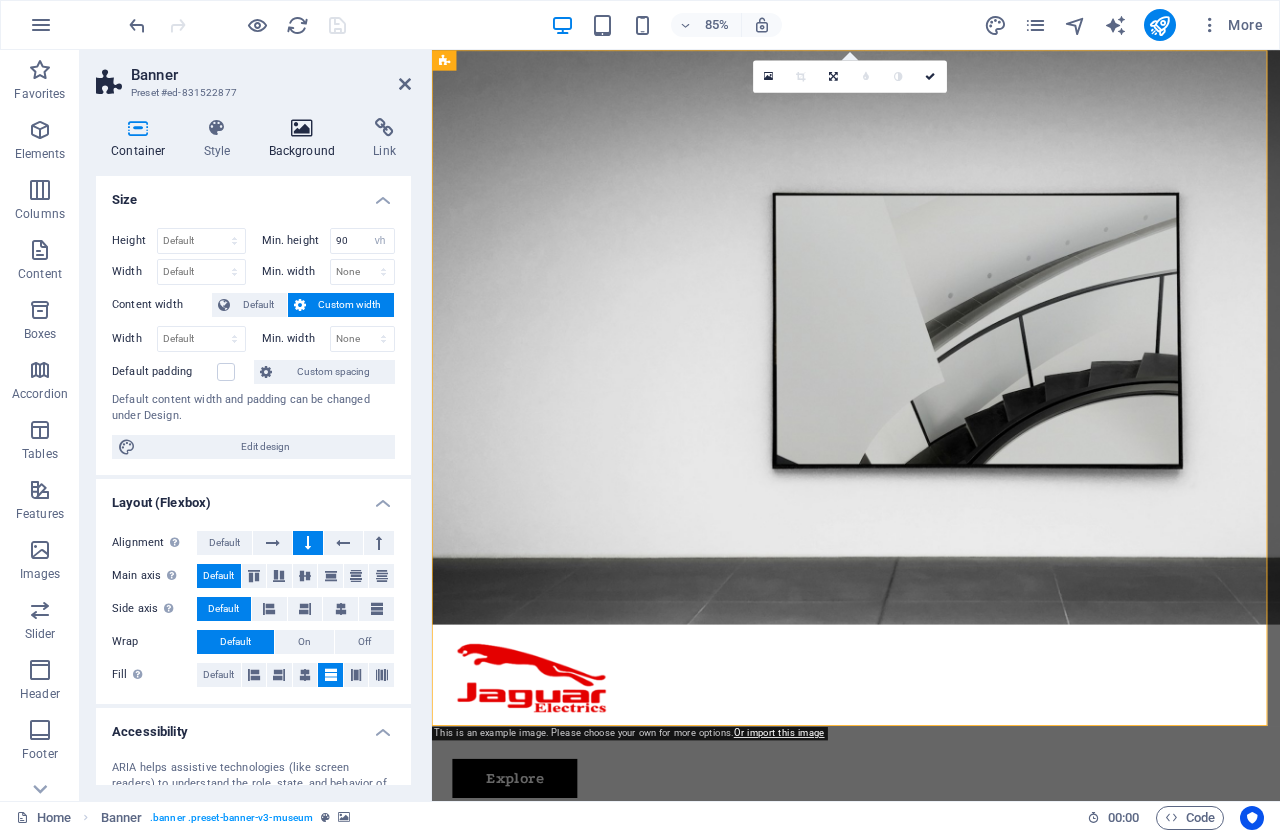 click at bounding box center [302, 128] 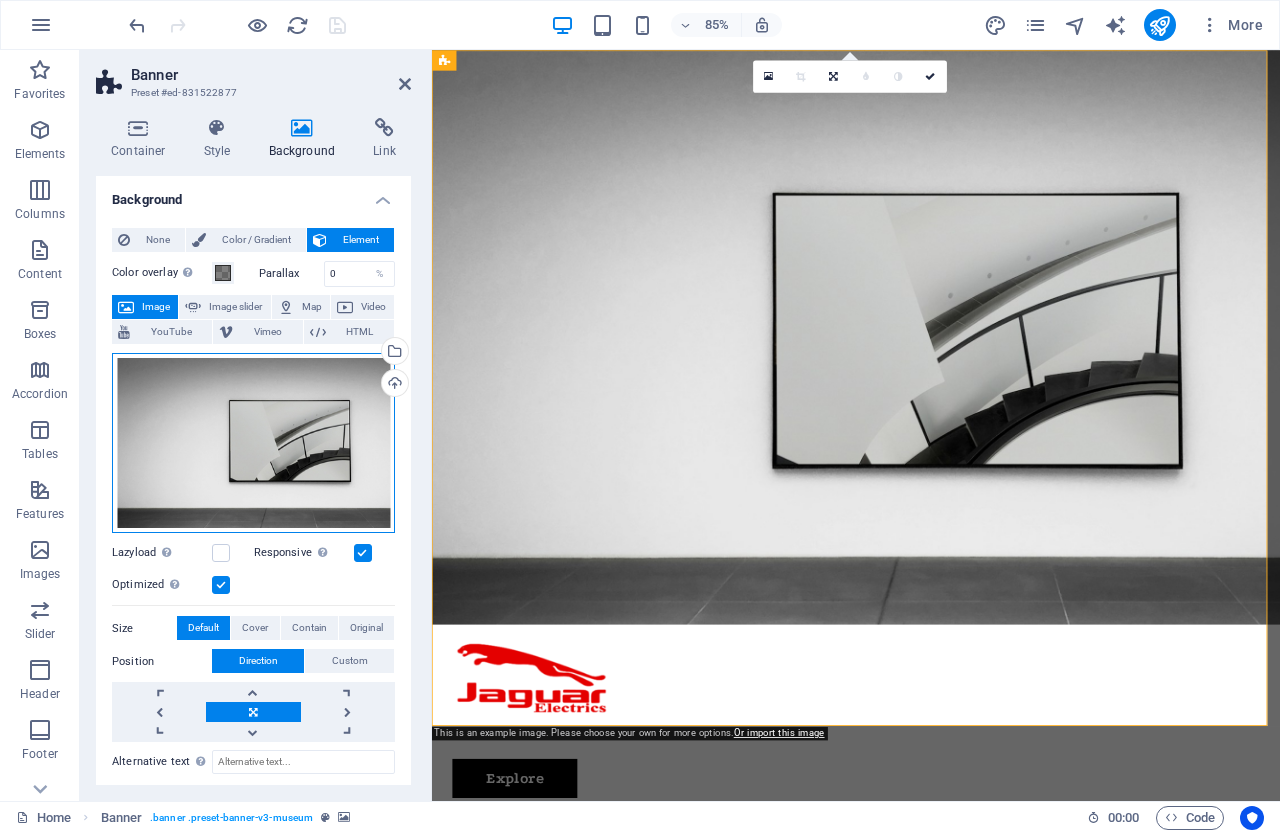 click on "Drag files here, click to choose files or select files from Files or our free stock photos & videos" at bounding box center [253, 443] 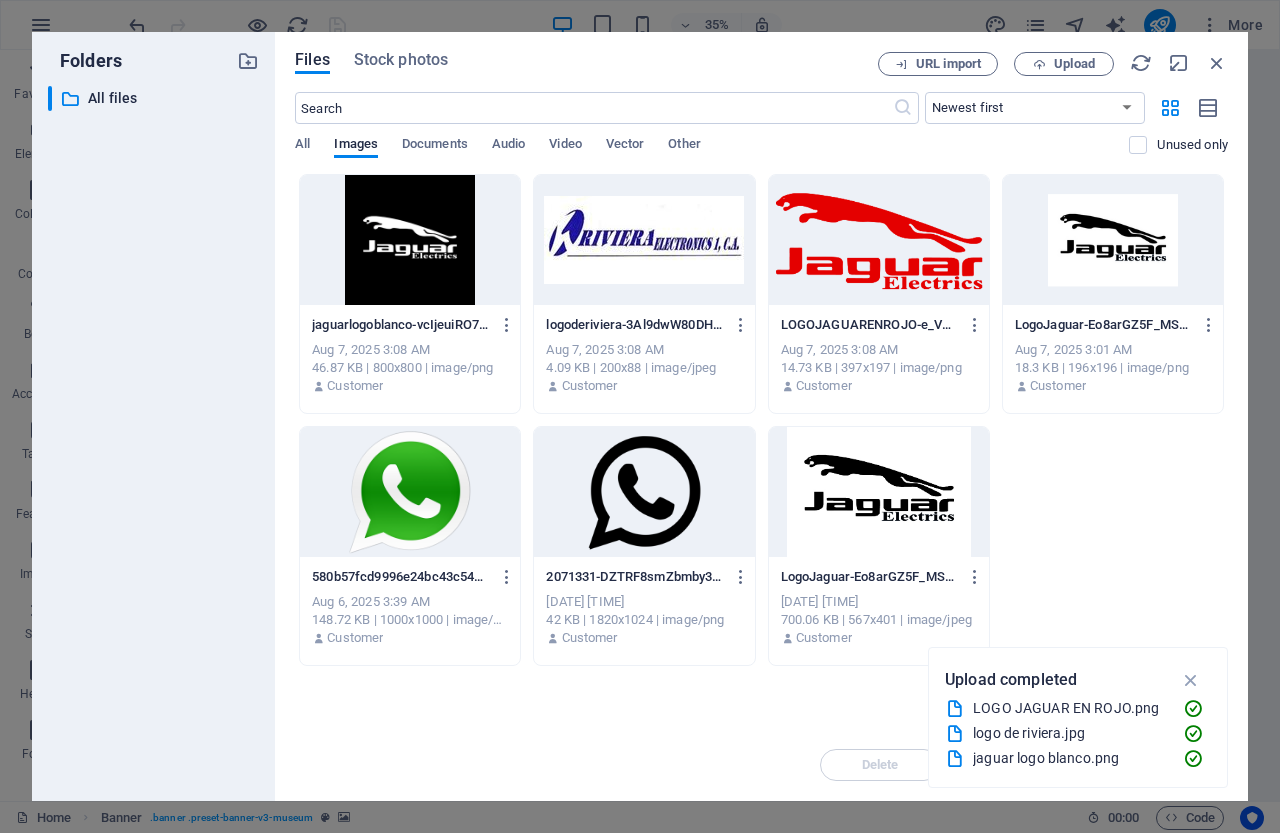 click at bounding box center [879, 492] 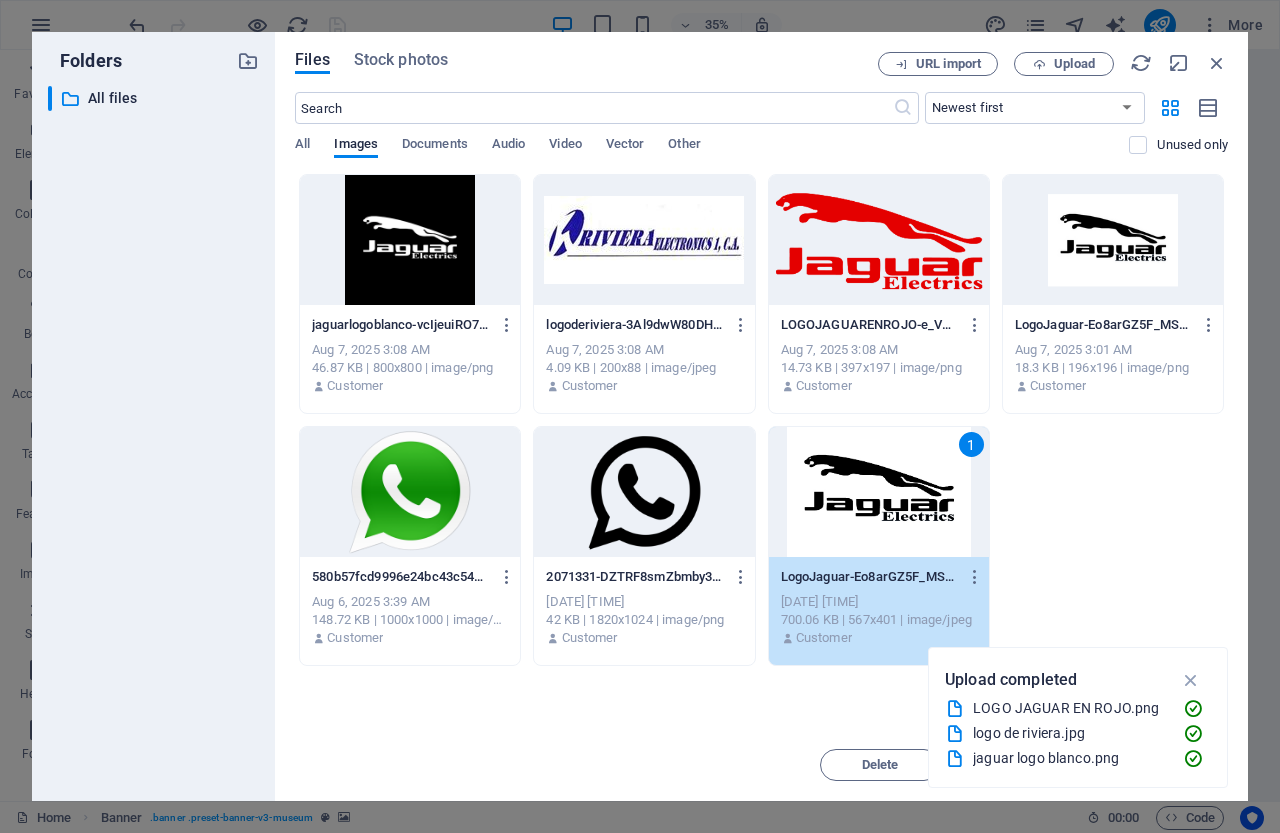 click at bounding box center (410, 240) 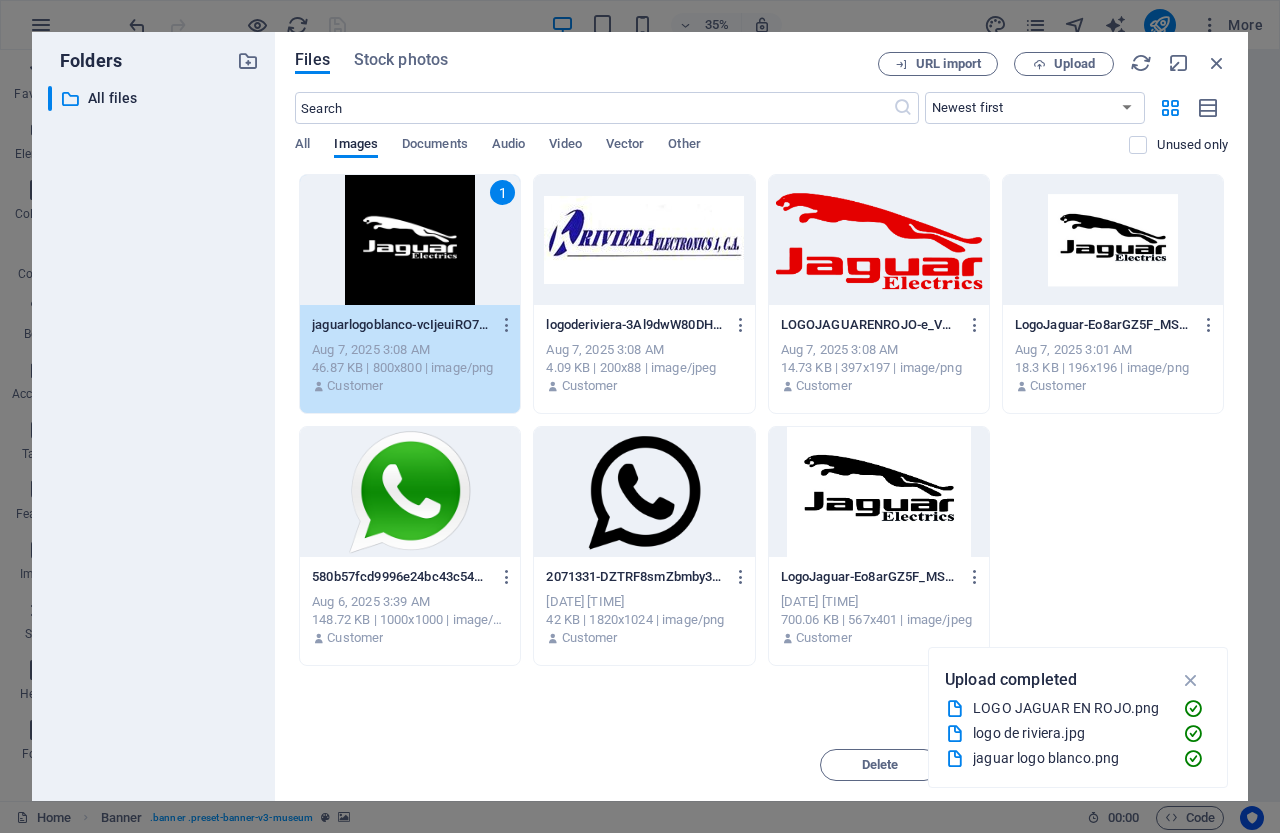 click on "1" at bounding box center (410, 240) 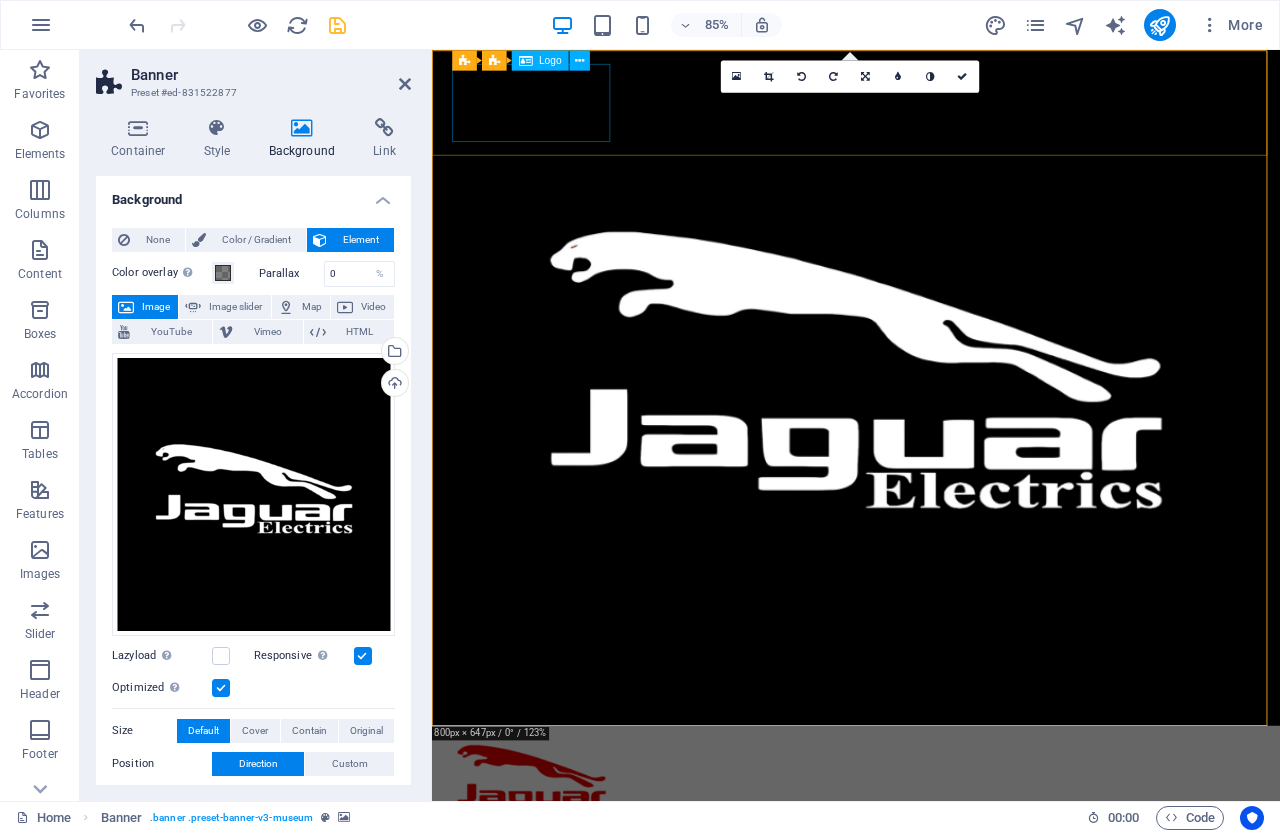 click at bounding box center [931, 907] 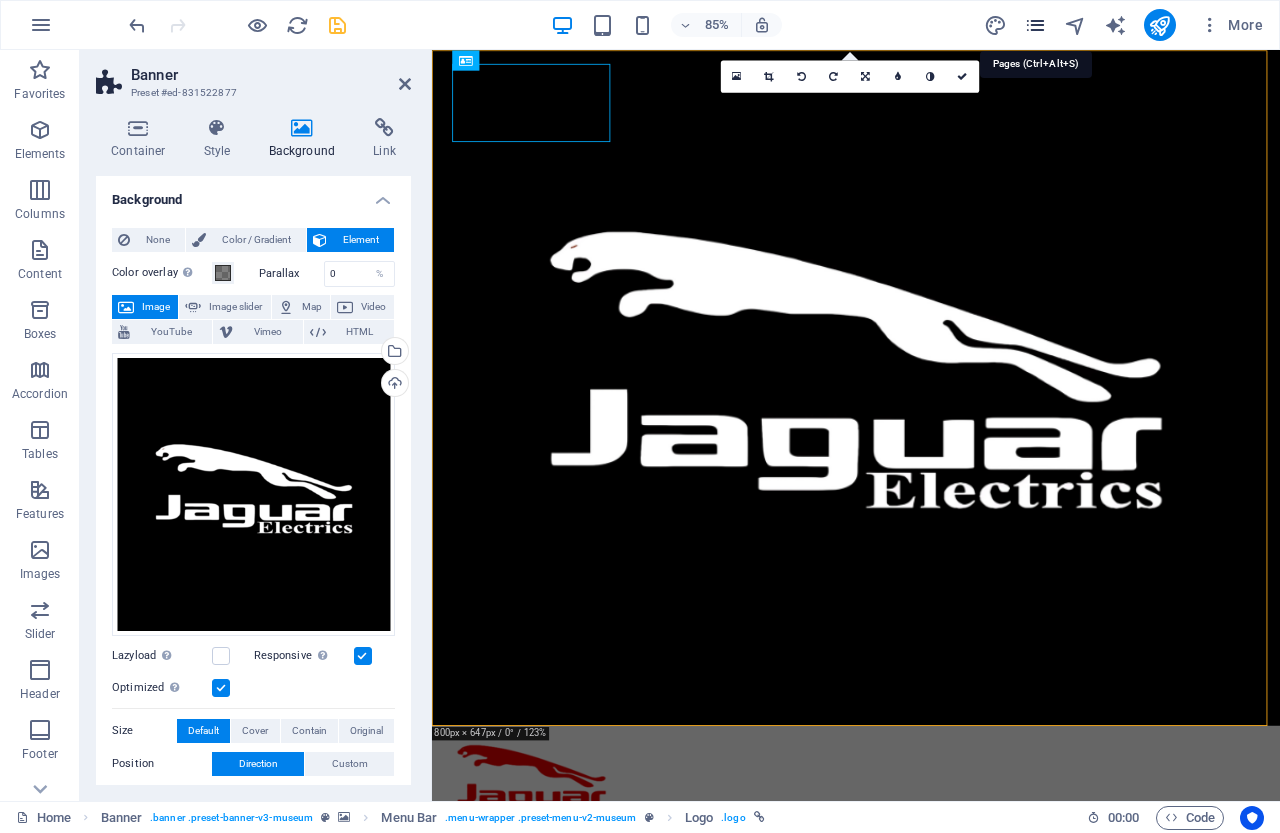 click at bounding box center (1035, 25) 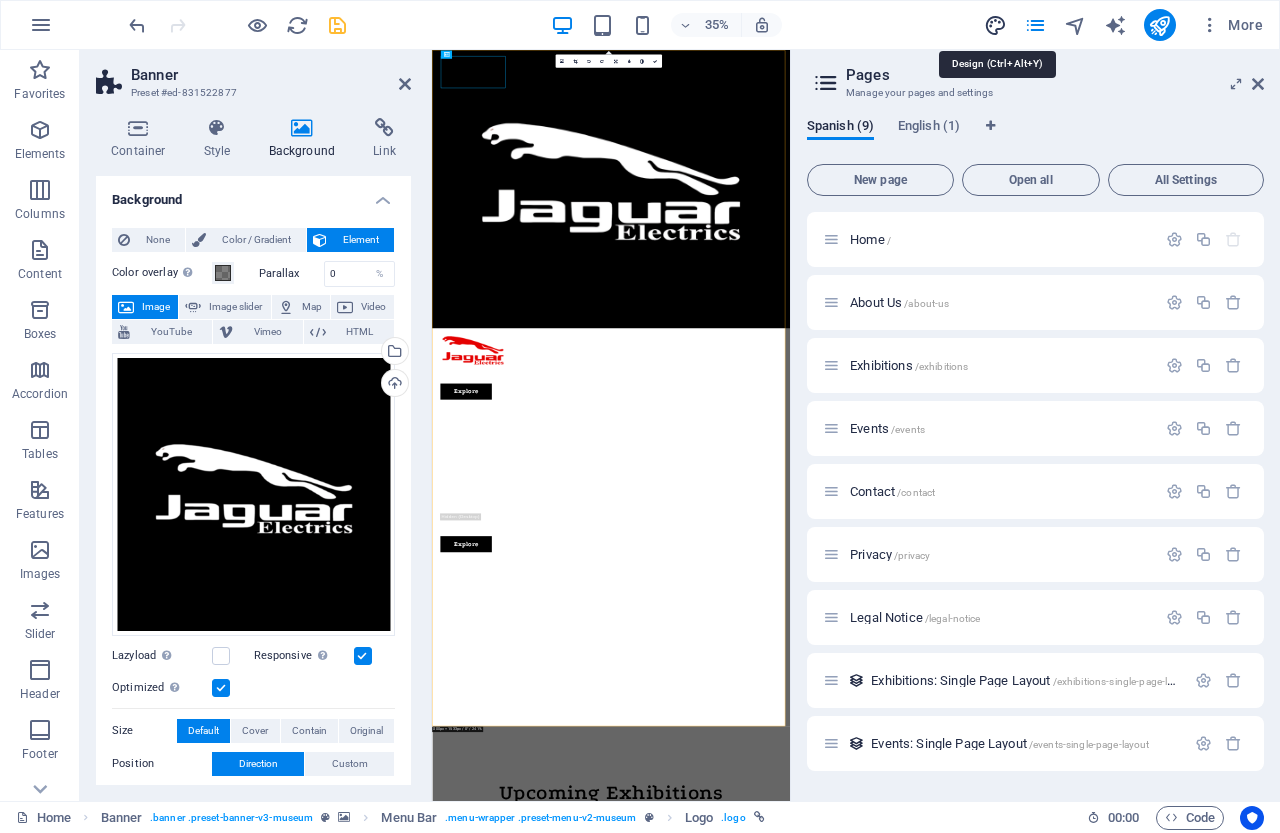 click at bounding box center (995, 25) 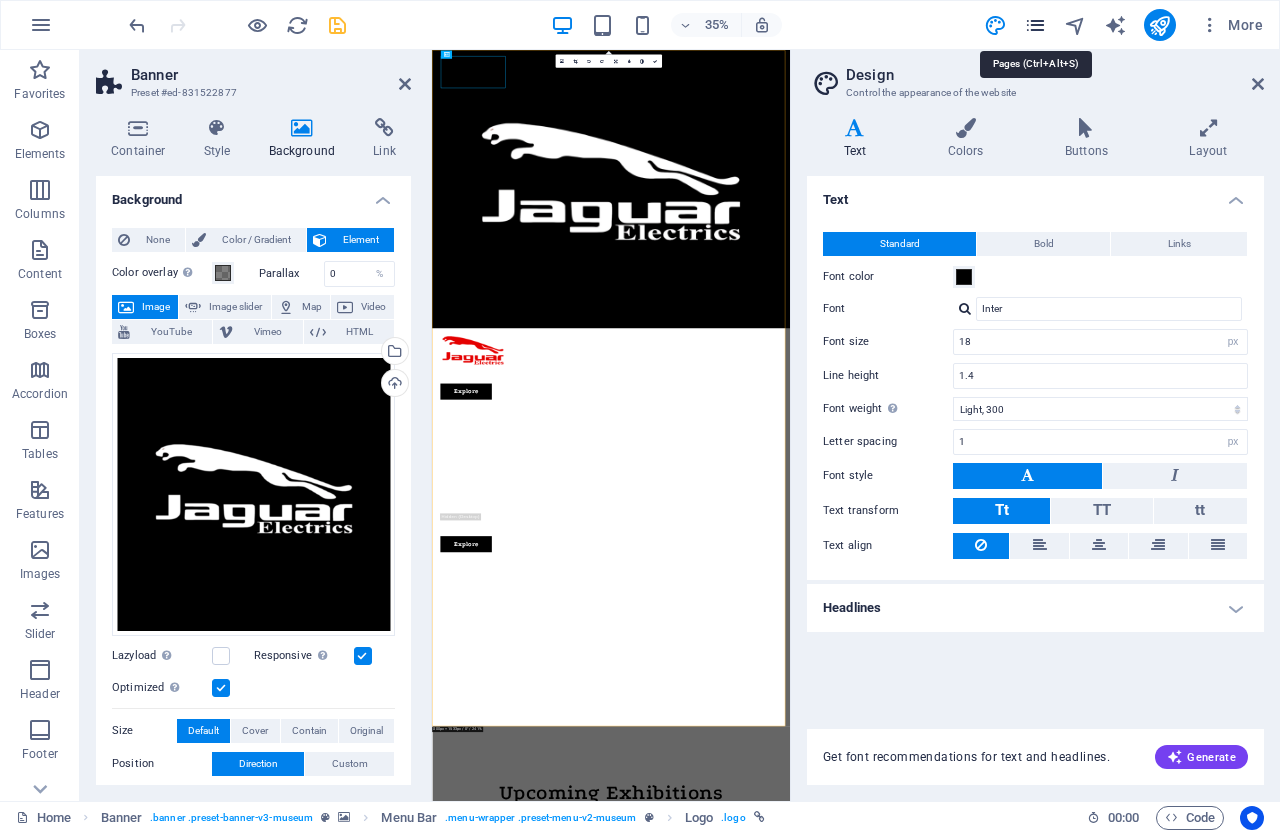 click at bounding box center [1035, 25] 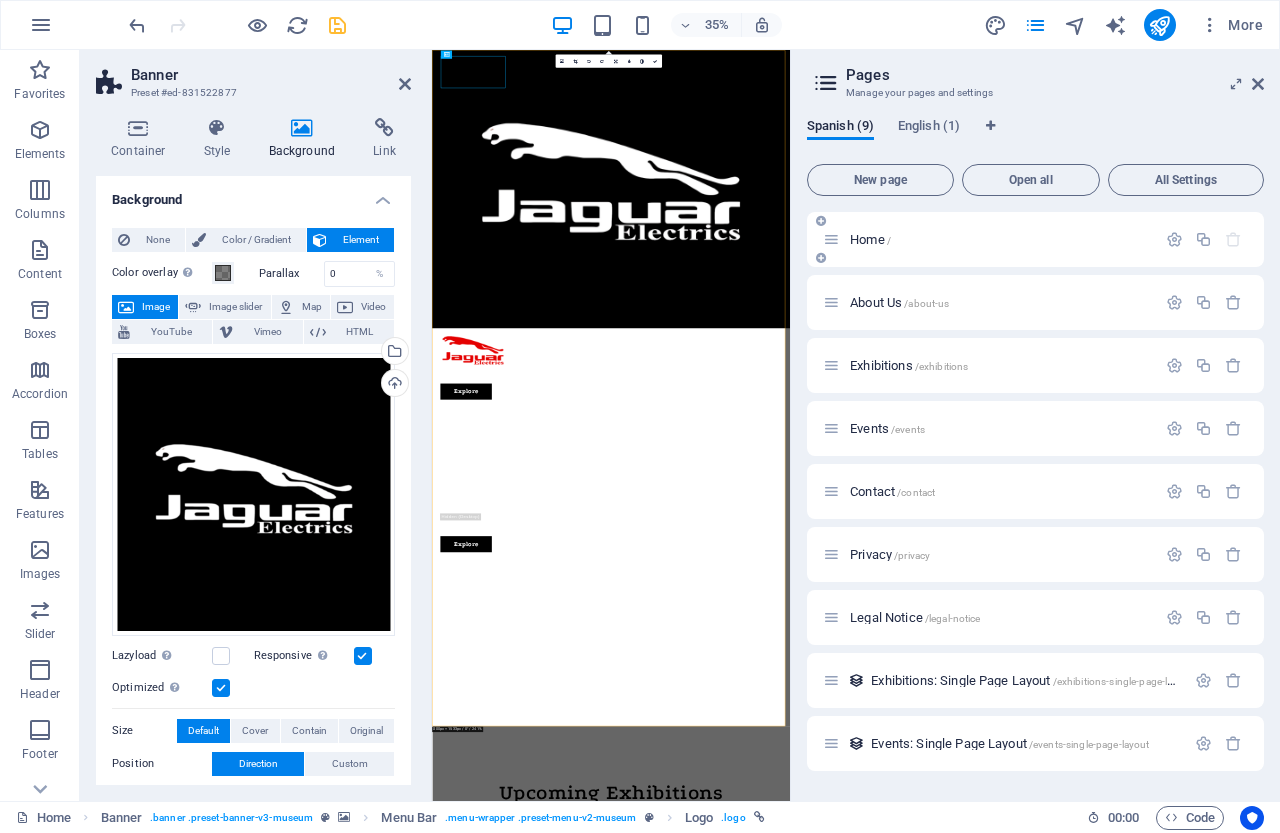 click on "Home /" at bounding box center (870, 239) 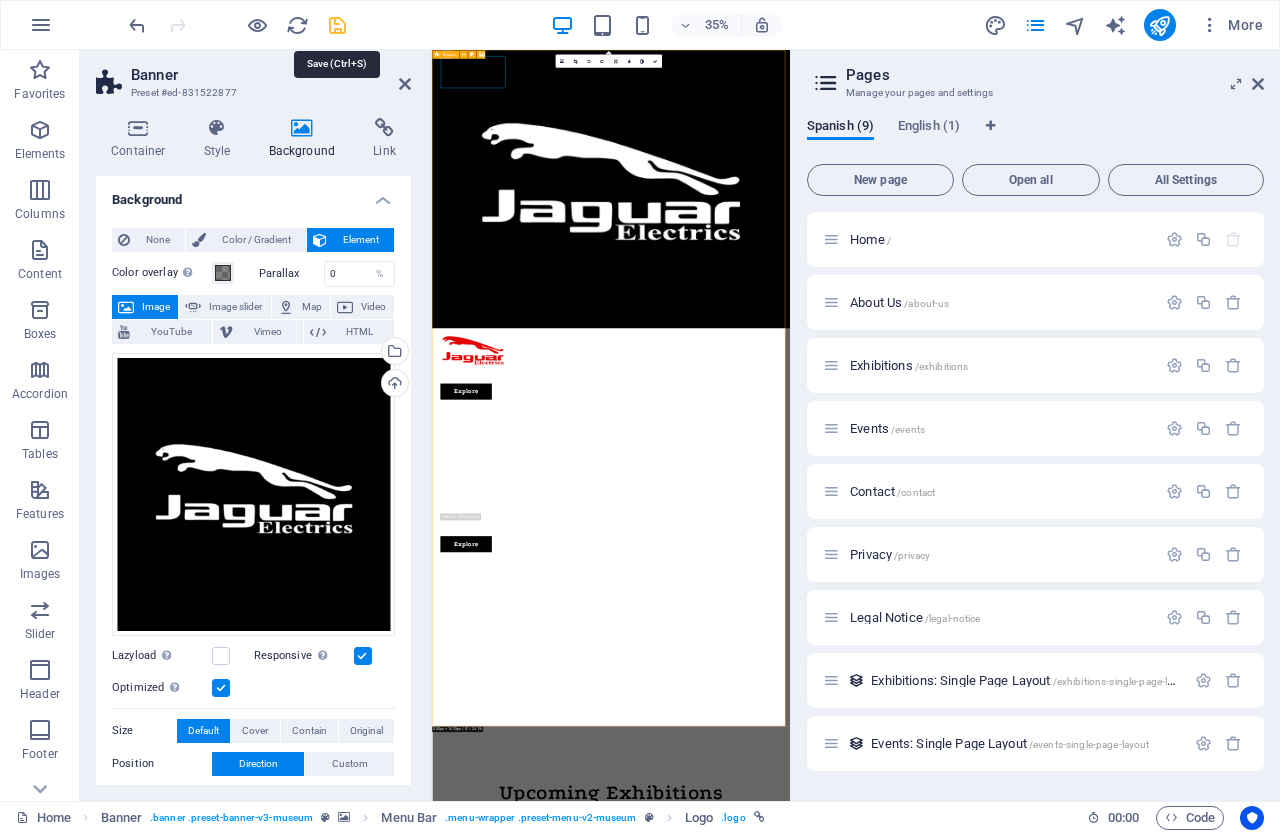 drag, startPoint x: 345, startPoint y: 28, endPoint x: 896, endPoint y: 57, distance: 551.76263 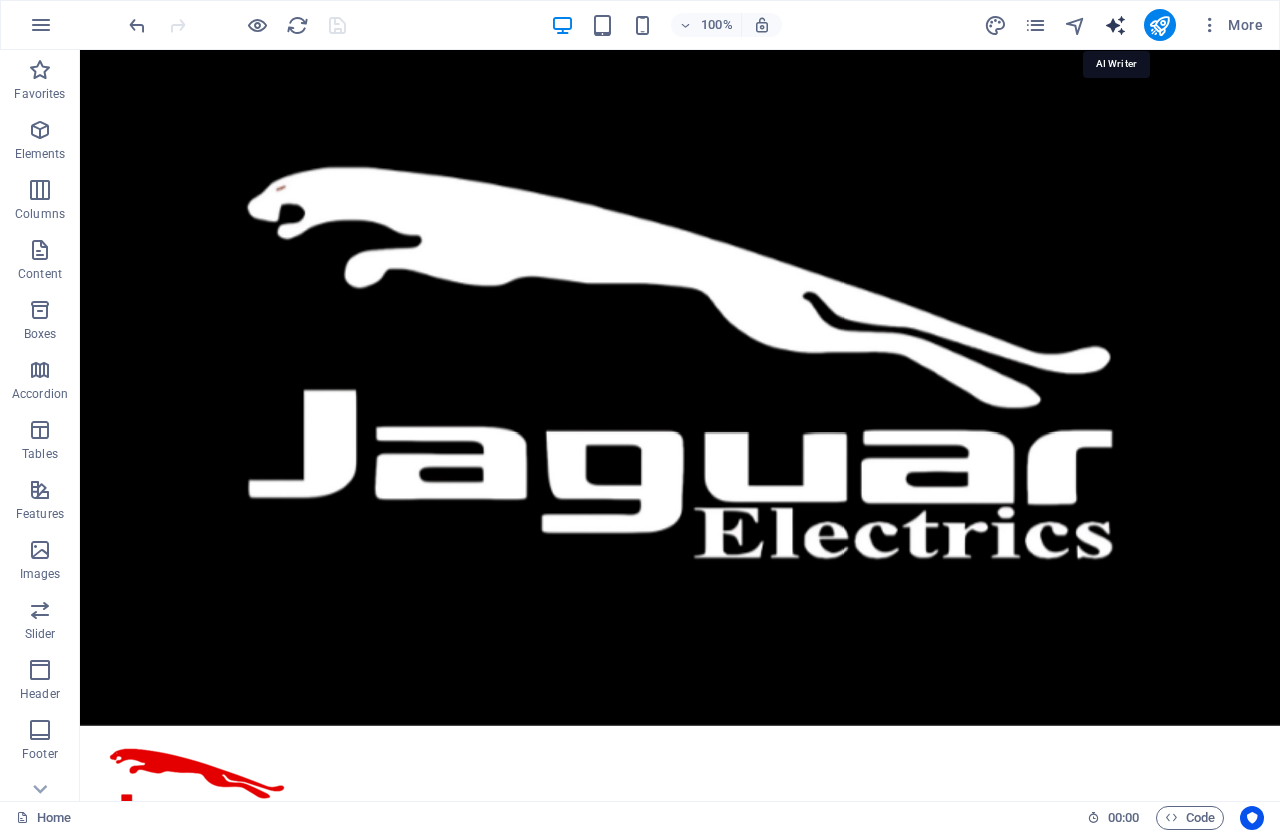 click at bounding box center [1115, 25] 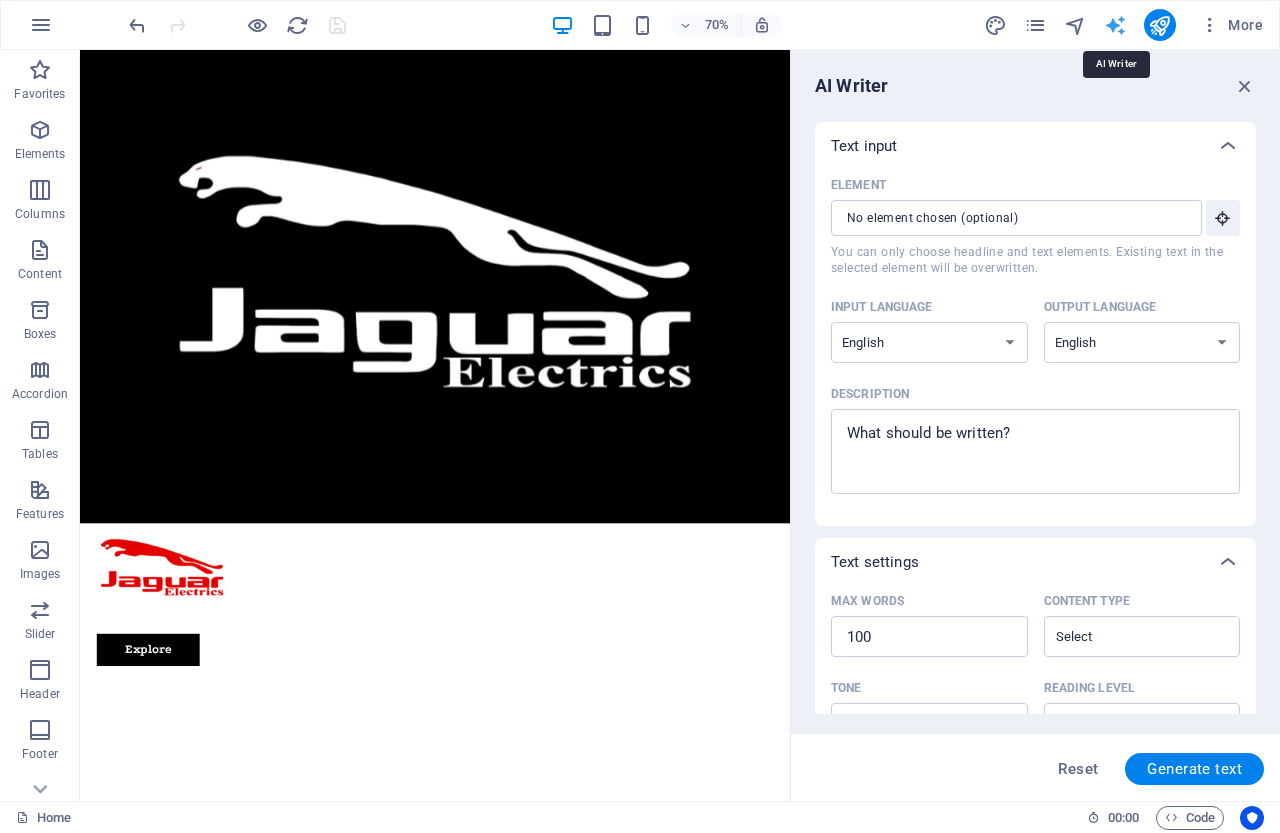 scroll, scrollTop: 0, scrollLeft: 0, axis: both 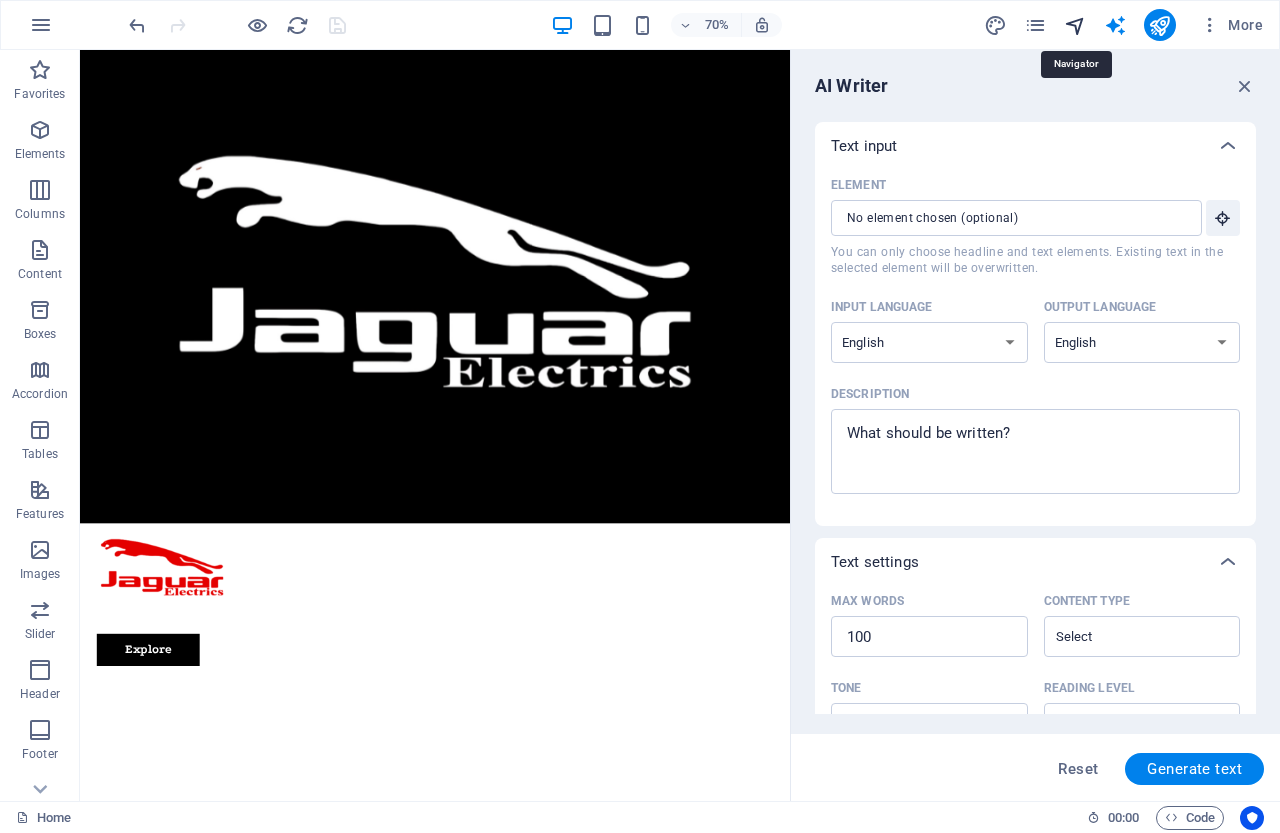 click at bounding box center [1075, 25] 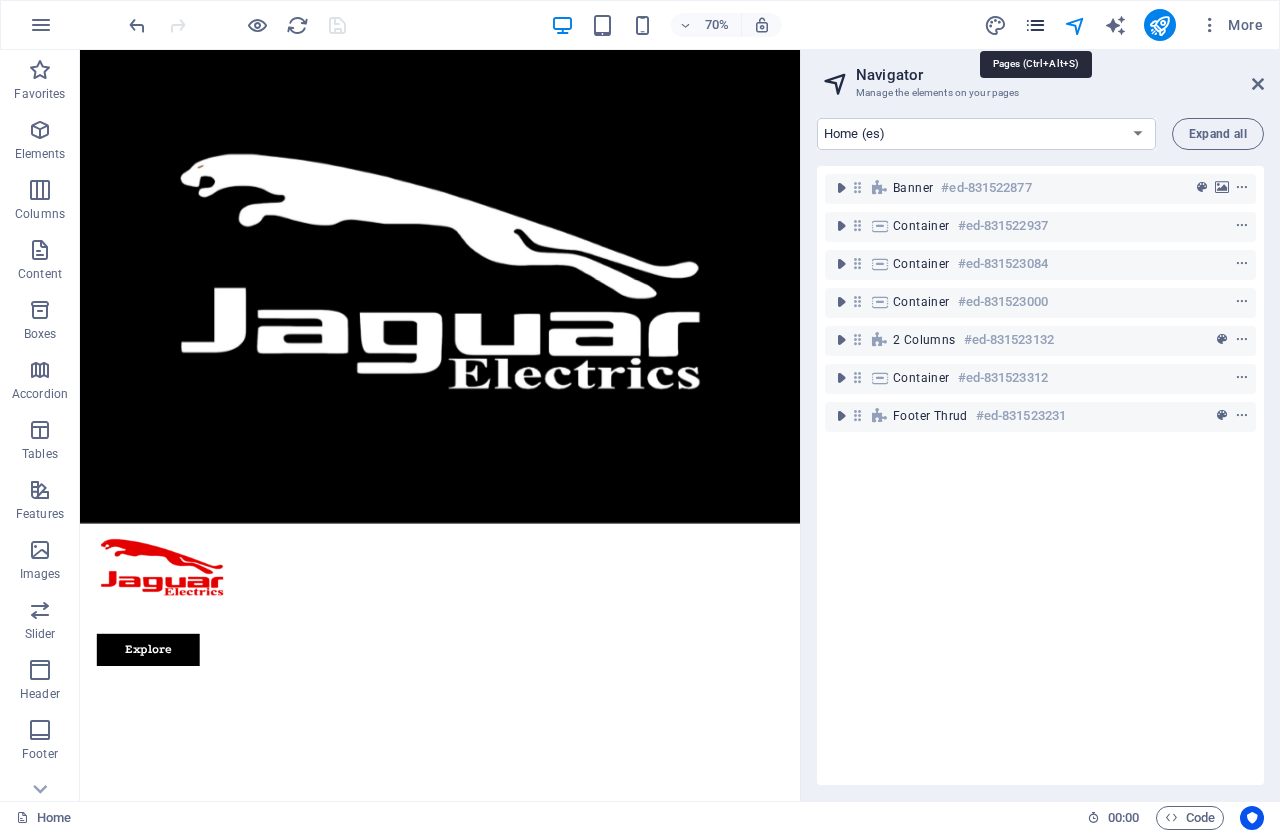 click at bounding box center [1035, 25] 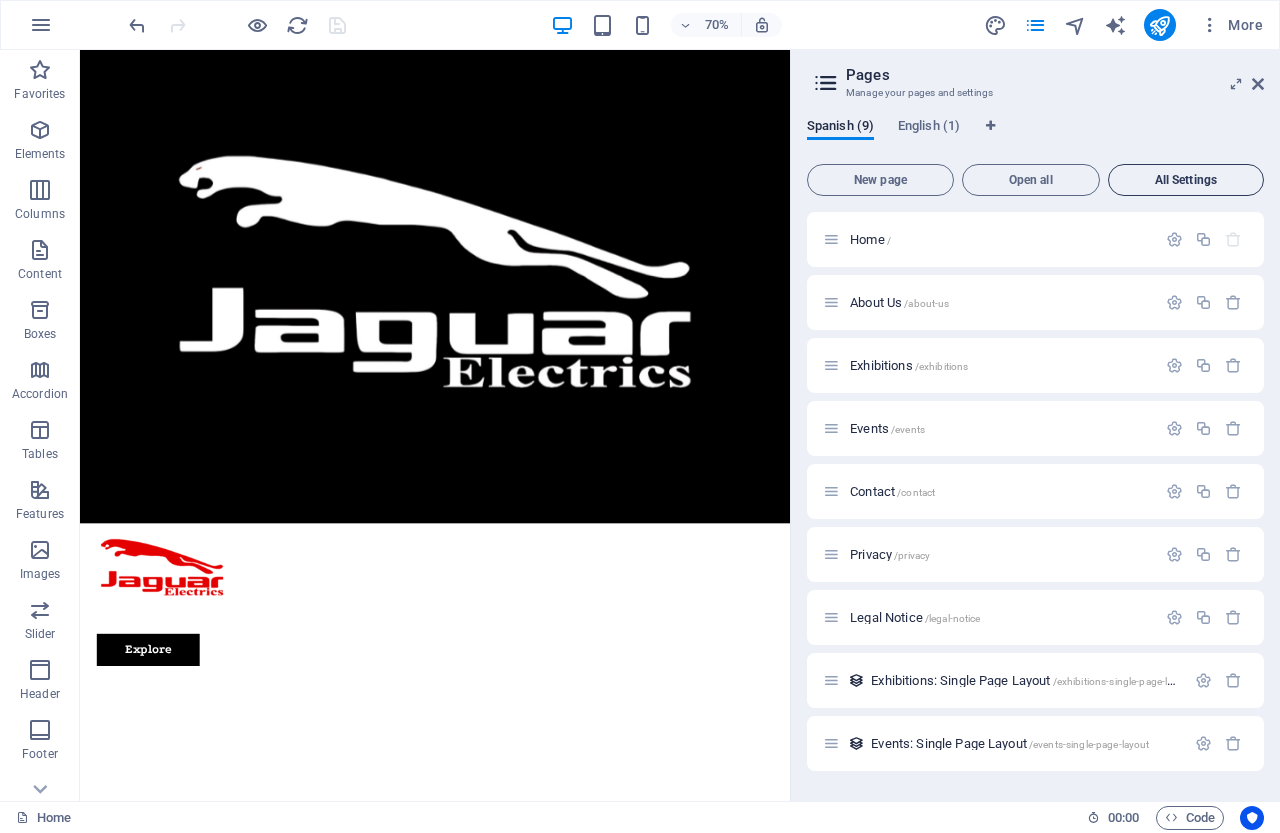 click on "All Settings" at bounding box center (1186, 180) 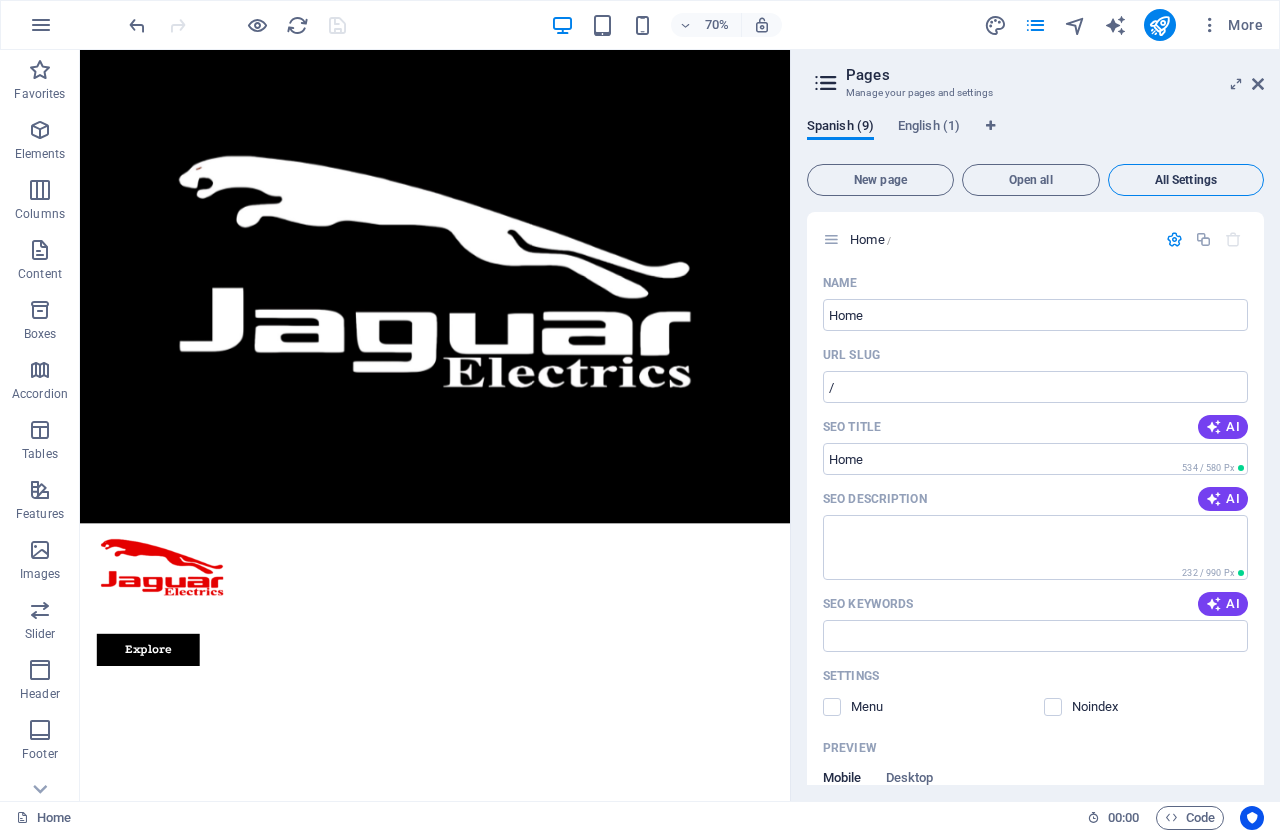 scroll, scrollTop: 5695, scrollLeft: 0, axis: vertical 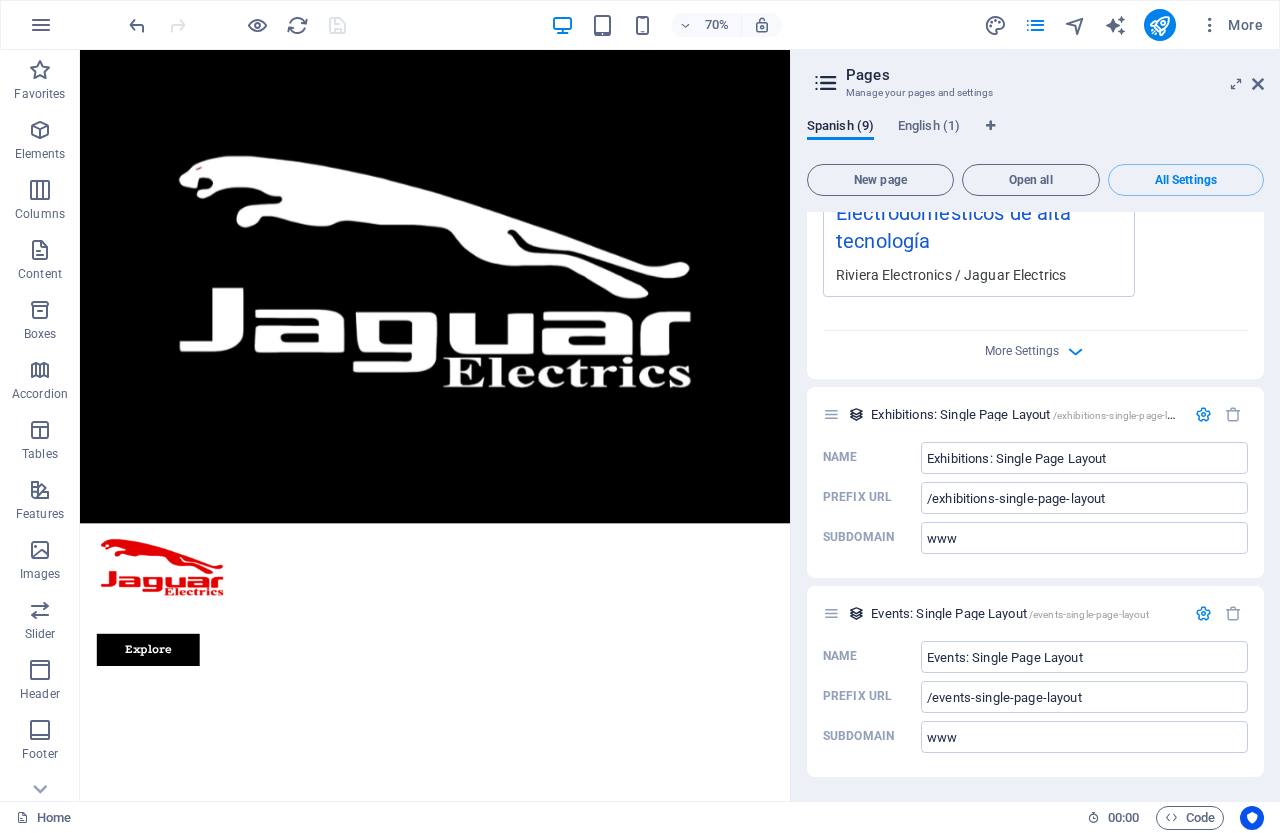drag, startPoint x: 1265, startPoint y: 741, endPoint x: 1279, endPoint y: 526, distance: 215.45534 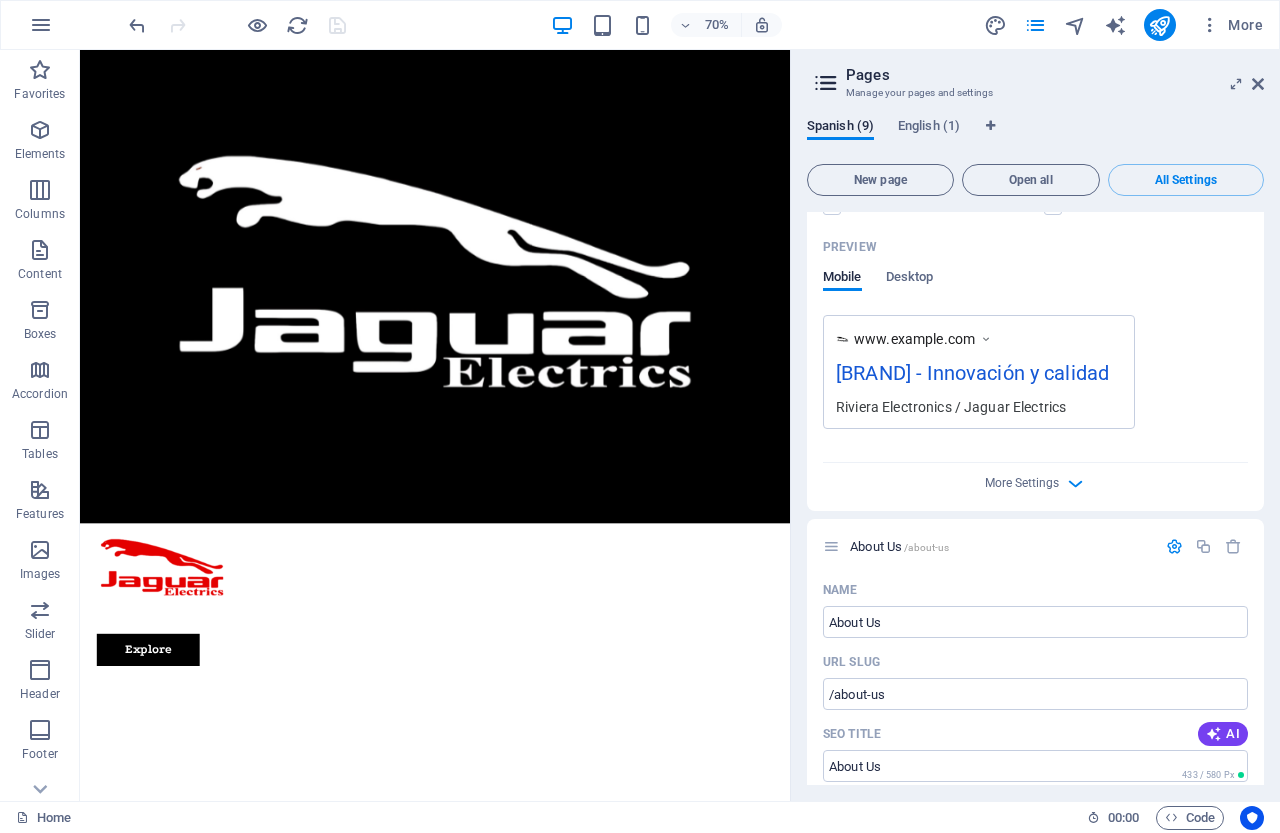 scroll, scrollTop: 0, scrollLeft: 0, axis: both 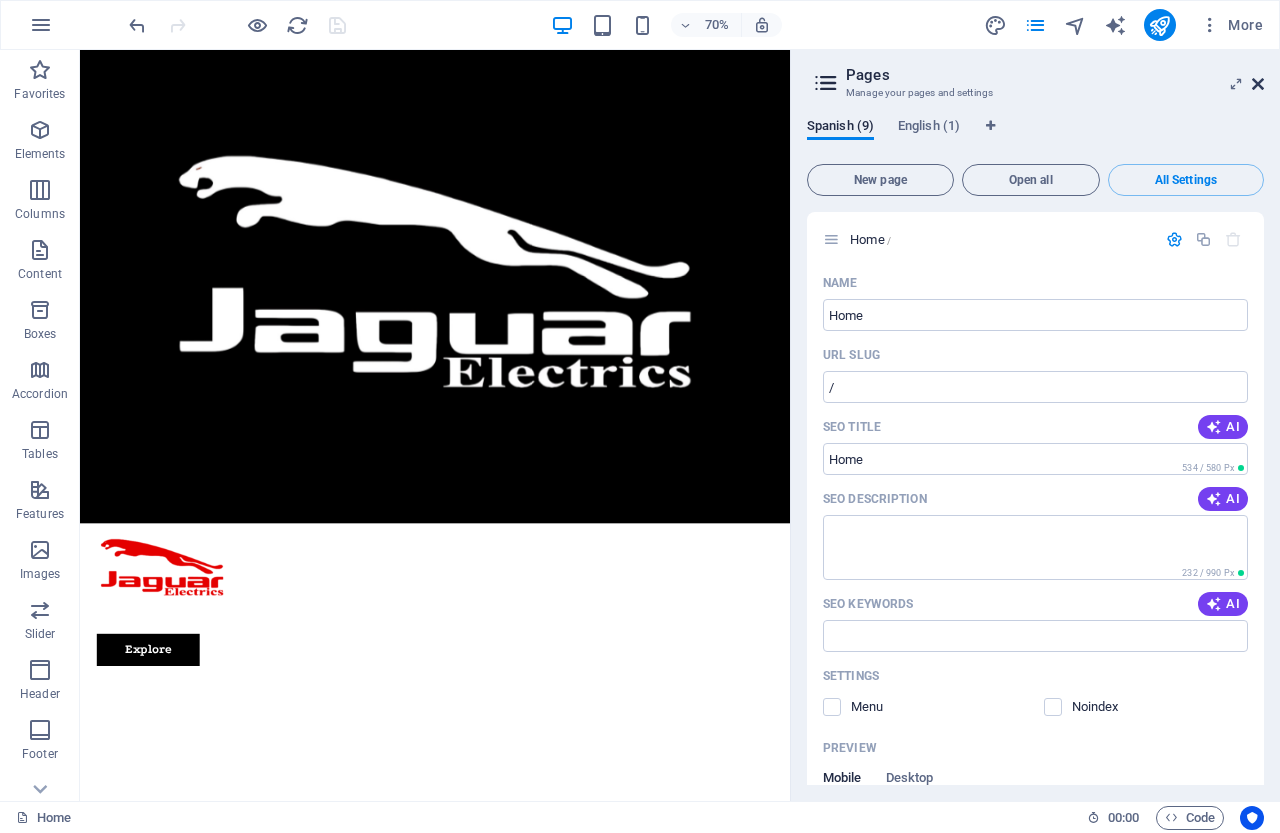 click at bounding box center [1258, 84] 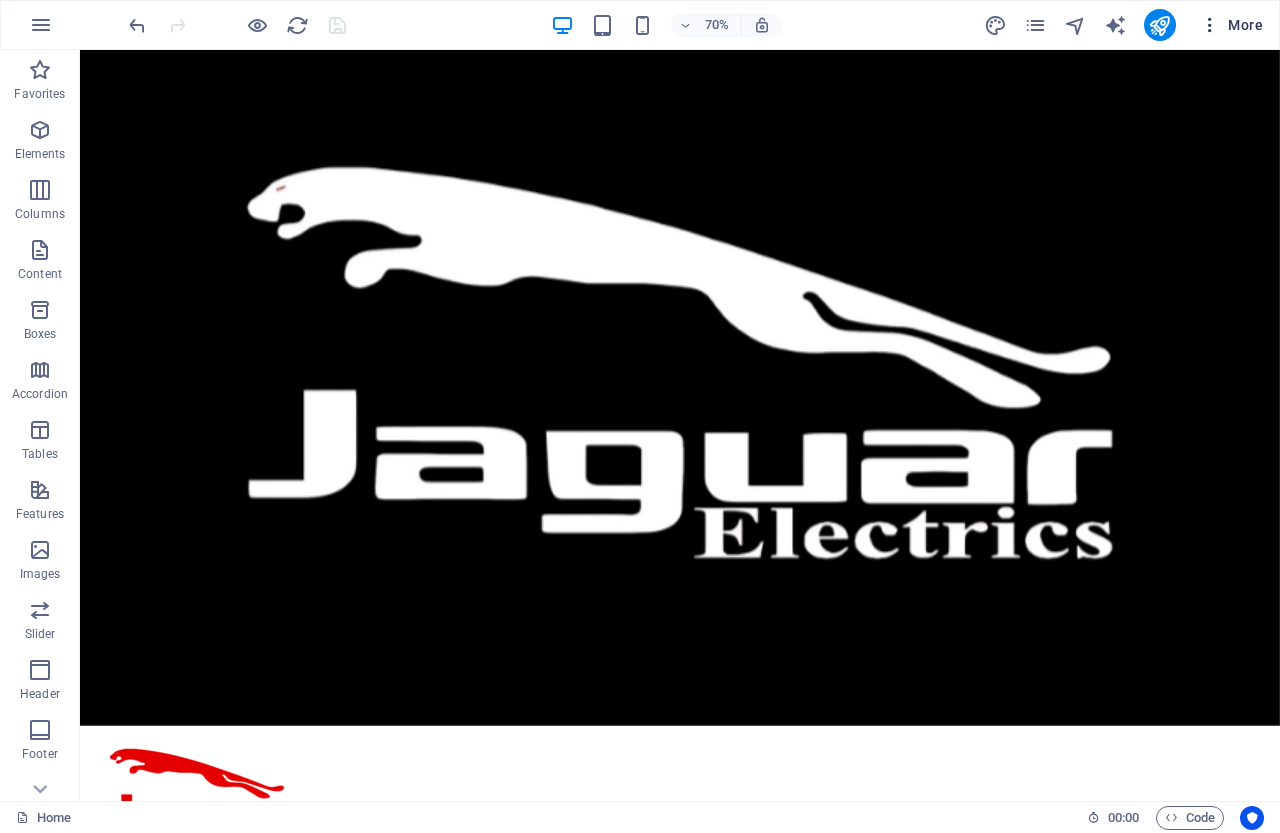 click on "More" at bounding box center [1231, 25] 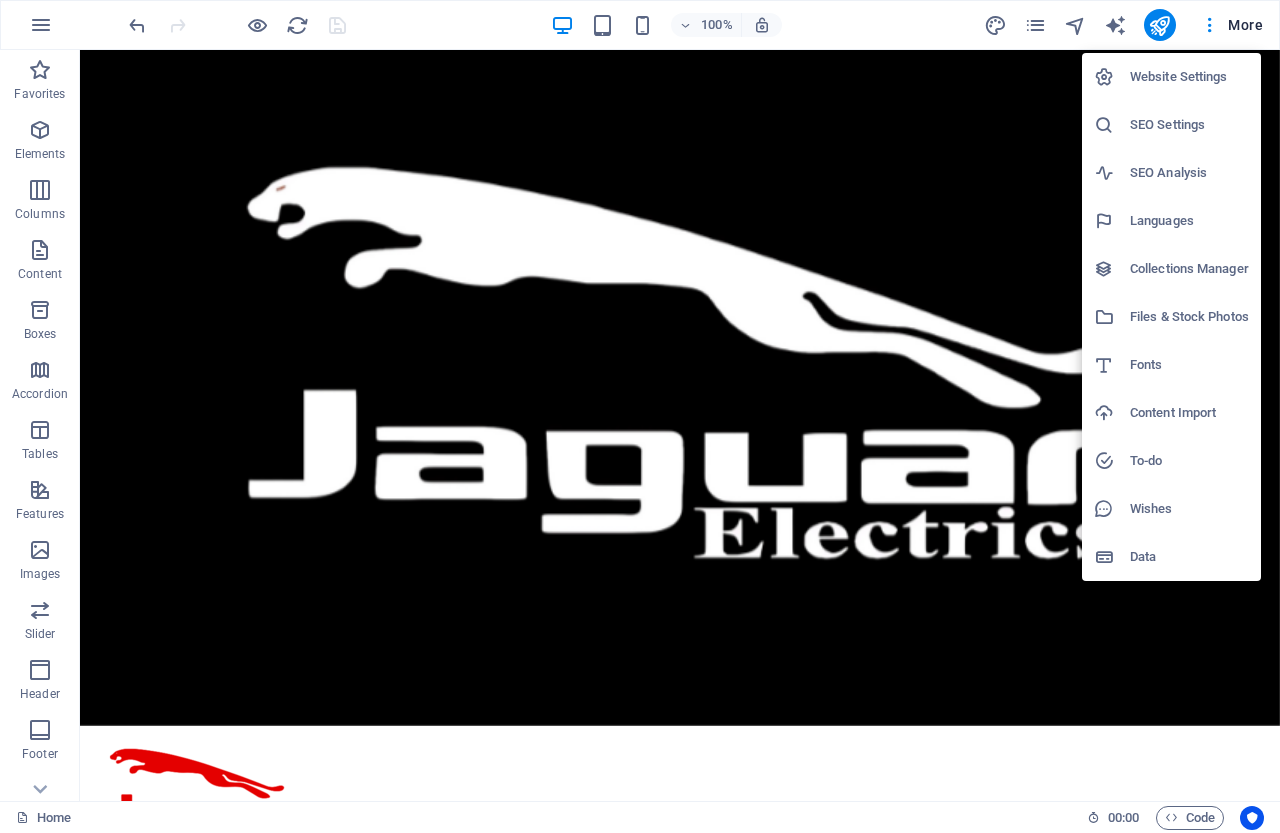 click on "Website Settings" at bounding box center [1189, 77] 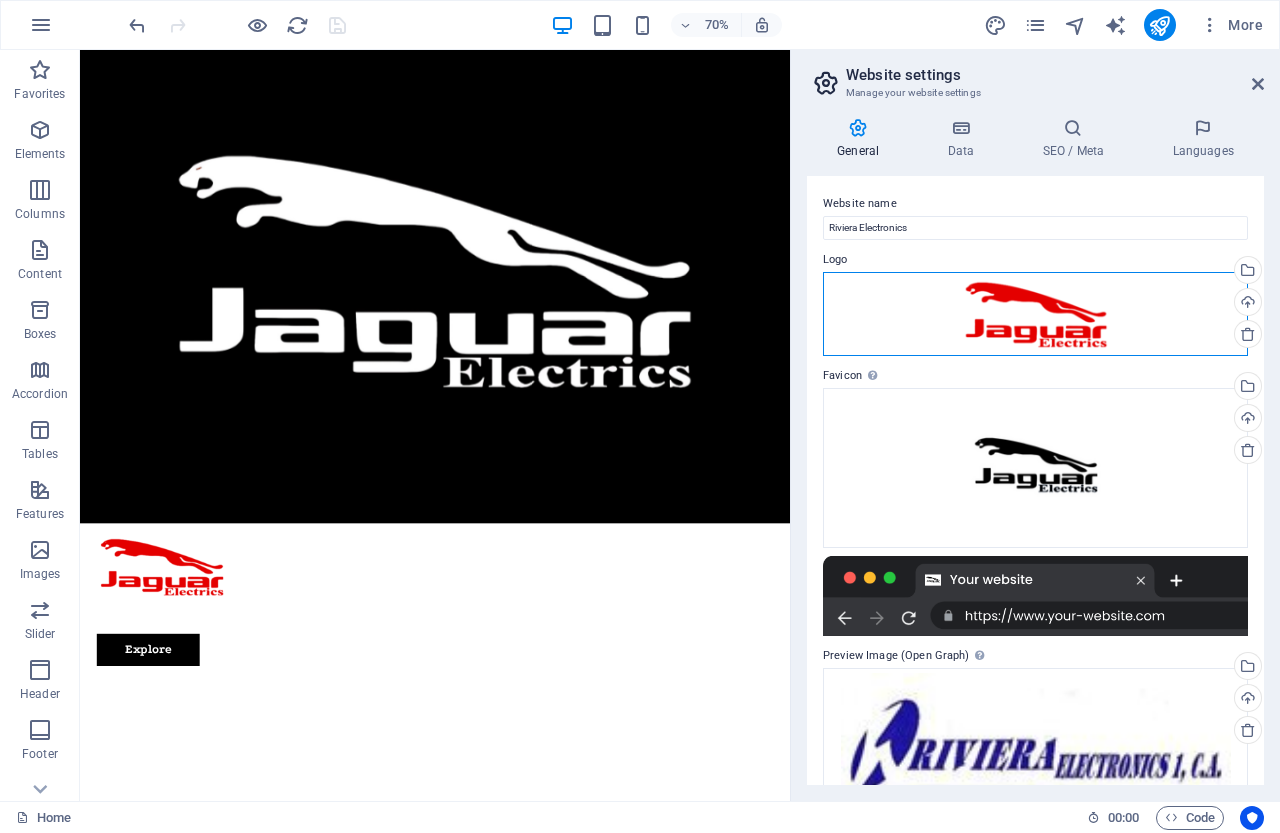 click on "Drag files here, click to choose files or select files from Files or our free stock photos & videos" at bounding box center (1035, 314) 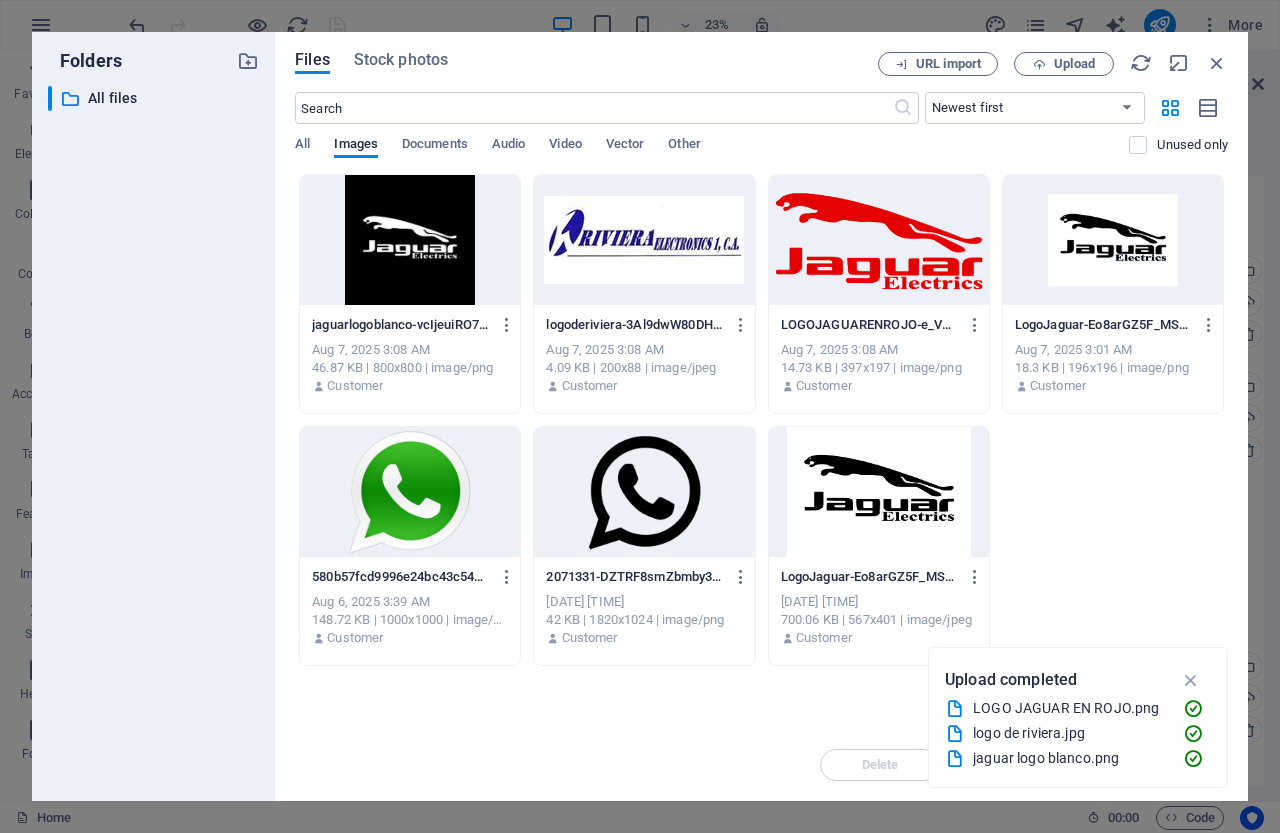click at bounding box center (644, 240) 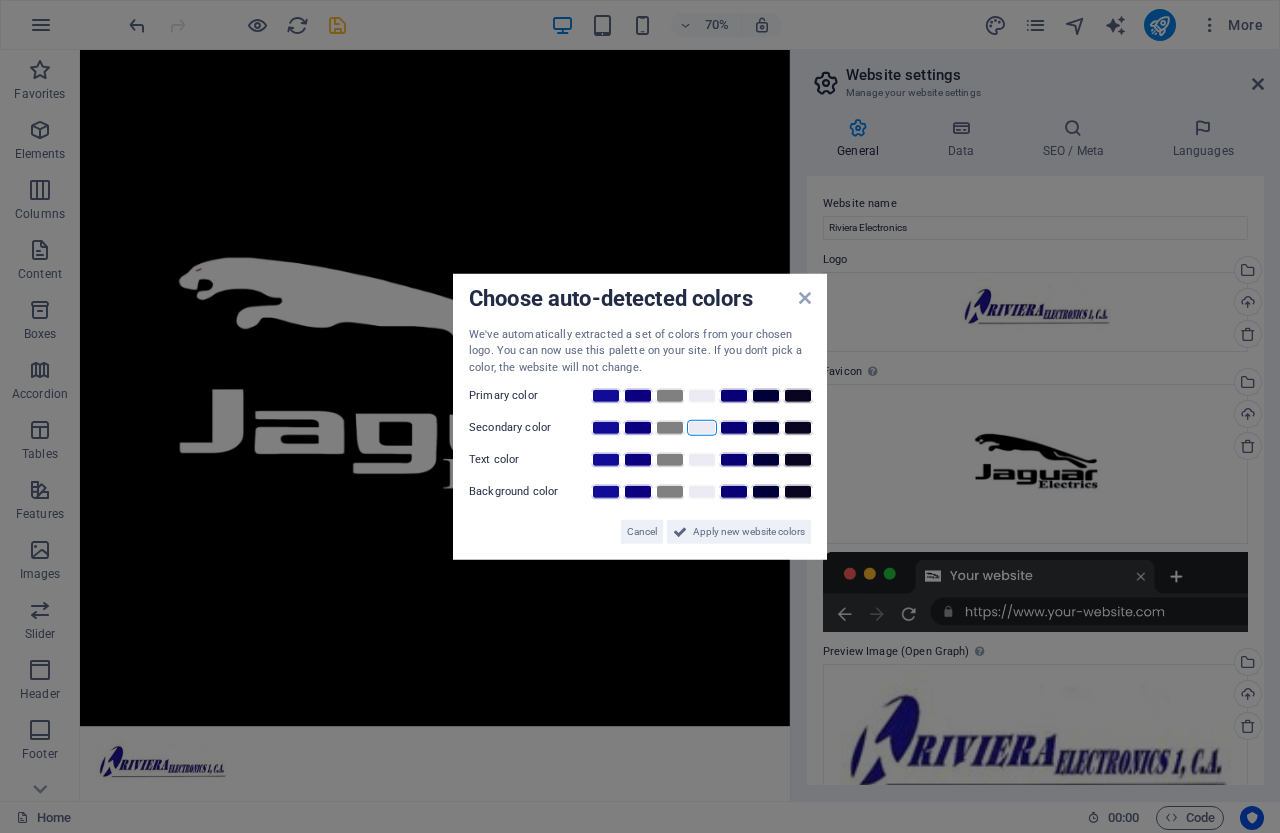 click at bounding box center (702, 428) 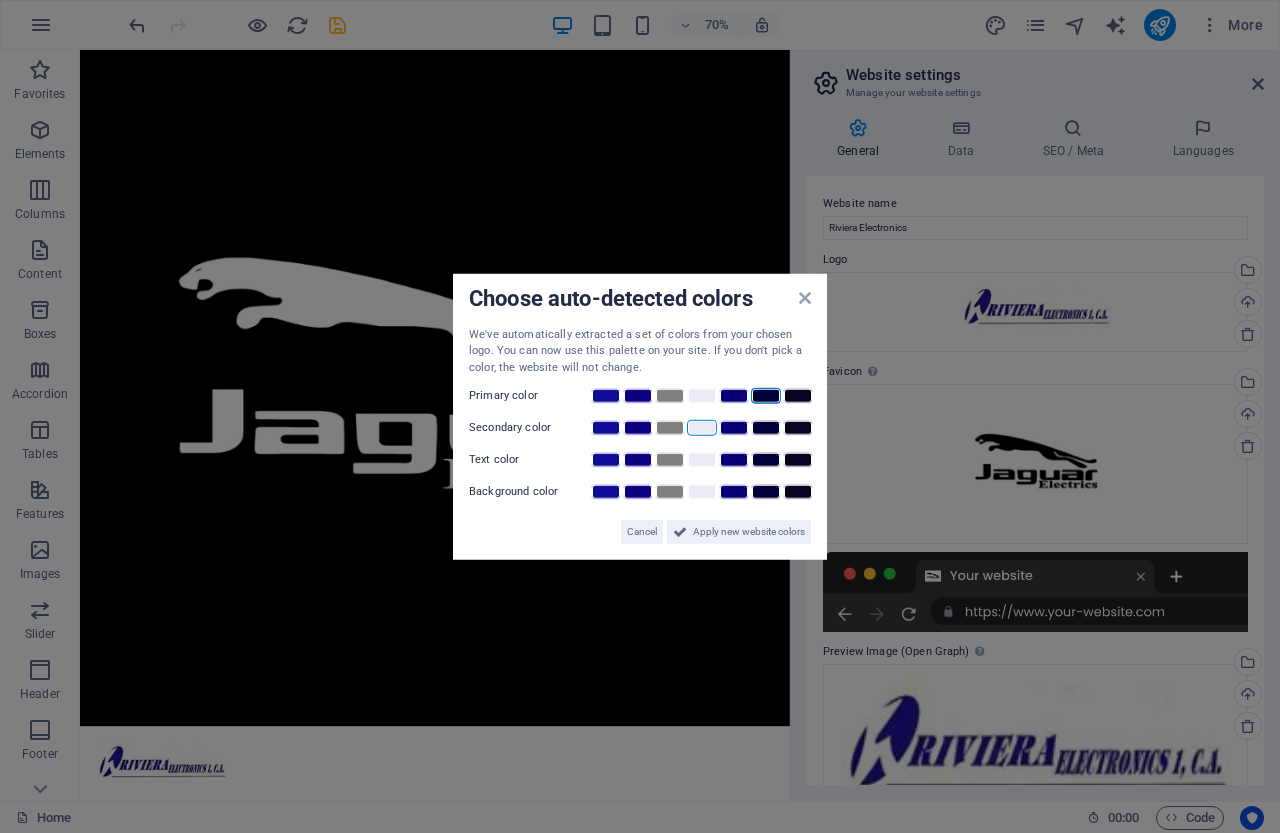 click at bounding box center (766, 396) 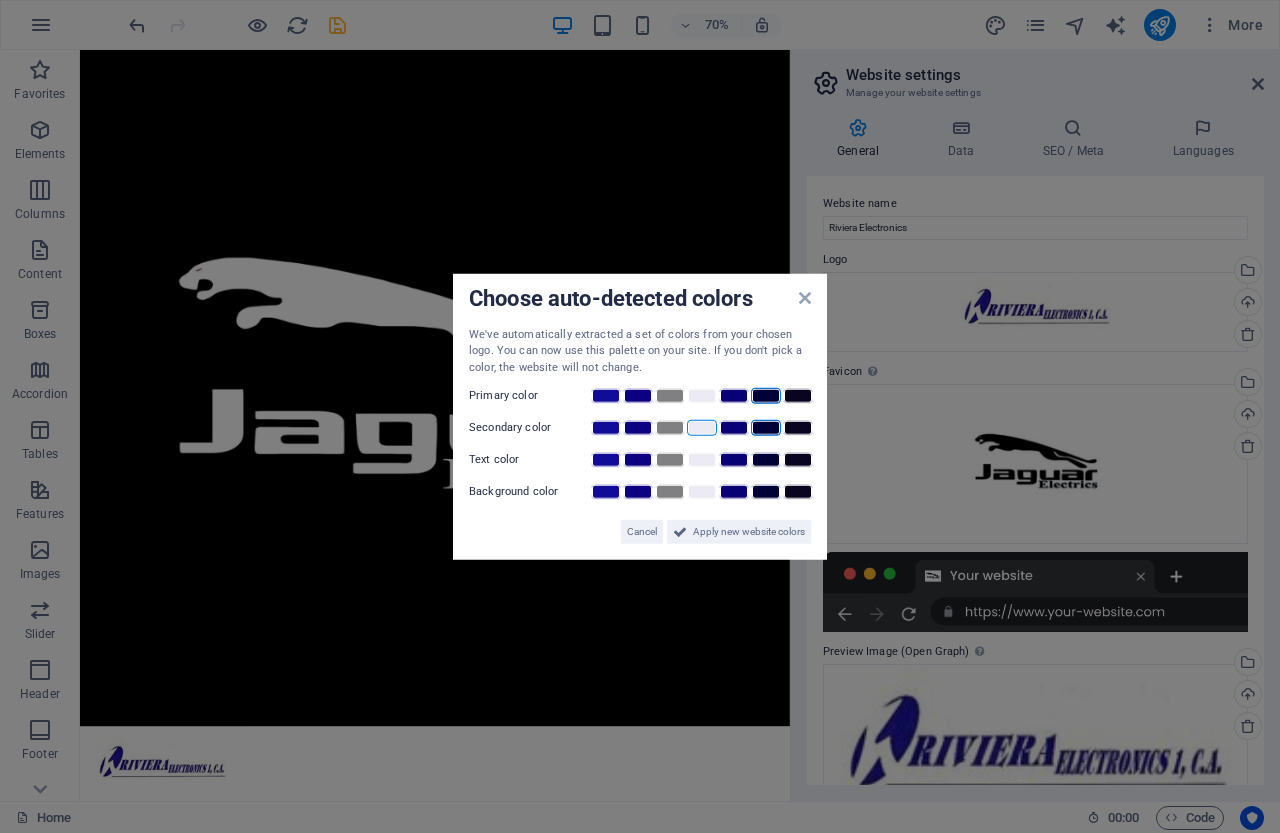 click at bounding box center [766, 428] 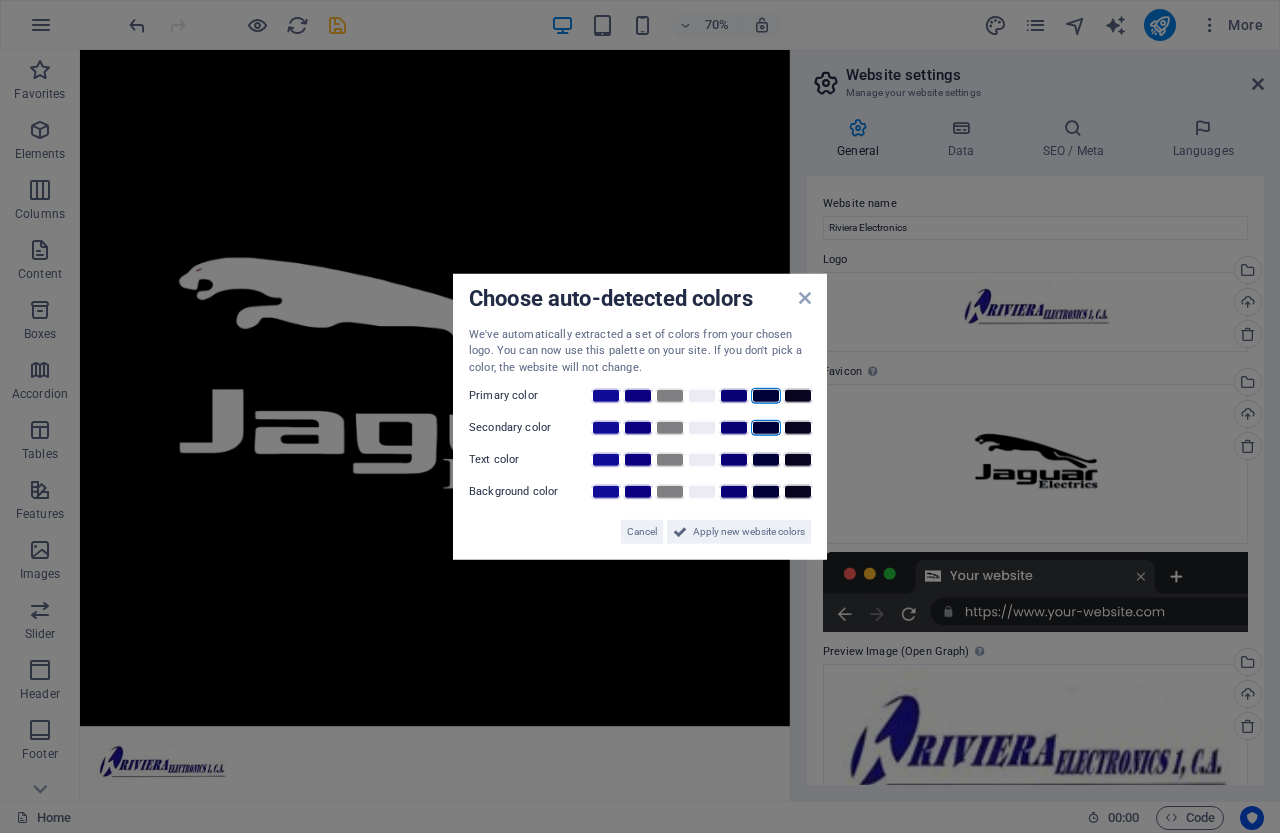 click at bounding box center [766, 428] 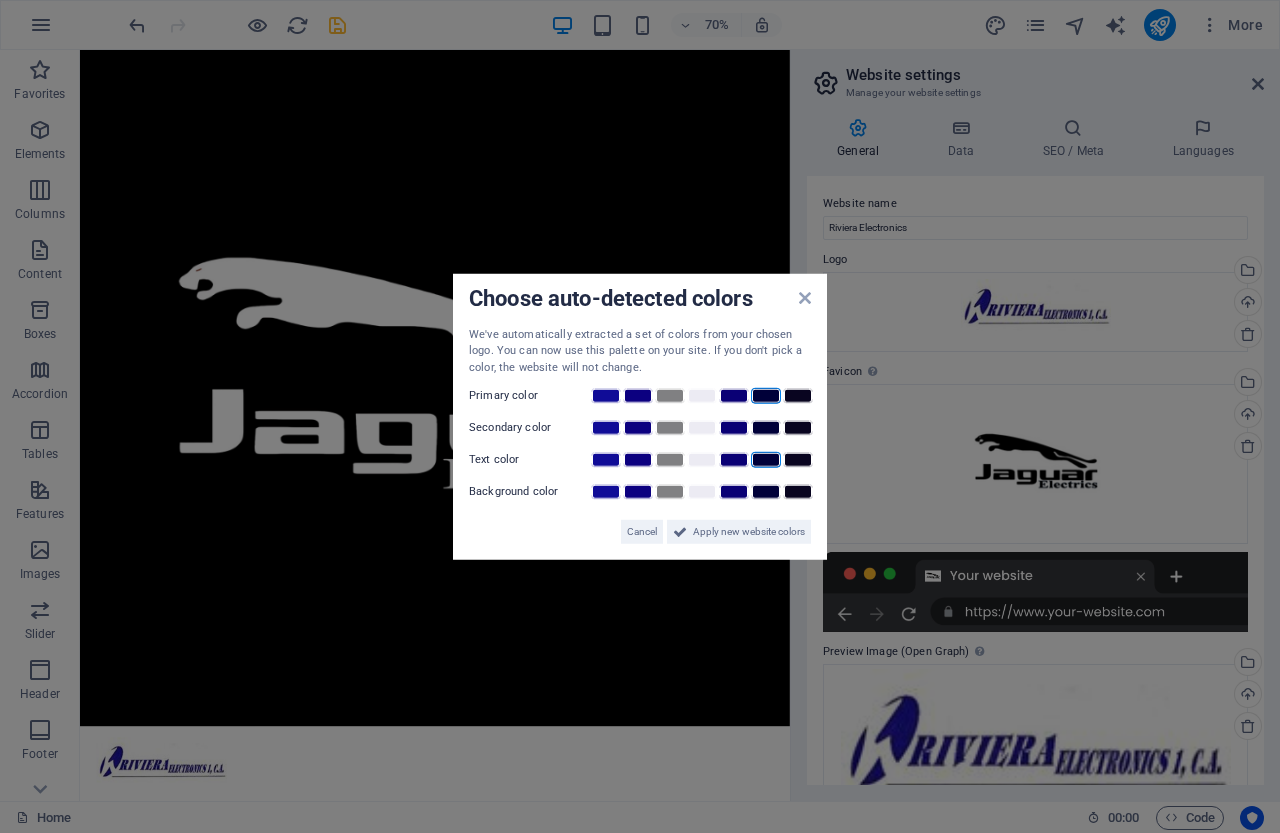click at bounding box center (766, 460) 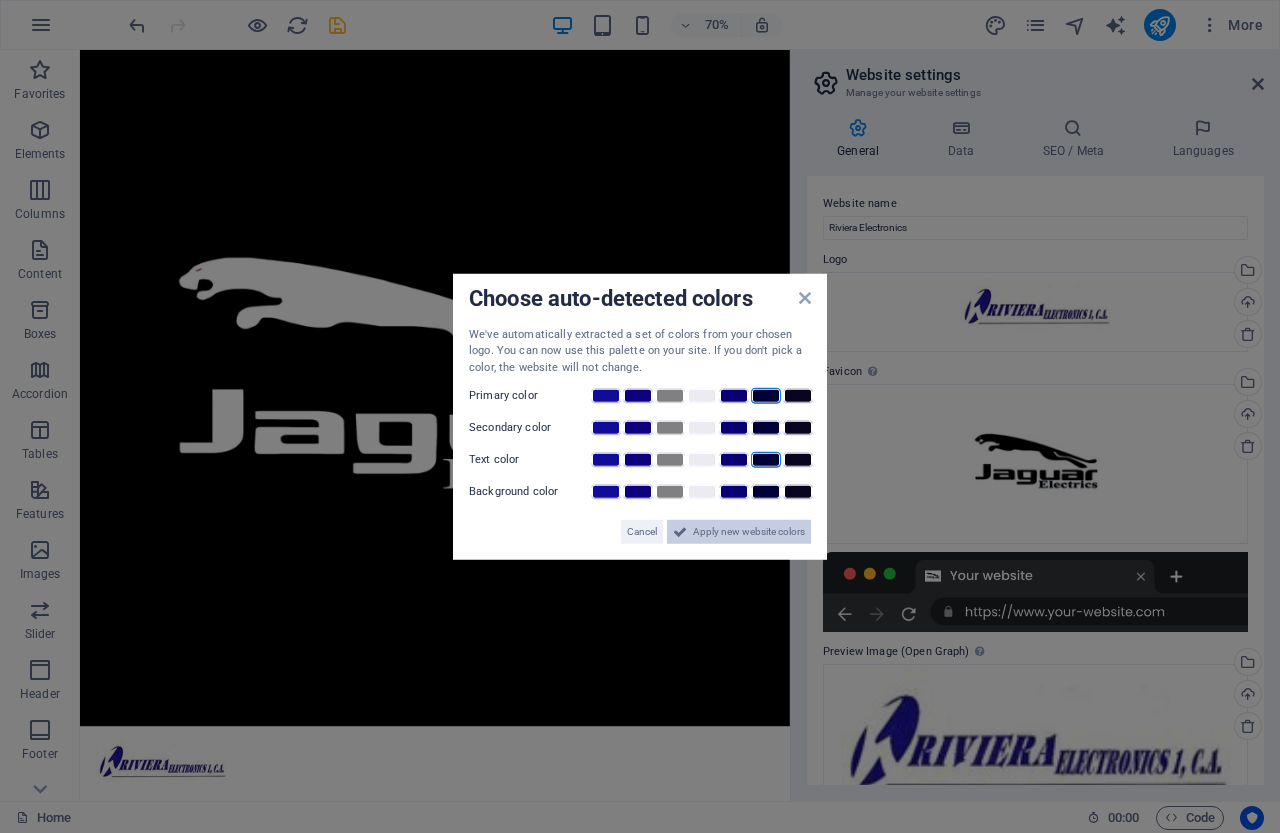 click on "Apply new website colors" at bounding box center [749, 532] 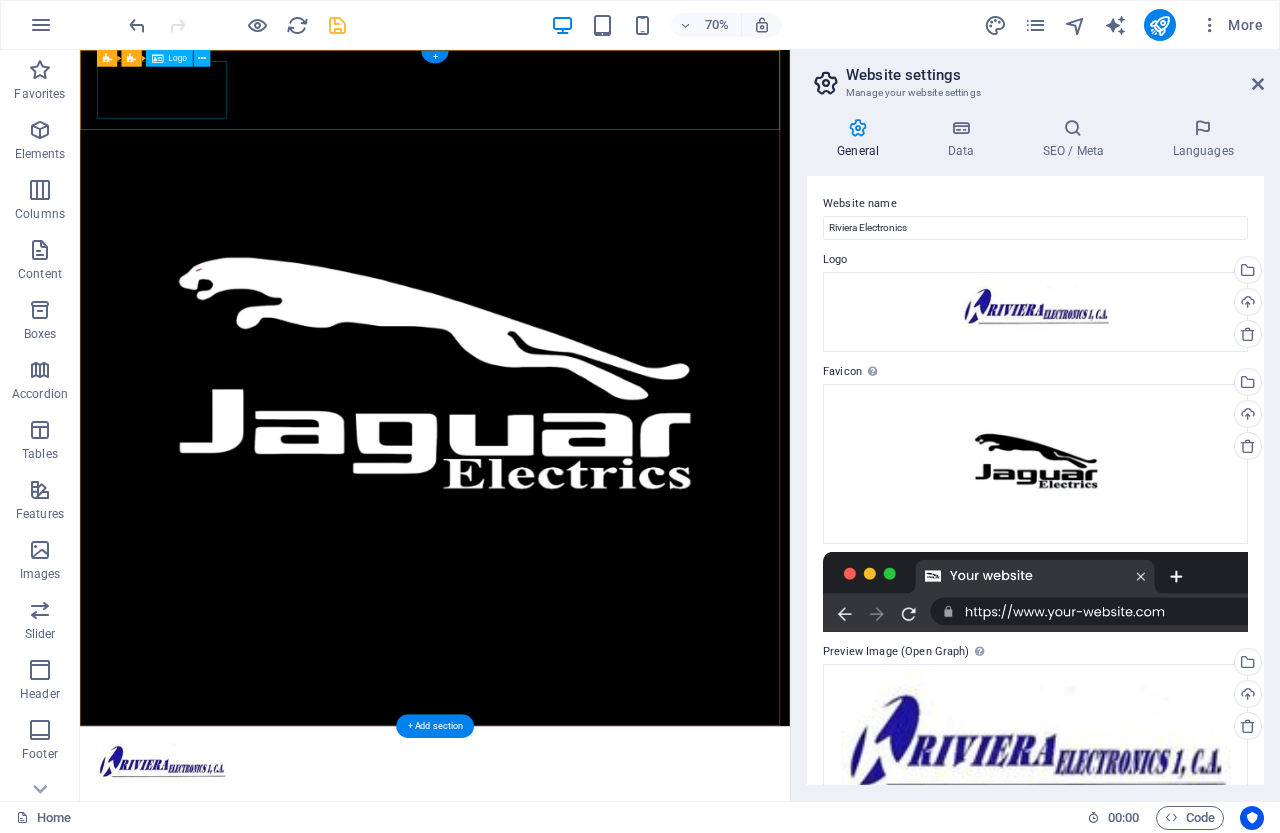 click at bounding box center (587, 1073) 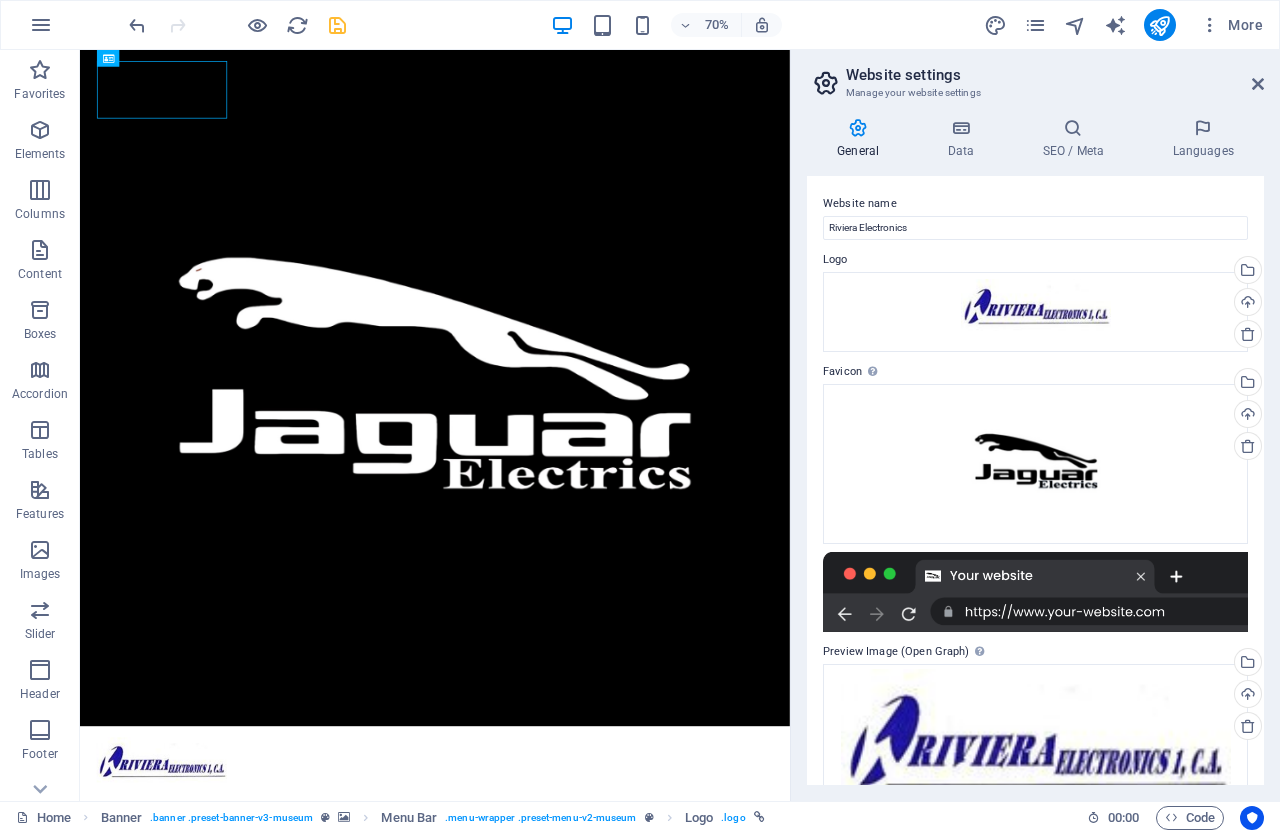 click on "70% More" at bounding box center (698, 25) 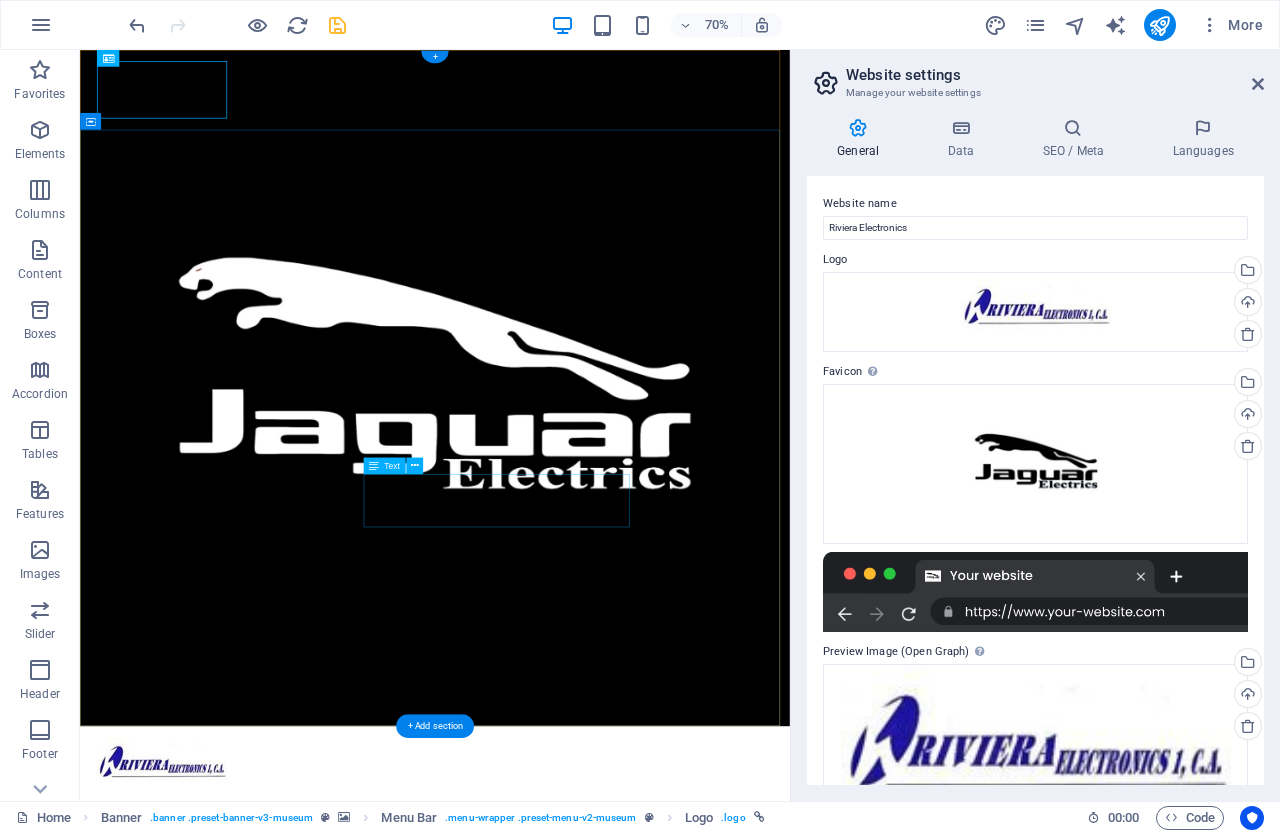 click on "Lorem ipsum dolor sit amet, consectetur adipiscing elit, sed do eiusmod tempor incididunt ut labore" at bounding box center (587, 1547) 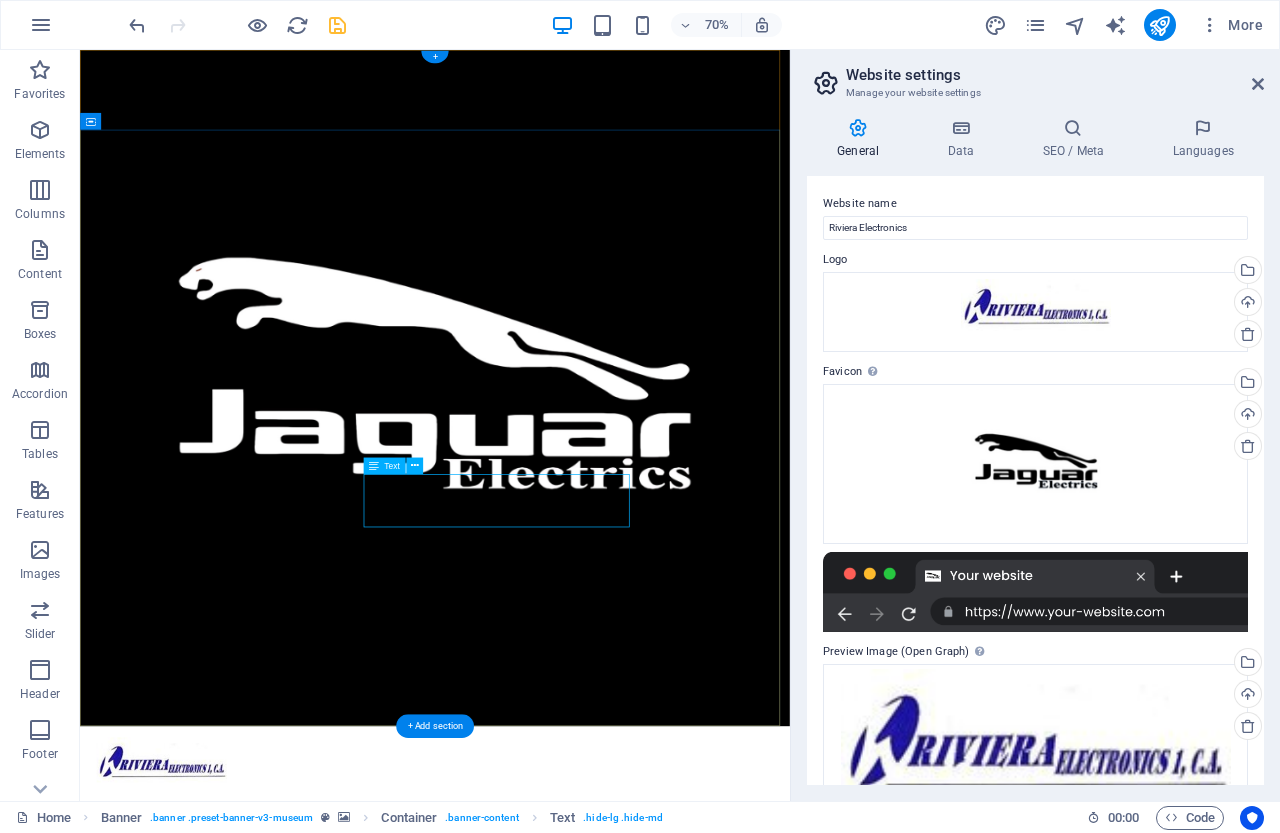 click on "Lorem ipsum dolor sit amet, consectetur adipiscing elit, sed do eiusmod tempor incididunt ut labore" at bounding box center (587, 1547) 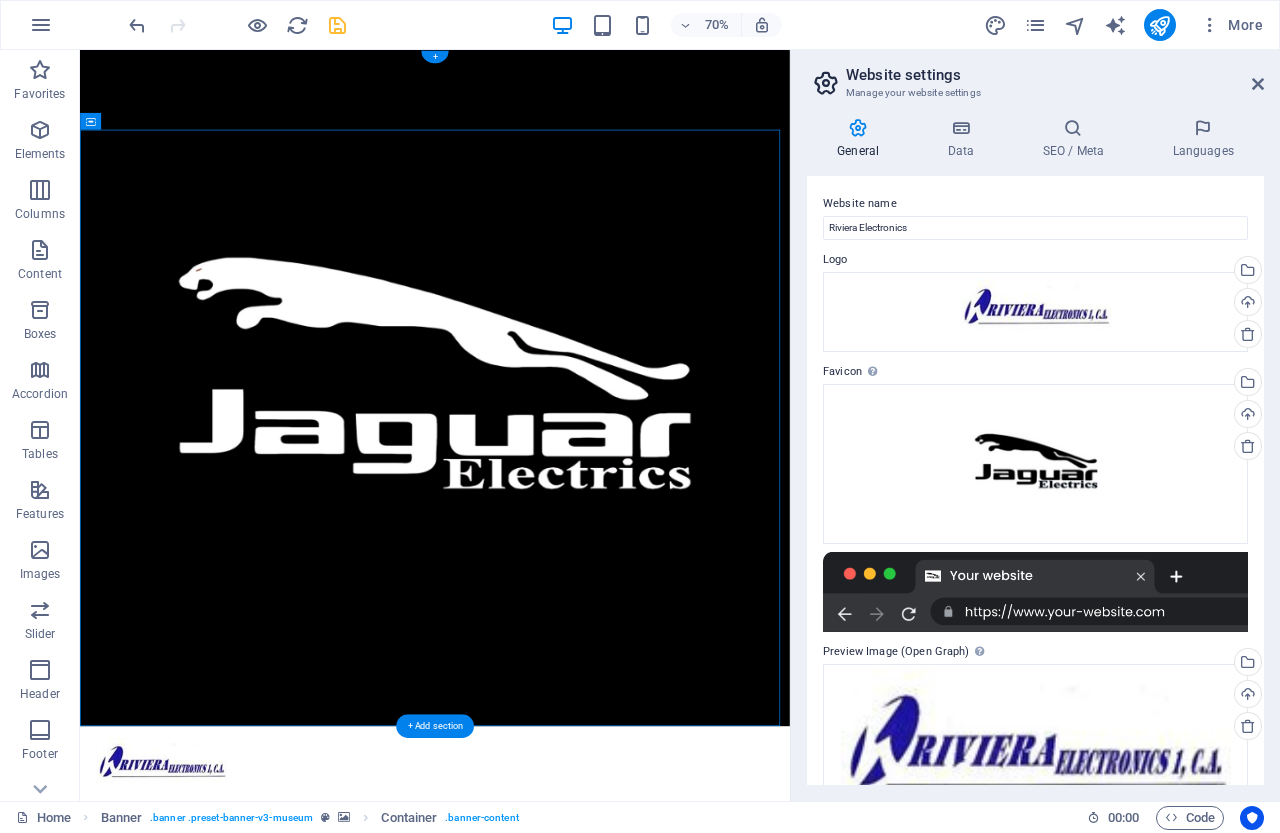 drag, startPoint x: 874, startPoint y: 821, endPoint x: 858, endPoint y: 802, distance: 24.839485 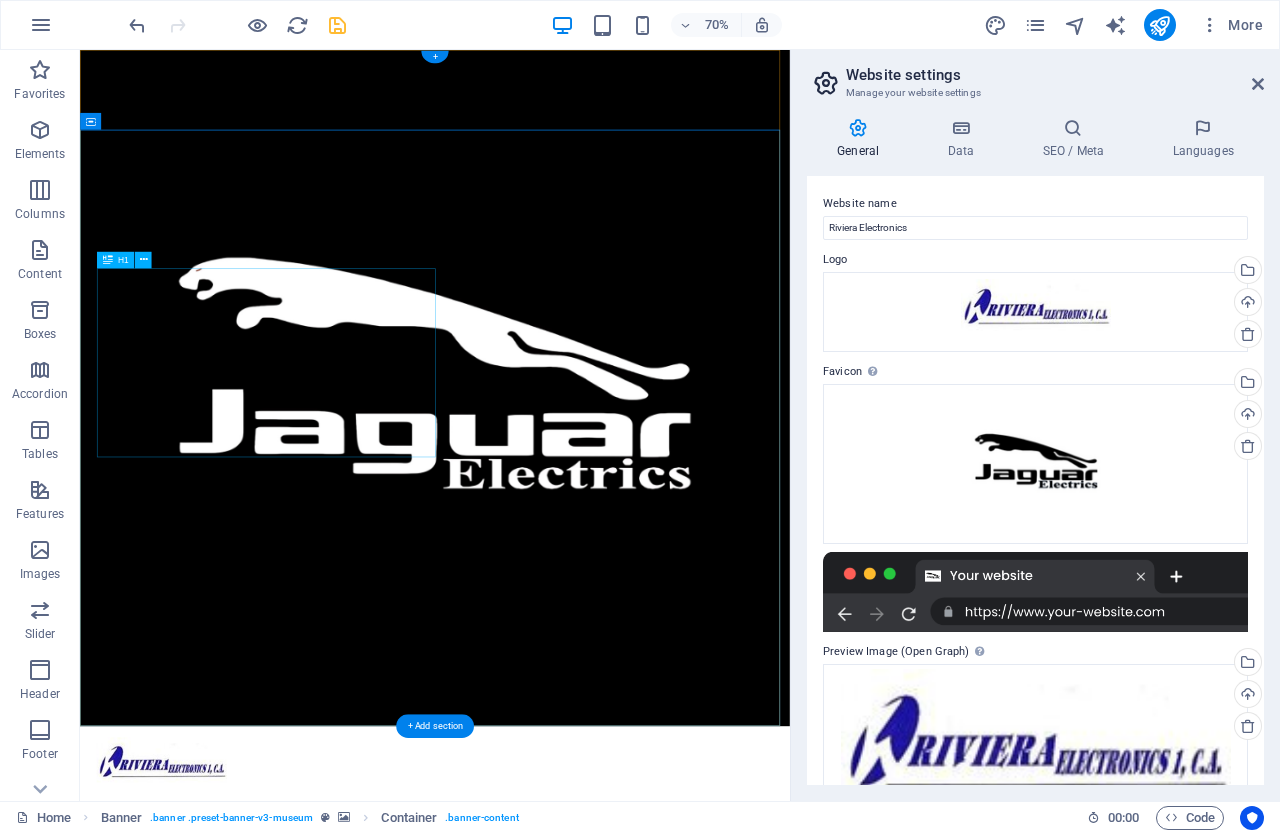 click on "The best art exhibitions" at bounding box center [587, 1396] 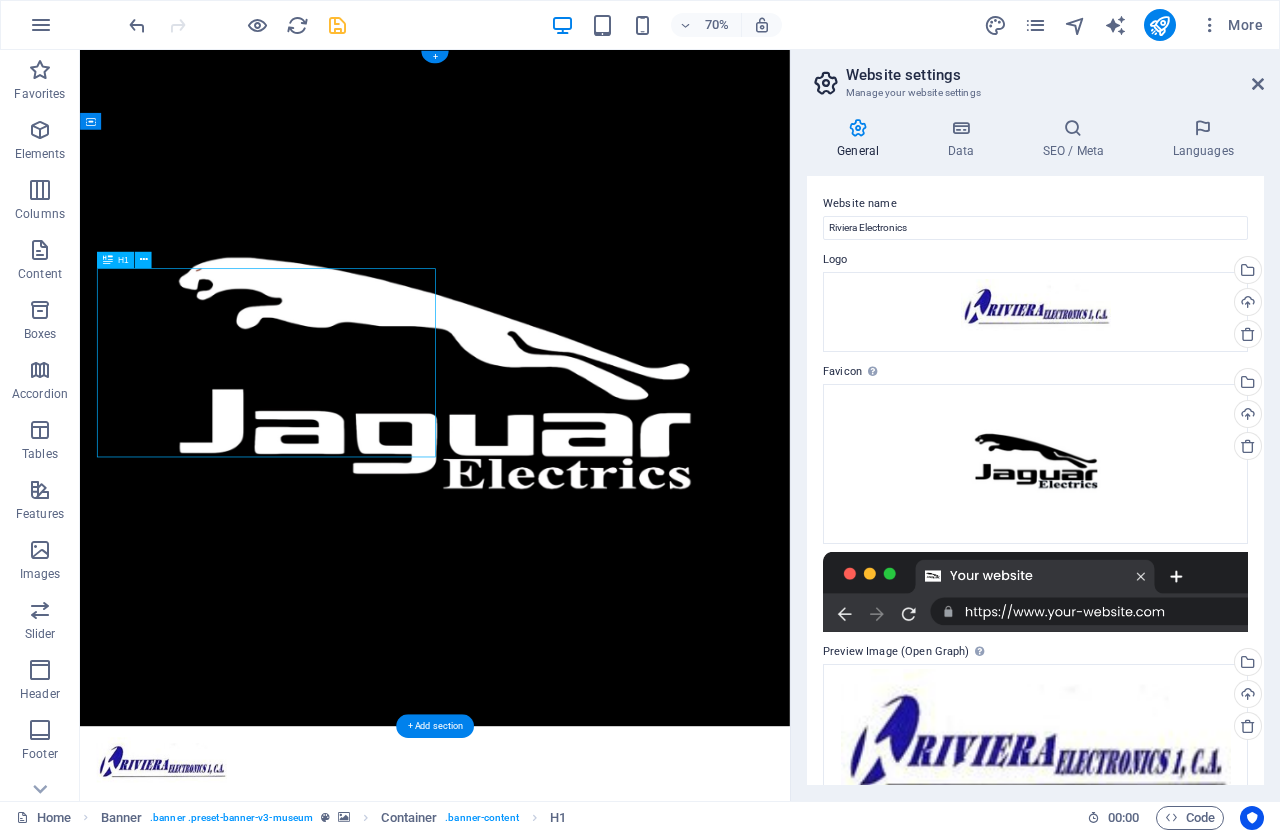 click on "The best art exhibitions" at bounding box center (587, 1396) 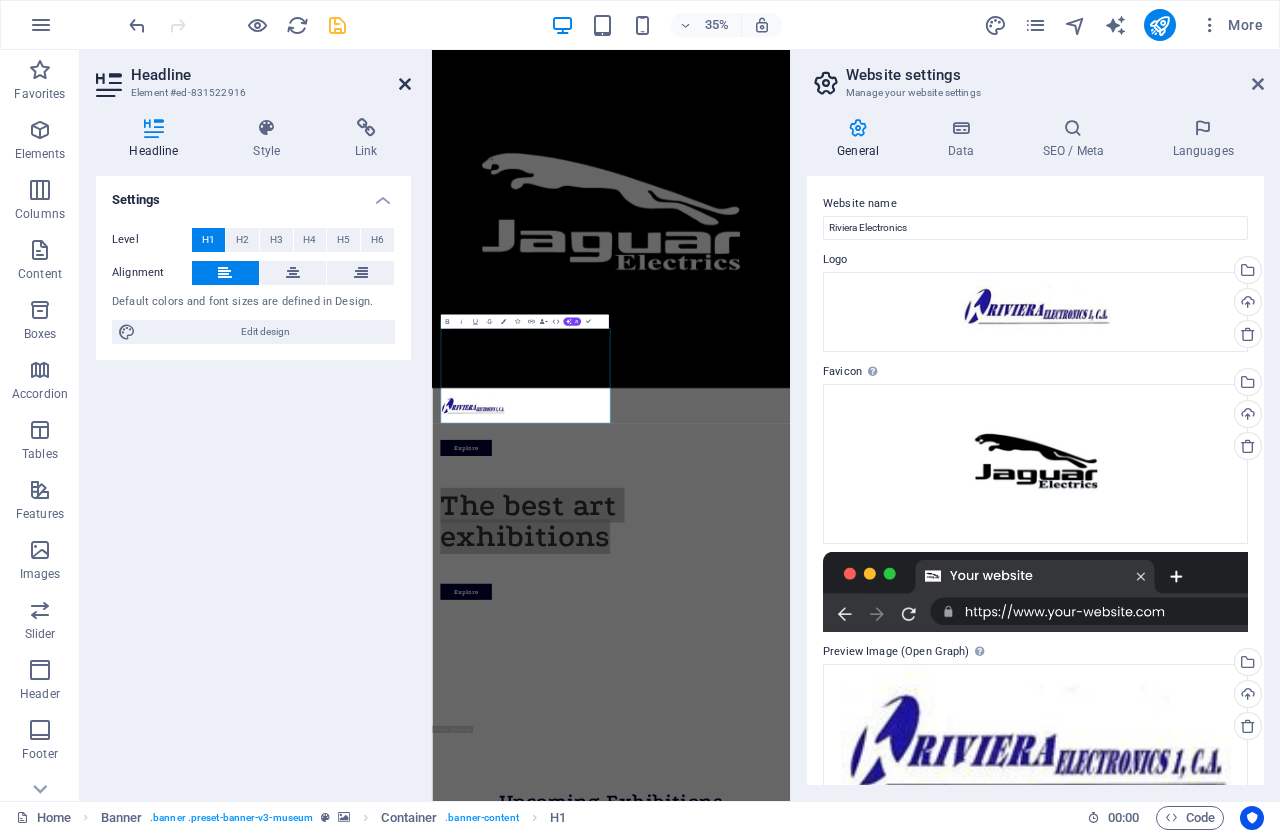 drag, startPoint x: 398, startPoint y: 82, endPoint x: 472, endPoint y: 46, distance: 82.29216 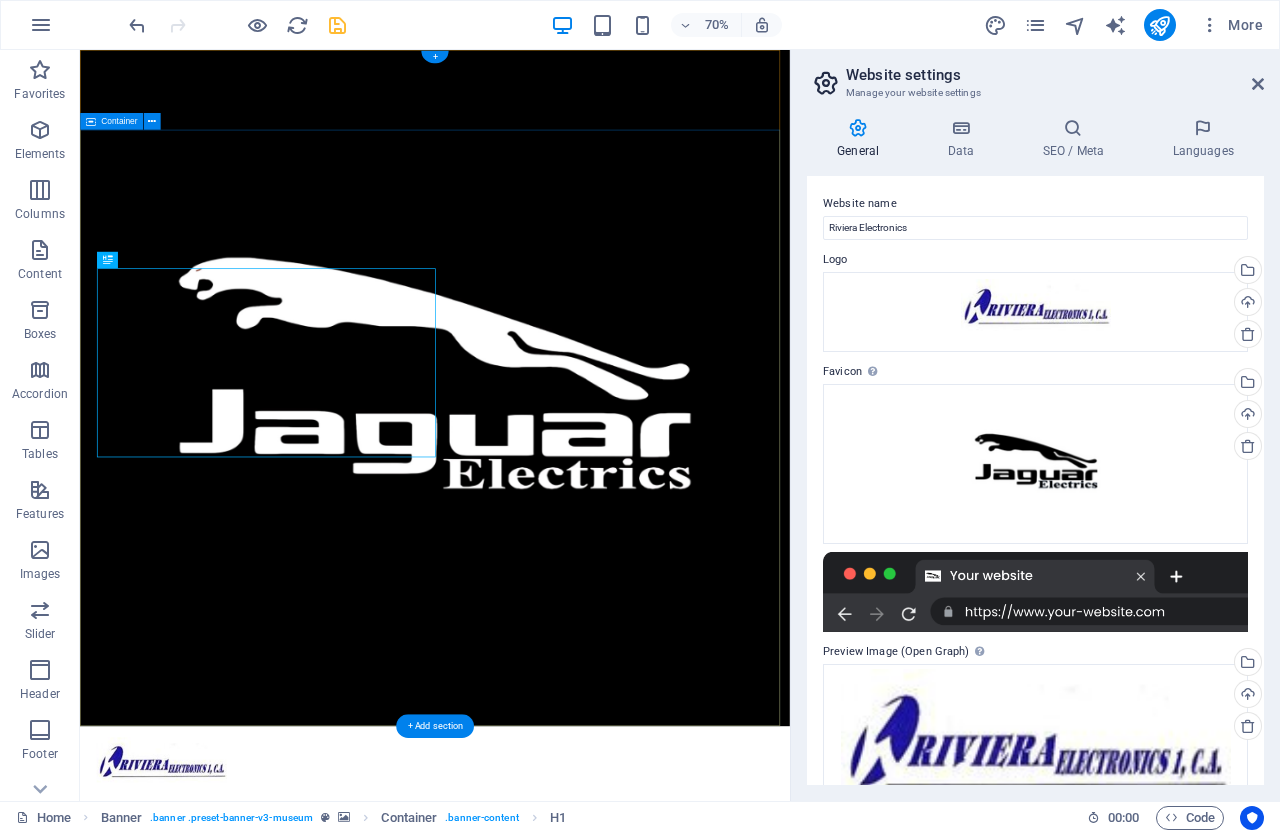 click on "The best art exhibitions Lorem ipsum dolor sit amet, consectetur adipiscing elit, sed do eiusmod tempor incididunt ut labore Explore" at bounding box center [587, 1463] 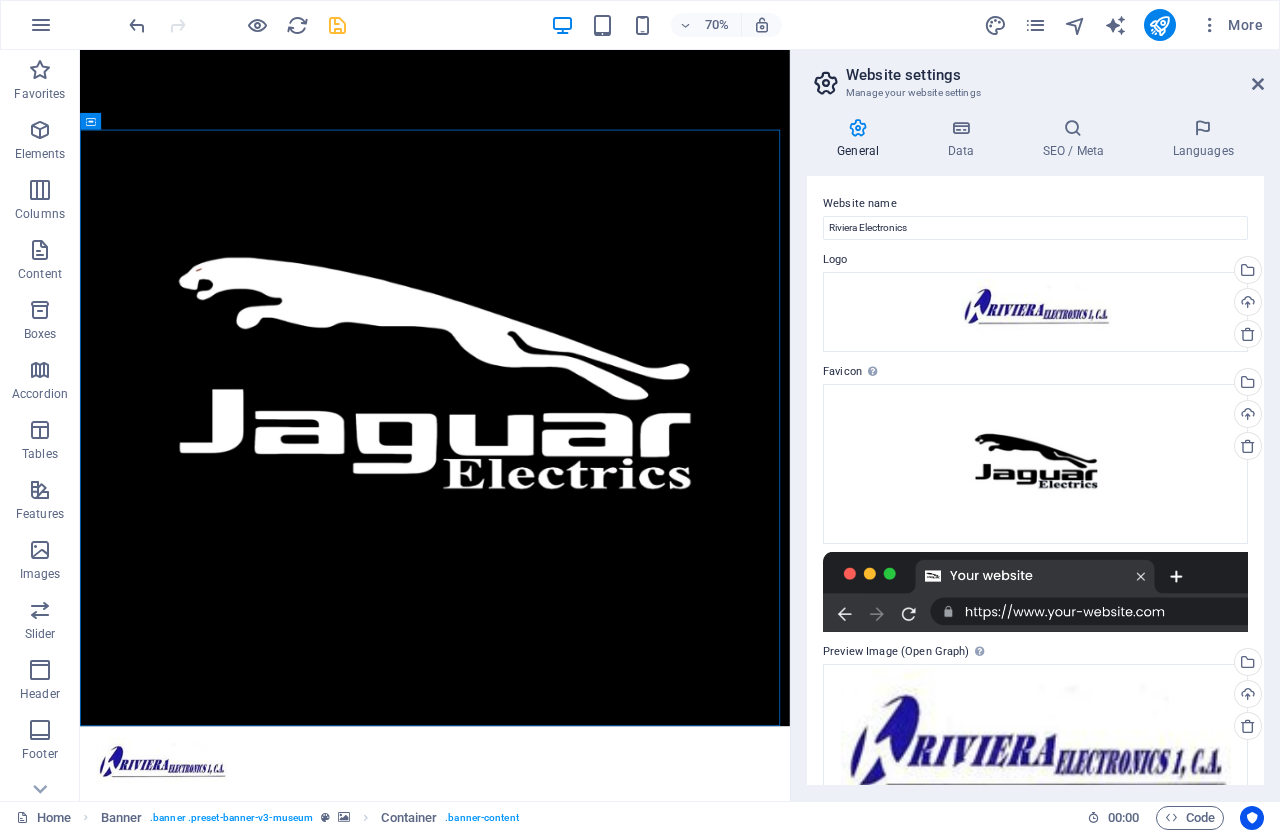 click on "70%" at bounding box center [666, 25] 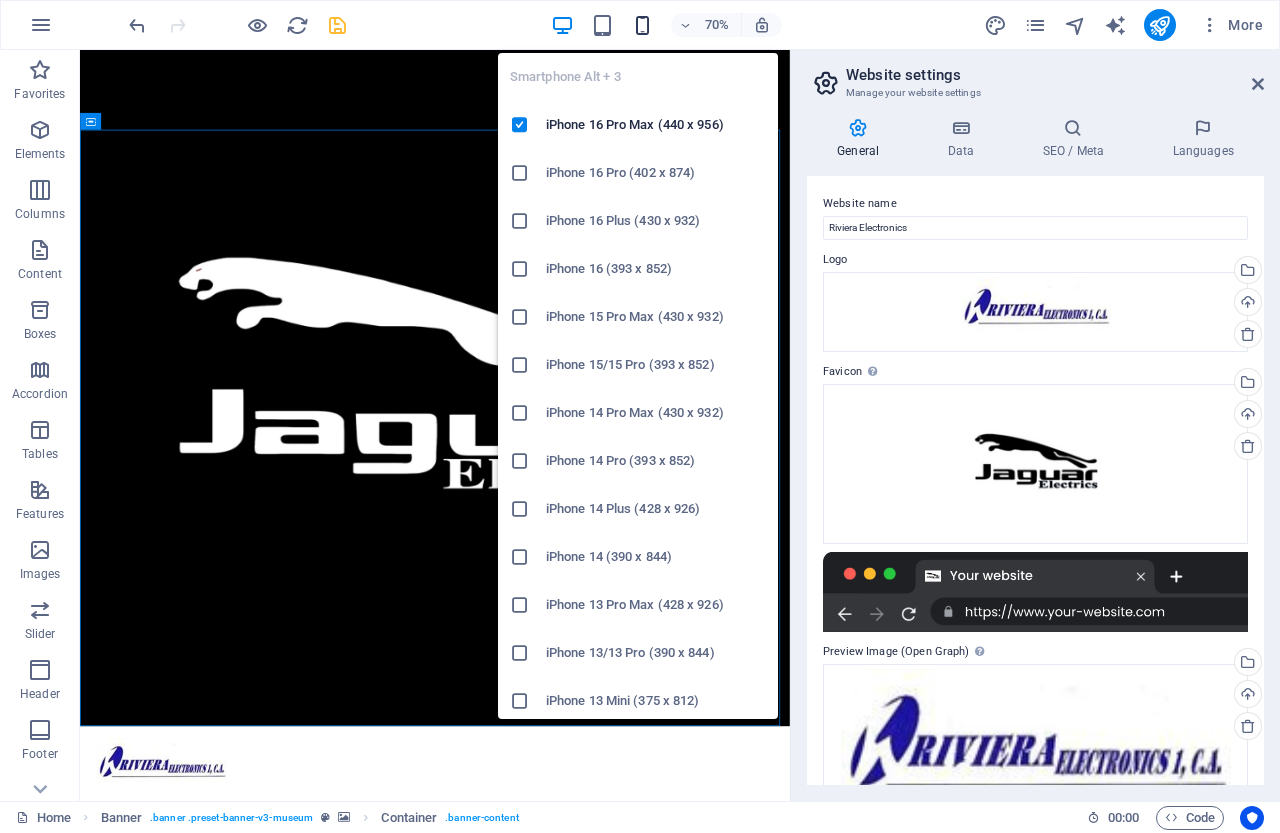 click at bounding box center [642, 25] 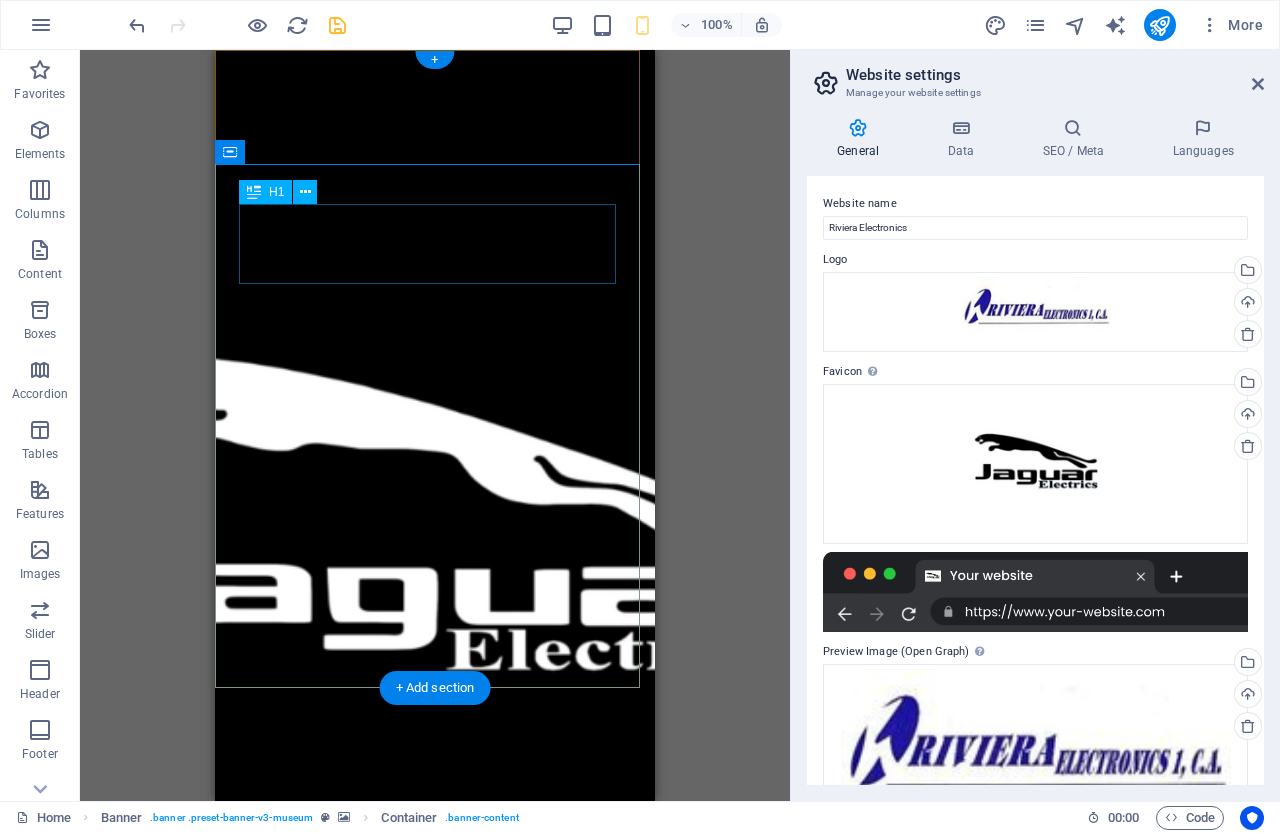 click on "The best art exhibitions" at bounding box center (435, 1264) 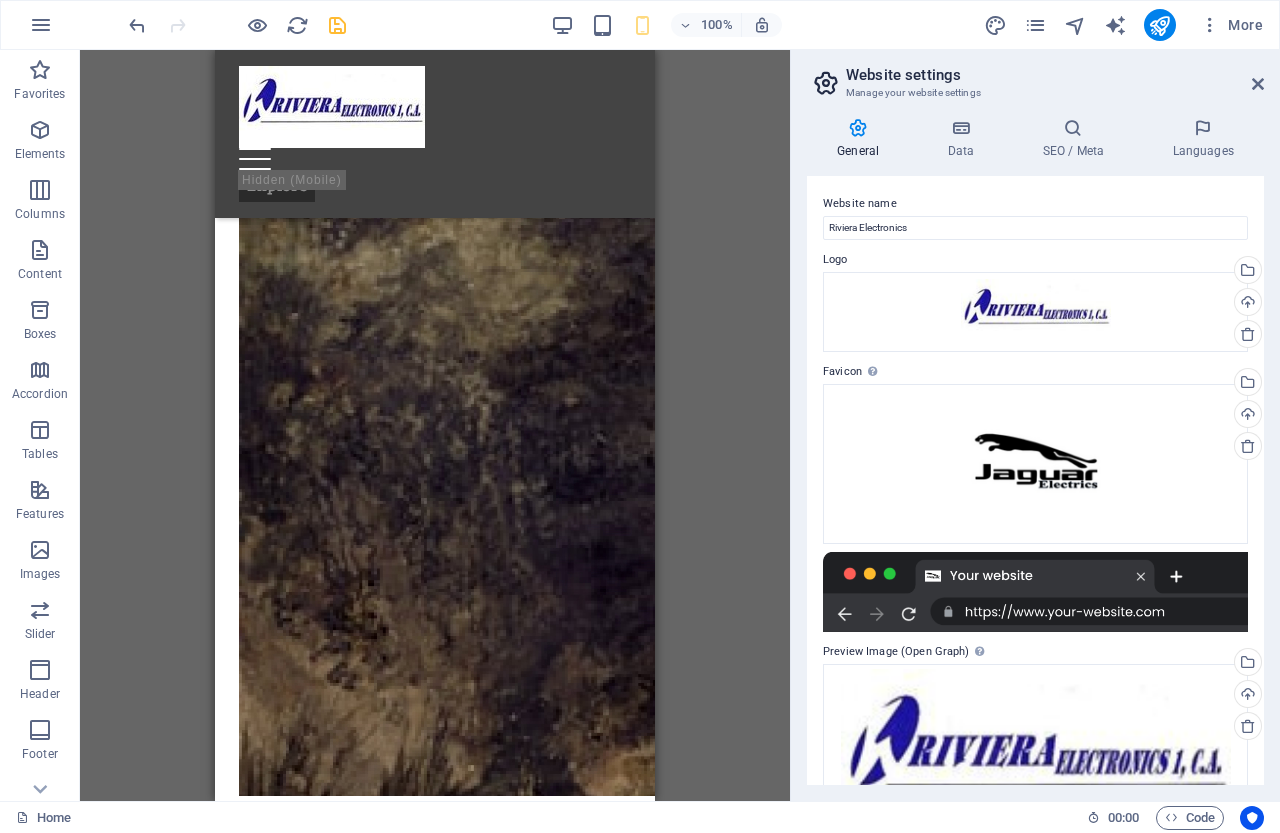 scroll, scrollTop: 3981, scrollLeft: 0, axis: vertical 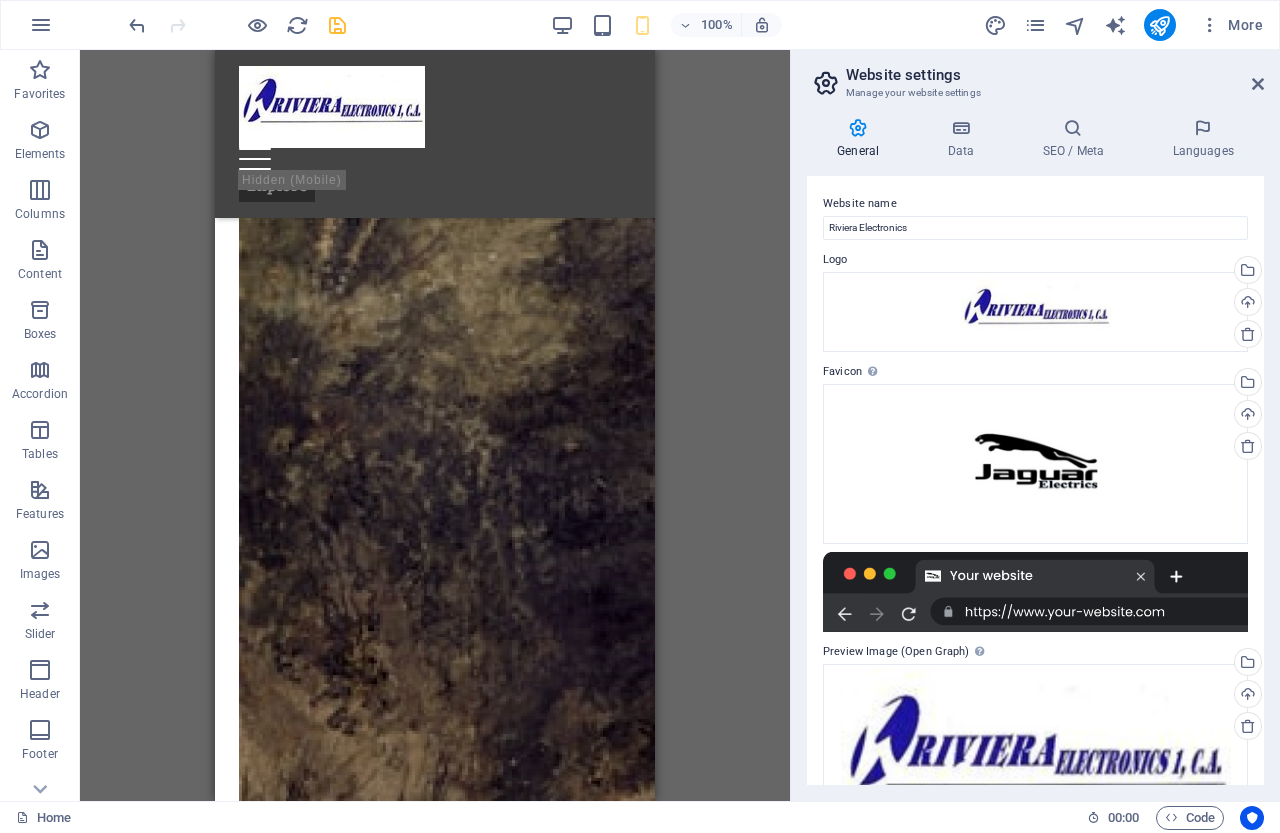drag, startPoint x: 675, startPoint y: 457, endPoint x: 655, endPoint y: 342, distance: 116.72617 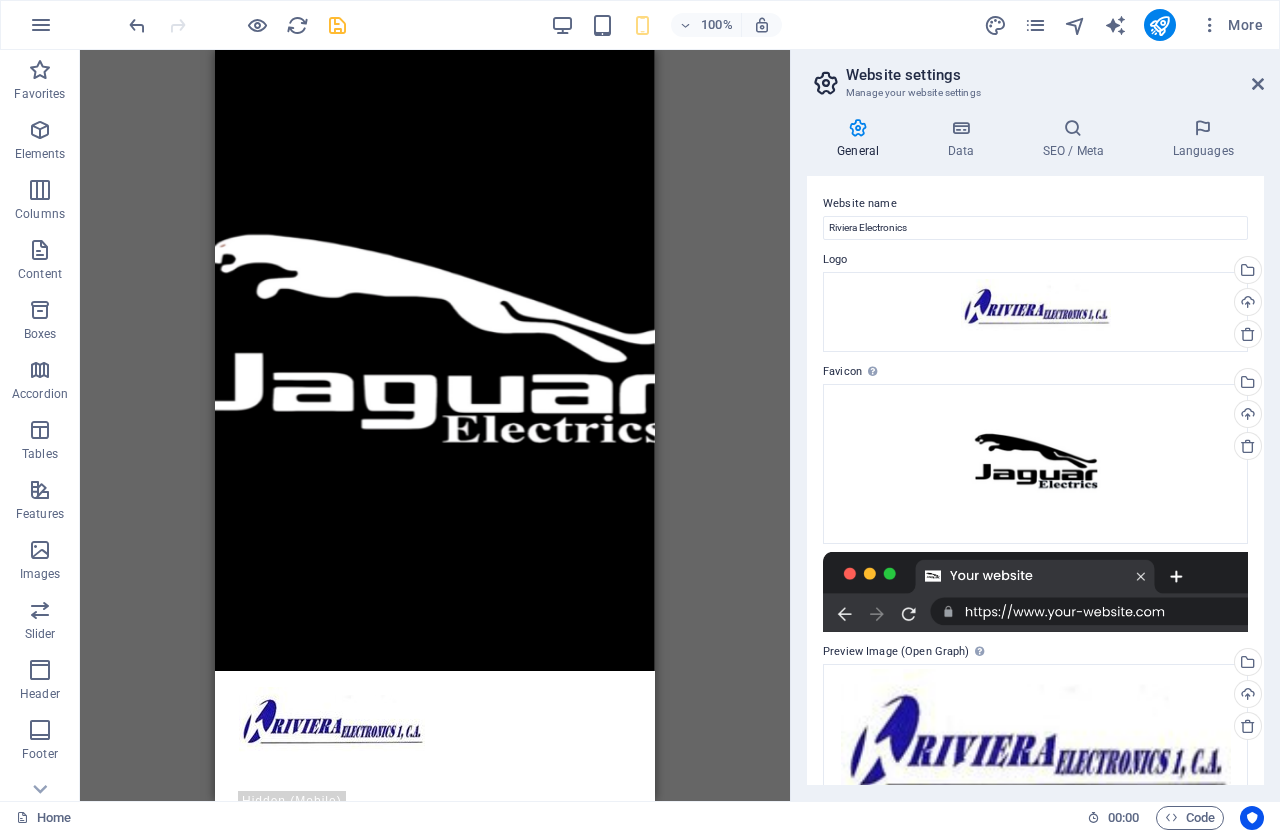 scroll, scrollTop: 0, scrollLeft: 0, axis: both 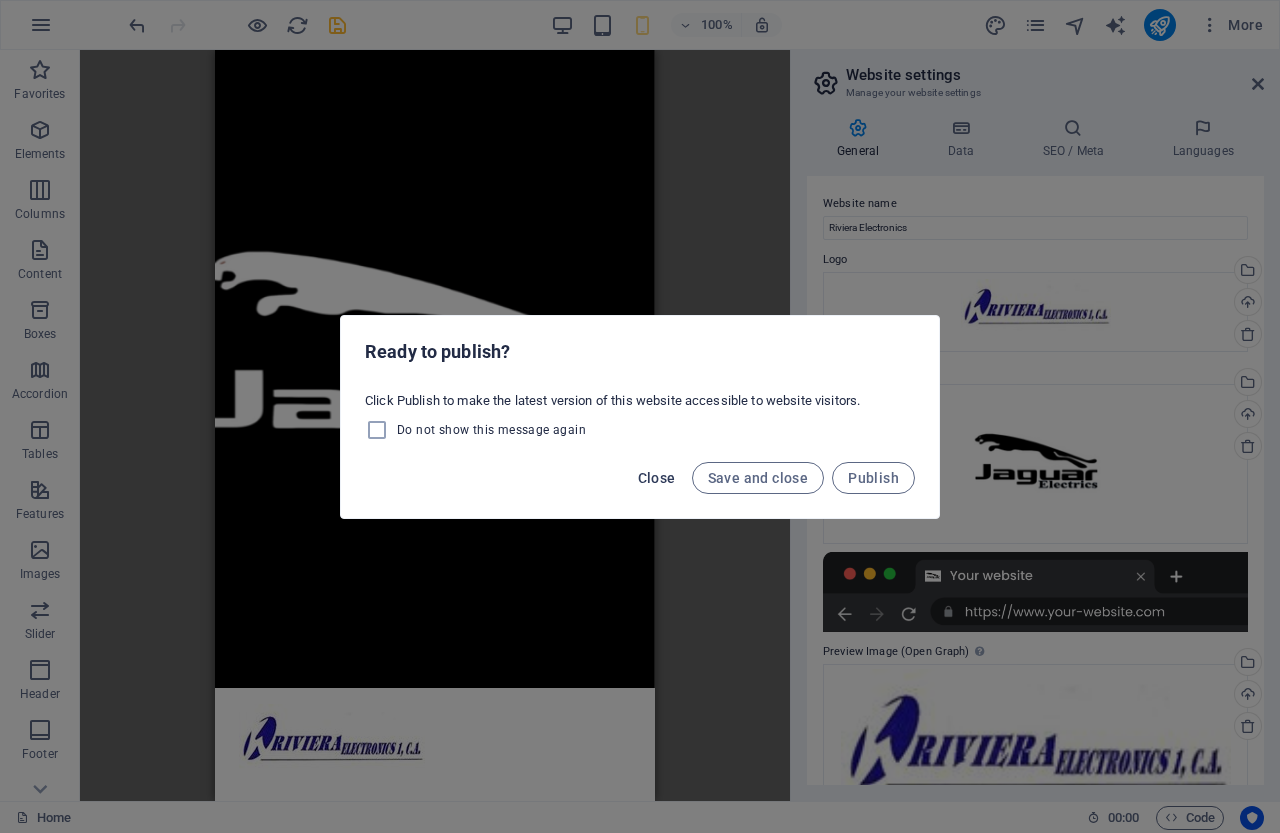 click on "Close" at bounding box center (657, 478) 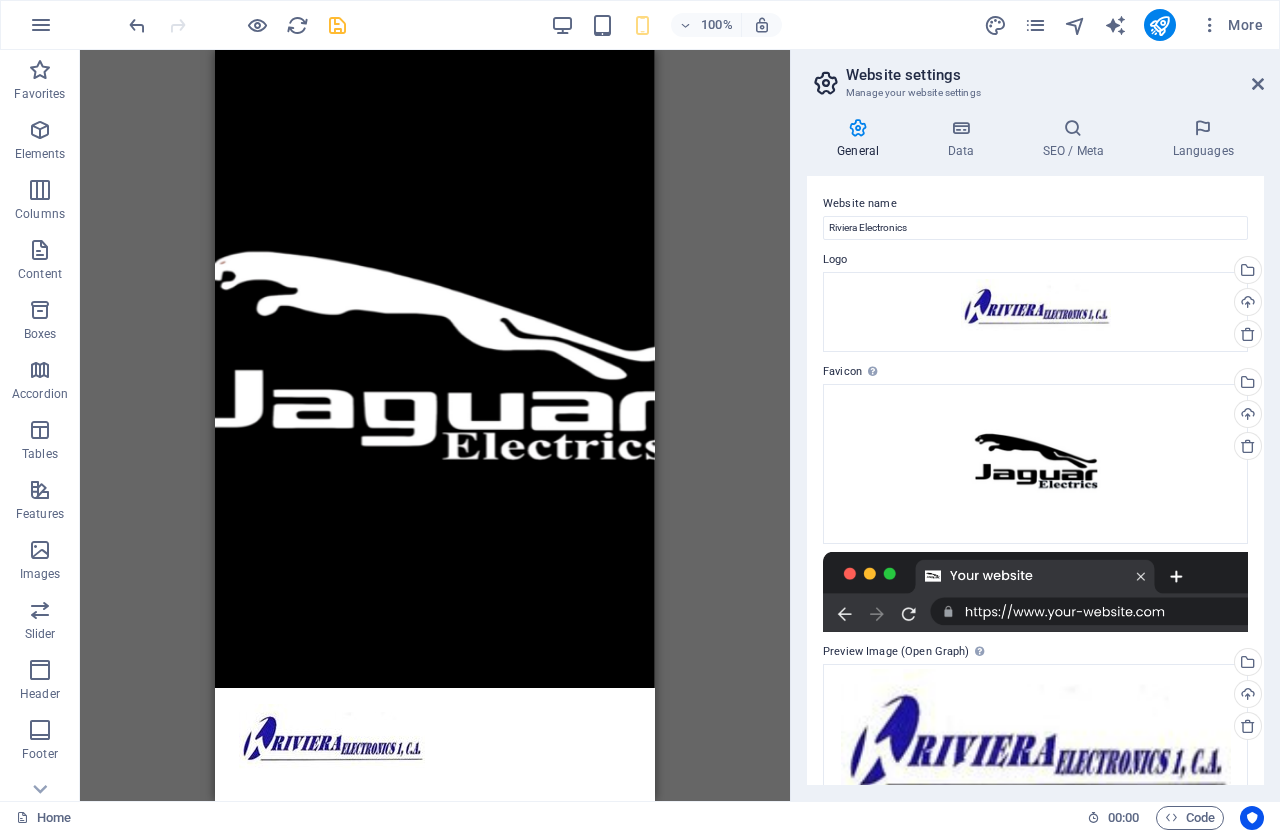 click on "Drag here to replace the existing content. Press “Ctrl” if you want to create a new element.
H1   Banner   Container   Container   Spacer   Text   Spacer   Menu   Banner   Menu Bar   Button   Banner   Logo   Container   Image   Container   20-60-20   Container   Container   Image   Container   20-60-20   Container   Container   Image   Container   Text   Slider   Slider   Container   Container   Container   Image   20-60-20   Container   Container   Image   Container   Container   Image   Container   Footer Thrud   Social Media Icons   Icon   Container   Container   Social Media Icons   Separator   Container   Text   Container   Container   Container   Container   Text   Container   Container   Spacer   Container   Spacer   Container   Container   Icon   Container   Spacer   Container   Menu   Container   Container   Logo   Spacer   Text" at bounding box center [435, 425] 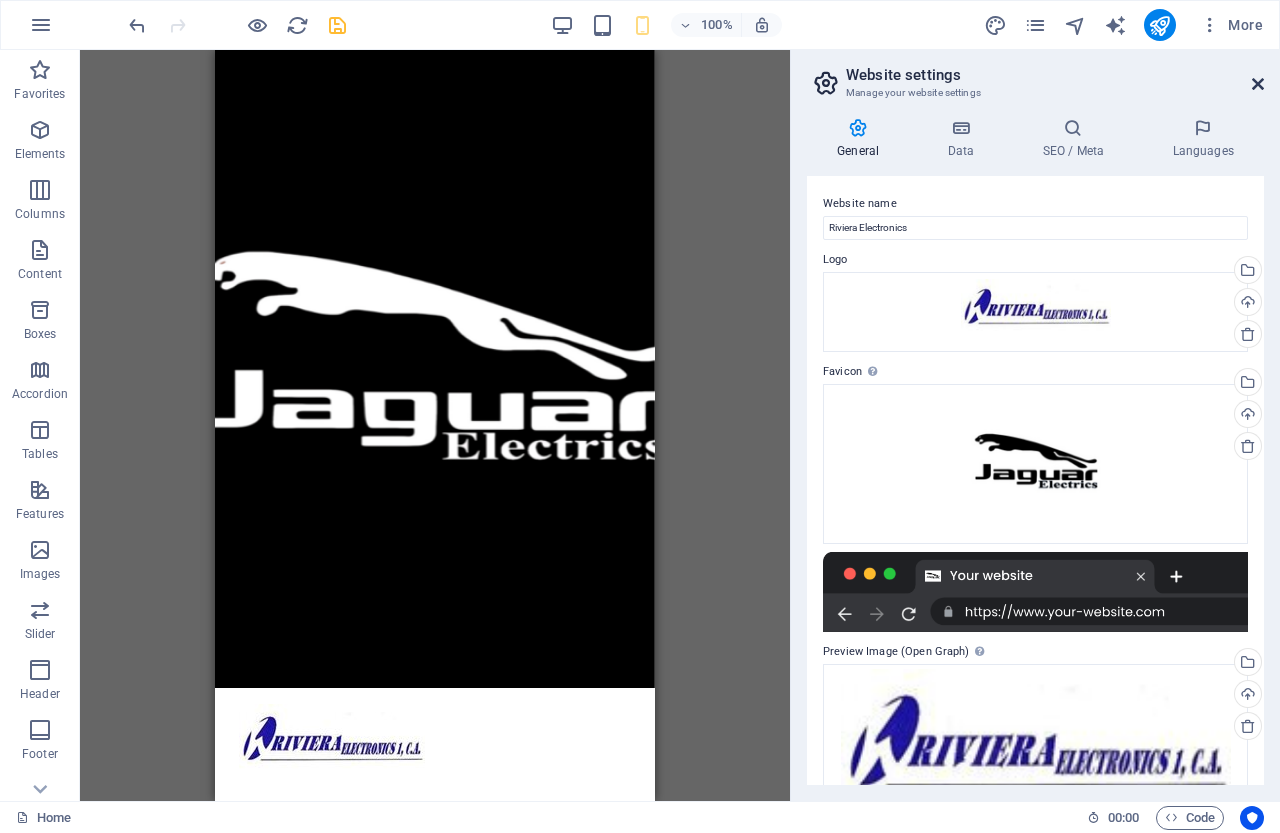 click at bounding box center (1258, 84) 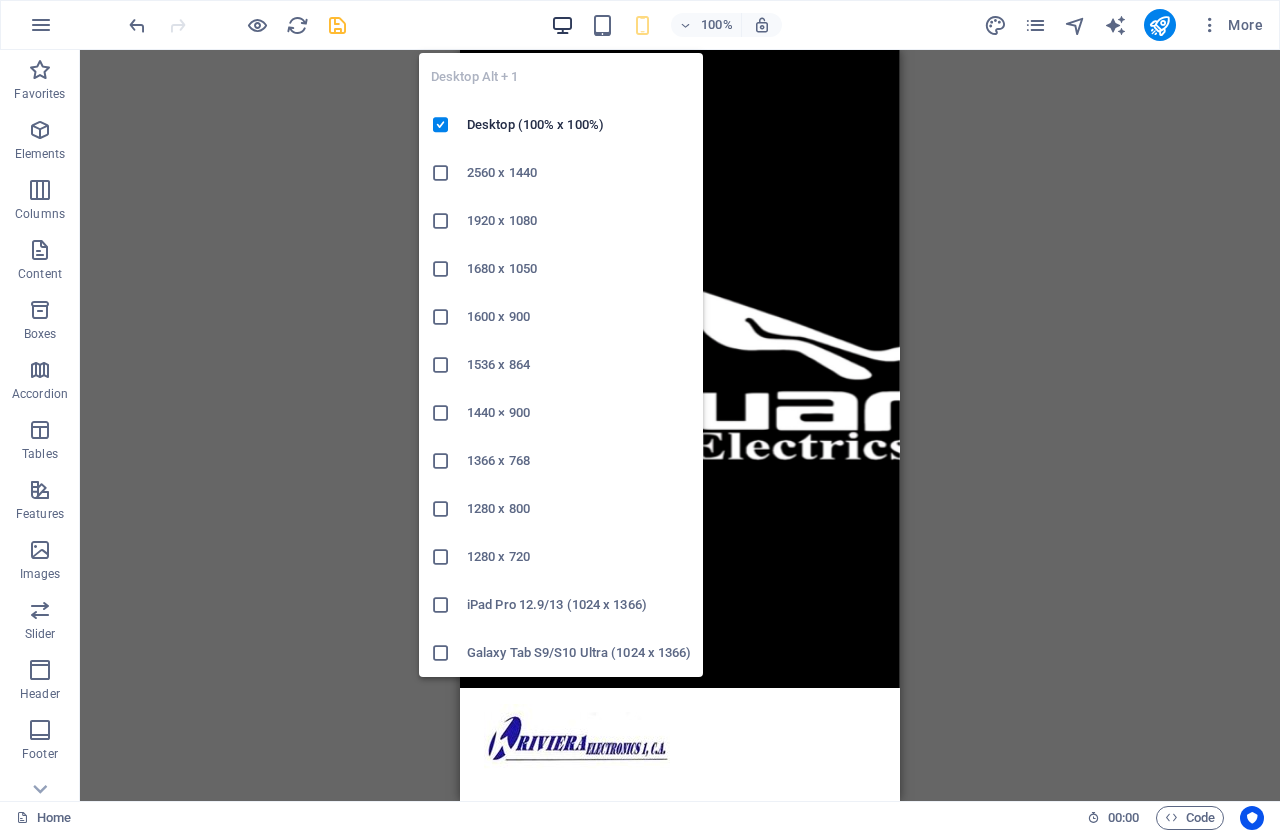 click at bounding box center [562, 25] 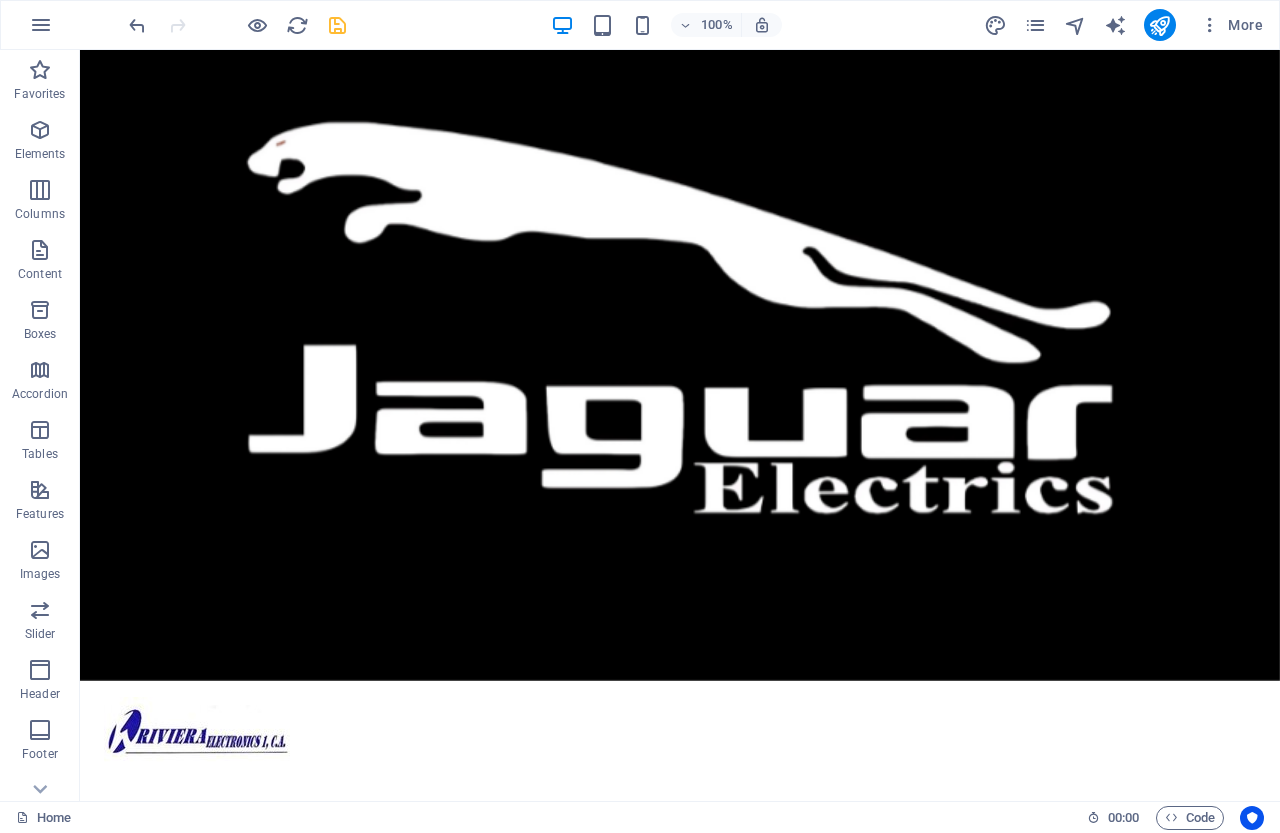 scroll, scrollTop: 0, scrollLeft: 0, axis: both 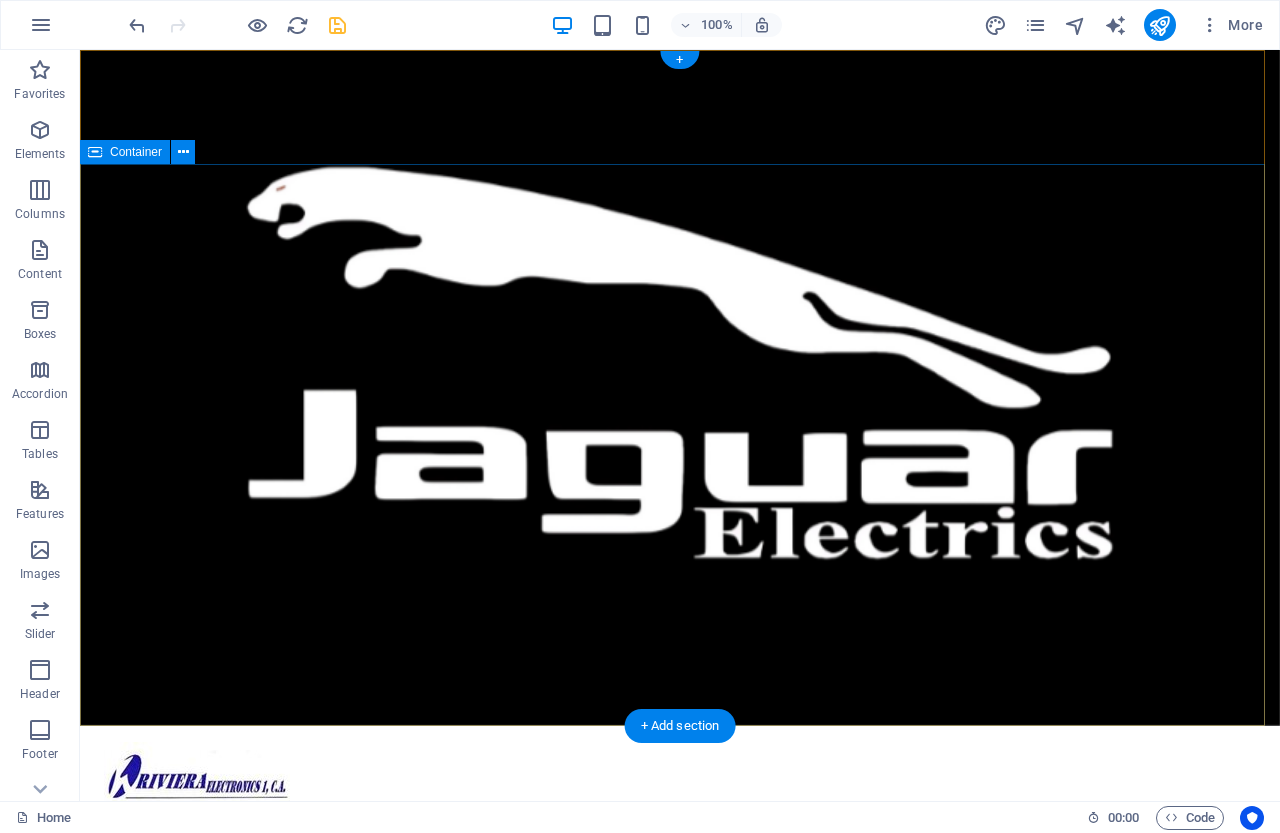 click on "The best art exhibitions Lorem ipsum dolor sit amet, consectetur adipiscing elit, sed do eiusmod tempor incididunt ut labore Explore" at bounding box center [680, 1128] 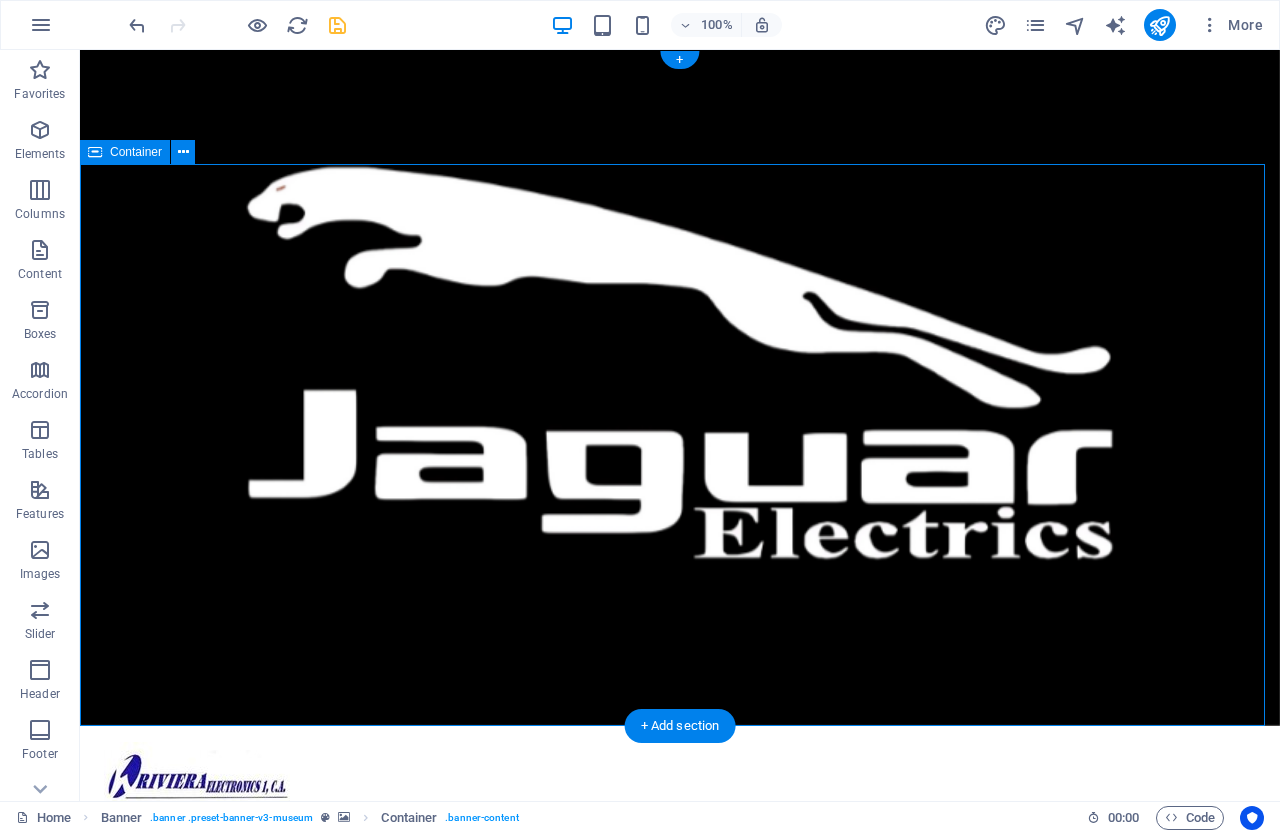 click on "The best art exhibitions Lorem ipsum dolor sit amet, consectetur adipiscing elit, sed do eiusmod tempor incididunt ut labore Explore" at bounding box center [680, 1128] 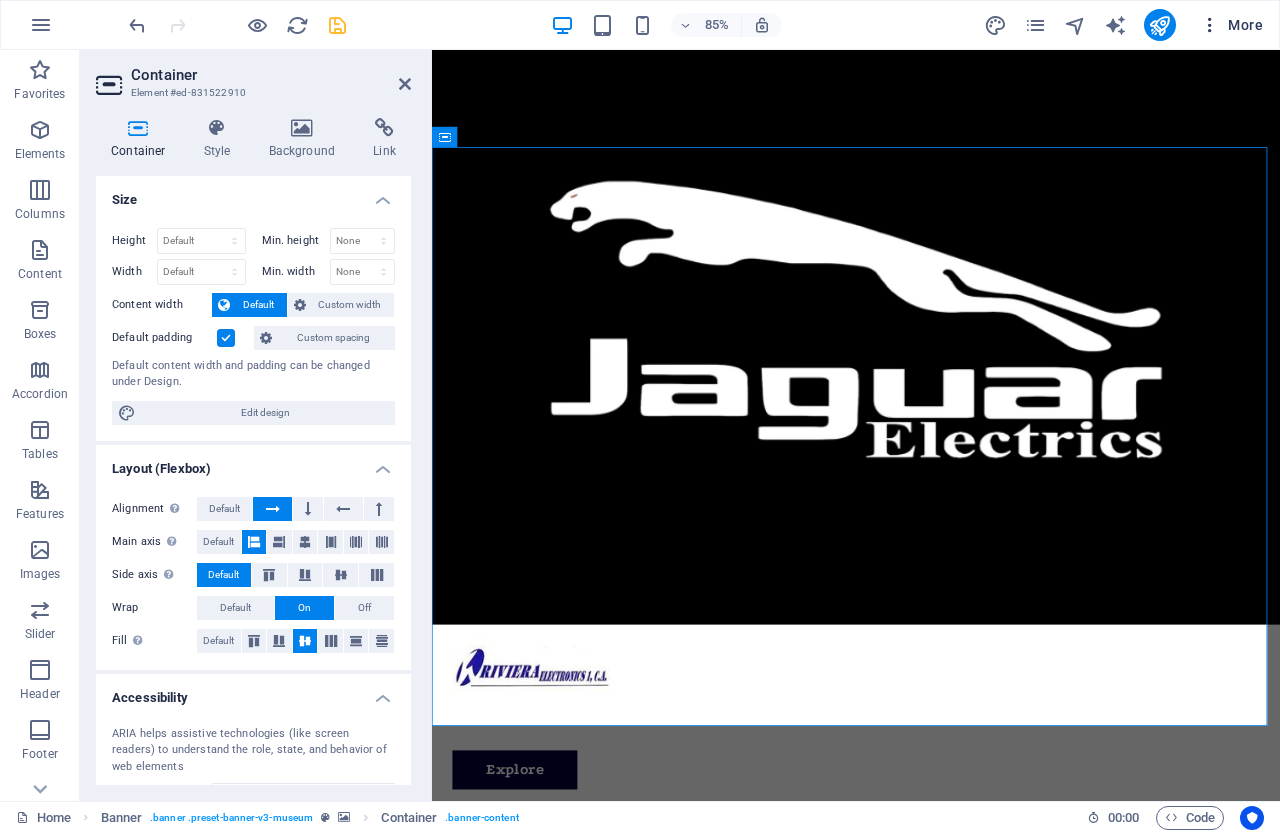 click on "More" at bounding box center [1231, 25] 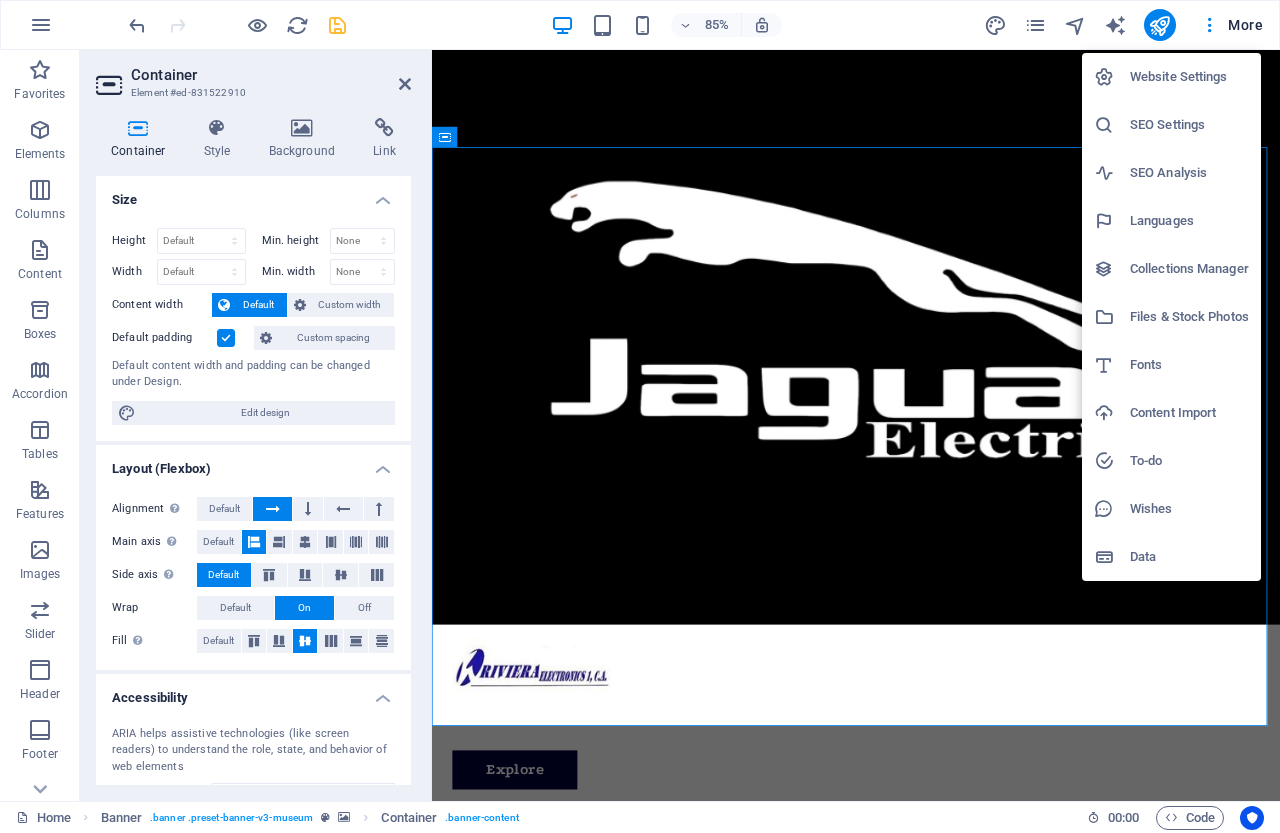 click on "Website Settings" at bounding box center [1189, 77] 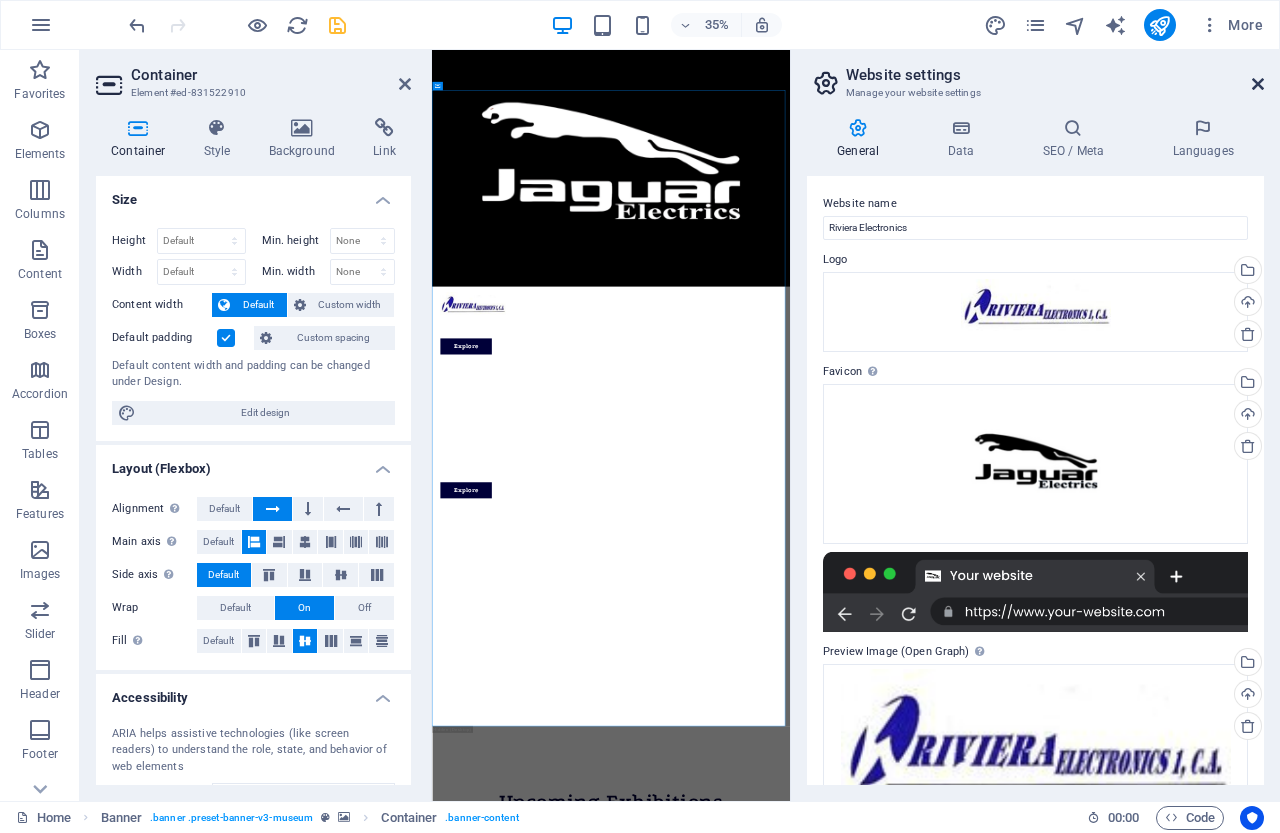 drag, startPoint x: 1256, startPoint y: 76, endPoint x: 965, endPoint y: 39, distance: 293.3428 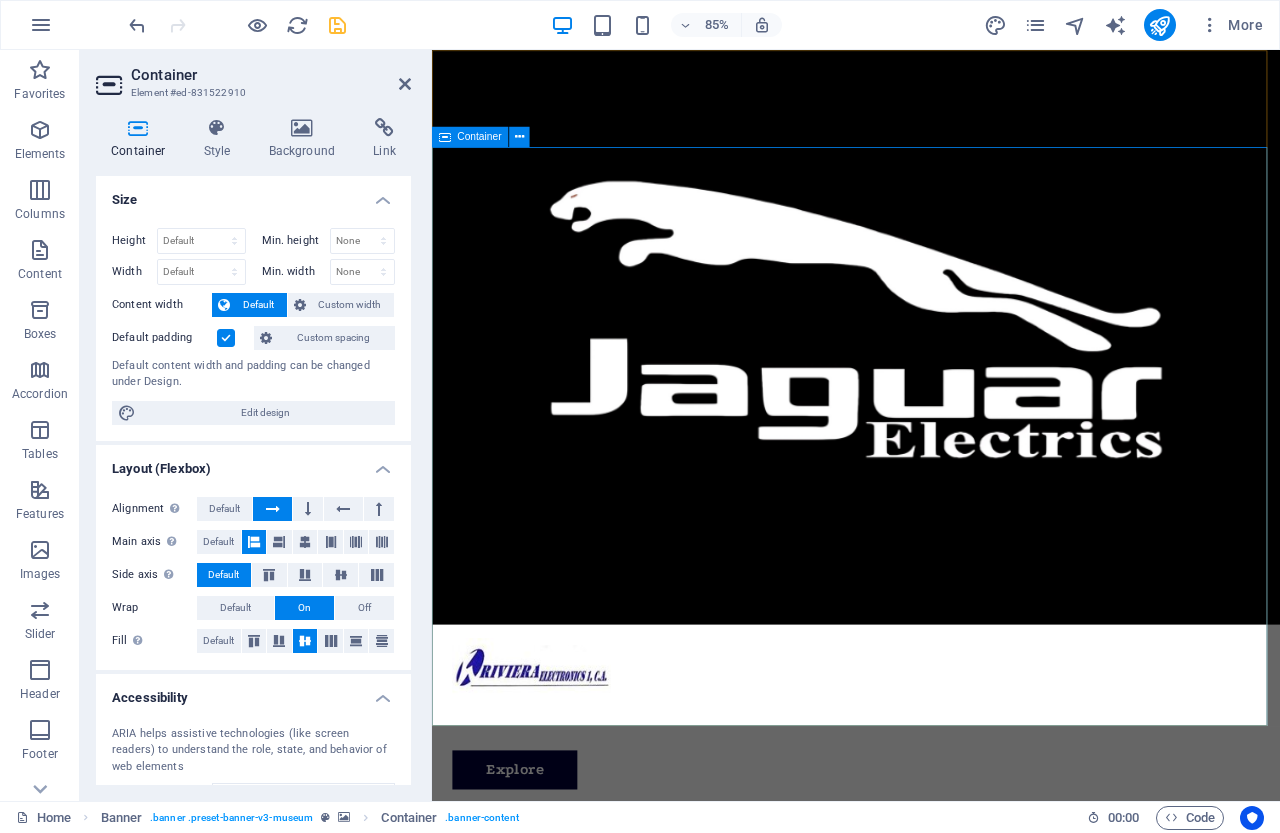 click on "The best art exhibitions Lorem ipsum dolor sit amet, consectetur adipiscing elit, sed do eiusmod tempor incididunt ut labore Explore" at bounding box center (931, 1173) 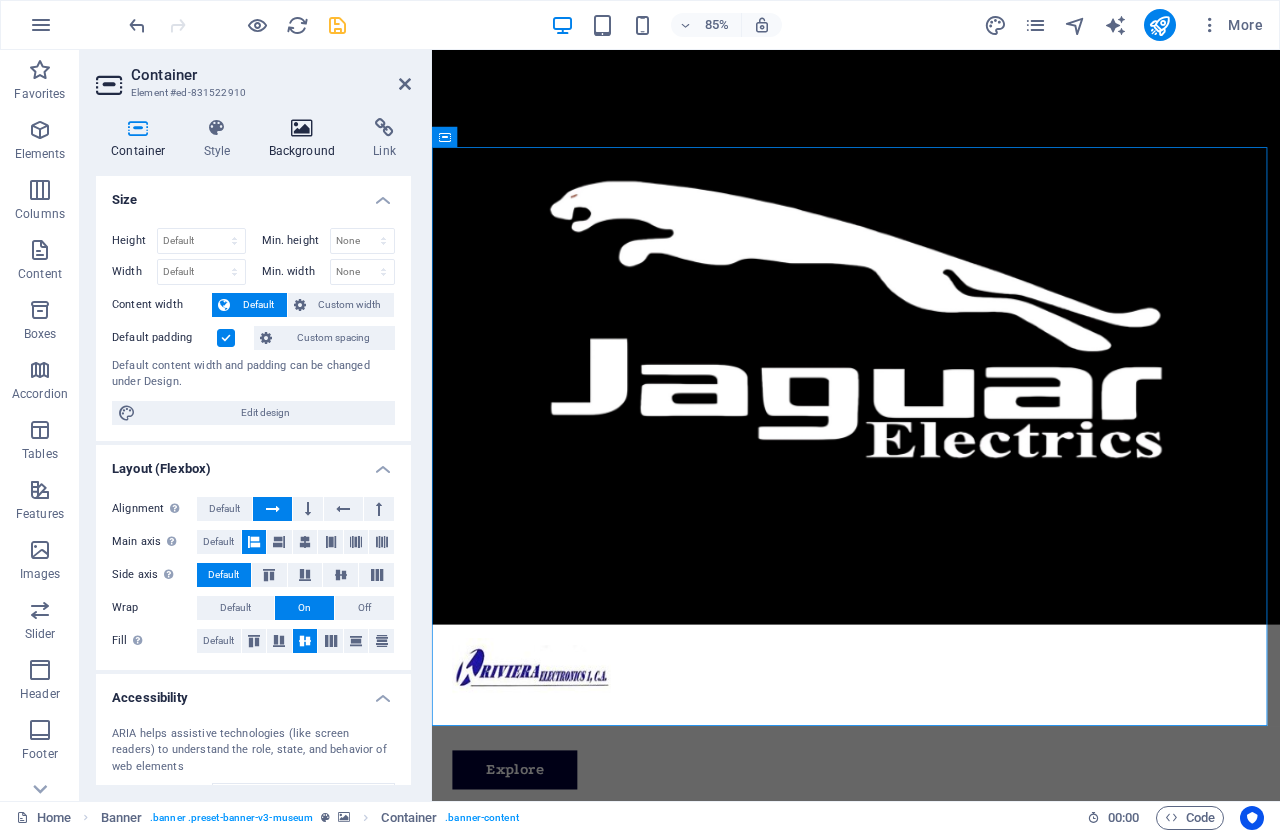 click on "Background" at bounding box center [306, 139] 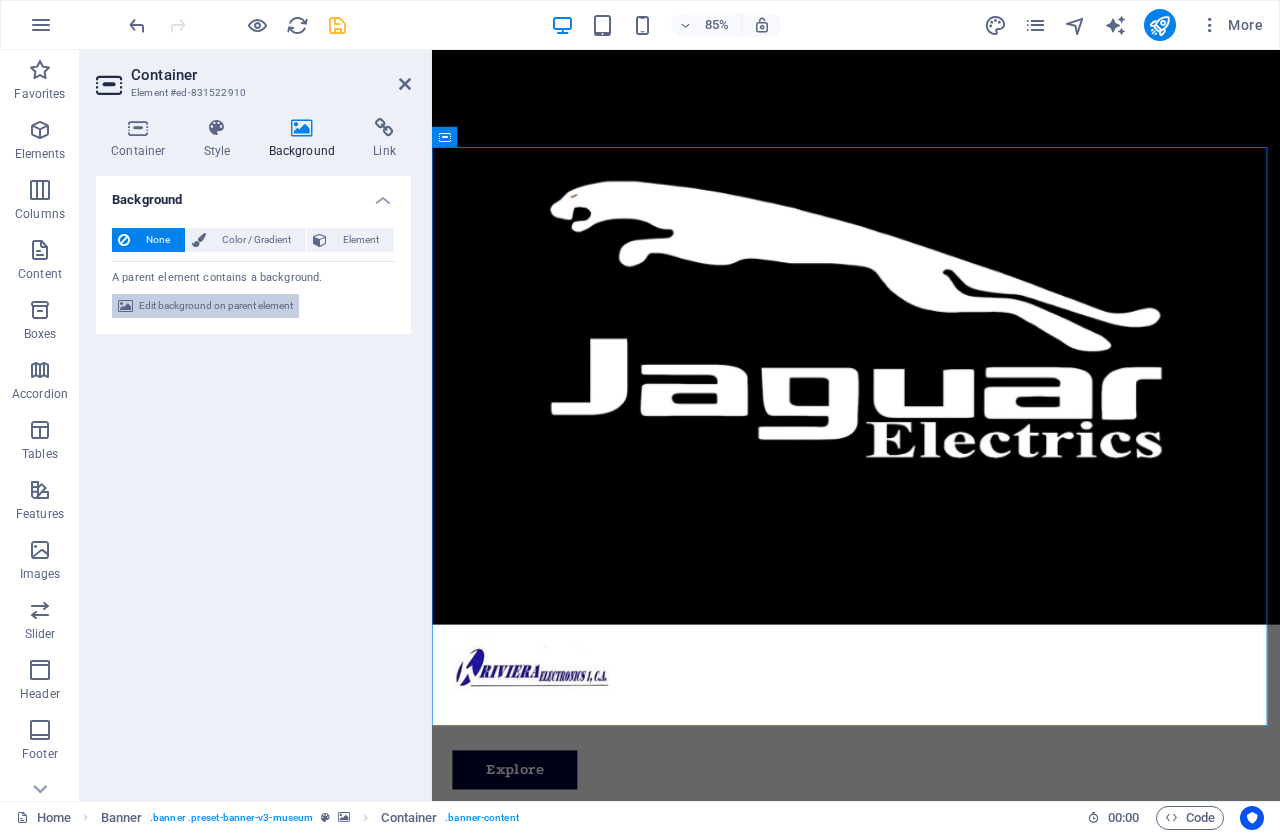 click on "Edit background on parent element" at bounding box center (216, 306) 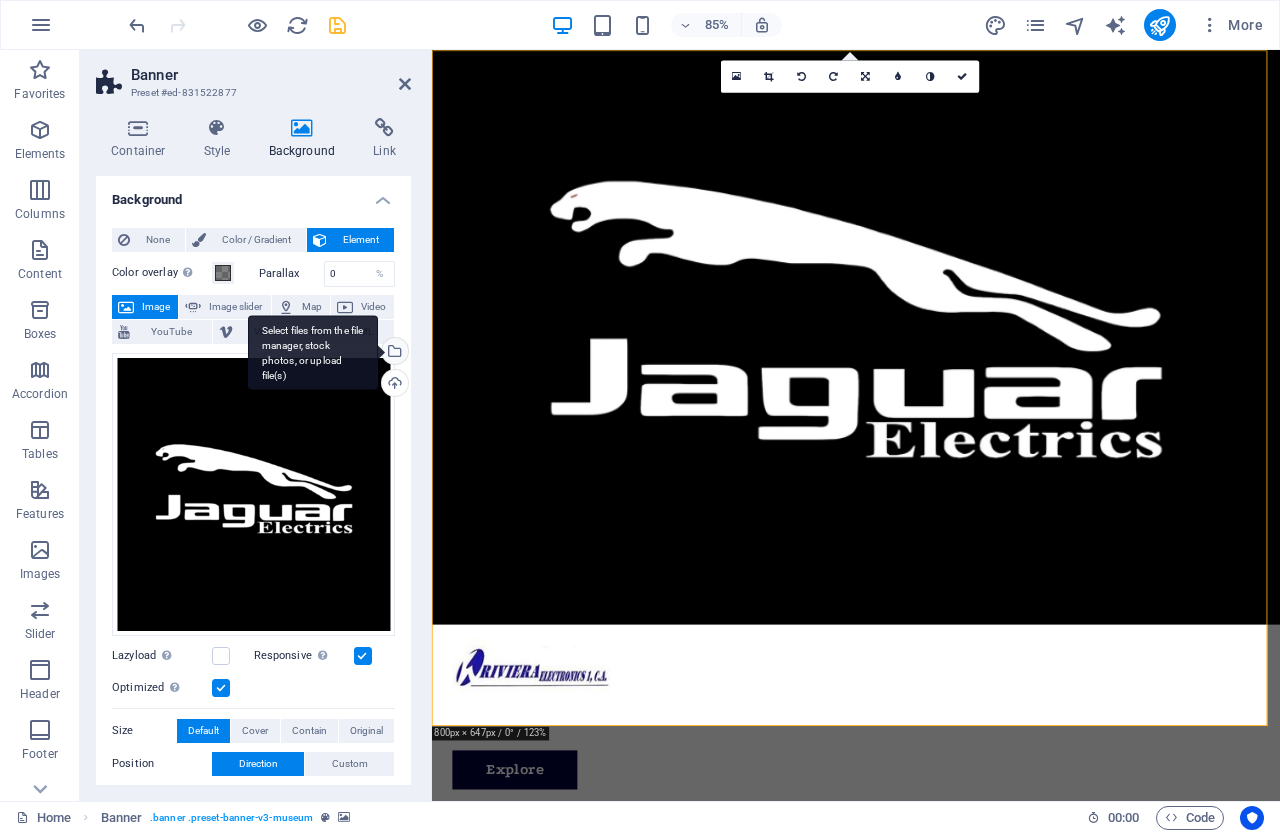 click on "Select files from the file manager, stock photos, or upload file(s)" at bounding box center [393, 353] 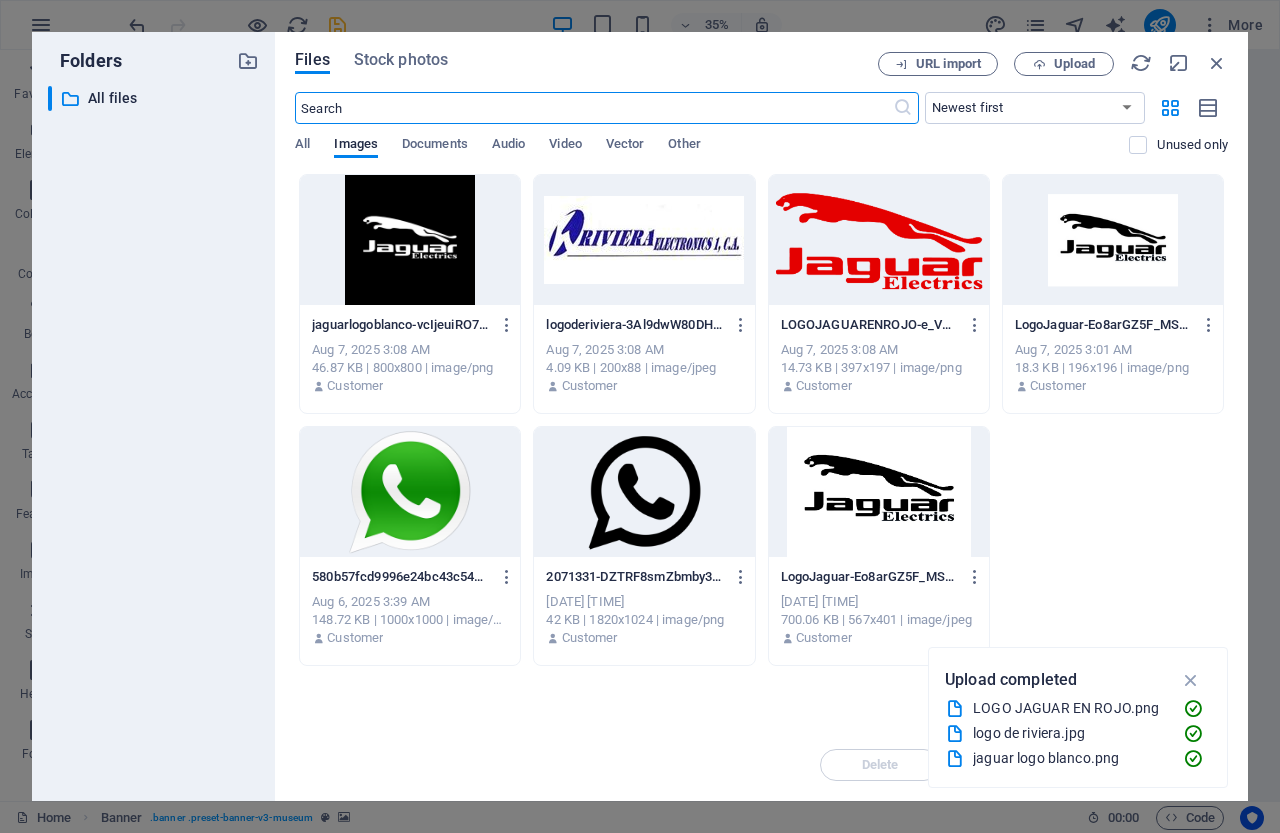 click at bounding box center (644, 240) 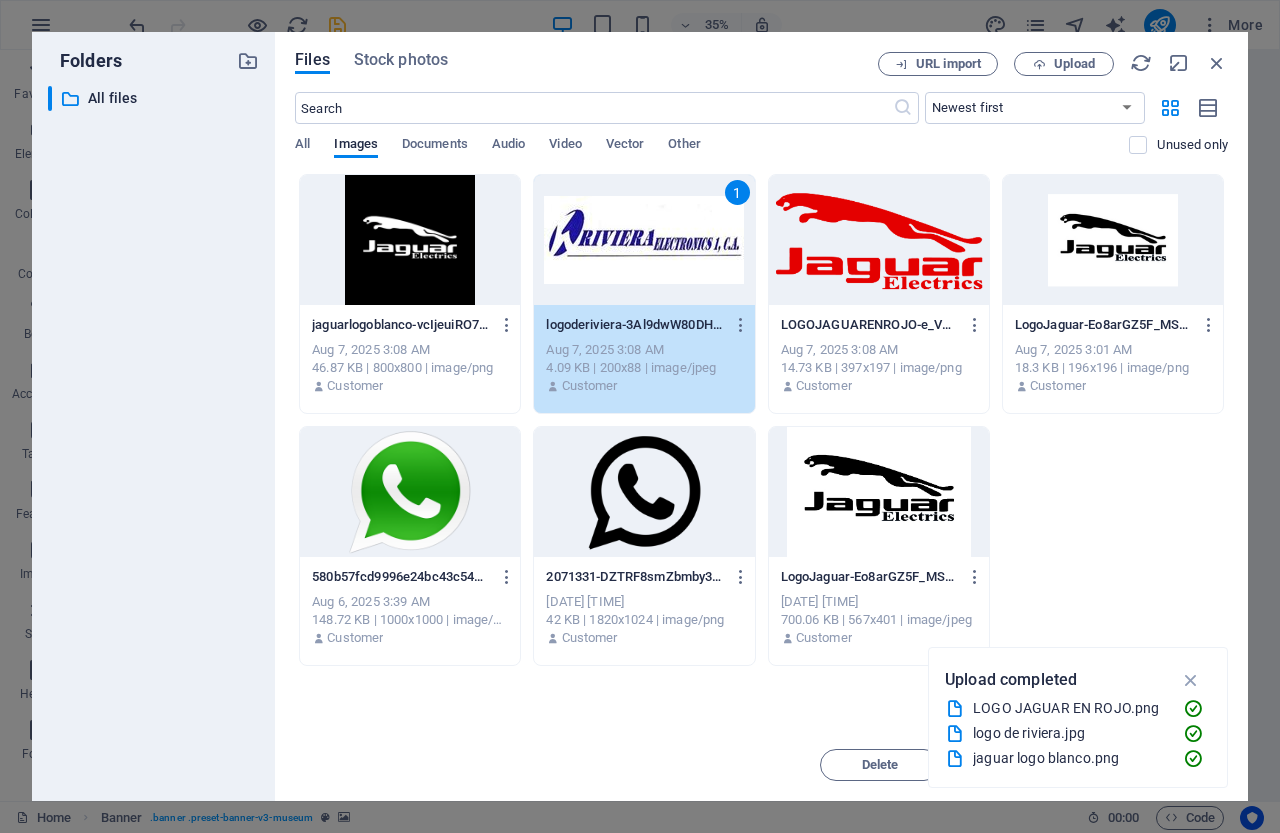 click on "1" at bounding box center [644, 240] 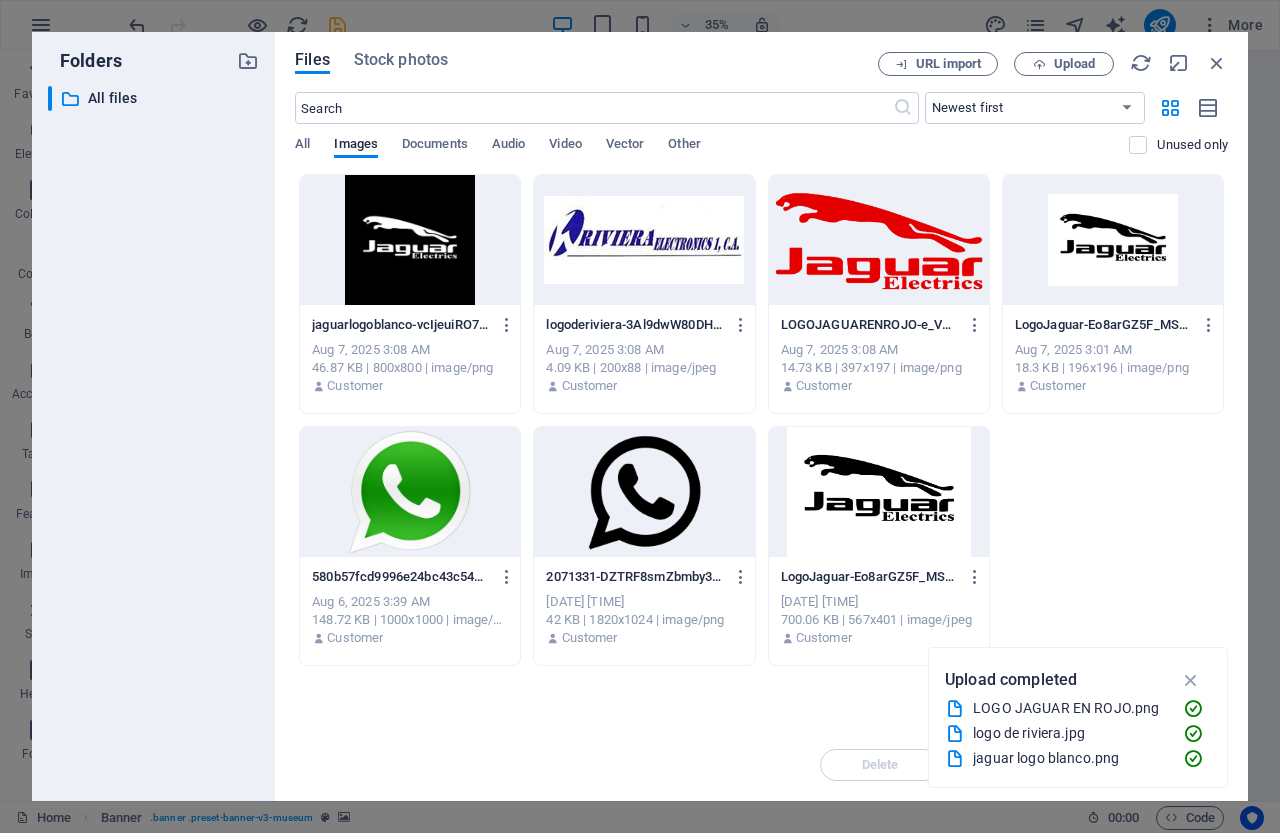 click at bounding box center (644, 240) 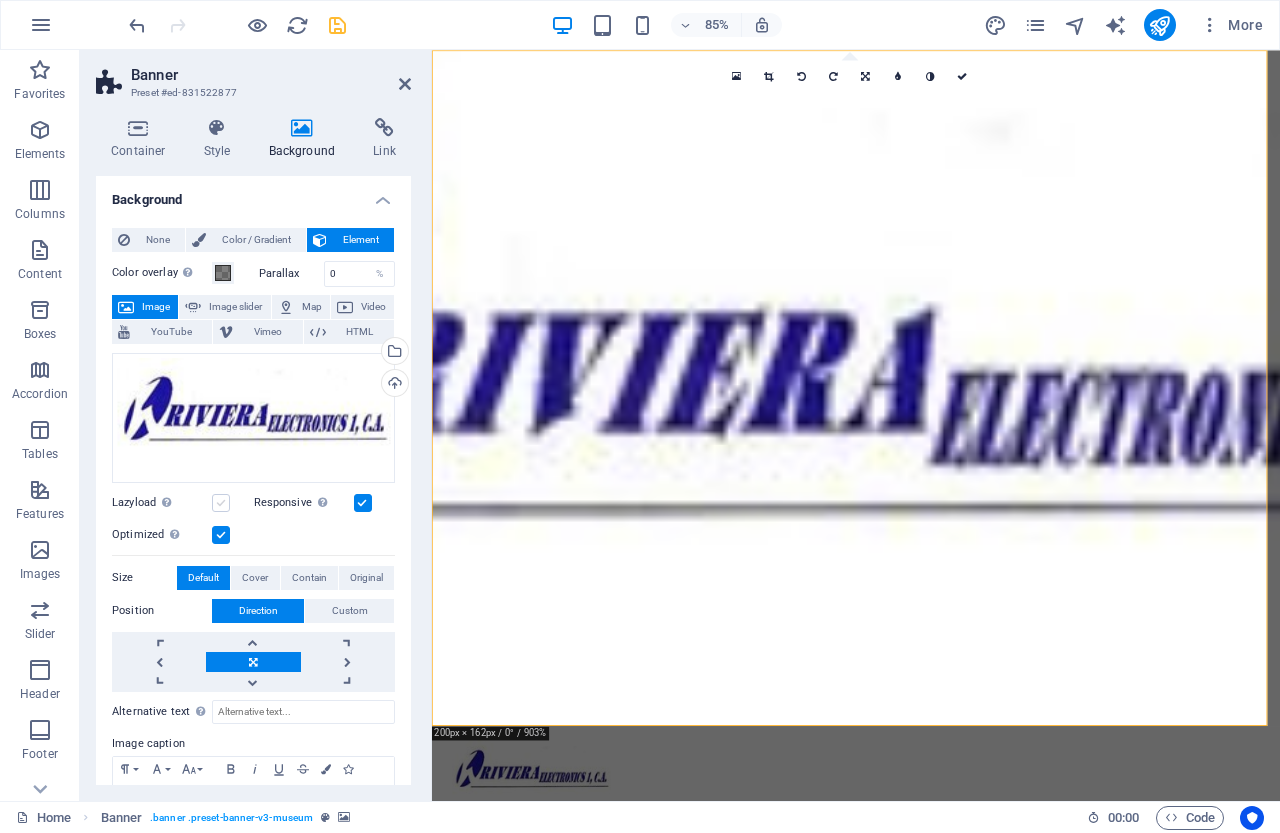 click at bounding box center [221, 503] 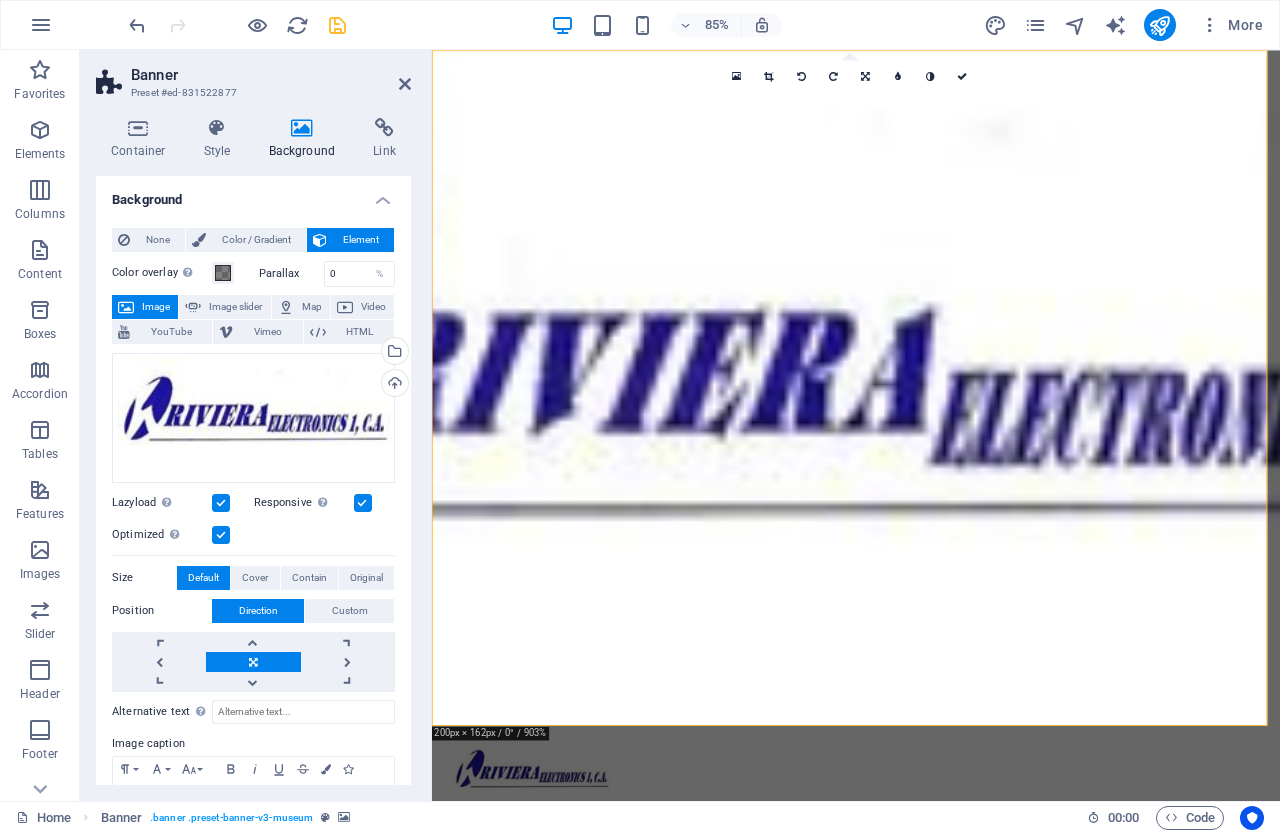 click at bounding box center (221, 503) 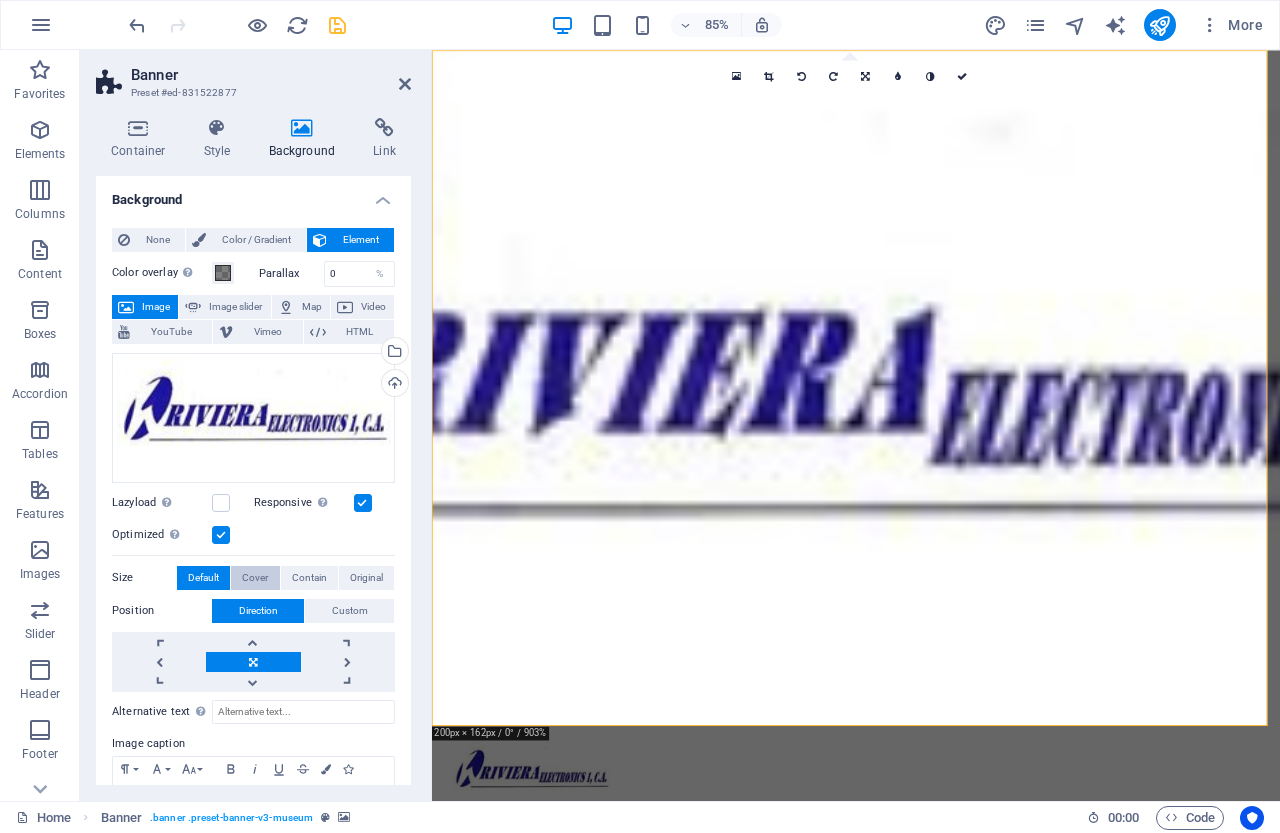 click on "Cover" at bounding box center (255, 578) 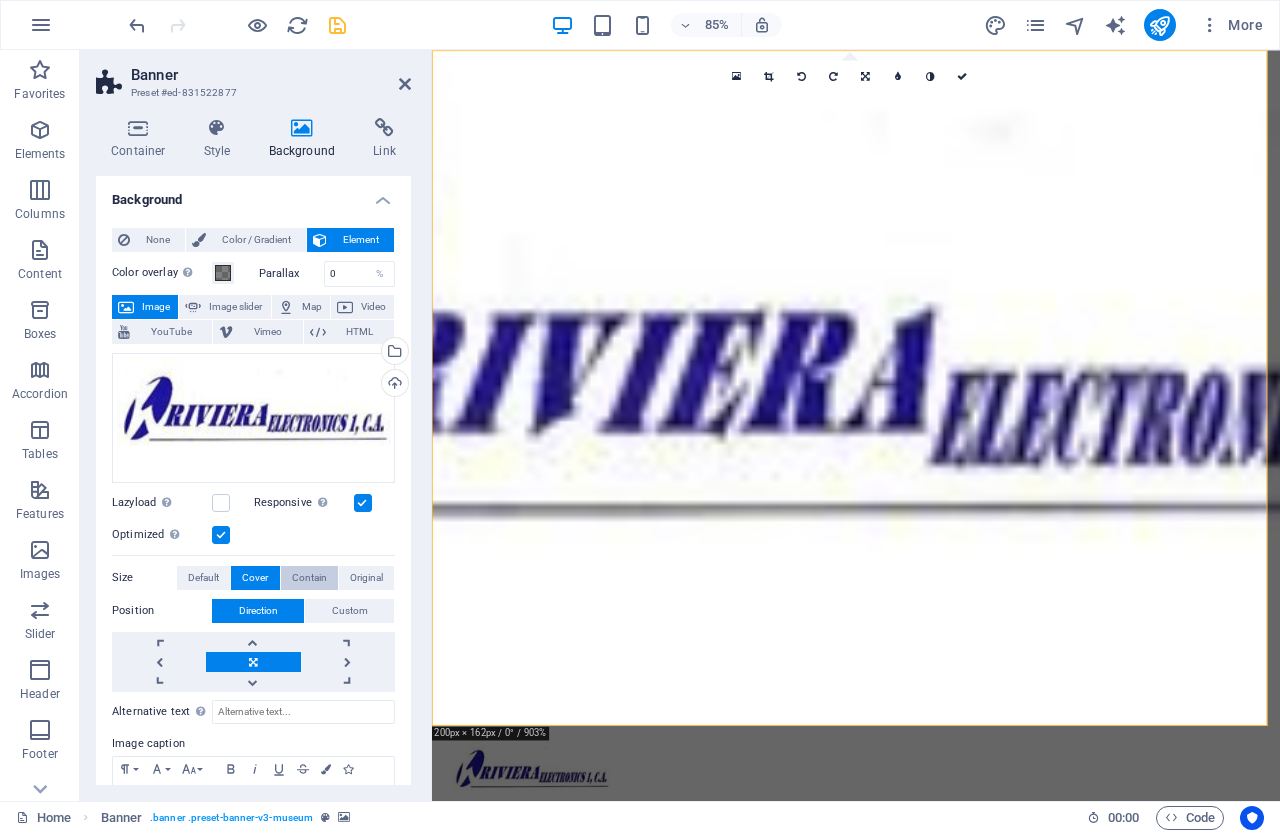 click on "Contain" at bounding box center (309, 578) 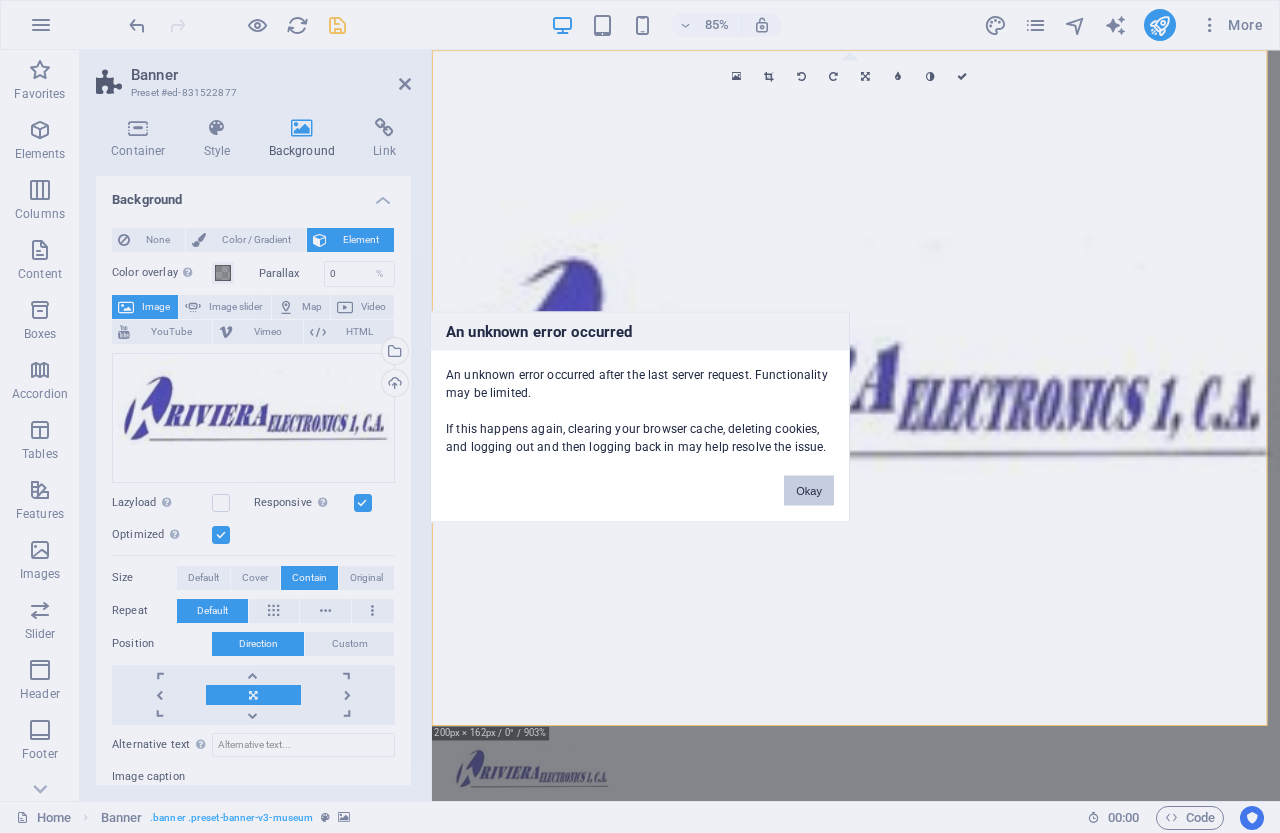 click on "Okay" at bounding box center [809, 490] 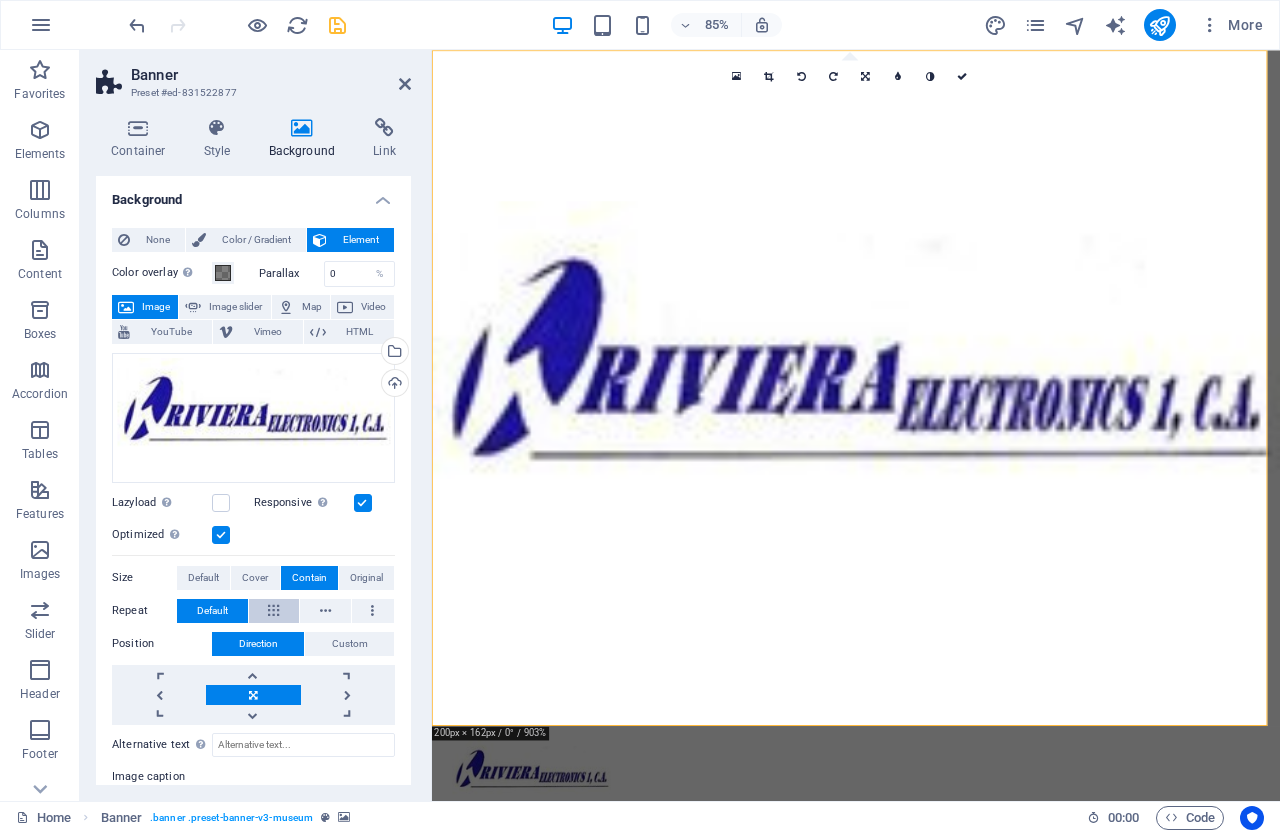 click at bounding box center (273, 611) 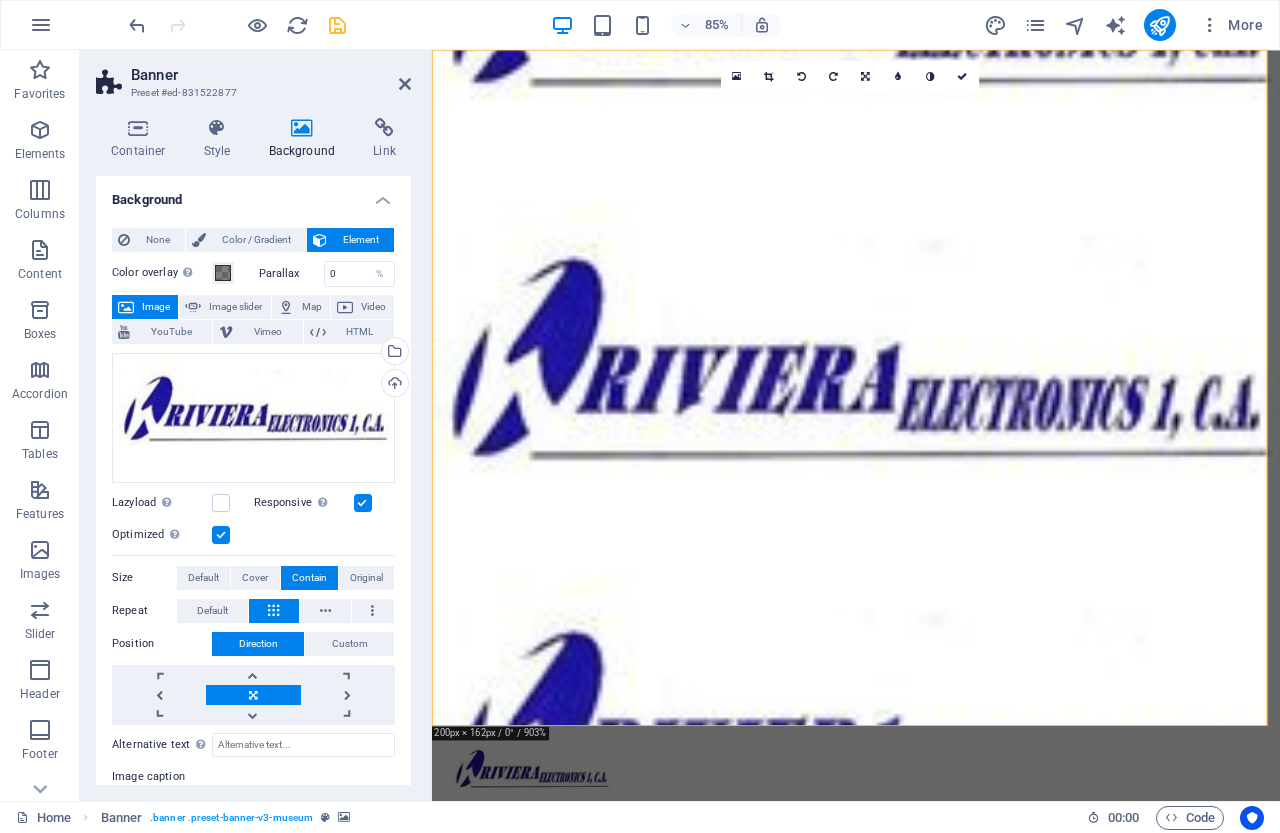 click at bounding box center (273, 611) 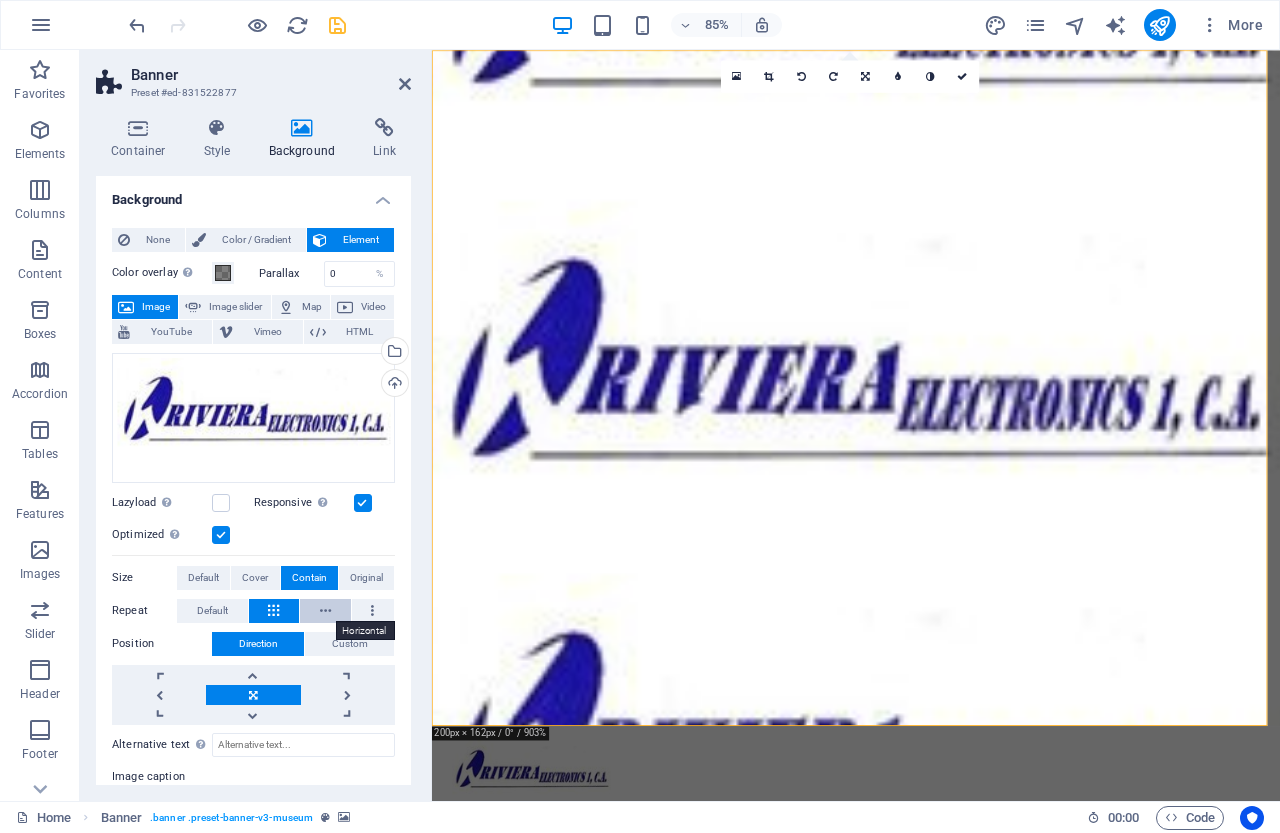 click at bounding box center [325, 611] 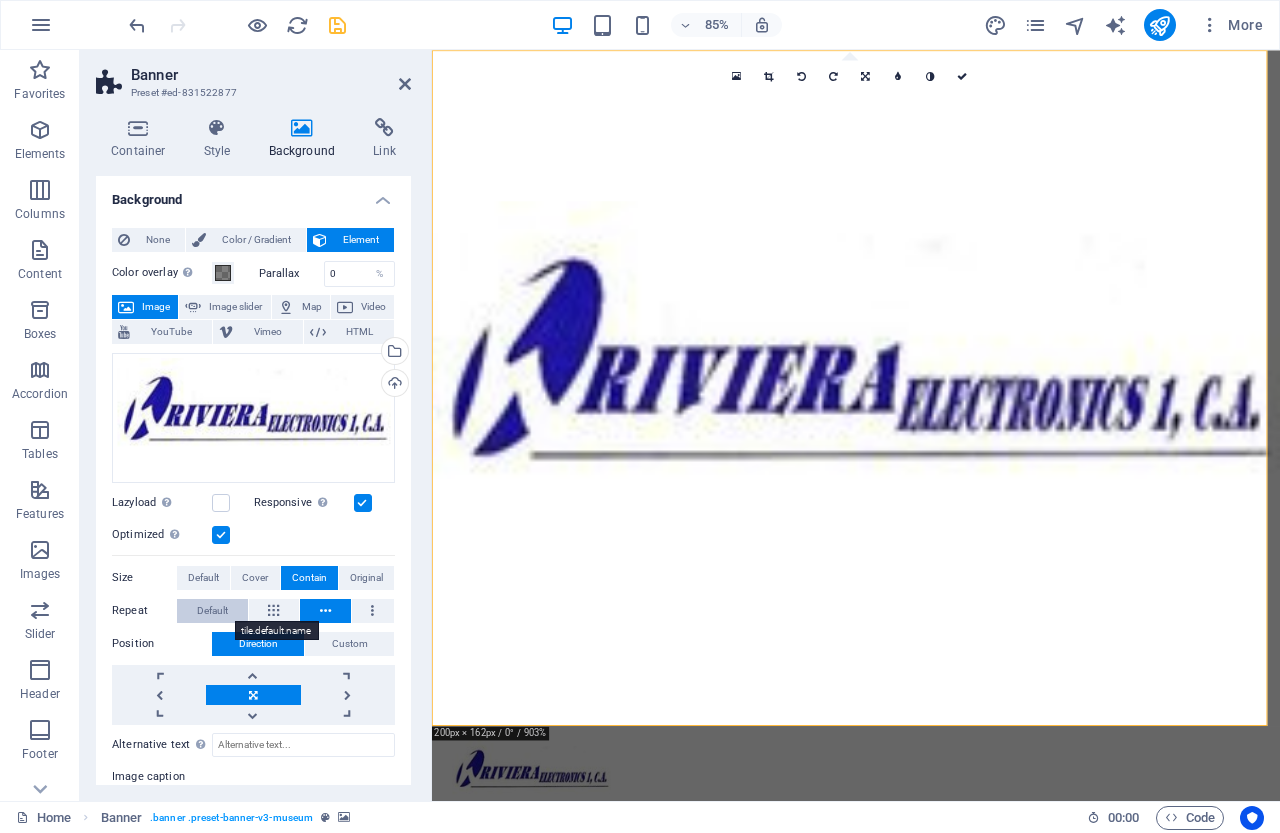 click on "Default" at bounding box center (212, 611) 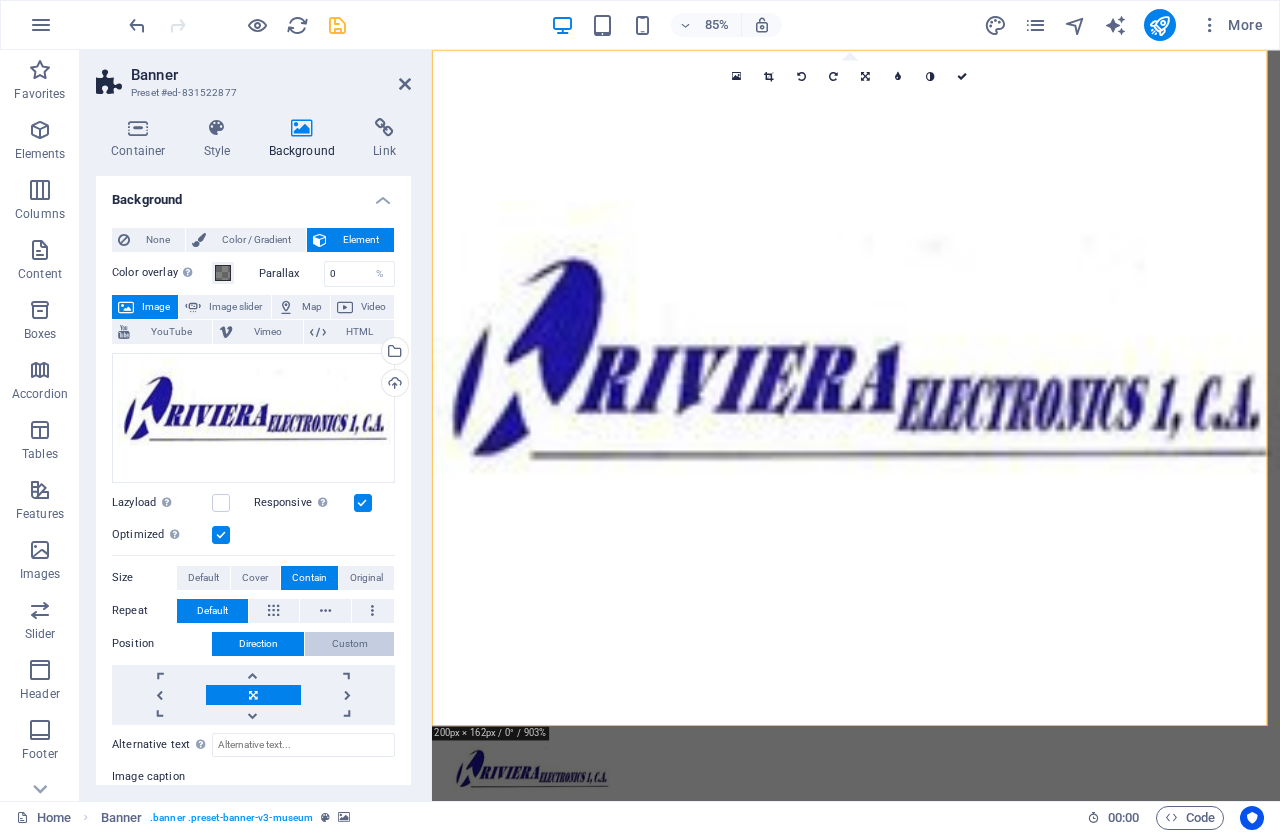 click on "Custom" at bounding box center (349, 644) 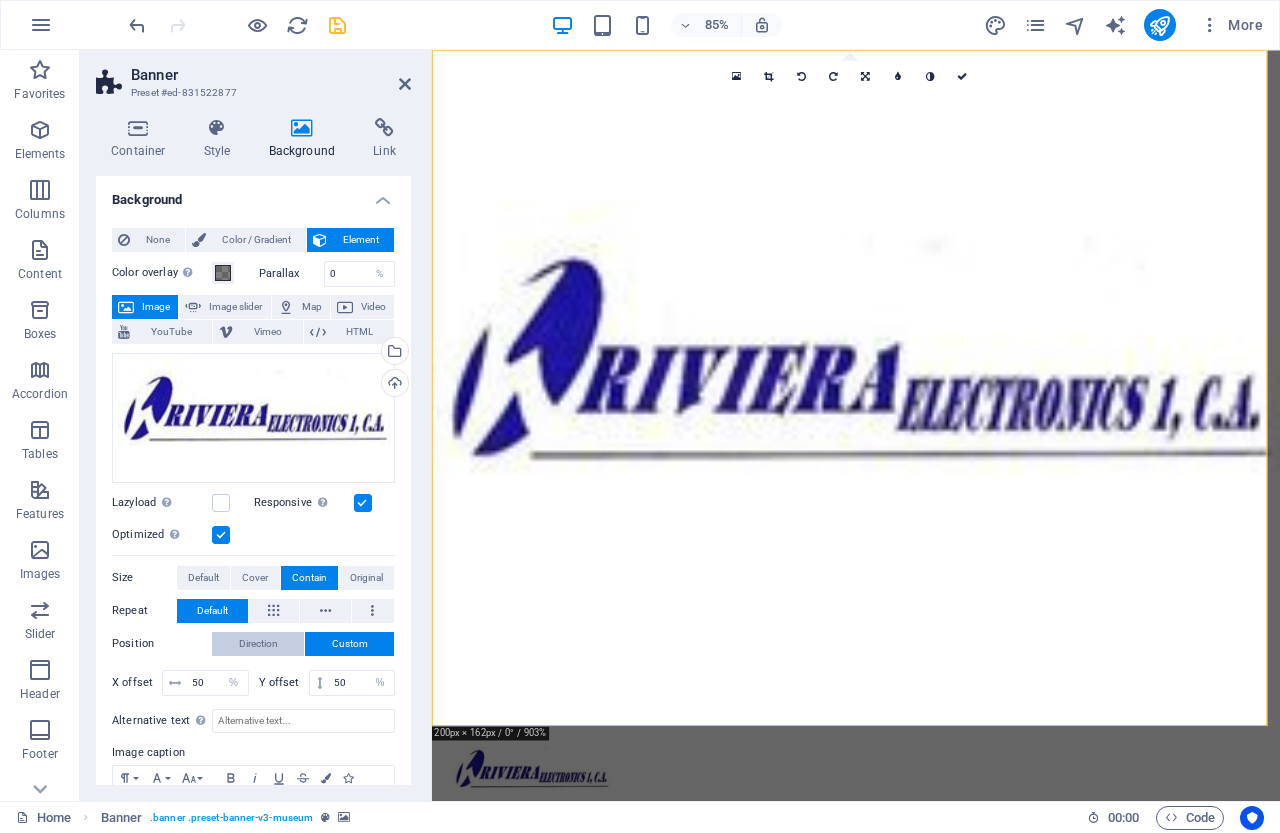 click on "Direction" at bounding box center [258, 644] 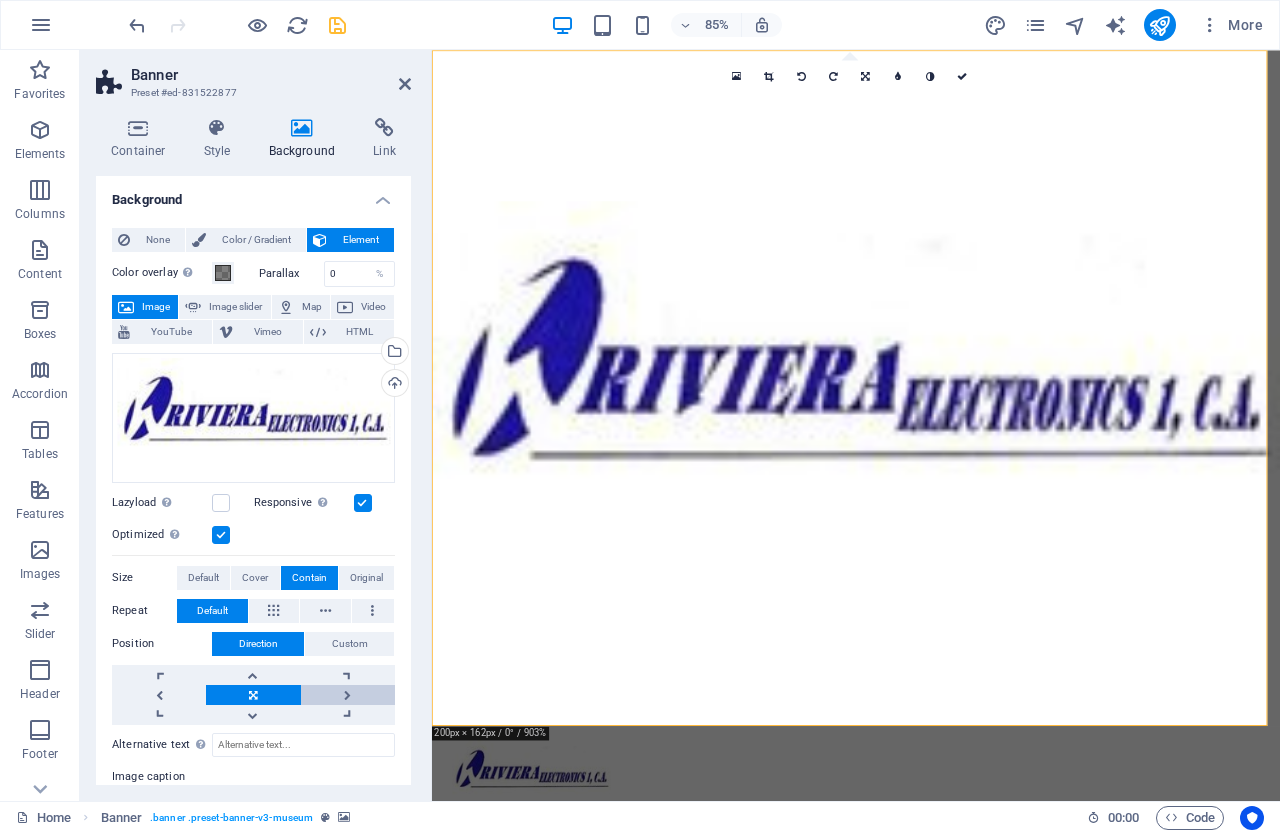click at bounding box center [348, 695] 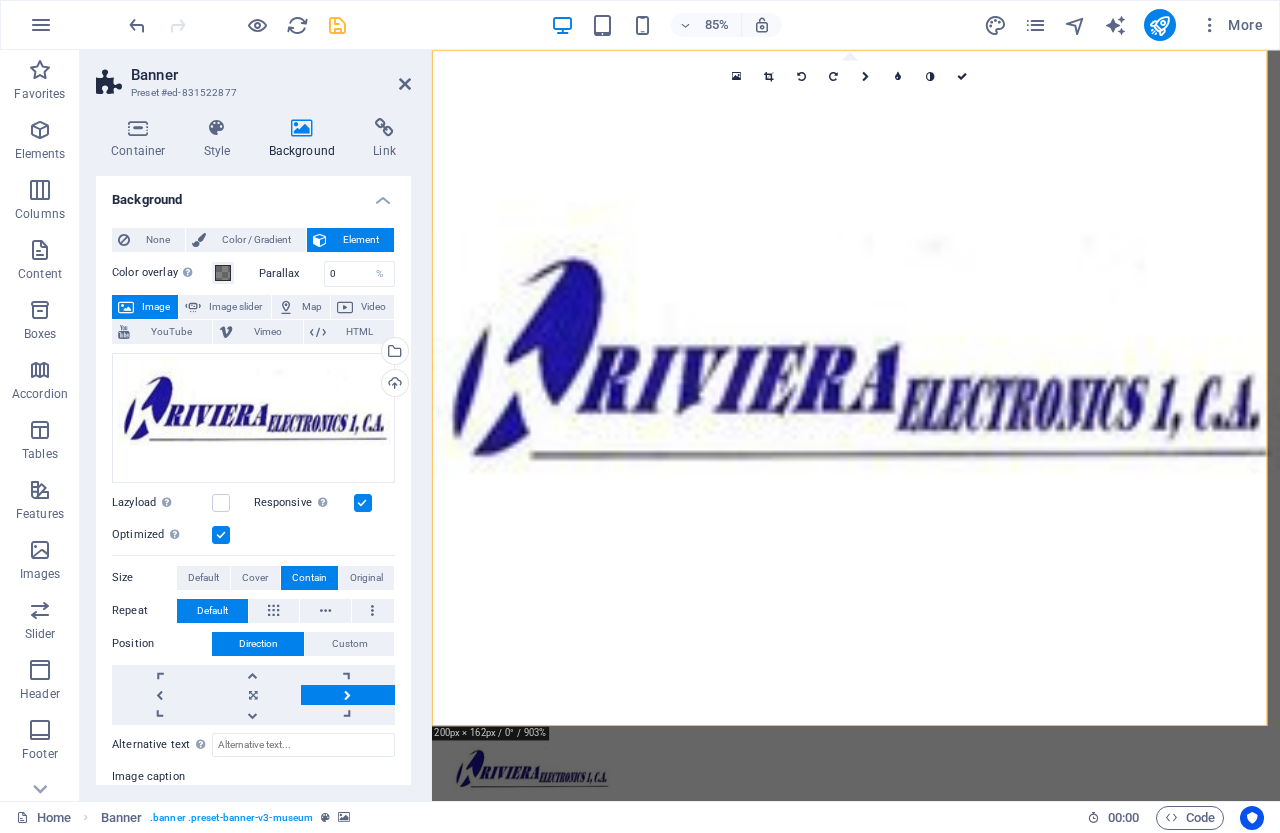 click at bounding box center (348, 695) 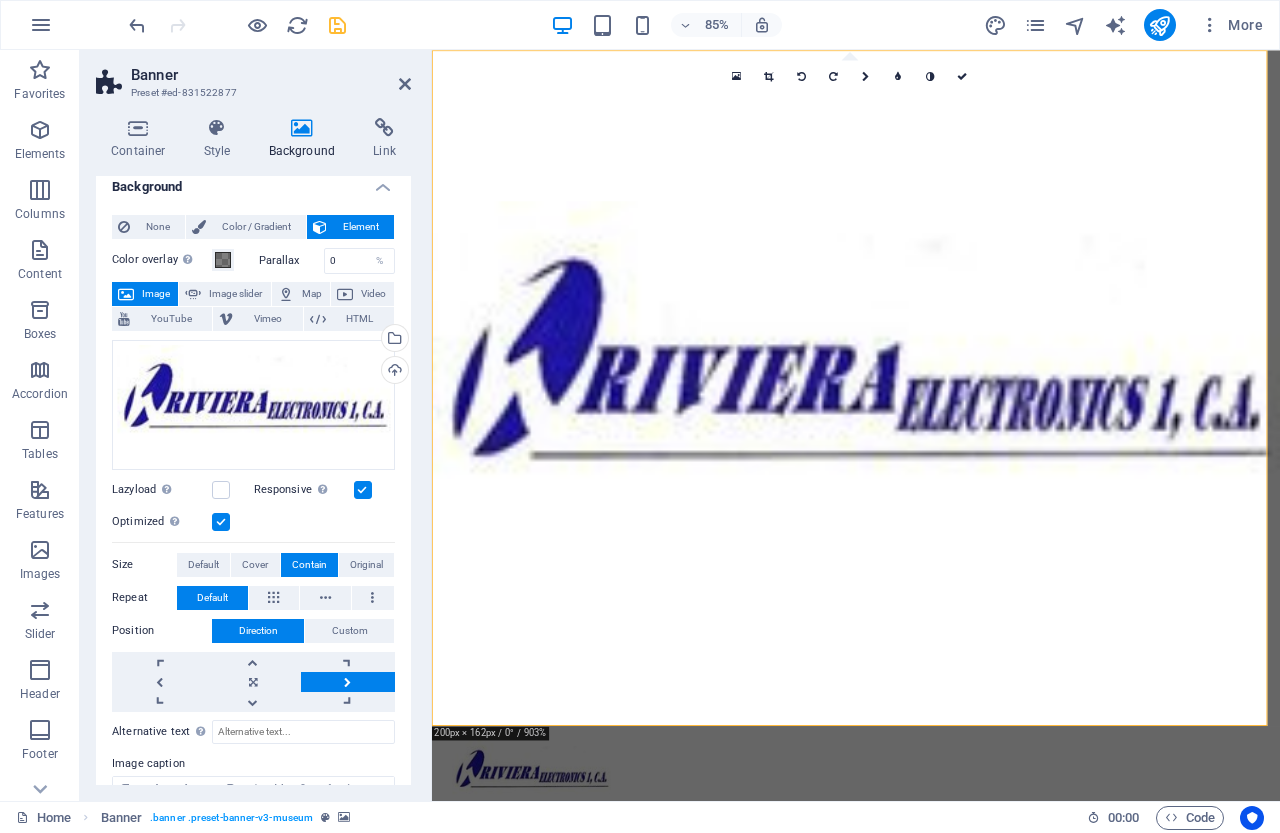 scroll, scrollTop: 0, scrollLeft: 0, axis: both 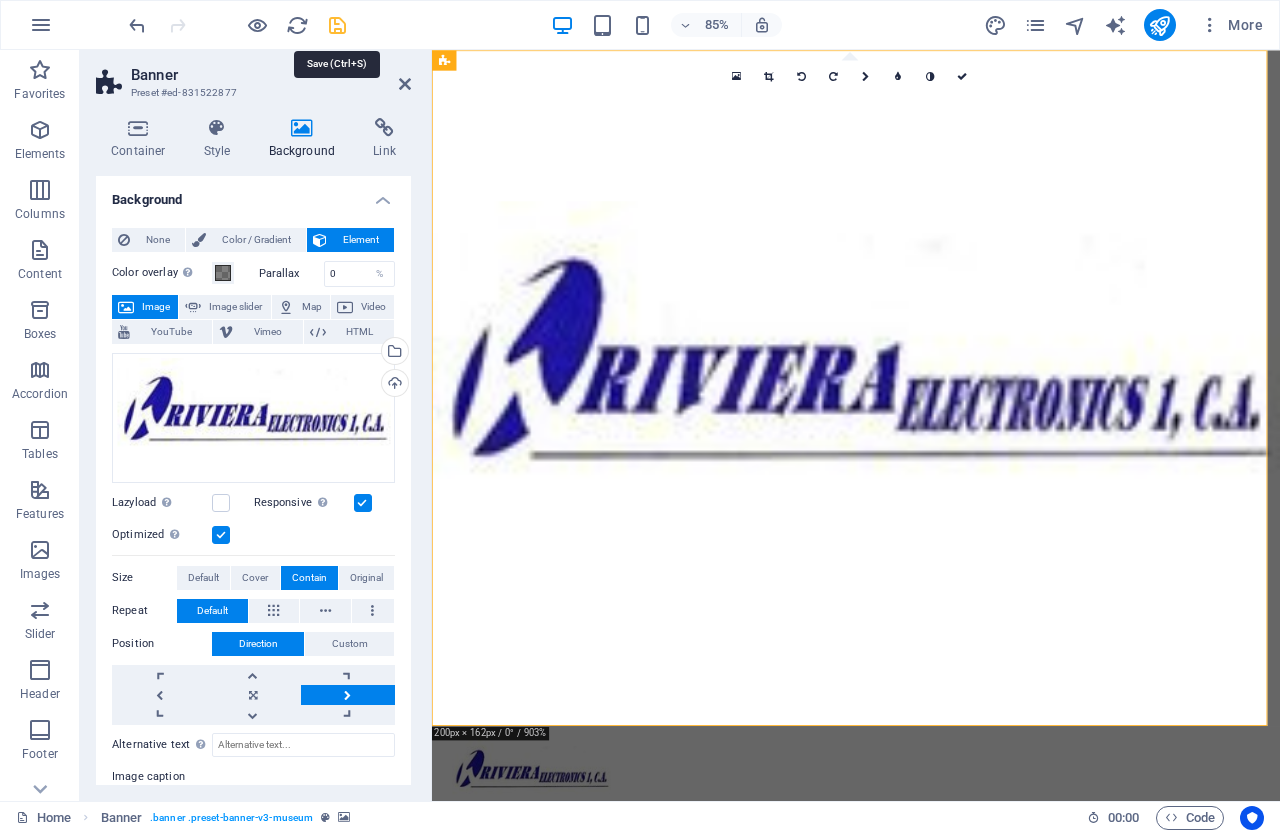 click at bounding box center [337, 25] 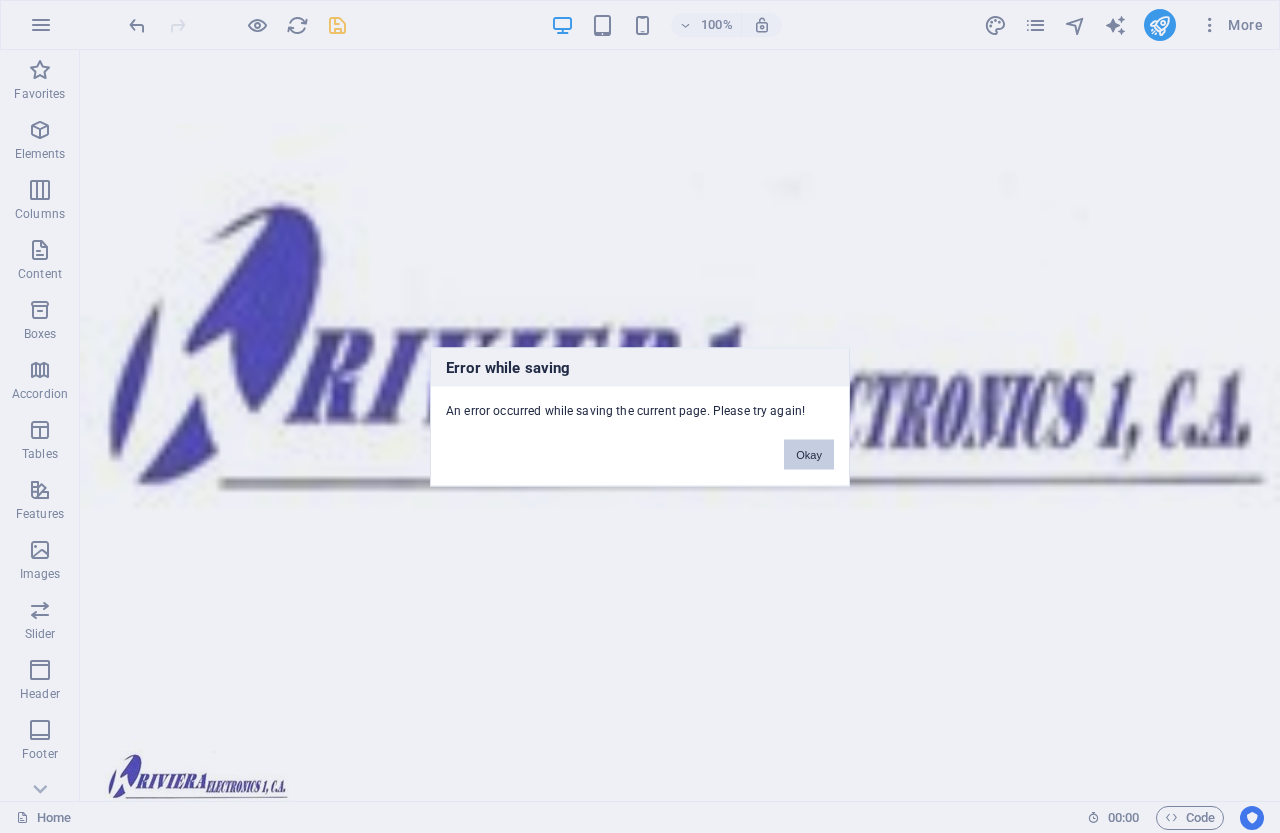 click on "Okay" at bounding box center (809, 454) 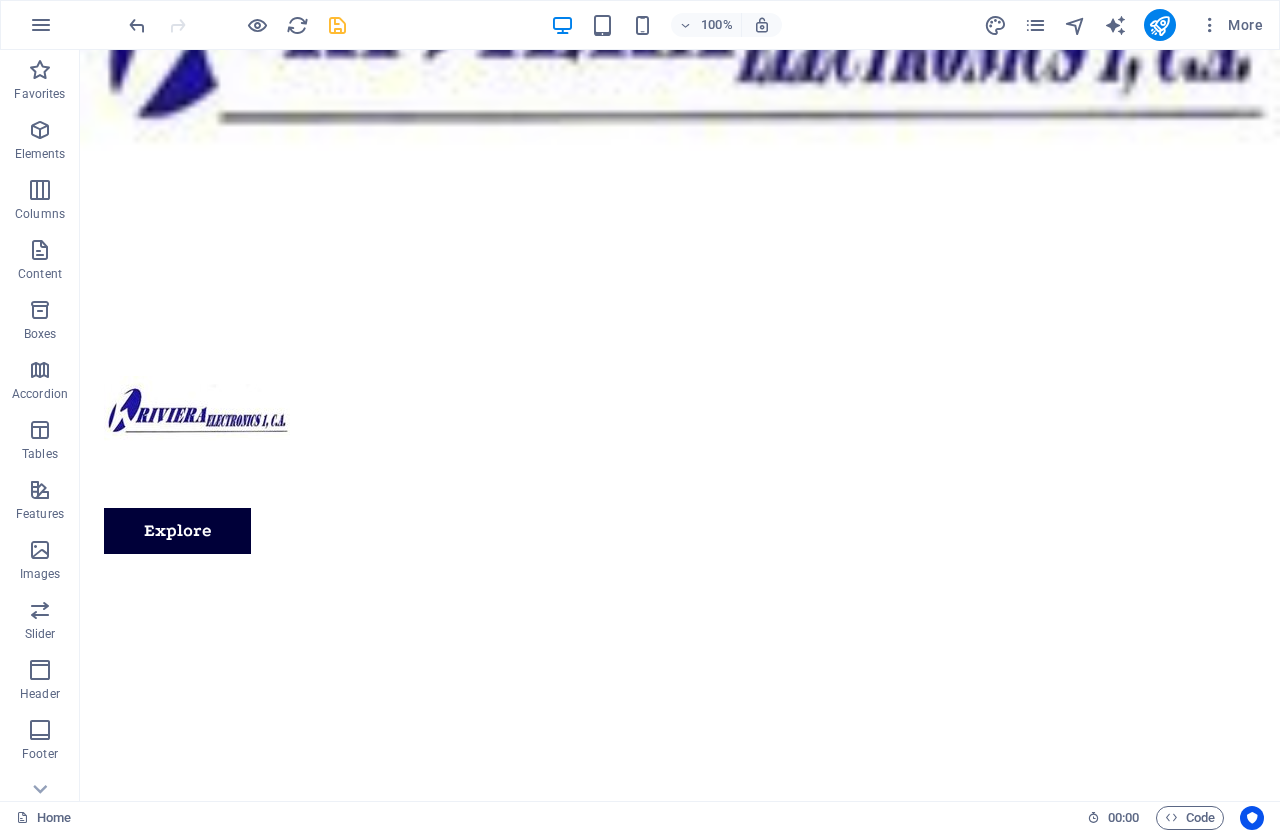 scroll, scrollTop: 0, scrollLeft: 0, axis: both 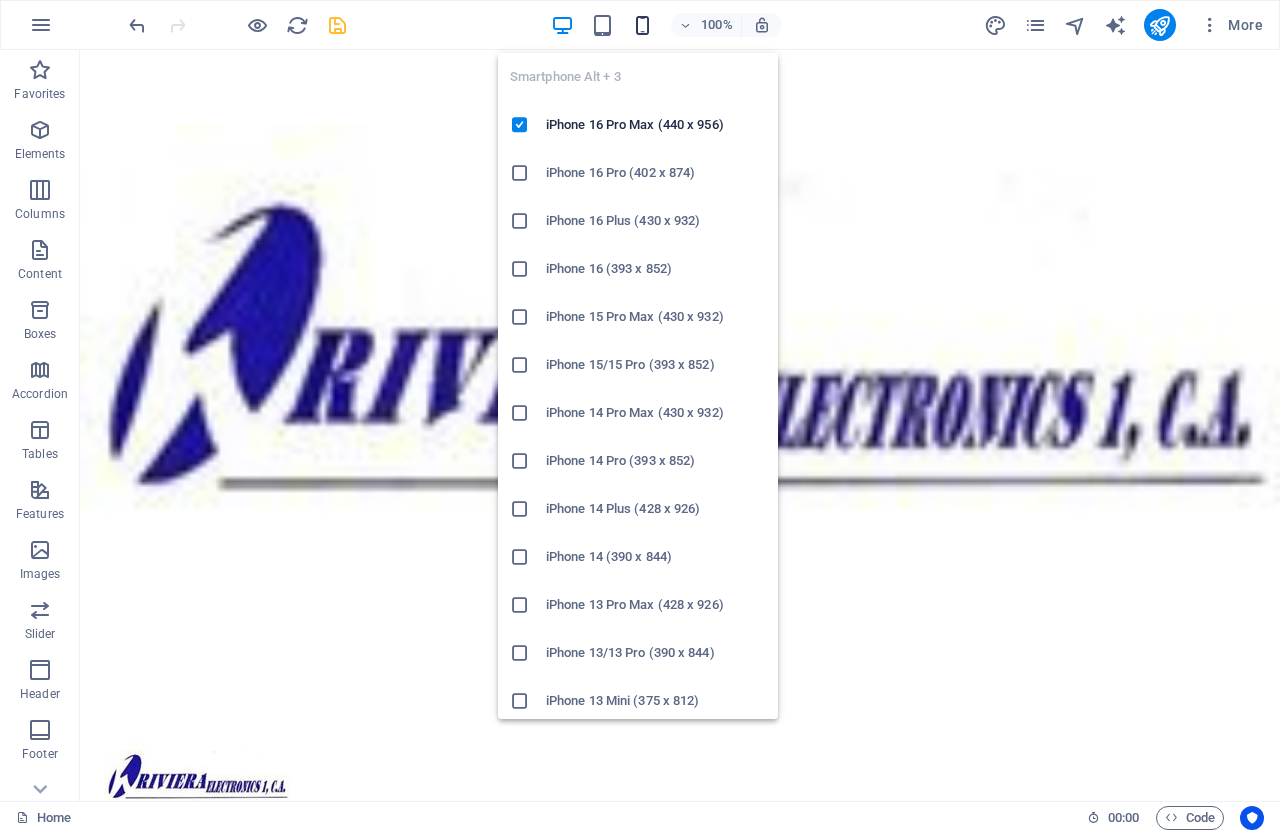 click at bounding box center (642, 25) 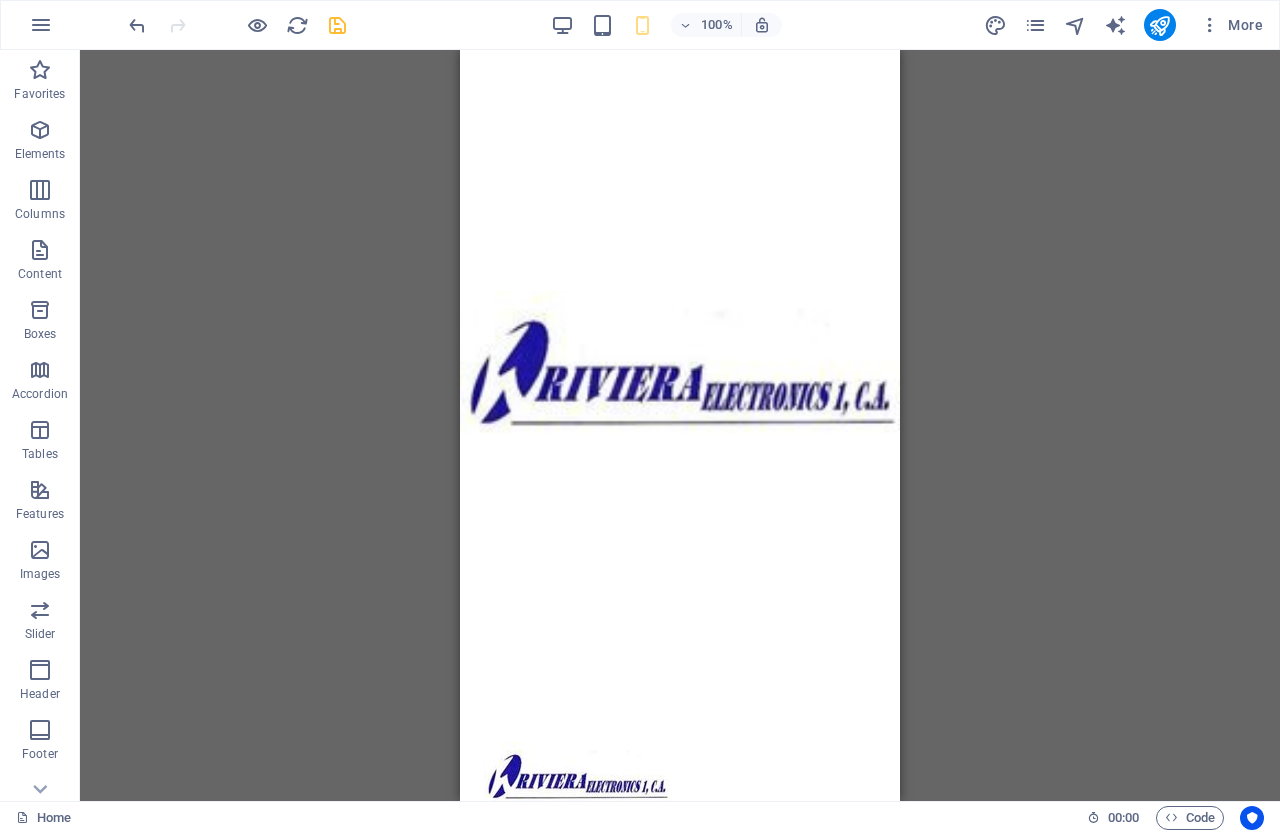 click on "Drag here to replace the existing content. Press “Ctrl” if you want to create a new element.
H1   Banner   Container   Container   Spacer   Text   Spacer   Menu   Banner   Menu Bar   Button   Logo   Container   Image   Container   20-60-20   Container   Container   Image   Container   20-60-20   Container   Container   Image   Container   Text   Slider   Slider   Container   Container   Container   Image   20-60-20   Container   Container   Image   Container   Container   Image   Container   Footer Thrud   Social Media Icons   Icon   Container   Container   Social Media Icons   Separator   Container   Text   Container   Container   Container   Container   Text   Container   Container   Spacer   Container   Spacer   Container   Container   Icon   Container   Spacer   Container   Menu   Container   Container   Logo   Spacer   Text   Button" at bounding box center [680, 425] 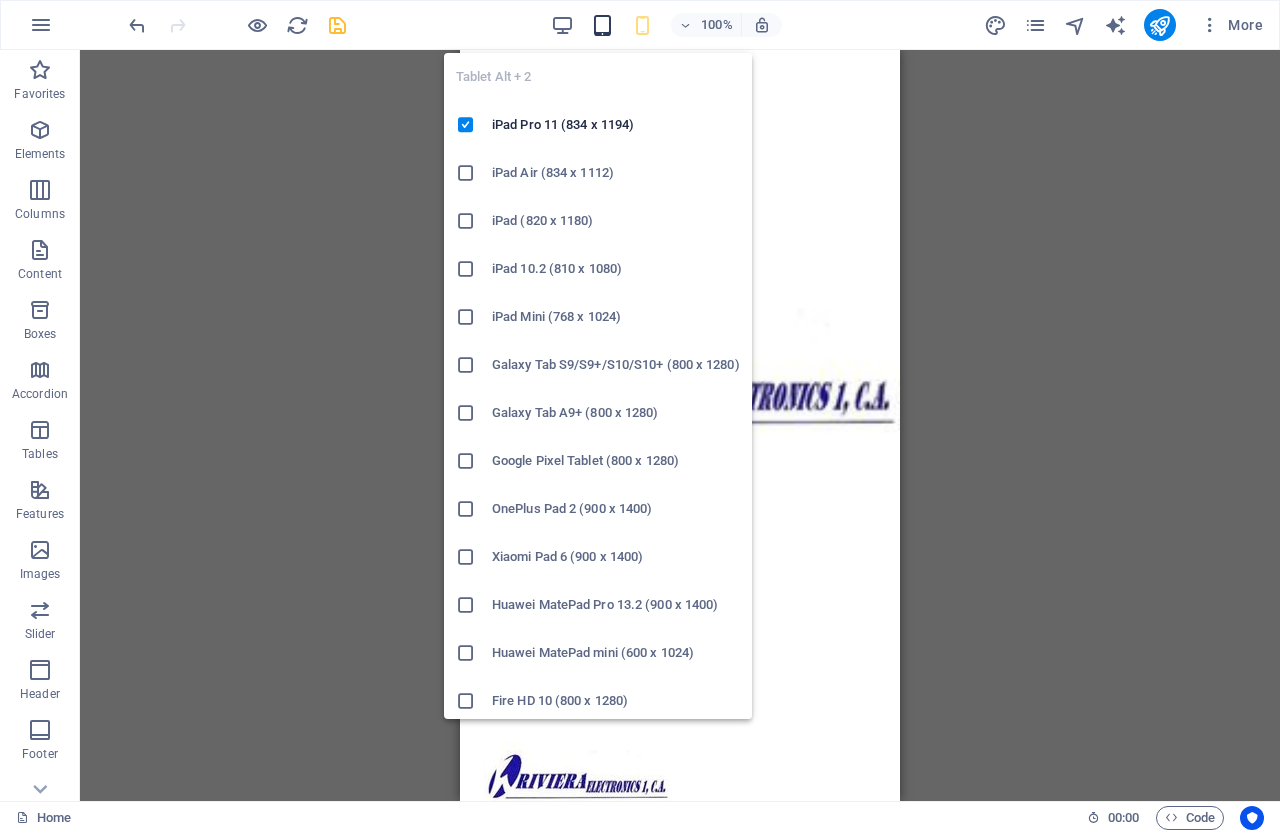 click at bounding box center (602, 25) 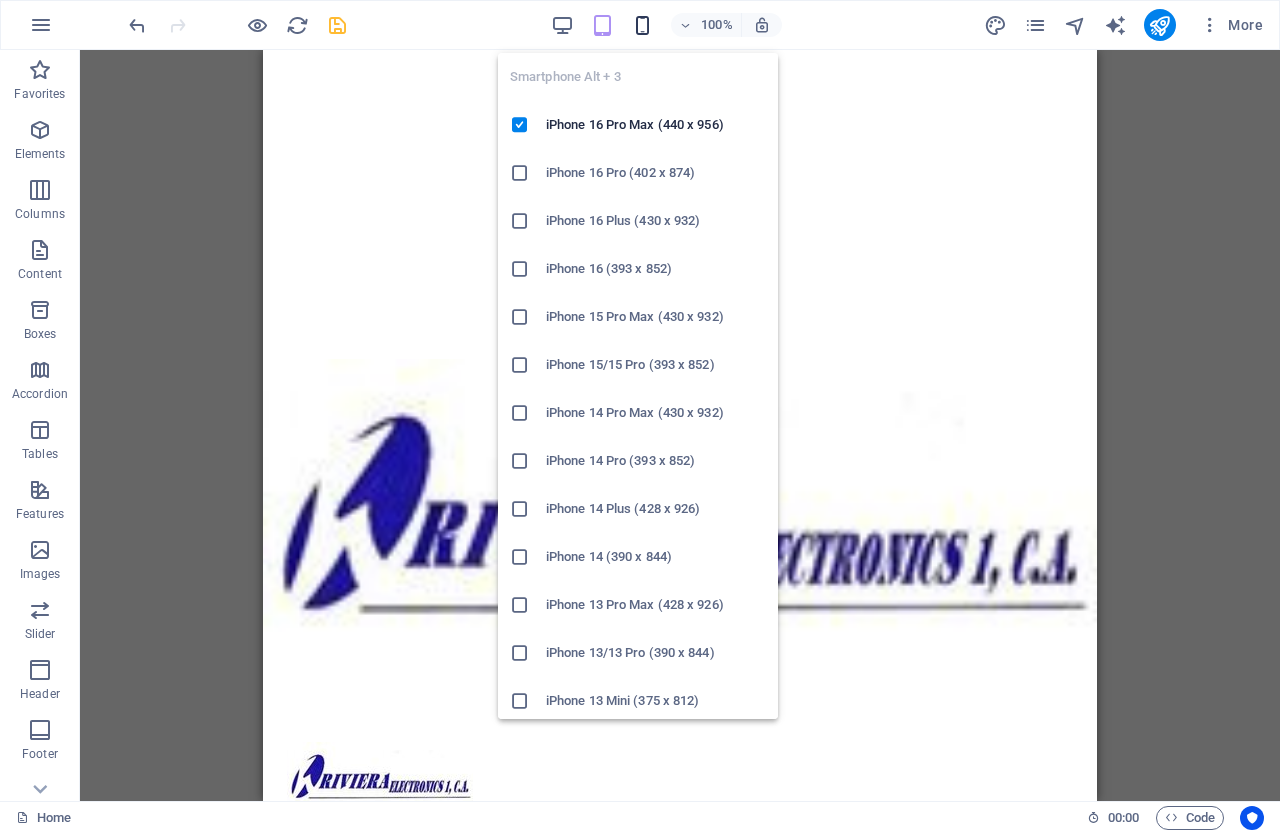 click at bounding box center (642, 25) 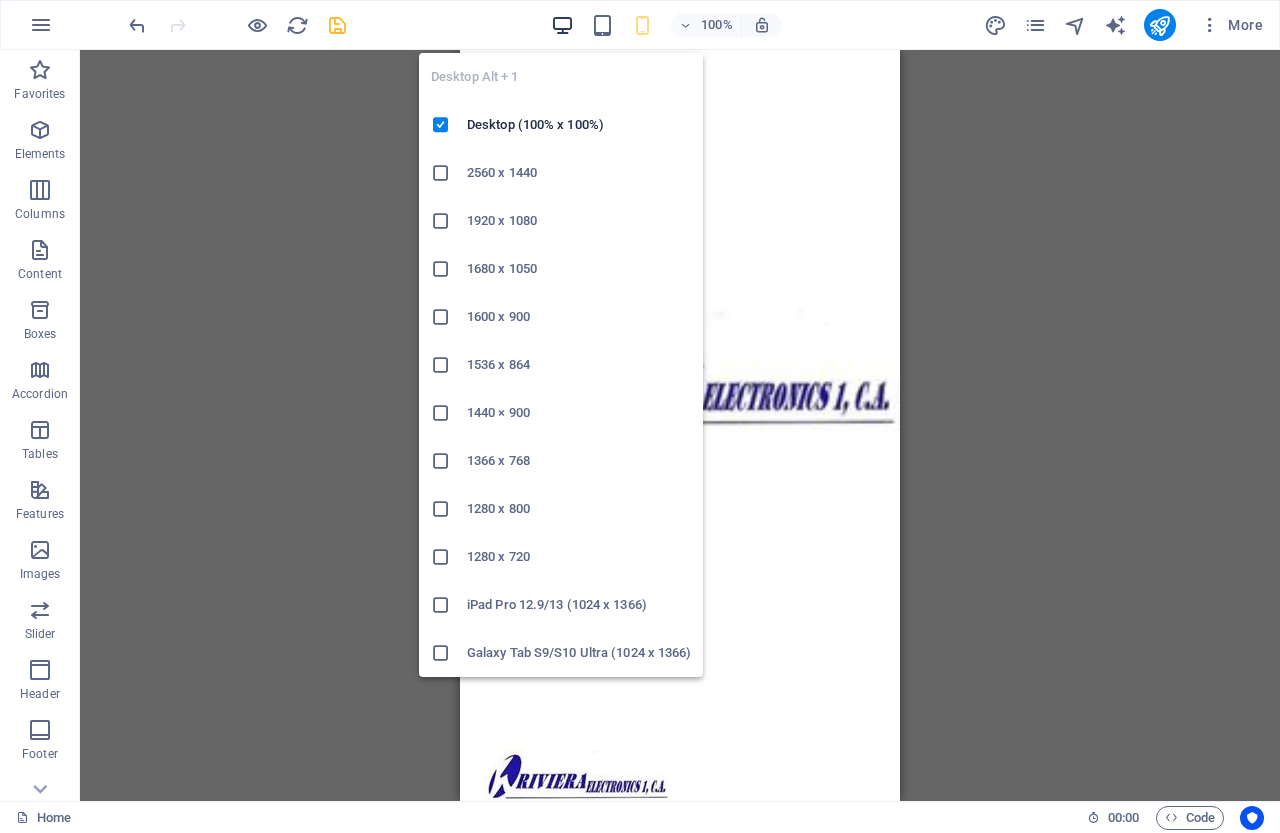 click at bounding box center (562, 25) 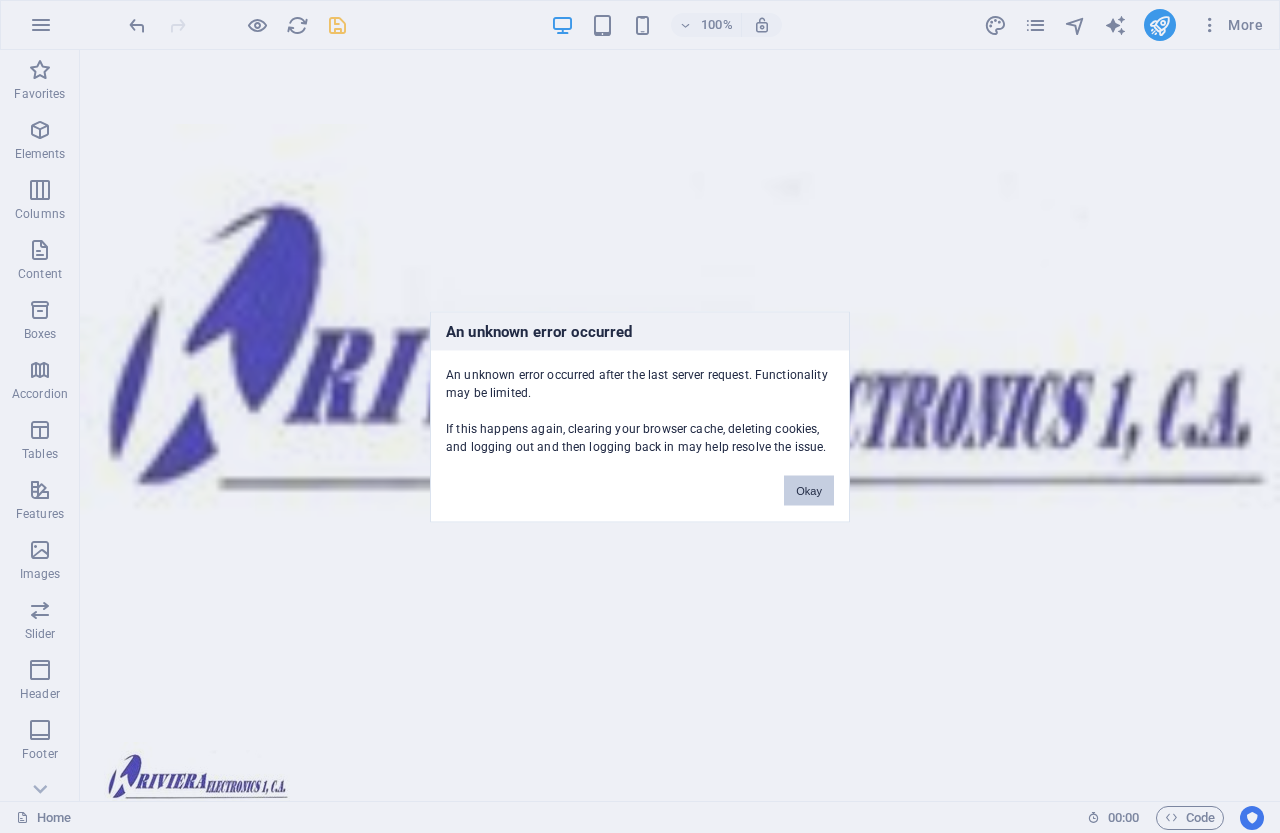 click on "Okay" at bounding box center [809, 490] 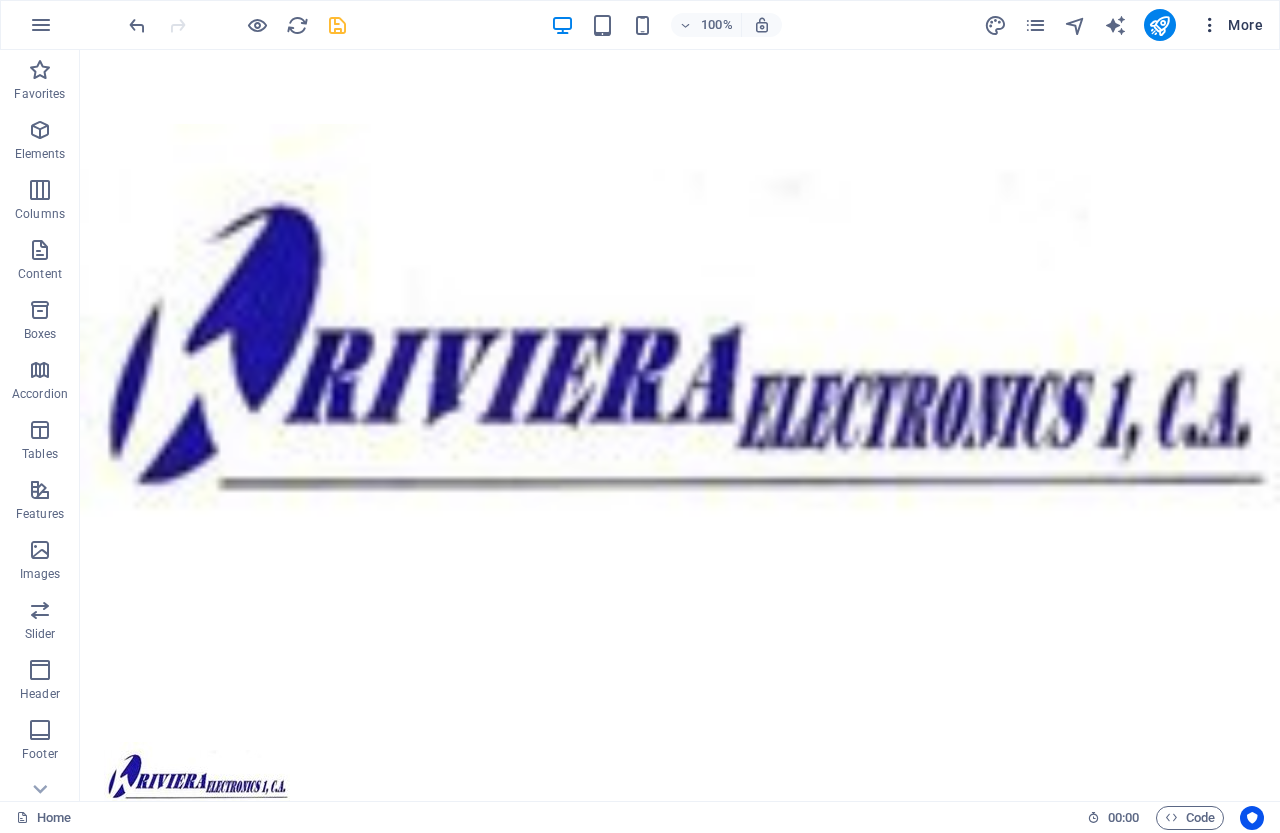 click on "More" at bounding box center (1231, 25) 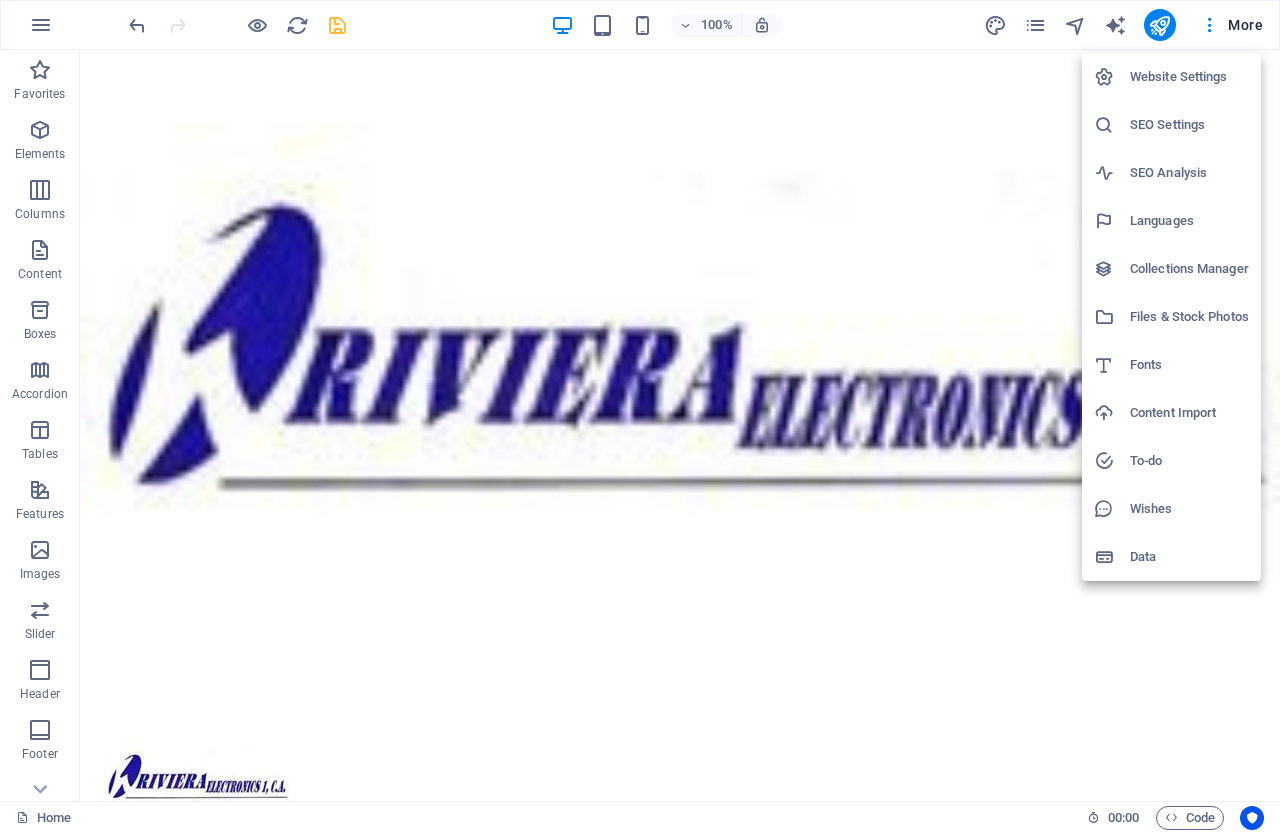 click on "Website Settings" at bounding box center [1189, 77] 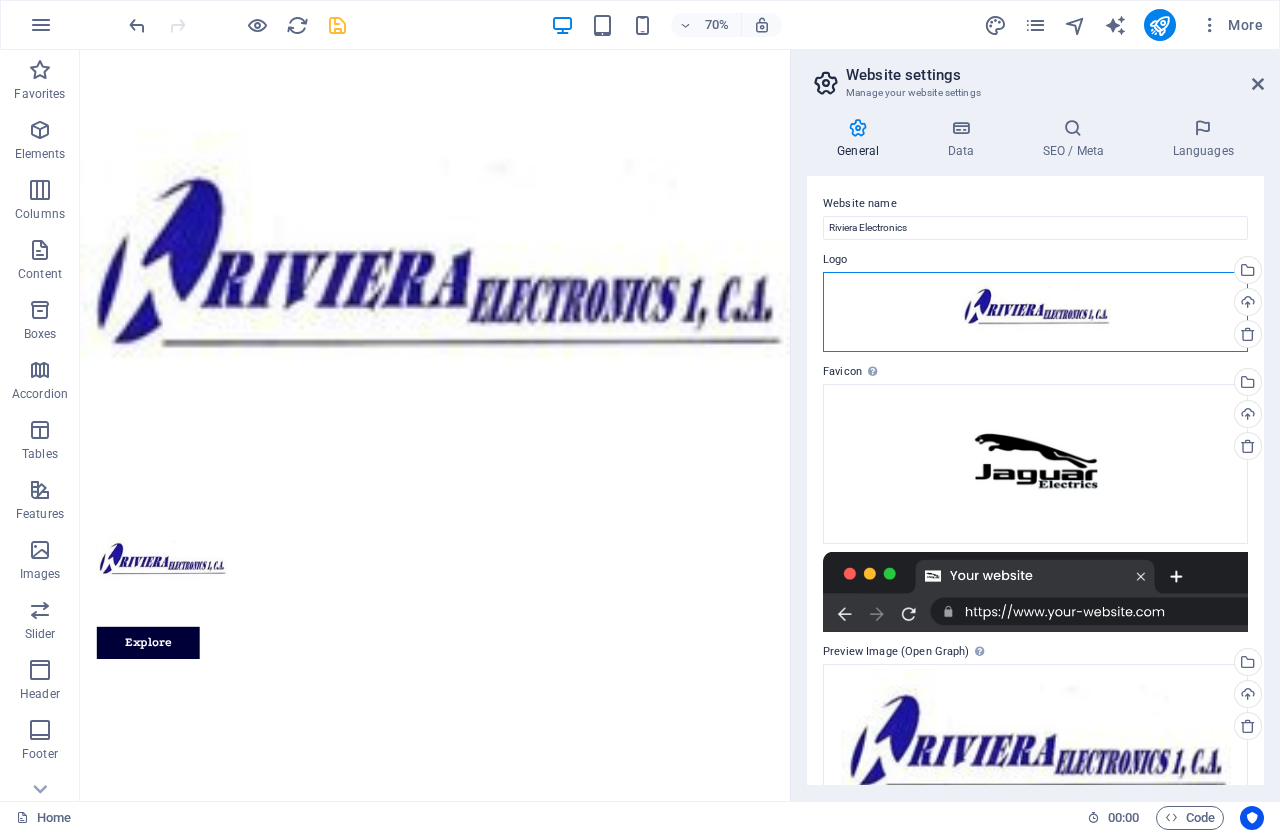 click on "Drag files here, click to choose files or select files from Files or our free stock photos & videos" at bounding box center (1035, 312) 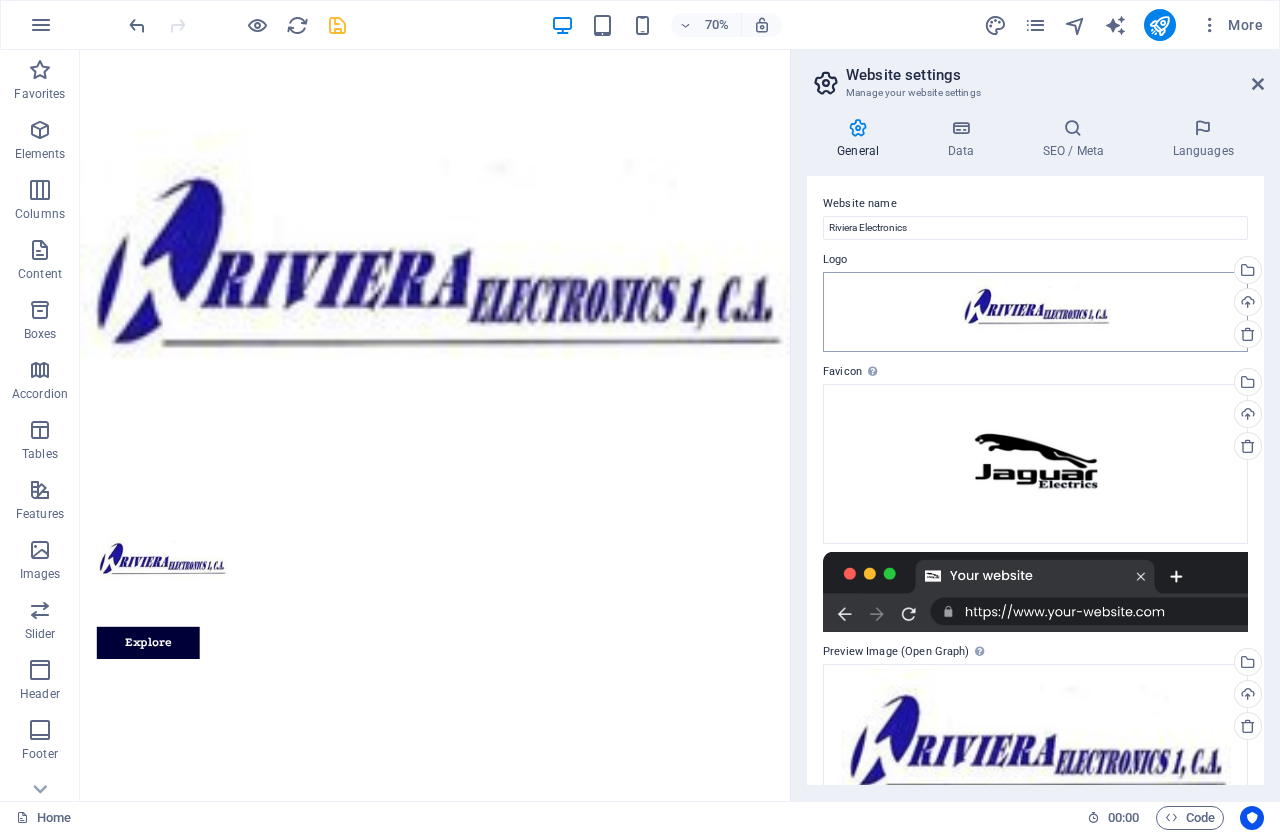 click on "Individual Home Favorites Elements Columns Content Boxes Accordion Tables Features Images Slider Header Footer Forms Marketing Collections
Drag here to replace the existing content. Press “Ctrl” if you want to create a new element.
H1   Banner   Container   Container   Spacer   Text   Spacer   Menu   Banner   Menu Bar   Button   Logo   Container   Image   Container   20-60-20   Container   Container   Image   Container   20-60-20   Container   Container   Image   Container   Text   Slider   Slider   Container   Container   Container   Image   20-60-20   Container   Container   Image   Container   Container   Image   Container   Footer Thrud   Social Media Icons   Icon   Container   Container   Social Media Icons   Separator   Container   Text   Container   Container   Container   Container   Text   Container   Container   Spacer   Container   Spacer   Container   Container   Icon   Container   Spacer" at bounding box center [640, 416] 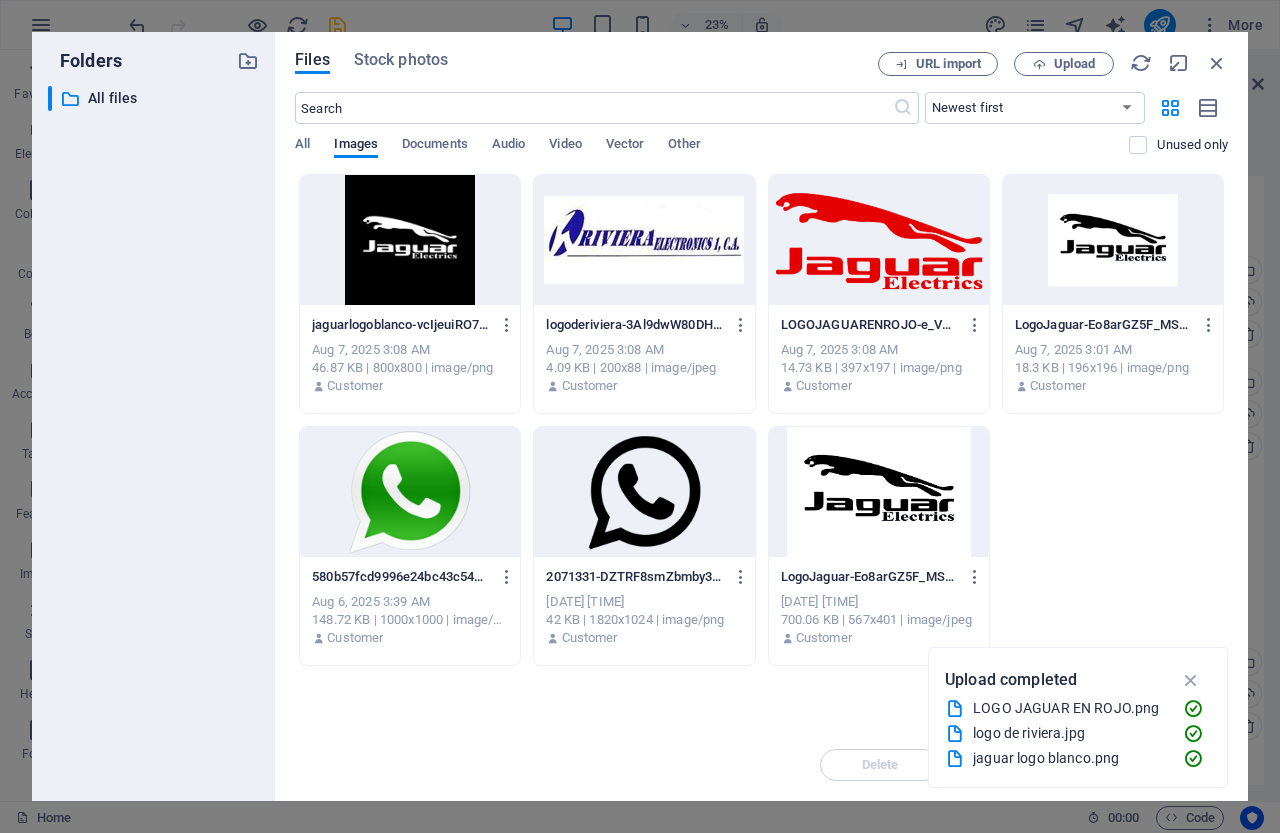 click at bounding box center [879, 492] 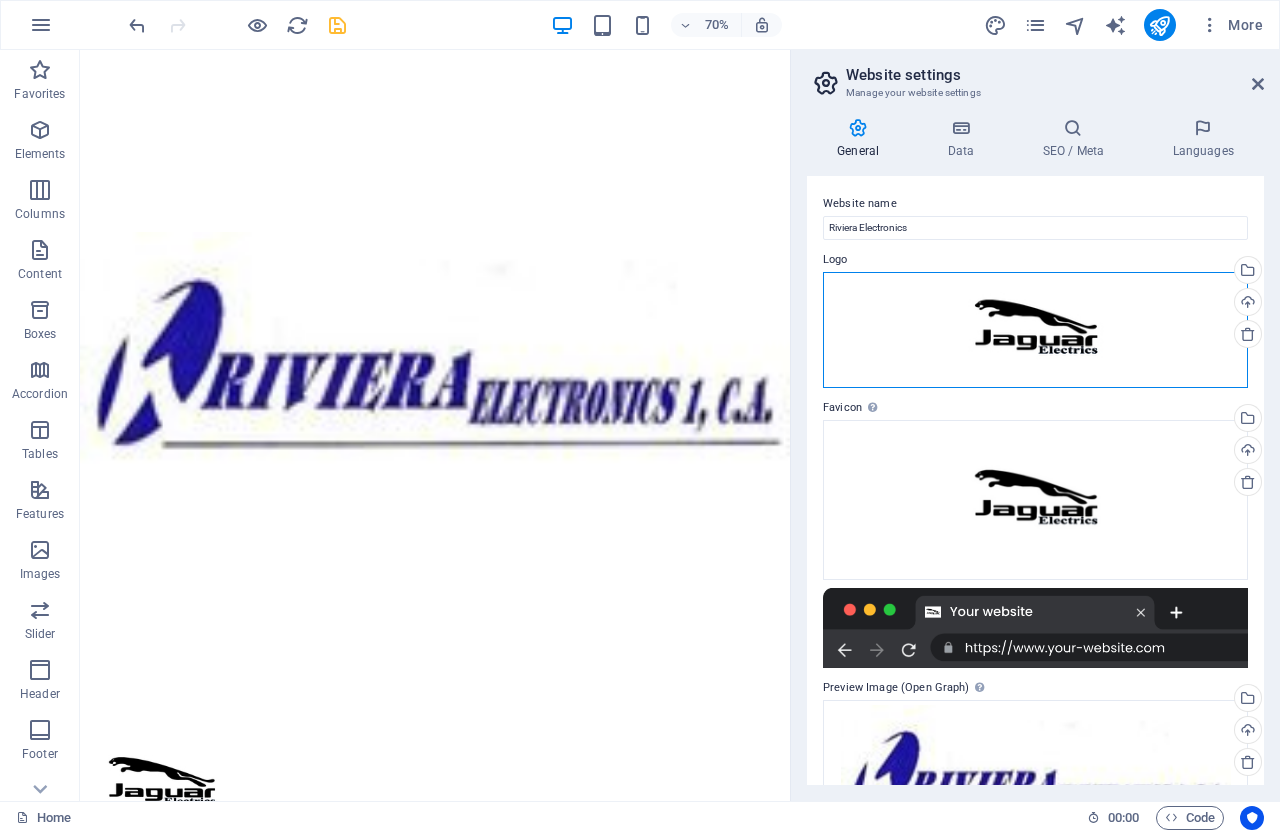 click on "Drag files here, click to choose files or select files from Files or our free stock photos & videos" at bounding box center [1035, 330] 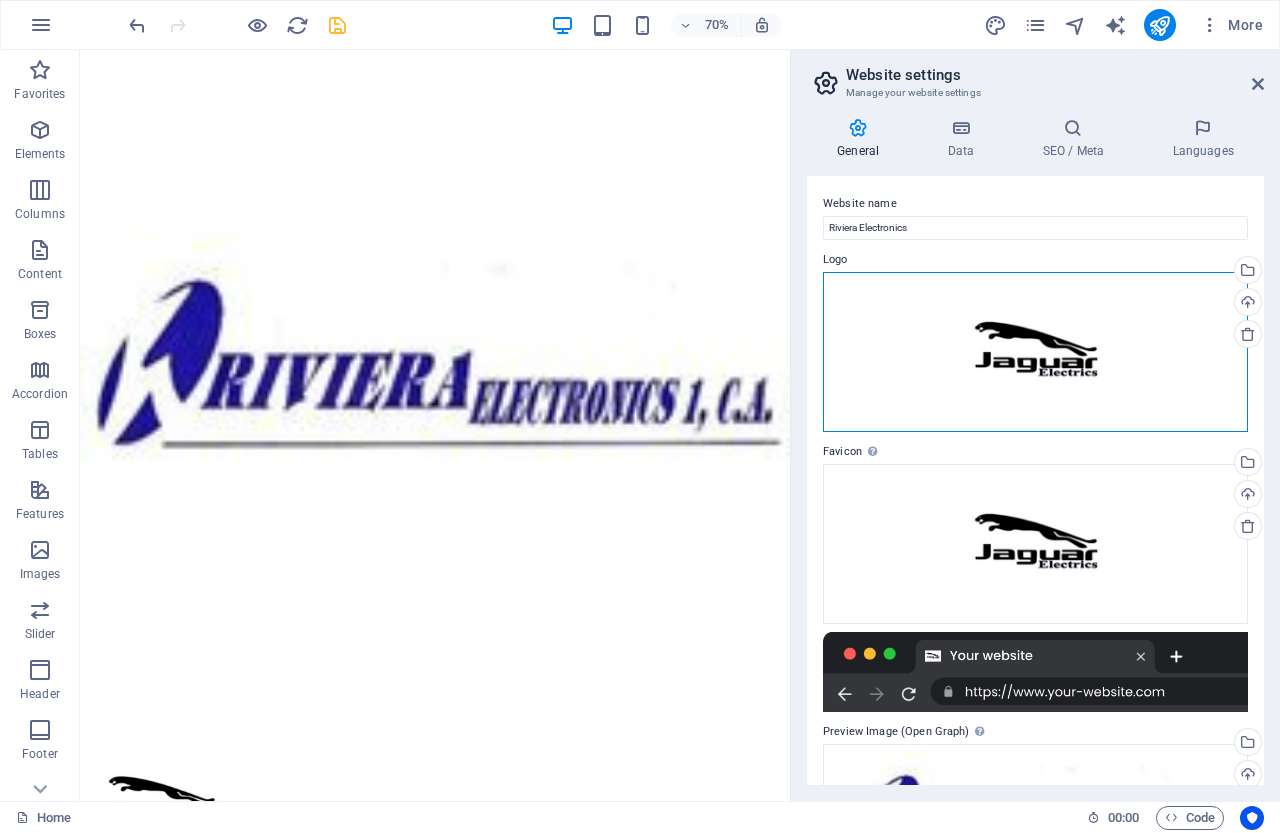 click on "Drag files here, click to choose files or select files from Files or our free stock photos & videos" at bounding box center (1035, 352) 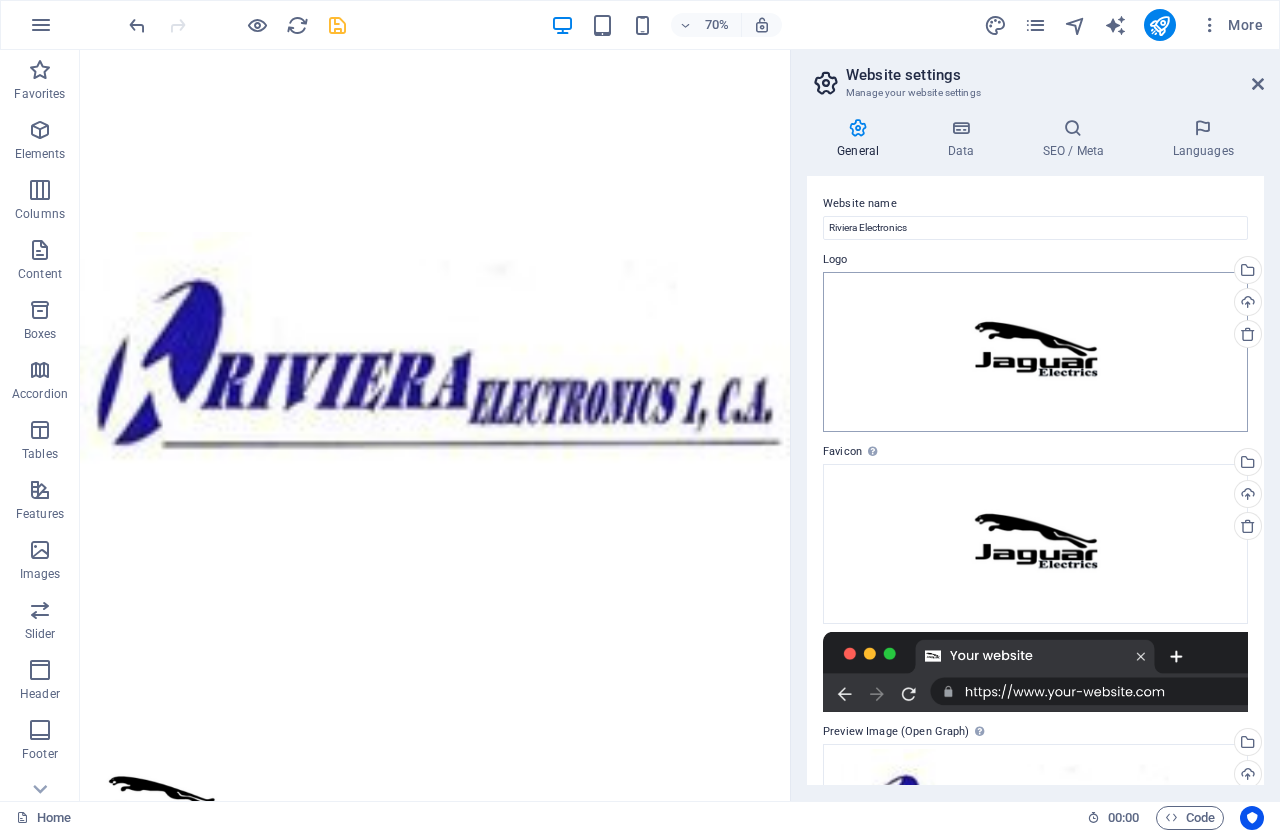click on "Individual Home Favorites Elements Columns Content Boxes Accordion Tables Features Images Slider Header Footer Forms Marketing Collections
Drag here to replace the existing content. Press “Ctrl” if you want to create a new element.
H1   Banner   Container   Container   Spacer   Text   Spacer   Menu   Banner   Menu Bar   Button   Logo   Container   Image   Container   20-60-20   Container   Container   Image   Container   20-60-20   Container   Container   Image   Container   Text   Slider   Slider   Container   Container   Container   Image   20-60-20   Container   Container   Image   Container   Container   Image   Container   Footer Thrud   Social Media Icons   Icon   Container   Container   Social Media Icons   Separator   Container   Text   Container   Container   Container   Container   Text   Container   Container   Spacer   Container   Spacer   Container   Container   Icon   Container   Spacer" at bounding box center (640, 416) 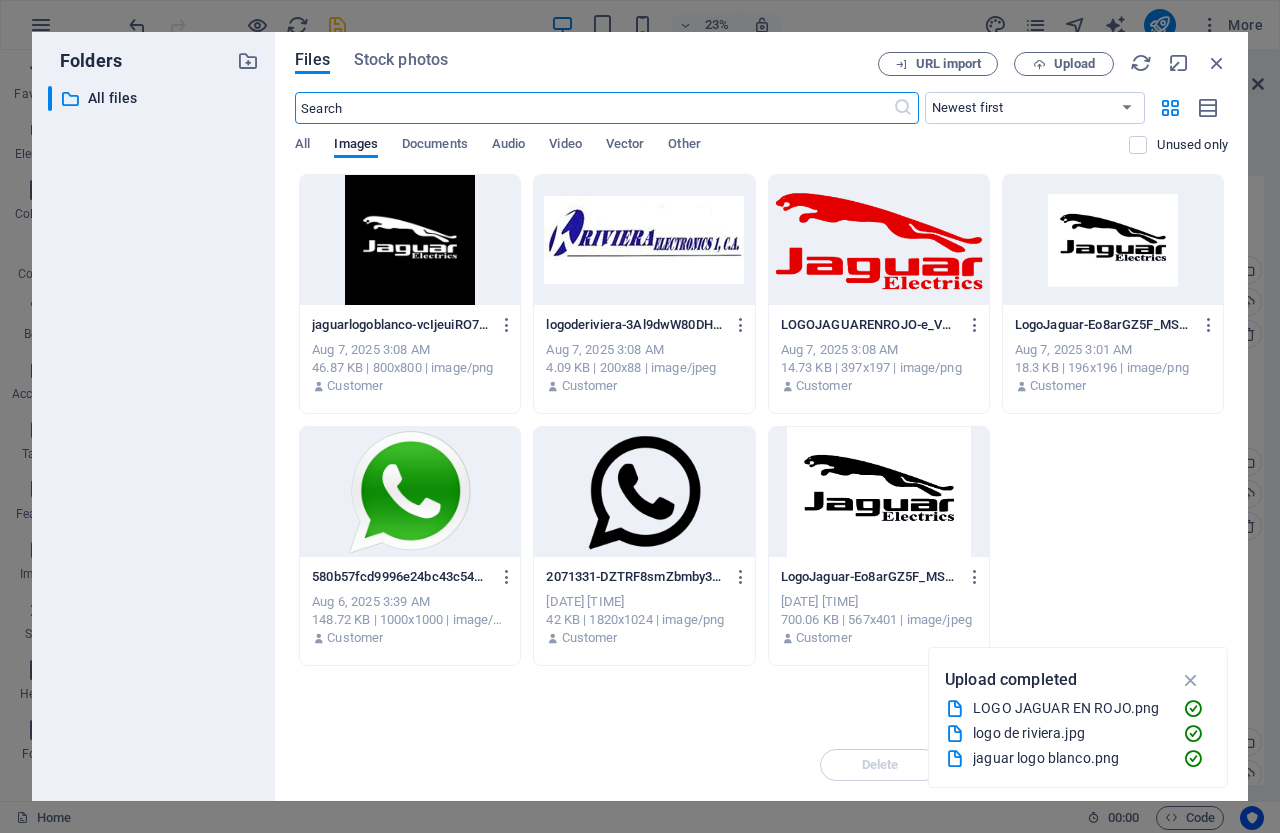 click at bounding box center (410, 240) 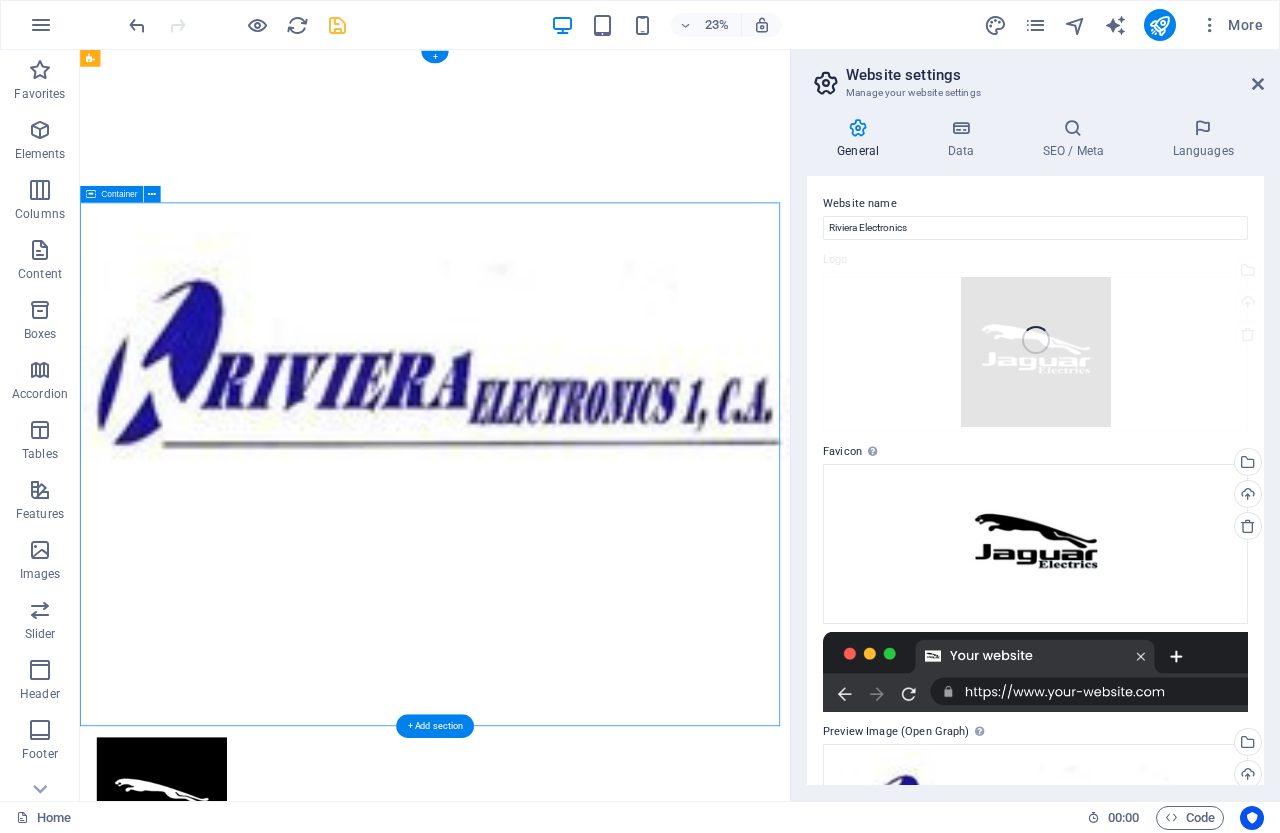 drag, startPoint x: 510, startPoint y: 289, endPoint x: 580, endPoint y: 321, distance: 76.96753 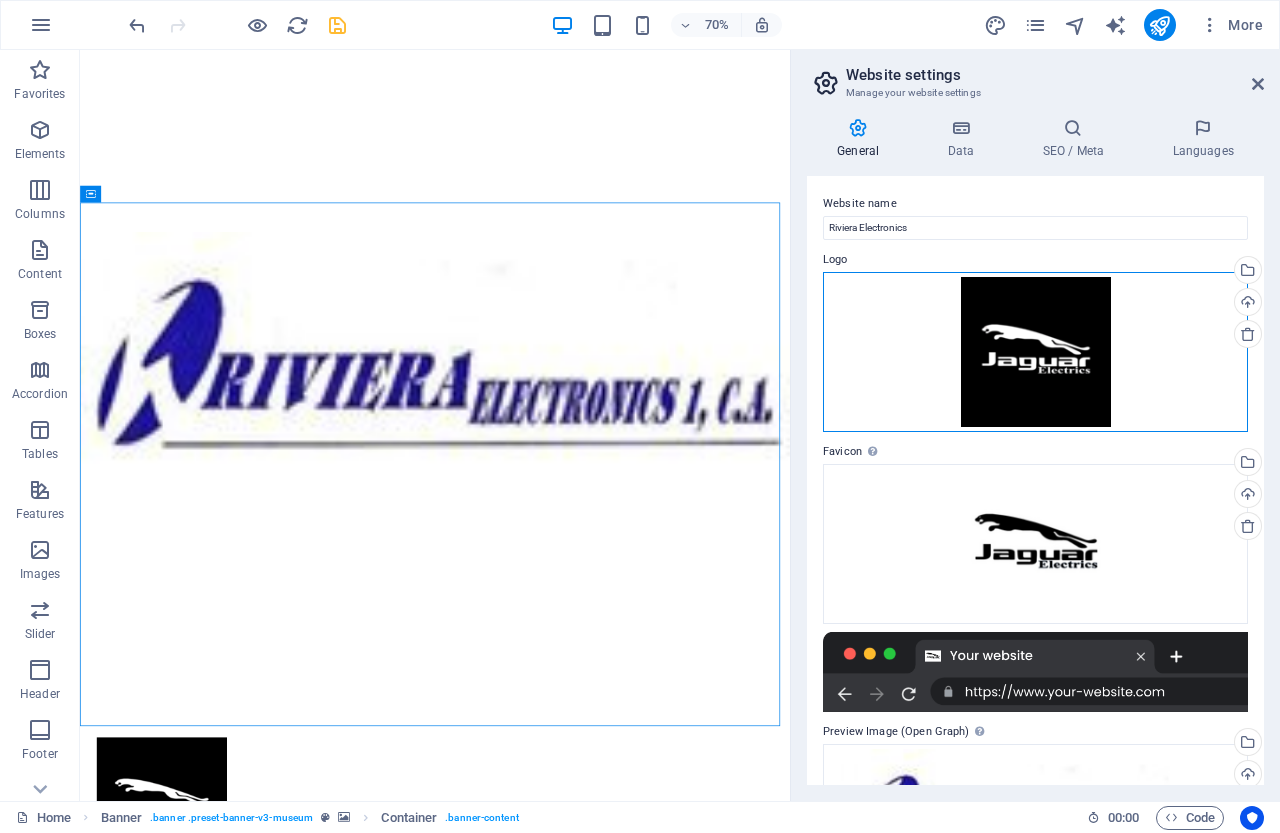 click on "Drag files here, click to choose files or select files from Files or our free stock photos & videos" at bounding box center [1035, 352] 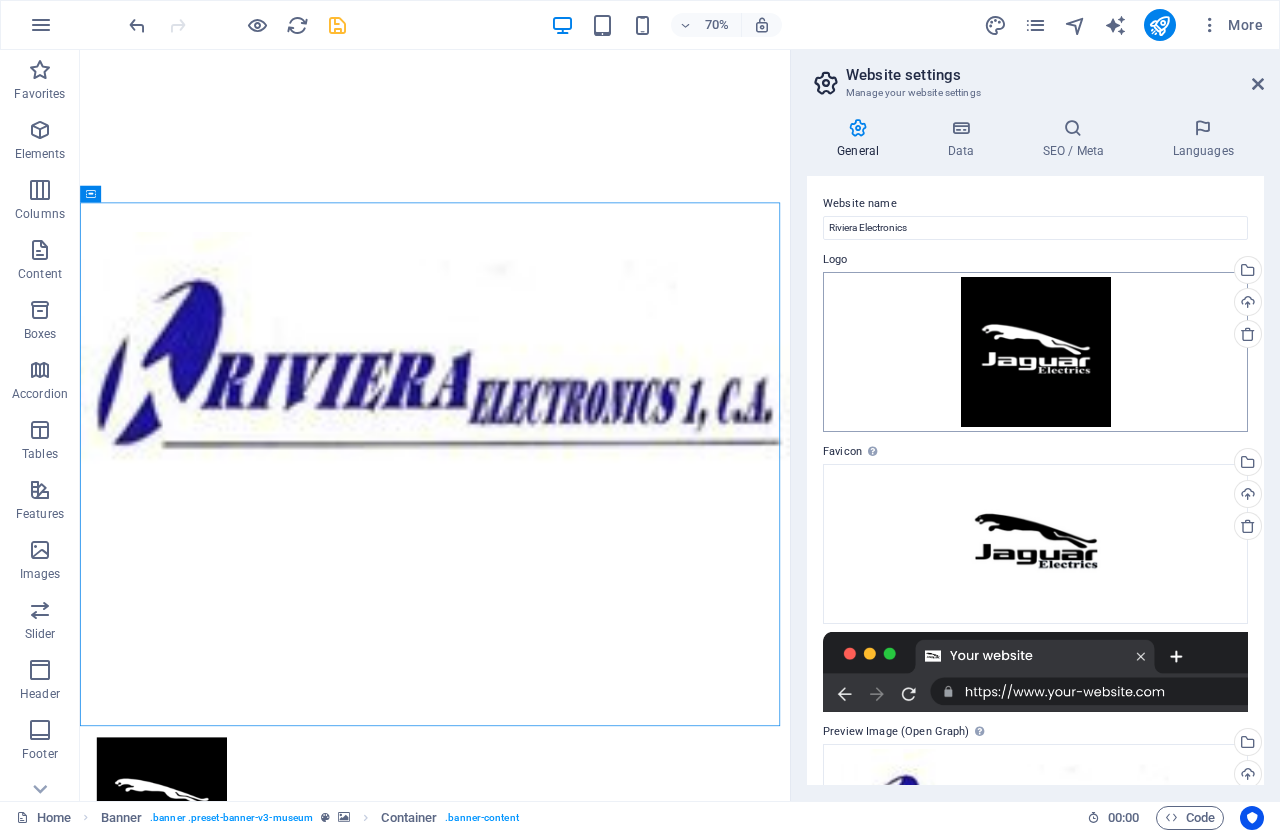 click on "Individual Home Favorites Elements Columns Content Boxes Accordion Tables Features Images Slider Header Footer Forms Marketing Collections
Drag here to replace the existing content. Press “Ctrl” if you want to create a new element.
H1   Banner   Container   Container   Spacer   Text   Spacer   Menu   Banner   Menu Bar   Button   Logo   Container   Image   Container   20-60-20   Container   Container   Image   Container   20-60-20   Container   Container   Image   Container   Text   Slider   Slider   Container   Container   Container   Image   20-60-20   Container   Container   Image   Container   Container   Image   Container   Footer Thrud   Social Media Icons   Icon   Container   Container   Social Media Icons   Separator   Container   Text   Container   Container   Container   Container   Text   Container   Container   Spacer   Container   Spacer   Container   Container   Icon   Container   Spacer" at bounding box center [640, 416] 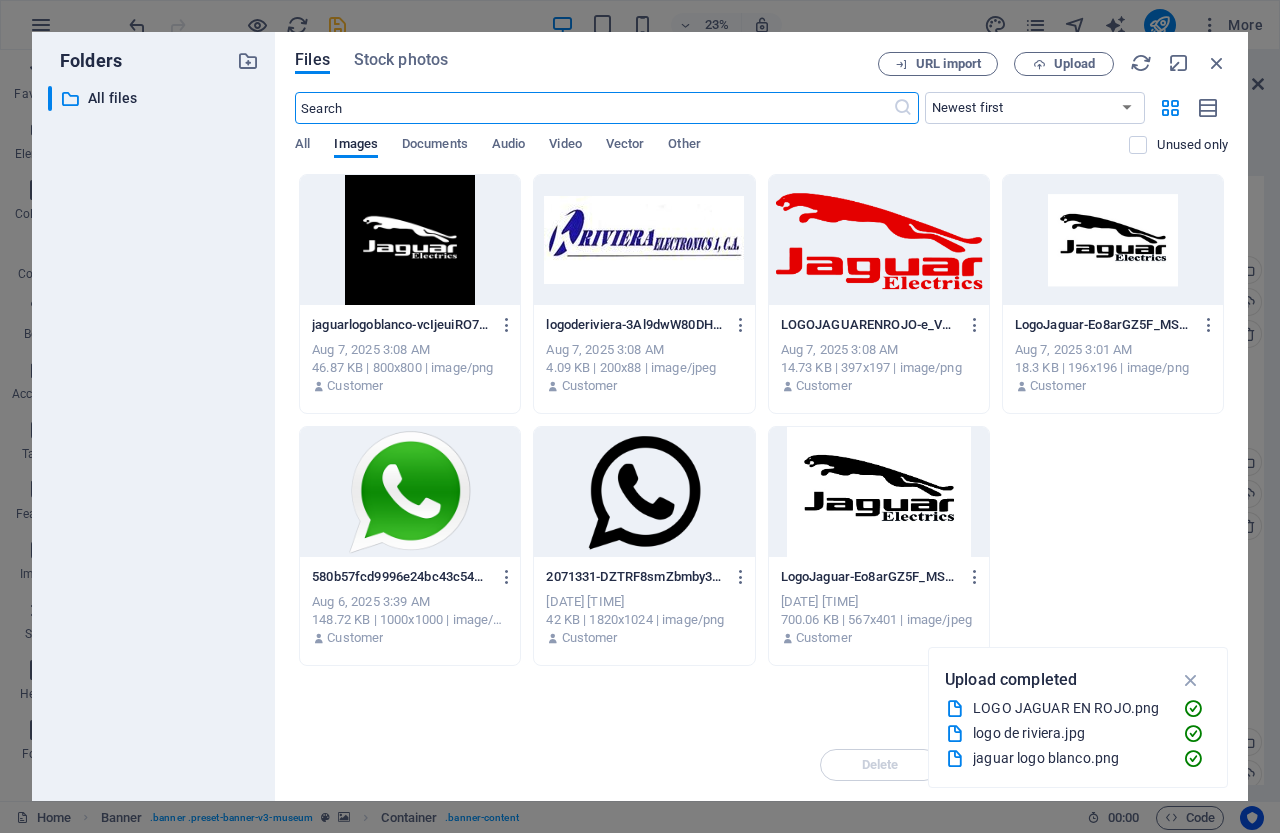 click at bounding box center (1113, 240) 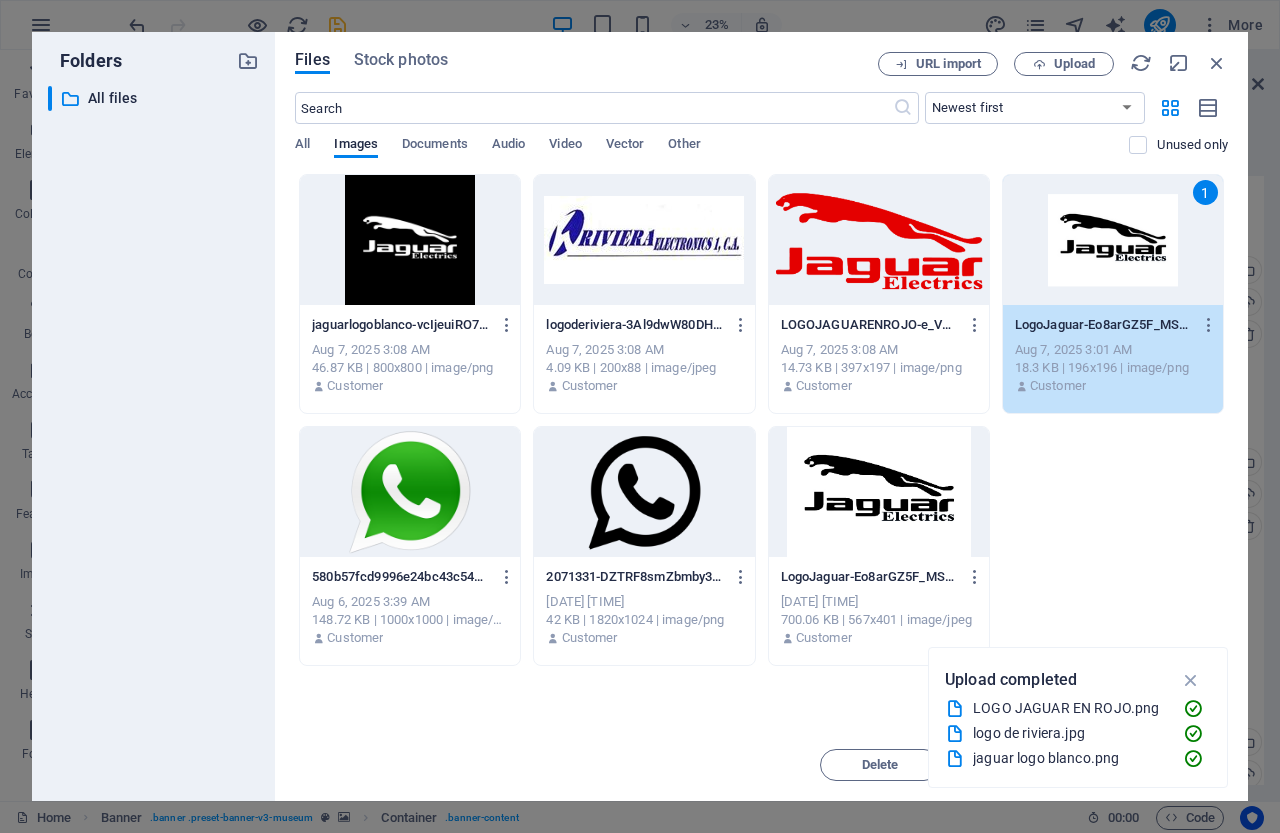 click on "1" at bounding box center (1113, 240) 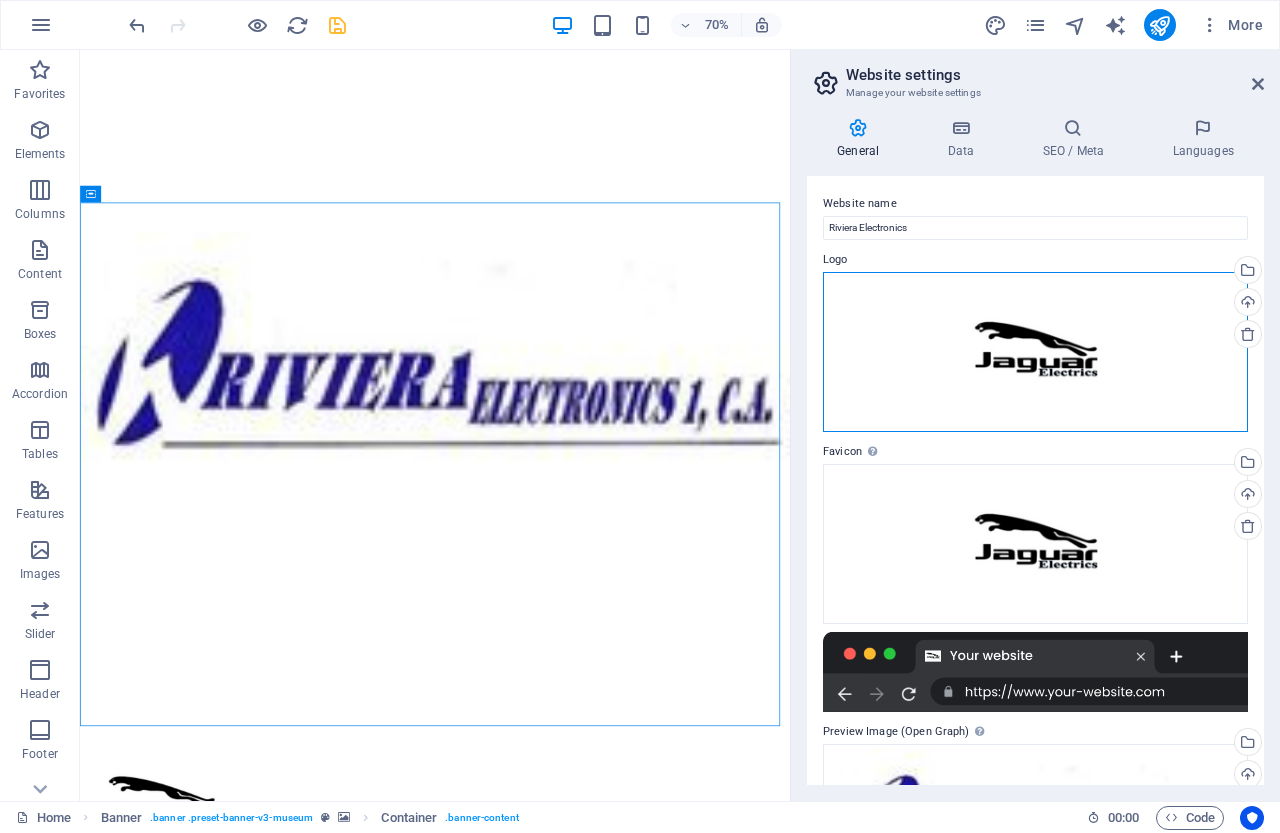click on "Drag files here, click to choose files or select files from Files or our free stock photos & videos" at bounding box center [1035, 352] 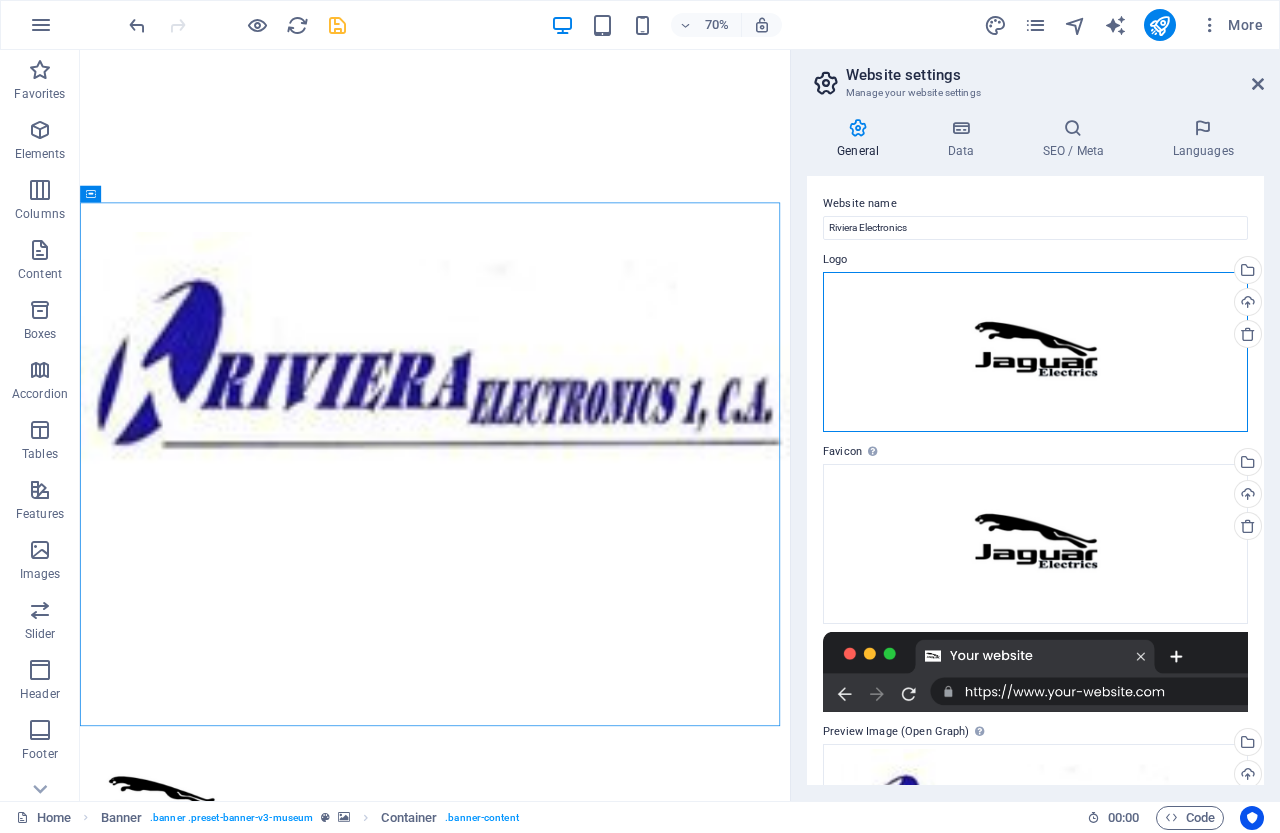 click on "Drag files here, click to choose files or select files from Files or our free stock photos & videos" at bounding box center [1035, 352] 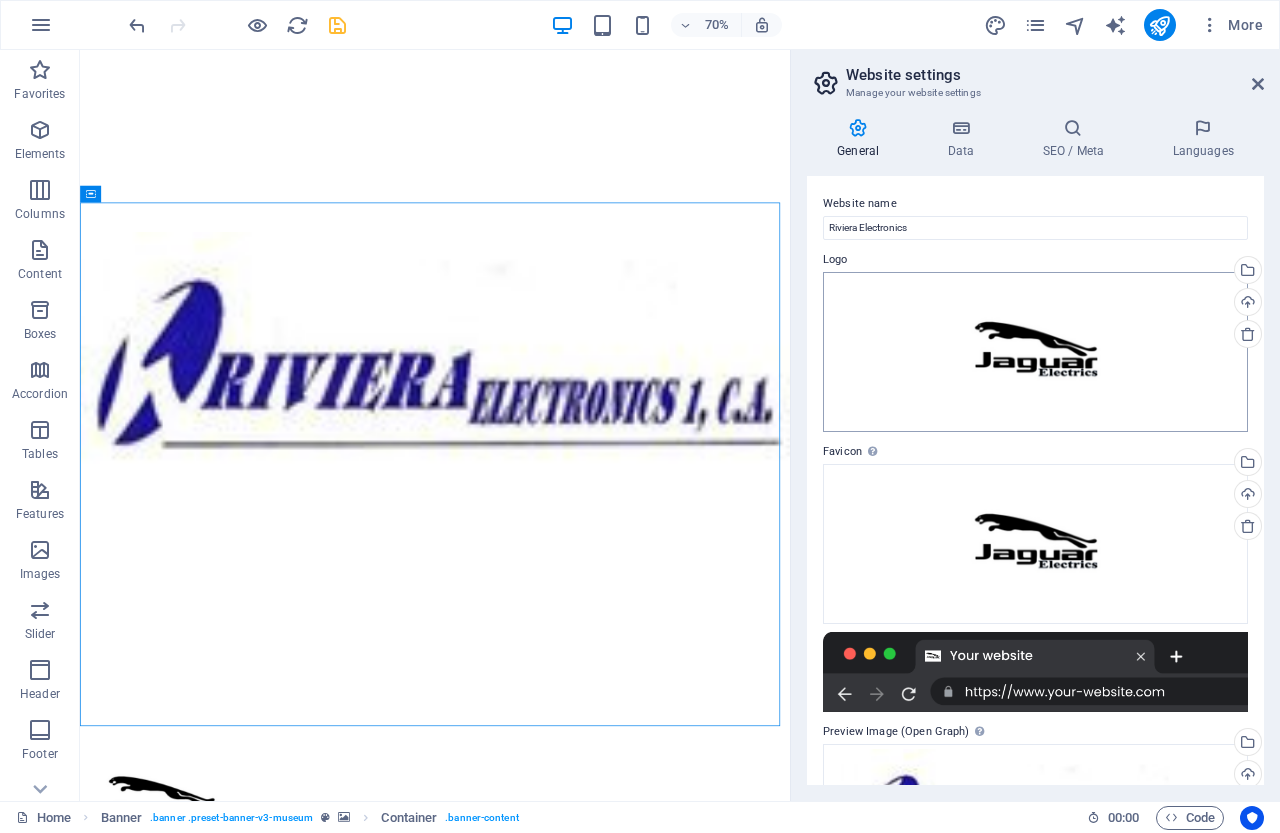 click on "Individual Home Favorites Elements Columns Content Boxes Accordion Tables Features Images Slider Header Footer Forms Marketing Collections
Drag here to replace the existing content. Press “Ctrl” if you want to create a new element.
H1   Banner   Container   Container   Spacer   Text   Spacer   Menu   Banner   Menu Bar   Button   Logo   Container   Image   Container   20-60-20   Container   Container   Image   Container   20-60-20   Container   Container   Image   Container   Text   Slider   Slider   Container   Container   Container   Image   20-60-20   Container   Container   Image   Container   Container   Image   Container   Footer Thrud   Social Media Icons   Icon   Container   Container   Social Media Icons   Separator   Container   Text   Container   Container   Container   Container   Text   Container   Container   Spacer   Container   Spacer   Container   Container   Icon   Container   Spacer" at bounding box center (640, 416) 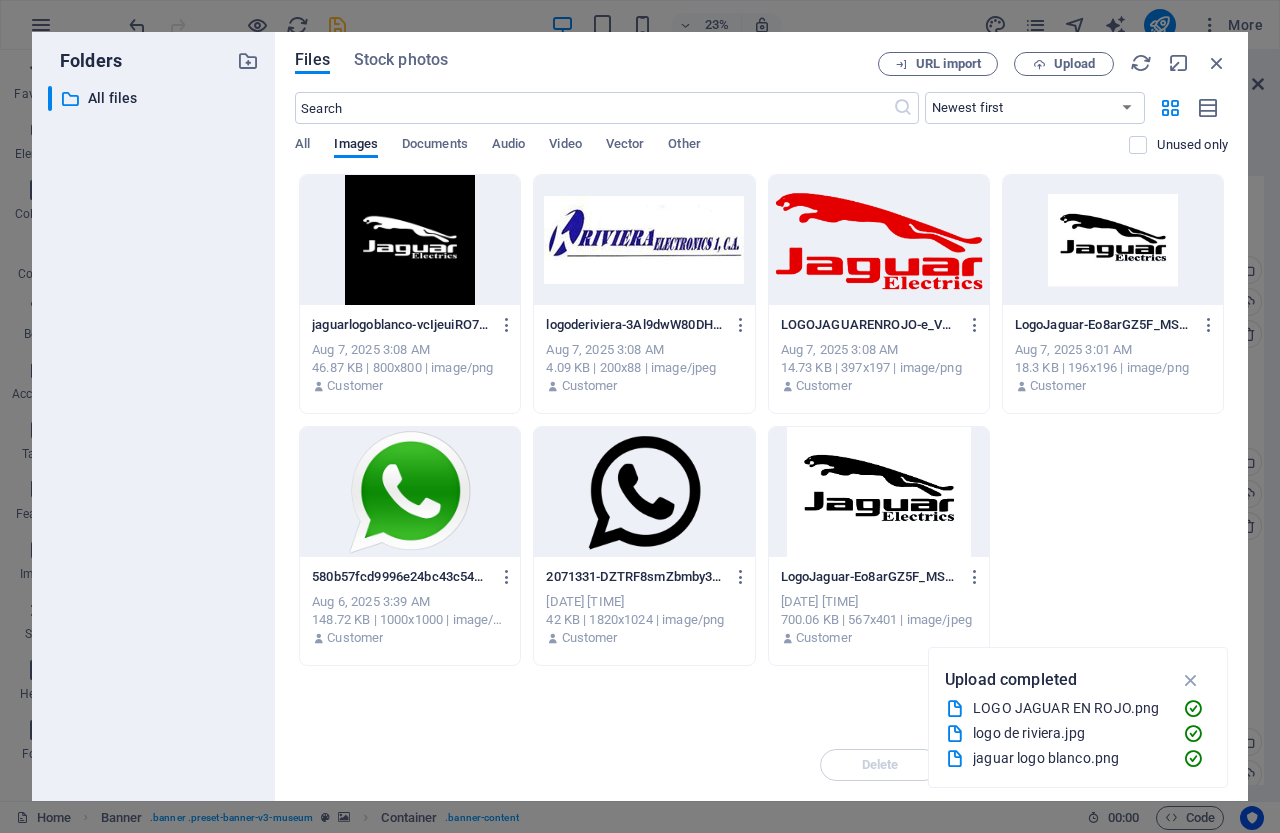 click at bounding box center [879, 492] 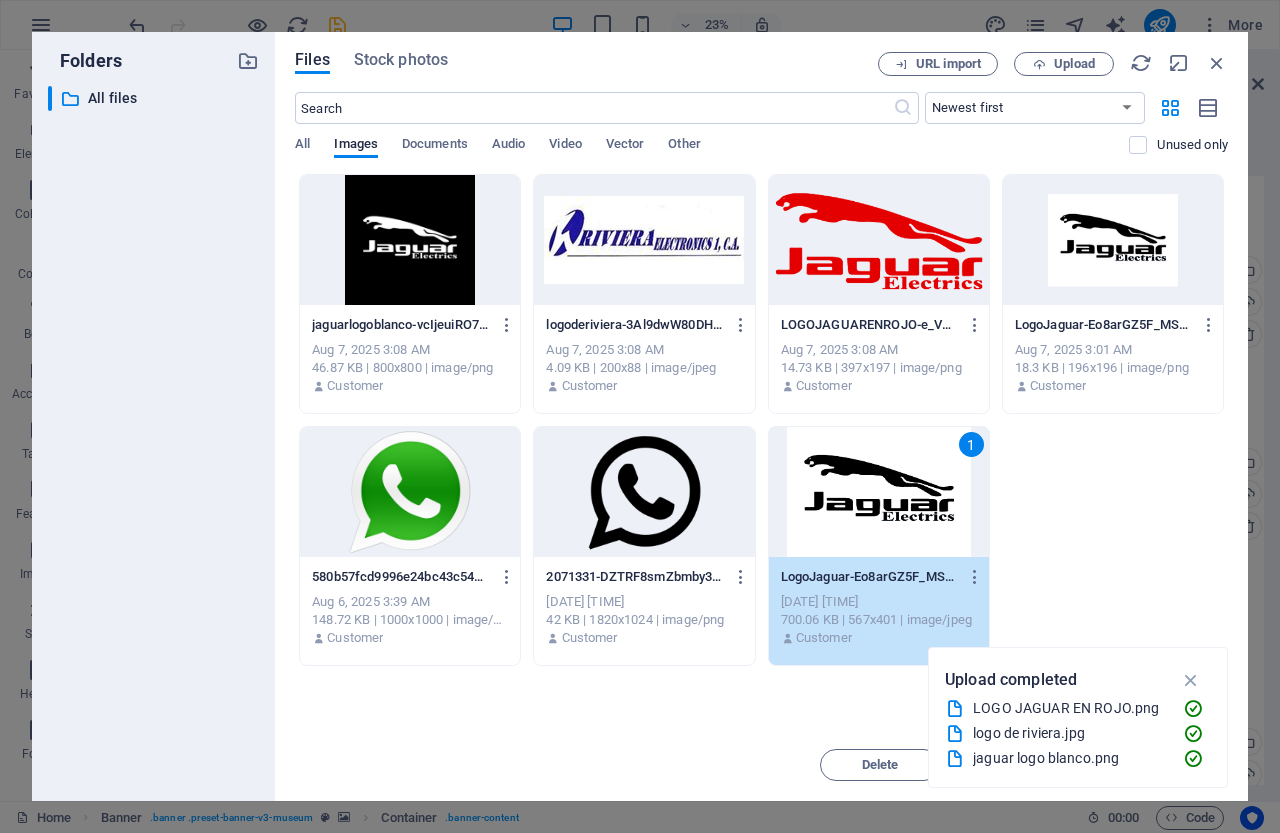 click on "1" at bounding box center (879, 492) 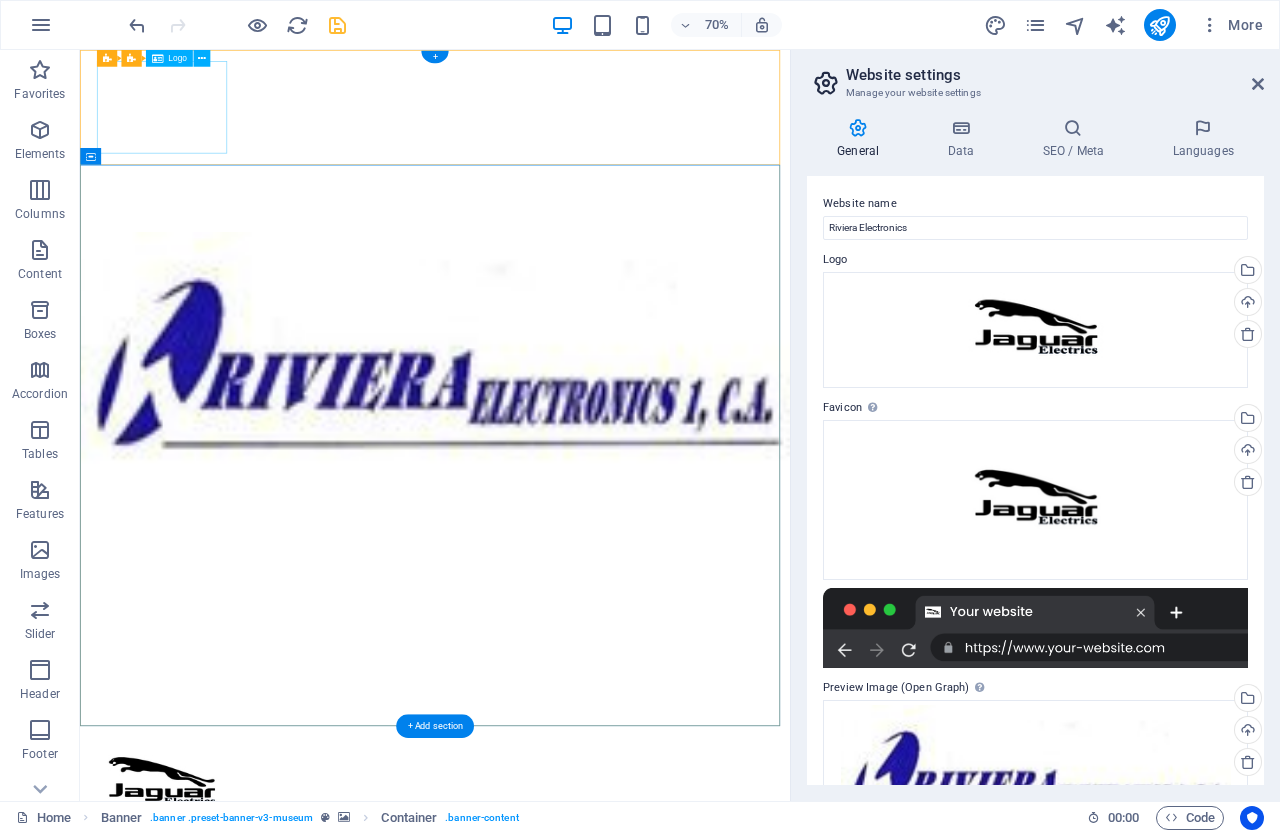 click at bounding box center (587, 1098) 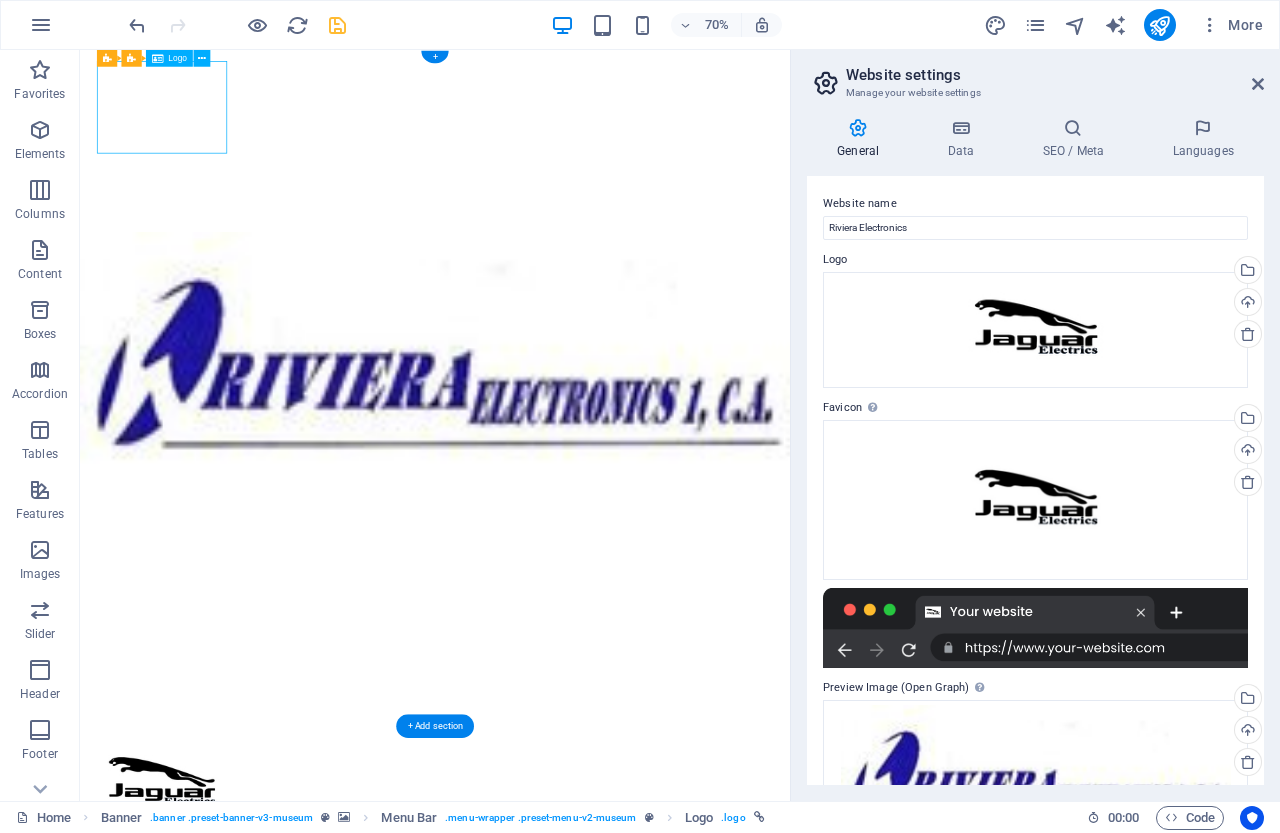 click at bounding box center [587, 1098] 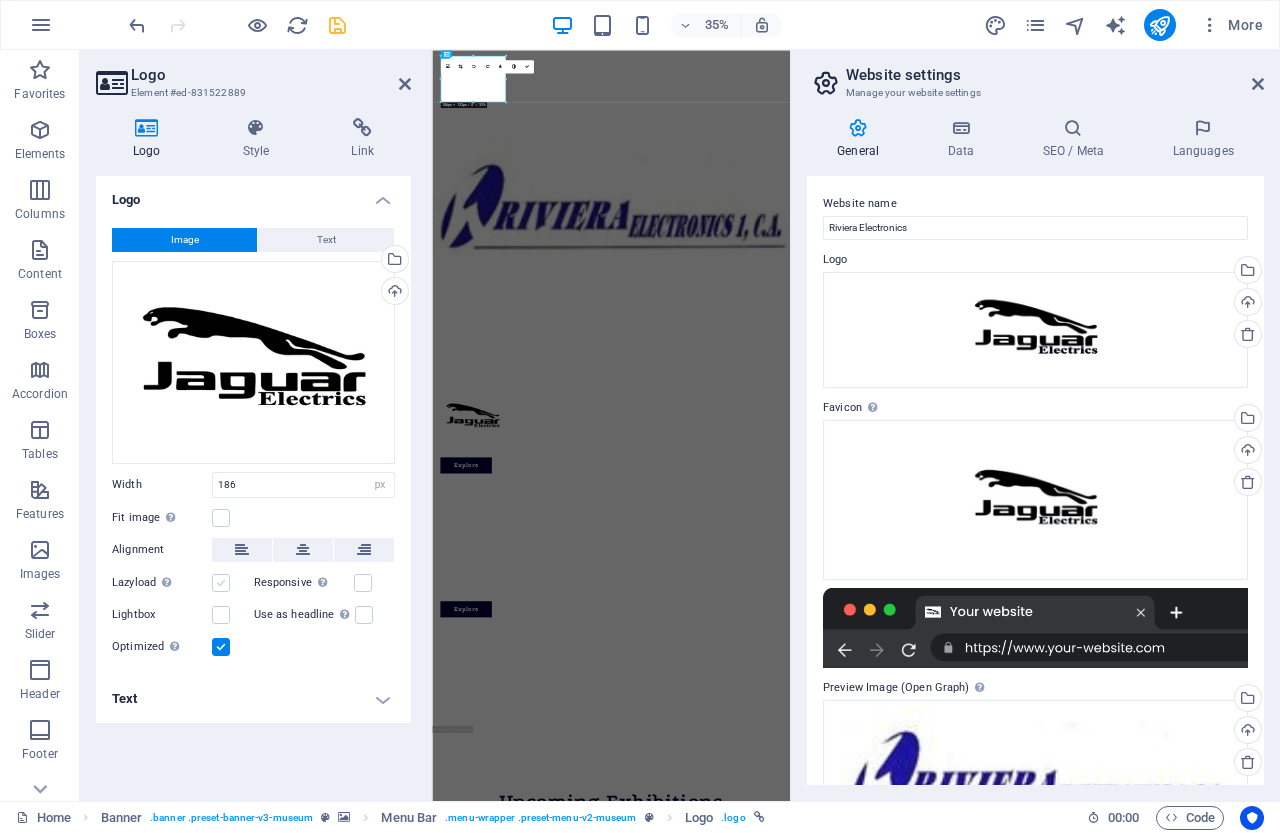 click at bounding box center [221, 583] 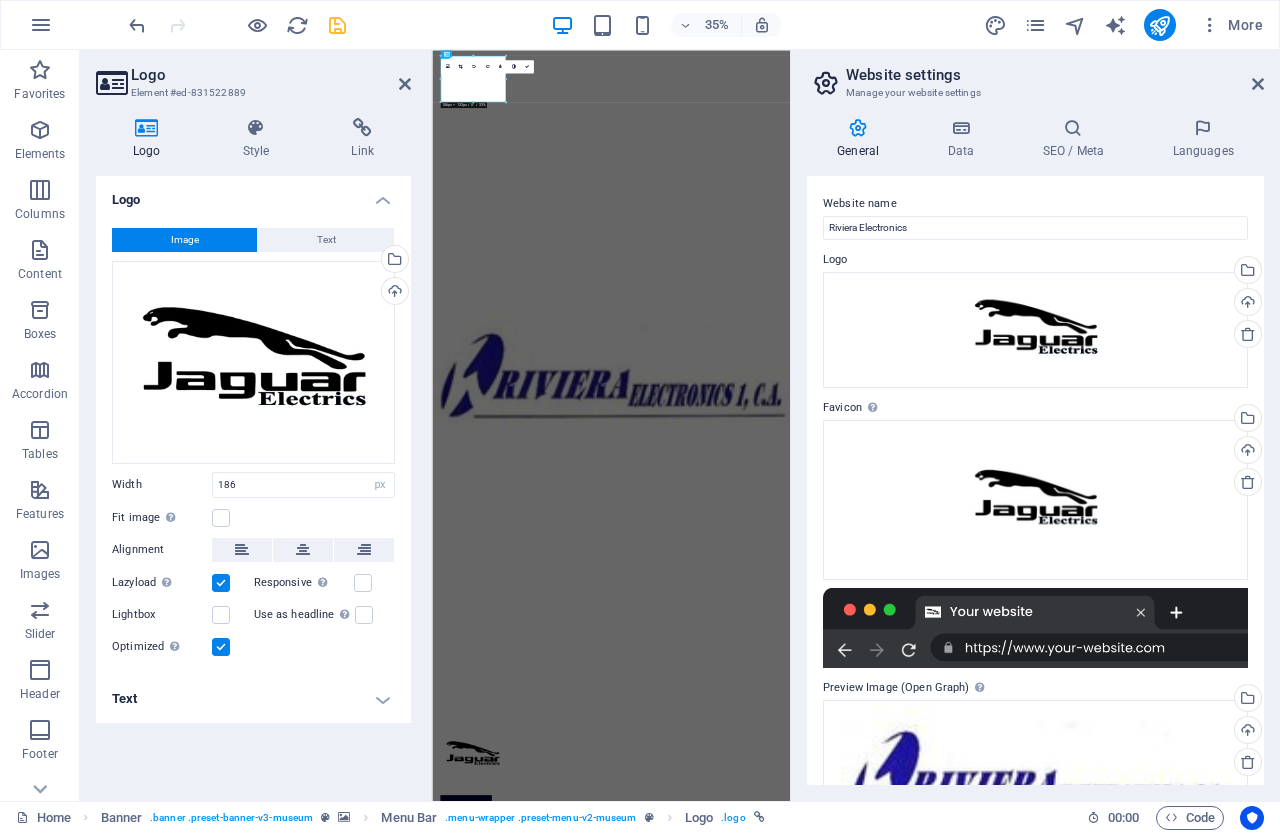 click at bounding box center [221, 583] 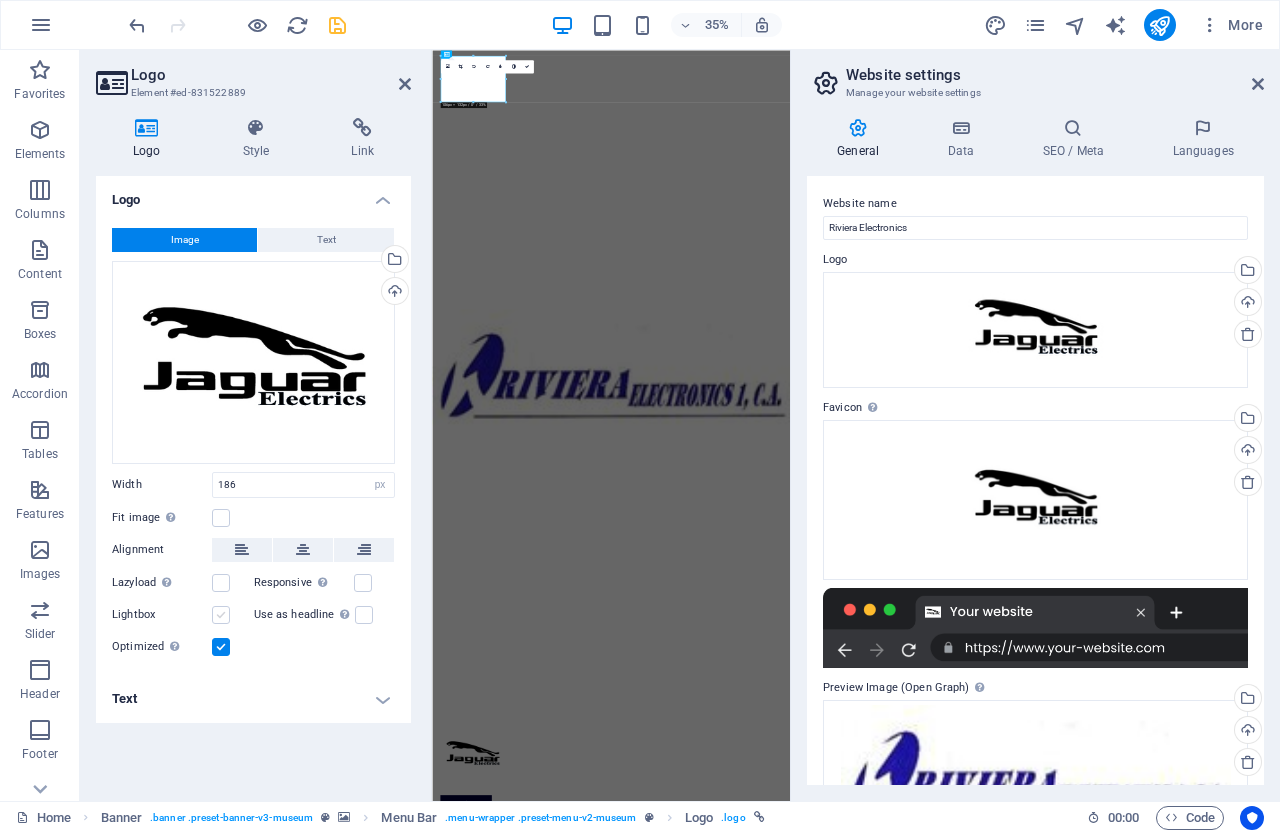 click at bounding box center (221, 615) 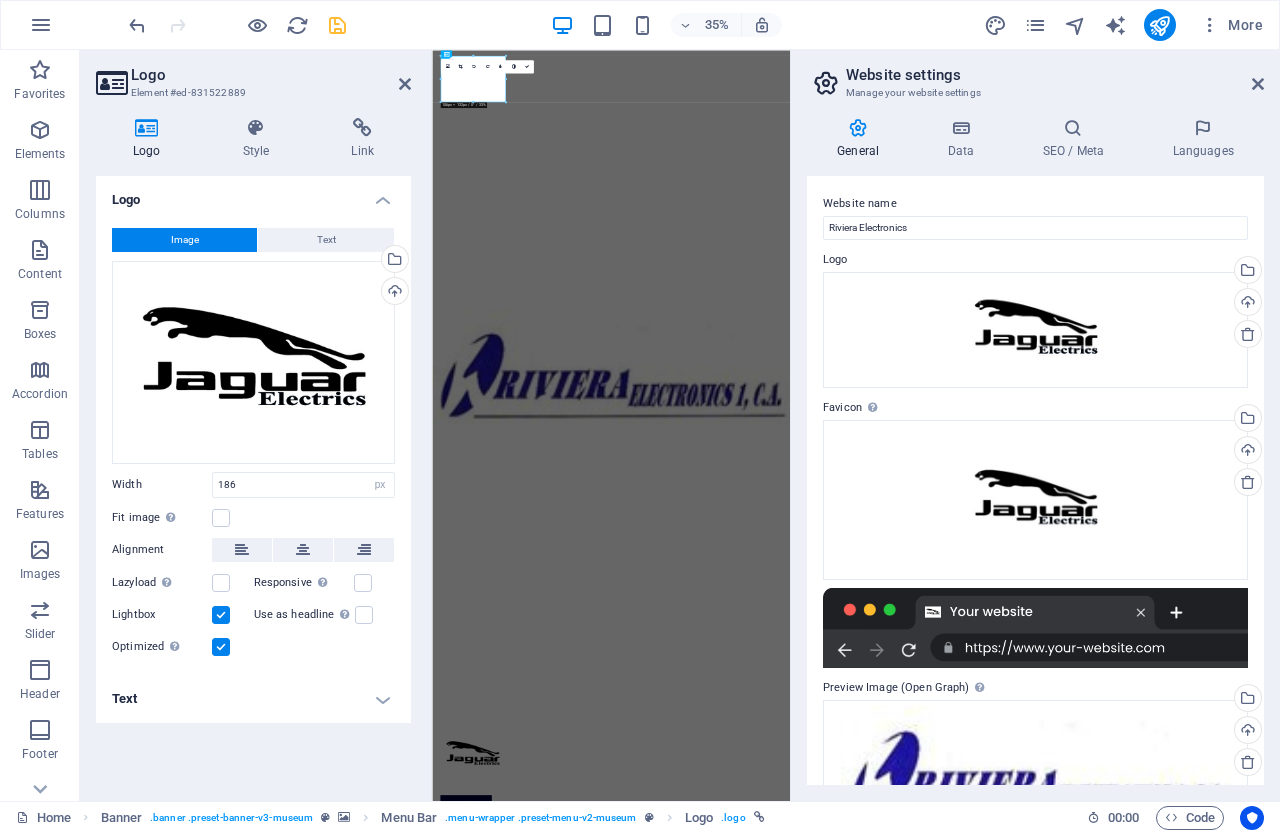 click at bounding box center (221, 615) 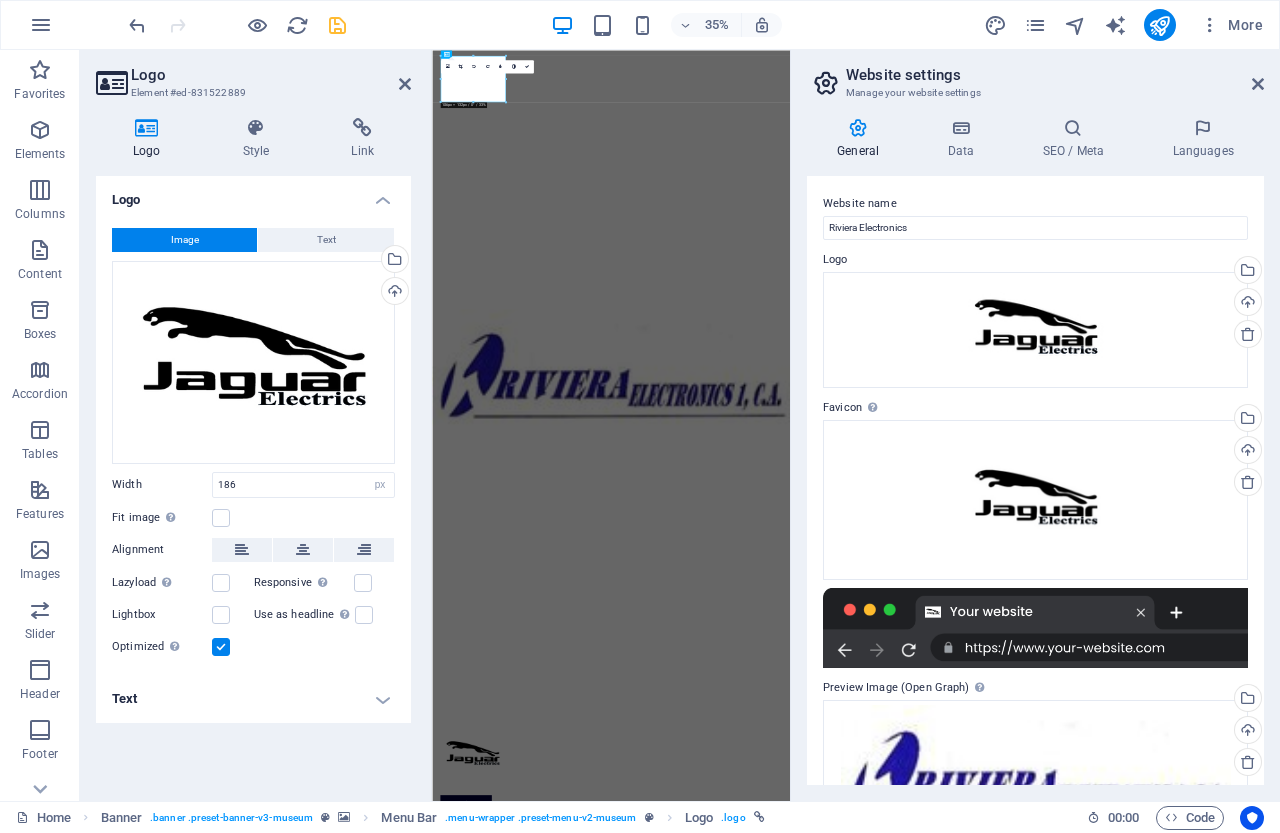 click at bounding box center [221, 647] 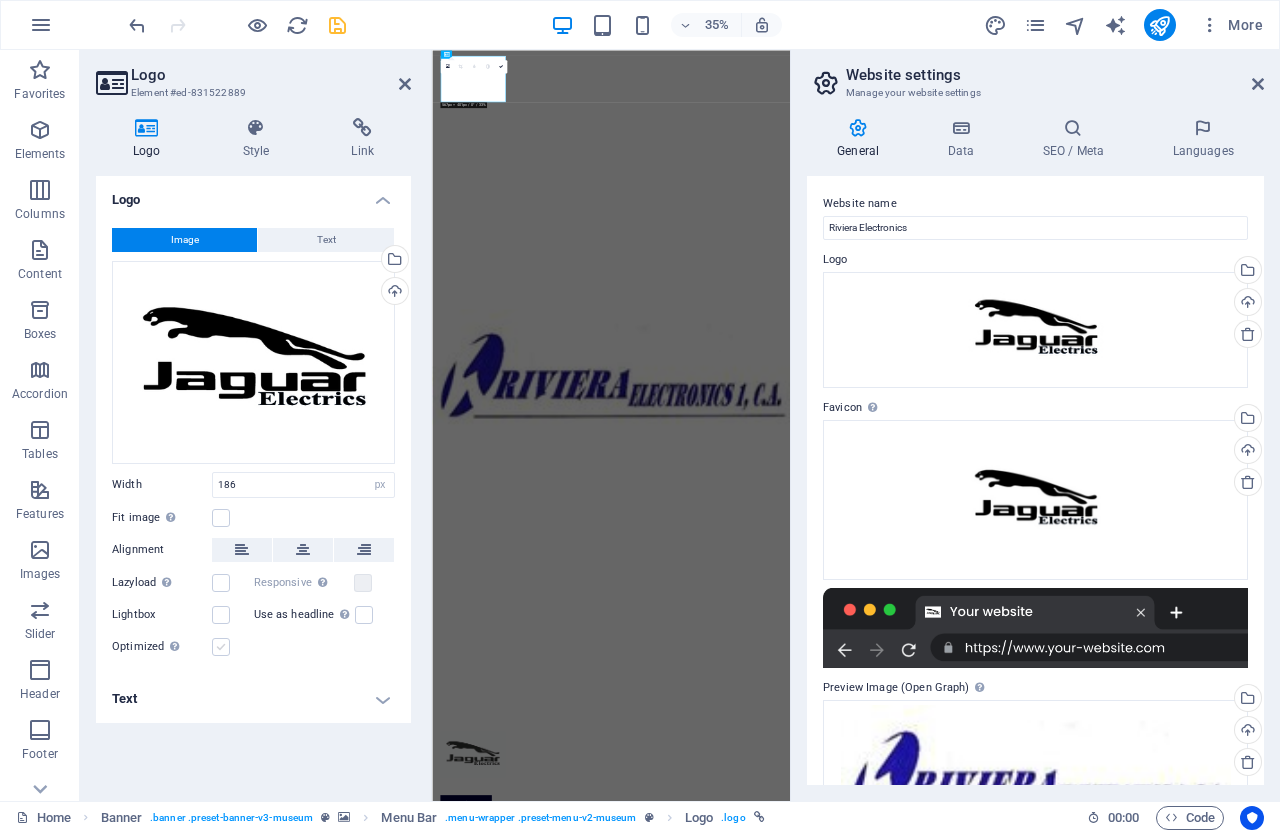 click at bounding box center (221, 647) 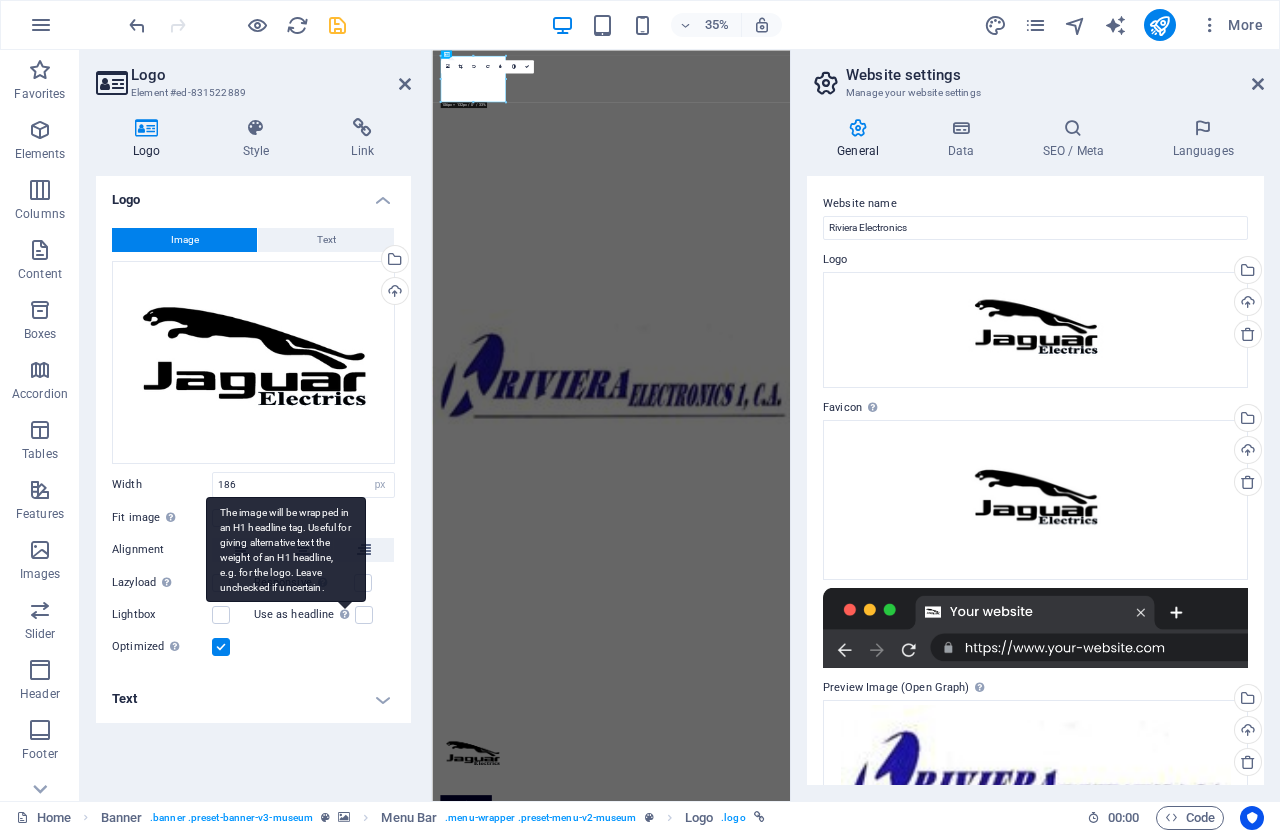 click on "The image will be wrapped in an H1 headline tag. Useful for giving alternative text the weight of an H1 headline, e.g. for the logo. Leave unchecked if uncertain." at bounding box center (286, 549) 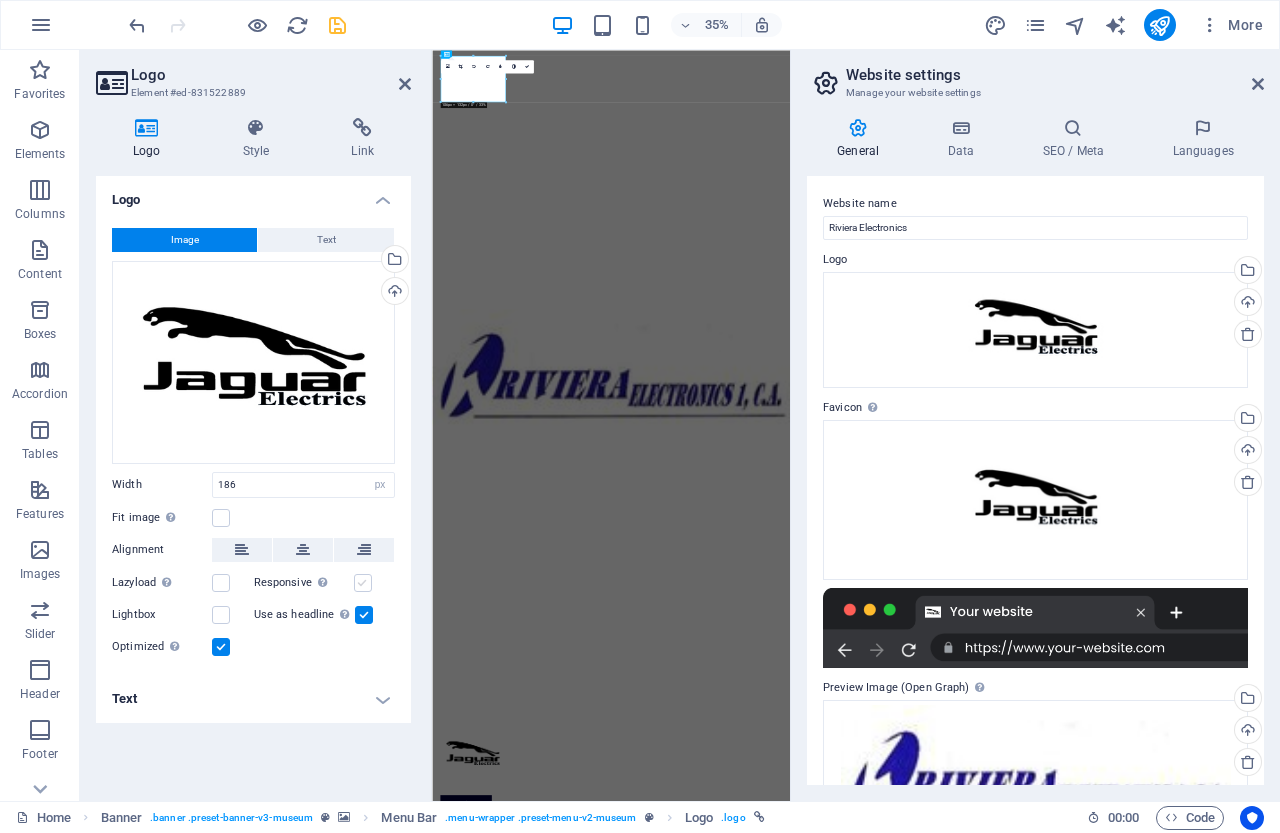 click at bounding box center (363, 583) 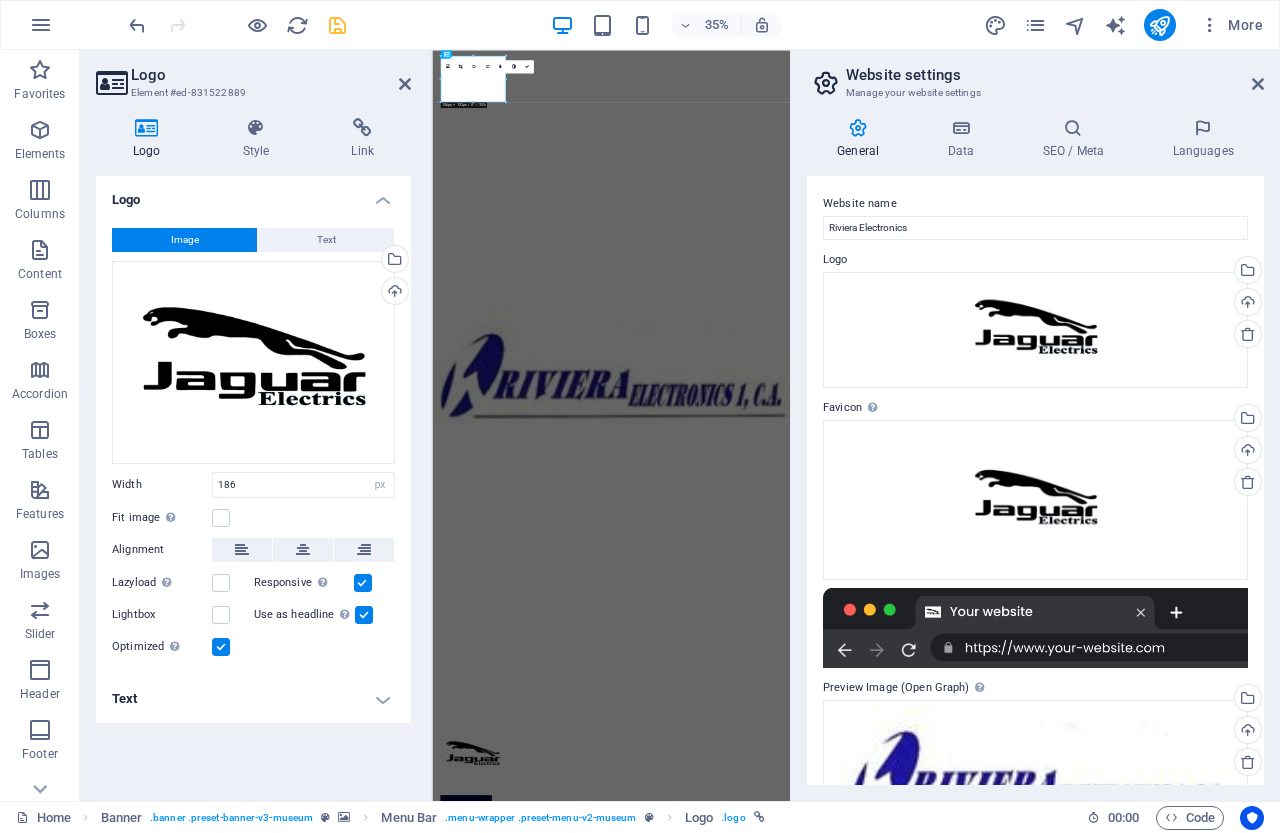 click at bounding box center [363, 583] 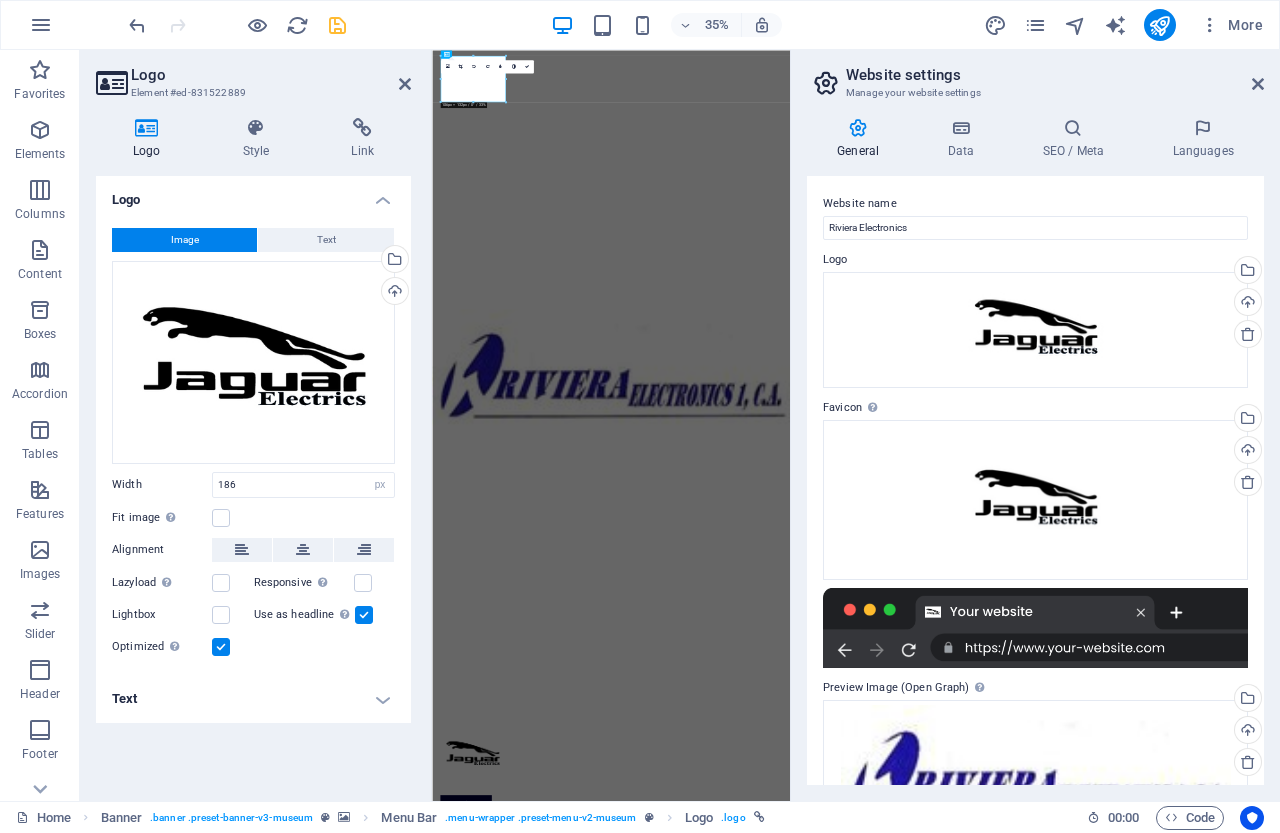 click at bounding box center (364, 615) 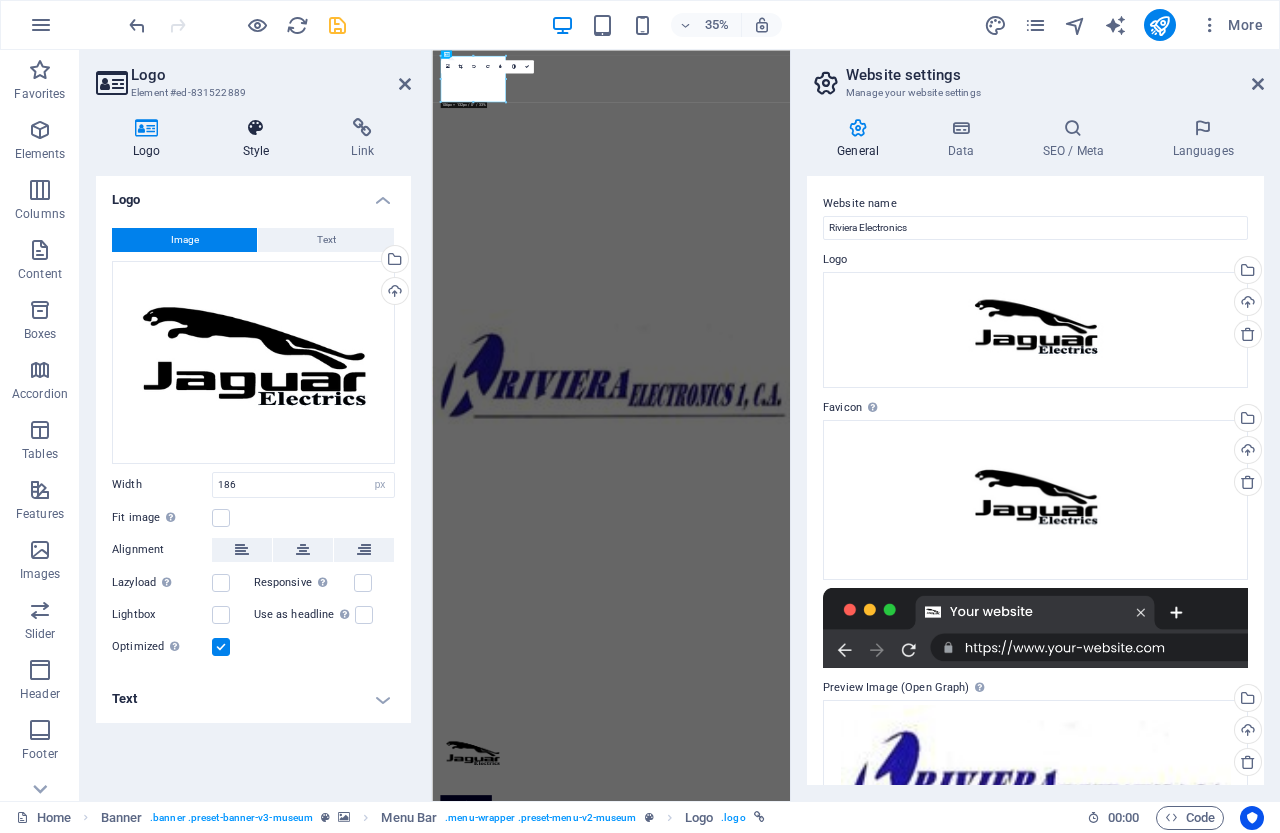 click at bounding box center (256, 128) 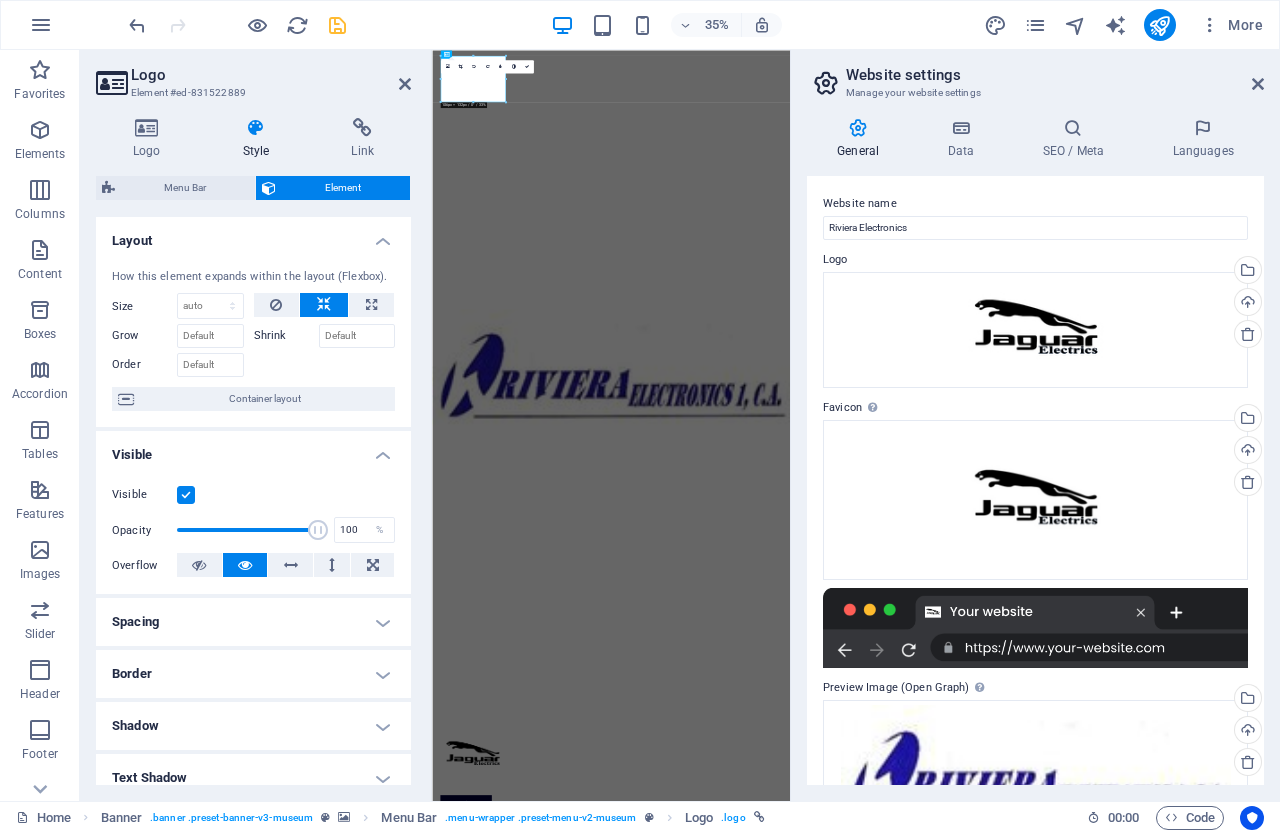 click at bounding box center [256, 128] 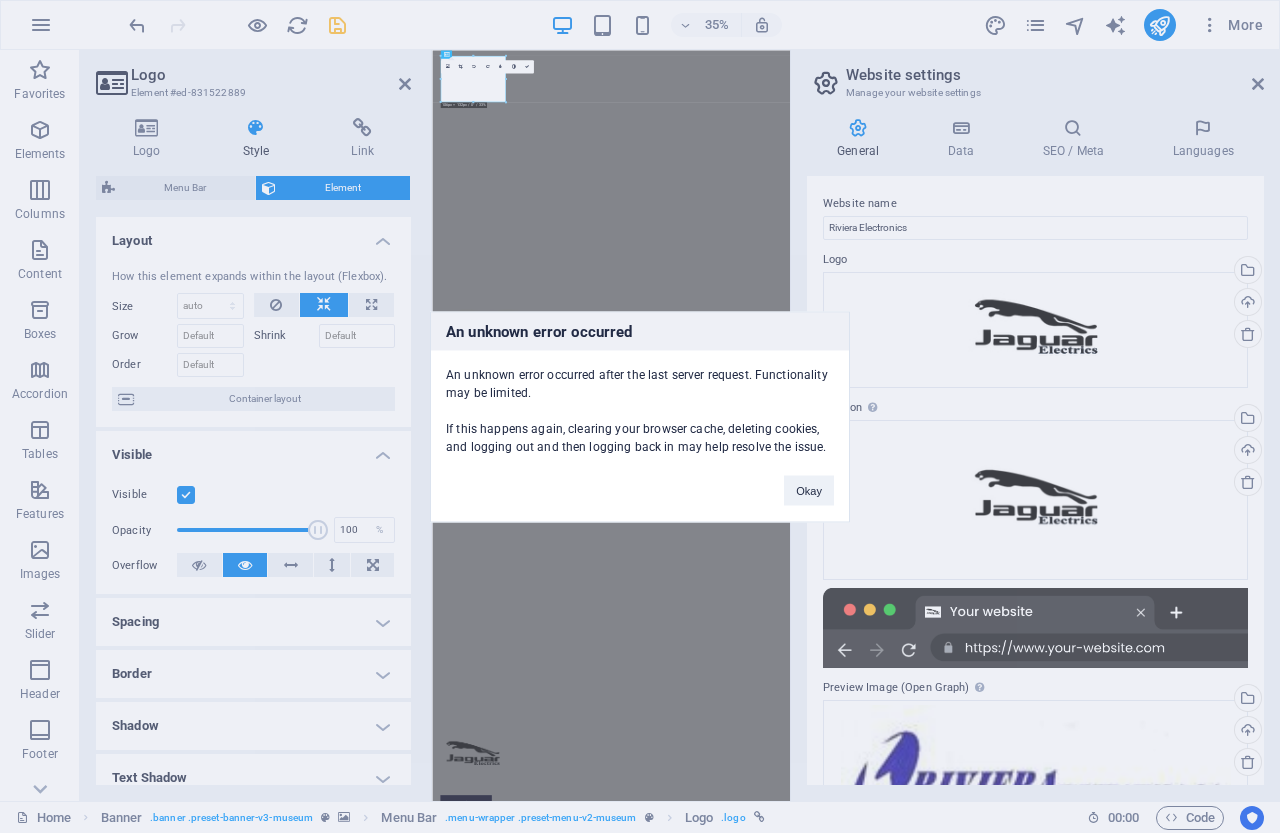 click on "An unknown error occurred An unknown error occurred after the last server request. Functionality may be limited.  If this happens again, clearing your browser cache, deleting cookies, and logging out and then logging back in may help resolve the issue. Okay" at bounding box center (640, 416) 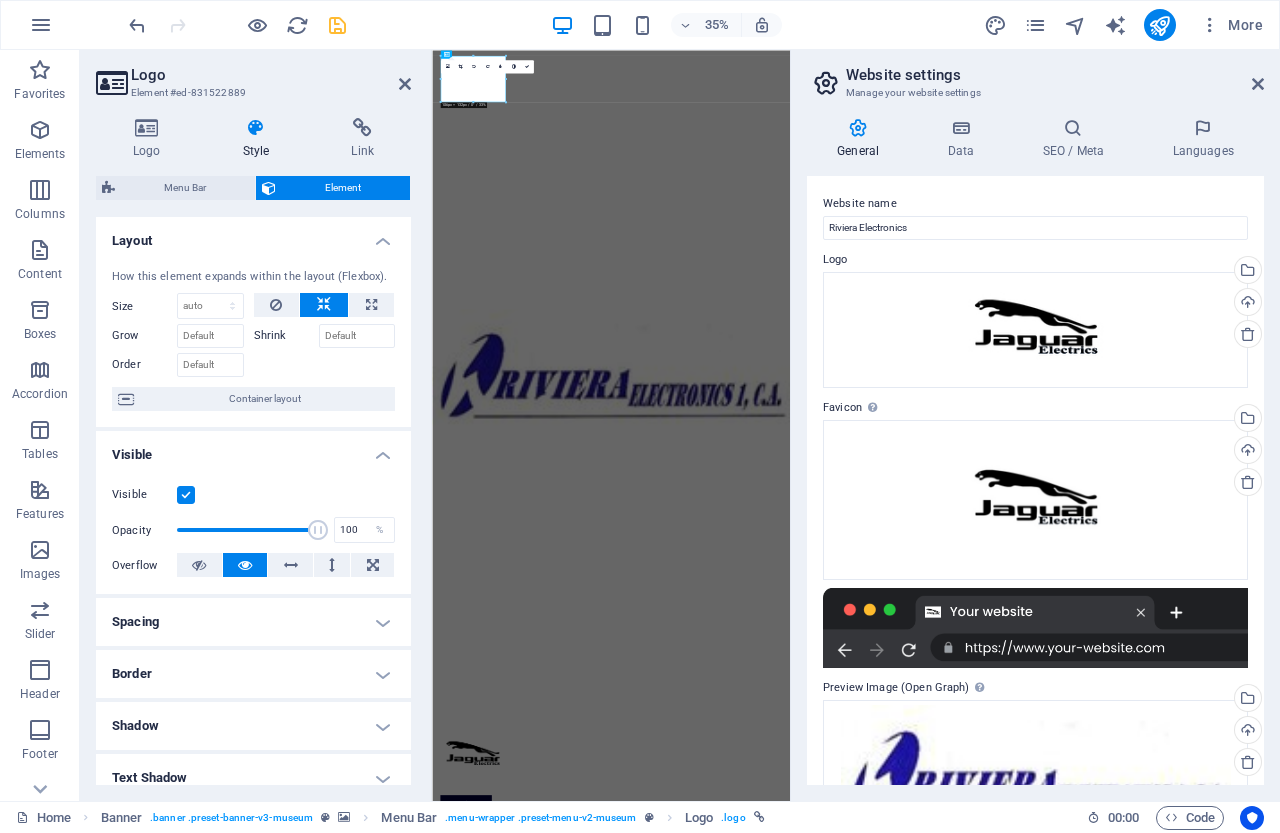 click at bounding box center [186, 495] 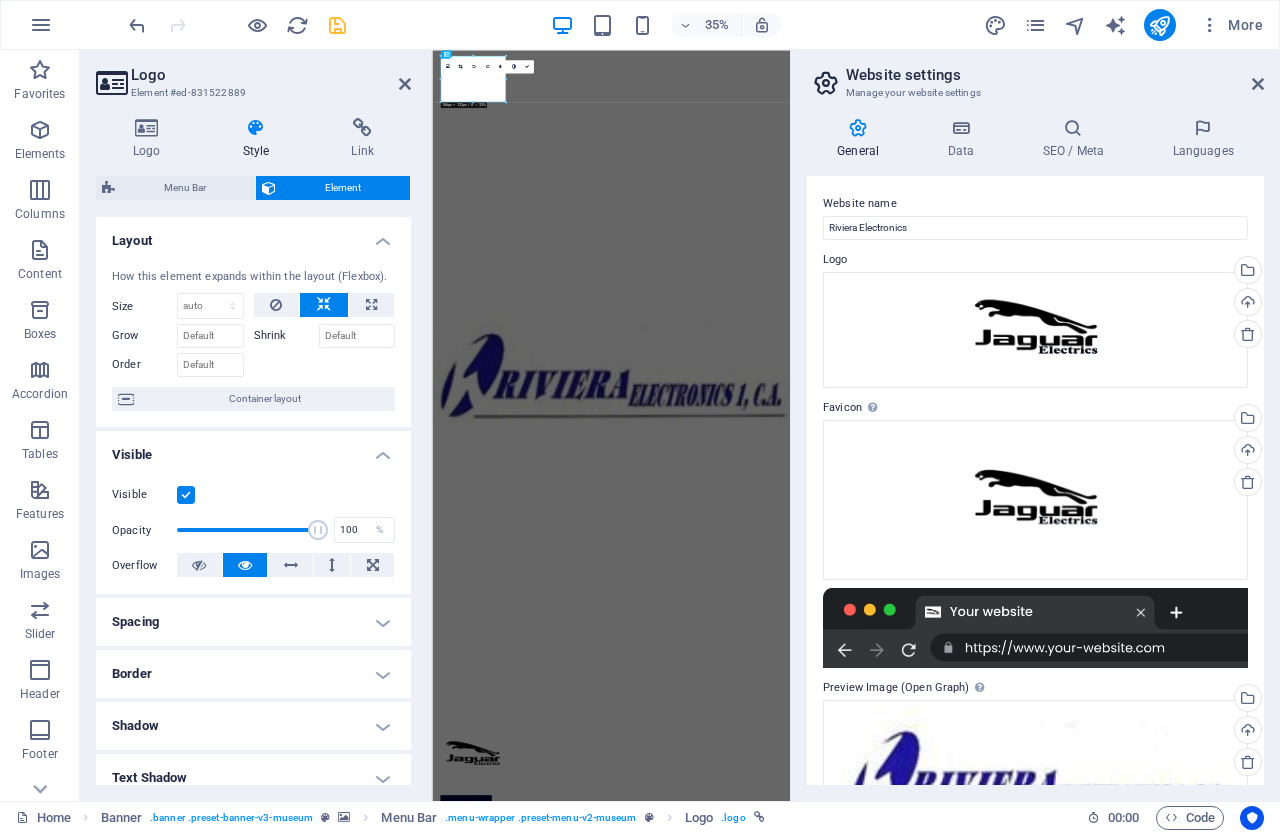 click on "Visible" at bounding box center [0, 0] 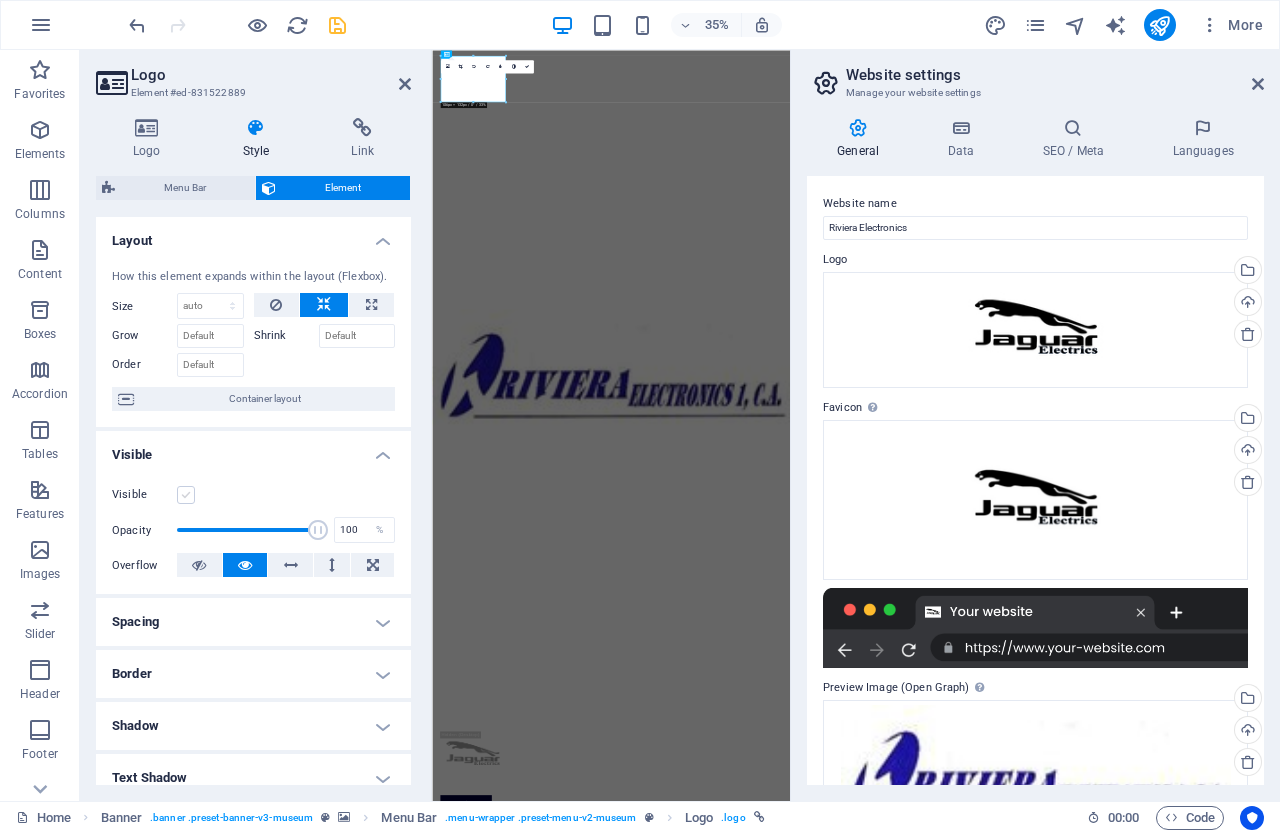 click at bounding box center (186, 495) 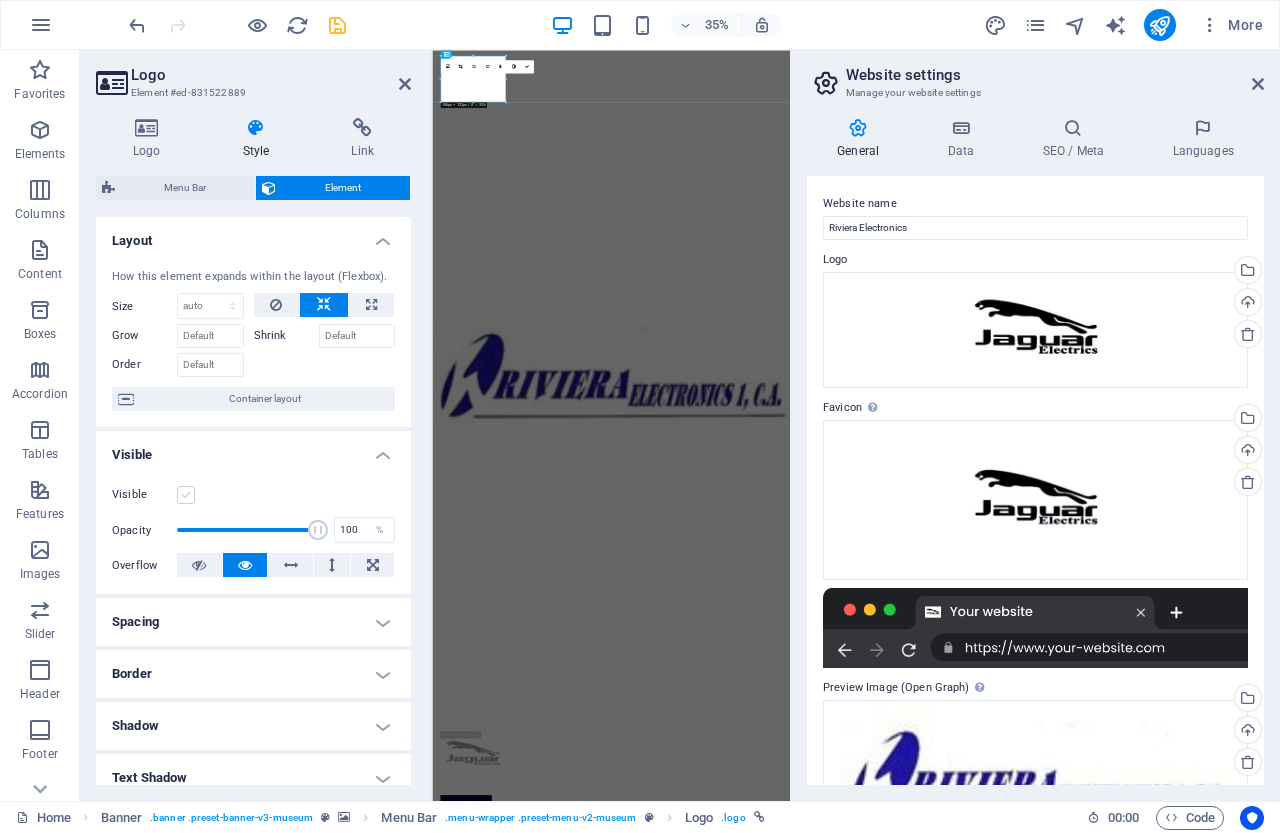 click on "Visible" at bounding box center (0, 0) 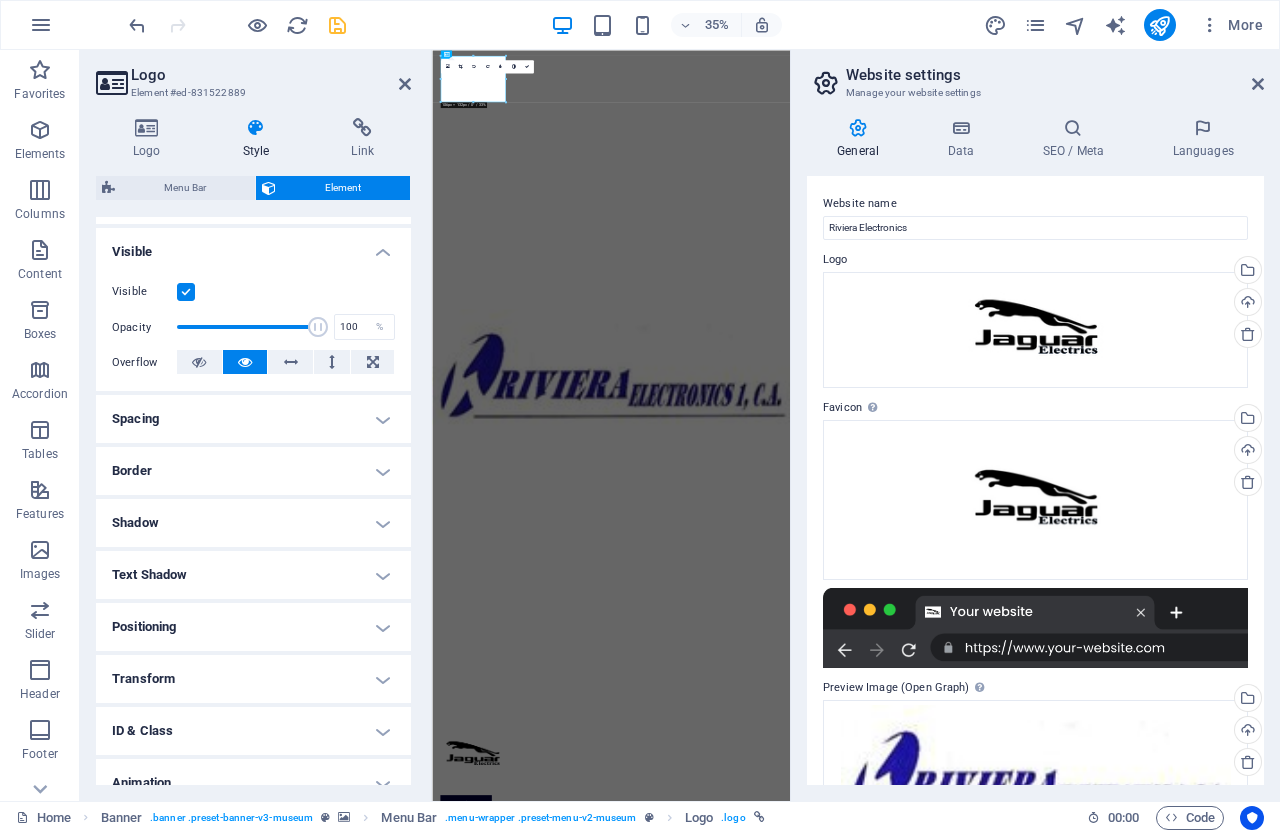 scroll, scrollTop: 277, scrollLeft: 0, axis: vertical 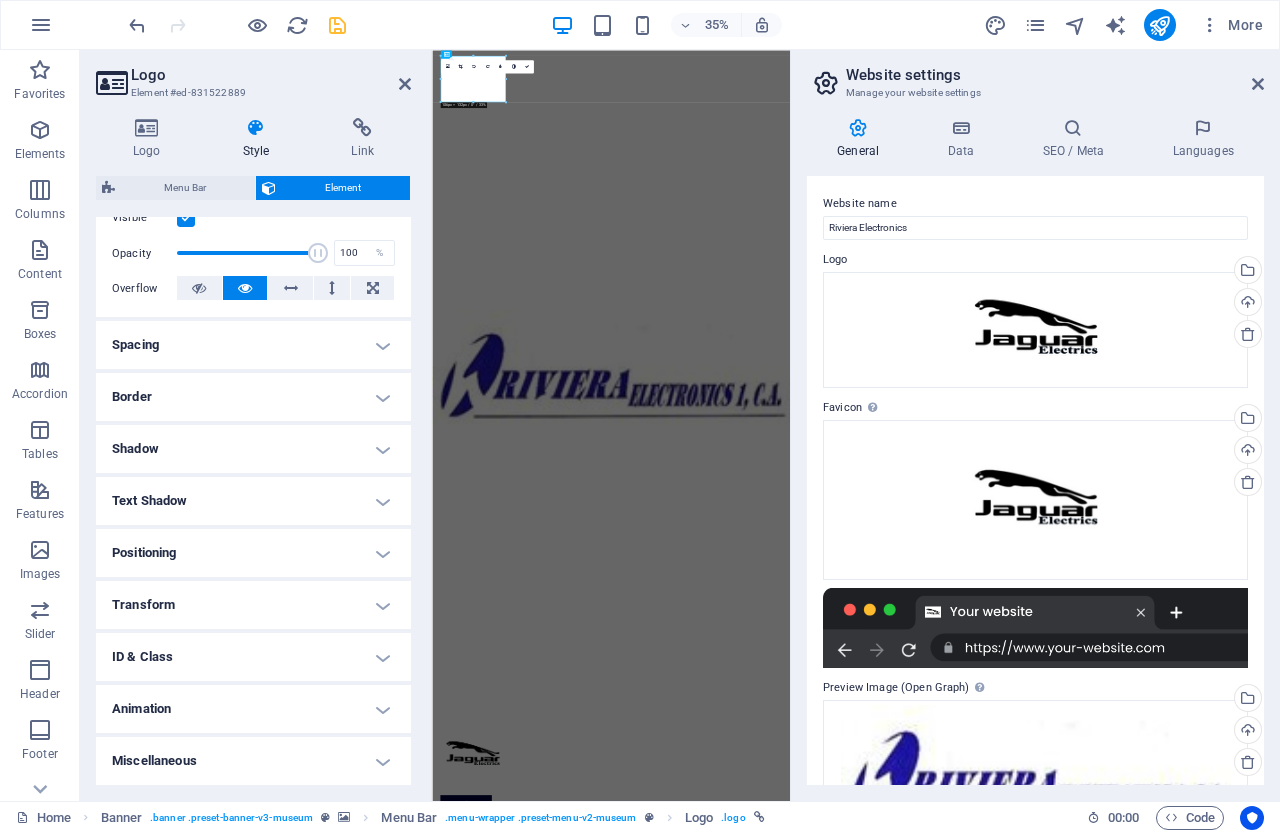 click on "ID & Class" at bounding box center (253, 657) 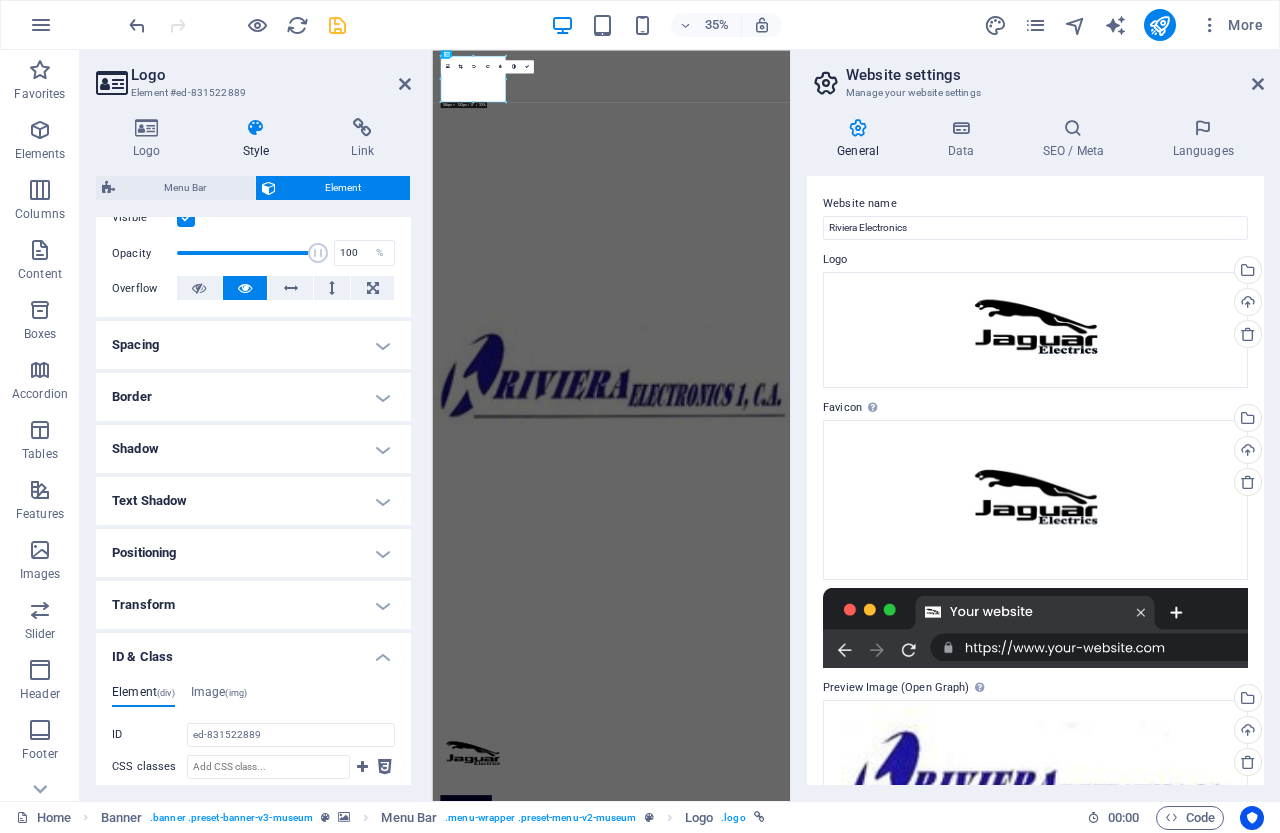 click on "ID & Class" at bounding box center [253, 651] 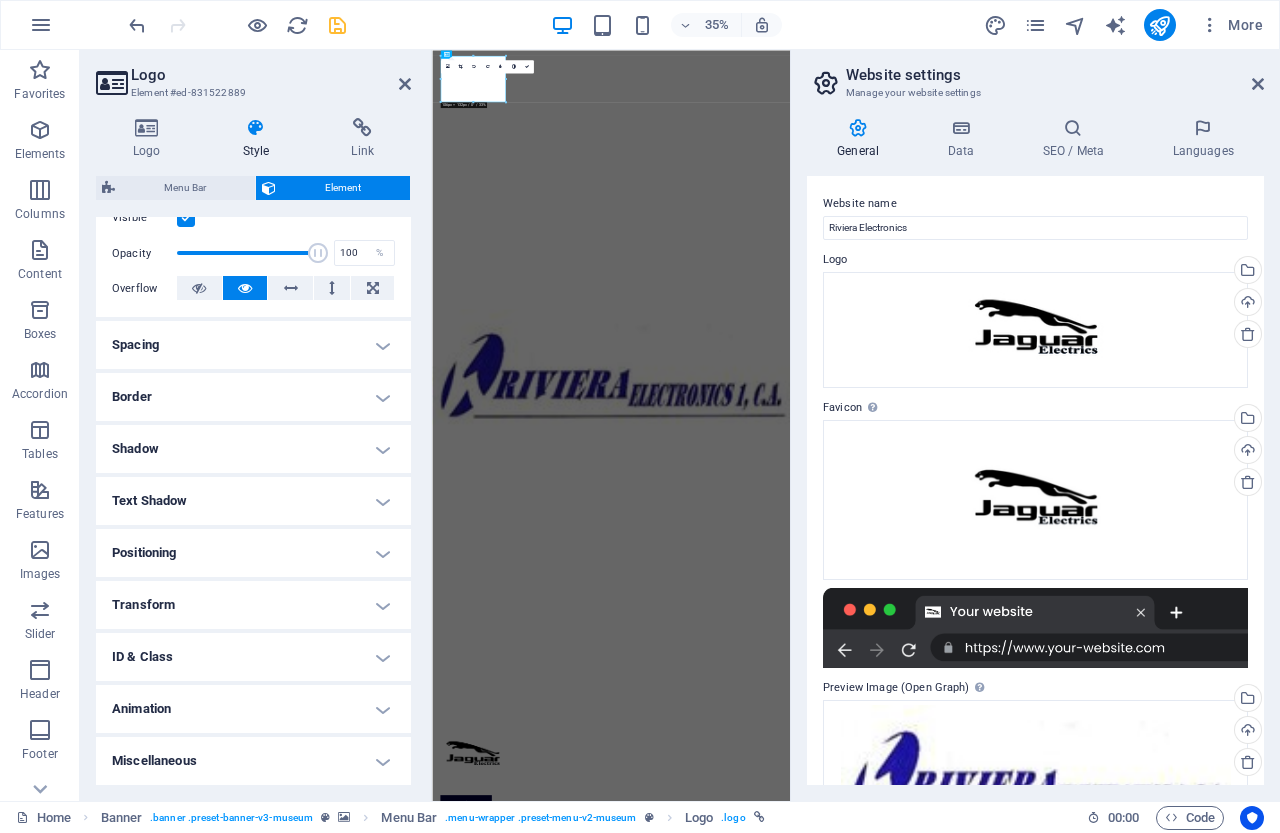 click on "Transform" at bounding box center [253, 605] 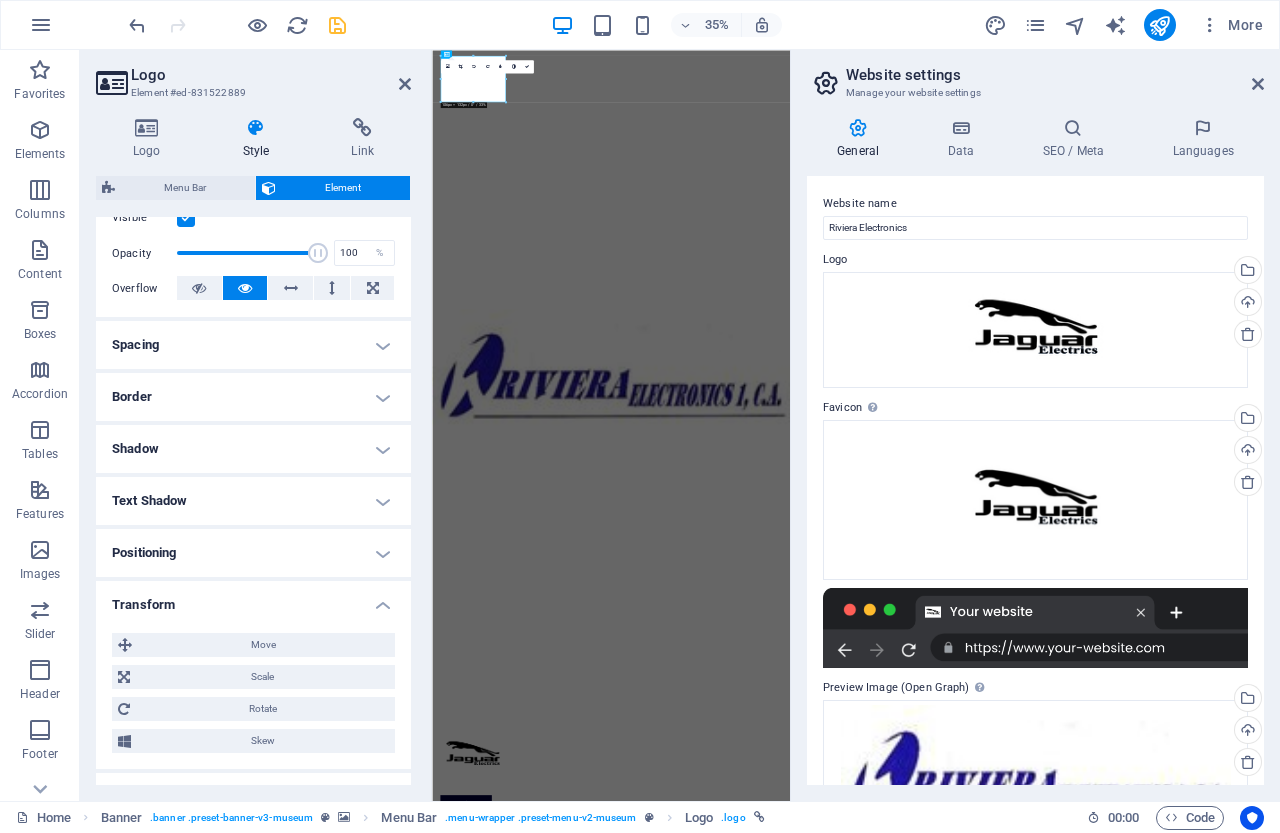 click on "Transform" at bounding box center [253, 599] 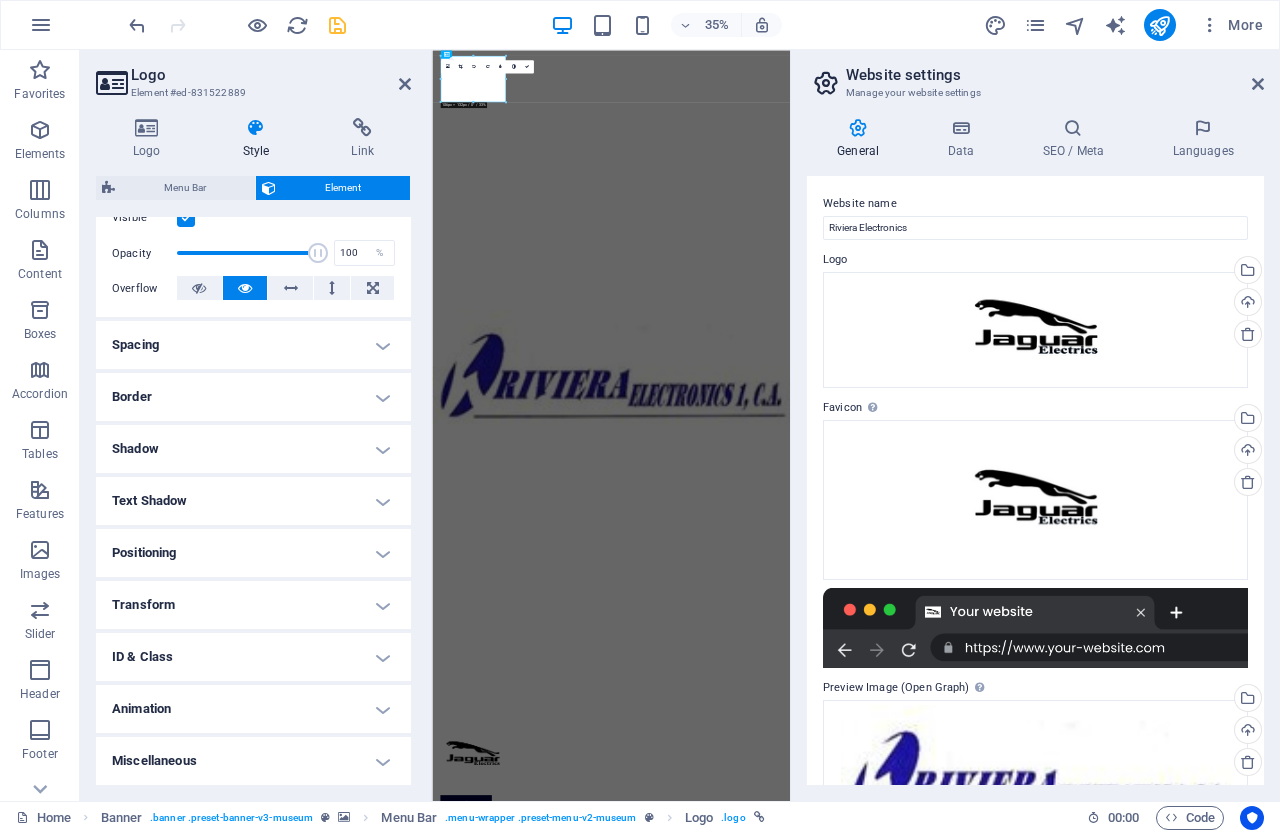 click on "Transform" at bounding box center (253, 605) 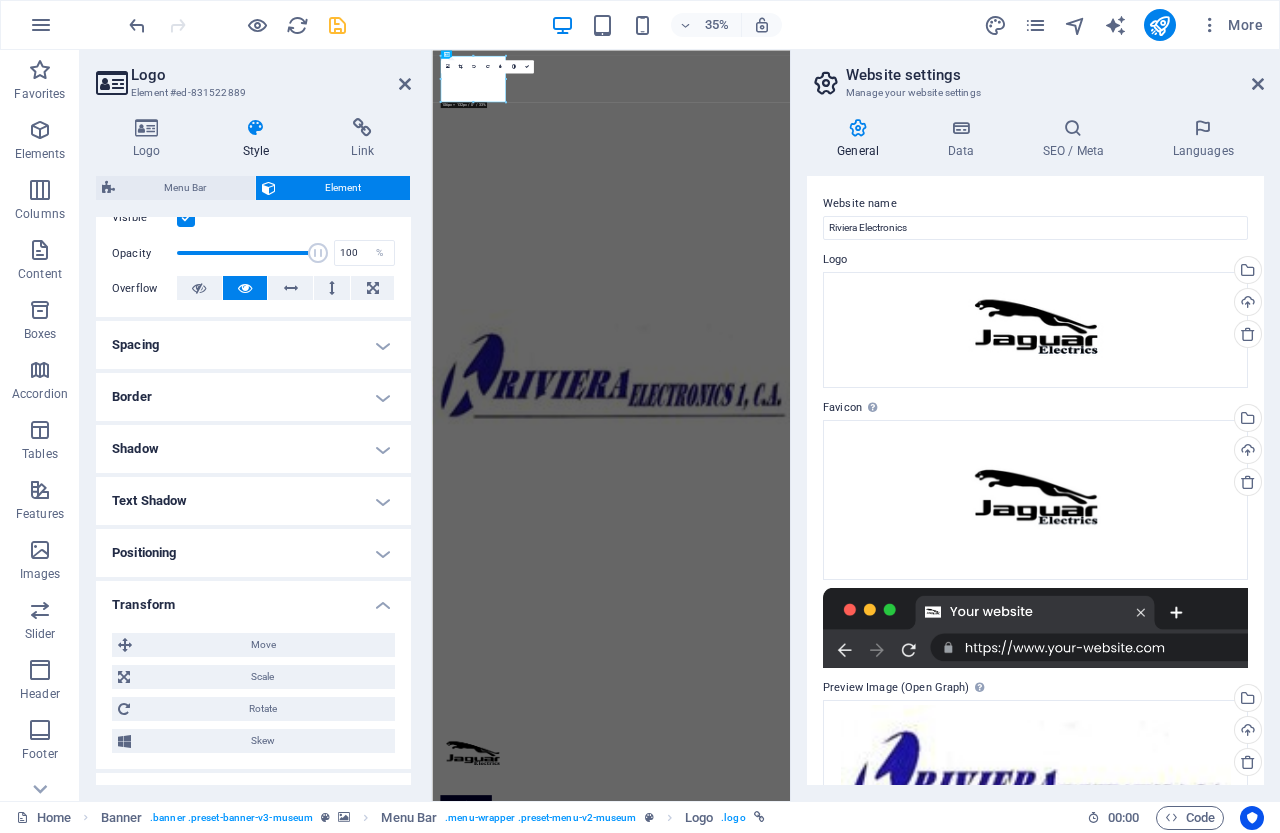 click on "Transform" at bounding box center [253, 599] 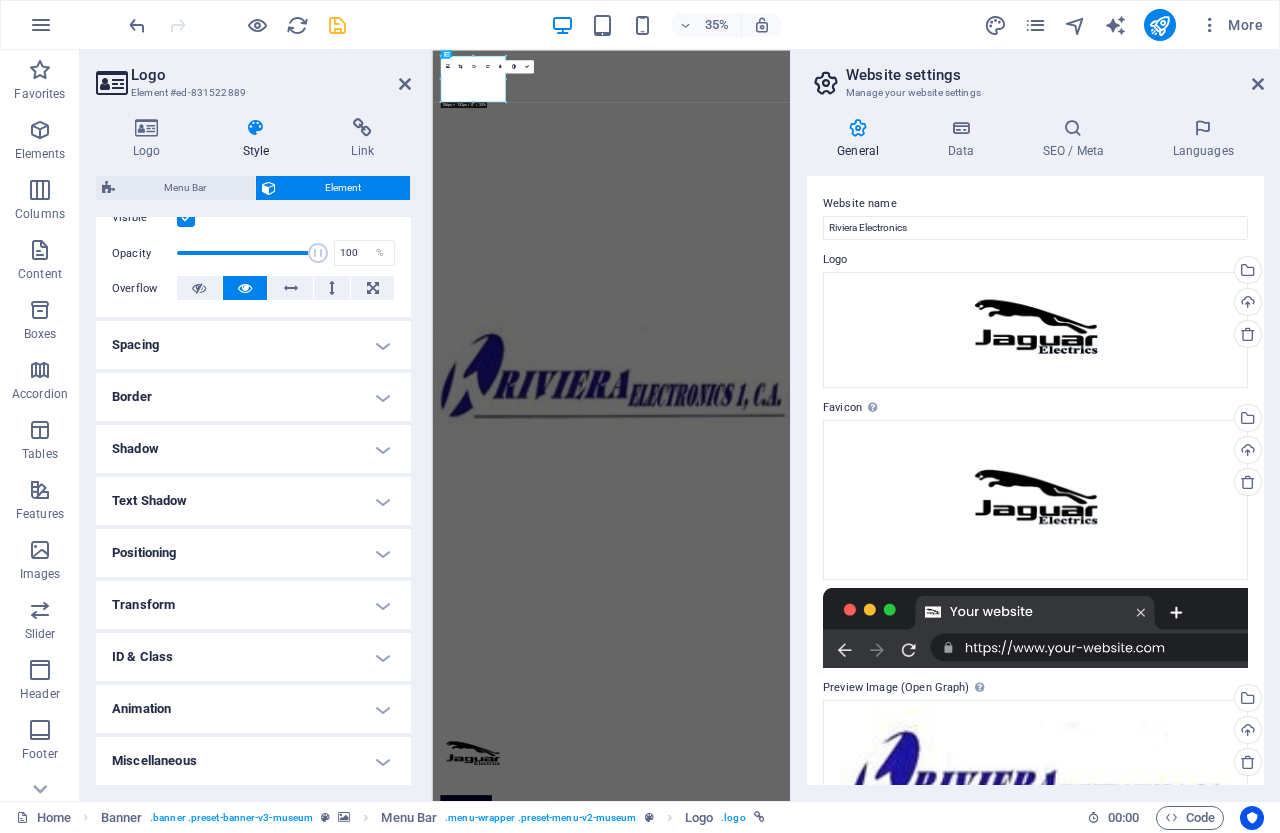 click on "Animation" at bounding box center [253, 709] 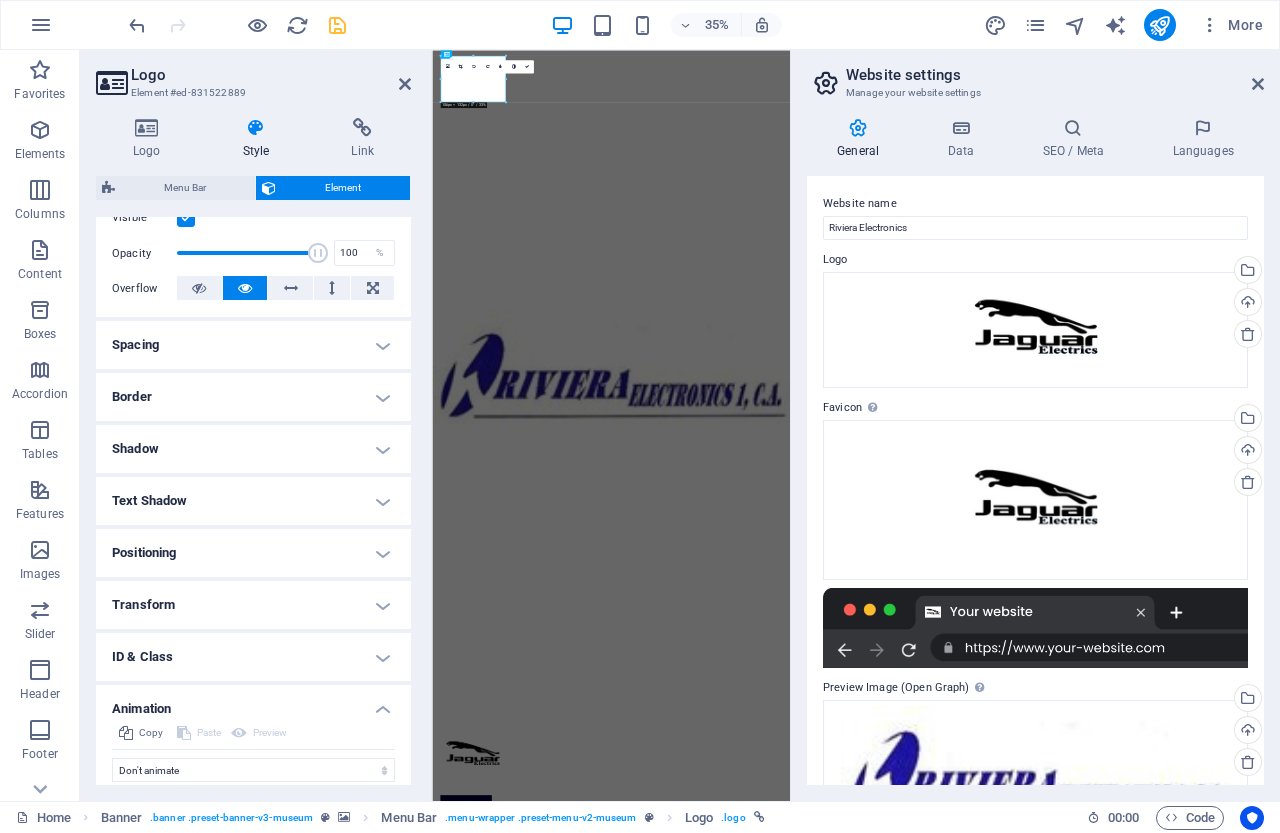 drag, startPoint x: 404, startPoint y: 504, endPoint x: 388, endPoint y: 706, distance: 202.63268 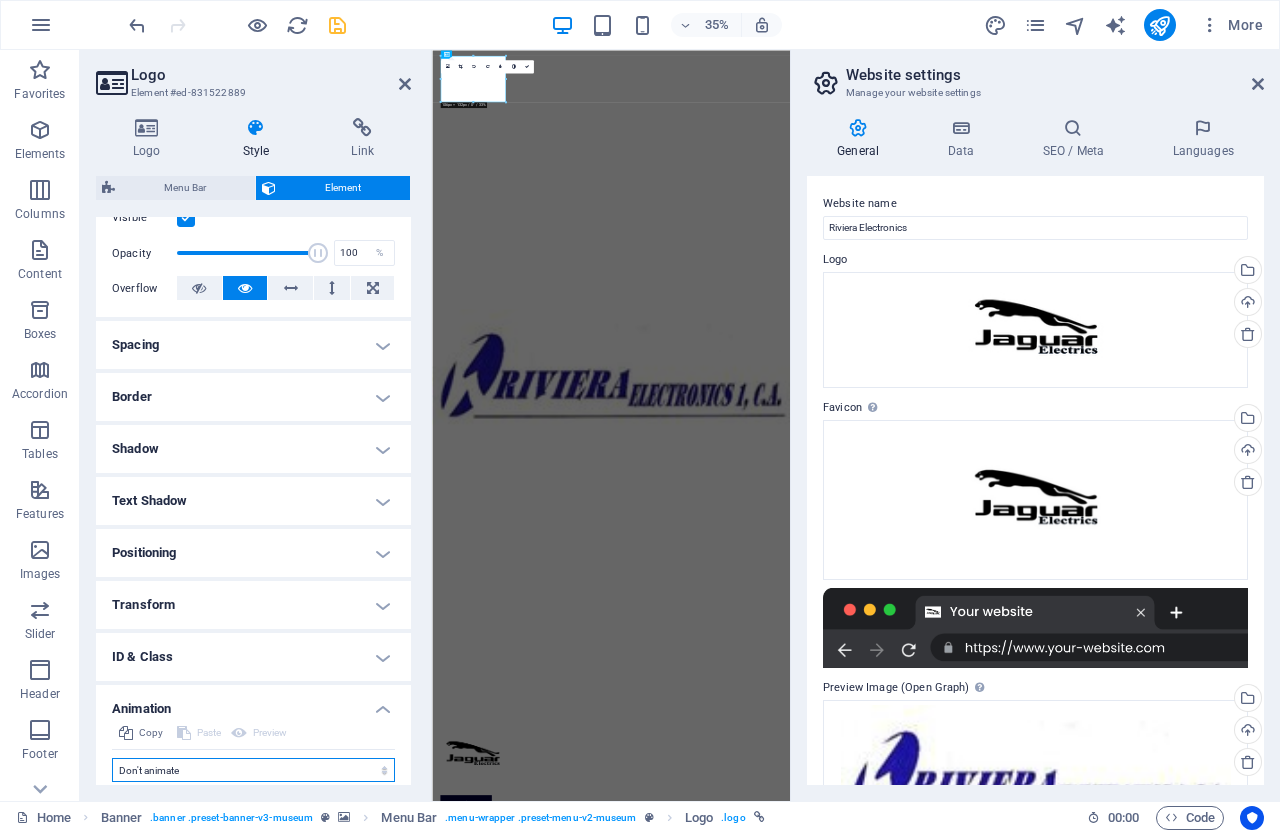 click on "Don't animate Show / Hide Slide up/down Zoom in/out Slide left to right Slide right to left Slide top to bottom Slide bottom to top Pulse Blink Open as overlay" at bounding box center (253, 770) 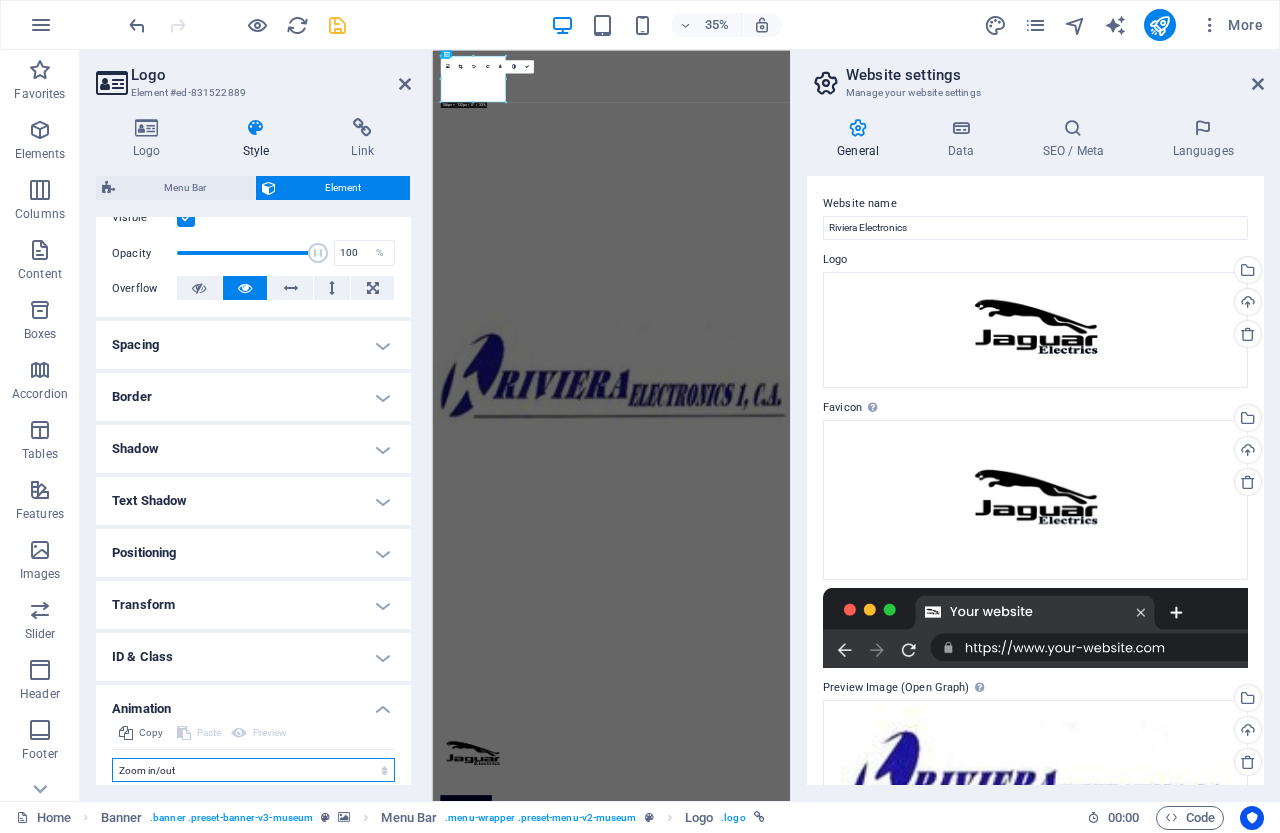 click on "Don't animate Show / Hide Slide up/down Zoom in/out Slide left to right Slide right to left Slide top to bottom Slide bottom to top Pulse Blink Open as overlay" at bounding box center [253, 770] 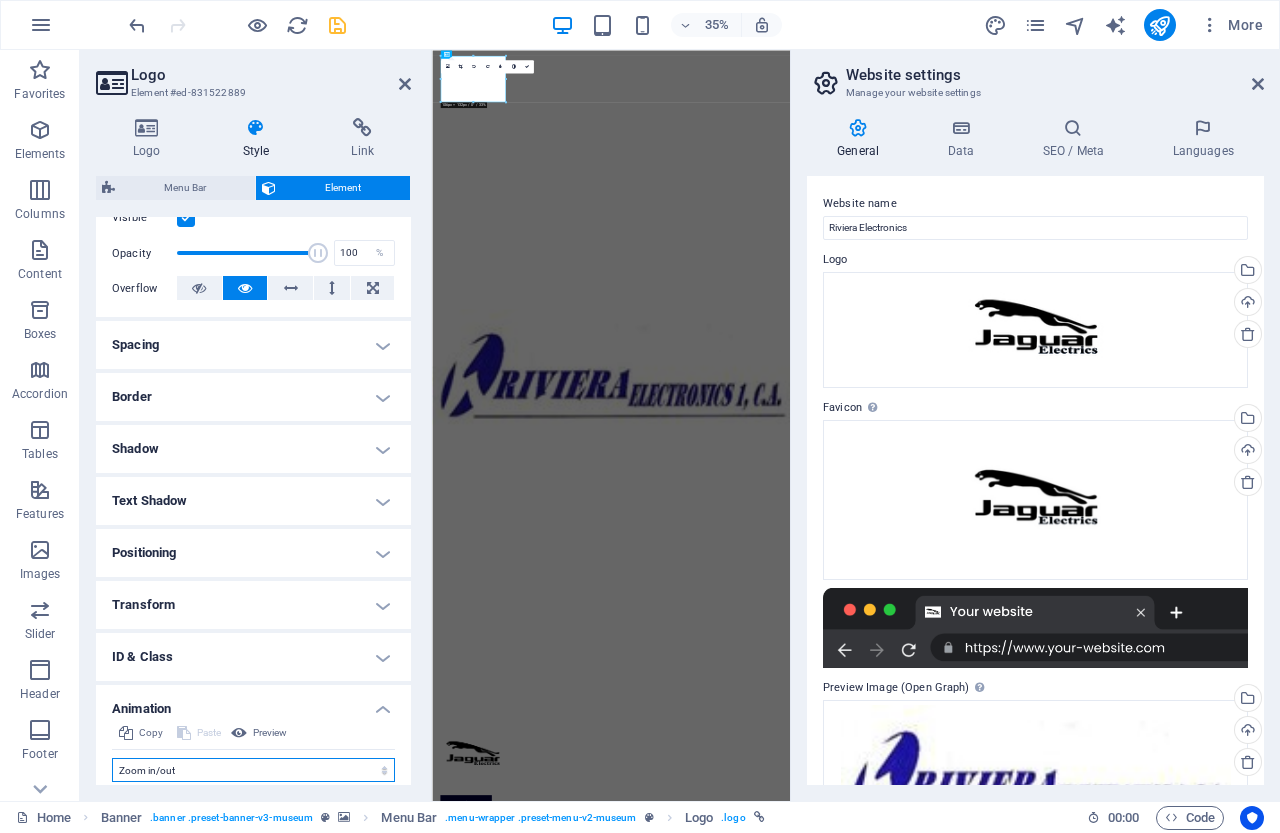 click on "Don't animate Show / Hide Slide up/down Zoom in/out Slide left to right Slide right to left Slide top to bottom Slide bottom to top Pulse Blink Open as overlay" at bounding box center (253, 770) 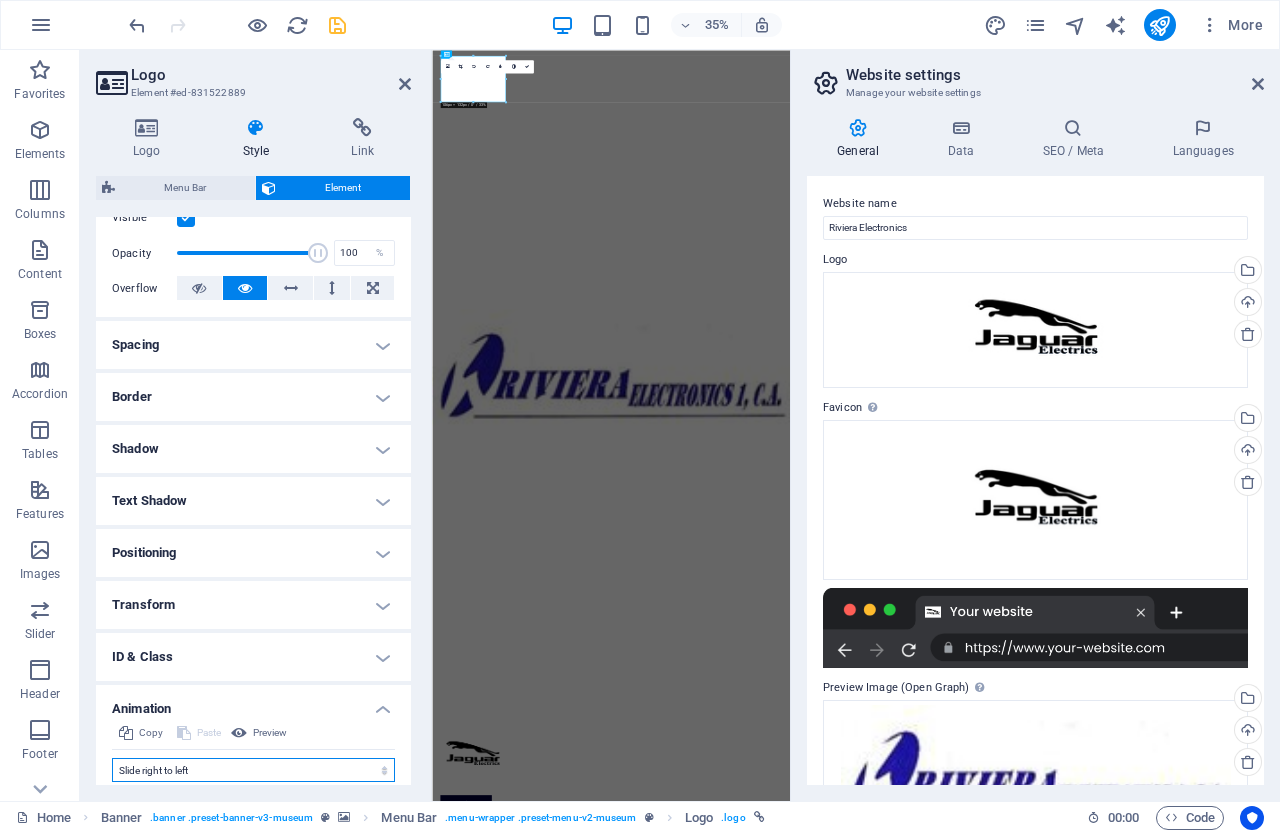 click on "Don't animate Show / Hide Slide up/down Zoom in/out Slide left to right Slide right to left Slide top to bottom Slide bottom to top Pulse Blink Open as overlay" at bounding box center [253, 770] 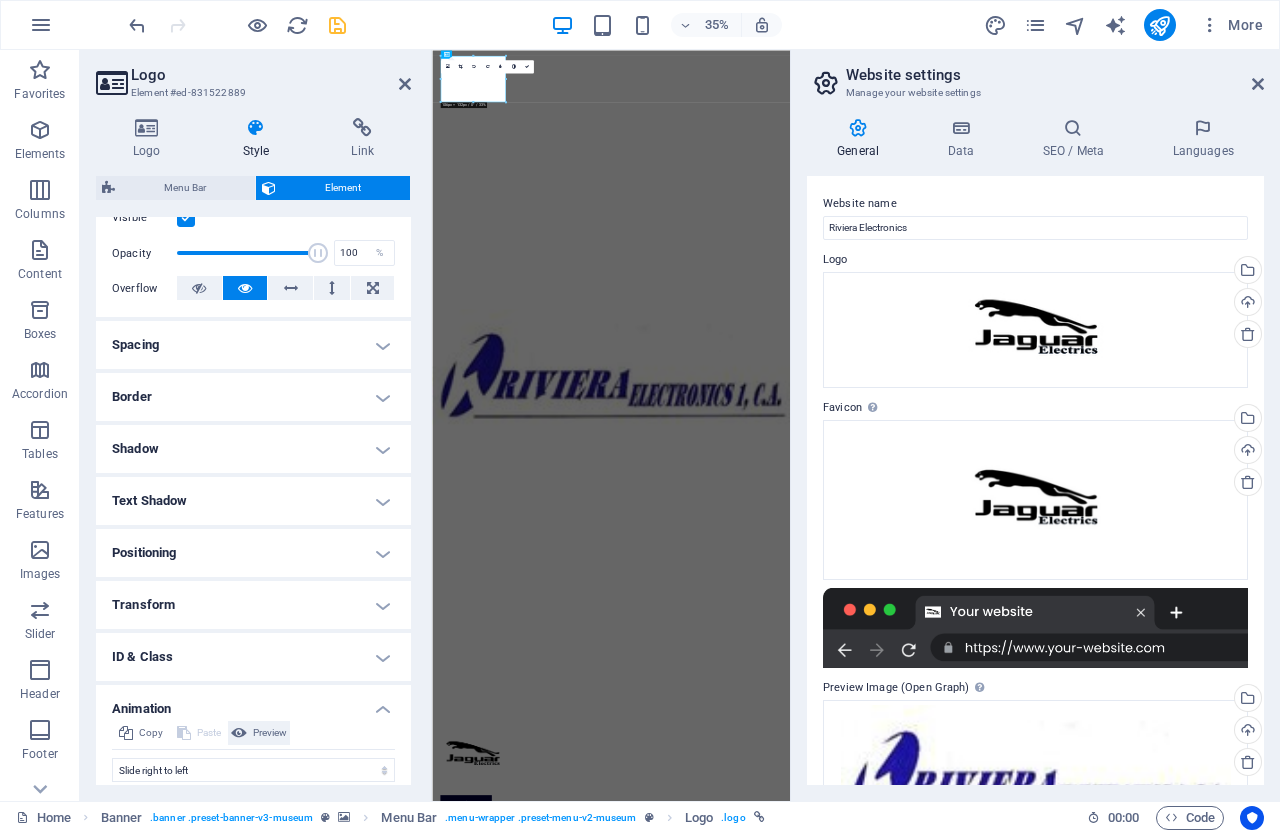 click on "Preview" at bounding box center (270, 733) 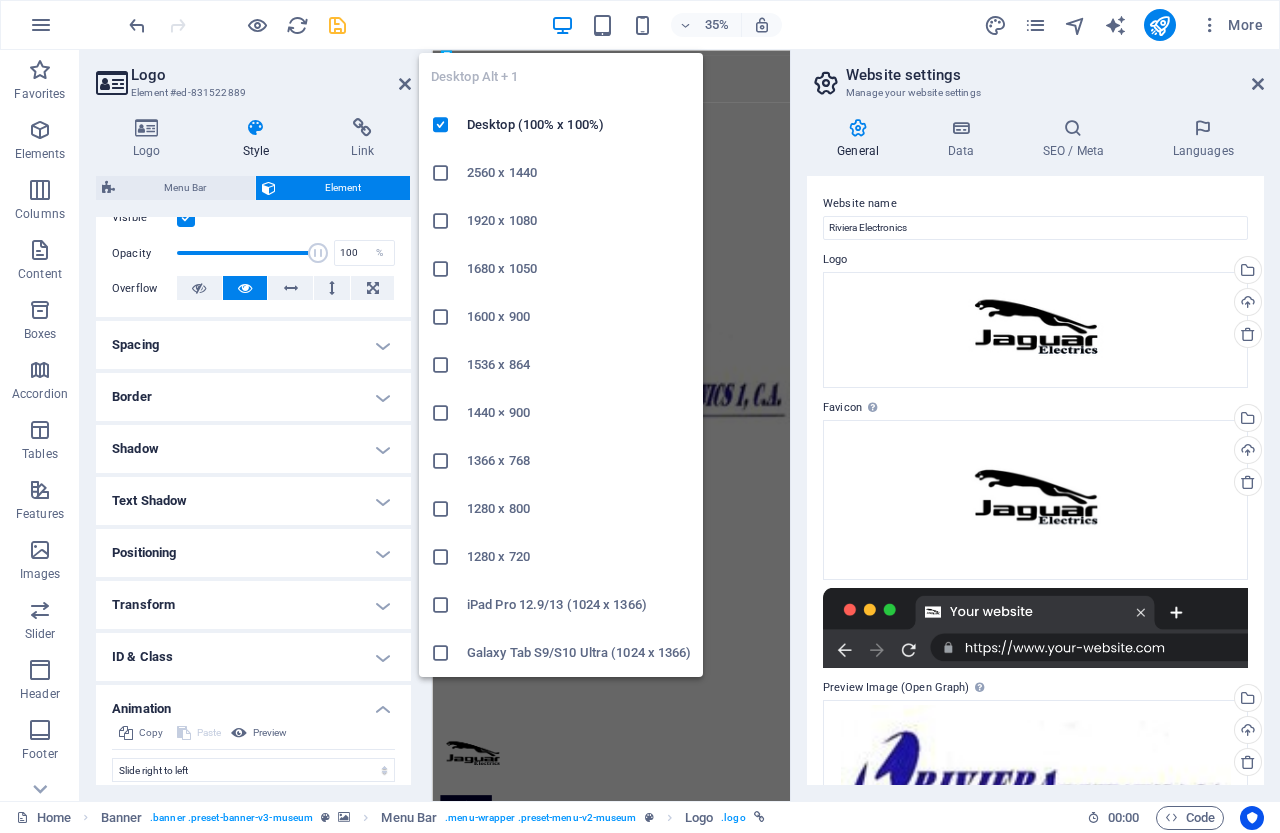 click at bounding box center (562, 25) 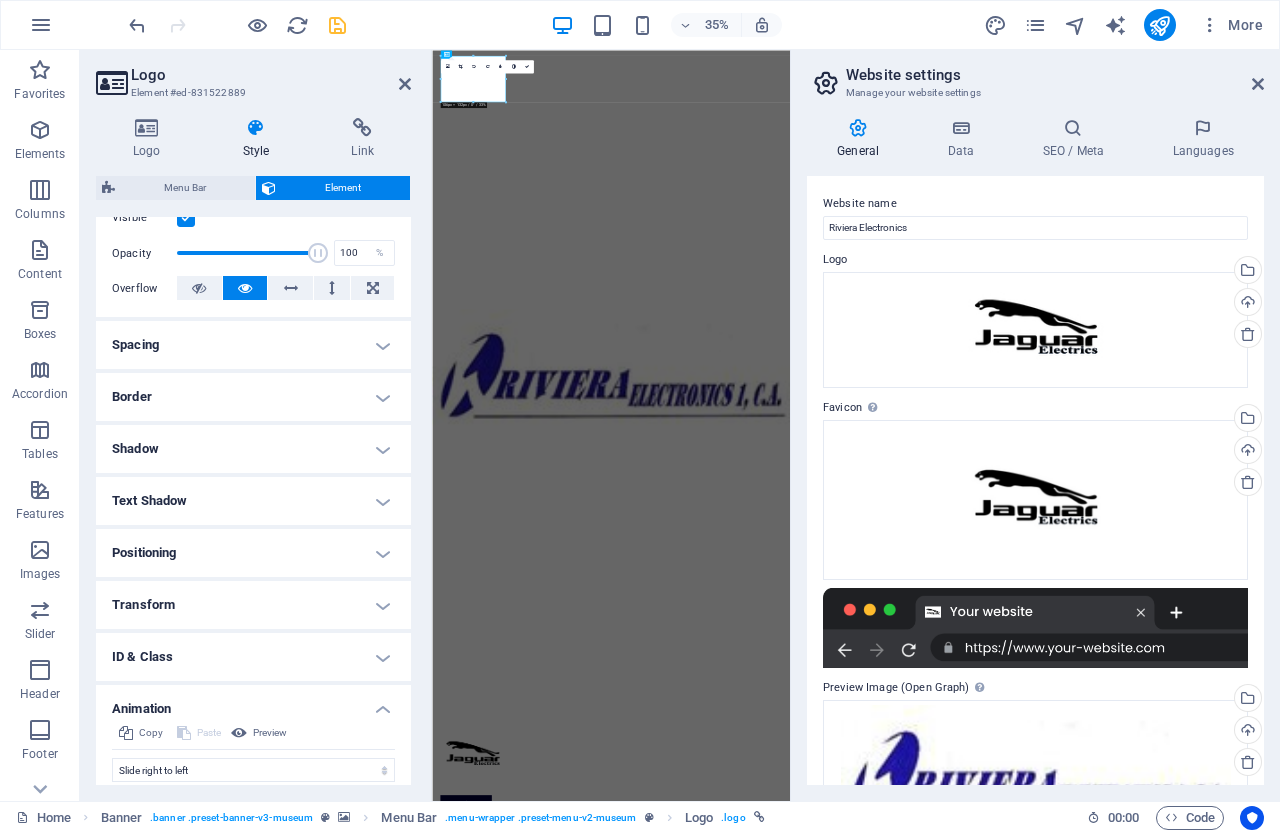 click on "Website settings Manage your website settings" at bounding box center (1037, 76) 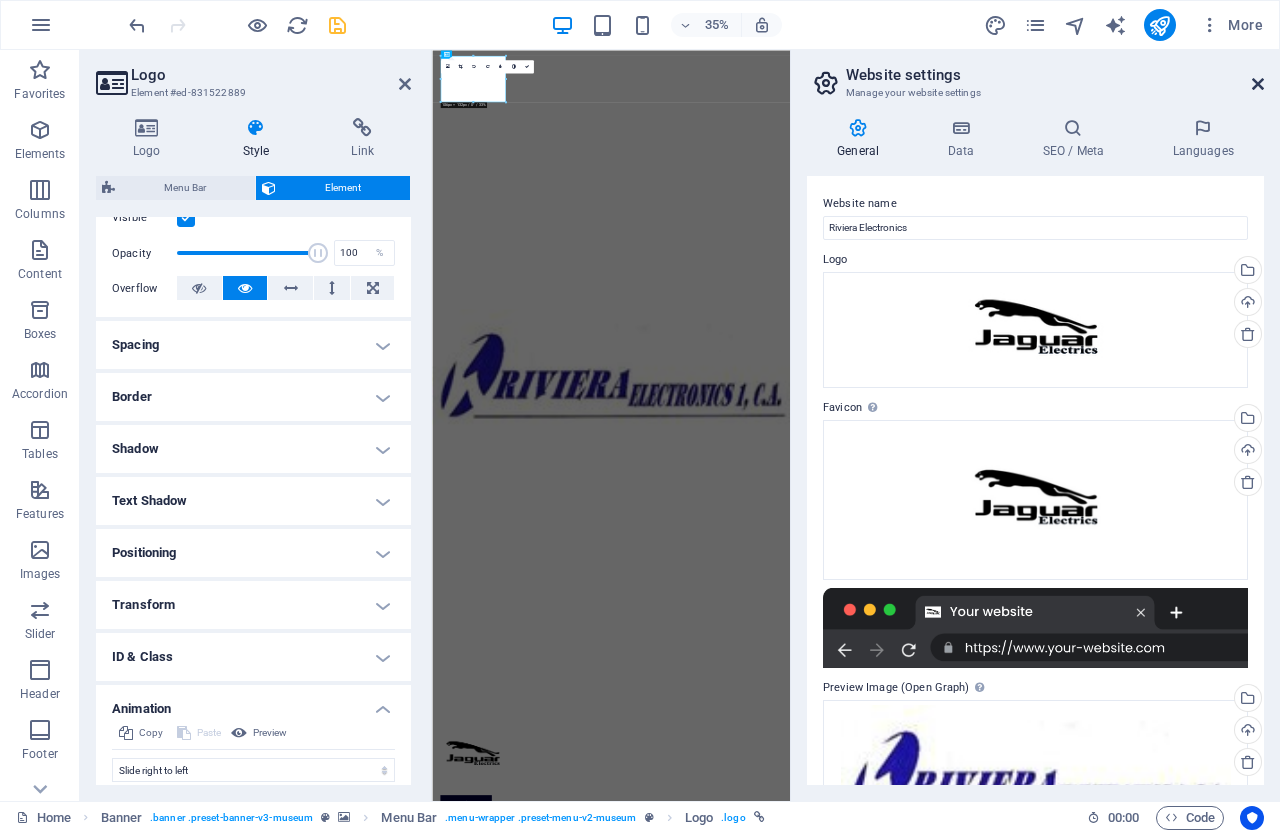 click at bounding box center (1258, 84) 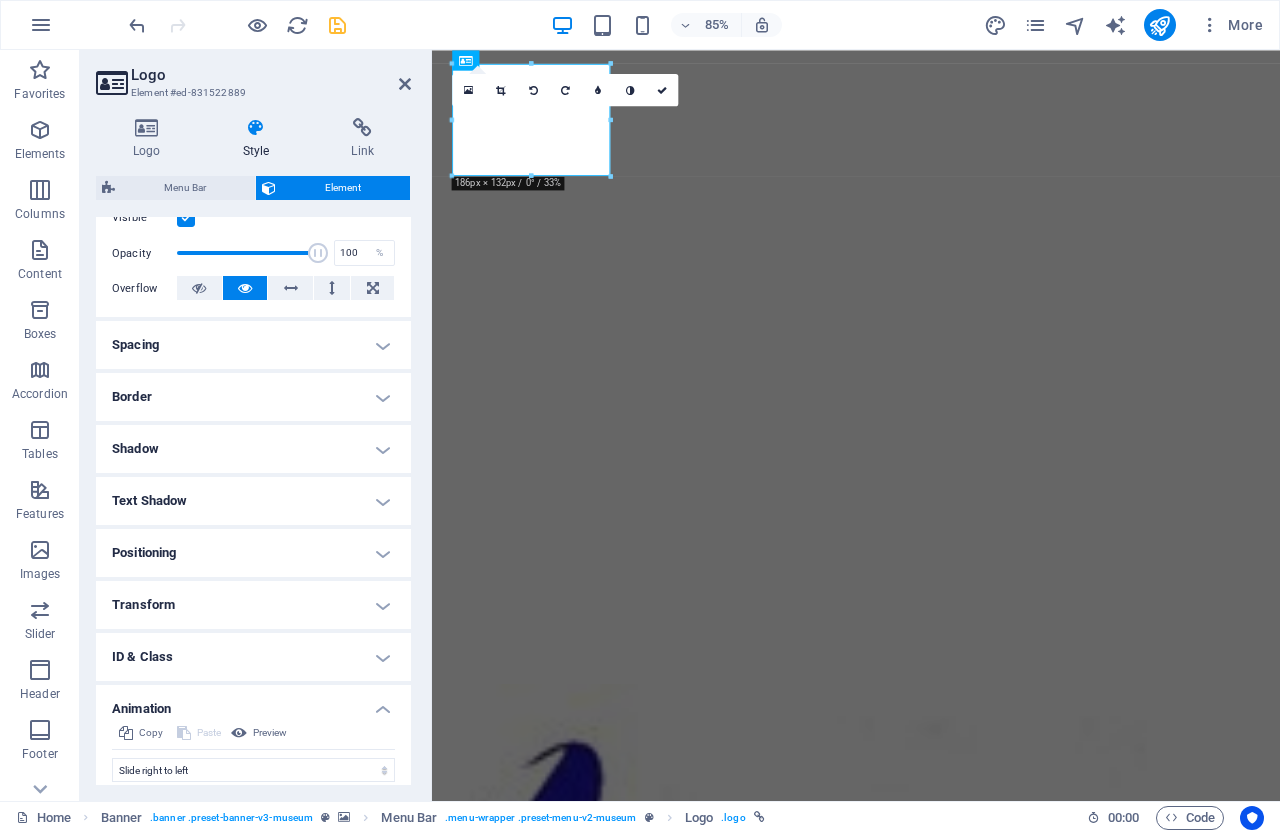 drag, startPoint x: 411, startPoint y: 512, endPoint x: 403, endPoint y: 632, distance: 120.26637 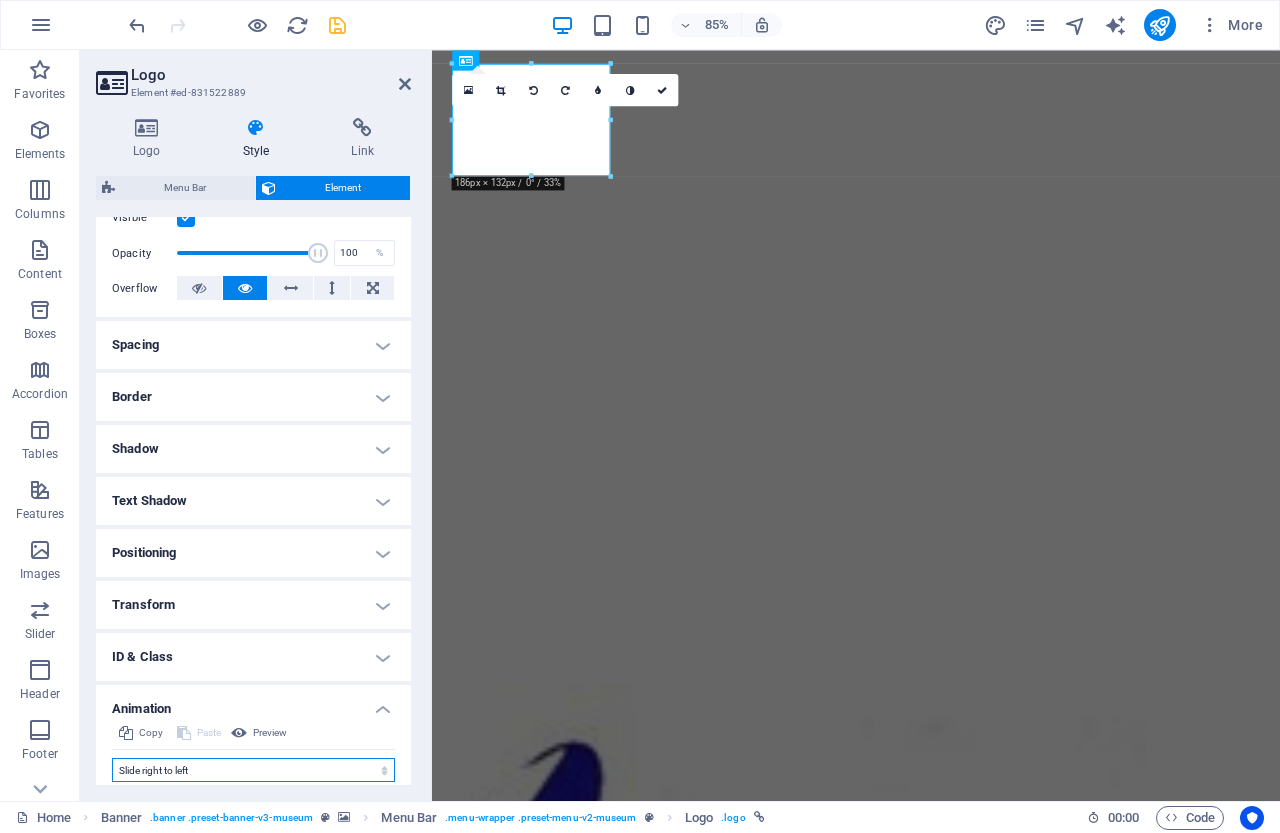 click on "Don't animate Show / Hide Slide up/down Zoom in/out Slide left to right Slide right to left Slide top to bottom Slide bottom to top Pulse Blink Open as overlay" at bounding box center (253, 770) 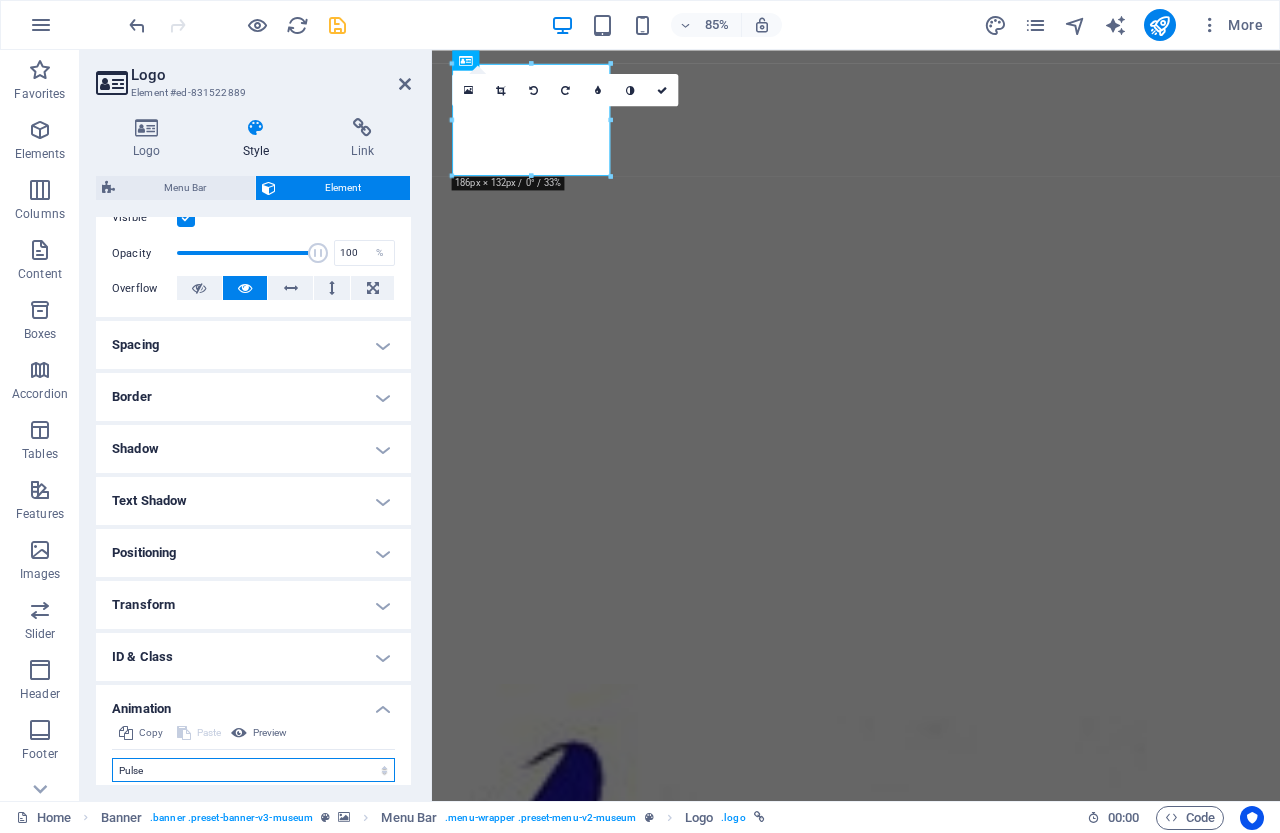 click on "Don't animate Show / Hide Slide up/down Zoom in/out Slide left to right Slide right to left Slide top to bottom Slide bottom to top Pulse Blink Open as overlay" at bounding box center (253, 770) 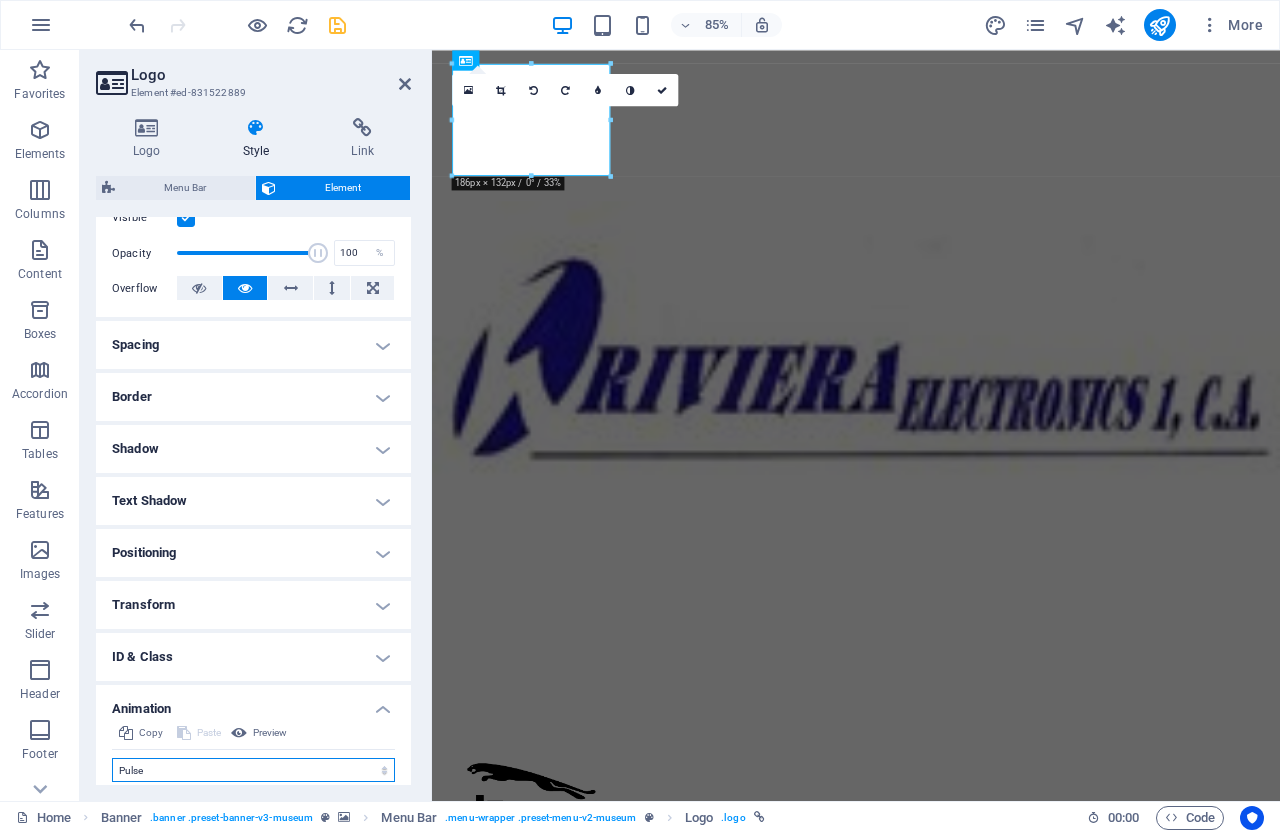click on "Don't animate Show / Hide Slide up/down Zoom in/out Slide left to right Slide right to left Slide top to bottom Slide bottom to top Pulse Blink Open as overlay" at bounding box center (253, 770) 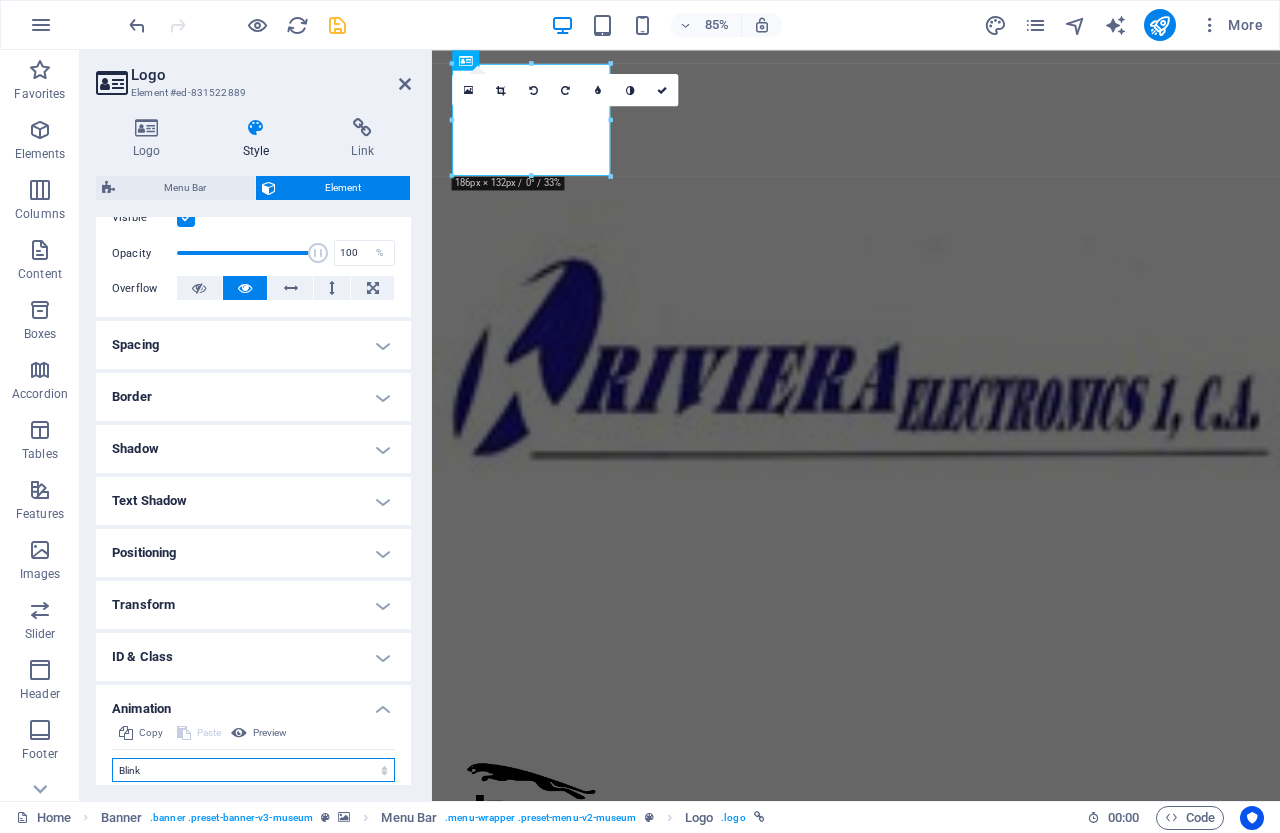 click on "Don't animate Show / Hide Slide up/down Zoom in/out Slide left to right Slide right to left Slide top to bottom Slide bottom to top Pulse Blink Open as overlay" at bounding box center [253, 770] 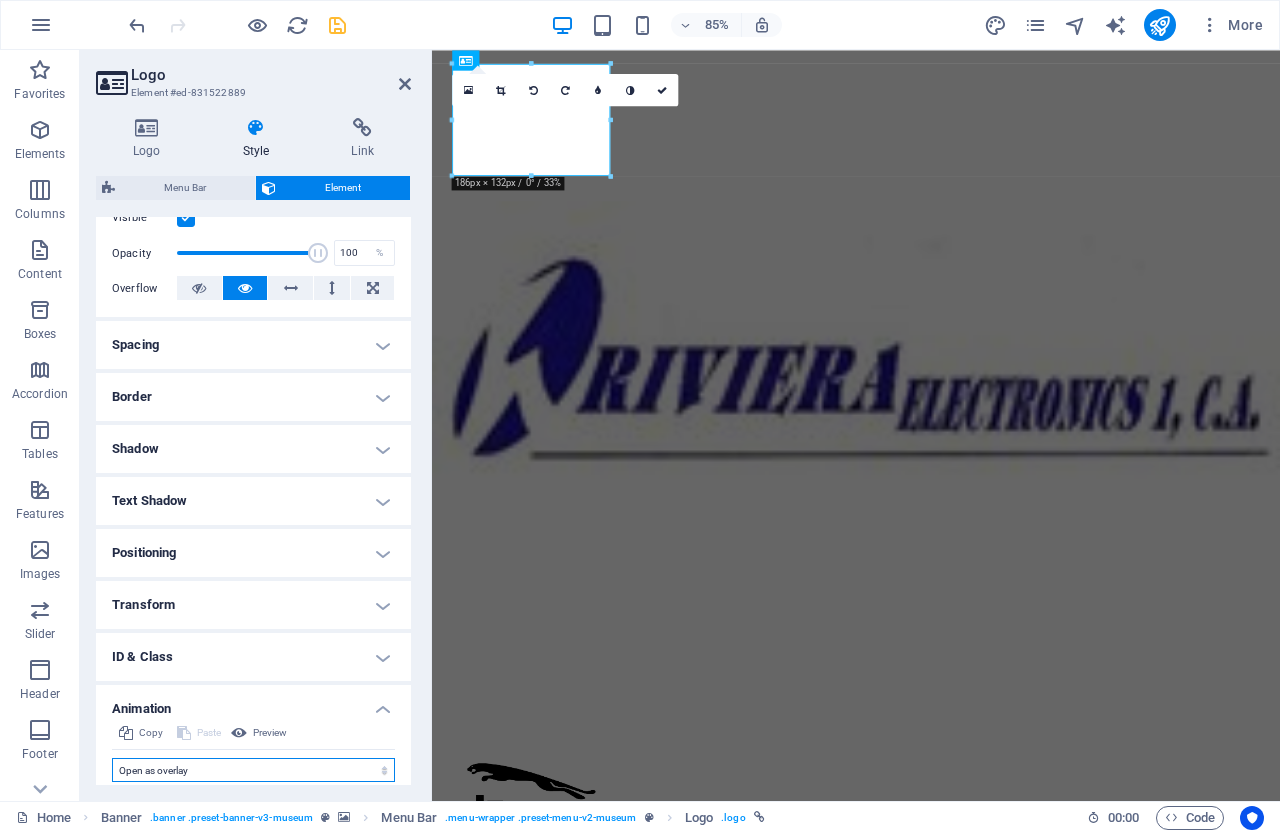 click on "Don't animate Show / Hide Slide up/down Zoom in/out Slide left to right Slide right to left Slide top to bottom Slide bottom to top Pulse Blink Open as overlay" at bounding box center (253, 770) 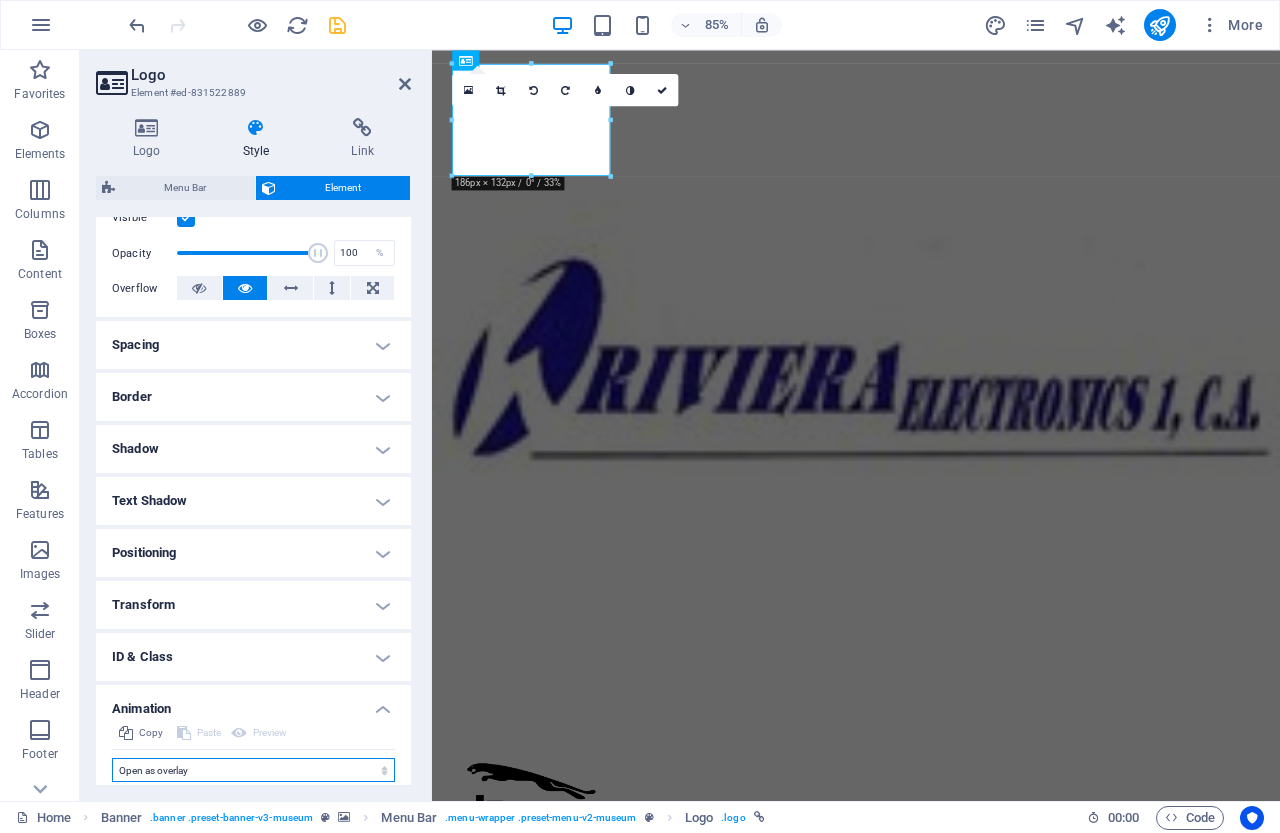 click on "Don't animate Show / Hide Slide up/down Zoom in/out Slide left to right Slide right to left Slide top to bottom Slide bottom to top Pulse Blink Open as overlay" at bounding box center (253, 770) 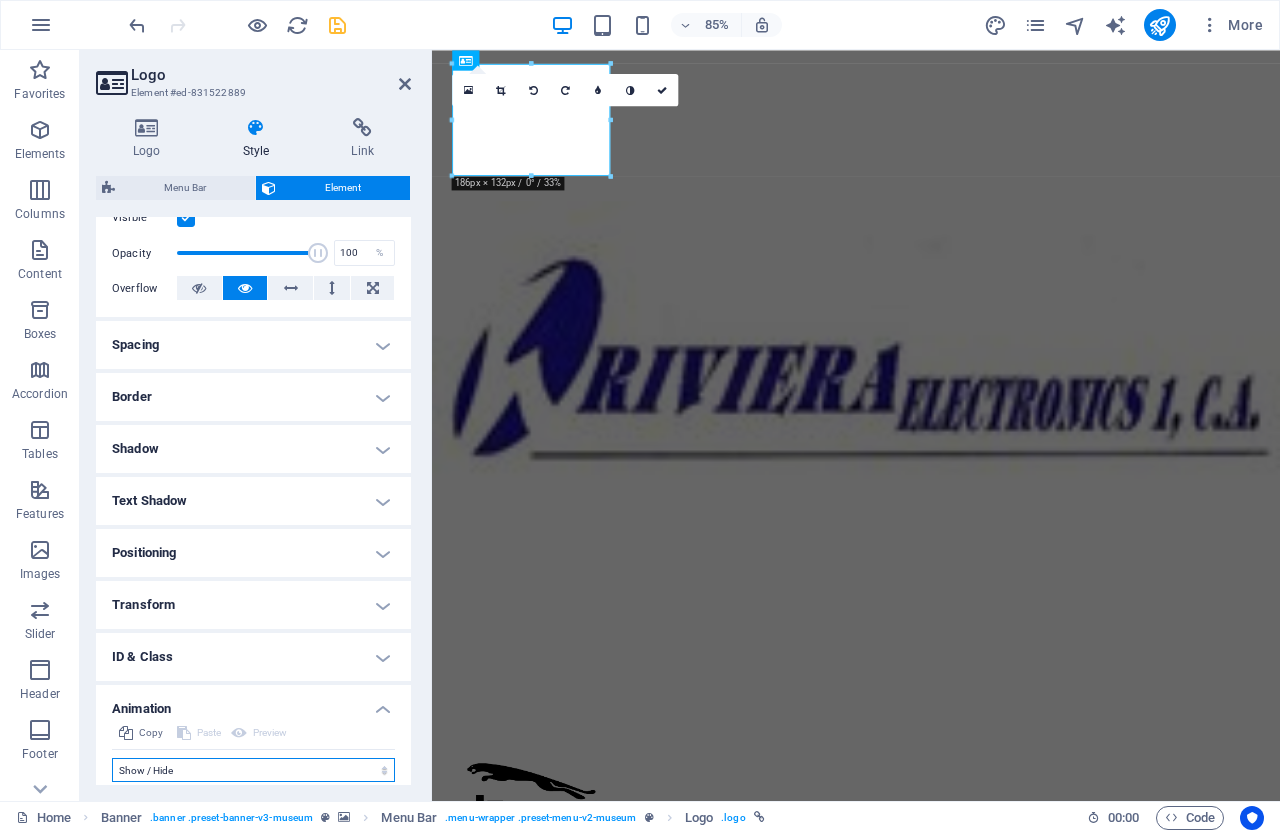 click on "Don't animate Show / Hide Slide up/down Zoom in/out Slide left to right Slide right to left Slide top to bottom Slide bottom to top Pulse Blink Open as overlay" at bounding box center (253, 770) 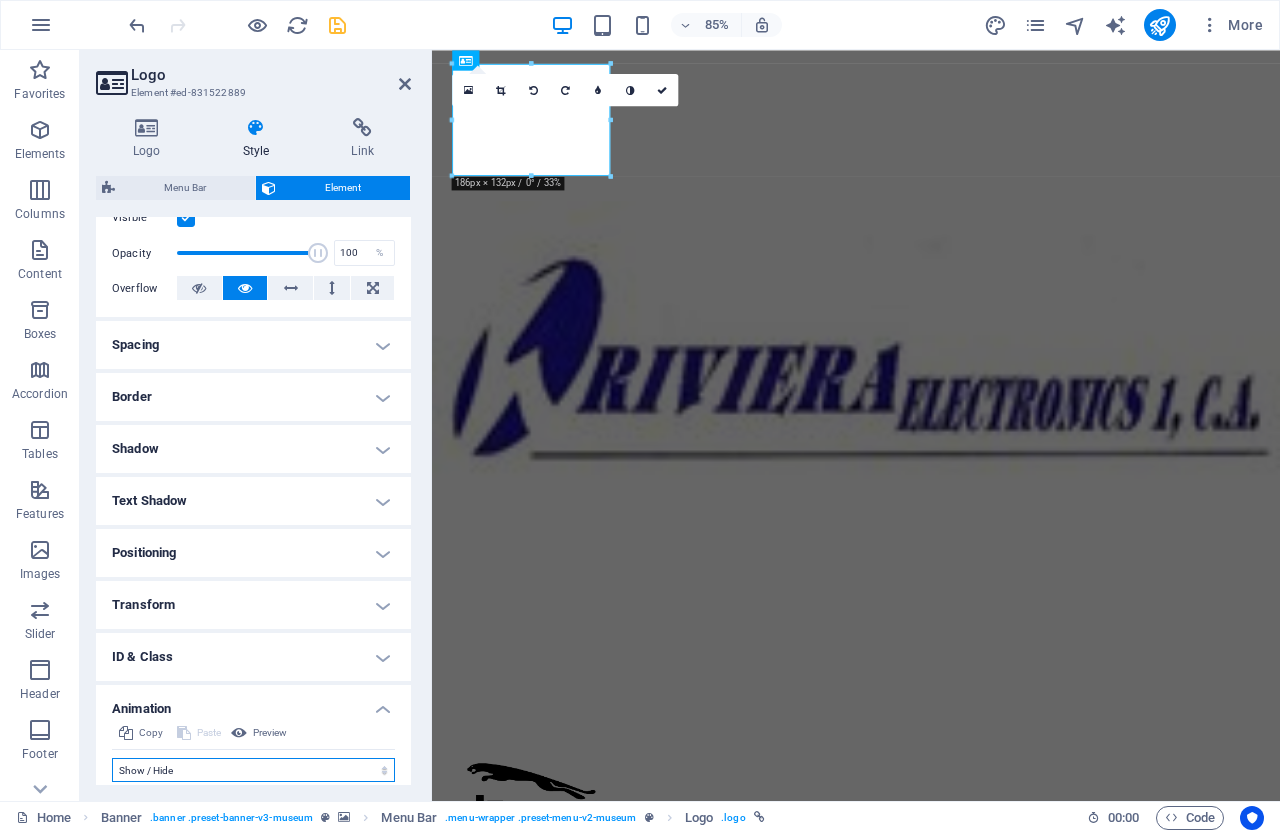 drag, startPoint x: 238, startPoint y: 776, endPoint x: 237, endPoint y: 758, distance: 18.027756 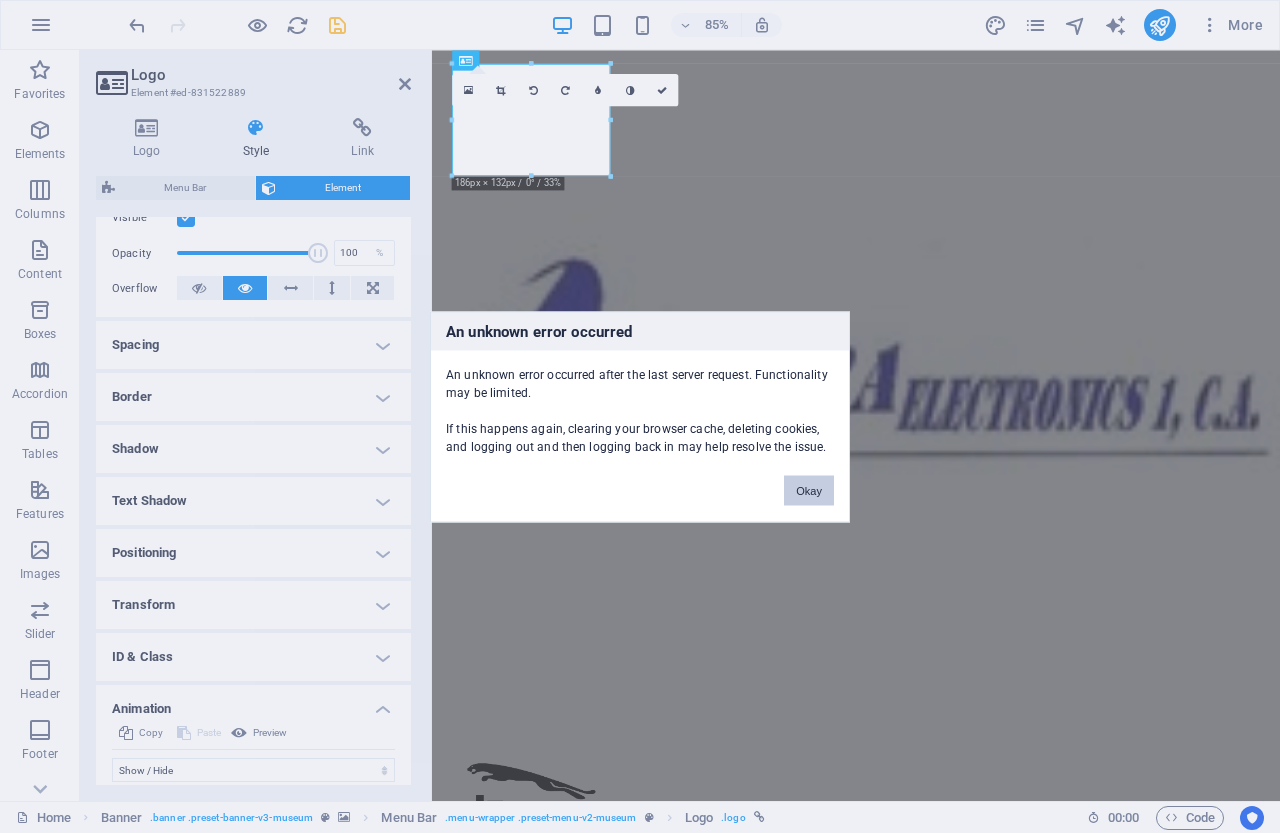drag, startPoint x: 794, startPoint y: 478, endPoint x: 424, endPoint y: 500, distance: 370.65347 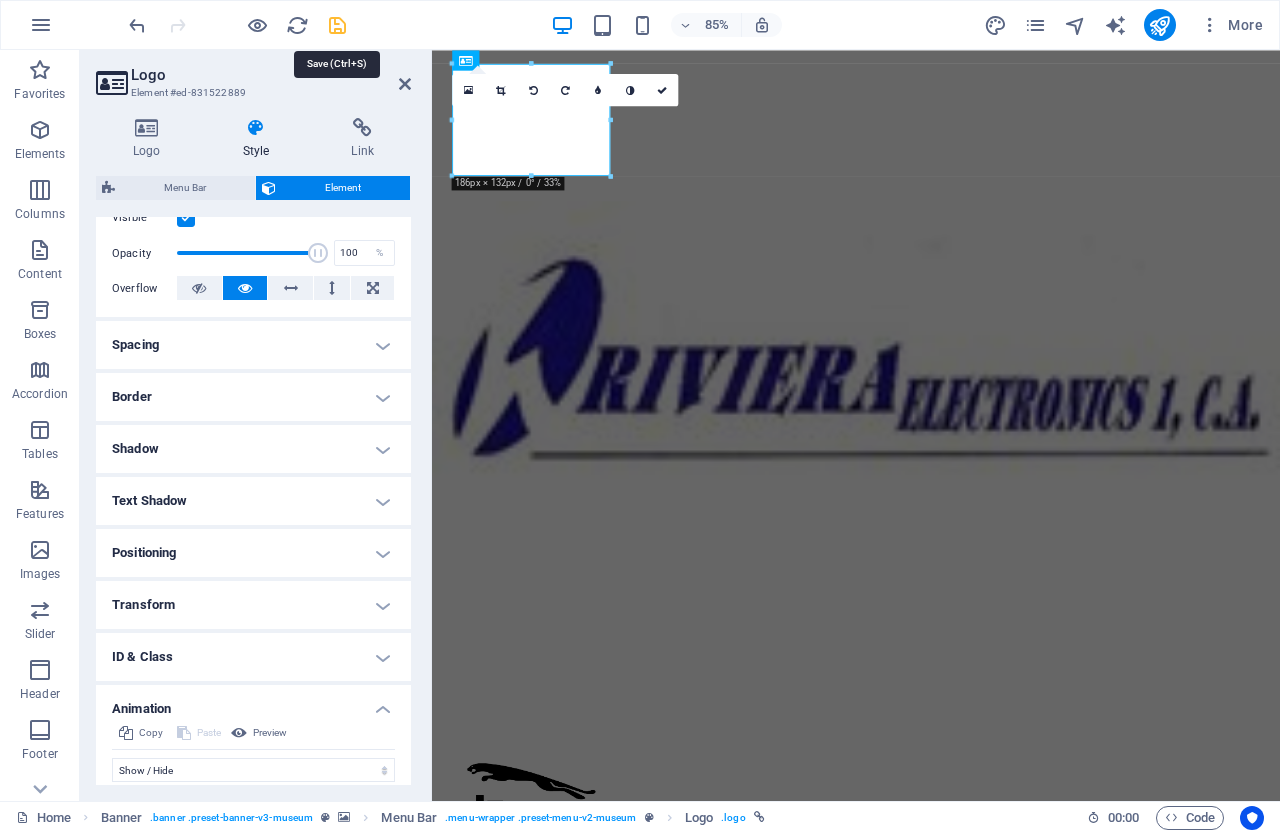 click at bounding box center (337, 25) 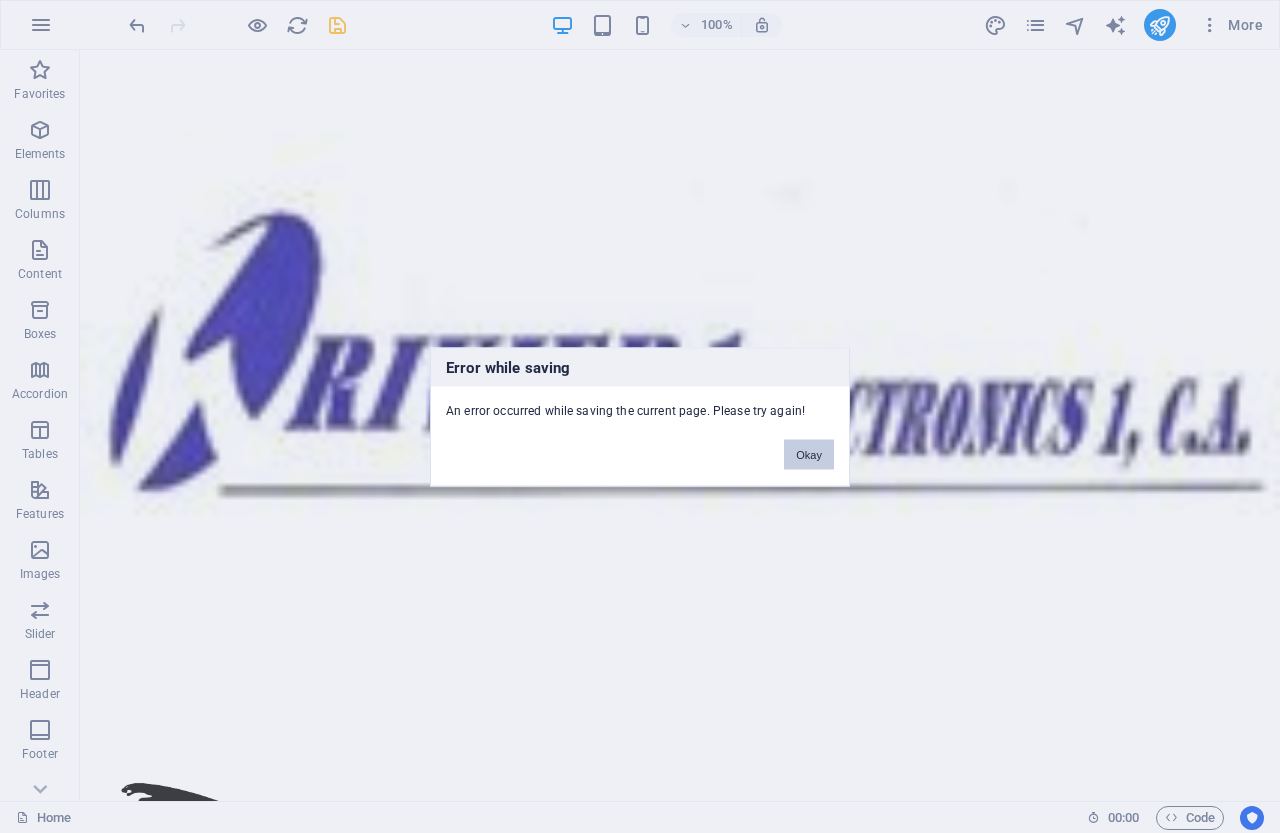 click on "Okay" at bounding box center (809, 454) 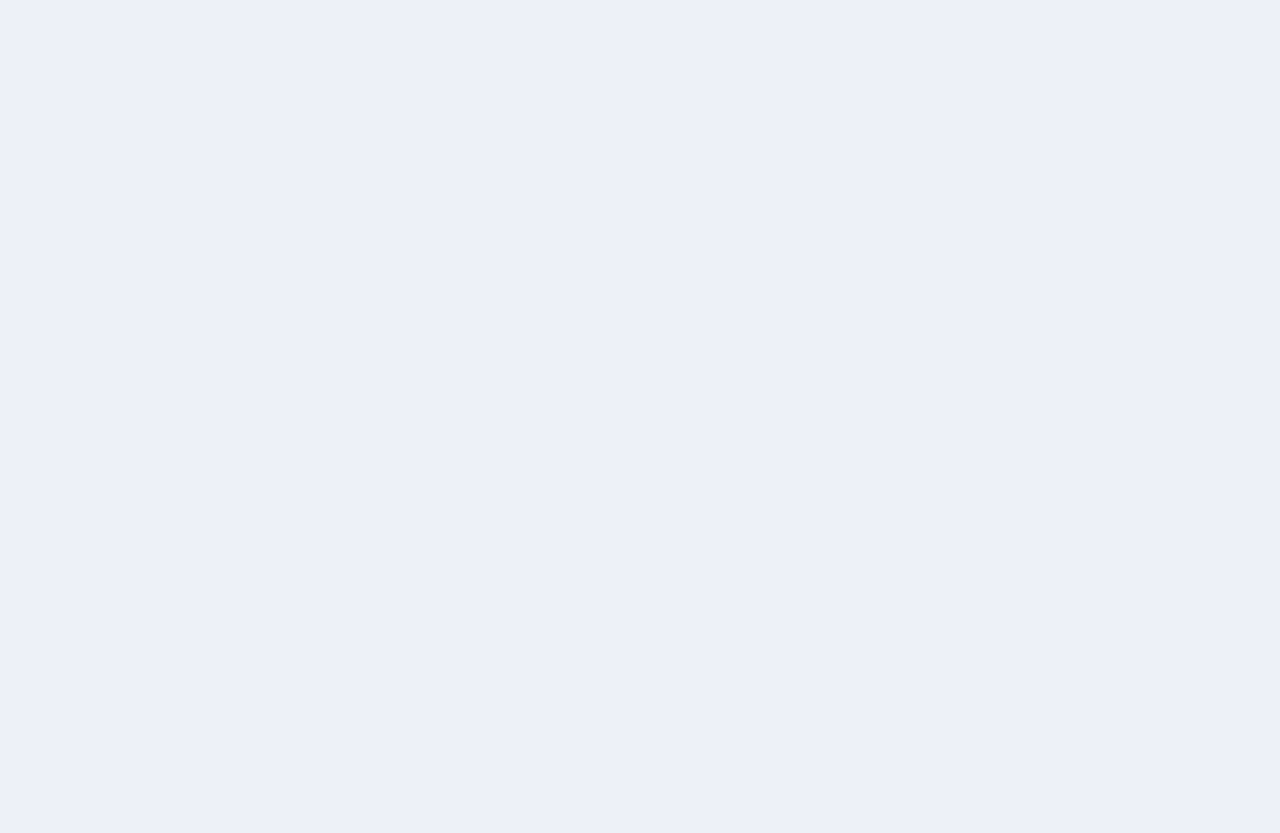 scroll, scrollTop: 0, scrollLeft: 0, axis: both 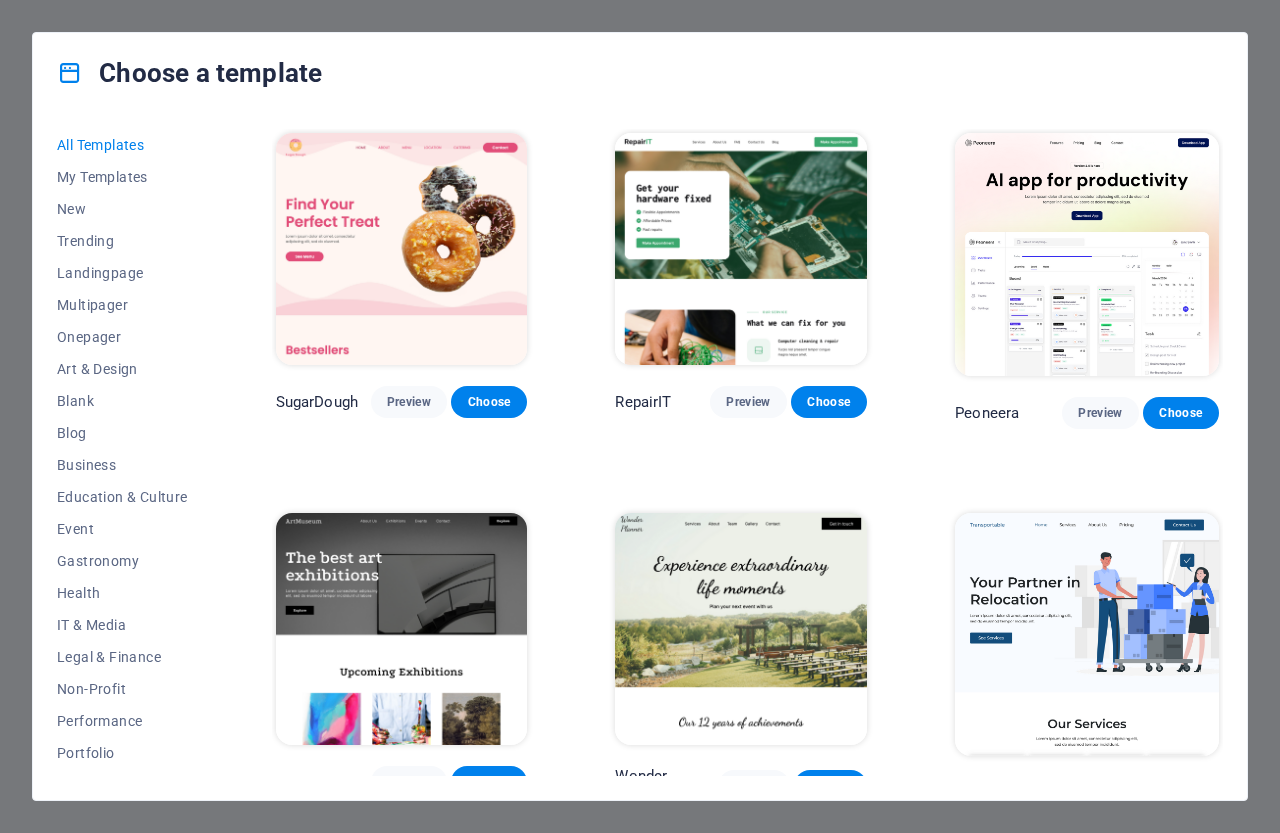 drag, startPoint x: 126, startPoint y: 36, endPoint x: 63, endPoint y: 26, distance: 63.788715 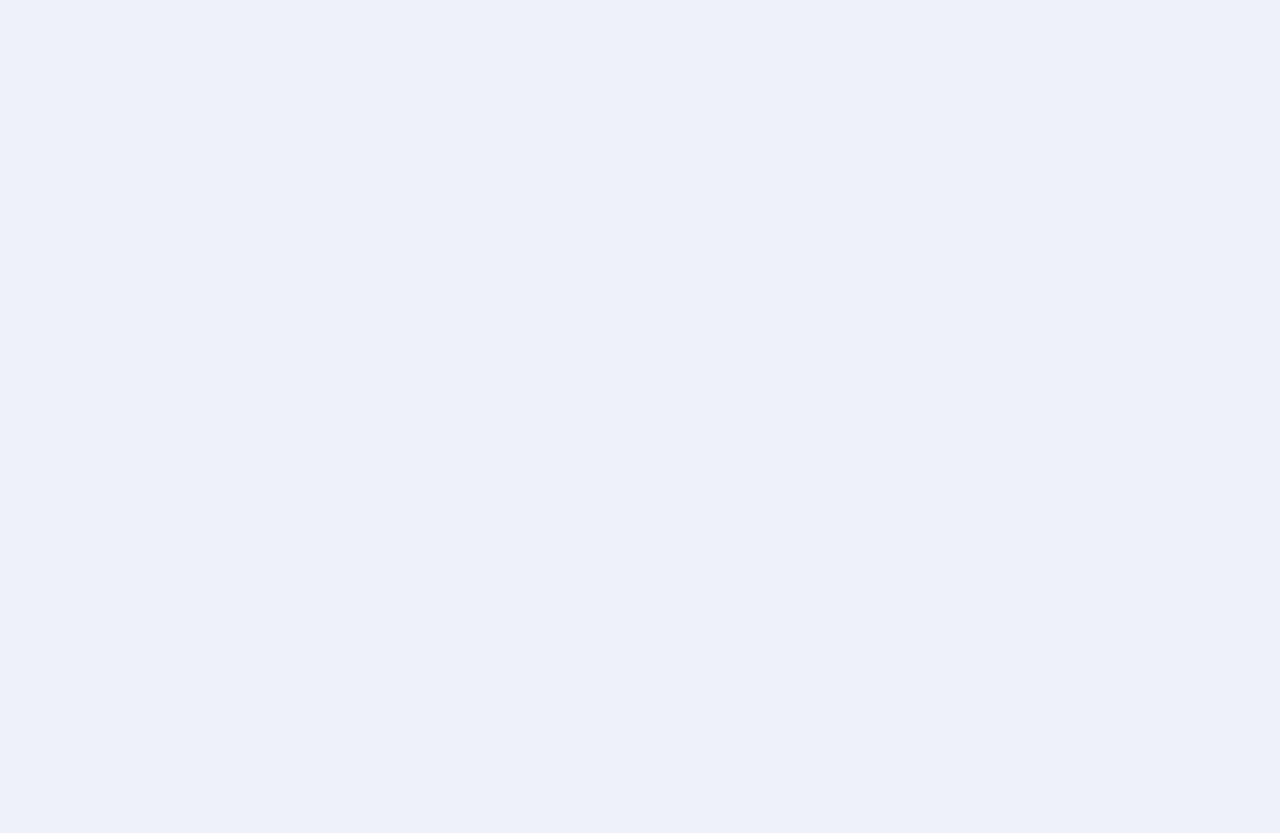scroll, scrollTop: 0, scrollLeft: 0, axis: both 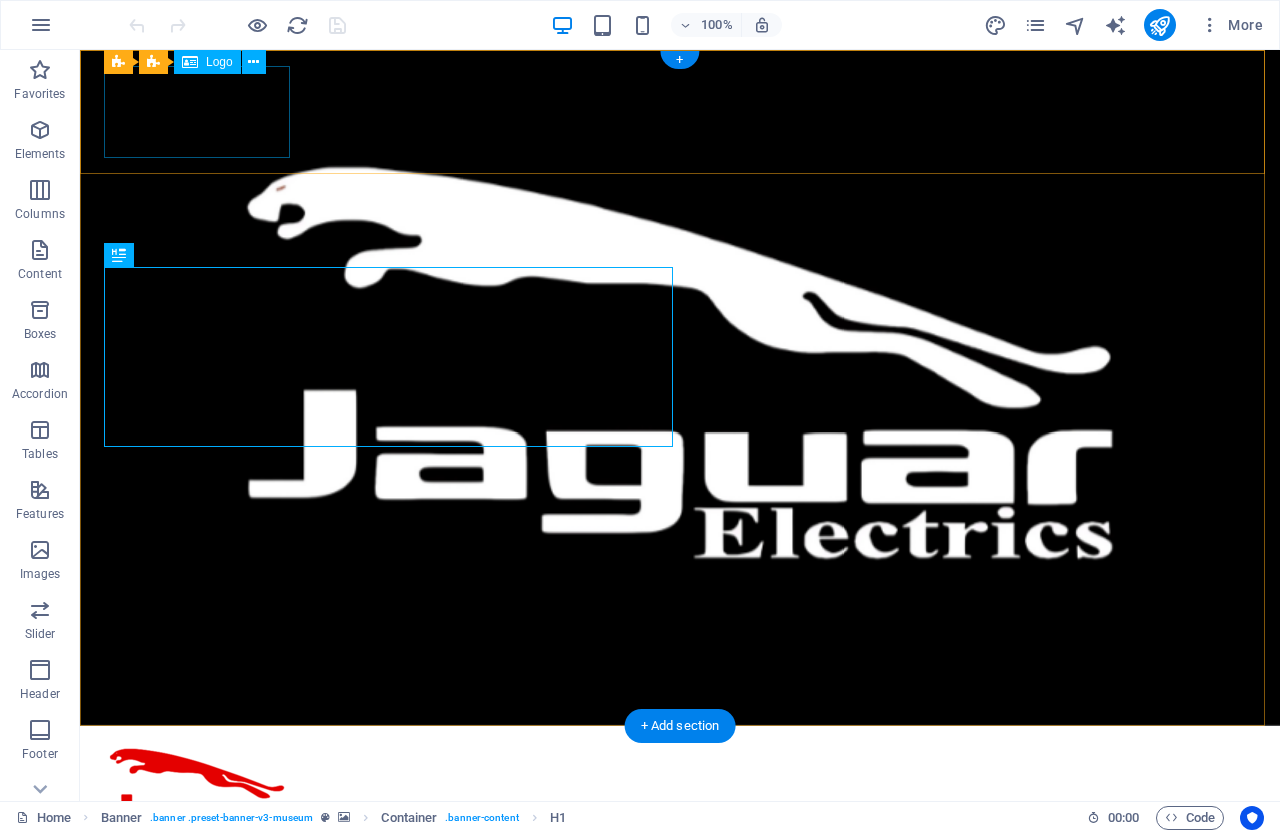 click at bounding box center [680, 788] 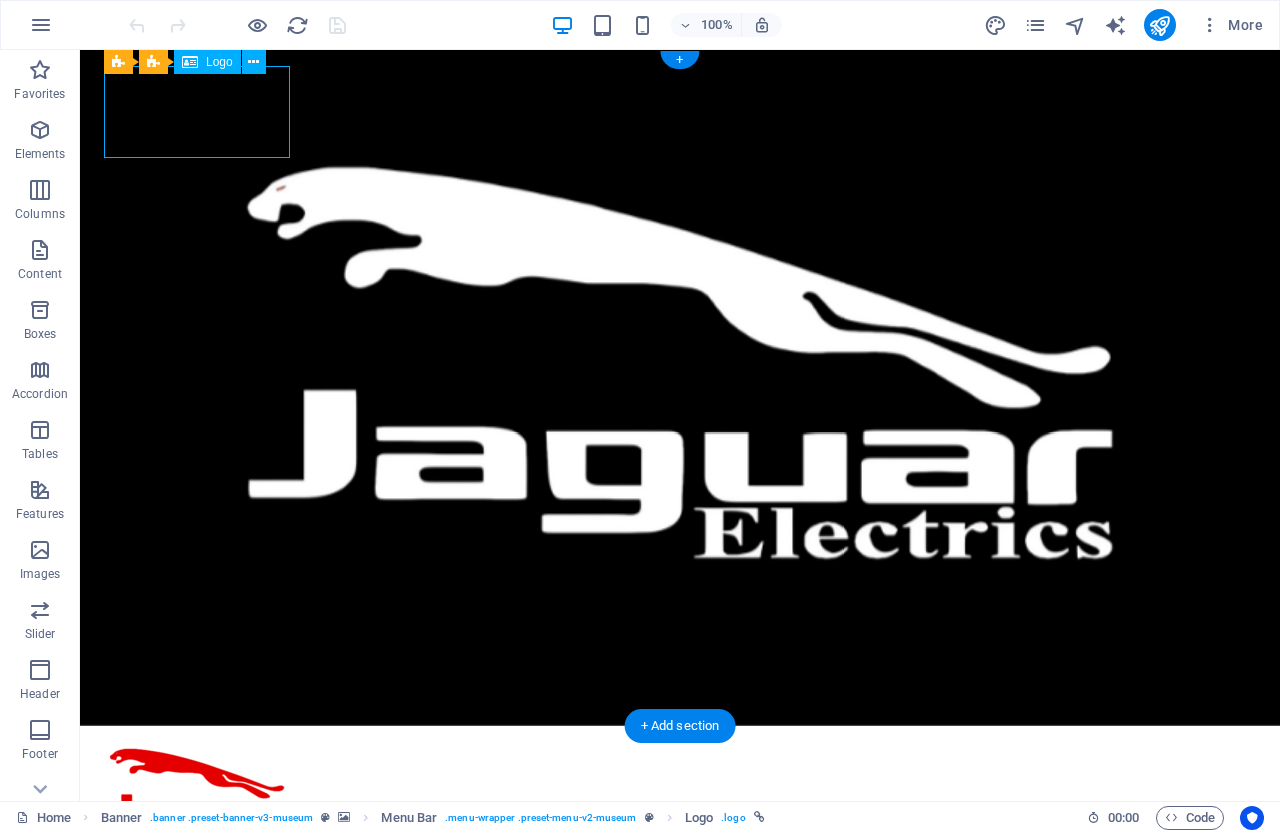 click at bounding box center (680, 788) 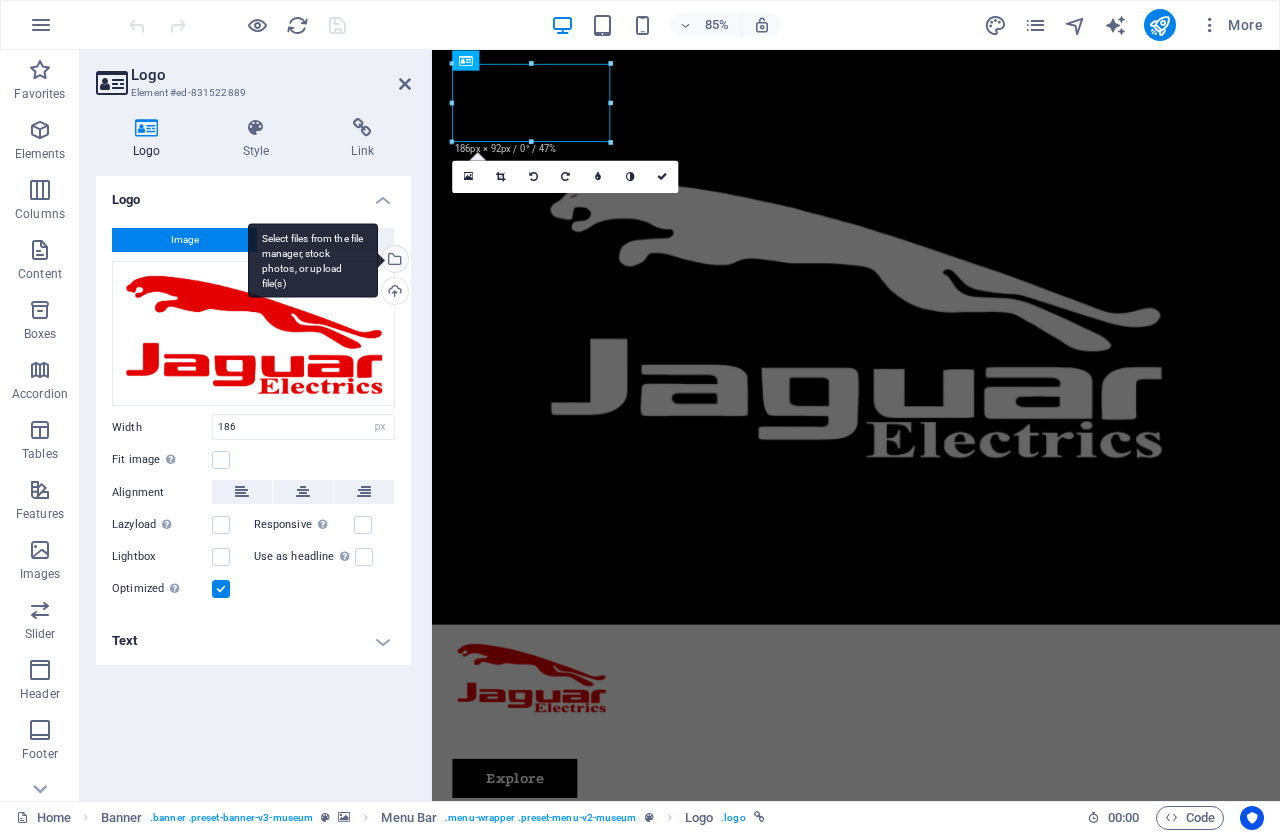 click on "Select files from the file manager, stock photos, or upload file(s)" at bounding box center [393, 261] 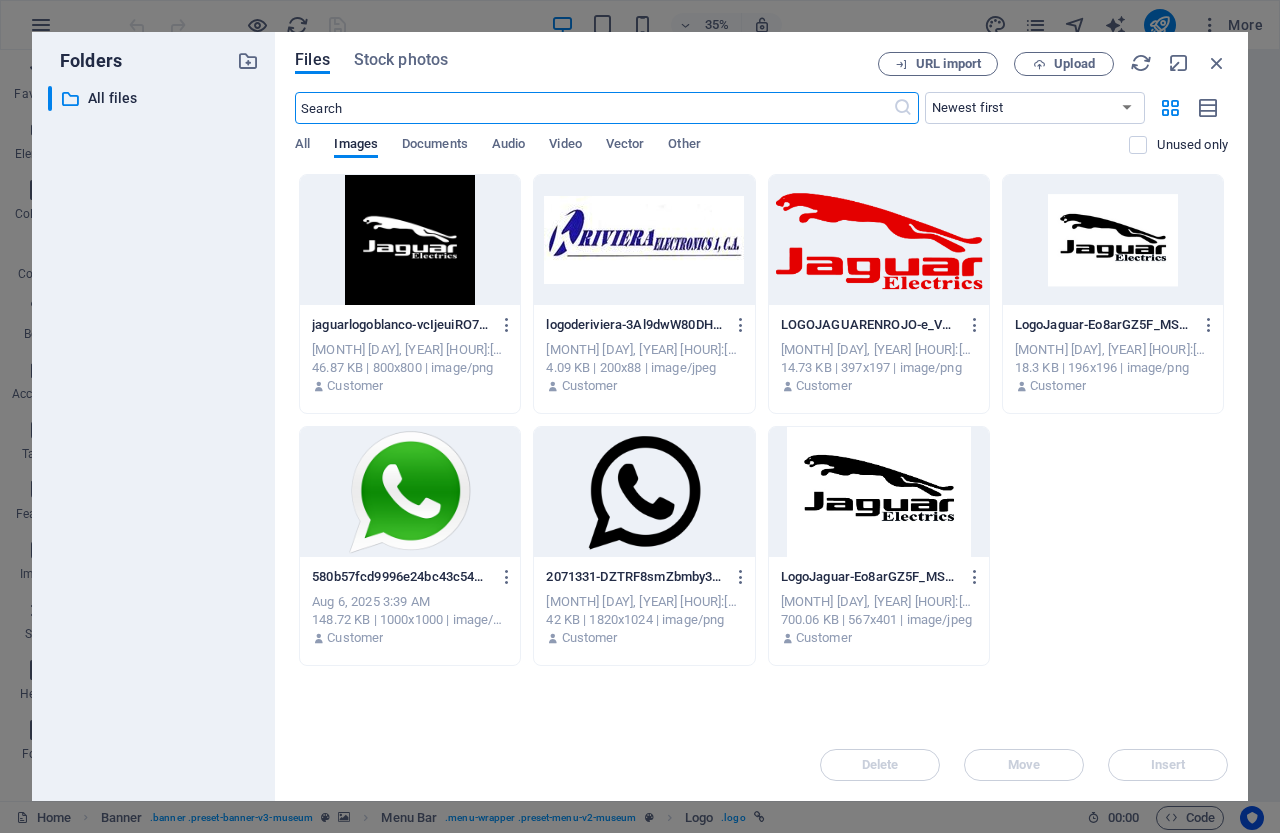 click at bounding box center (879, 492) 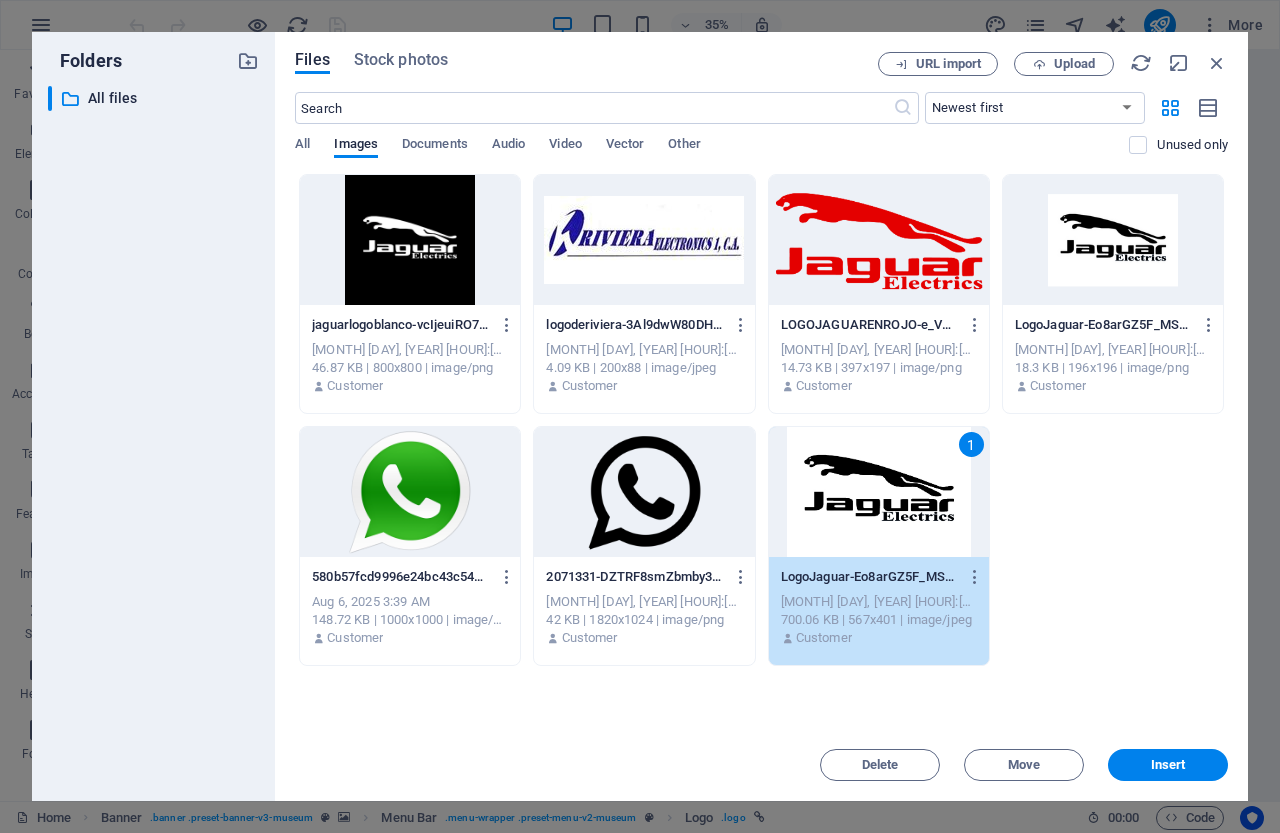 click on "1" at bounding box center [879, 492] 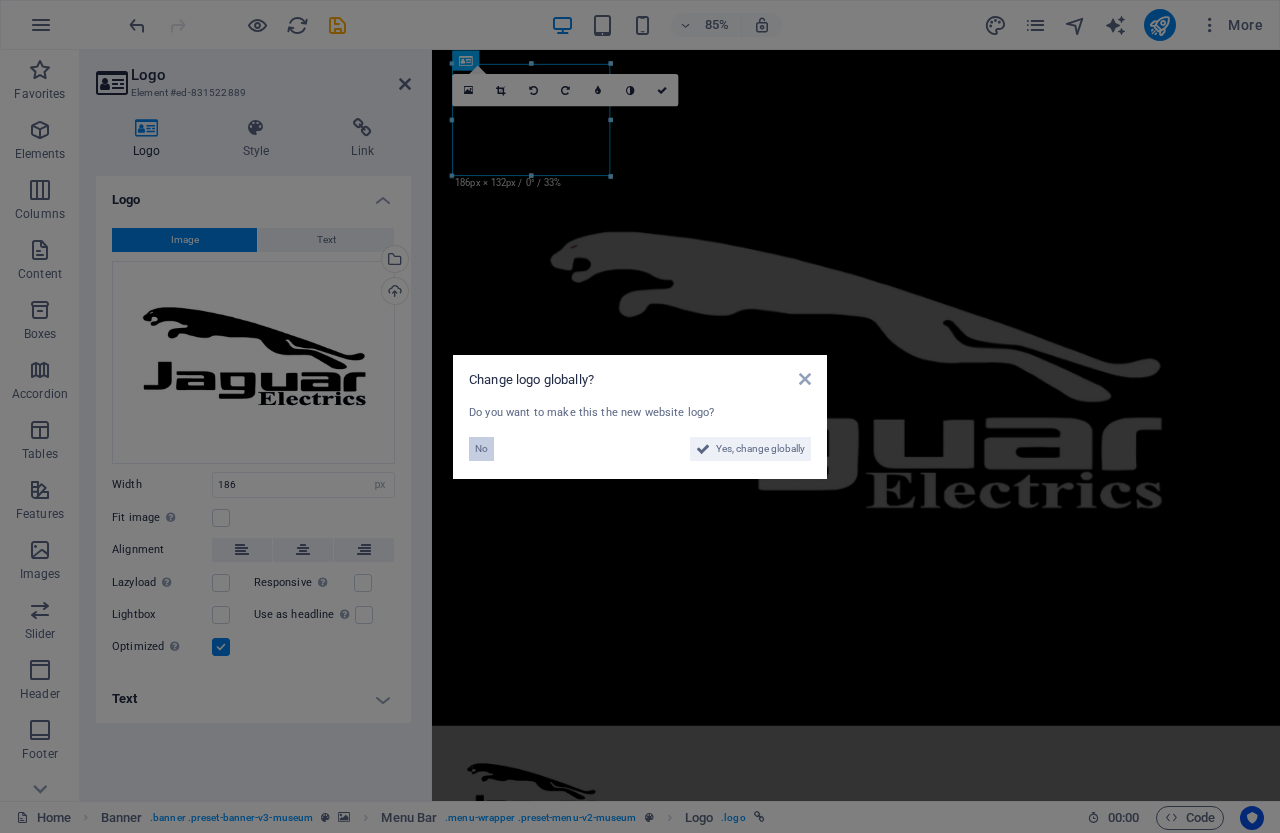 click on "No" at bounding box center (481, 449) 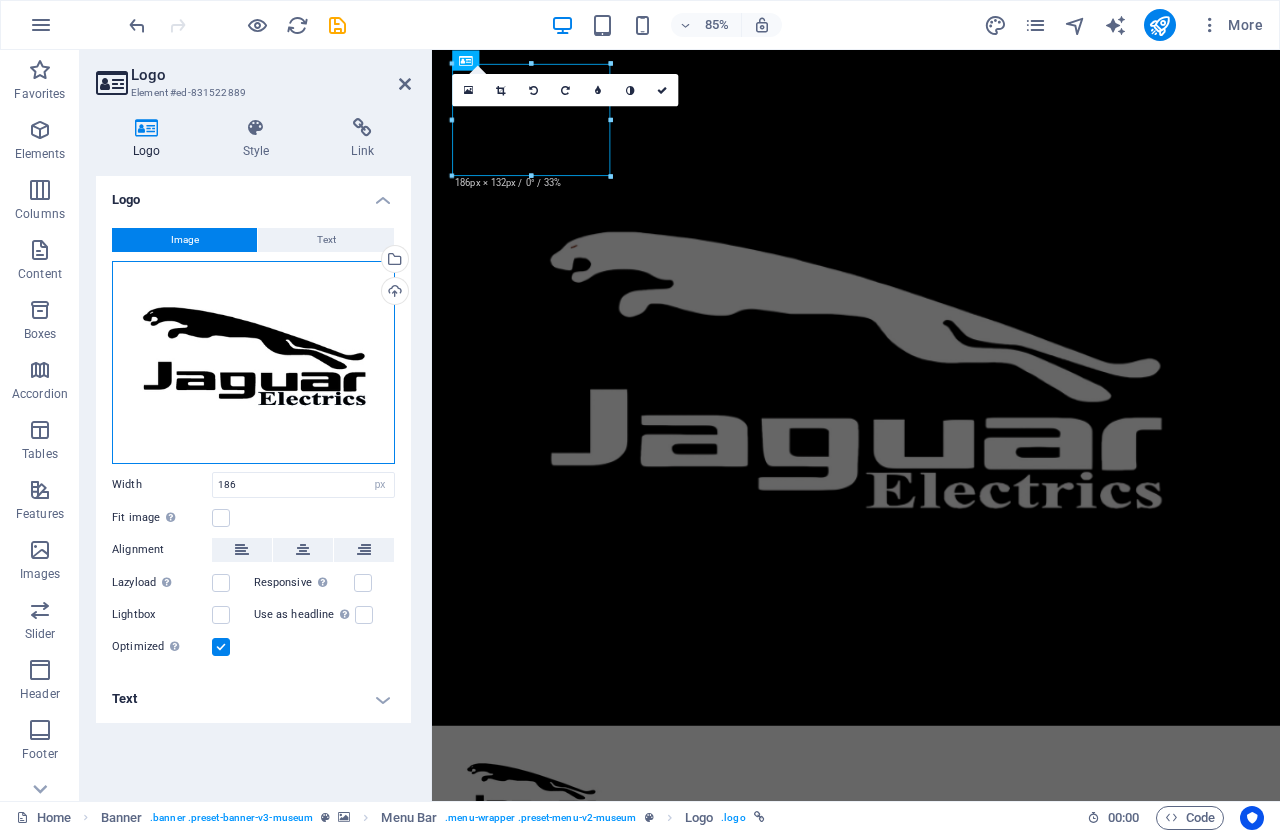 click on "Drag files here, click to choose files or select files from Files or our free stock photos & videos" at bounding box center [253, 362] 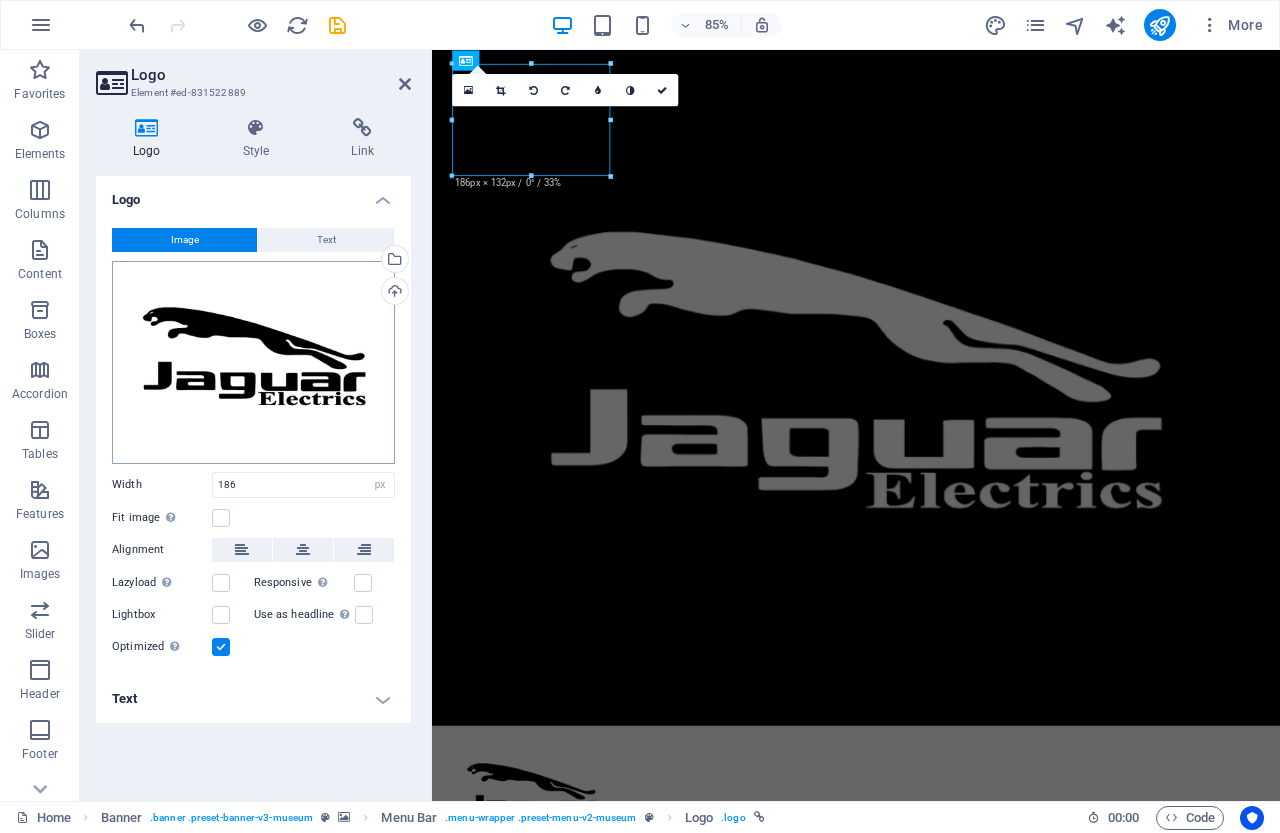 click on "RIVIERA ELECTRONICS Home (es) Favorites Elements Columns Content Boxes Accordion Tables Features Images Slider Header Footer Forms Marketing Collections Logo Element #ed-831522889 Logo Style Link Logo Image Text Drag files here, click to choose files or select files from Files or our free stock photos & videos Select files from the file manager, stock photos, or upload file(s) Upload Width 186 Default auto px rem % em vh vw Fit image Automatically fit image to a fixed width and height Height Default auto px Alignment Lazyload Loading images after the page loads improves page speed. Responsive Automatically load retina image and smartphone optimized sizes. Lightbox Use as headline The image will be wrapped in an H1 headline tag. Useful for giving alternative text the weight of an H1 headline, e.g. for the logo. Leave unchecked if uncertain. Optimized Images are compressed to improve page speed. Position Direction Custom X offset 50" at bounding box center (640, 416) 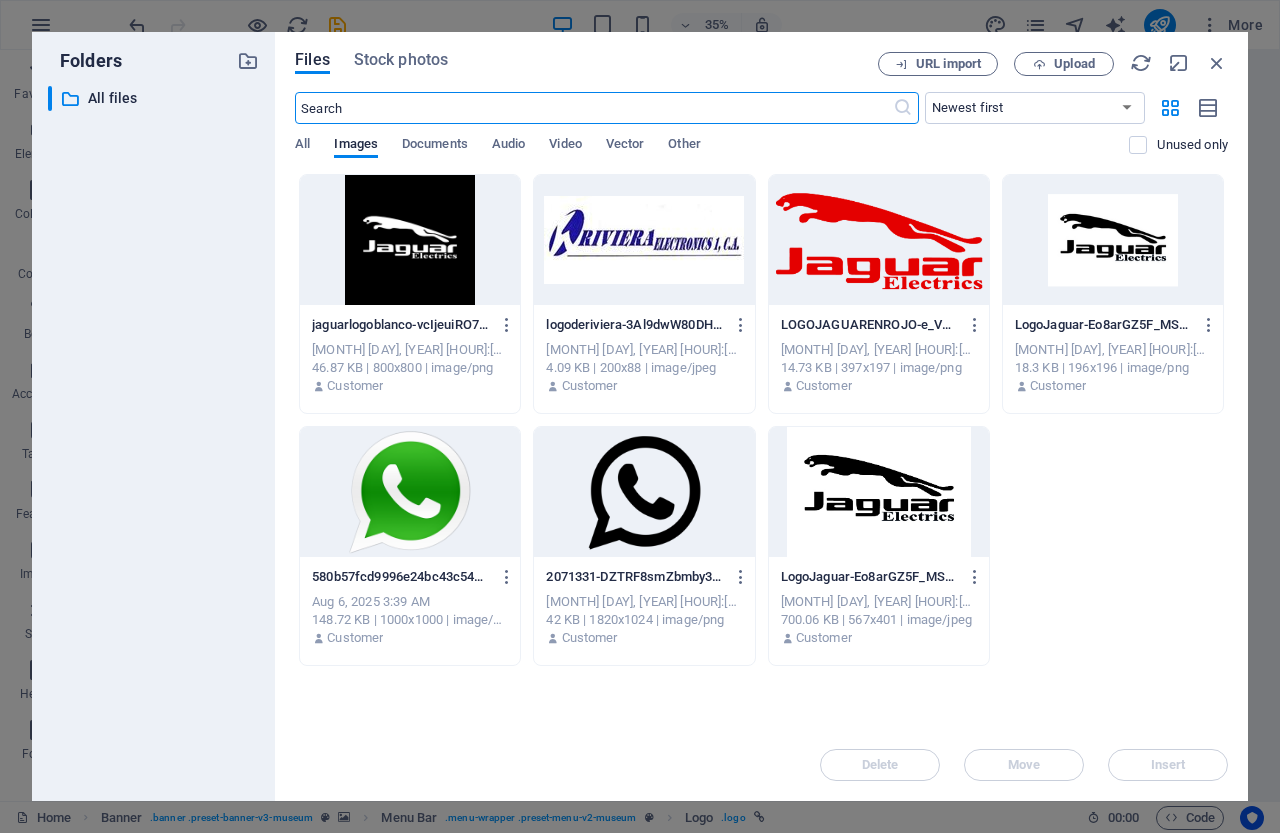 click at bounding box center [1113, 240] 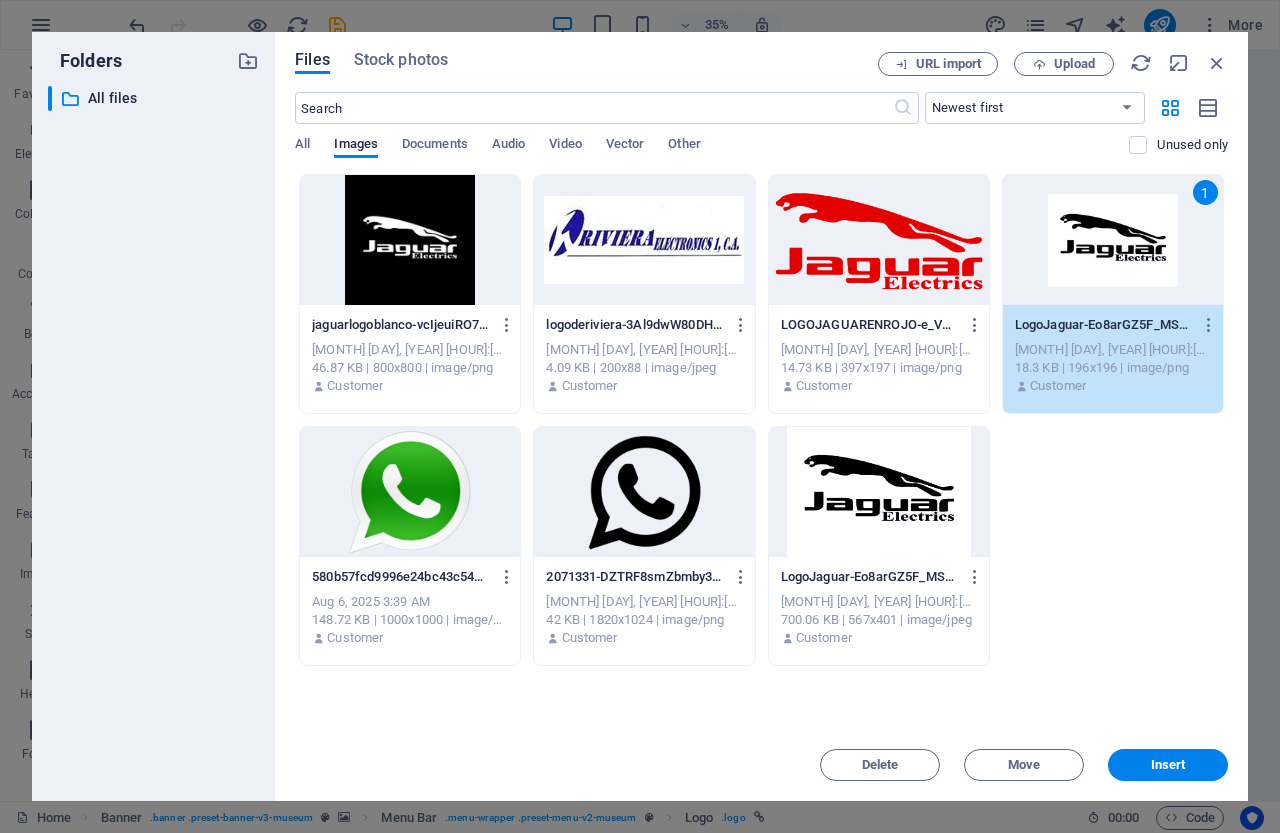 click on "1" at bounding box center [1113, 240] 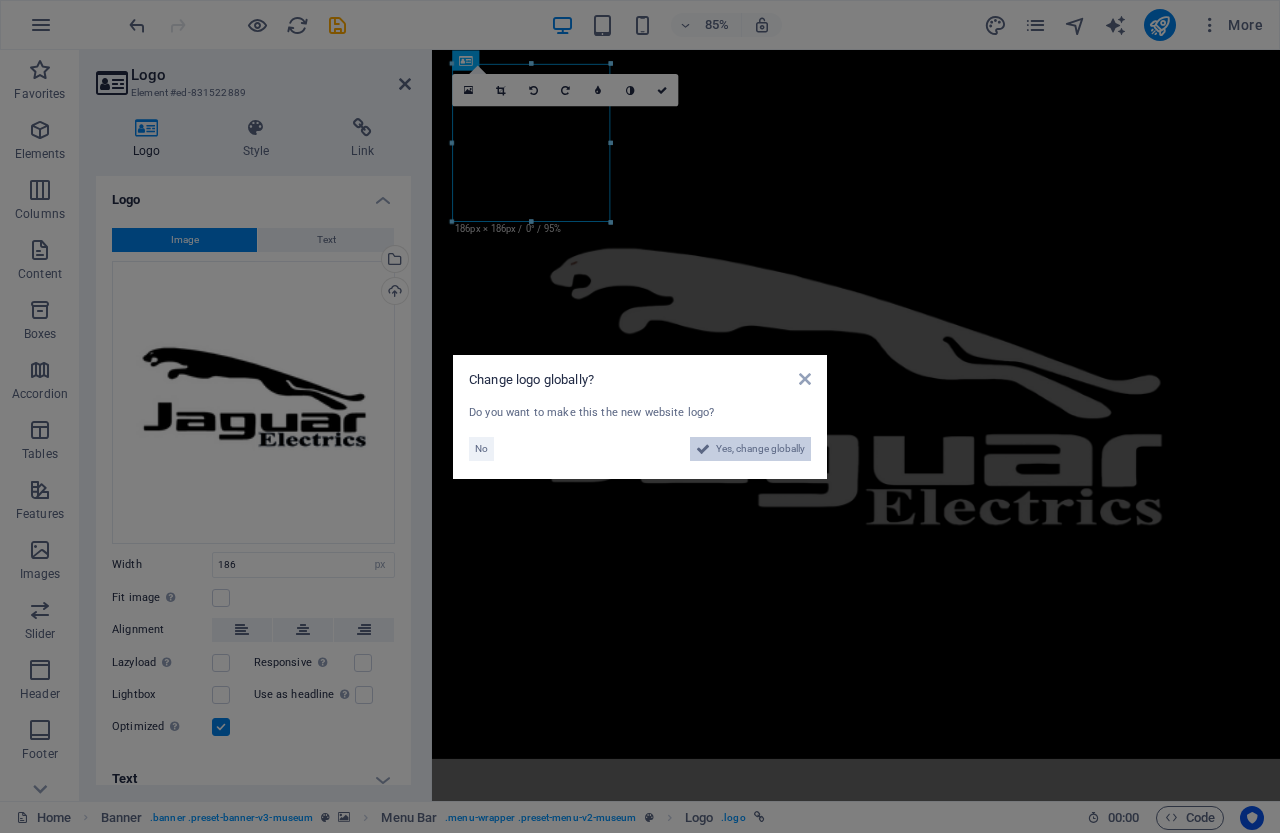 click on "Yes, change globally" at bounding box center (760, 449) 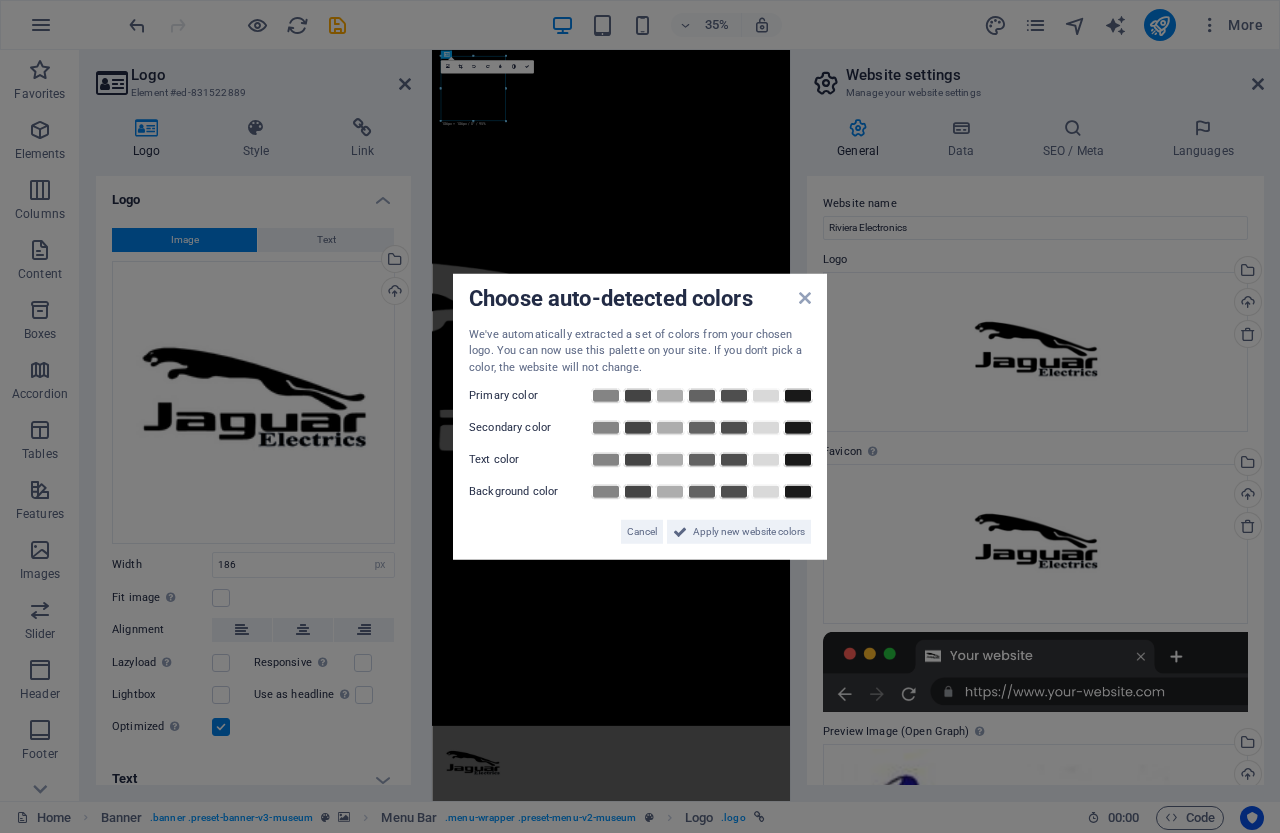 click on "Secondary color" at bounding box center [640, 428] 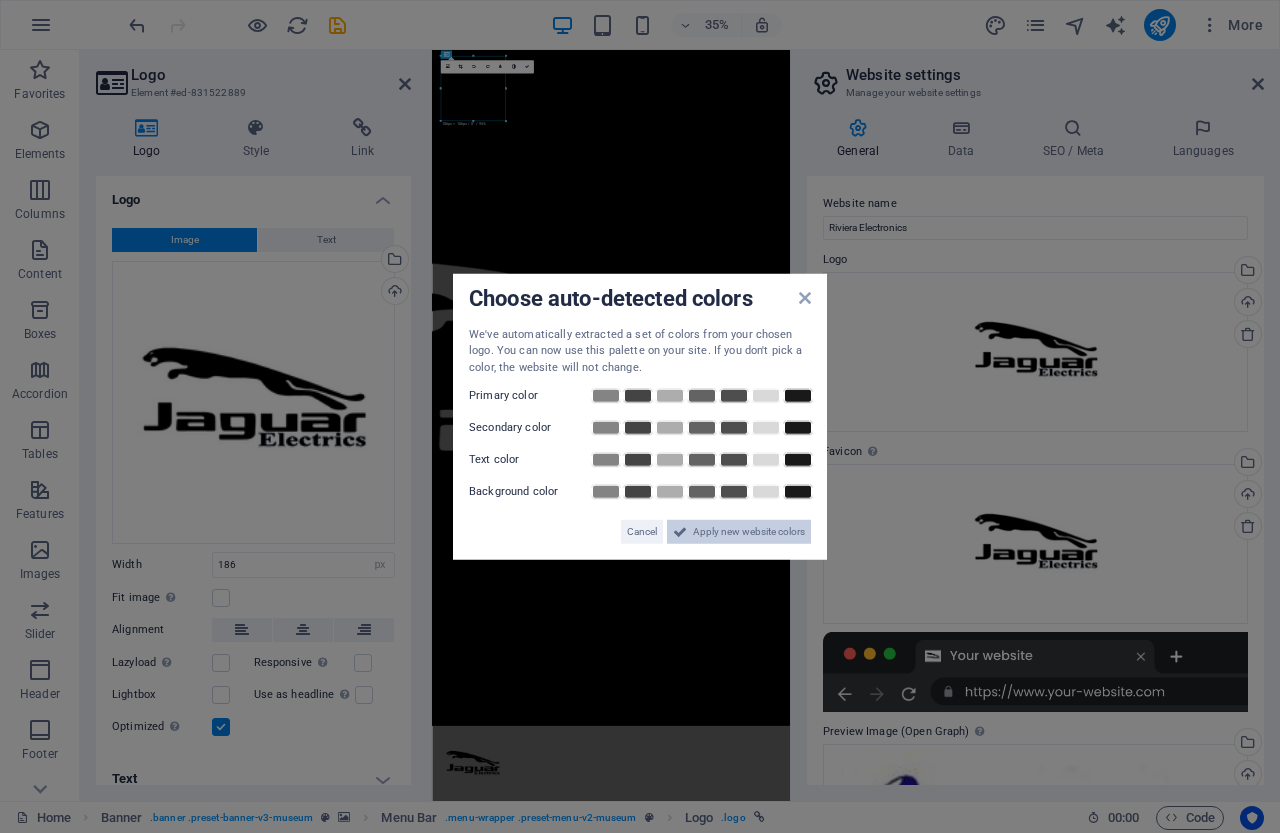 drag, startPoint x: 736, startPoint y: 524, endPoint x: 969, endPoint y: 1307, distance: 816.93207 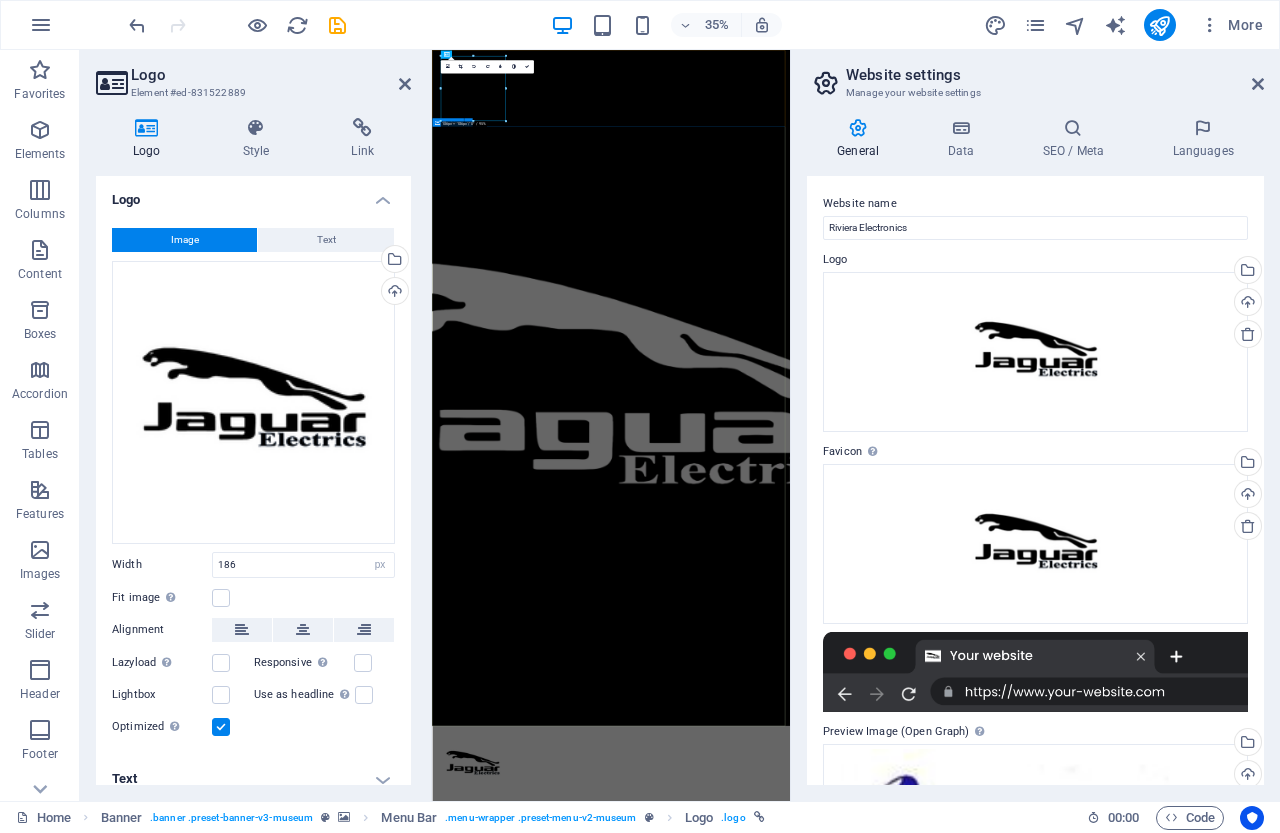 click on "The best art exhibitions Lorem ipsum dolor sit amet, consectetur adipiscing elit, sed do eiusmod tempor incididunt ut labore Lorem ipsum dolor sit amet, consectetur adipiscing elit, sed do eiusmod tempor incididunt ut labore Explore" at bounding box center (943, 2545) 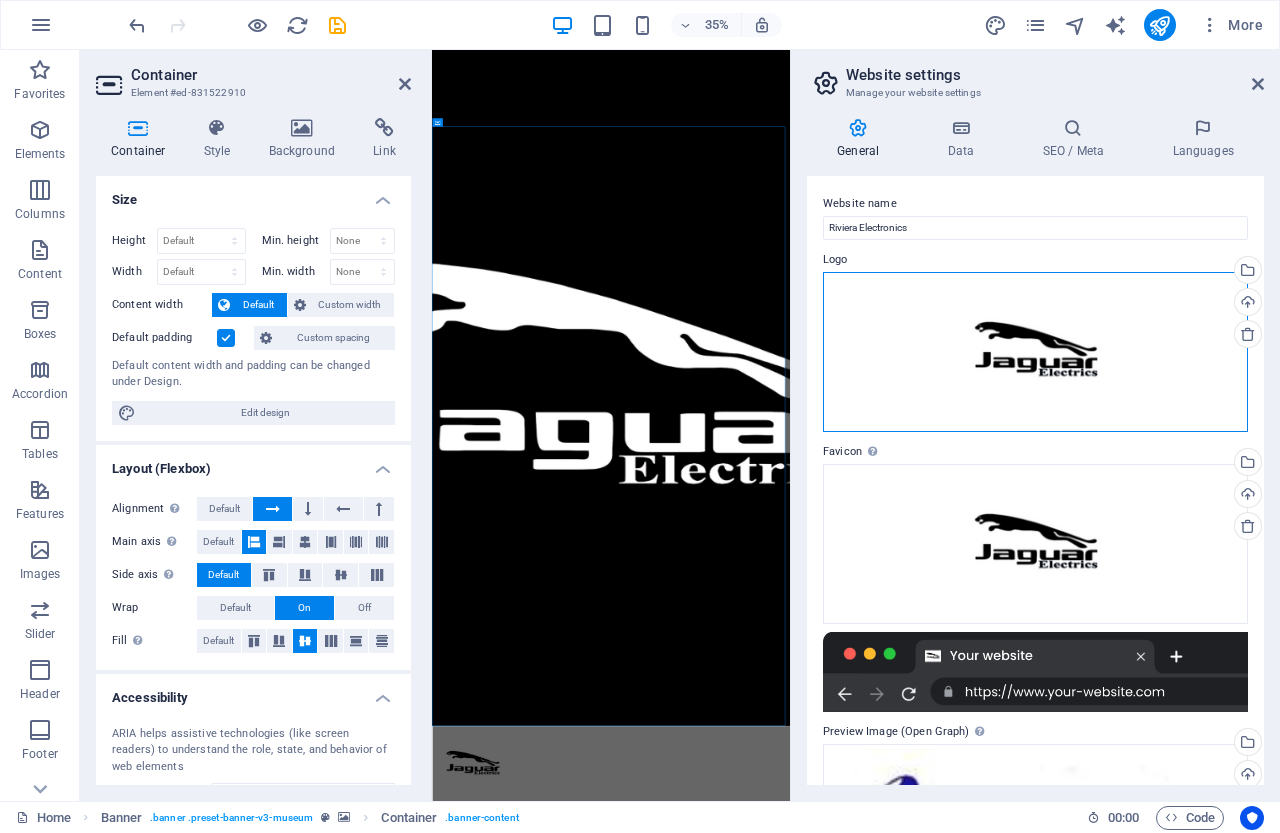 click on "Drag files here, click to choose files or select files from Files or our free stock photos & videos" at bounding box center [1035, 352] 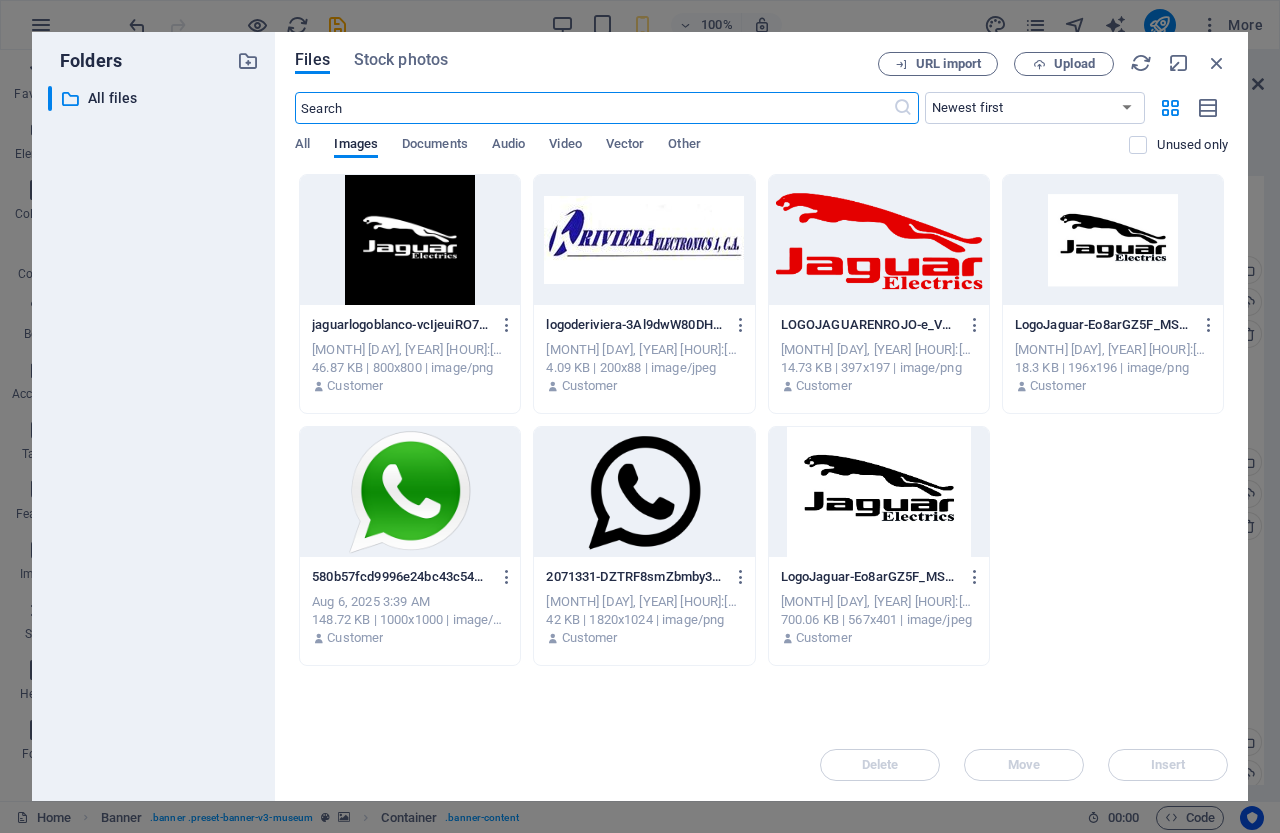 click at bounding box center [410, 240] 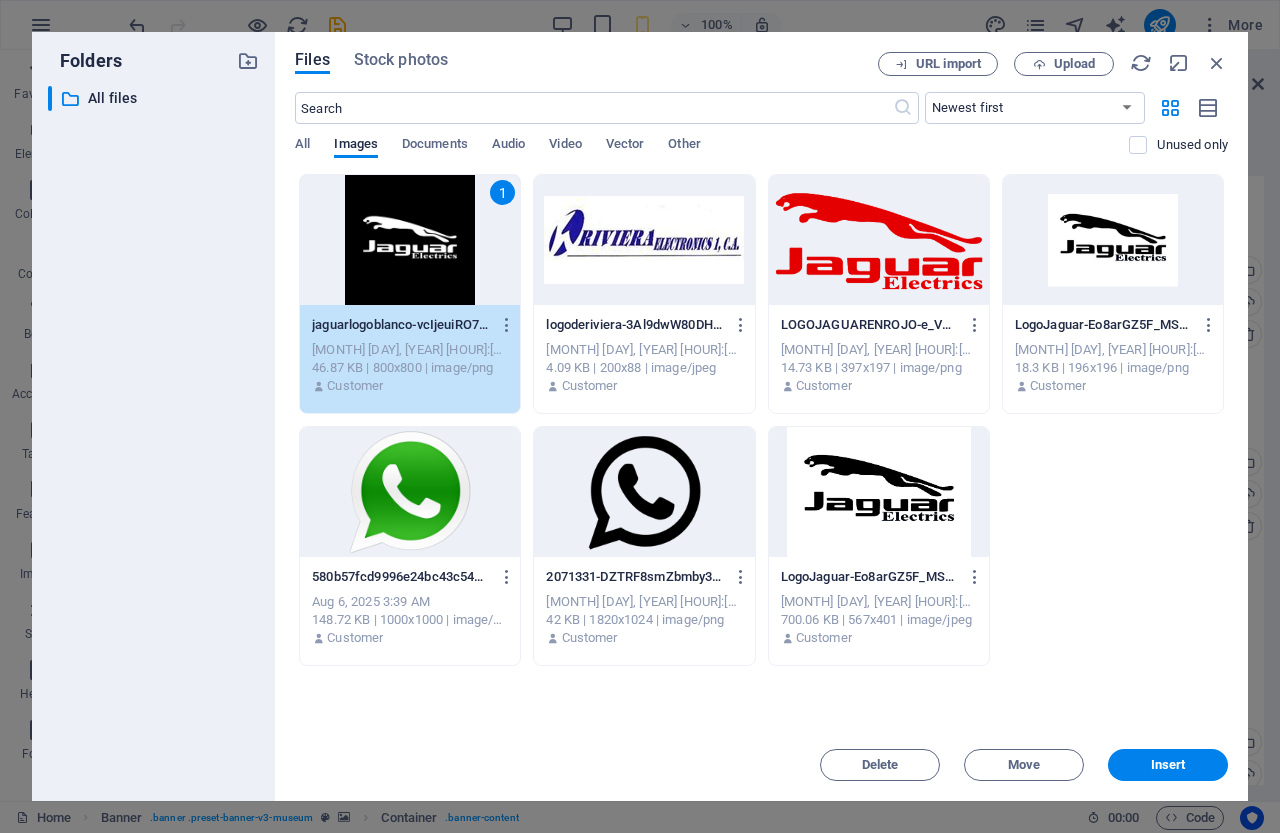 click on "1" at bounding box center (410, 240) 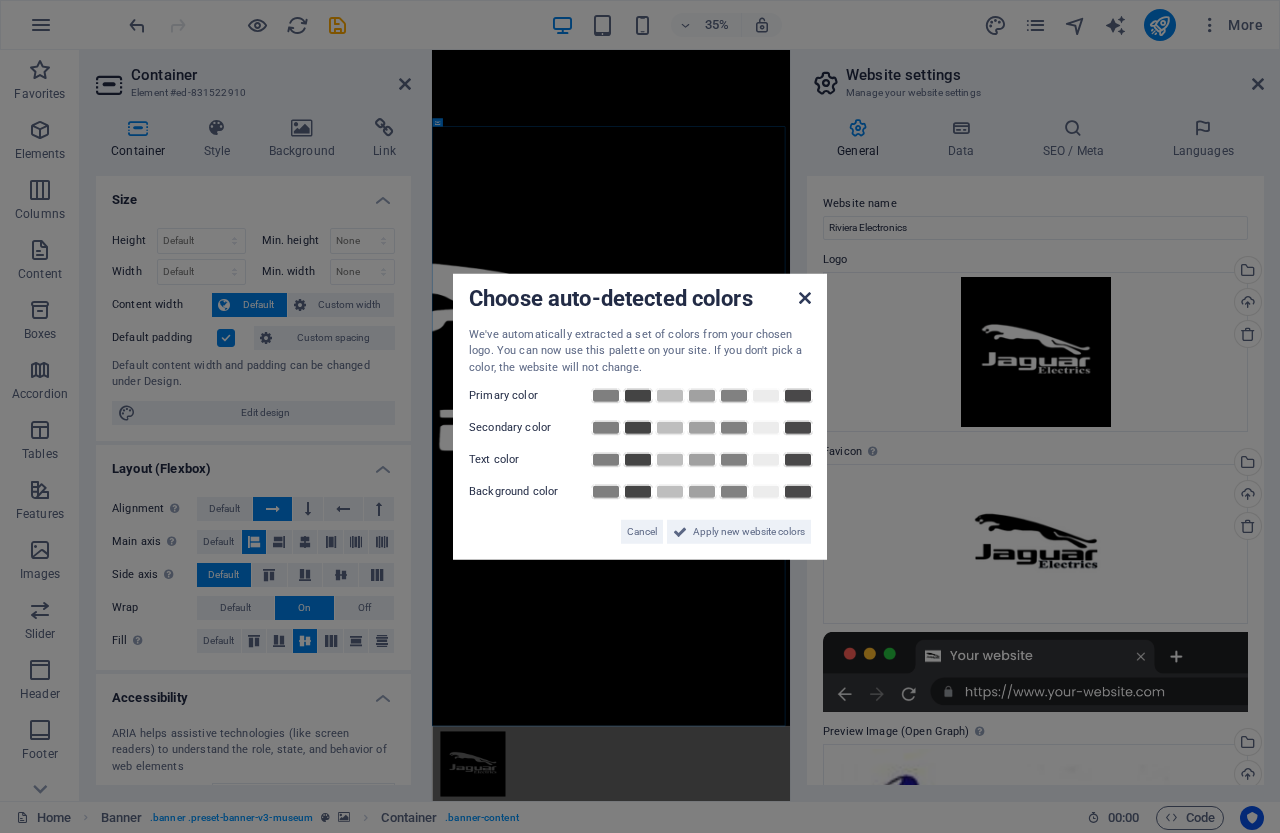 click at bounding box center [805, 297] 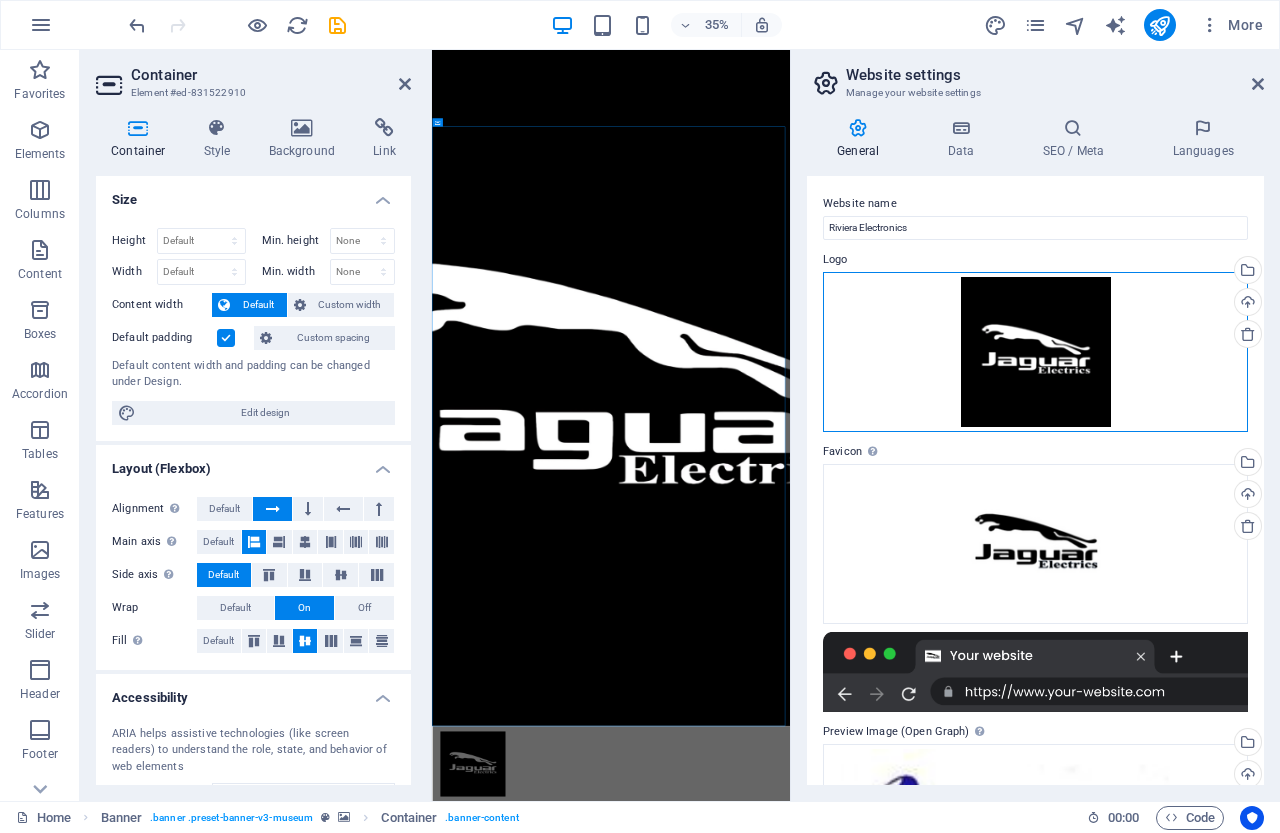 click on "Drag files here, click to choose files or select files from Files or our free stock photos & videos" at bounding box center [1035, 352] 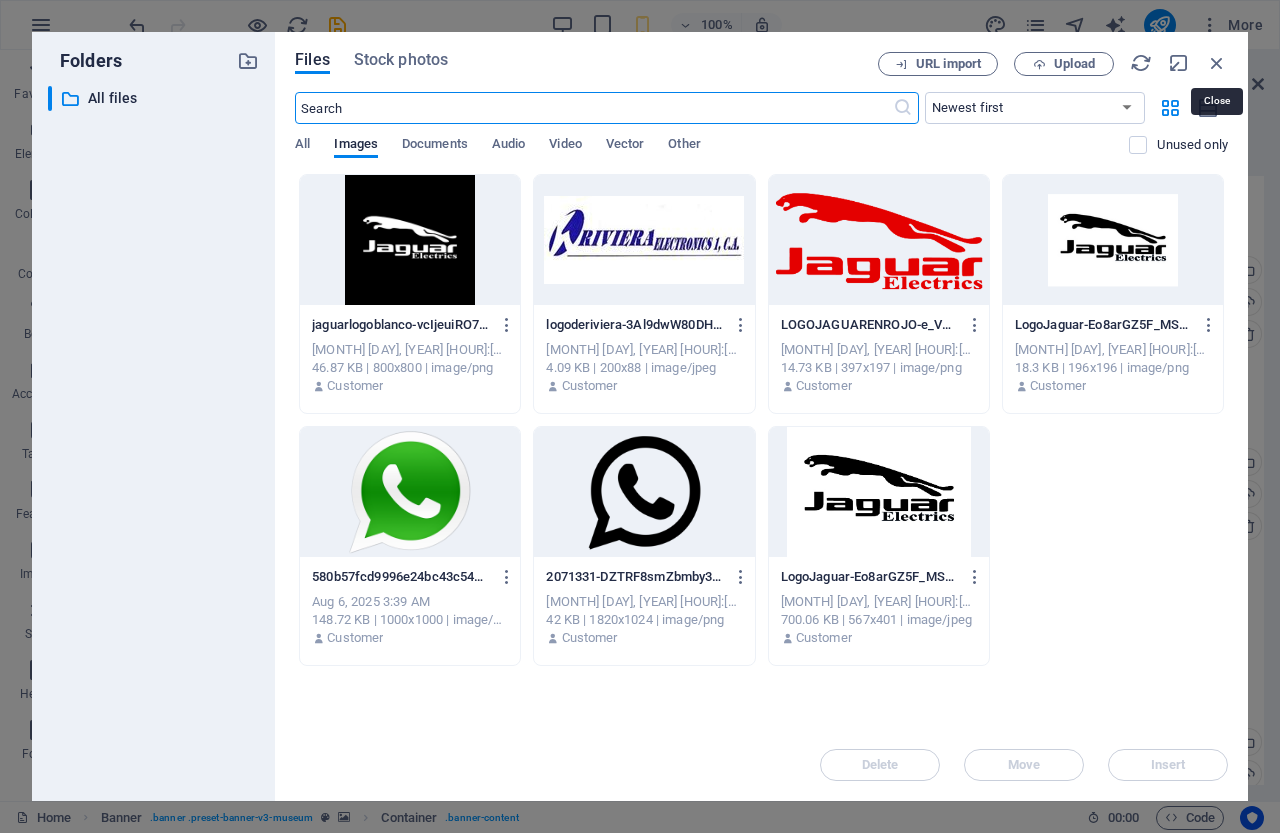 click at bounding box center (1217, 63) 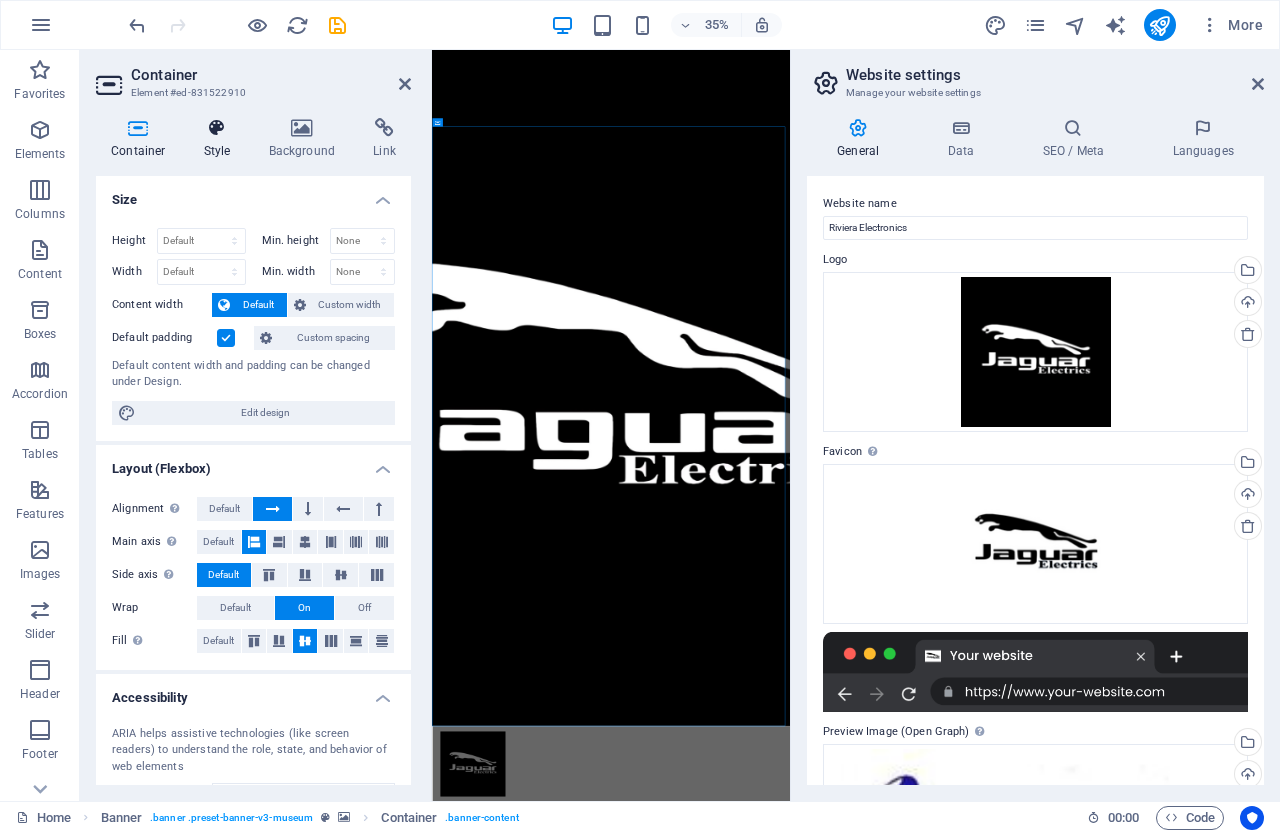 click on "Style" at bounding box center [221, 139] 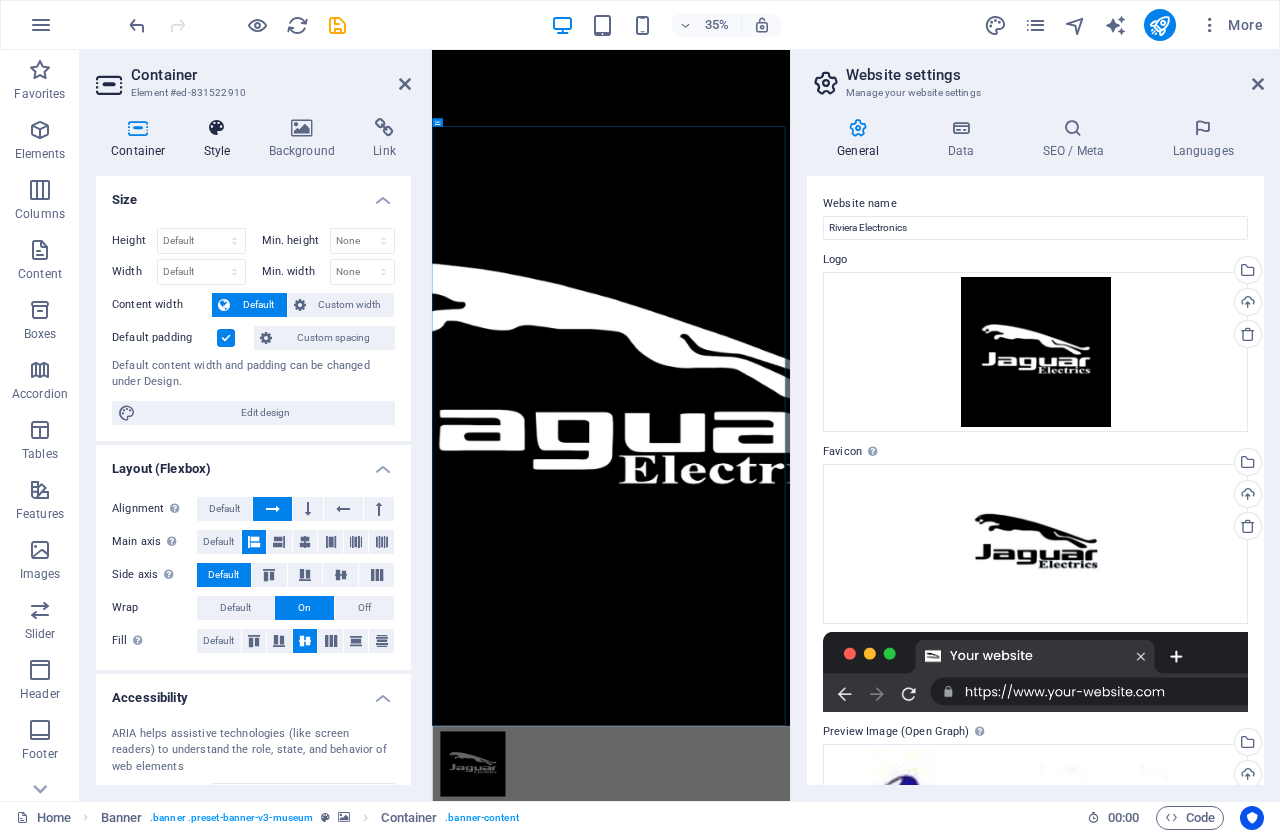 click on "Style" at bounding box center (221, 139) 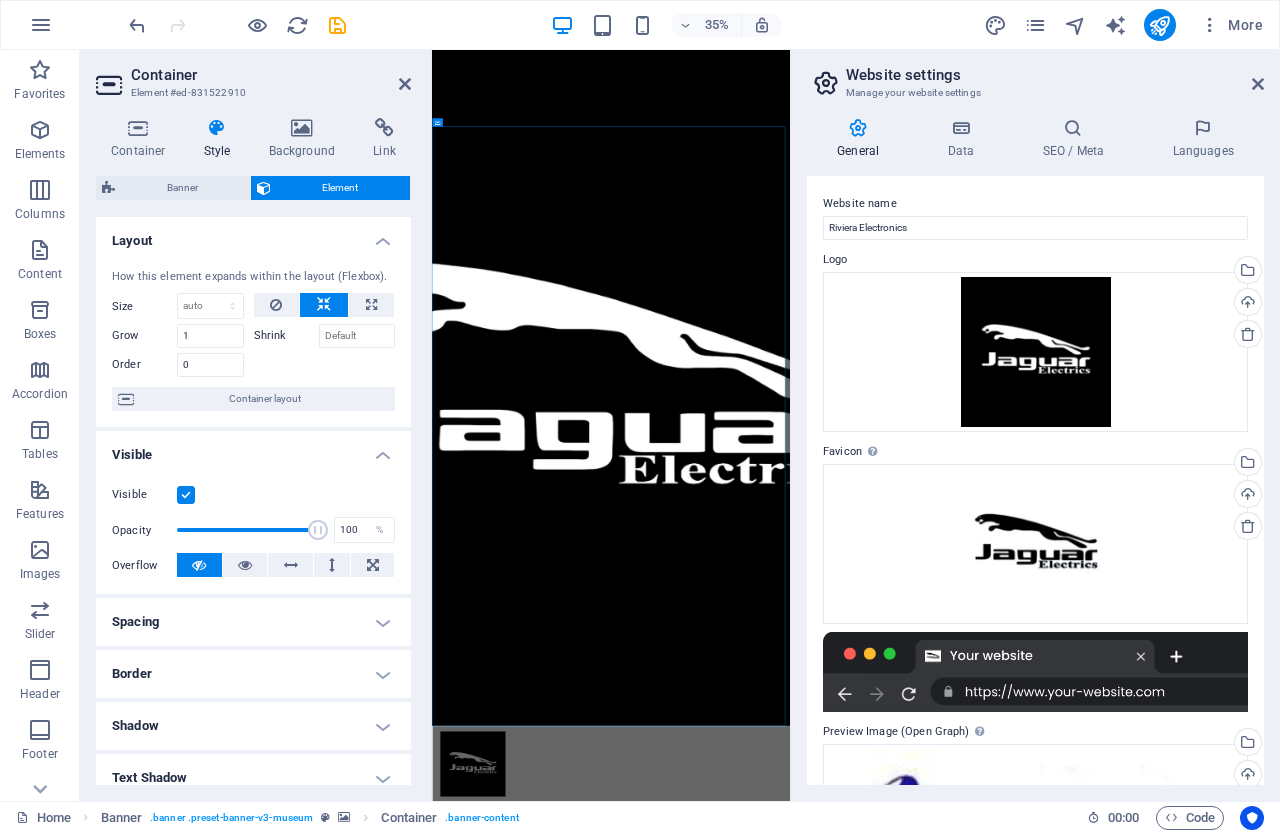 click on "Container Style Background Link Size Height Default px rem % vh vw Min. height None px rem % vh vw Width Default px rem % em vh vw Min. width None px rem % vh vw Content width Default Custom width Width Default px rem % em vh vw Min. width None px rem % vh vw Default padding Custom spacing Default content width and padding can be changed under Design. Edit design Layout (Flexbox) Alignment Determines the flex direction. Default Main axis Determine how elements should behave along the main axis inside this container (justify content). Default Side axis Control the vertical direction of the element inside of the container (align items). Default Wrap Default On Off Fill Controls the distances and direction of elements on the y-axis across several lines (align content). Default Accessibility ARIA helps assistive technologies (like screen readers) to understand the role, state, and behavior of web elements Role The ARIA role defines the purpose of an element.  None Alert Article Banner Comment Fan" at bounding box center [253, 451] 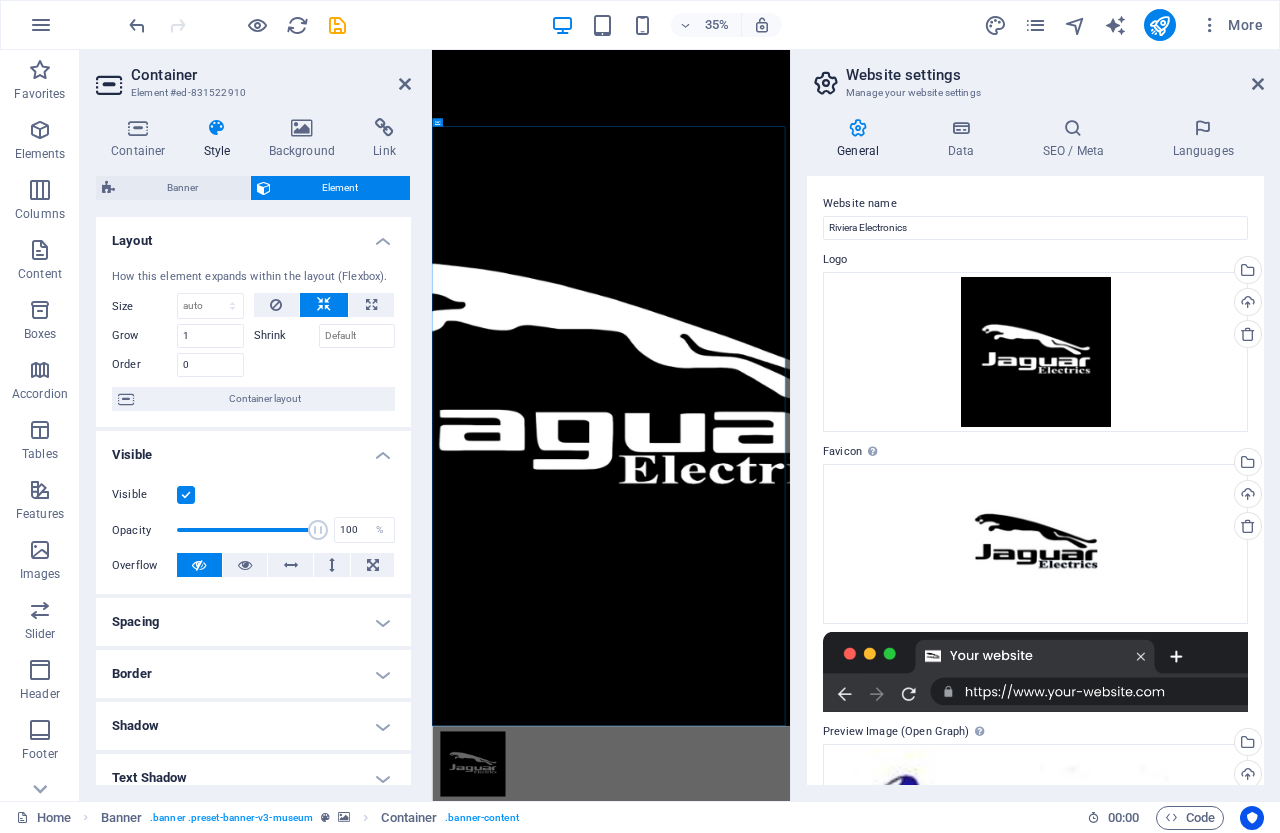 drag, startPoint x: 860, startPoint y: 582, endPoint x: 444, endPoint y: 1502, distance: 1009.68115 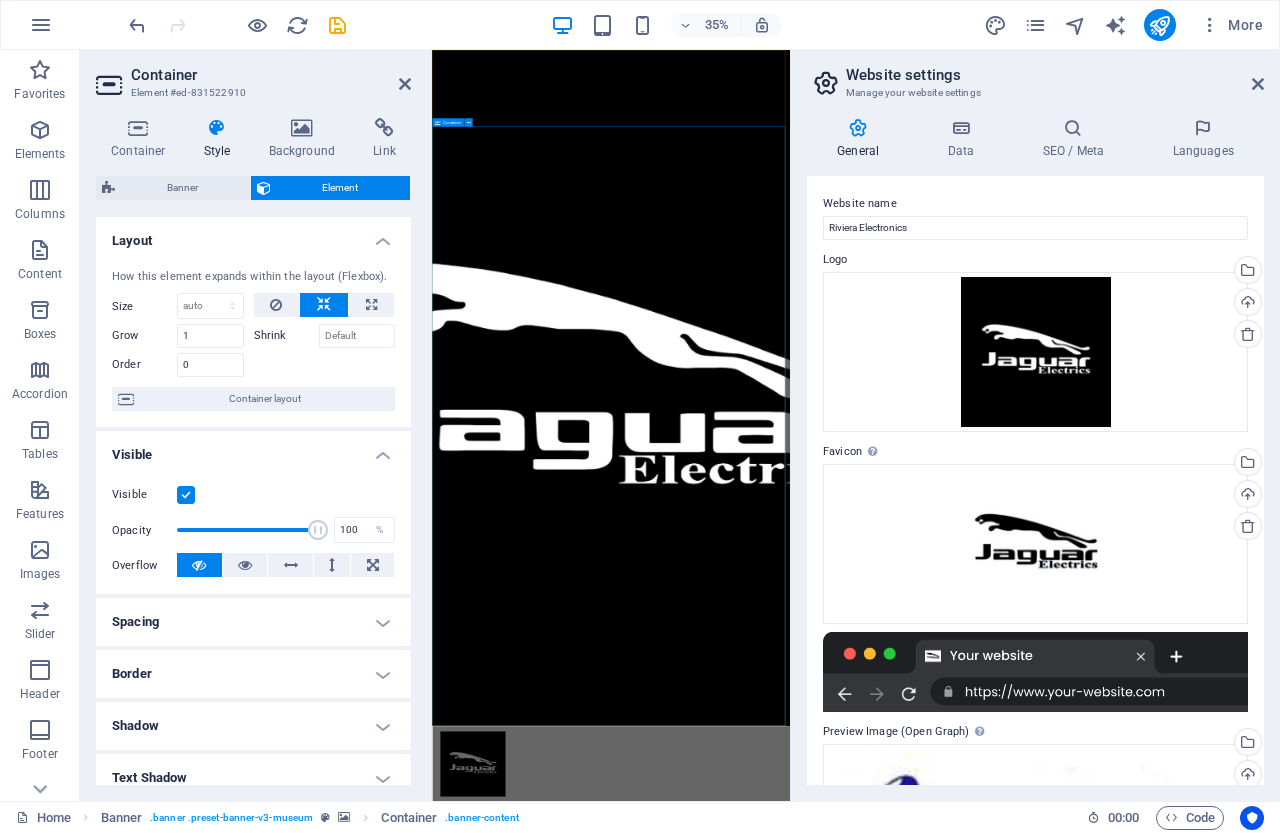 click on "The best art exhibitions Lorem ipsum dolor sit amet, consectetur adipiscing elit, sed do eiusmod tempor incididunt ut labore Lorem ipsum dolor sit amet, consectetur adipiscing elit, sed do eiusmod tempor incididunt ut labore Explore" at bounding box center [943, 2545] 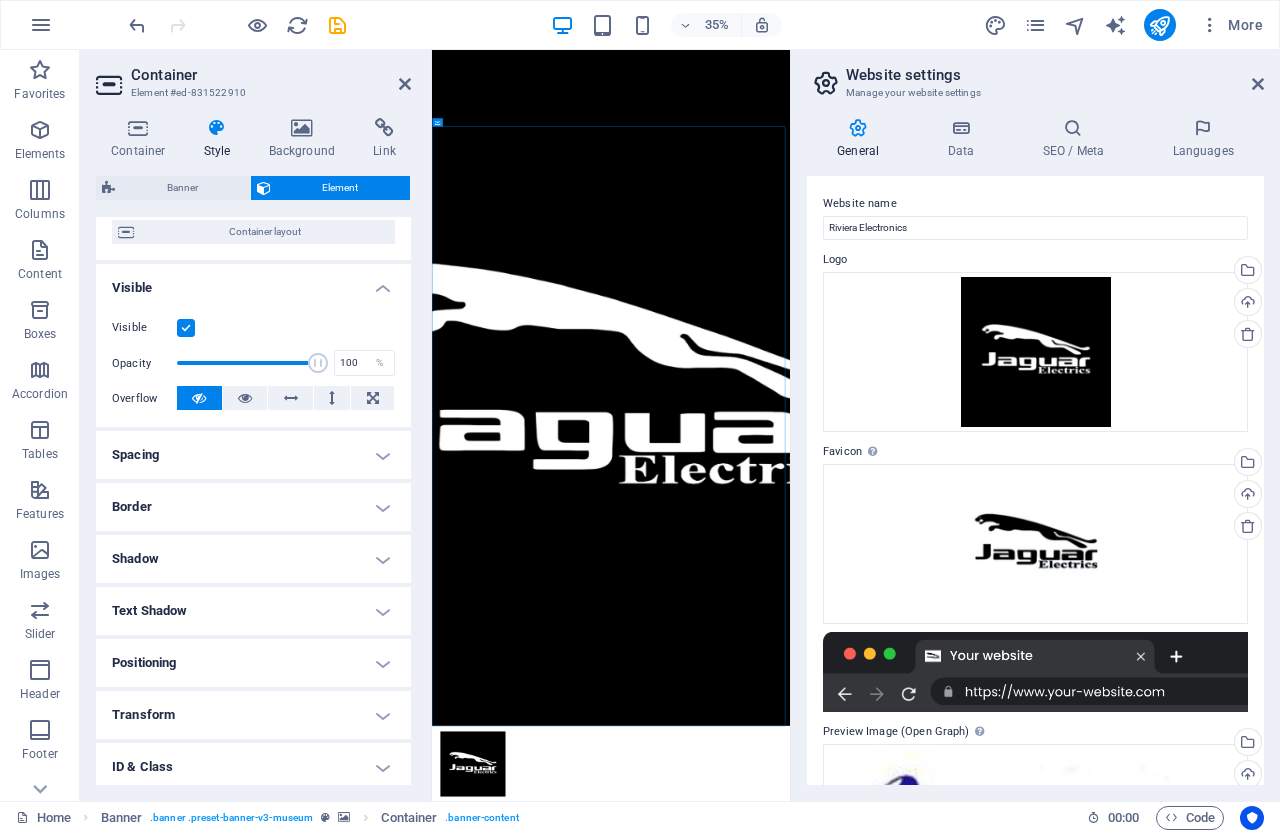 scroll, scrollTop: 277, scrollLeft: 0, axis: vertical 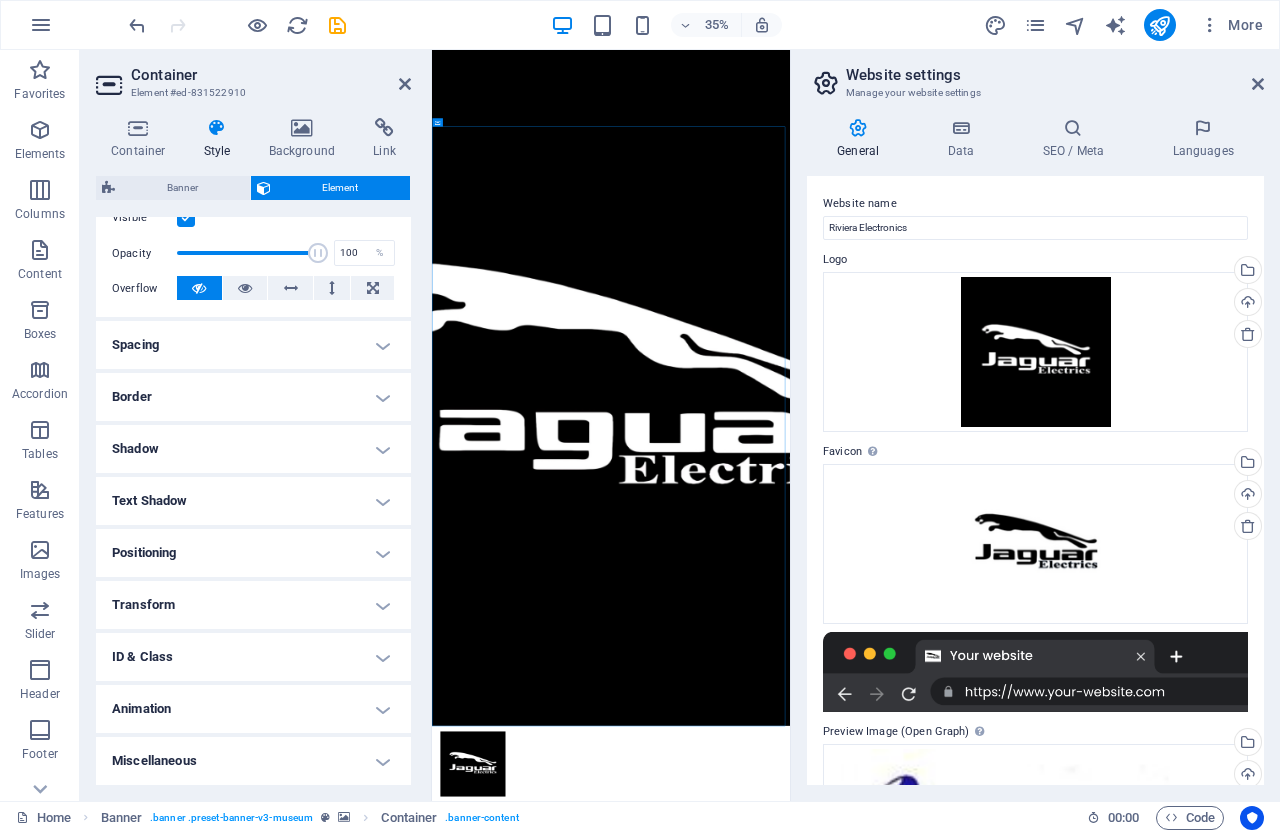 click on "Animation" at bounding box center [253, 709] 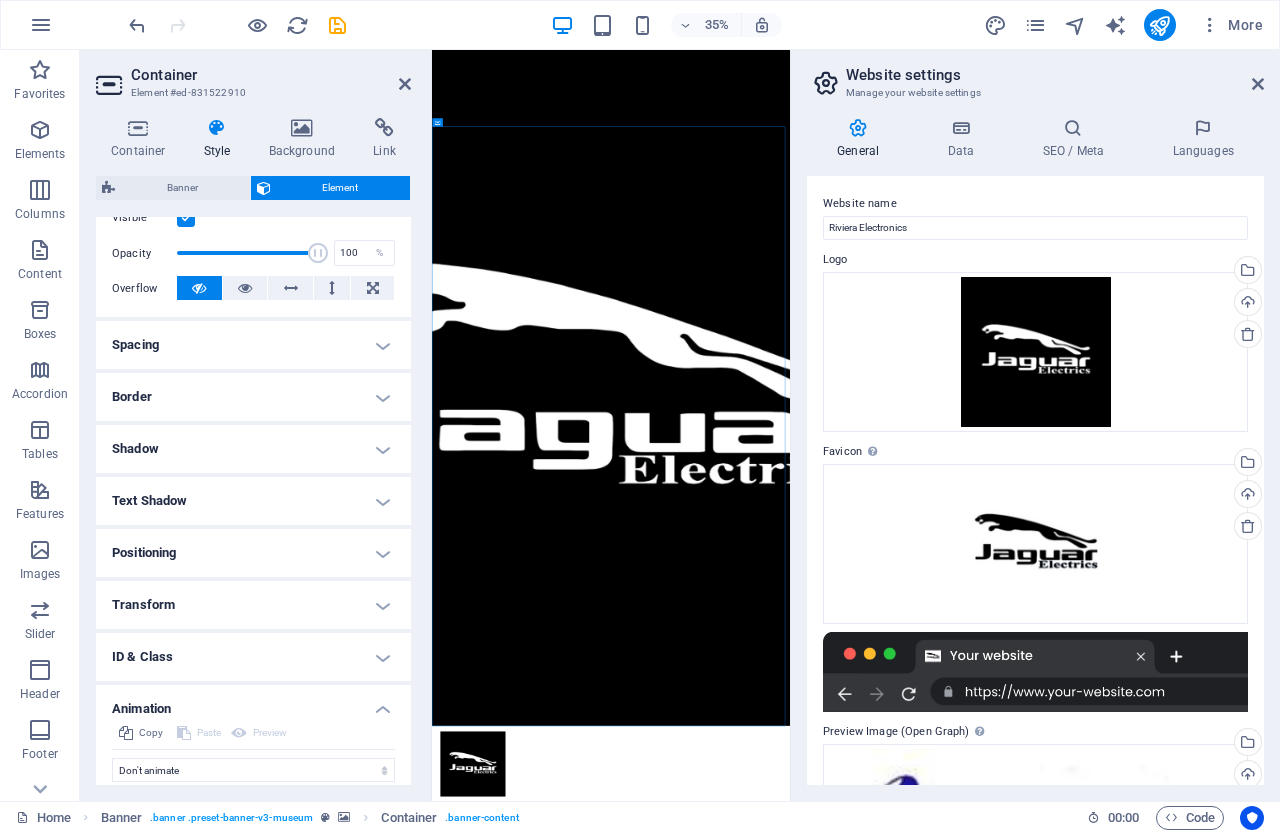 scroll, scrollTop: 342, scrollLeft: 0, axis: vertical 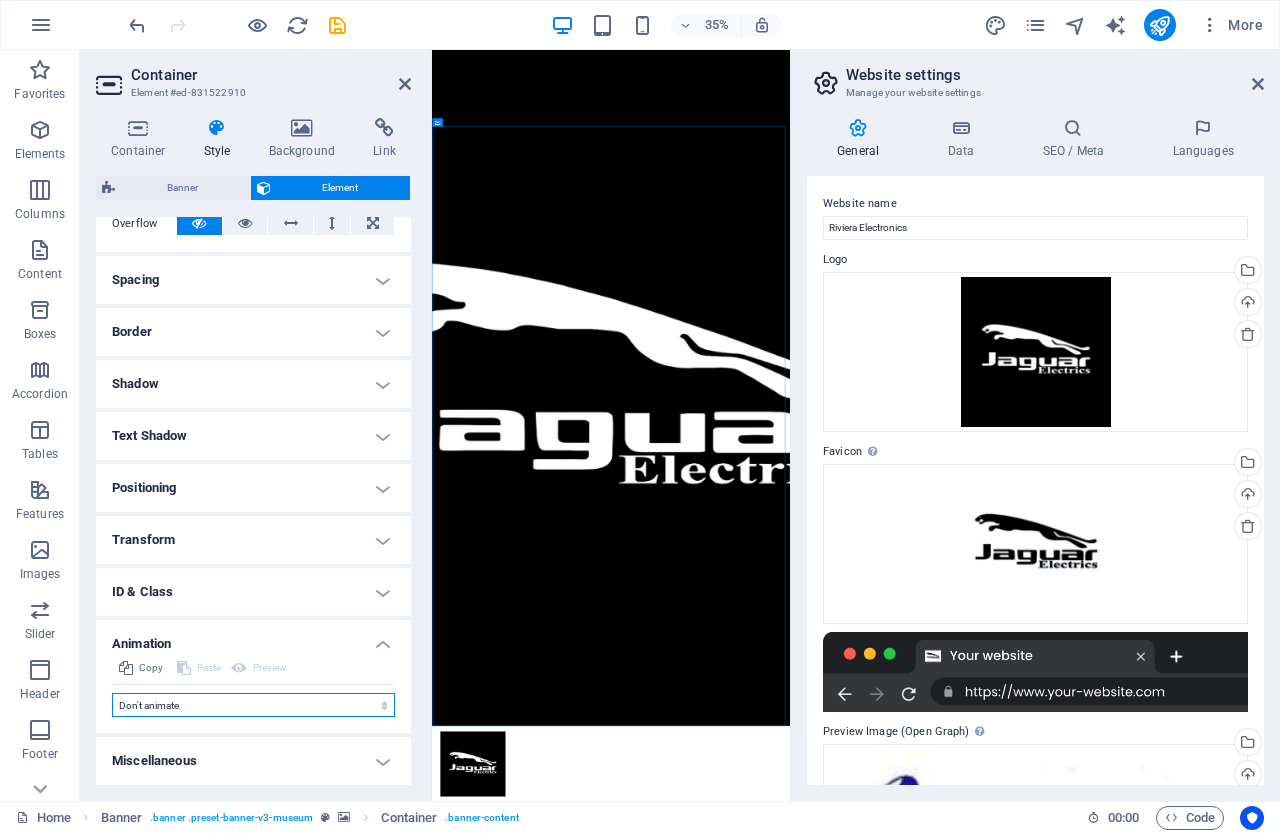 click on "Don't animate Show / Hide Slide up/down Zoom in/out Slide left to right Slide right to left Slide top to bottom Slide bottom to top Pulse Blink Open as overlay" at bounding box center (253, 705) 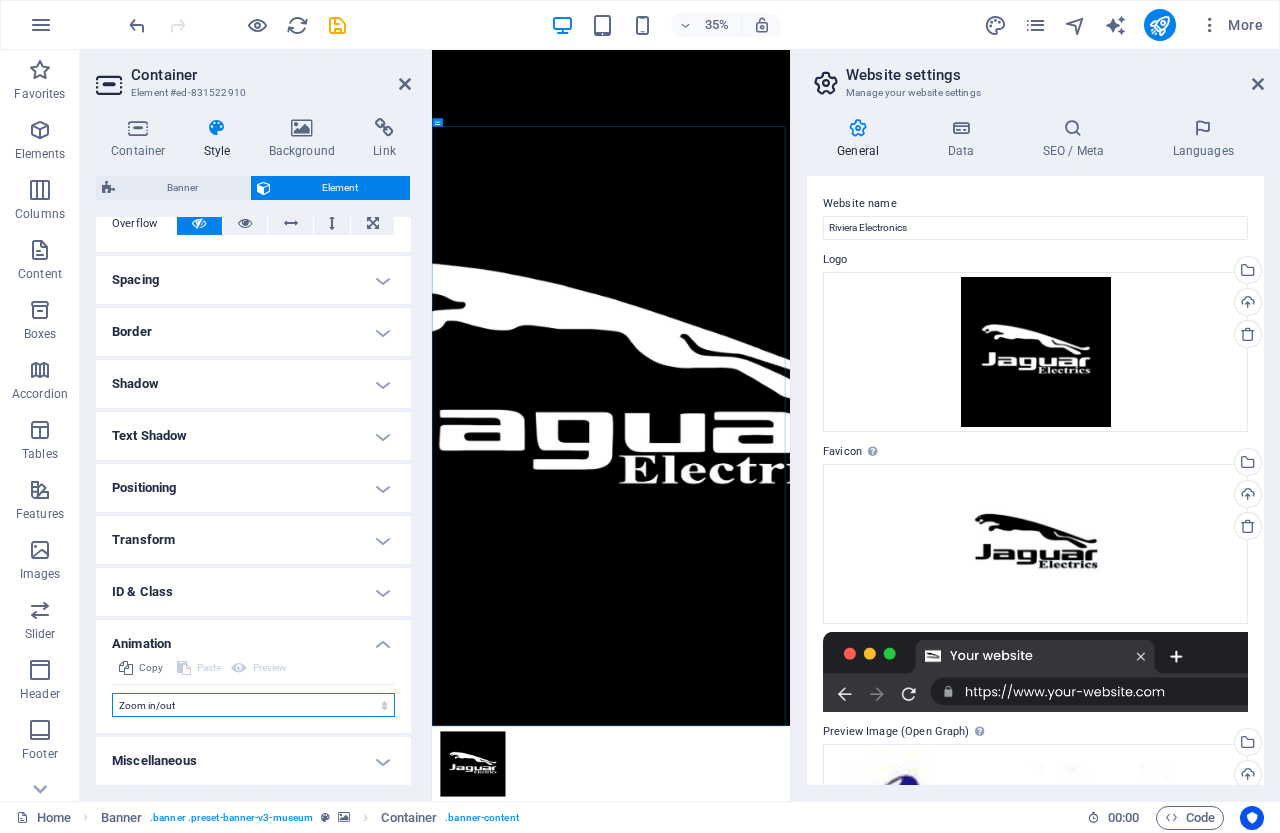 click on "Don't animate Show / Hide Slide up/down Zoom in/out Slide left to right Slide right to left Slide top to bottom Slide bottom to top Pulse Blink Open as overlay" at bounding box center [253, 705] 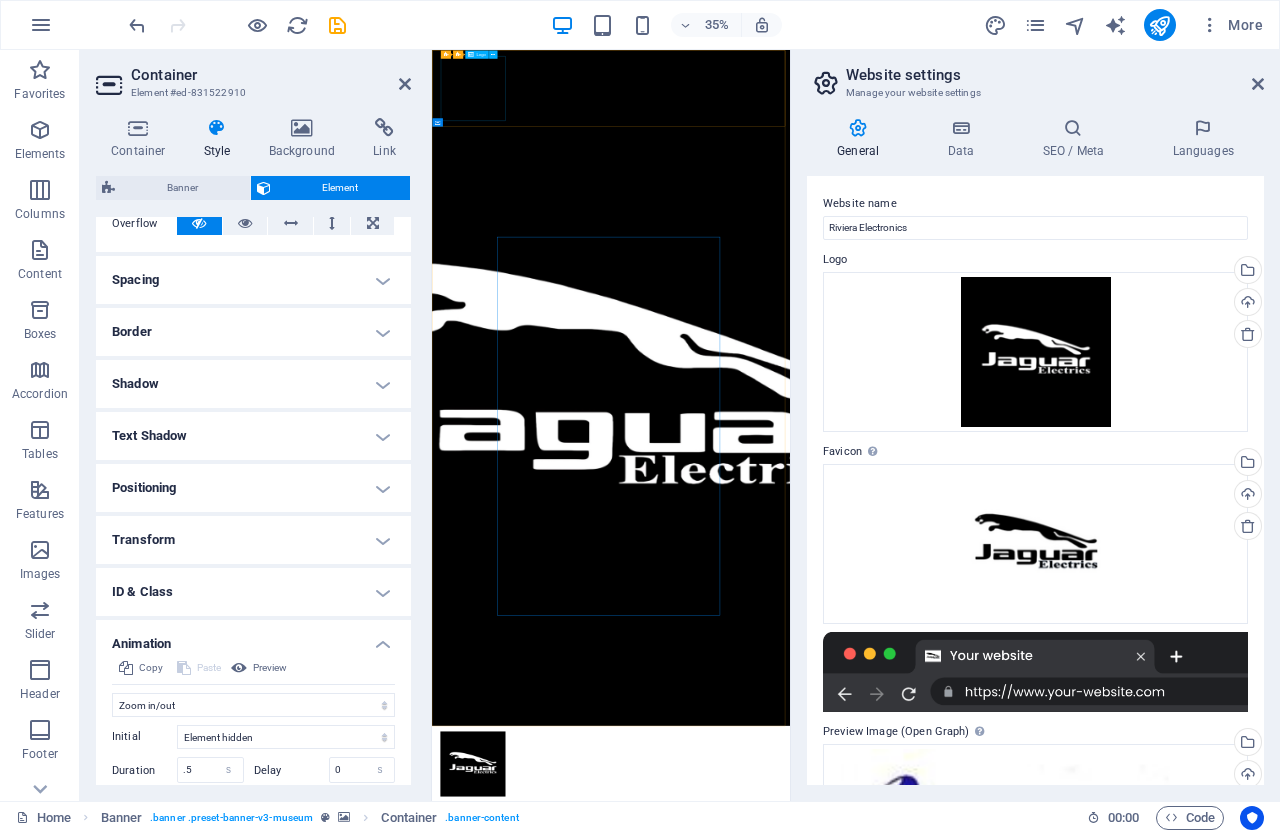 click at bounding box center [943, 2090] 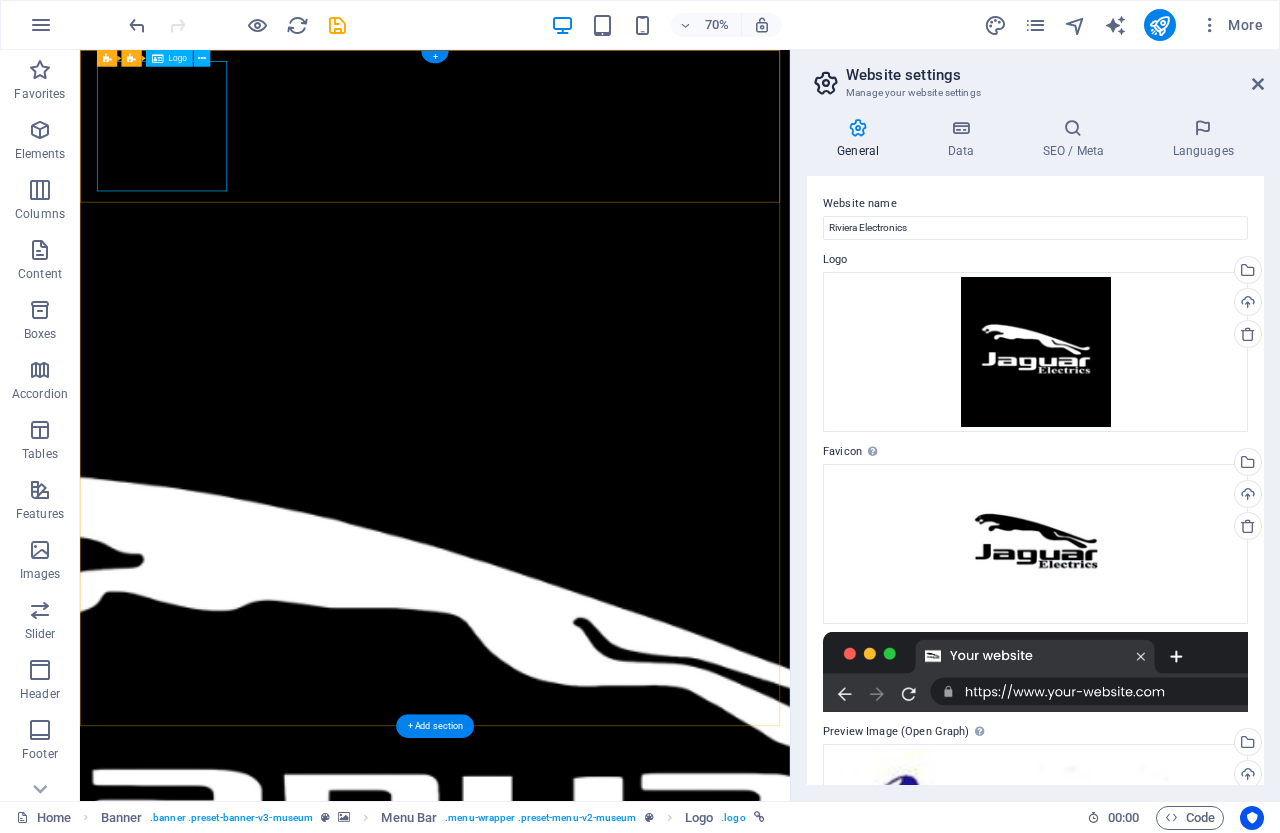 click at bounding box center (587, 2090) 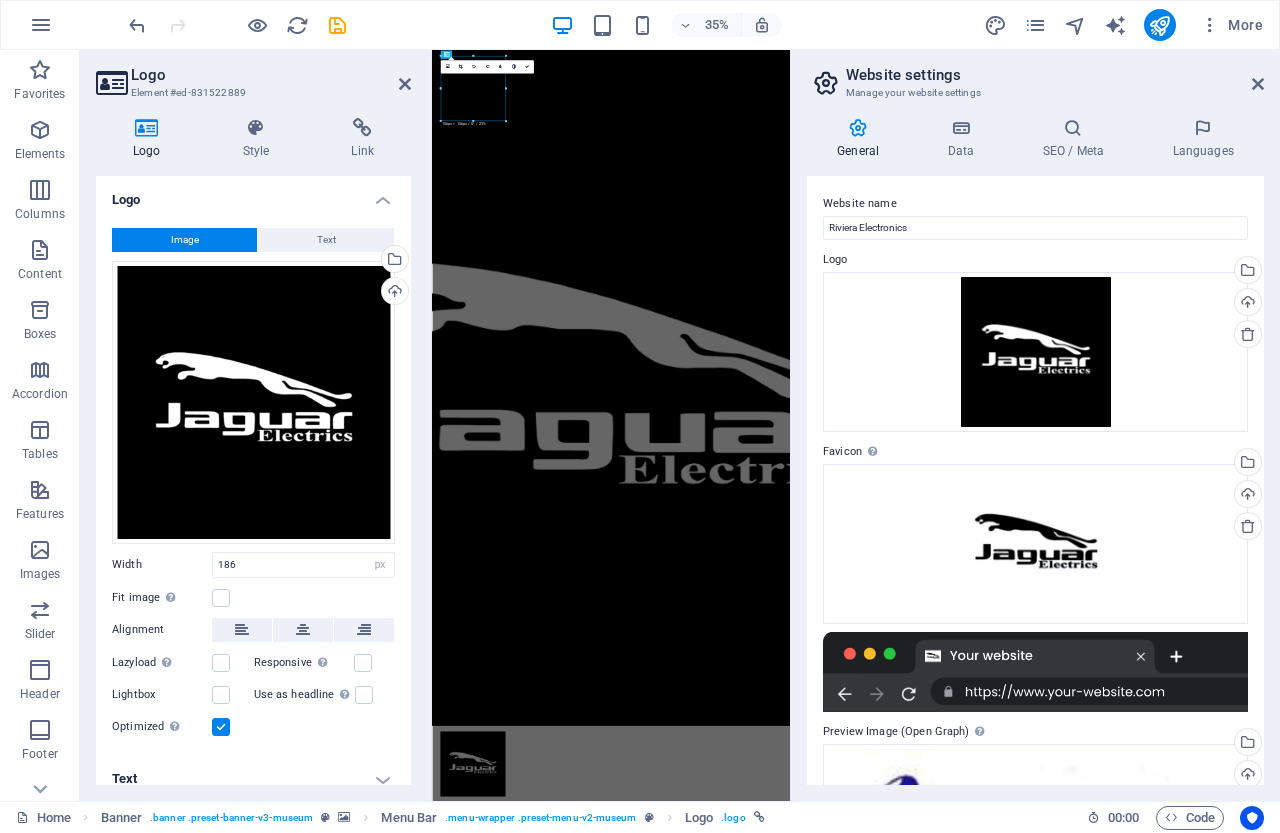 click on "Image Text Drag files here, click to choose files or select files from Files or our free stock photos & videos Select files from the file manager, stock photos, or upload file(s) Upload Width 186 Default auto px rem % em vh vw Fit image Automatically fit image to a fixed width and height Height Default auto px Alignment Lazyload Loading images after the page loads improves page speed. Responsive Automatically load retina image and smartphone optimized sizes. Lightbox Use as headline The image will be wrapped in an H1 headline tag. Useful for giving alternative text the weight of an H1 headline, e.g. for the logo. Leave unchecked if uncertain. Optimized Images are compressed to improve page speed. Position Direction Custom X offset 50 px rem % vh vw Y offset 50 px rem % vh vw Edit design" at bounding box center [253, 483] 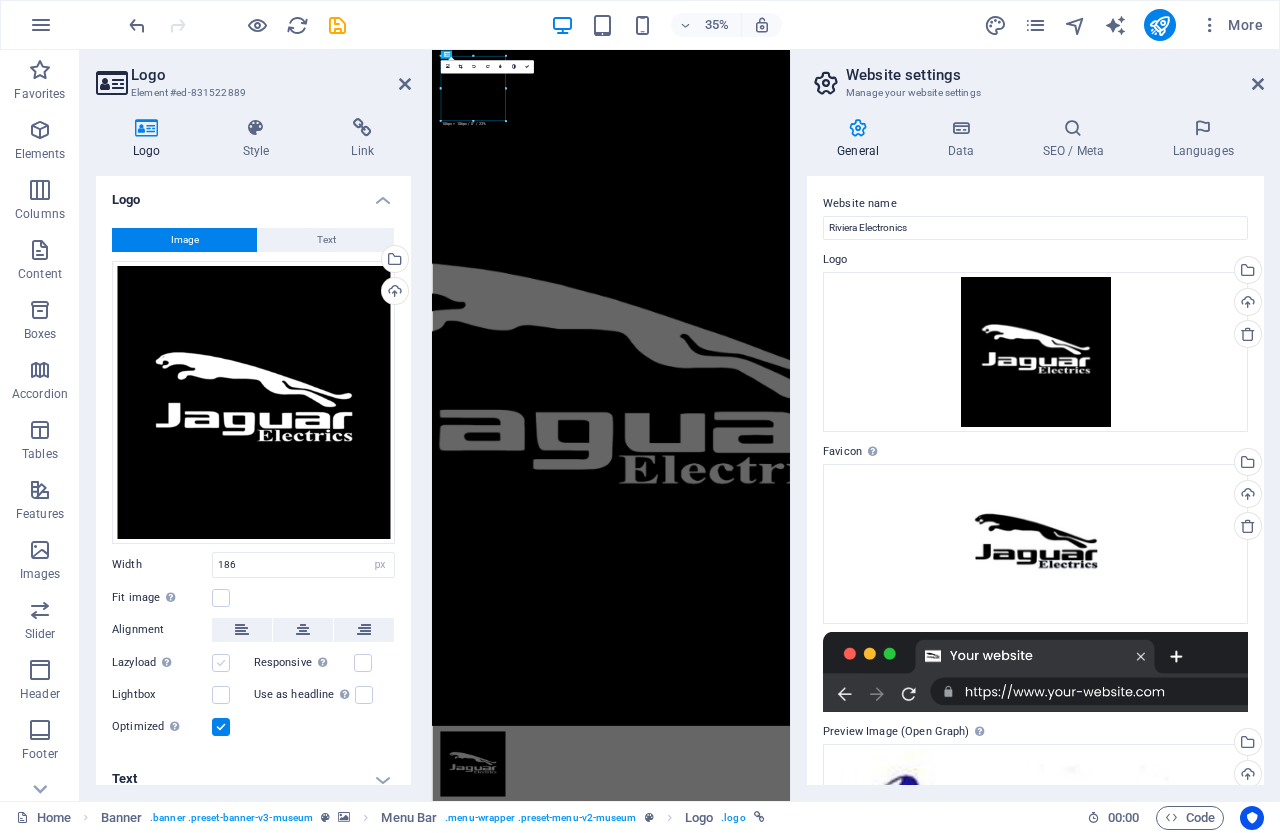 click at bounding box center [221, 663] 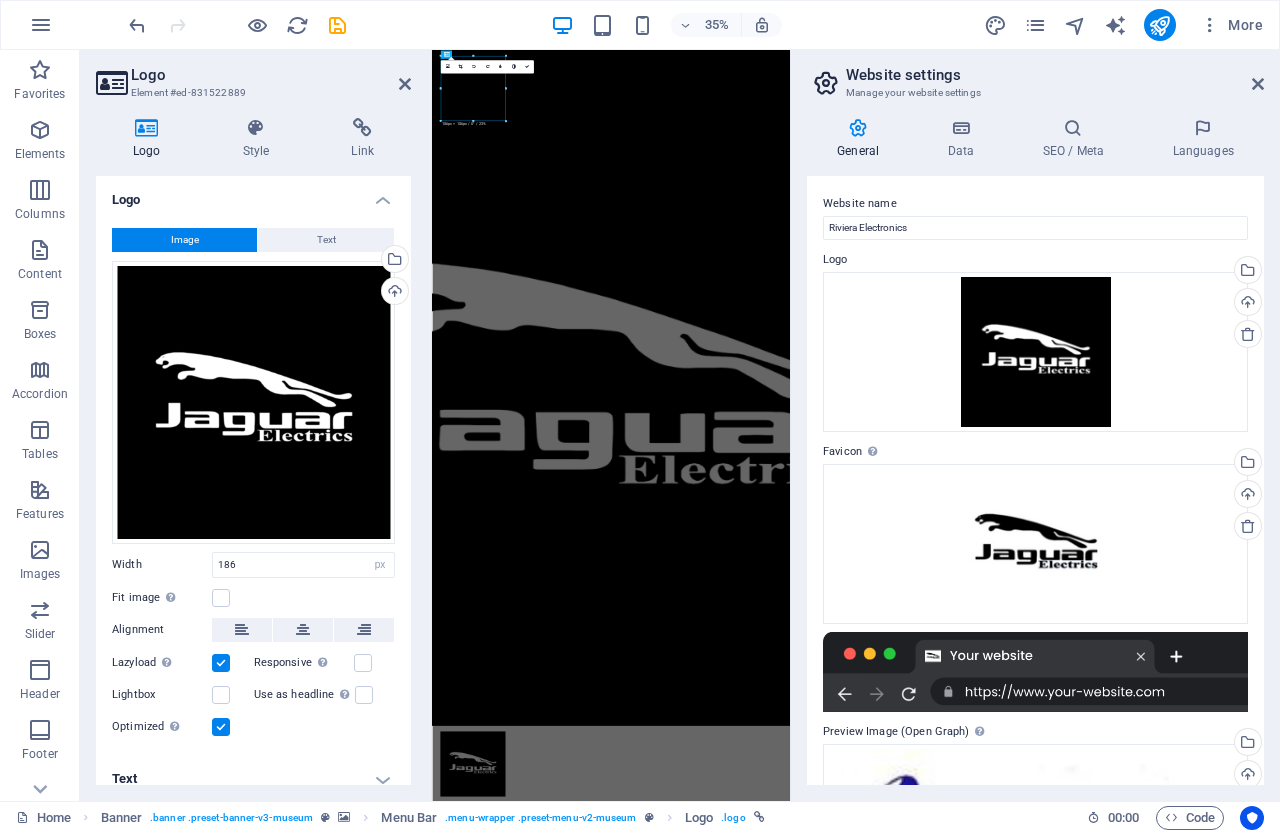scroll, scrollTop: 13, scrollLeft: 0, axis: vertical 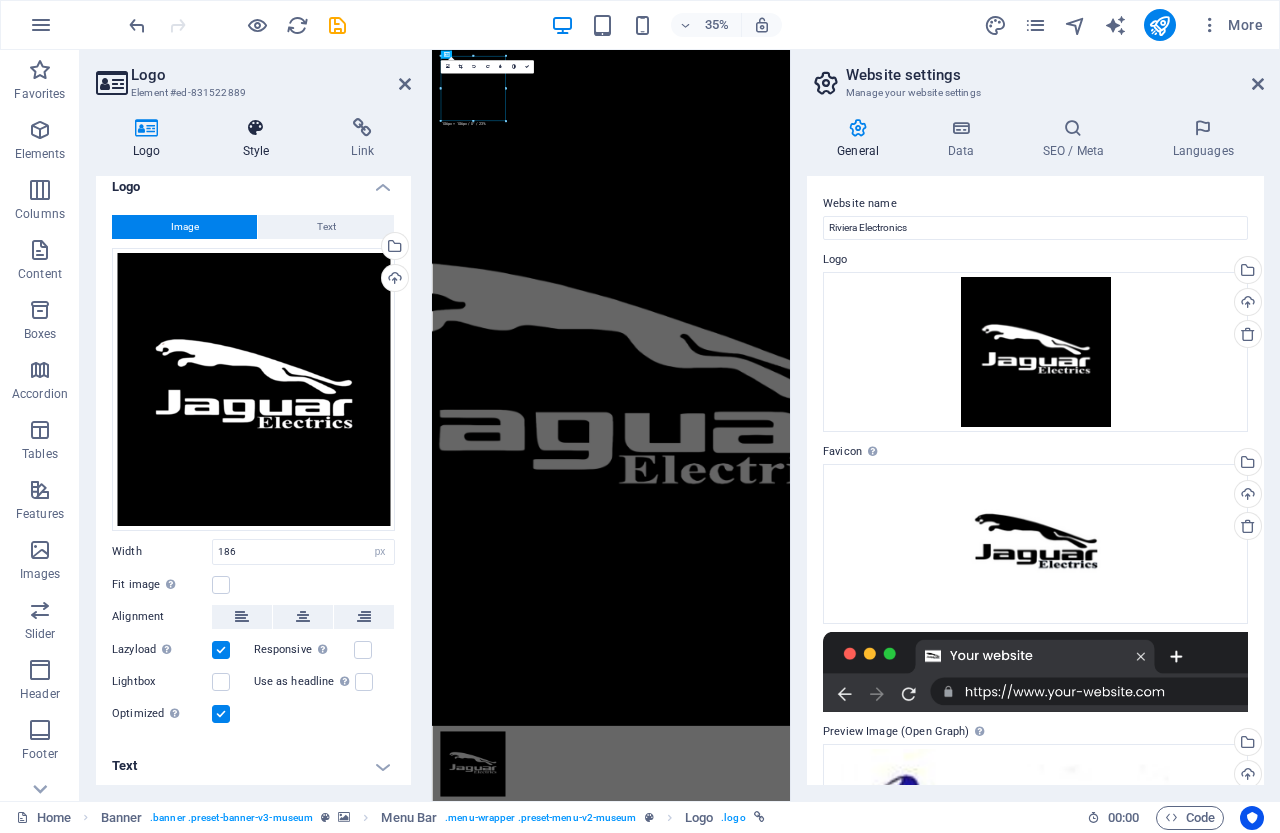 click at bounding box center (256, 128) 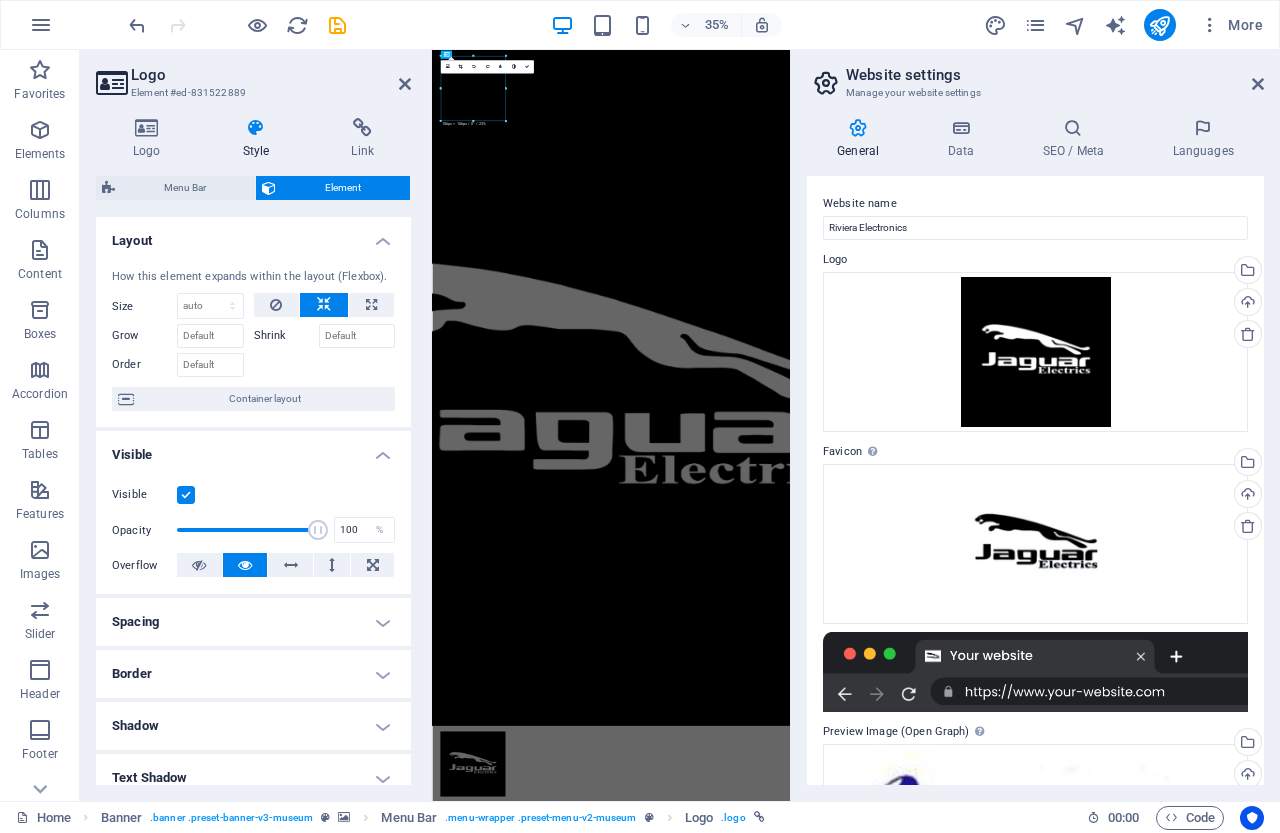 drag, startPoint x: 413, startPoint y: 484, endPoint x: 411, endPoint y: 515, distance: 31.06445 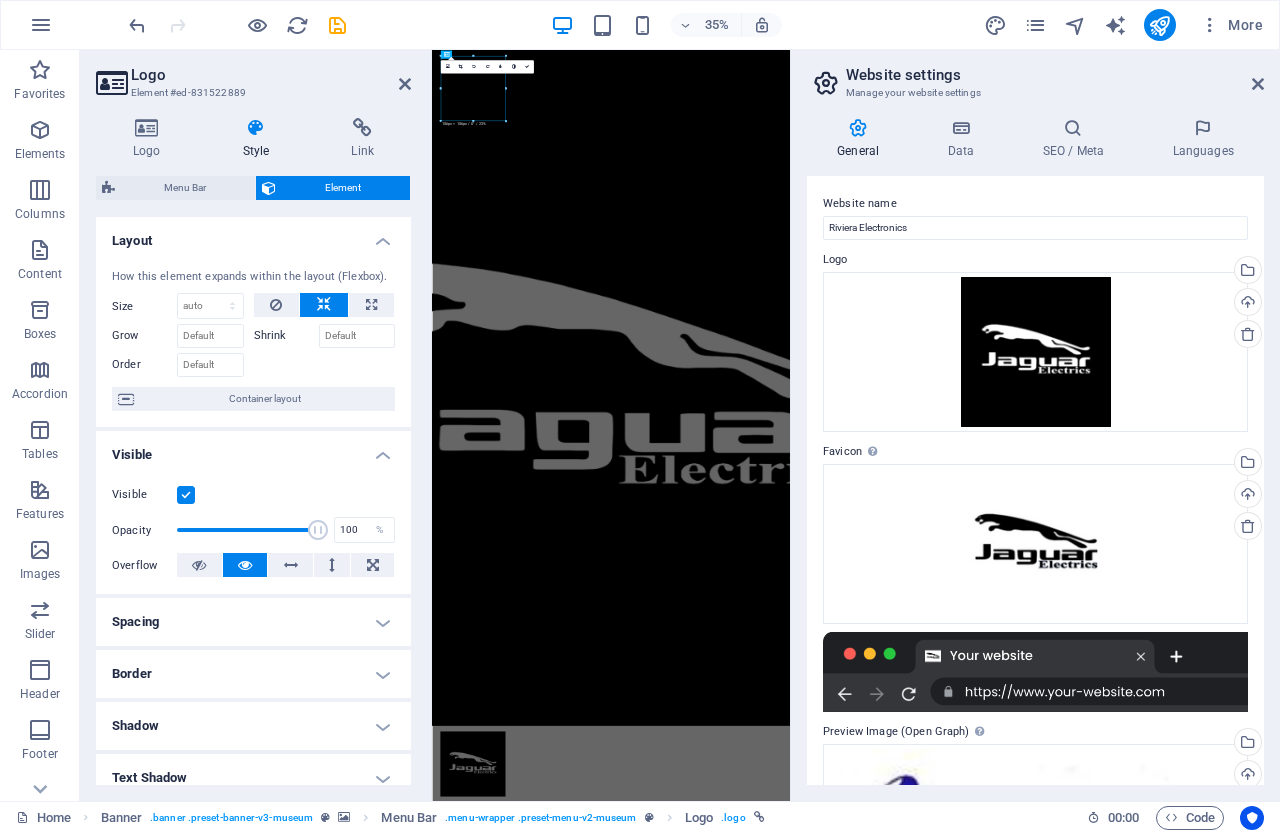 click on "Logo Style Link Logo Image Text Drag files here, click to choose files or select files from Files or our free stock photos & videos Select files from the file manager, stock photos, or upload file(s) Upload Width 186 Default auto px rem % em vh vw Fit image Automatically fit image to a fixed width and height Height Default auto px Alignment Lazyload Loading images after the page loads improves page speed. Responsive Automatically load retina image and smartphone optimized sizes. Lightbox Use as headline The image will be wrapped in an H1 headline tag. Useful for giving alternative text the weight of an H1 headline, e.g. for the logo. Leave unchecked if uncertain. Optimized Images are compressed to improve page speed. Position Direction Custom X offset 50 px rem % vh vw Y offset 50 px rem % vh vw Edit design Text Float No float Image left Image right Determine how text should behave around the image. Text Alternative text Image caption Paragraph Format Normal Heading 1 Heading 2 Heading 3 Heading 4 Heading 5 8" at bounding box center (253, 451) 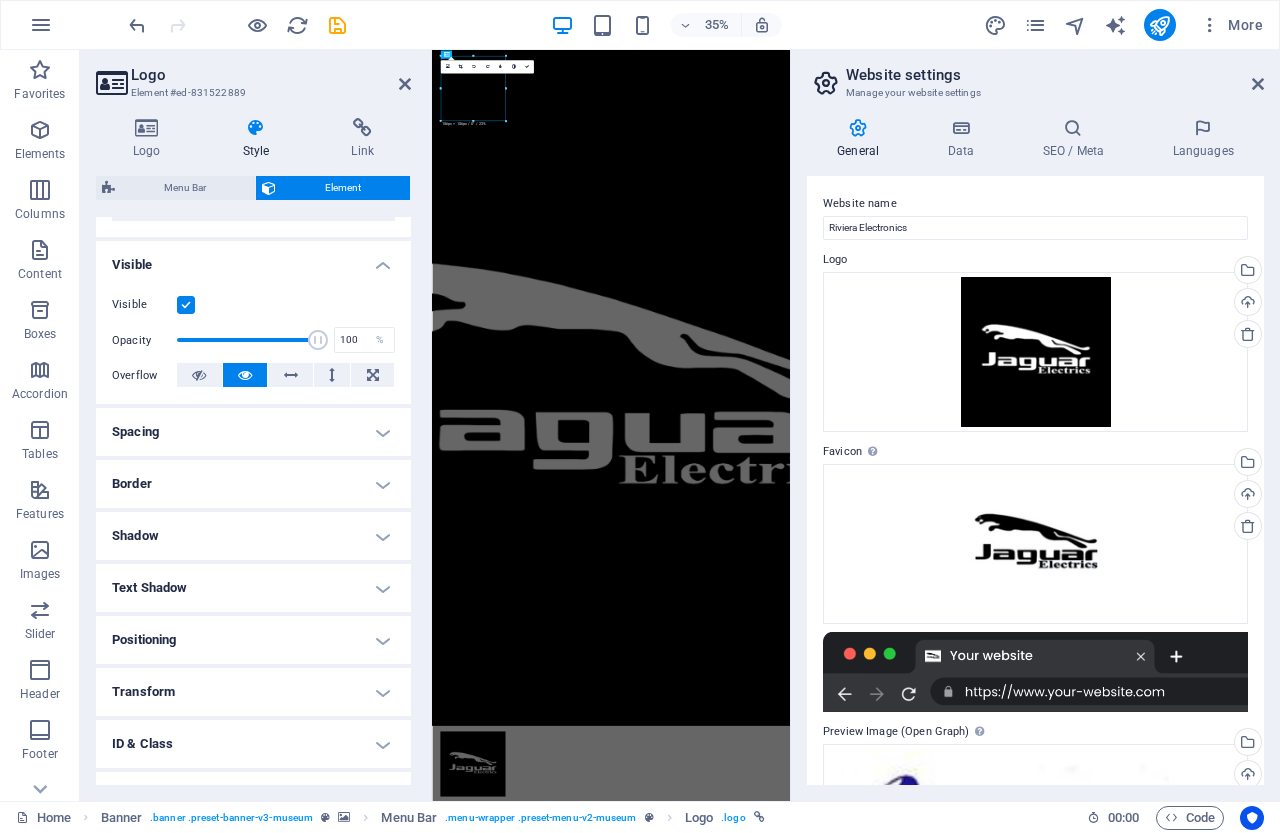 scroll, scrollTop: 277, scrollLeft: 0, axis: vertical 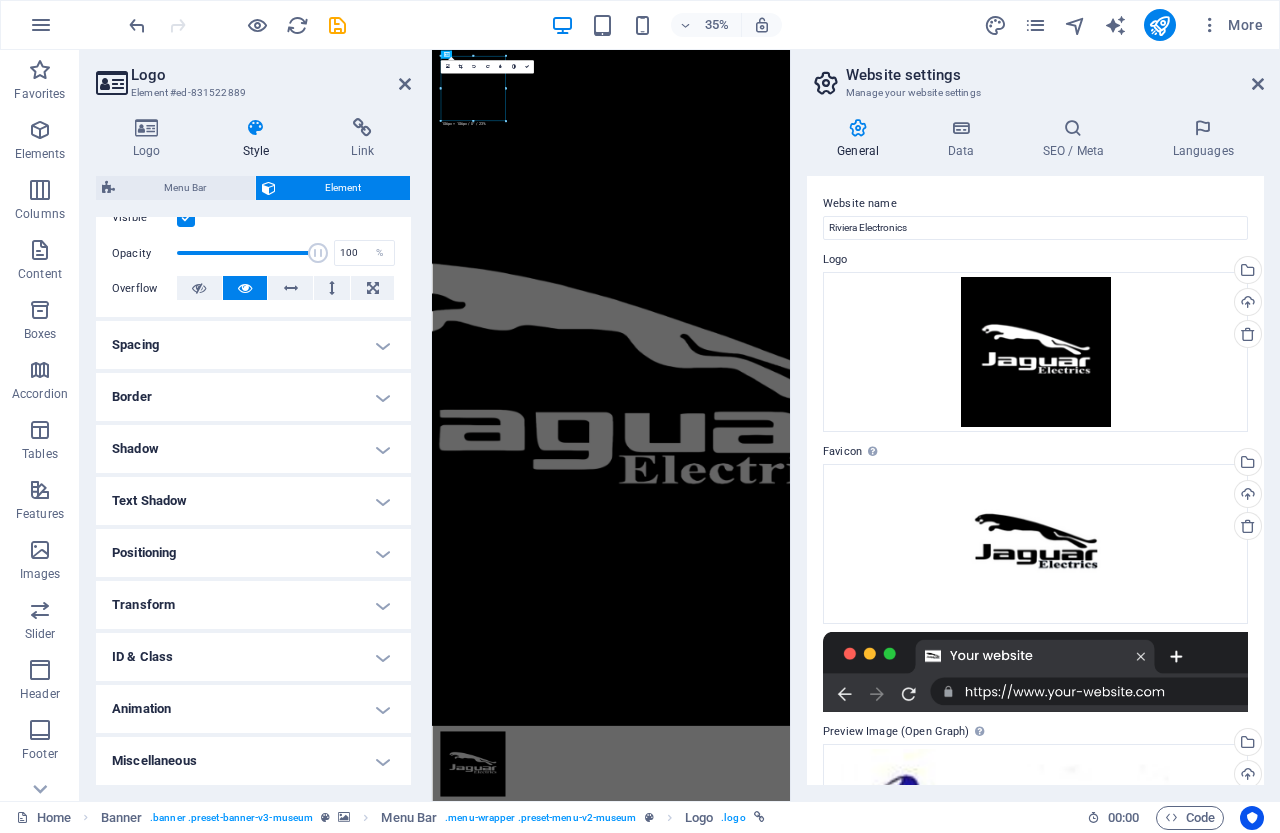 click on "Animation" at bounding box center [253, 709] 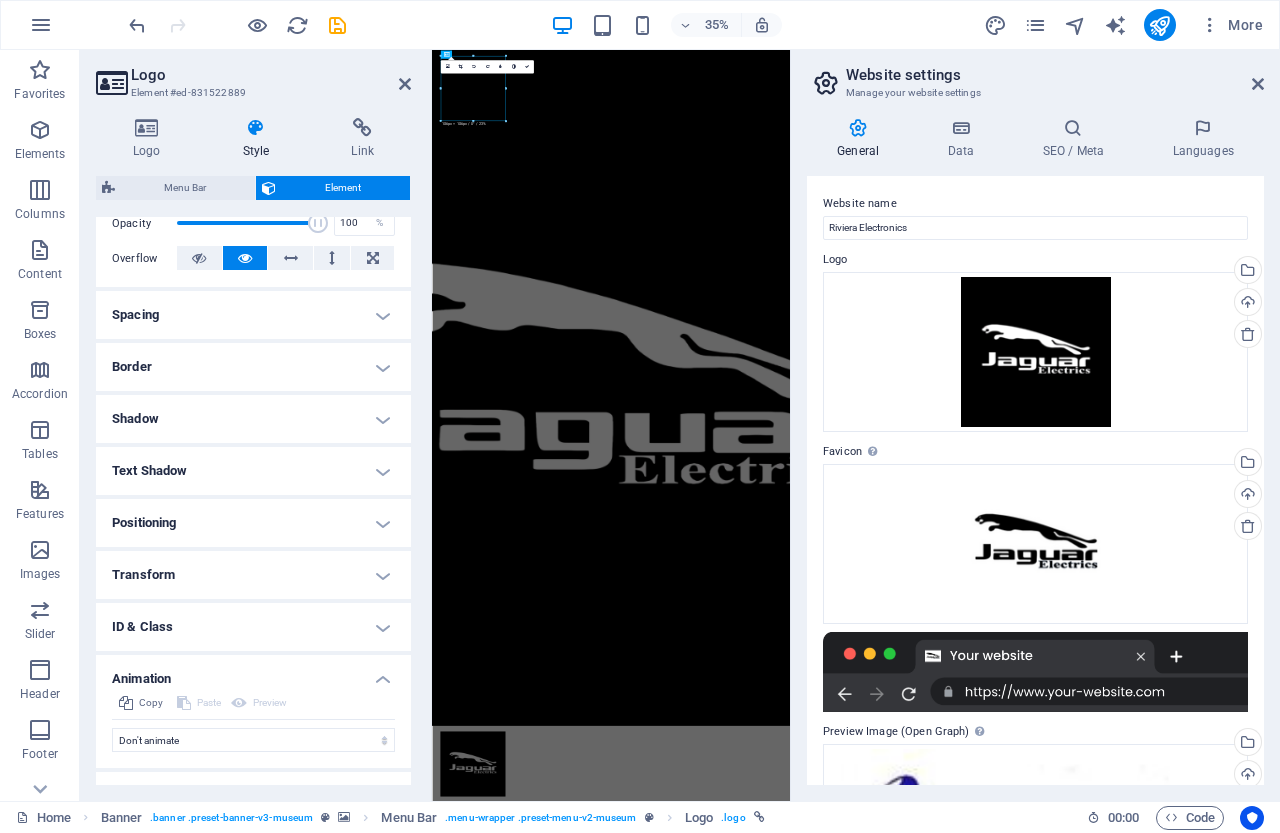 scroll, scrollTop: 342, scrollLeft: 0, axis: vertical 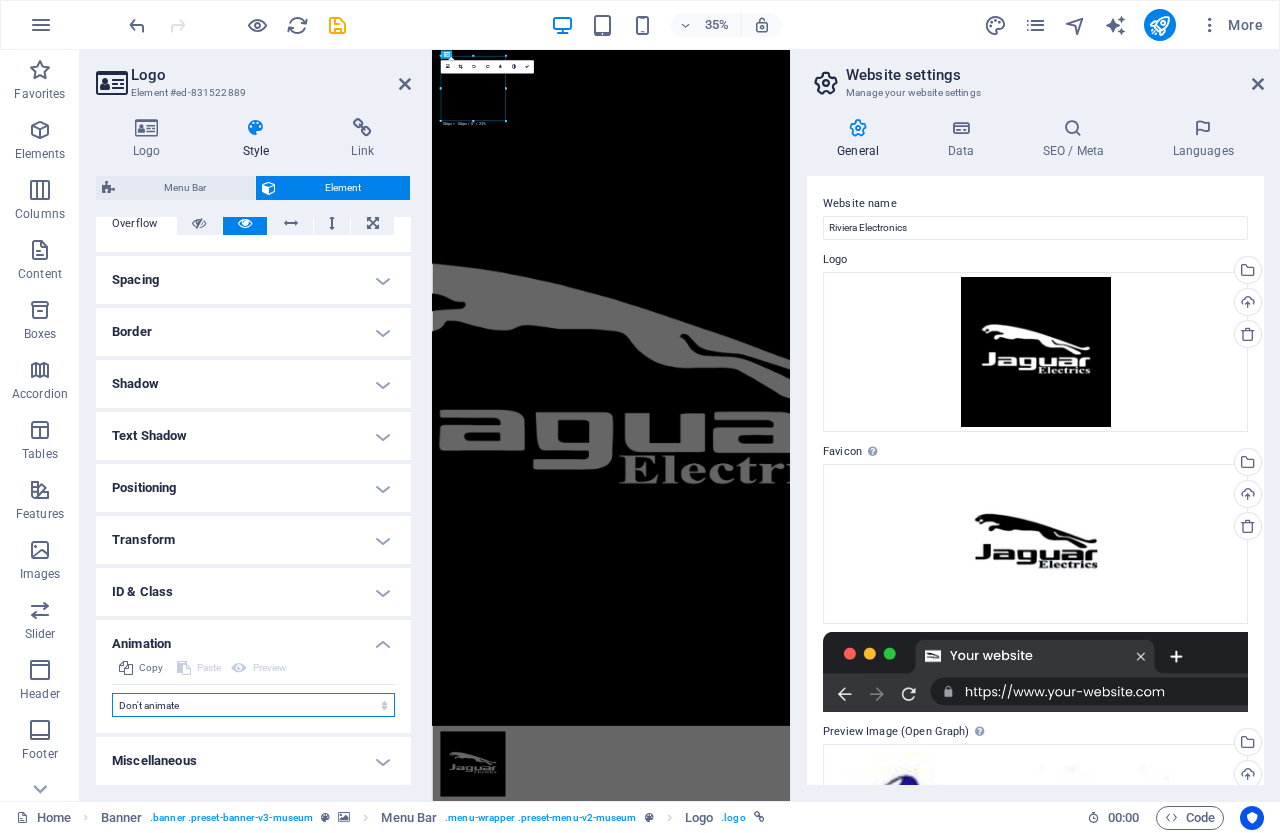 click on "Don't animate Show / Hide Slide up/down Zoom in/out Slide left to right Slide right to left Slide top to bottom Slide bottom to top Pulse Blink Open as overlay" at bounding box center (253, 705) 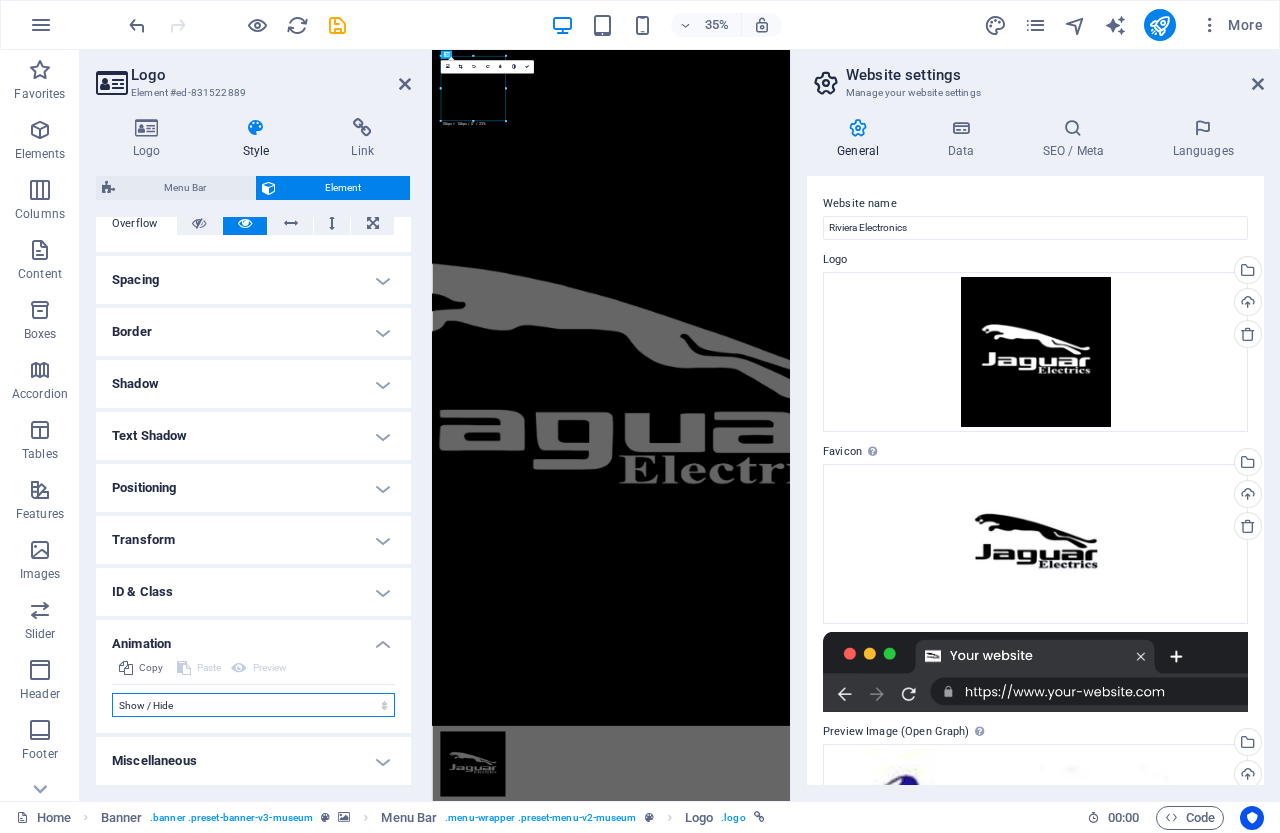 click on "Don't animate Show / Hide Slide up/down Zoom in/out Slide left to right Slide right to left Slide top to bottom Slide bottom to top Pulse Blink Open as overlay" at bounding box center [253, 705] 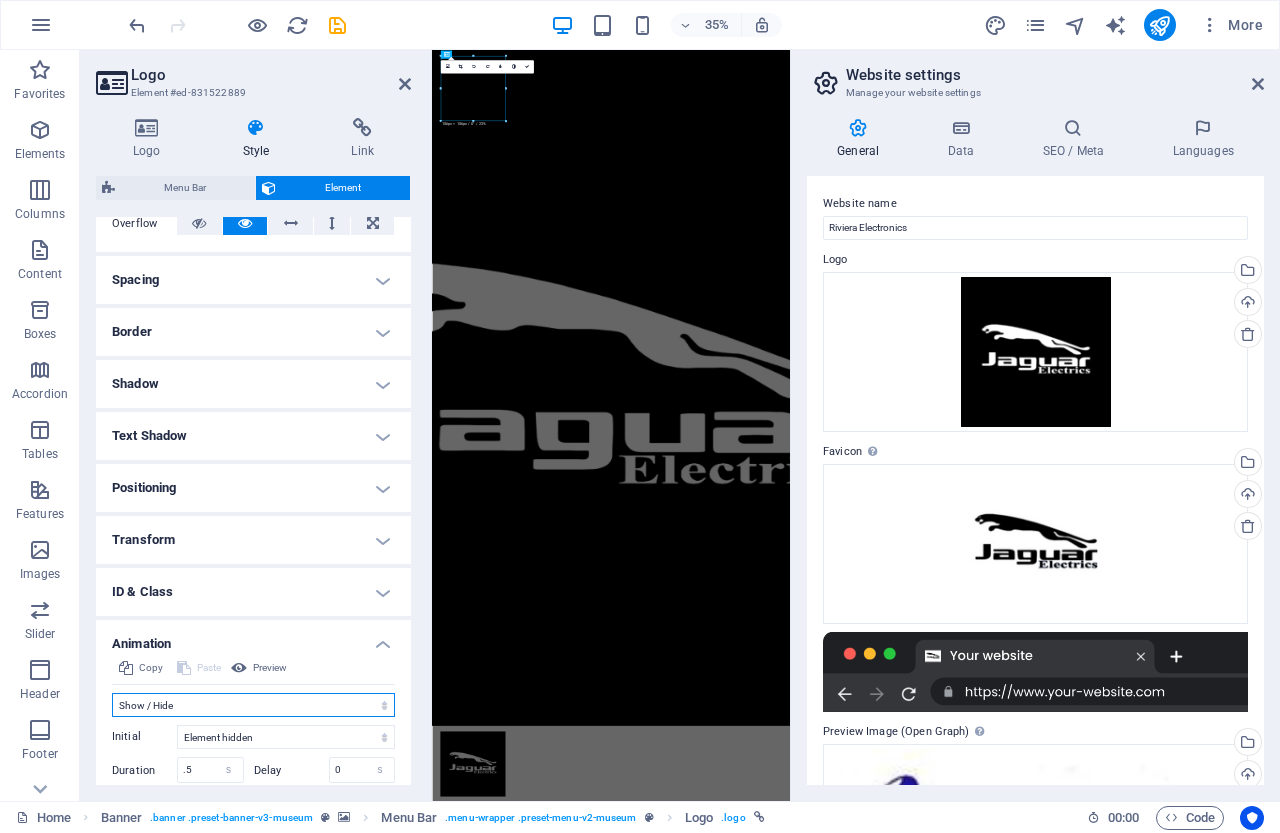 click on "Don't animate Show / Hide Slide up/down Zoom in/out Slide left to right Slide right to left Slide top to bottom Slide bottom to top Pulse Blink Open as overlay" at bounding box center [253, 705] 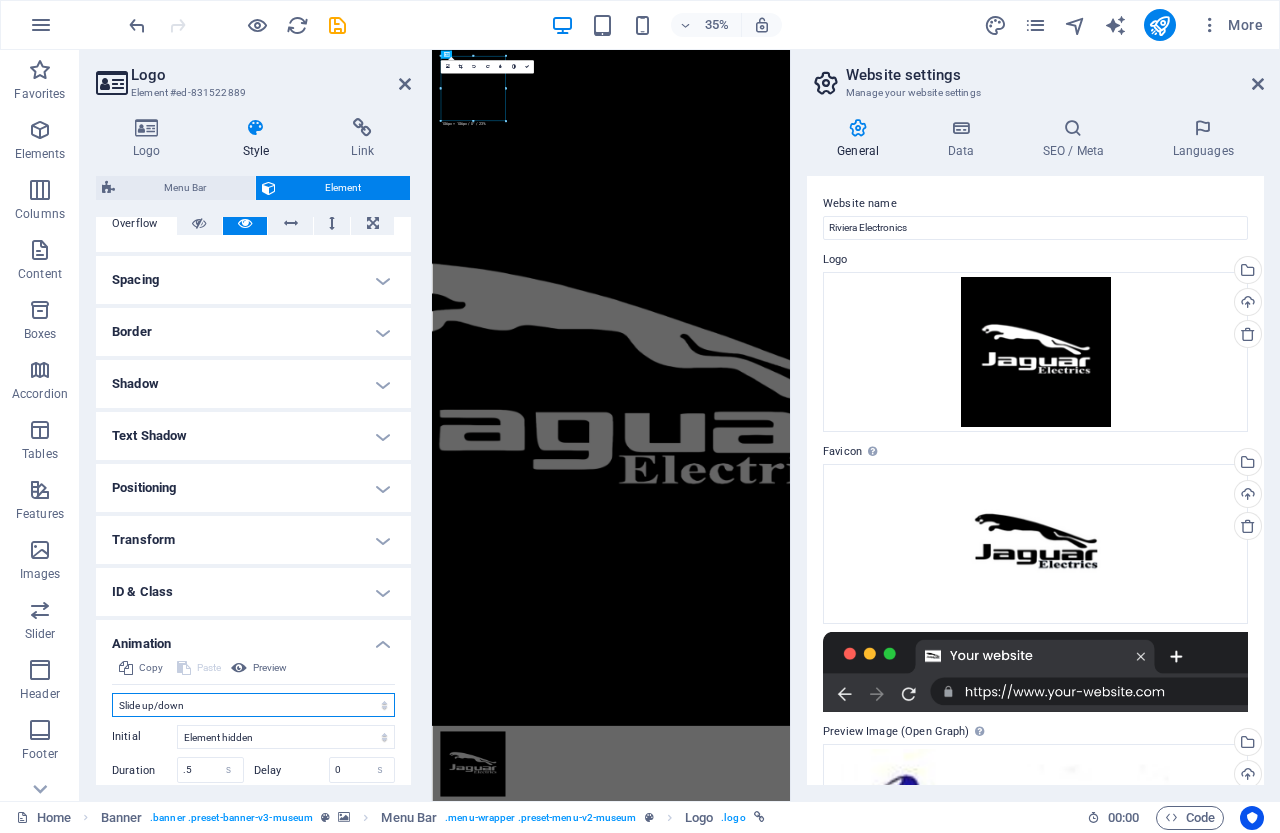 click on "Don't animate Show / Hide Slide up/down Zoom in/out Slide left to right Slide right to left Slide top to bottom Slide bottom to top Pulse Blink Open as overlay" at bounding box center (253, 705) 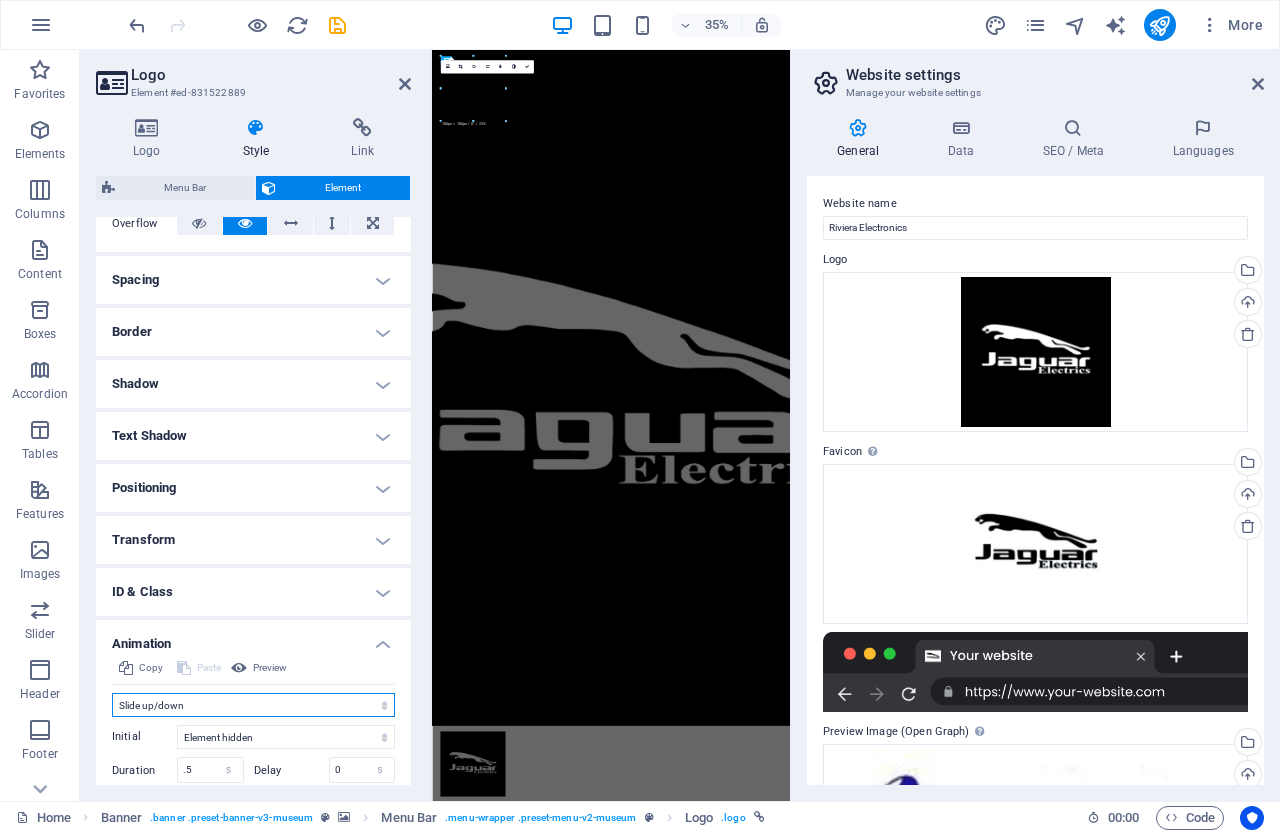 click on "Don't animate Show / Hide Slide up/down Zoom in/out Slide left to right Slide right to left Slide top to bottom Slide bottom to top Pulse Blink Open as overlay" at bounding box center [253, 705] 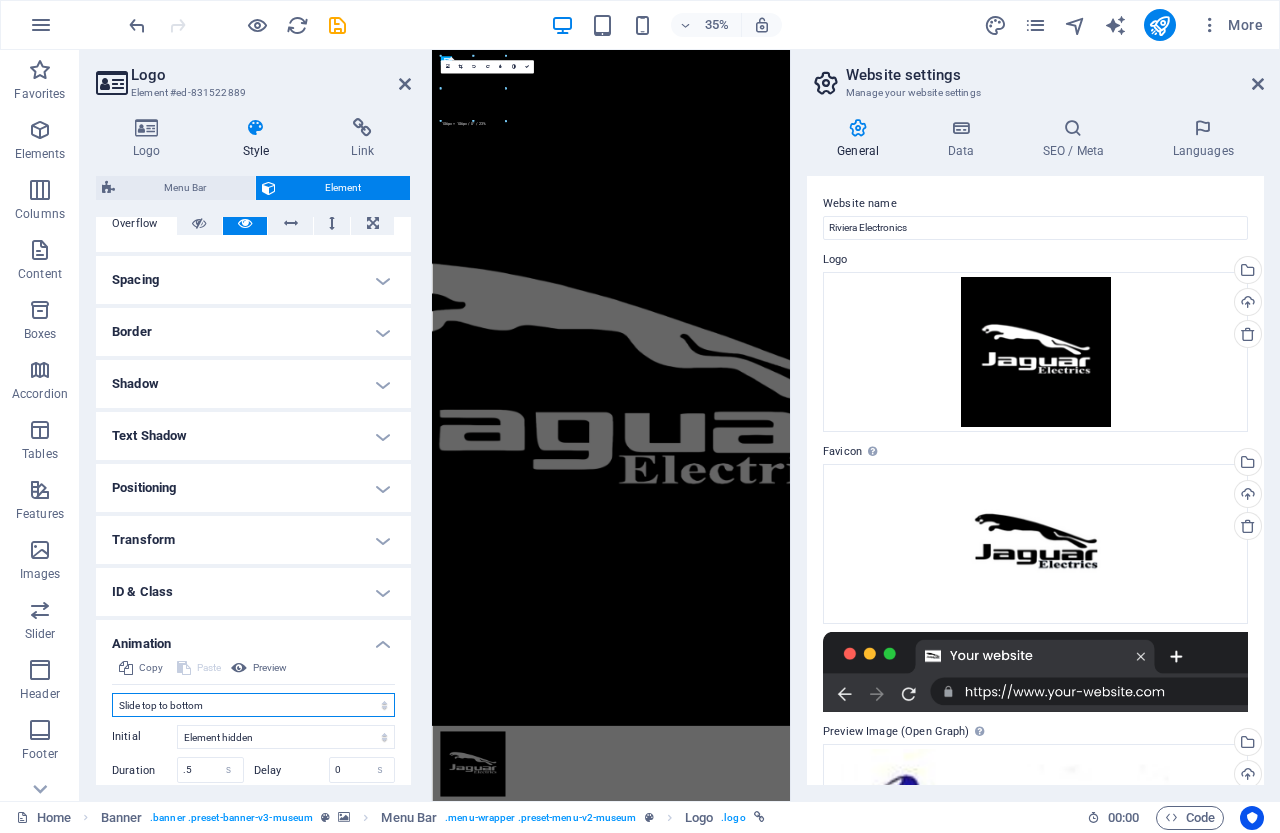click on "Don't animate Show / Hide Slide up/down Zoom in/out Slide left to right Slide right to left Slide top to bottom Slide bottom to top Pulse Blink Open as overlay" at bounding box center [253, 705] 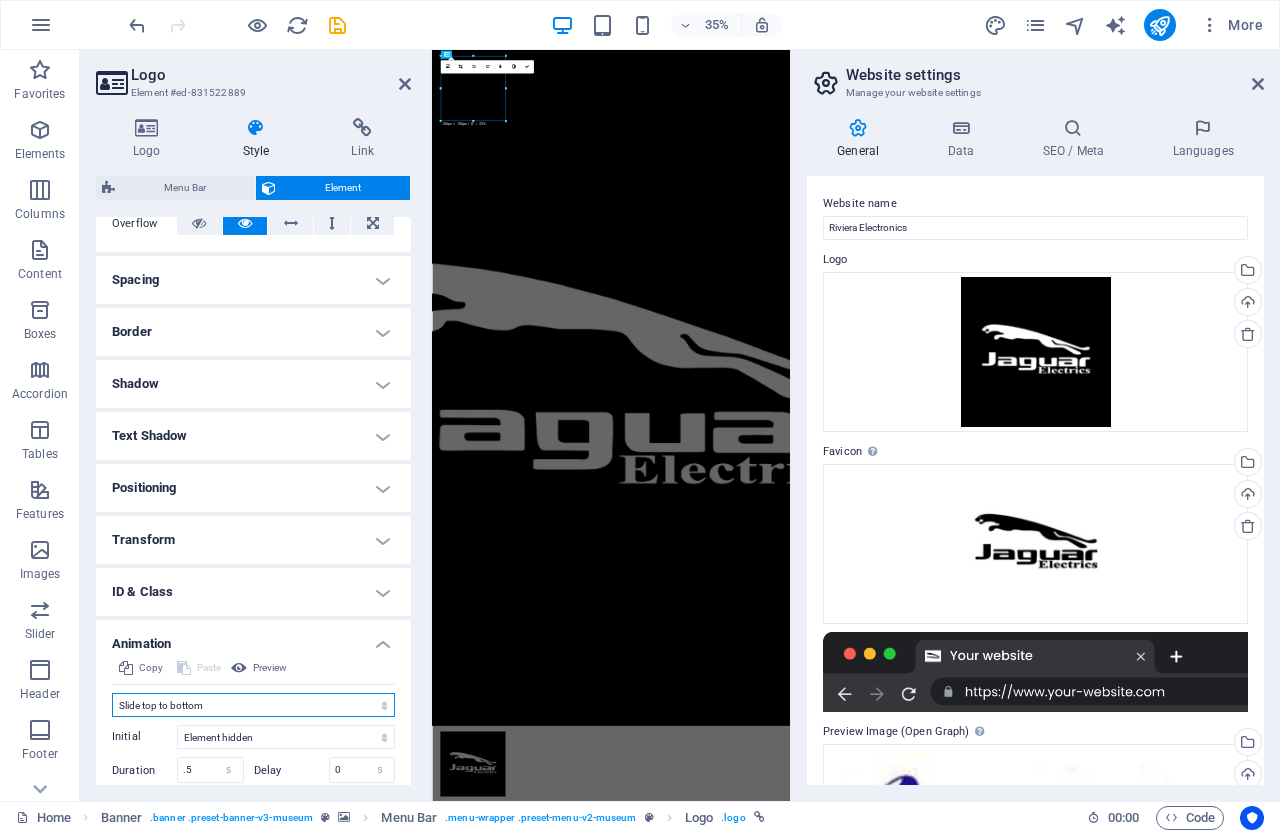 click on "Don't animate Show / Hide Slide up/down Zoom in/out Slide left to right Slide right to left Slide top to bottom Slide bottom to top Pulse Blink Open as overlay" at bounding box center [253, 705] 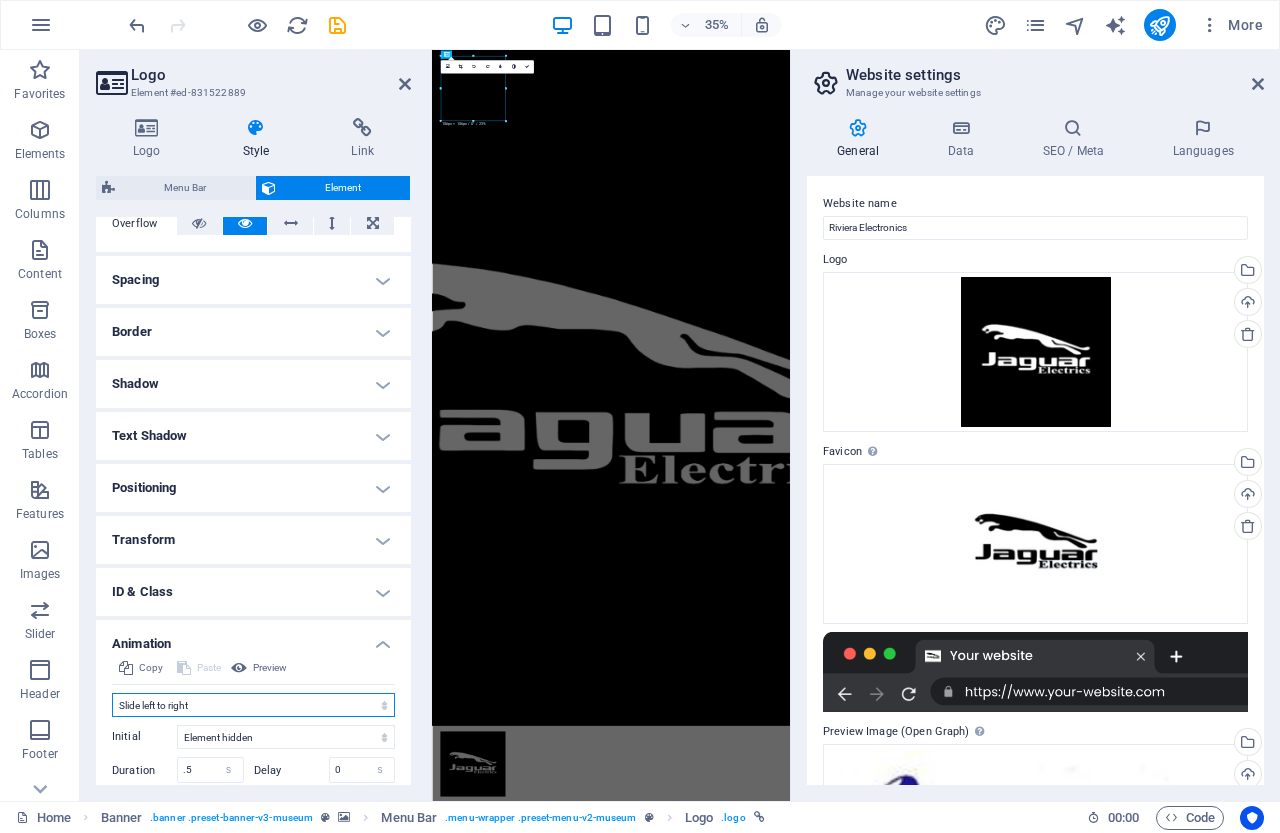 click on "Don't animate Show / Hide Slide up/down Zoom in/out Slide left to right Slide right to left Slide top to bottom Slide bottom to top Pulse Blink Open as overlay" at bounding box center [253, 705] 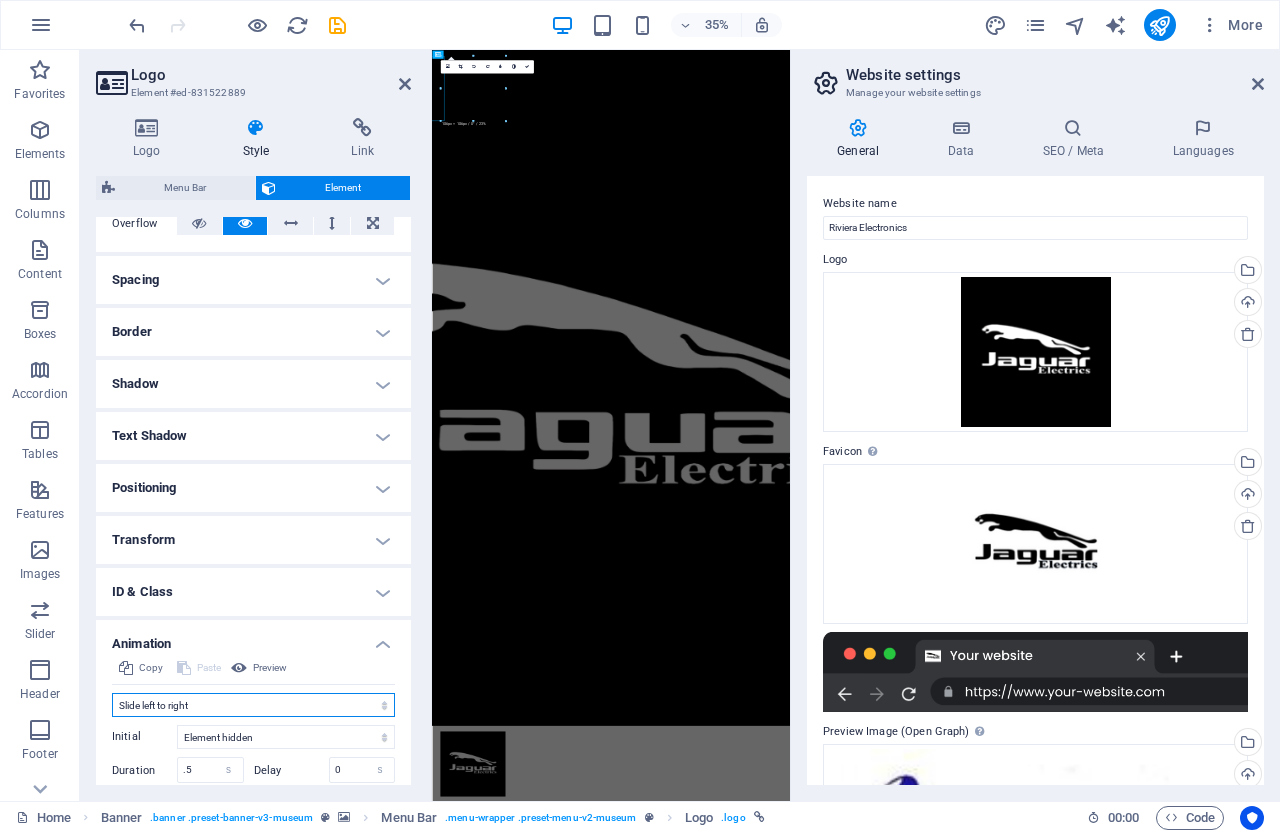 click on "Don't animate Show / Hide Slide up/down Zoom in/out Slide left to right Slide right to left Slide top to bottom Slide bottom to top Pulse Blink Open as overlay" at bounding box center [253, 705] 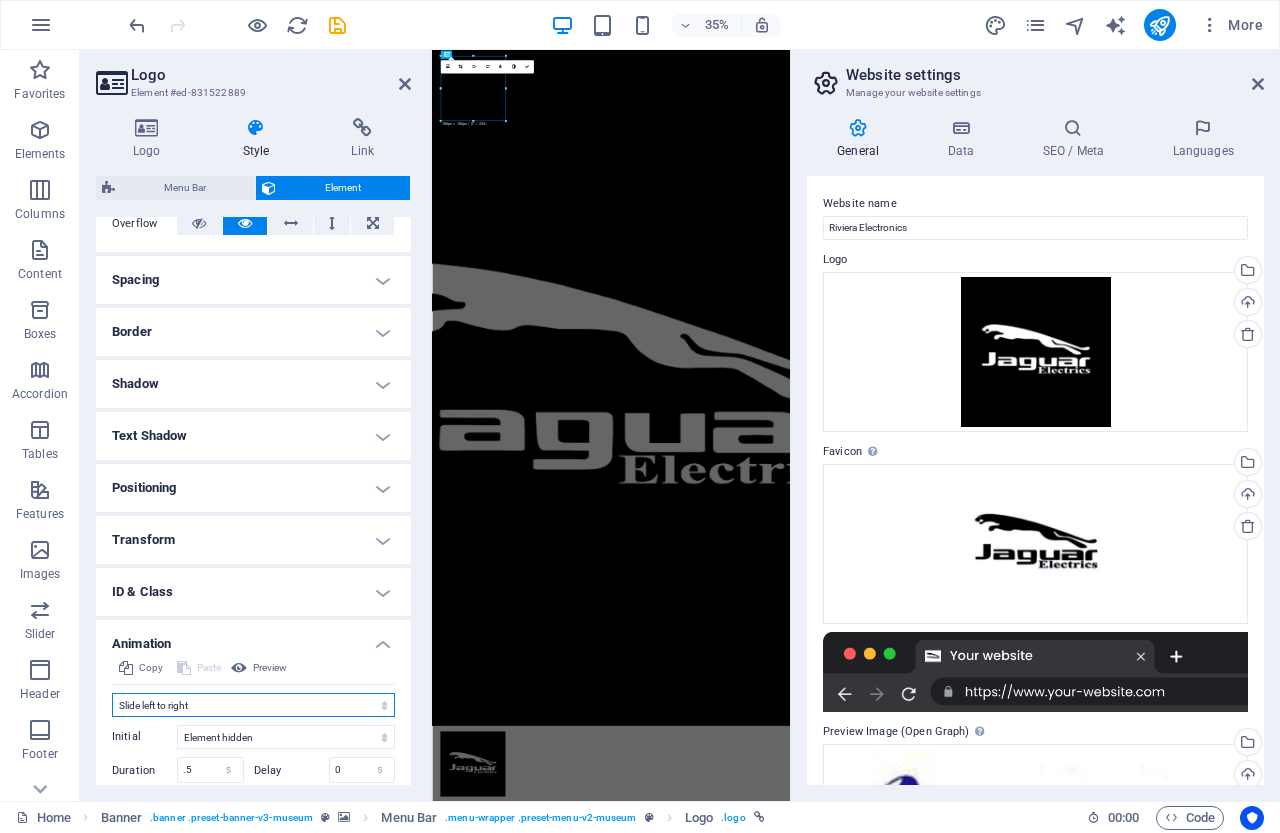 click on "Don't animate Show / Hide Slide up/down Zoom in/out Slide left to right Slide right to left Slide top to bottom Slide bottom to top Pulse Blink Open as overlay" at bounding box center (253, 705) 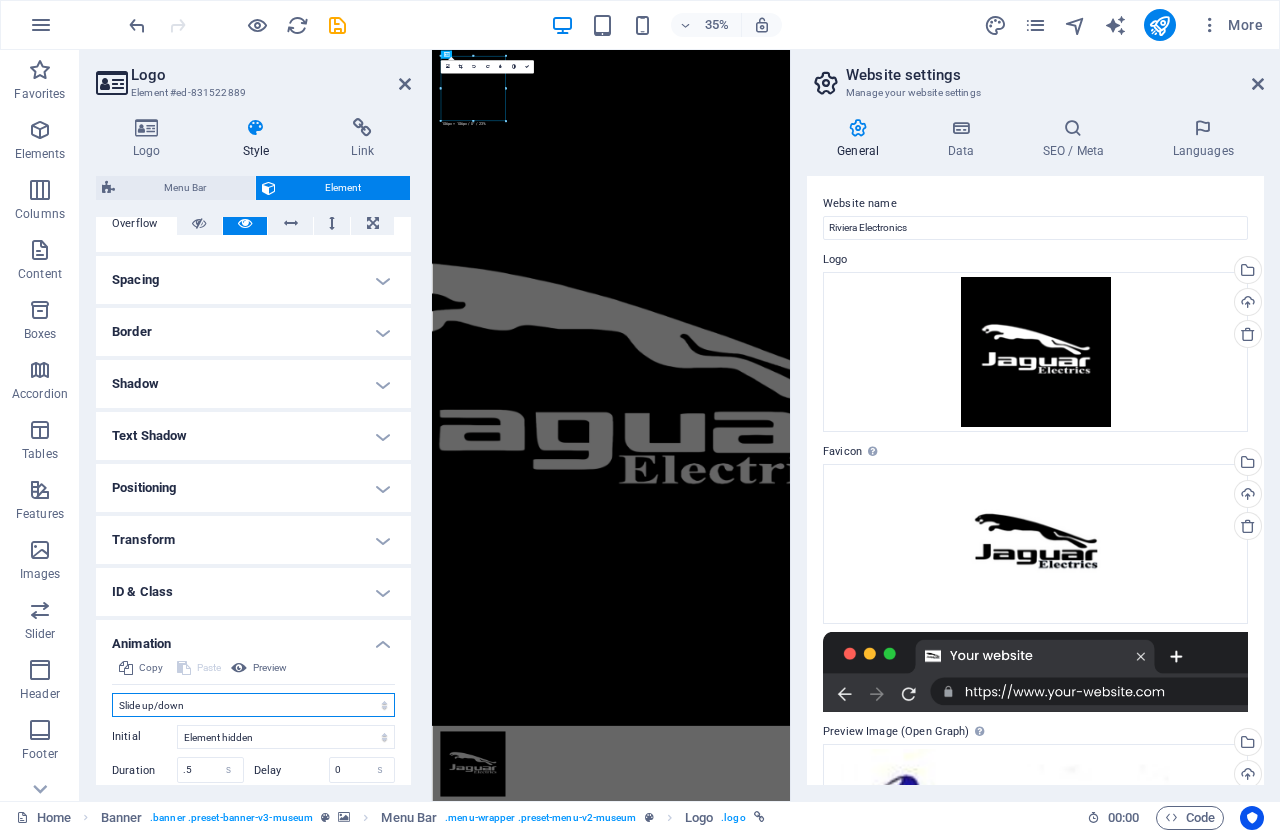 click on "Don't animate Show / Hide Slide up/down Zoom in/out Slide left to right Slide right to left Slide top to bottom Slide bottom to top Pulse Blink Open as overlay" at bounding box center (253, 705) 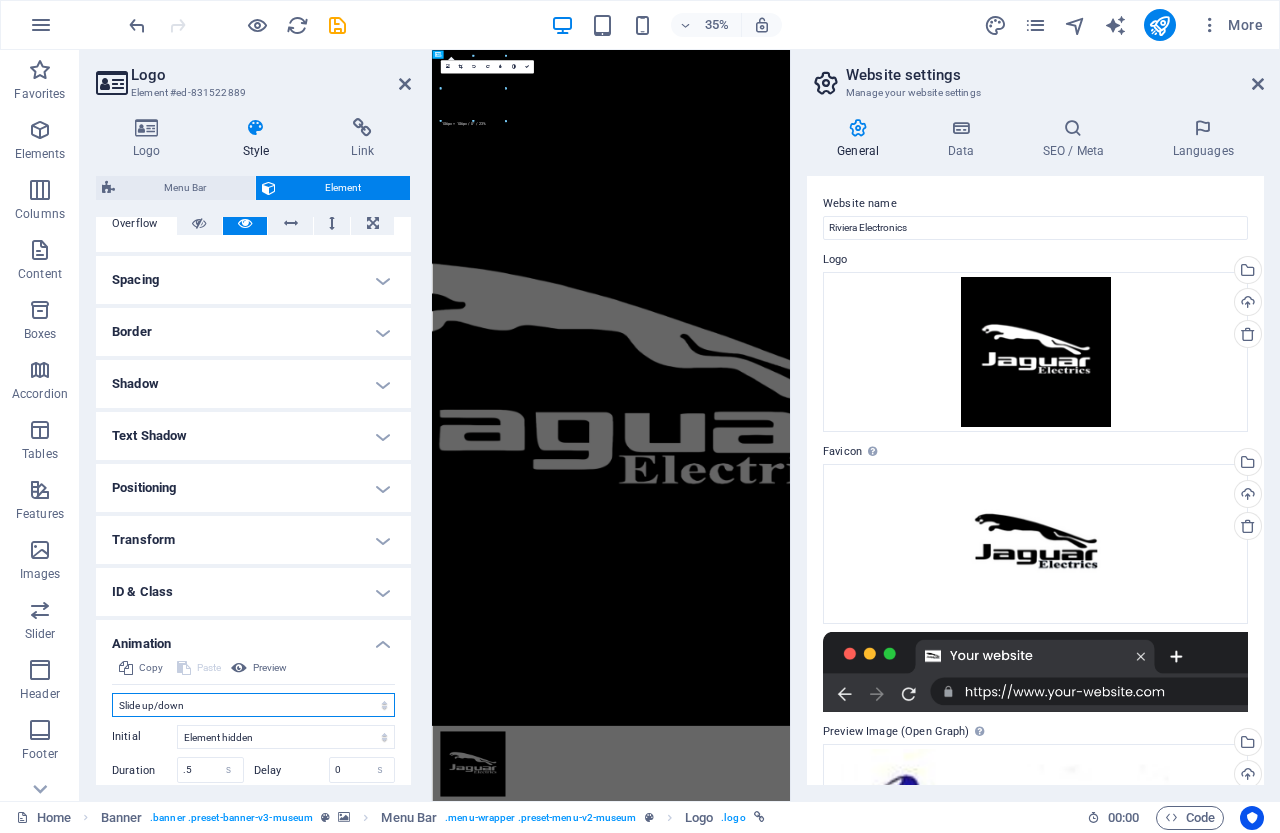 click on "Don't animate Show / Hide Slide up/down Zoom in/out Slide left to right Slide right to left Slide top to bottom Slide bottom to top Pulse Blink Open as overlay" at bounding box center (253, 705) 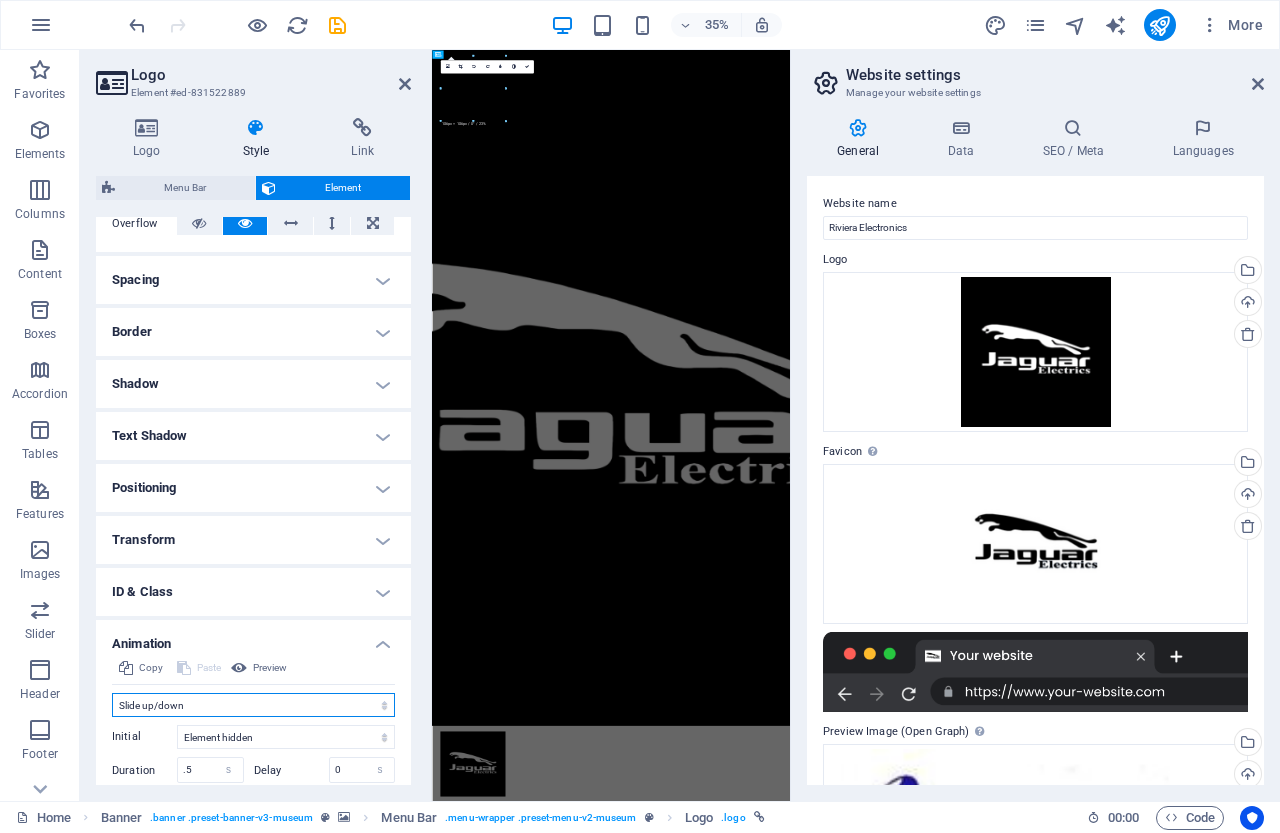 select on "fade" 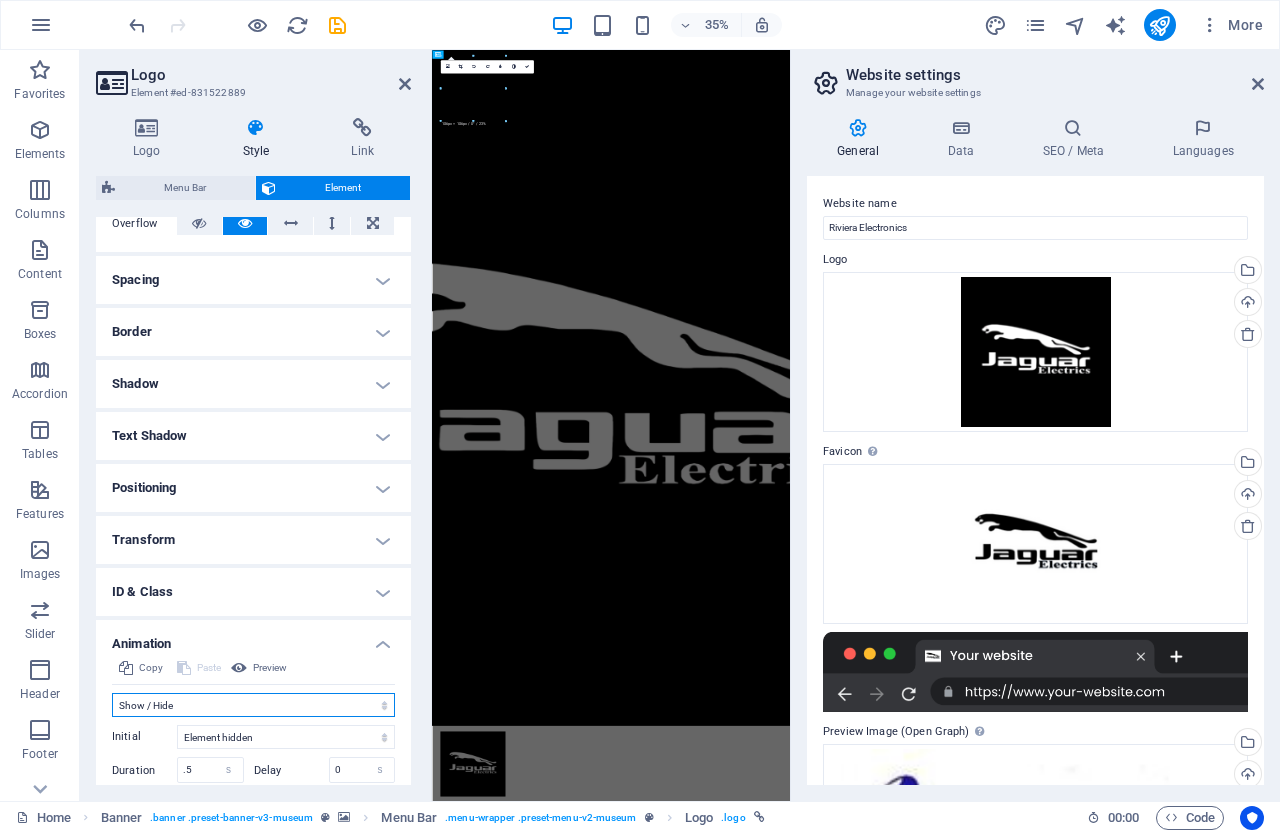 click on "Don't animate Show / Hide Slide up/down Zoom in/out Slide left to right Slide right to left Slide top to bottom Slide bottom to top Pulse Blink Open as overlay" at bounding box center (253, 705) 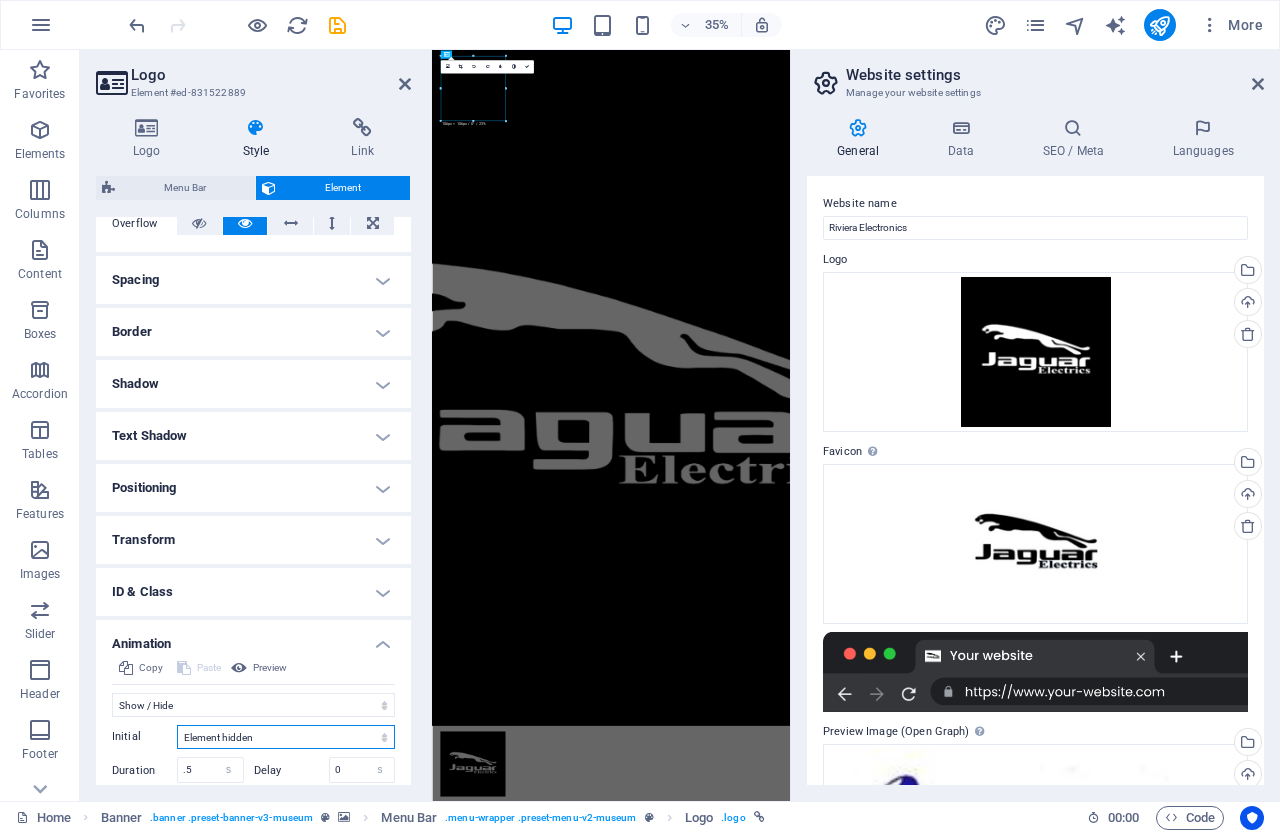 click on "Element hidden Element shown" at bounding box center (286, 737) 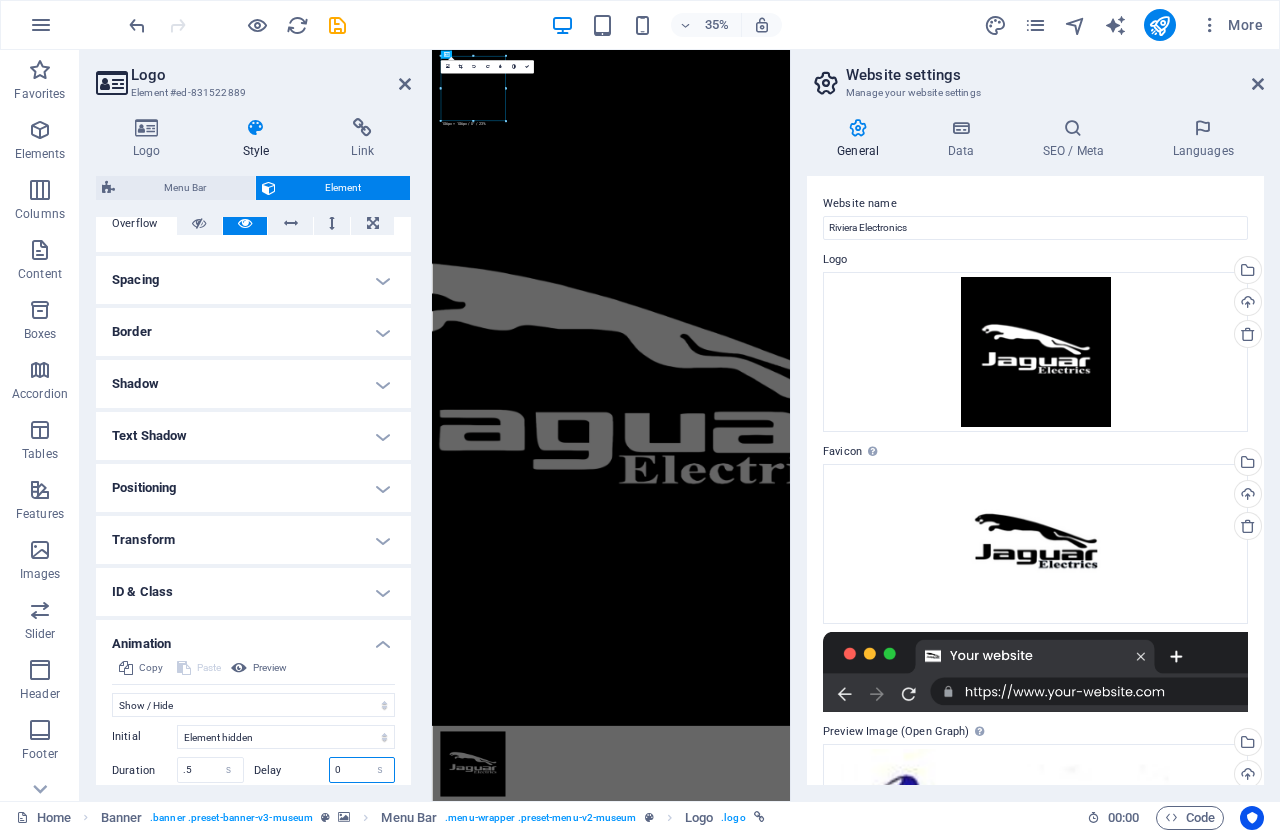 drag, startPoint x: 348, startPoint y: 771, endPoint x: 321, endPoint y: 766, distance: 27.45906 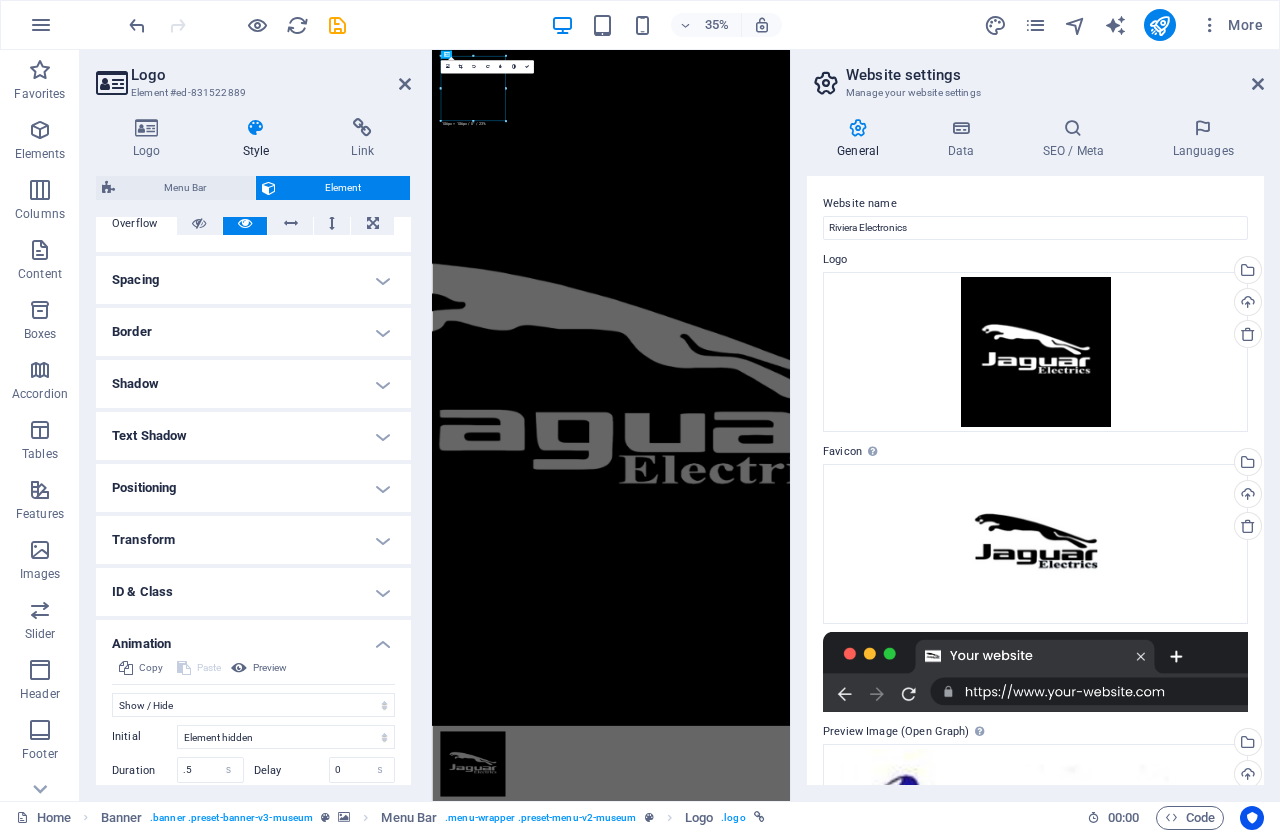 click on "Delay" at bounding box center (291, 770) 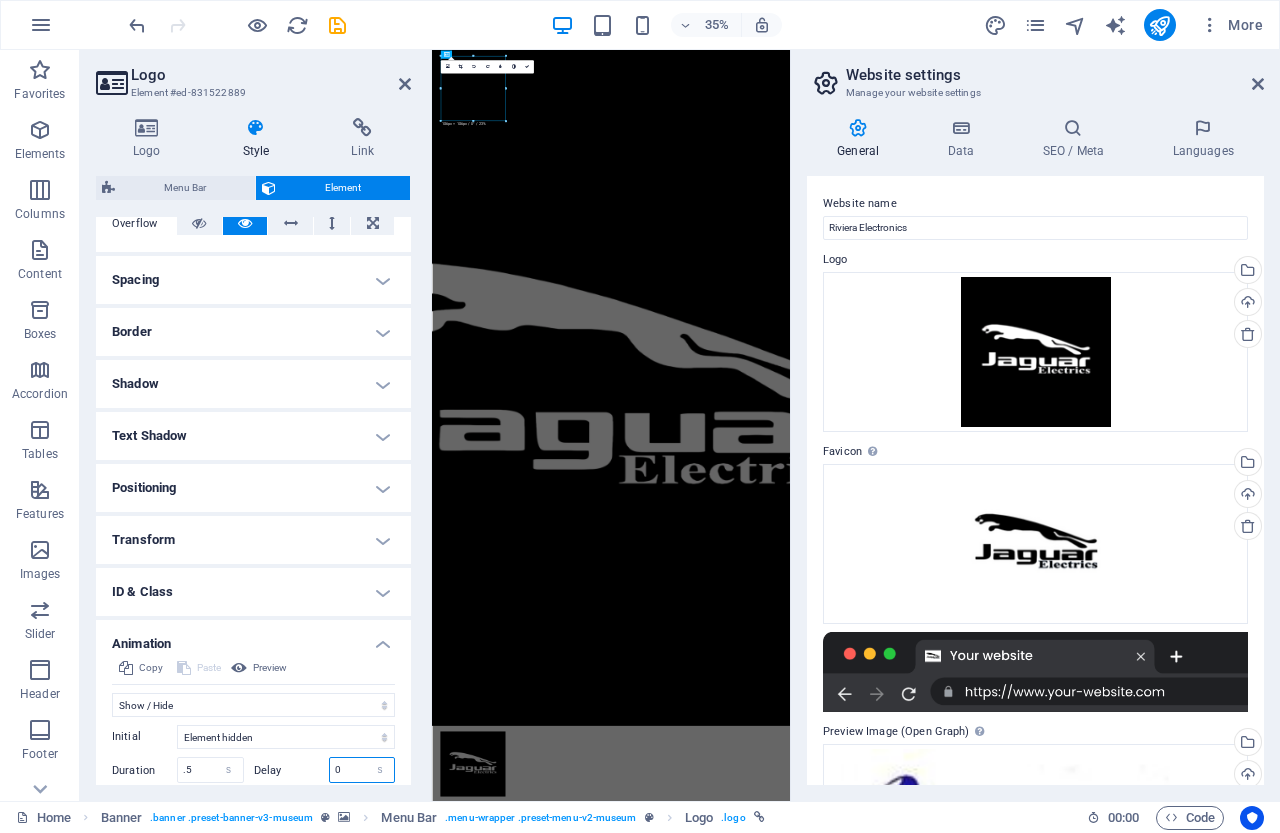 click on "0" at bounding box center [362, 770] 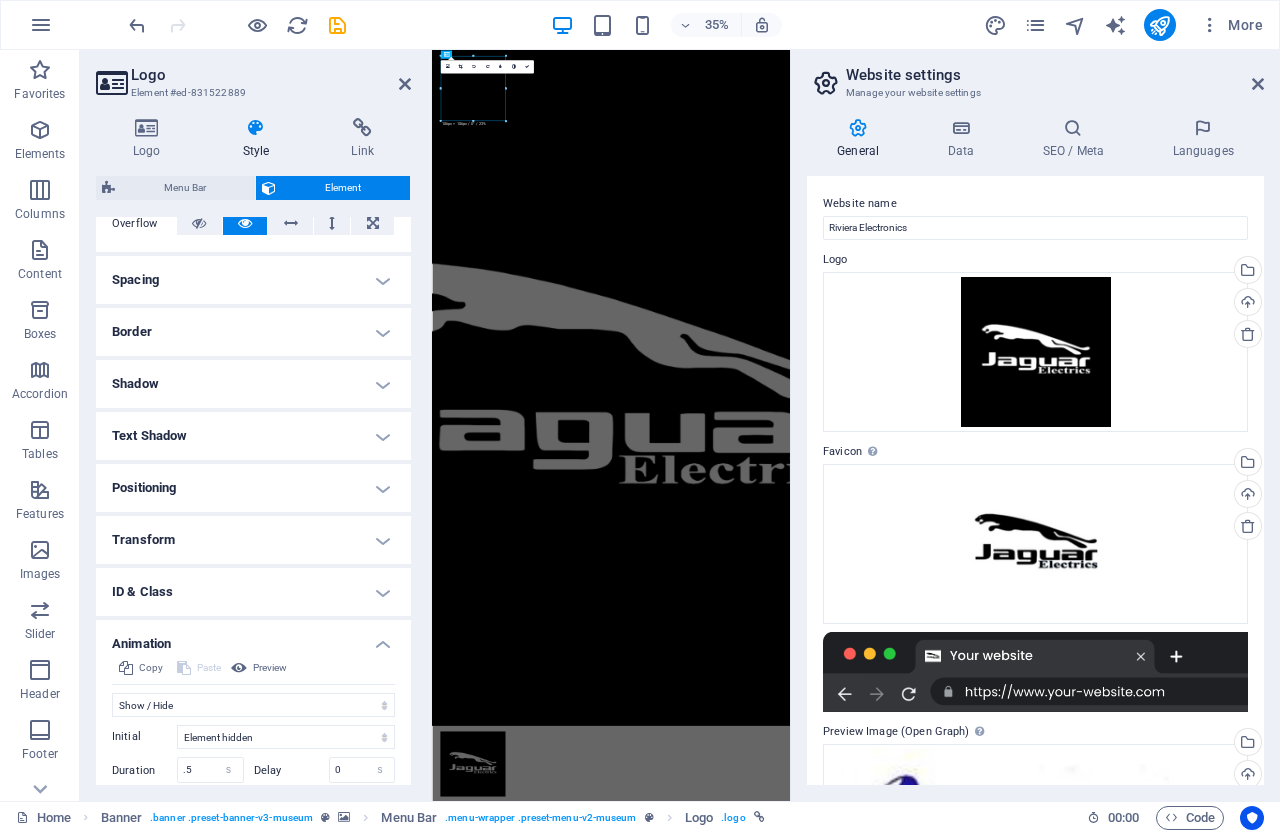 click on "Delay" at bounding box center (291, 770) 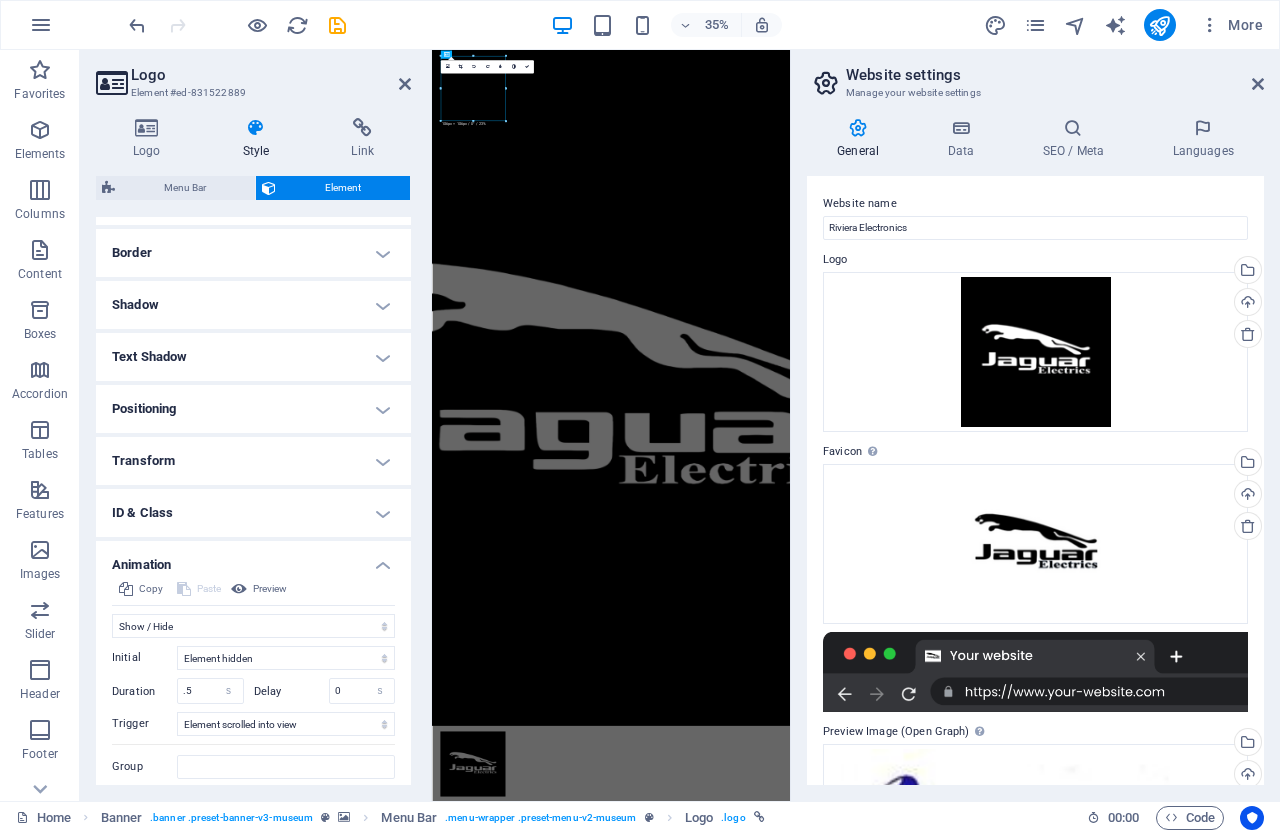 scroll, scrollTop: 483, scrollLeft: 0, axis: vertical 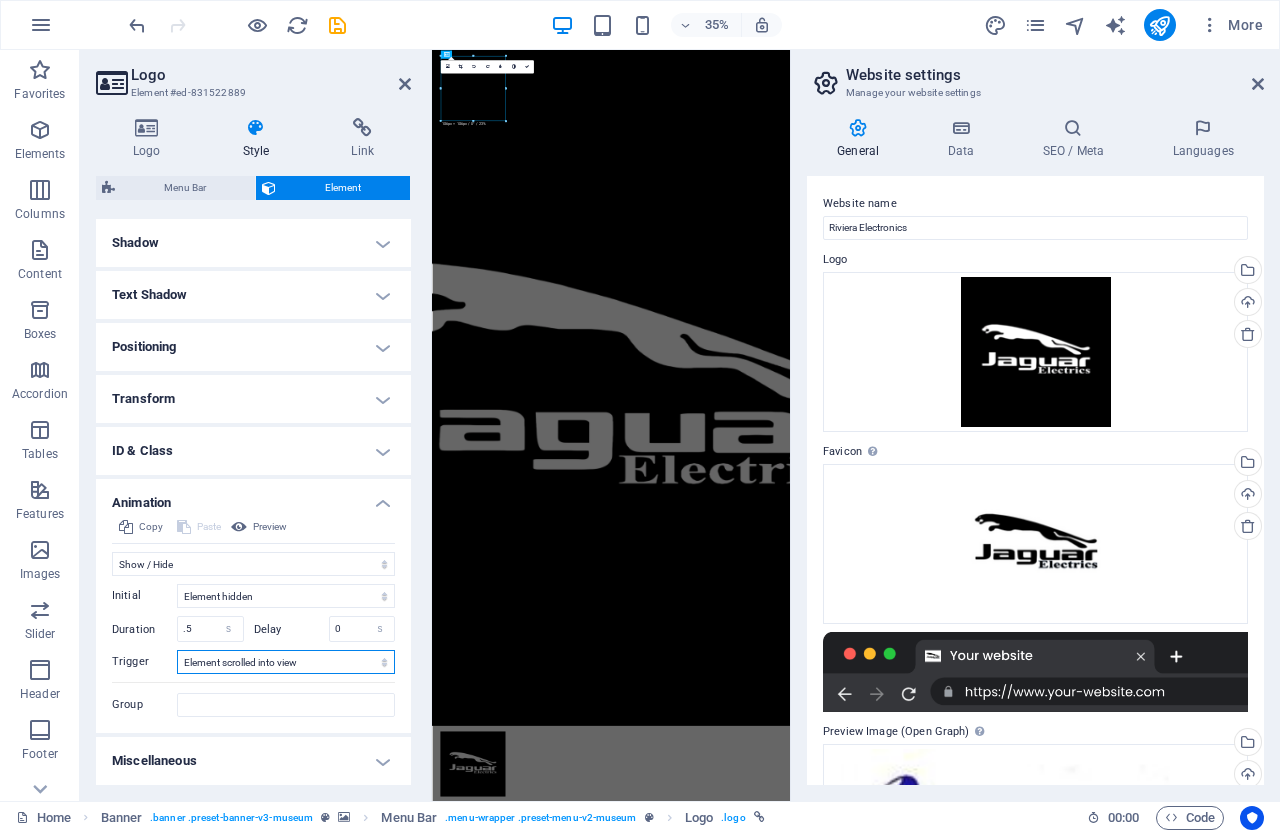 click on "No automatic trigger On page load Element scrolled into view" at bounding box center [286, 662] 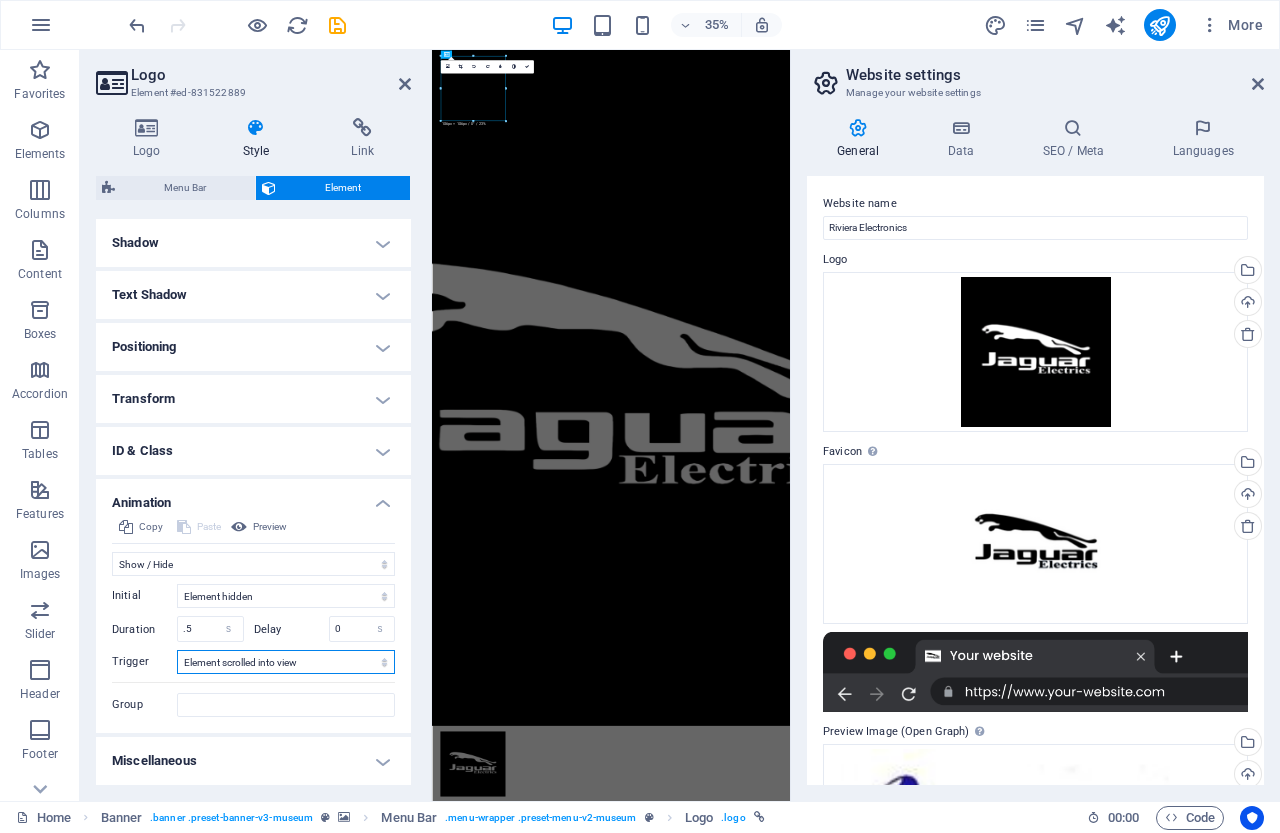 click on "No automatic trigger On page load Element scrolled into view" at bounding box center (286, 662) 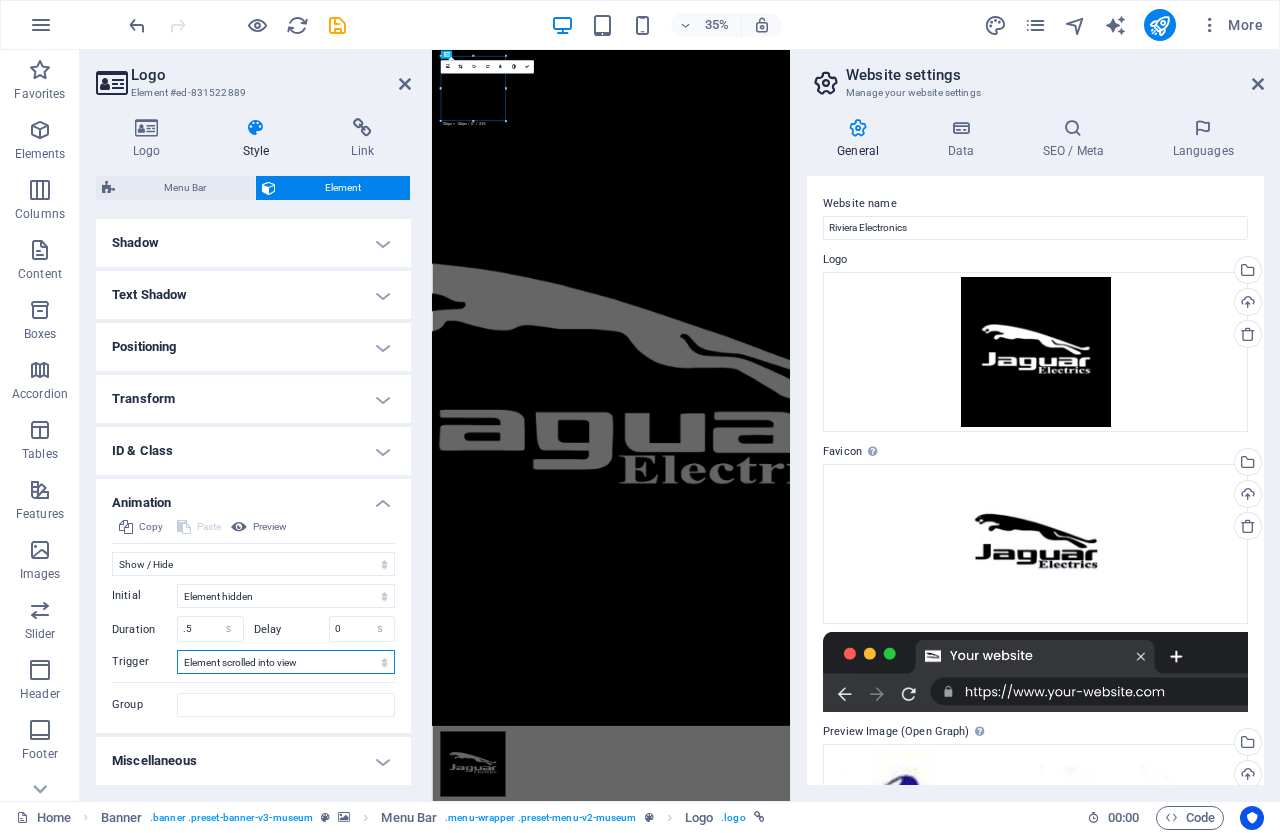 click on "No automatic trigger On page load Element scrolled into view" at bounding box center [286, 662] 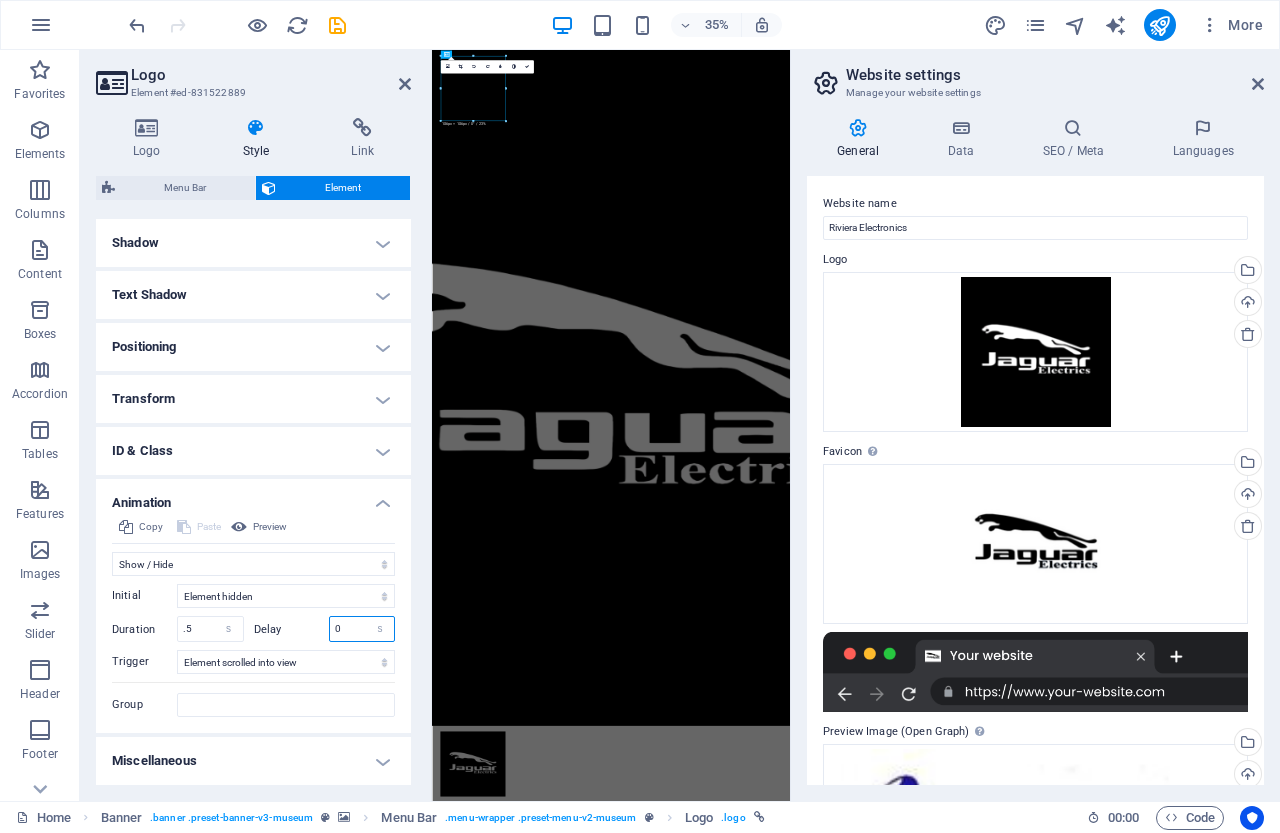 drag, startPoint x: 358, startPoint y: 618, endPoint x: 292, endPoint y: 621, distance: 66.068146 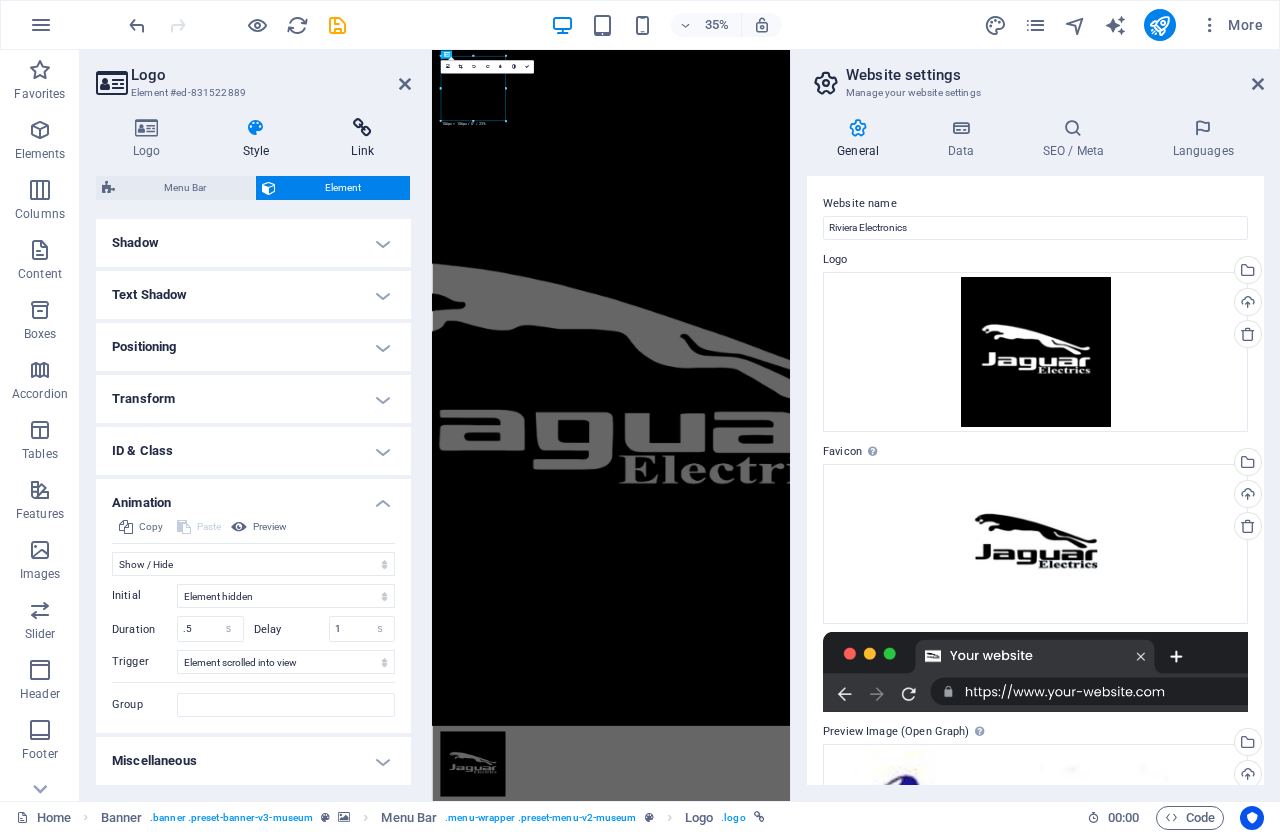 click at bounding box center [362, 128] 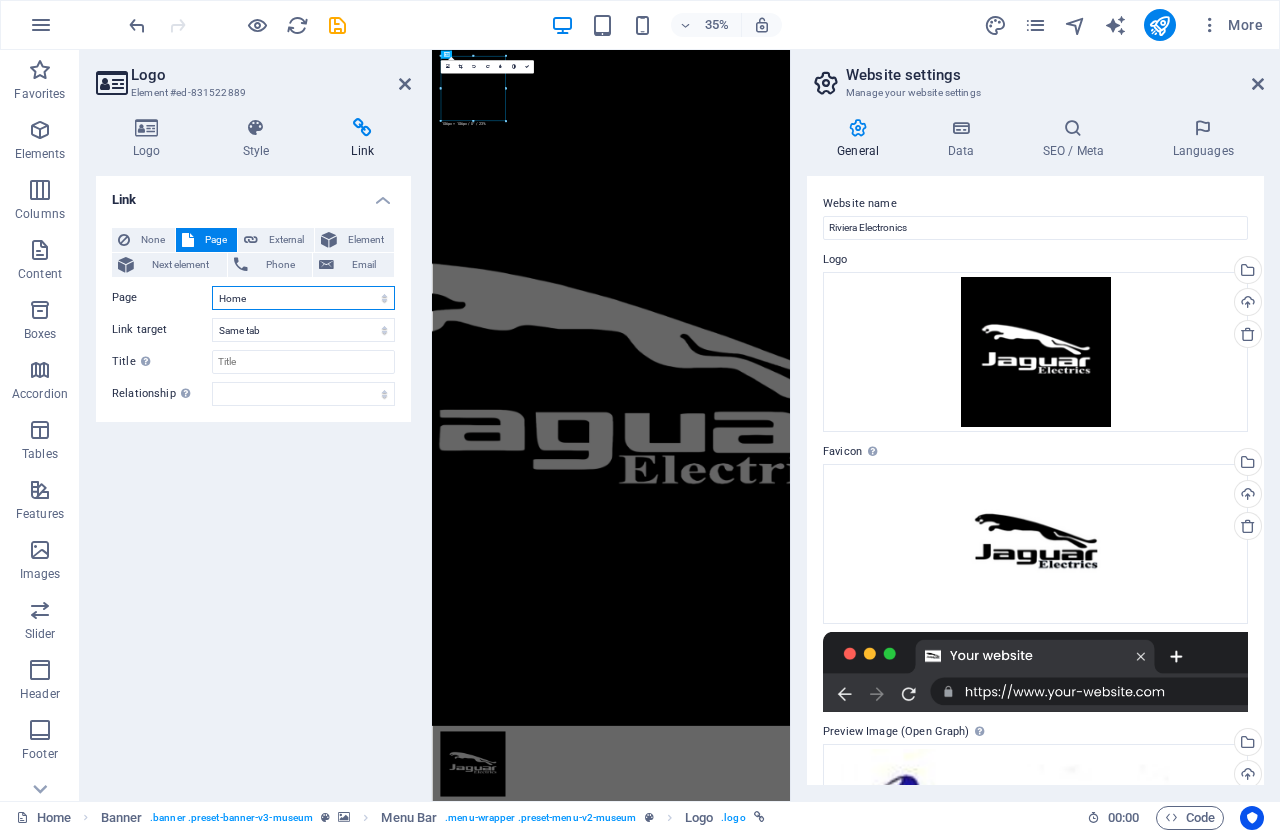 click on "Home About Us Exhibitions Events Contact Privacy Legal Notice Home" at bounding box center (303, 298) 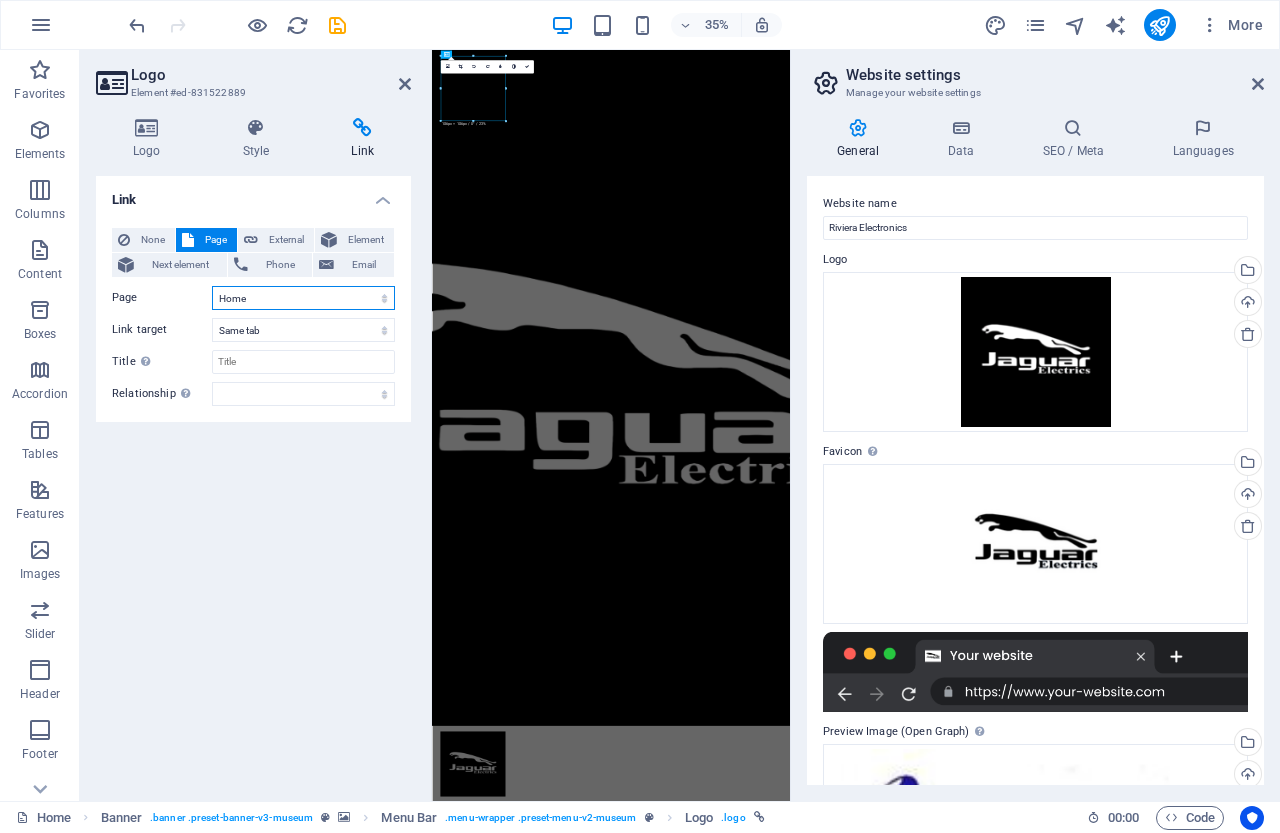 click on "Home About Us Exhibitions Events Contact Privacy Legal Notice Home" at bounding box center (303, 298) 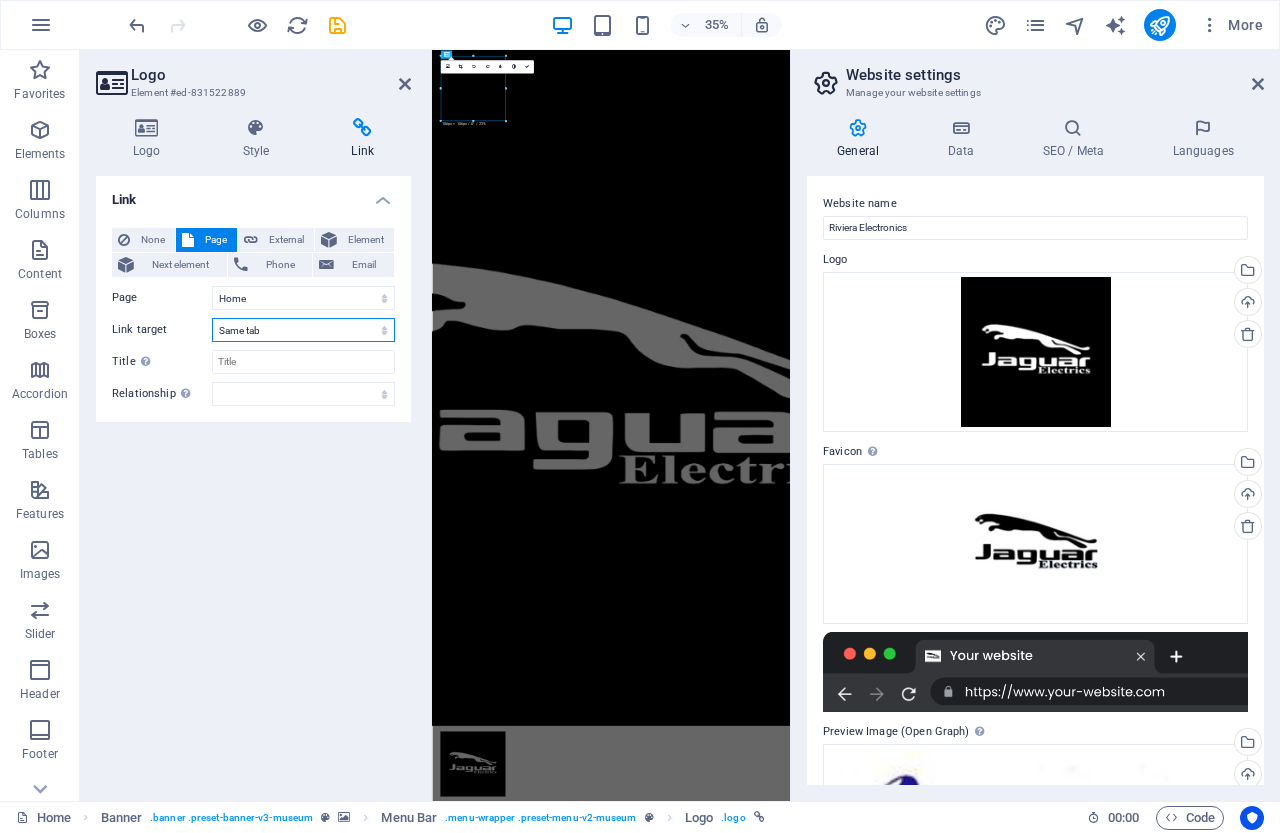 click on "New tab Same tab Overlay" at bounding box center (303, 330) 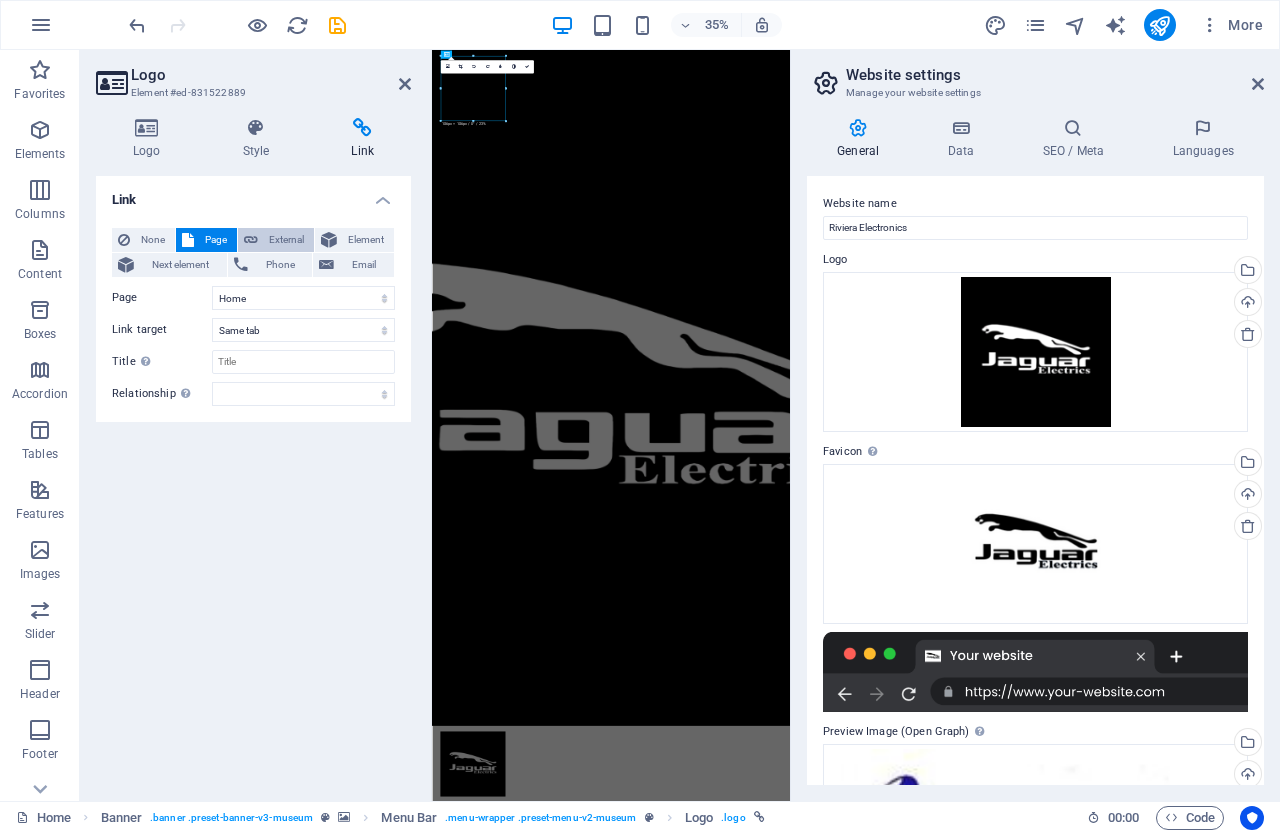 click on "External" at bounding box center (286, 240) 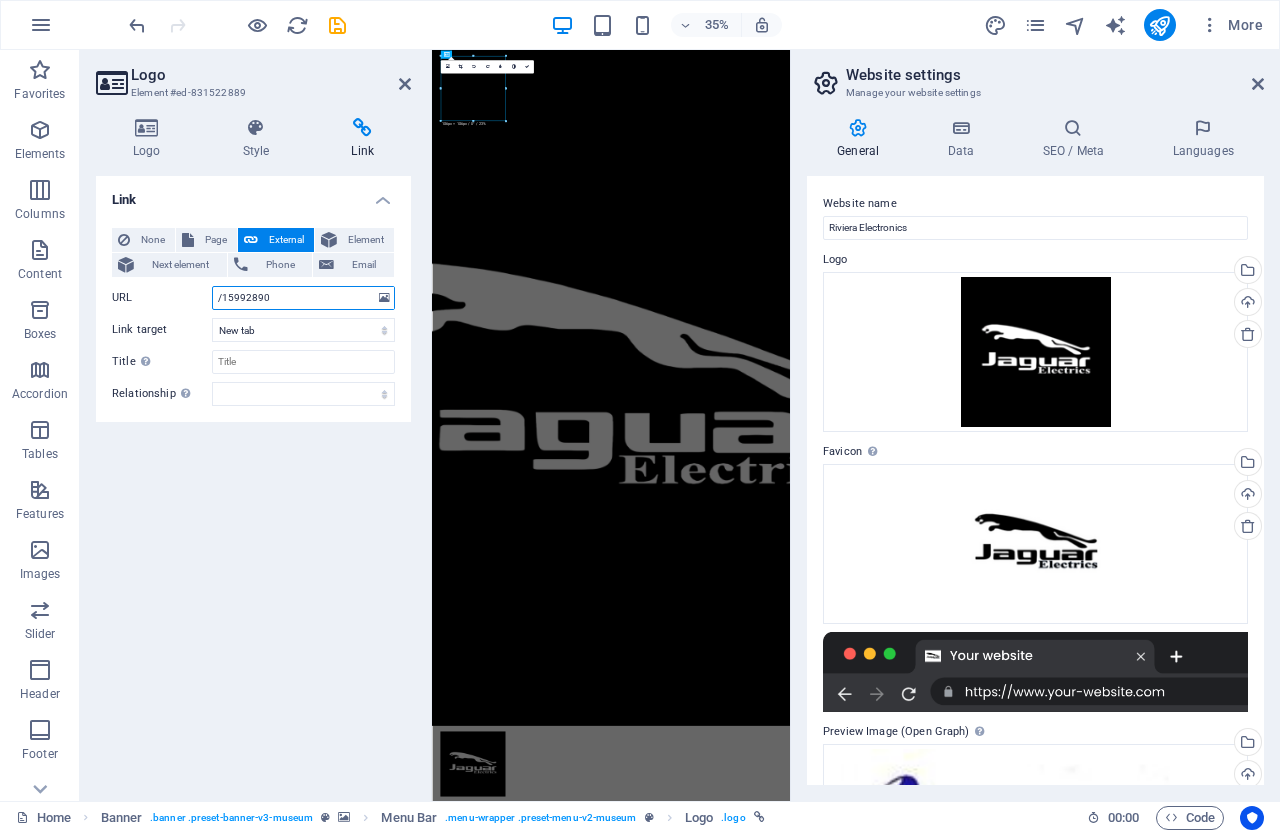 click on "/15992890" at bounding box center [303, 298] 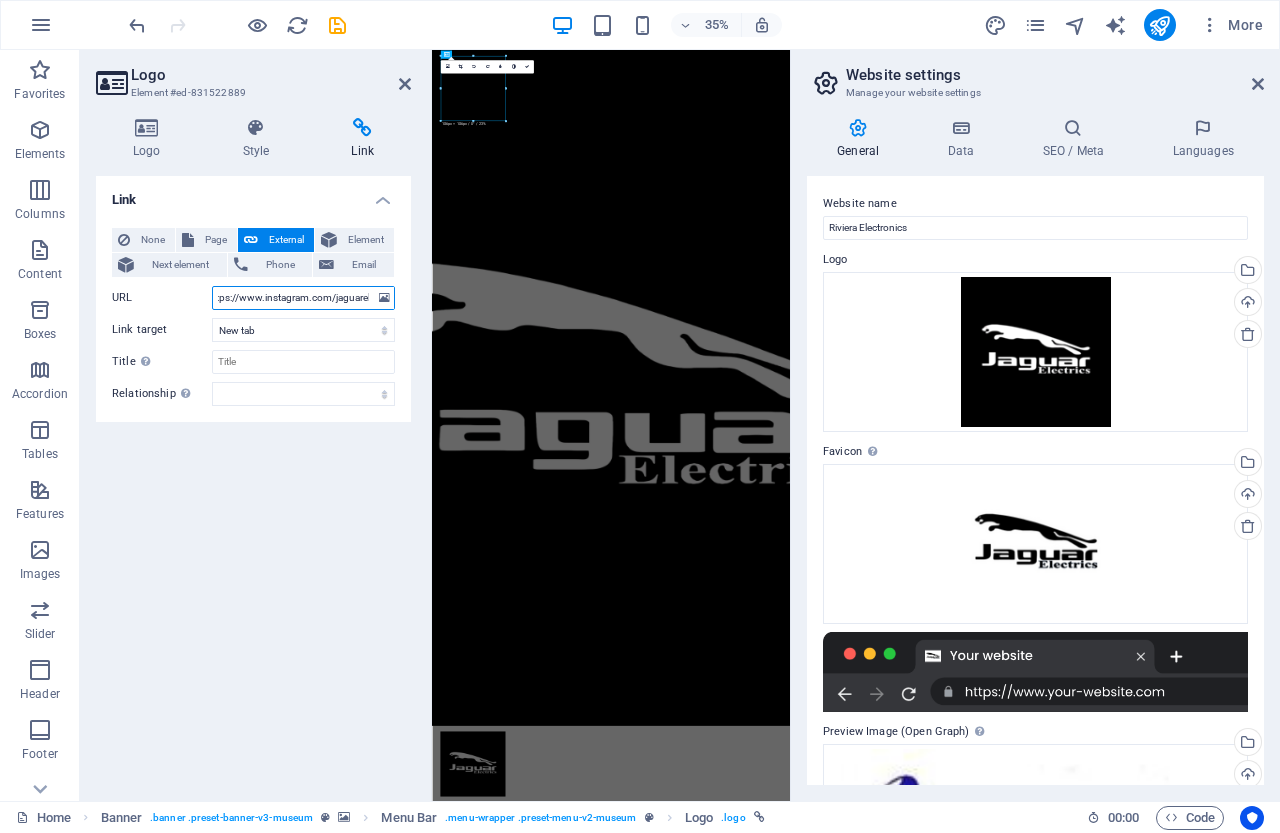 scroll, scrollTop: 0, scrollLeft: 0, axis: both 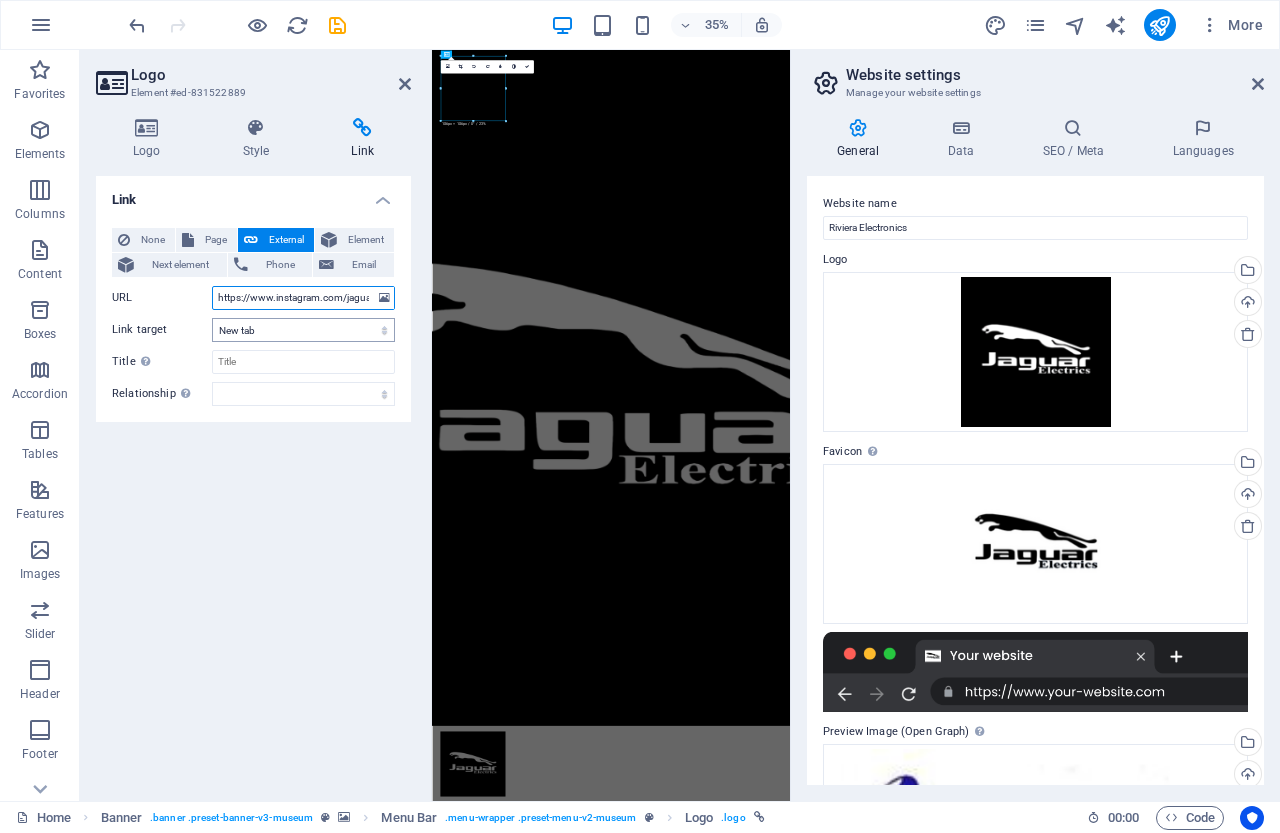 type on "https://www.instagram.com/jaguarelectrics/" 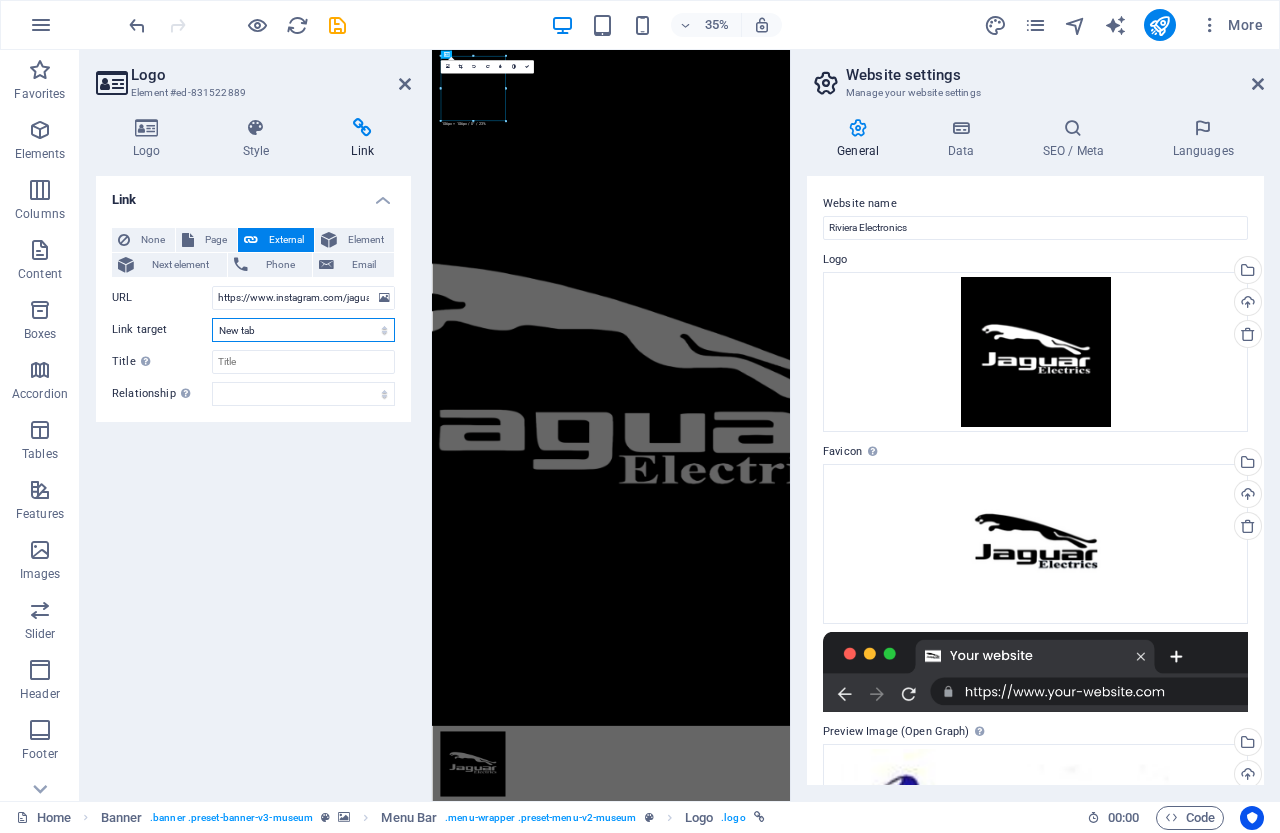 click on "New tab Same tab Overlay" at bounding box center (303, 330) 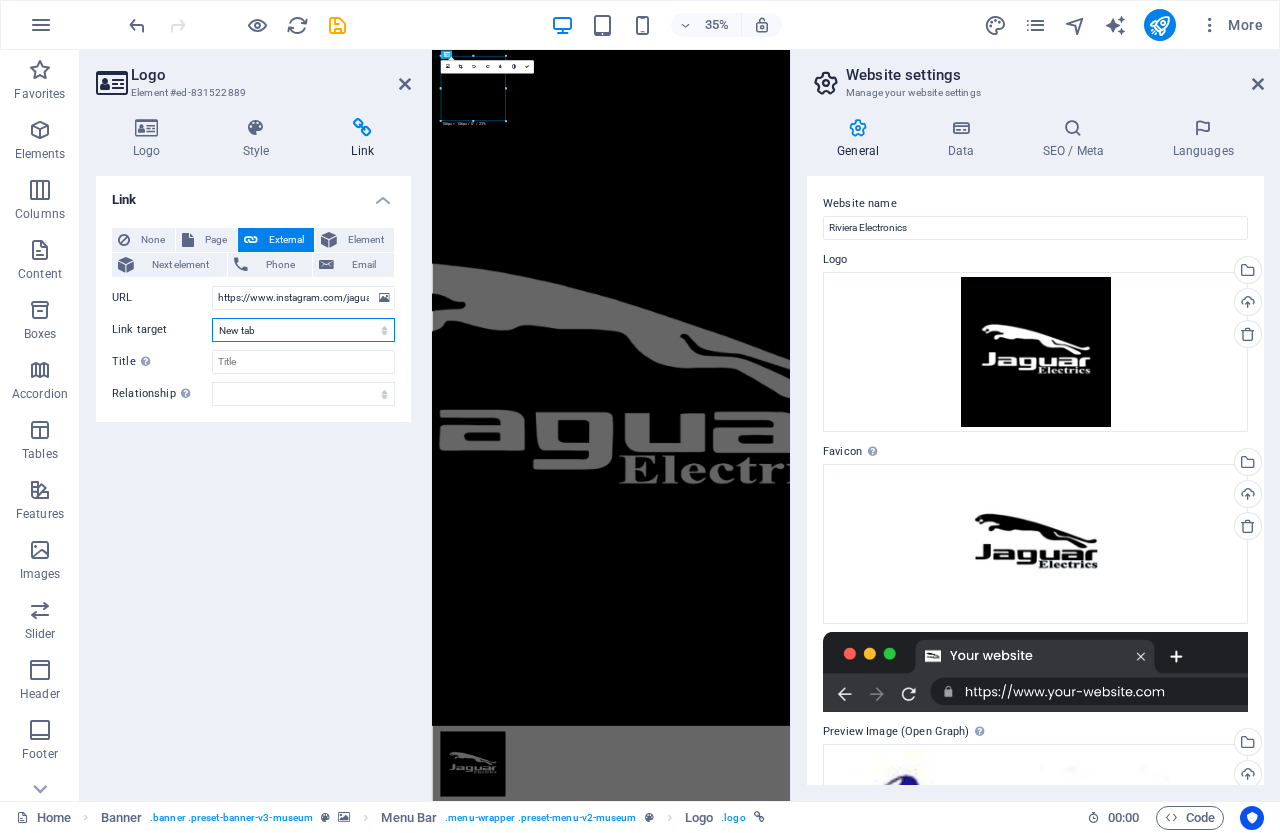 click on "New tab Same tab Overlay" at bounding box center [303, 330] 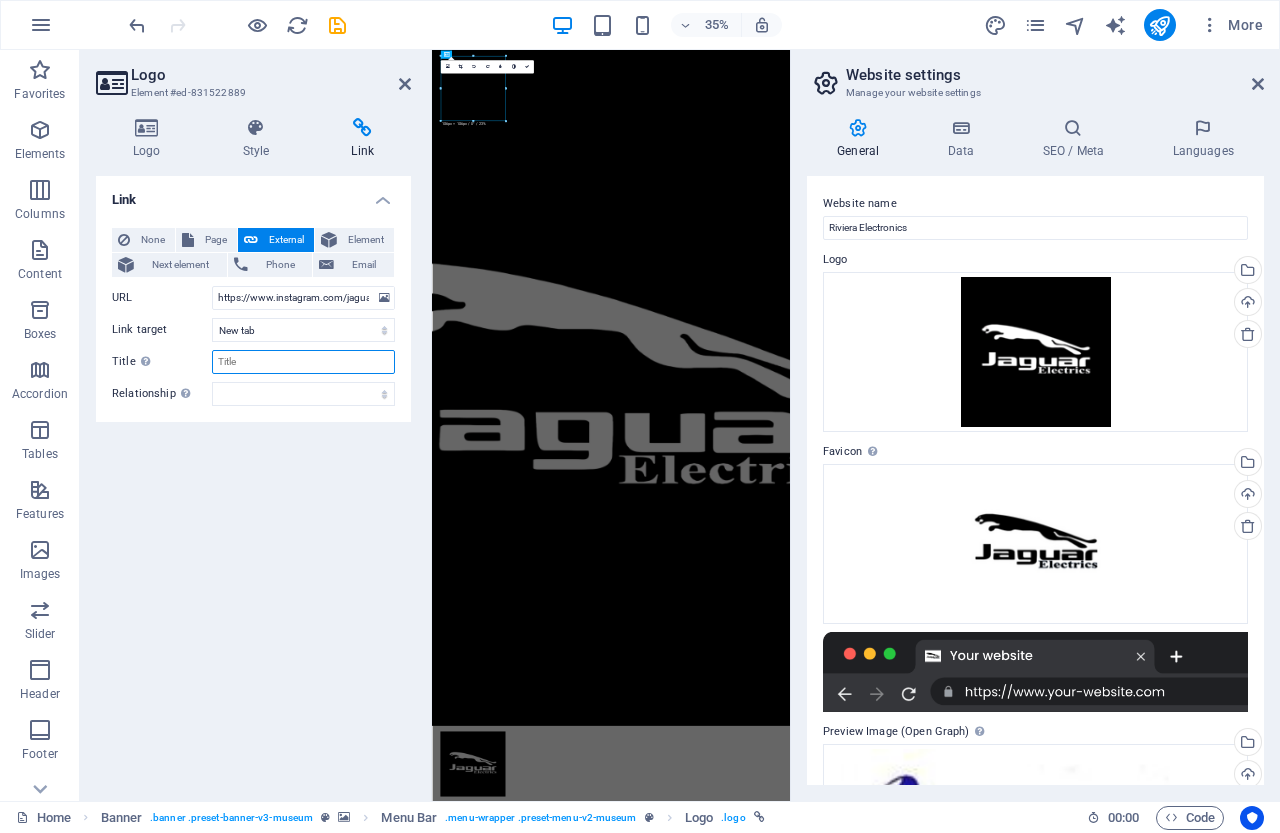 click on "Title Additional link description, should not be the same as the link text. The title is most often shown as a tooltip text when the mouse moves over the element. Leave empty if uncertain." at bounding box center [303, 362] 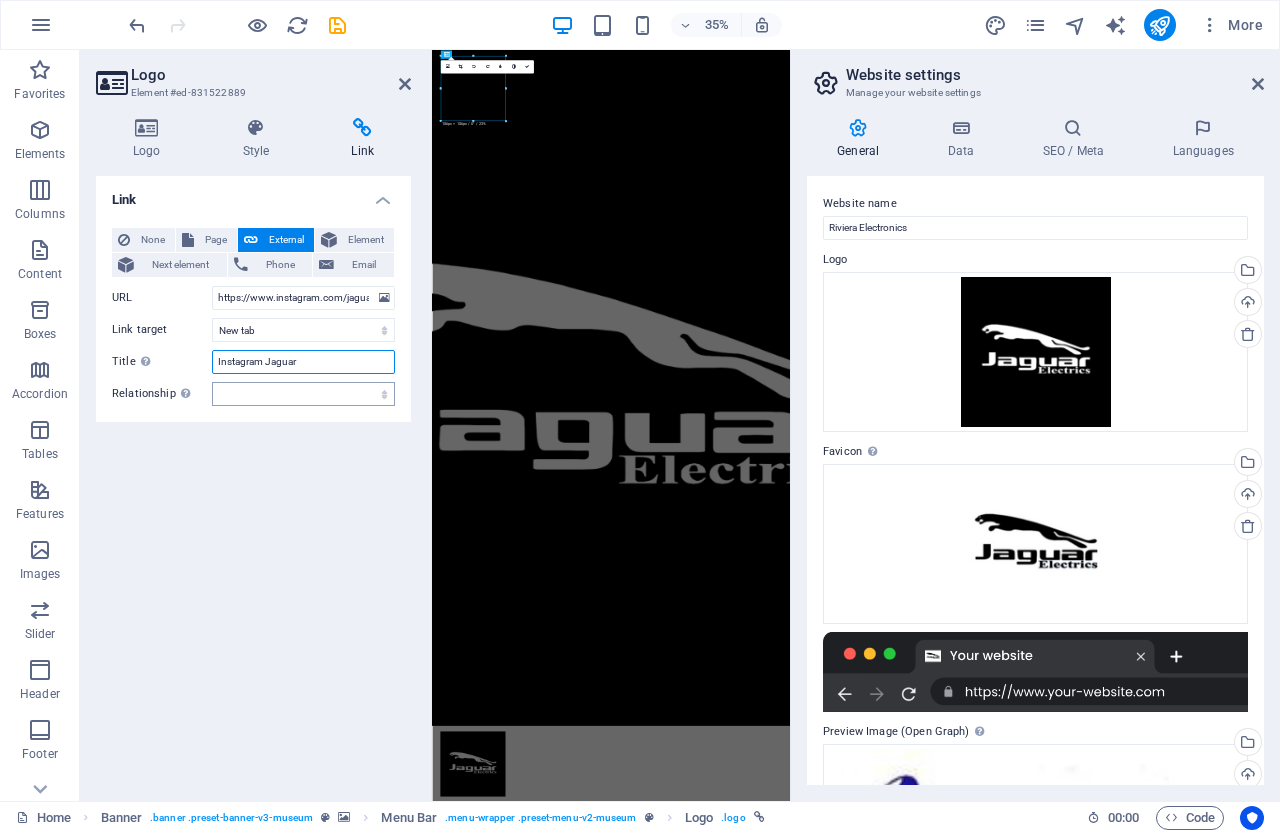 type on "Instagram Jaguar" 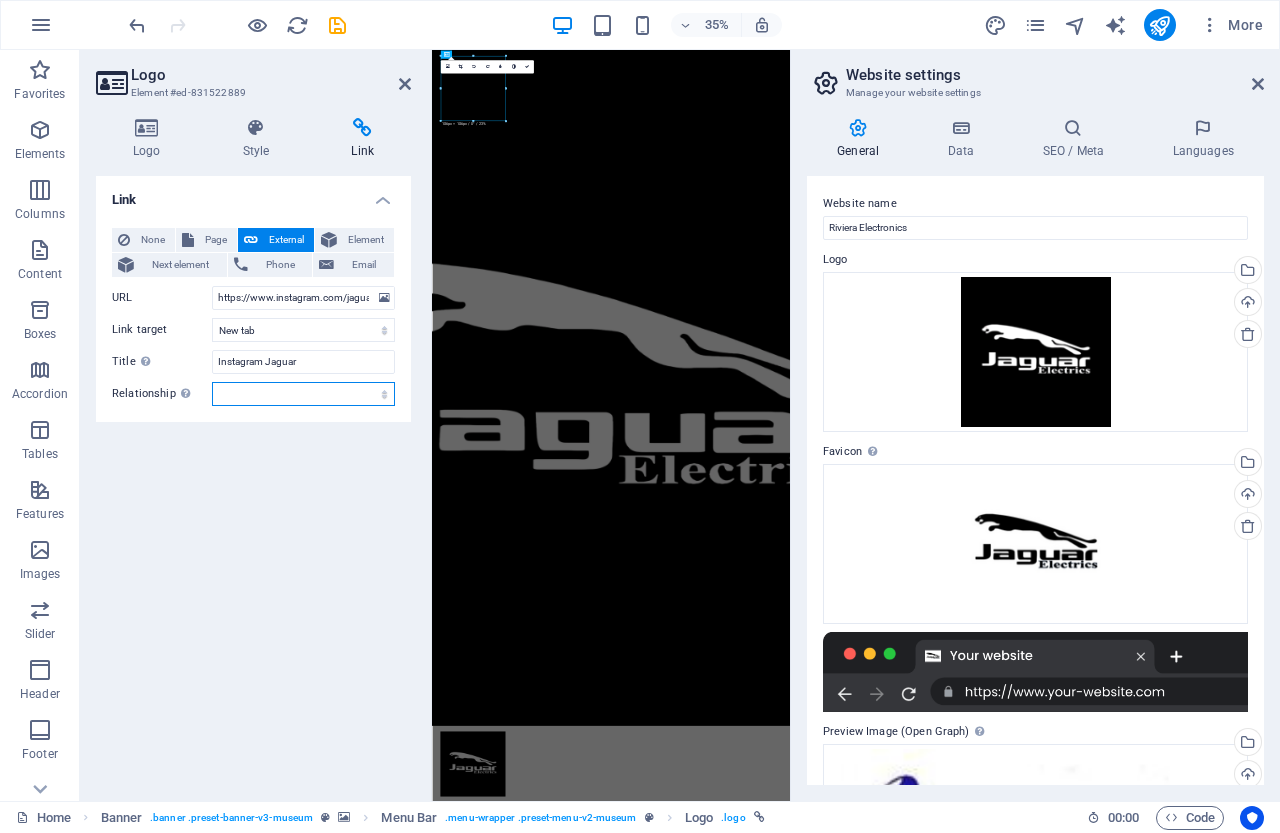 click on "alternate author bookmark external help license next nofollow noreferrer noopener prev search tag" at bounding box center (303, 394) 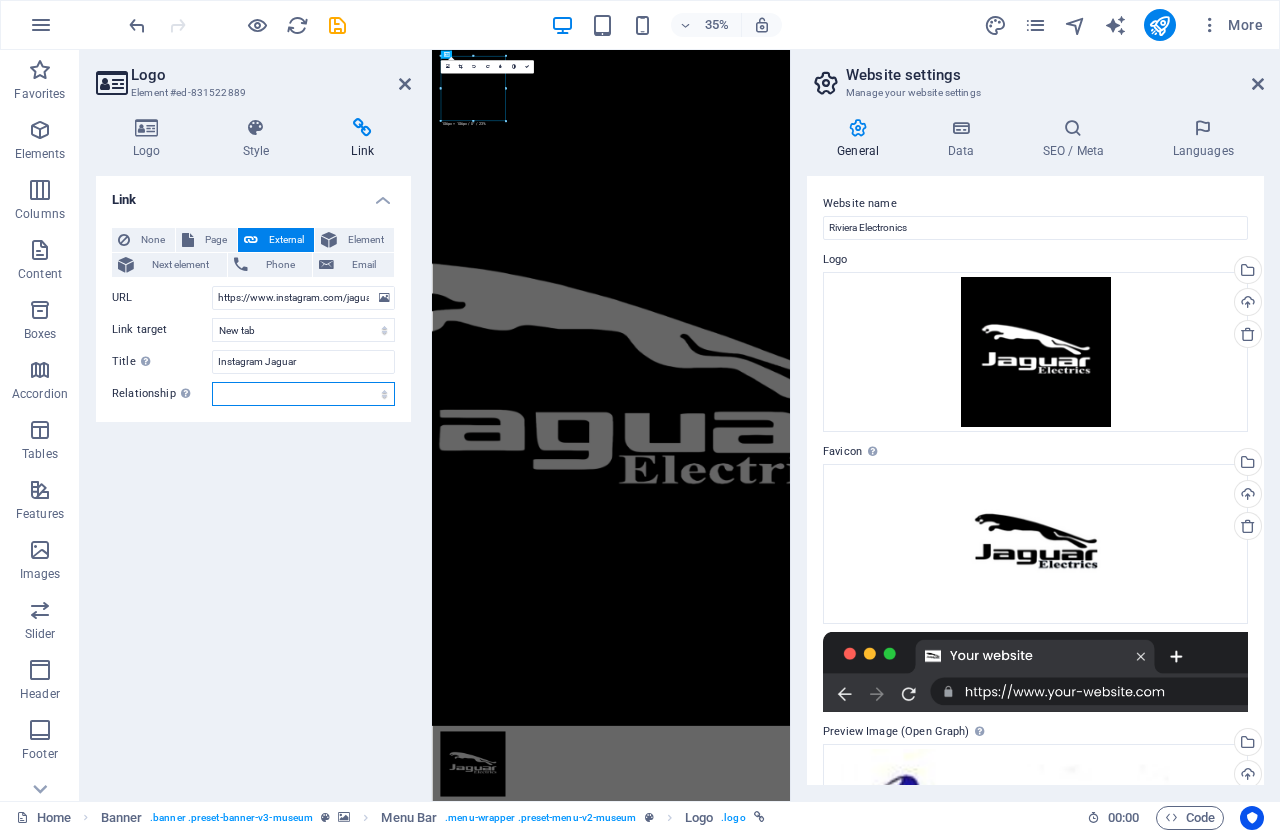 select on "alternate" 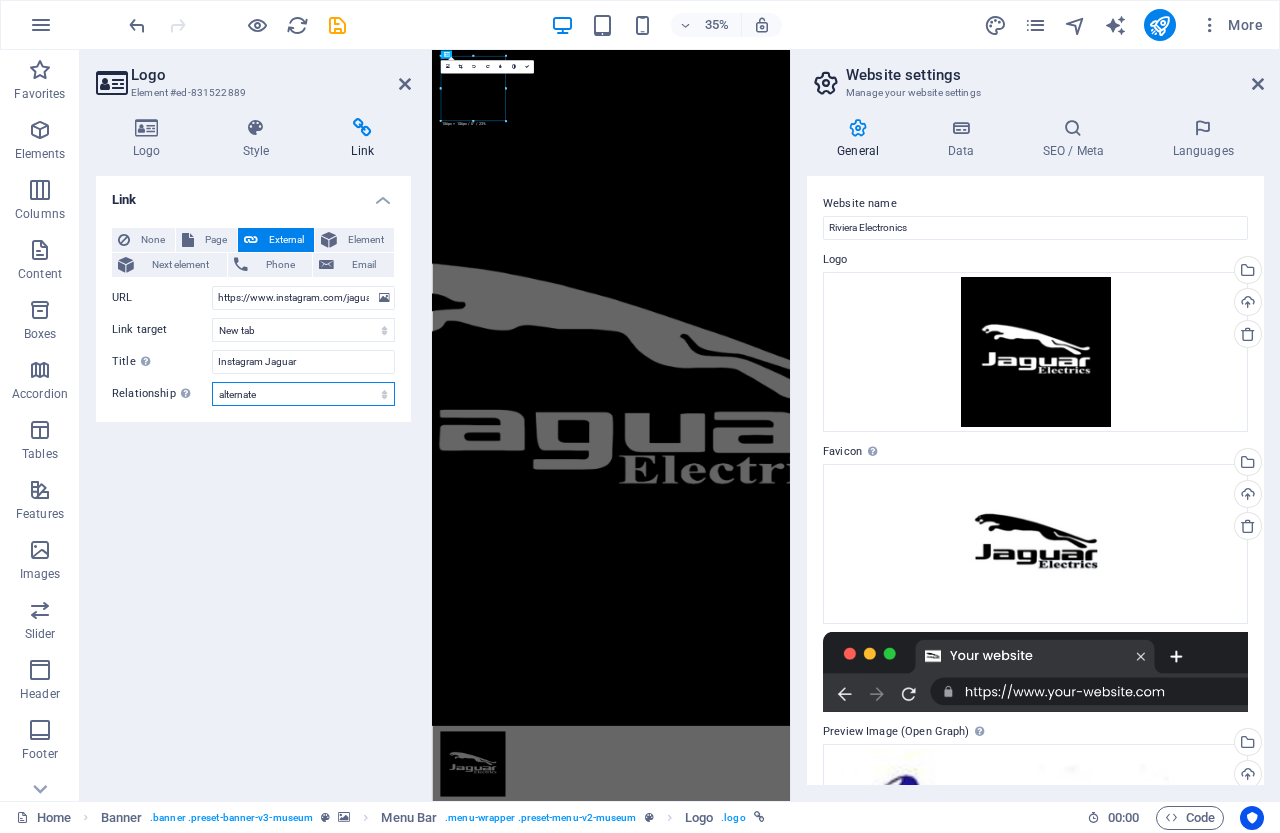 click on "alternate author bookmark external help license next nofollow noreferrer noopener prev search tag" at bounding box center [303, 394] 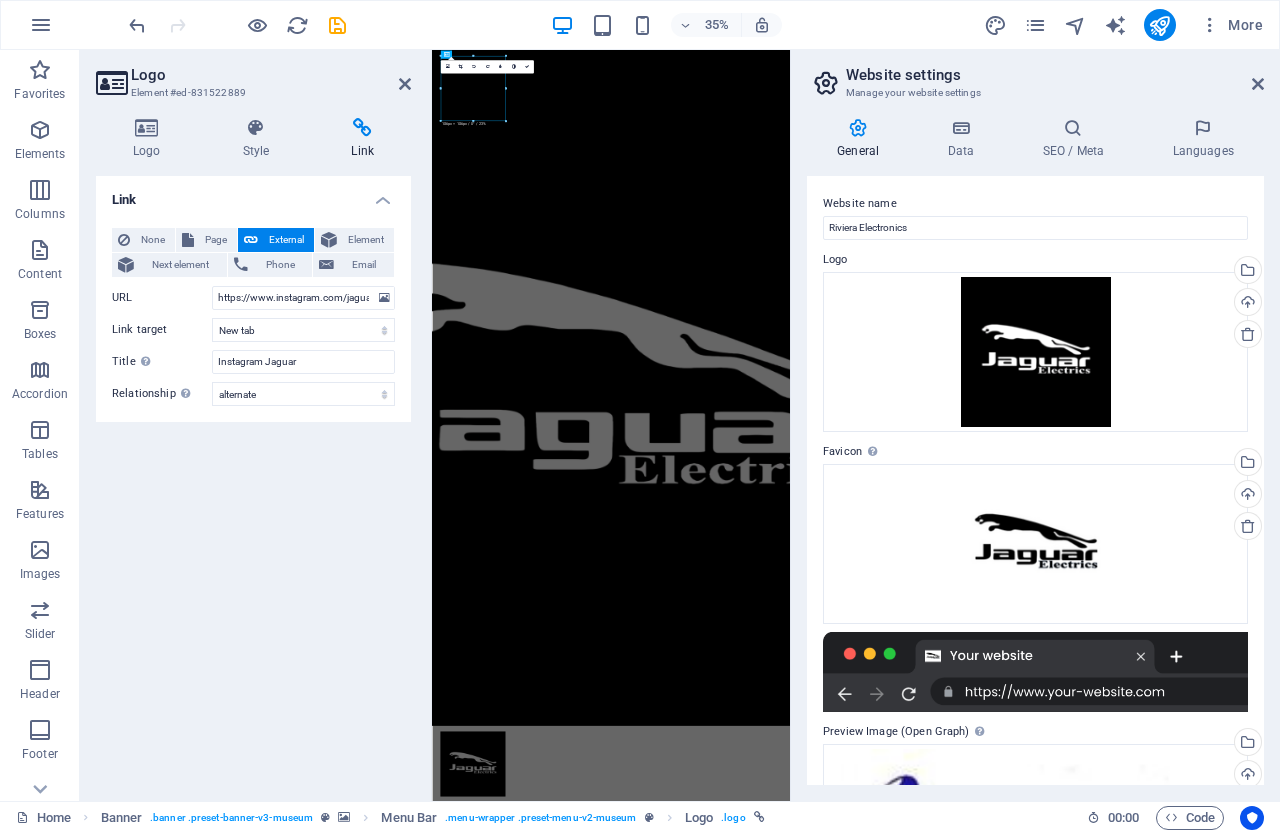 click on "Link None Page External Element Next element Phone Email Page Home About Us Exhibitions Events Contact Privacy Legal Notice Home Element
URL https://www.instagram.com/jaguarelectrics/ Phone Email Link target New tab Same tab Overlay Title Additional link description, should not be the same as the link text. The title is most often shown as a tooltip text when the mouse moves over the element. Leave empty if uncertain. Instagram Jaguar Relationship Sets the  relationship of this link to the link target . For example, the value "nofollow" instructs search engines not to follow the link. Can be left empty. alternate author bookmark external help license next nofollow noreferrer noopener prev search tag" at bounding box center [253, 480] 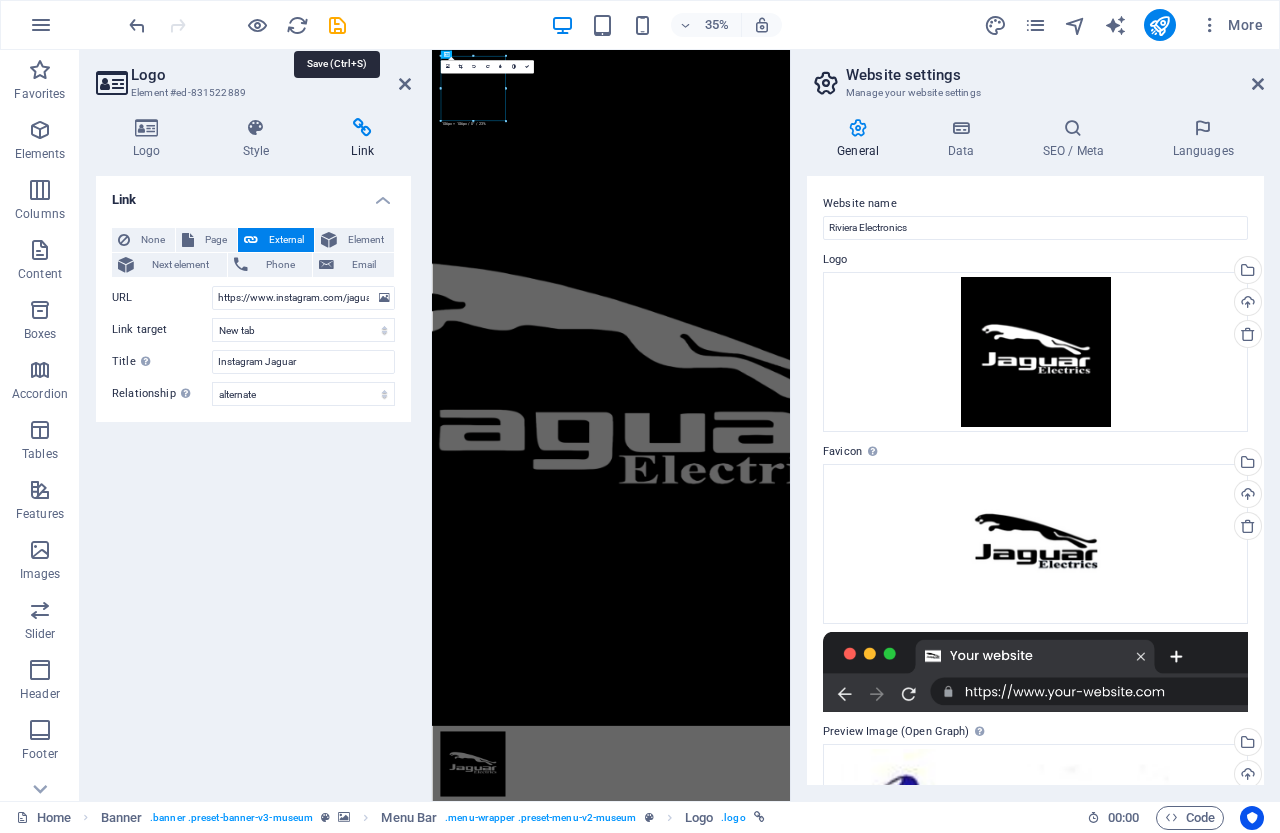 click at bounding box center [337, 25] 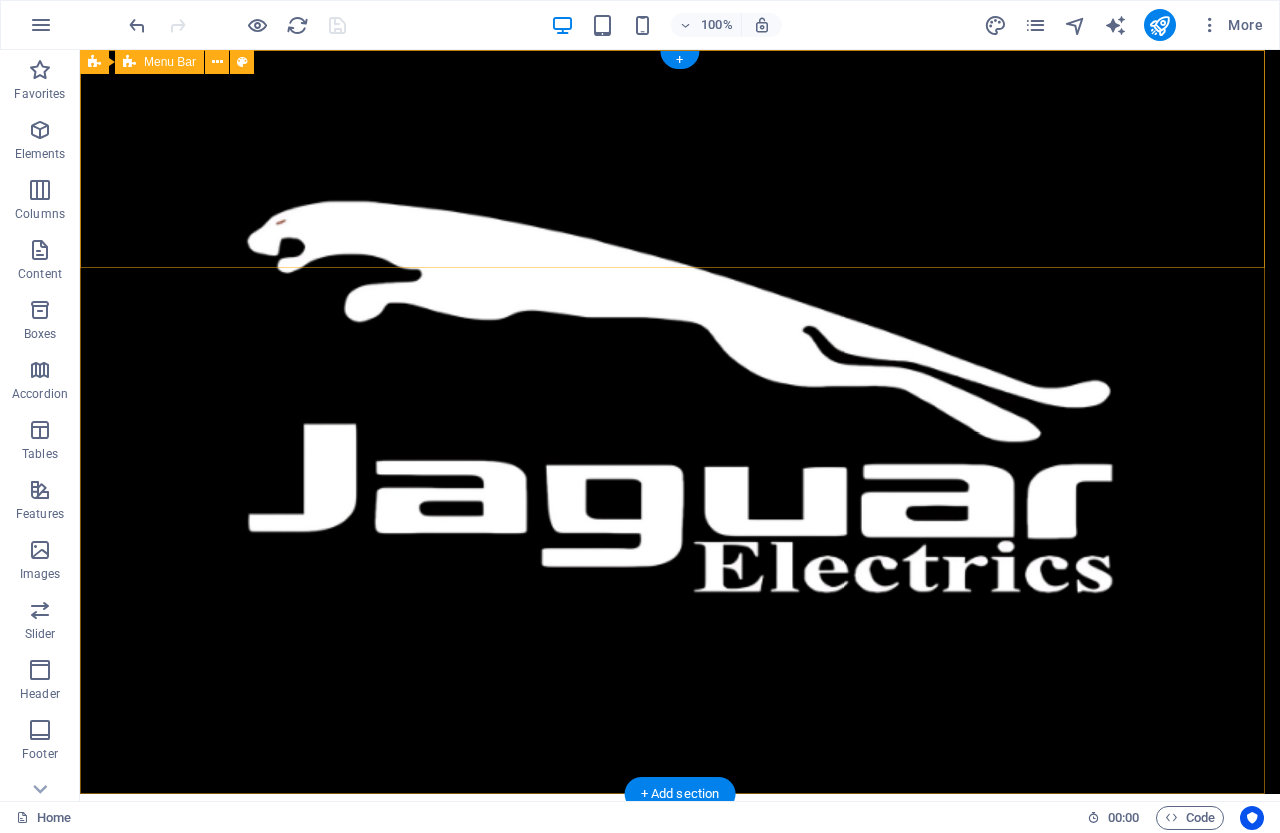 click on "About Us Exhibitions Events Contact Explore" at bounding box center [680, 951] 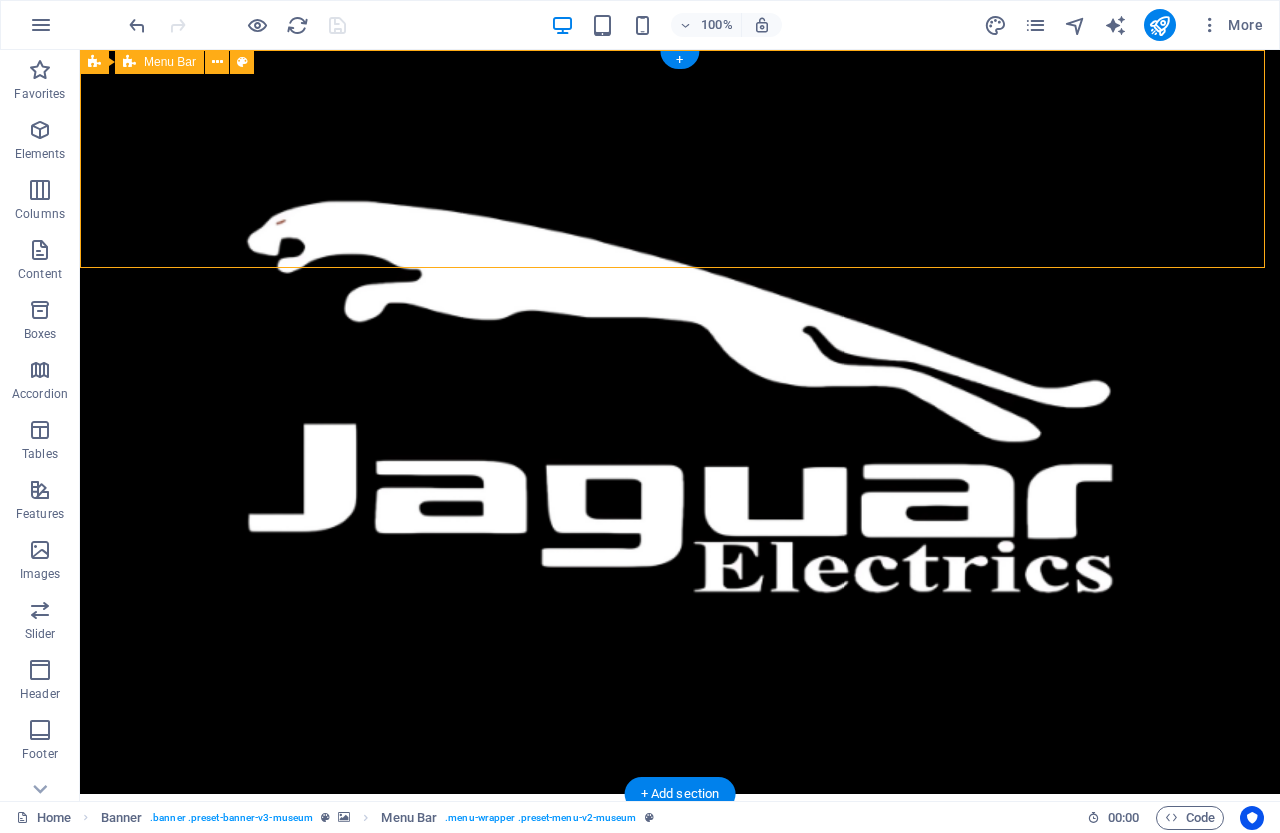 click on "About Us Exhibitions Events Contact Explore" at bounding box center [680, 951] 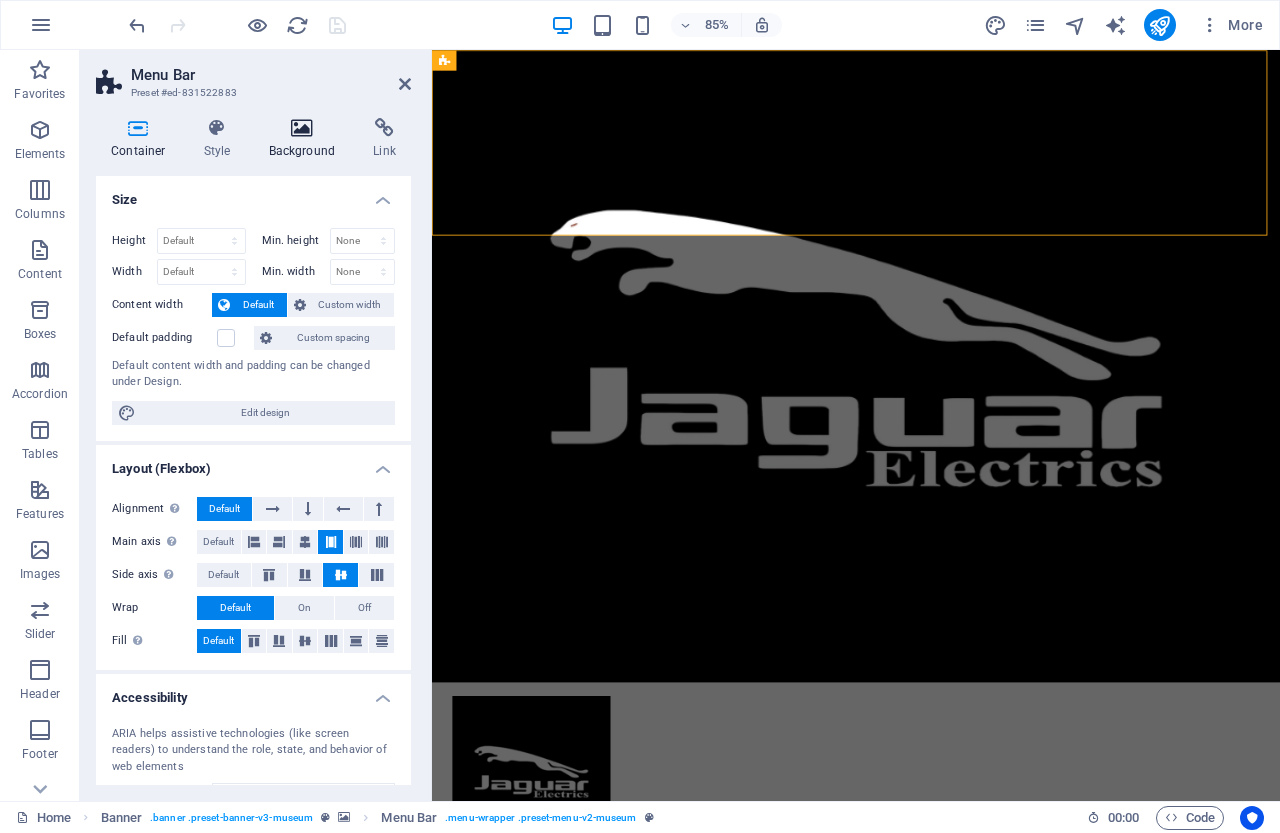 click at bounding box center (302, 128) 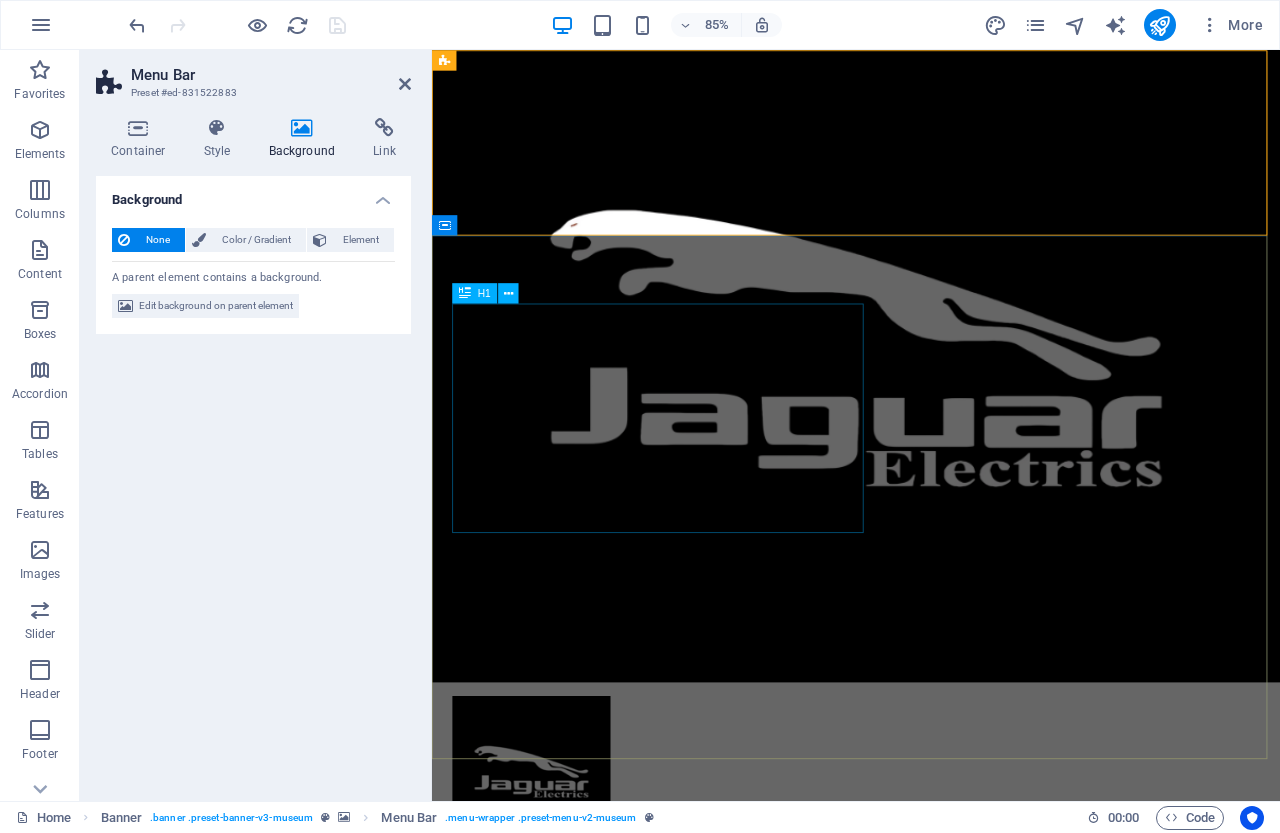 click on "The best art exhibitions" at bounding box center [931, 1278] 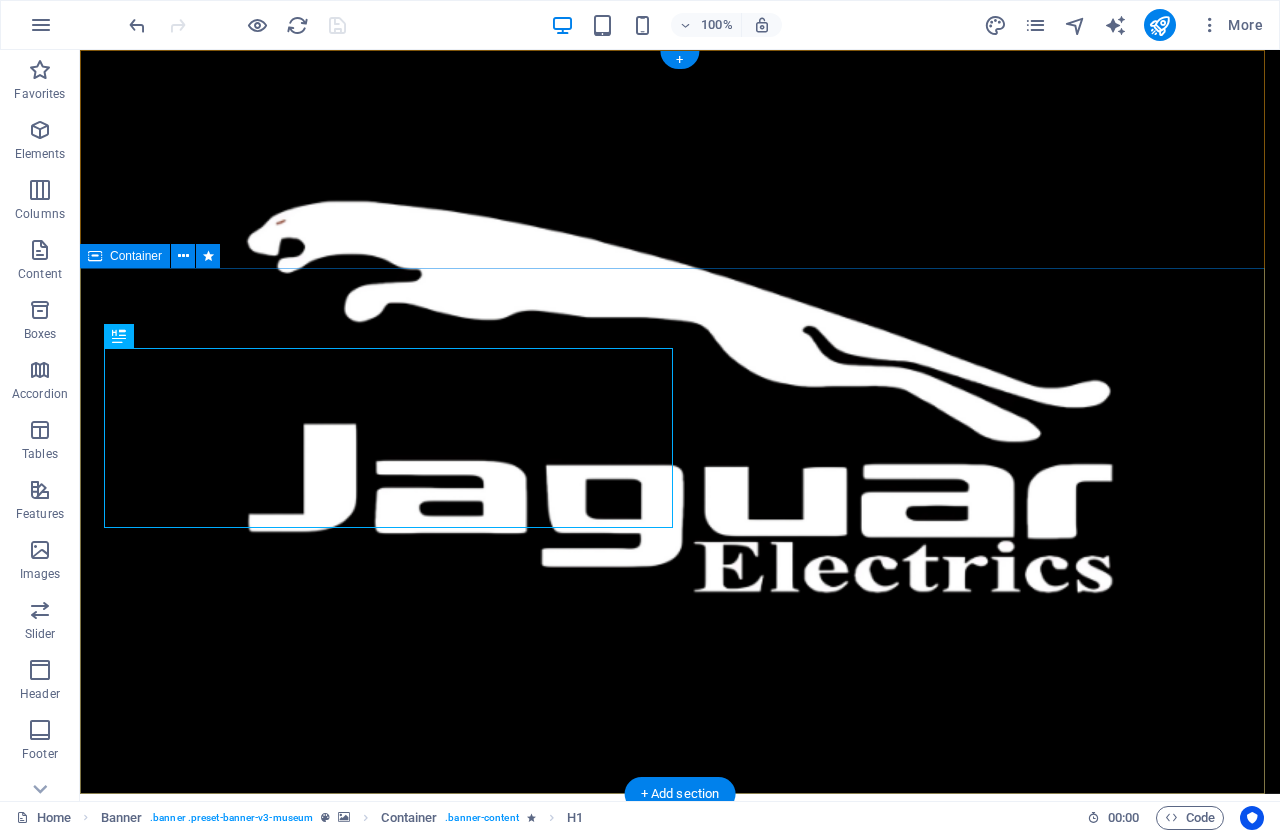 click on "The best art exhibitions Lorem ipsum dolor sit amet, consectetur adipiscing elit, sed do eiusmod tempor incididunt ut labore Lorem ipsum dolor sit amet, consectetur adipiscing elit, sed do eiusmod tempor incididunt ut labore Explore" at bounding box center (680, 1313) 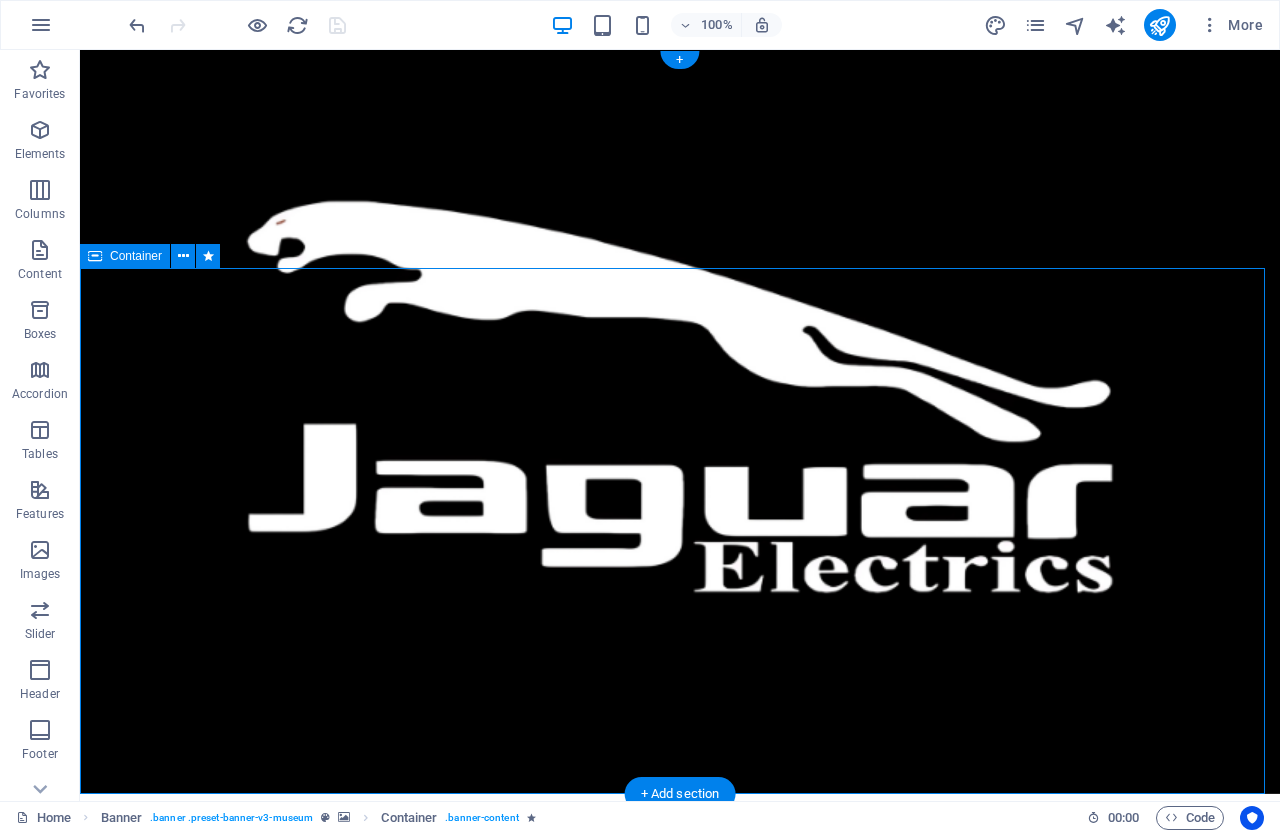 drag, startPoint x: 935, startPoint y: 356, endPoint x: 672, endPoint y: 411, distance: 268.68942 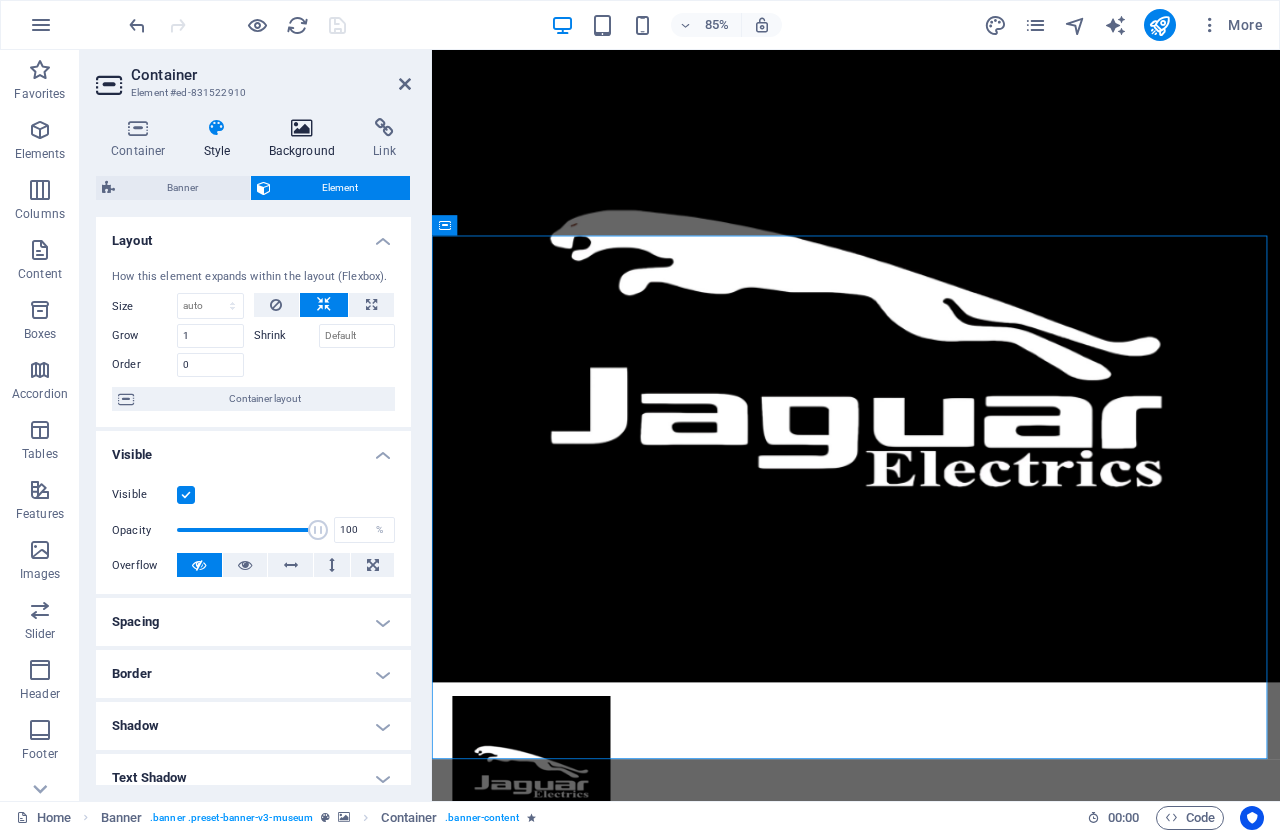click at bounding box center (302, 128) 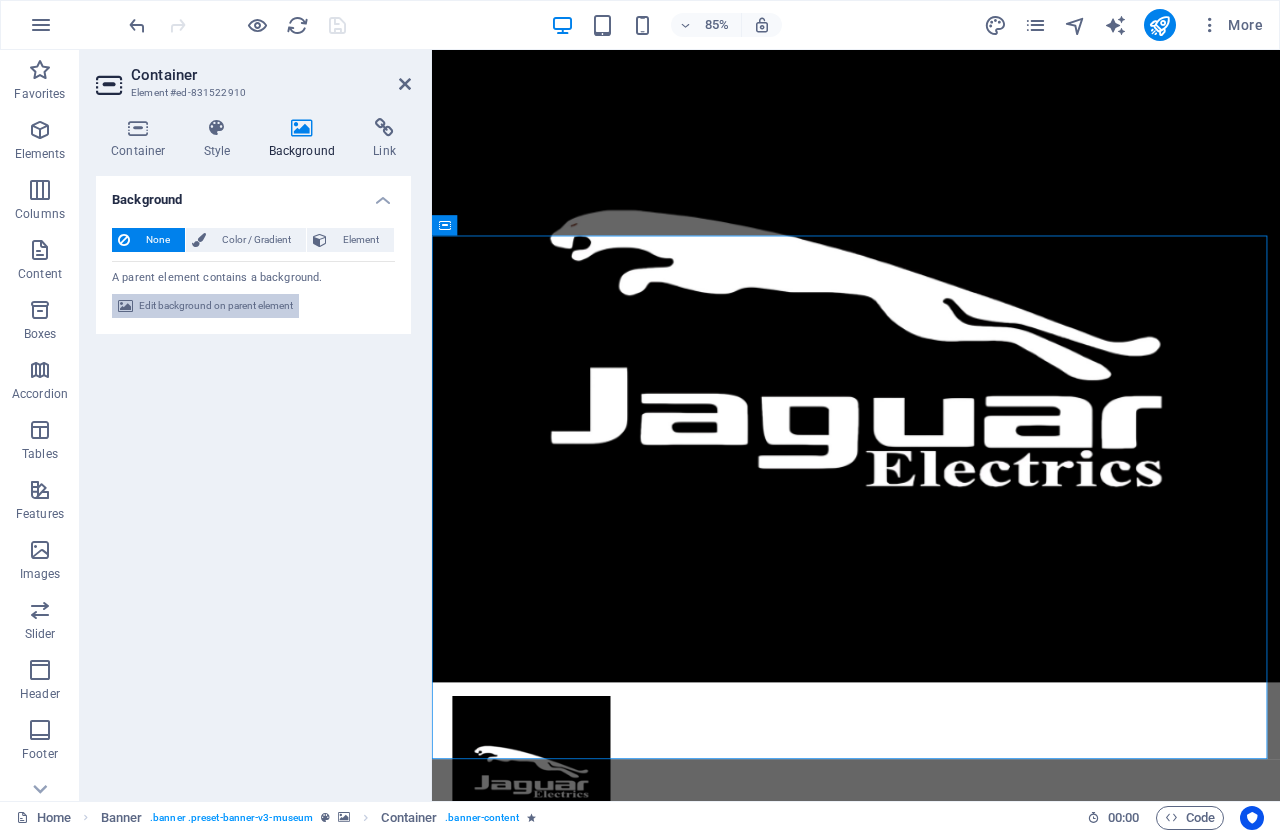 click on "Edit background on parent element" at bounding box center (216, 306) 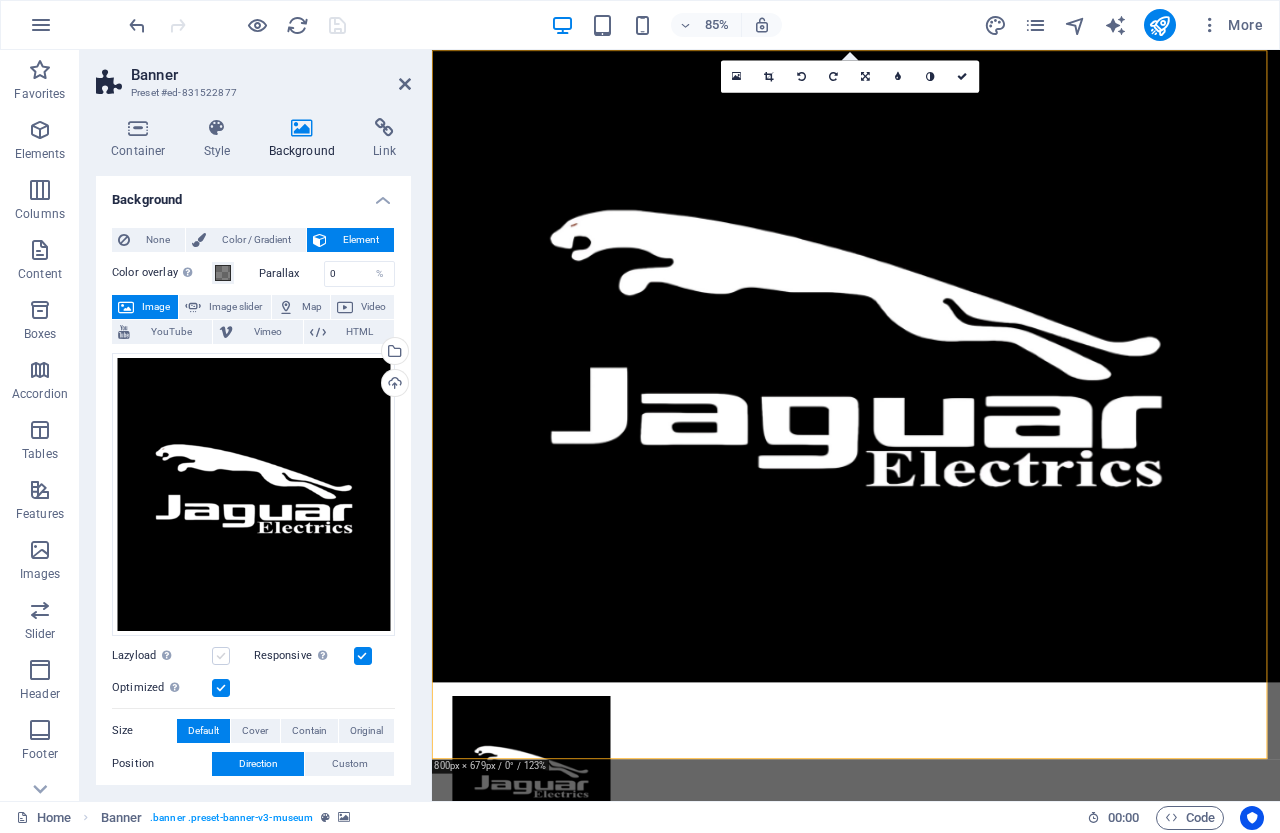 click at bounding box center [221, 656] 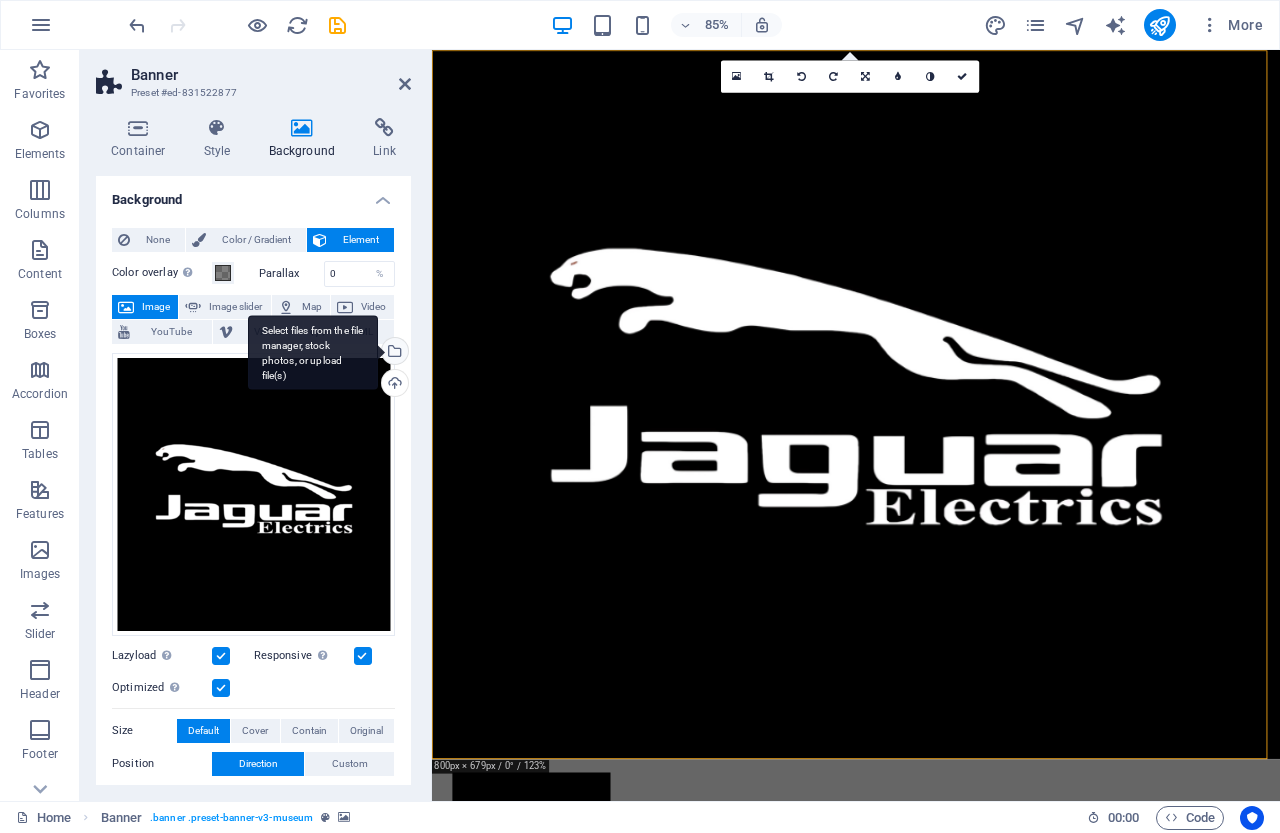 click on "Select files from the file manager, stock photos, or upload file(s)" at bounding box center (393, 353) 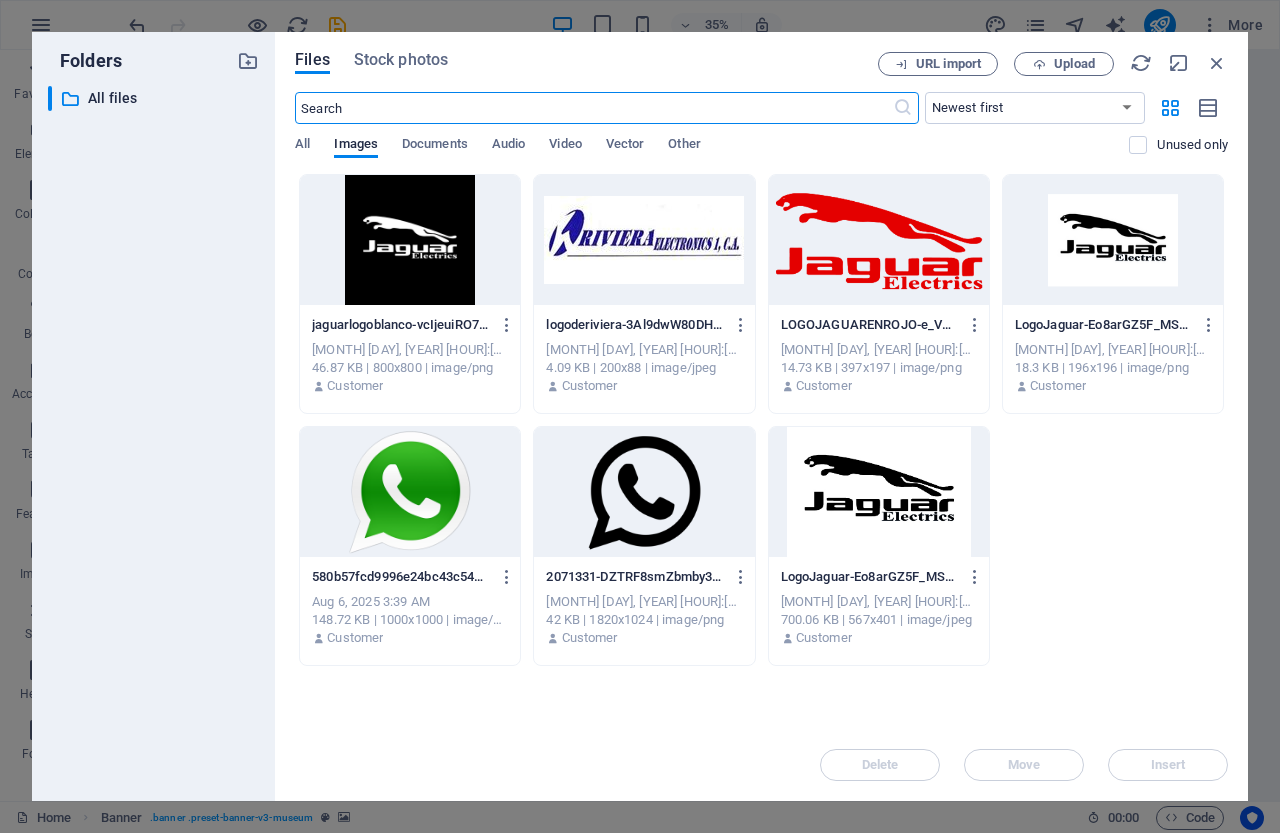 click at bounding box center (879, 492) 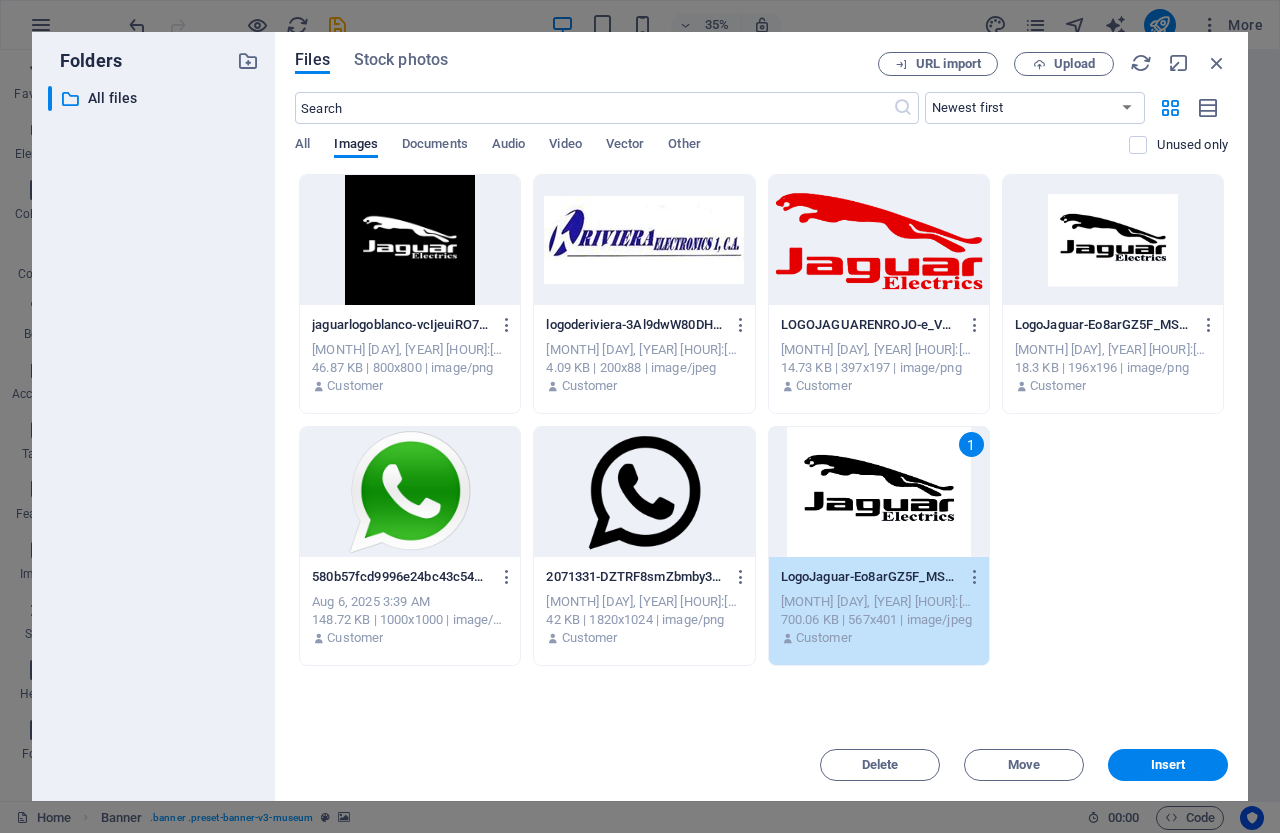 click on "1" at bounding box center (879, 492) 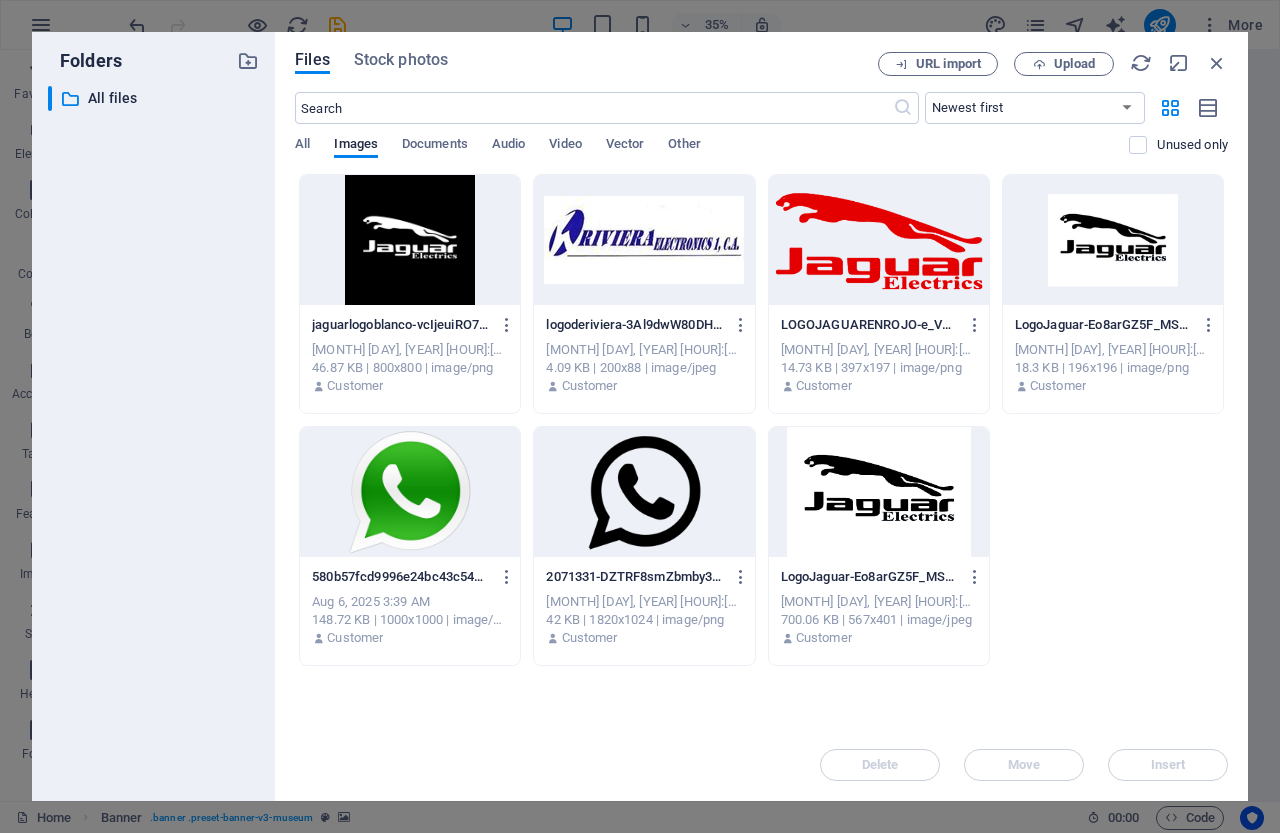 click at bounding box center [879, 492] 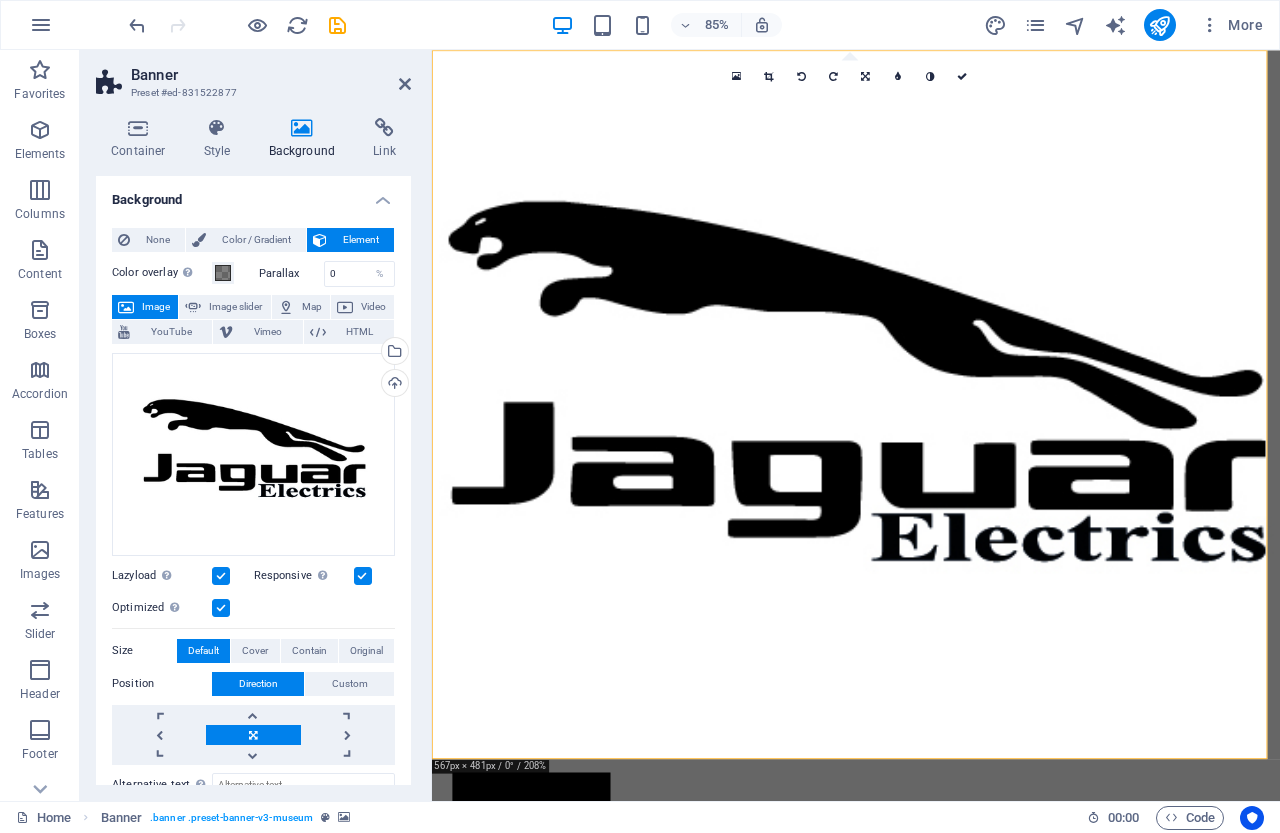 click on "Lazyload Loading images after the page loads improves page speed." at bounding box center [183, 576] 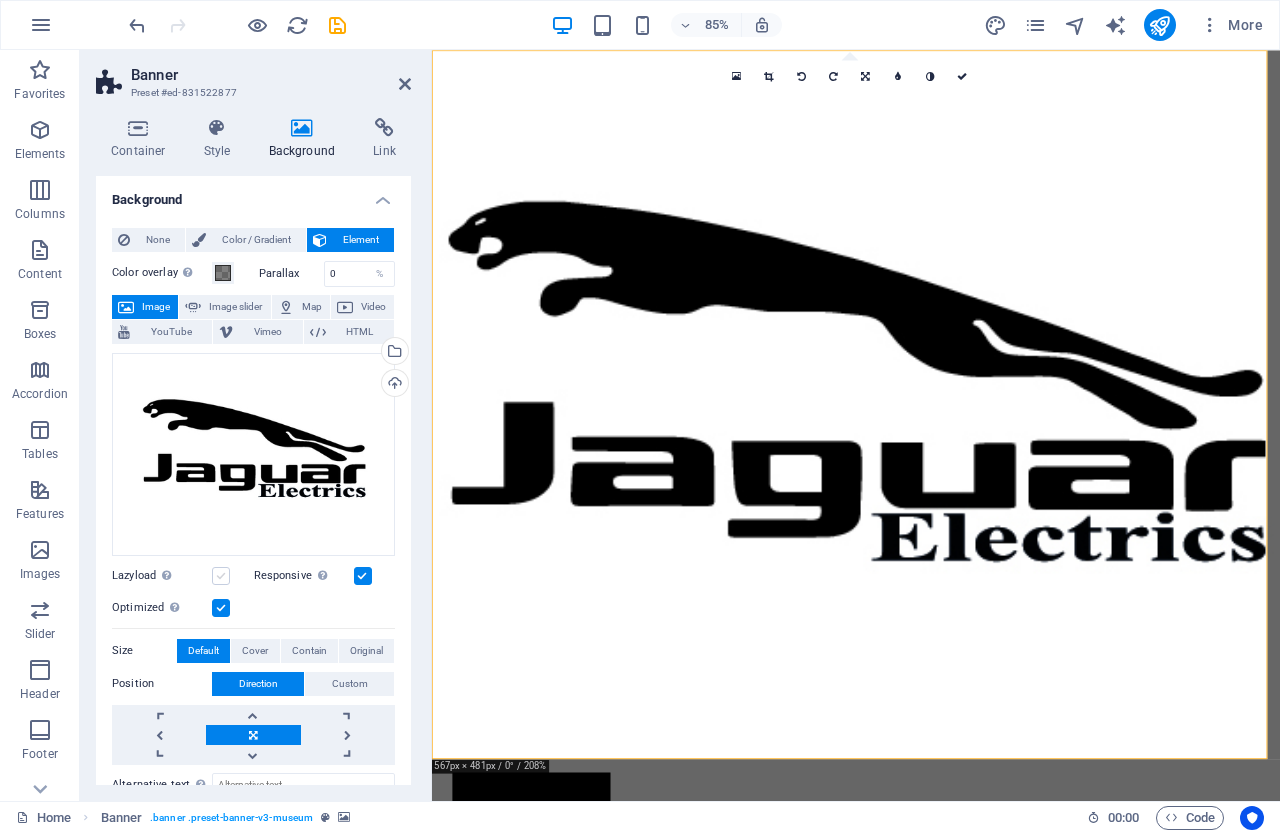 click at bounding box center (221, 576) 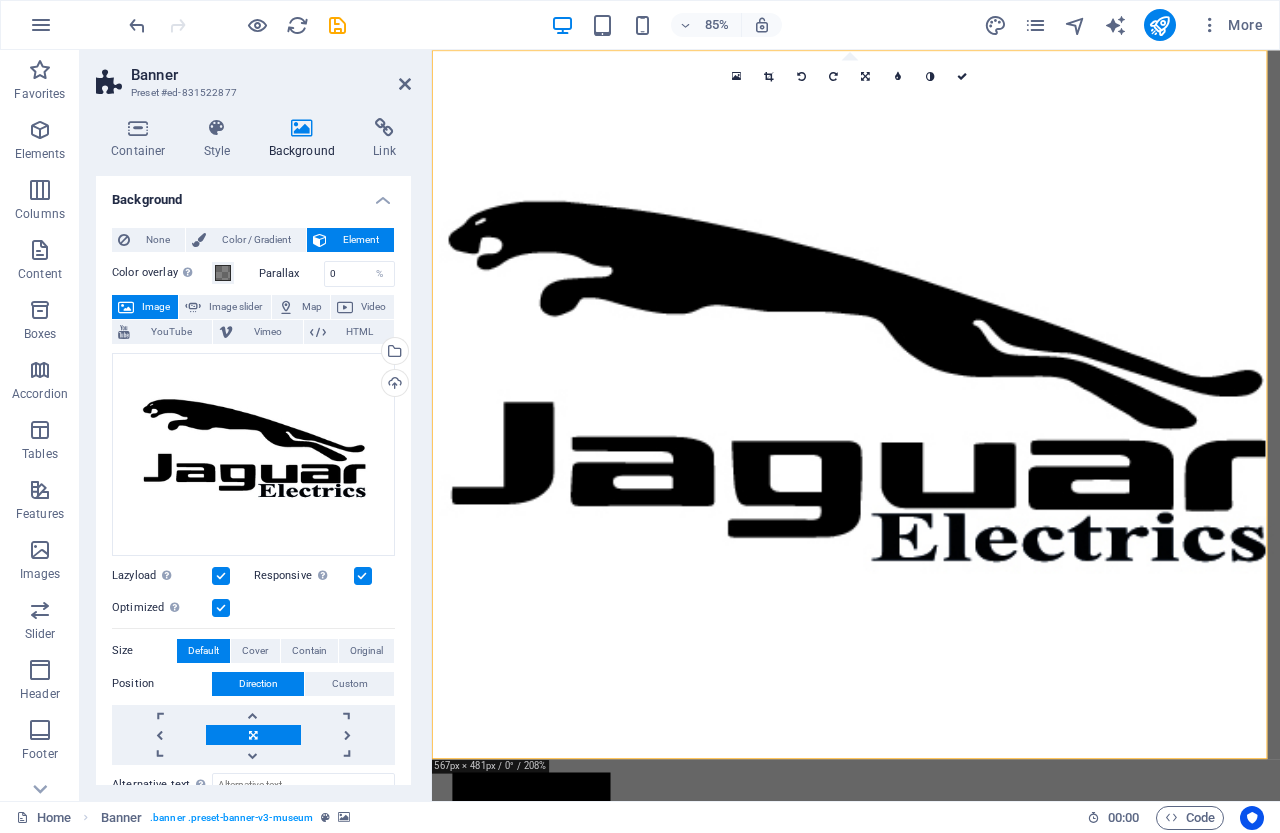 click at bounding box center [221, 576] 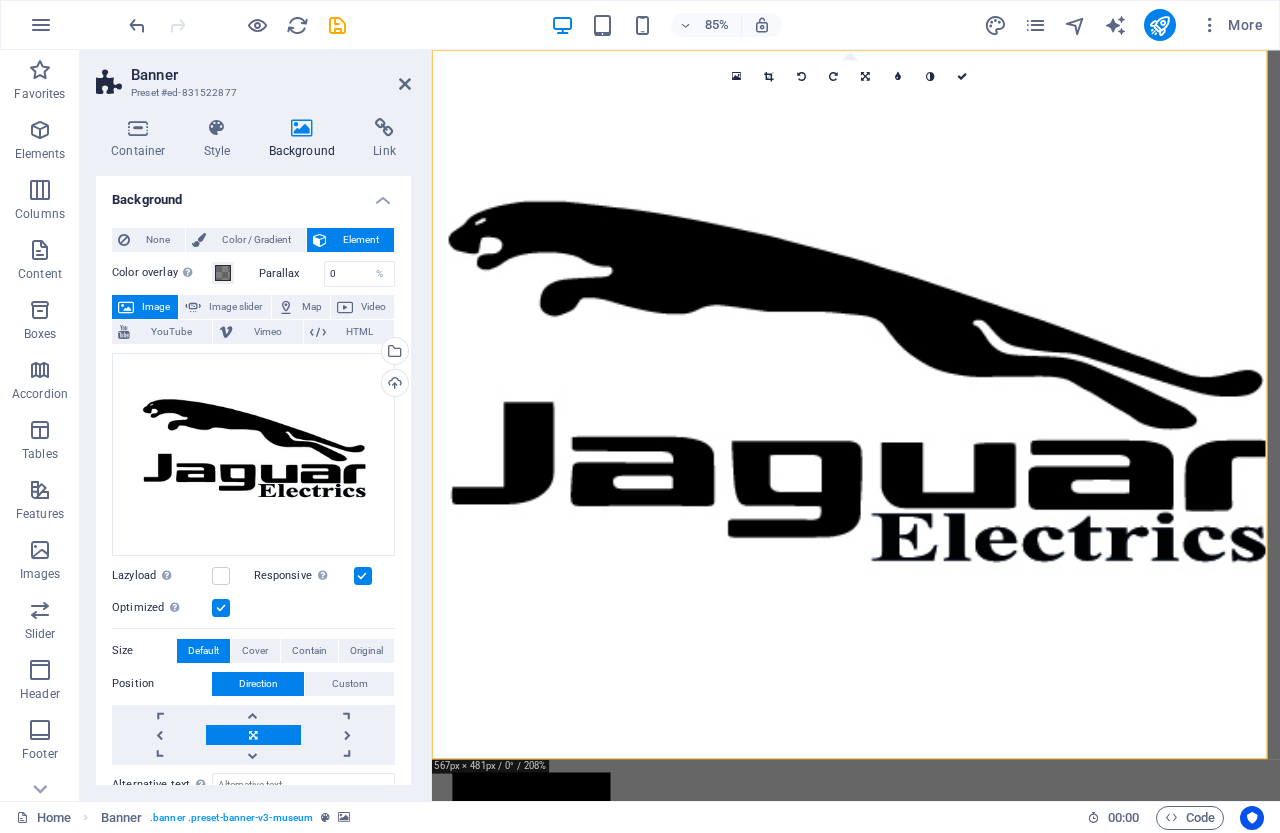 click at bounding box center (221, 608) 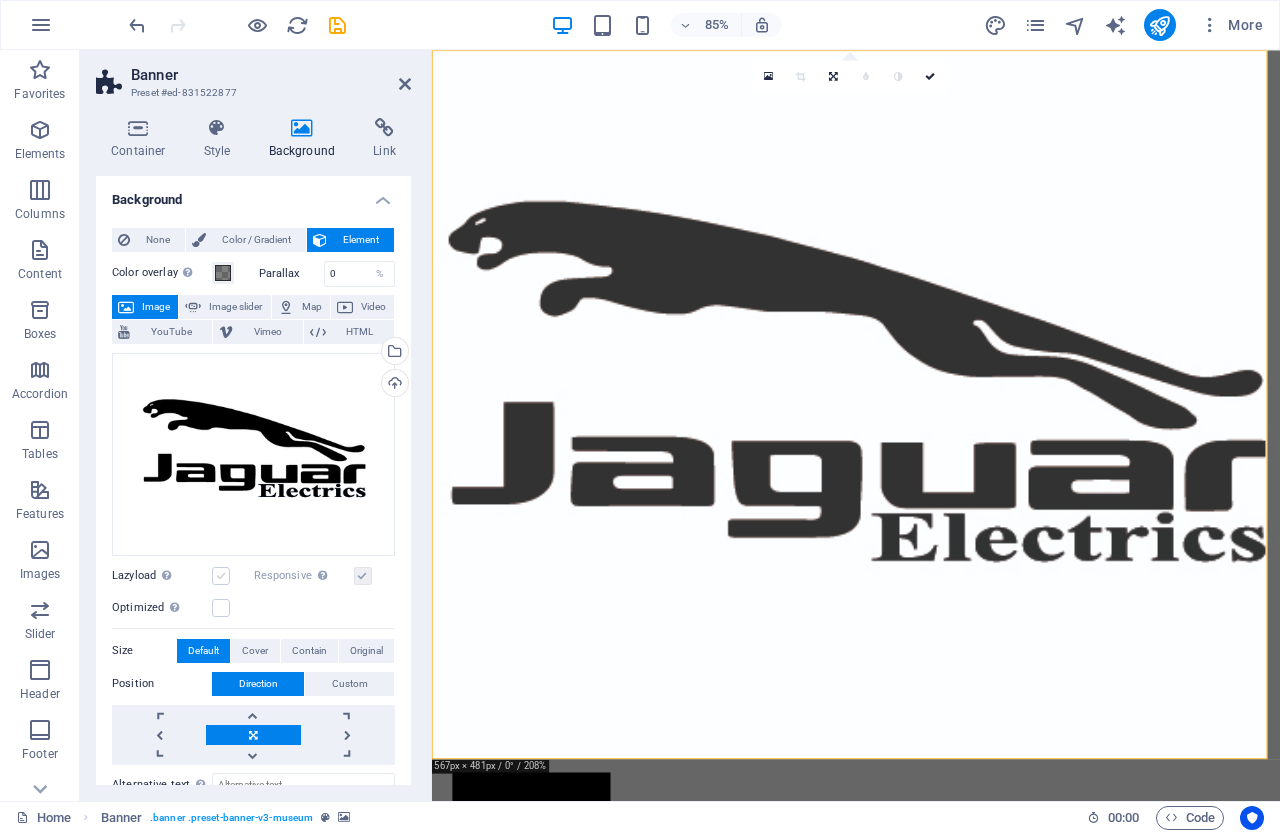 click at bounding box center [221, 576] 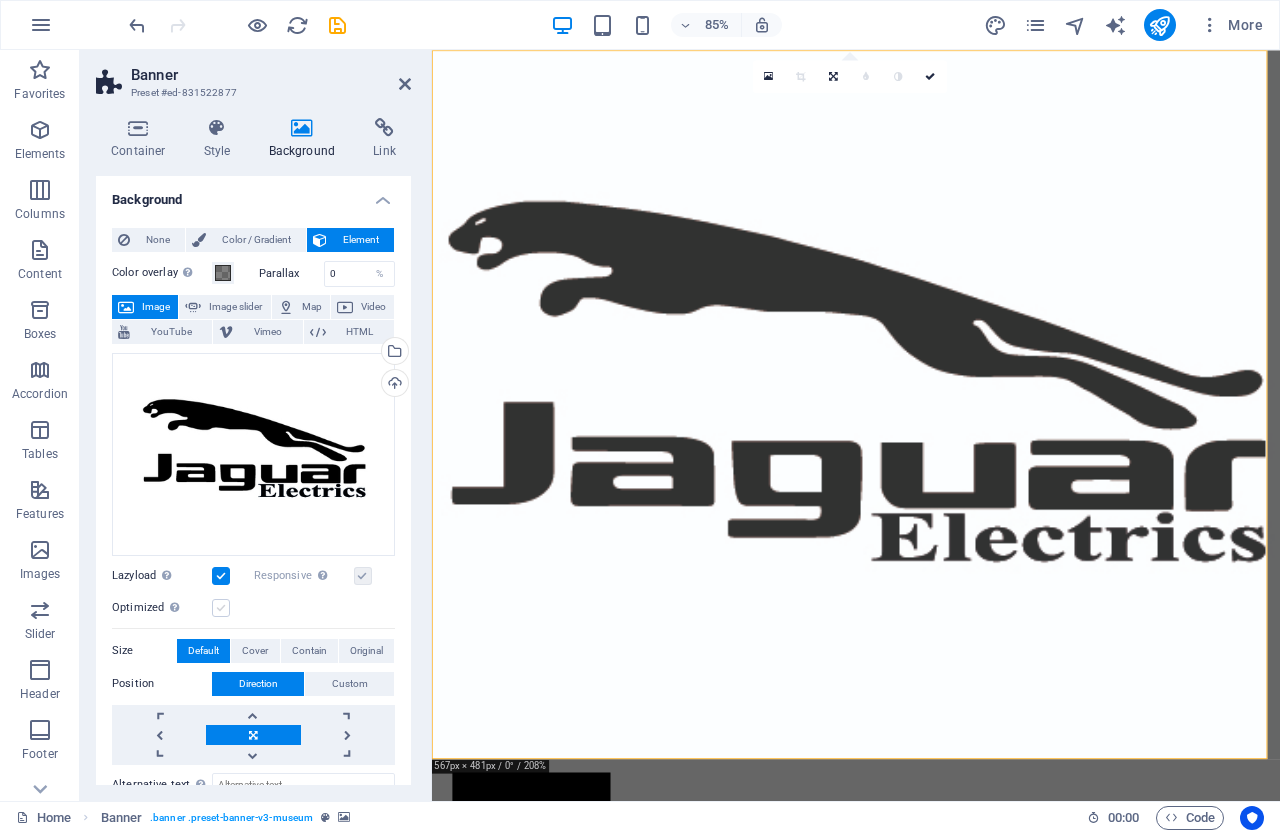 click at bounding box center (221, 608) 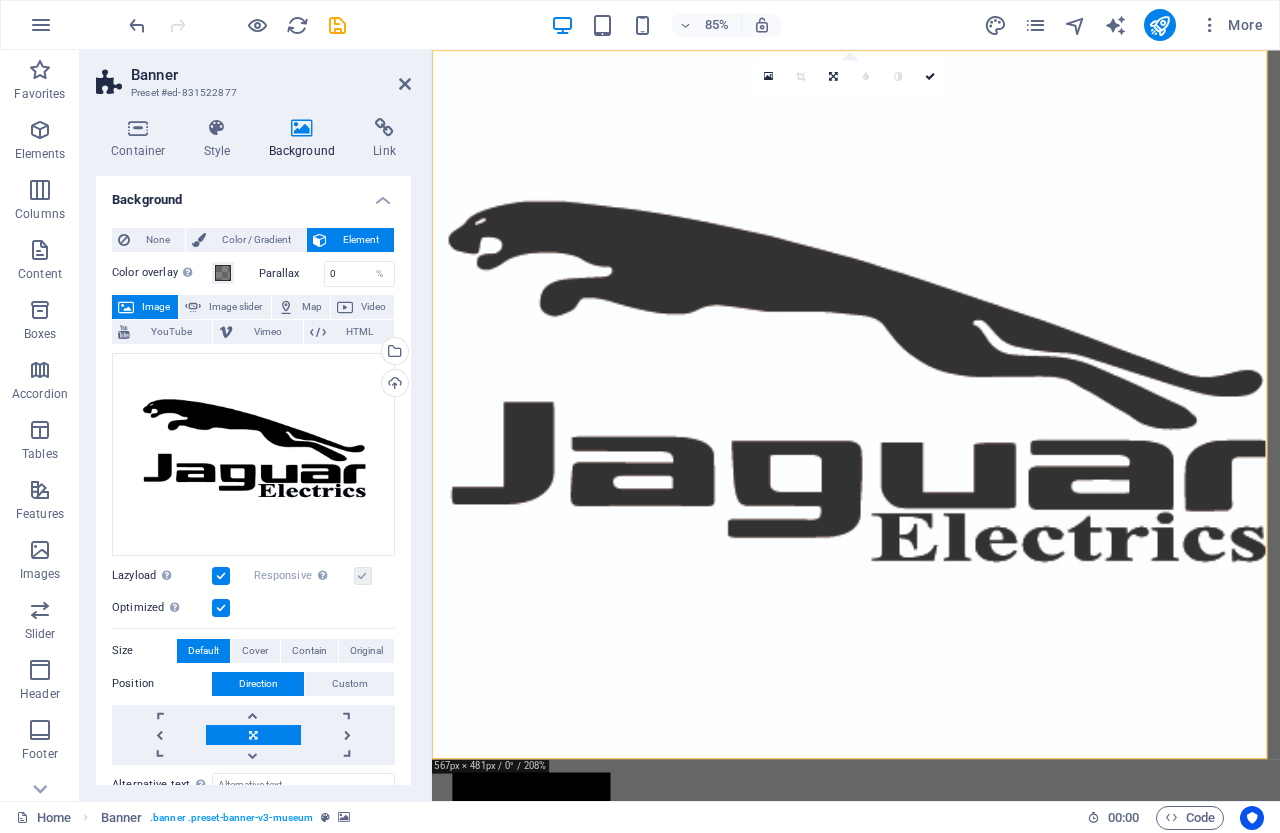 click at bounding box center (221, 608) 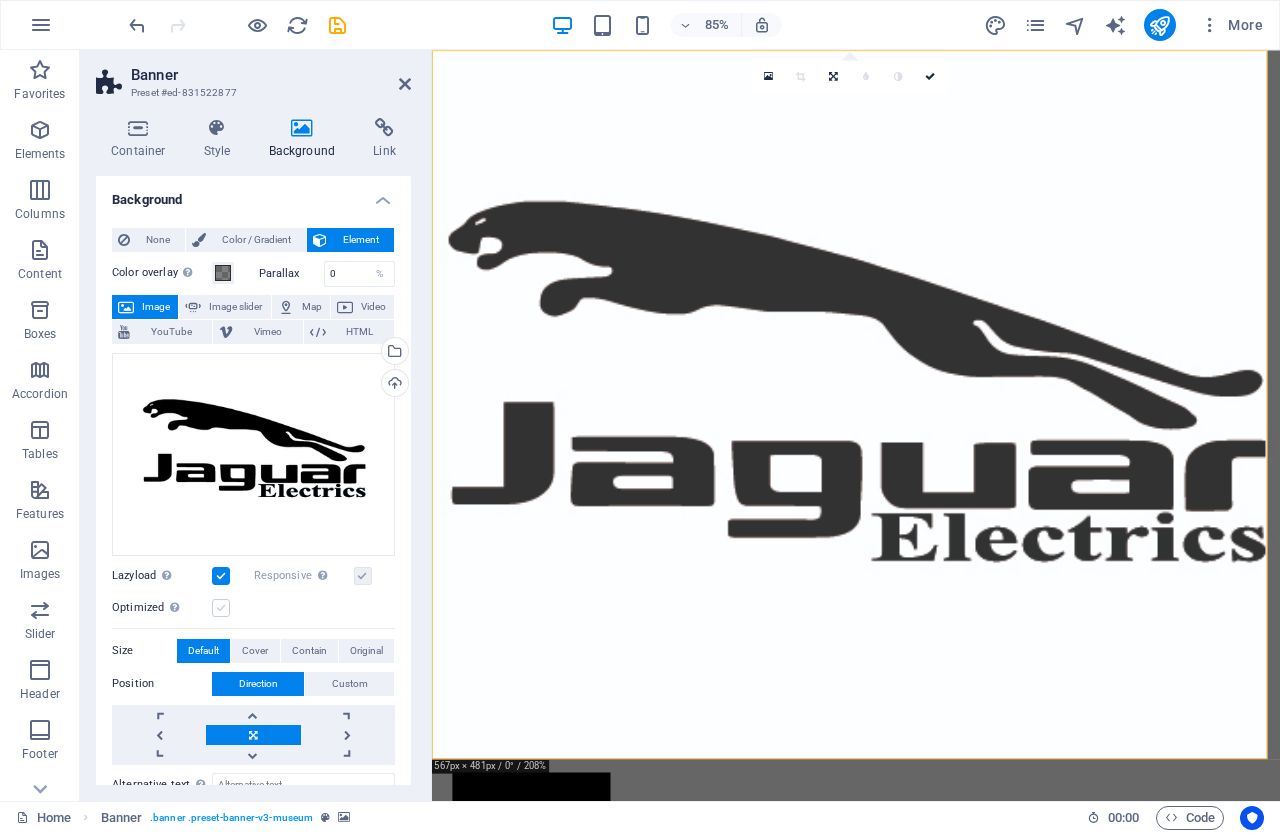 click at bounding box center (221, 608) 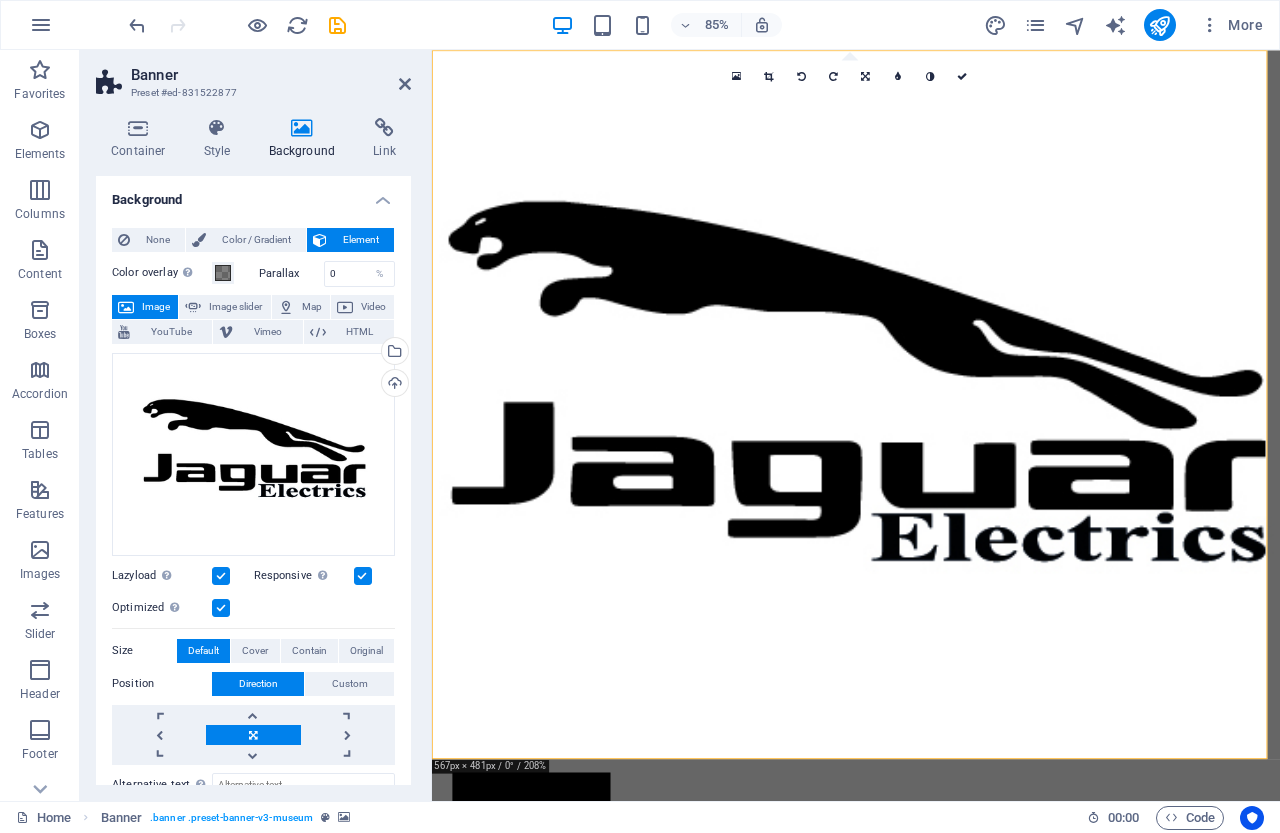 click at bounding box center [363, 576] 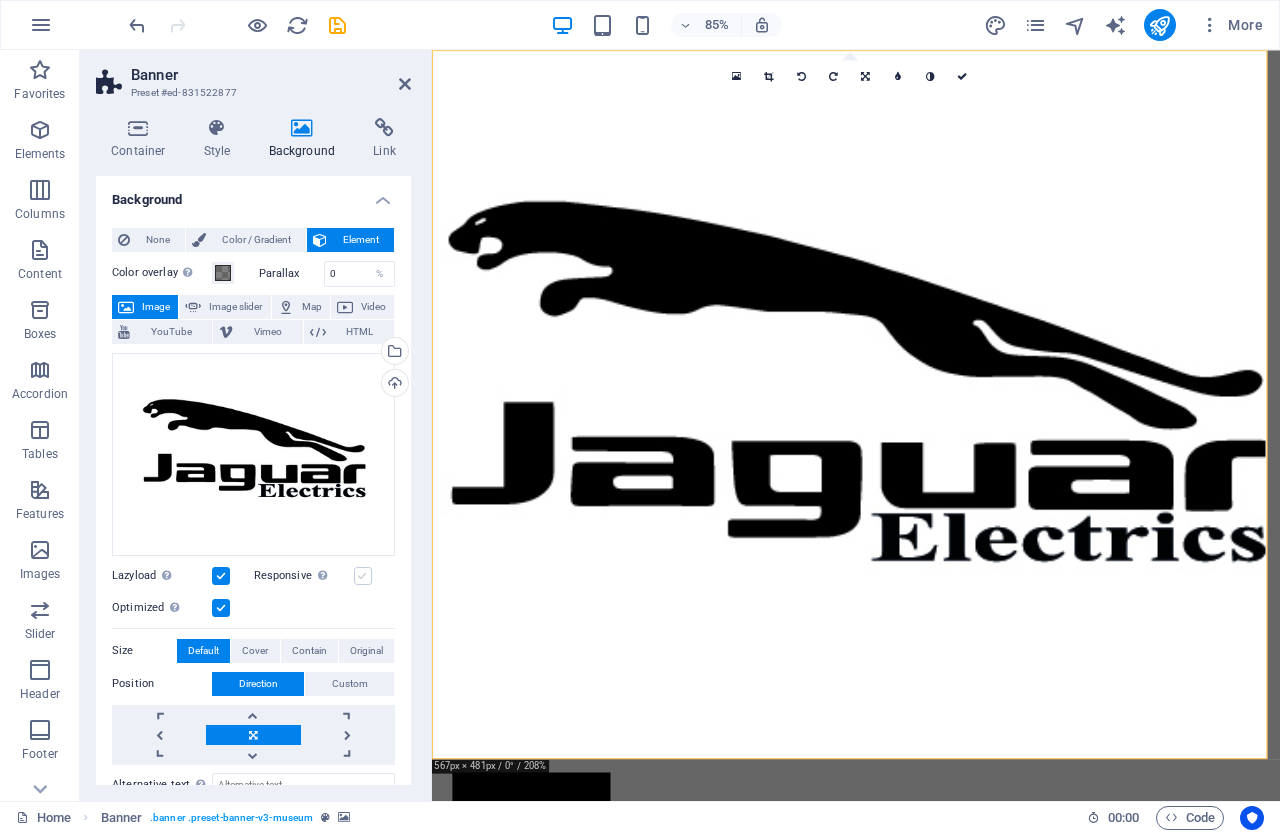 click at bounding box center [363, 576] 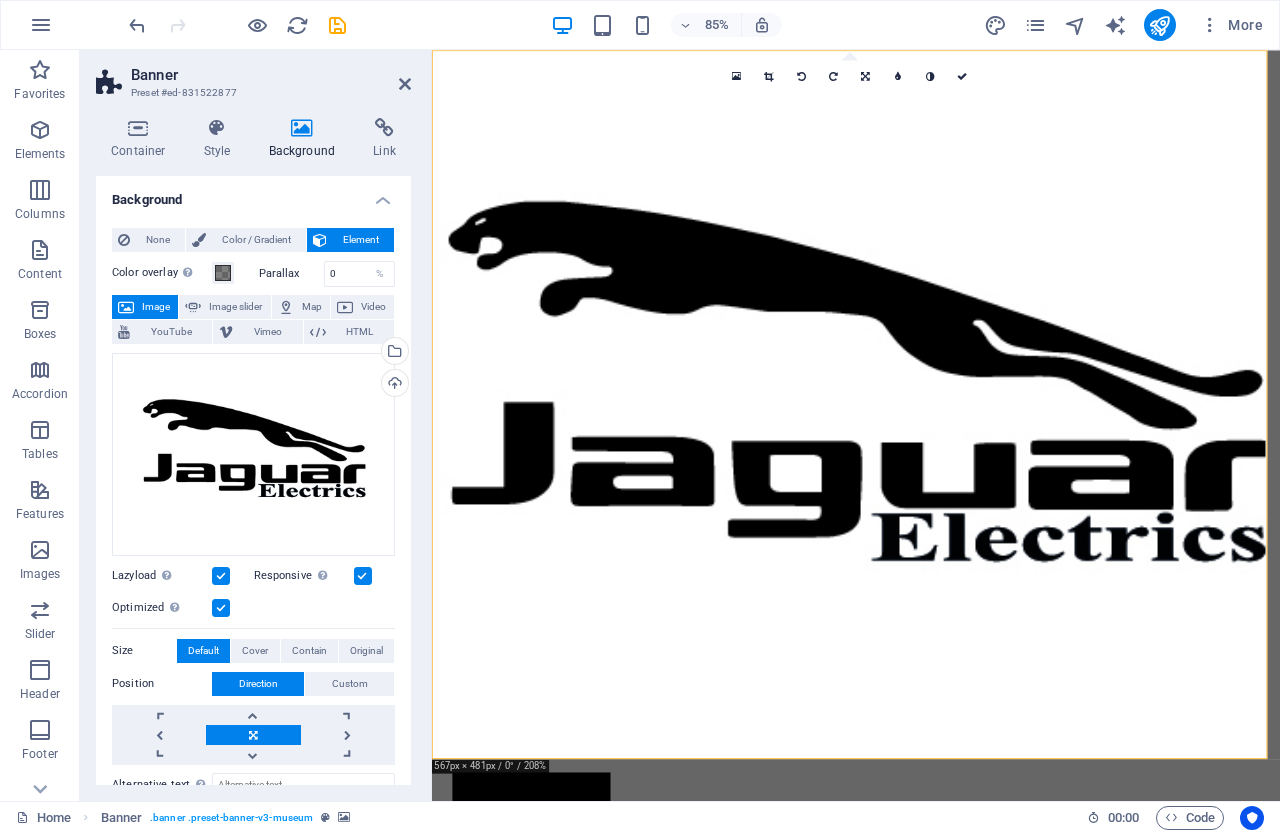 click at bounding box center (363, 576) 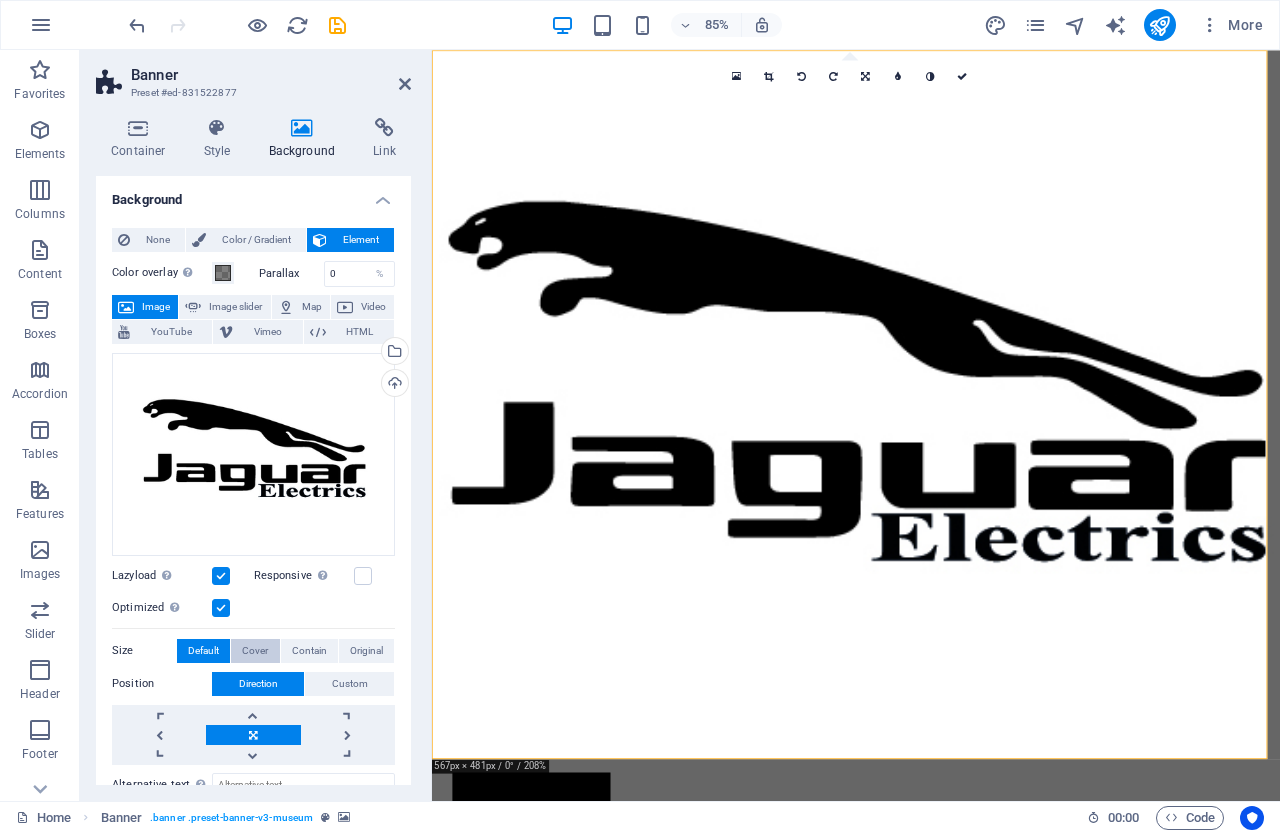 click on "Cover" at bounding box center [255, 651] 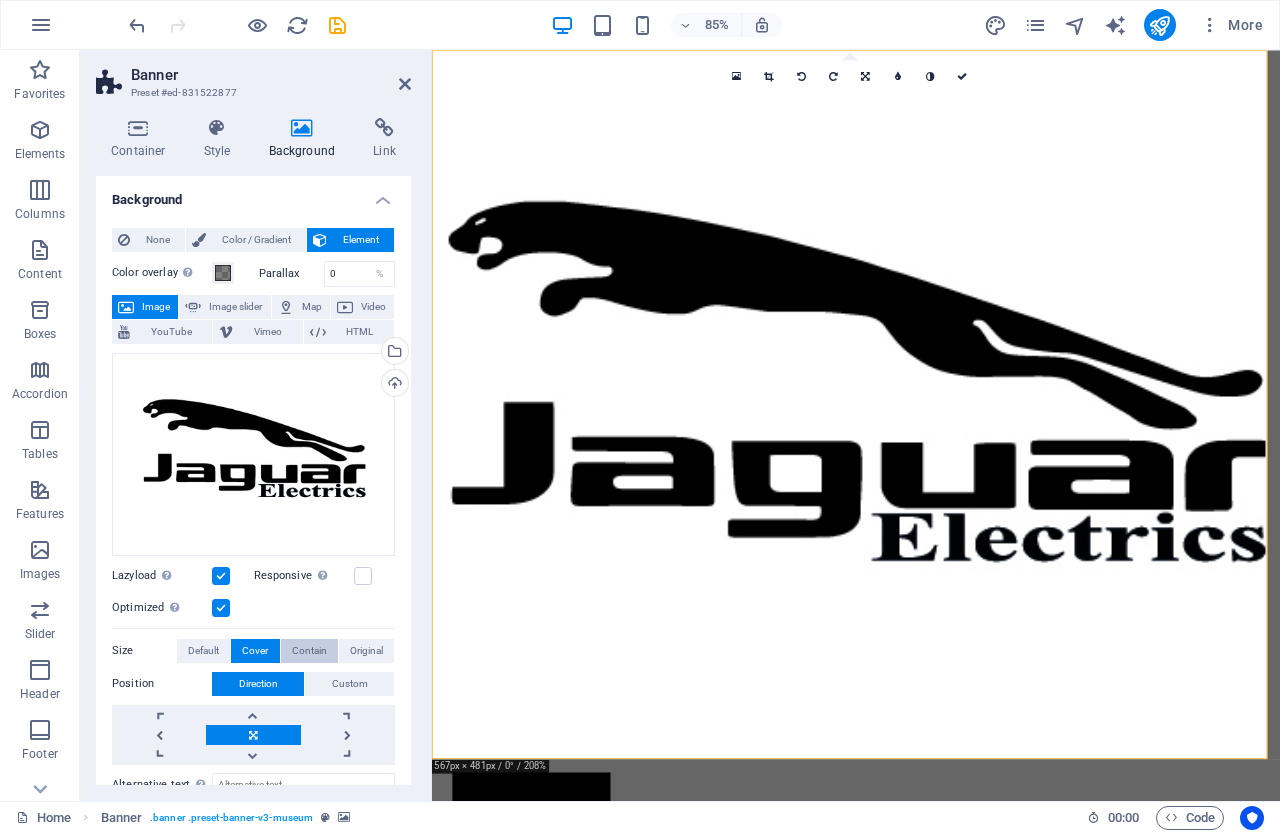 click on "Contain" at bounding box center (309, 651) 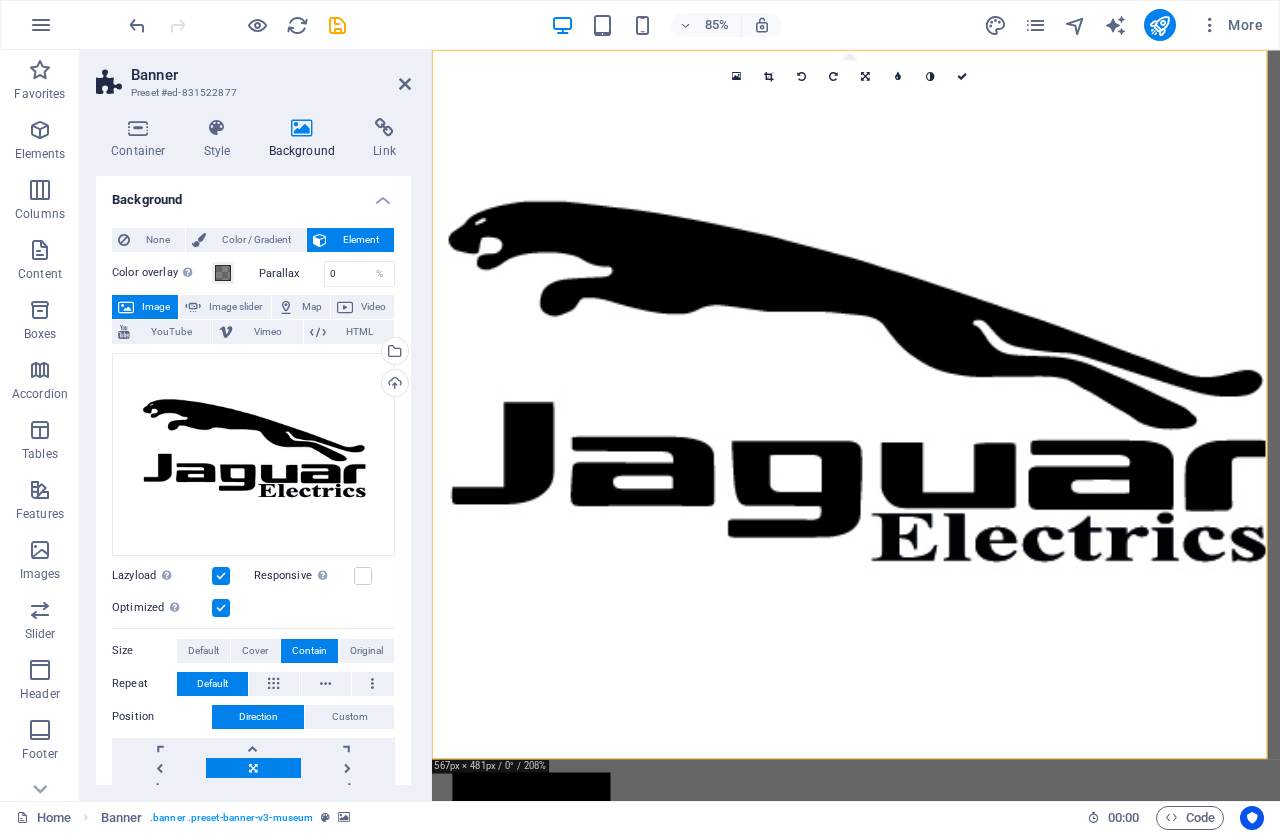 click on "Contain" at bounding box center [309, 651] 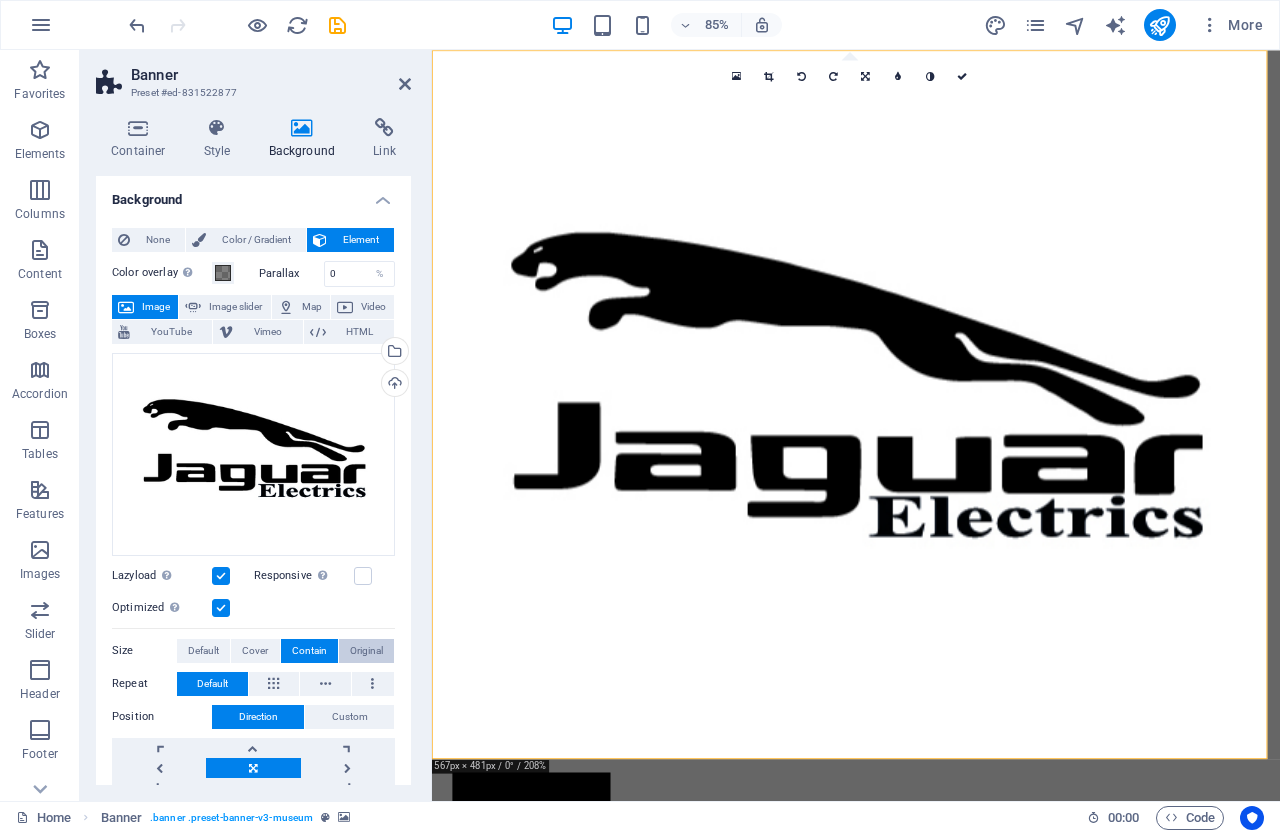 click on "Original" at bounding box center (366, 651) 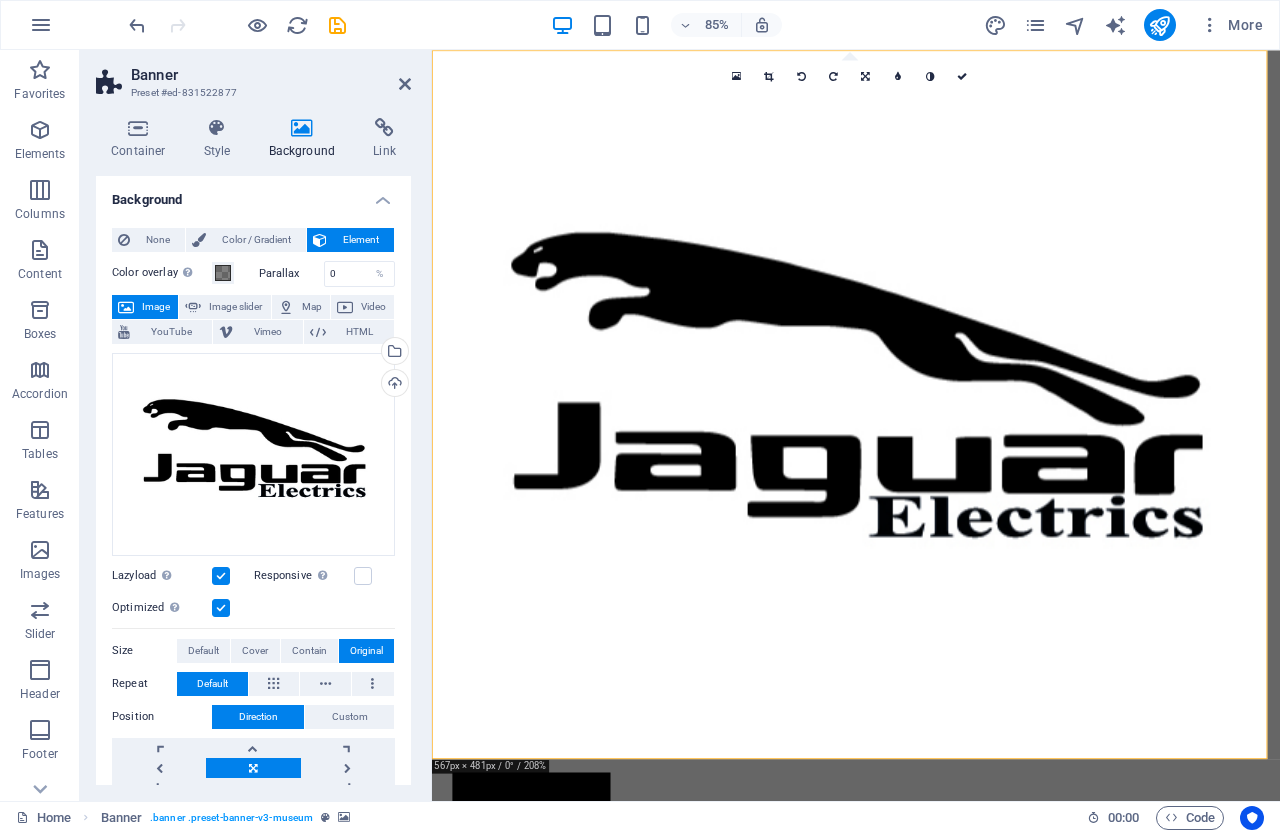 click on "Original" at bounding box center (366, 651) 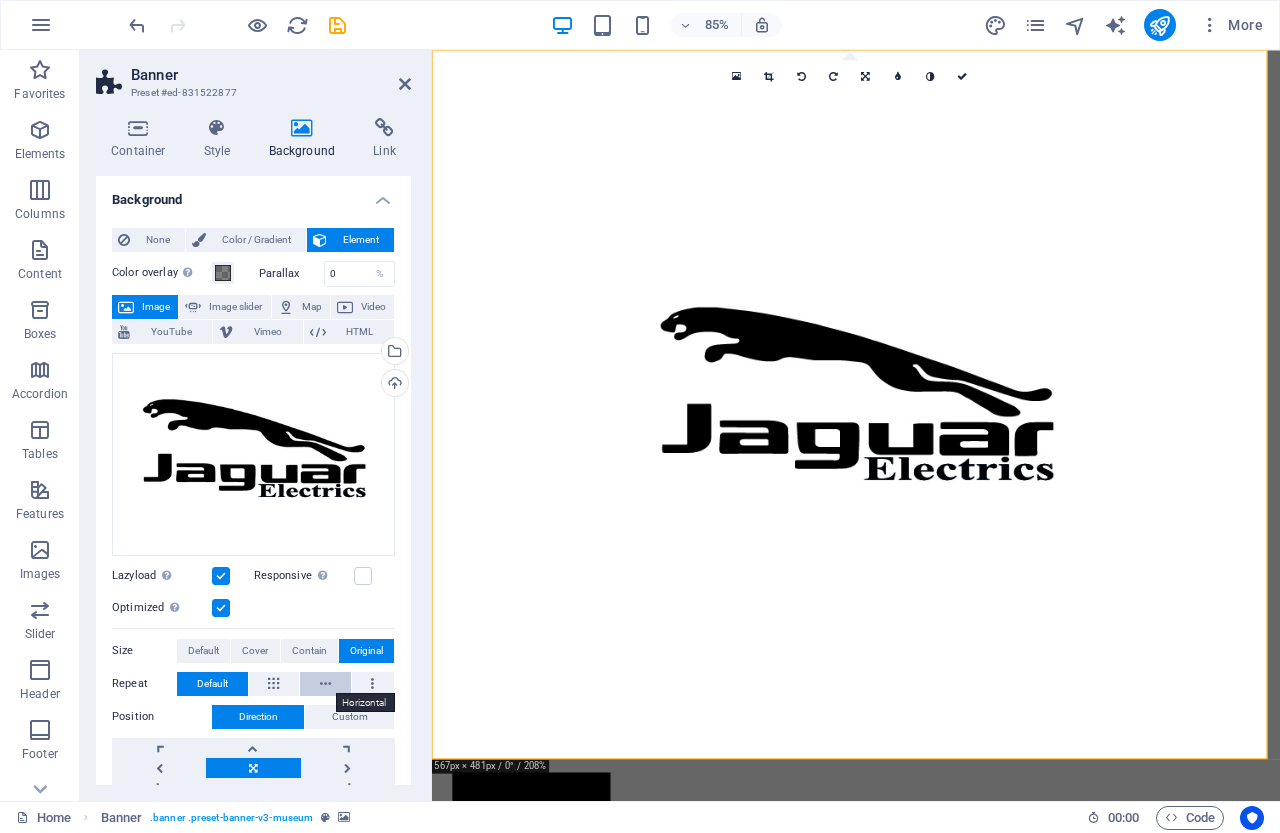 click at bounding box center [325, 684] 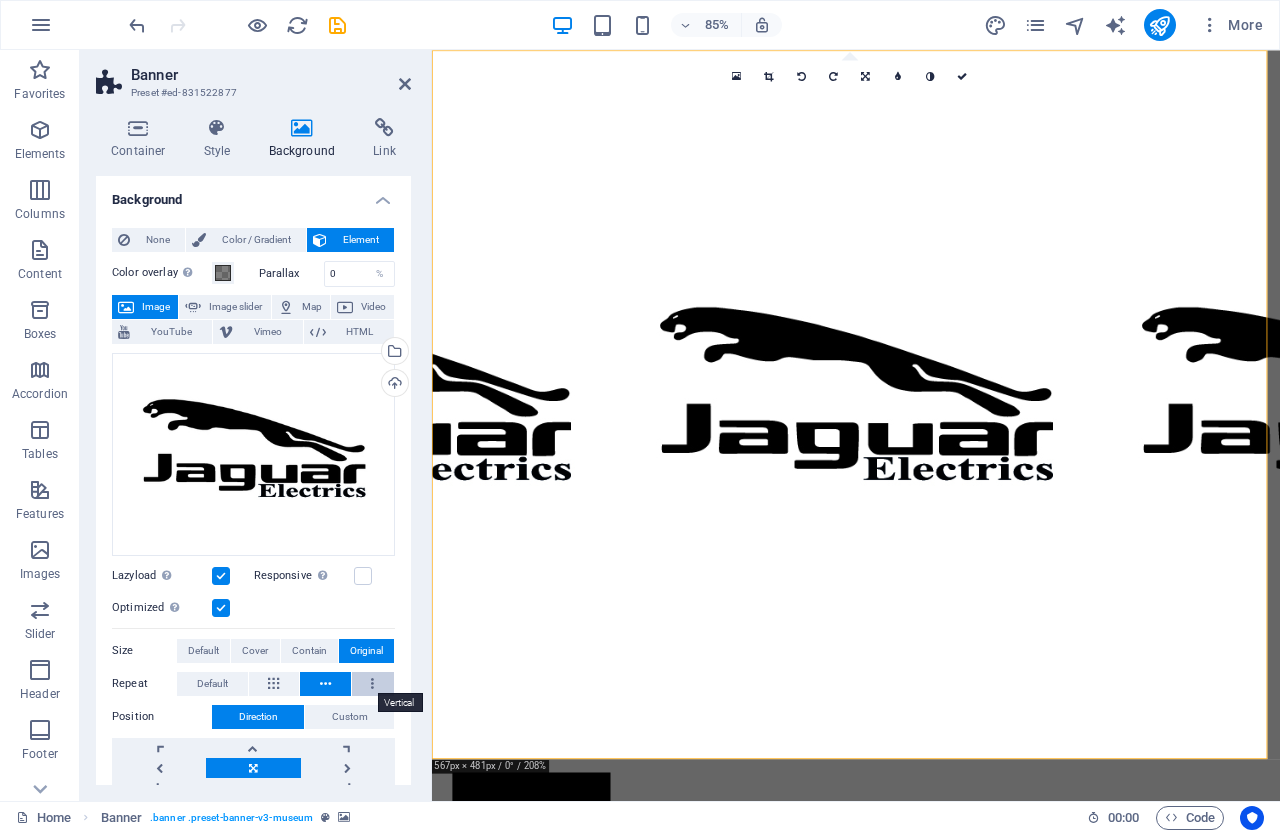click at bounding box center [373, 684] 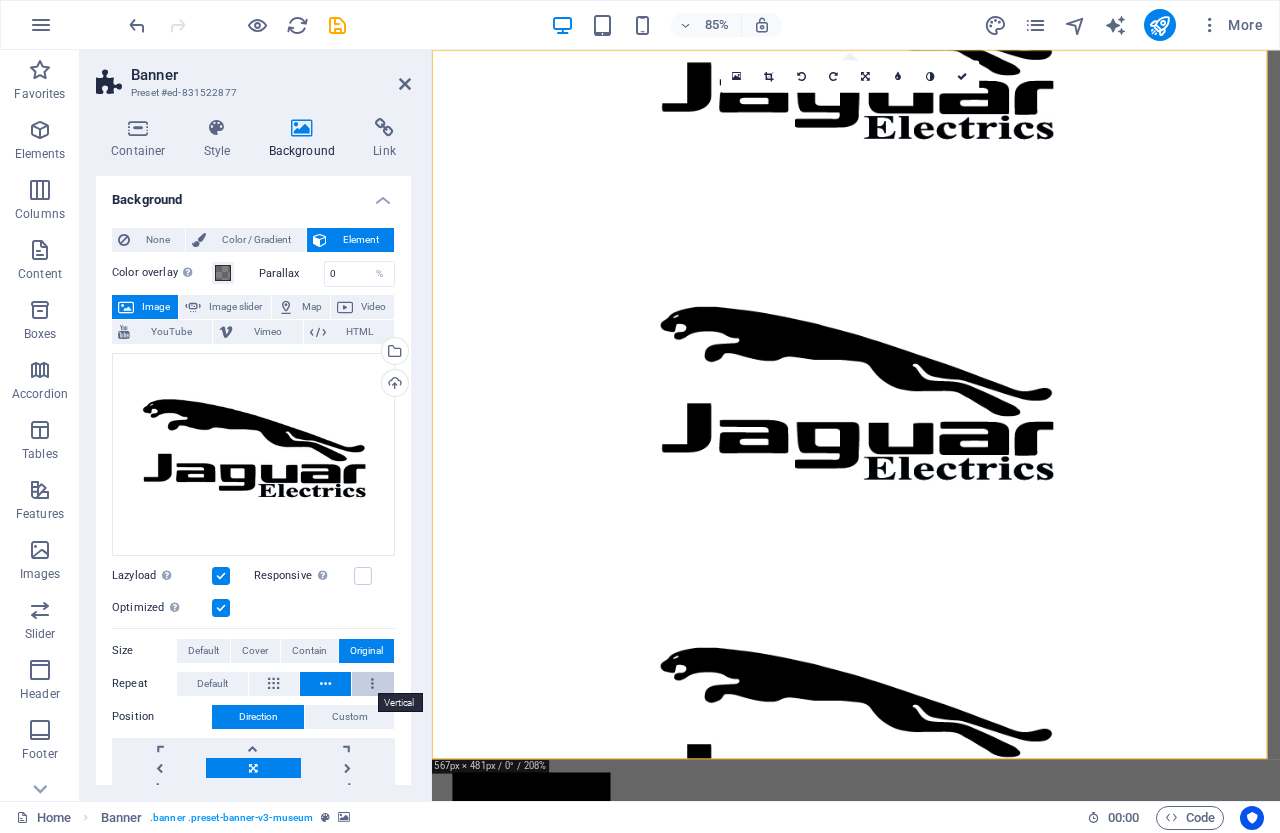 click at bounding box center (373, 684) 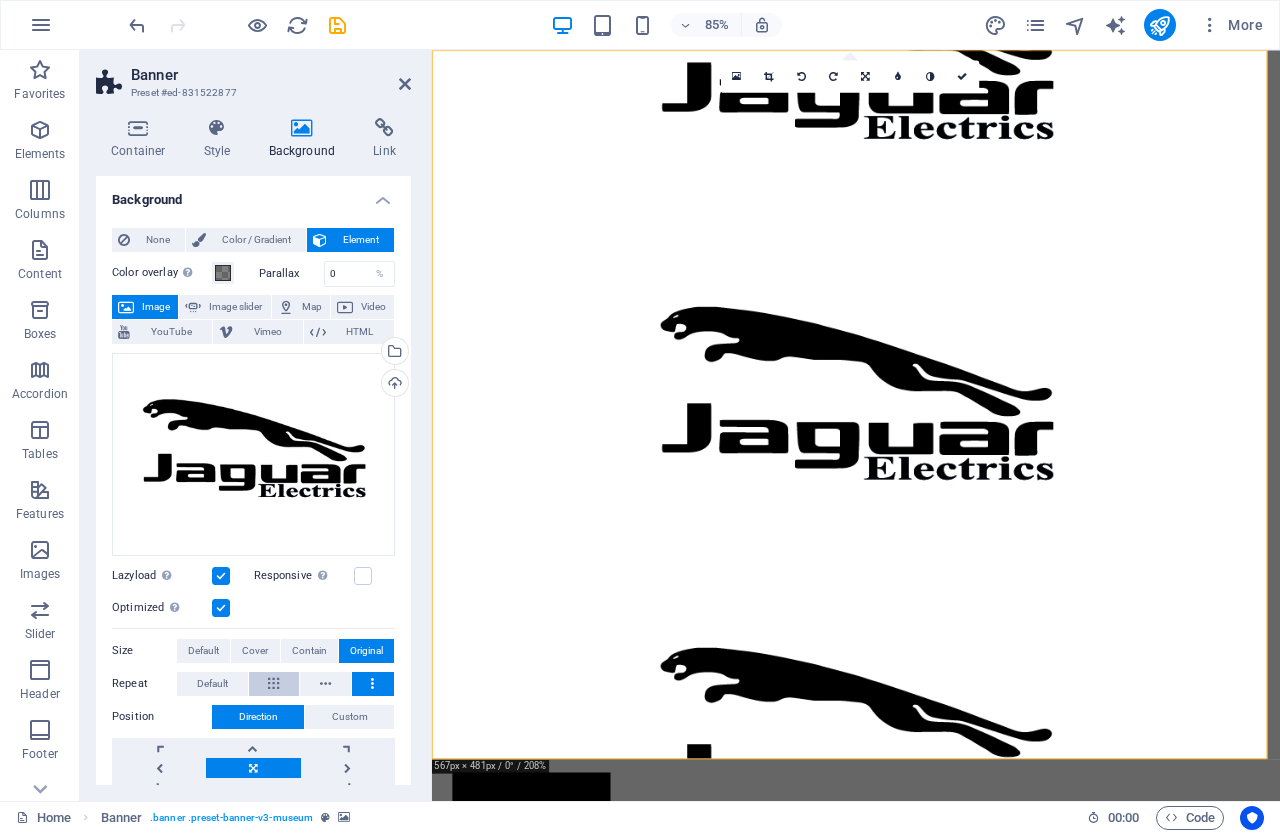 click at bounding box center (274, 684) 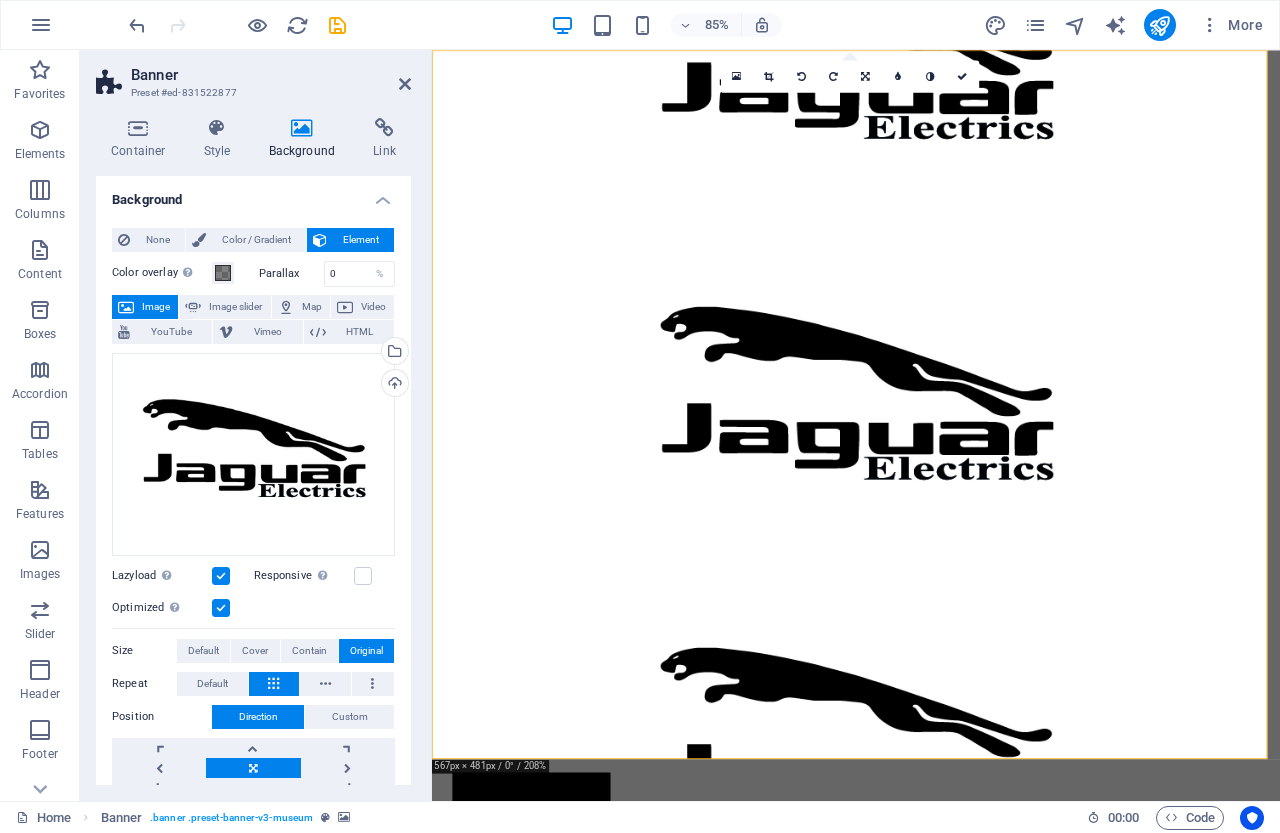 click at bounding box center [274, 684] 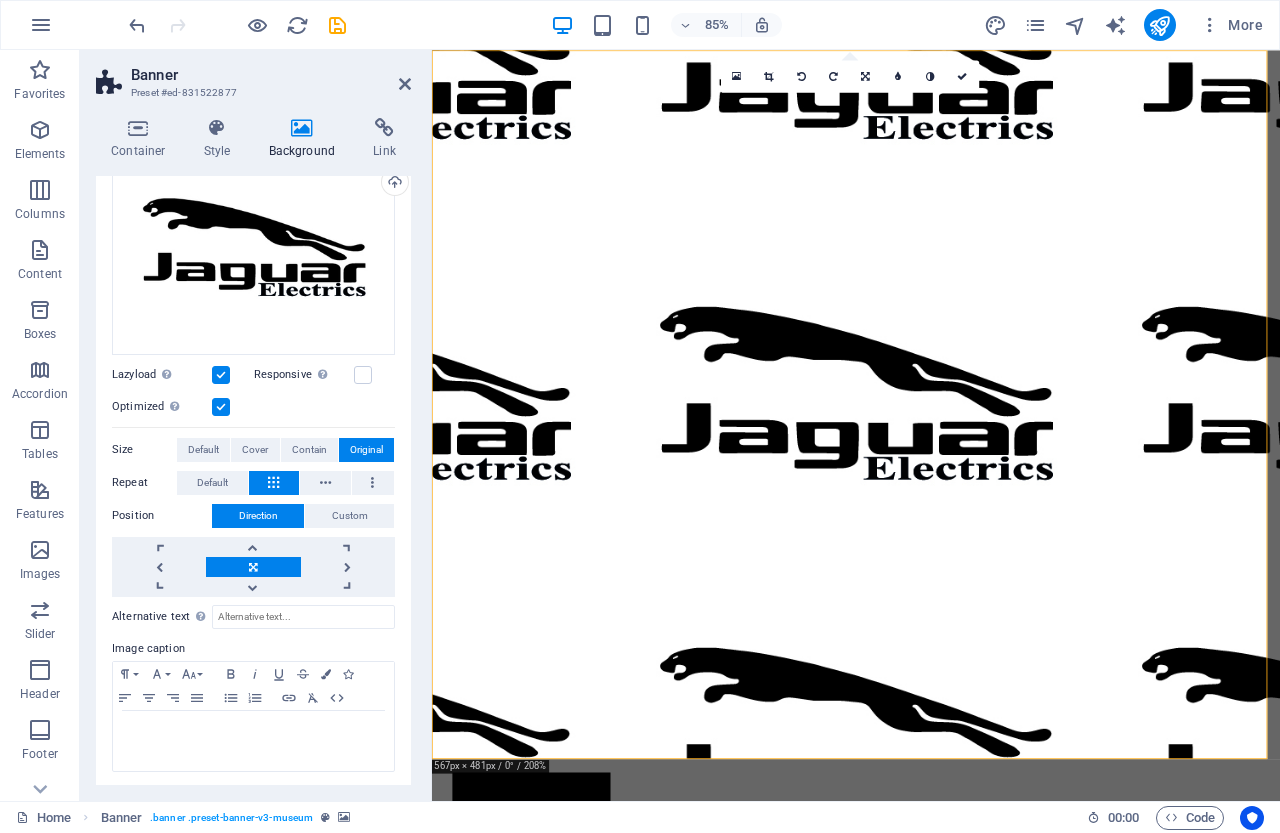 scroll, scrollTop: 202, scrollLeft: 0, axis: vertical 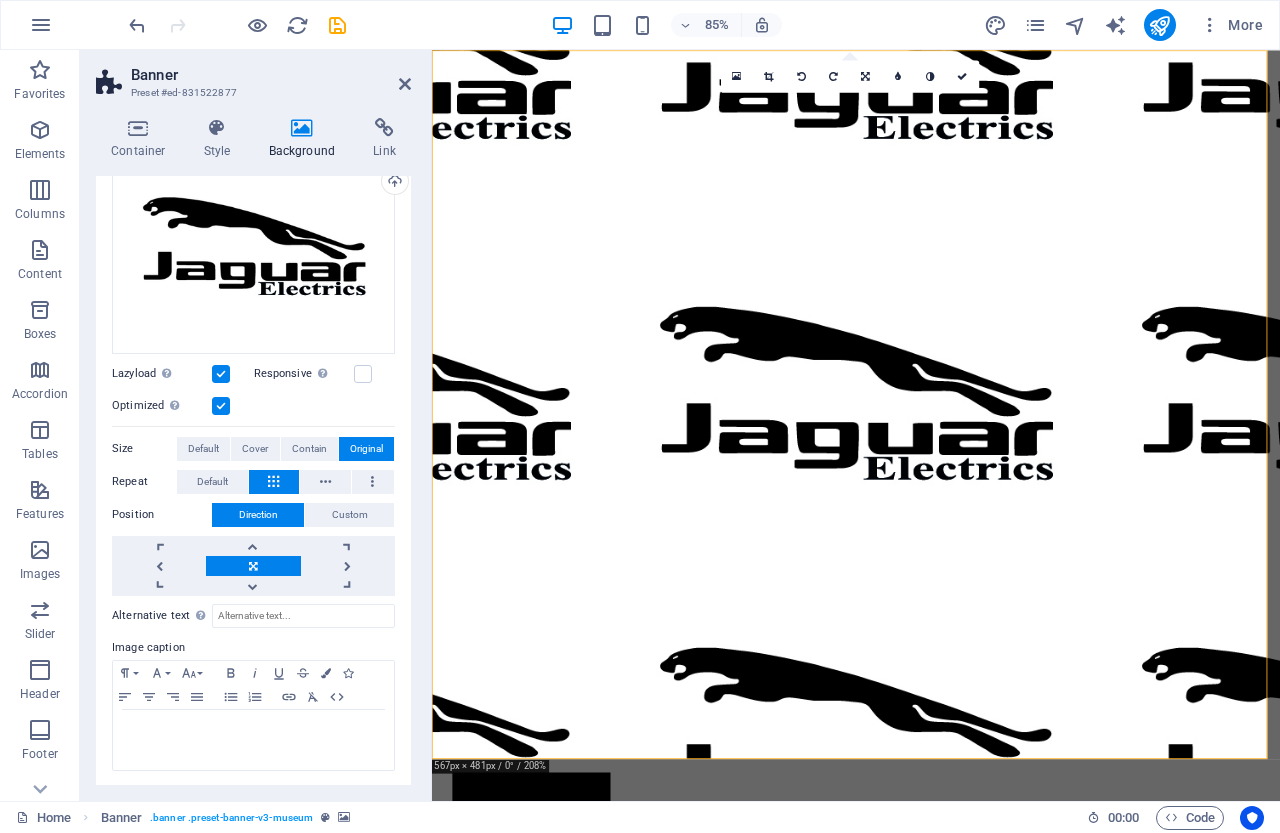 drag, startPoint x: 406, startPoint y: 645, endPoint x: 418, endPoint y: 531, distance: 114.62984 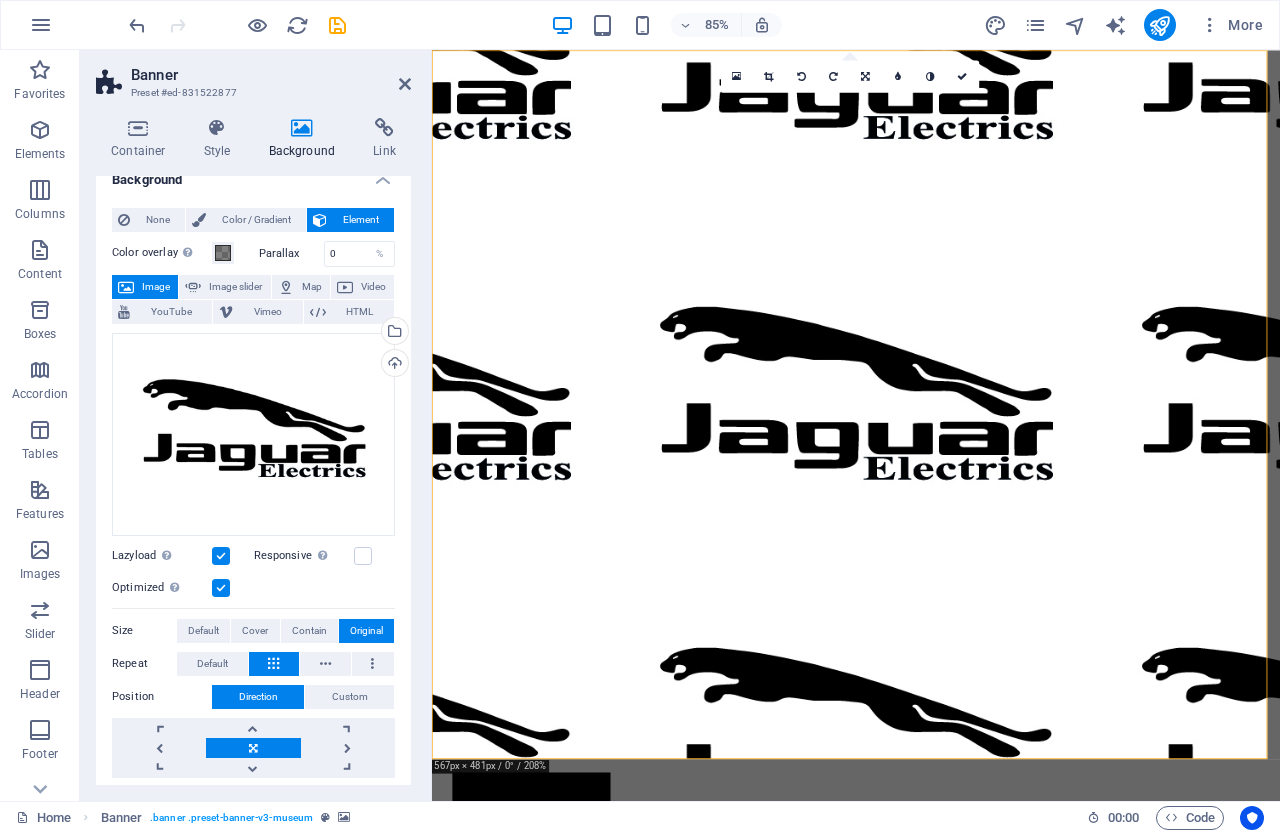 scroll, scrollTop: 0, scrollLeft: 0, axis: both 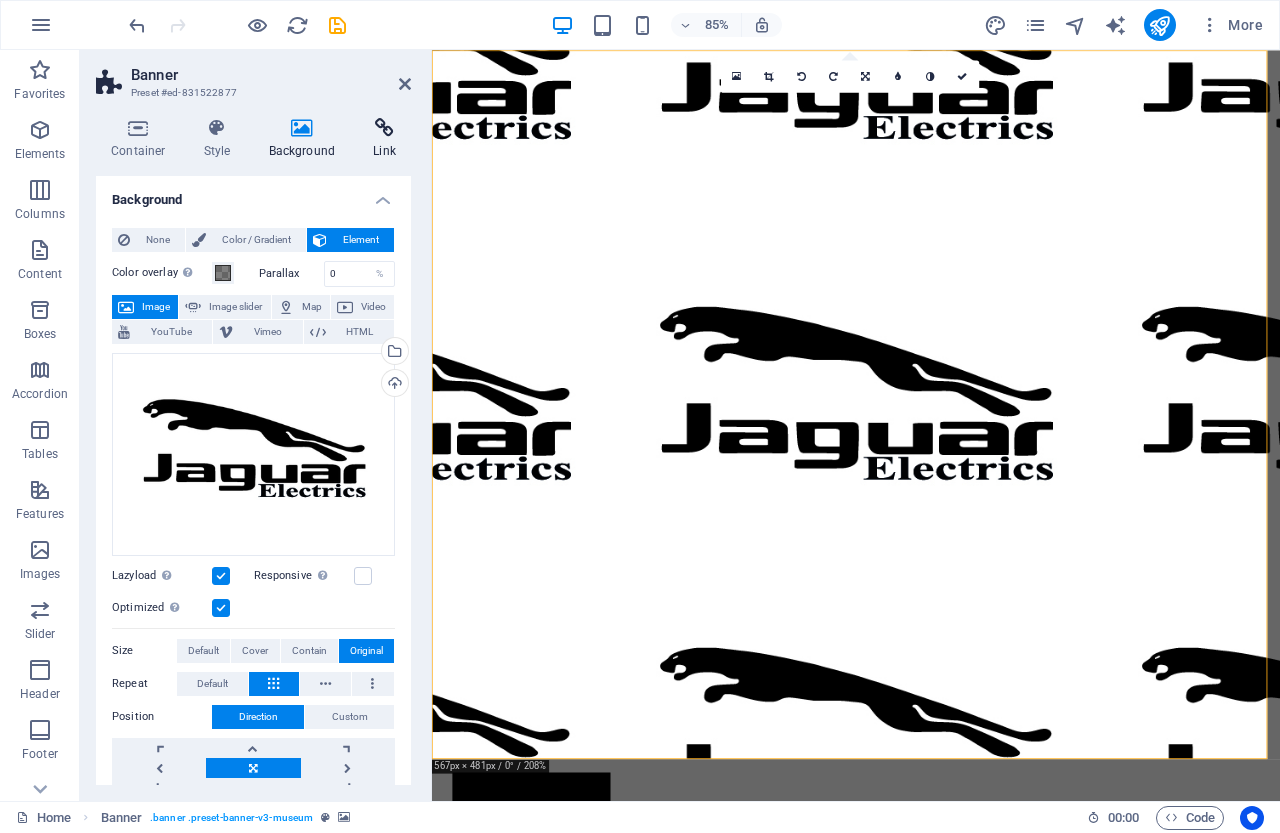 click on "Link" at bounding box center (384, 139) 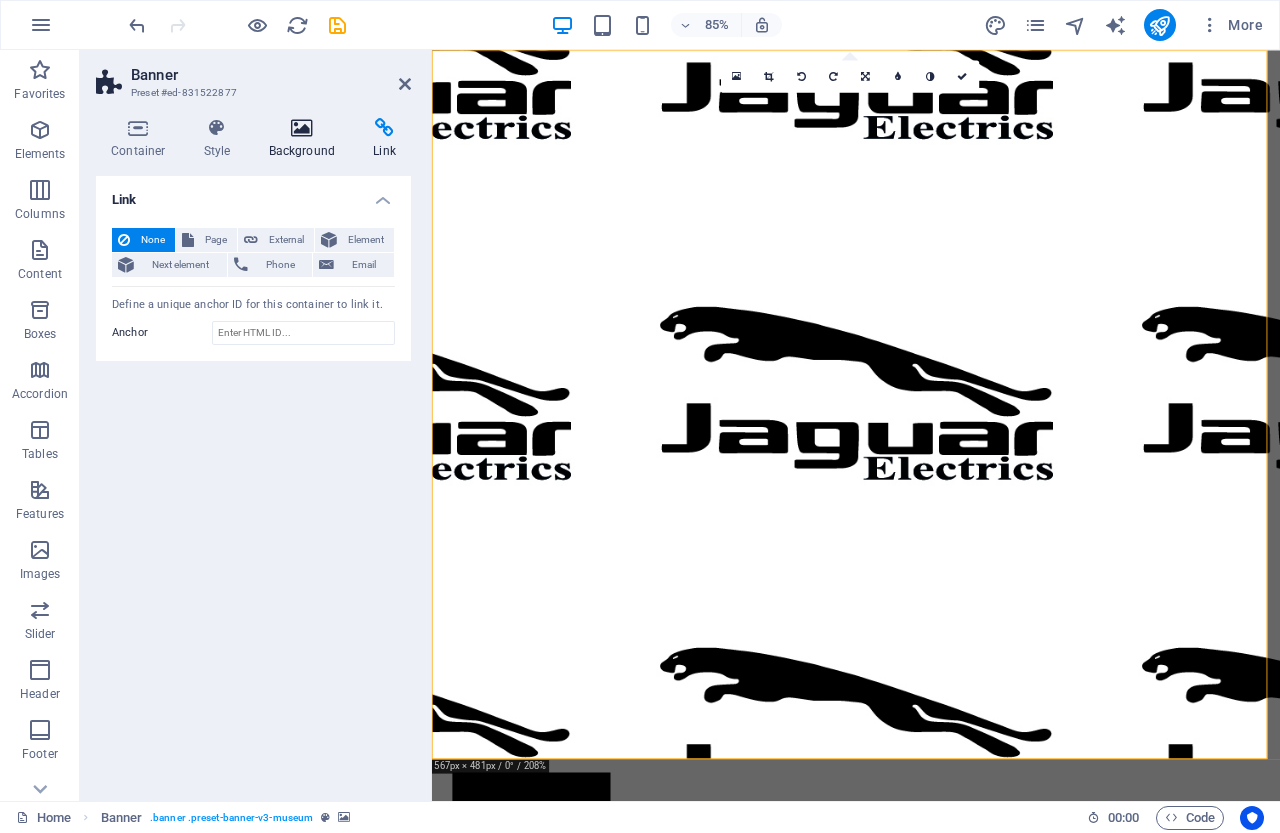 click at bounding box center (302, 128) 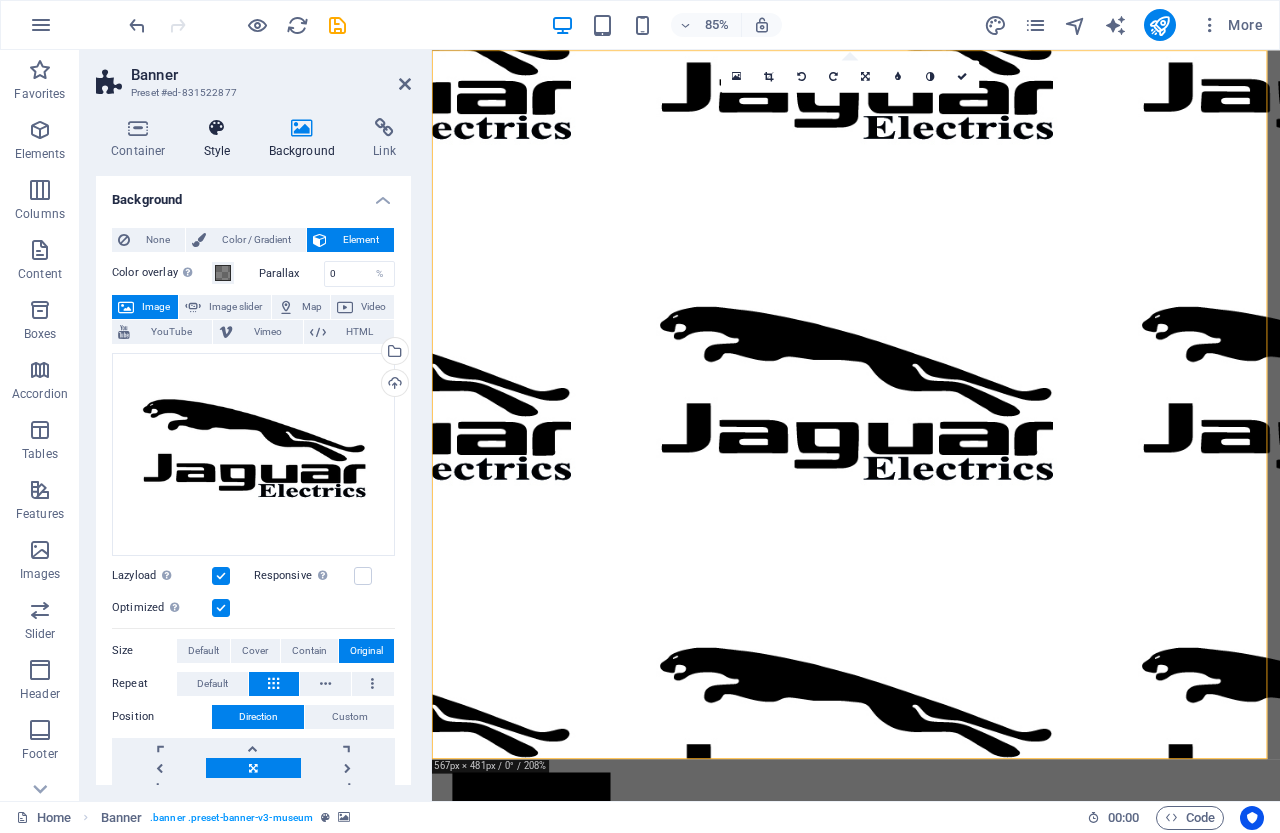 click at bounding box center (217, 128) 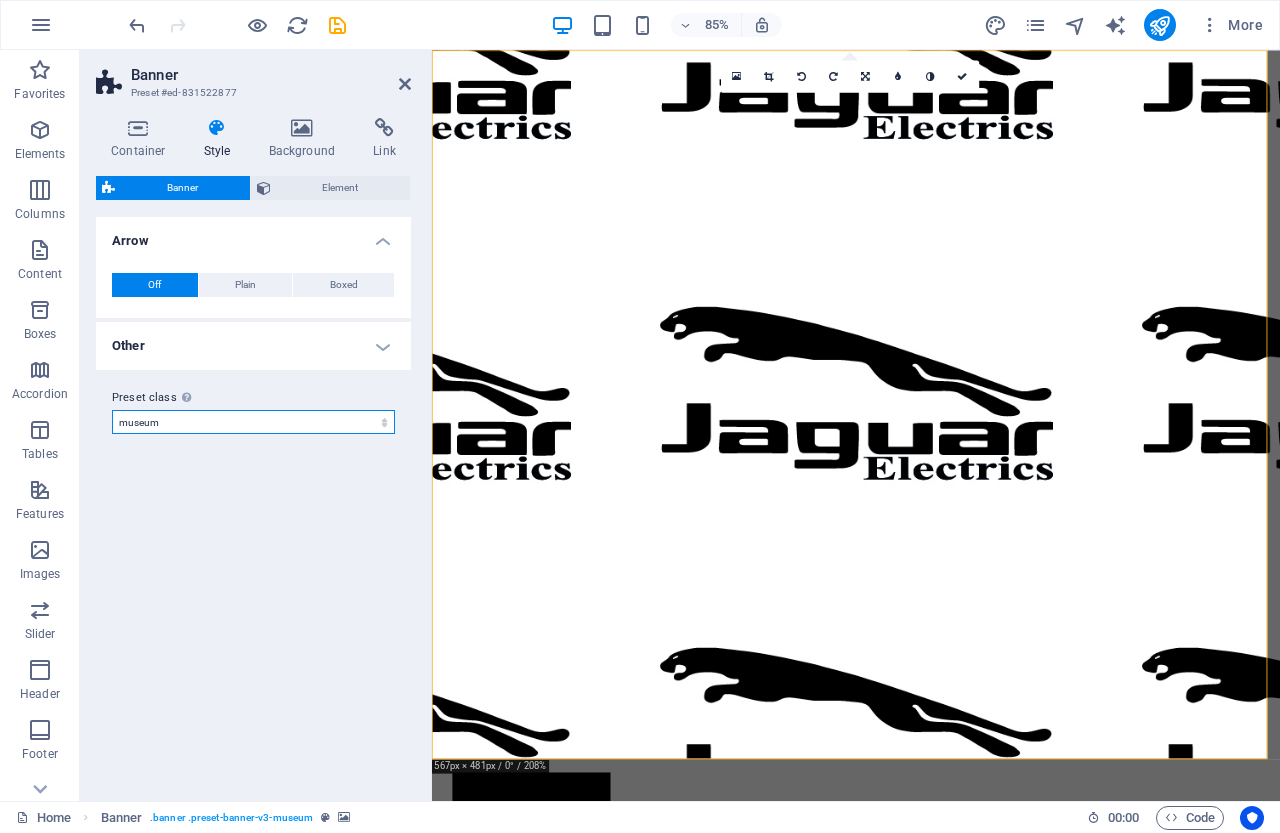 click on "museum museum-inner Add preset class" at bounding box center (253, 422) 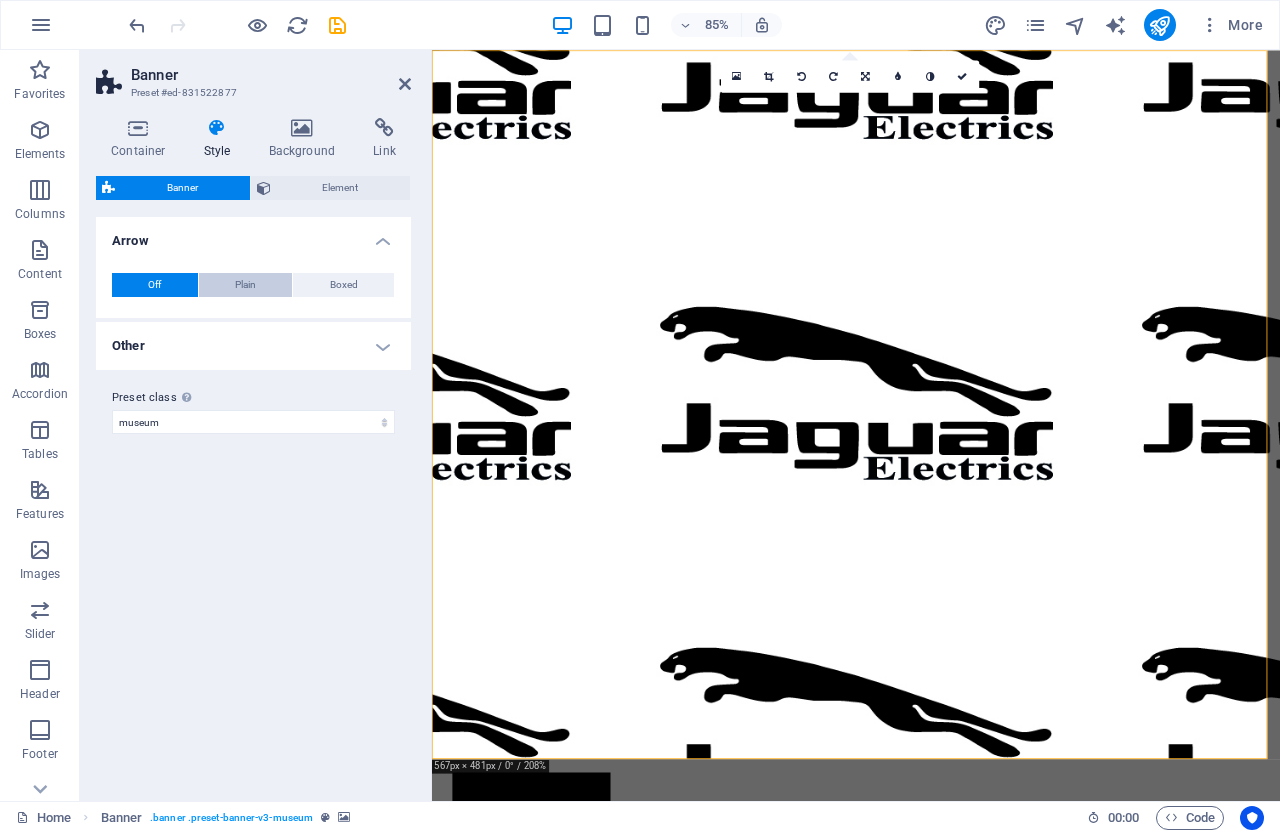 click on "Plain" at bounding box center [245, 285] 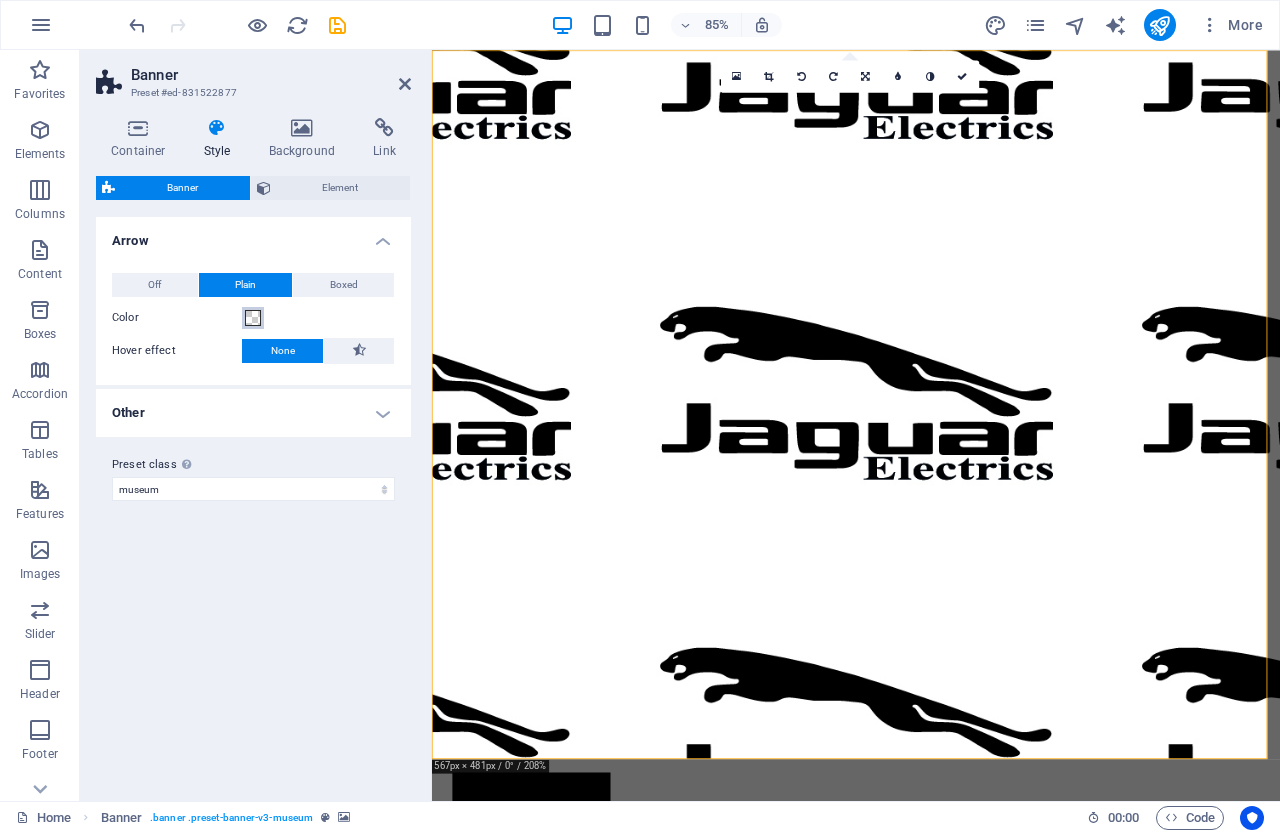 click at bounding box center [253, 318] 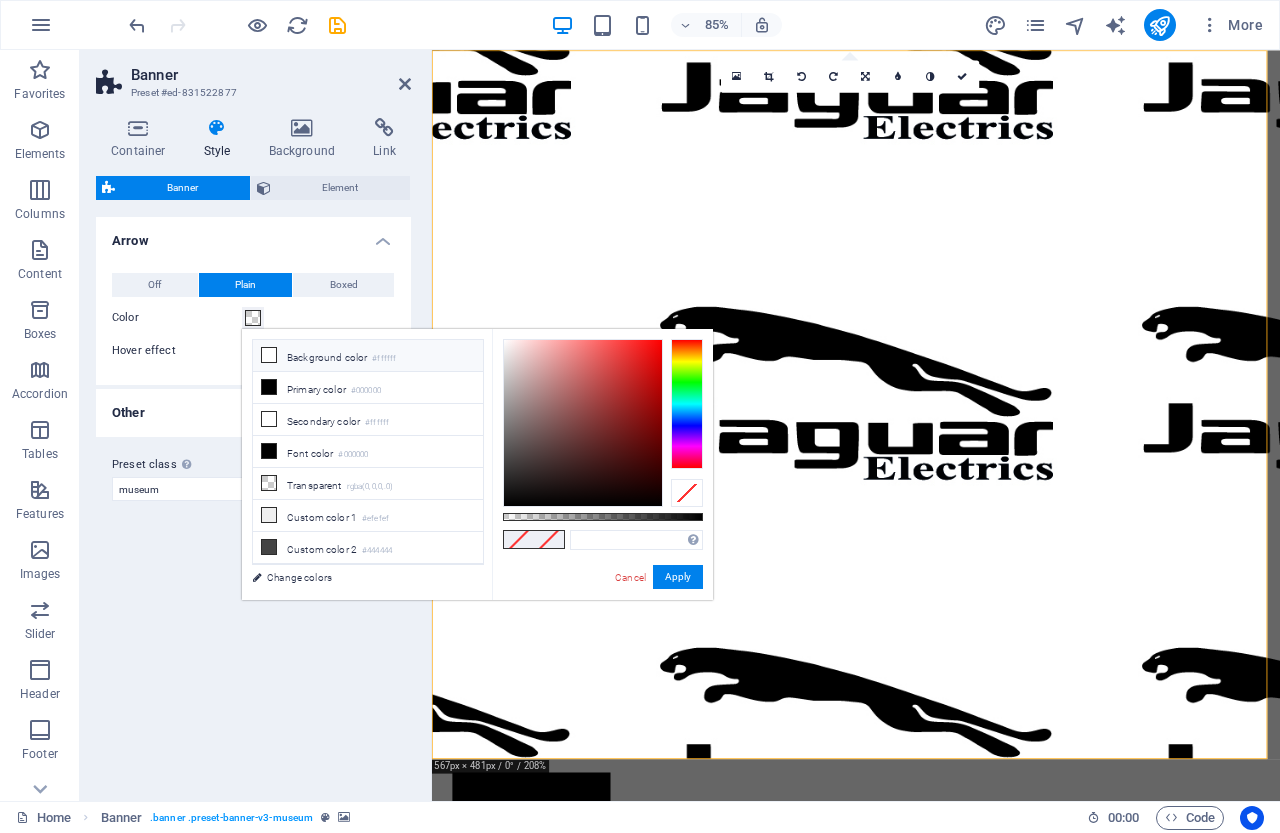 click on "Background color
#ffffff" at bounding box center (368, 356) 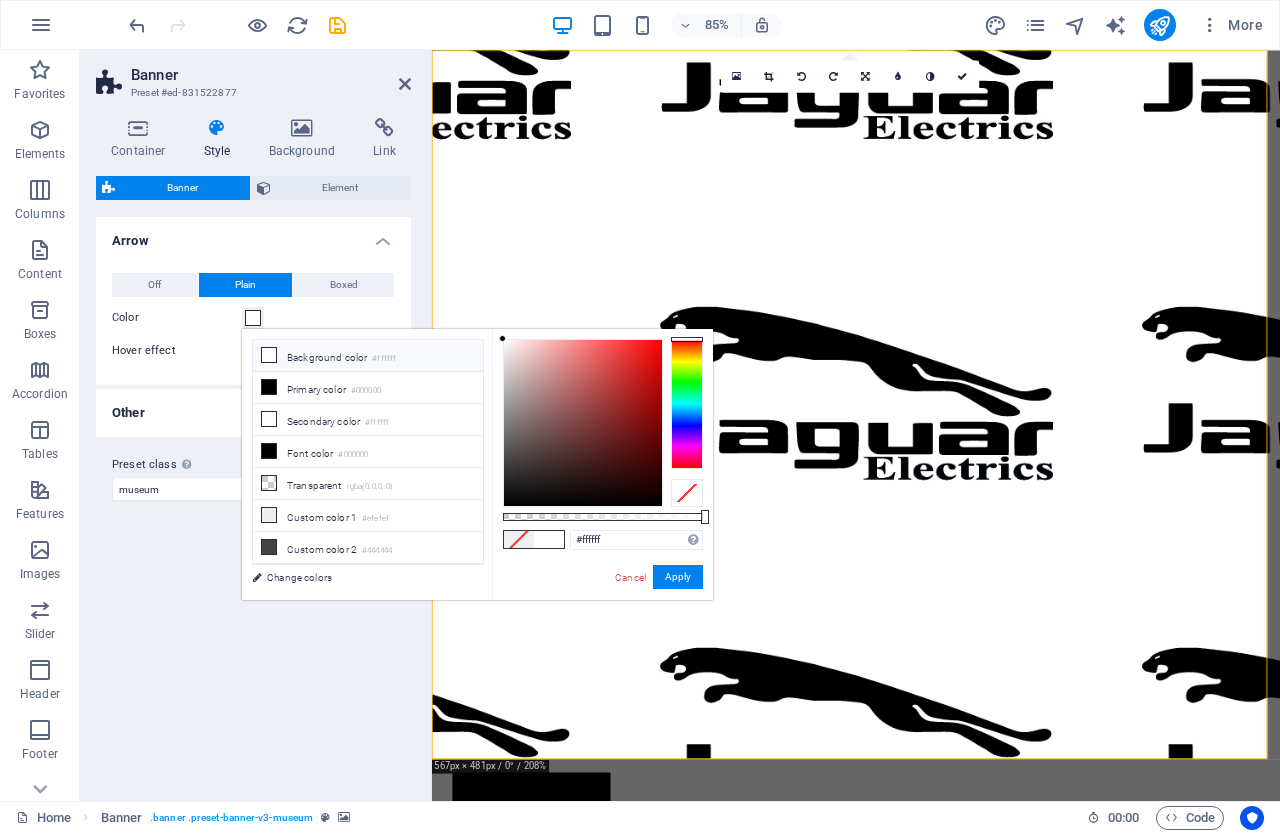 click on "Background color
#ffffff" at bounding box center (368, 356) 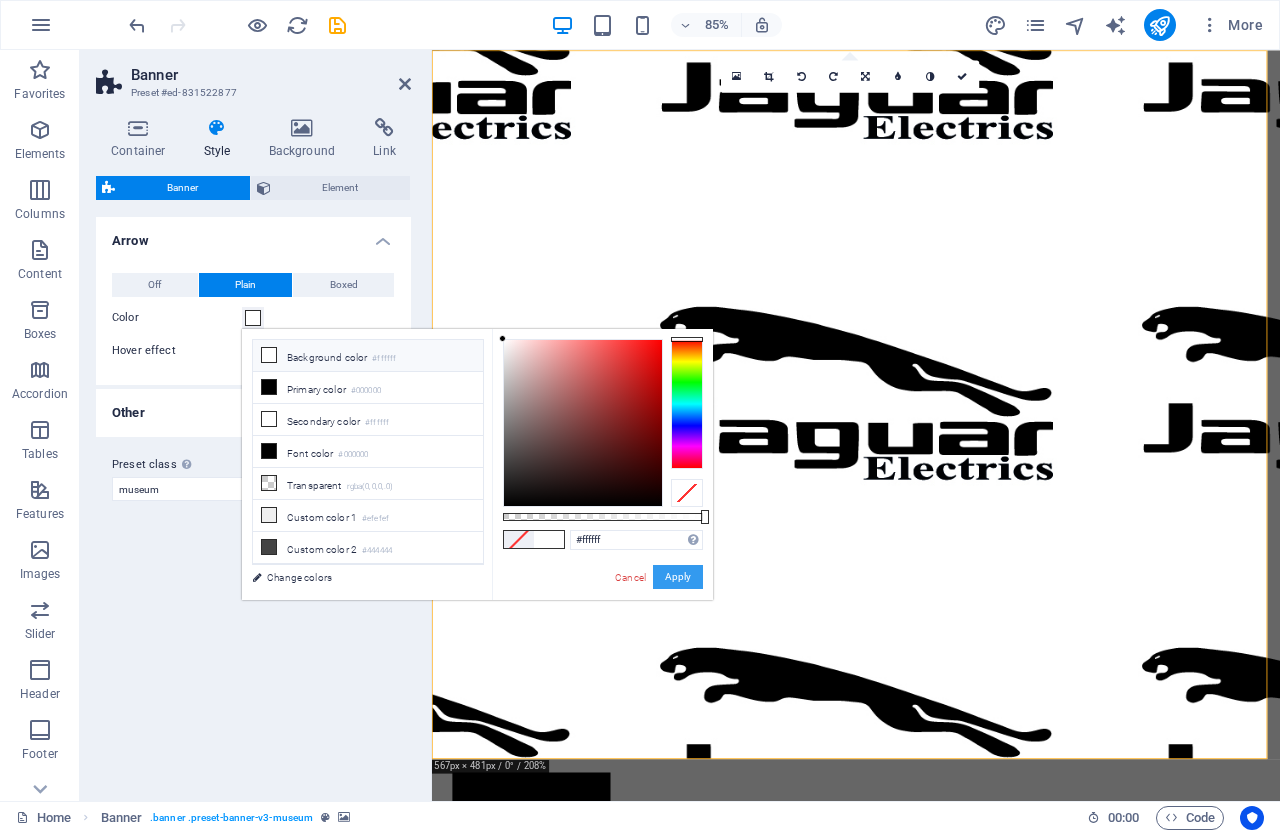 click on "Apply" at bounding box center [678, 577] 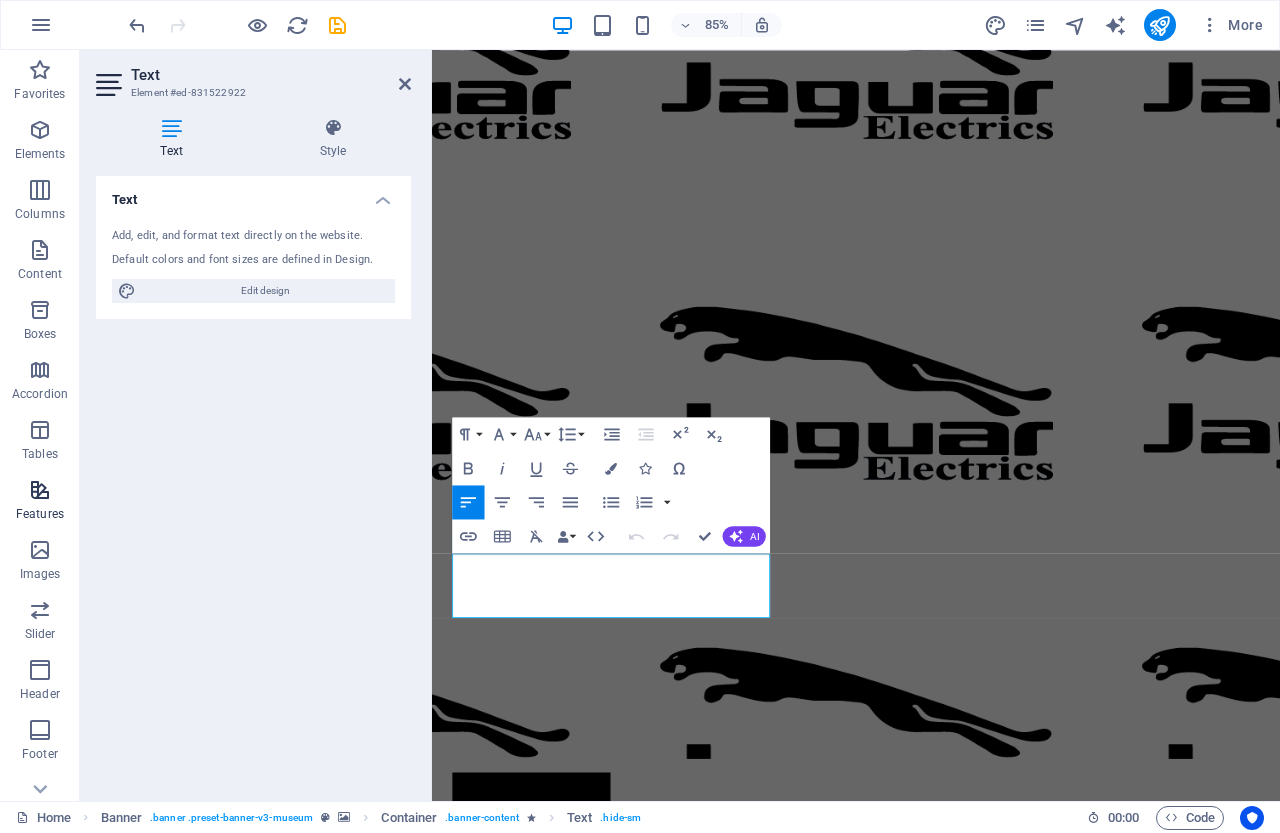 click on "Features" at bounding box center [40, 500] 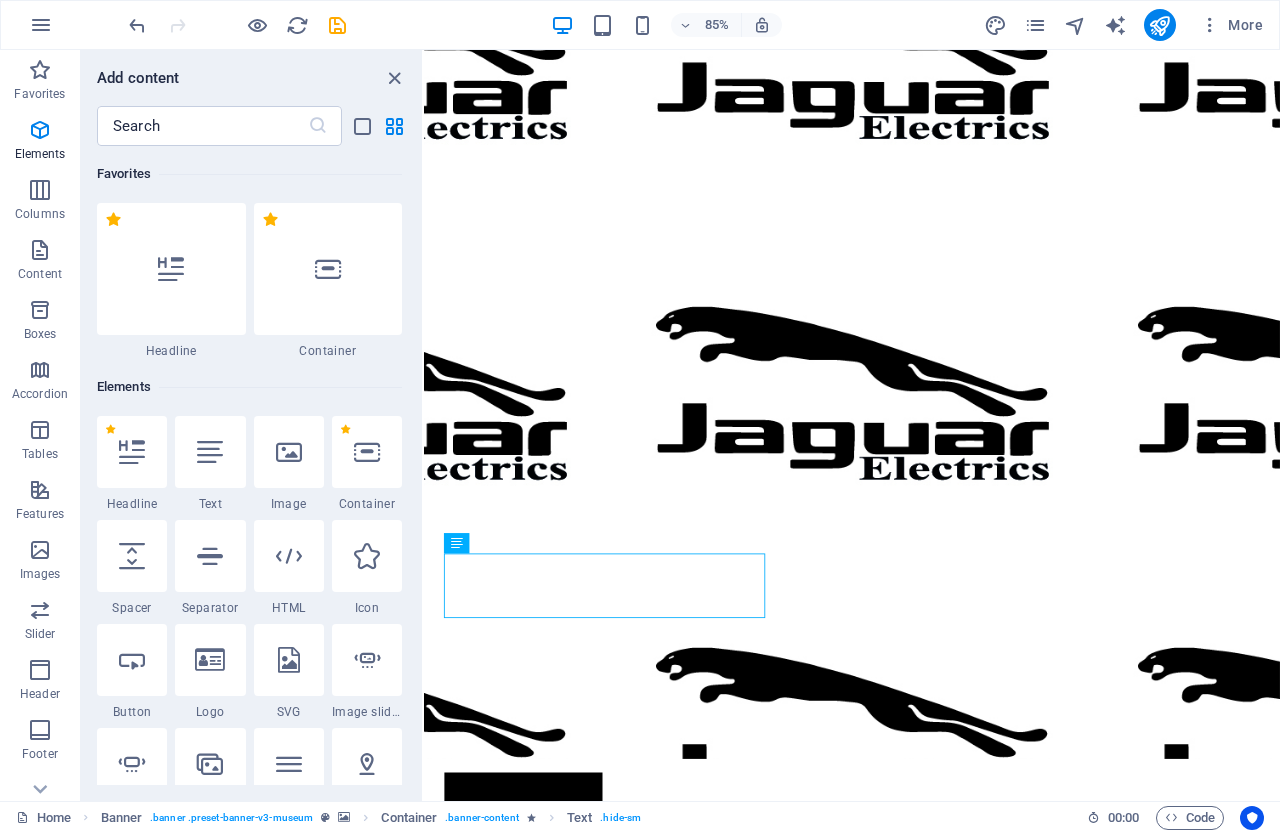 scroll, scrollTop: 7795, scrollLeft: 0, axis: vertical 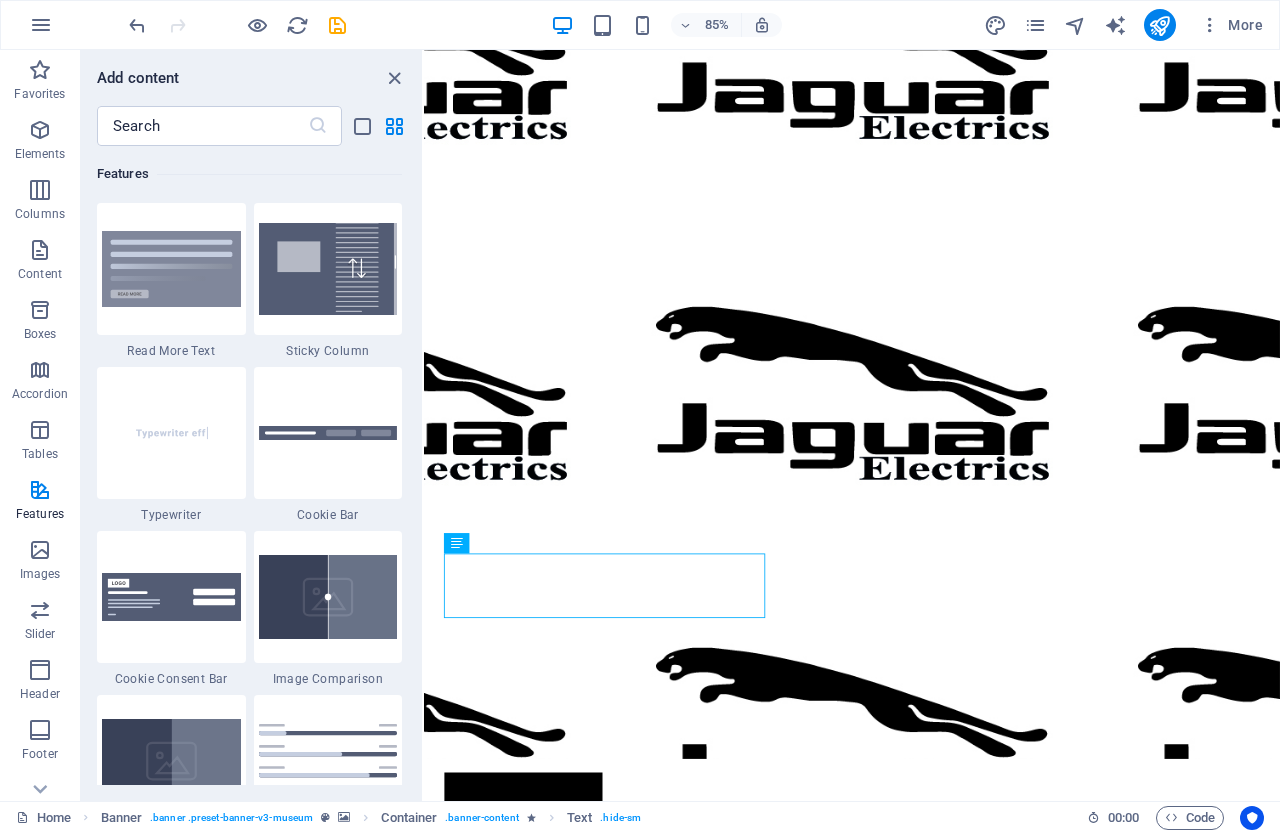 click on "Features" at bounding box center (249, 174) 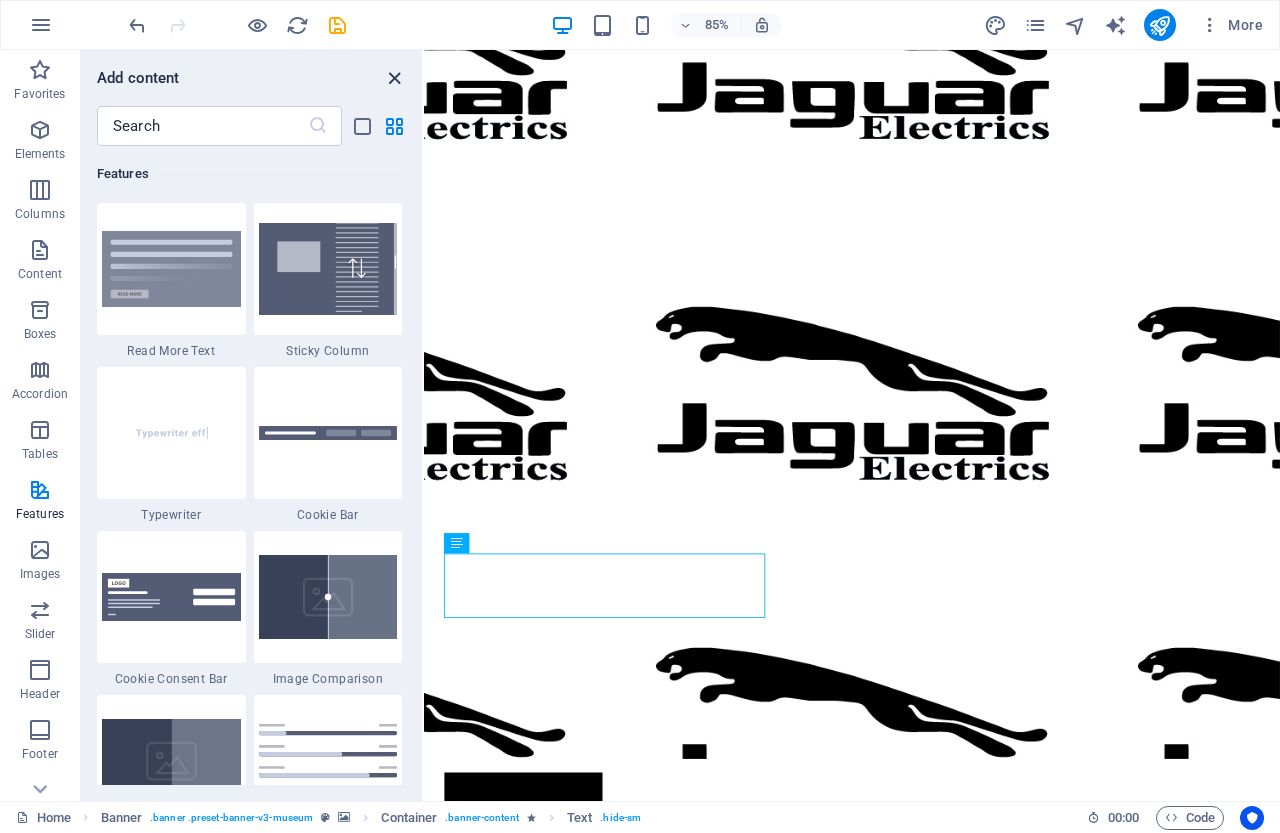 click at bounding box center [394, 78] 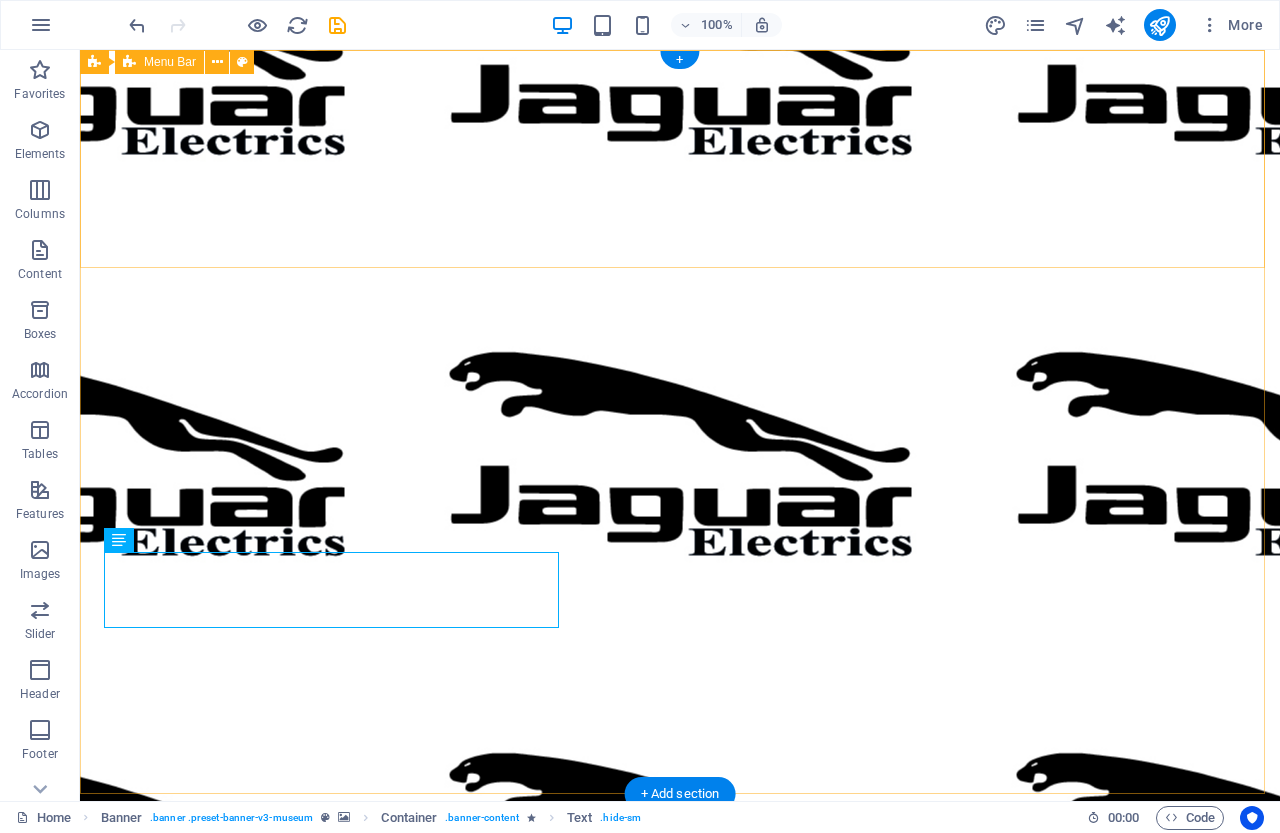 click on "About Us Exhibitions Events Contact Explore" at bounding box center [680, 1041] 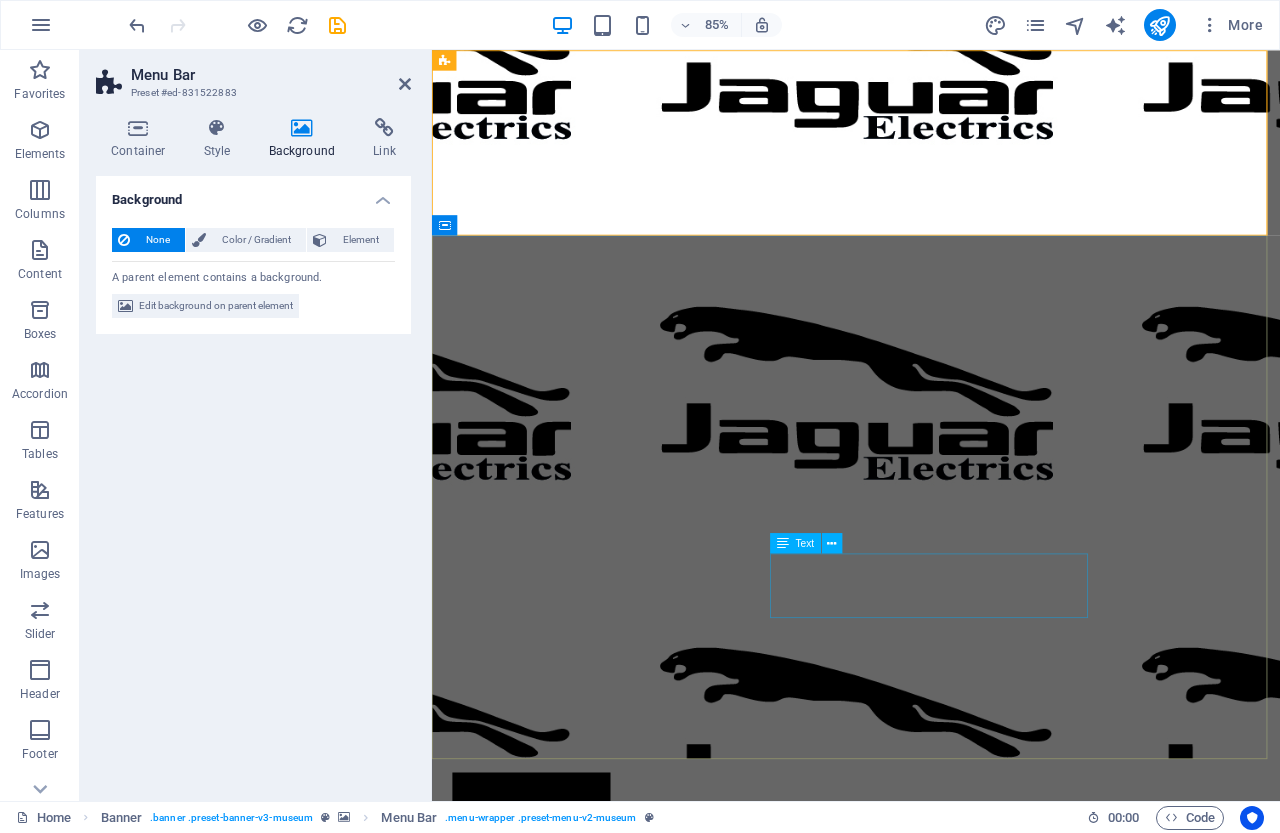 click on "Lorem ipsum dolor sit amet, consectetur adipiscing elit, sed do eiusmod tempor incididunt ut labore" at bounding box center (931, 1519) 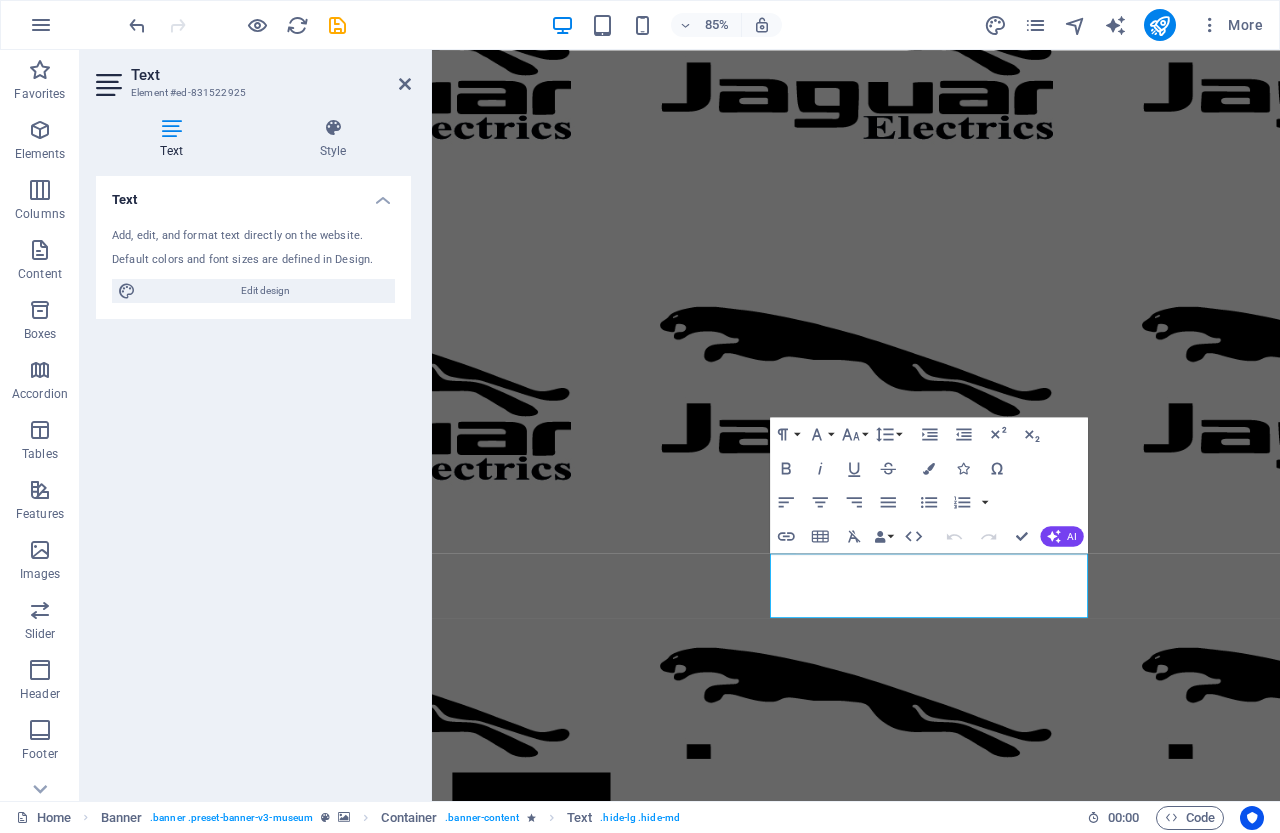 drag, startPoint x: 1101, startPoint y: 275, endPoint x: 1414, endPoint y: 497, distance: 383.7356 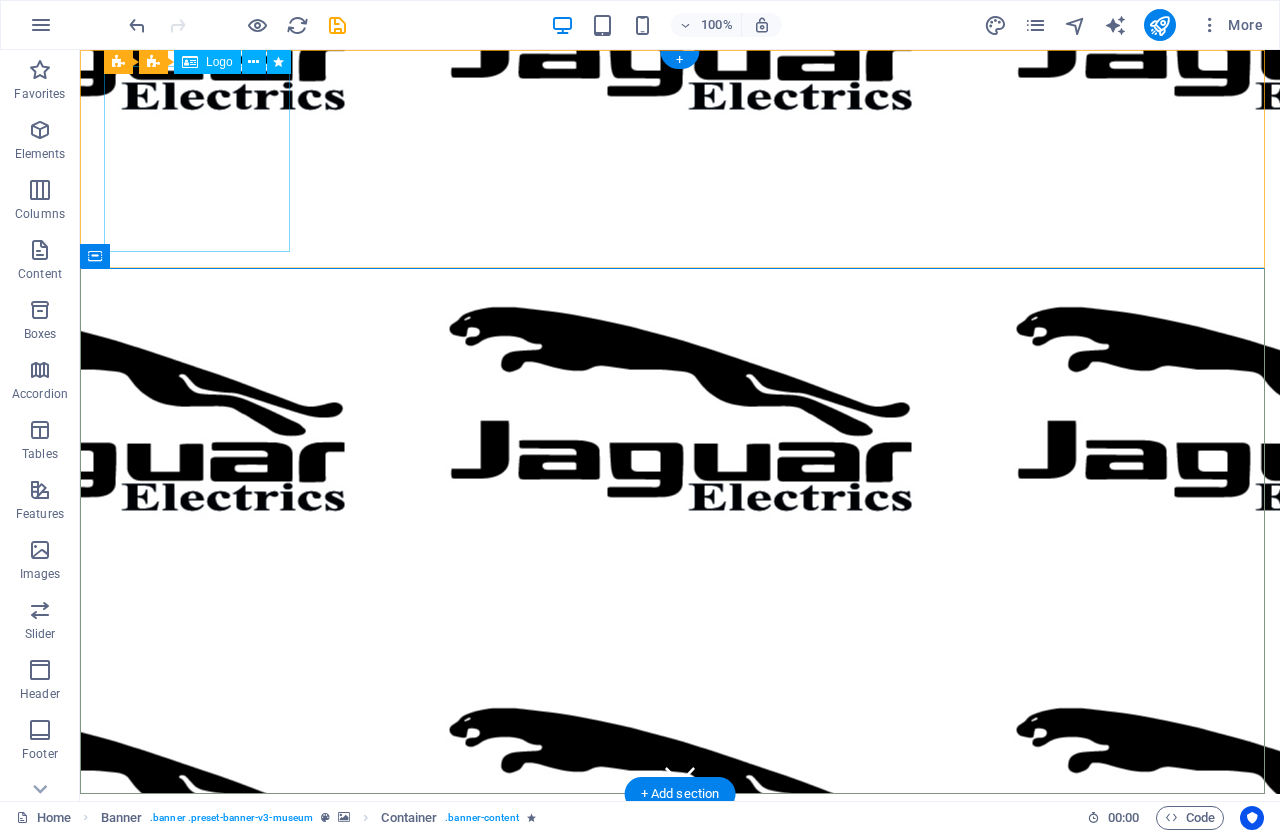click at bounding box center (680, 903) 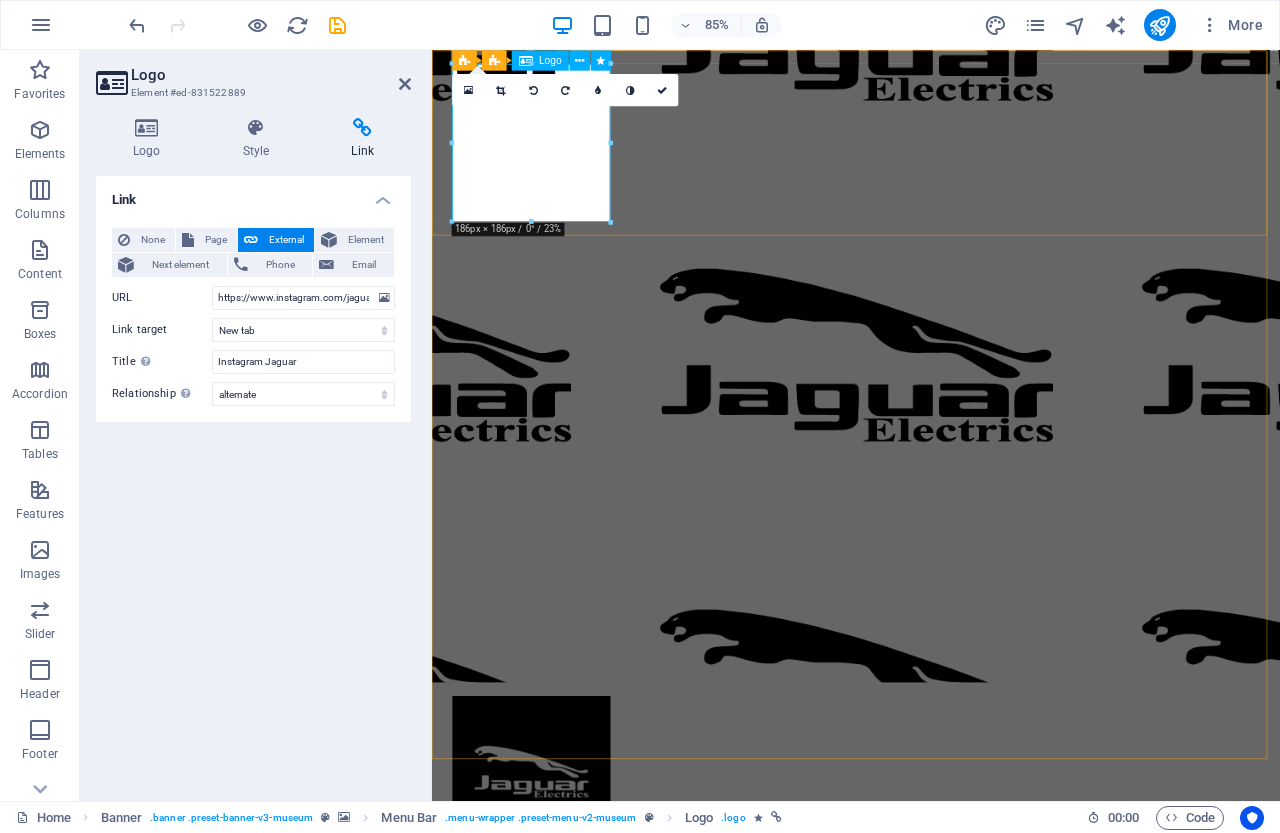 click at bounding box center [931, 903] 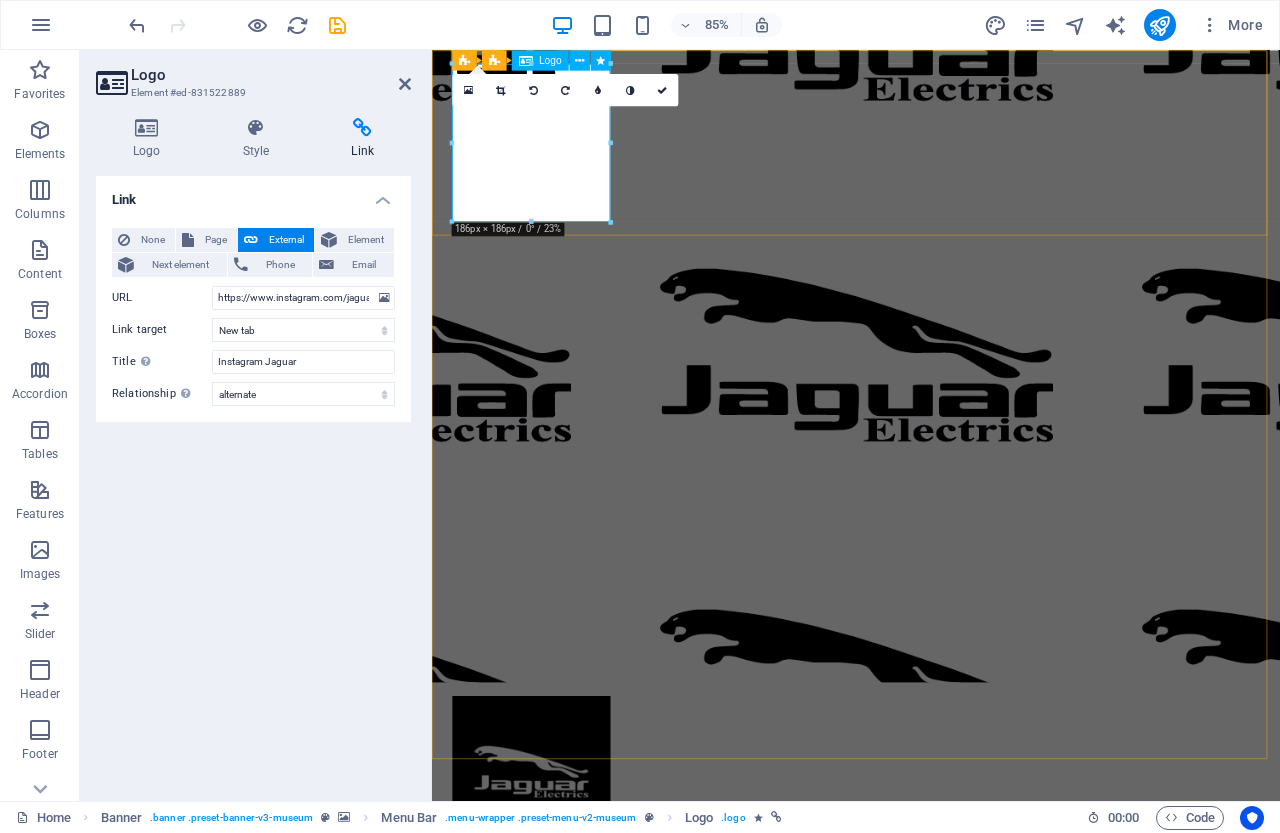 click at bounding box center [931, 903] 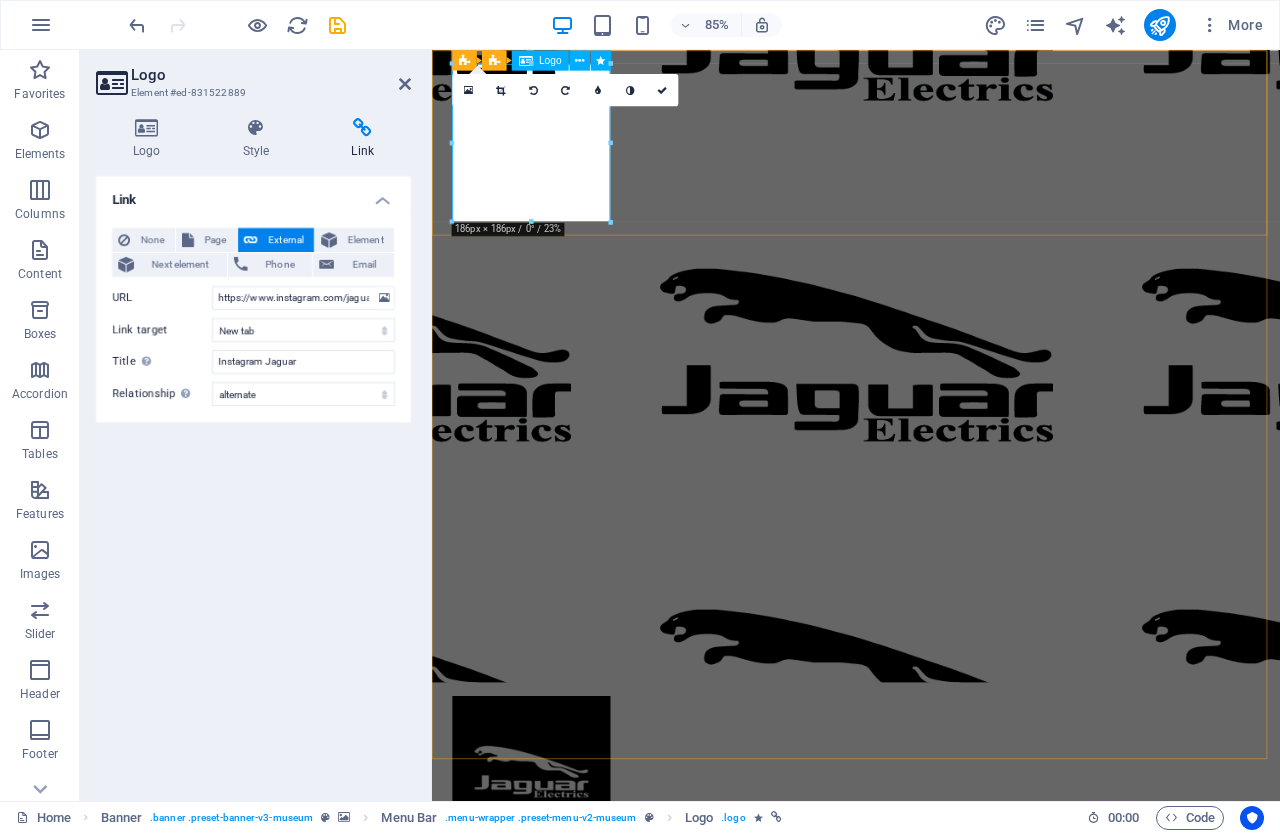 click at bounding box center [931, 903] 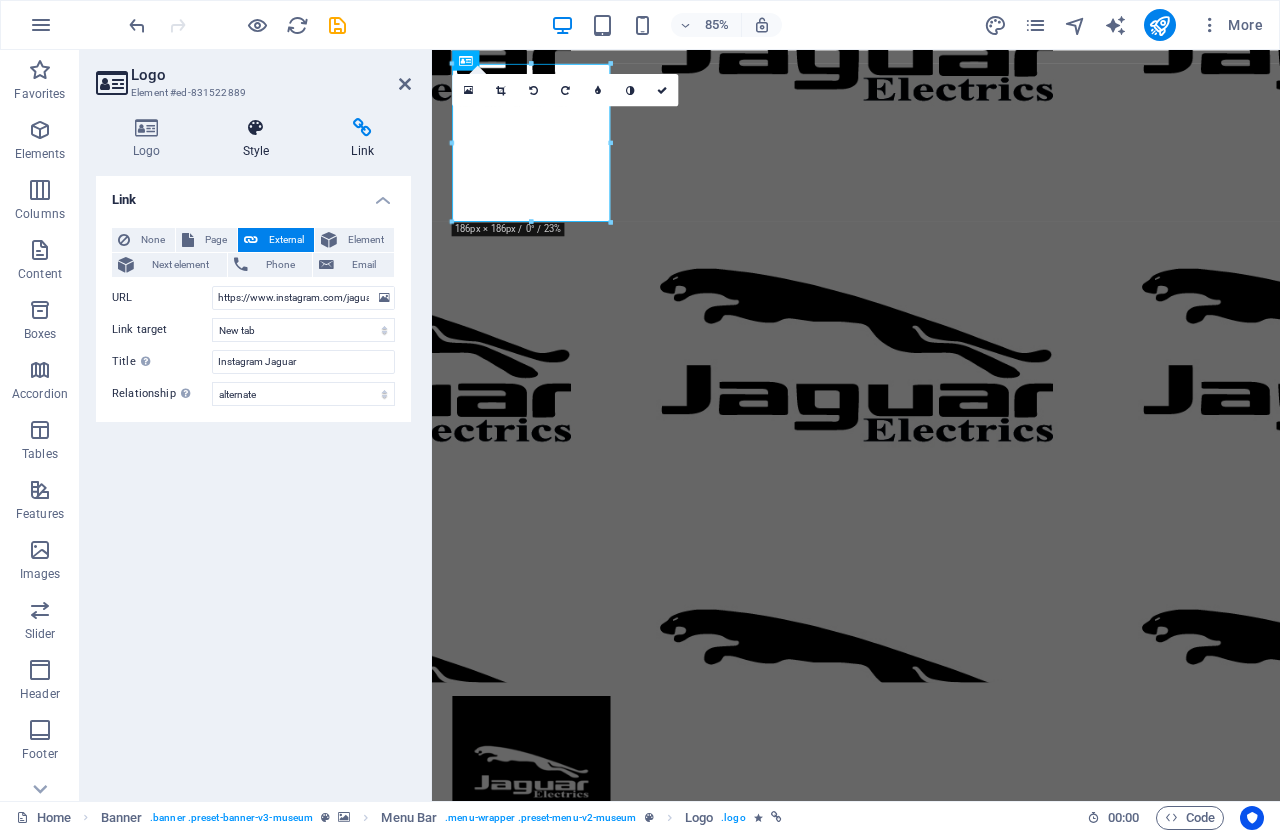 click on "Style" at bounding box center (260, 139) 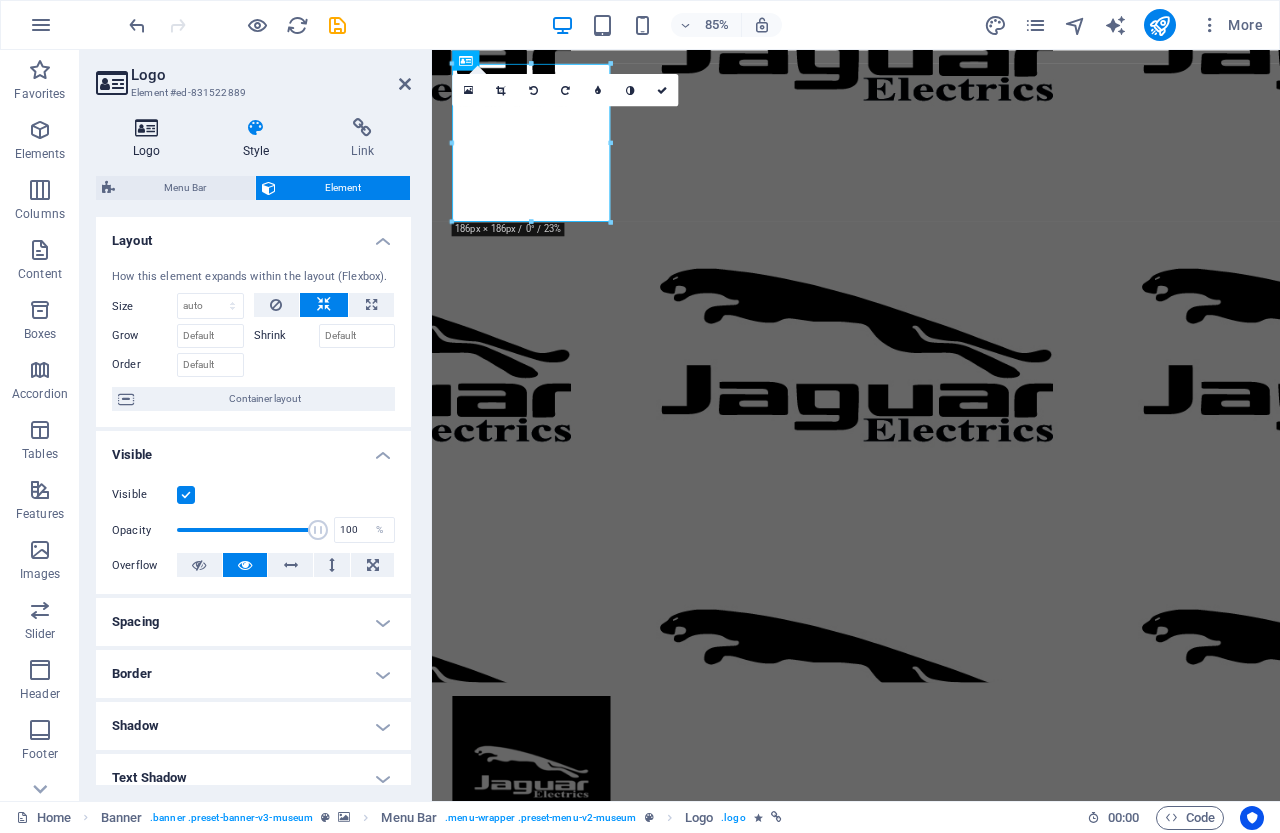 click on "Logo" at bounding box center (151, 139) 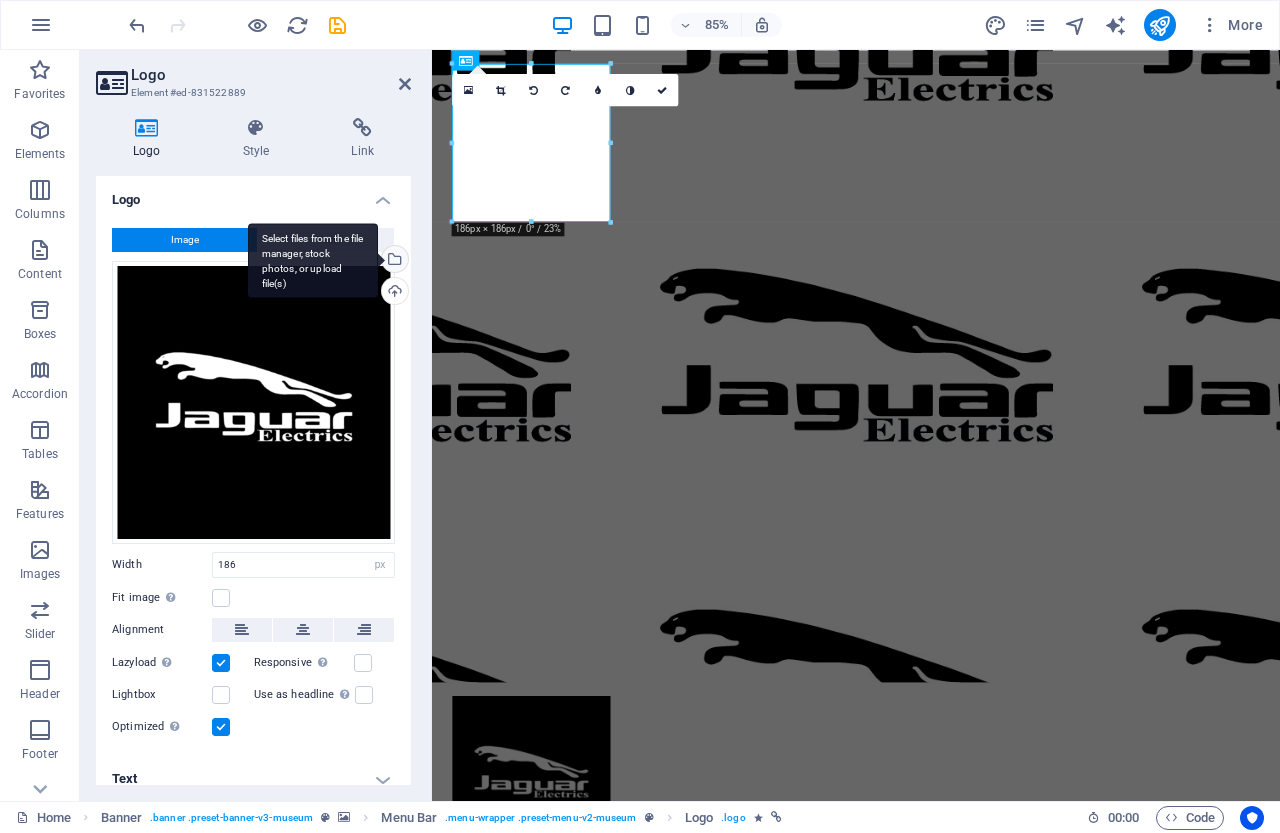 click on "Select files from the file manager, stock photos, or upload file(s)" at bounding box center (393, 261) 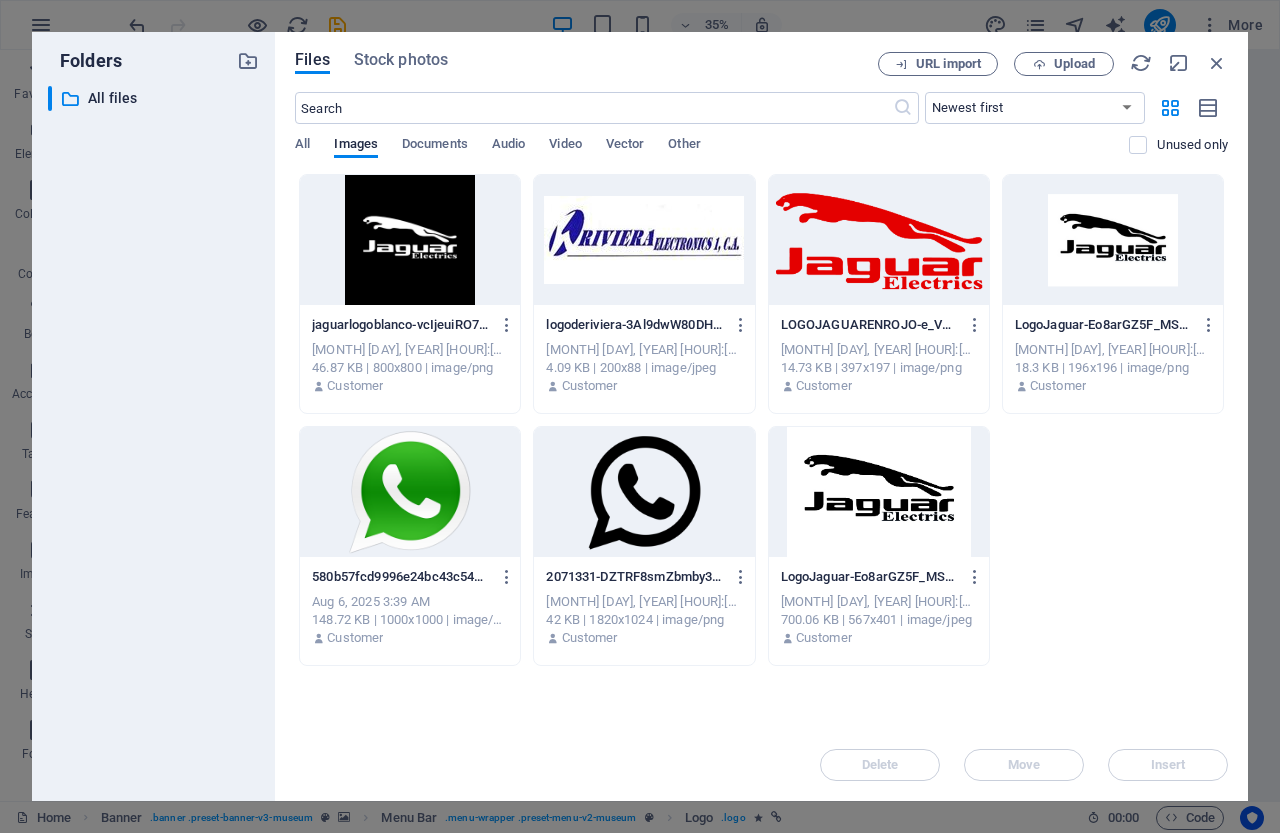 click at bounding box center (644, 240) 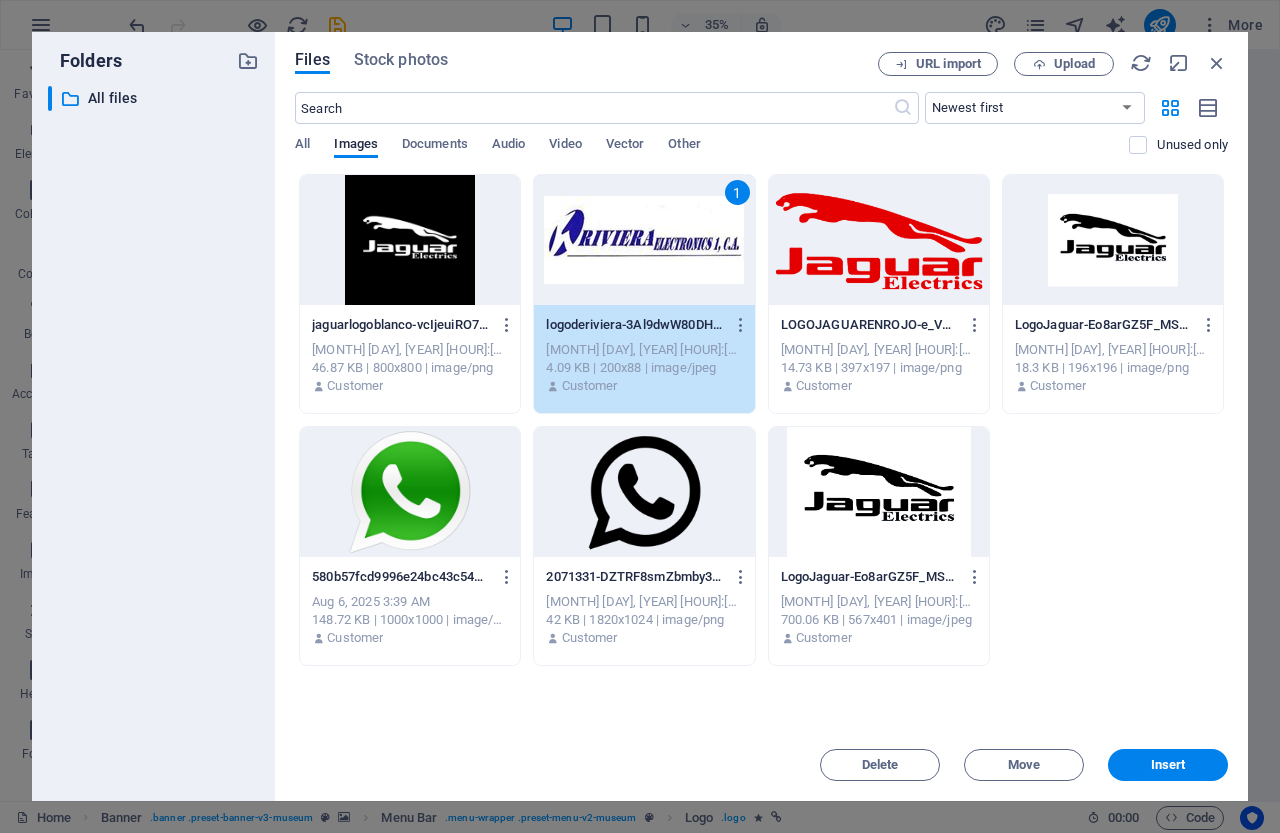 click on "1" at bounding box center (644, 240) 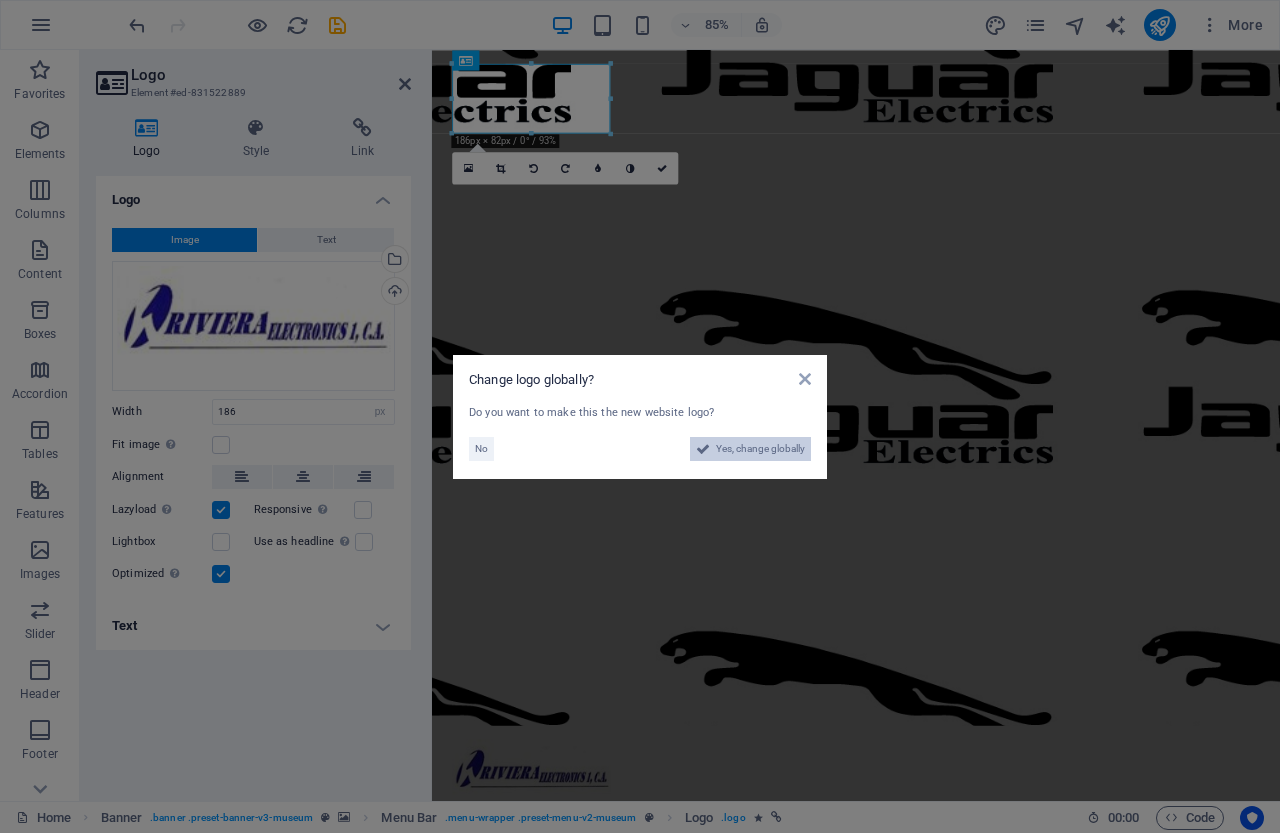 click on "Yes, change globally" at bounding box center (760, 449) 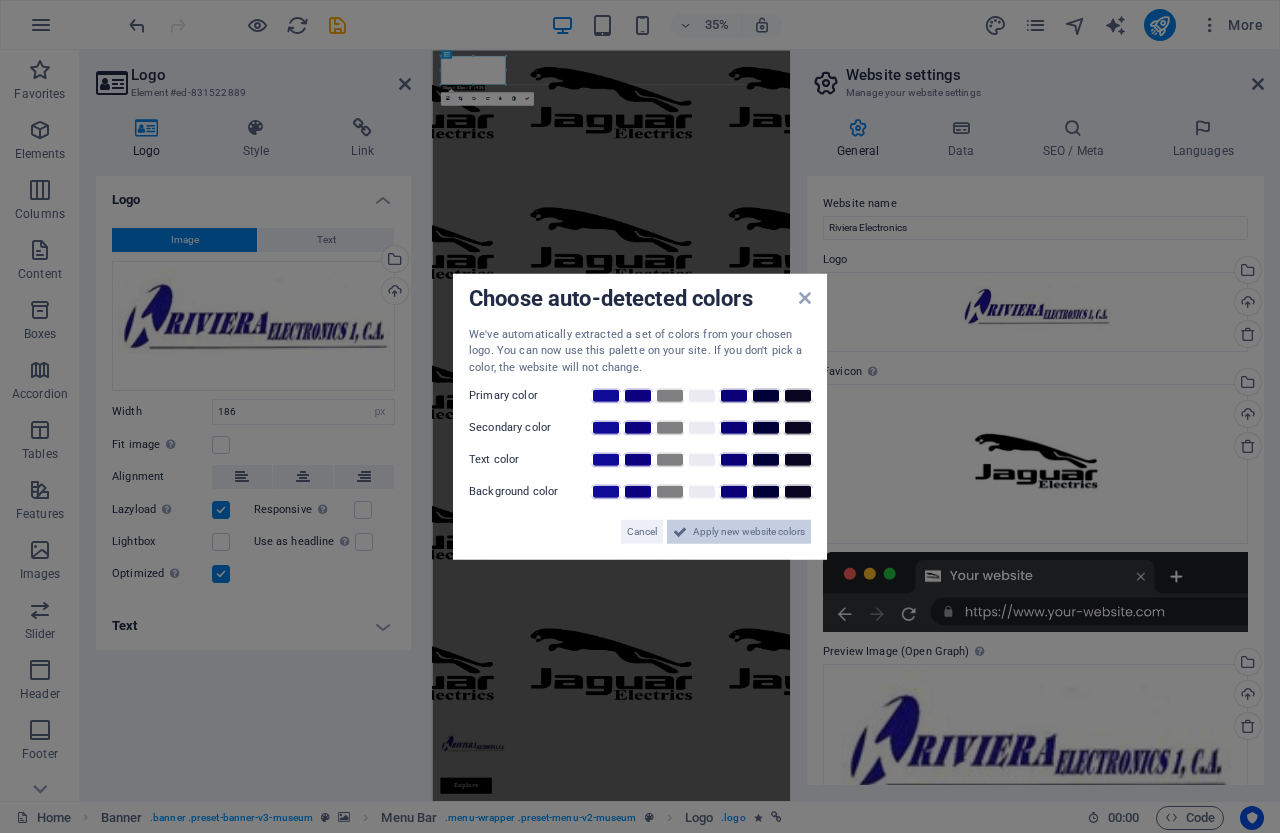 click on "Apply new website colors" at bounding box center (749, 532) 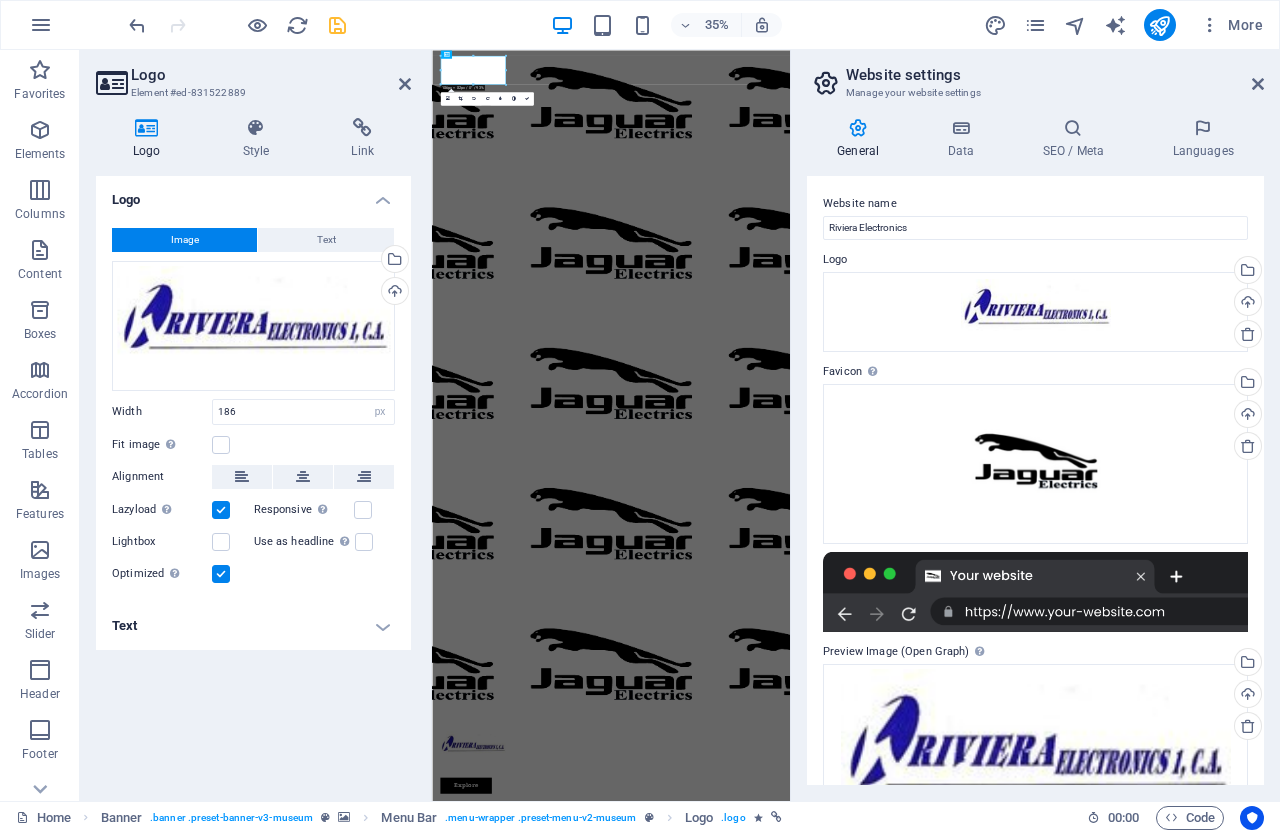 click at bounding box center [337, 25] 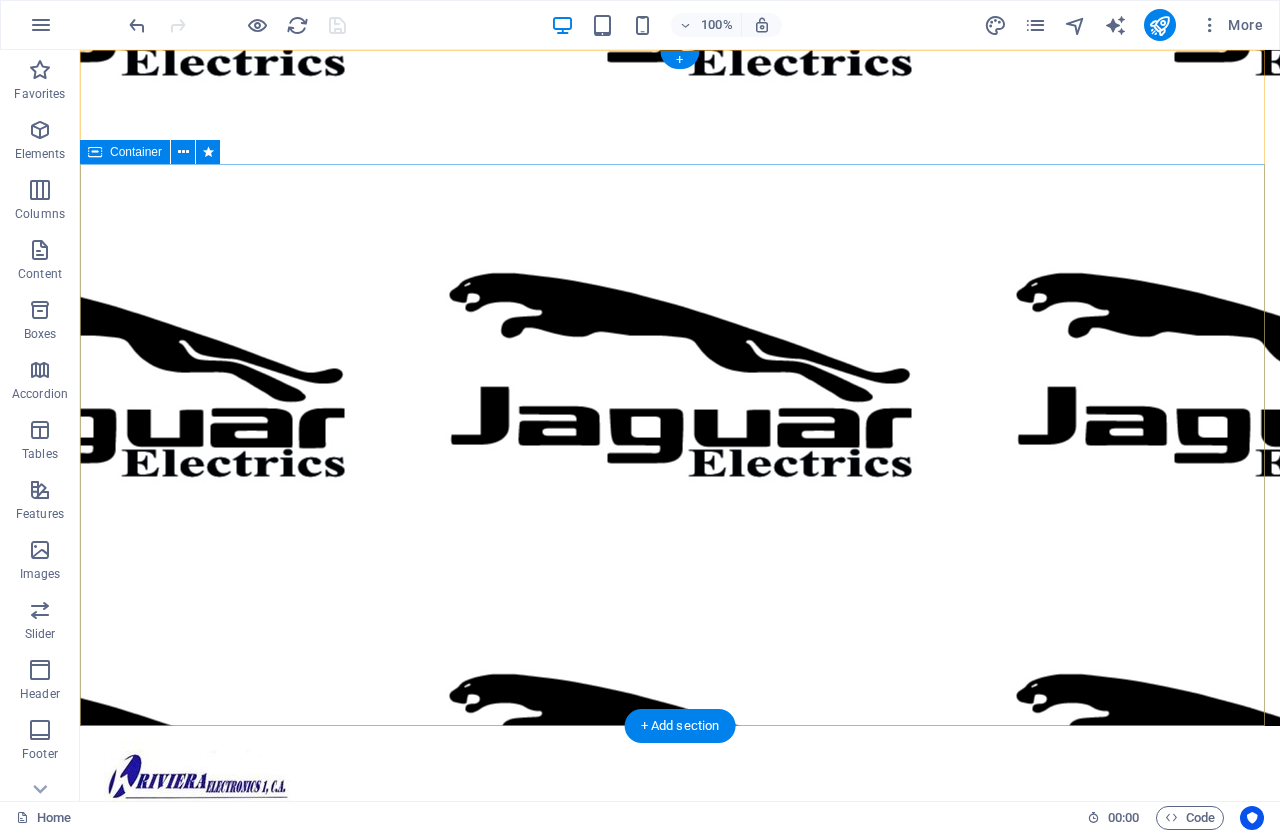 click on "The best art exhibitions Lorem ipsum dolor sit amet, consectetur adipiscing elit, sed do eiusmod tempor incididunt ut labore Lorem ipsum dolor sit amet, consectetur adipiscing elit, sed do eiusmod tempor incididunt ut labore Explore" at bounding box center (680, 1141) 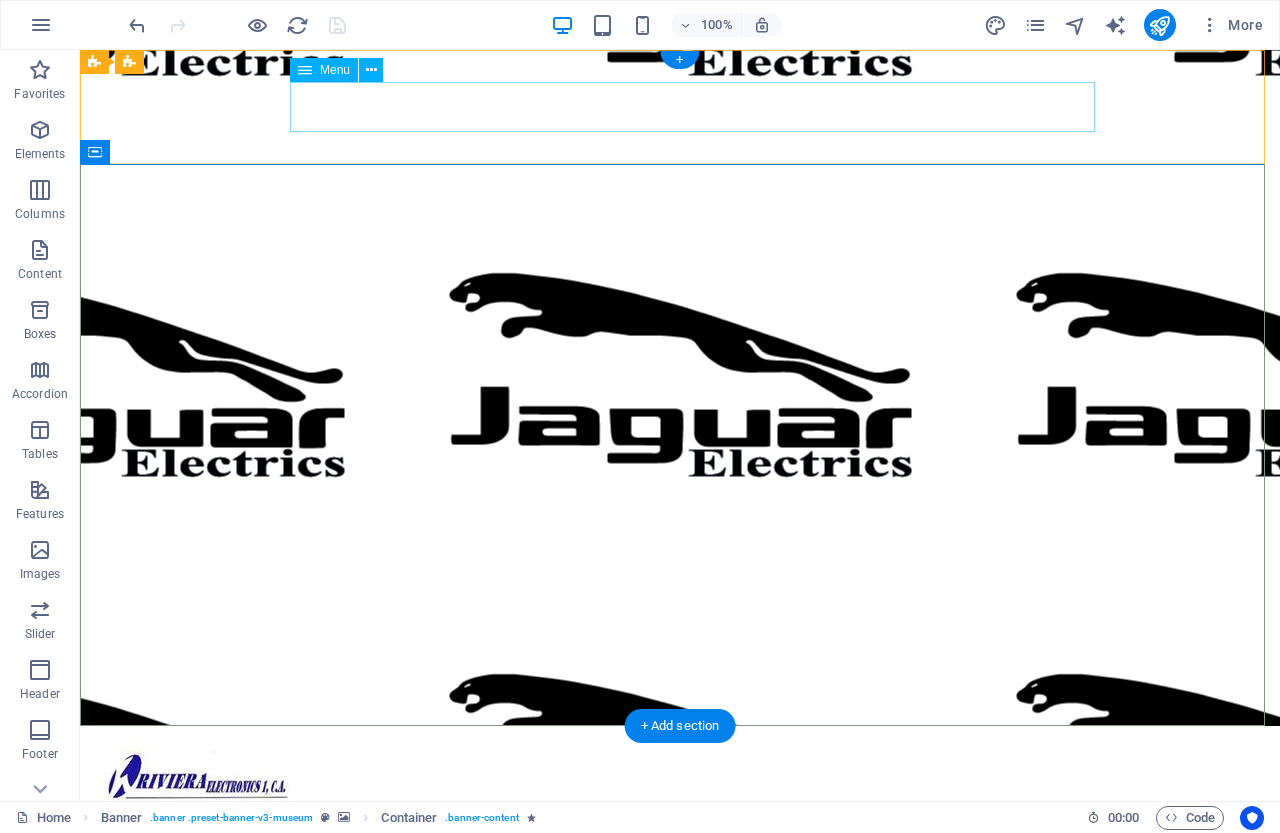 click on "About Us Exhibitions Events Contact" at bounding box center [680, 849] 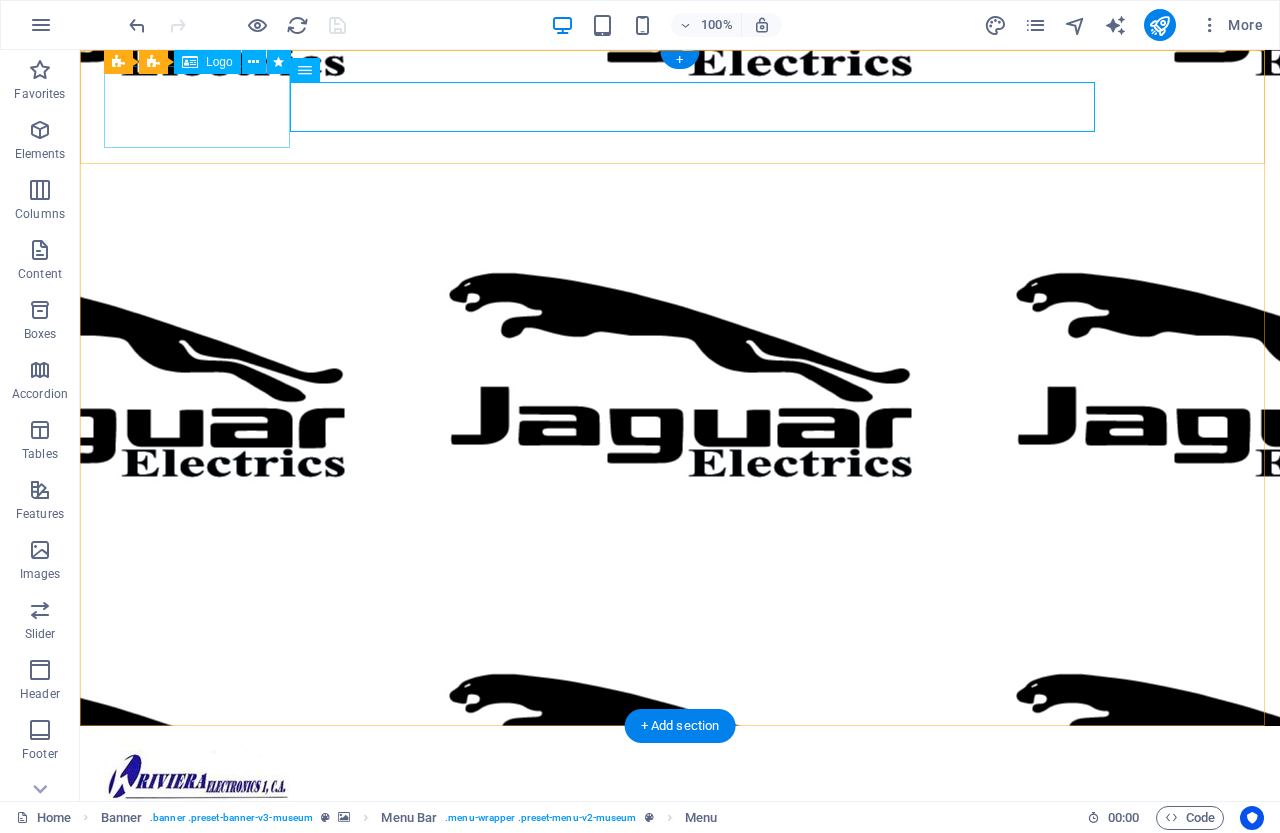 click at bounding box center [680, 783] 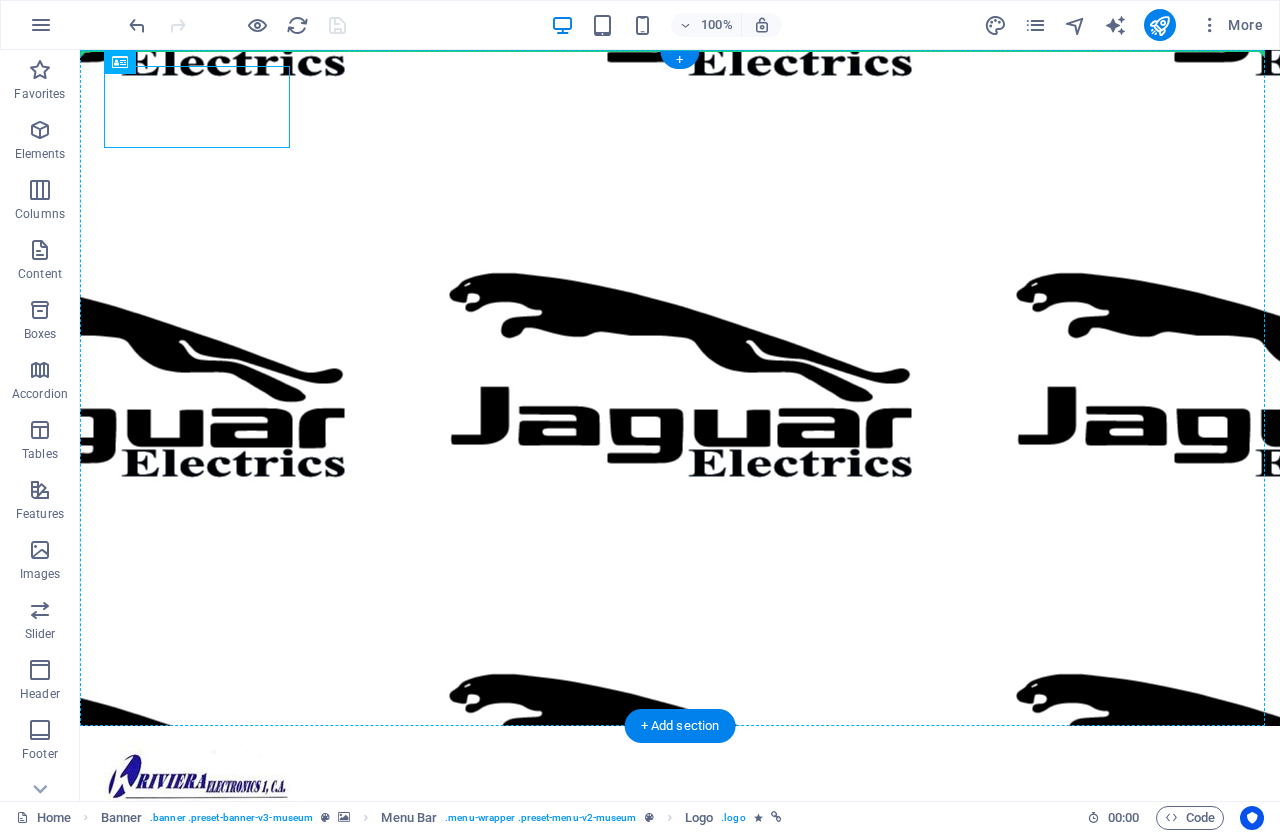 drag, startPoint x: 240, startPoint y: 140, endPoint x: 299, endPoint y: 171, distance: 66.64833 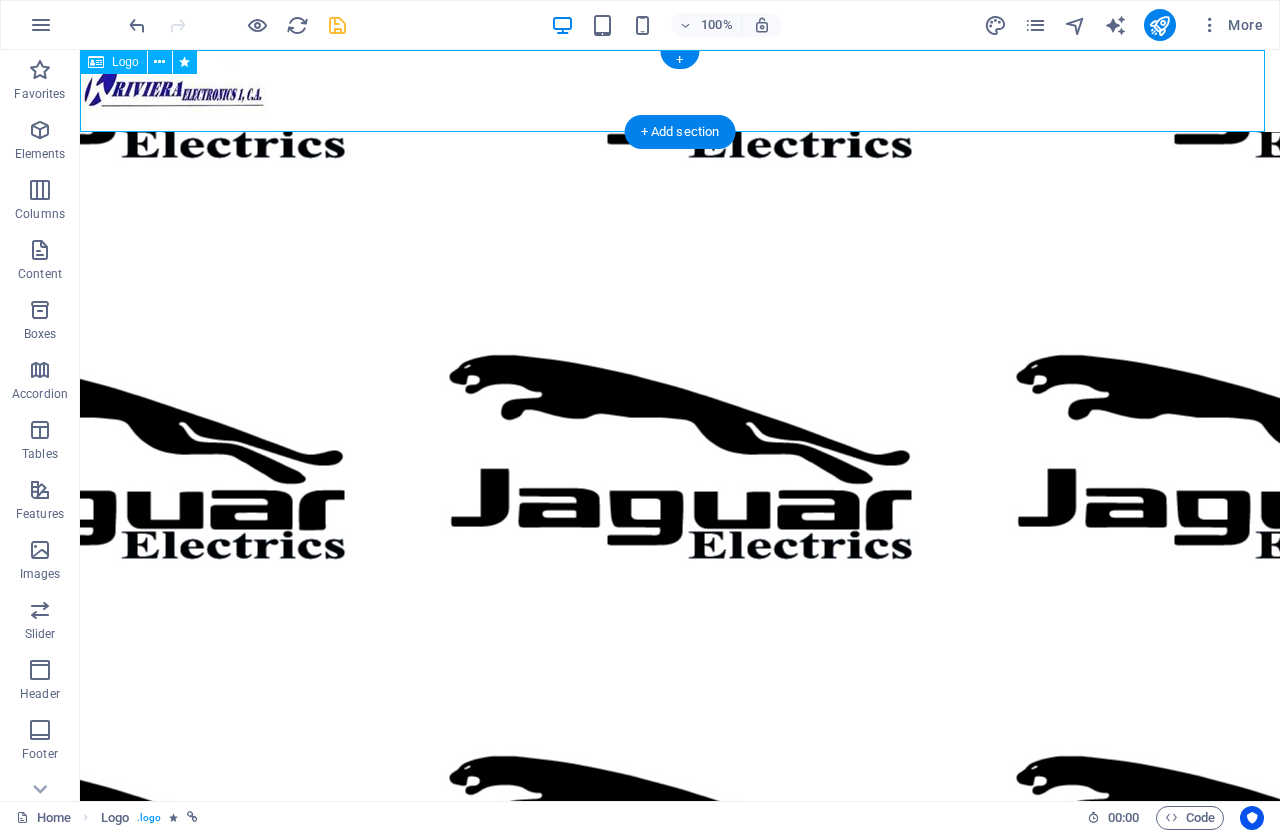 click at bounding box center (680, 91) 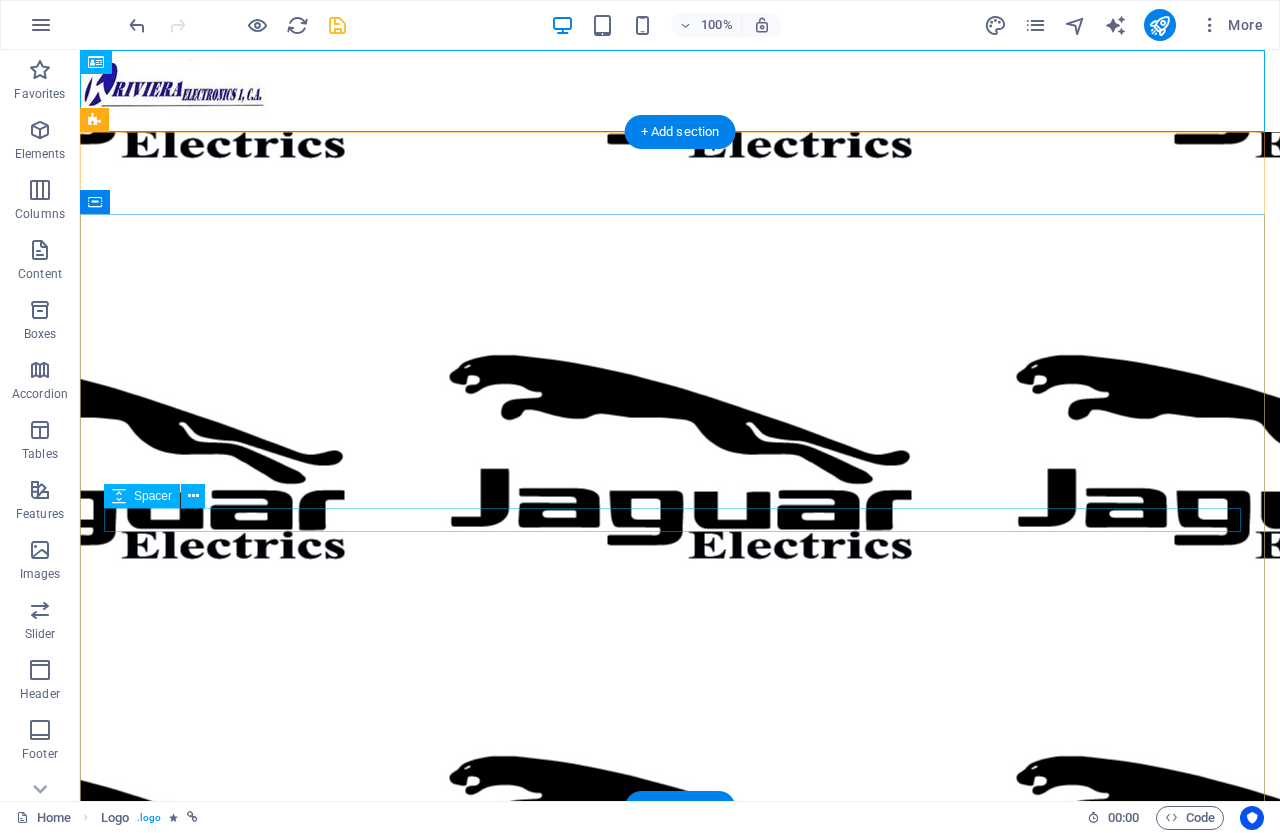 click at bounding box center [680, 1118] 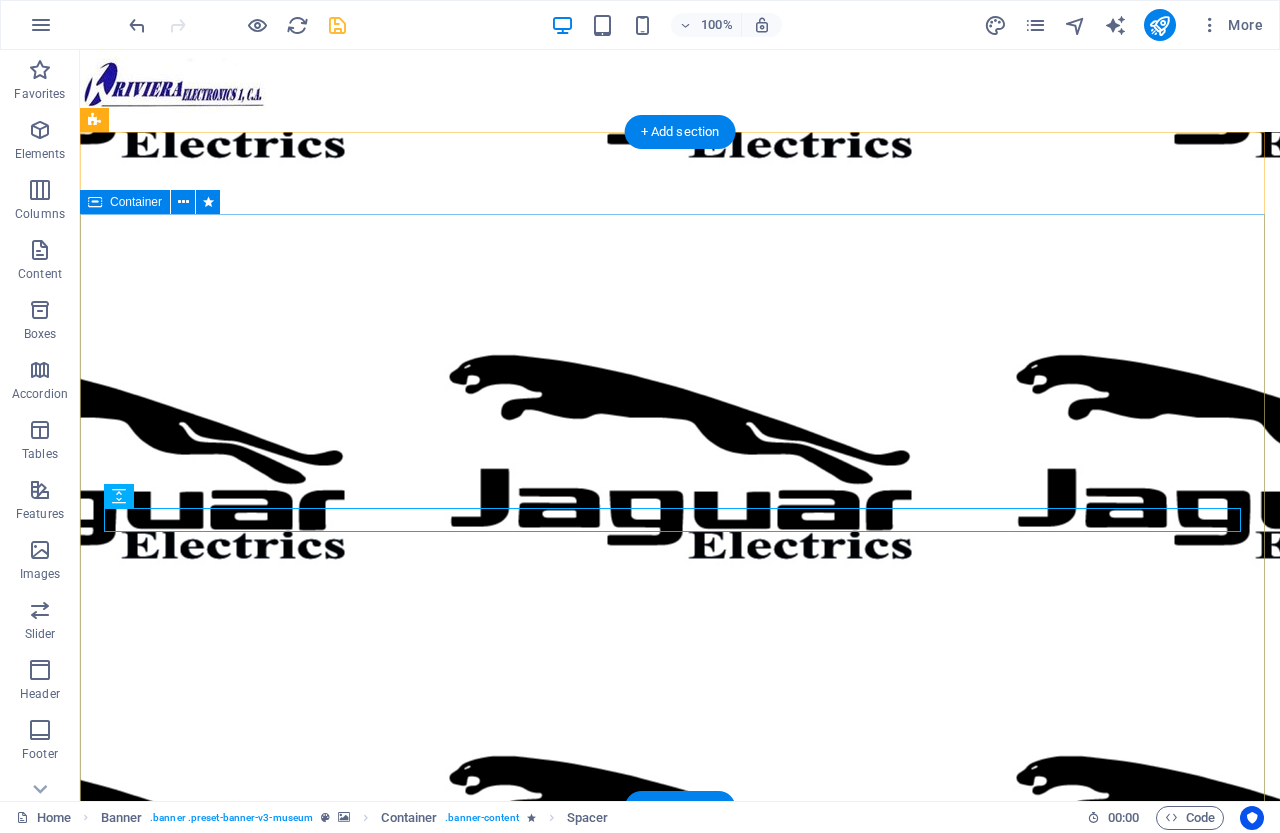 click on "The best art exhibitions Lorem ipsum dolor sit amet, consectetur adipiscing elit, sed do eiusmod tempor incididunt ut labore Lorem ipsum dolor sit amet, consectetur adipiscing elit, sed do eiusmod tempor incididunt ut labore Explore" at bounding box center [680, 1141] 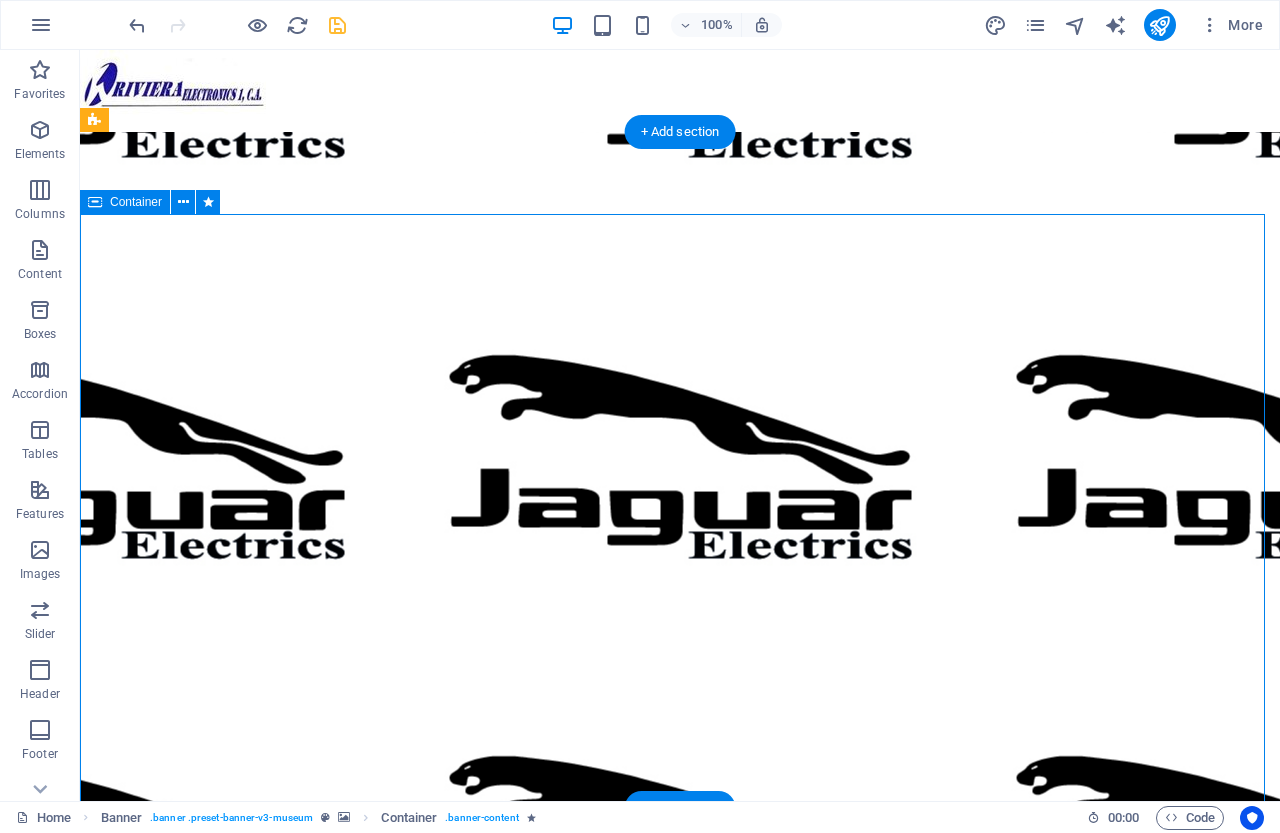 click on "The best art exhibitions Lorem ipsum dolor sit amet, consectetur adipiscing elit, sed do eiusmod tempor incididunt ut labore Lorem ipsum dolor sit amet, consectetur adipiscing elit, sed do eiusmod tempor incididunt ut labore Explore" at bounding box center [680, 1141] 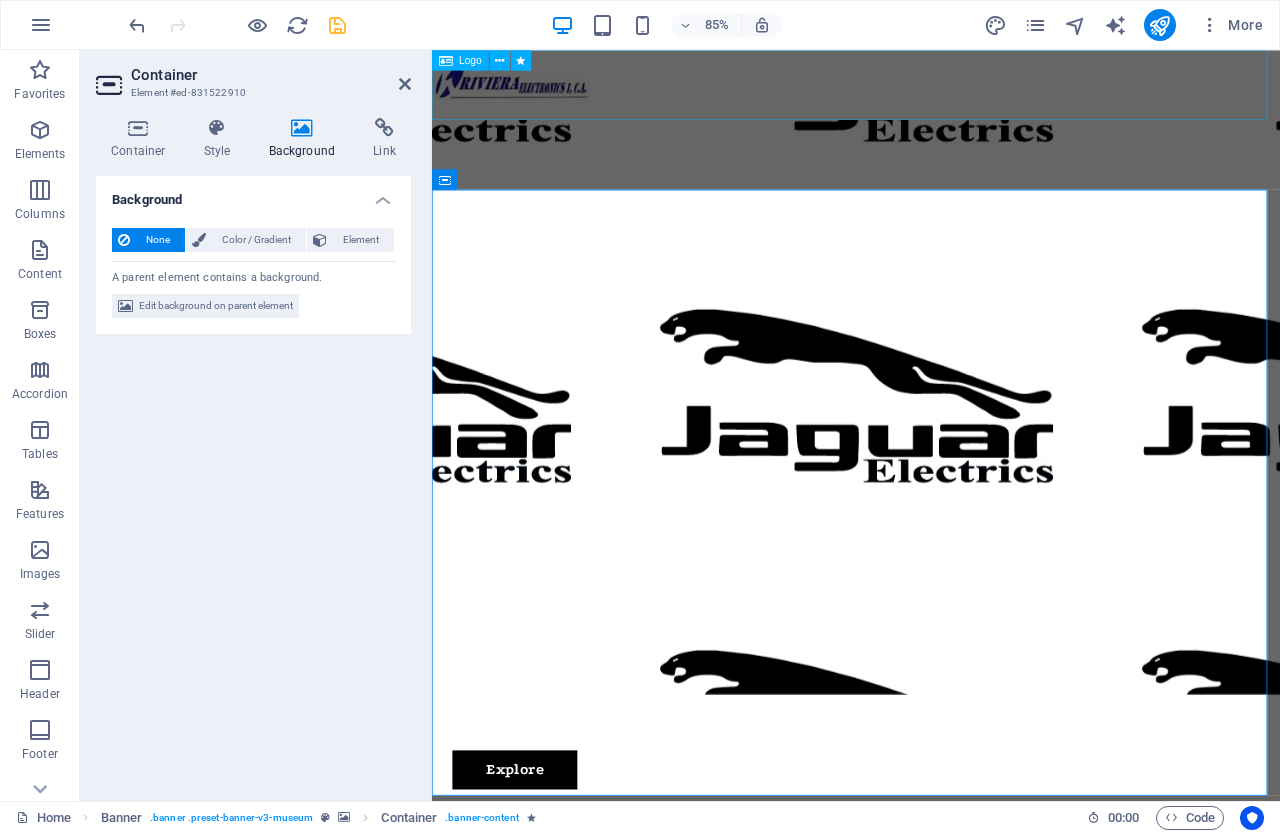 click at bounding box center (931, 91) 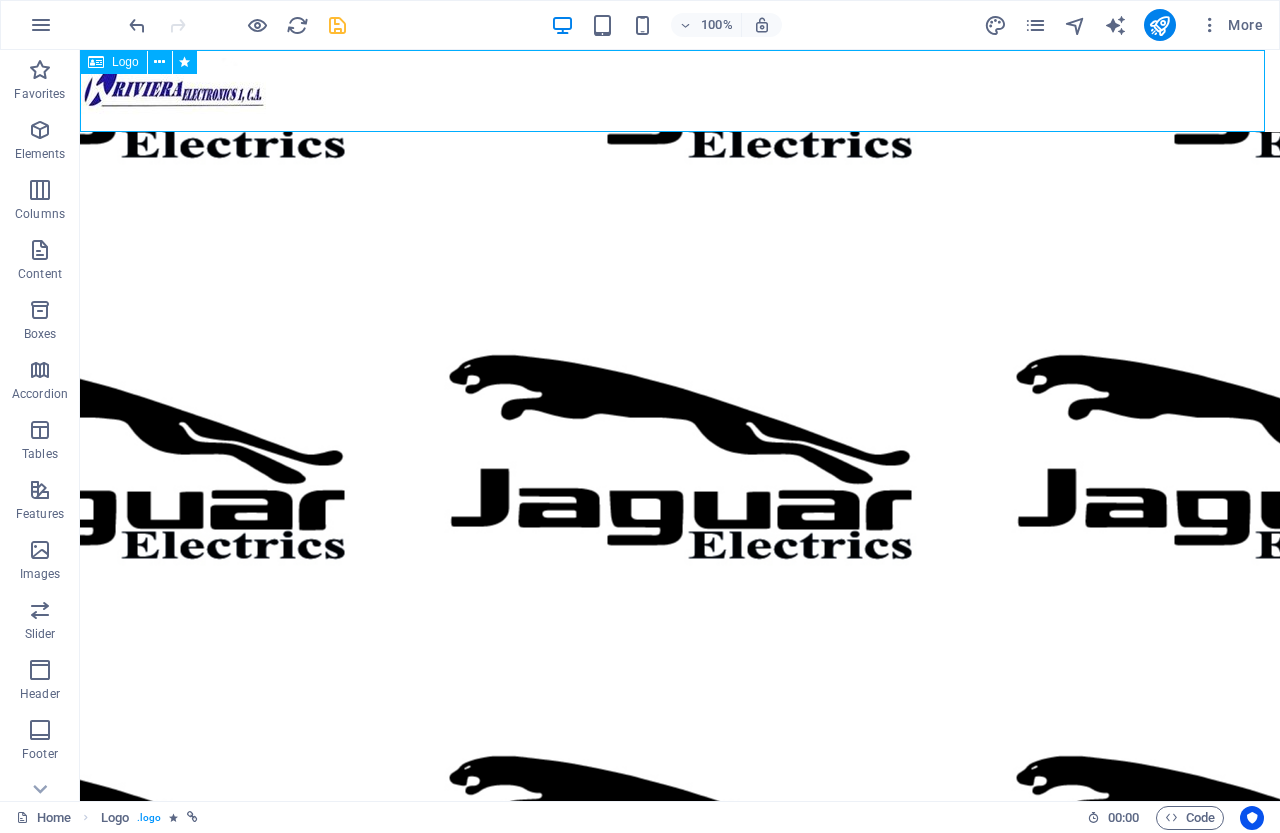 click at bounding box center (680, 91) 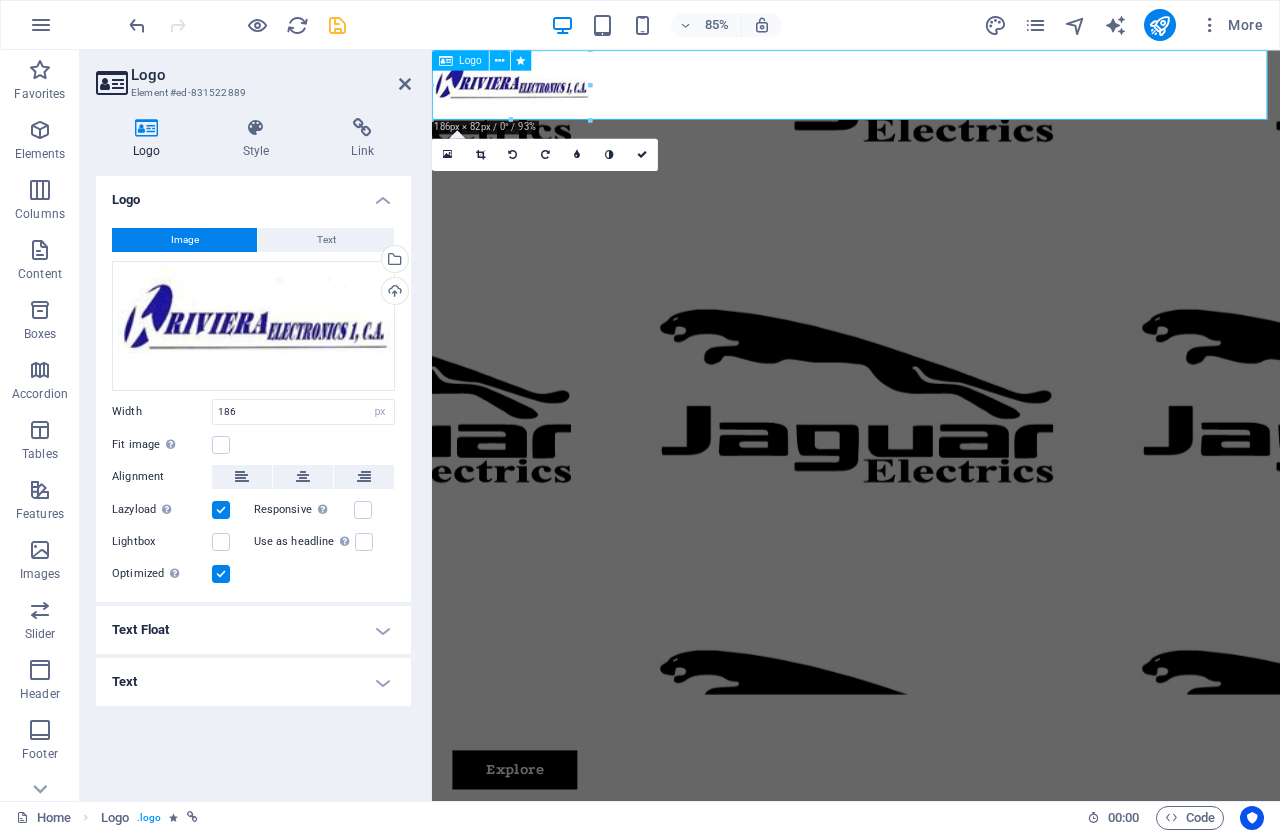 click at bounding box center [931, 91] 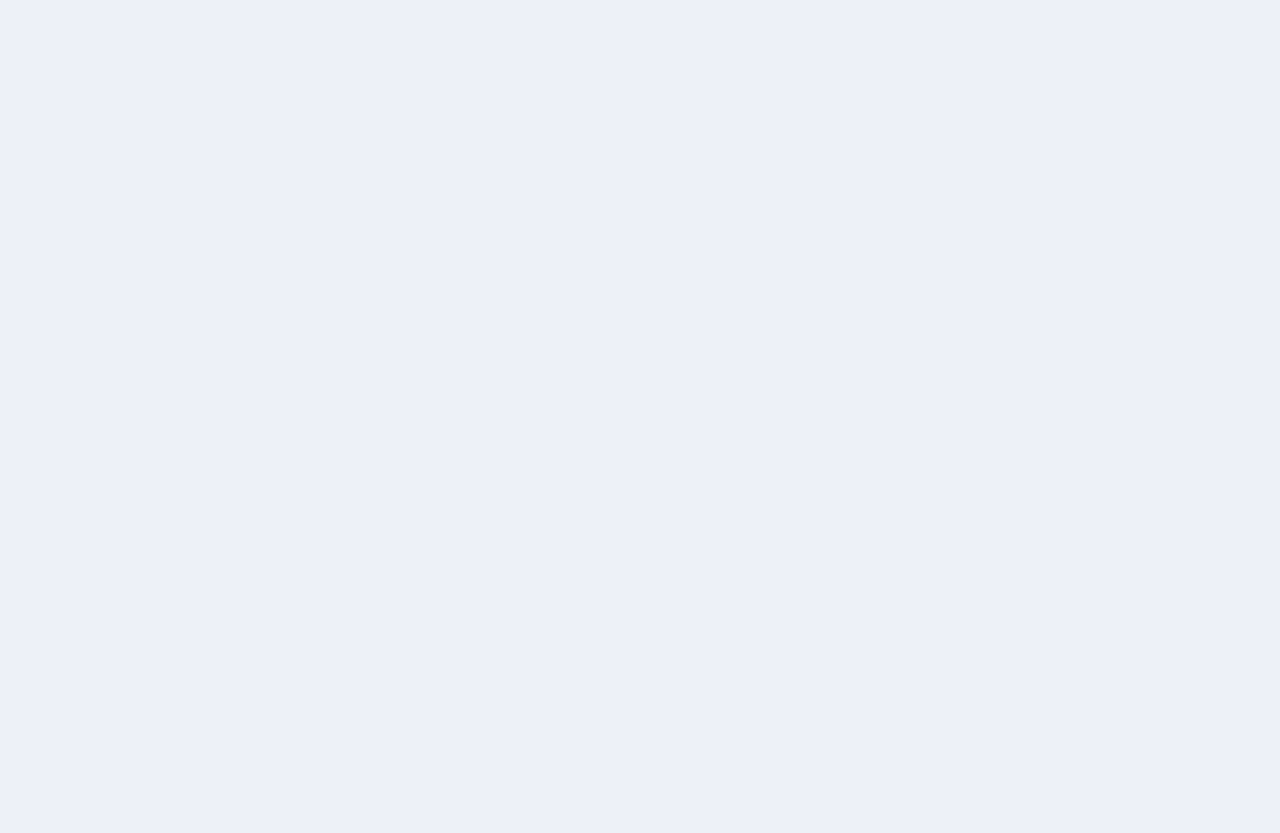 scroll, scrollTop: 0, scrollLeft: 0, axis: both 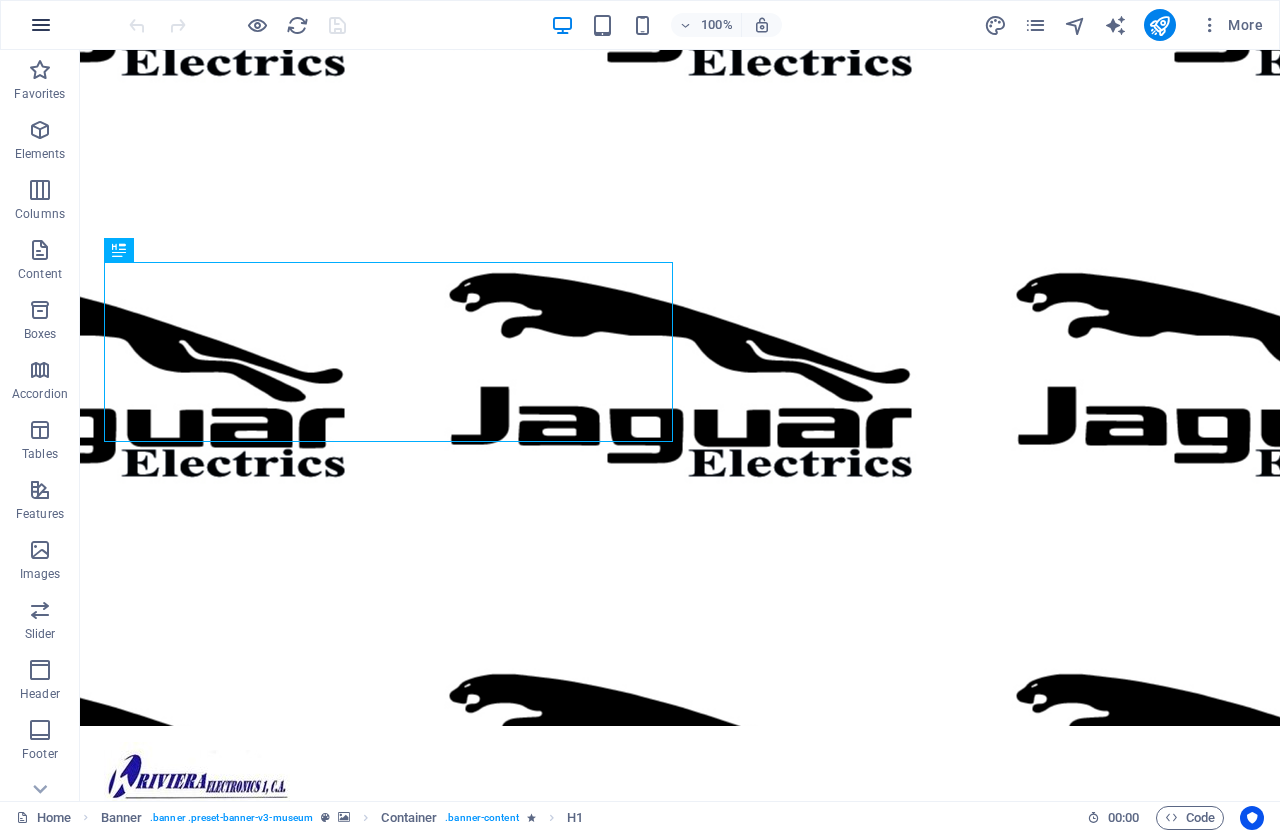 click at bounding box center (41, 25) 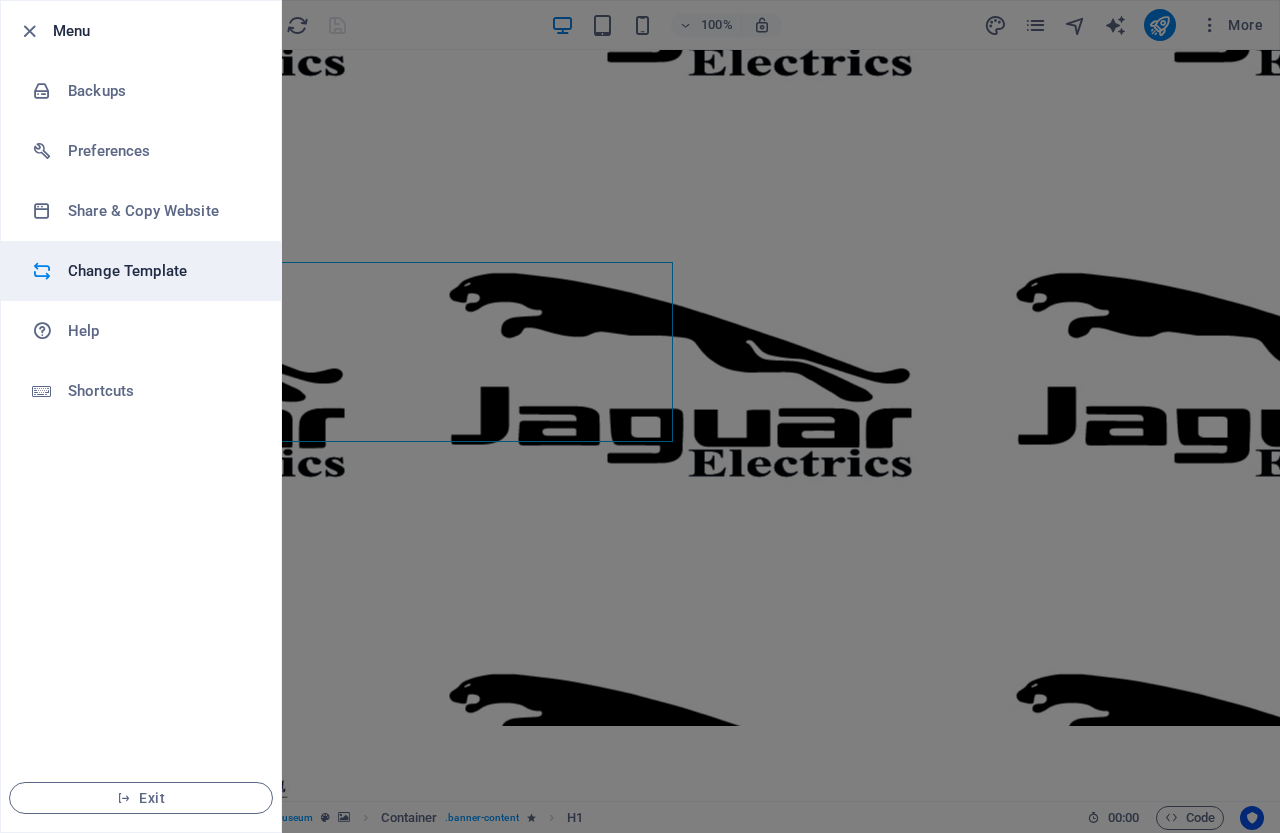 click on "Change Template" at bounding box center [160, 271] 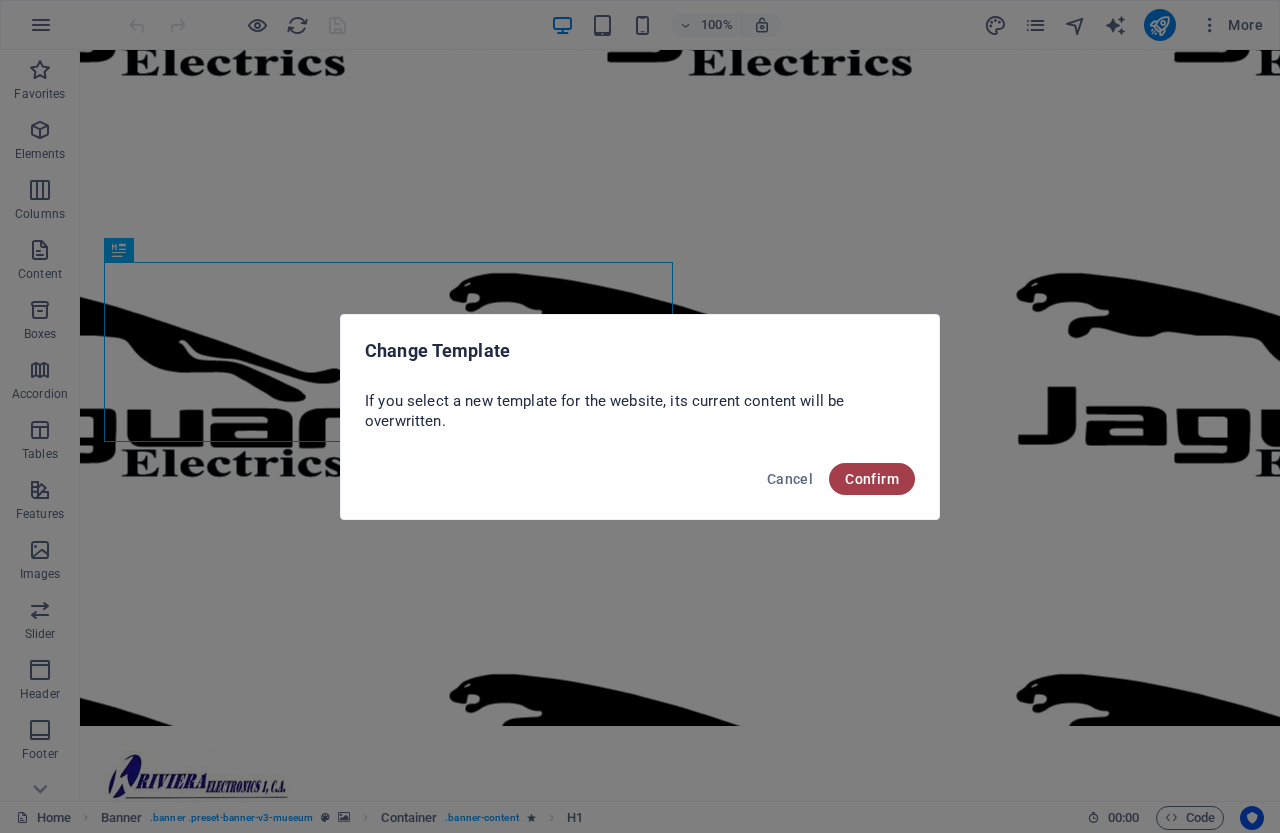 click on "Confirm" at bounding box center (872, 479) 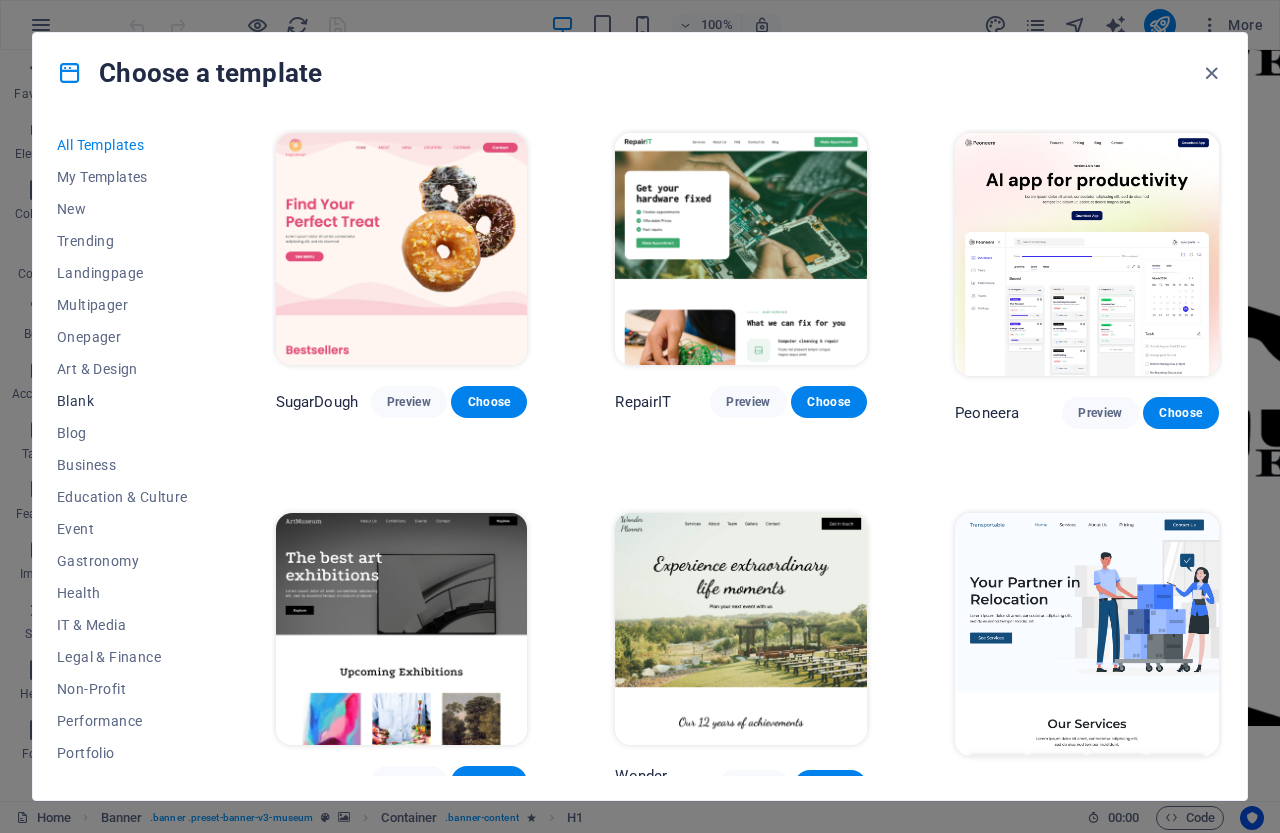 click on "Blank" at bounding box center (122, 401) 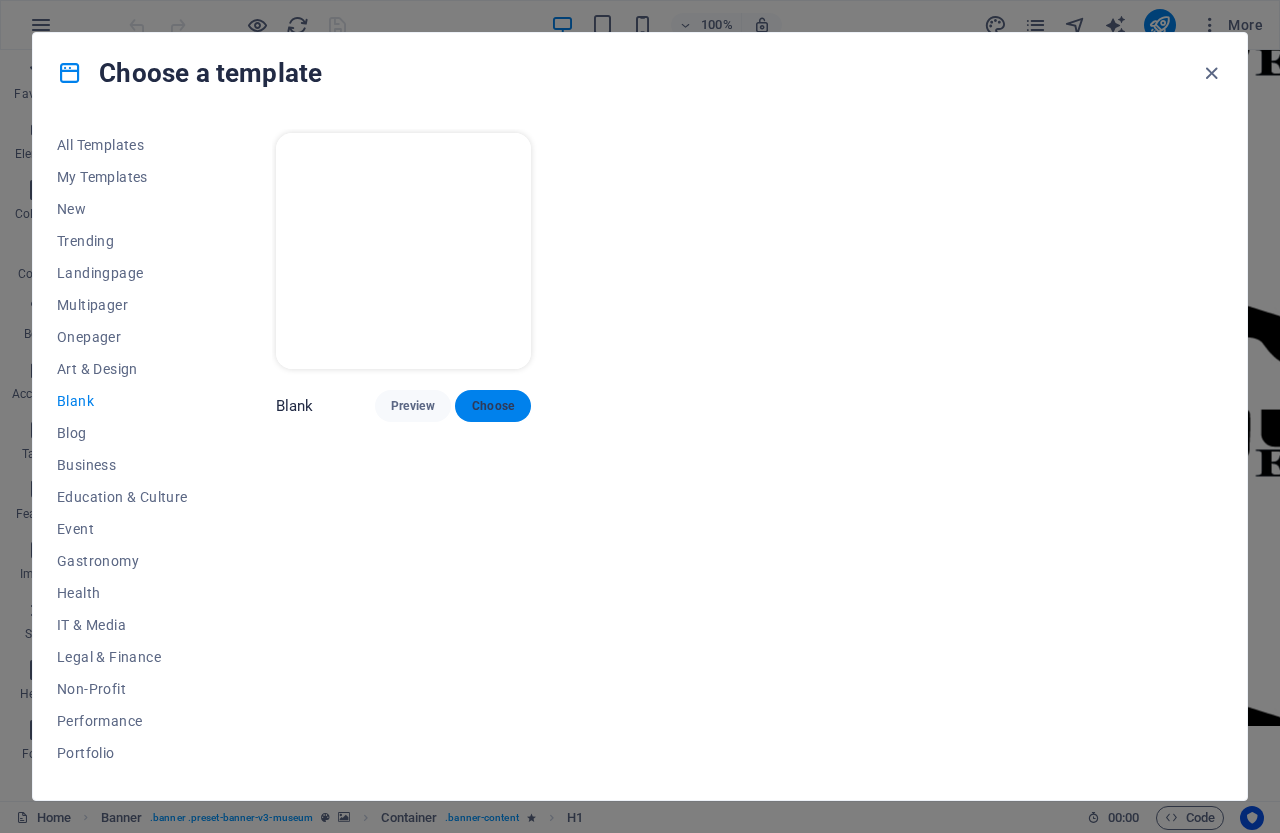 click on "Choose" at bounding box center [493, 406] 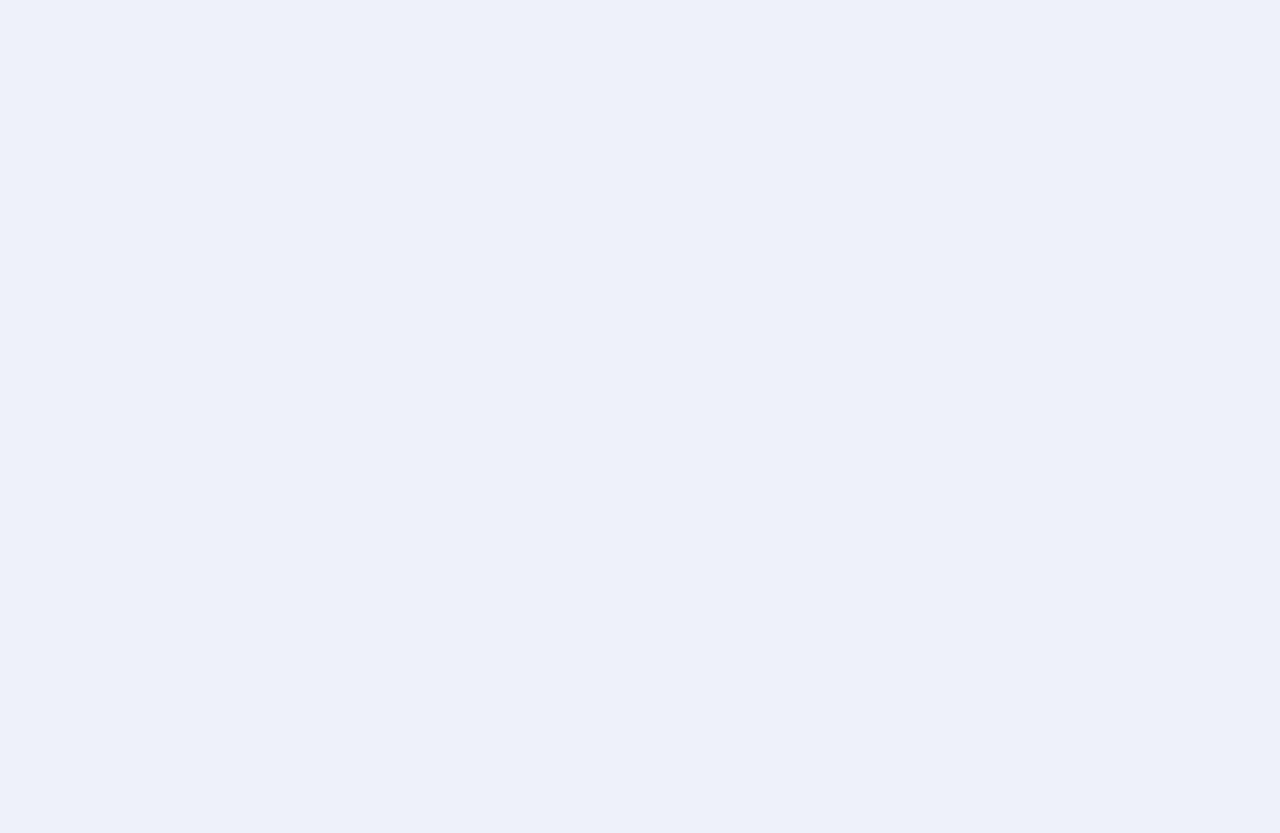 scroll, scrollTop: 0, scrollLeft: 0, axis: both 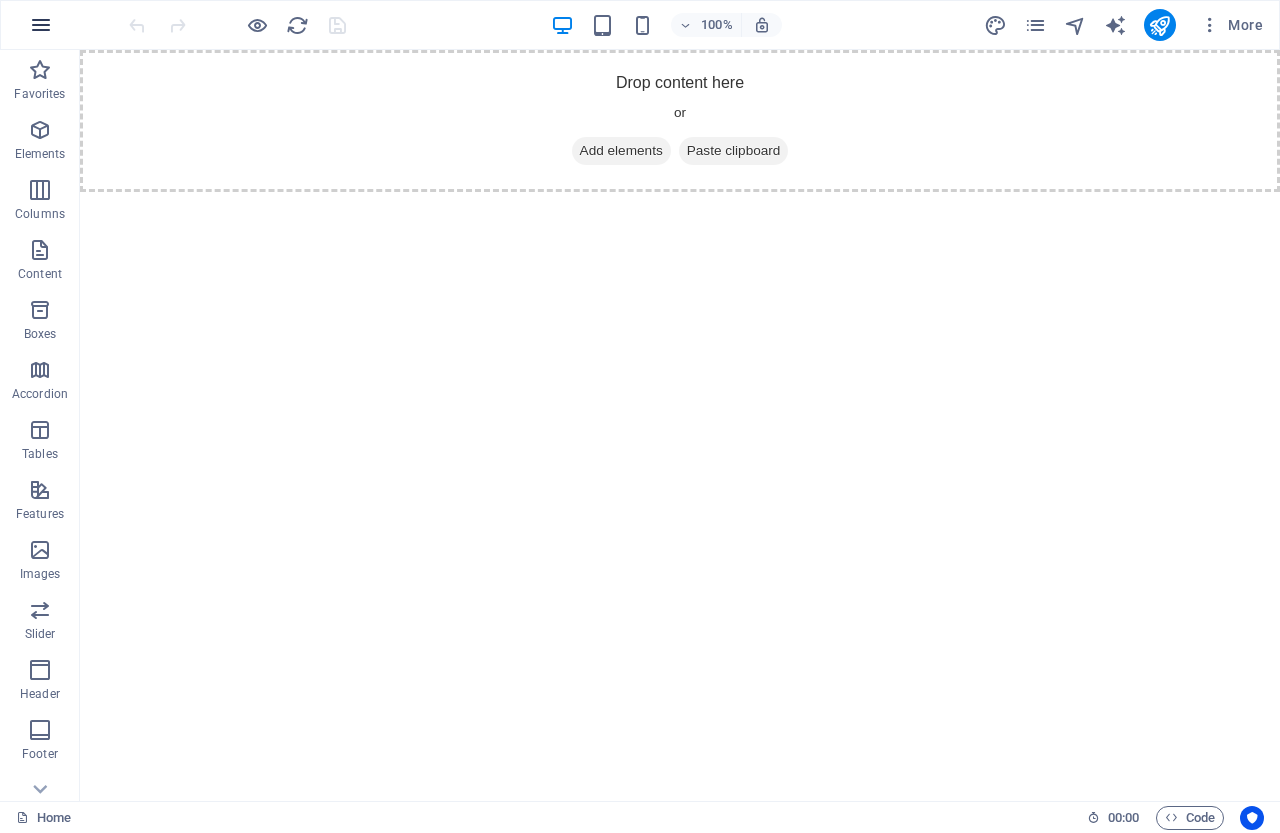 click at bounding box center (41, 25) 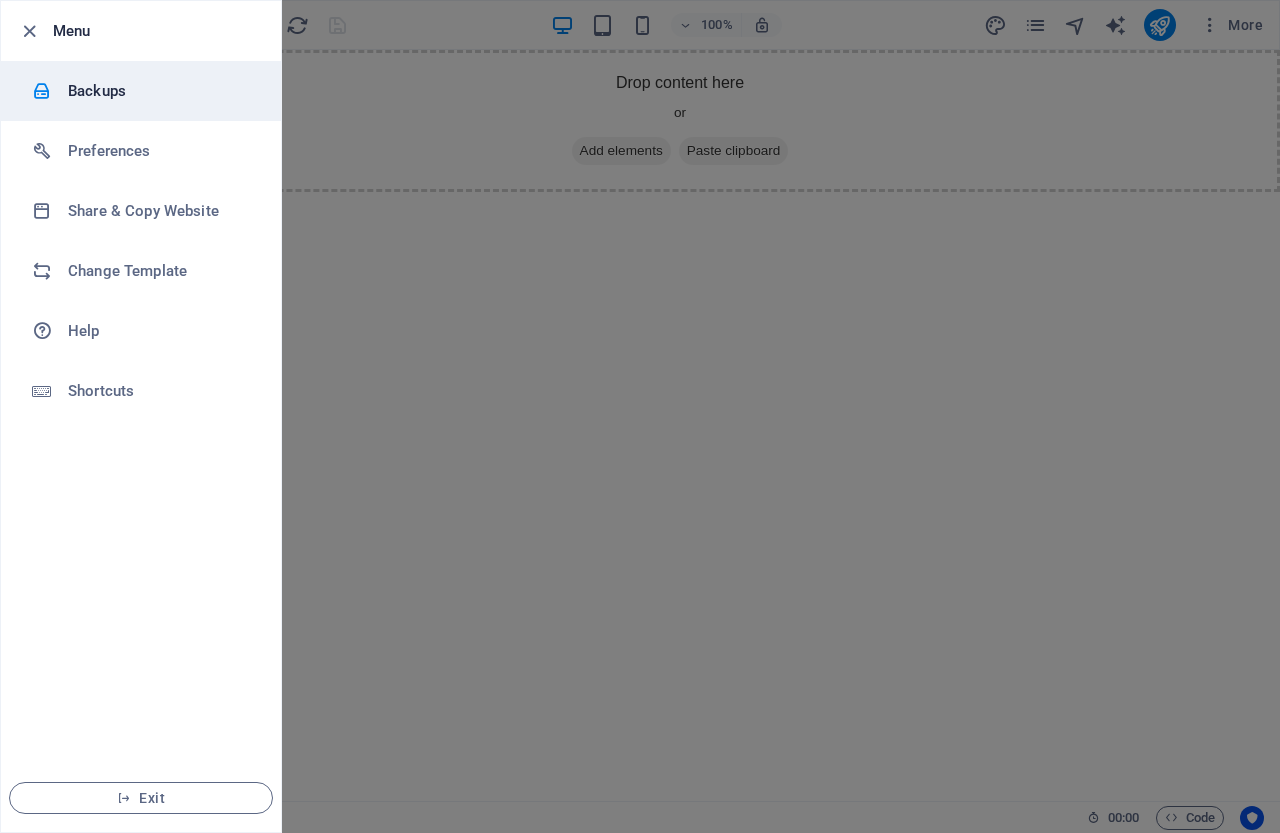 click on "Backups" at bounding box center (160, 91) 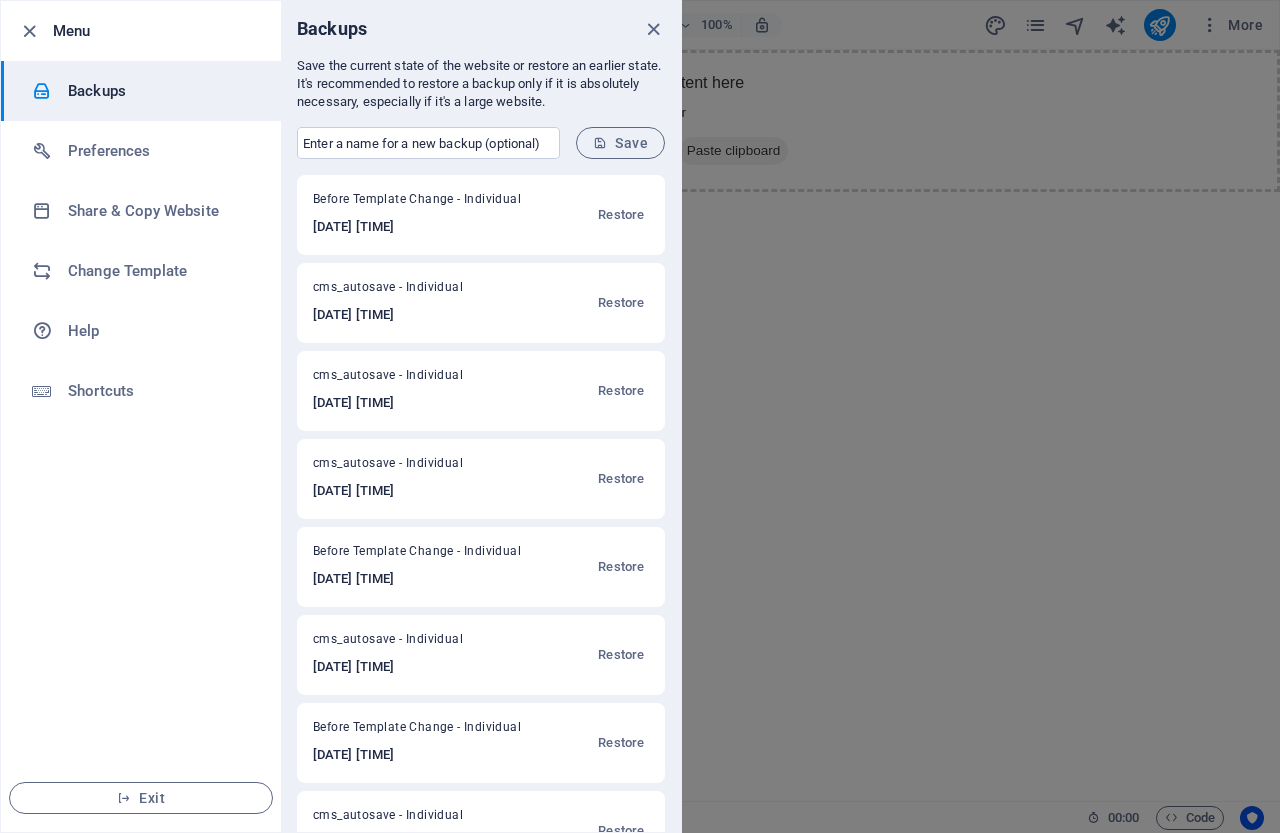 drag, startPoint x: 674, startPoint y: 398, endPoint x: 670, endPoint y: 519, distance: 121.0661 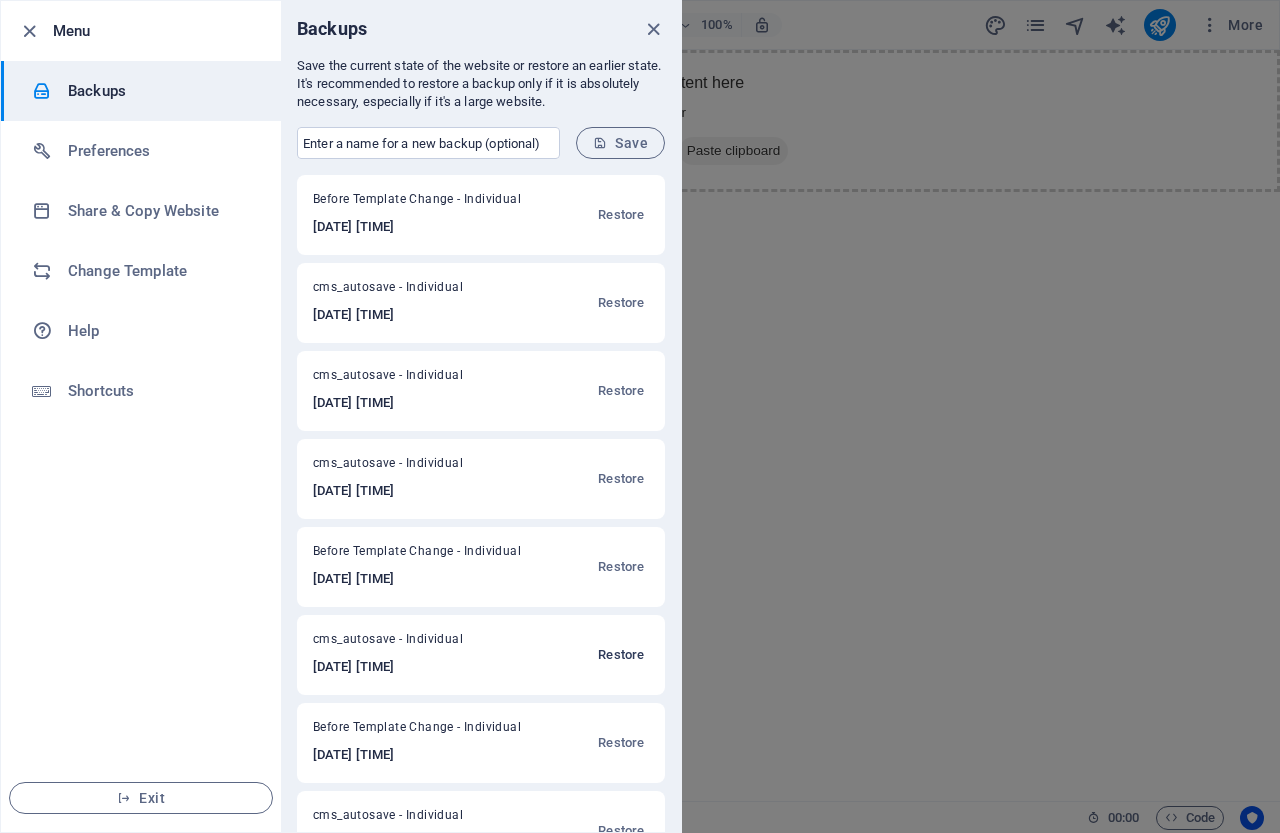 click on "Restore" at bounding box center (621, 655) 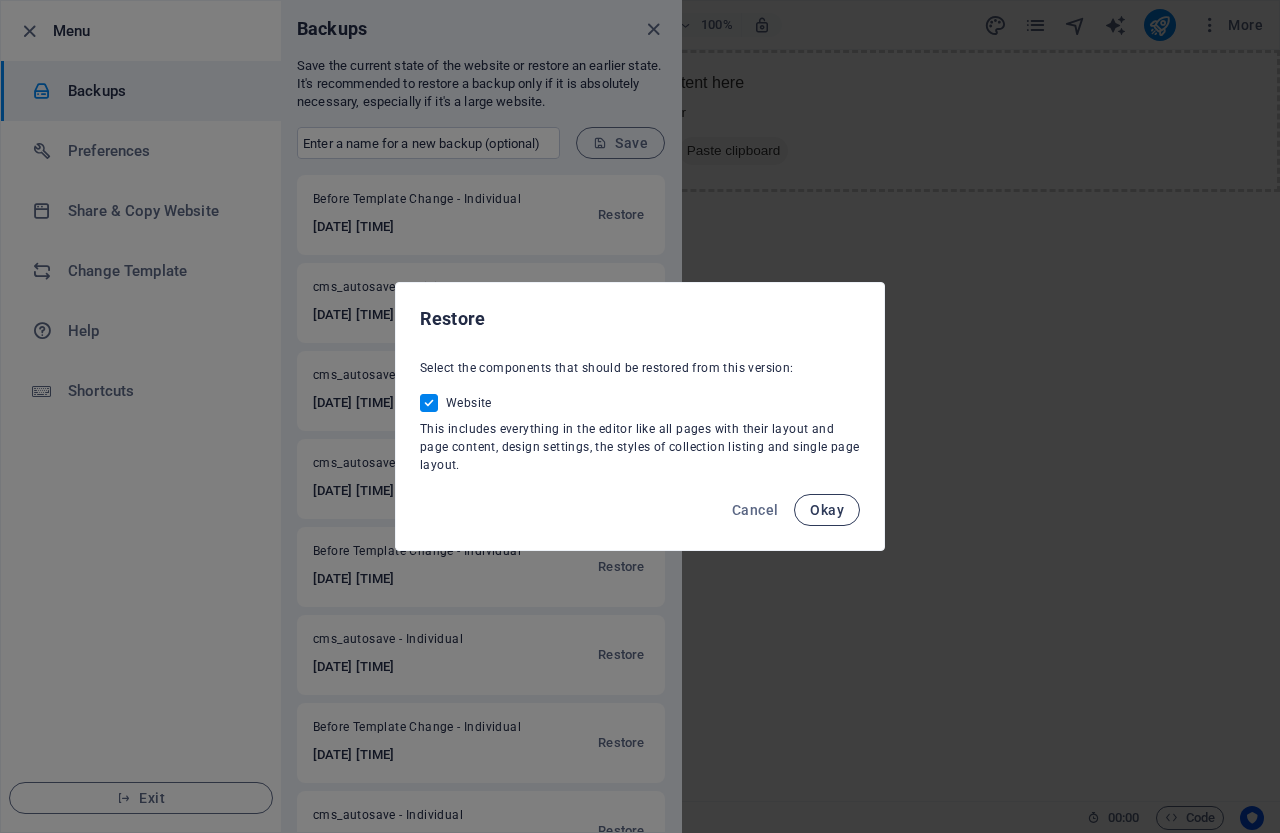 click on "Okay" at bounding box center (827, 510) 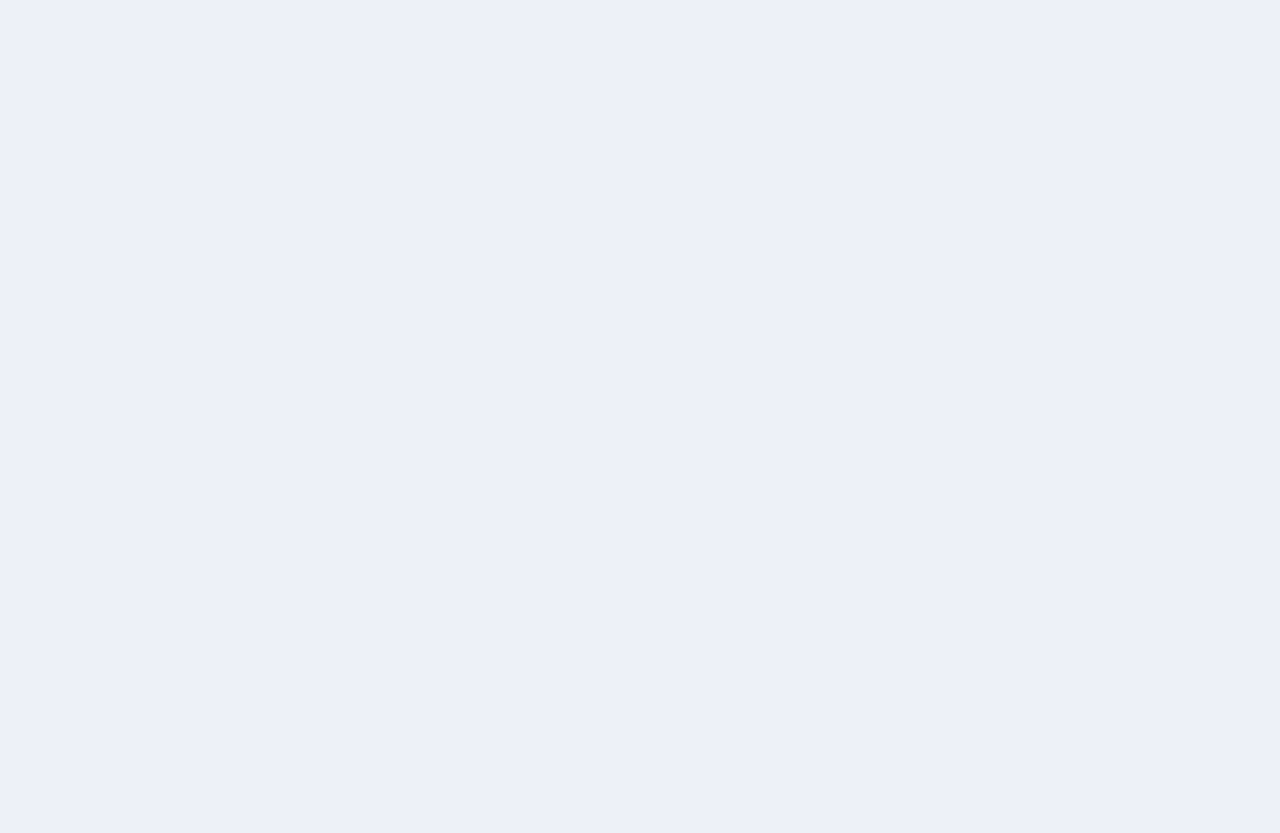 scroll, scrollTop: 0, scrollLeft: 0, axis: both 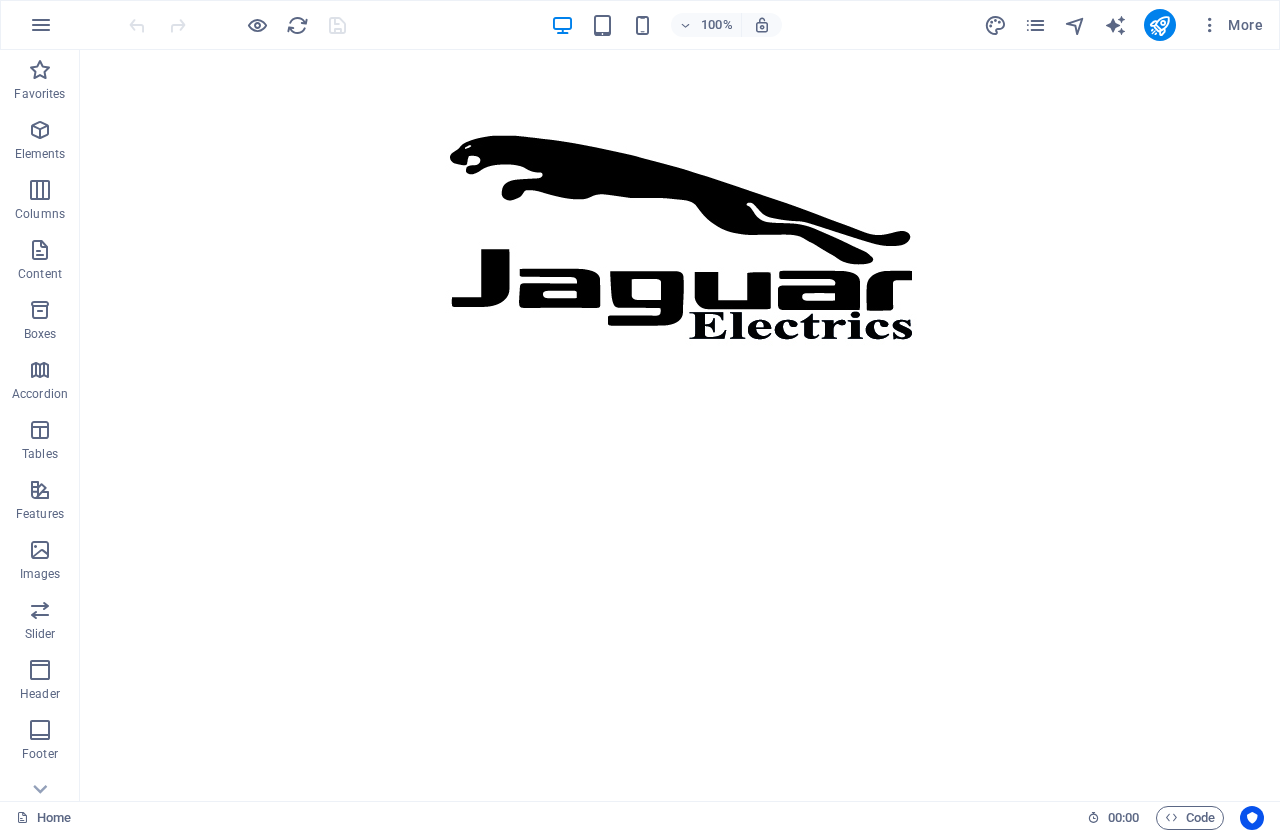 click on "Skip to main content" at bounding box center (680, 250) 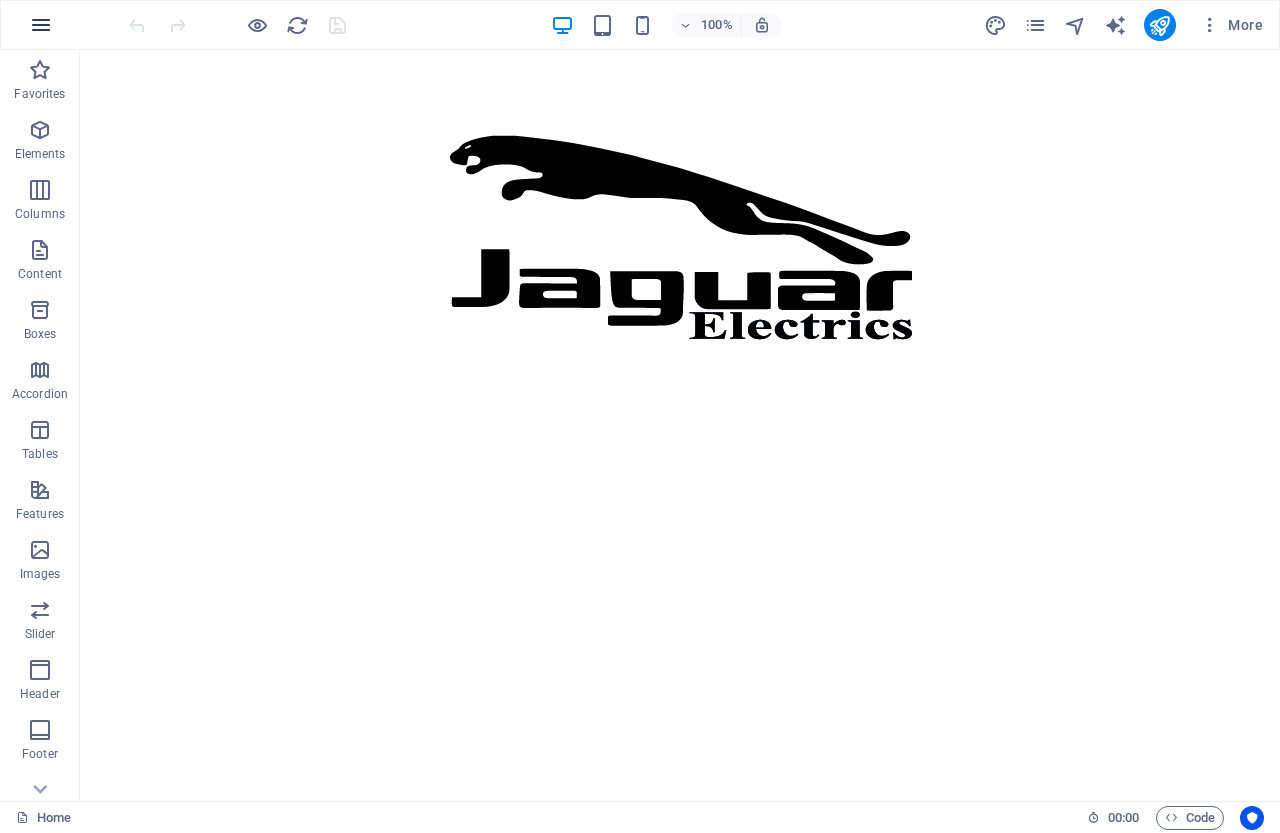 click at bounding box center [41, 25] 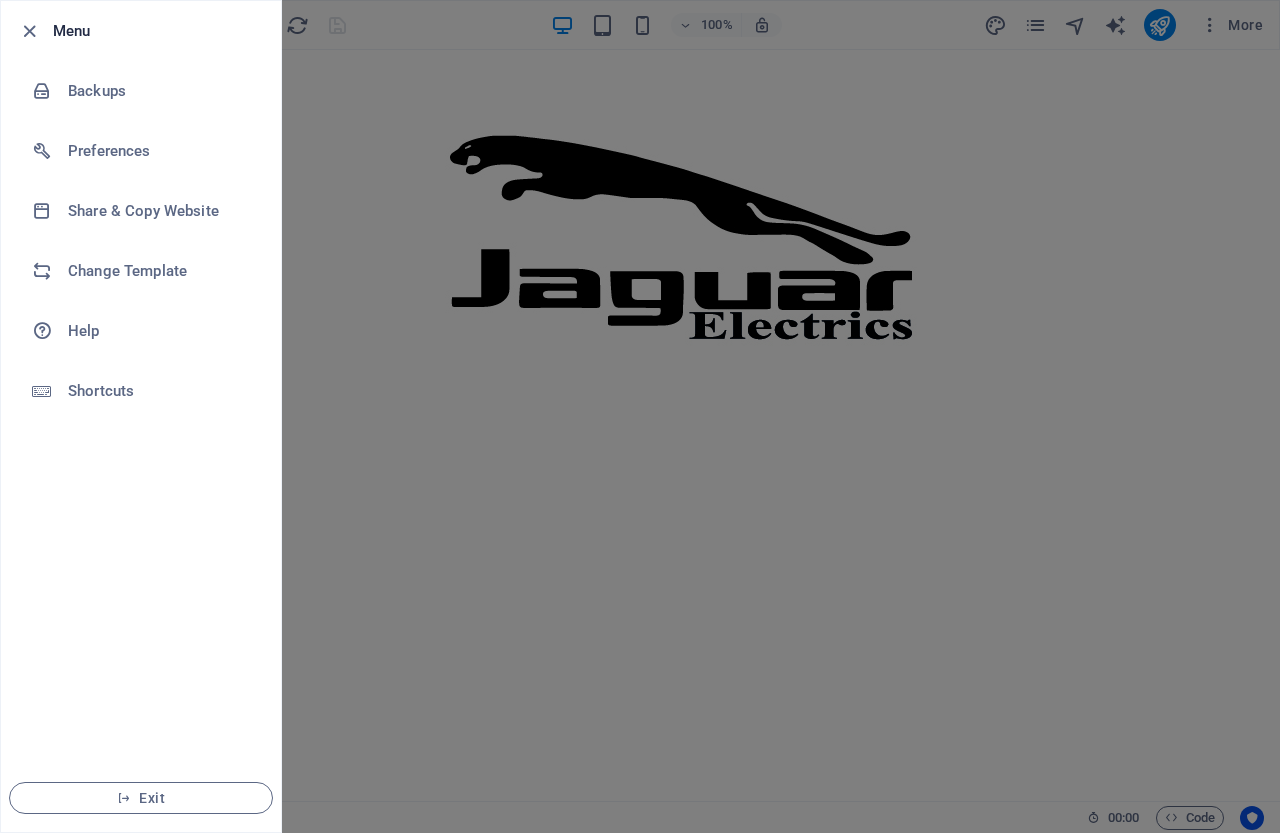 click at bounding box center [640, 416] 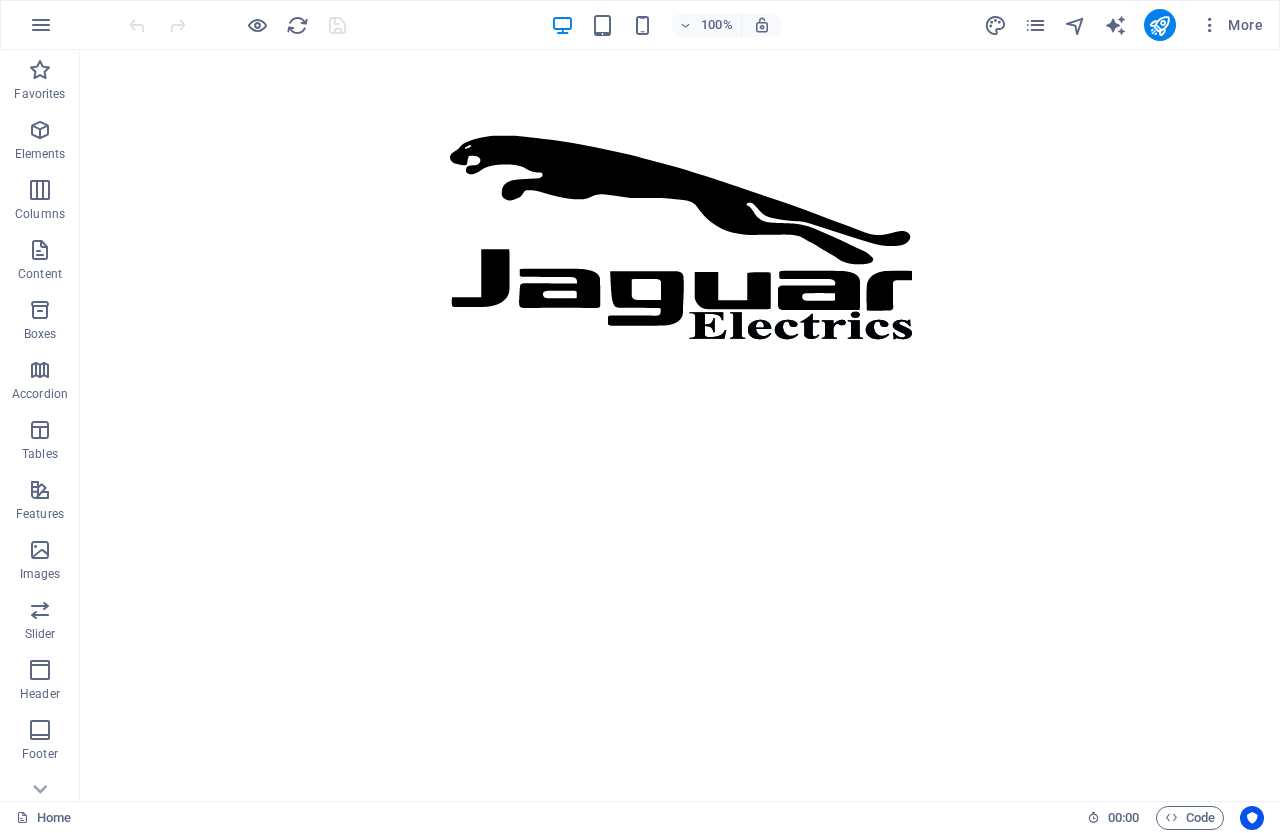 click on "Skip to main content" at bounding box center [680, 250] 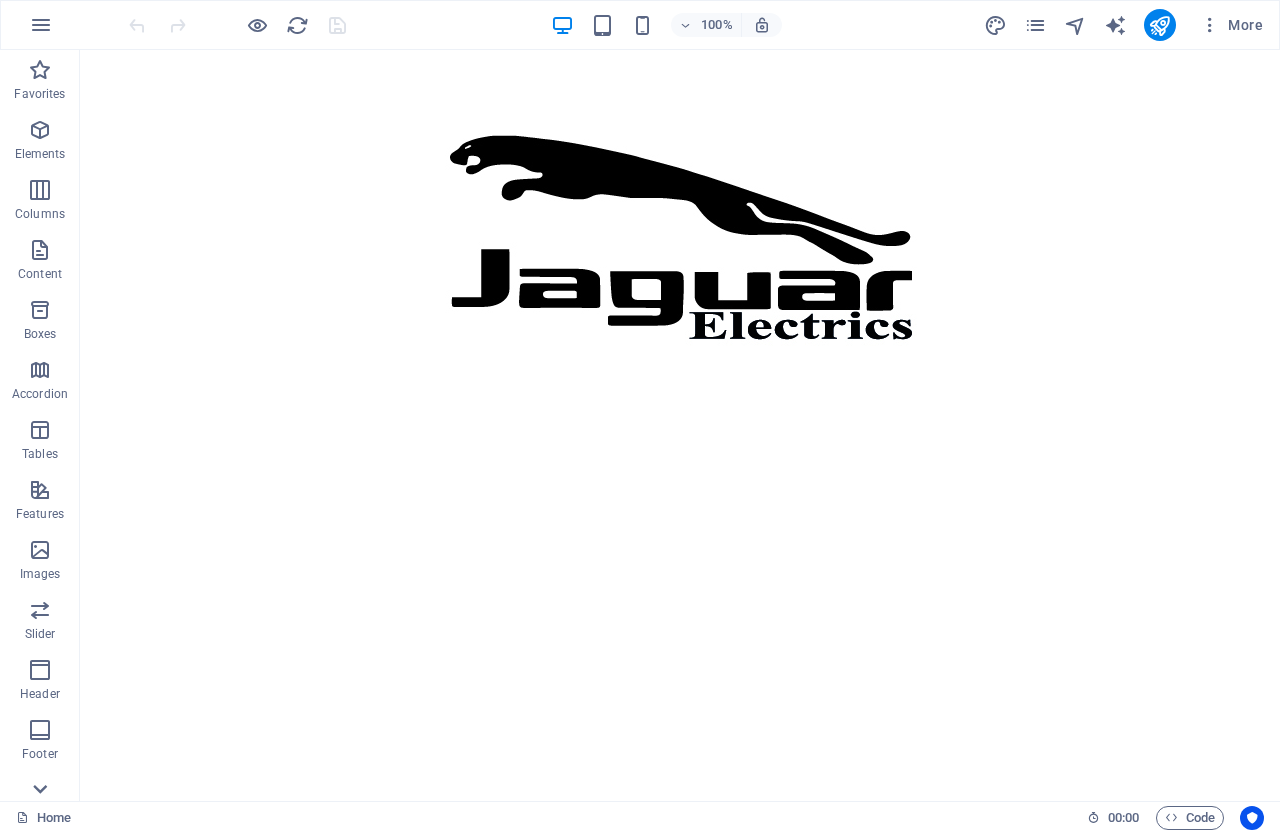 click 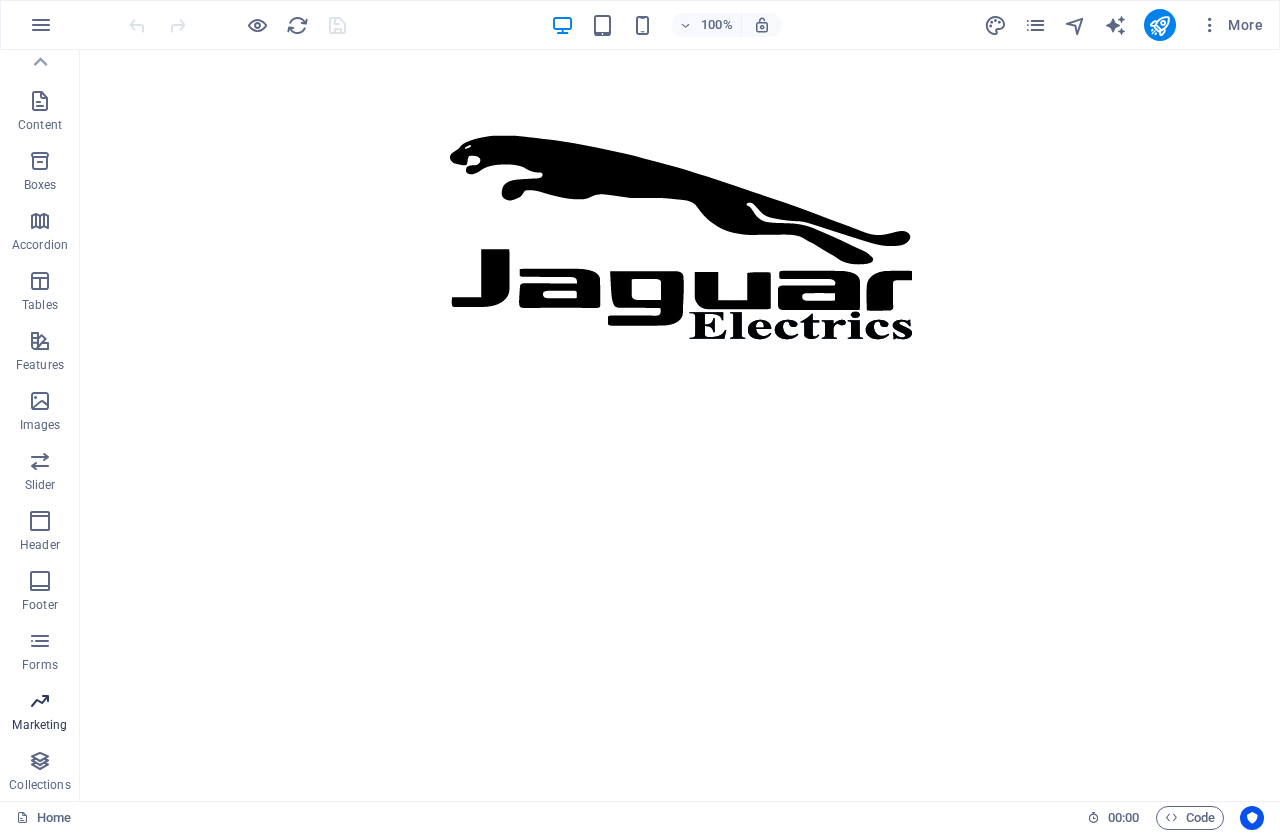 click on "Marketing" at bounding box center (40, 713) 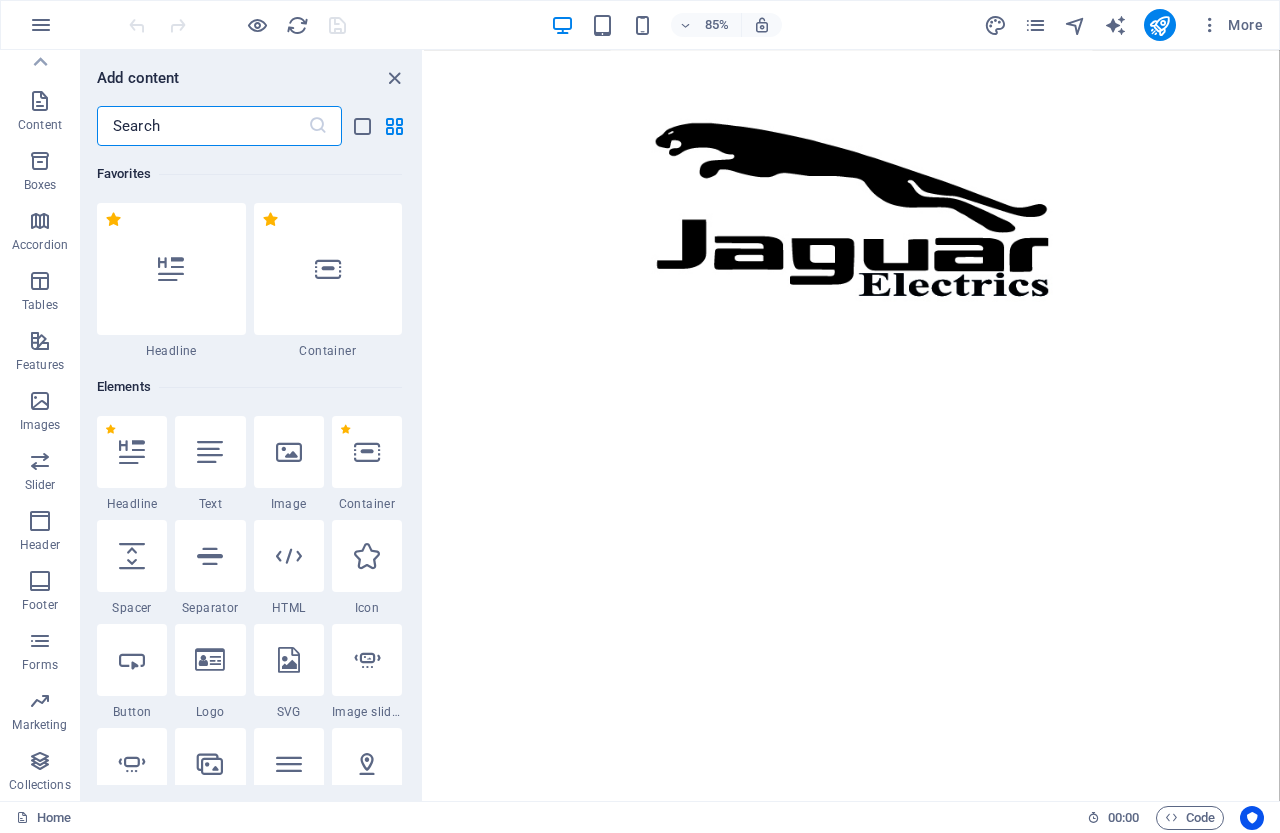 scroll, scrollTop: 16289, scrollLeft: 0, axis: vertical 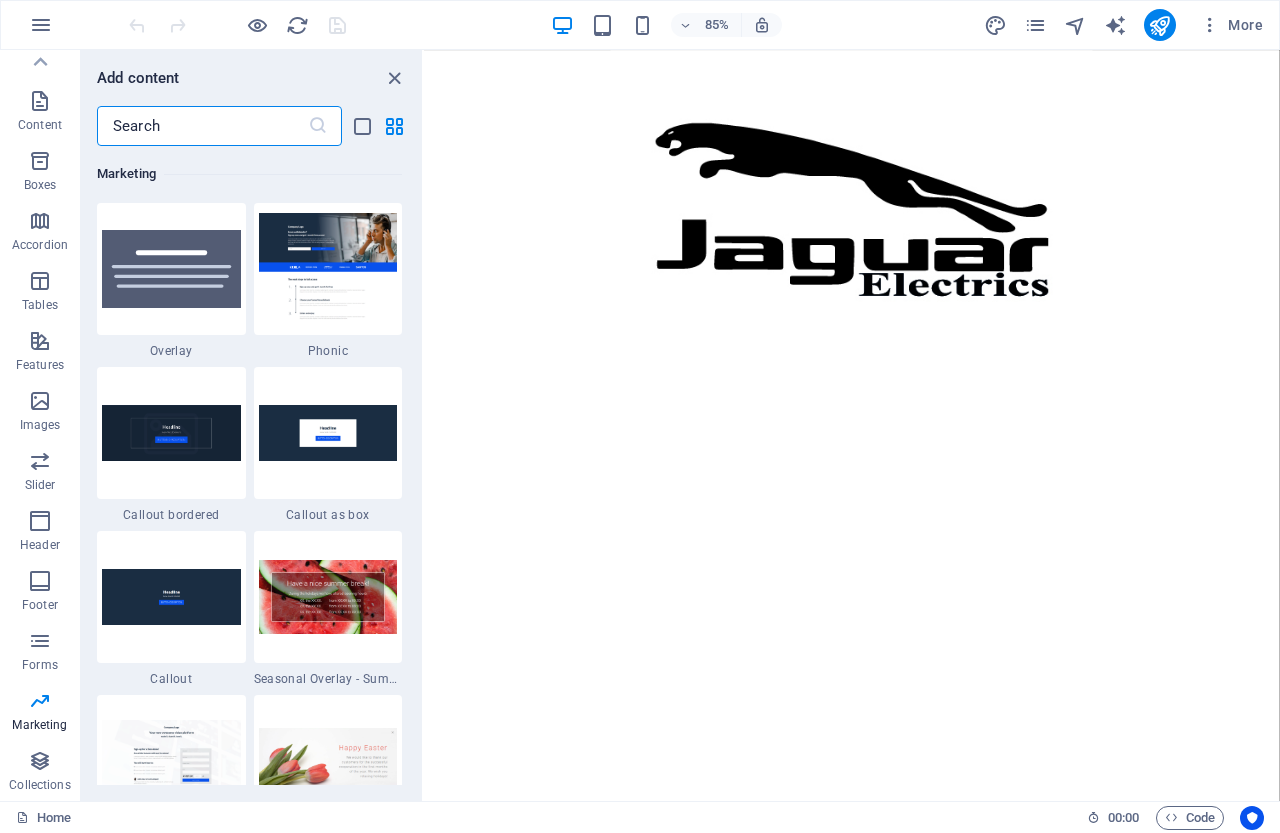 click at bounding box center [202, 126] 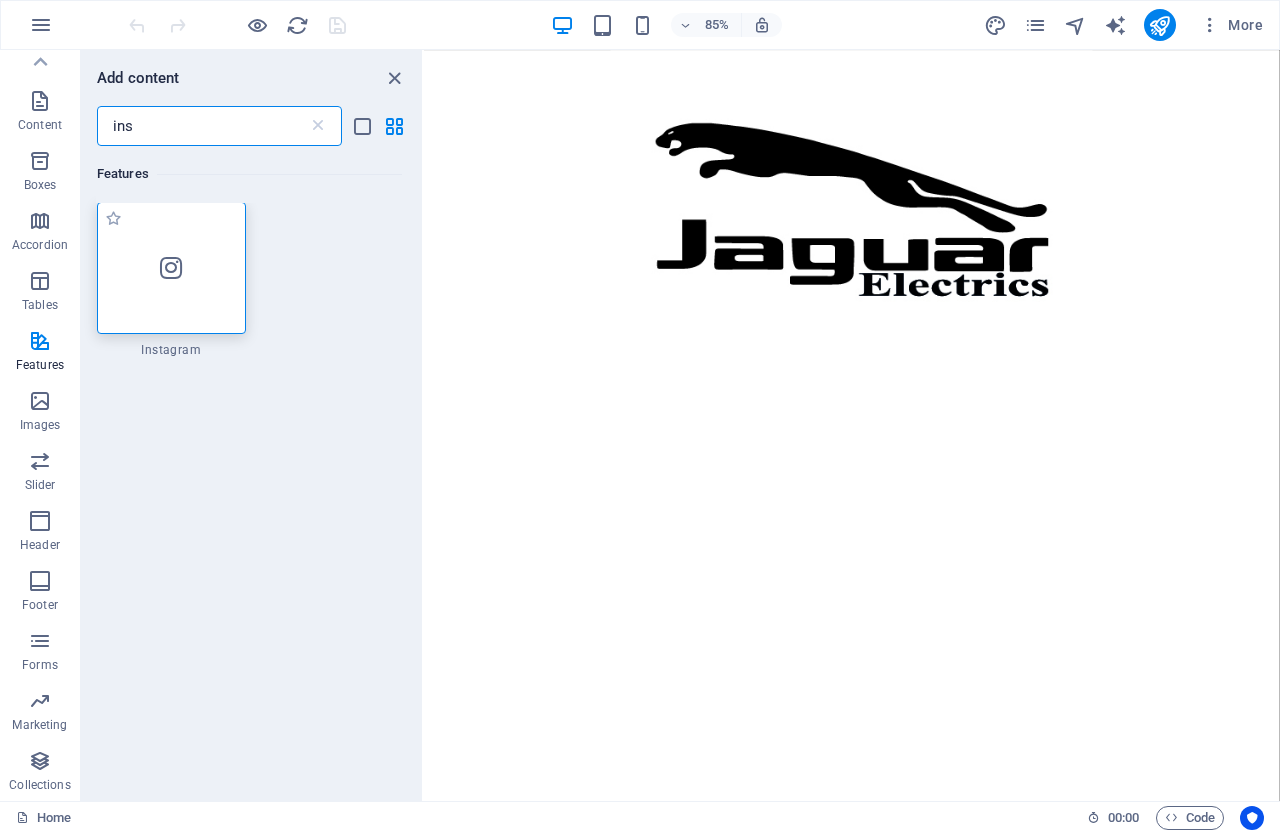 scroll, scrollTop: 0, scrollLeft: 0, axis: both 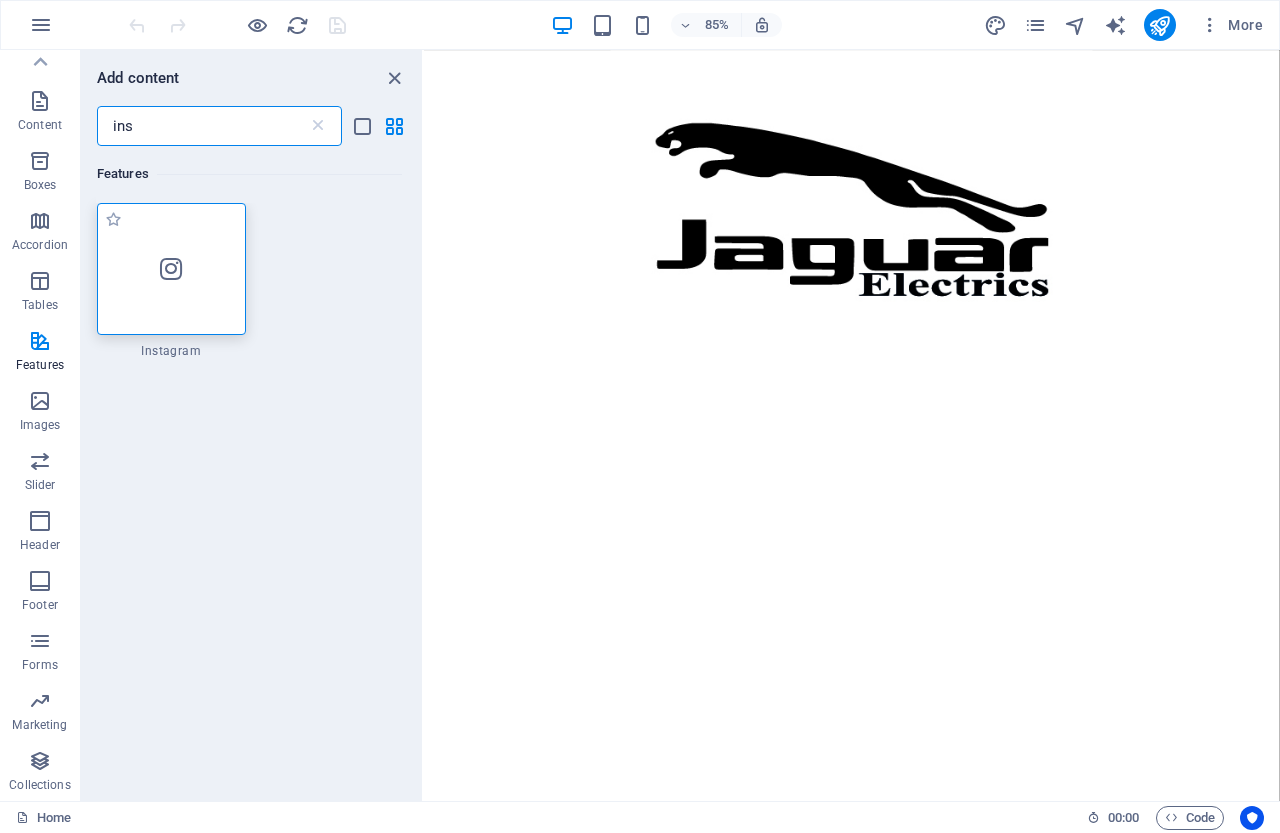 type on "ins" 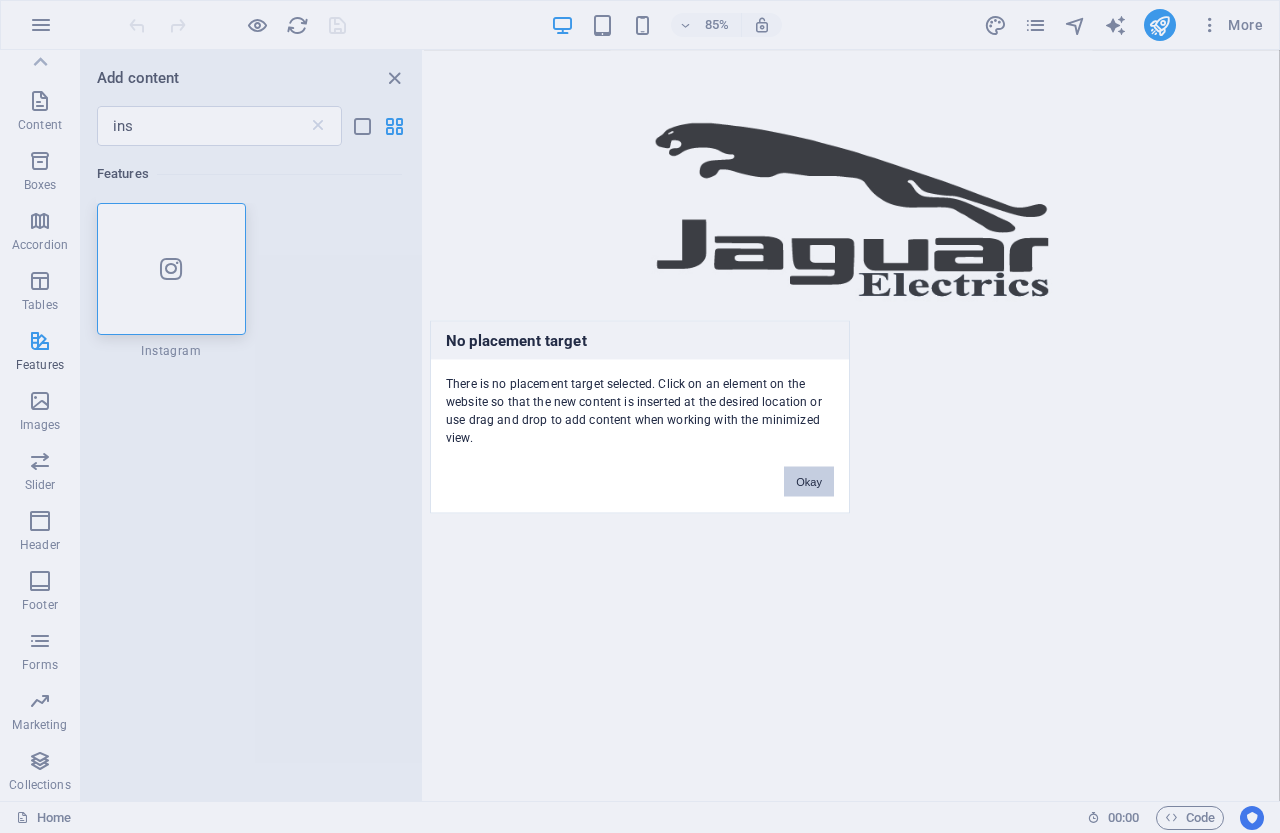 drag, startPoint x: 806, startPoint y: 483, endPoint x: 439, endPoint y: 495, distance: 367.19614 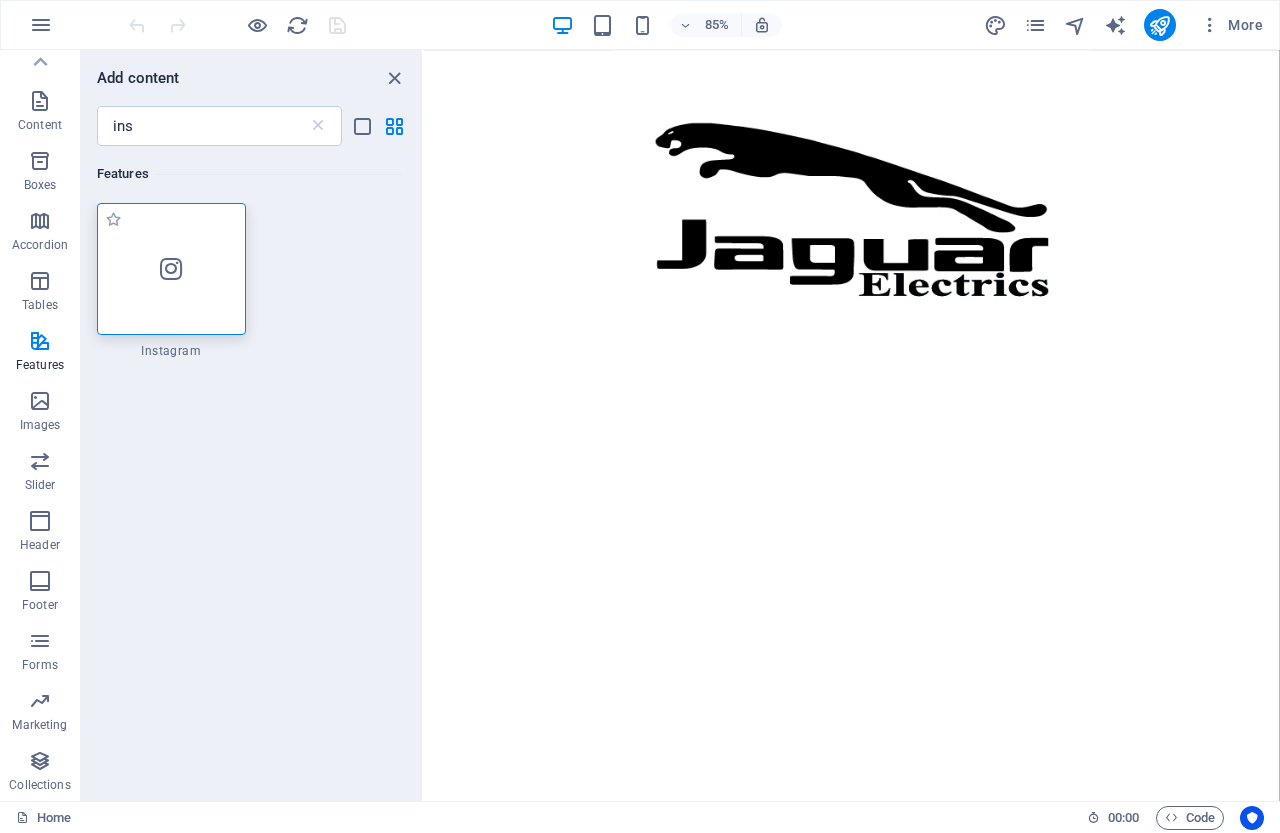 click at bounding box center (171, 269) 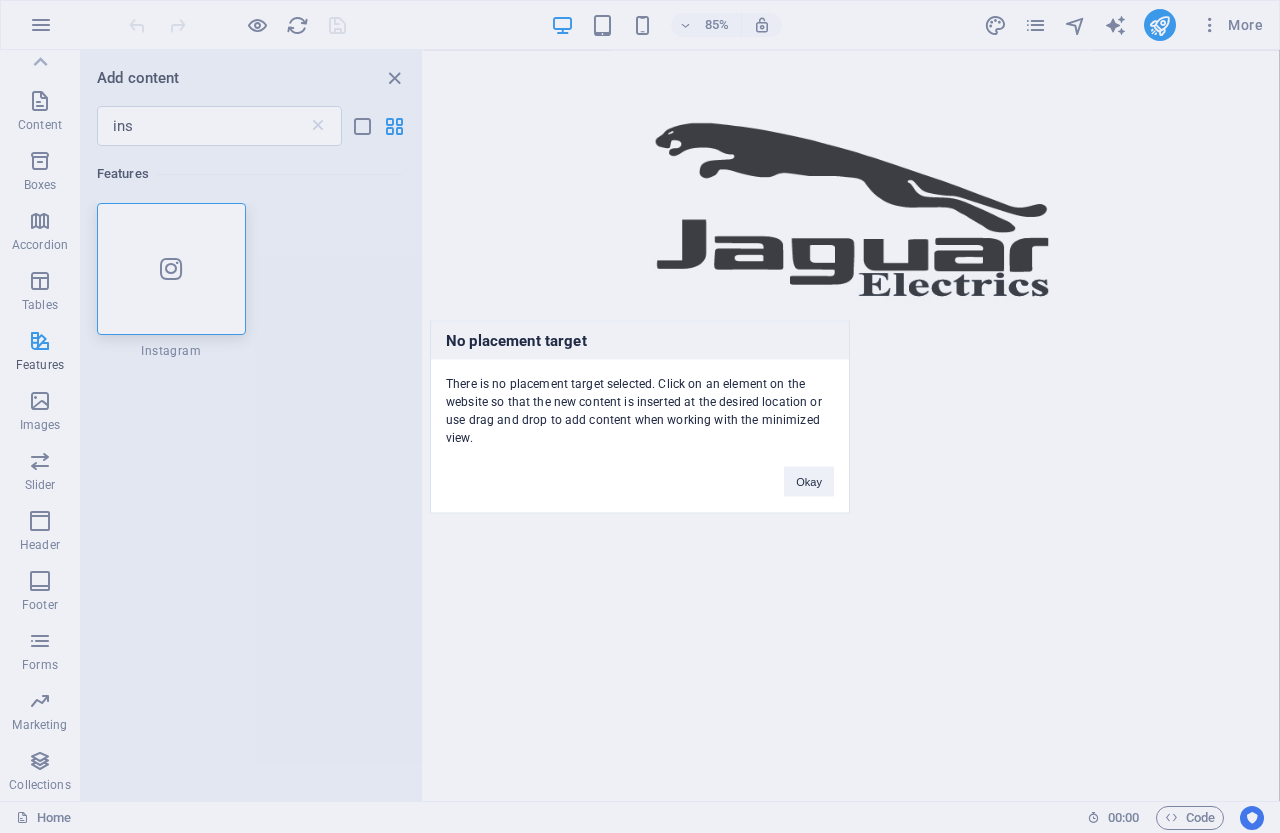 click on "Okay" at bounding box center (809, 471) 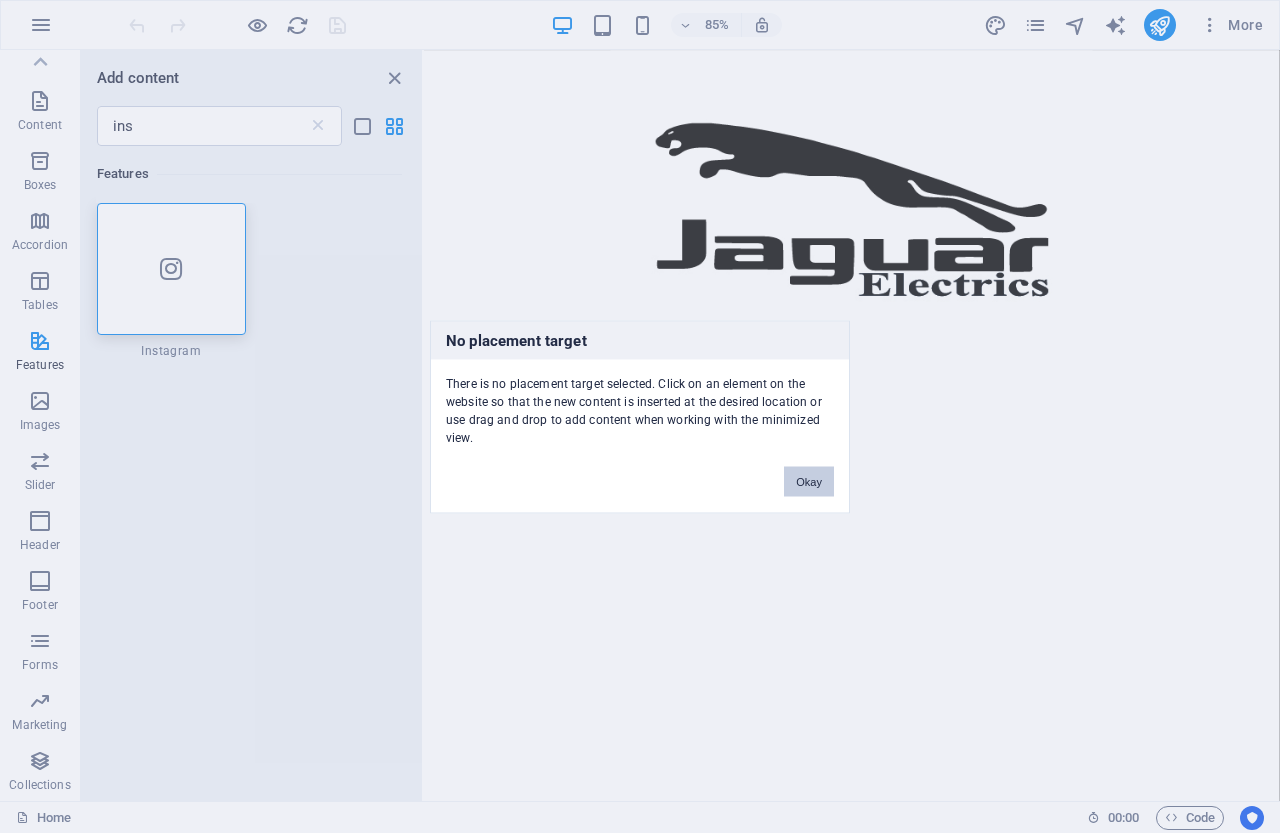 click on "Okay" at bounding box center (809, 481) 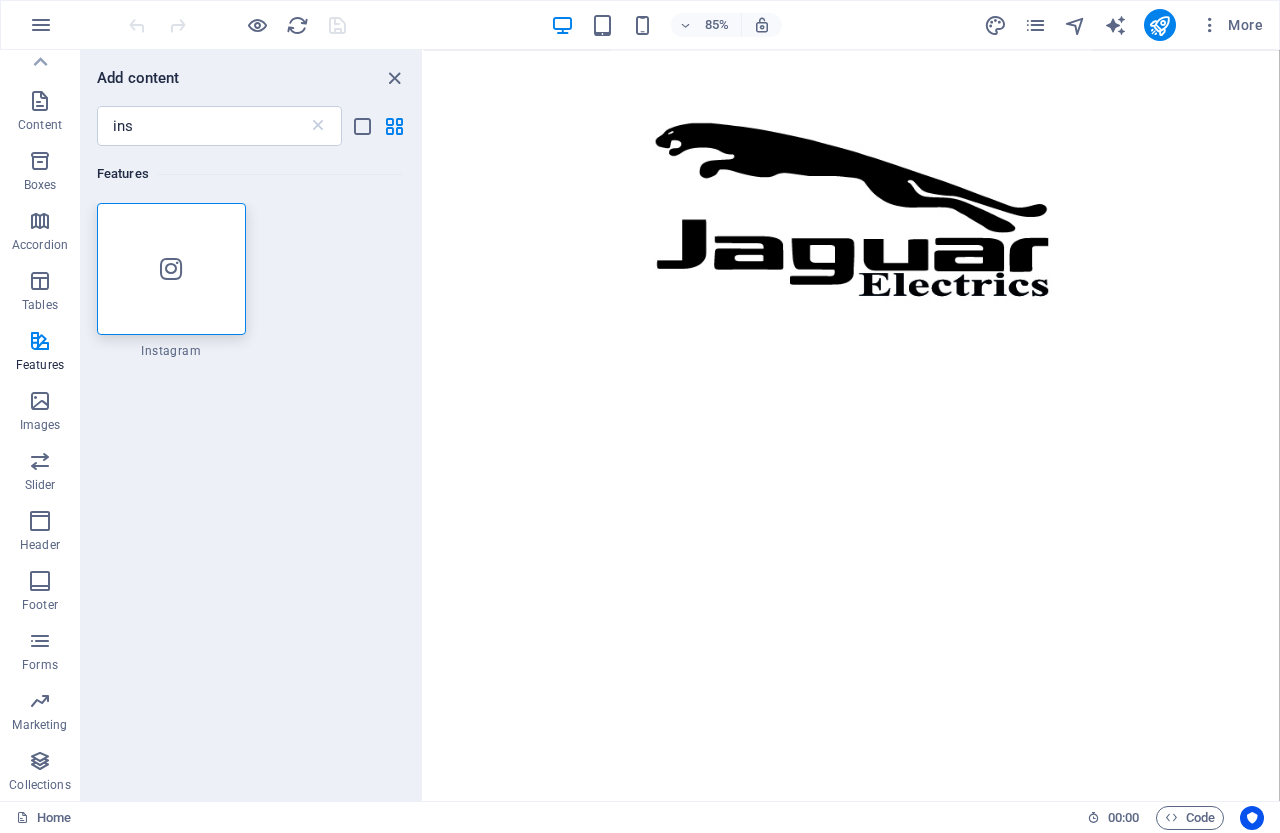 click on "Skip to main content" at bounding box center (927, 250) 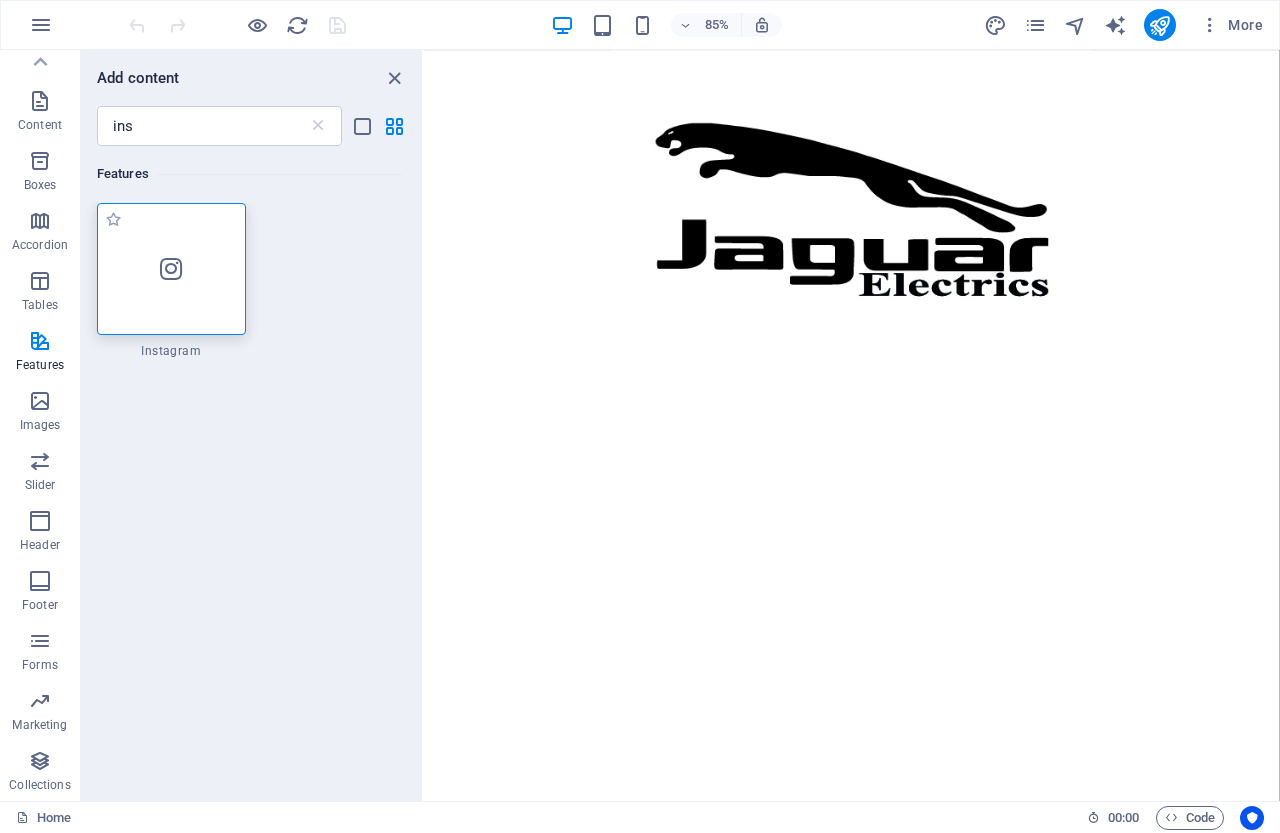 click at bounding box center (171, 269) 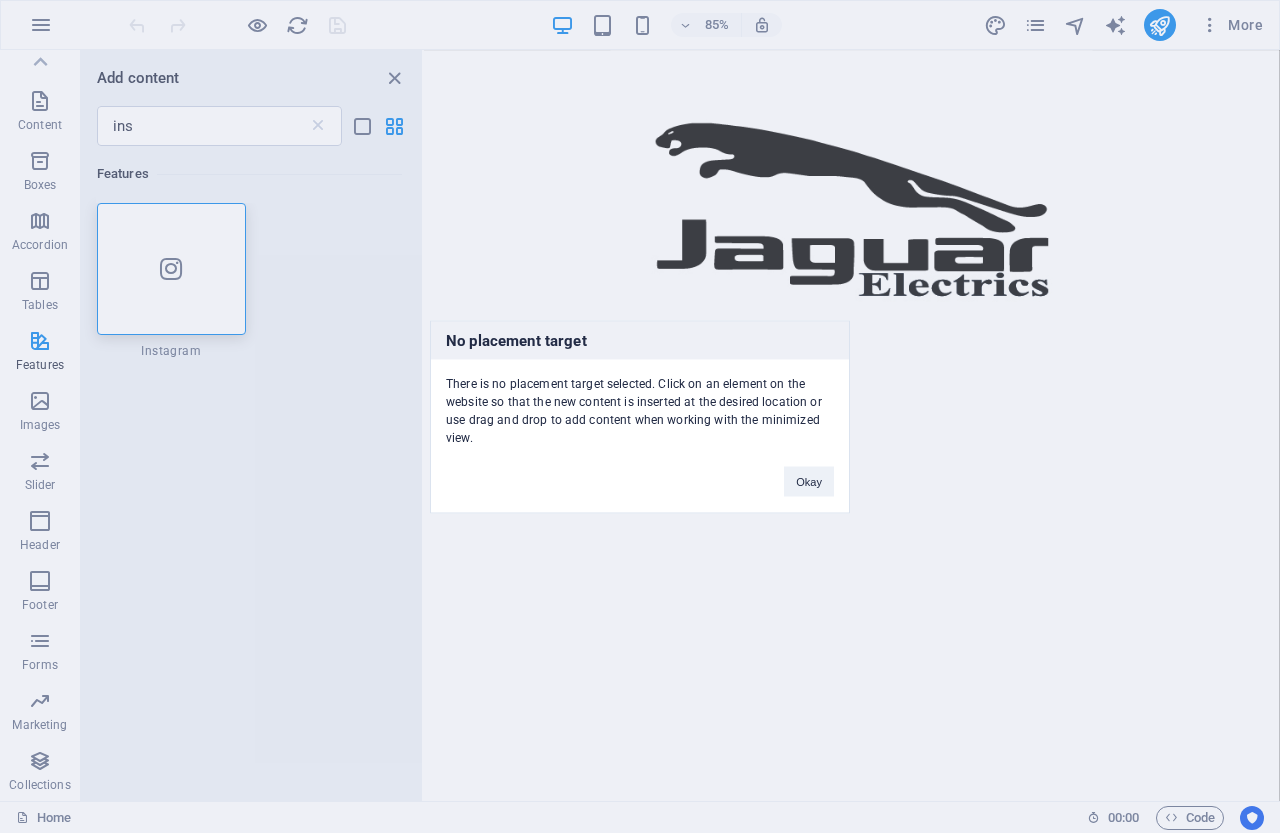 click on "No placement target There is no placement target selected. Click on an element on the website so that the new content is inserted at the desired location or use drag and drop to add content when working with the minimized view. Okay" at bounding box center [640, 416] 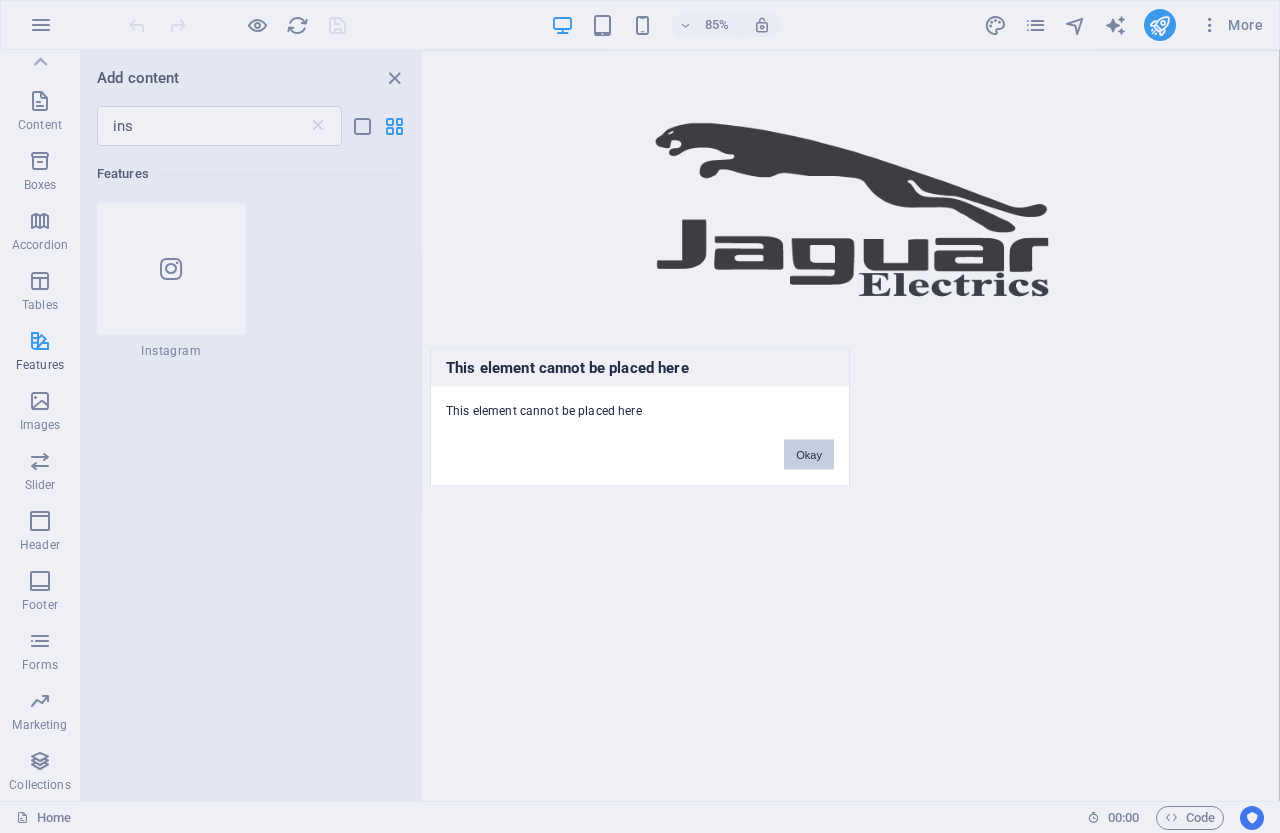 click on "Okay" at bounding box center [809, 454] 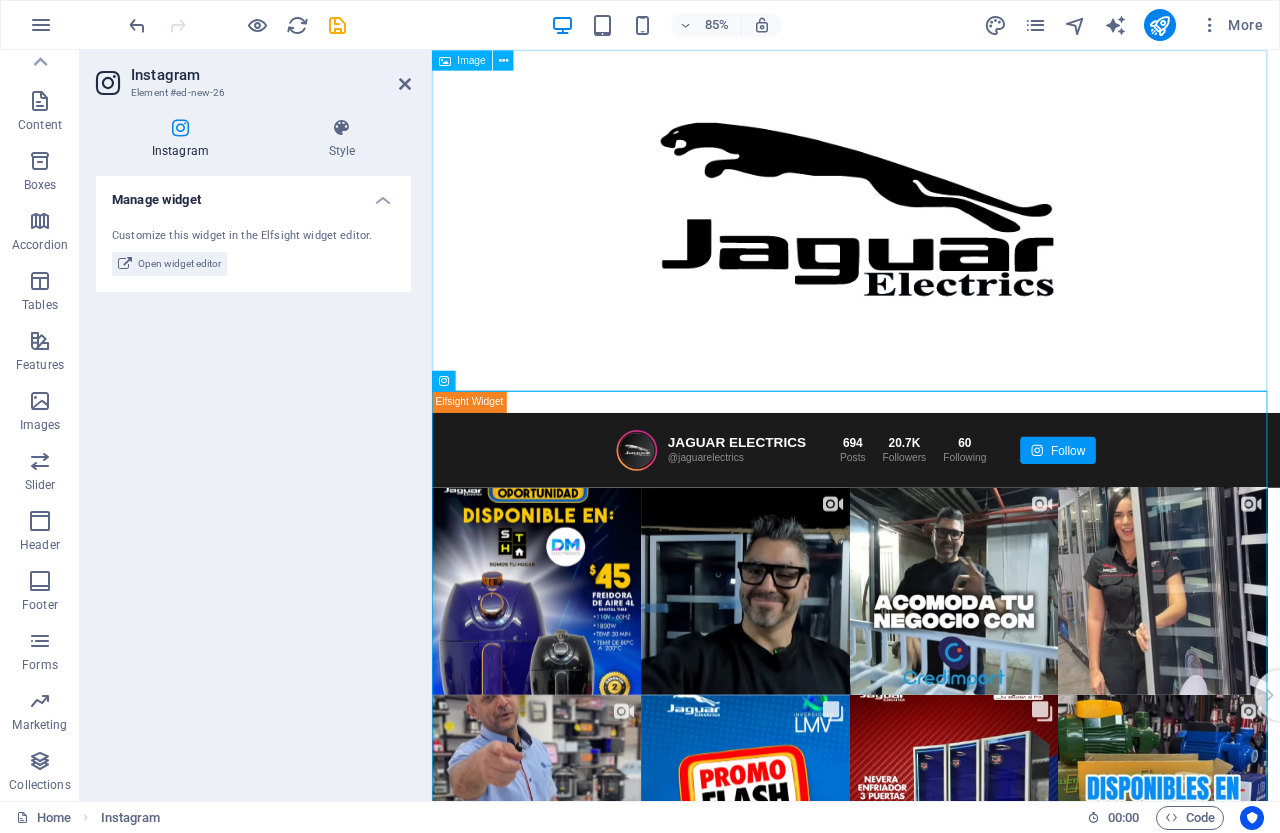 click at bounding box center [931, 250] 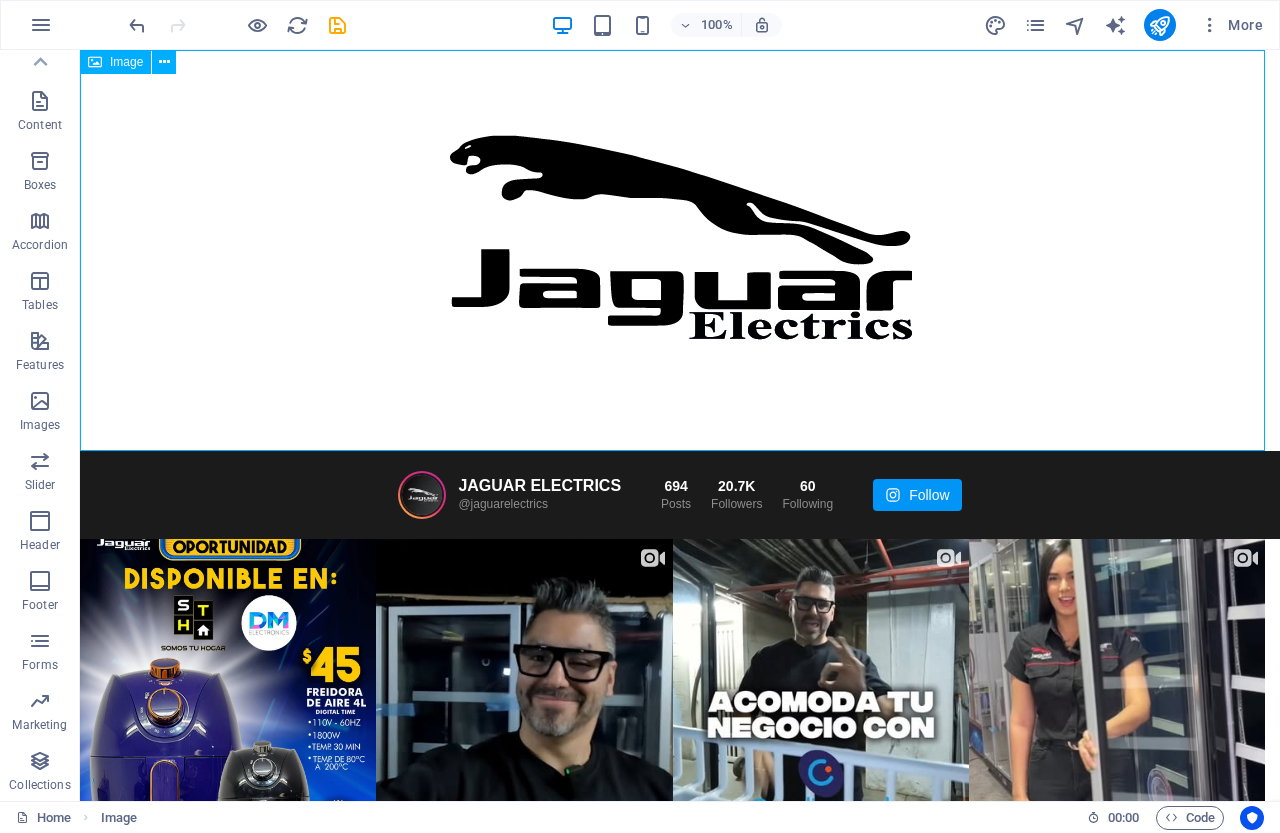 click at bounding box center [680, 250] 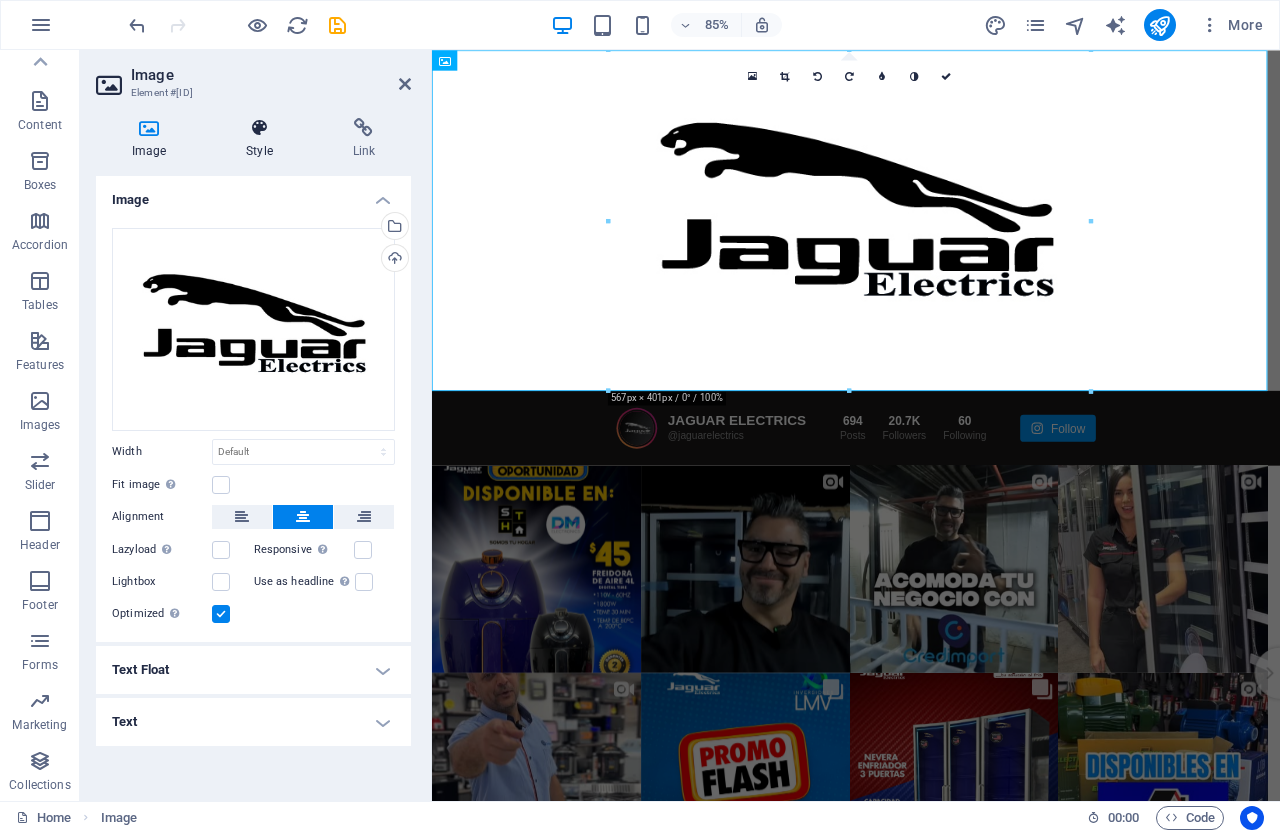 click on "Style" at bounding box center (263, 139) 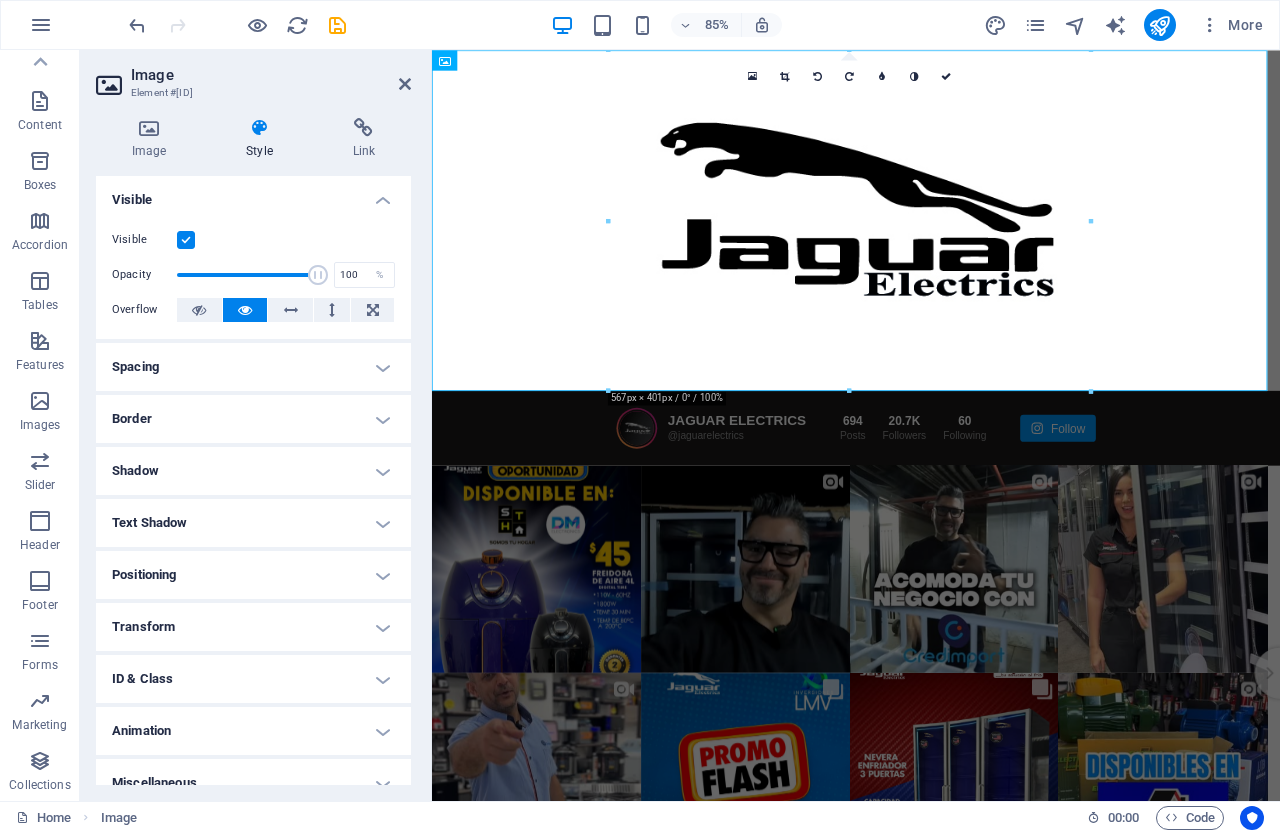 drag, startPoint x: 411, startPoint y: 374, endPoint x: 407, endPoint y: 635, distance: 261.03064 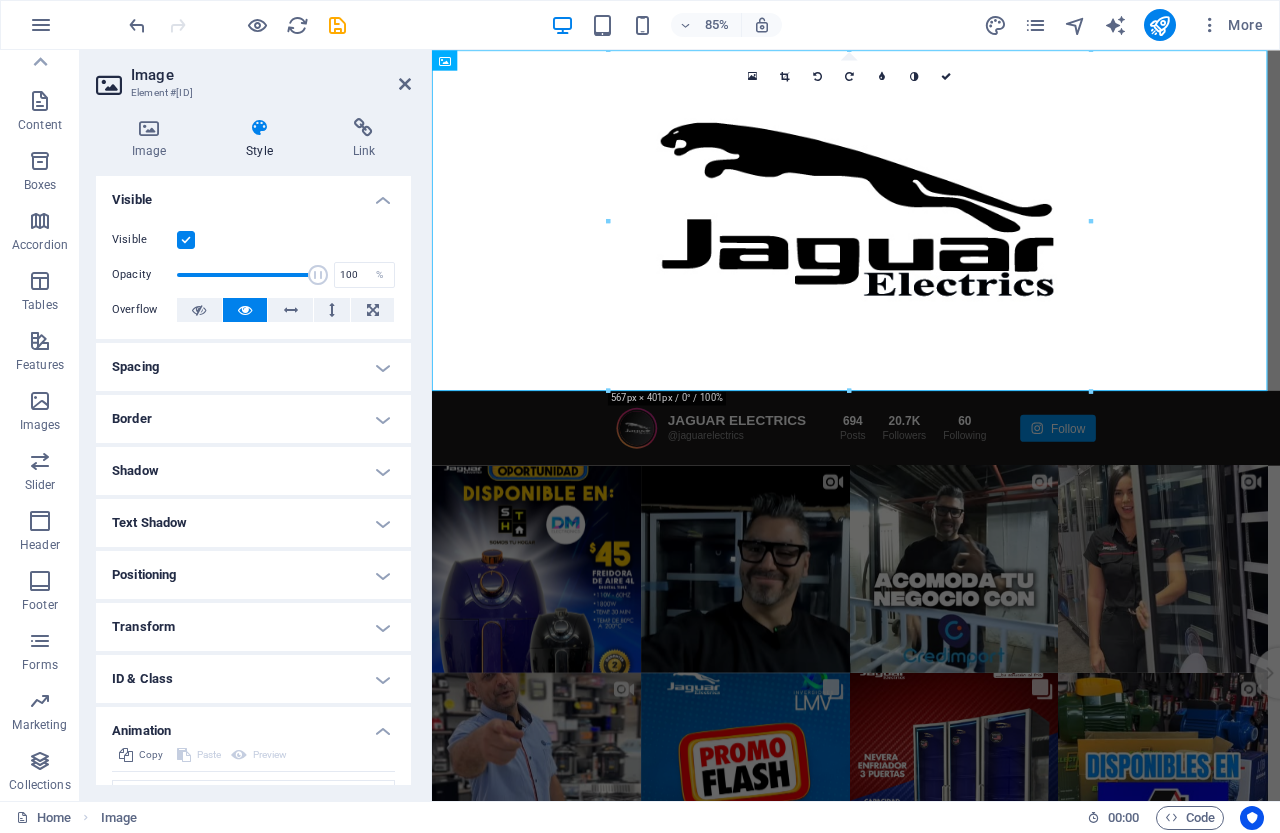 scroll, scrollTop: 86, scrollLeft: 0, axis: vertical 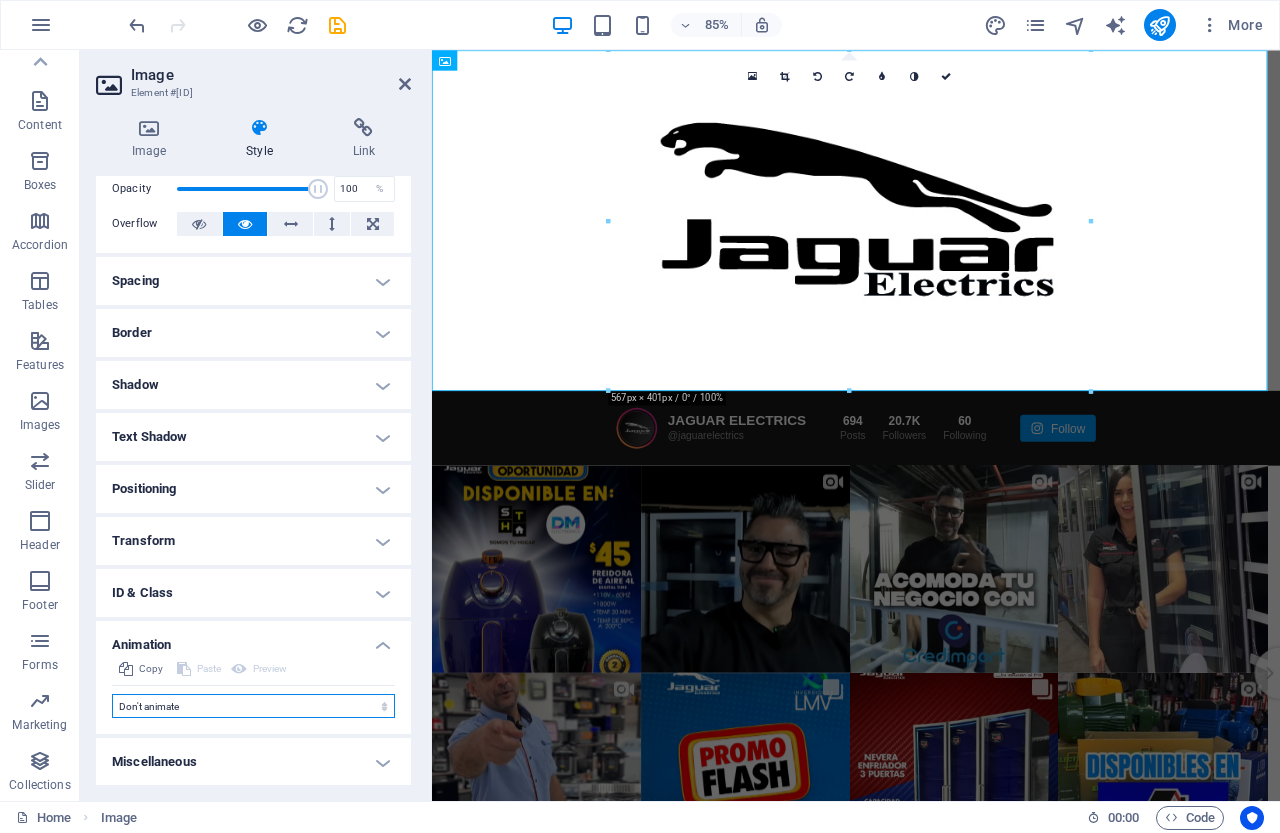 click on "Don't animate Show / Hide Slide up/down Zoom in/out Slide left to right Slide right to left Slide top to bottom Slide bottom to top Pulse Blink Open as overlay" at bounding box center (253, 706) 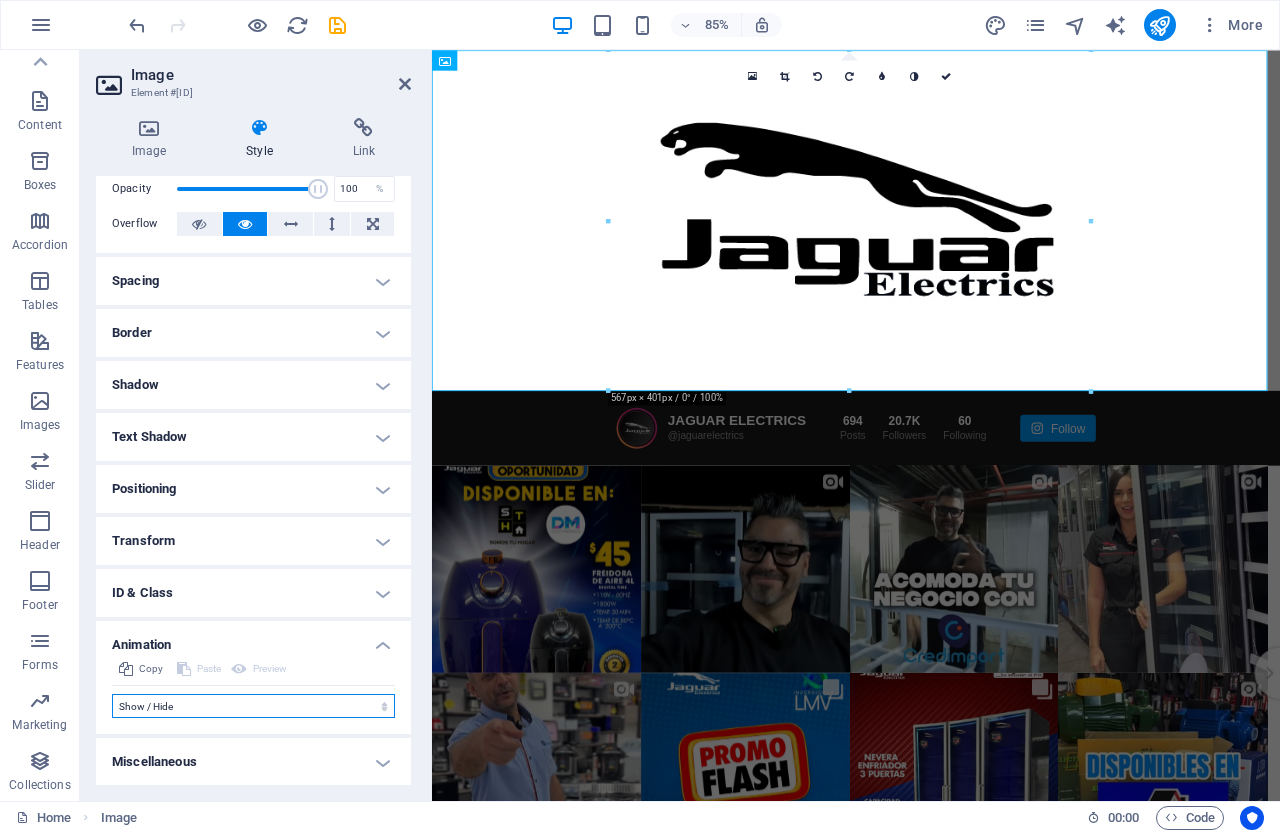 click on "Don't animate Show / Hide Slide up/down Zoom in/out Slide left to right Slide right to left Slide top to bottom Slide bottom to top Pulse Blink Open as overlay" at bounding box center (253, 706) 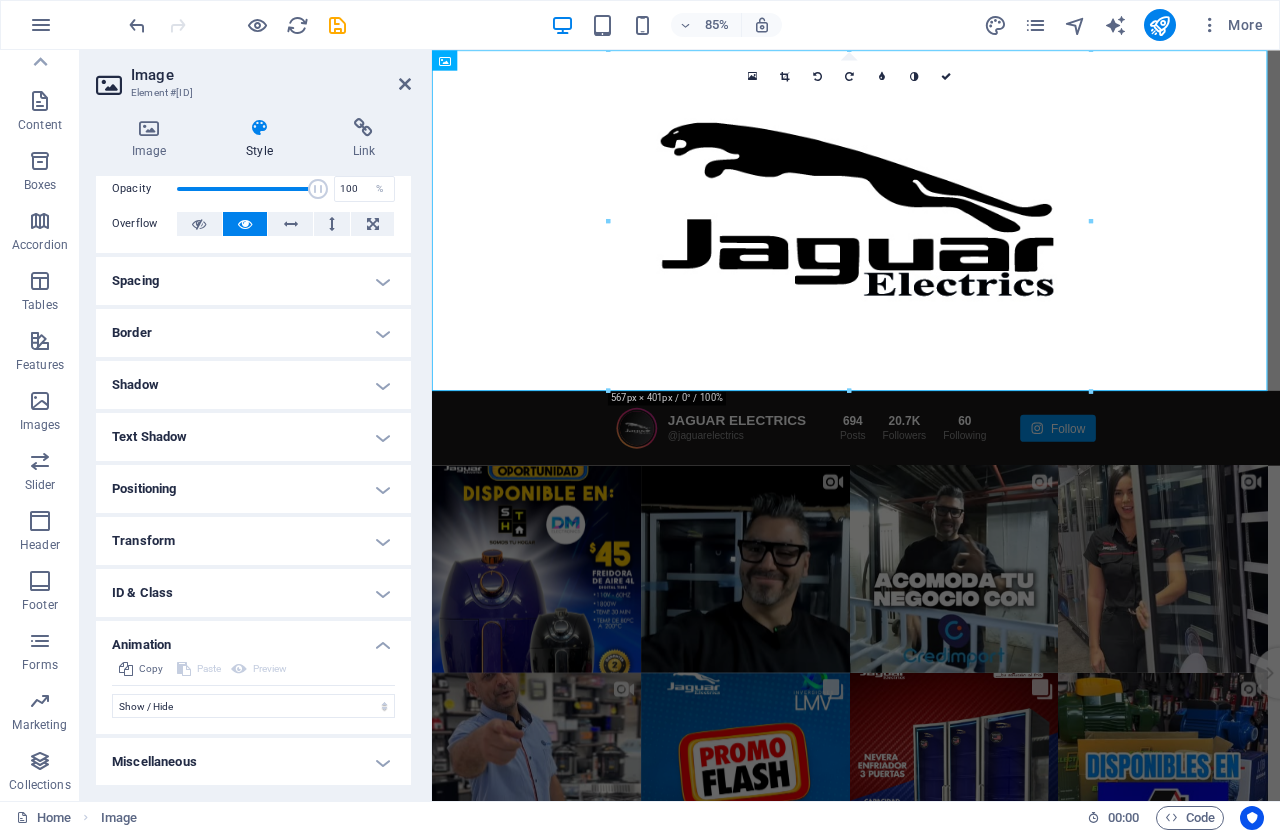 click on "Text Shadow" at bounding box center (253, 437) 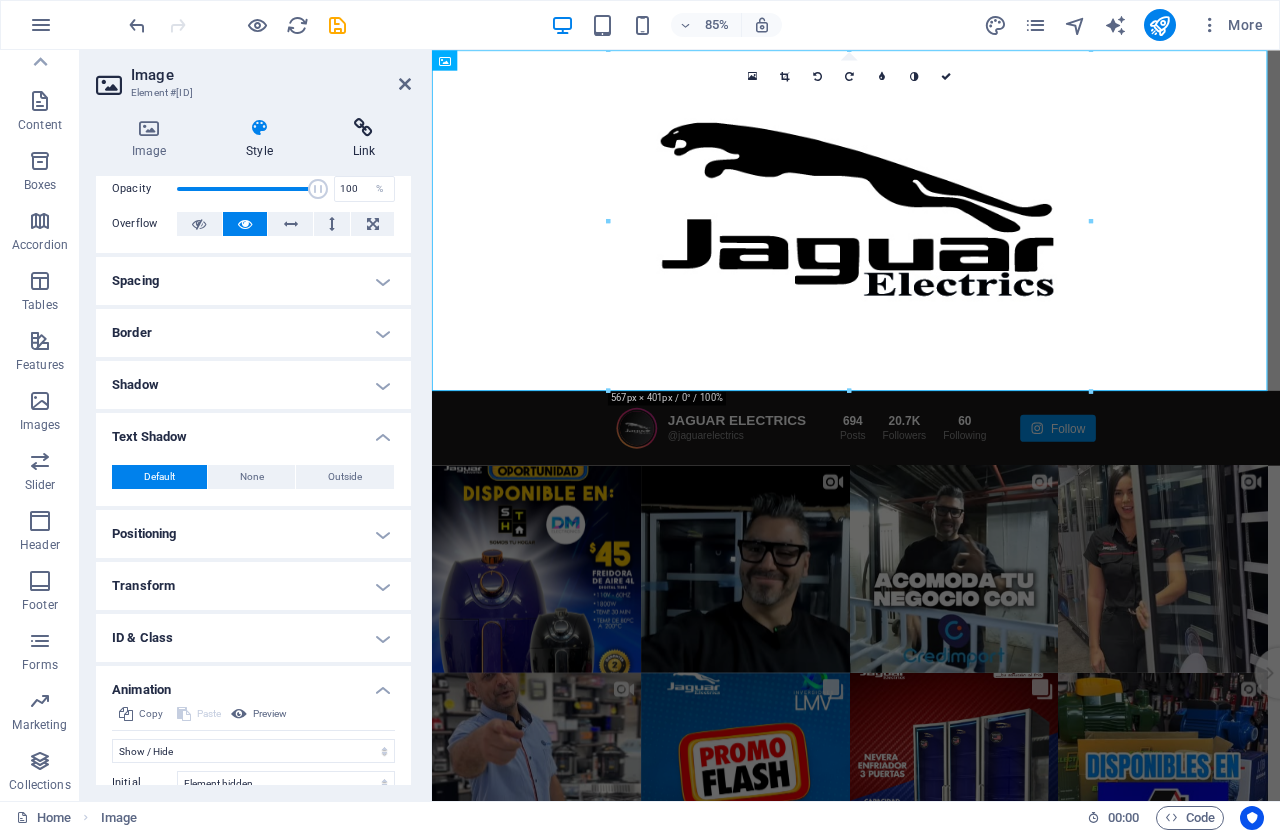click on "Link" at bounding box center [364, 139] 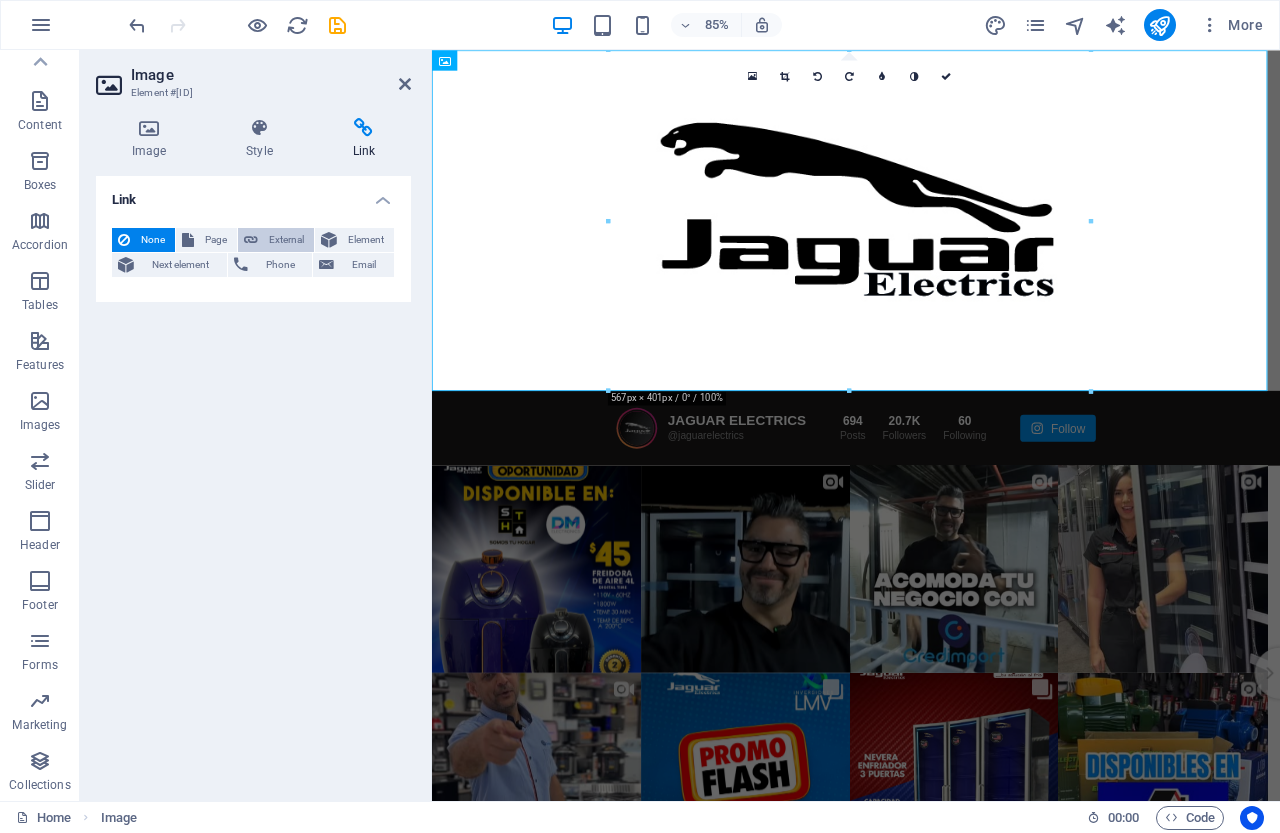 click on "External" at bounding box center [286, 240] 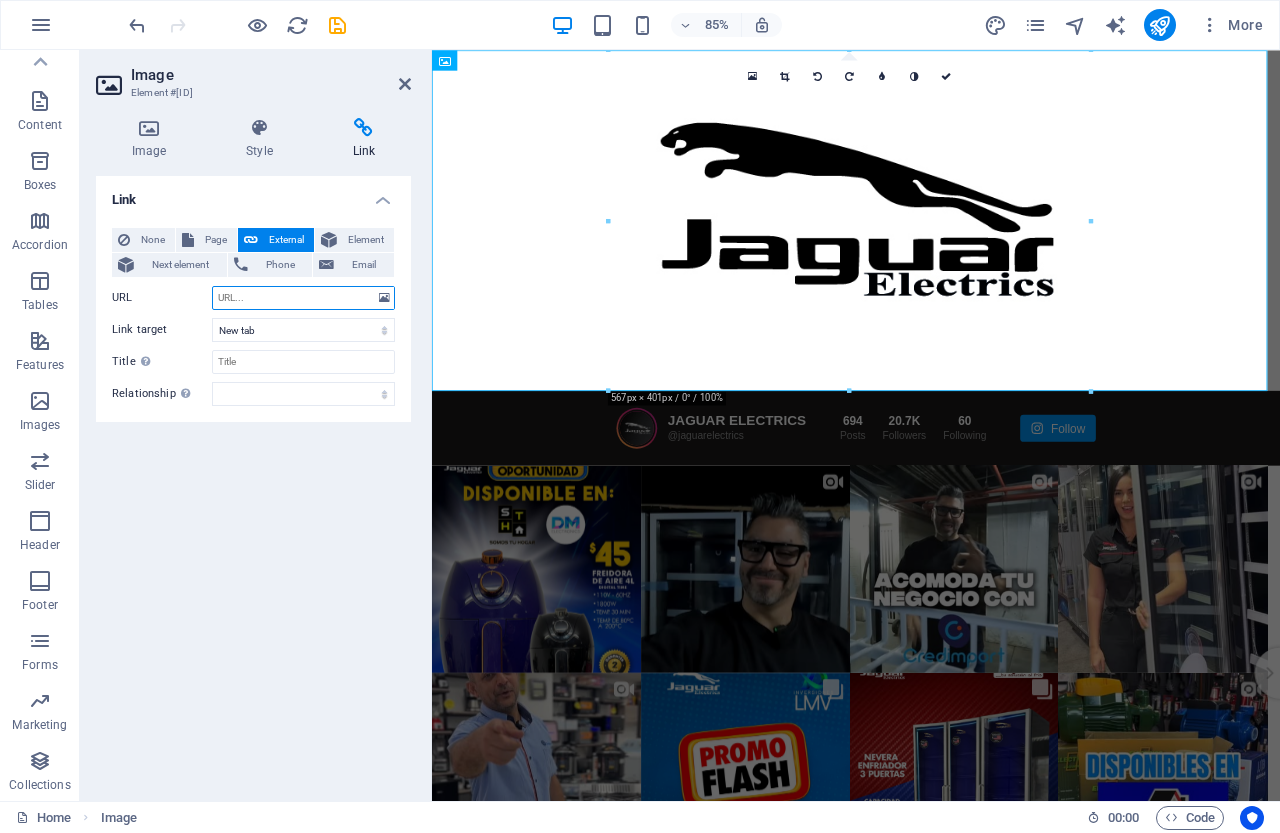 paste on "https://wa.me/15551234567" 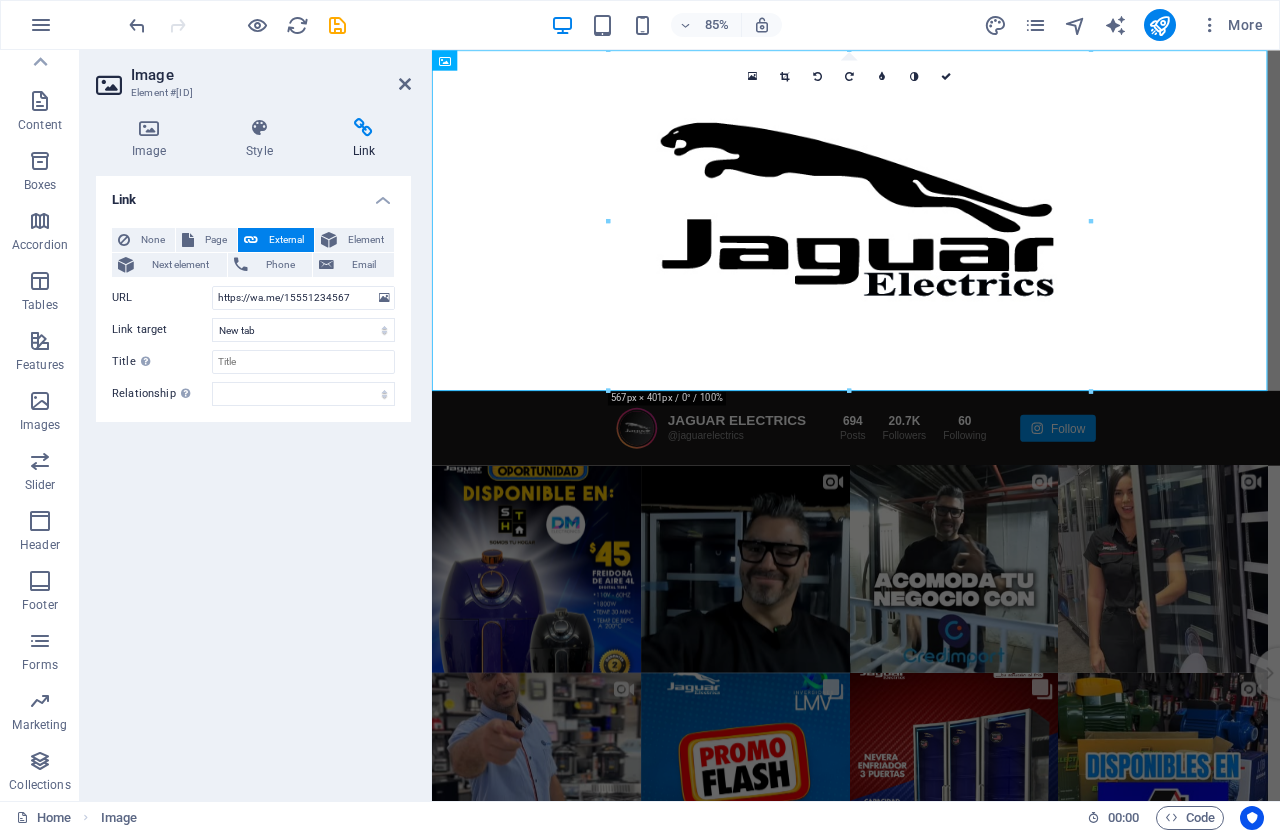 click on "Link None Page External Element Next element Phone Email Page Home Legal Notice Privacy Home Element
URL https://wa.me/15551234567 Phone Email Link target New tab Same tab Overlay Title Additional link description, should not be the same as the link text. The title is most often shown as a tooltip text when the mouse moves over the element. Leave empty if uncertain. Relationship Sets the  relationship of this link to the link target . For example, the value "nofollow" instructs search engines not to follow the link. Can be left empty. alternate author bookmark external help license next nofollow noreferrer noopener prev search tag" at bounding box center [253, 480] 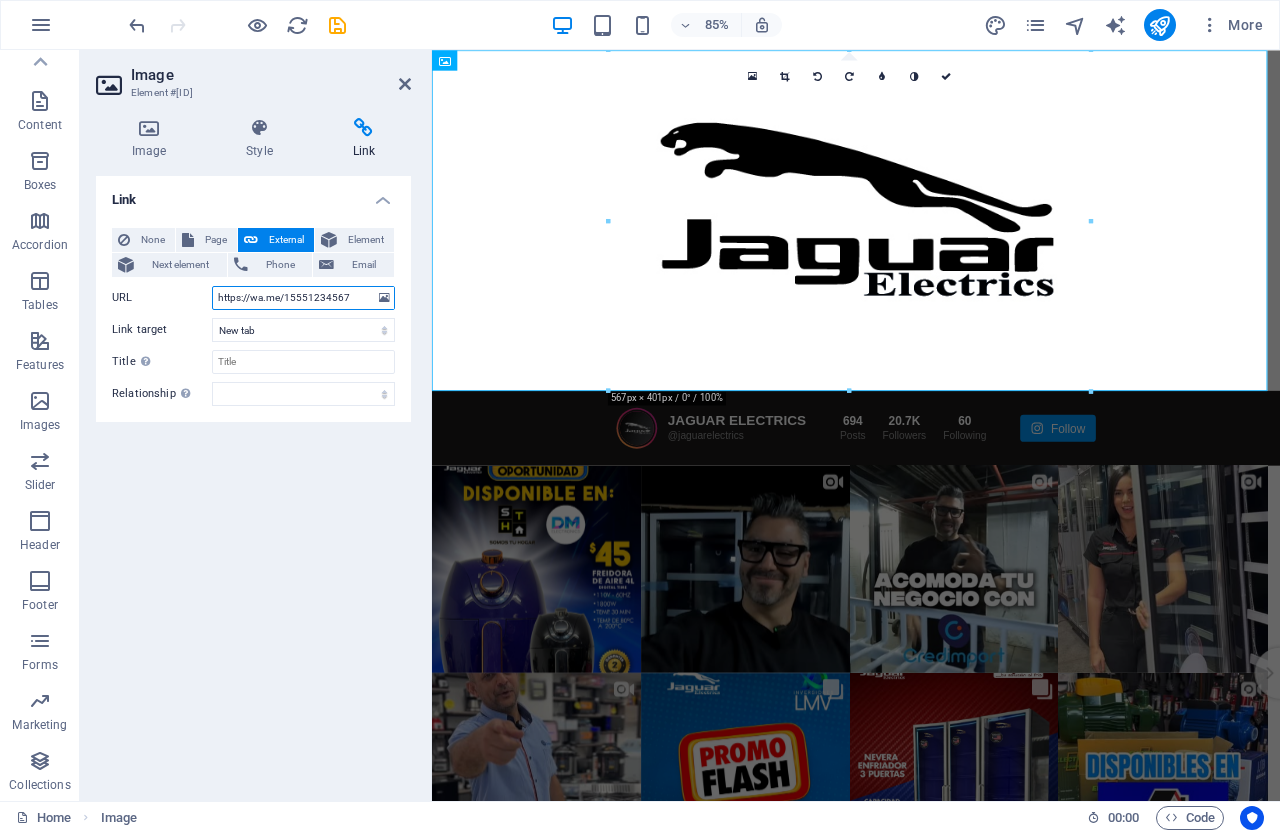 click on "https://wa.me/15551234567" at bounding box center (303, 298) 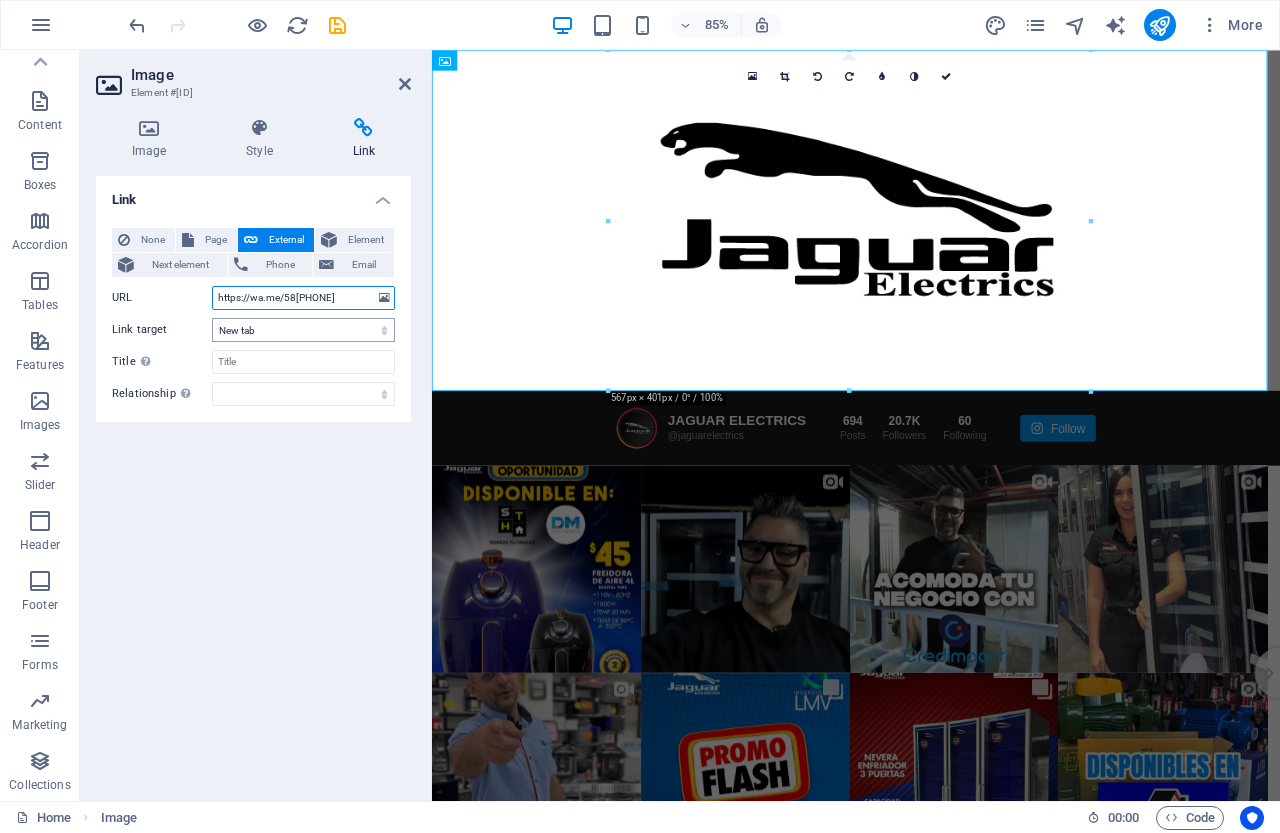 type on "https://wa.me/58[PHONE]" 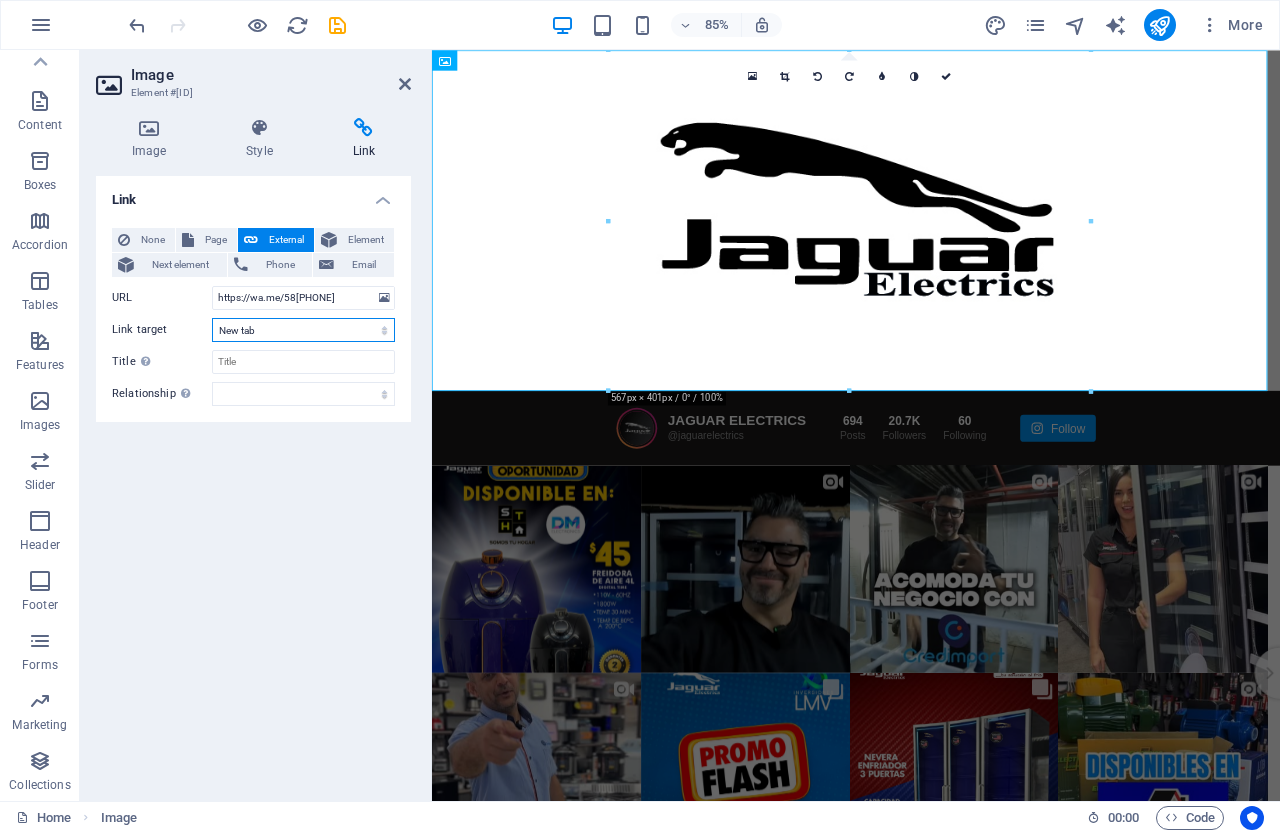 click on "New tab Same tab Overlay" at bounding box center (303, 330) 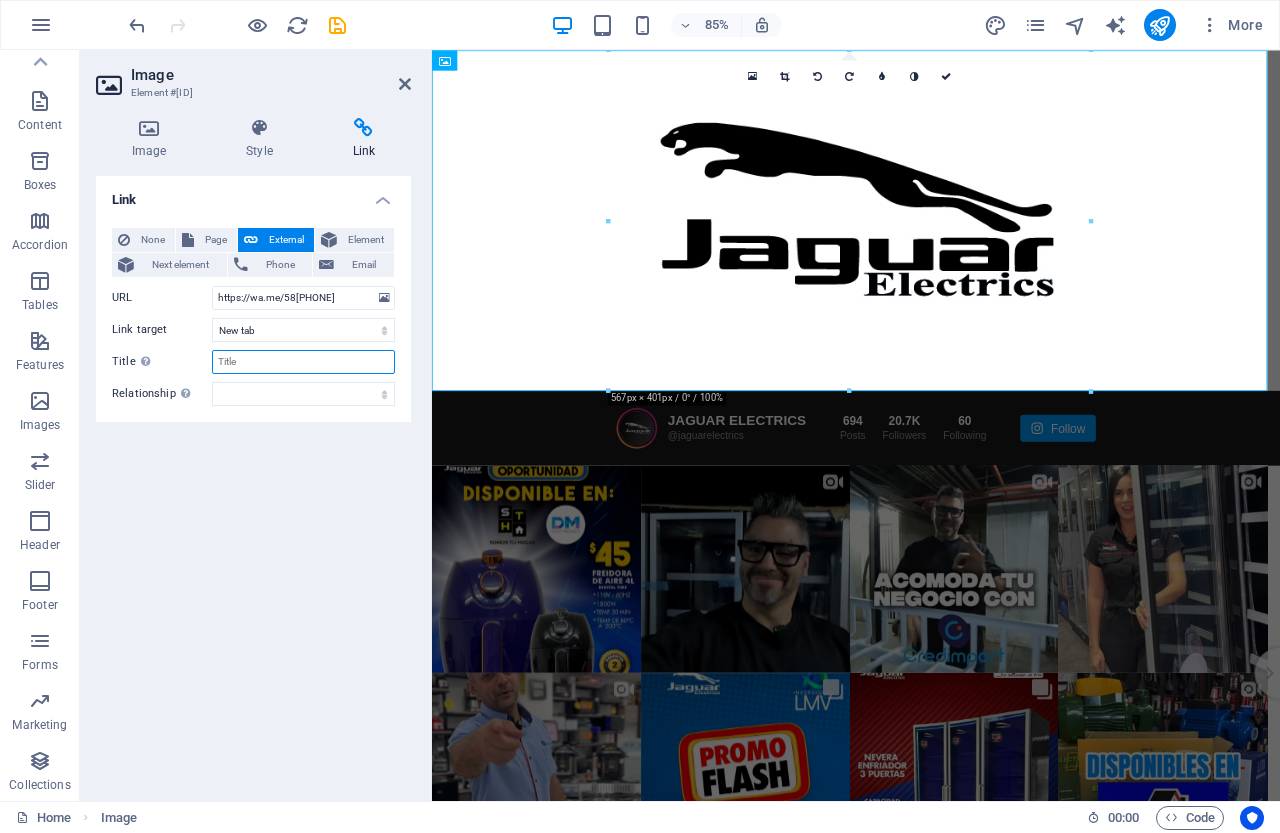 click on "Title Additional link description, should not be the same as the link text. The title is most often shown as a tooltip text when the mouse moves over the element. Leave empty if uncertain." at bounding box center (303, 362) 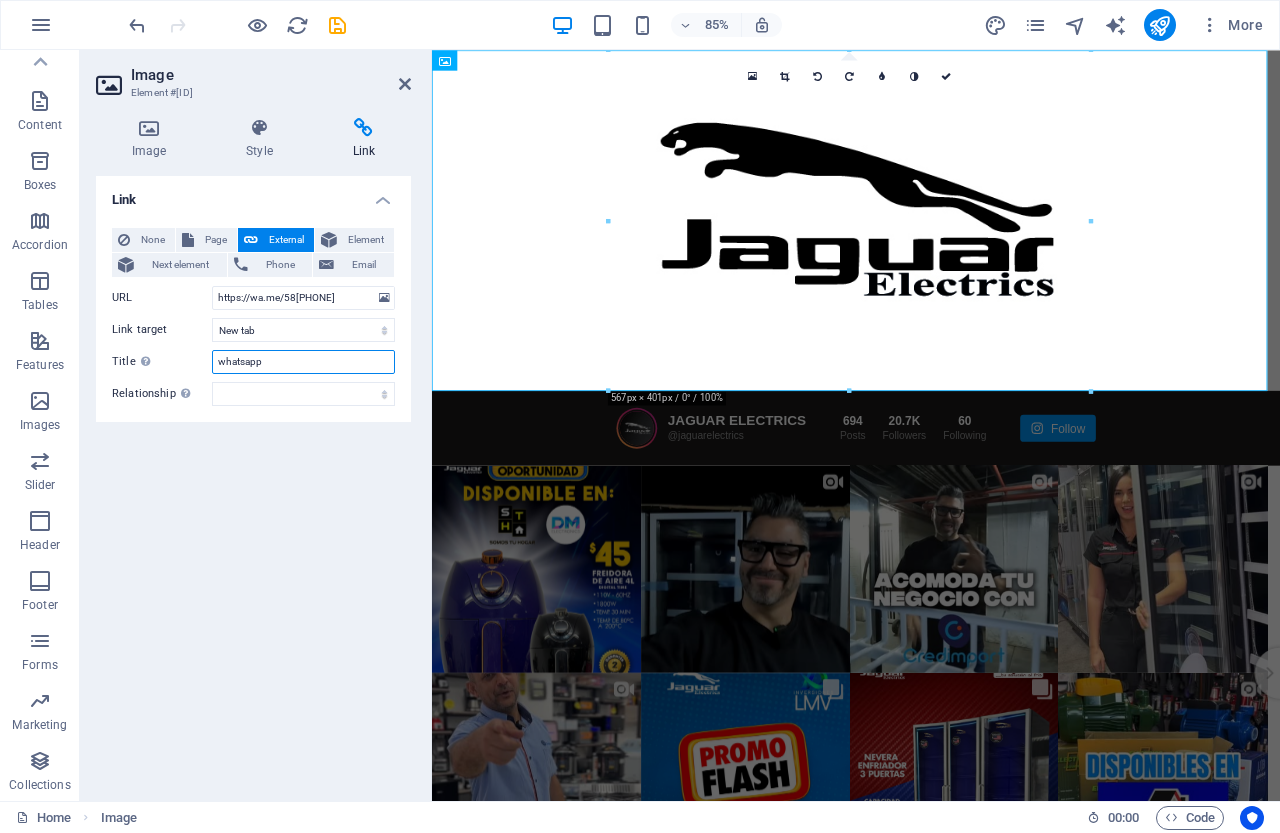 type on "whatsapp" 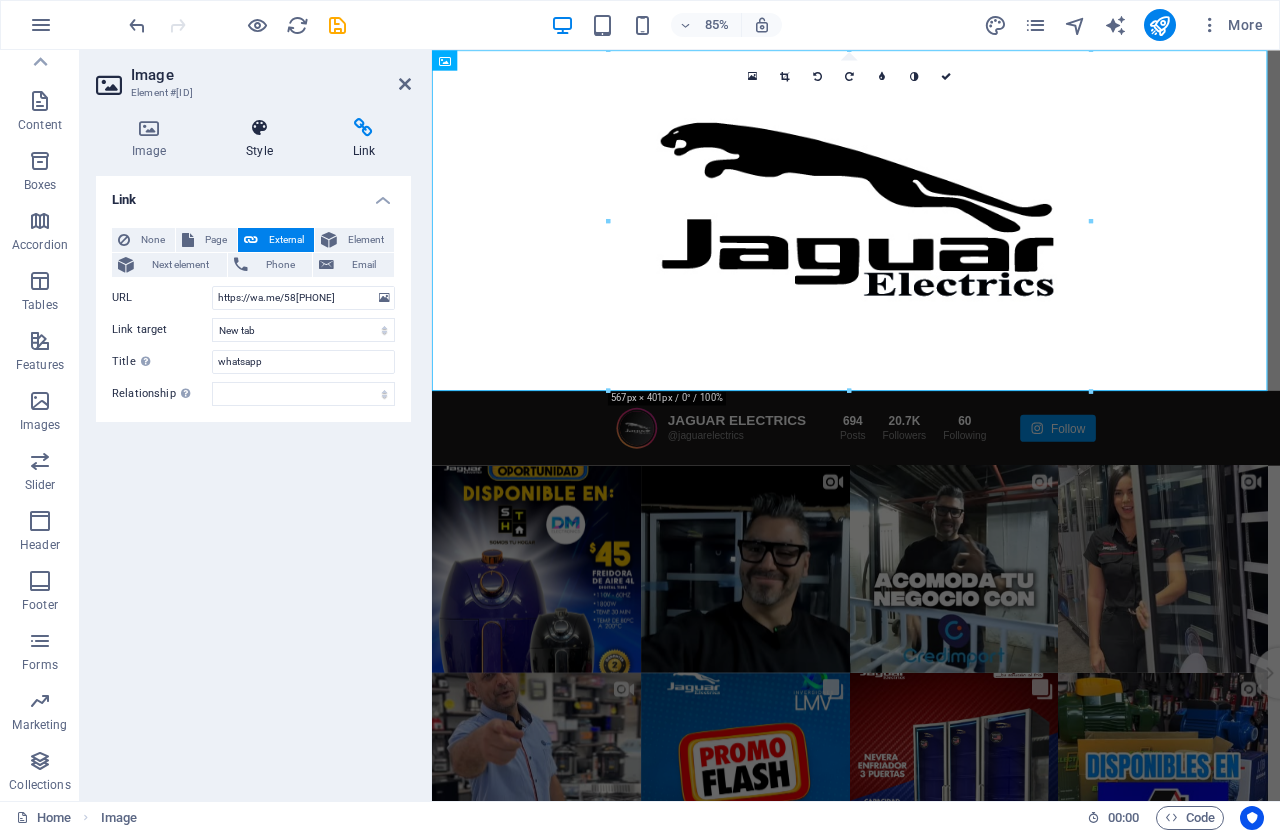 click at bounding box center (259, 128) 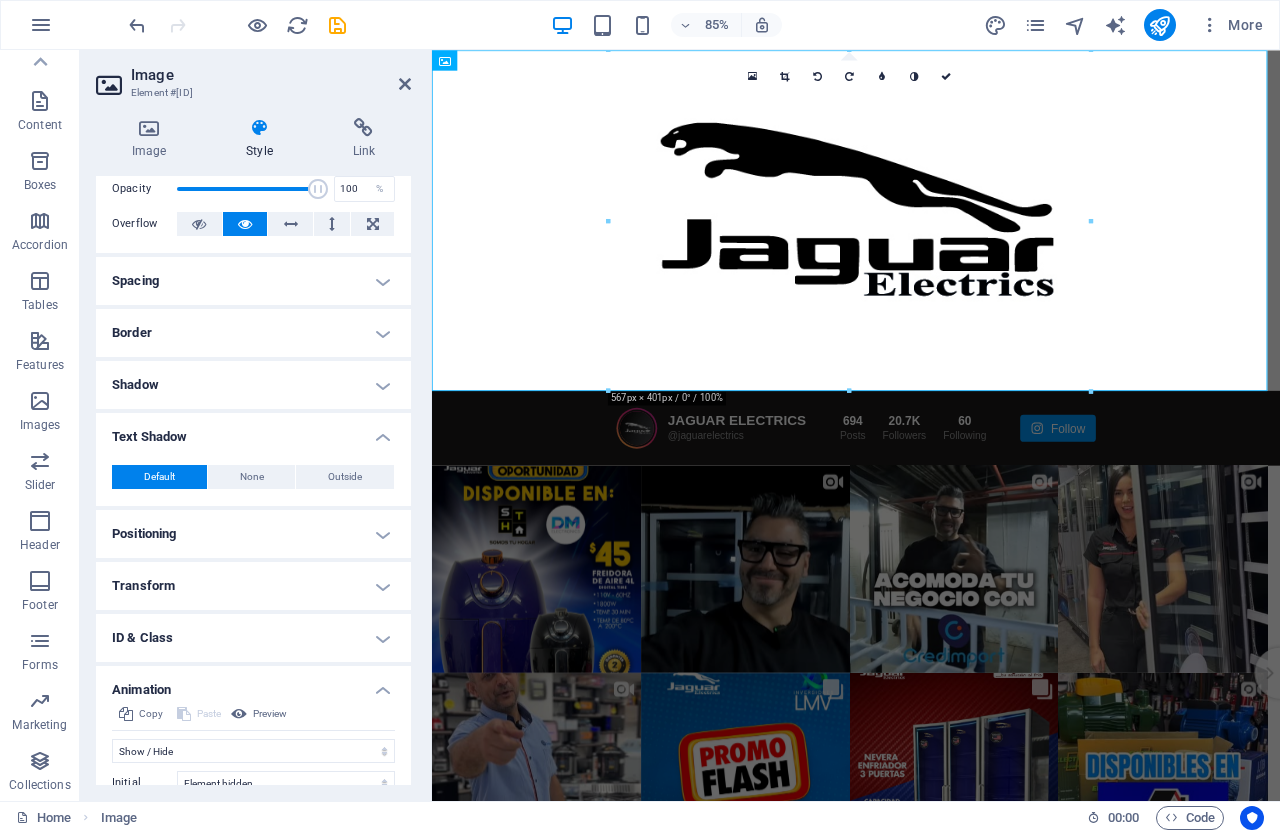 click at bounding box center [259, 128] 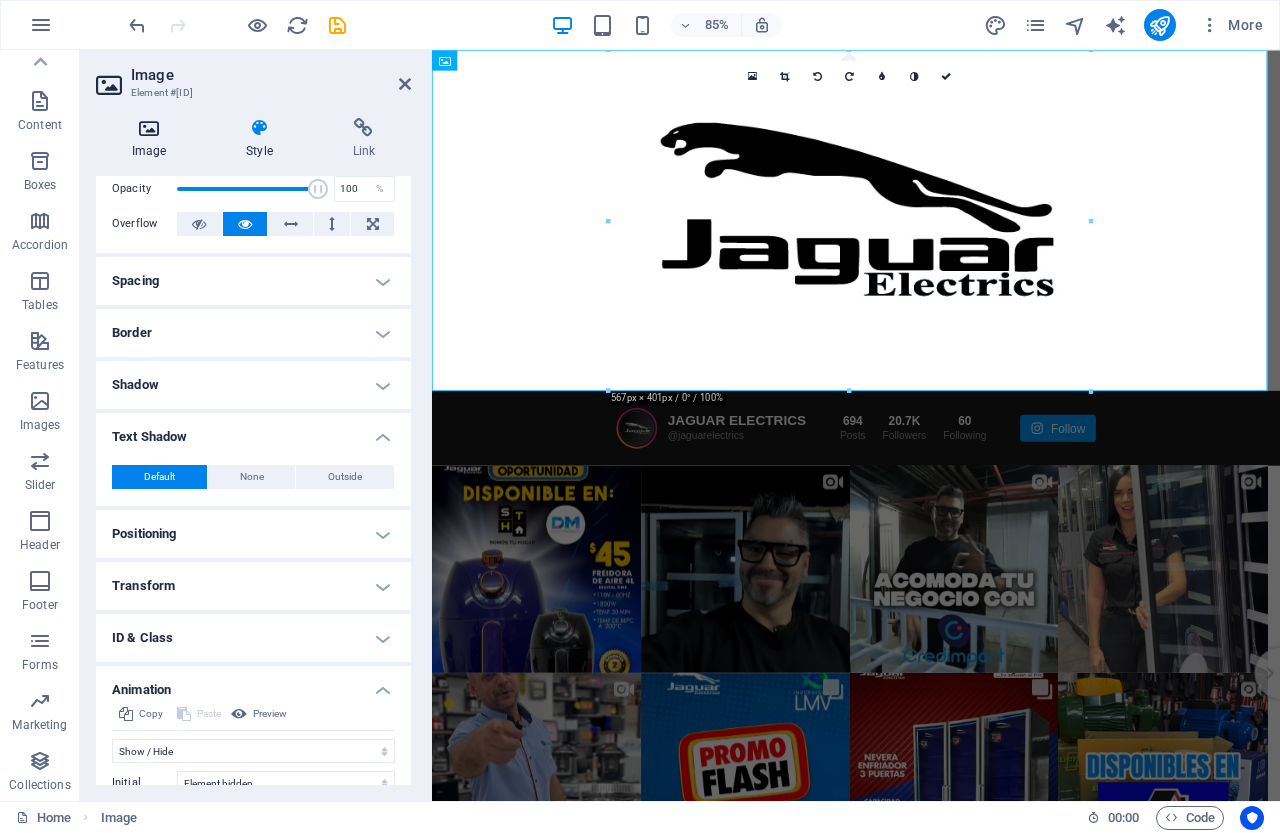 click on "Image" at bounding box center [153, 139] 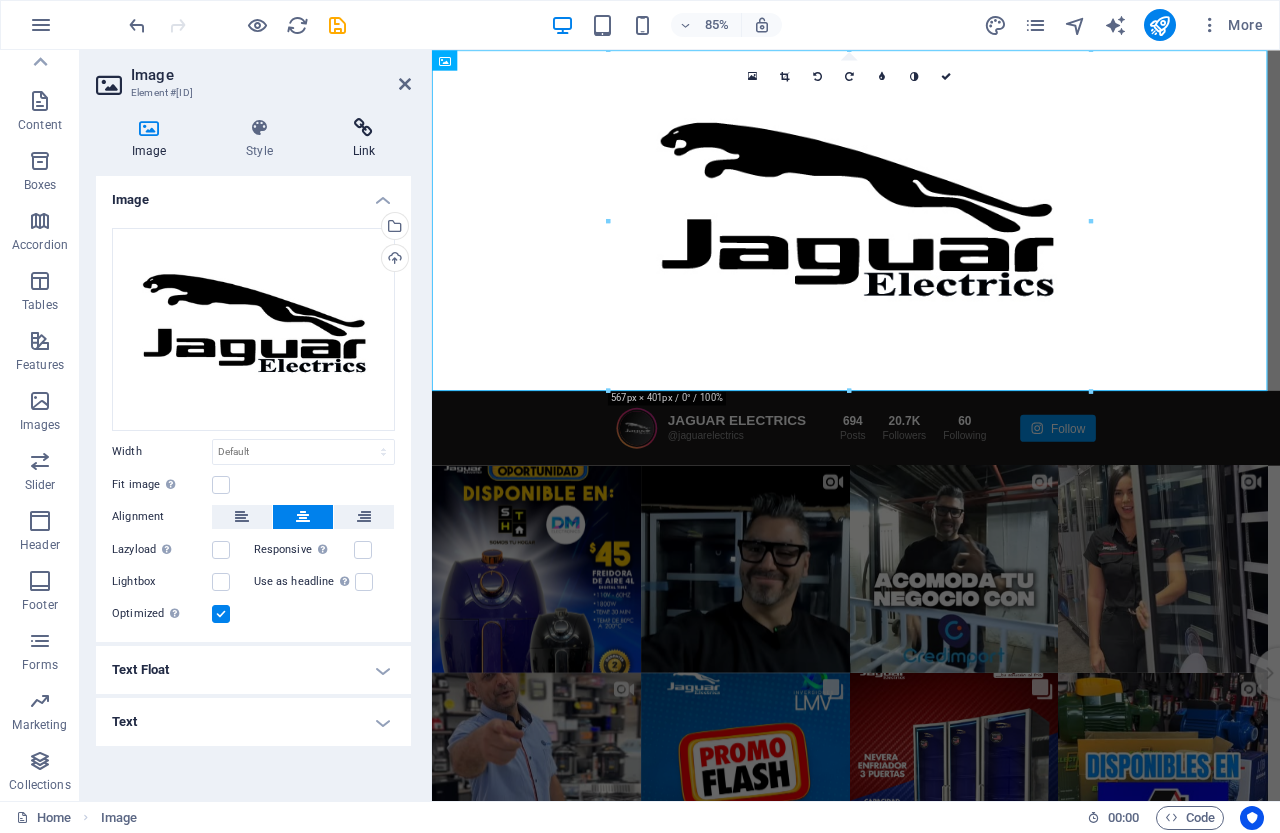 click at bounding box center [364, 128] 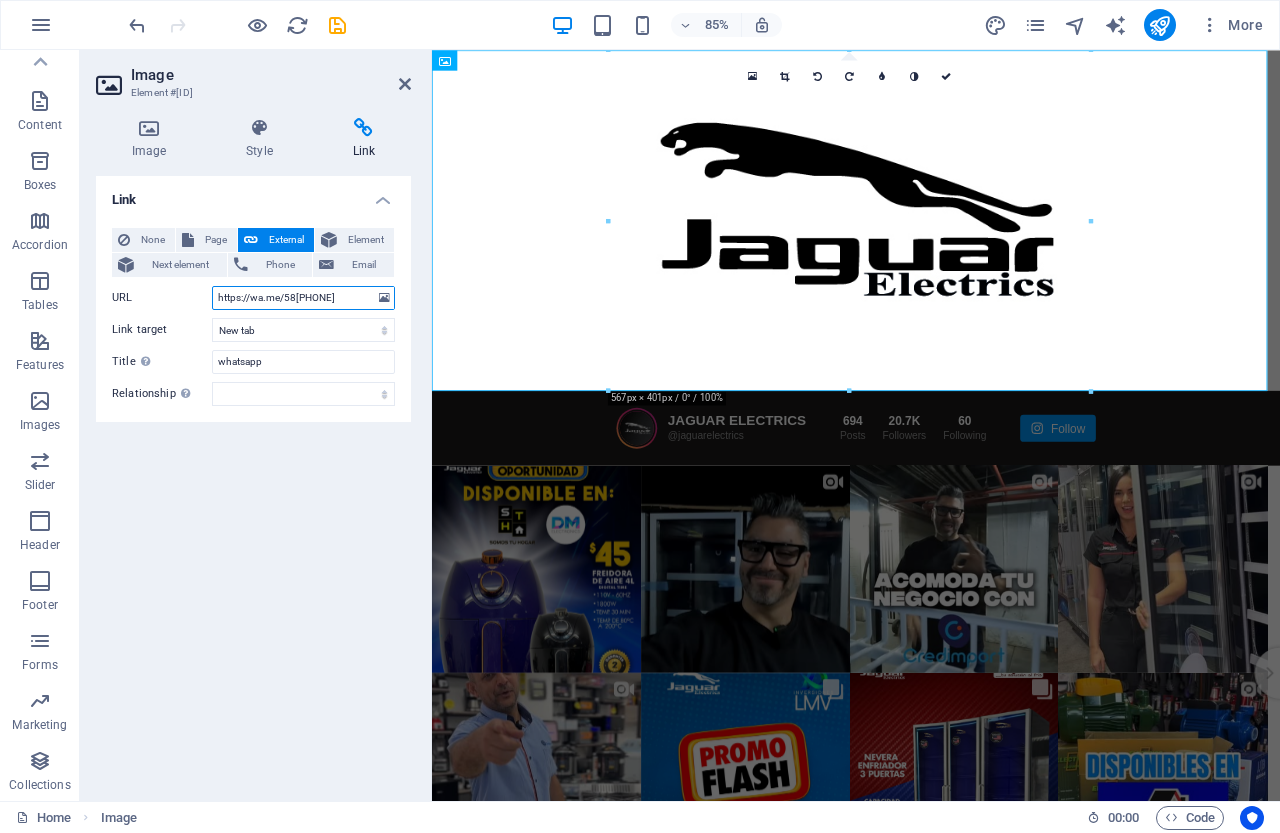 drag, startPoint x: 355, startPoint y: 301, endPoint x: 205, endPoint y: 280, distance: 151.46286 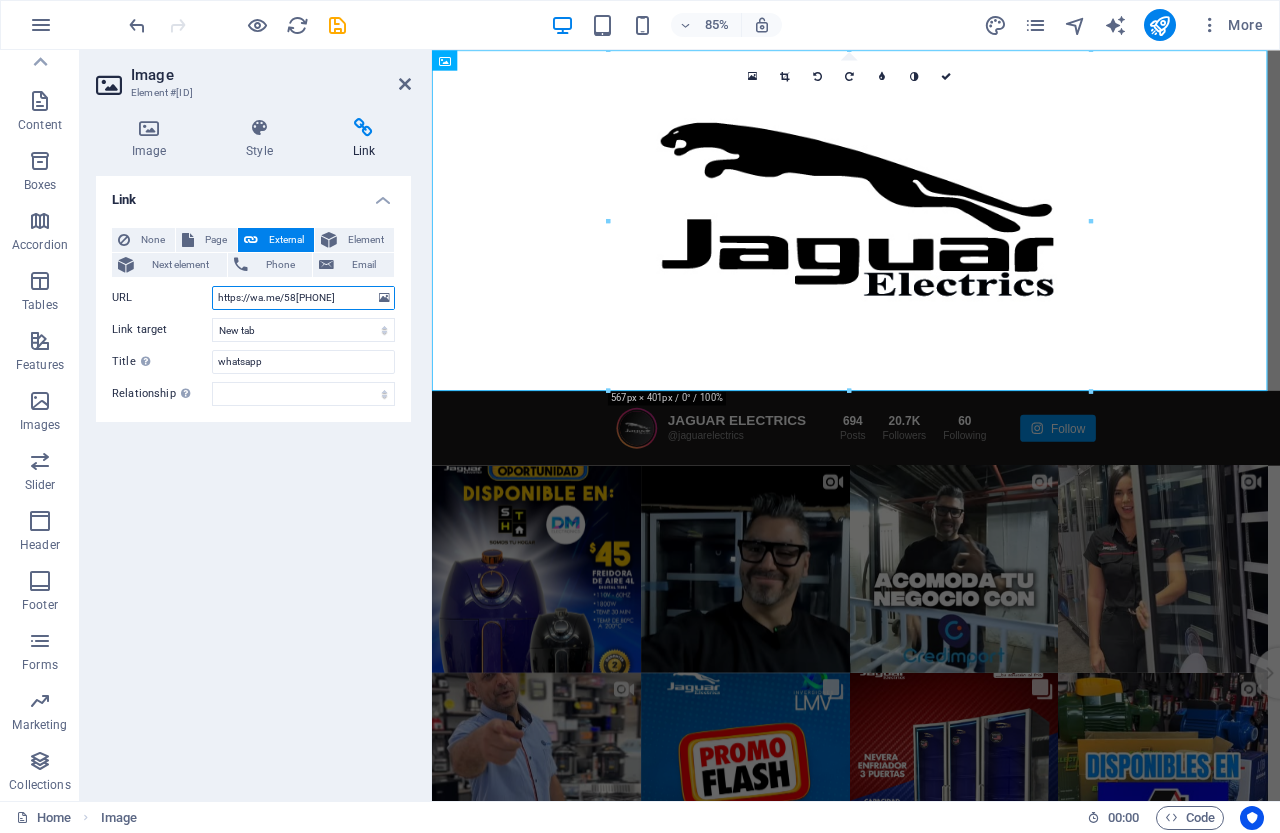 click on "https://wa.me/58[PHONE]" at bounding box center [303, 298] 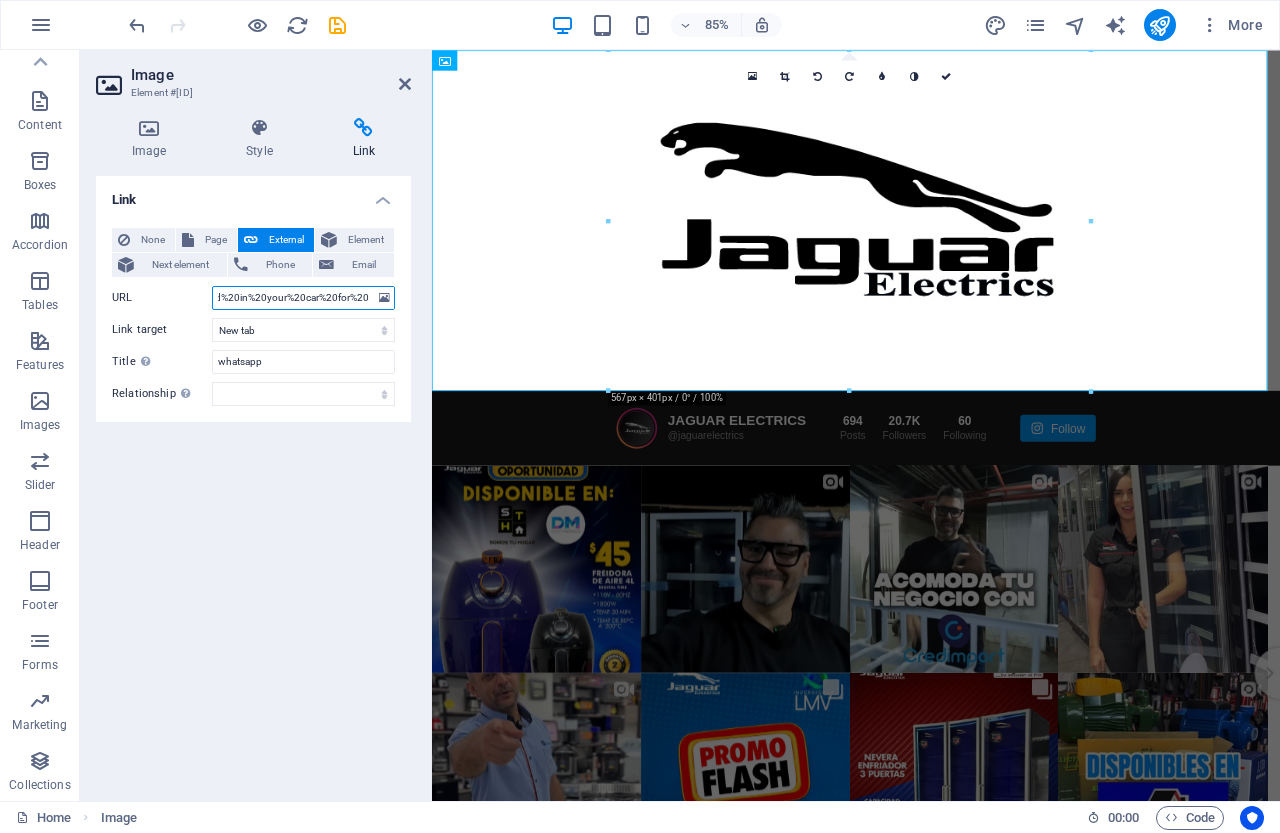 scroll, scrollTop: 0, scrollLeft: 232, axis: horizontal 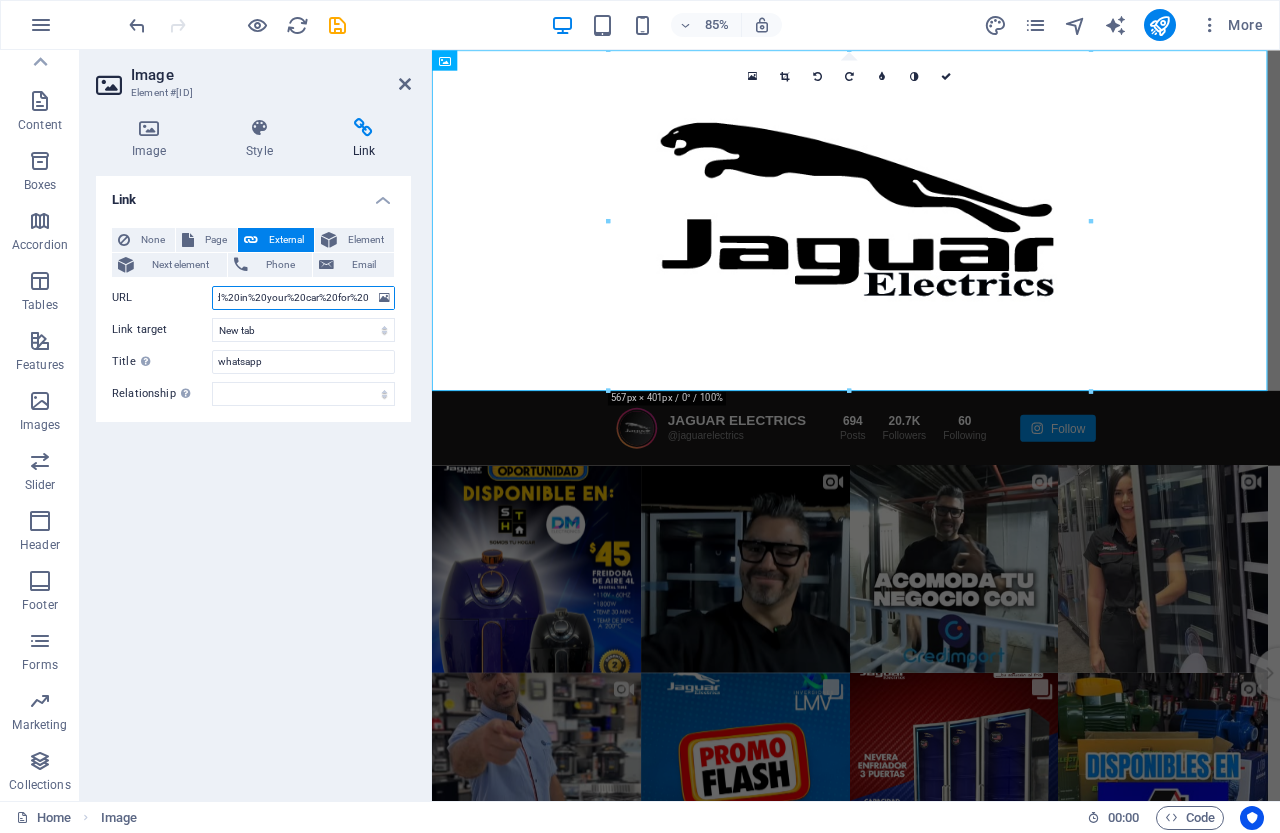drag, startPoint x: 372, startPoint y: 295, endPoint x: 351, endPoint y: 299, distance: 21.377558 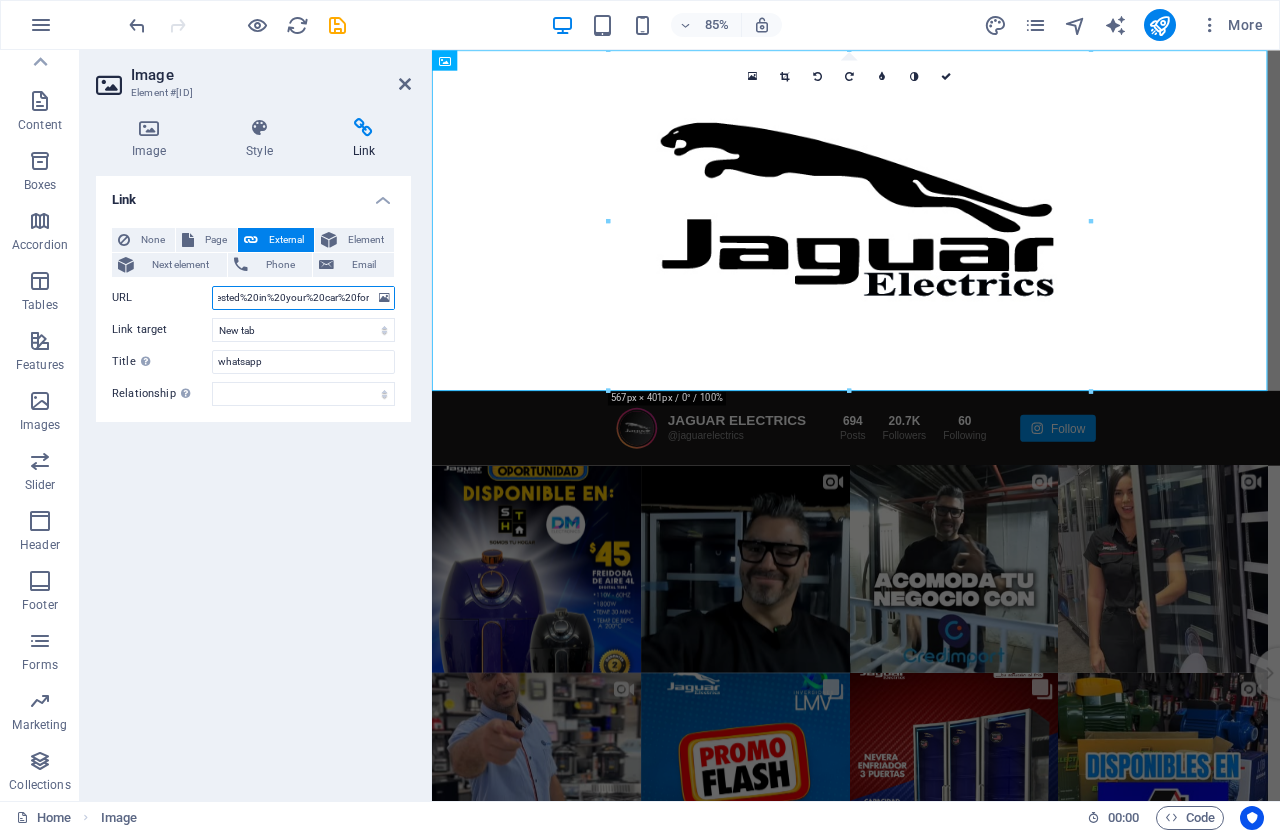 scroll, scrollTop: 0, scrollLeft: 214, axis: horizontal 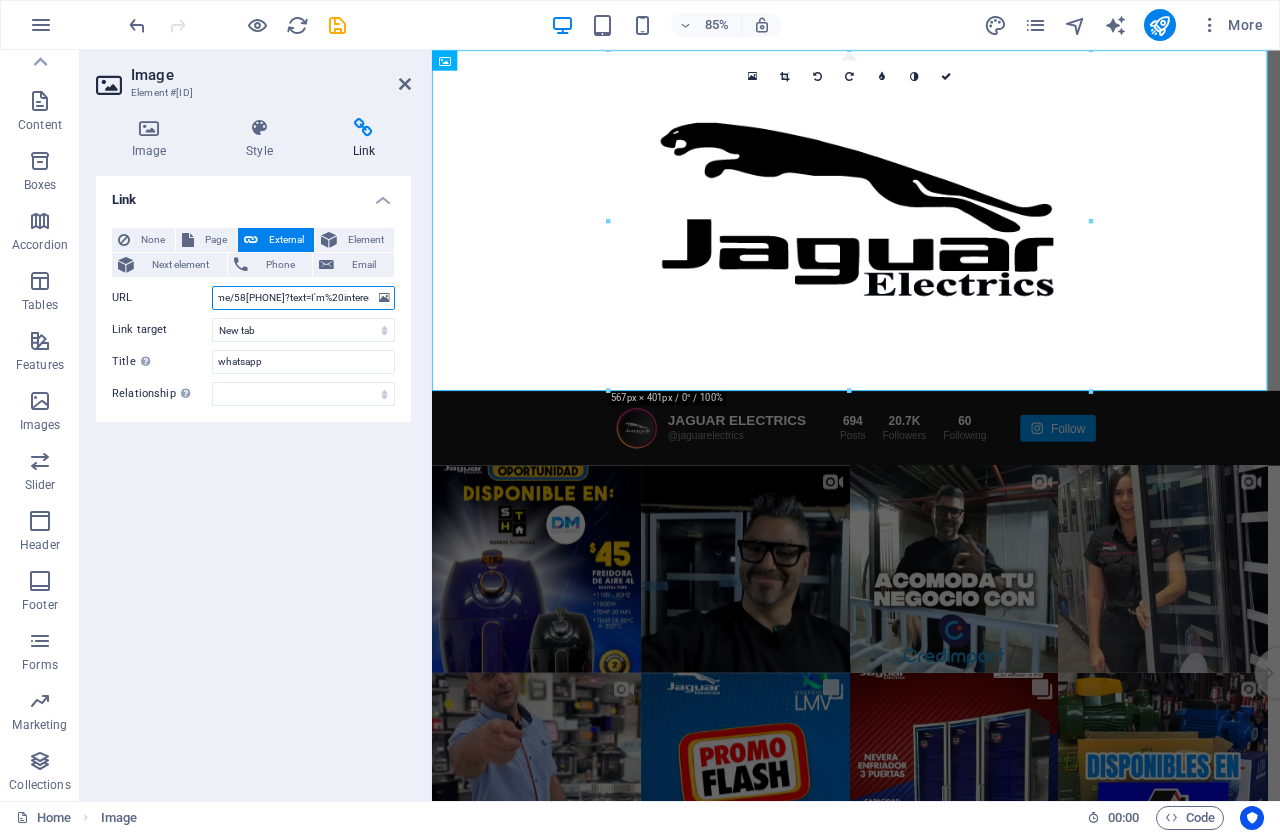 drag, startPoint x: 372, startPoint y: 292, endPoint x: 329, endPoint y: 316, distance: 49.24429 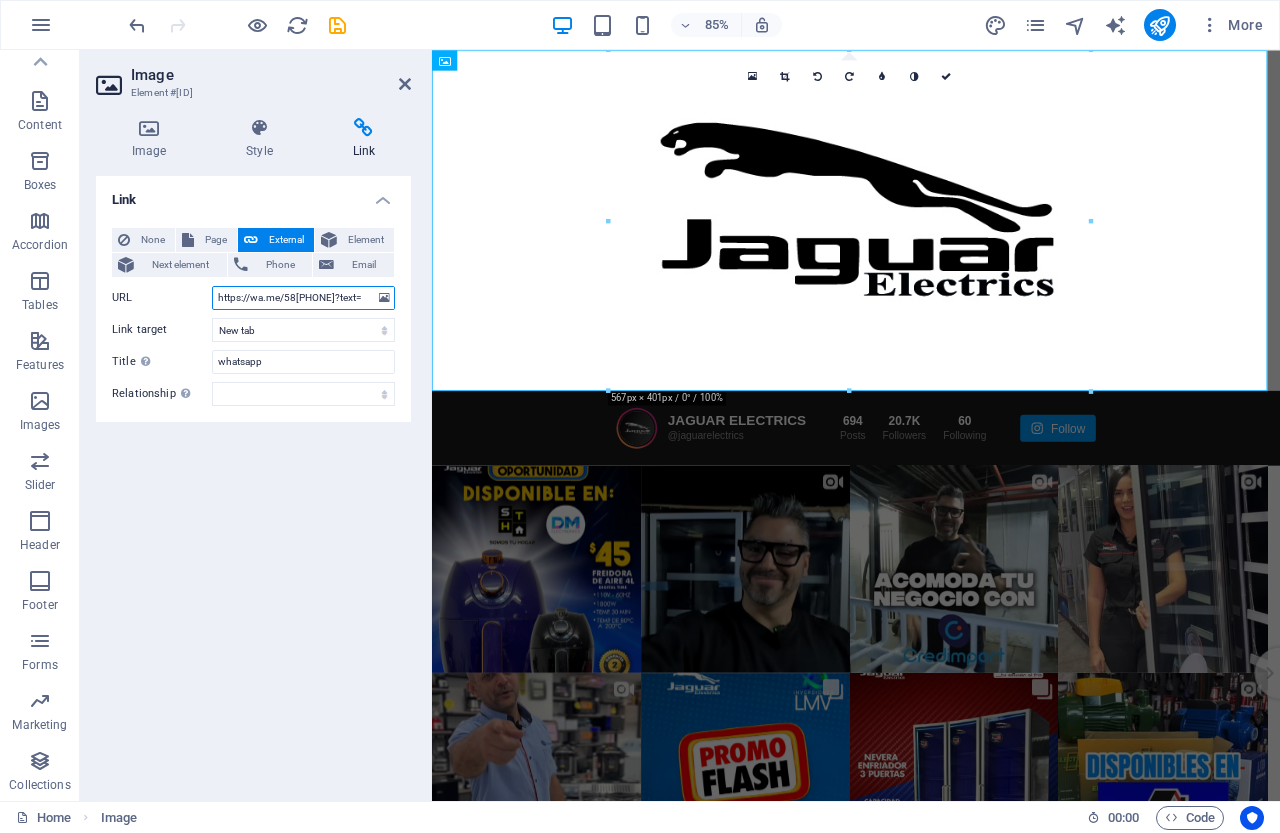 scroll, scrollTop: 0, scrollLeft: 9, axis: horizontal 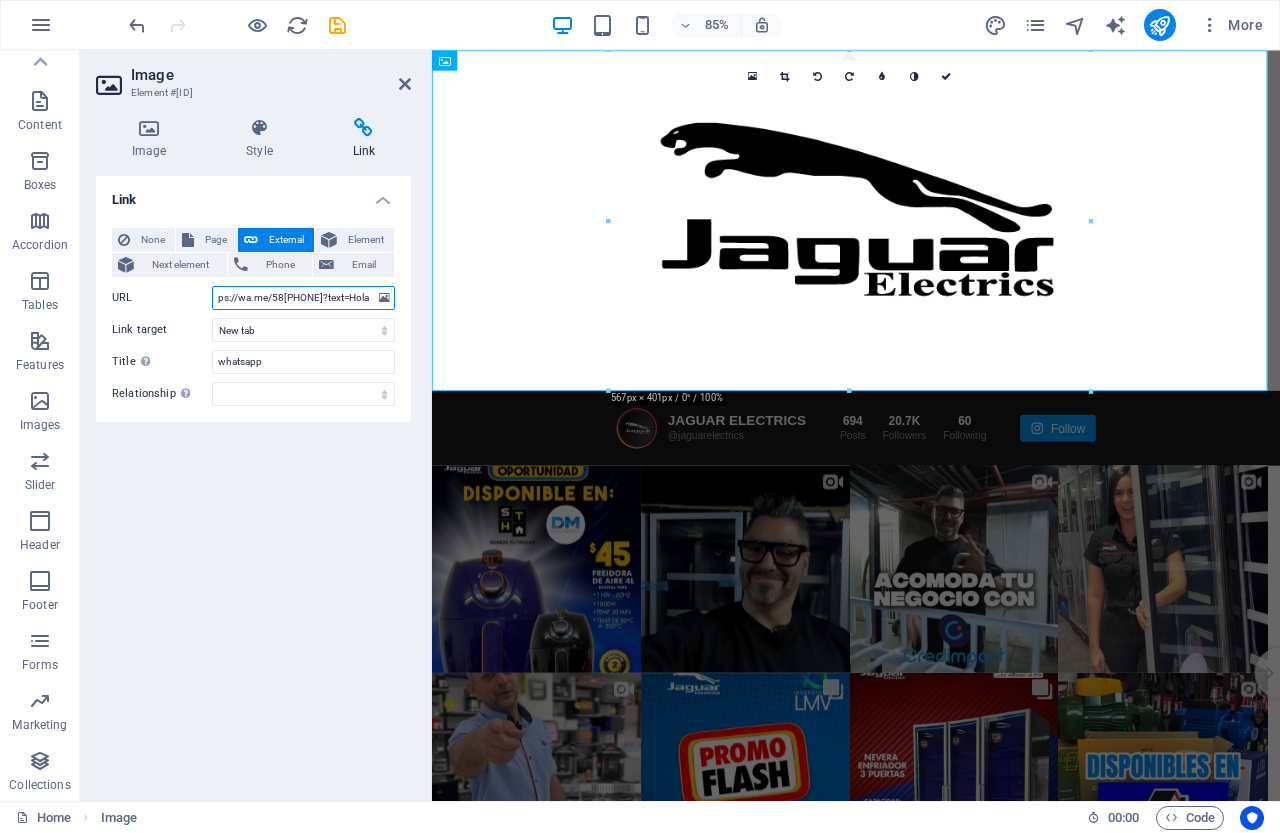 paste on "%20" 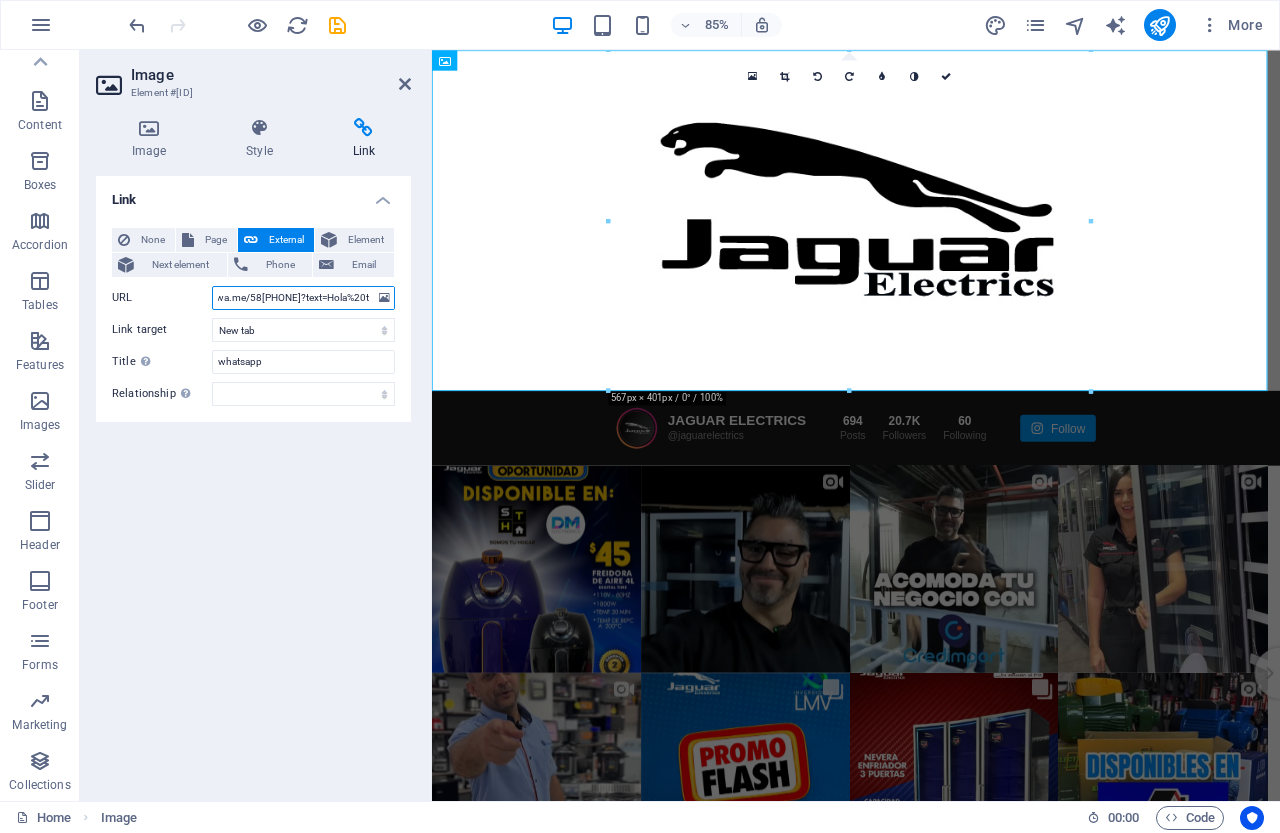 scroll, scrollTop: 0, scrollLeft: 57, axis: horizontal 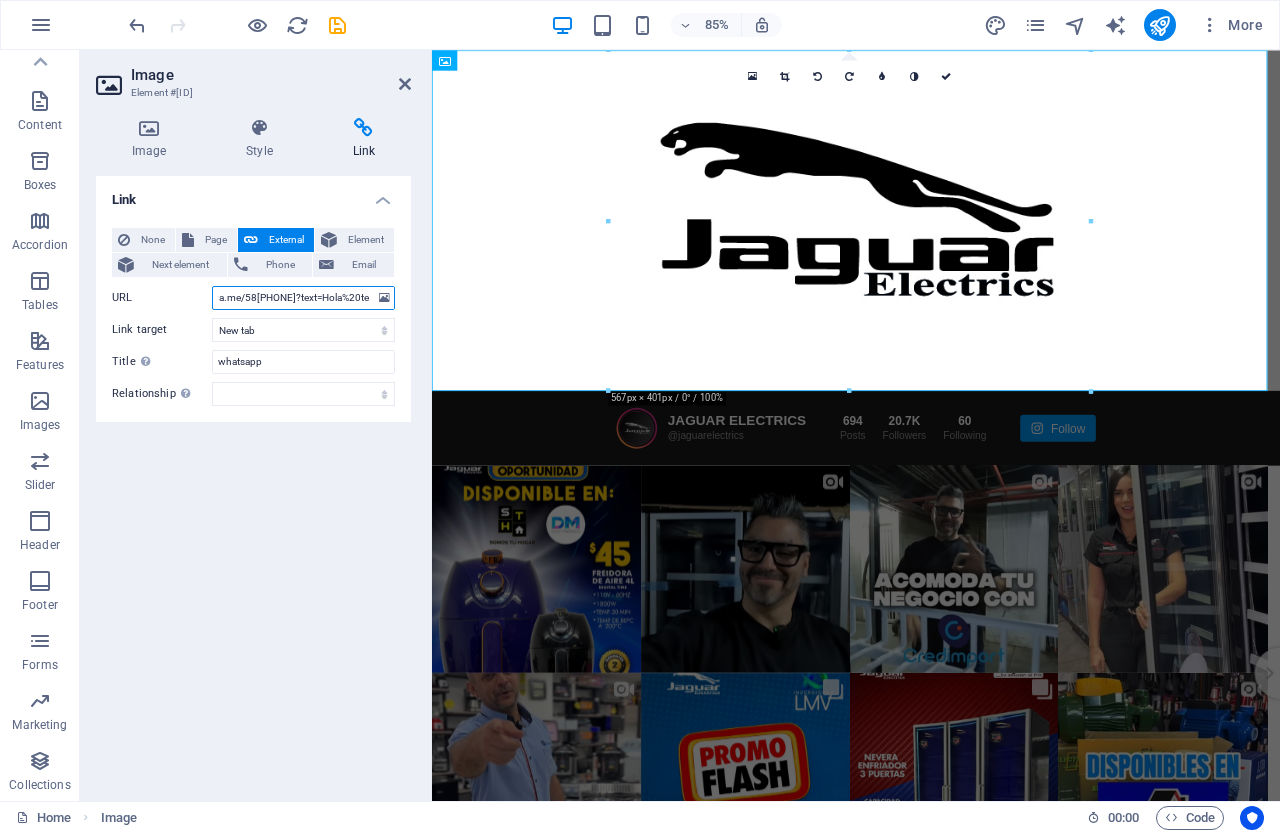 paste on "%20" 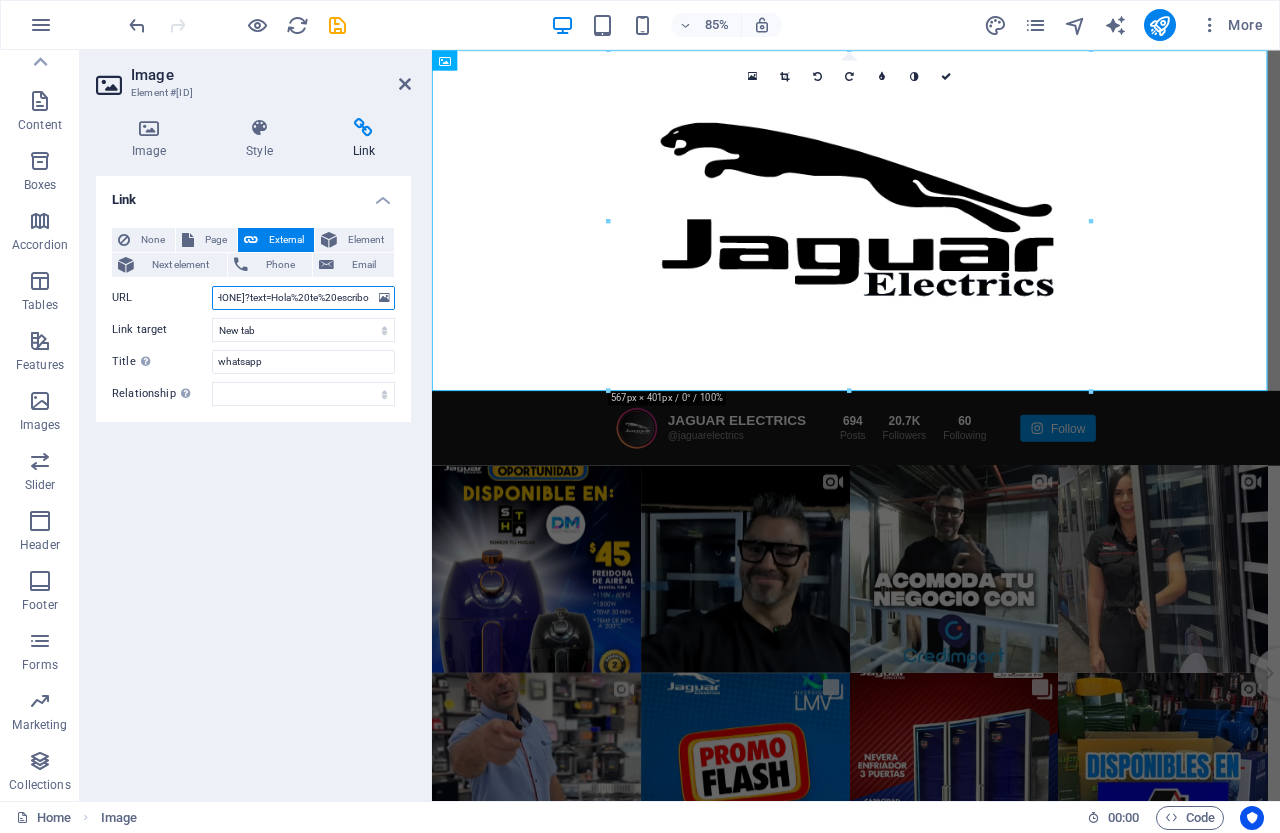 scroll, scrollTop: 0, scrollLeft: 109, axis: horizontal 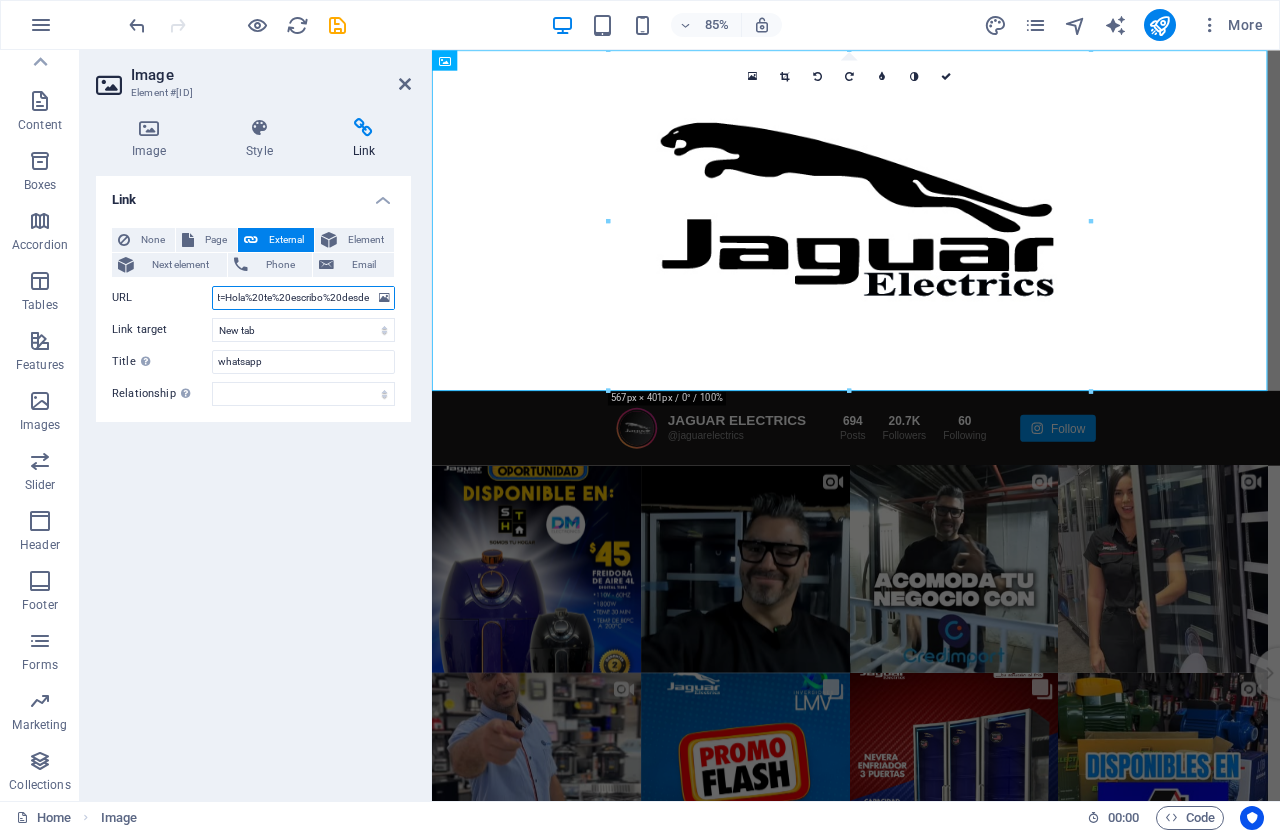 paste on "%20" 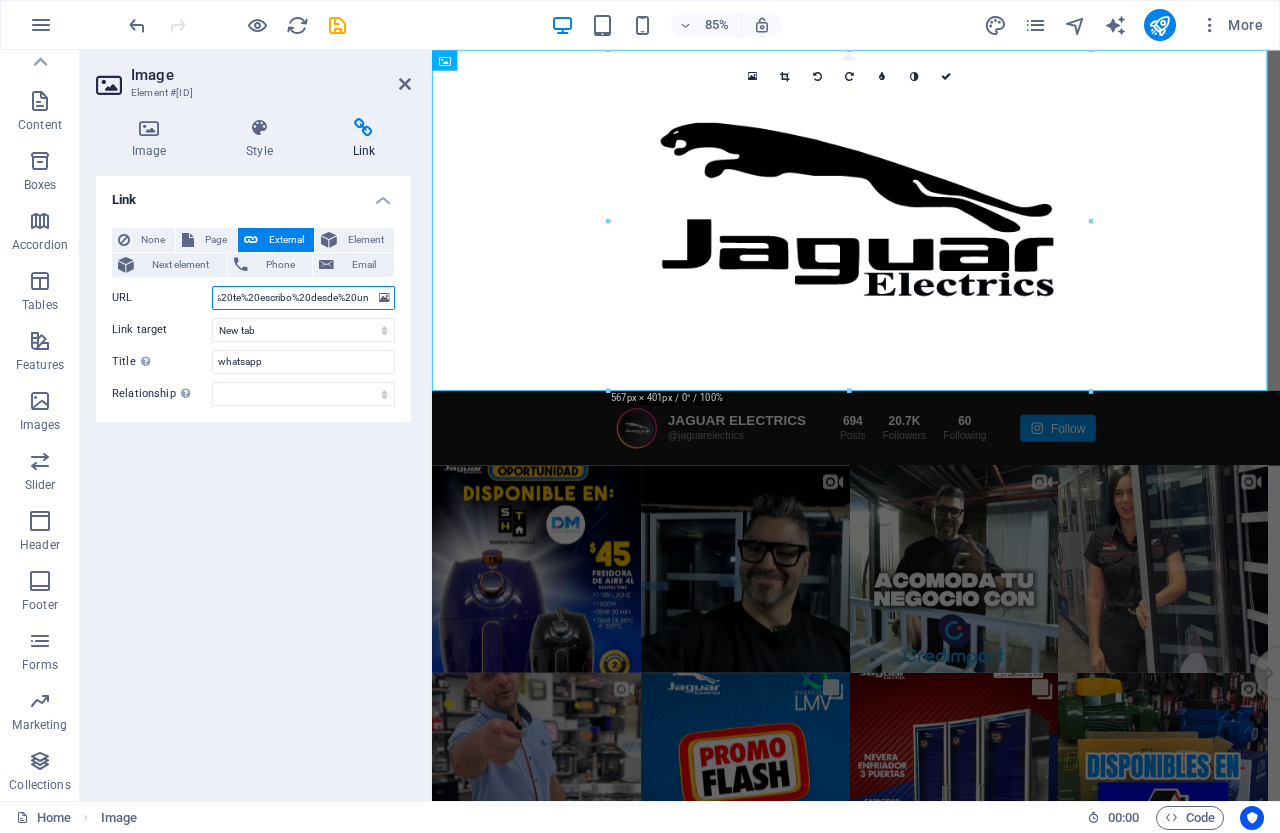 paste on "%20" 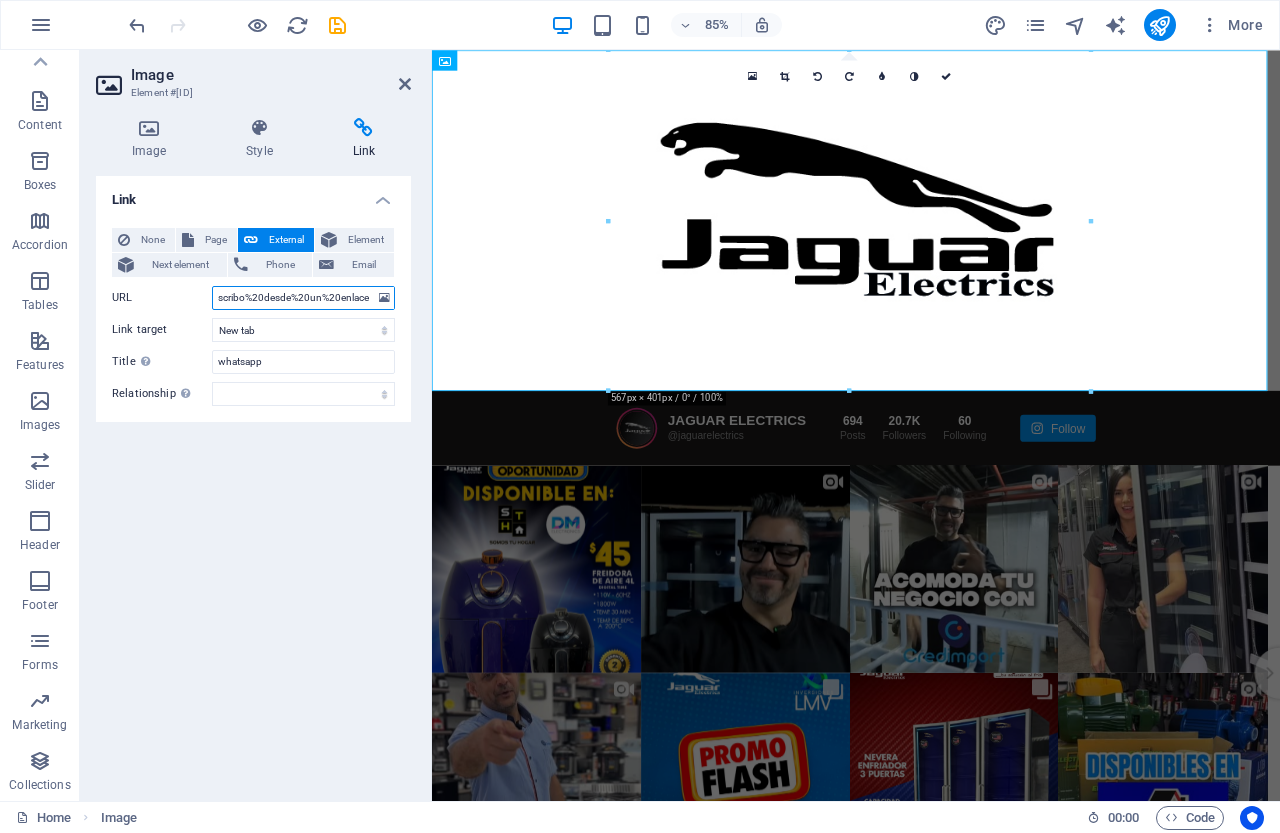 paste on "%20" 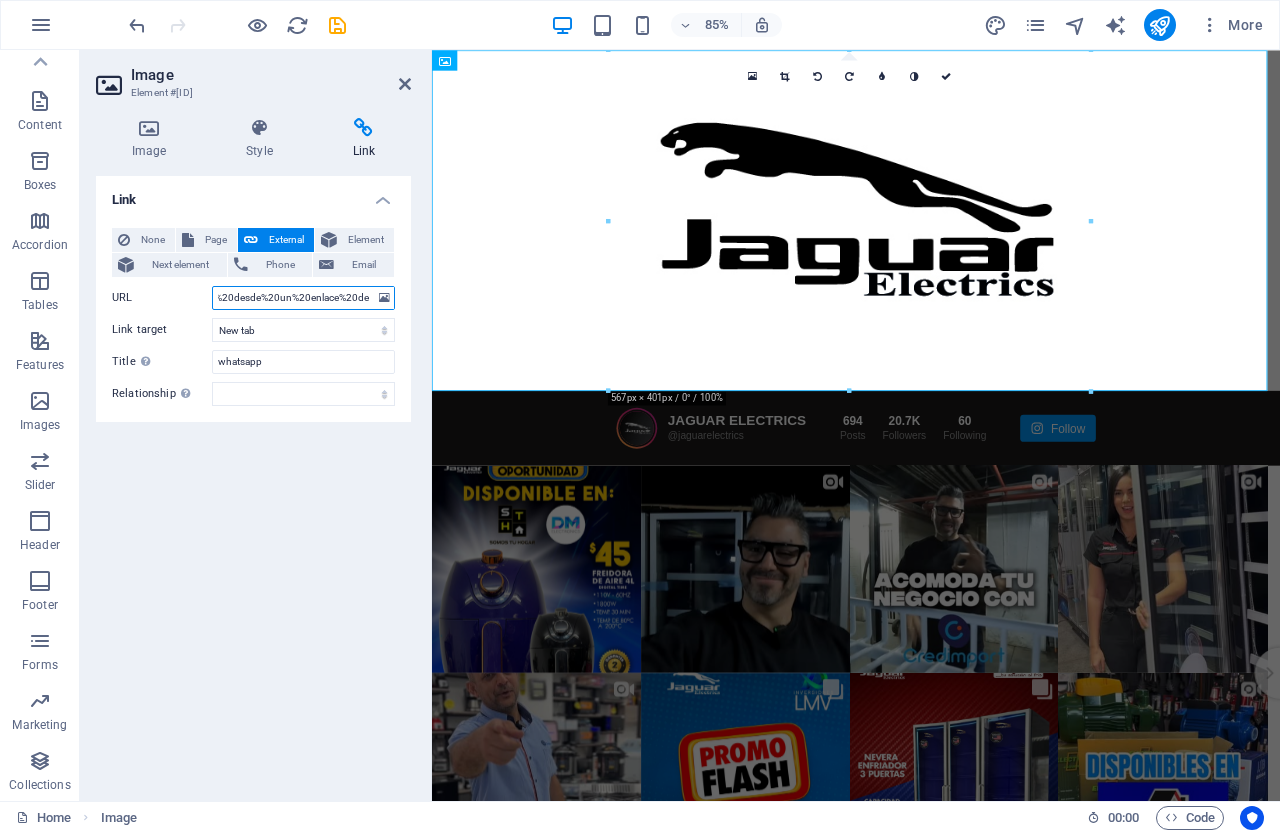 paste on "%20" 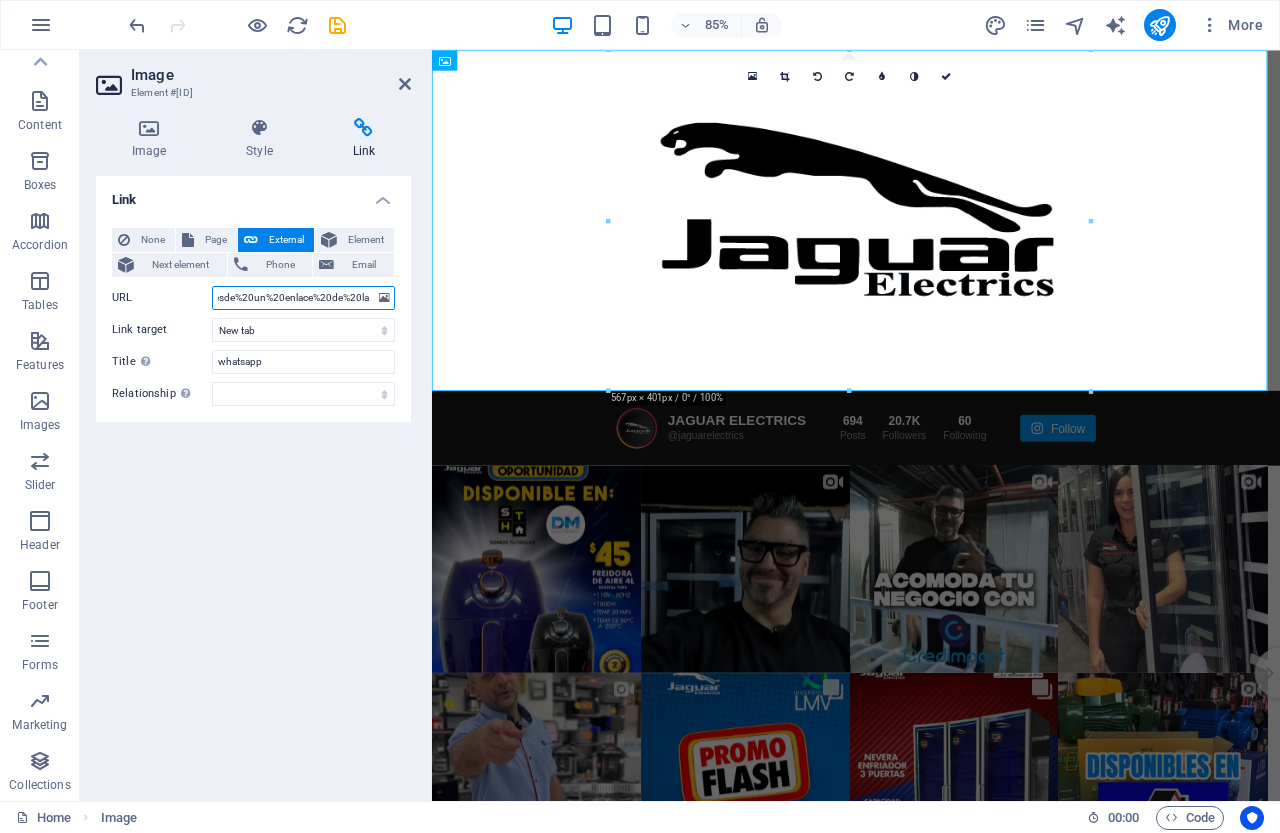 paste on "%20" 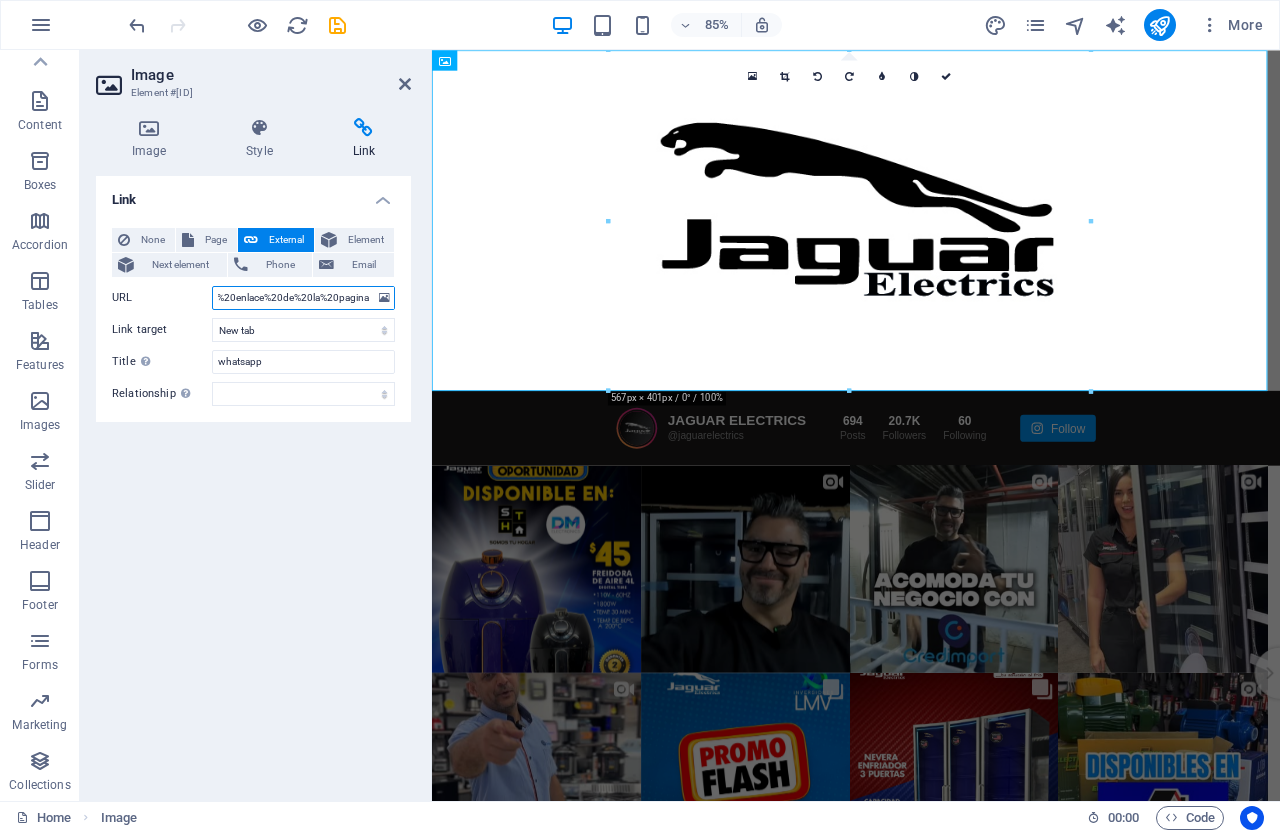 paste on "%20" 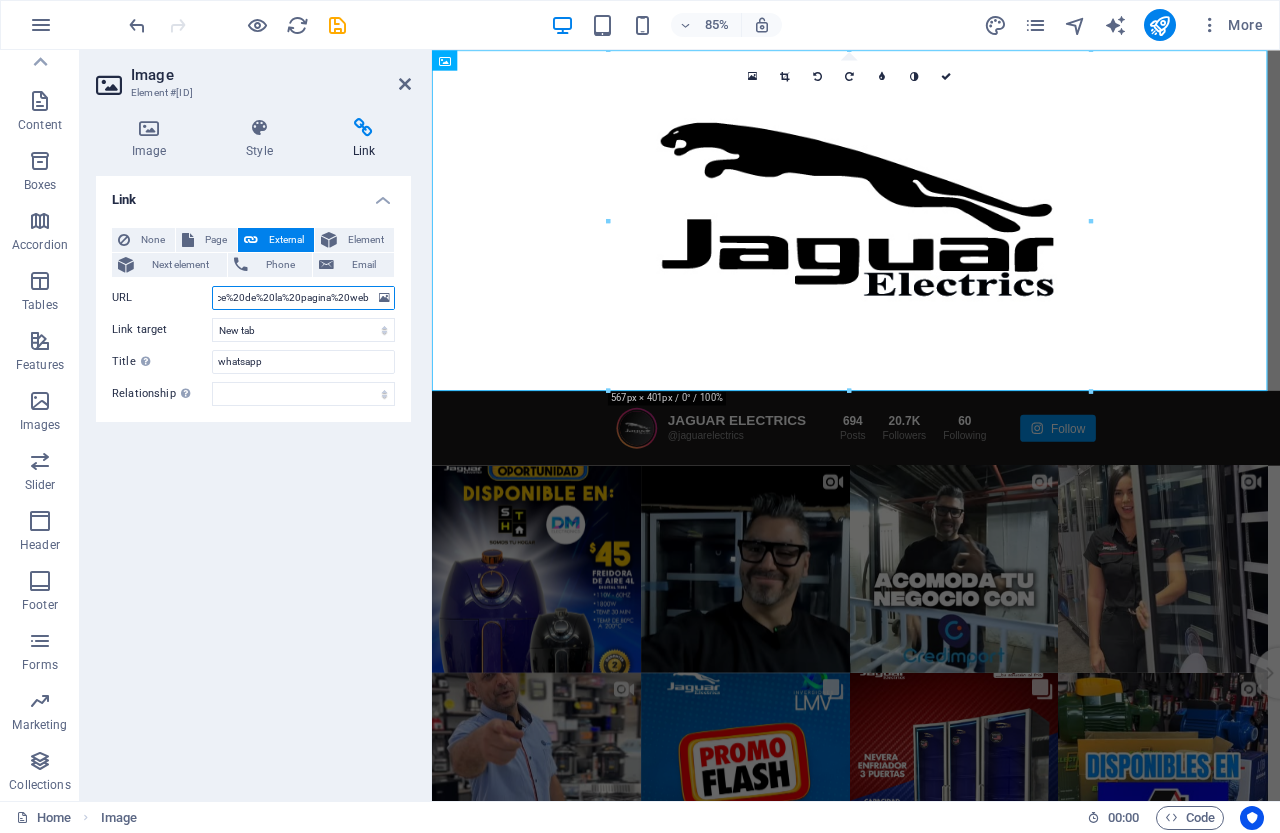 scroll, scrollTop: 0, scrollLeft: 373, axis: horizontal 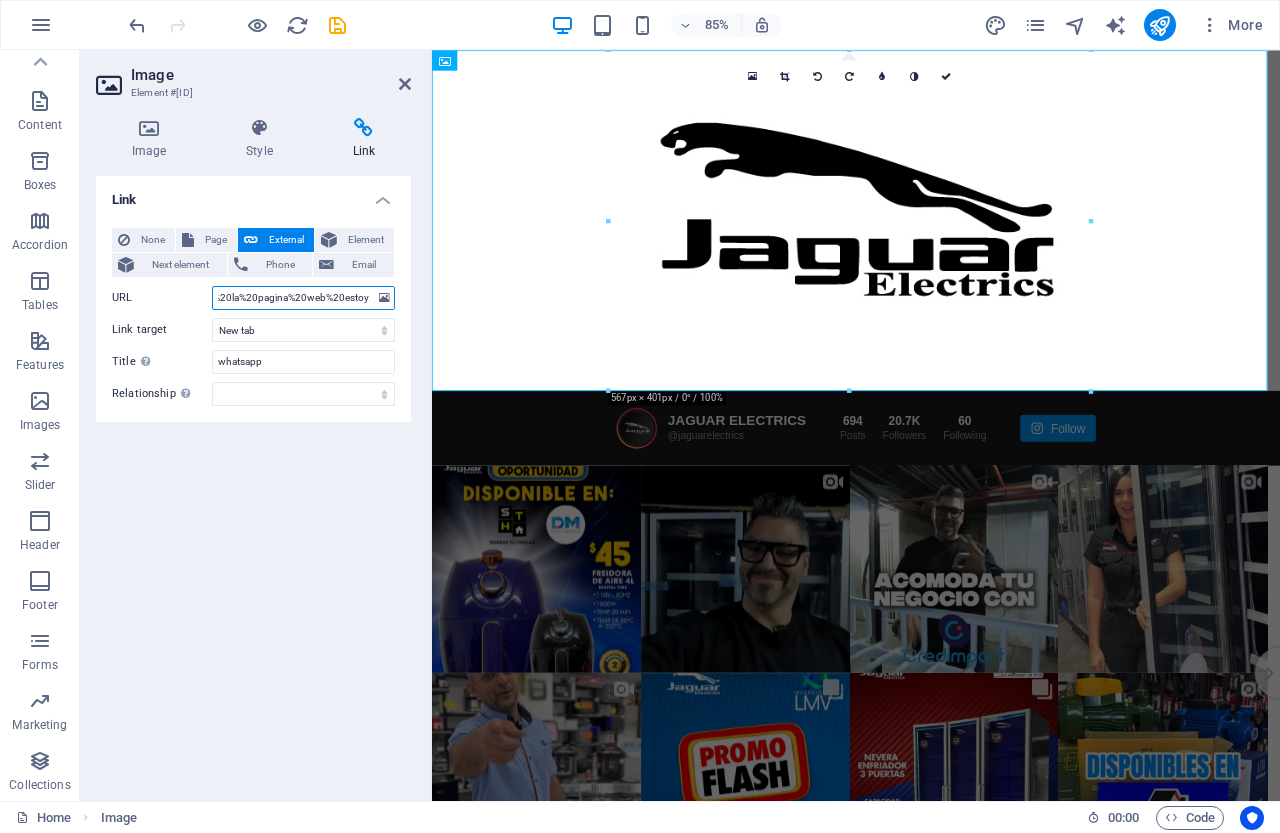 paste on "%20" 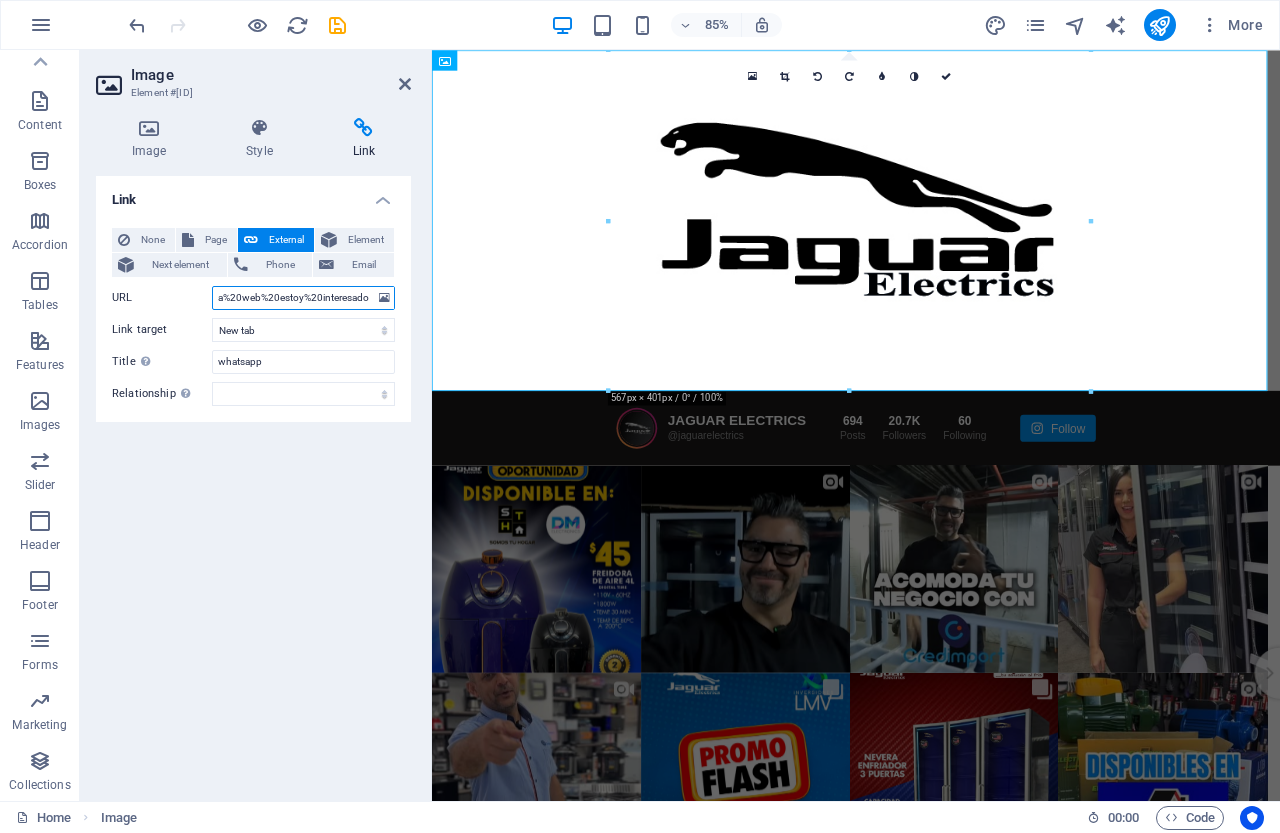 paste on "%20" 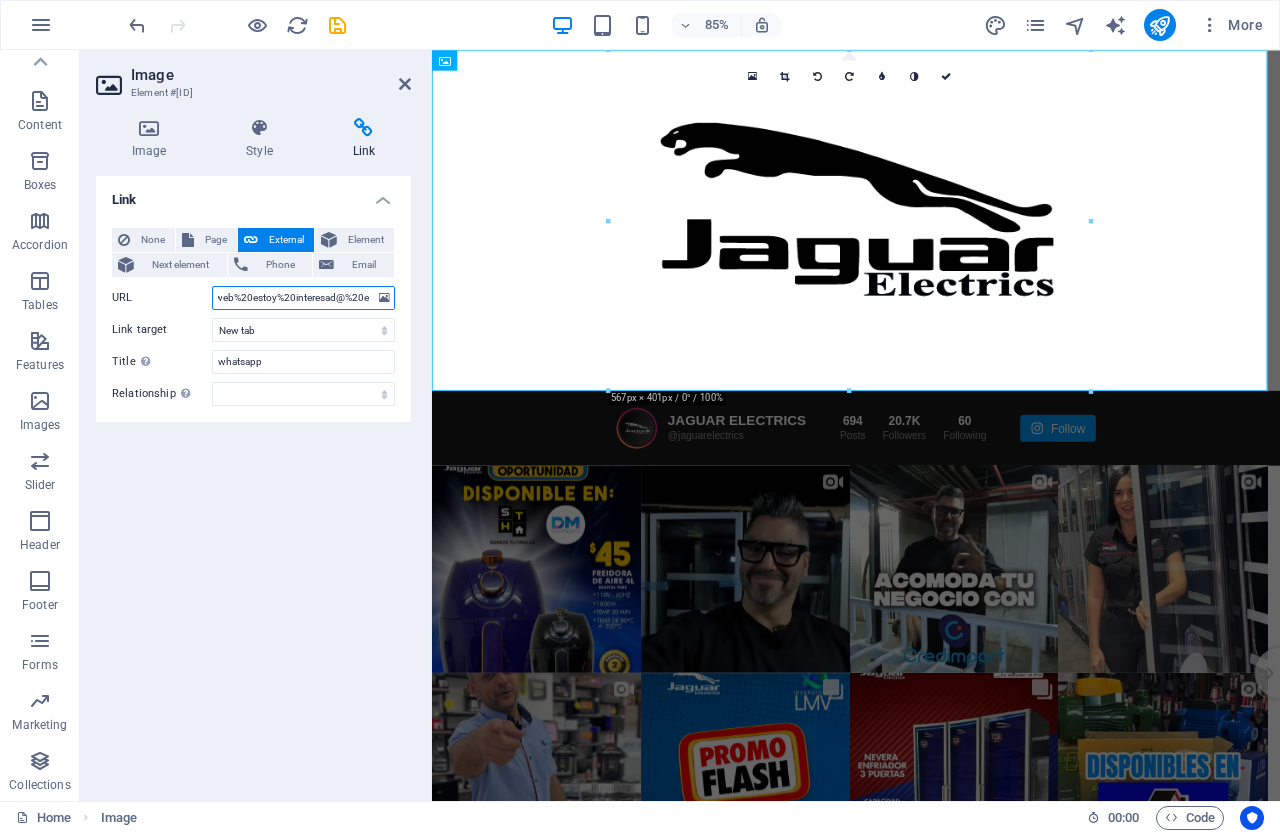 scroll, scrollTop: 0, scrollLeft: 514, axis: horizontal 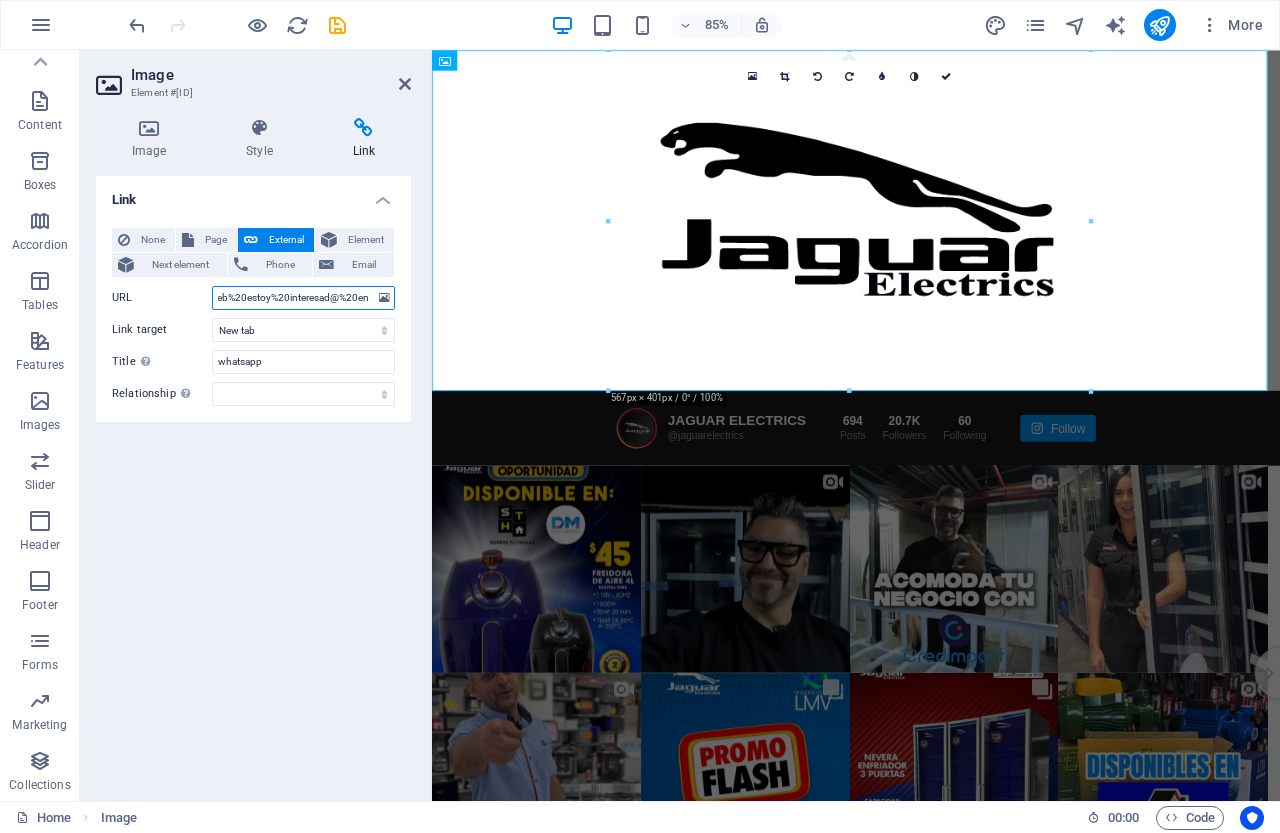 paste on "%20" 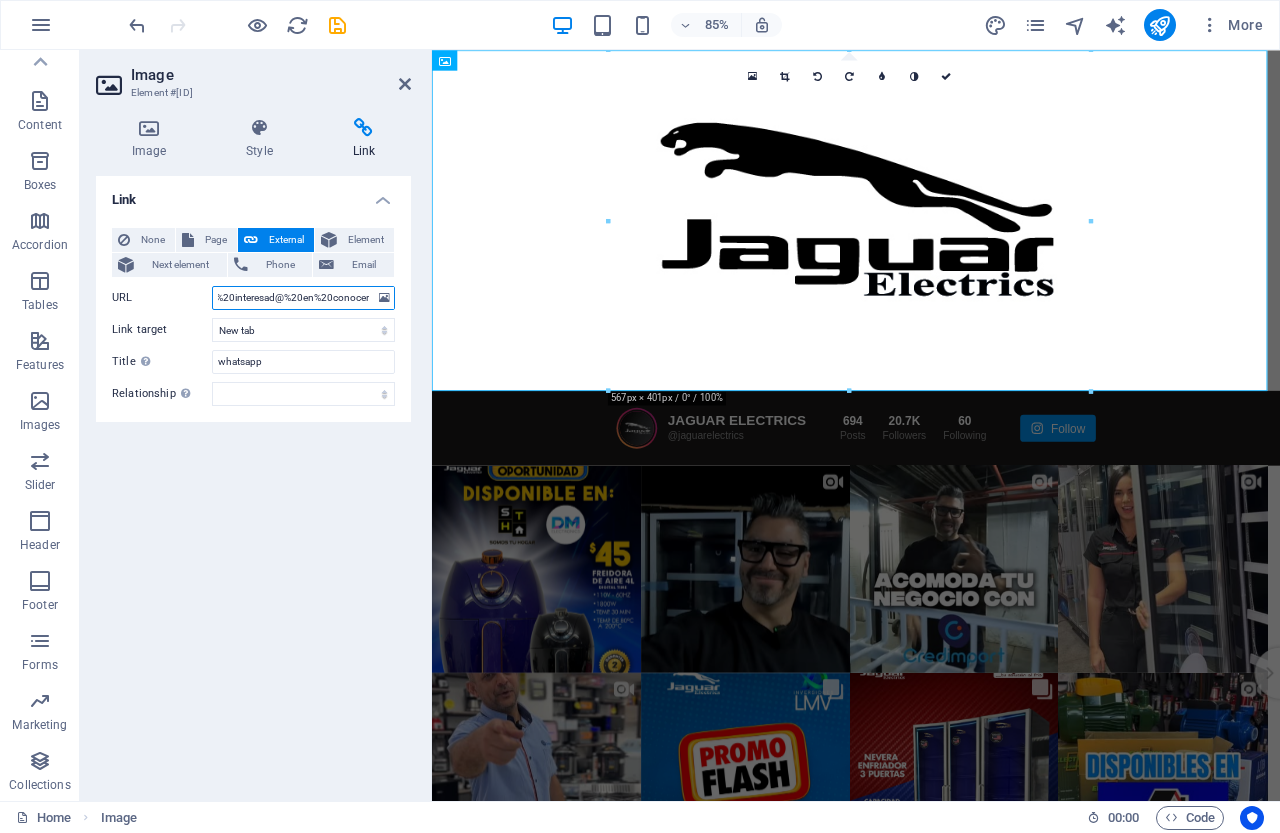 scroll, scrollTop: 0, scrollLeft: 569, axis: horizontal 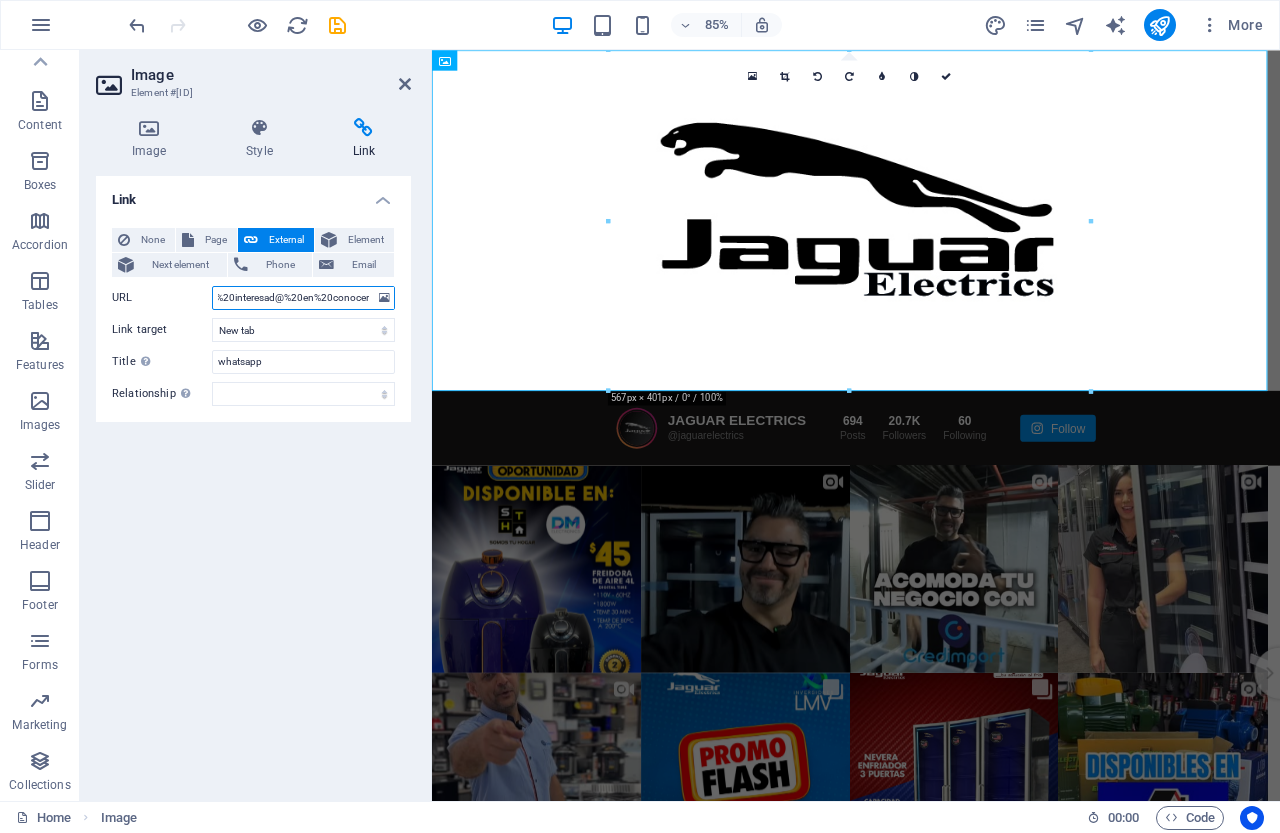 paste on "%20" 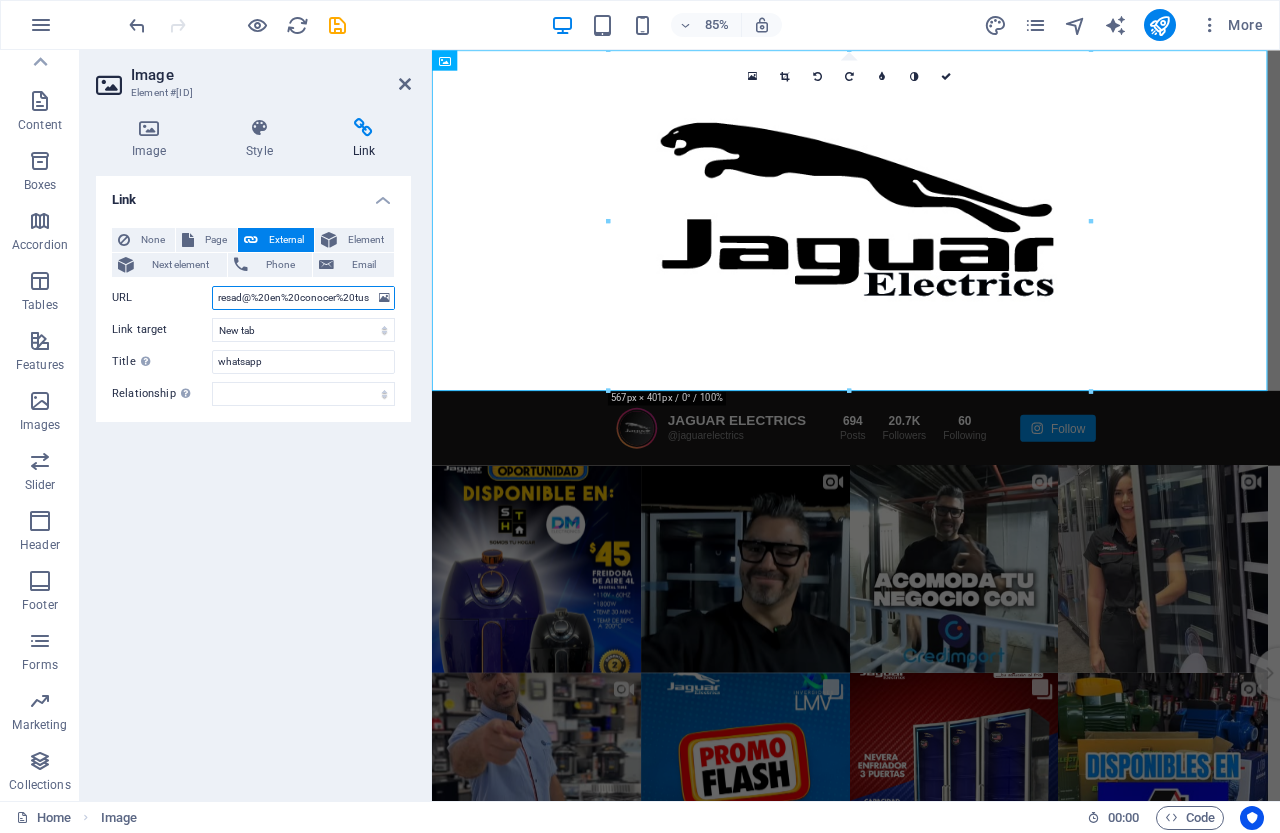 scroll, scrollTop: 0, scrollLeft: 601, axis: horizontal 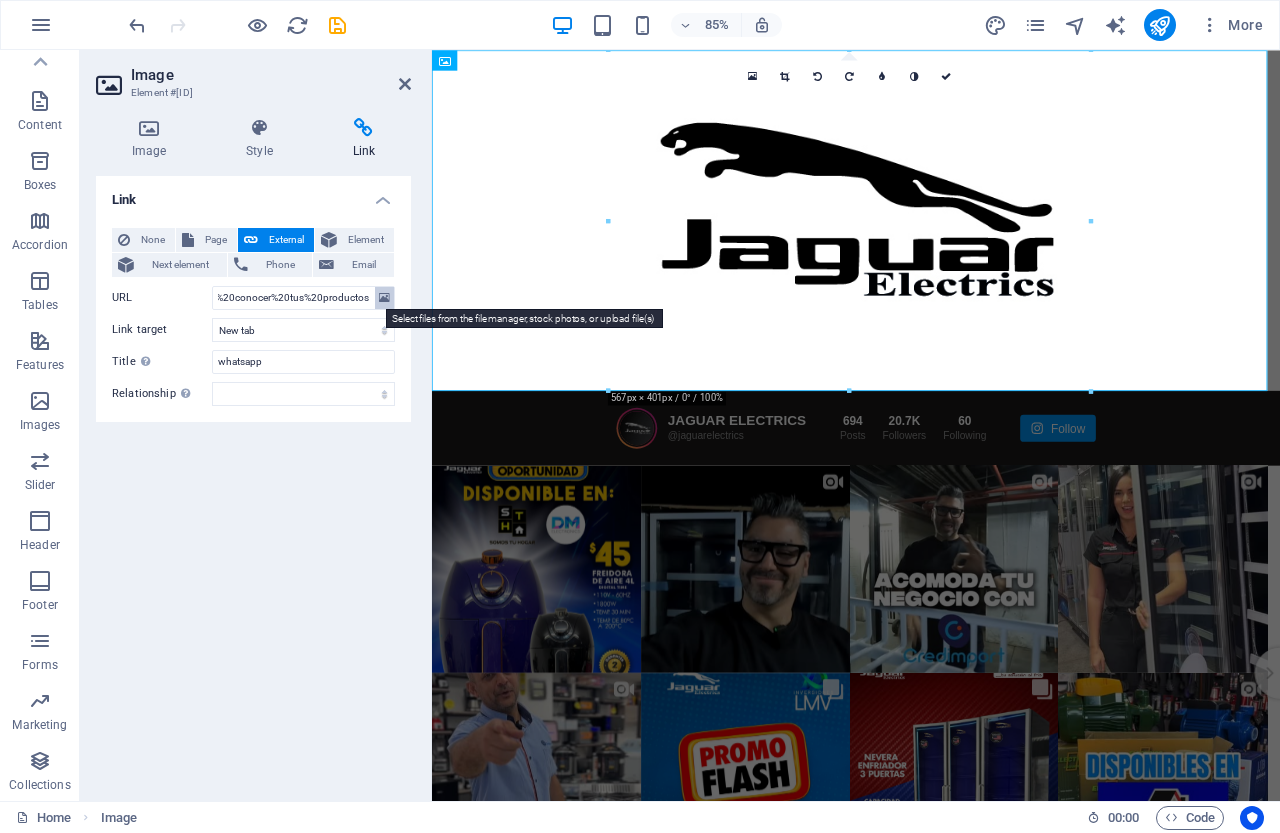 click at bounding box center [384, 298] 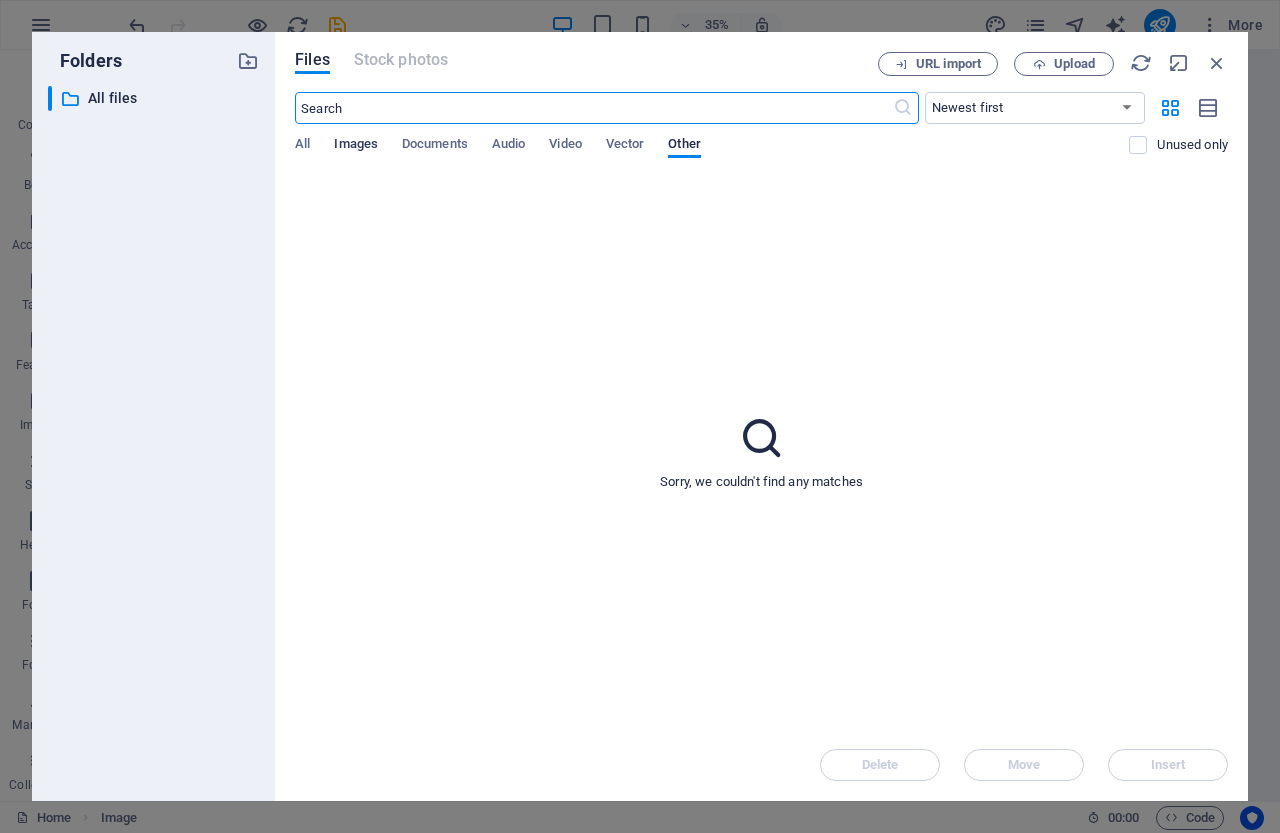 click on "Images" at bounding box center (356, 146) 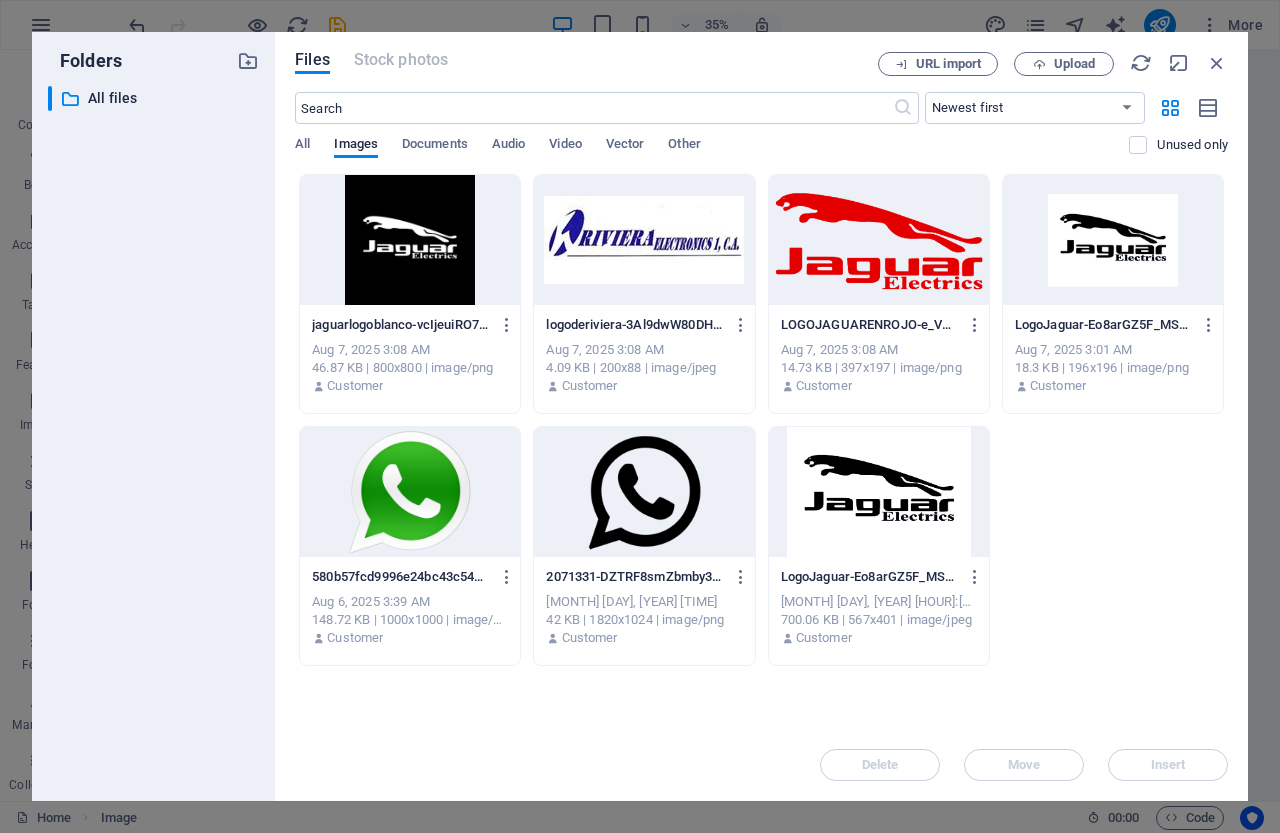 click at bounding box center (410, 492) 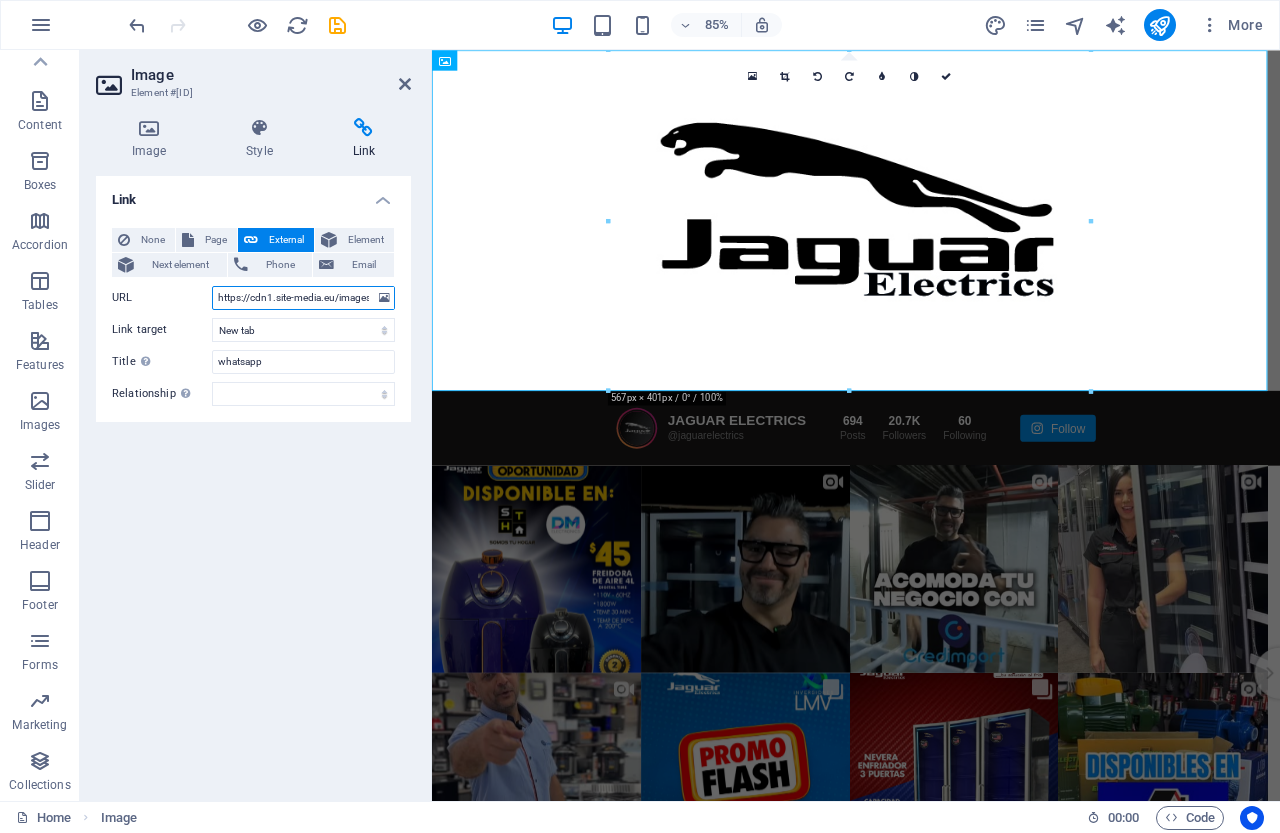 click on "https://cdn1.site-media.eu/images/0/18170143/580b57fcd9996e24bc43c543-Phw3z-junFwJn9W9WGIymQ.png" at bounding box center [303, 298] 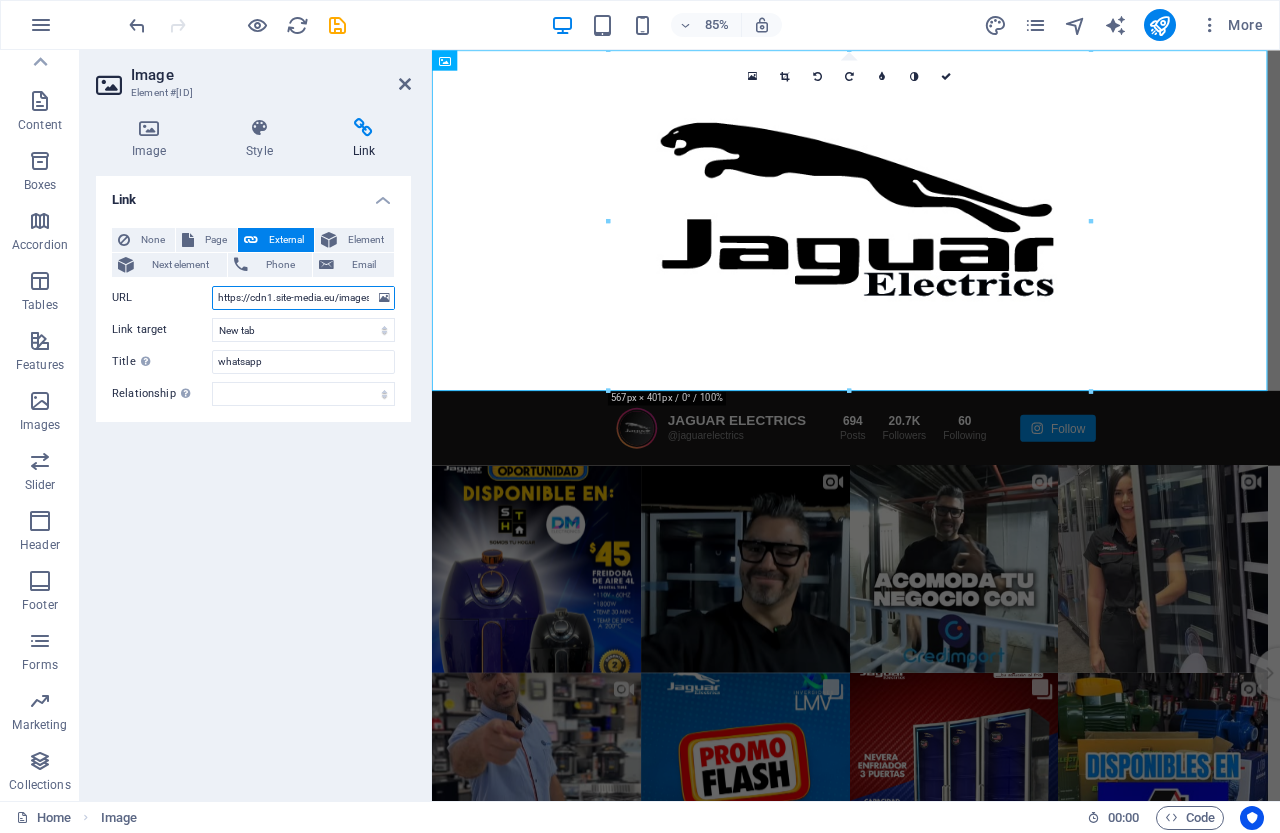 click on "https://cdn1.site-media.eu/images/0/18170143/580b57fcd9996e24bc43c543-Phw3z-junFwJn9W9WGIymQ.png" at bounding box center [303, 298] 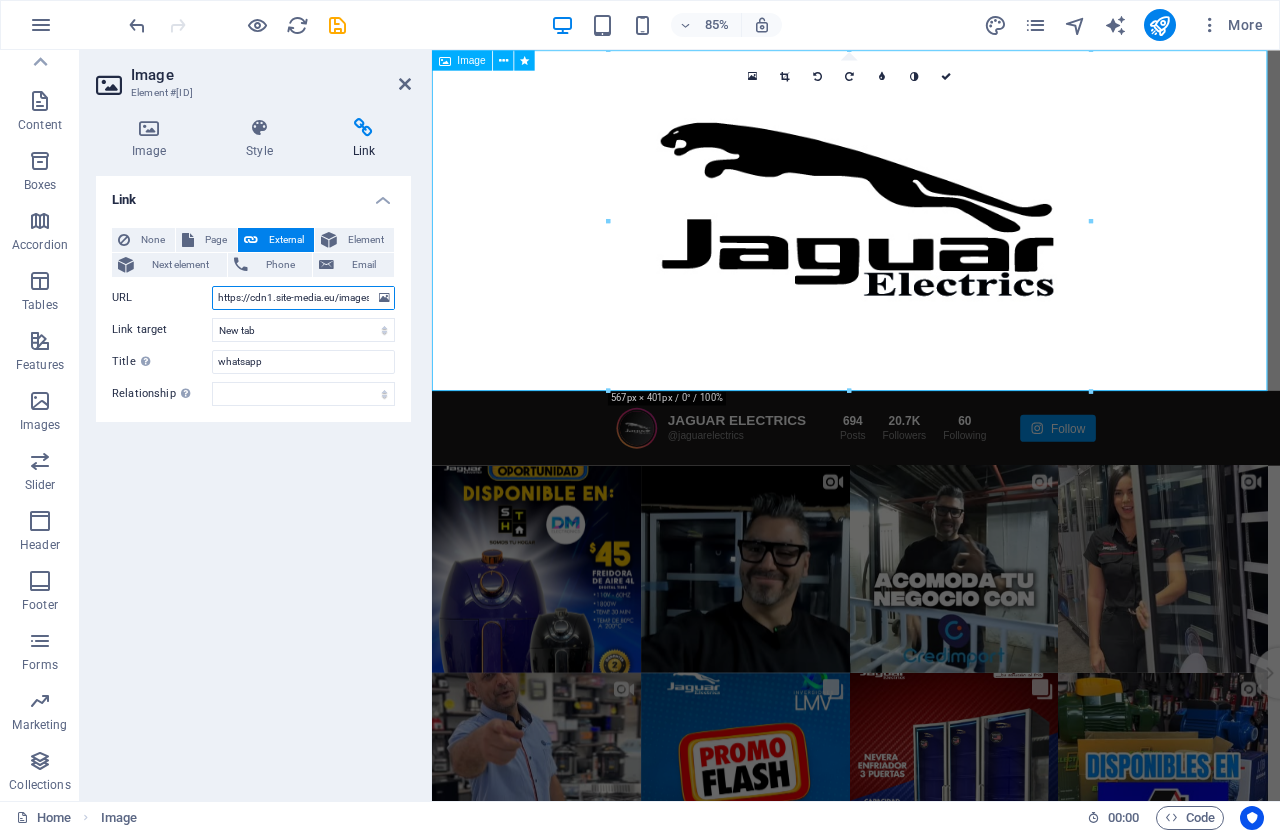 scroll, scrollTop: 0, scrollLeft: 348, axis: horizontal 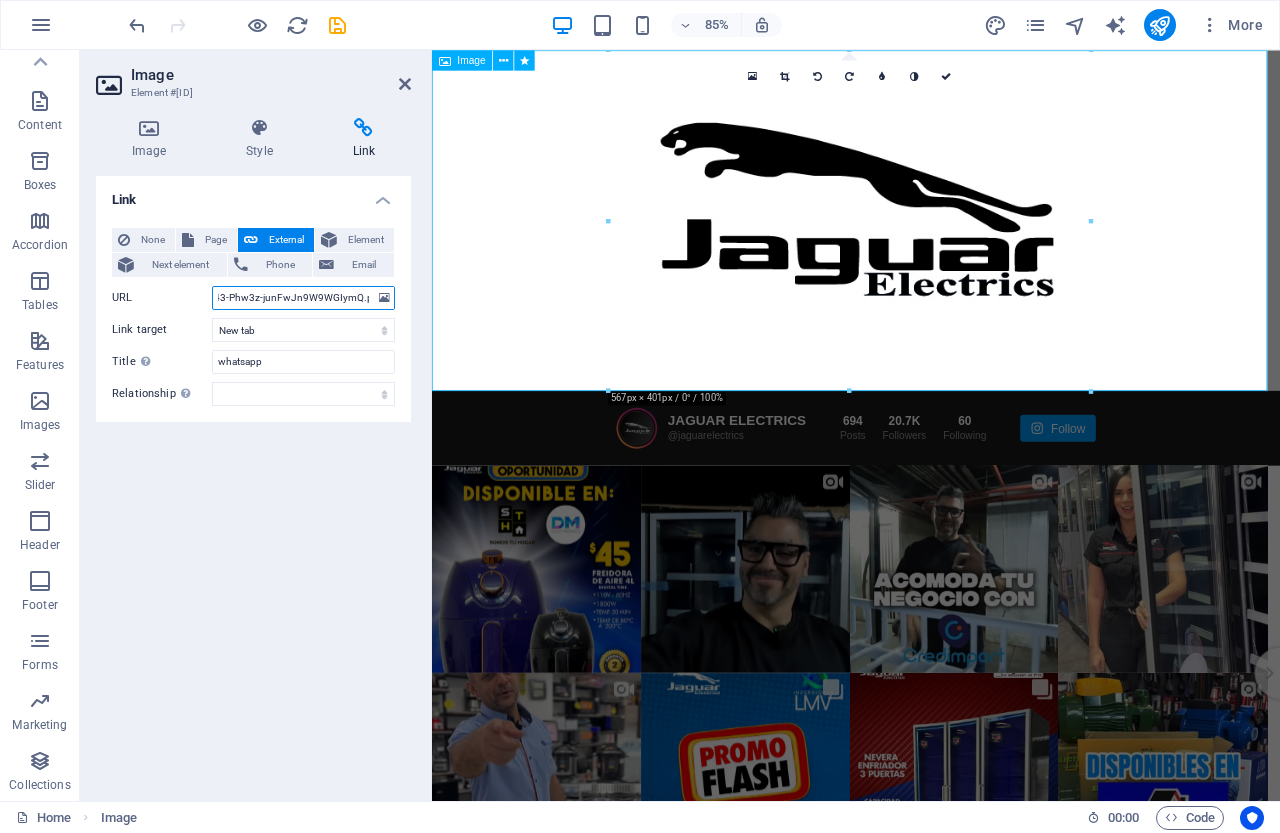 drag, startPoint x: 644, startPoint y: 354, endPoint x: 813, endPoint y: 355, distance: 169.00296 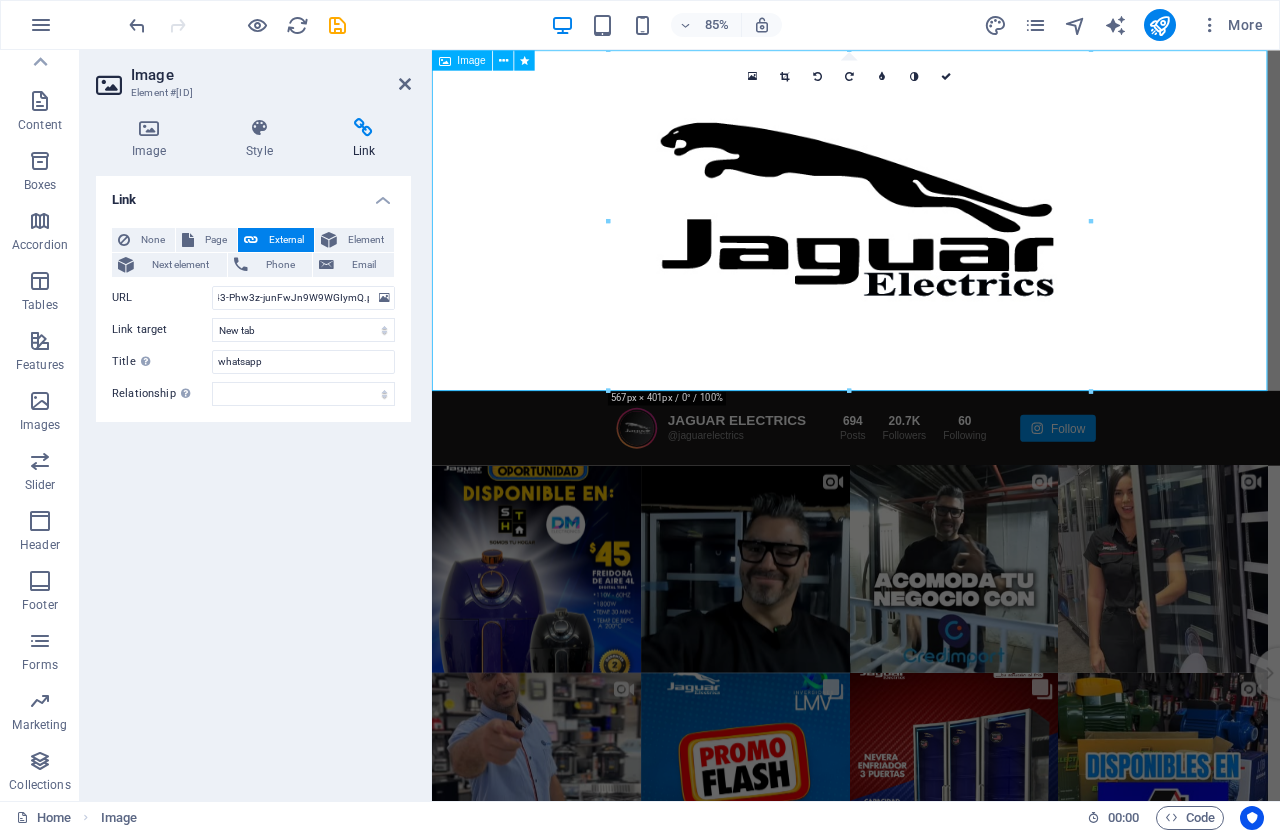 scroll, scrollTop: 0, scrollLeft: 0, axis: both 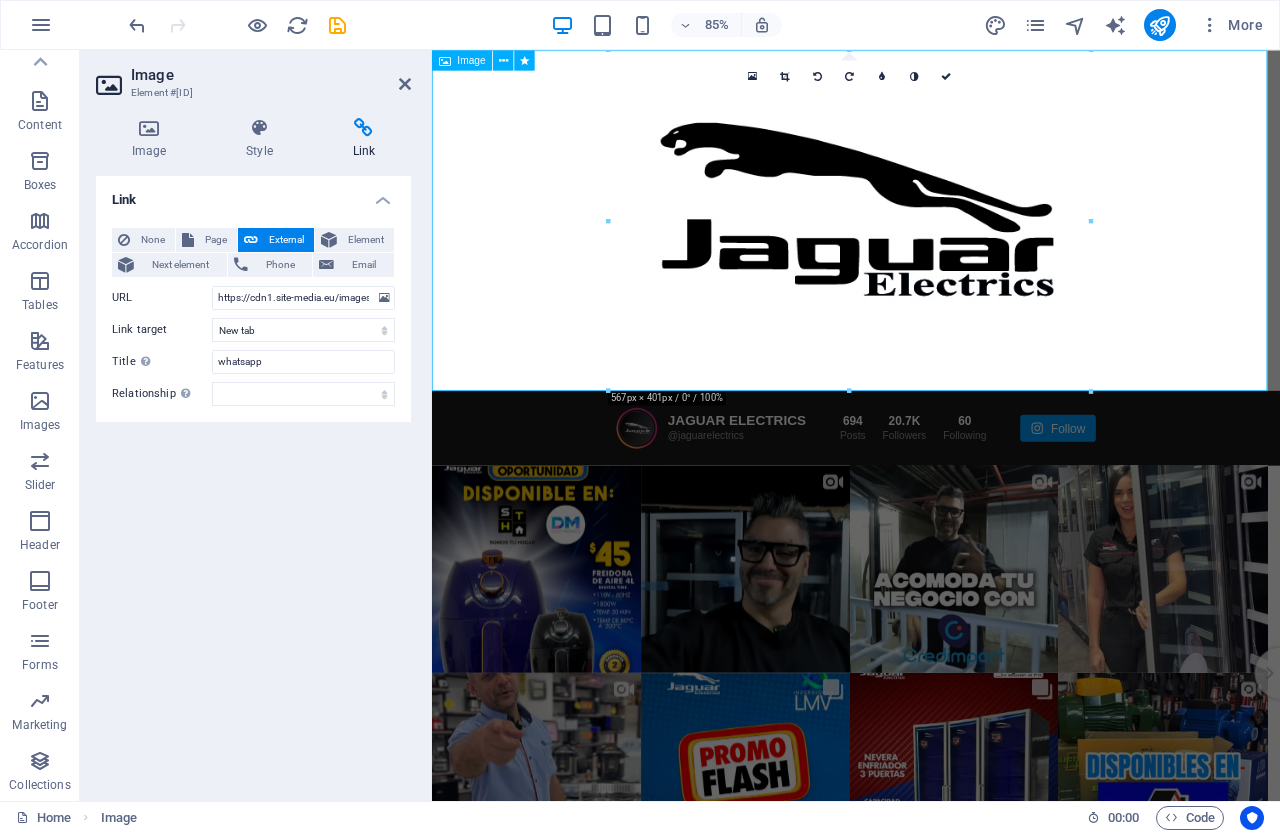 click at bounding box center (931, 250) 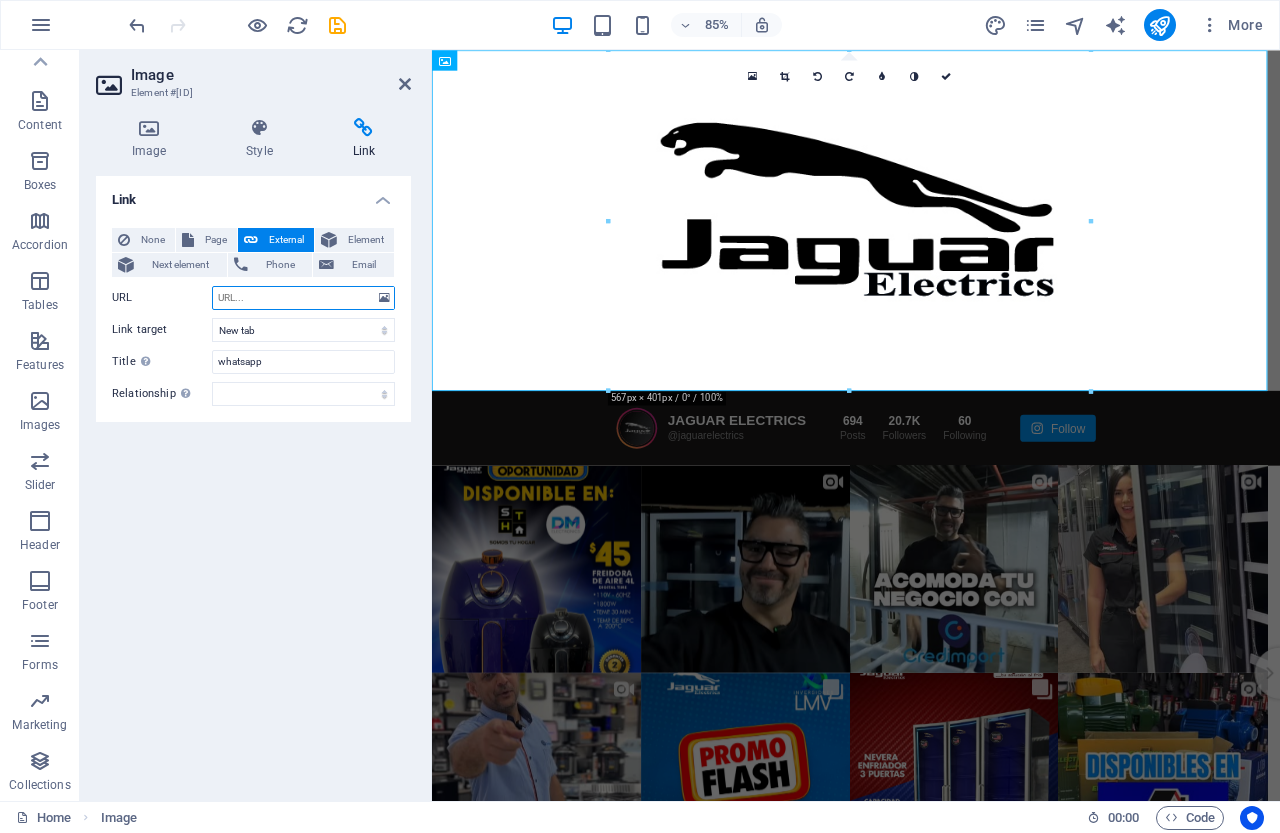 click on "URL" at bounding box center [303, 298] 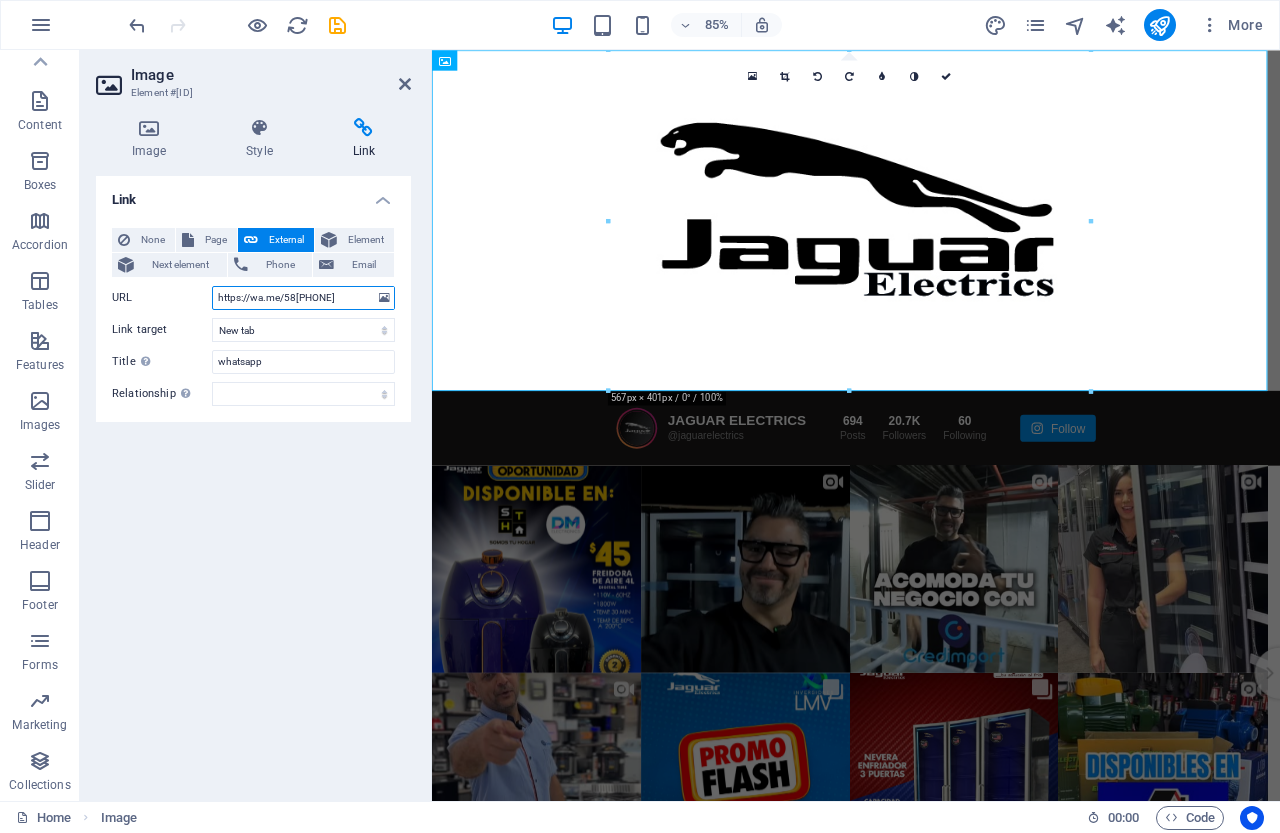 type on "https://wa.me/584123698819" 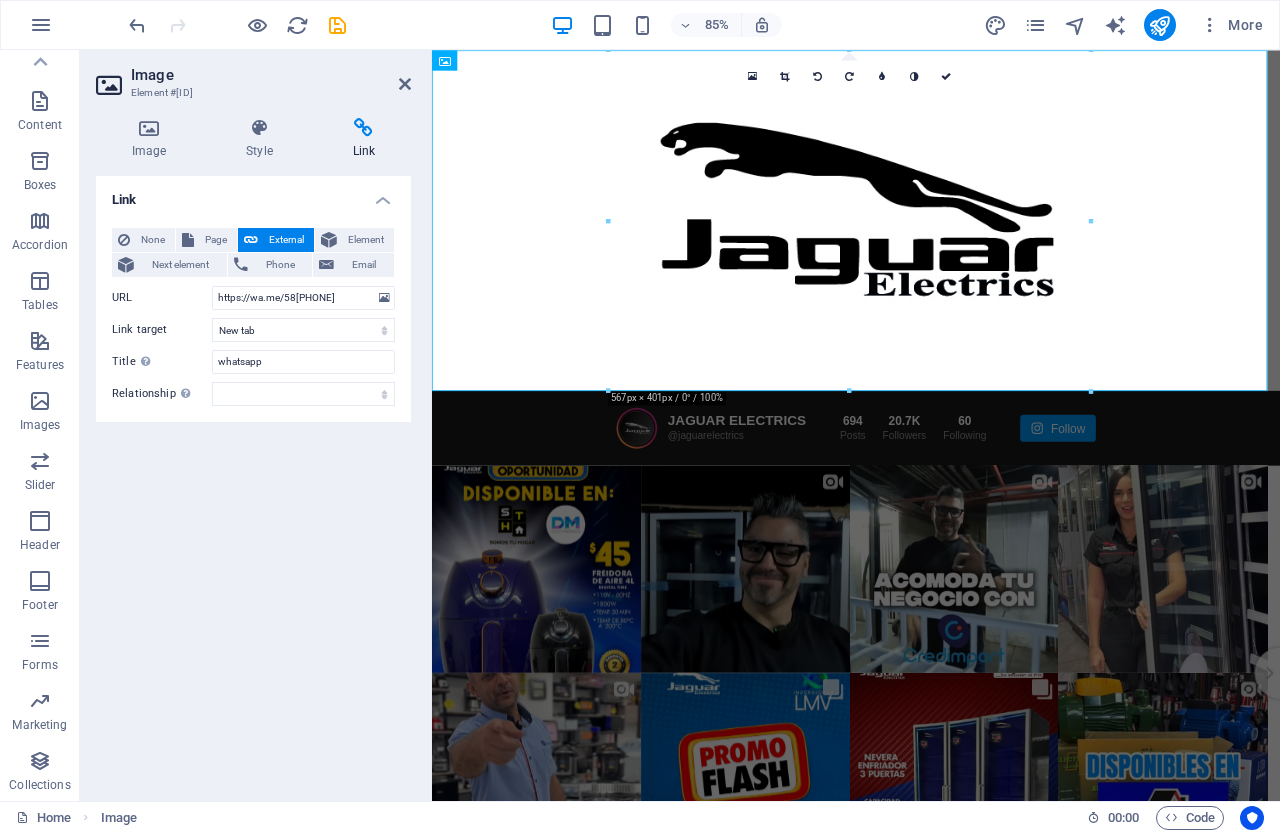 click on "Link None Page External Element Next element Phone Email Page Home Legal Notice Privacy Home Element
URL https://wa.me/584123698819 Phone Email Link target New tab Same tab Overlay Title Additional link description, should not be the same as the link text. The title is most often shown as a tooltip text when the mouse moves over the element. Leave empty if uncertain. whatsapp Relationship Sets the  relationship of this link to the link target . For example, the value "nofollow" instructs search engines not to follow the link. Can be left empty. alternate author bookmark external help license next nofollow noreferrer noopener prev search tag" at bounding box center [253, 480] 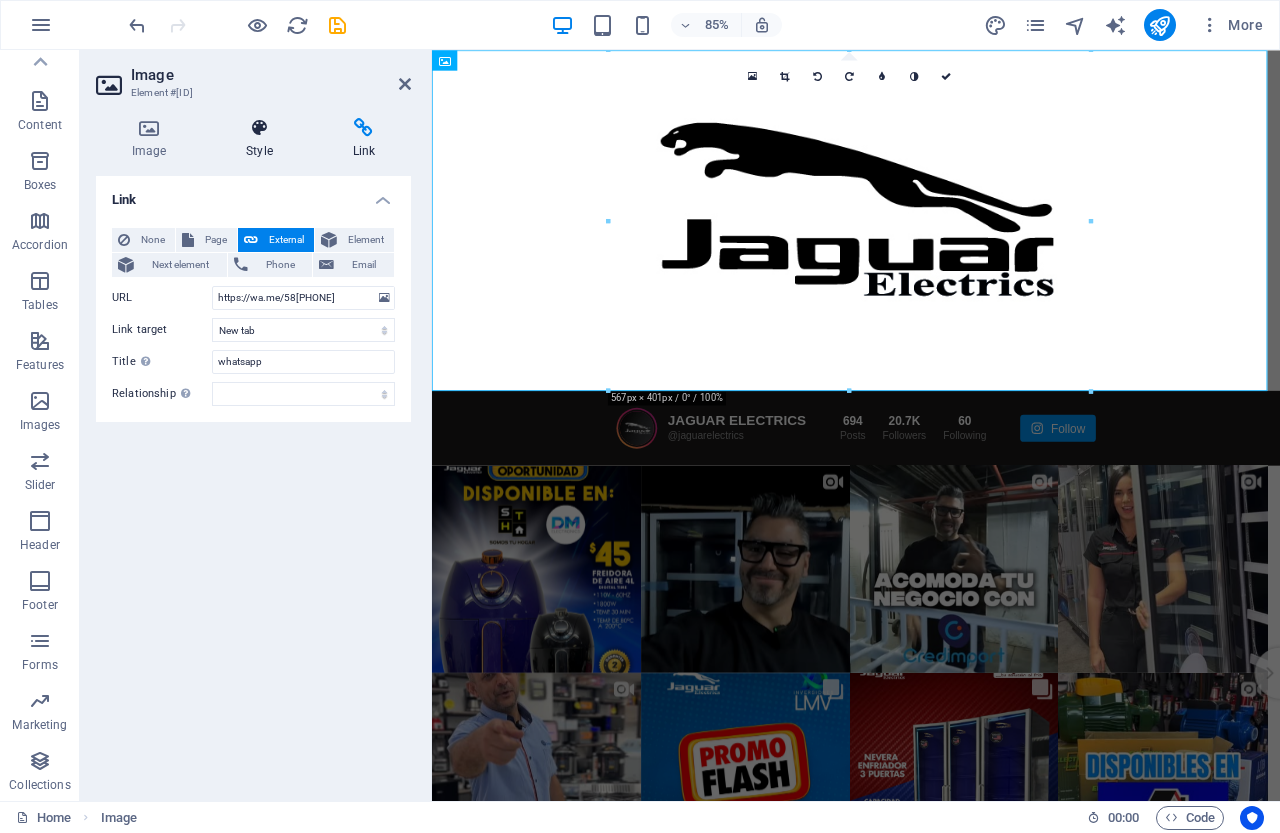 click at bounding box center (259, 128) 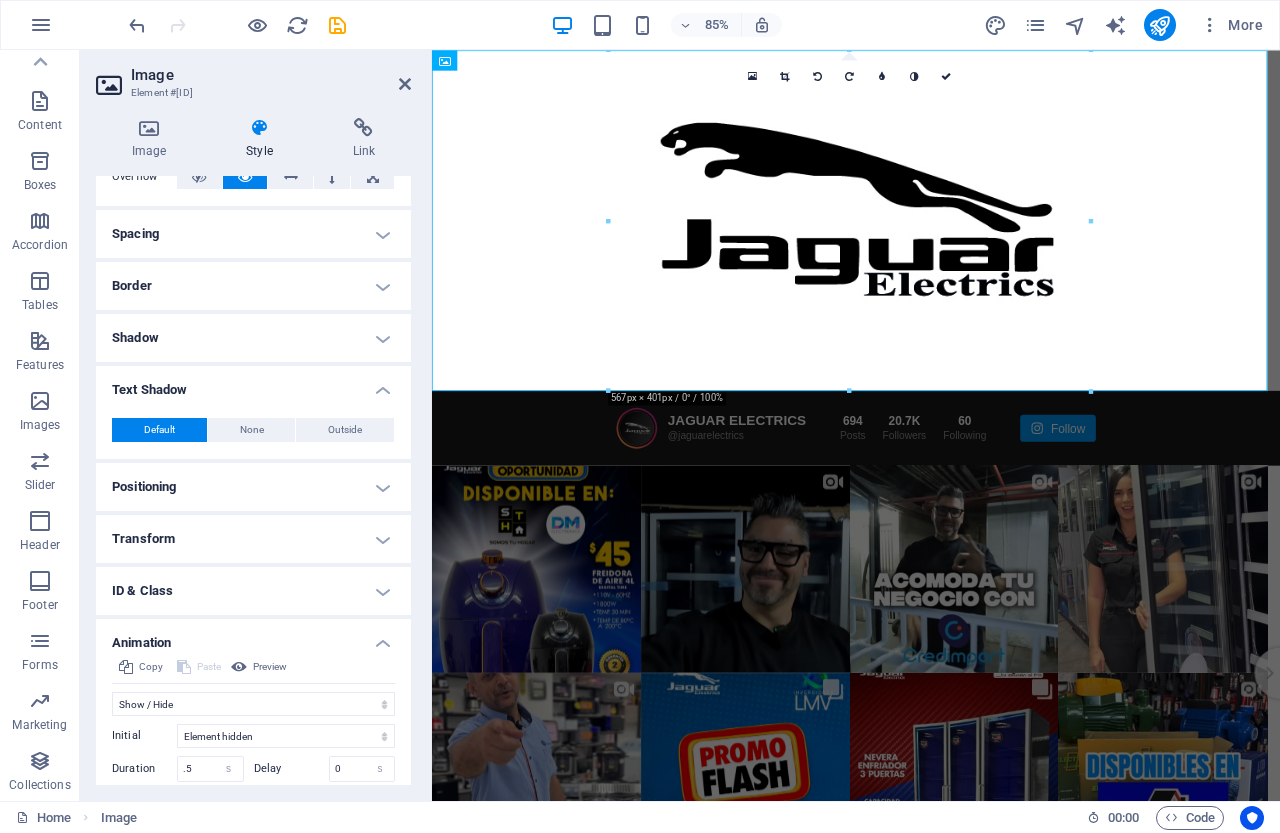 scroll, scrollTop: 185, scrollLeft: 0, axis: vertical 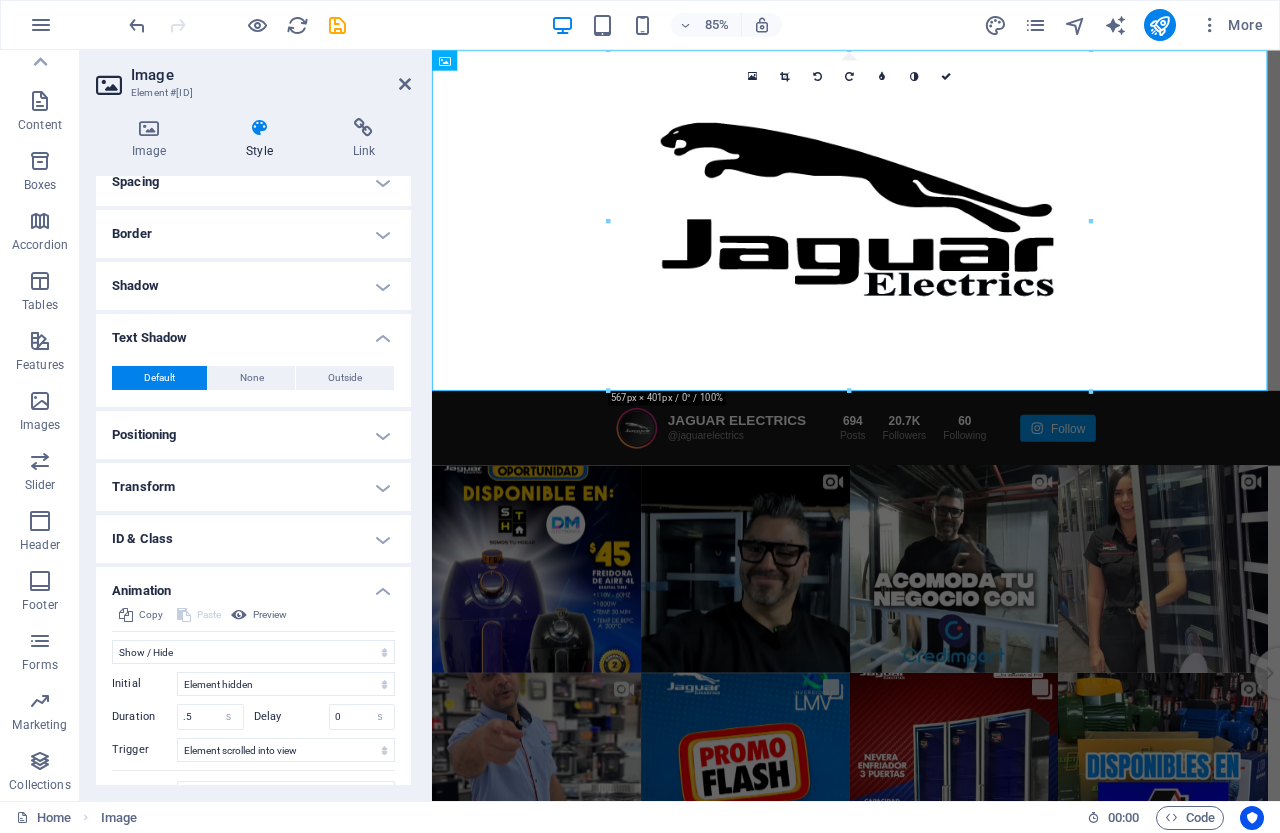 drag, startPoint x: 398, startPoint y: 455, endPoint x: 398, endPoint y: 494, distance: 39 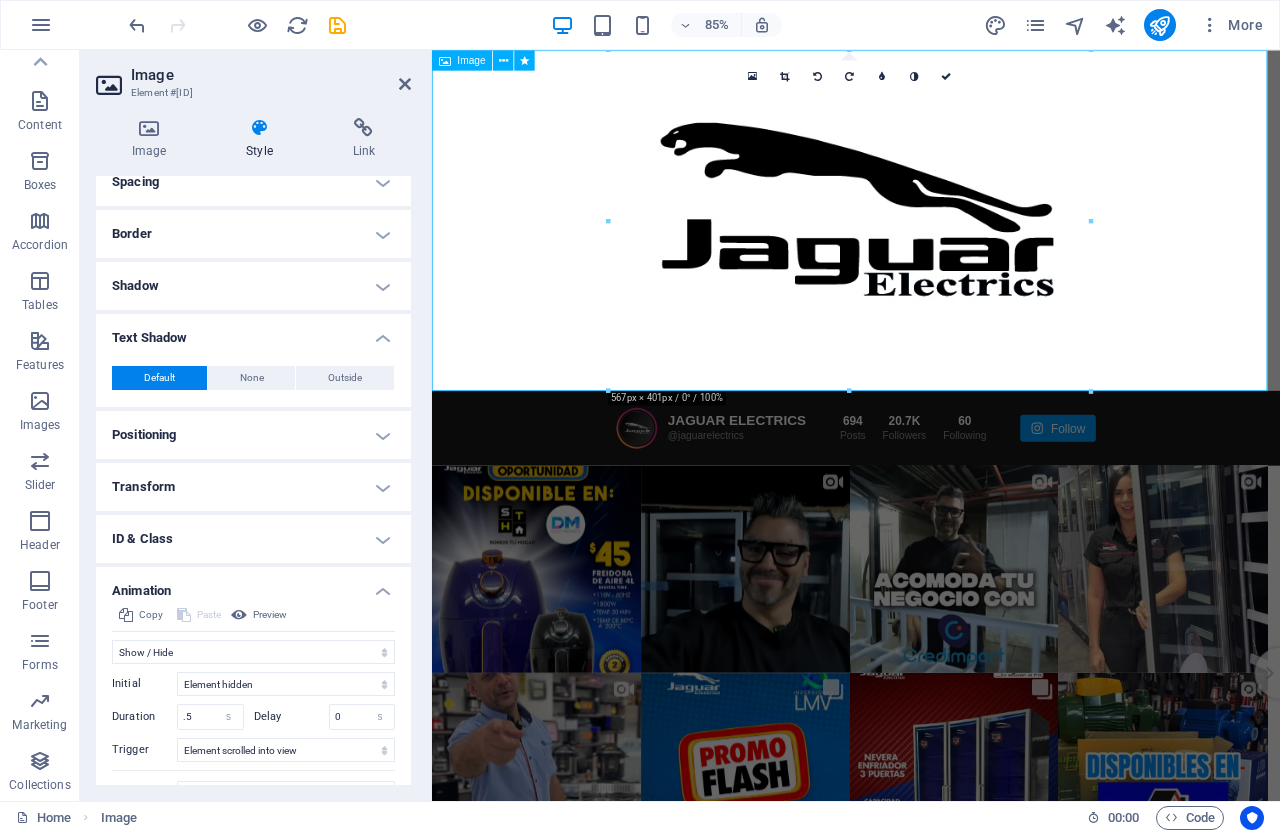 drag, startPoint x: 830, startPoint y: 544, endPoint x: 443, endPoint y: 374, distance: 422.69257 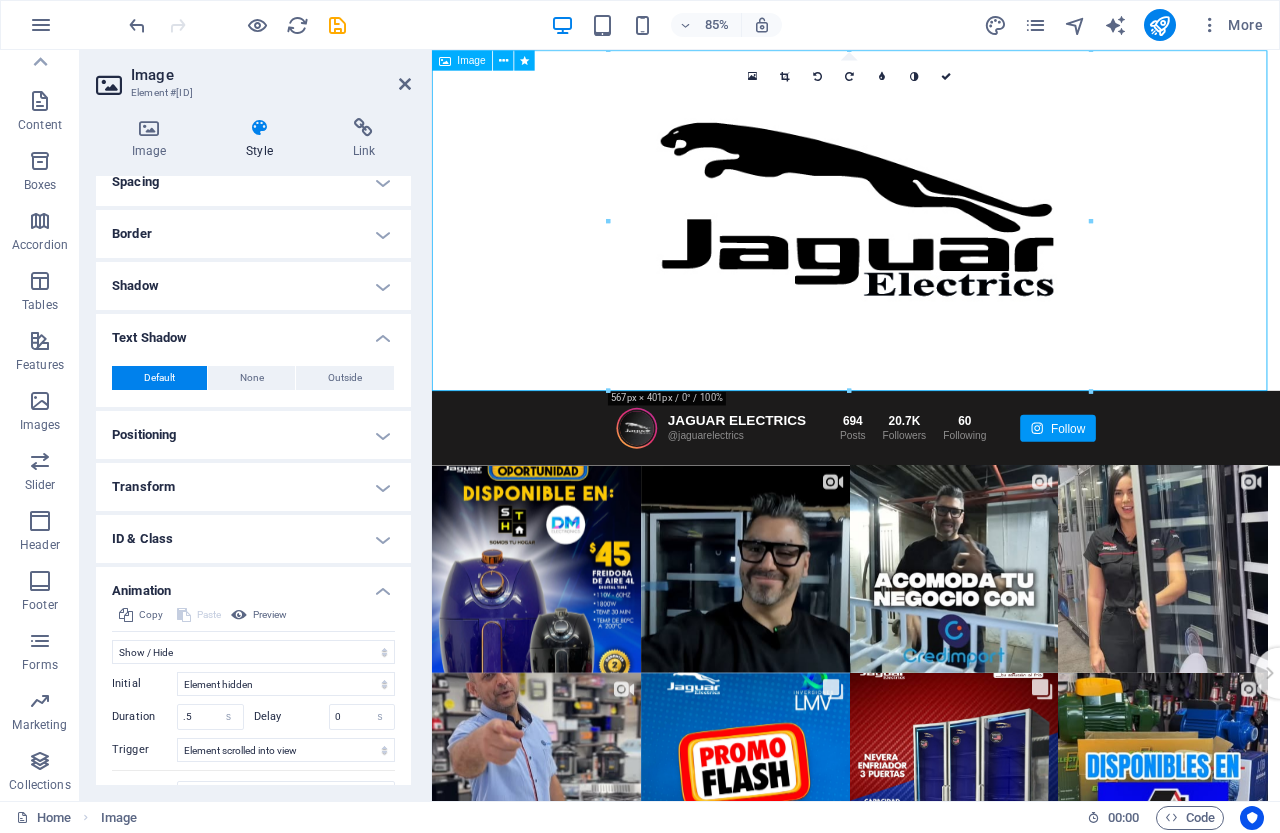 drag, startPoint x: 443, startPoint y: 374, endPoint x: 436, endPoint y: 322, distance: 52.46904 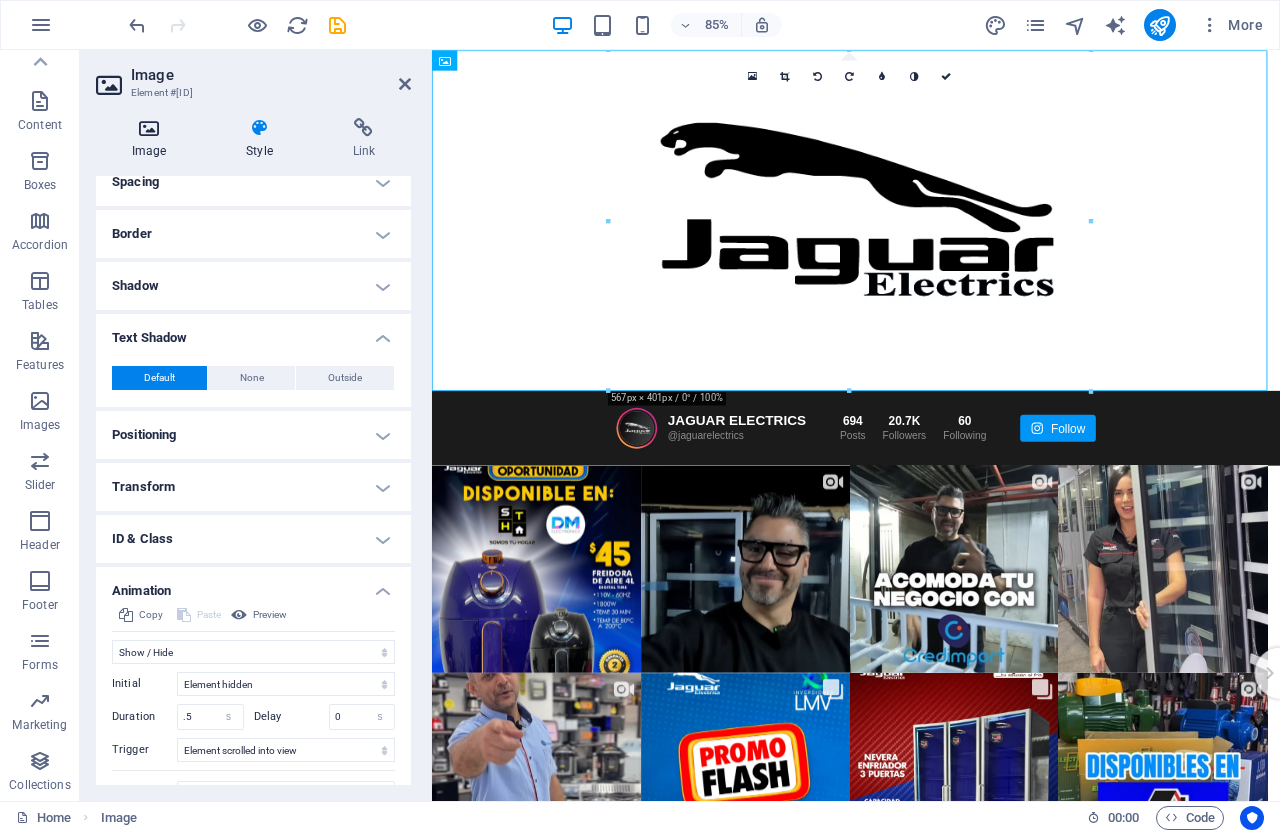 click at bounding box center (149, 128) 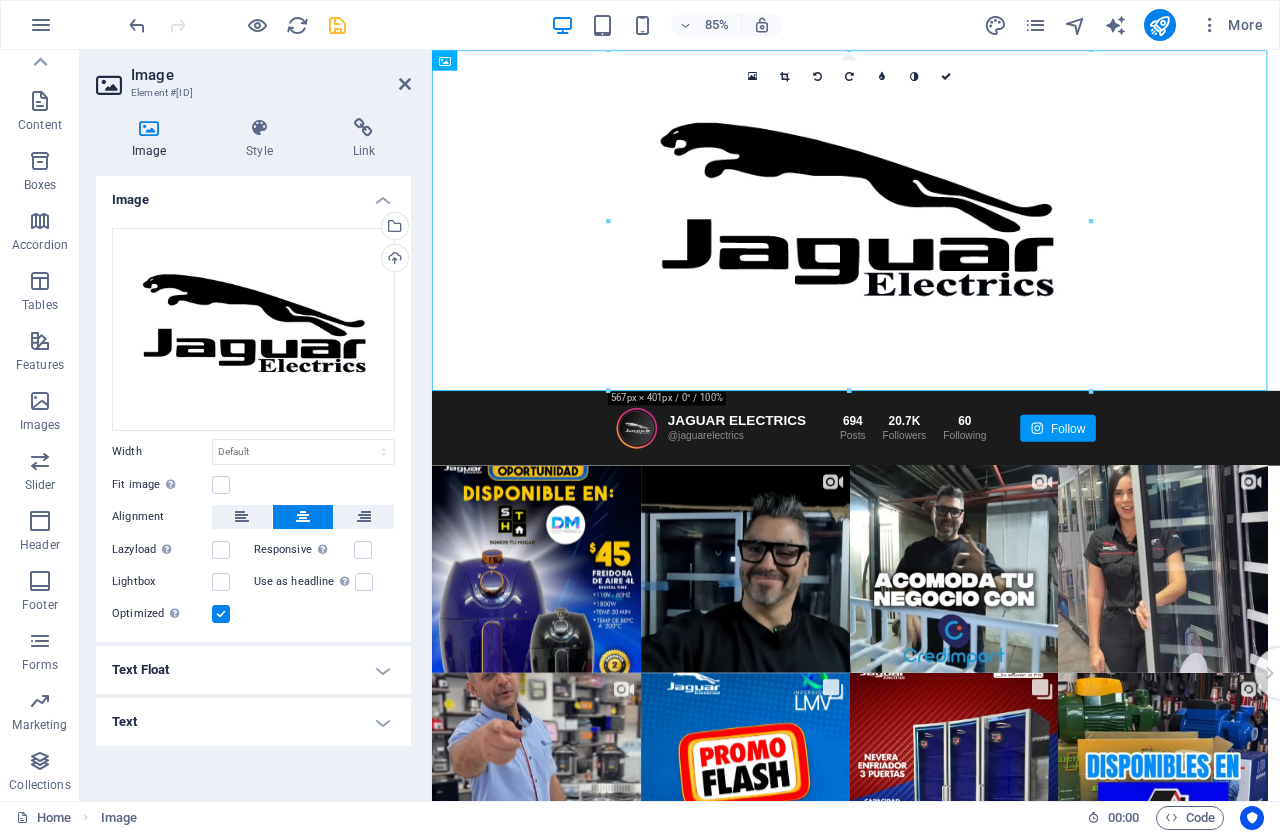 click at bounding box center (337, 25) 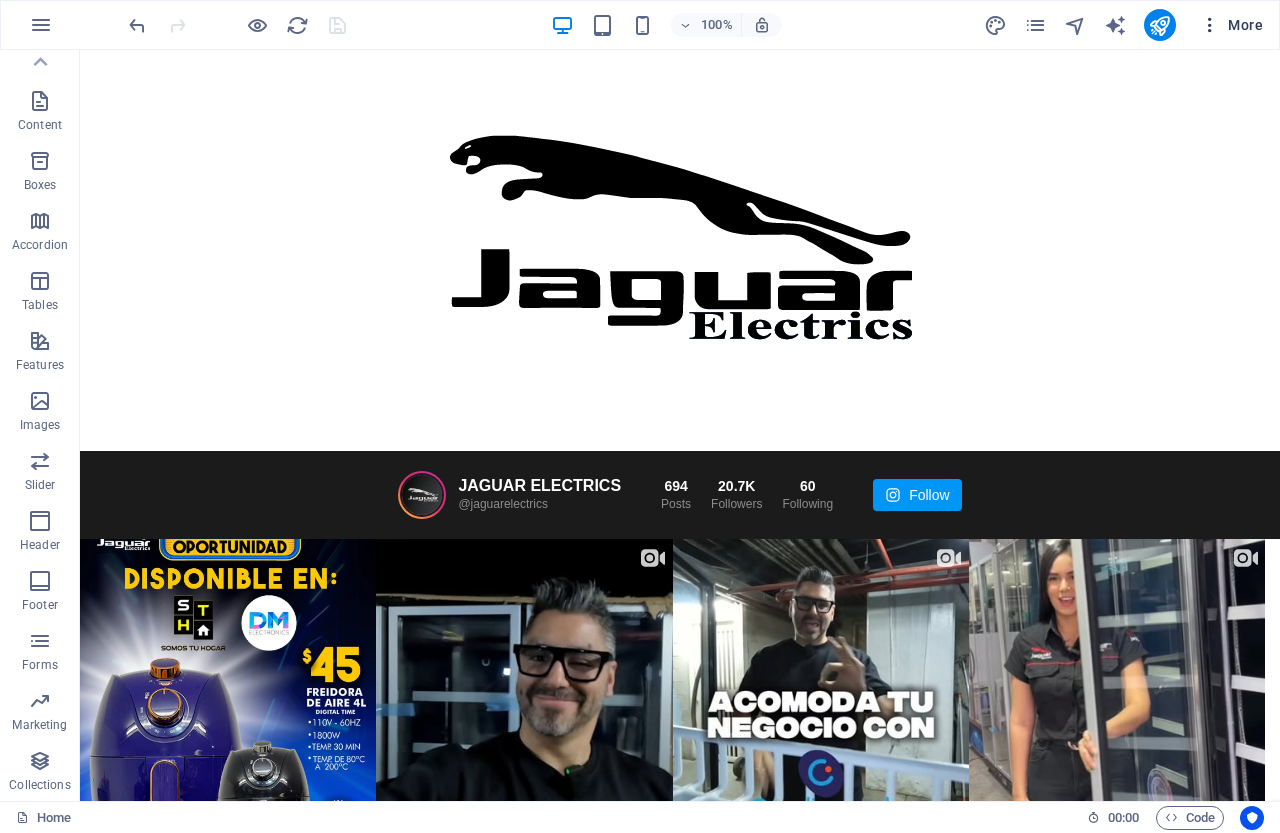 click on "More" at bounding box center [1231, 25] 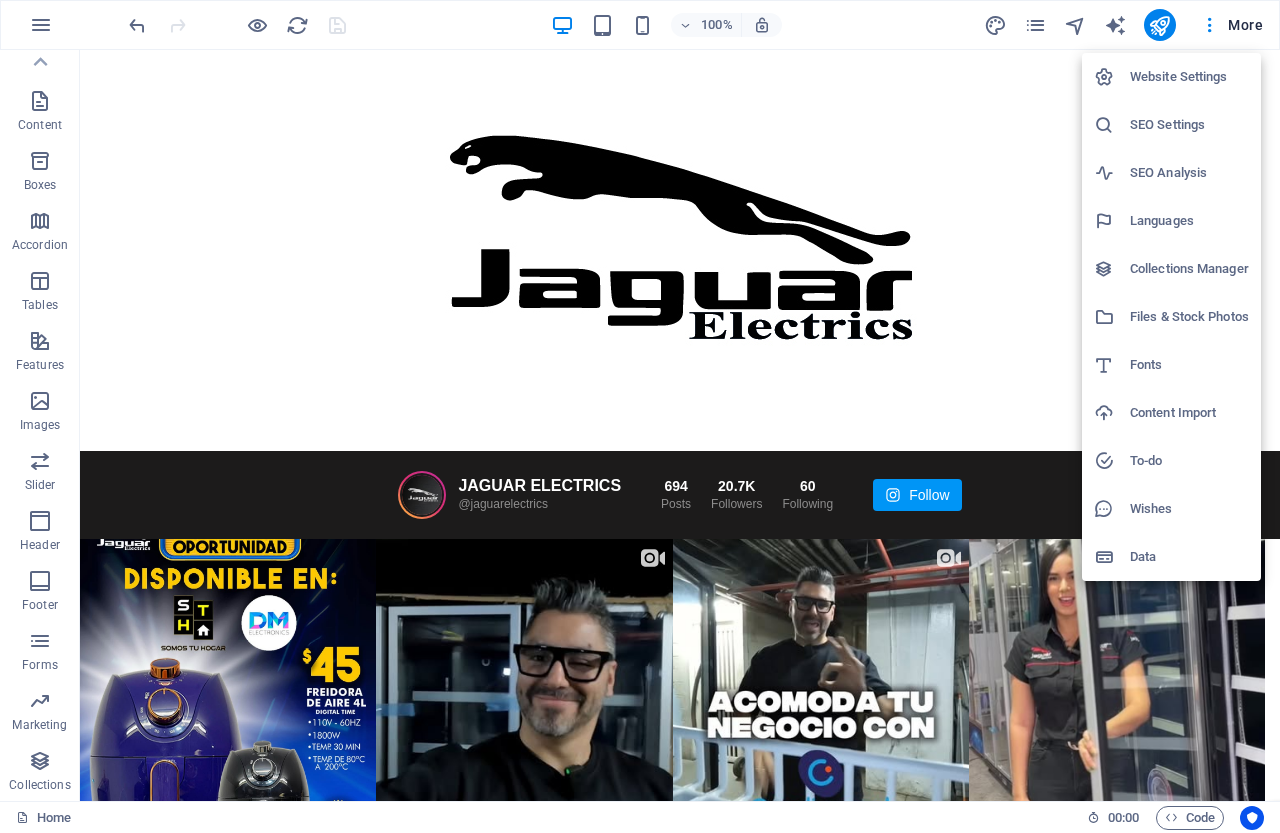 click on "Website Settings" at bounding box center (1189, 77) 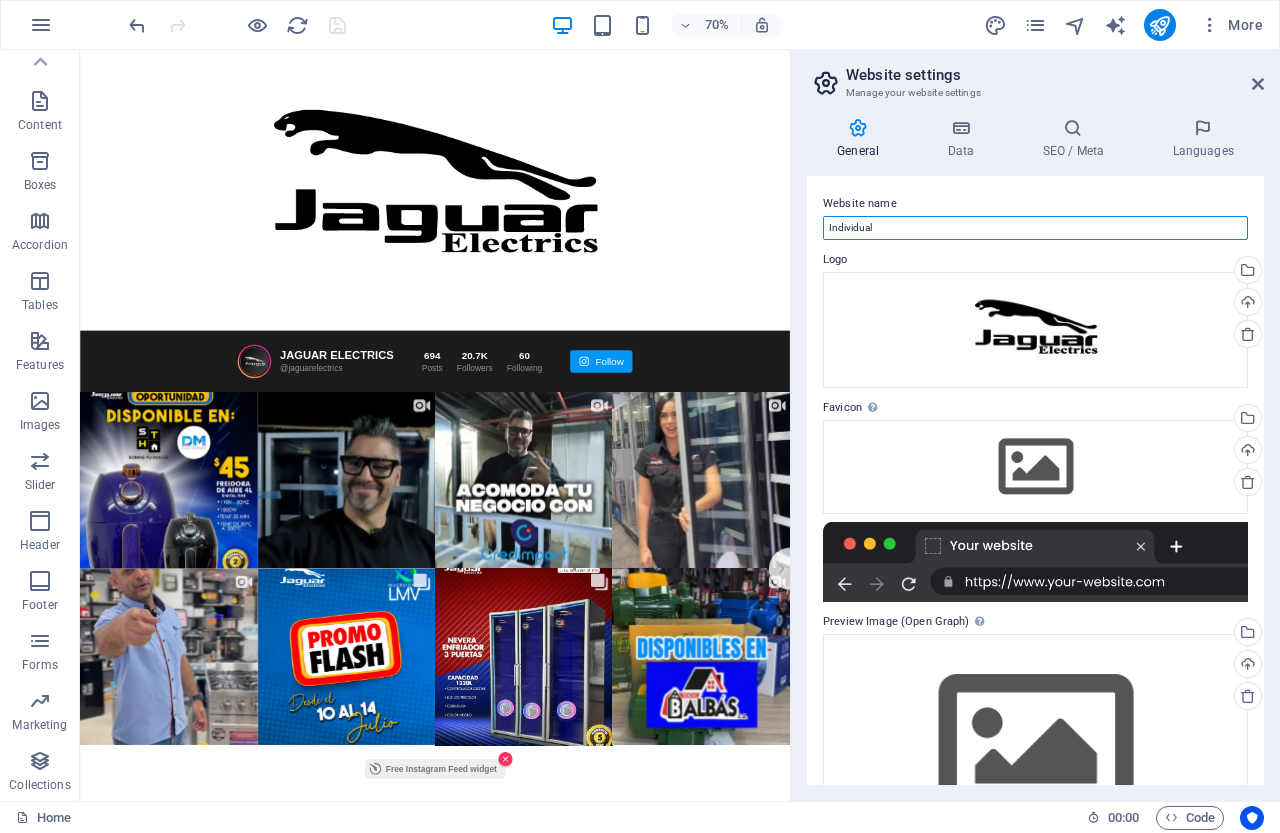 click on "Individual" at bounding box center [1035, 228] 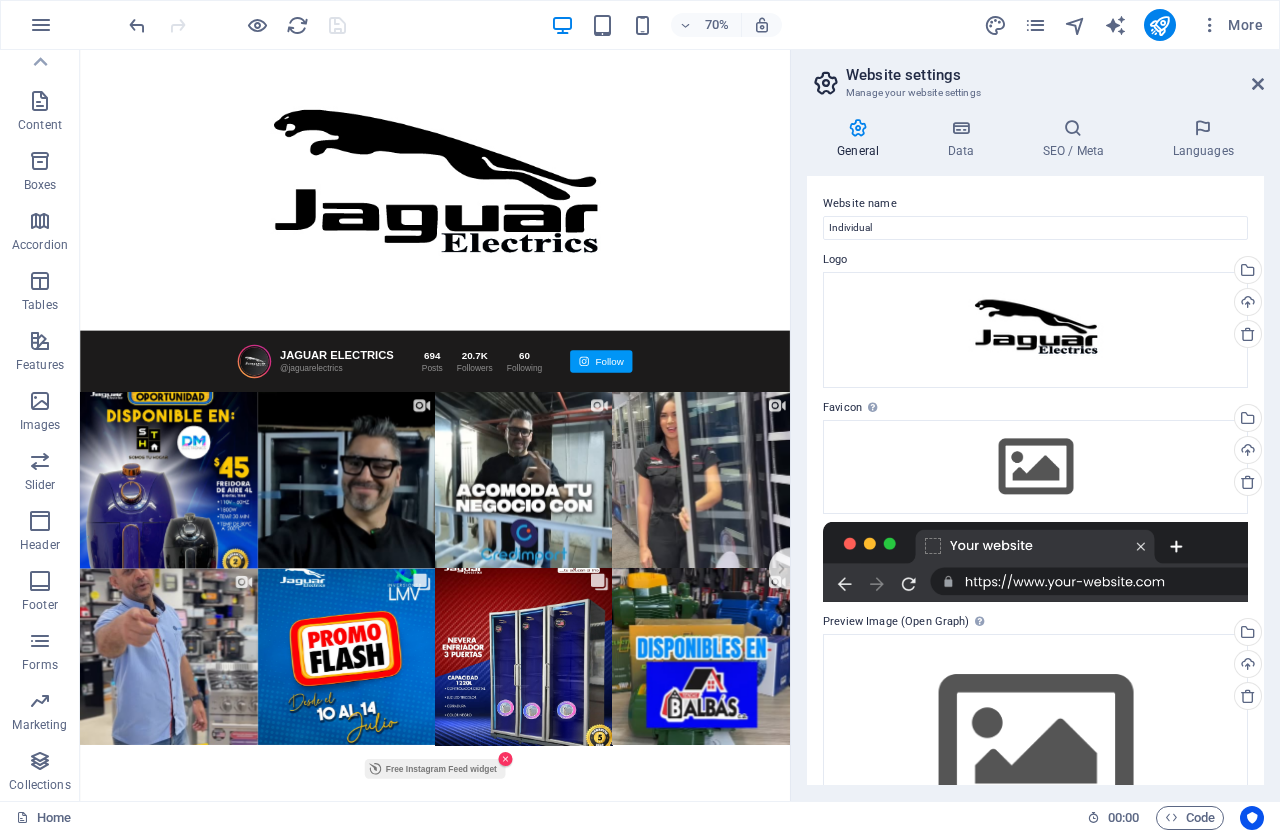 click on "General  Data  SEO / Meta  Languages Website name Individual Logo Drag files here, click to choose files or select files from Files or our free stock photos & videos Select files from the file manager, stock photos, or upload file(s) Upload Favicon Set the favicon of your website here. A favicon is a small icon shown in the browser tab next to your website title. It helps visitors identify your website. Drag files here, click to choose files or select files from Files or our free stock photos & videos Select files from the file manager, stock photos, or upload file(s) Upload Preview Image (Open Graph) This image will be shown when the website is shared on social networks Drag files here, click to choose files or select files from Files or our free stock photos & videos Select files from the file manager, stock photos, or upload file(s) Upload Contact data for this website. This can be used everywhere on the website and will update automatically. Company Individual First name Last name Street Street ZIP code" at bounding box center [1035, 451] 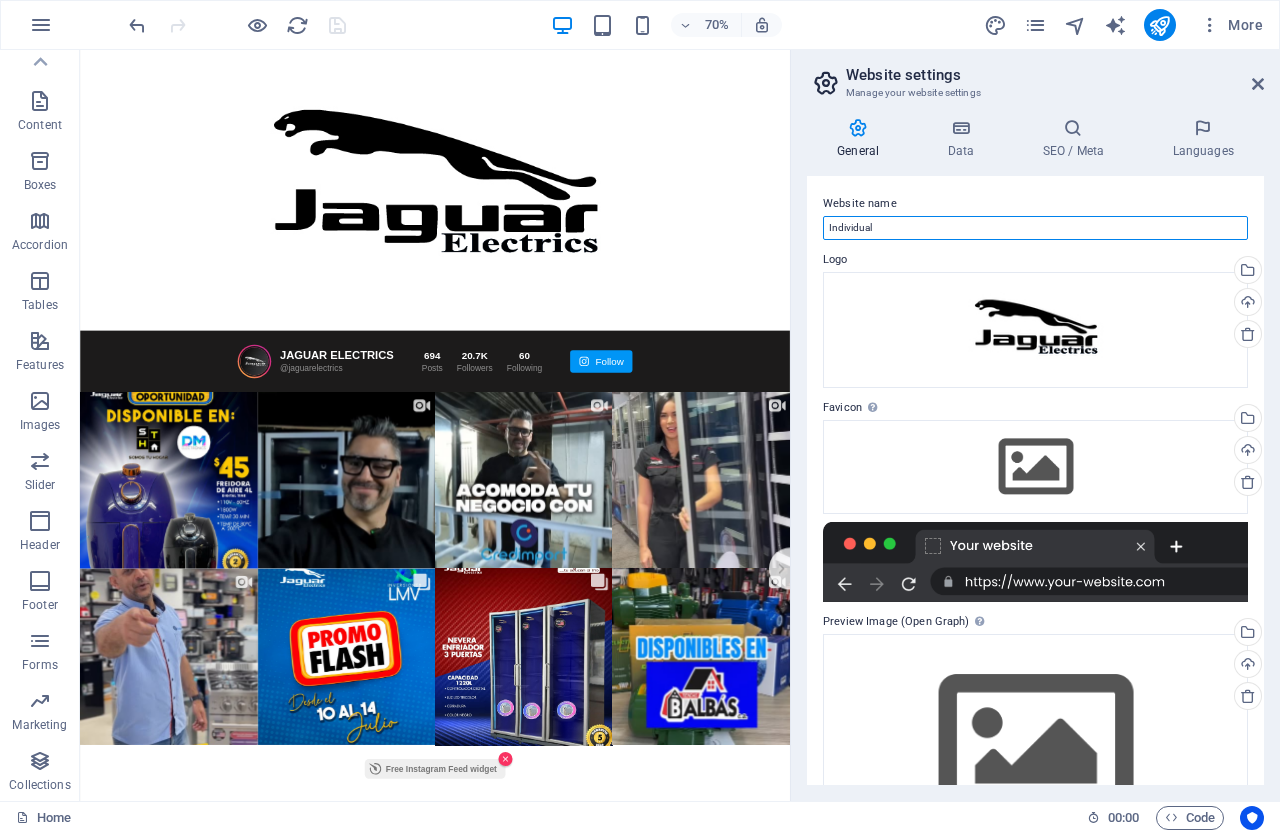 drag, startPoint x: 892, startPoint y: 229, endPoint x: 808, endPoint y: 223, distance: 84.21401 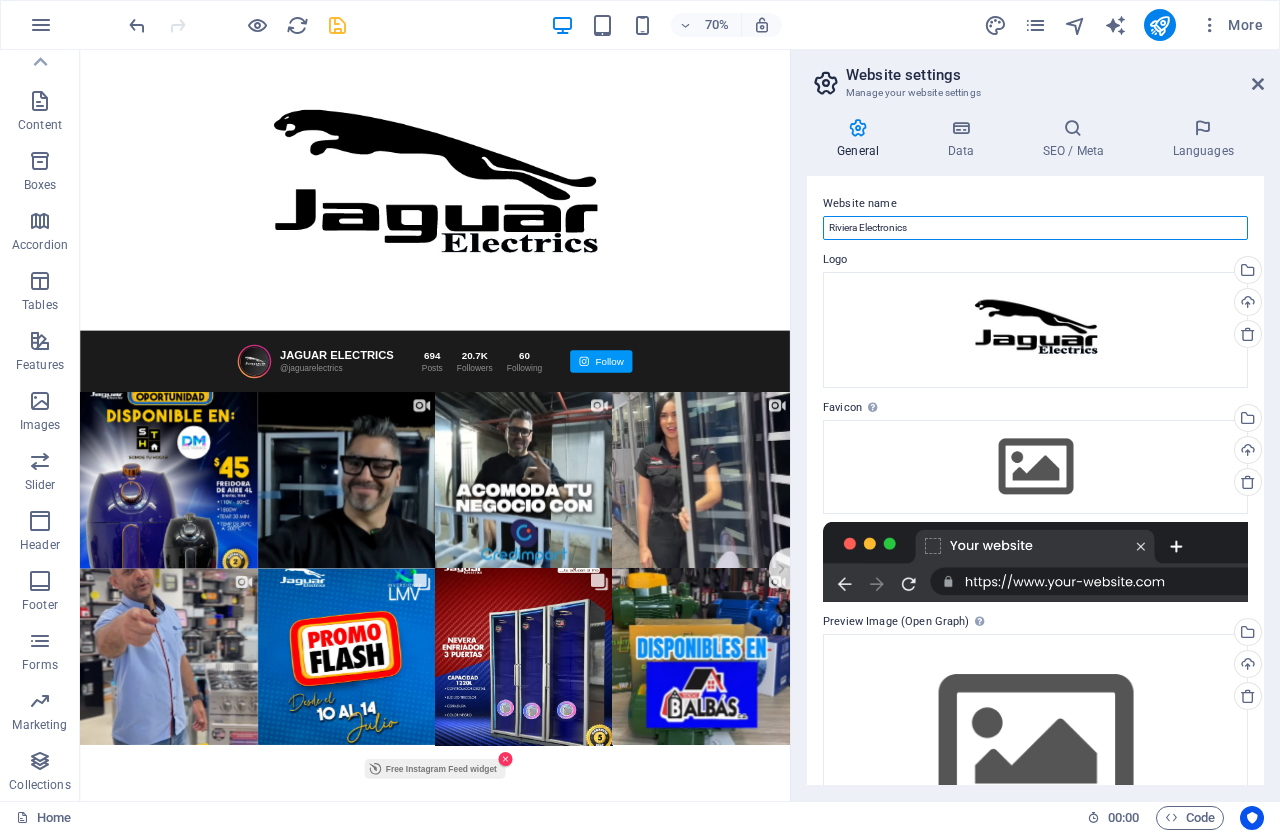 type on "Riviera Electronics" 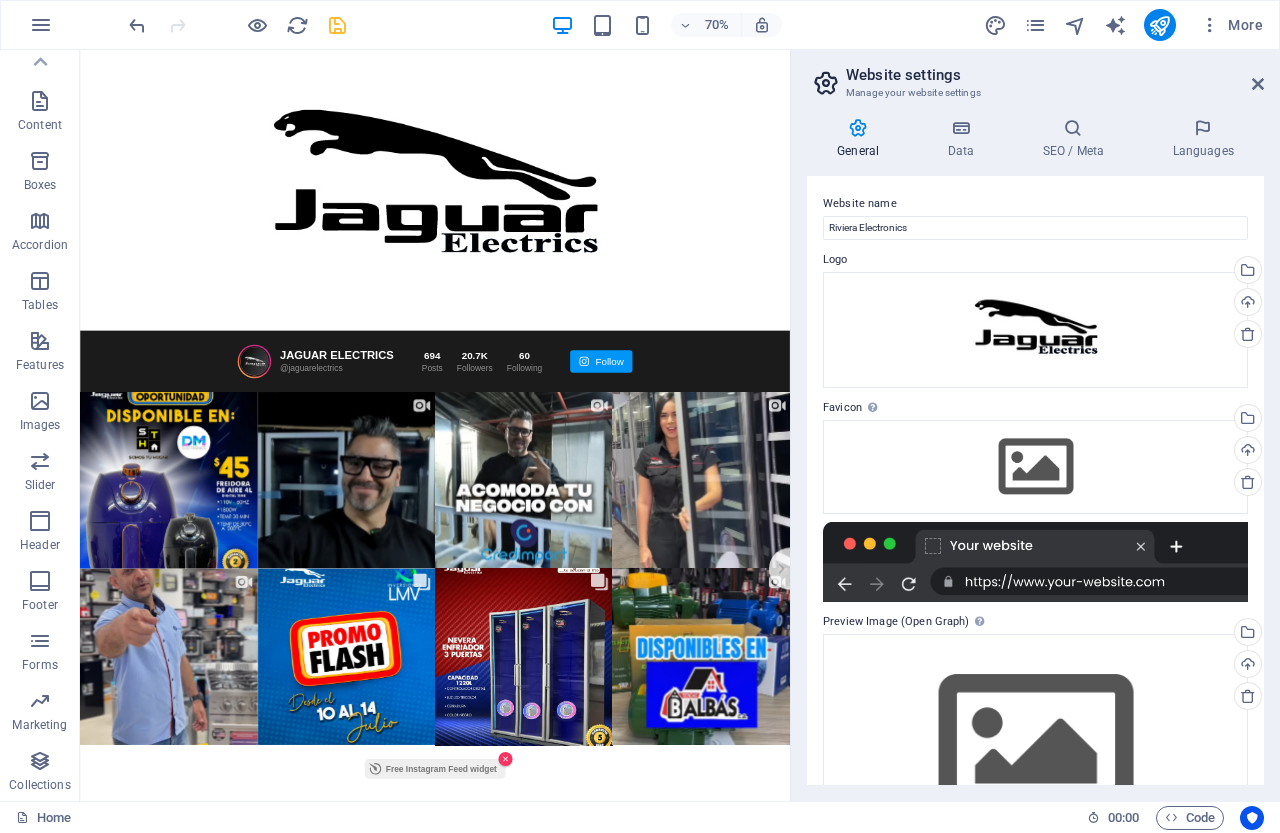 drag, startPoint x: 1266, startPoint y: 308, endPoint x: 1274, endPoint y: 376, distance: 68.46897 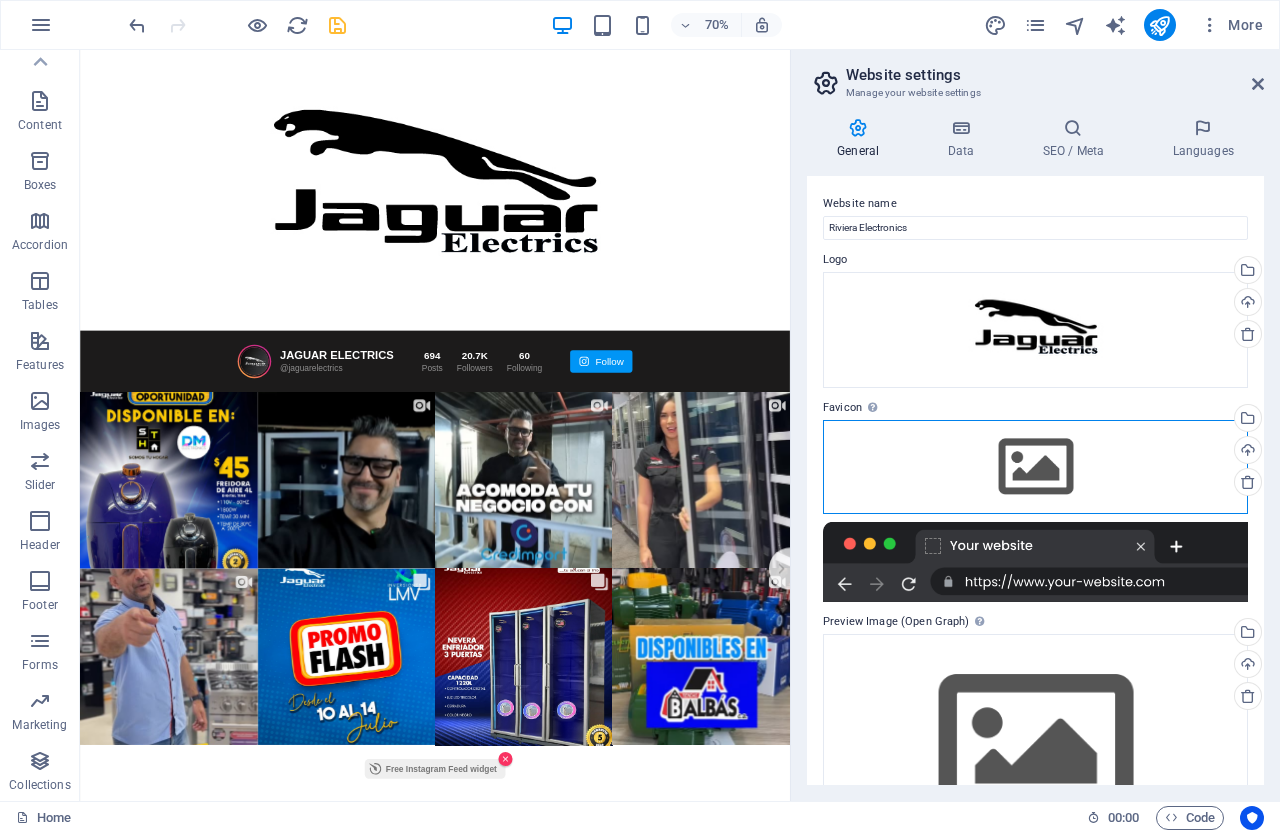 click on "Drag files here, click to choose files or select files from Files or our free stock photos & videos" at bounding box center (1035, 467) 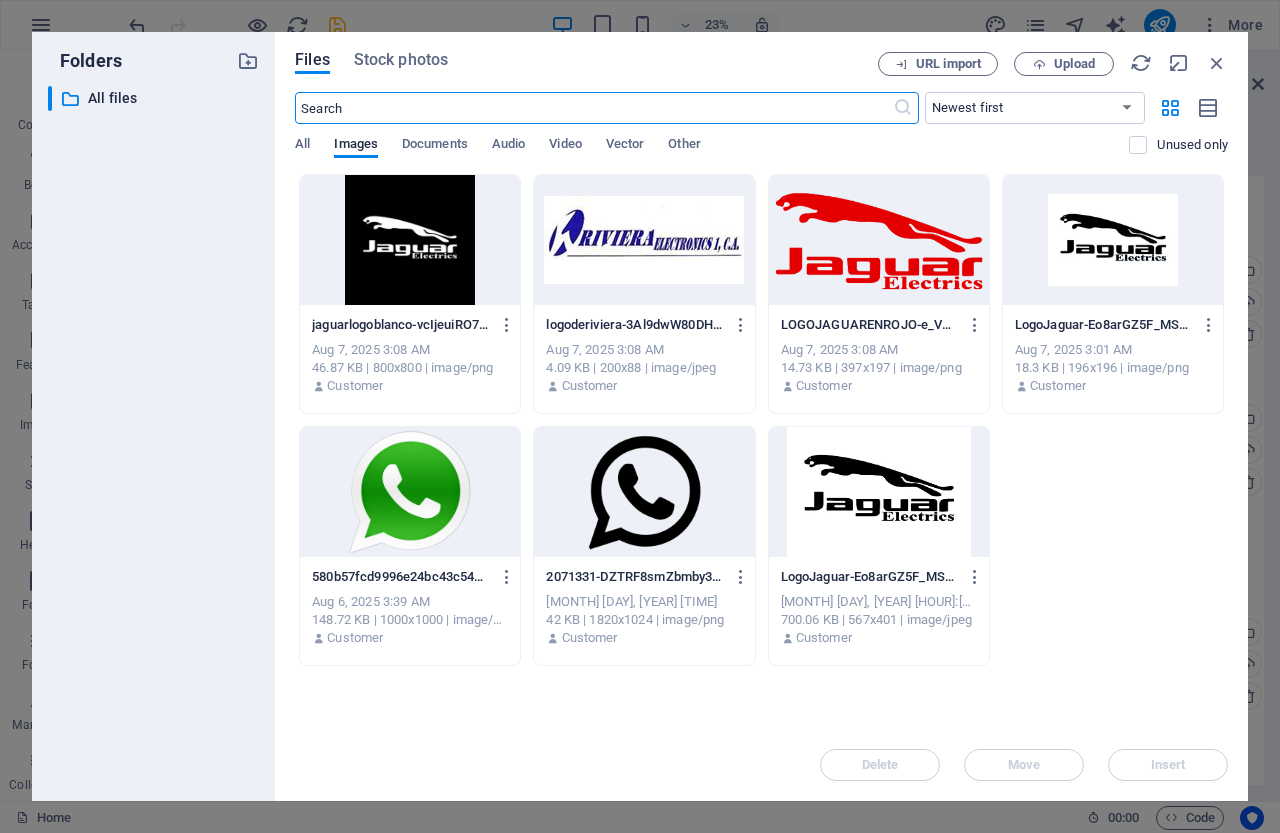 click at bounding box center (644, 240) 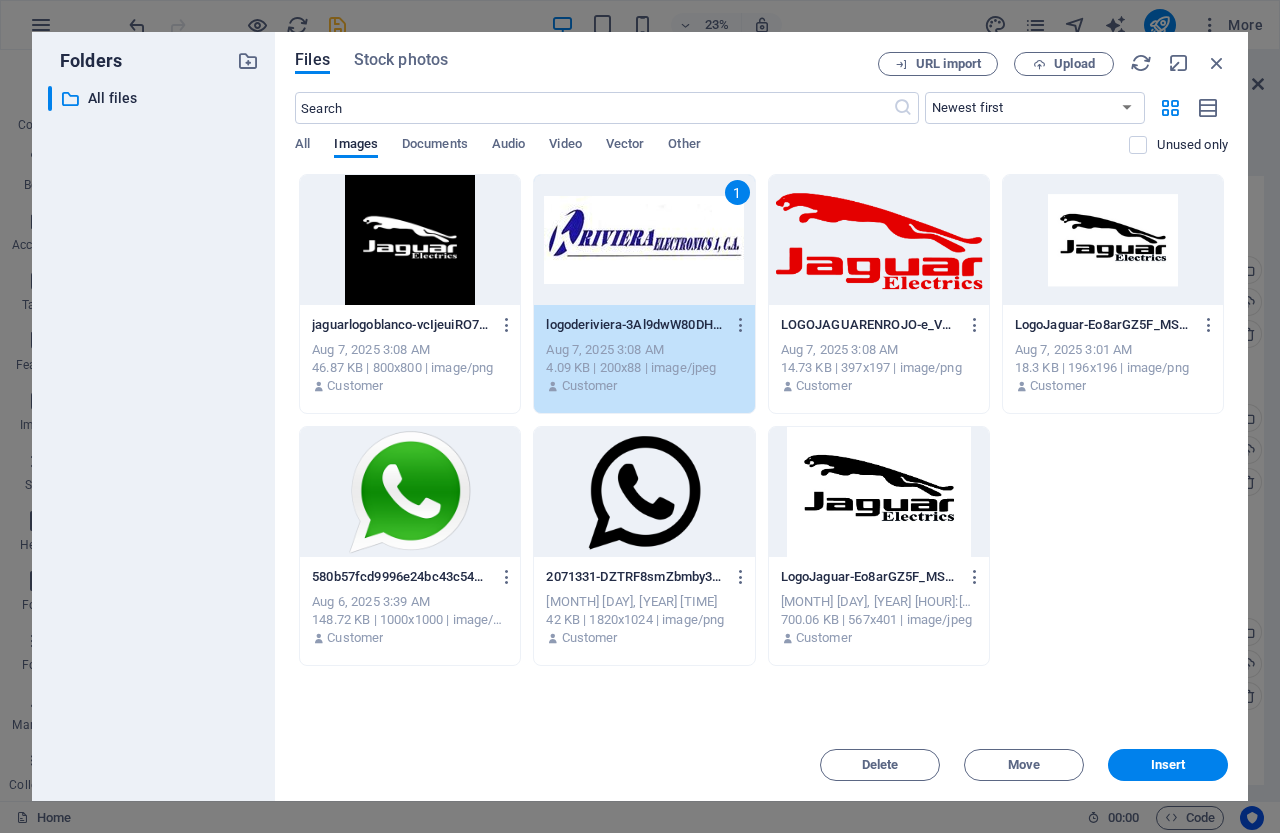 click on "1" at bounding box center (644, 240) 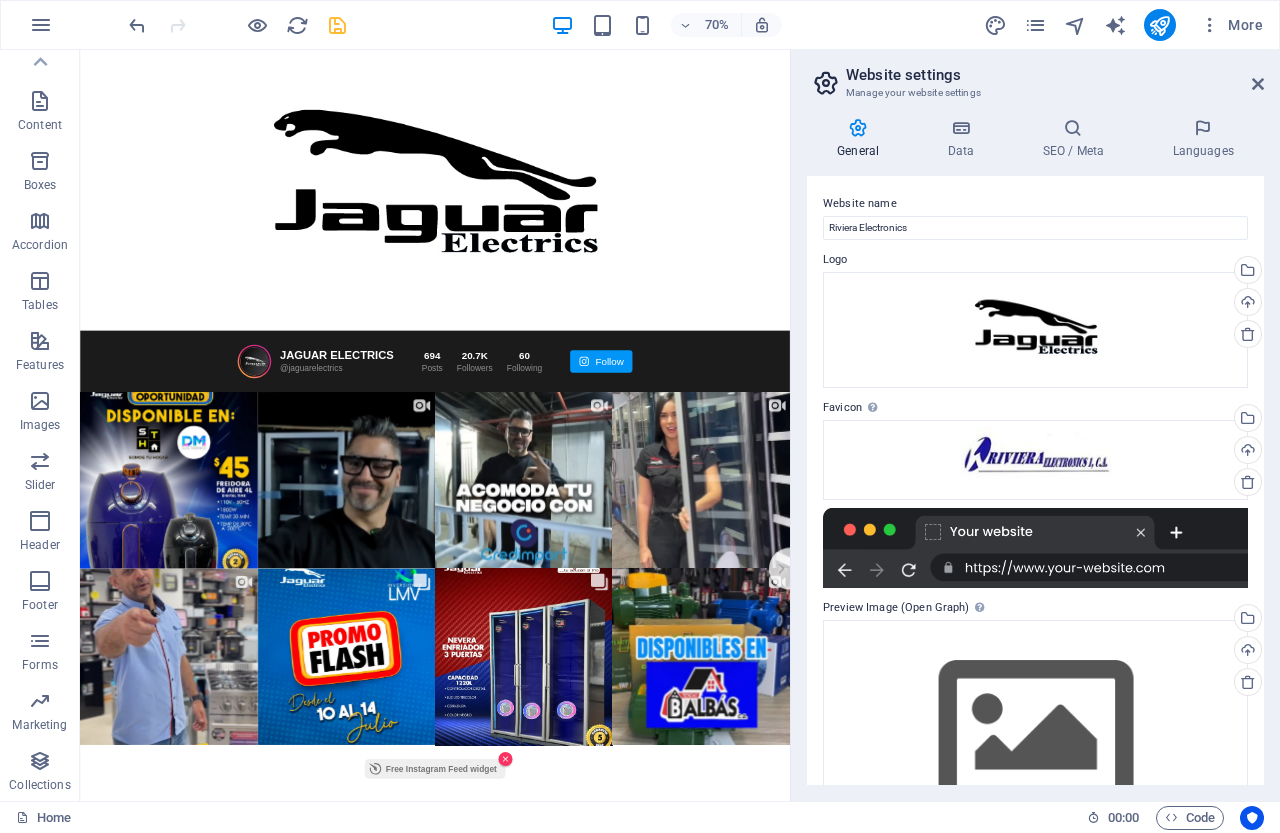 drag, startPoint x: 1264, startPoint y: 499, endPoint x: 1278, endPoint y: 728, distance: 229.42755 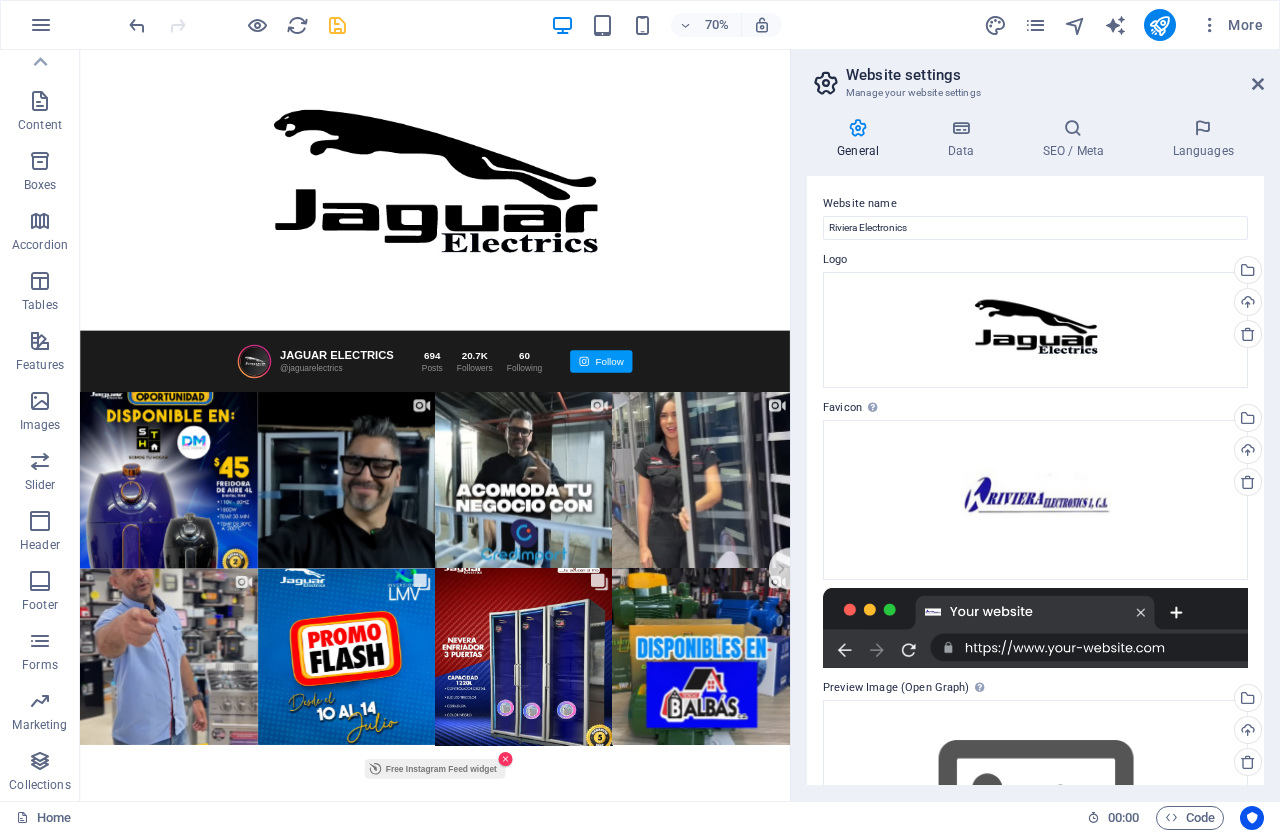 drag, startPoint x: 1264, startPoint y: 369, endPoint x: 1279, endPoint y: 602, distance: 233.48233 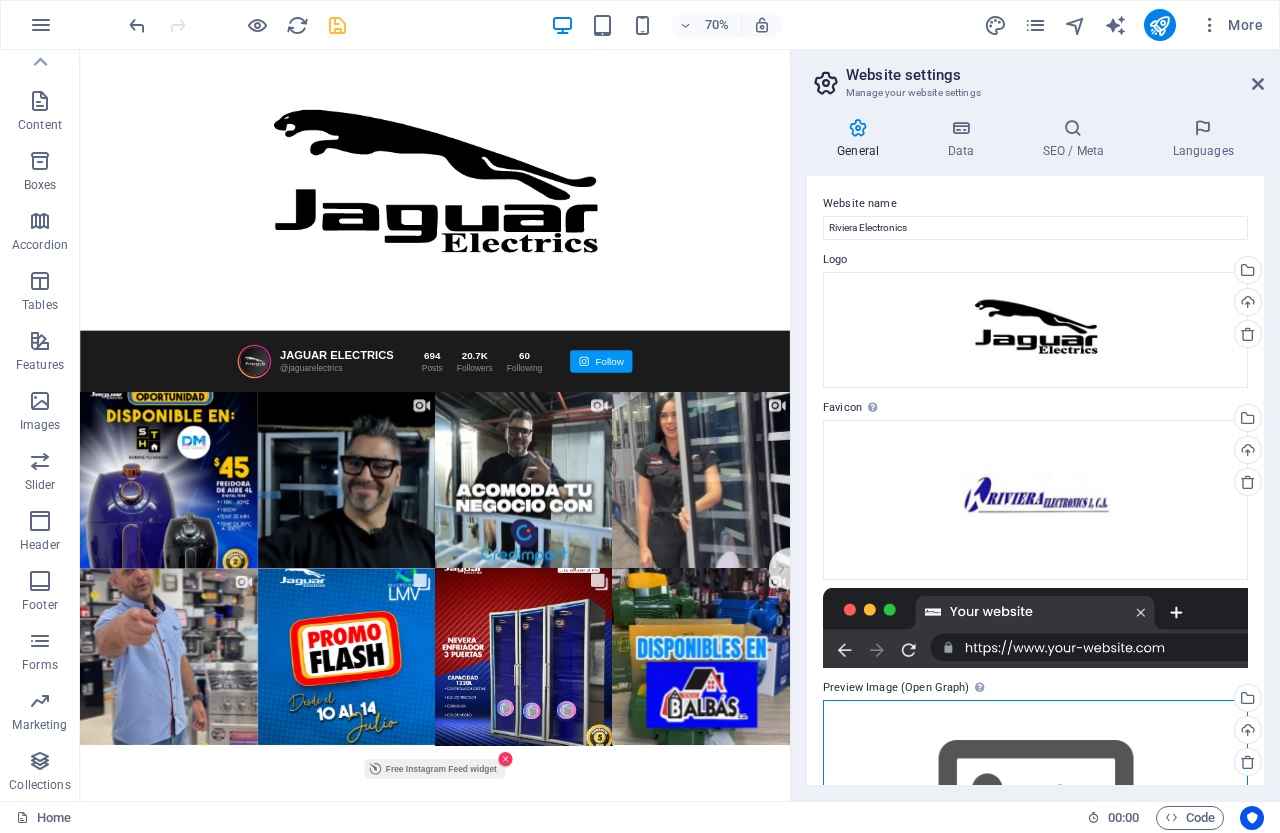 click on "Drag files here, click to choose files or select files from Files or our free stock photos & videos" at bounding box center [1035, 814] 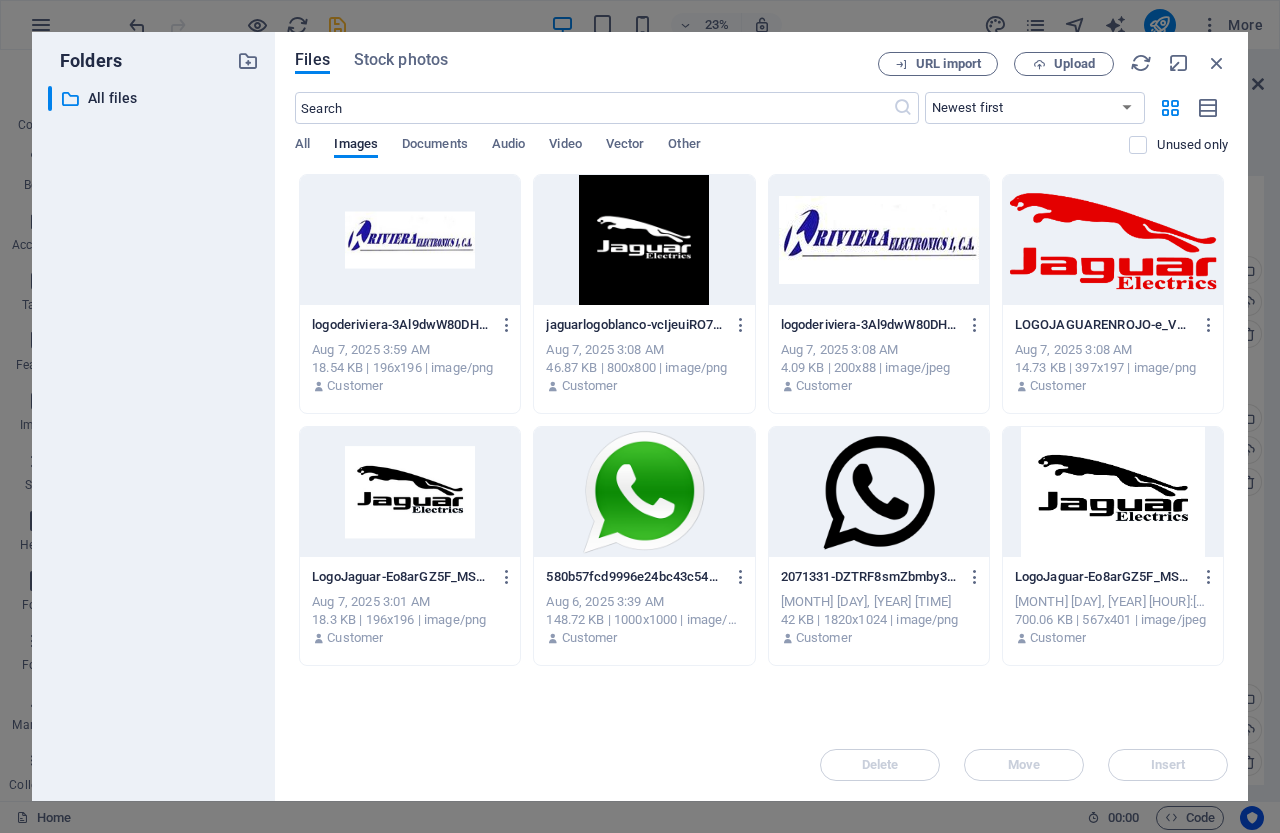 click at bounding box center (1113, 240) 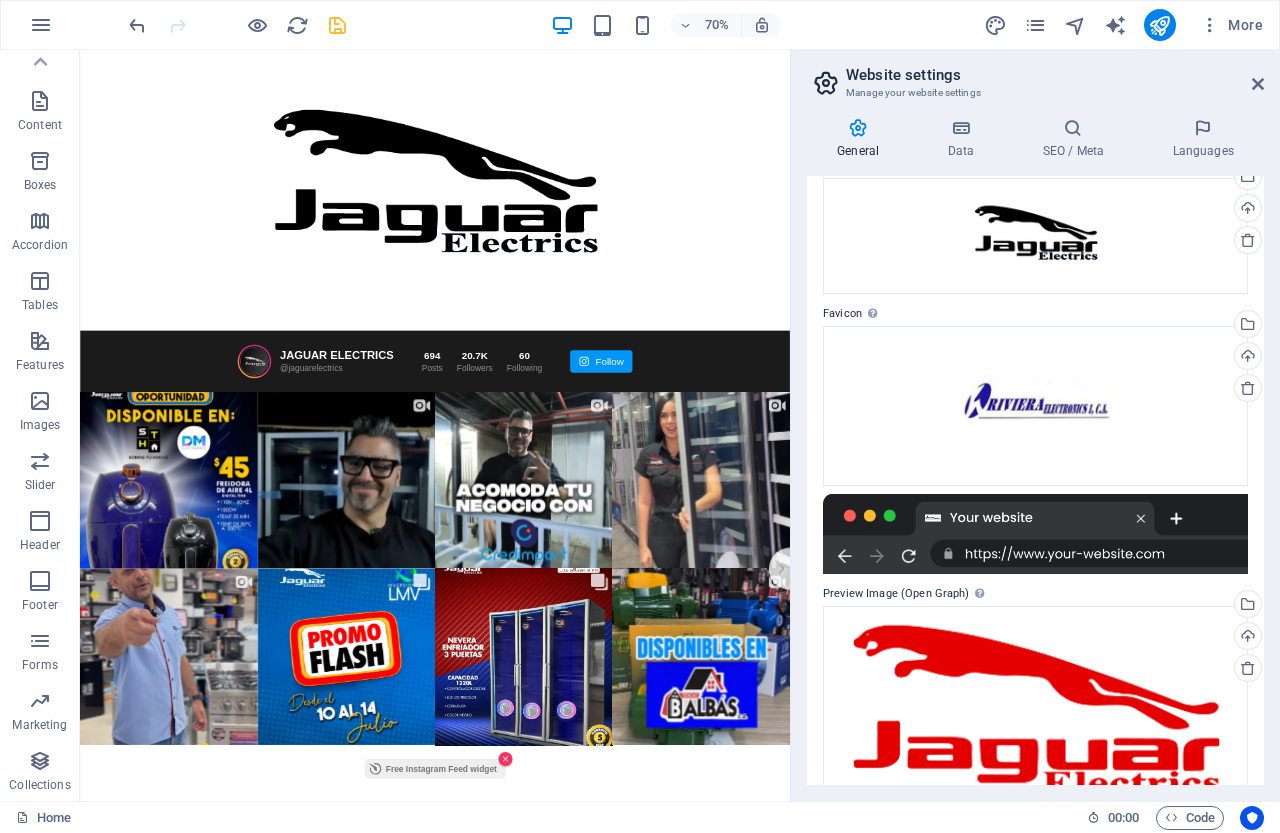 scroll, scrollTop: 134, scrollLeft: 0, axis: vertical 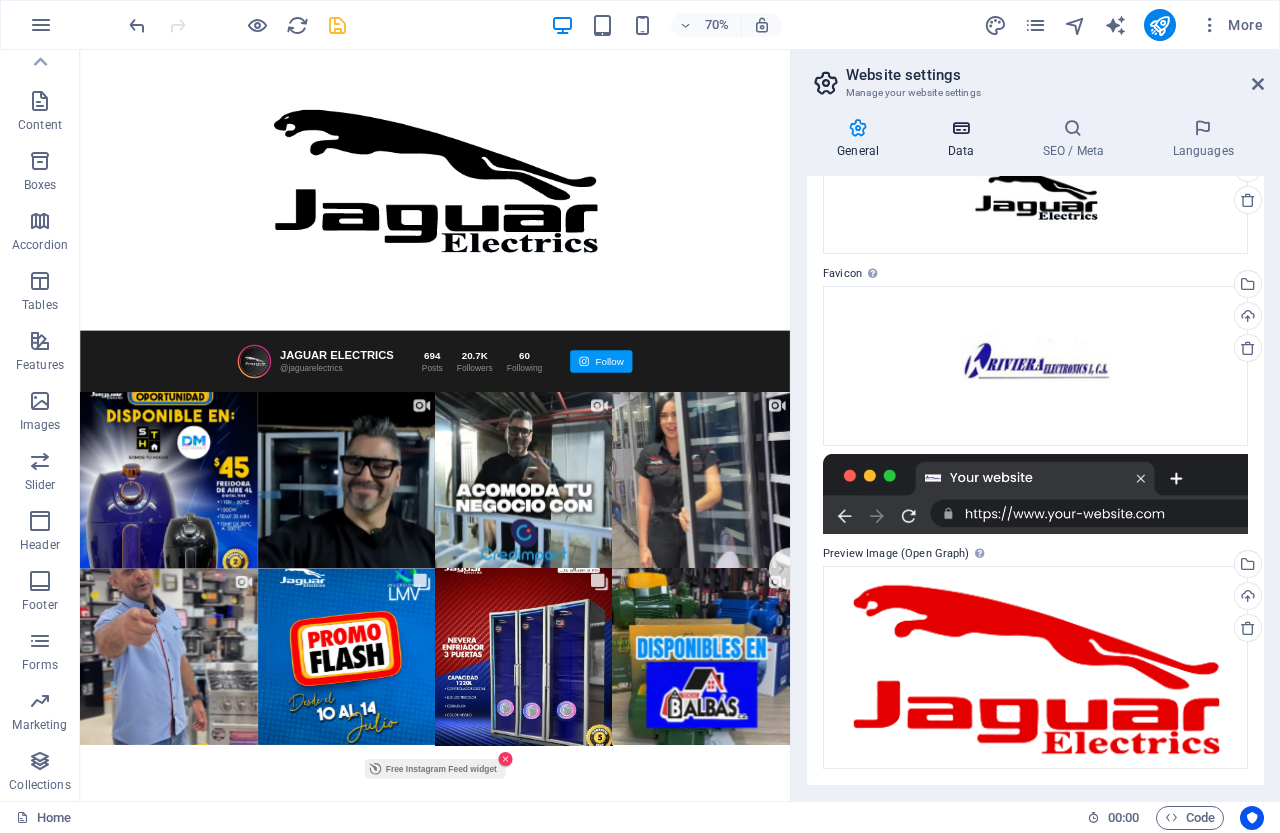 click at bounding box center (960, 128) 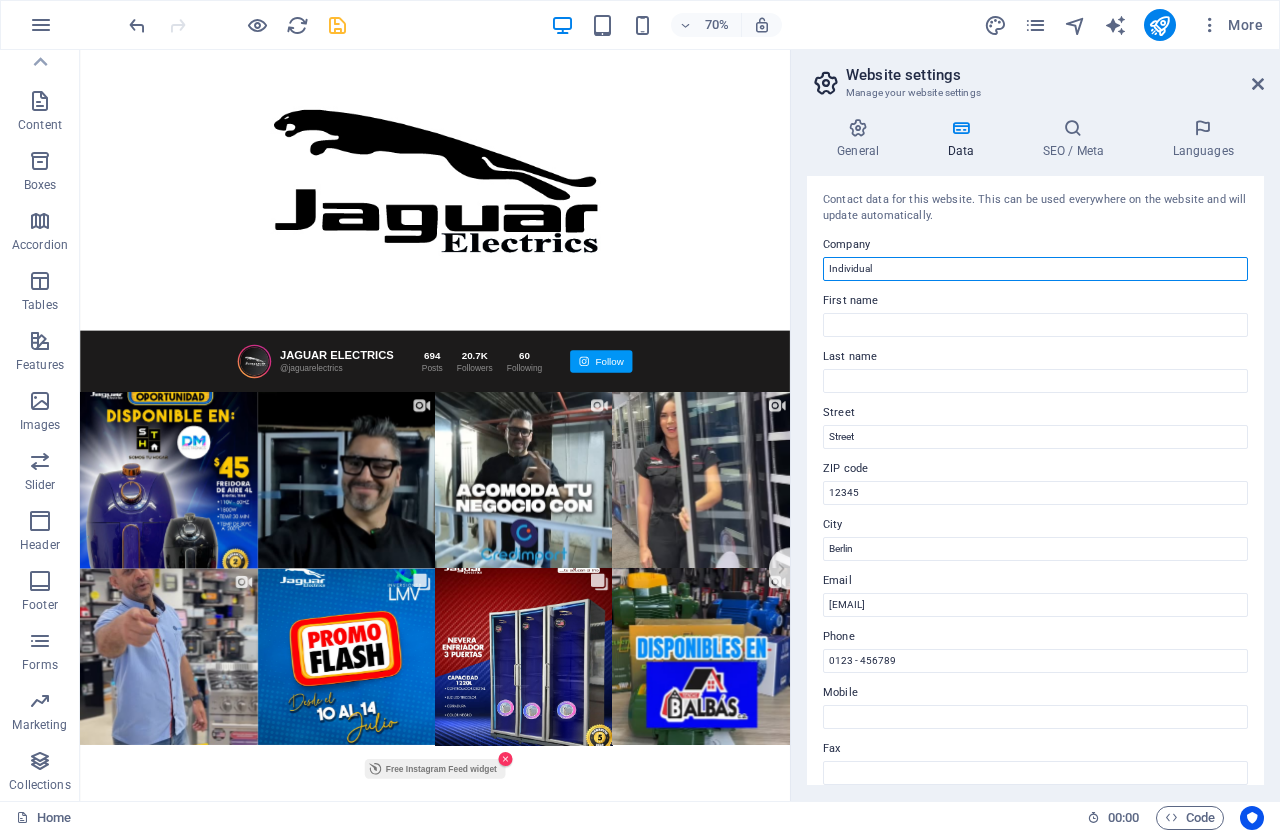 click on "Individual" at bounding box center [1035, 269] 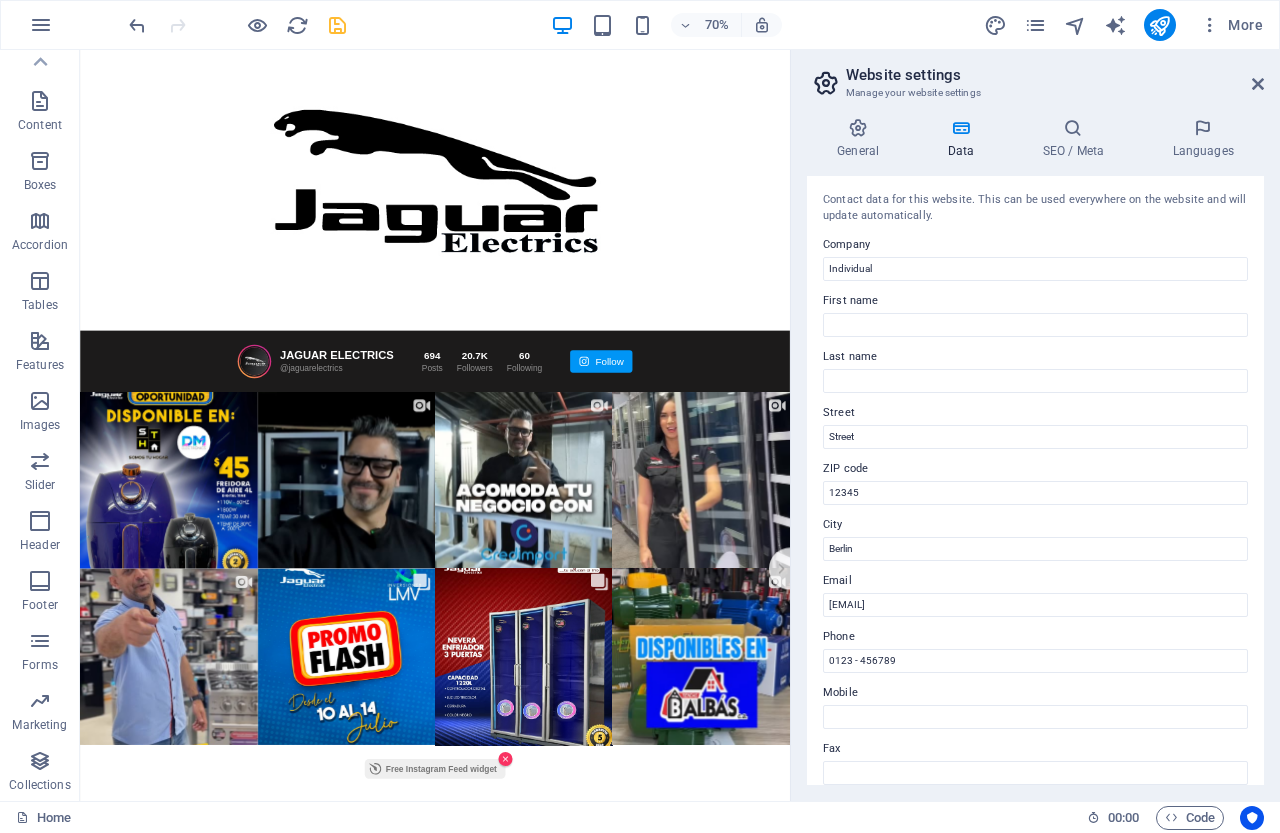 drag, startPoint x: 867, startPoint y: 307, endPoint x: 1079, endPoint y: 345, distance: 215.37874 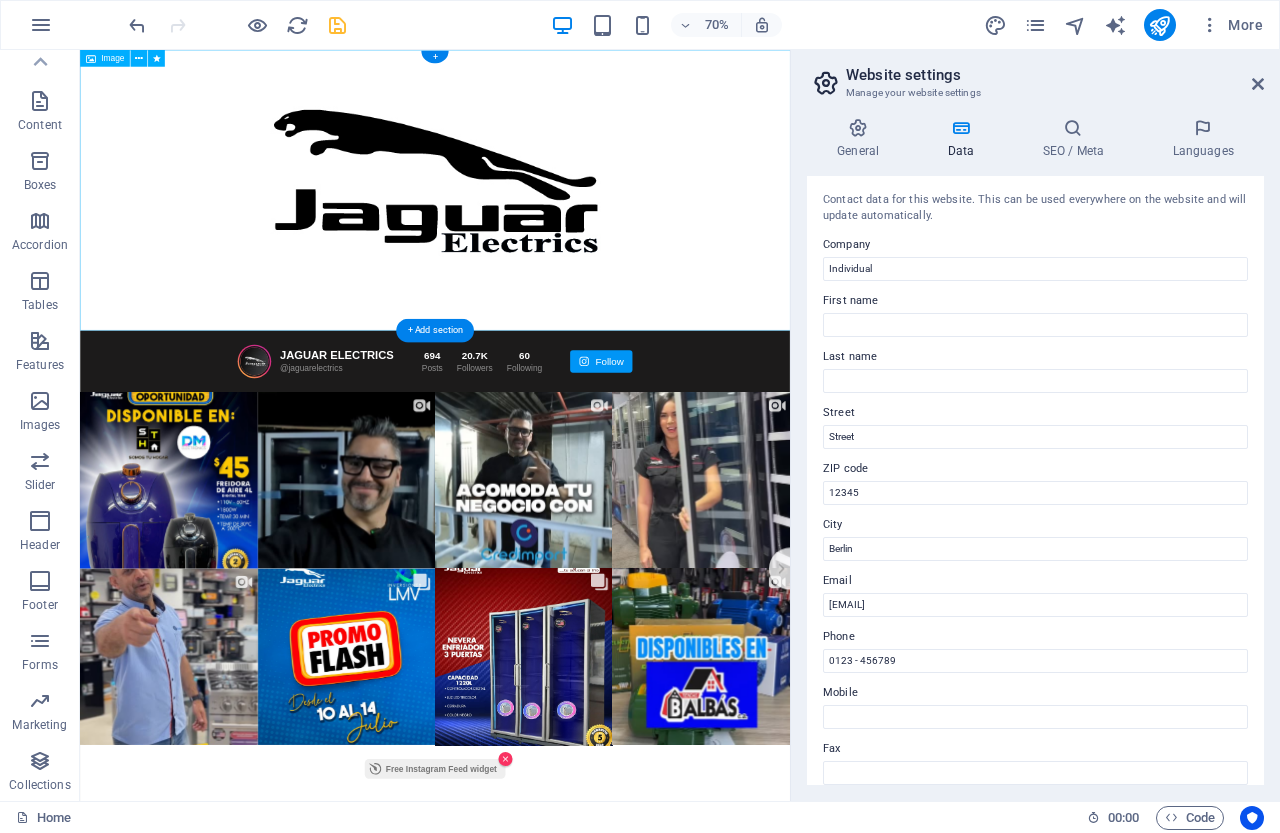 click at bounding box center (587, 250) 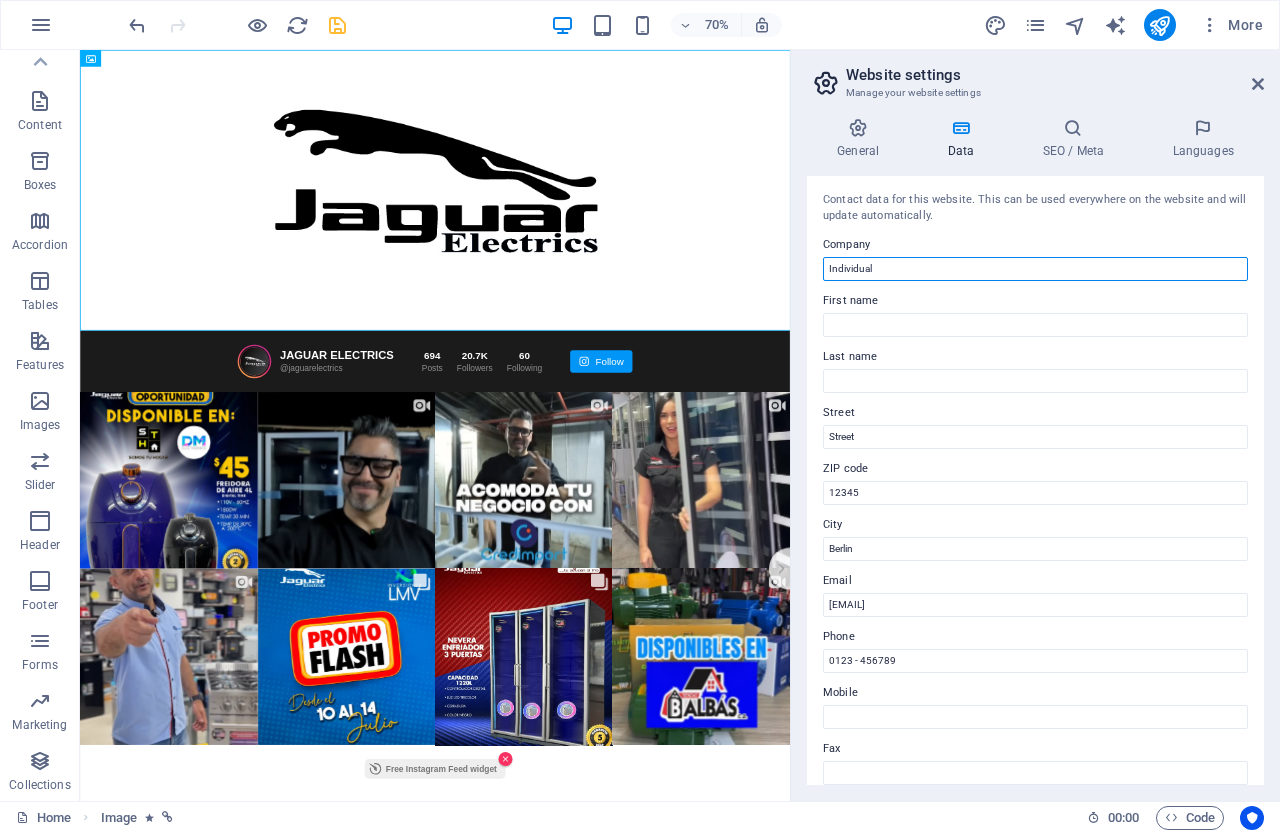 drag, startPoint x: 906, startPoint y: 270, endPoint x: 847, endPoint y: 263, distance: 59.413803 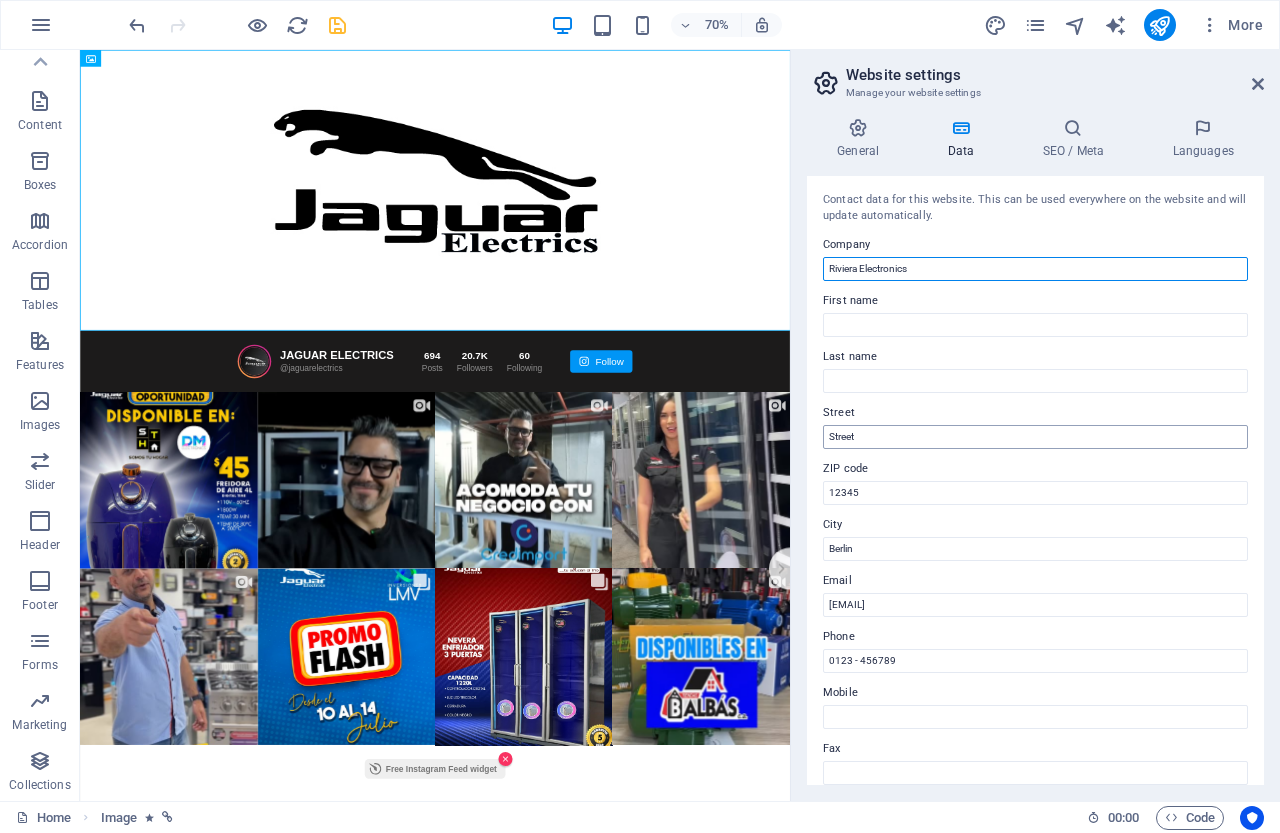 type on "Riviera Electronics" 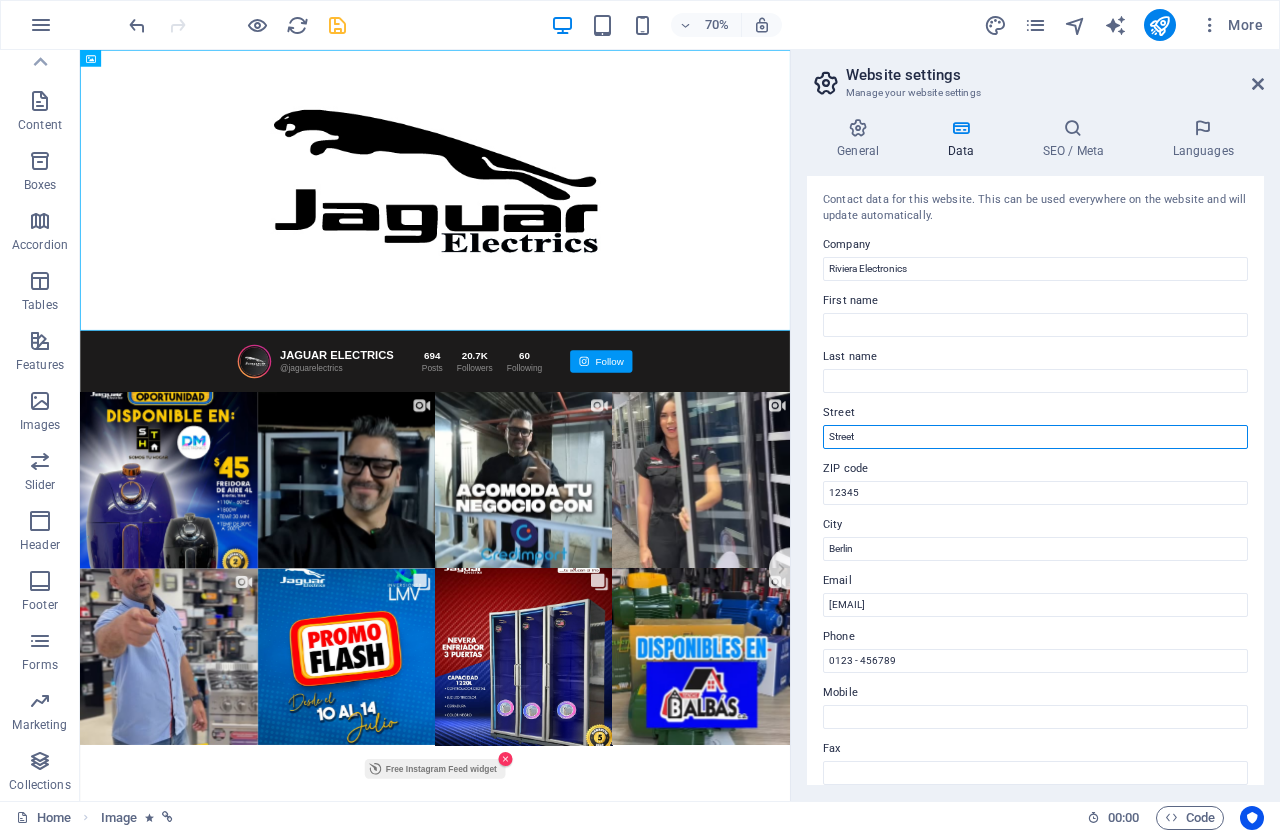 click on "Street" at bounding box center (1035, 437) 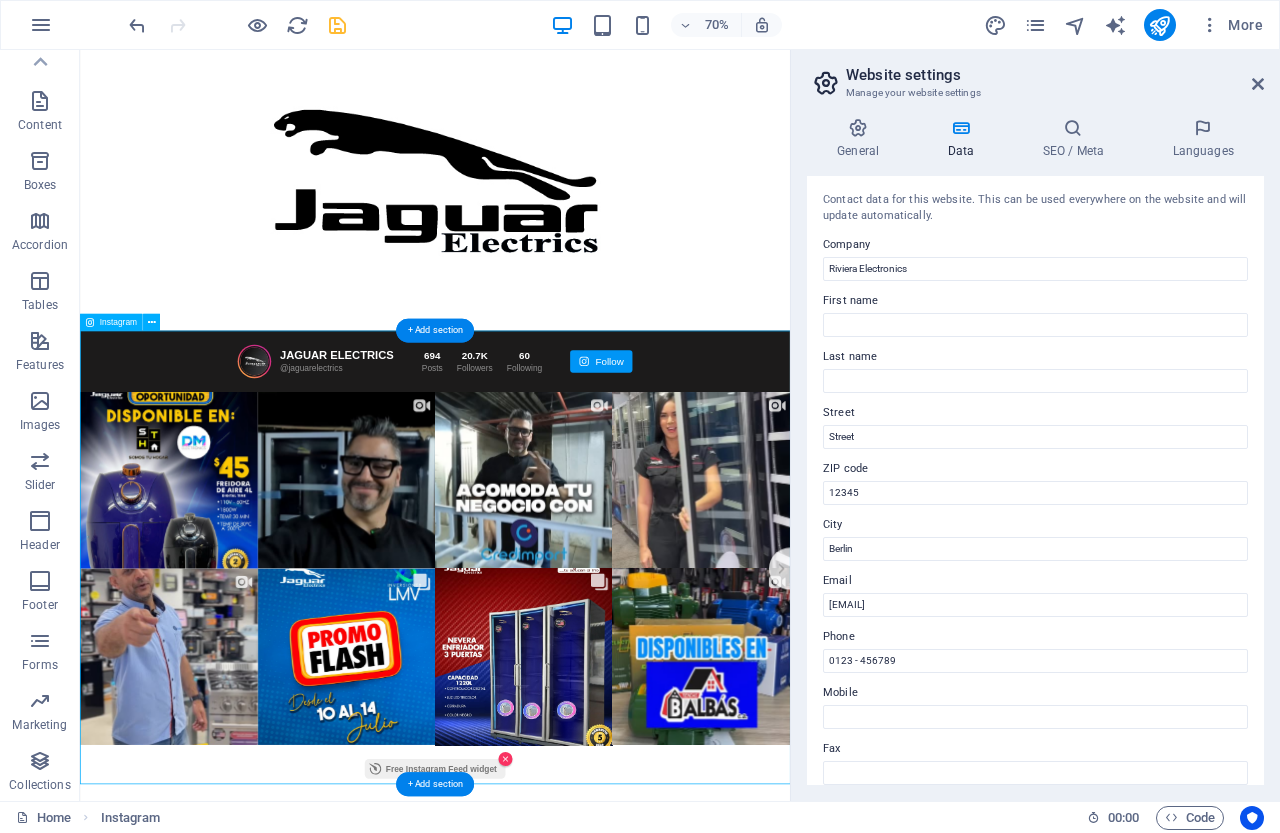 click on "JAGUAR ELECTRICS
@jaguarelectrics
694
Posts" at bounding box center [587, 775] 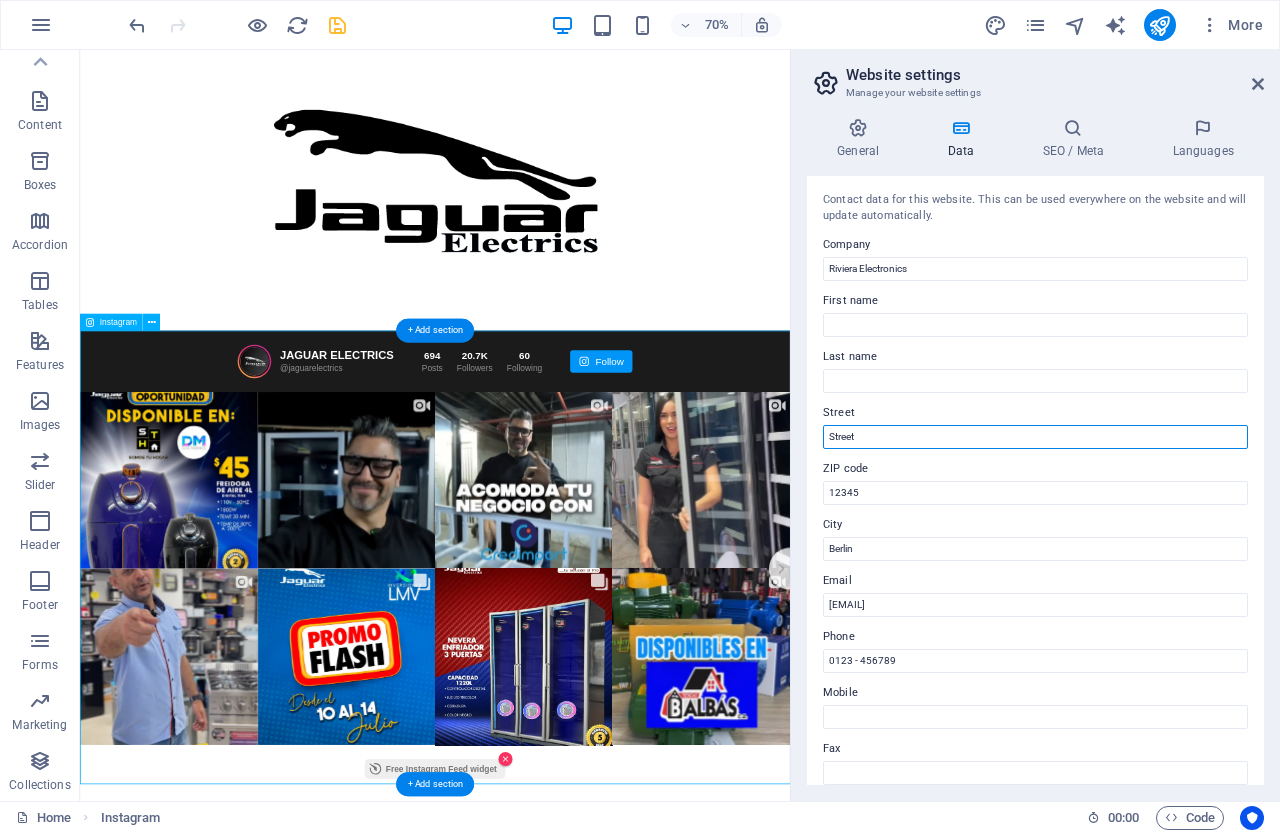 drag, startPoint x: 982, startPoint y: 482, endPoint x: 1006, endPoint y: 597, distance: 117.47766 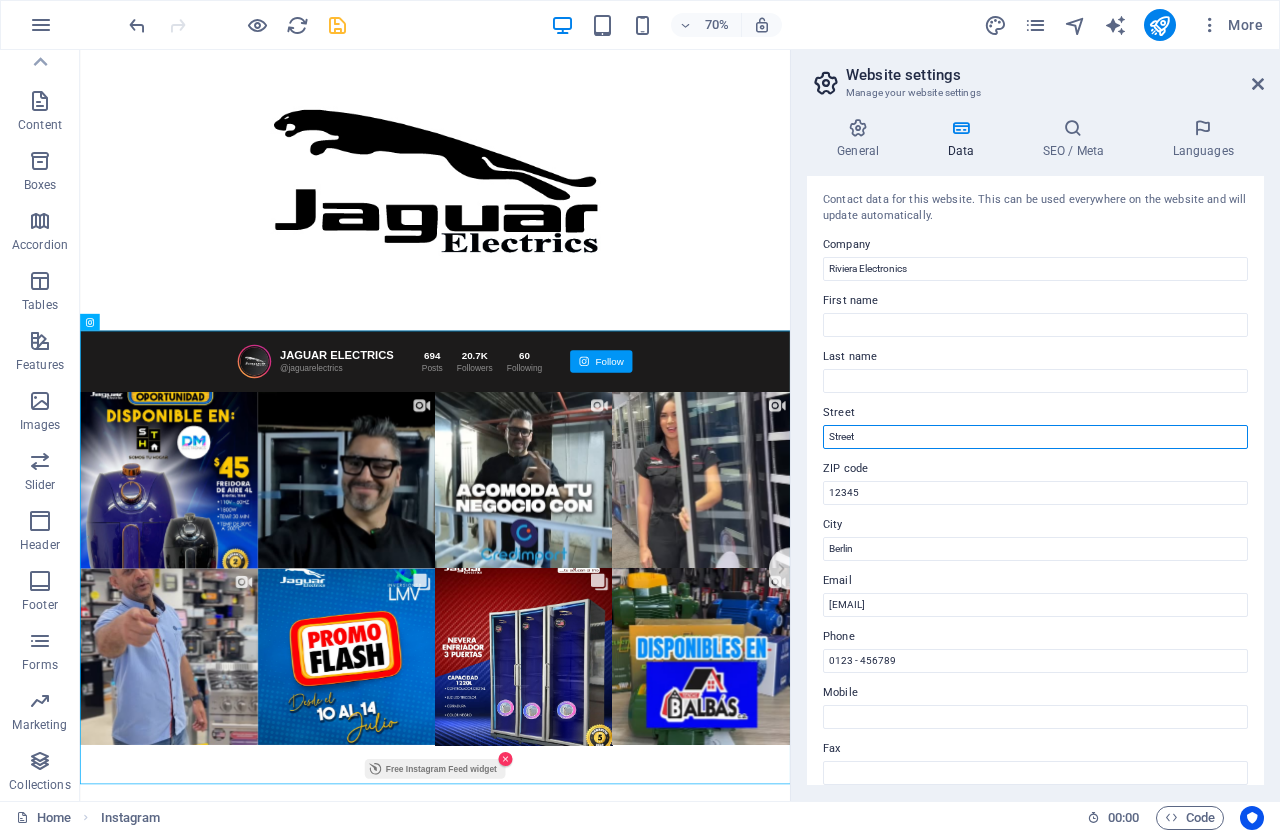 drag, startPoint x: 886, startPoint y: 435, endPoint x: 805, endPoint y: 439, distance: 81.09871 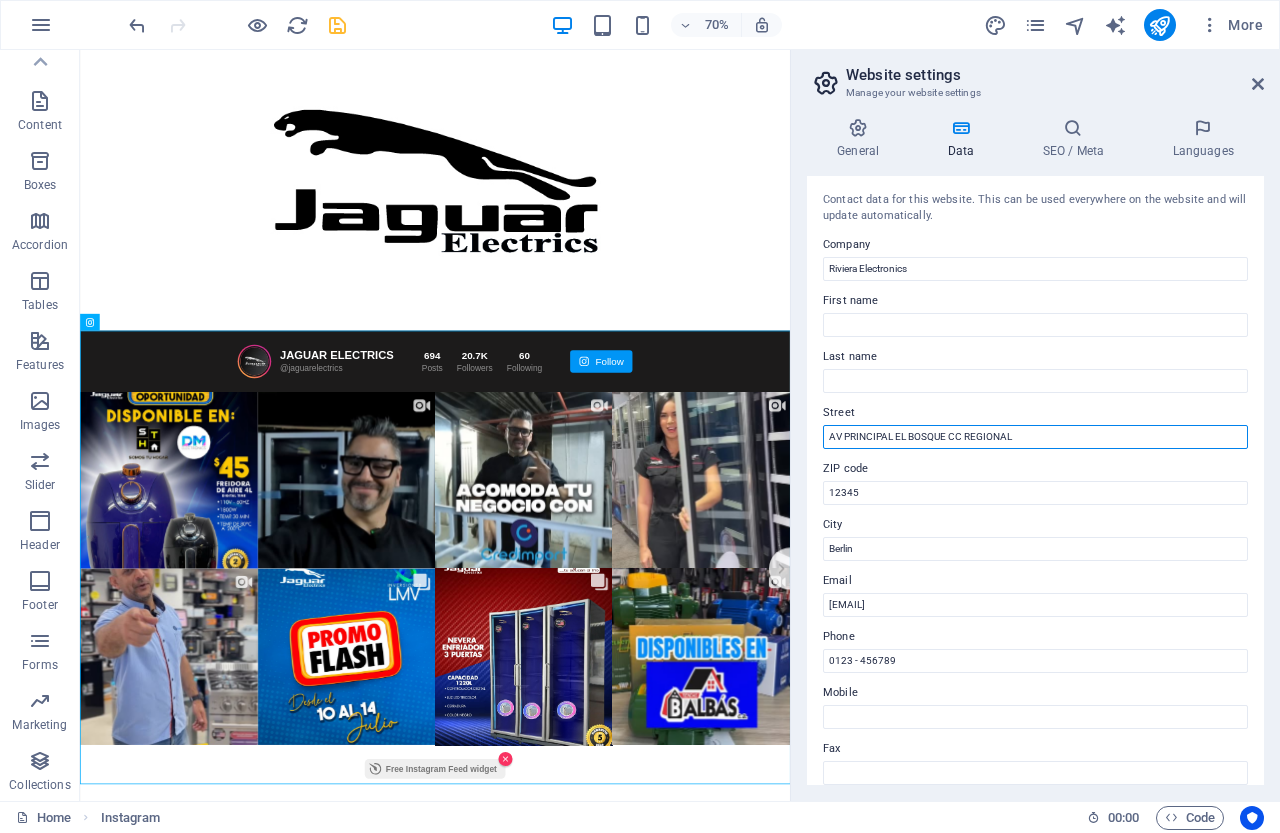 type on "AV PRINCIPAL EL BOSQUE CC REGIONAL" 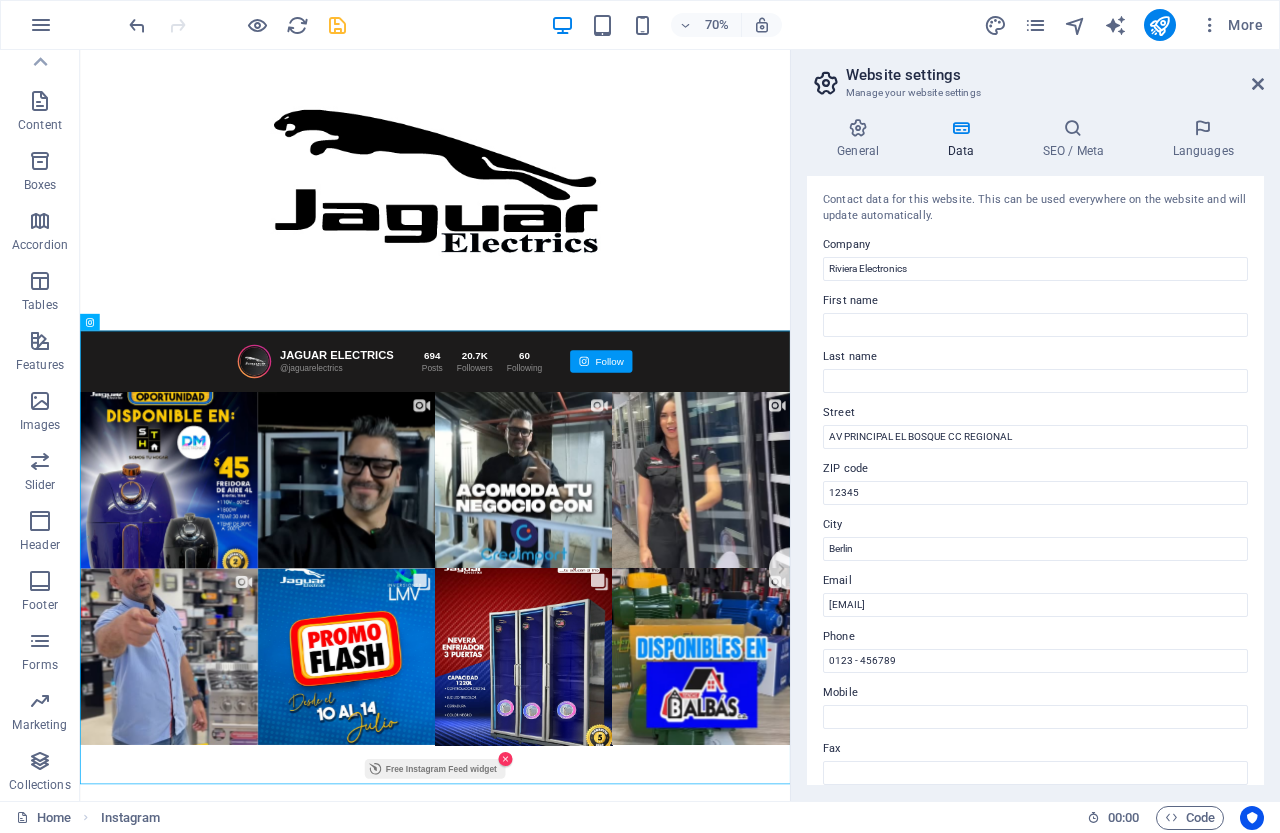 click on "ZIP code" at bounding box center (1035, 469) 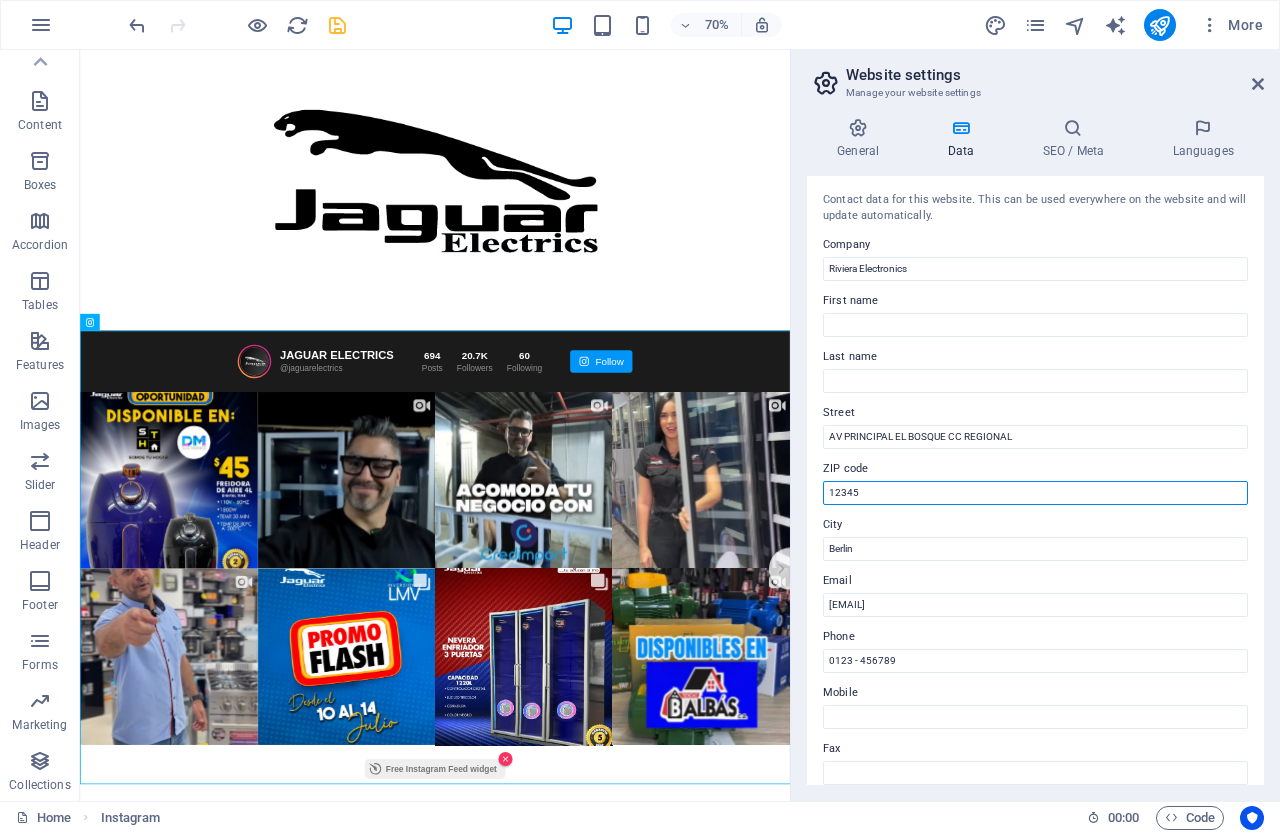 click on "12345" at bounding box center [1035, 493] 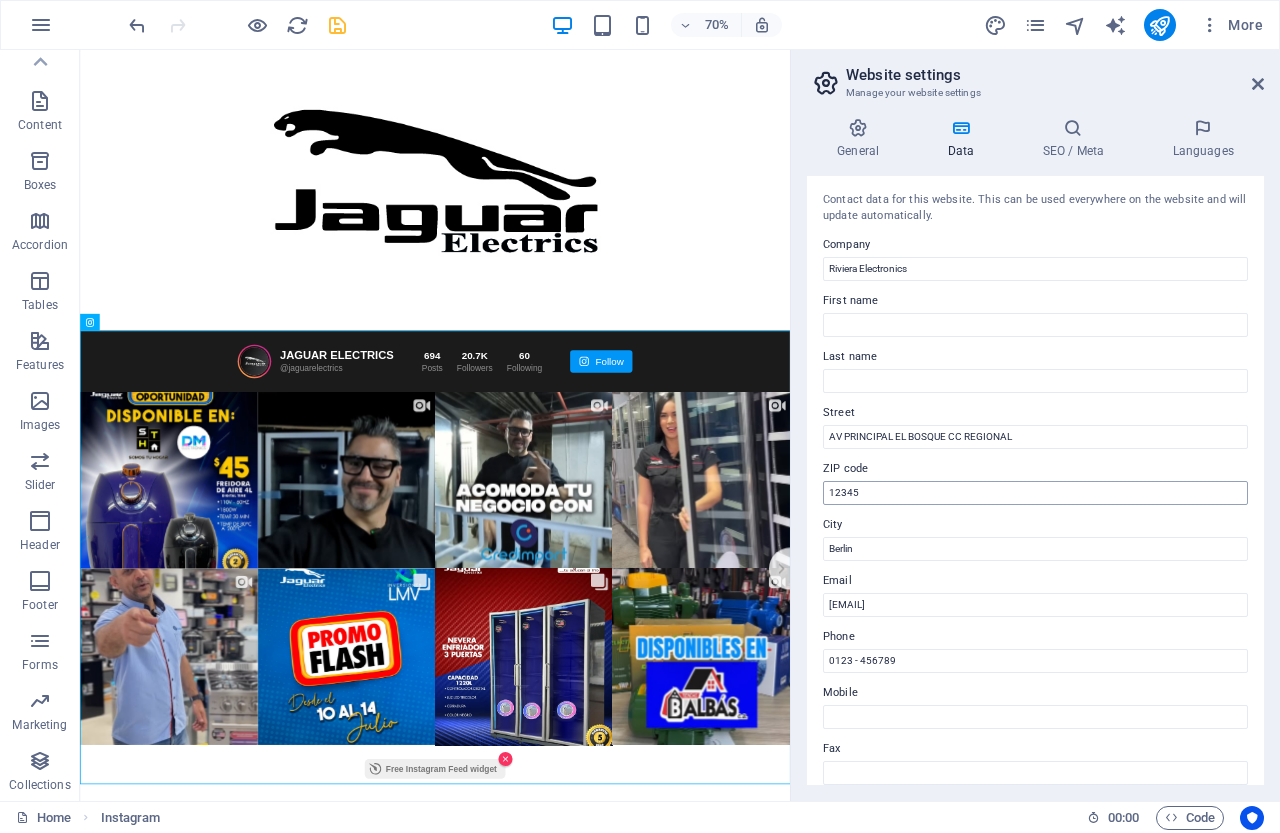 drag, startPoint x: 880, startPoint y: 478, endPoint x: 862, endPoint y: 490, distance: 21.633308 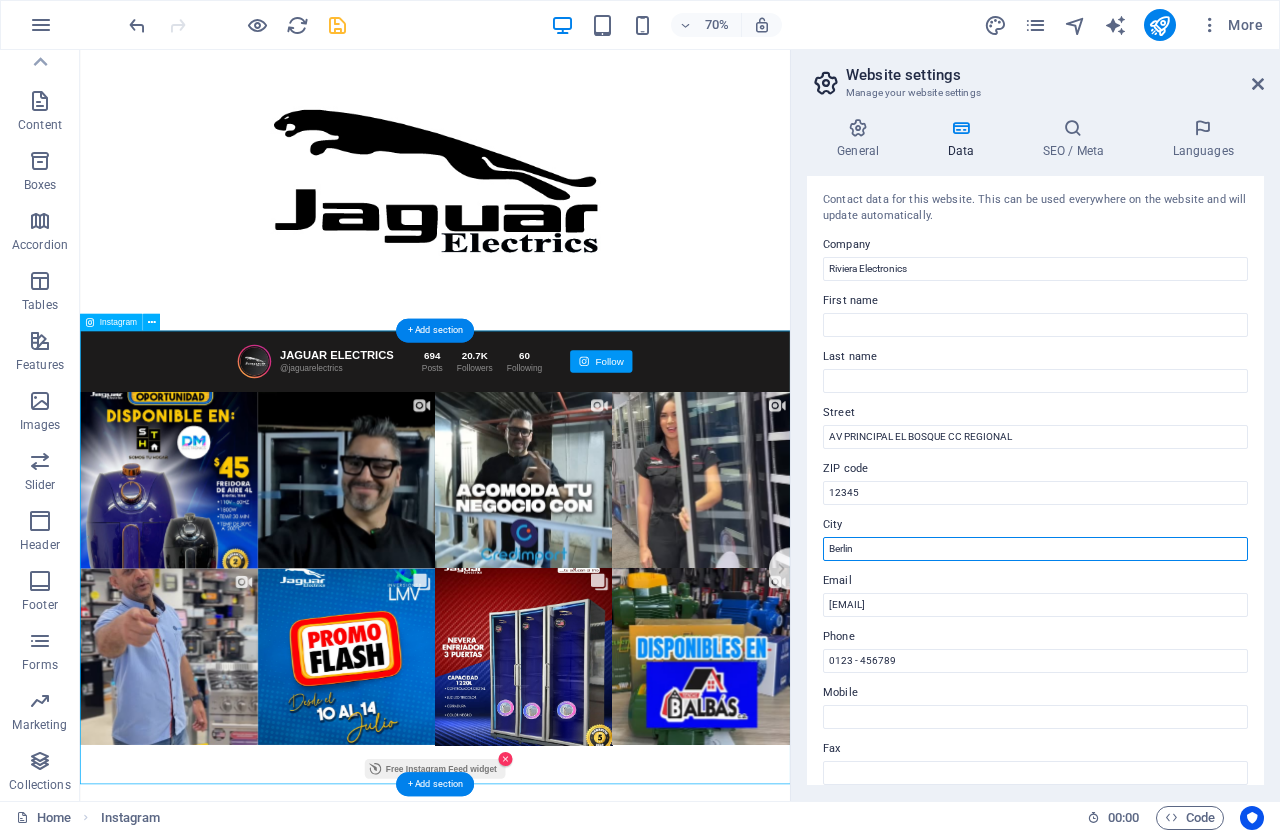 drag, startPoint x: 959, startPoint y: 591, endPoint x: 1052, endPoint y: 756, distance: 189.40433 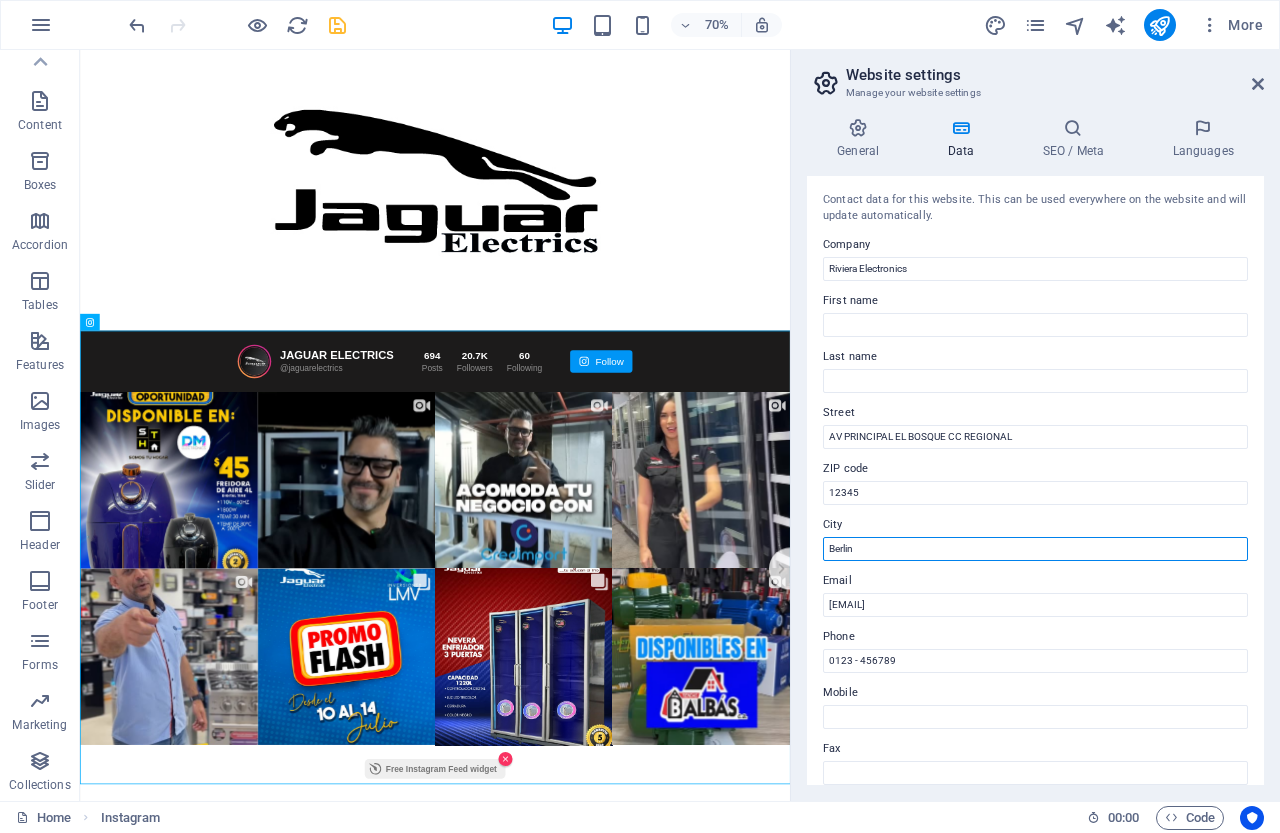 drag, startPoint x: 895, startPoint y: 552, endPoint x: 817, endPoint y: 553, distance: 78.00641 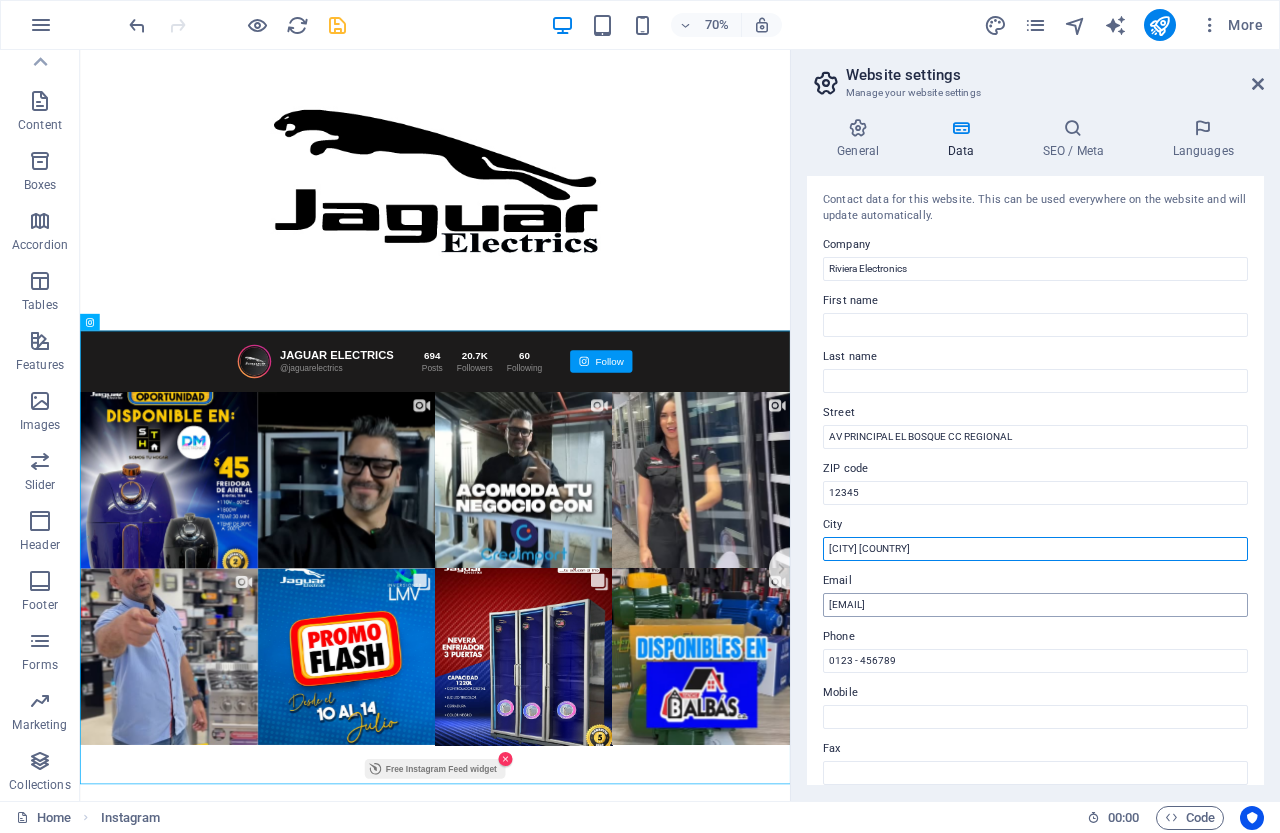 type on "MARACAY VENEZUELA" 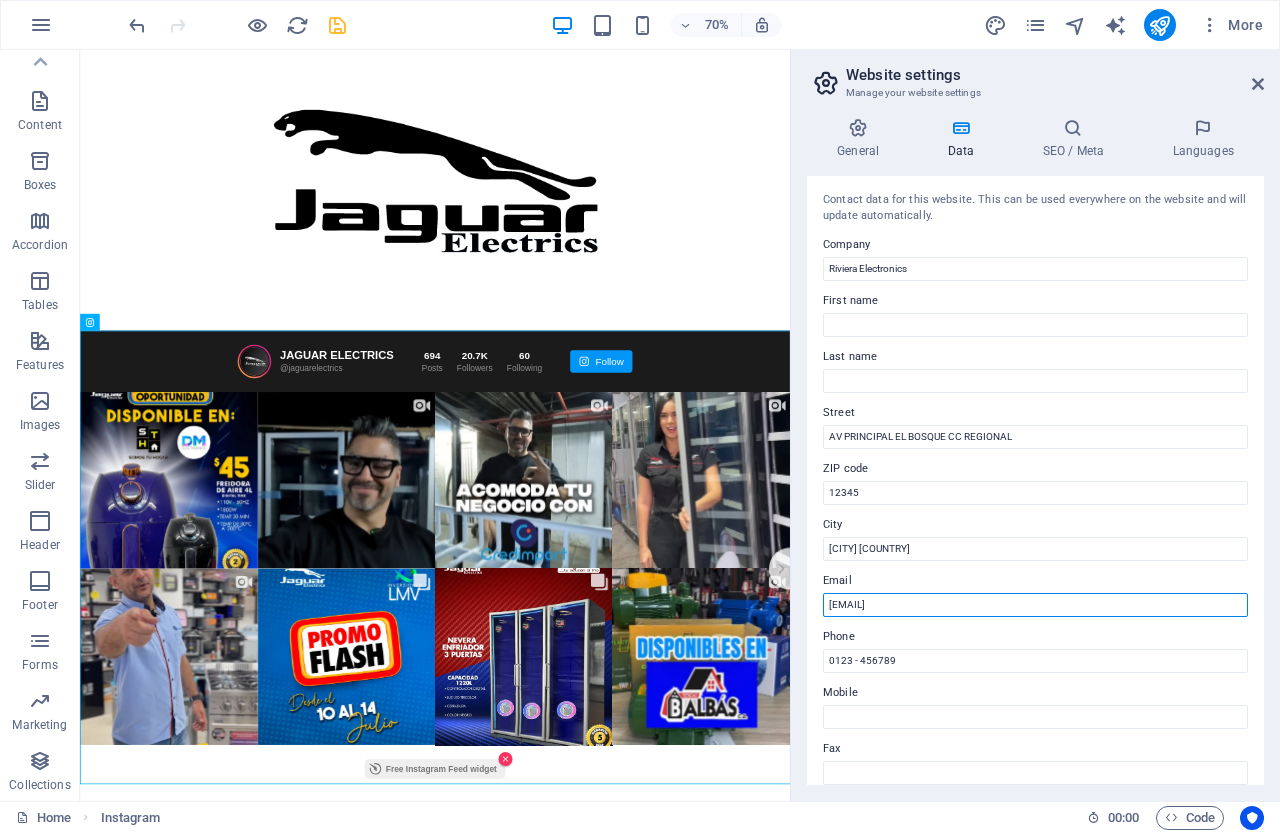 drag, startPoint x: 1105, startPoint y: 602, endPoint x: 822, endPoint y: 612, distance: 283.17664 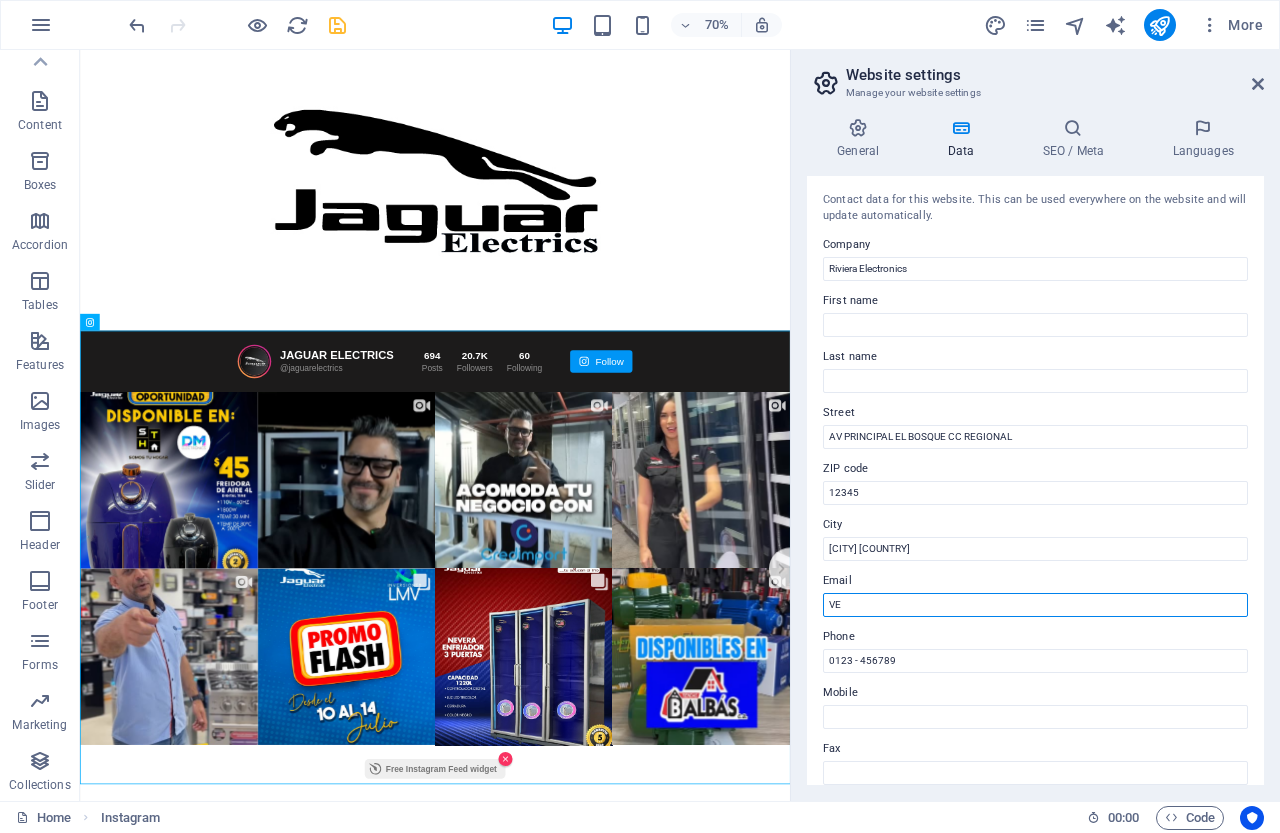 type on "V" 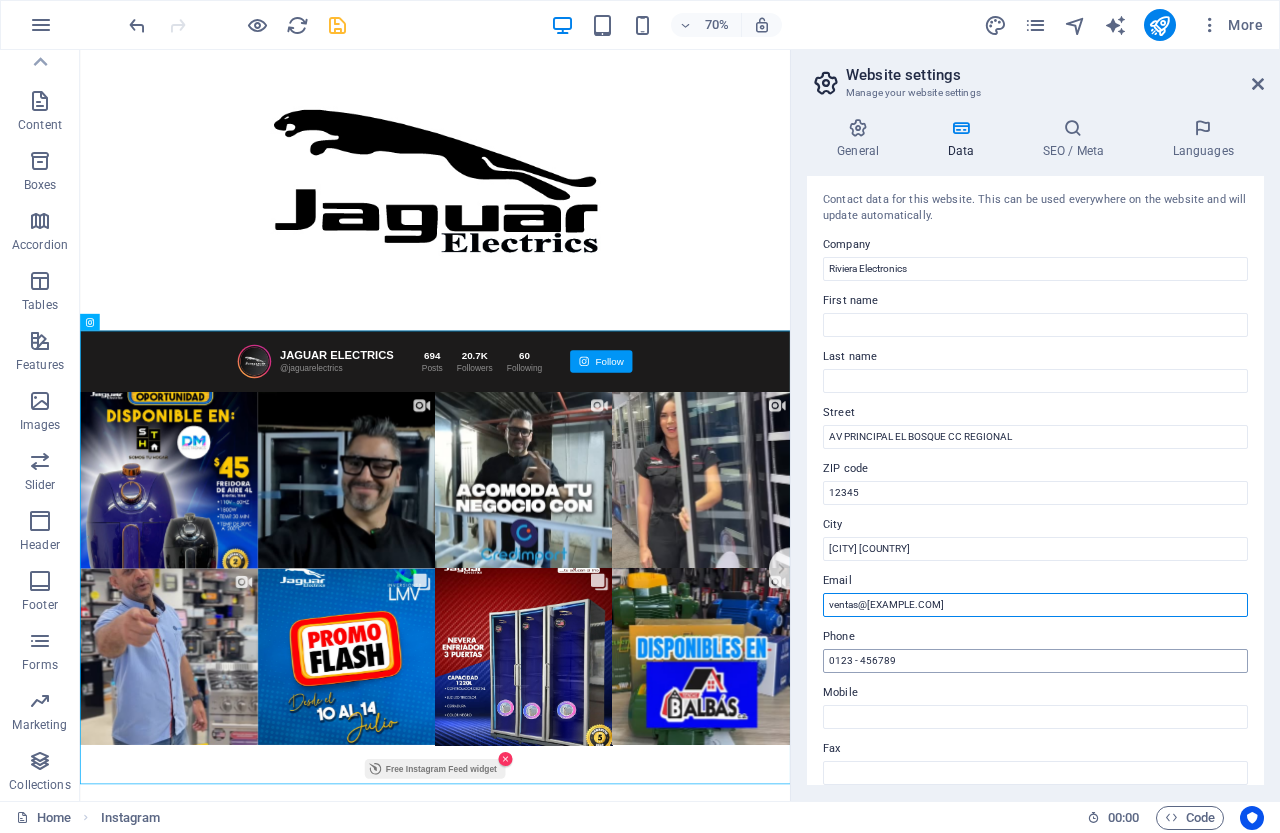 type on "ventas@rivieraelectronics.net" 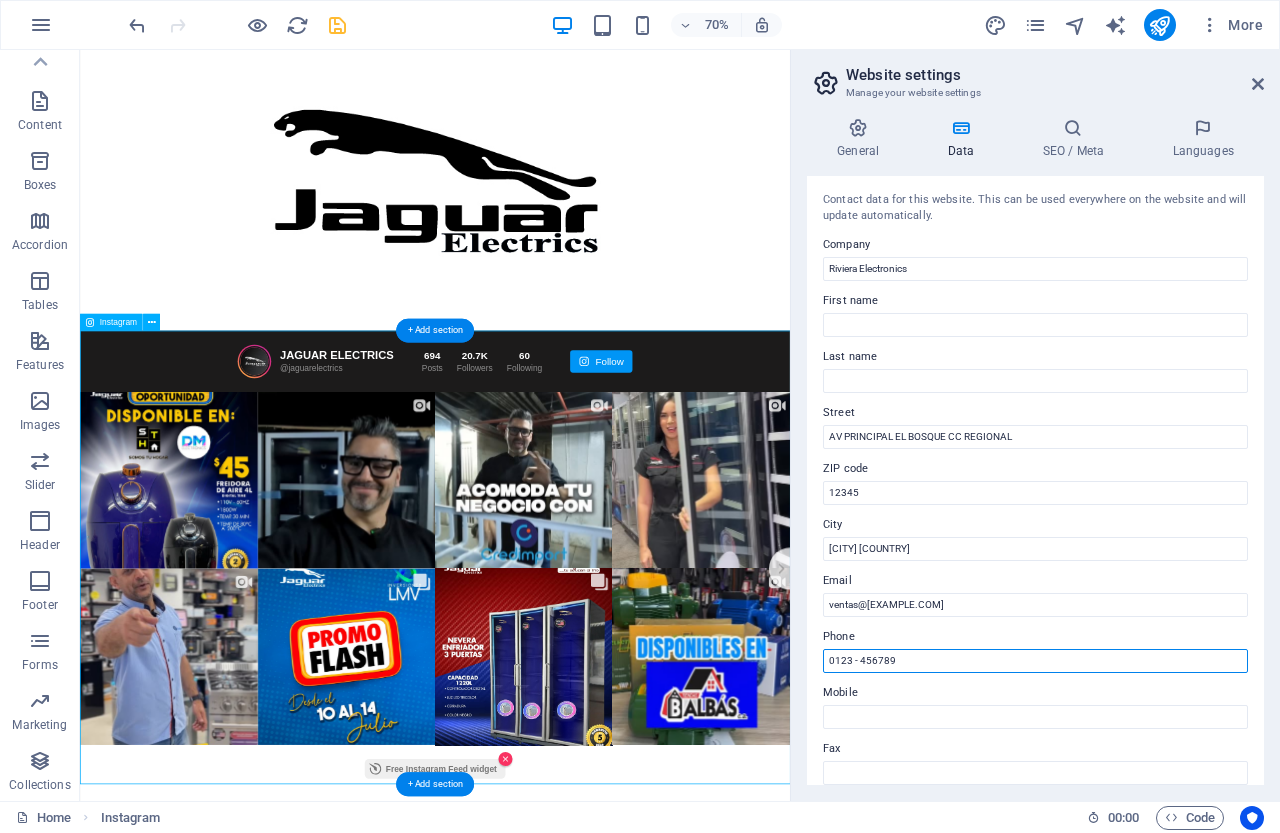 drag, startPoint x: 996, startPoint y: 664, endPoint x: 802, endPoint y: 660, distance: 194.04123 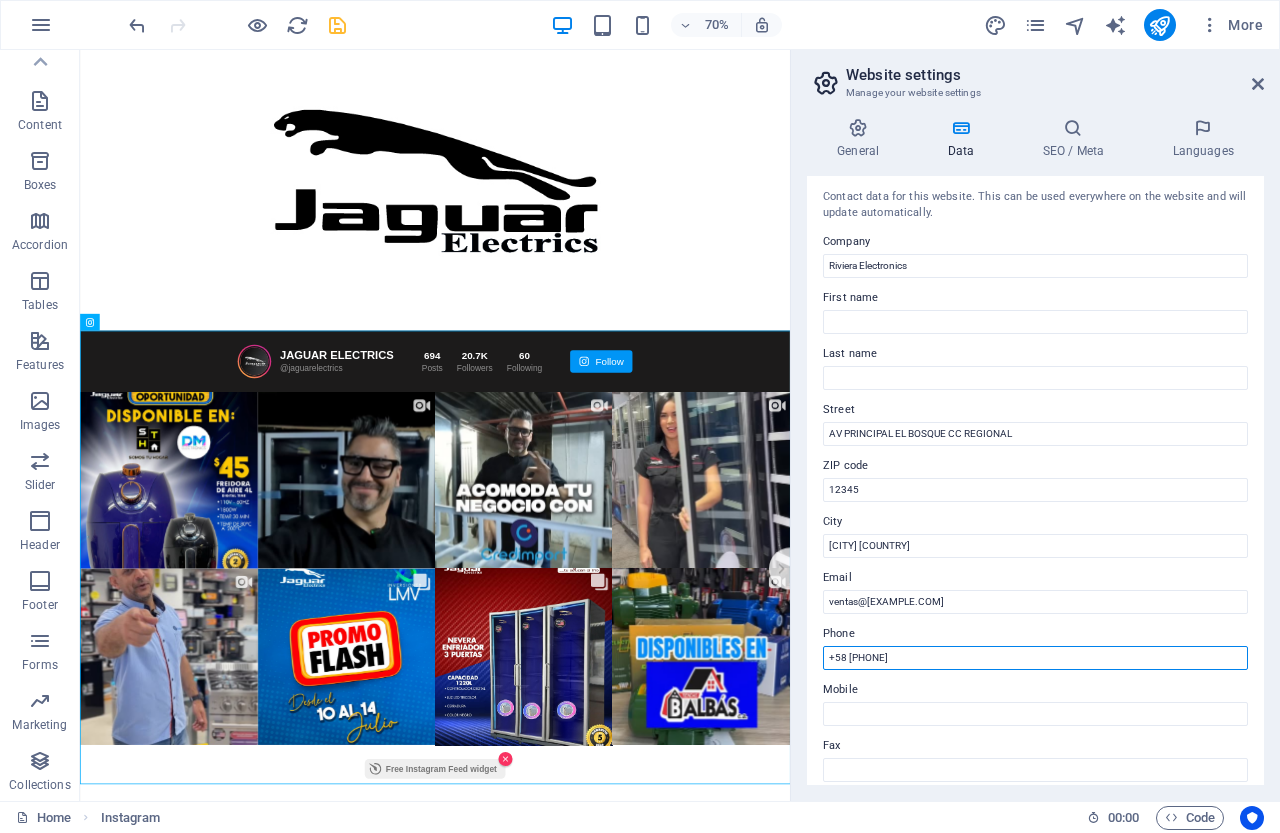 scroll, scrollTop: 0, scrollLeft: 0, axis: both 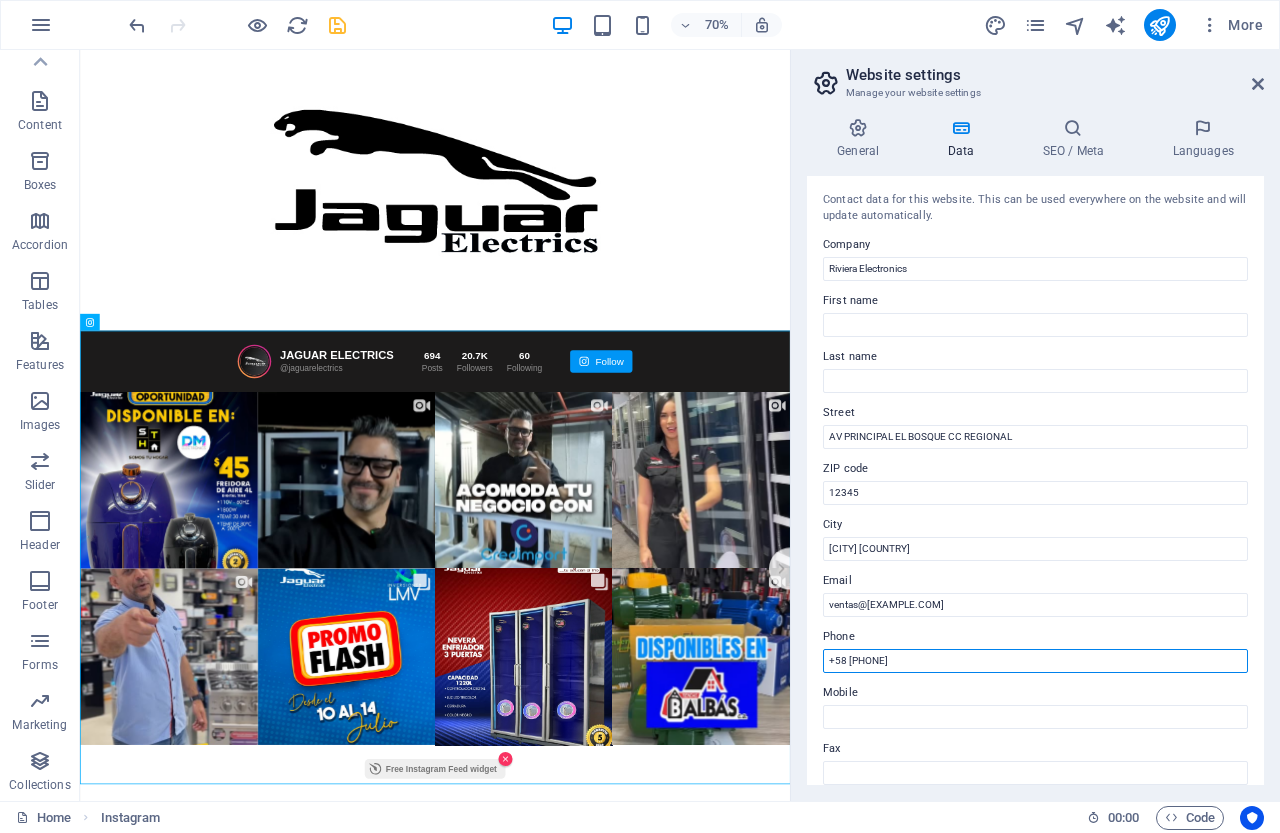 type on "+58 4123698819" 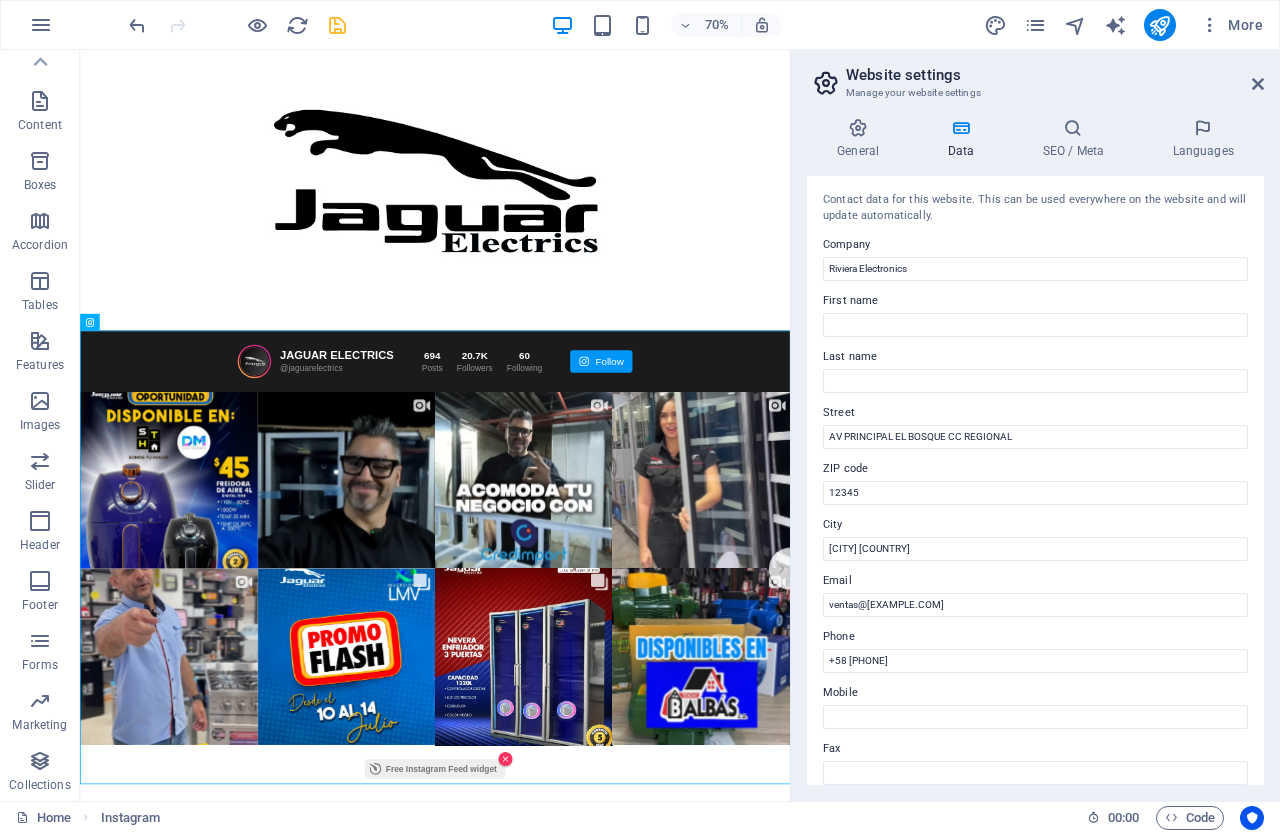 click at bounding box center [337, 25] 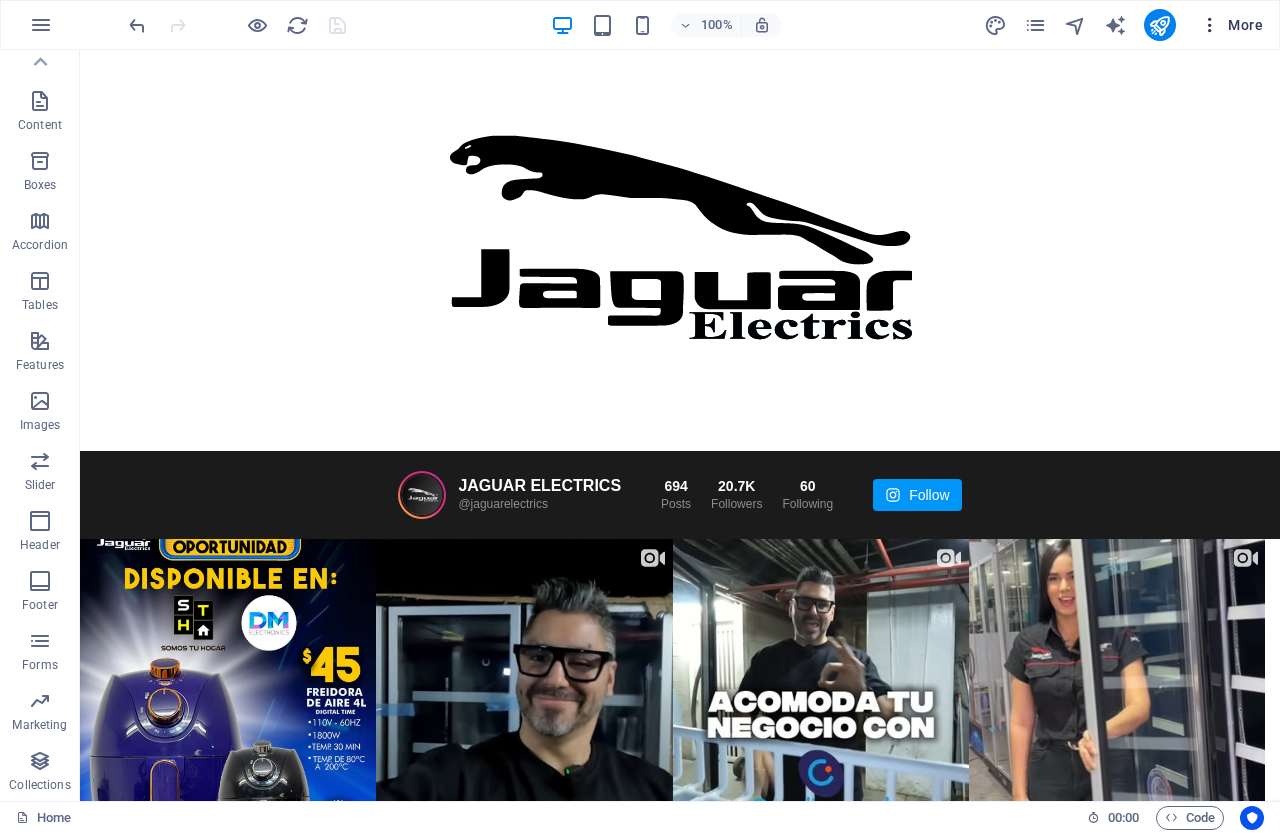 click on "More" at bounding box center (1231, 25) 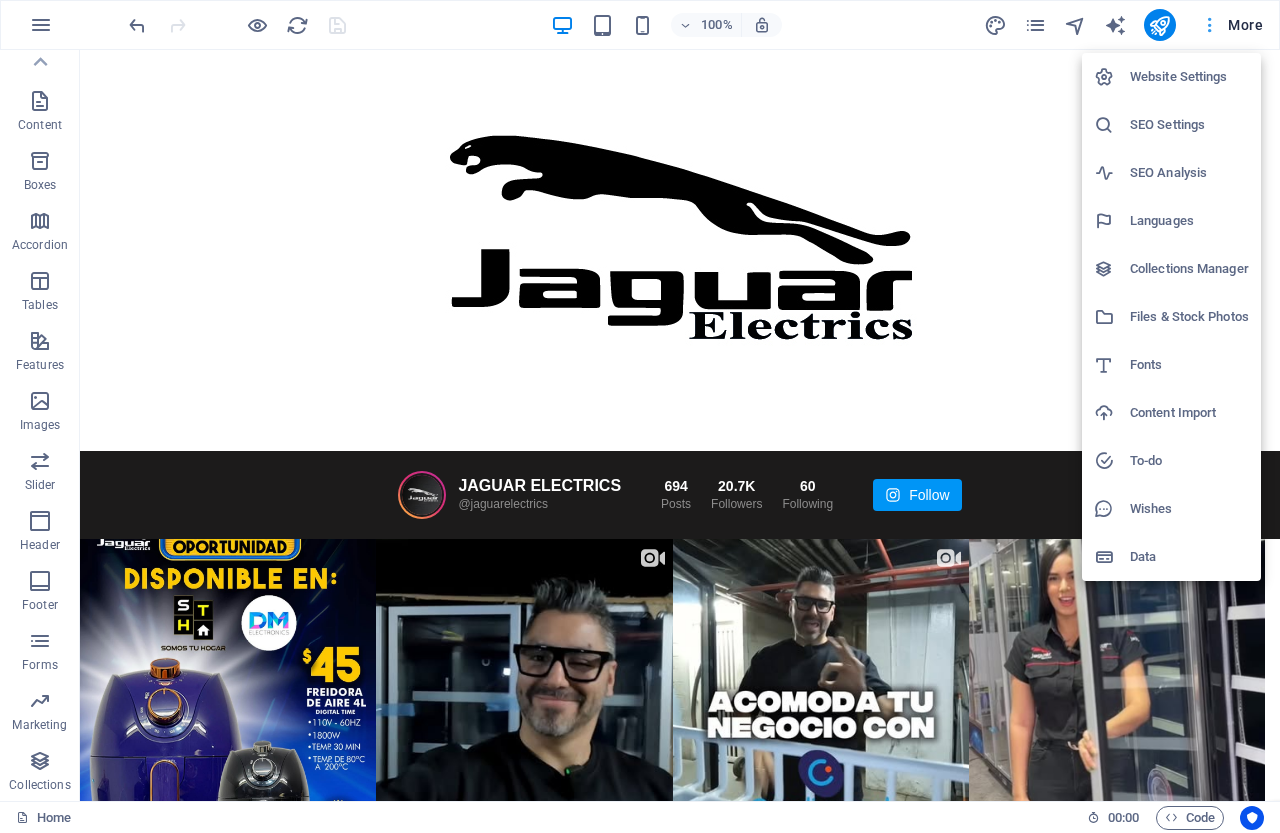 click at bounding box center (640, 416) 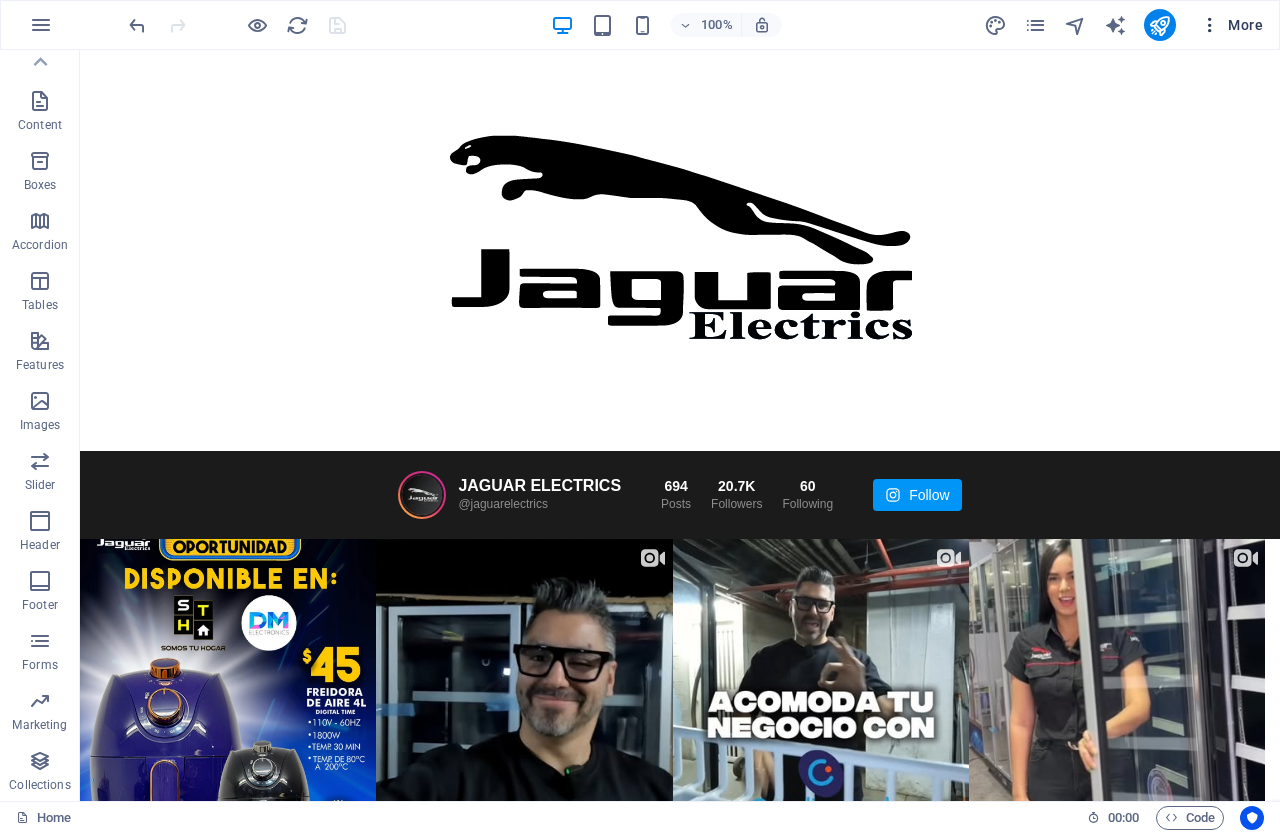 click on "More" at bounding box center [1231, 25] 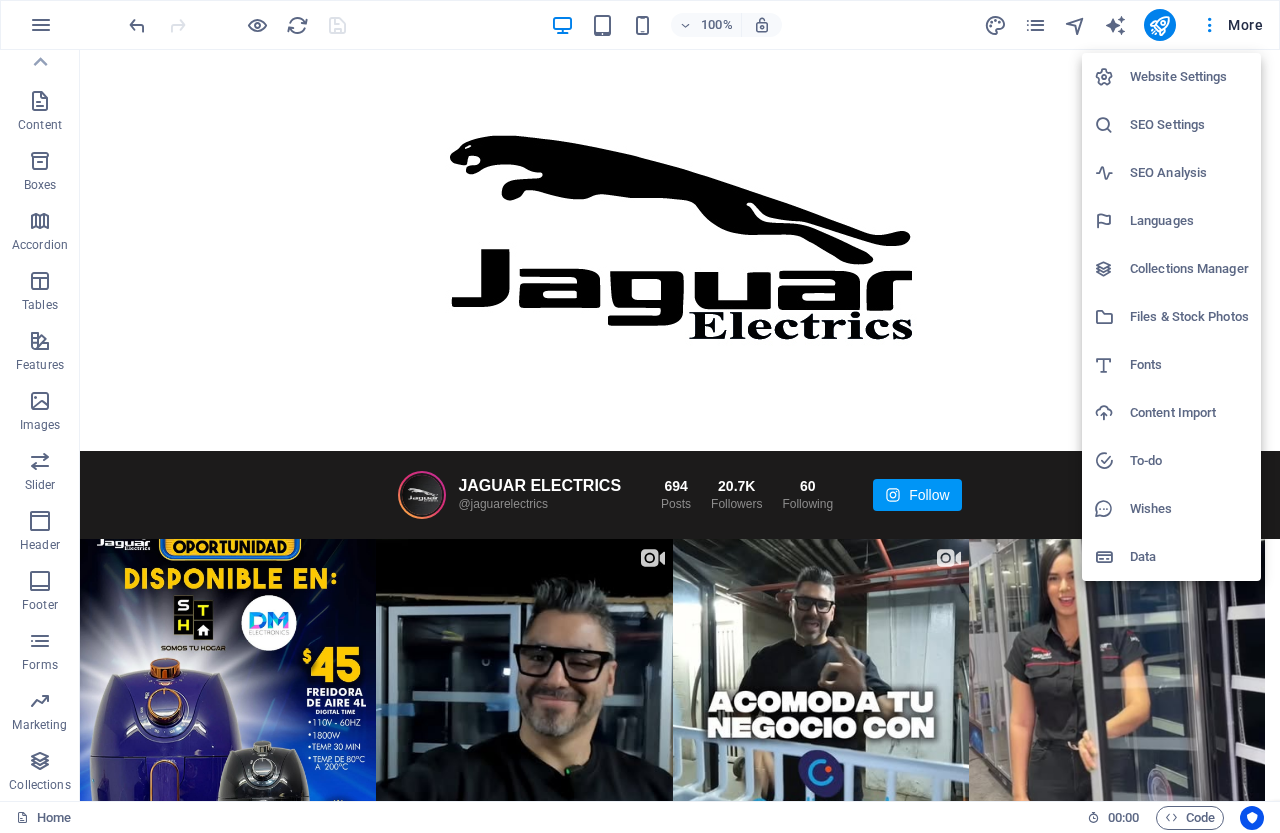 click on "Website Settings" at bounding box center (1189, 77) 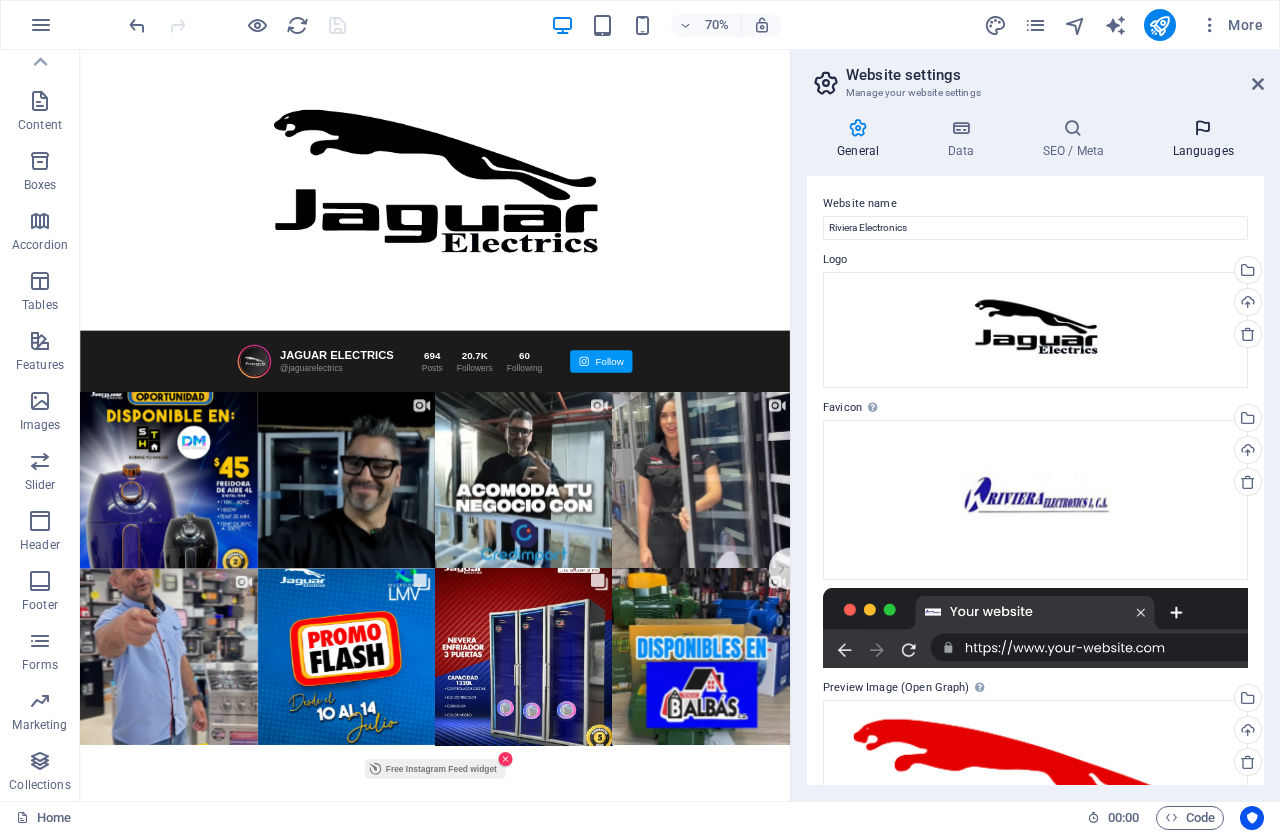 click on "Languages" at bounding box center (1203, 139) 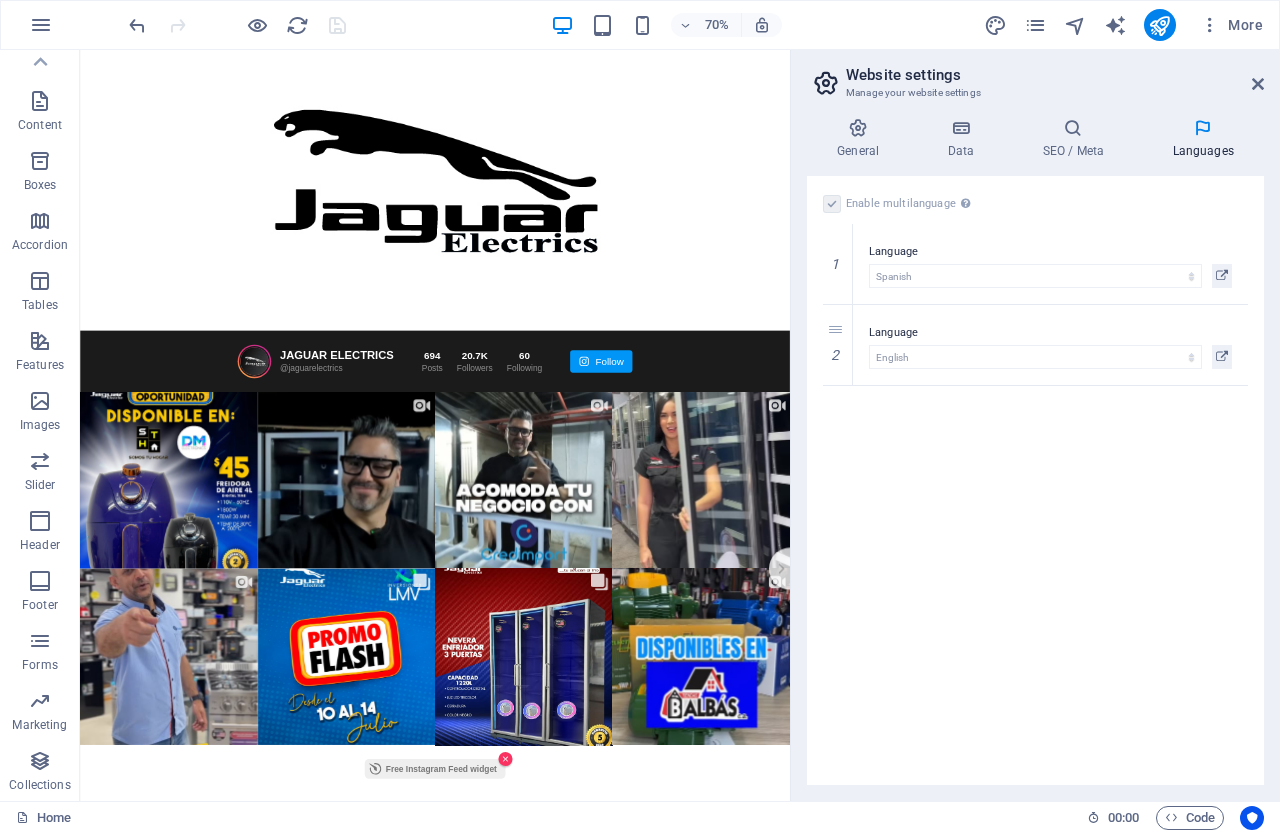 click on "Languages" at bounding box center [1203, 139] 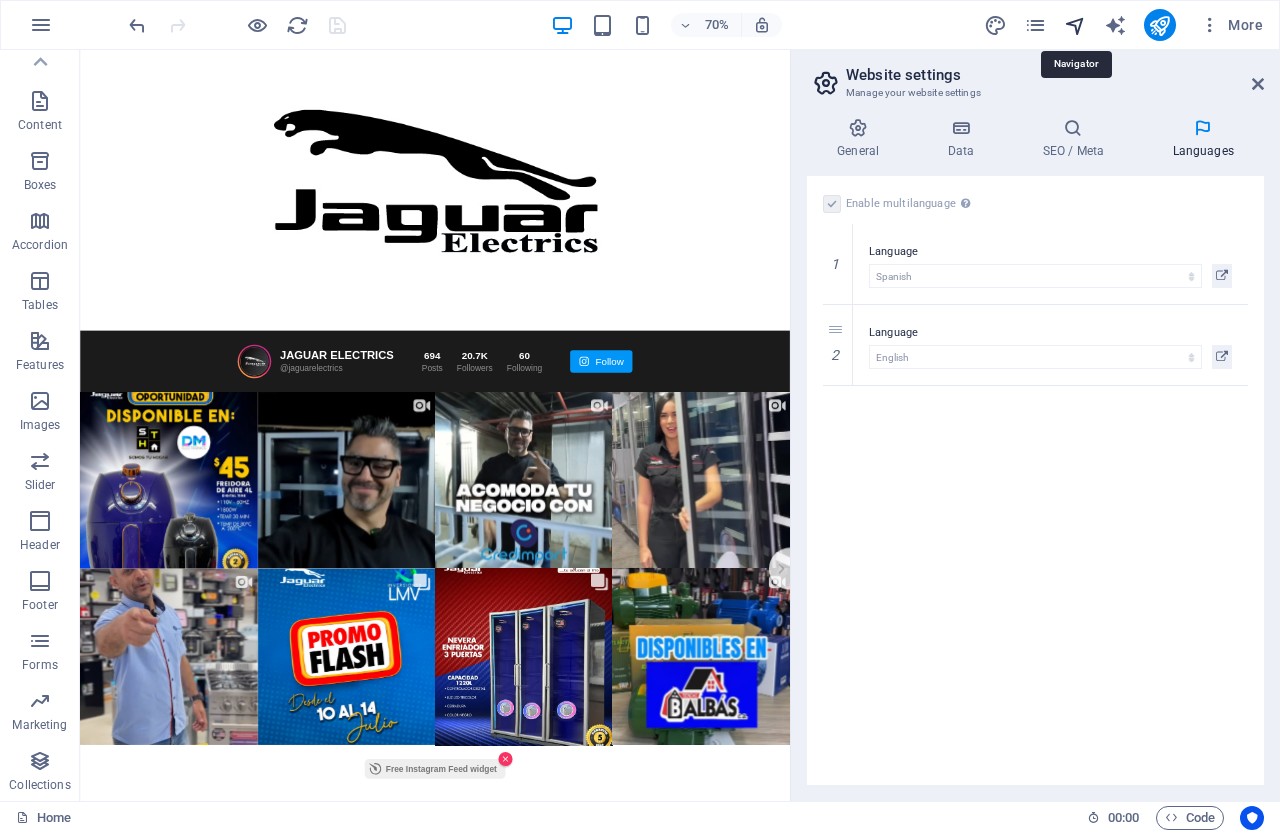 click at bounding box center [1075, 25] 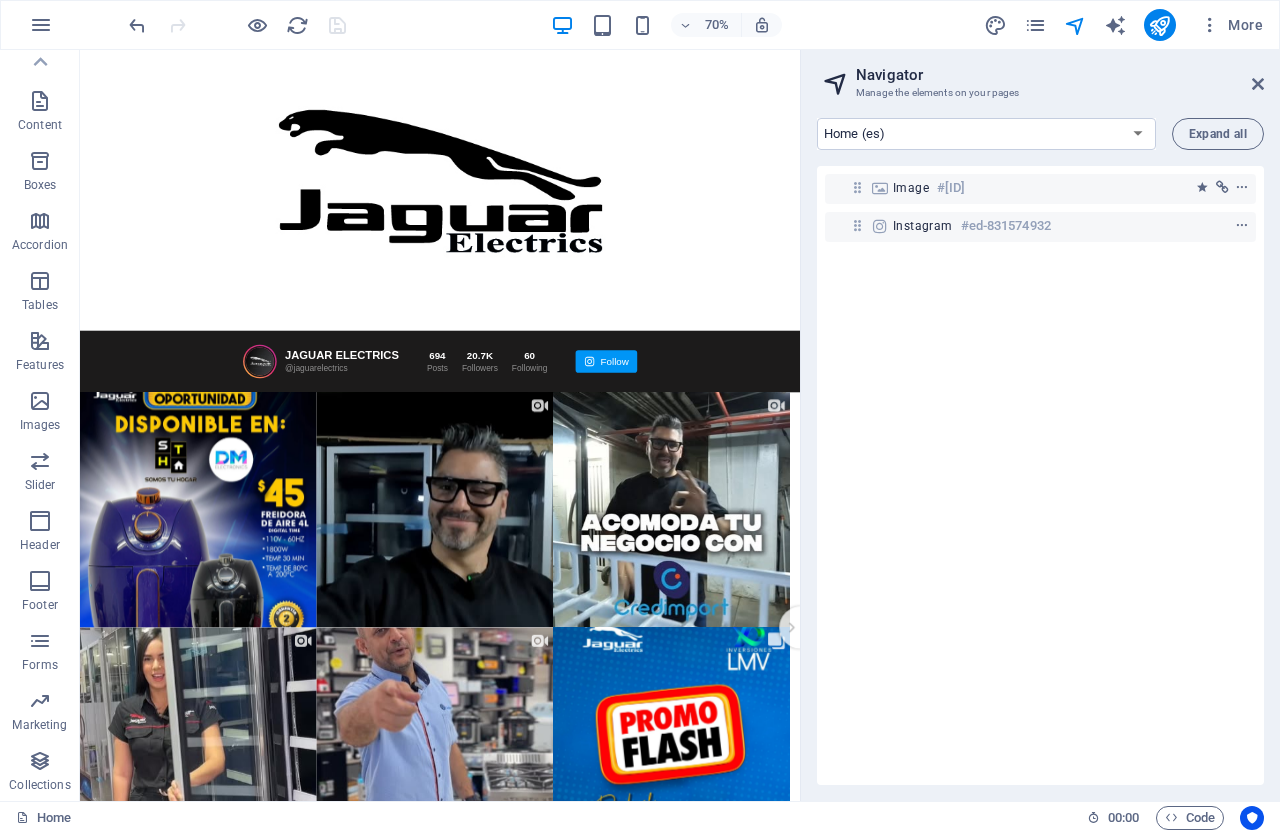 click on "More" at bounding box center [1127, 25] 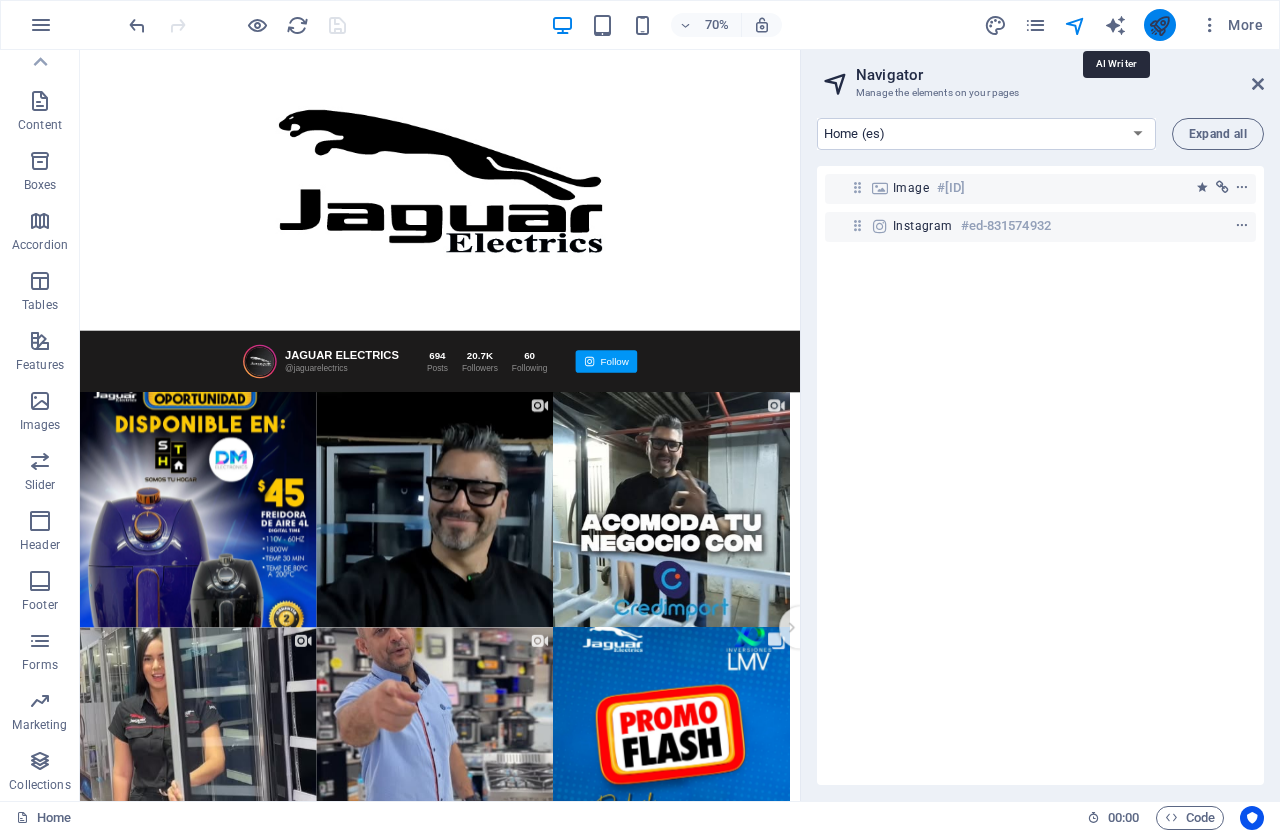 drag, startPoint x: 1119, startPoint y: 25, endPoint x: 1158, endPoint y: 33, distance: 39.812057 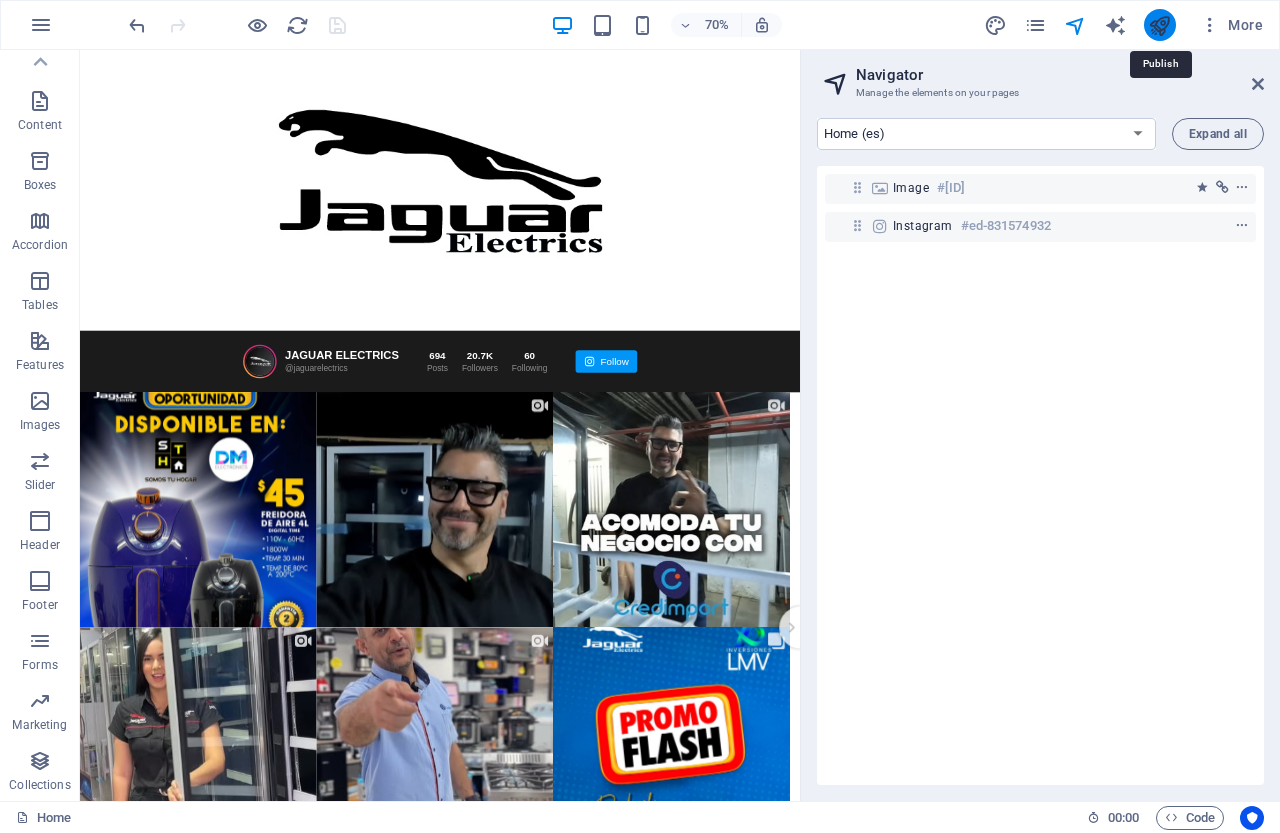 click at bounding box center [1159, 25] 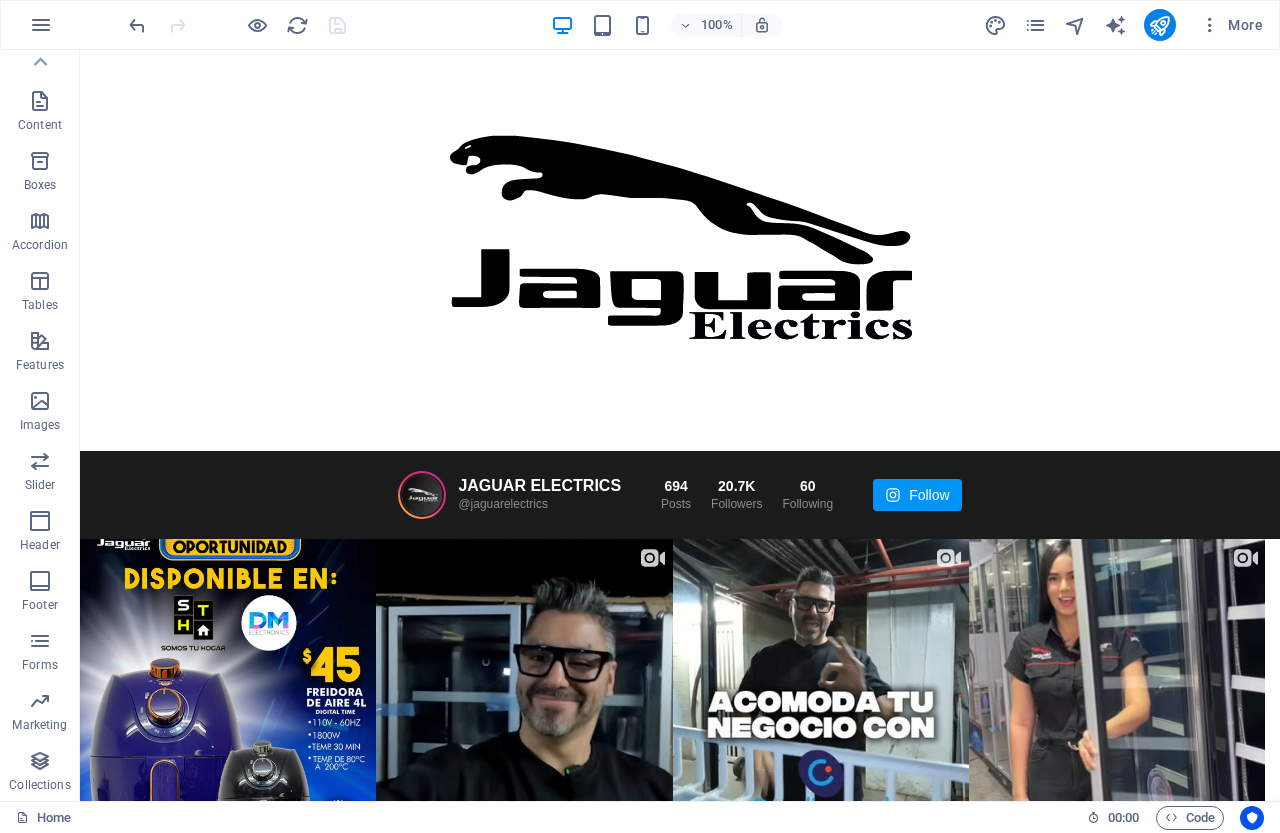 drag, startPoint x: 1178, startPoint y: 21, endPoint x: 1145, endPoint y: 44, distance: 40.22437 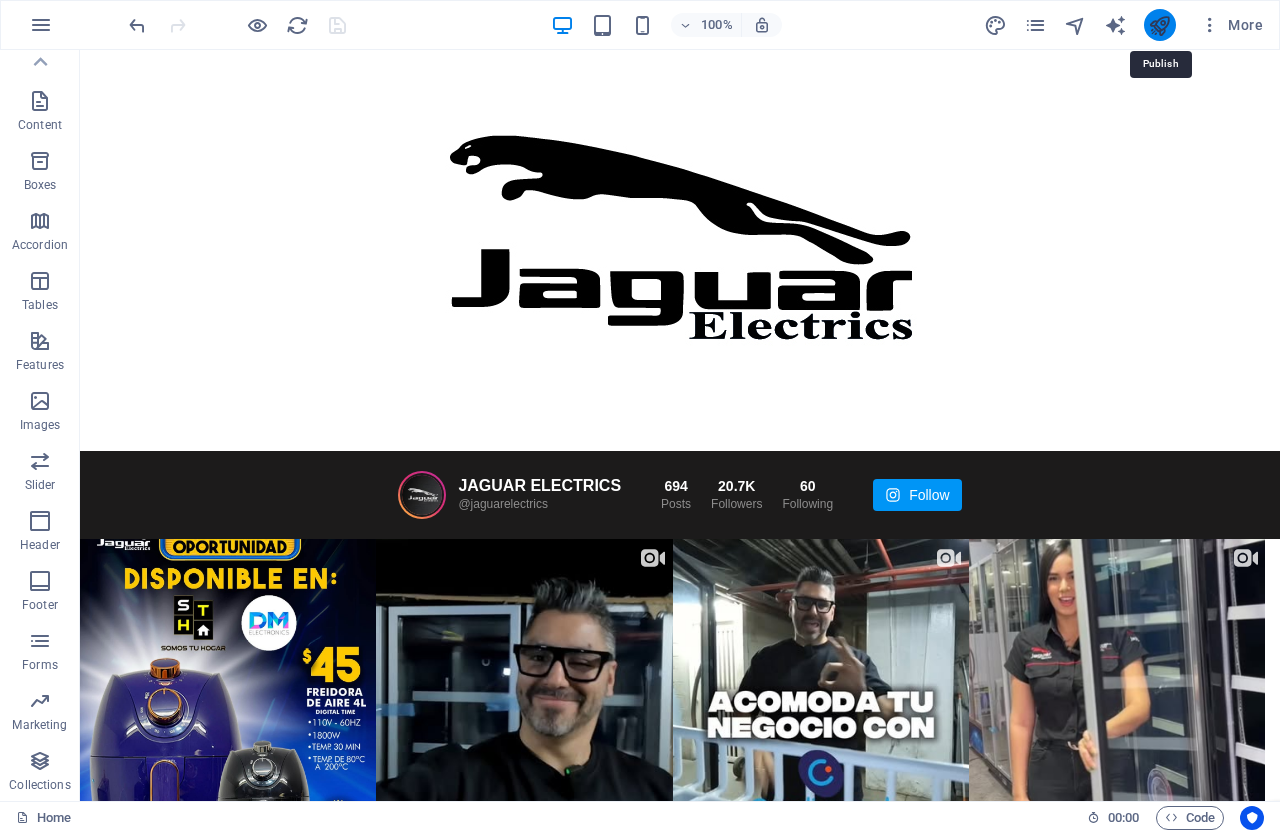 click at bounding box center (1159, 25) 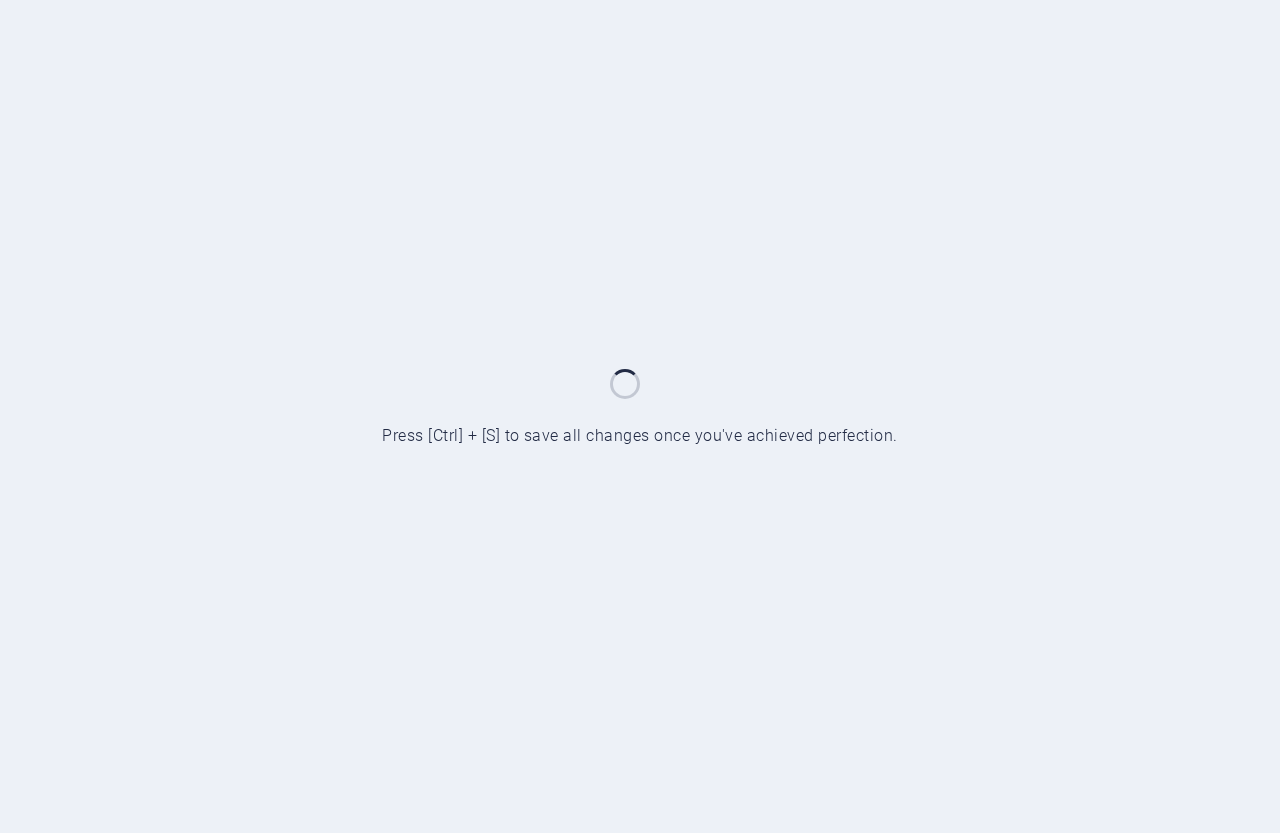 scroll, scrollTop: 0, scrollLeft: 0, axis: both 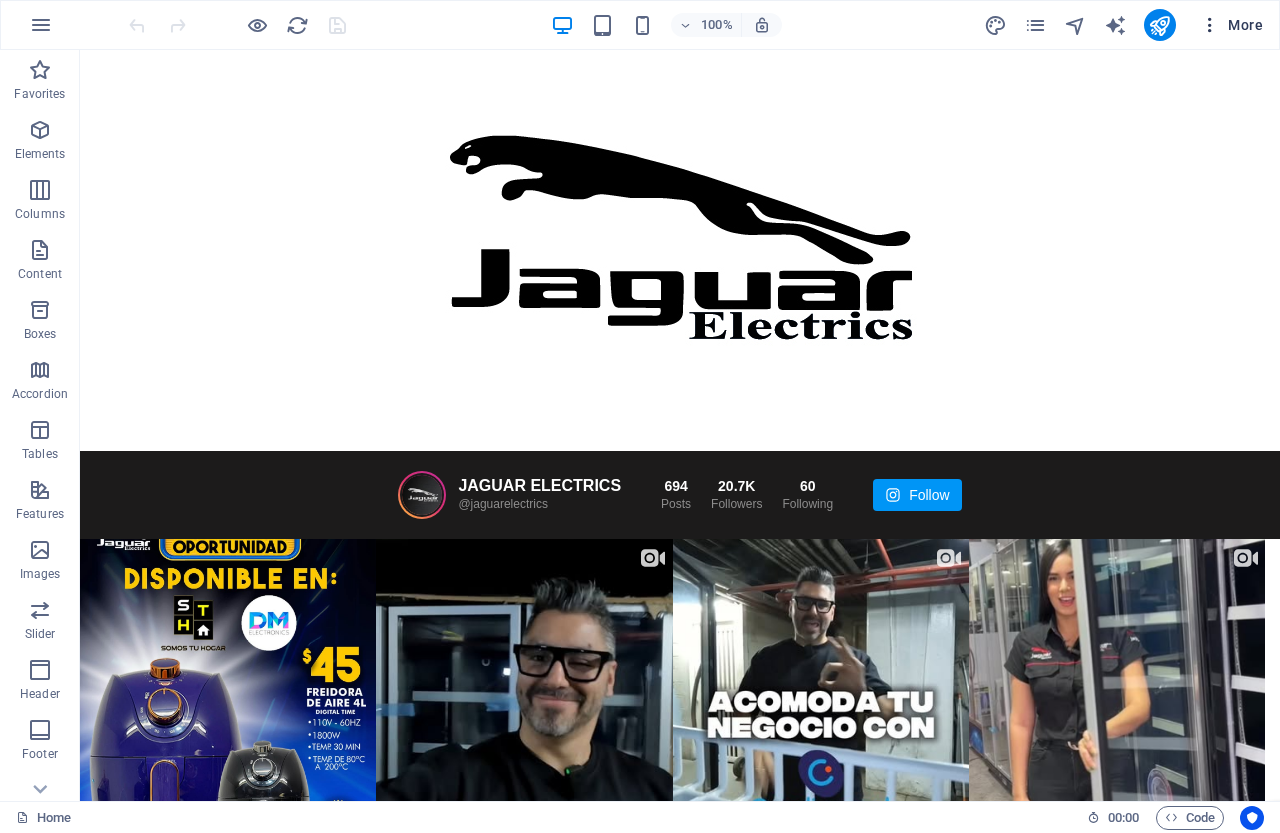click on "More" at bounding box center [1231, 25] 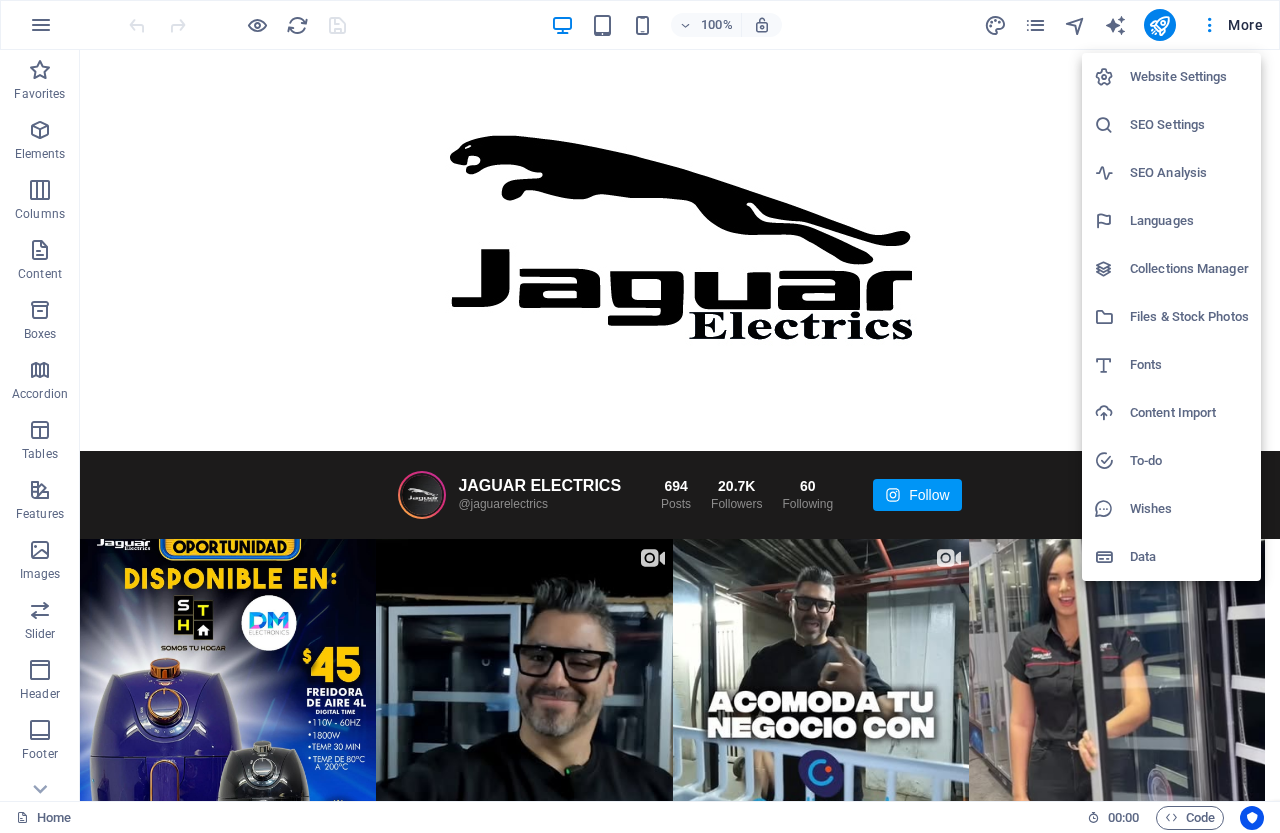 click on "Website Settings" at bounding box center [1189, 77] 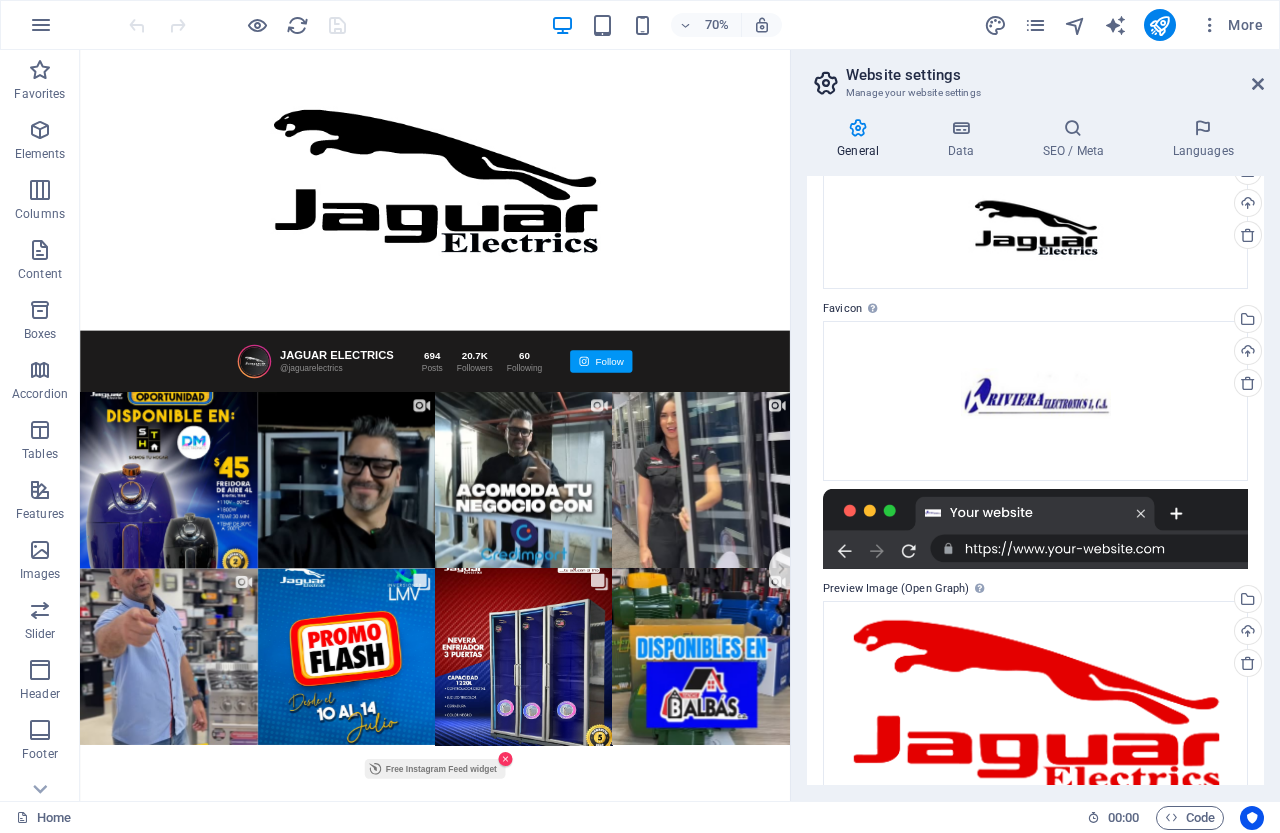 scroll, scrollTop: 134, scrollLeft: 0, axis: vertical 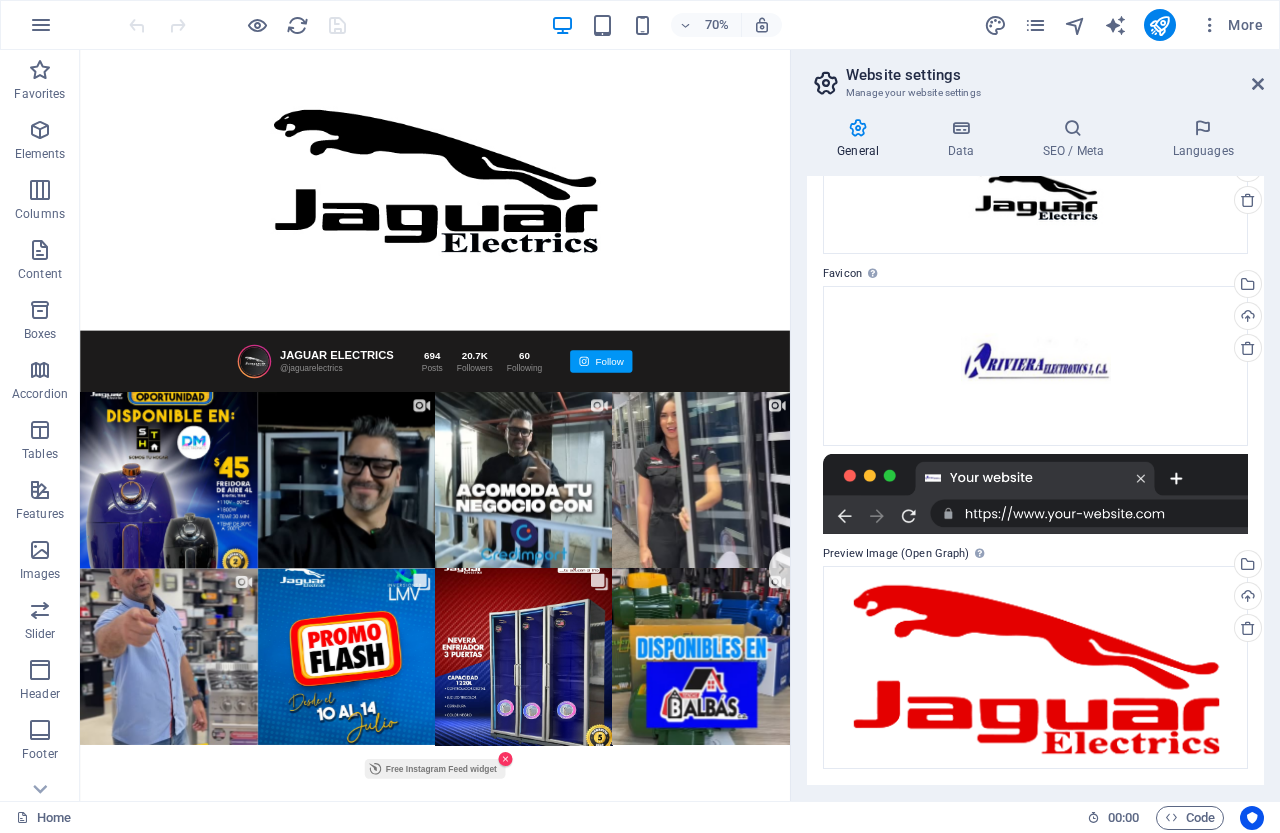 drag, startPoint x: 1279, startPoint y: 630, endPoint x: 1277, endPoint y: 322, distance: 308.0065 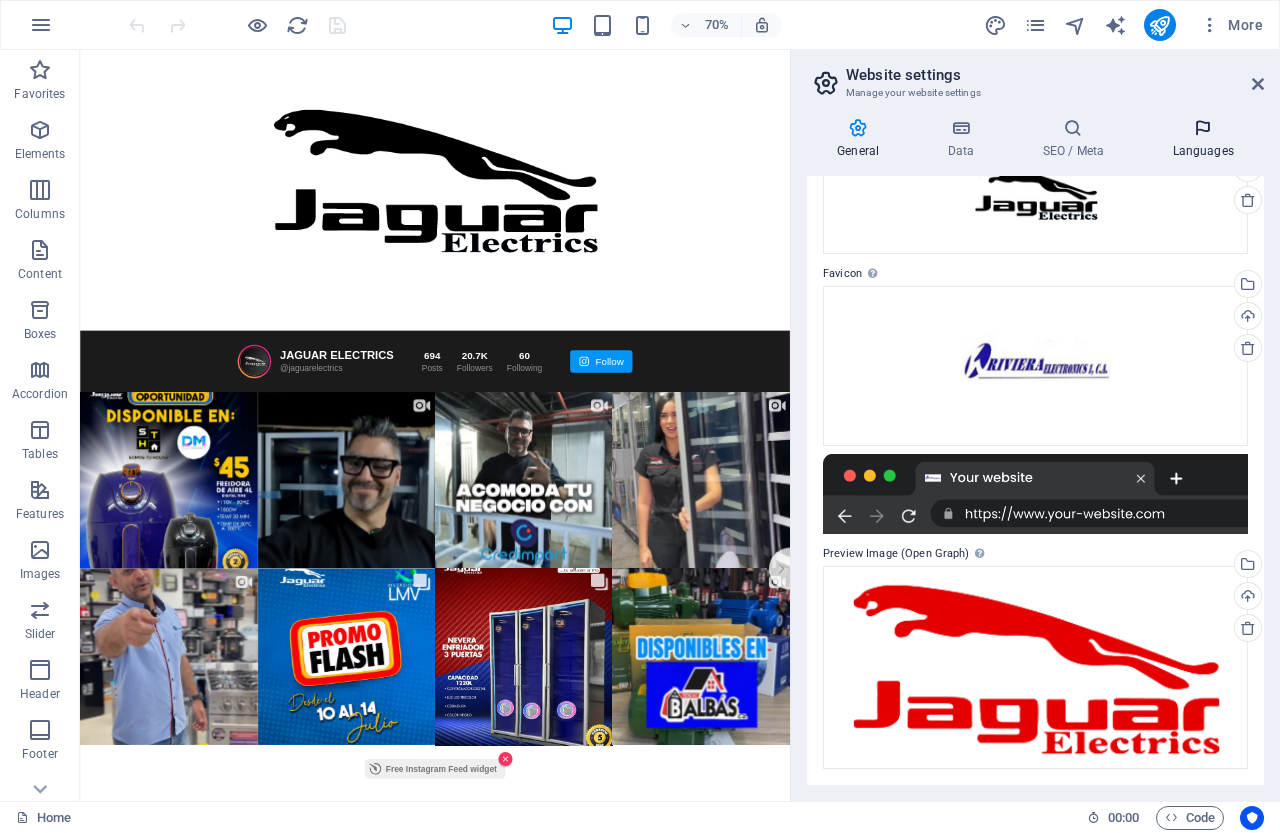 click at bounding box center (1203, 128) 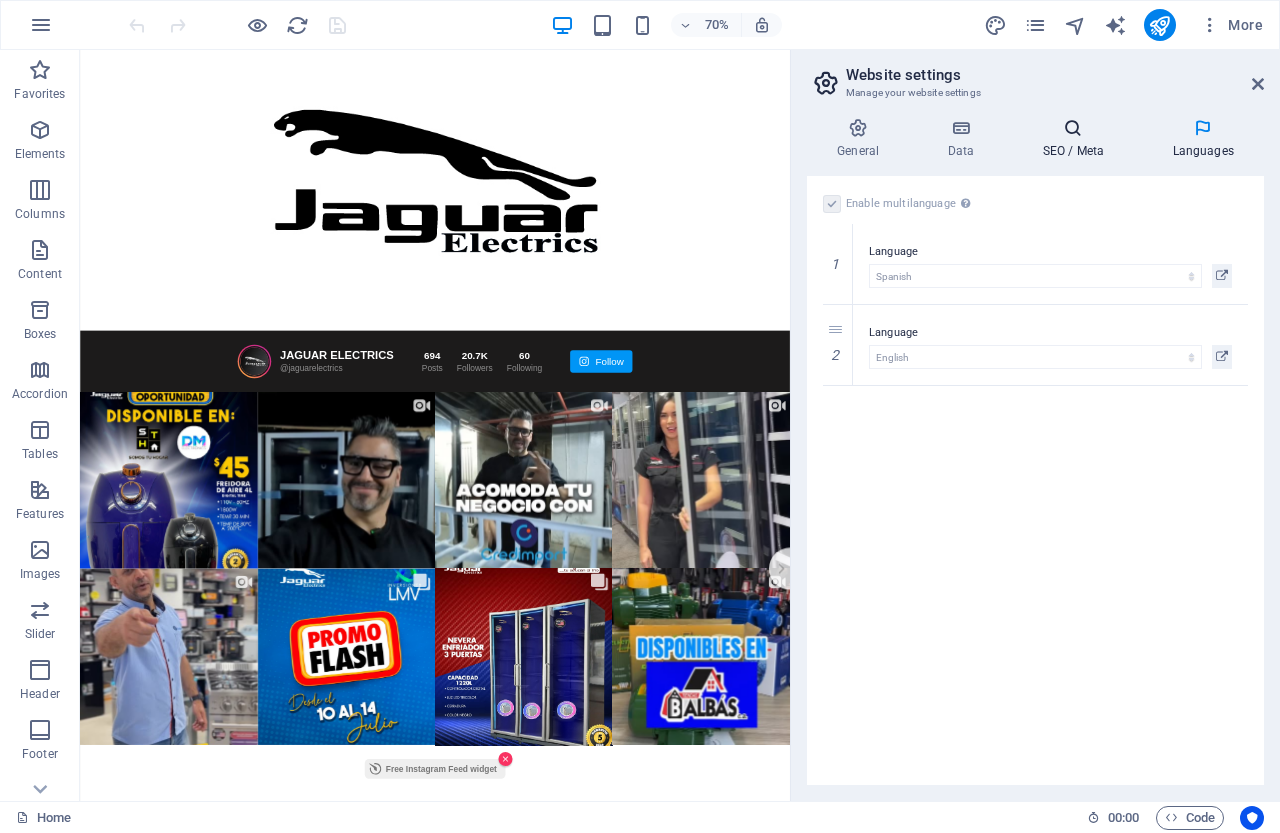 click at bounding box center [1073, 128] 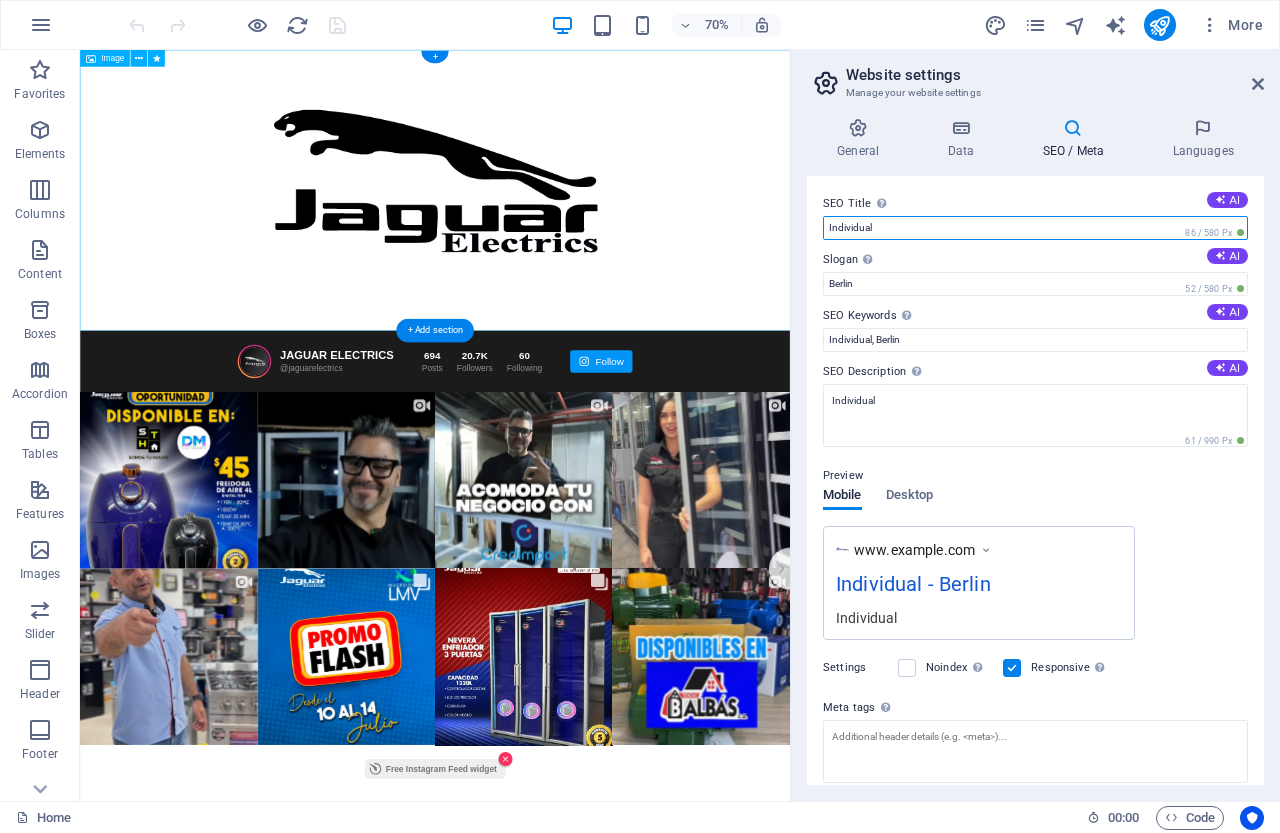 drag, startPoint x: 1046, startPoint y: 273, endPoint x: 975, endPoint y: 293, distance: 73.76314 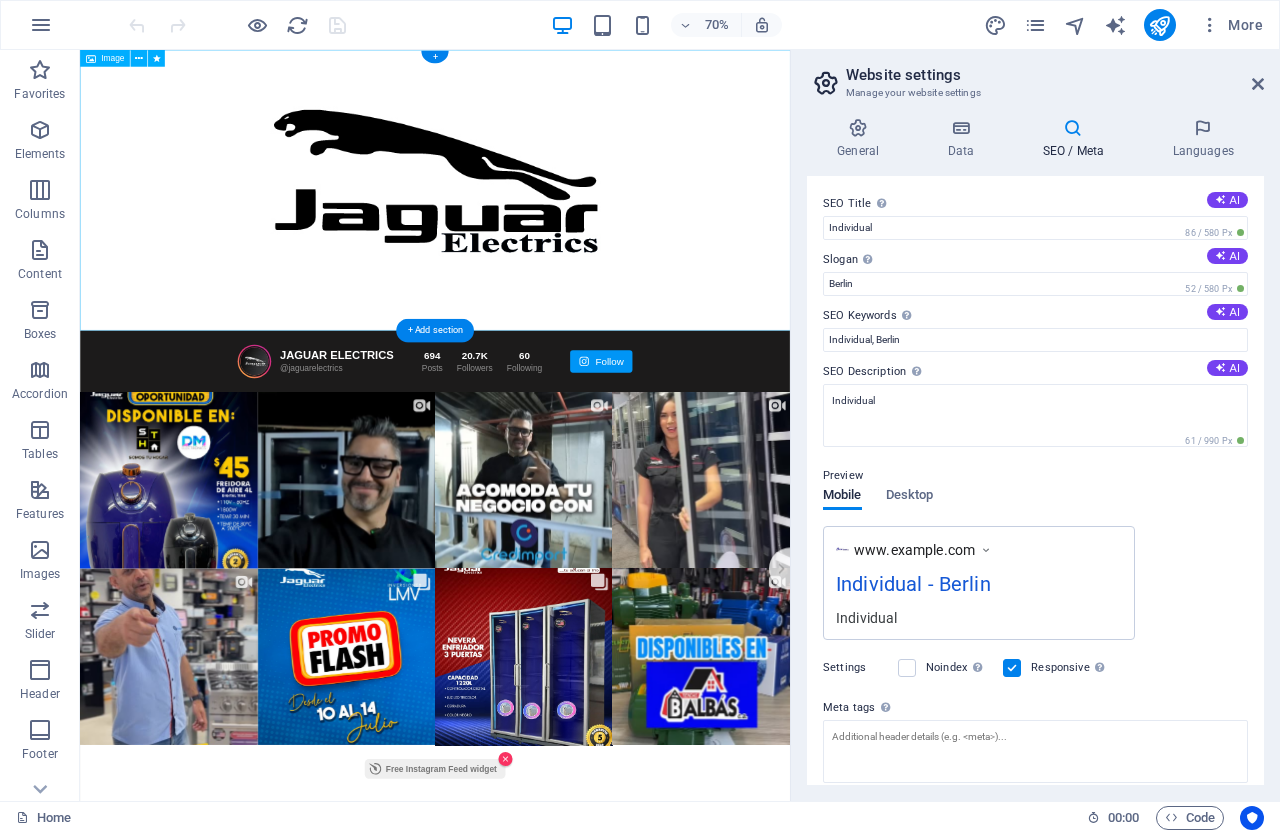 click at bounding box center [587, 250] 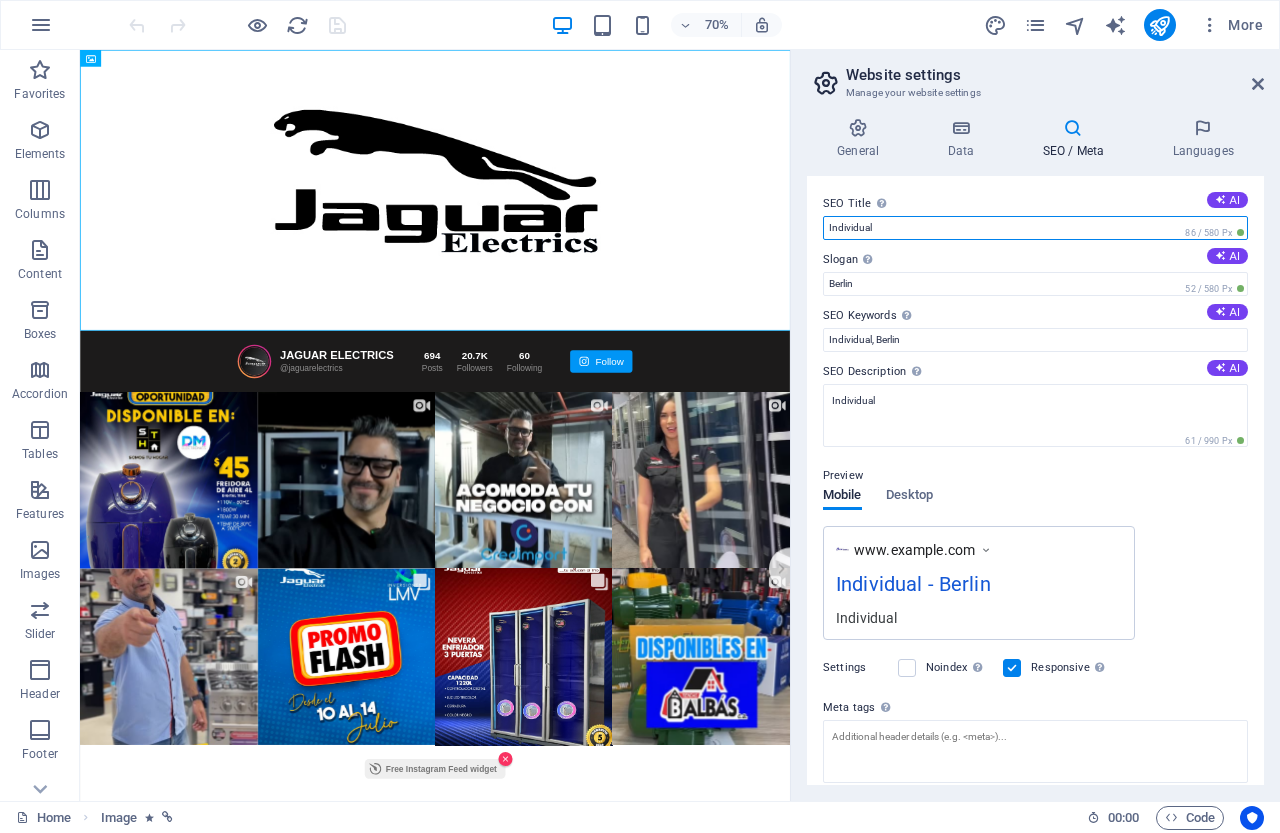 click on "Individual" at bounding box center (1035, 228) 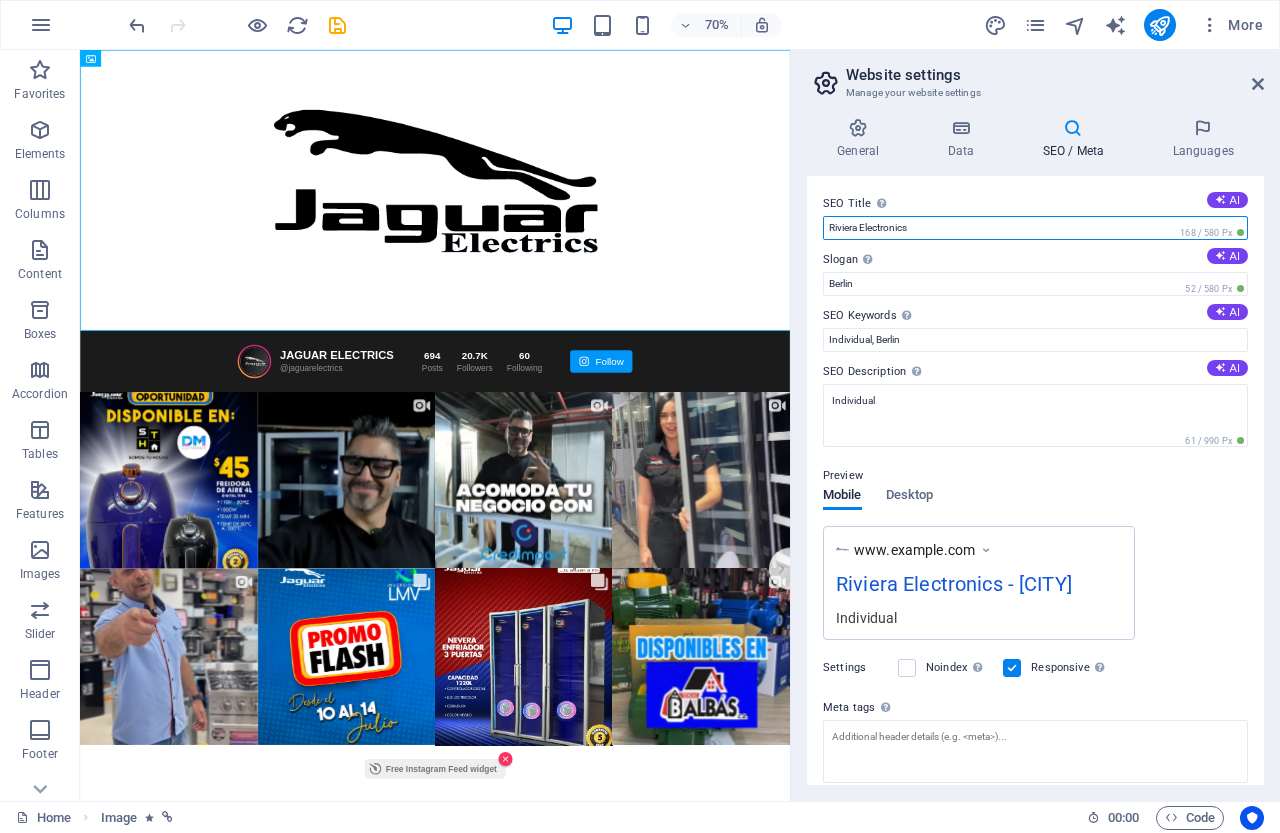 type on "Riviera Electronics" 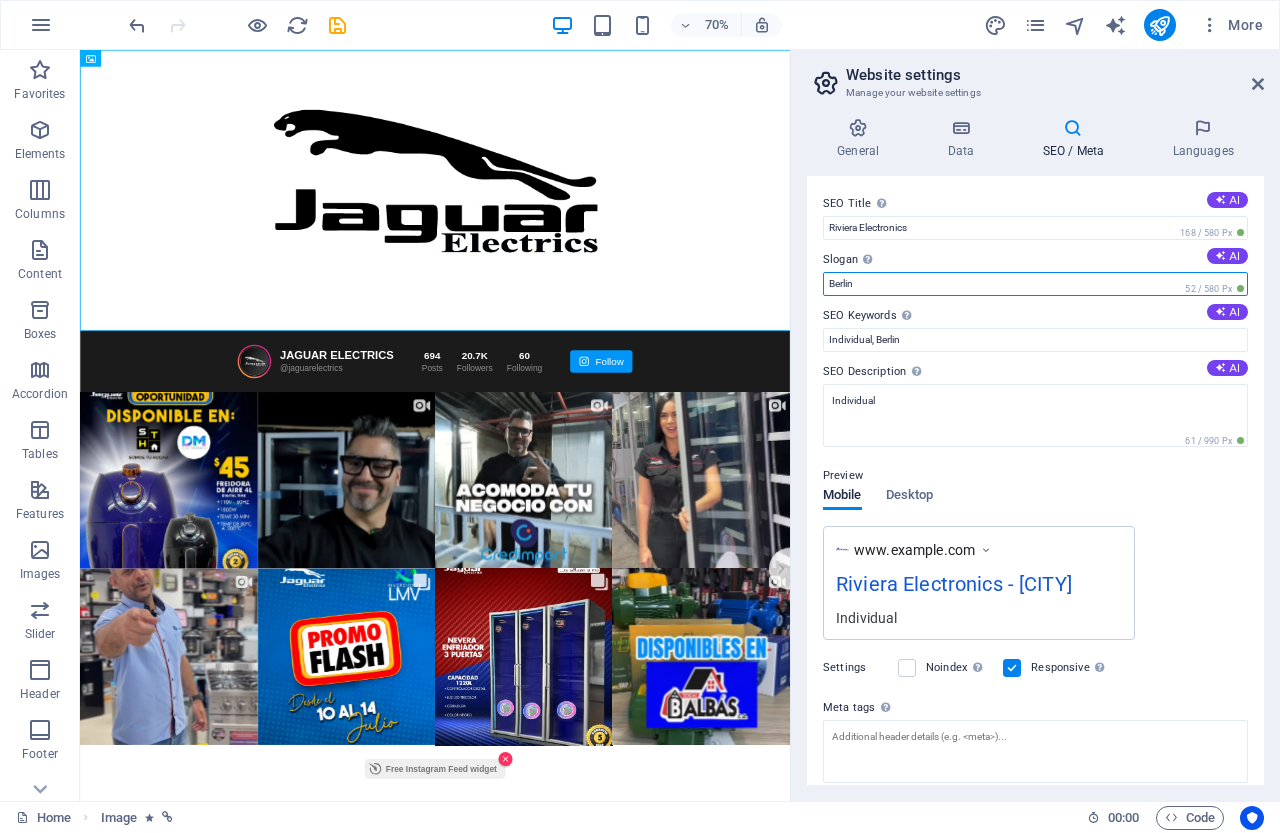 drag, startPoint x: 874, startPoint y: 275, endPoint x: 814, endPoint y: 283, distance: 60.530983 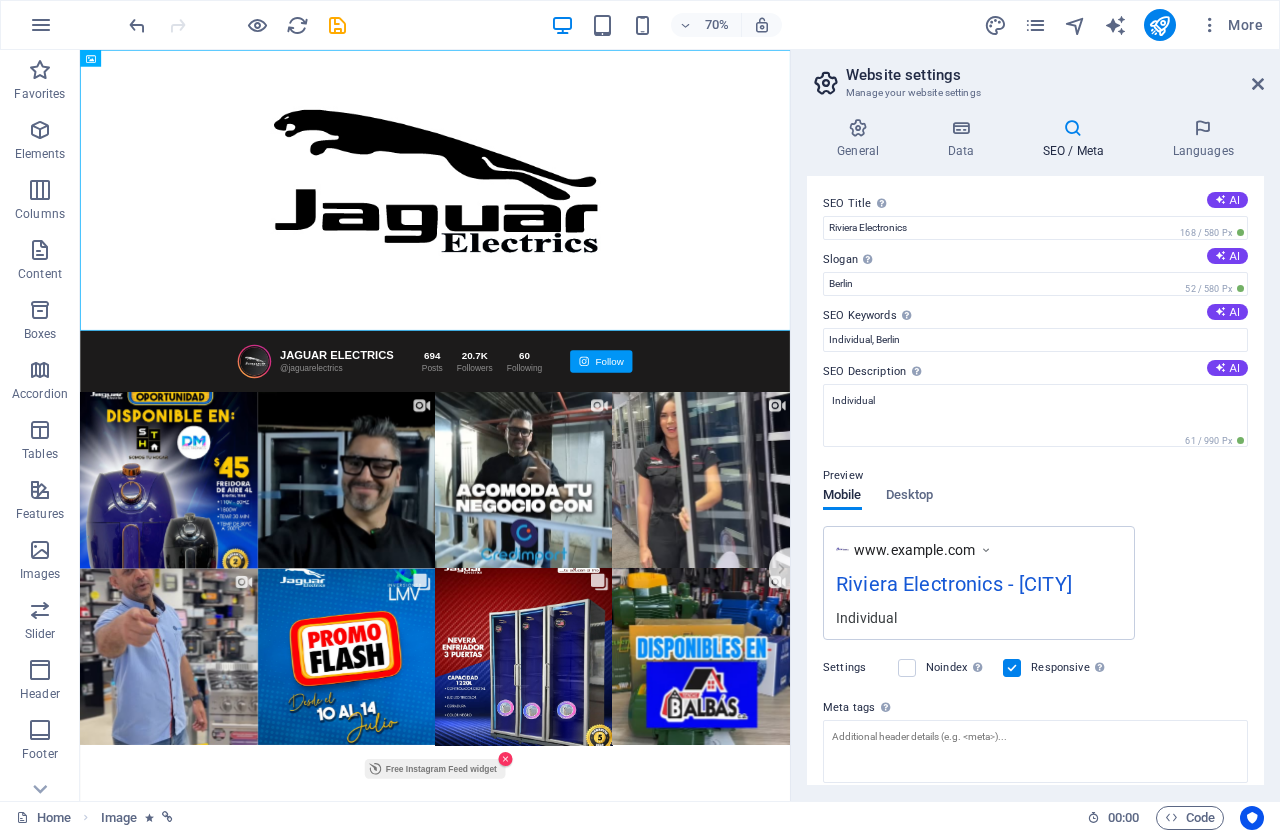 click on "SEO Title The title of your website - make it something that stands out in search engine results. AI Riviera Electronics 168 / 580 Px Slogan The slogan of your website. AI [CITY] 52 / 580 Px SEO Keywords Comma-separated list of keywords representing your website. AI Individual, [CITY] SEO Description Describe the contents of your website - this is crucial for search engines and SEO! AI Individual 61 / 990 Px Preview Mobile Desktop www.example.com Riviera Electronics - [CITY] Individual Settings Noindex Instruct search engines to exclude this website from search results. Responsive Determine whether the website should be responsive based on screen resolution. Meta tags Enter HTML code here that will be placed inside the  tags of your website. Please note that your website may not function if you include code with errors. Google Analytics ID Please only add the Google Analytics ID. We automatically include the ID in the tracking snippet. The Analytics ID looks similar to e.g. G-1A2B3C456 Google Maps API key" at bounding box center (1035, 480) 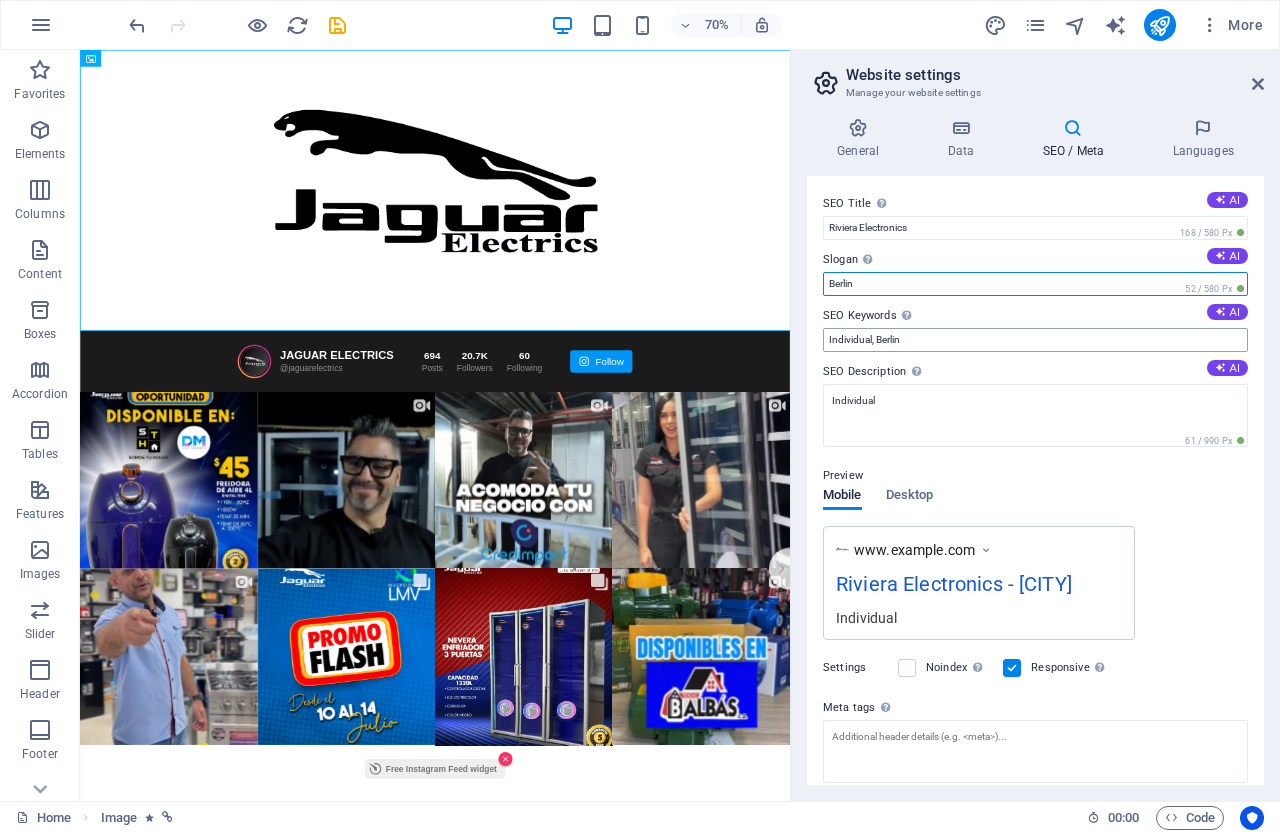 paste on "https://wa.me/1[PHONE]?" 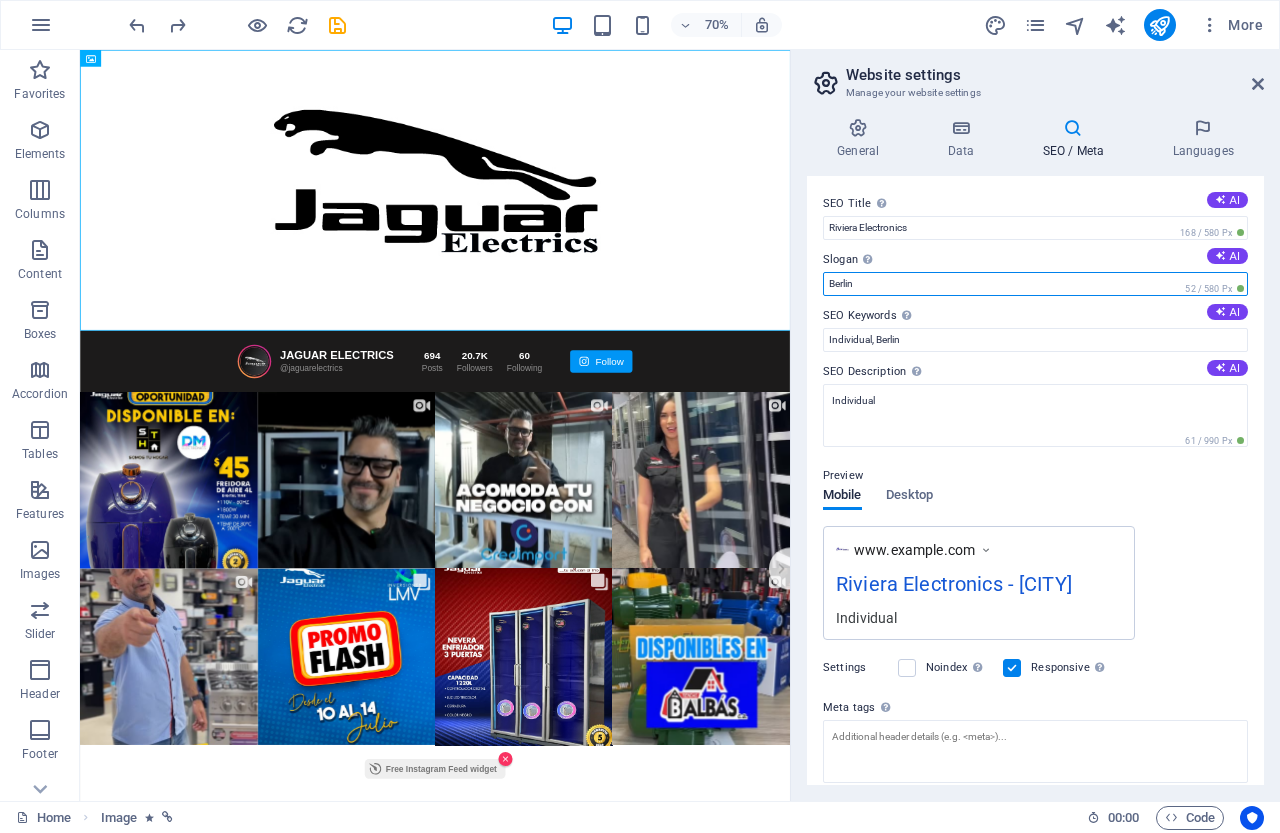 drag, startPoint x: 868, startPoint y: 283, endPoint x: 814, endPoint y: 282, distance: 54.00926 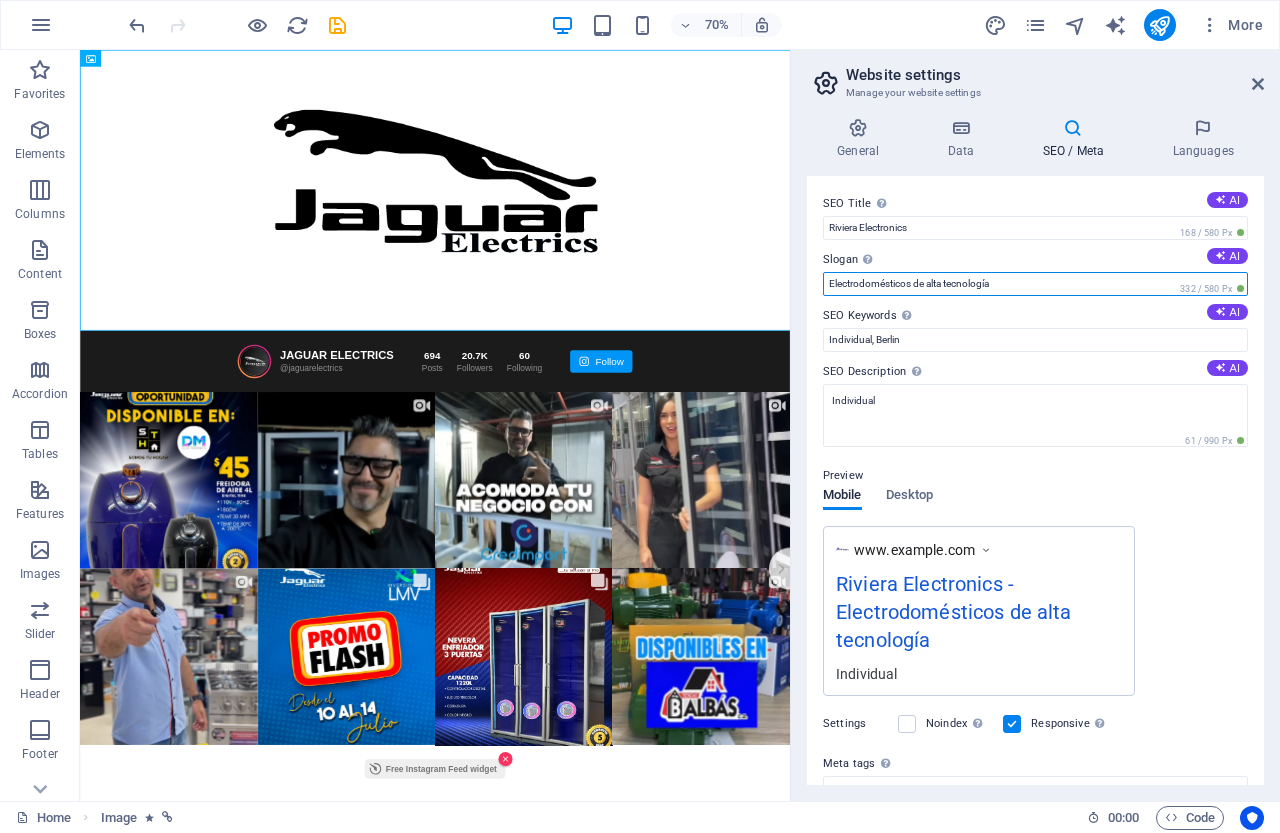 type on "Electrodomésticos de alta tecnología" 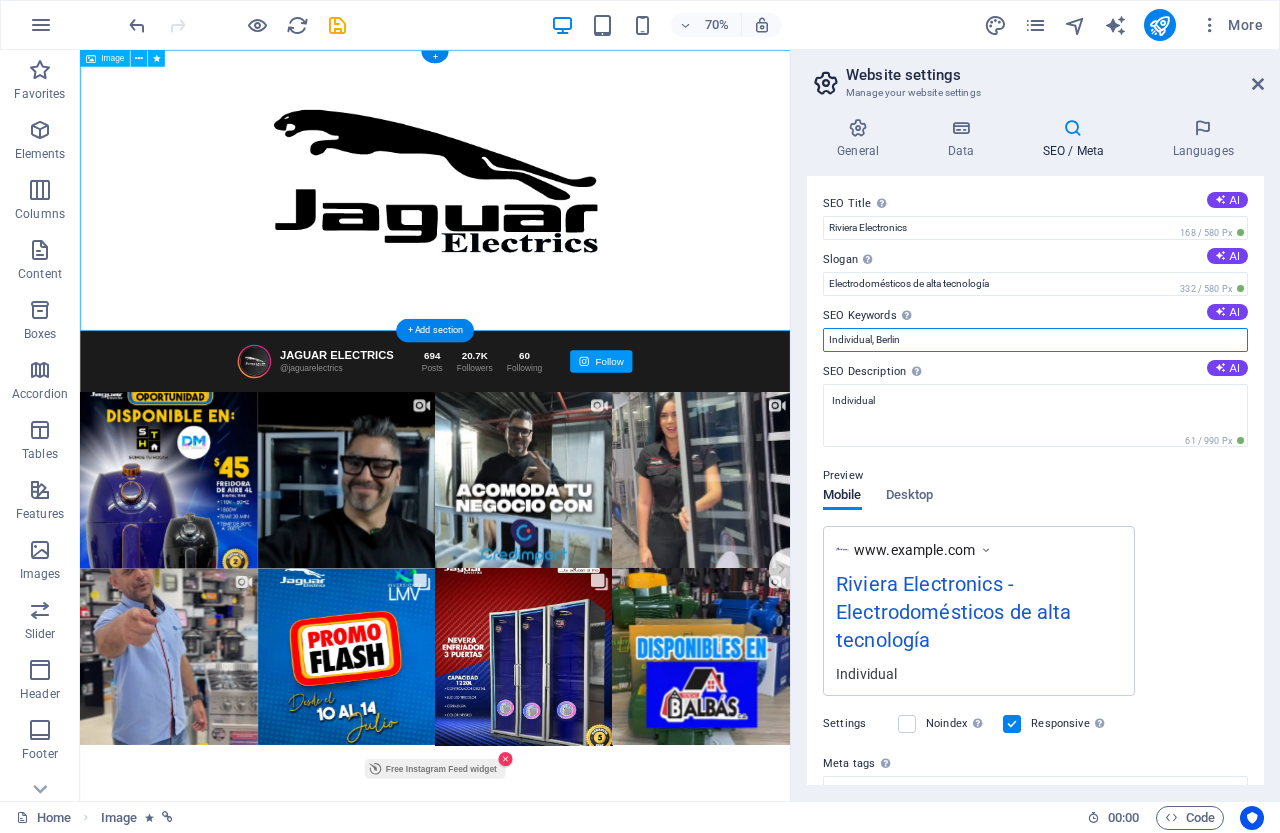 drag, startPoint x: 1035, startPoint y: 385, endPoint x: 969, endPoint y: 444, distance: 88.52683 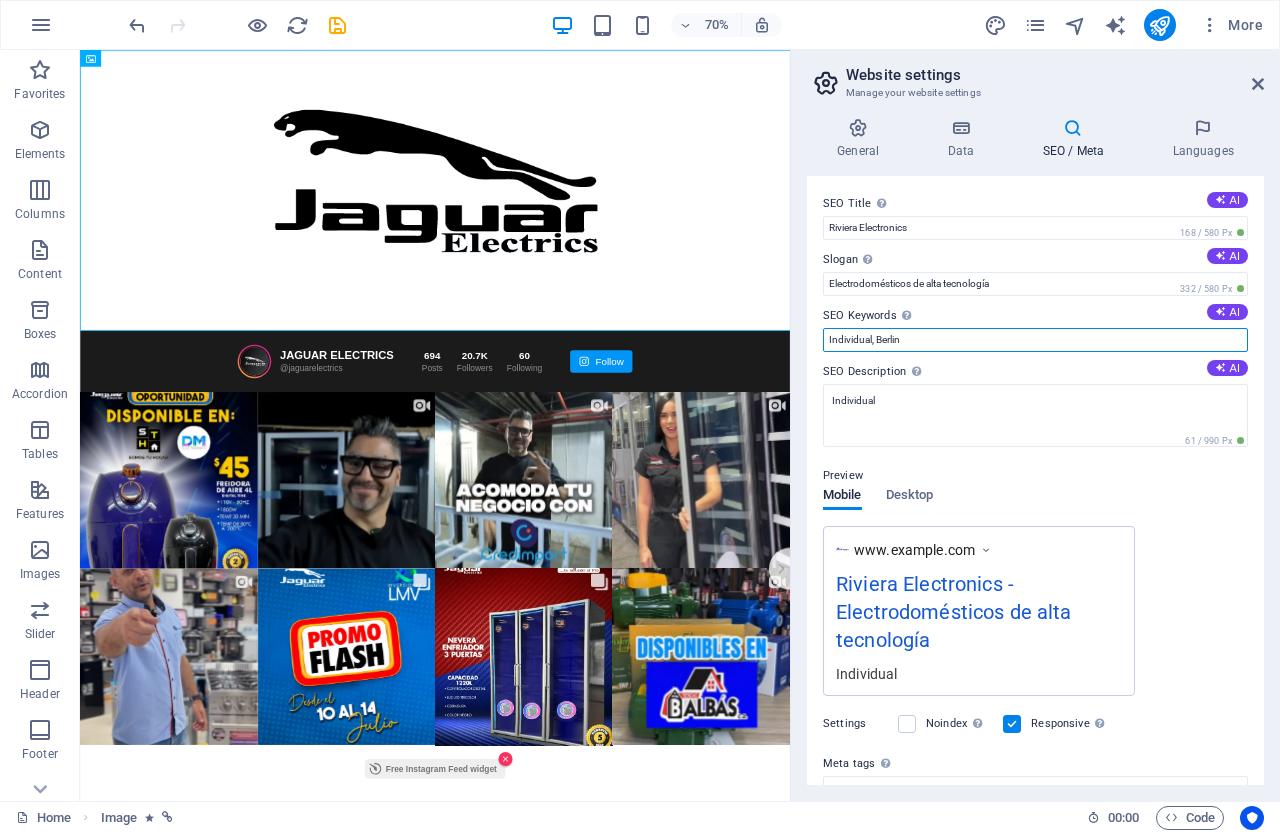 paste on "novación y calidad." 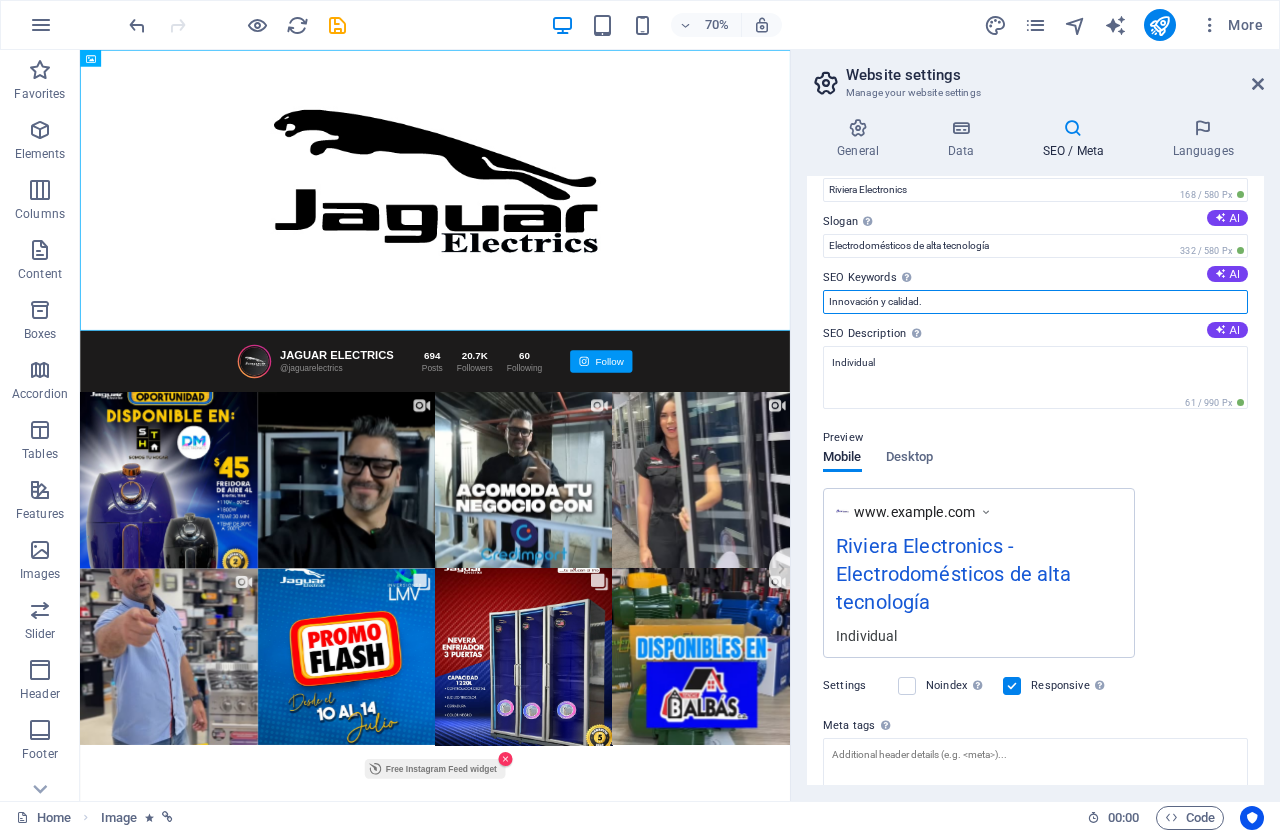 scroll, scrollTop: 0, scrollLeft: 0, axis: both 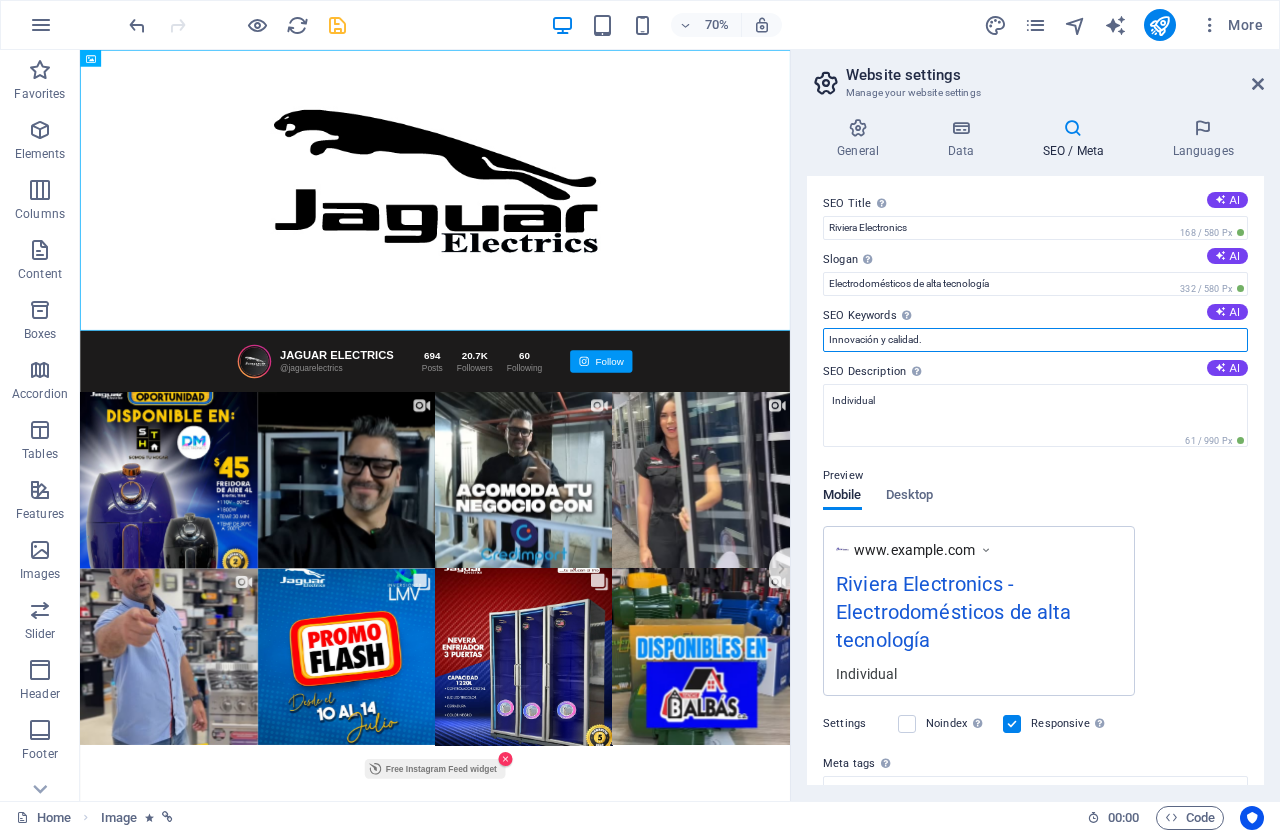 type on "Innovación y calidad." 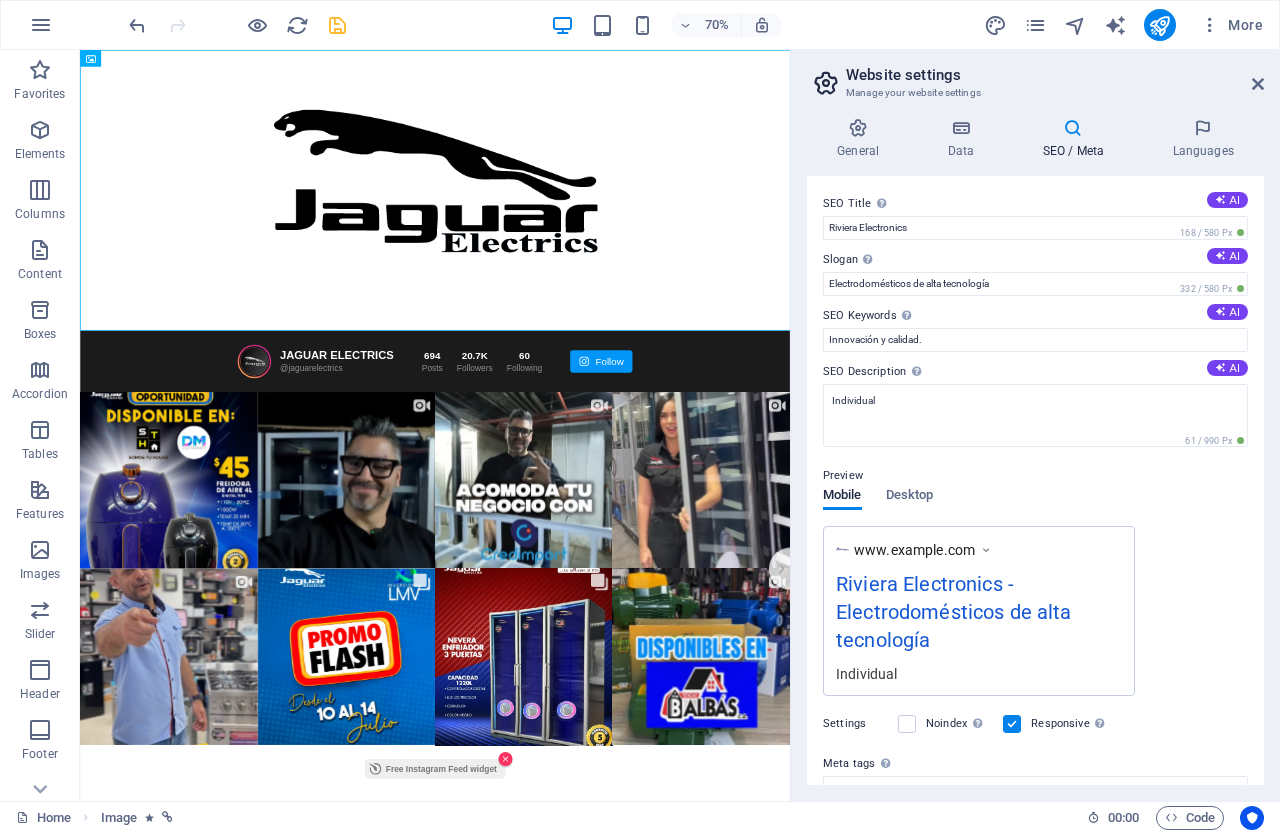 click at bounding box center (337, 25) 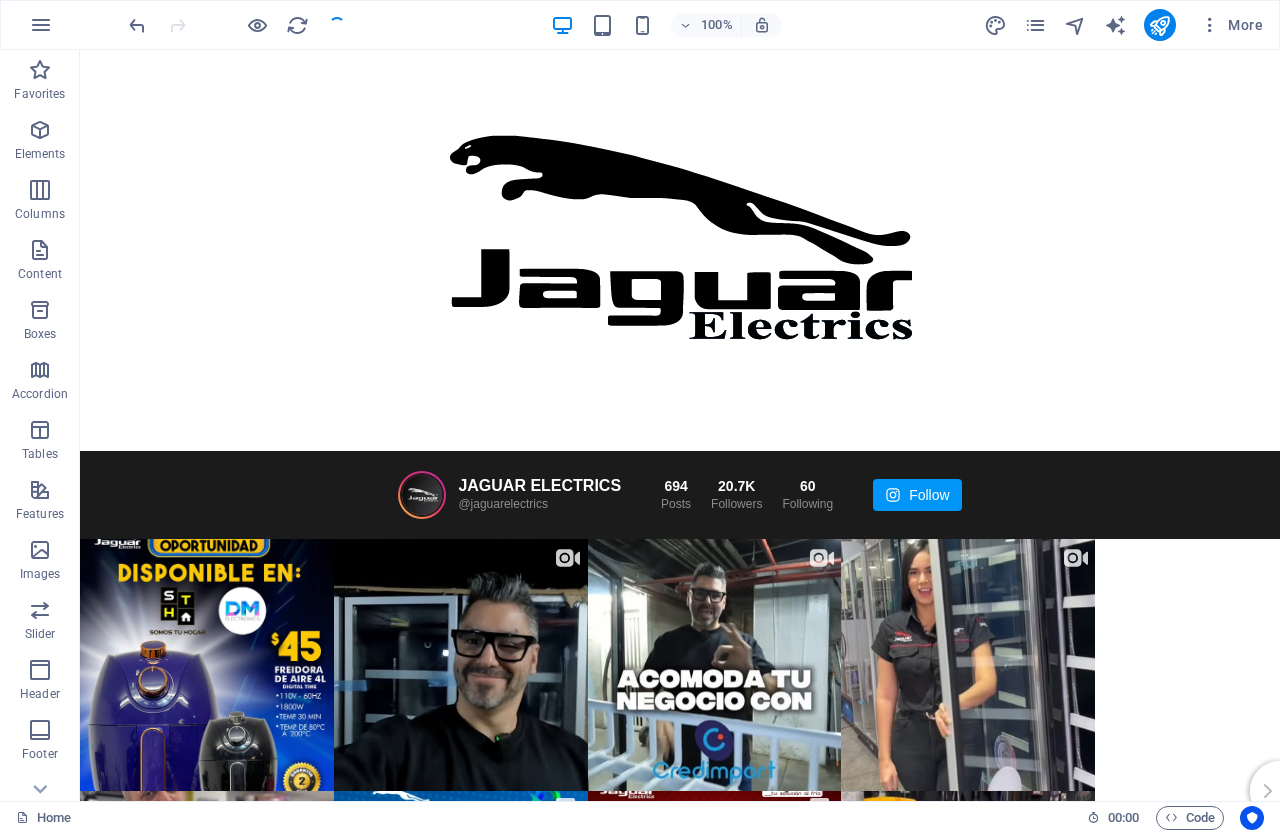 click on "100% More" at bounding box center [698, 25] 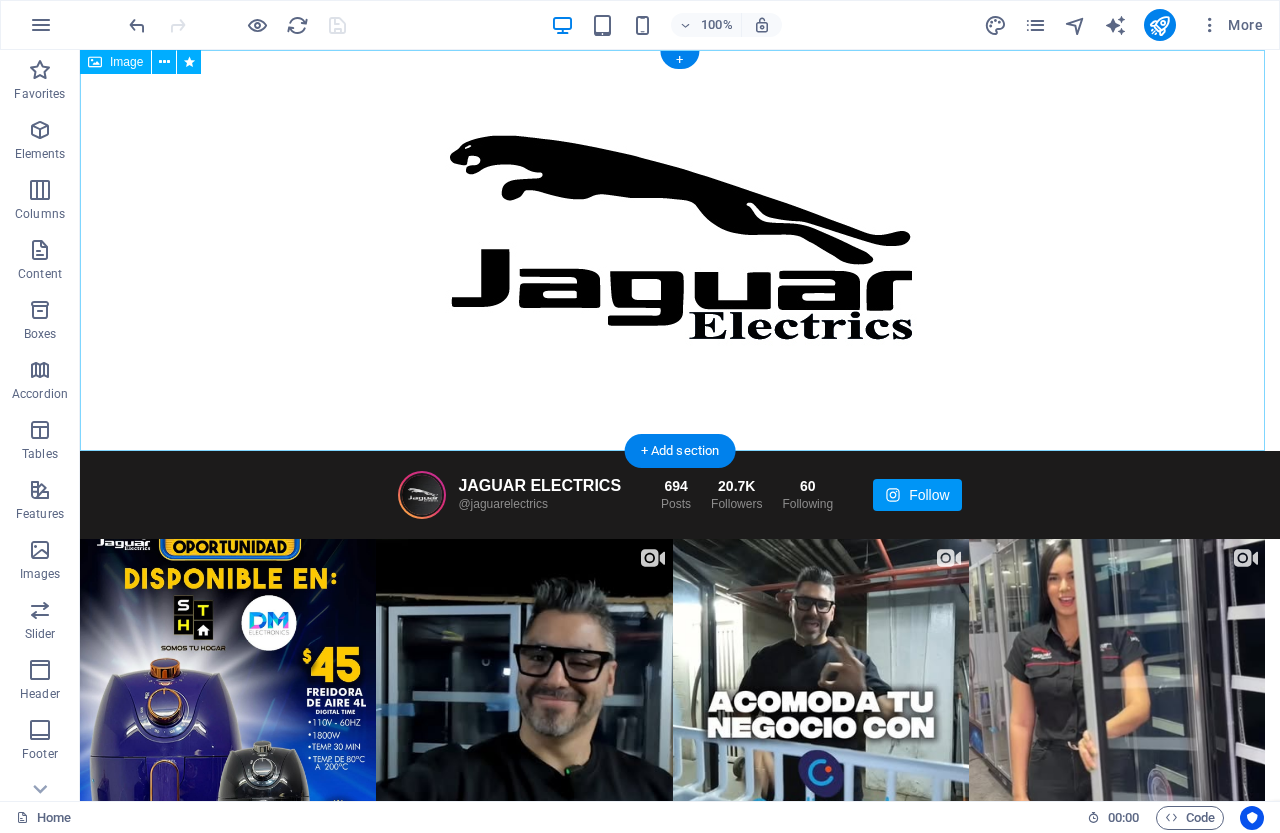 click at bounding box center (680, 250) 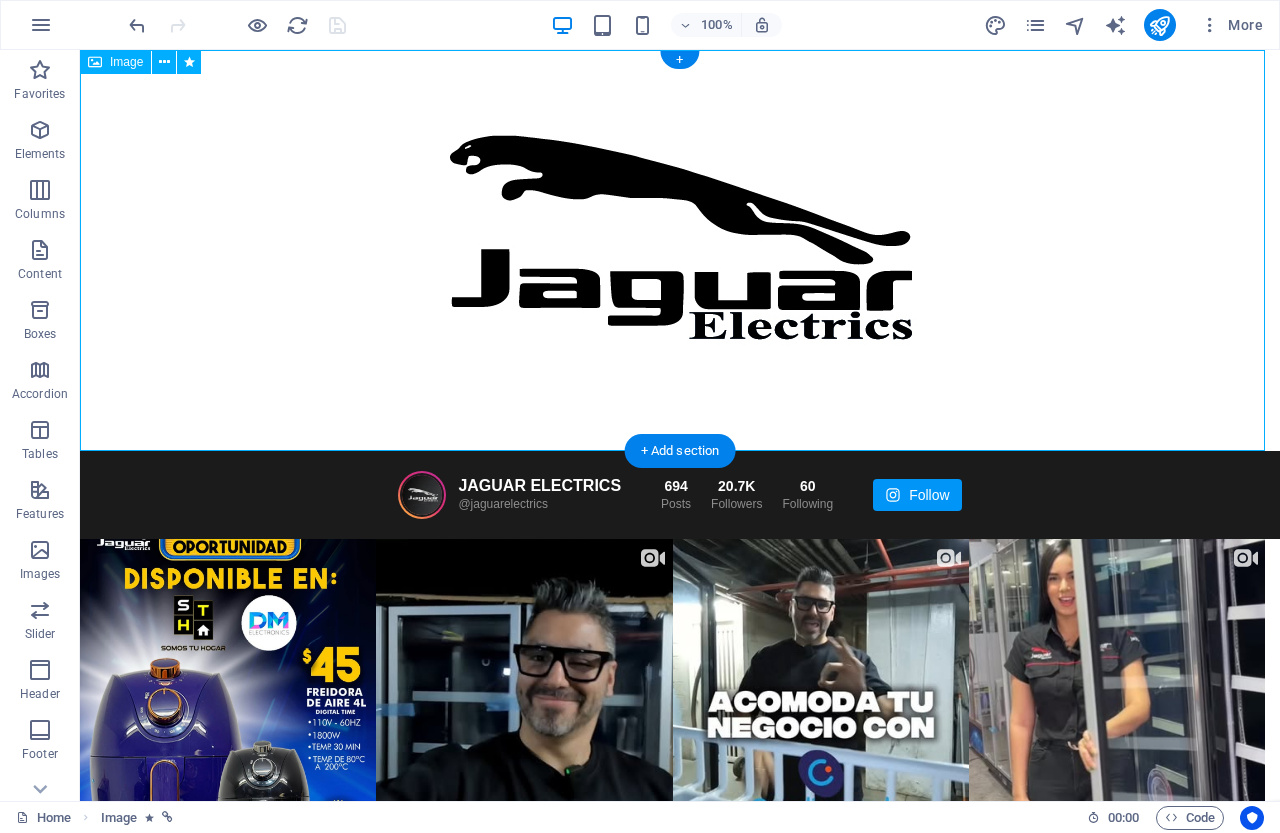 click at bounding box center (680, 250) 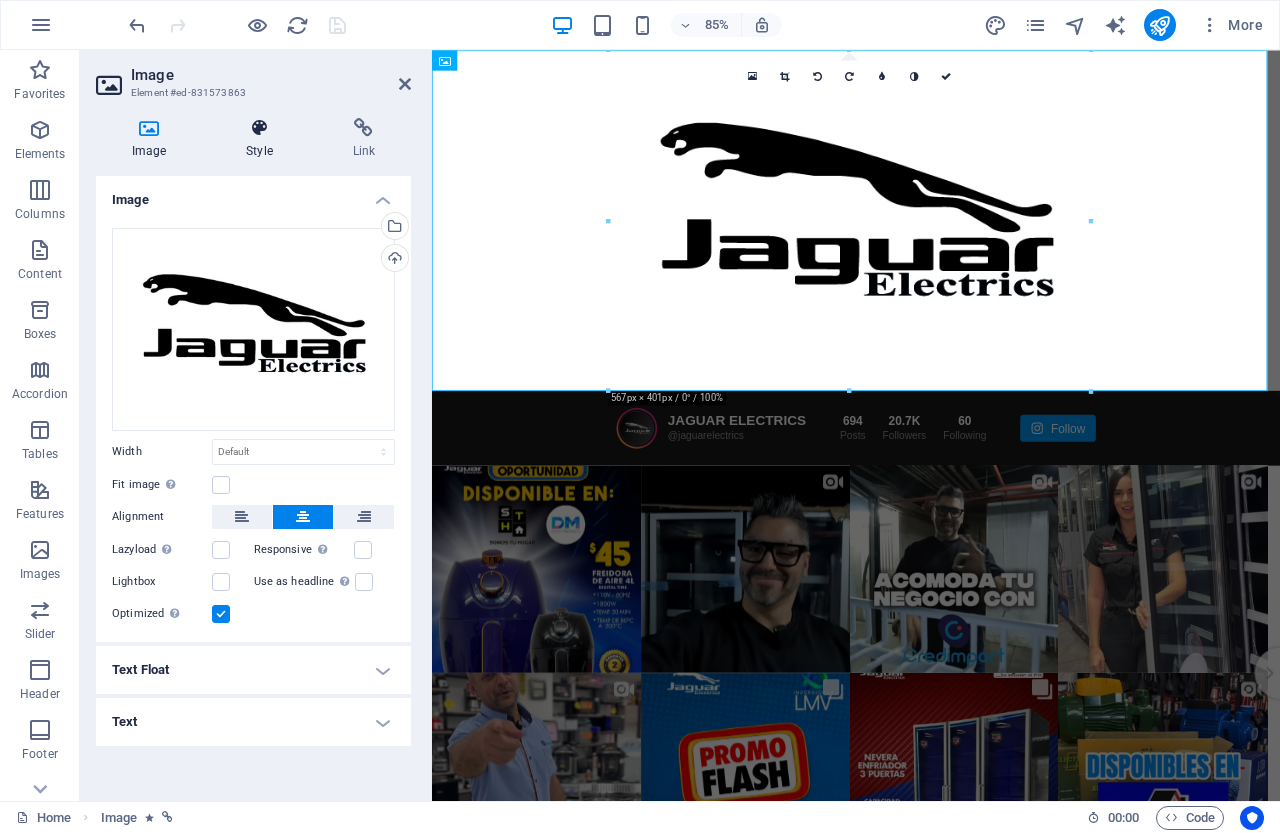 click at bounding box center (259, 128) 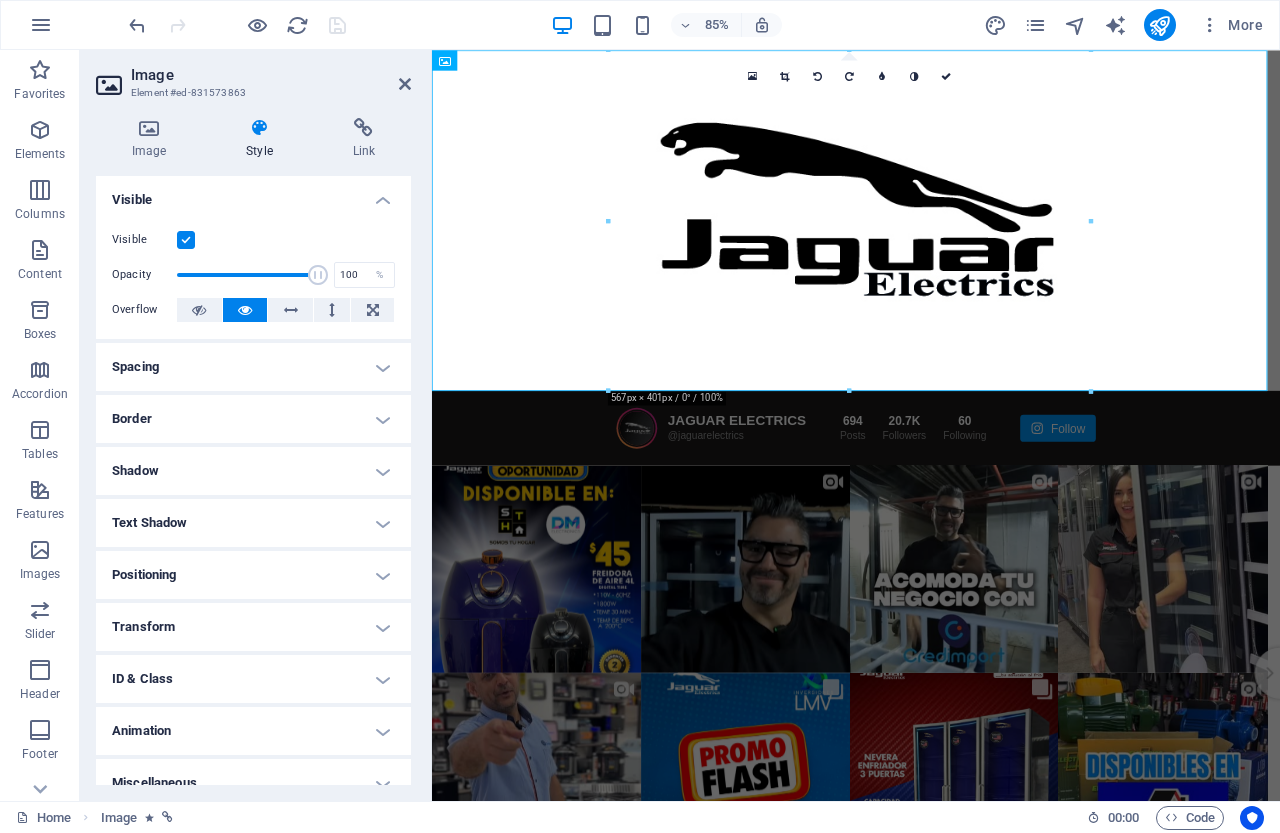 click on "Animation" at bounding box center [253, 731] 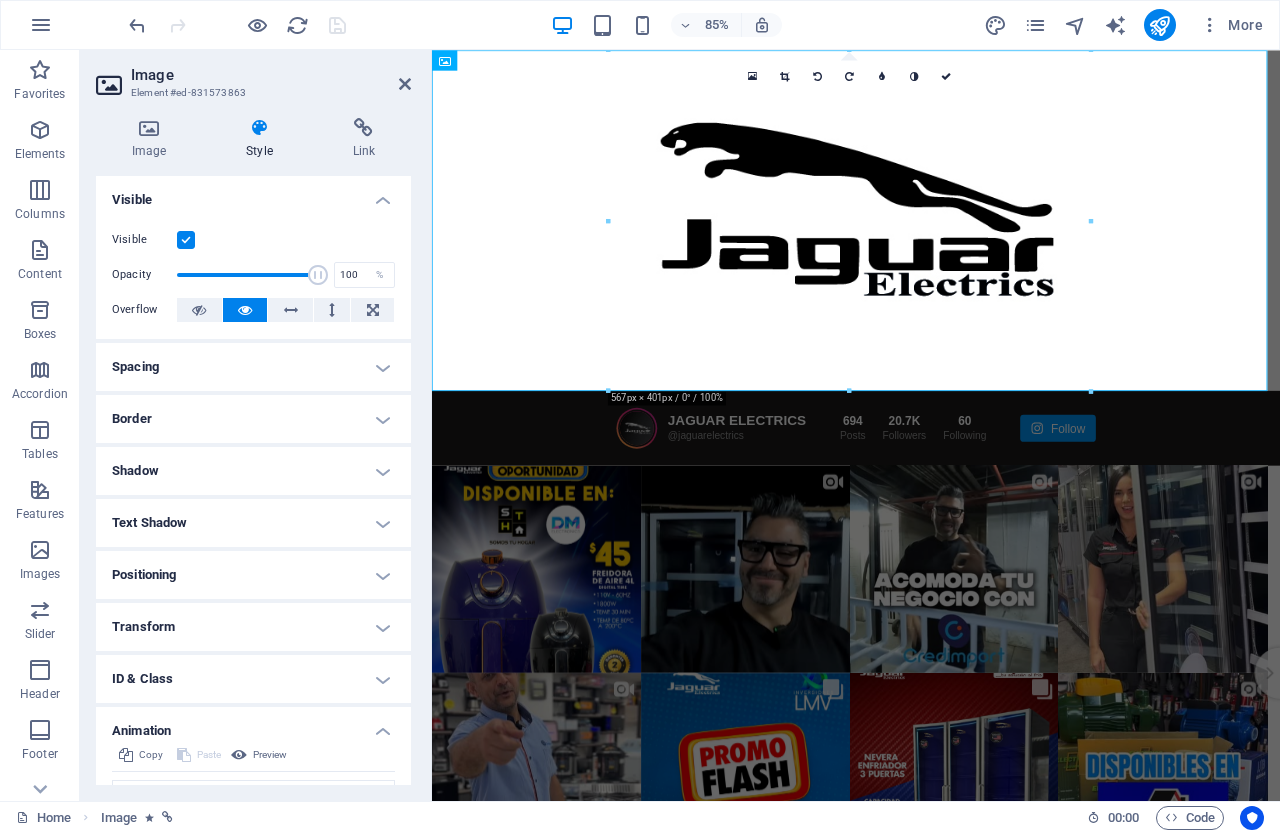 drag, startPoint x: 413, startPoint y: 604, endPoint x: 424, endPoint y: 698, distance: 94.641426 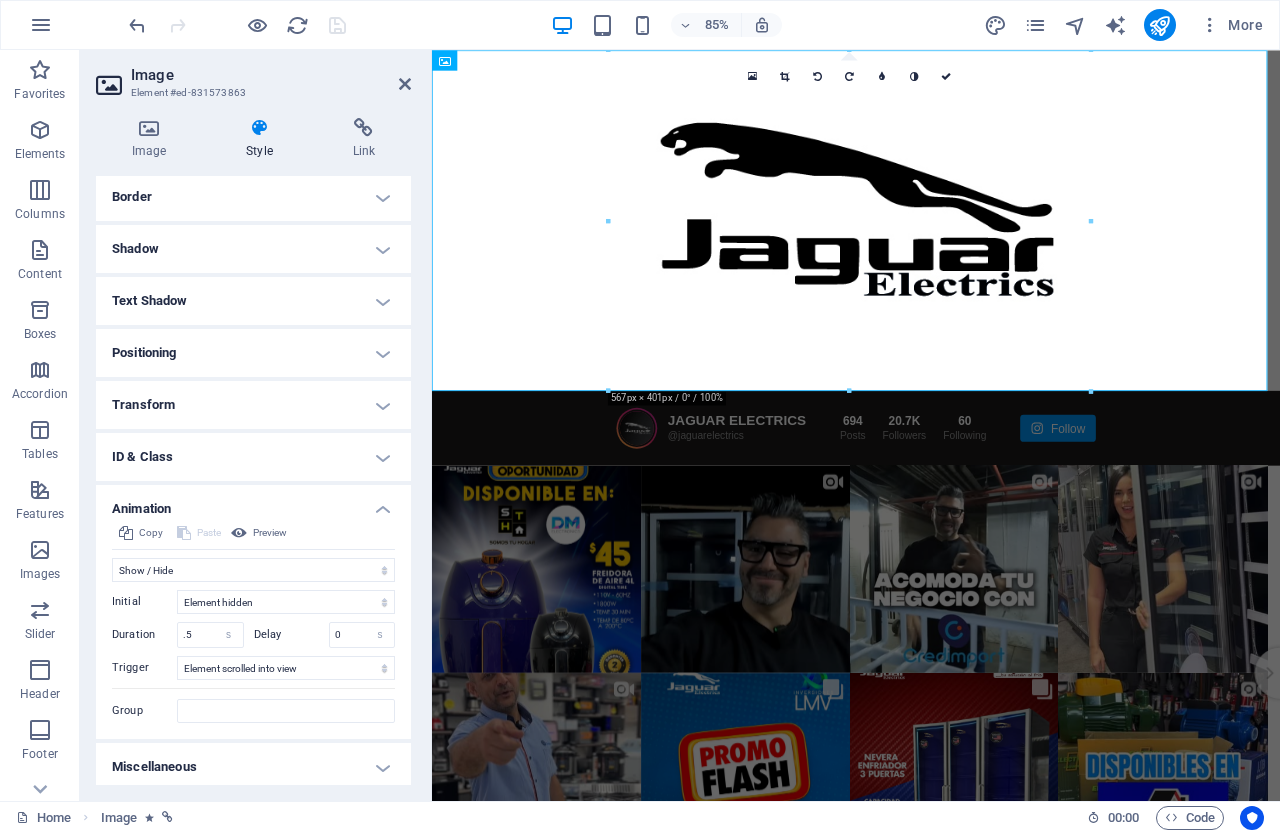 scroll, scrollTop: 227, scrollLeft: 0, axis: vertical 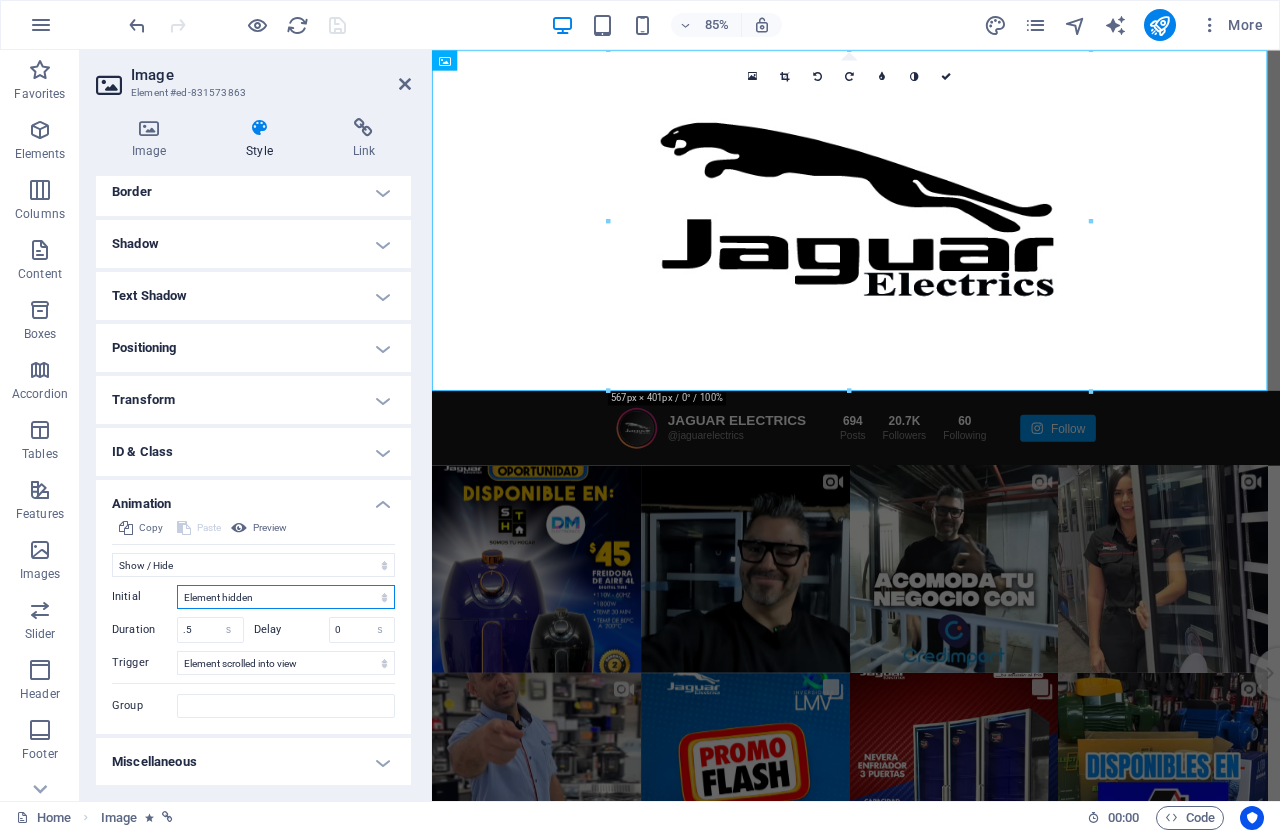 click on "Element hidden Element shown" at bounding box center [286, 597] 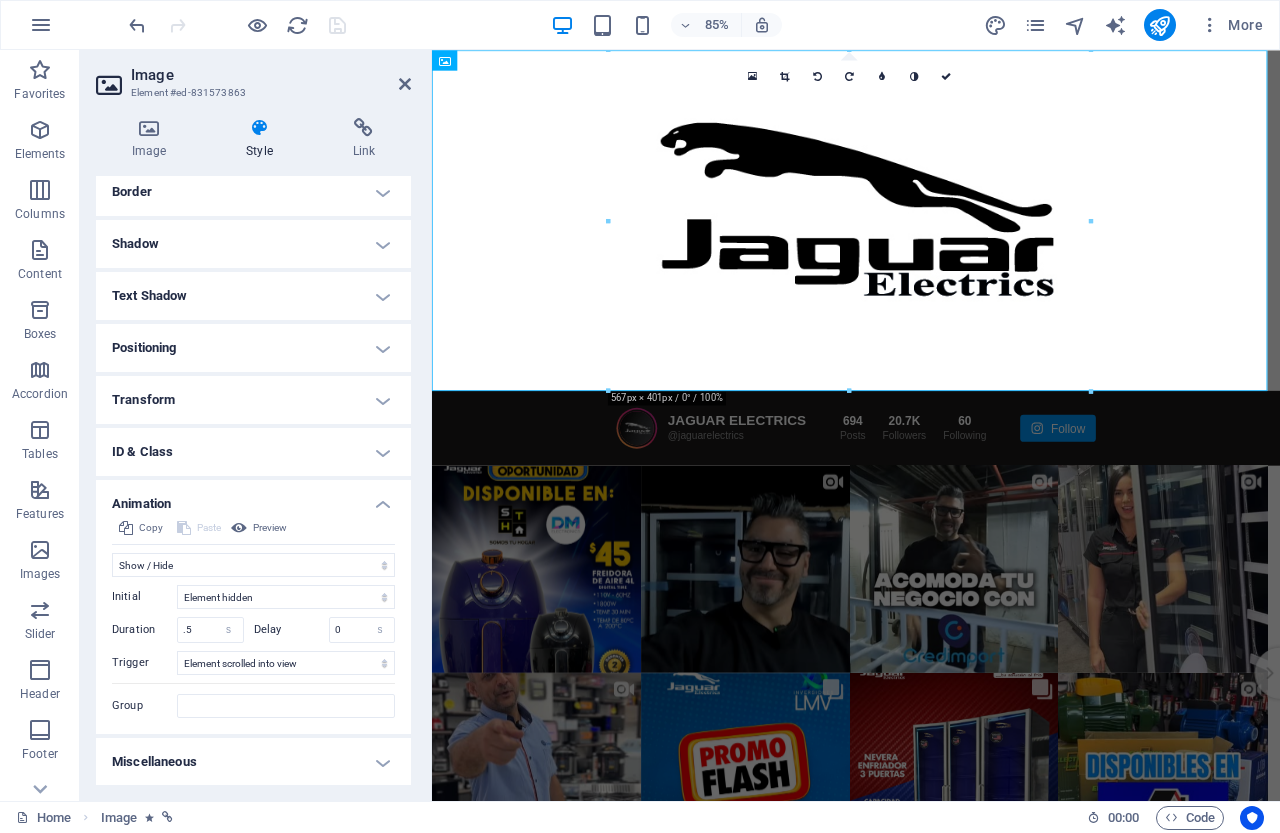 click on "Animation" at bounding box center (253, 498) 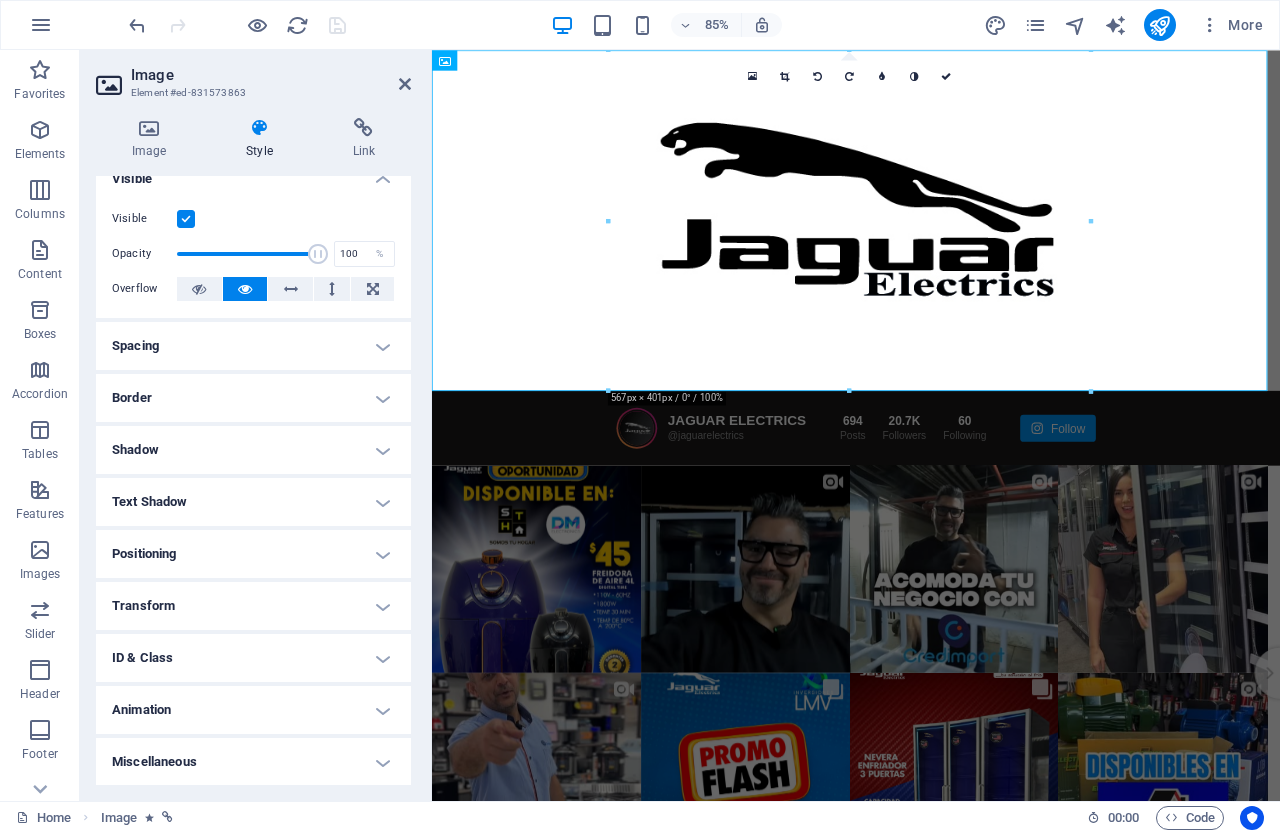click on "Animation" at bounding box center (253, 710) 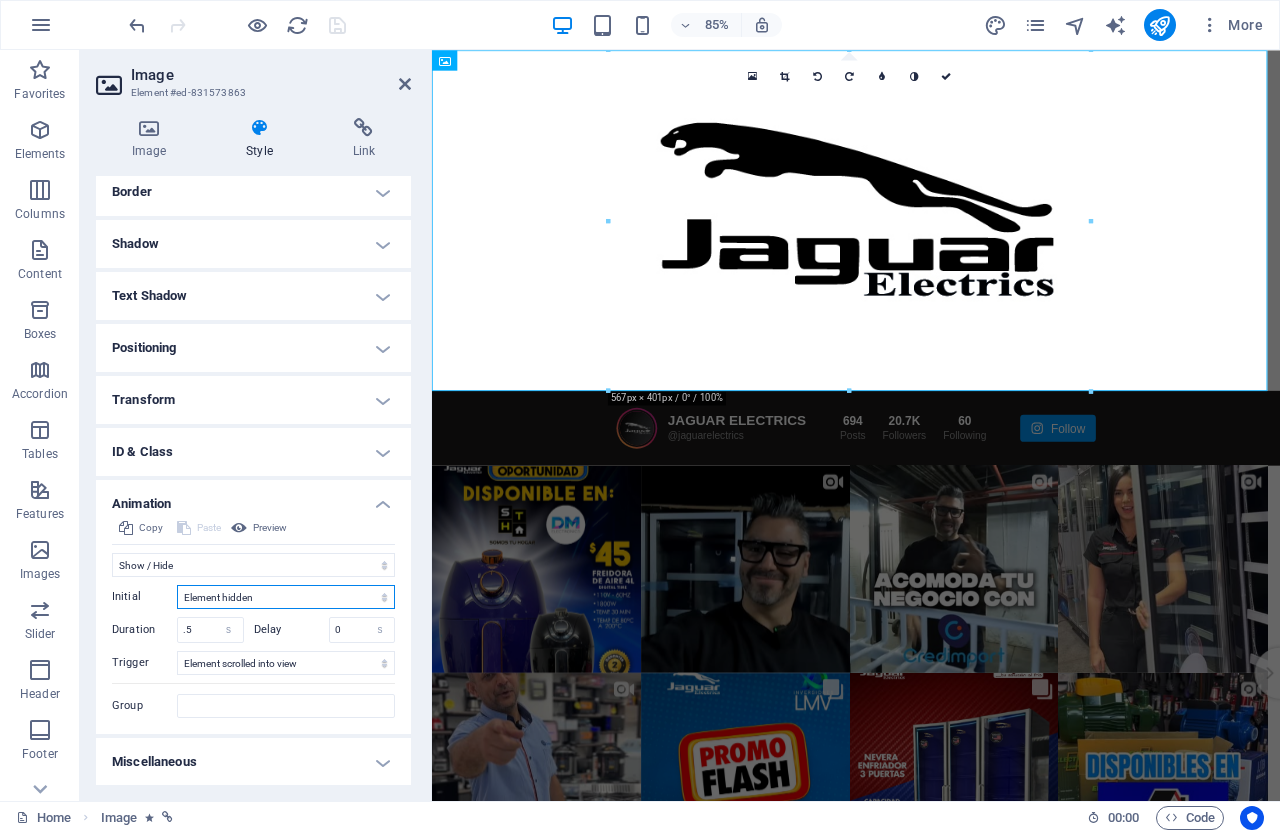 click on "Element hidden Element shown" at bounding box center [286, 597] 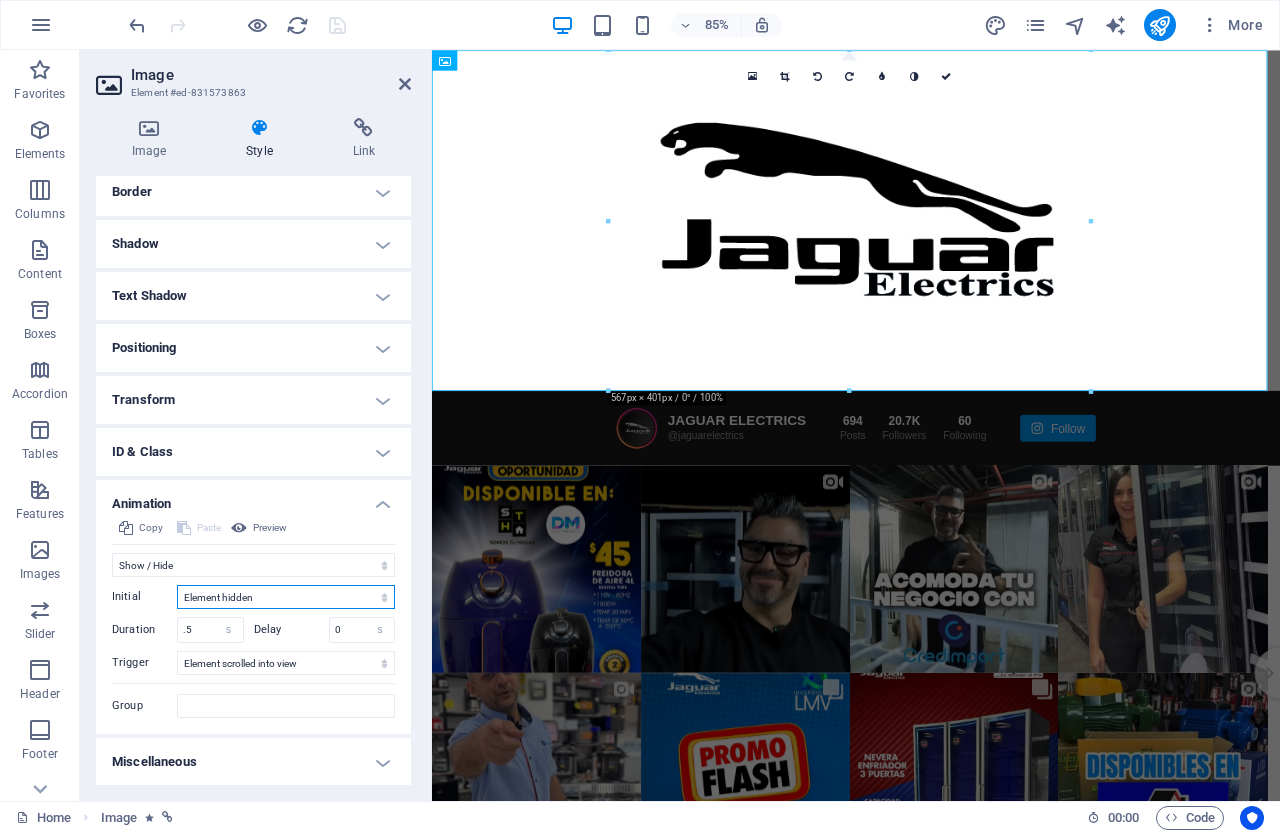 click on "Element hidden Element shown" at bounding box center (286, 597) 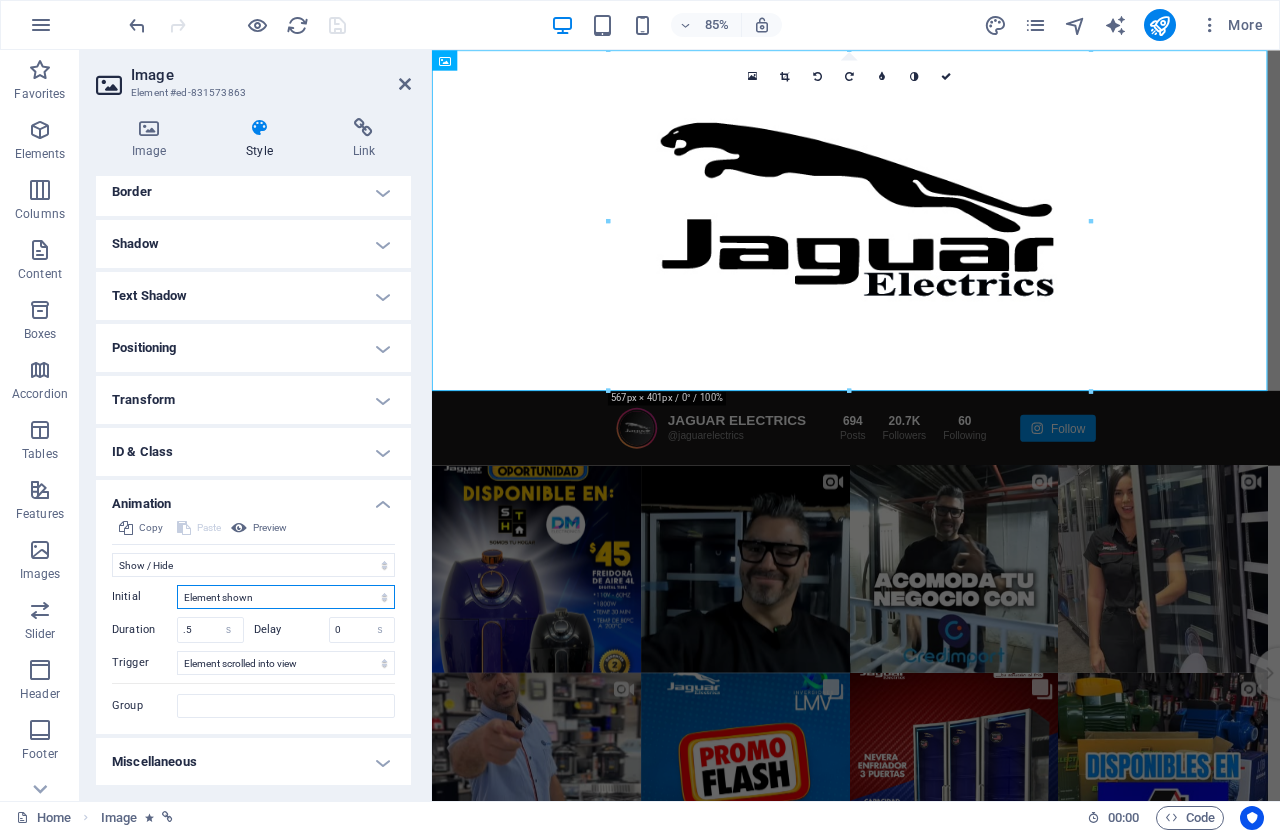 click on "Element hidden Element shown" at bounding box center (286, 597) 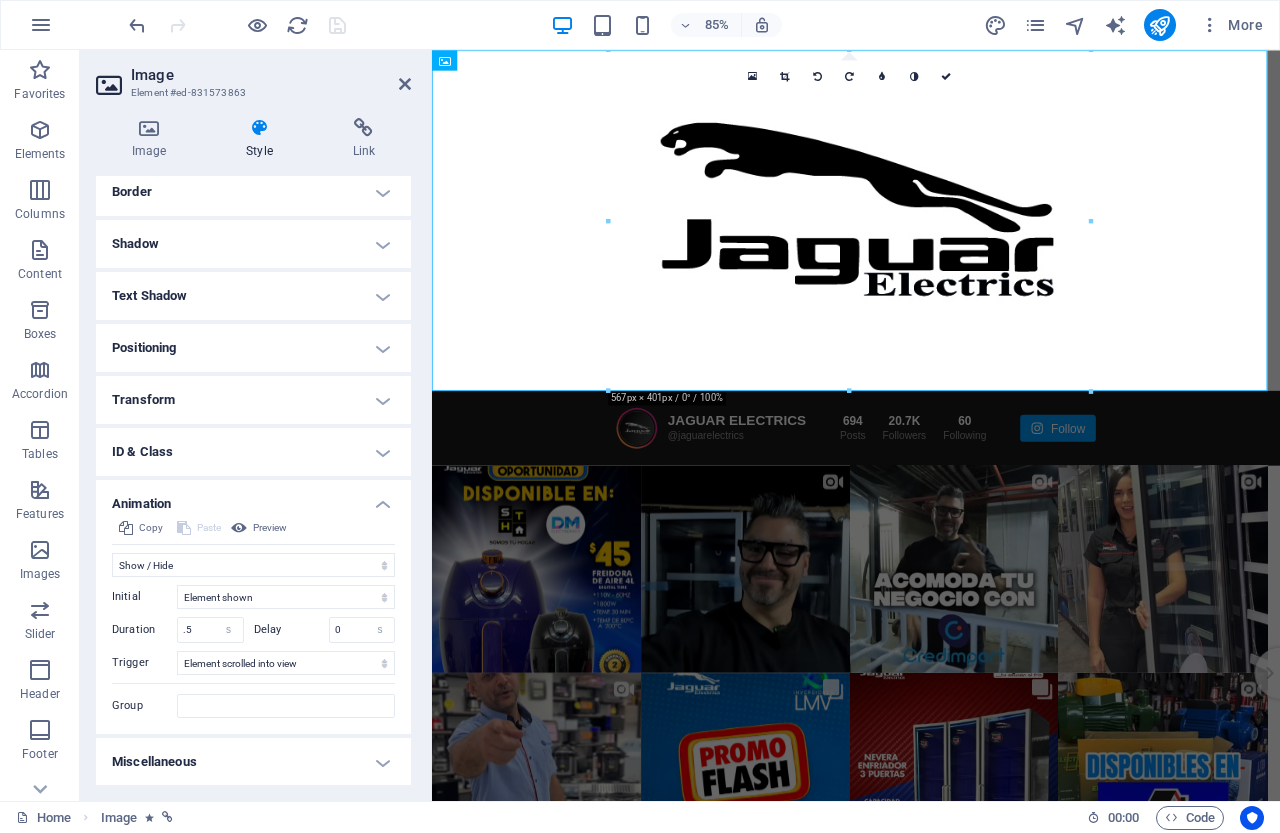 click on "Delay 0 s ms" at bounding box center (325, 630) 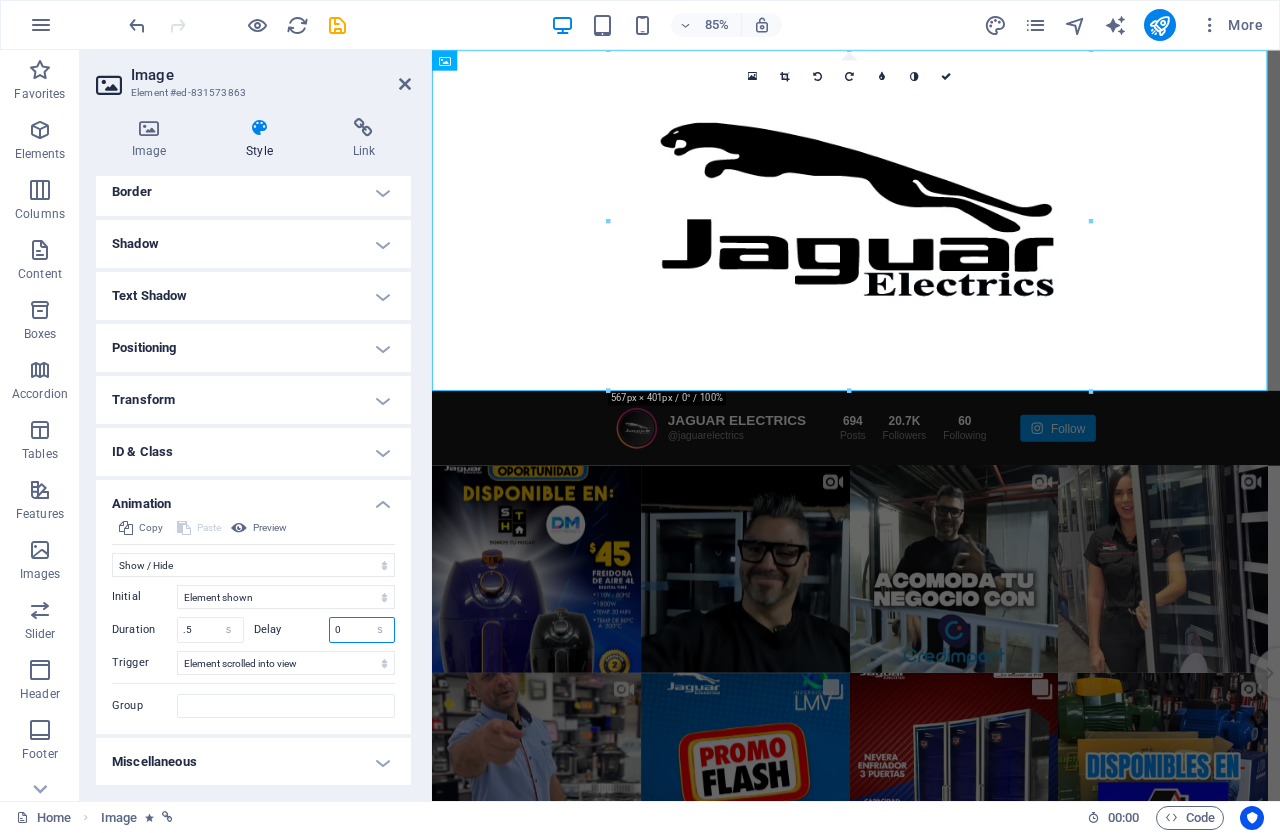 drag, startPoint x: 345, startPoint y: 631, endPoint x: 291, endPoint y: 620, distance: 55.108982 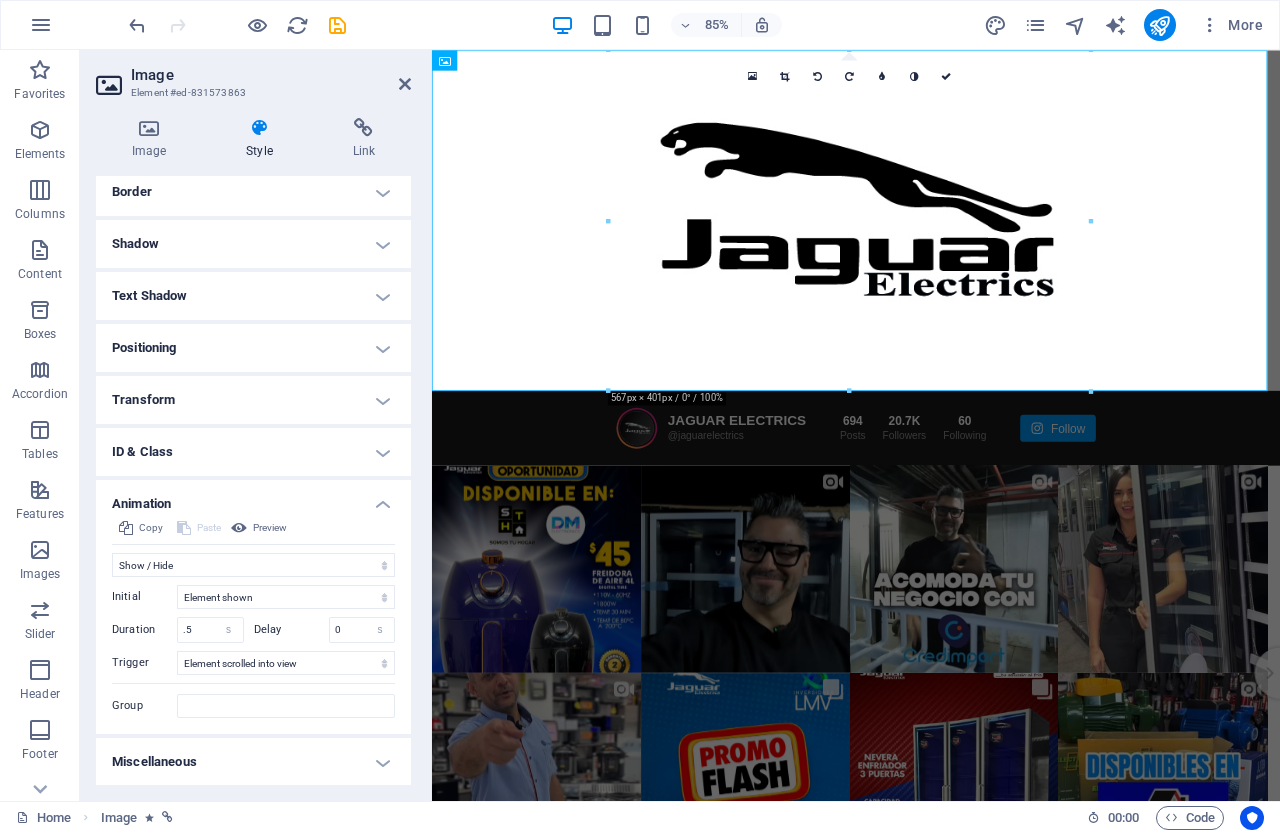 click on "Delay 0 s ms" at bounding box center [325, 630] 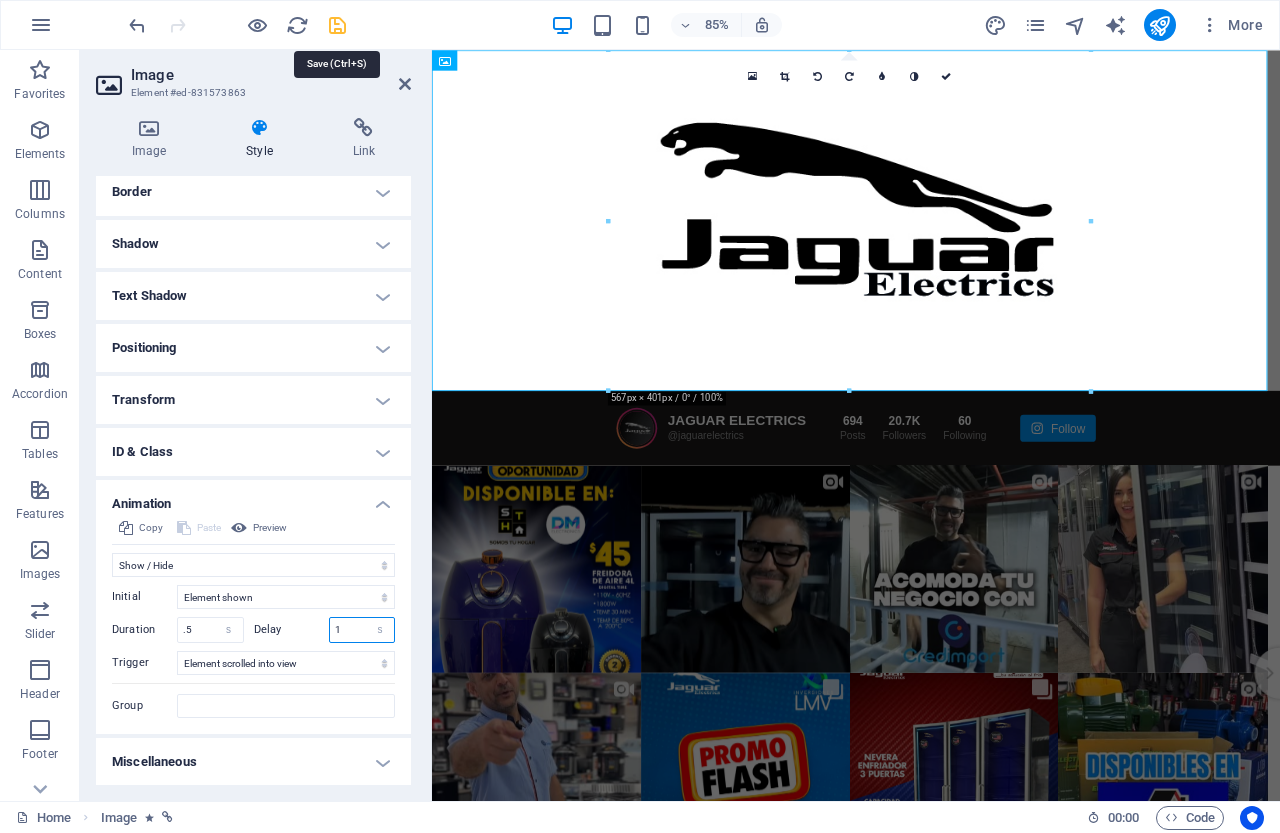 type on "1" 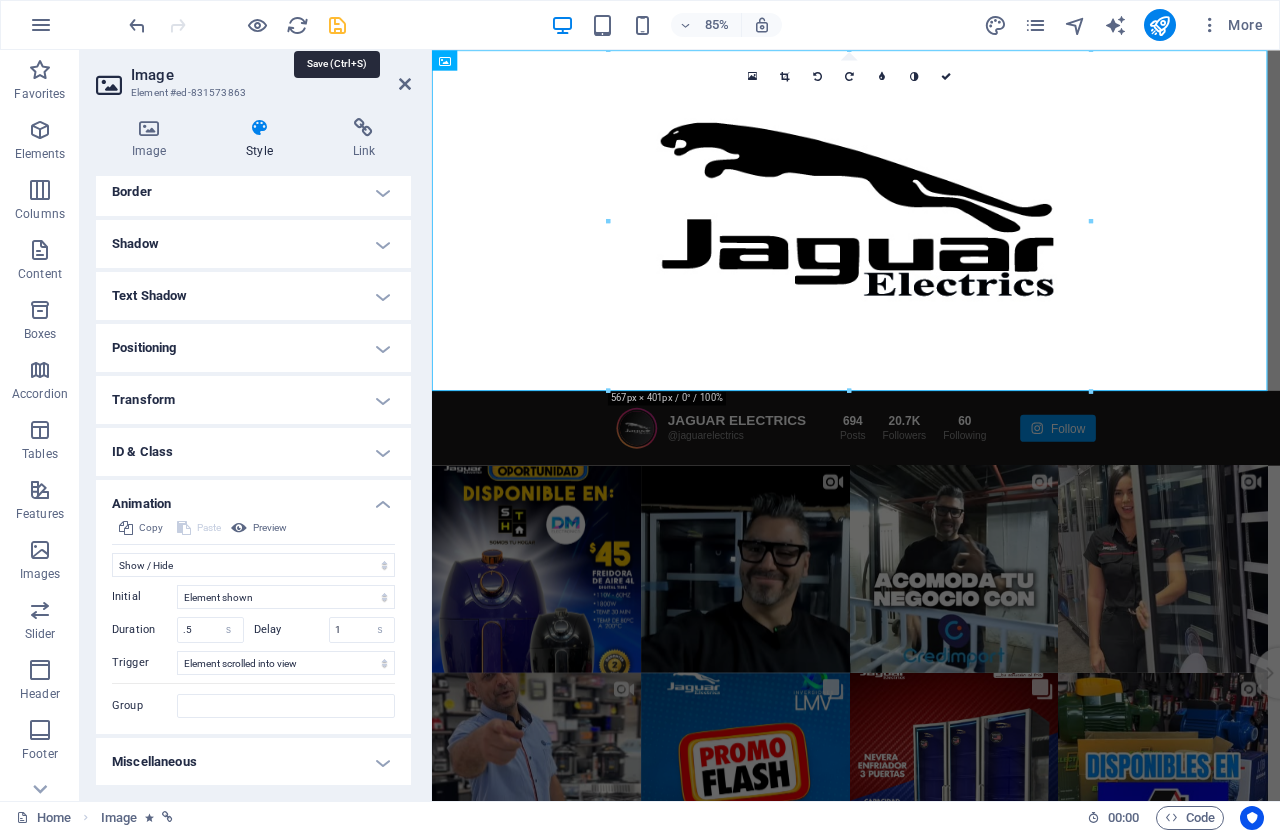 click at bounding box center (337, 25) 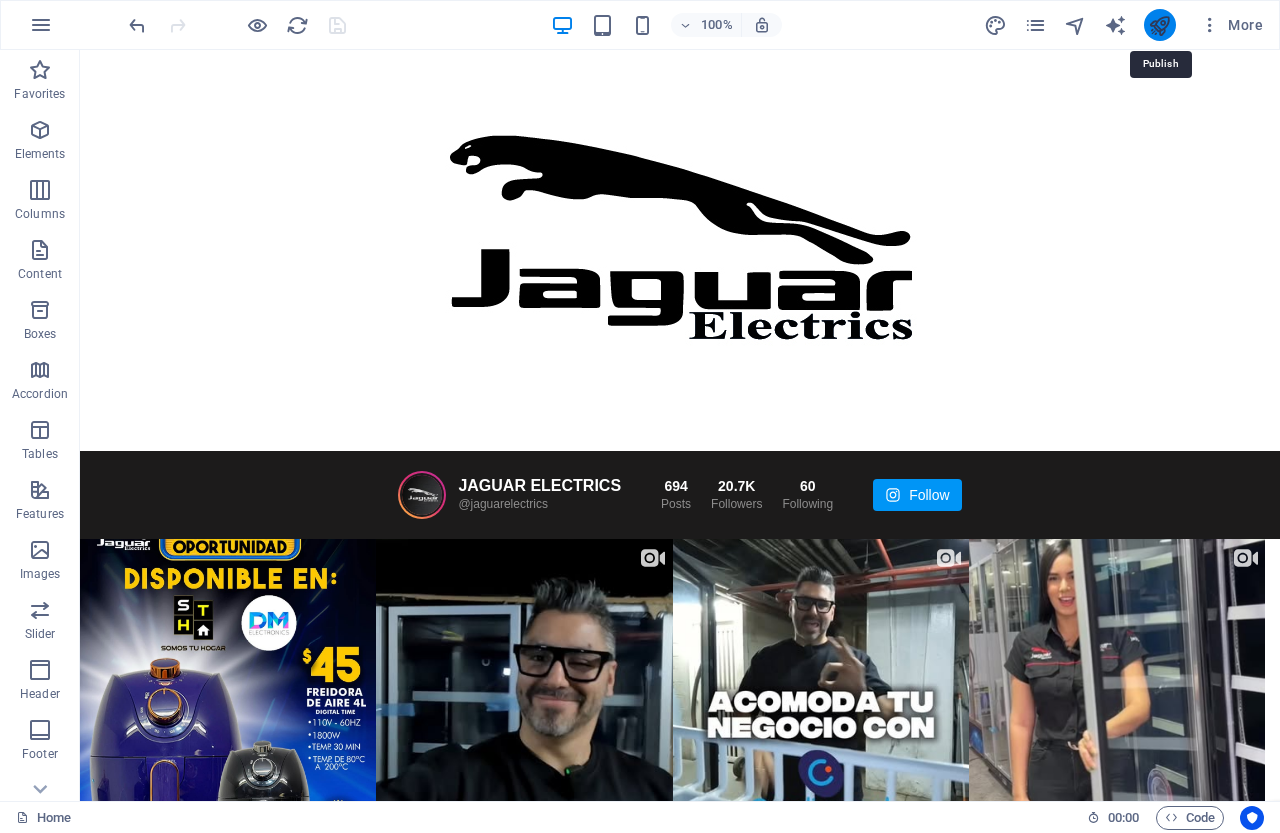 click at bounding box center [1159, 25] 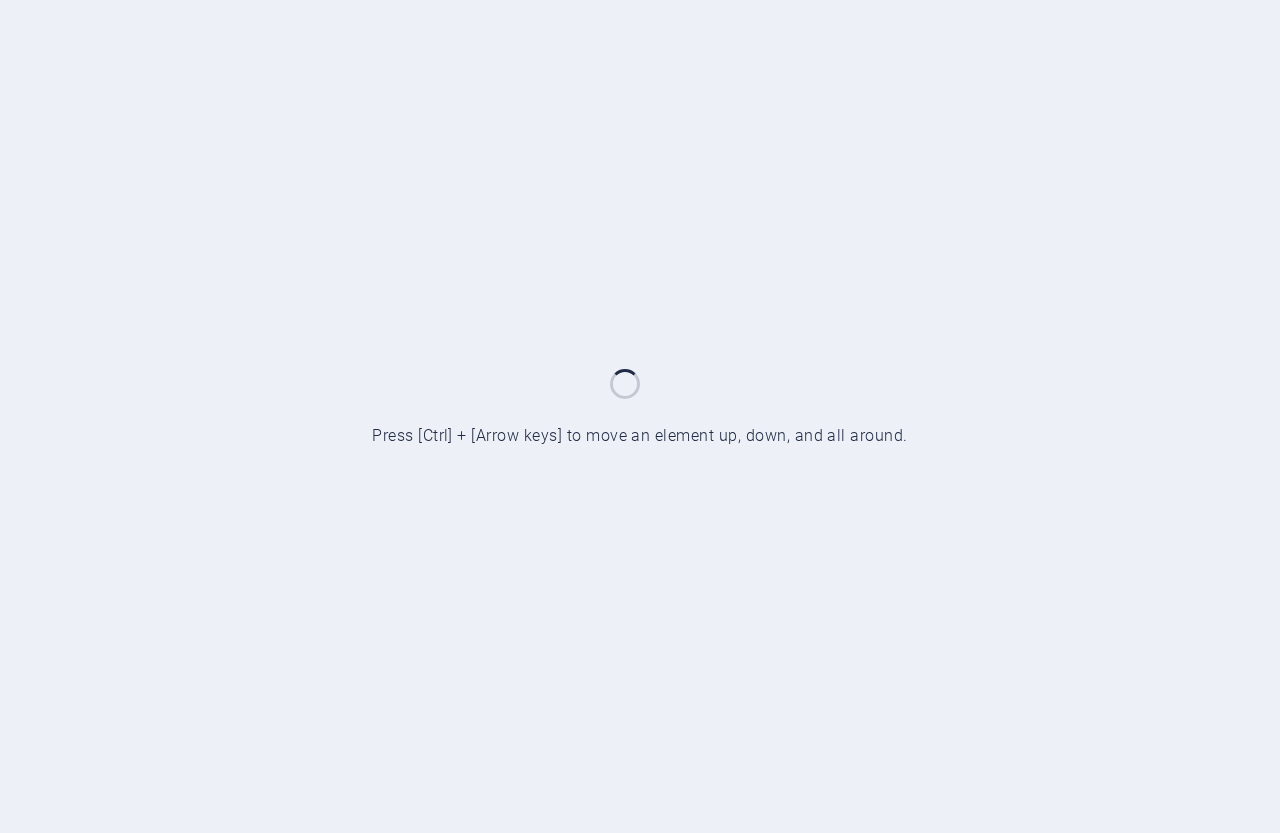 scroll, scrollTop: 0, scrollLeft: 0, axis: both 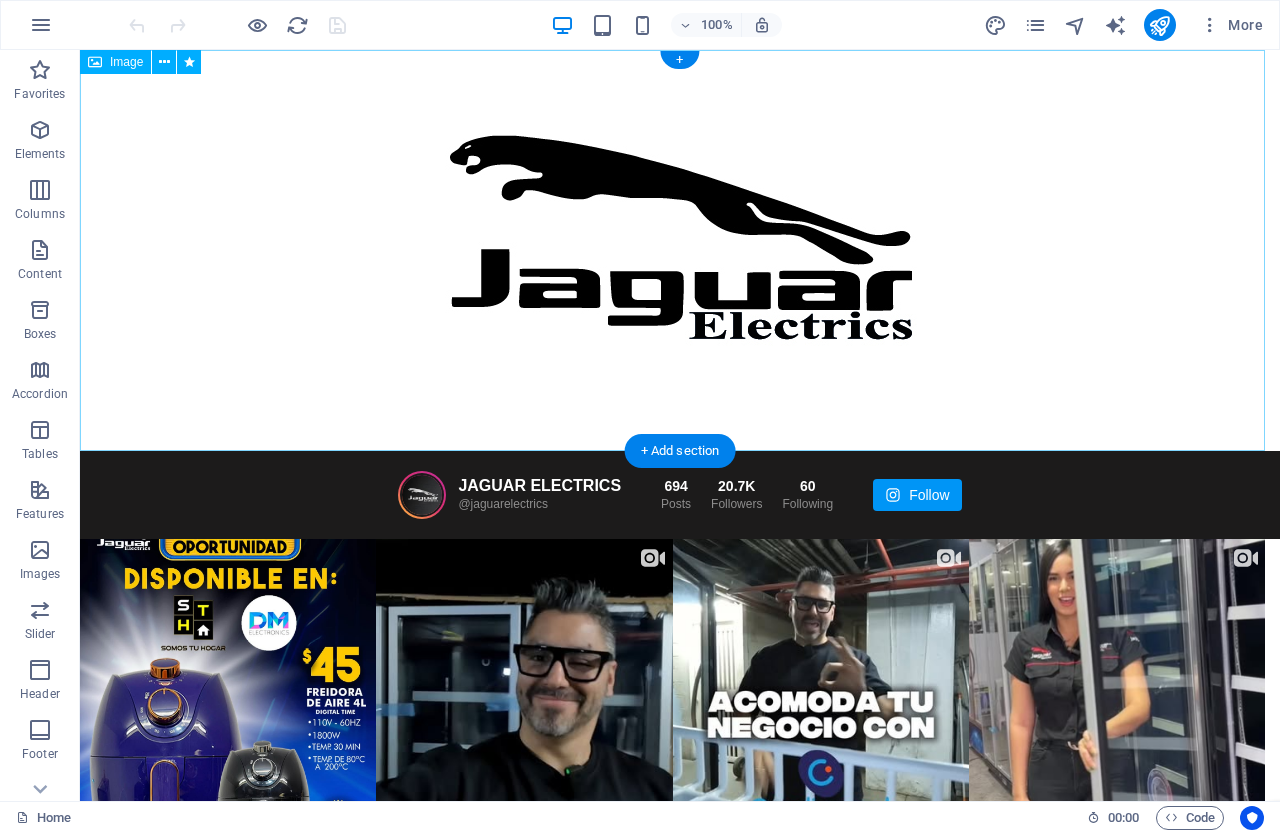 click at bounding box center (680, 250) 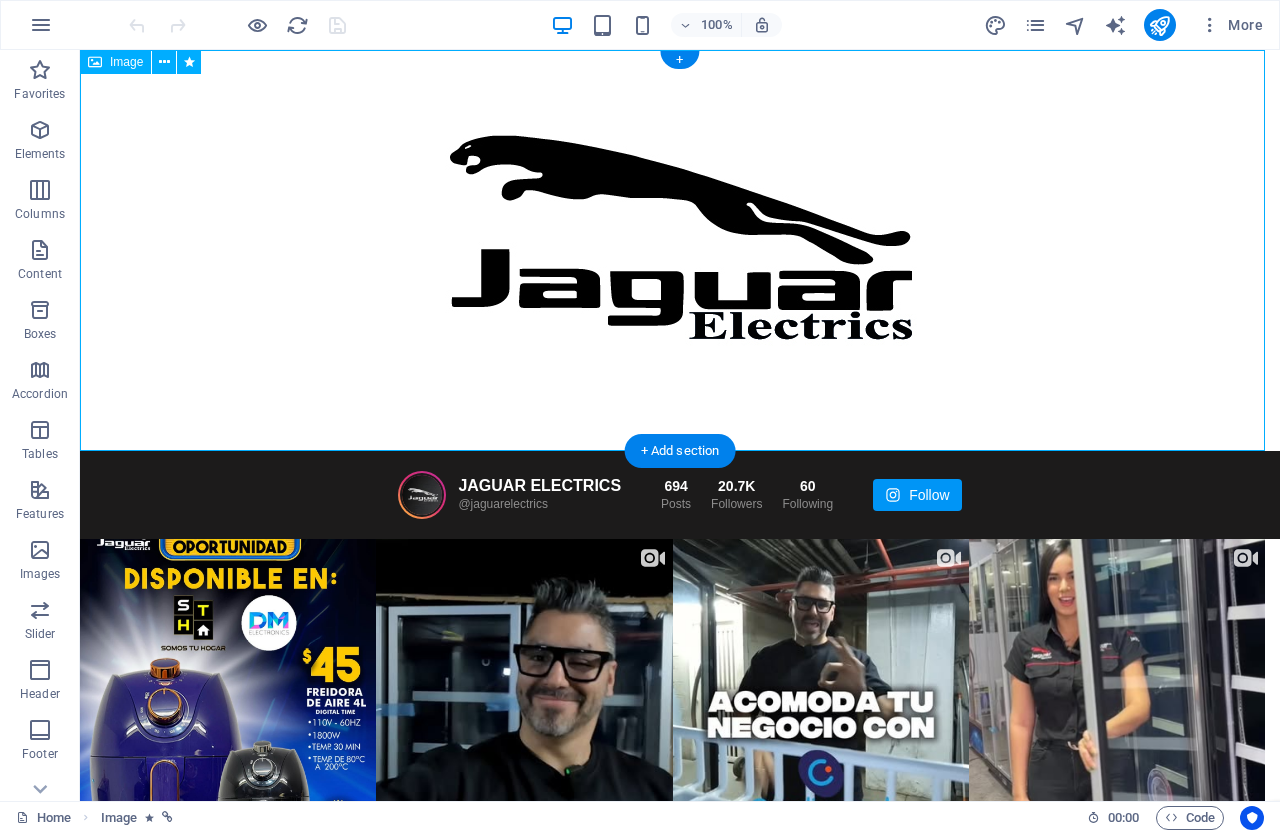 click at bounding box center [680, 250] 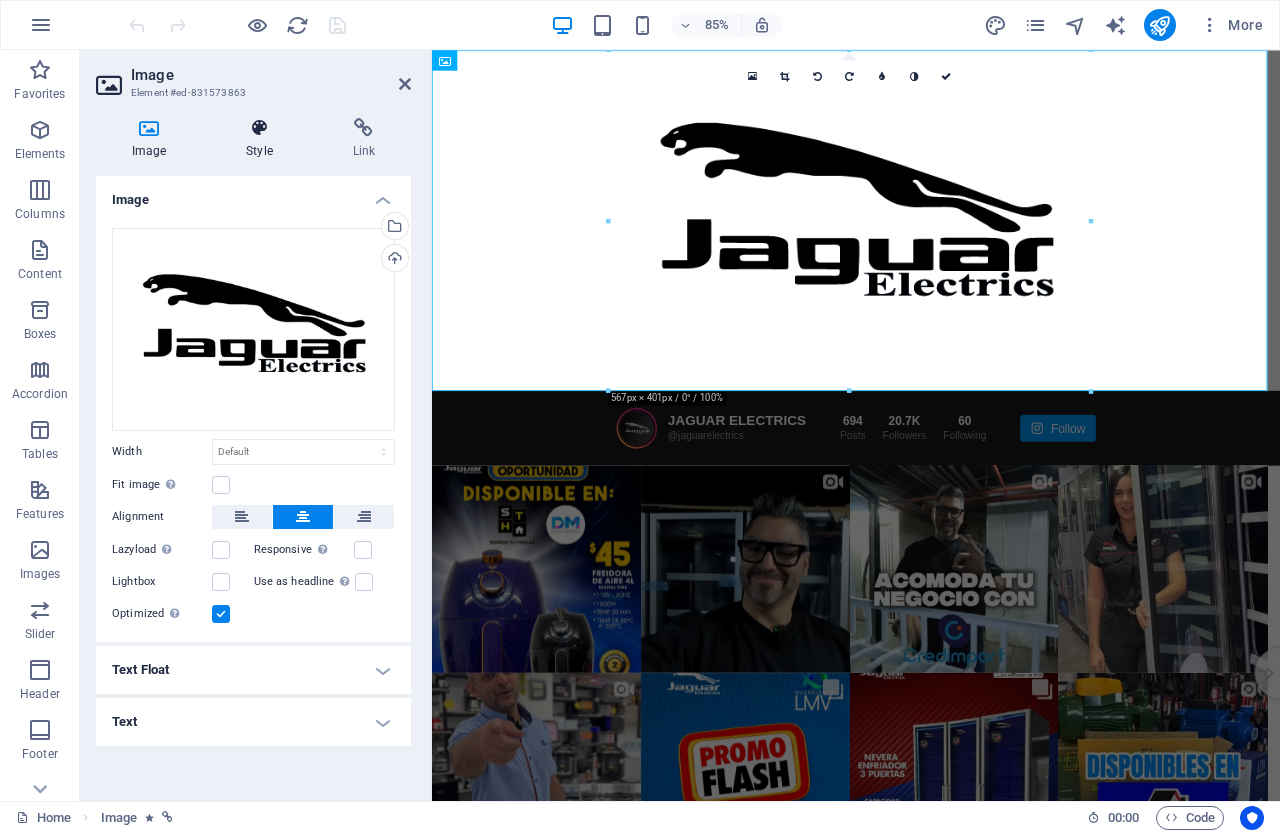 click at bounding box center (259, 128) 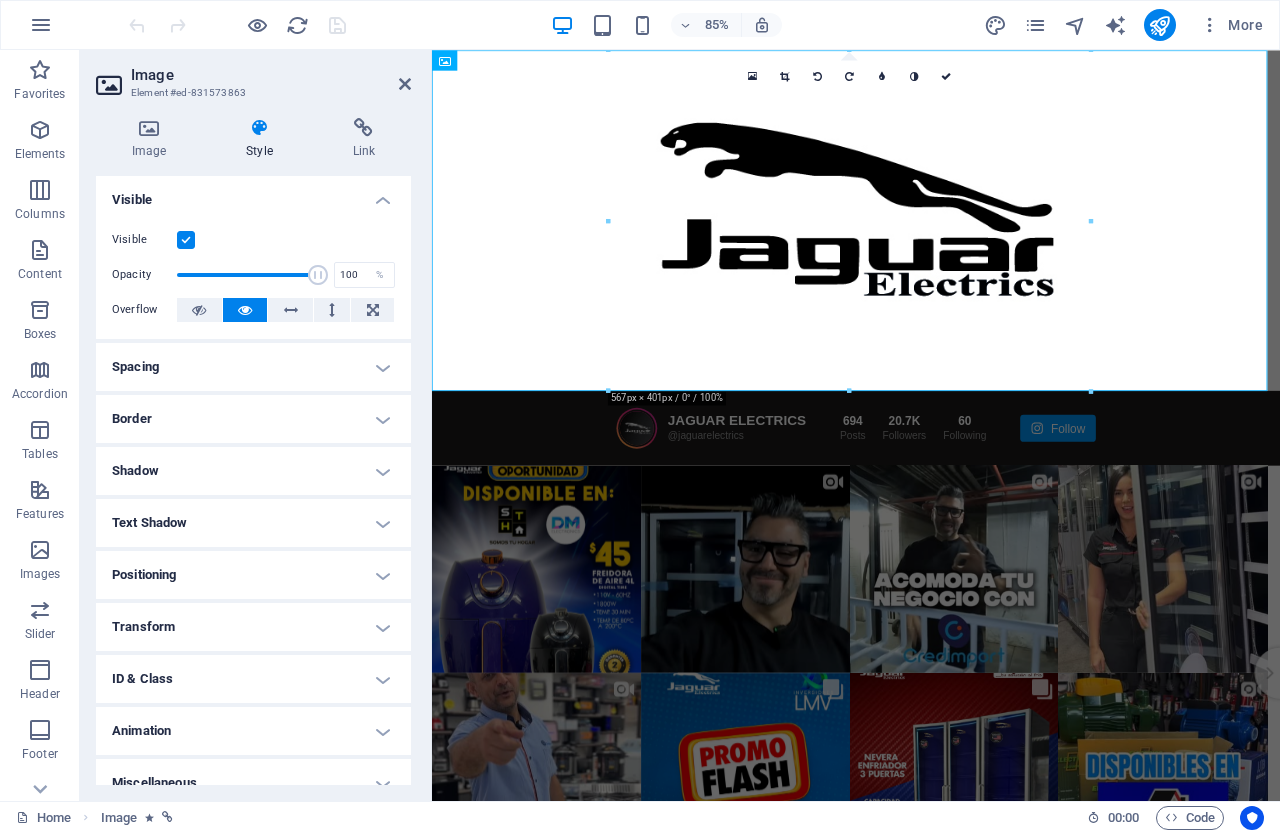 click on "Shadow" at bounding box center [253, 471] 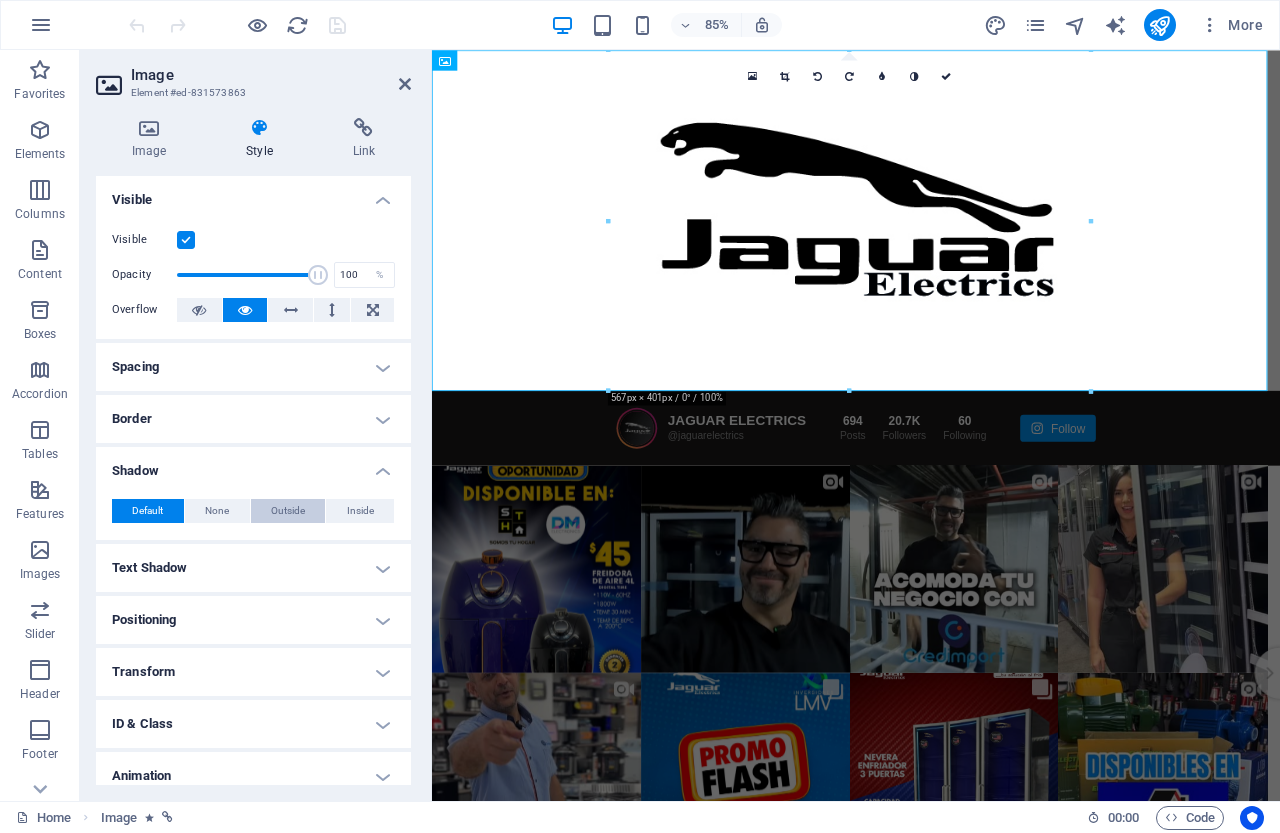 click on "Outside" at bounding box center [288, 511] 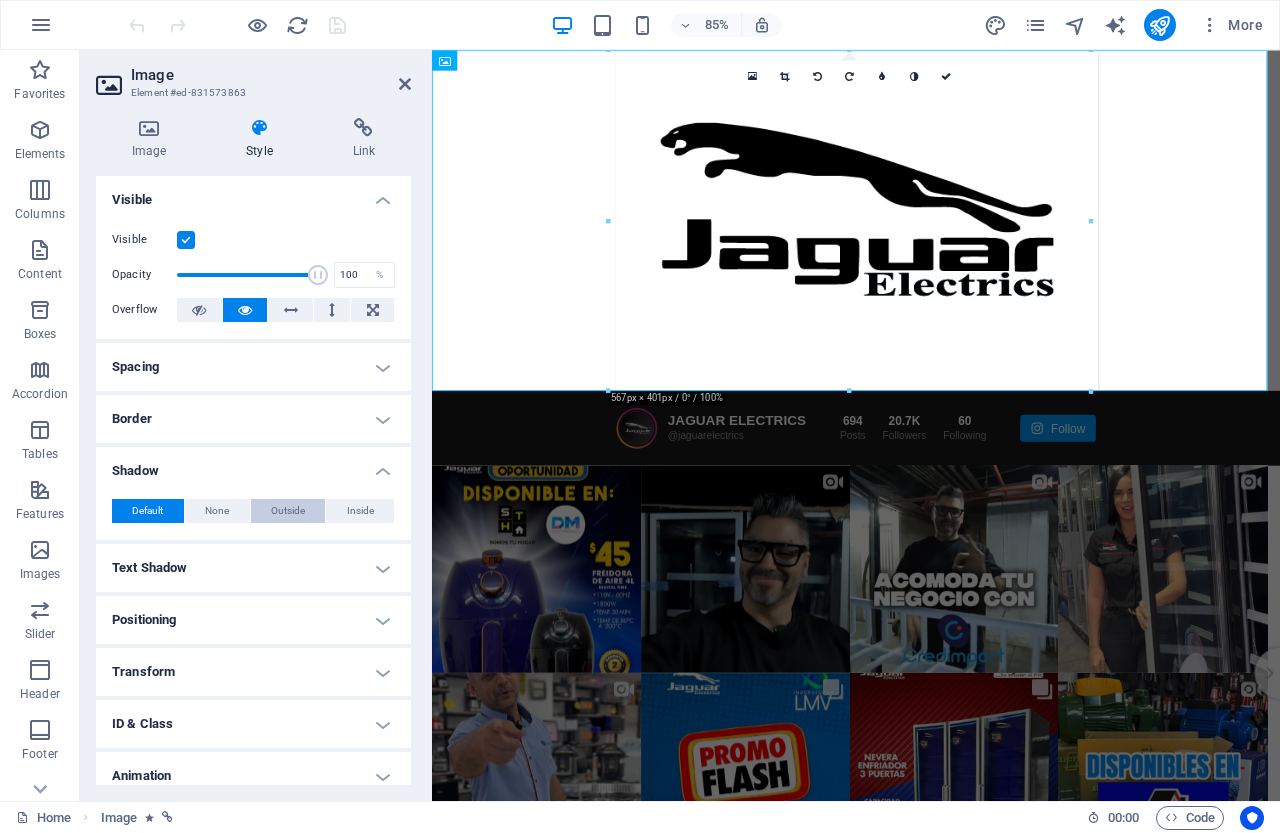 type on "2" 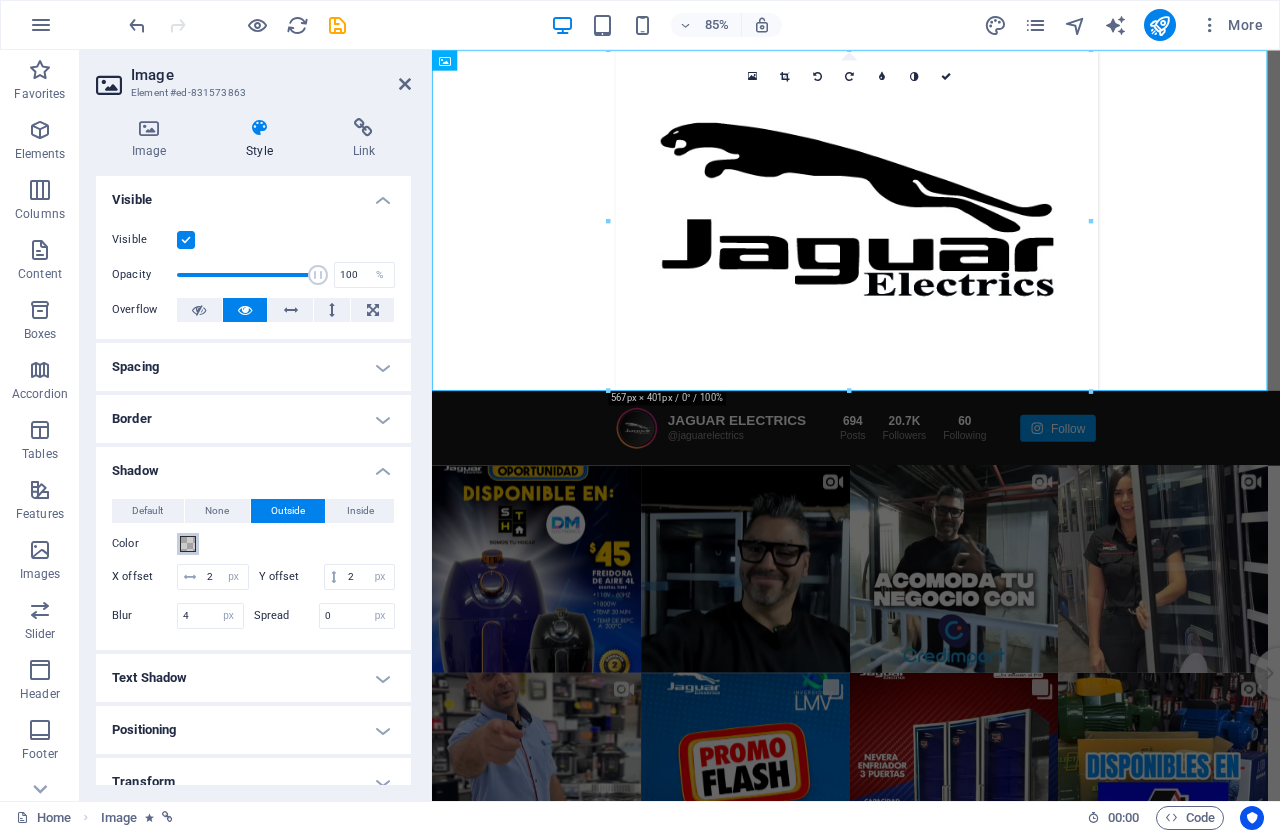 click at bounding box center (188, 544) 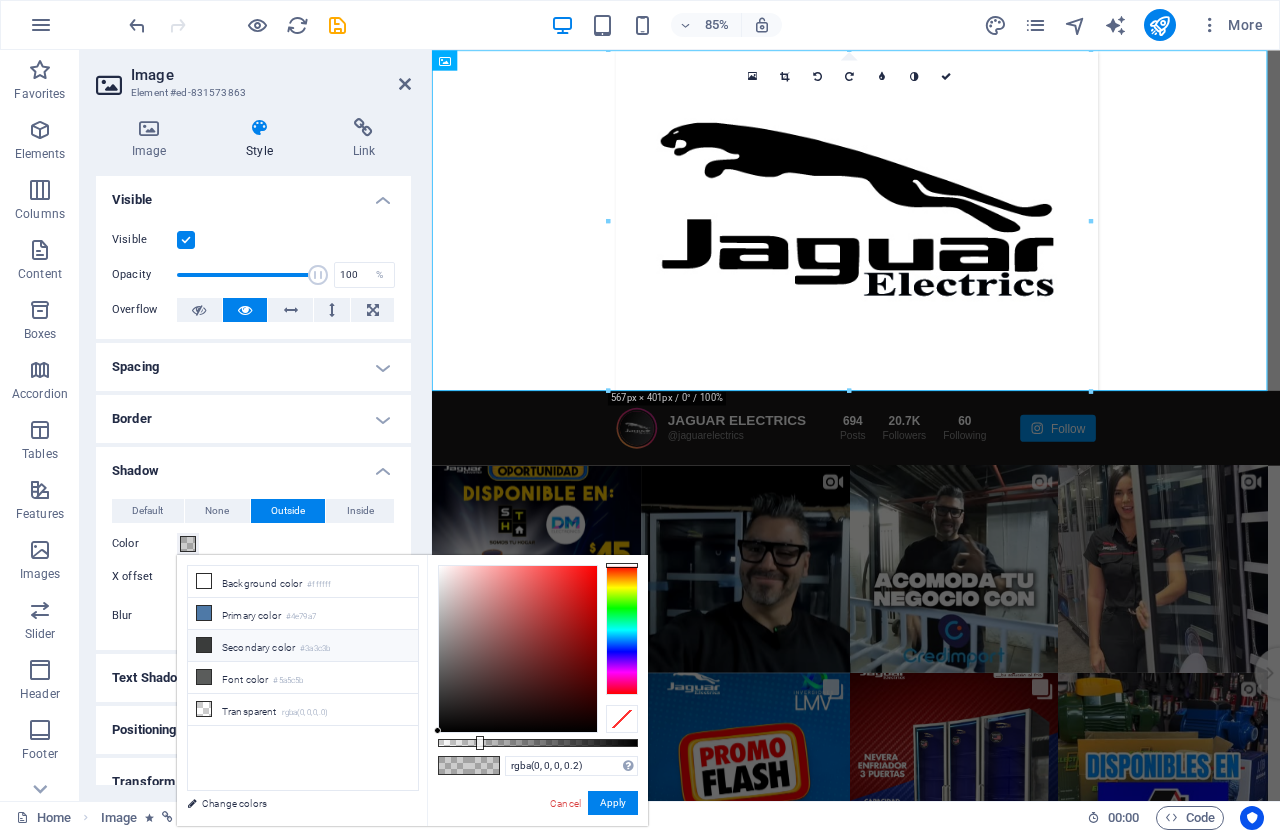 click on "Secondary color
#3a3c3b" at bounding box center [303, 646] 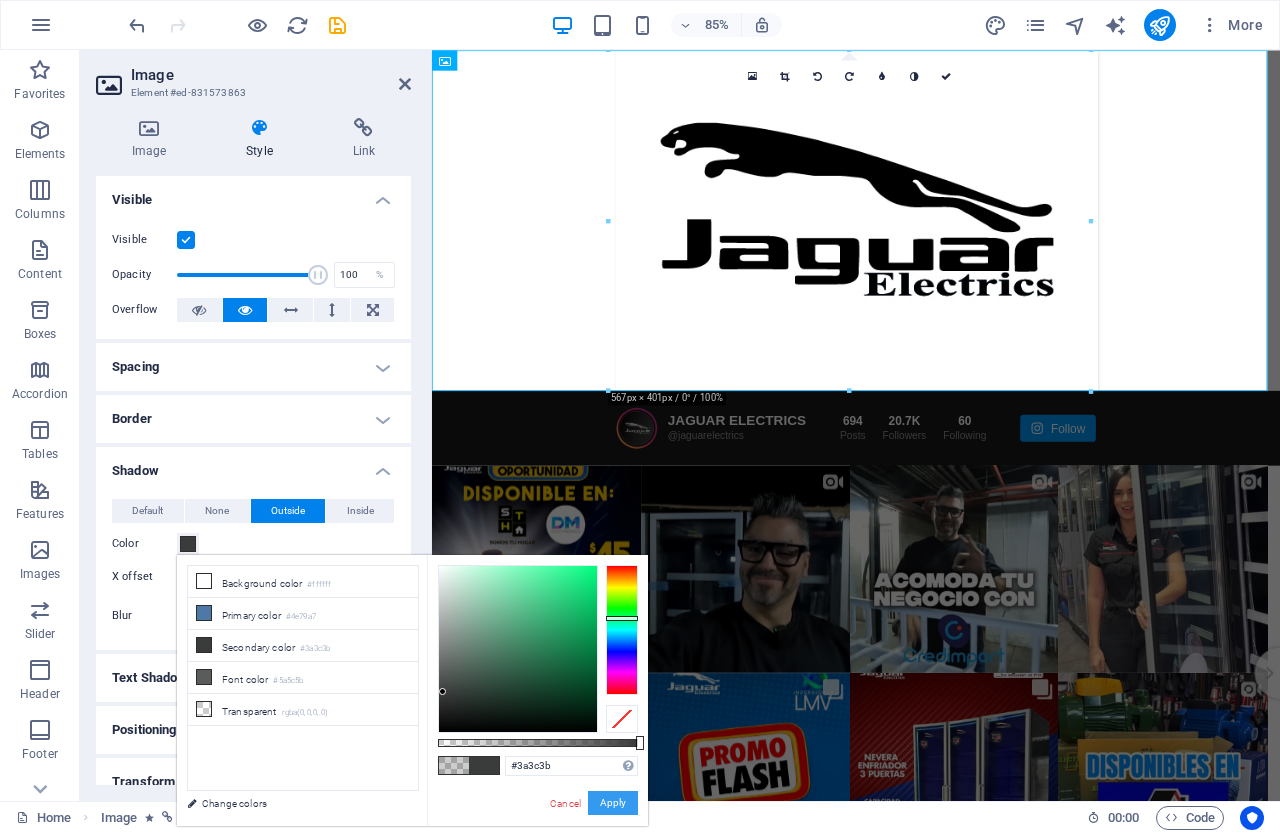 click on "Apply" at bounding box center [613, 803] 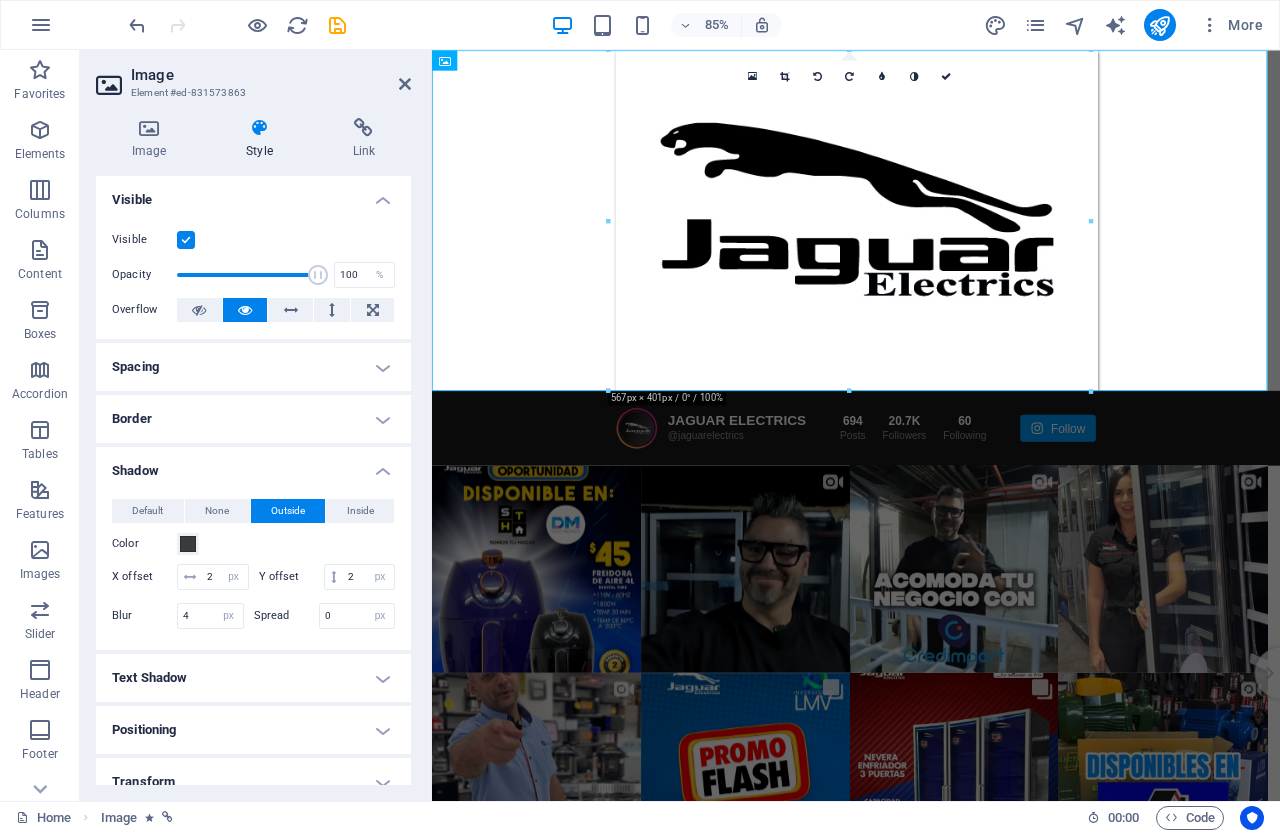 click on "Shadow" at bounding box center [253, 465] 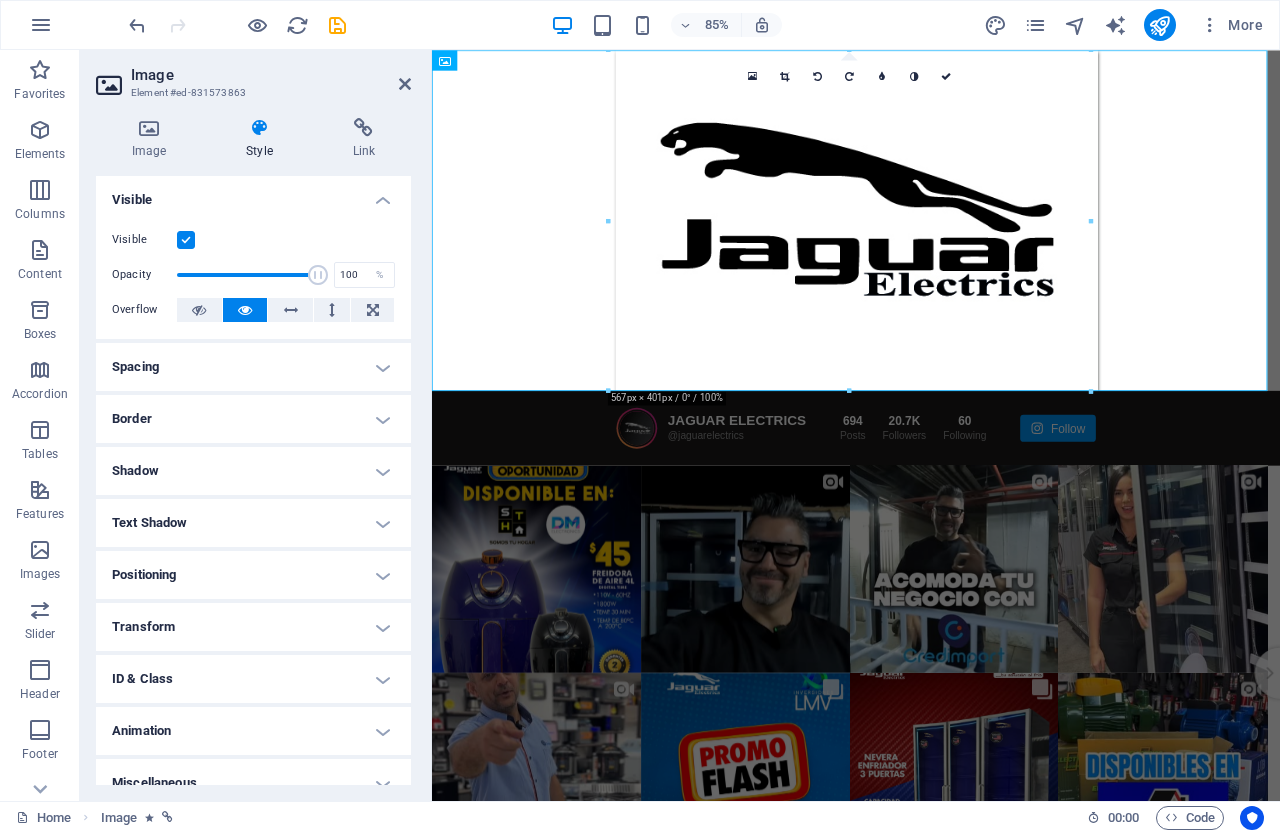 drag, startPoint x: 402, startPoint y: 458, endPoint x: 411, endPoint y: 477, distance: 21.023796 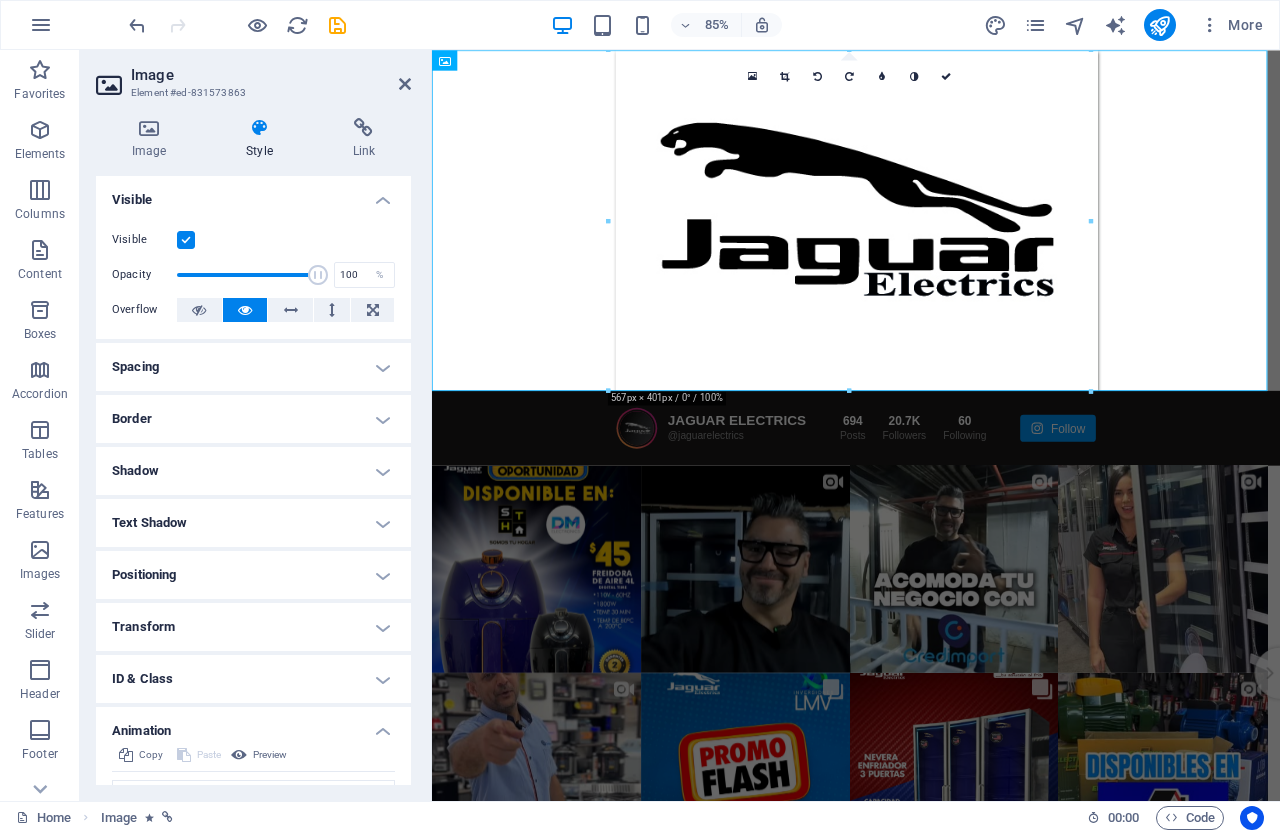 click on "Positioning" at bounding box center [253, 575] 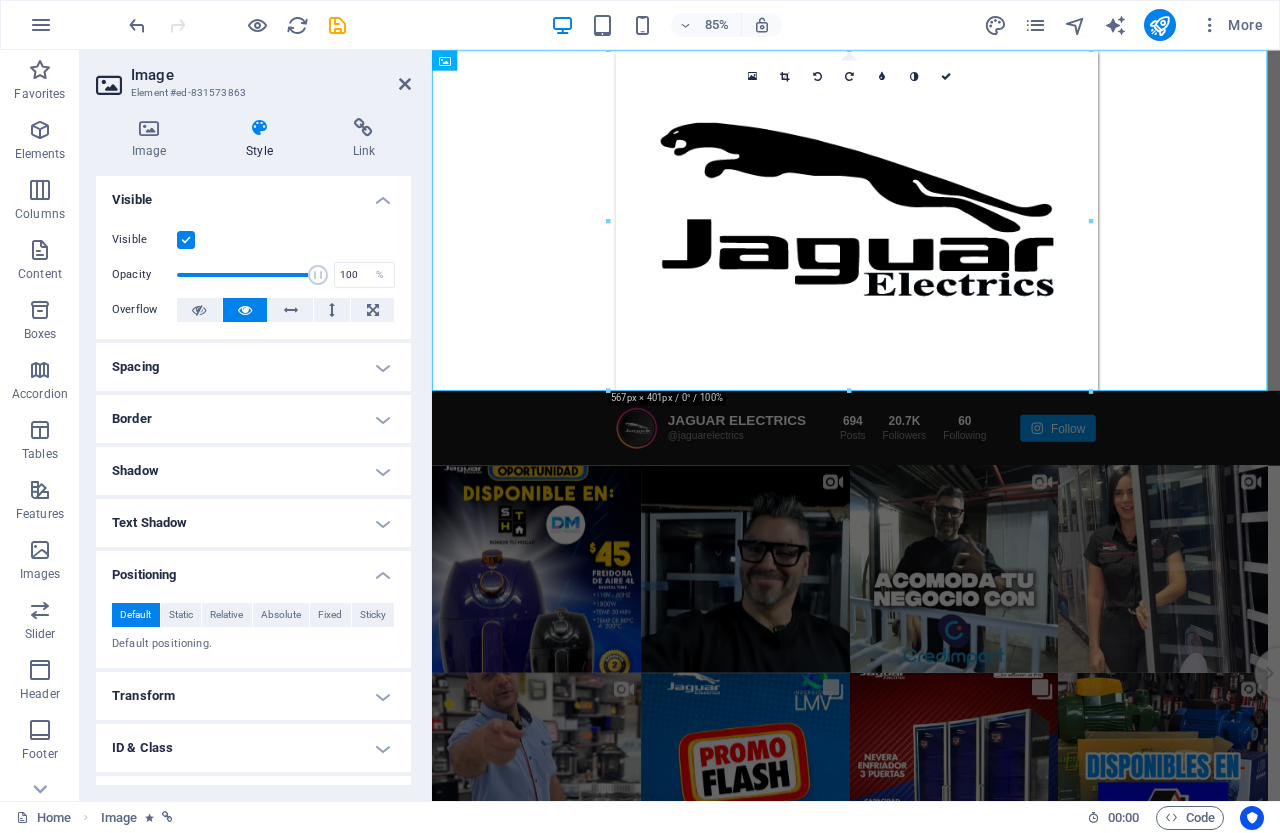 drag, startPoint x: 400, startPoint y: 595, endPoint x: 408, endPoint y: 670, distance: 75.42546 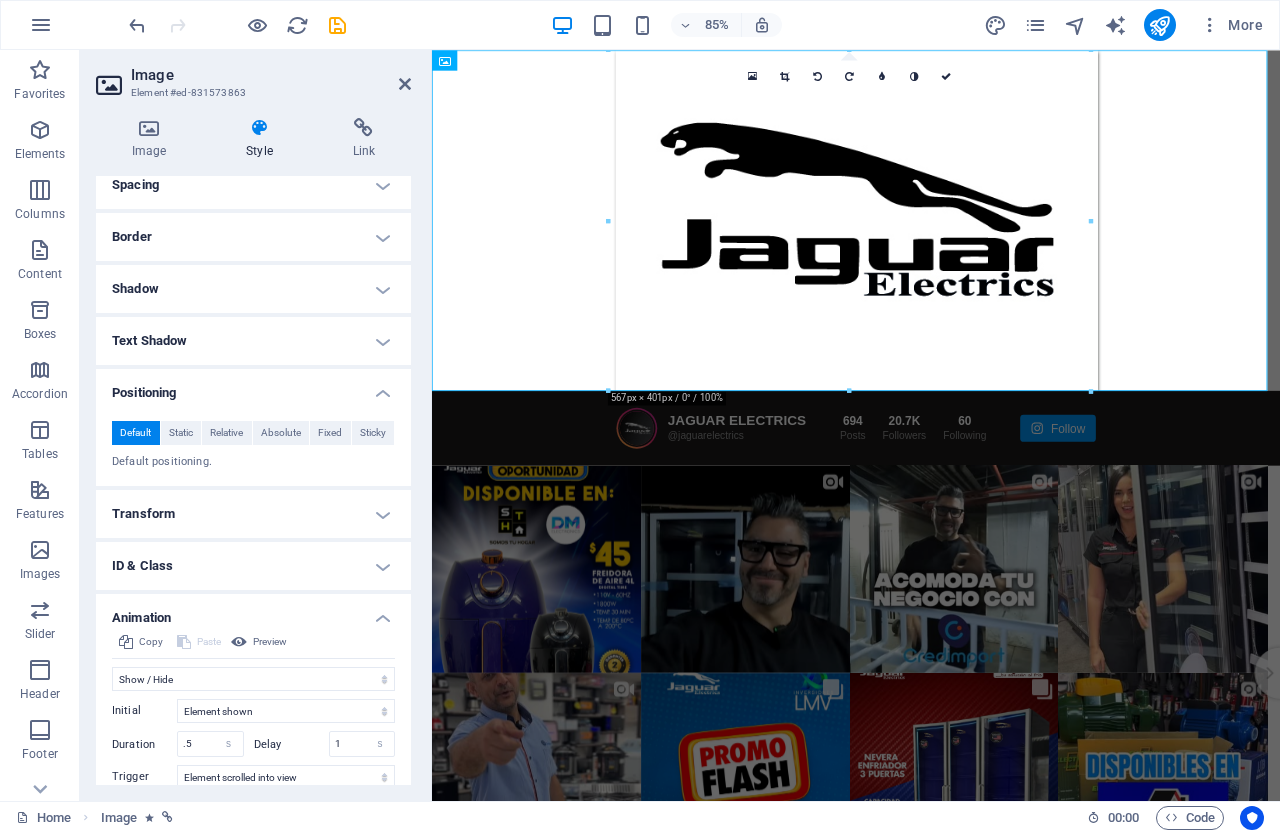 scroll, scrollTop: 297, scrollLeft: 0, axis: vertical 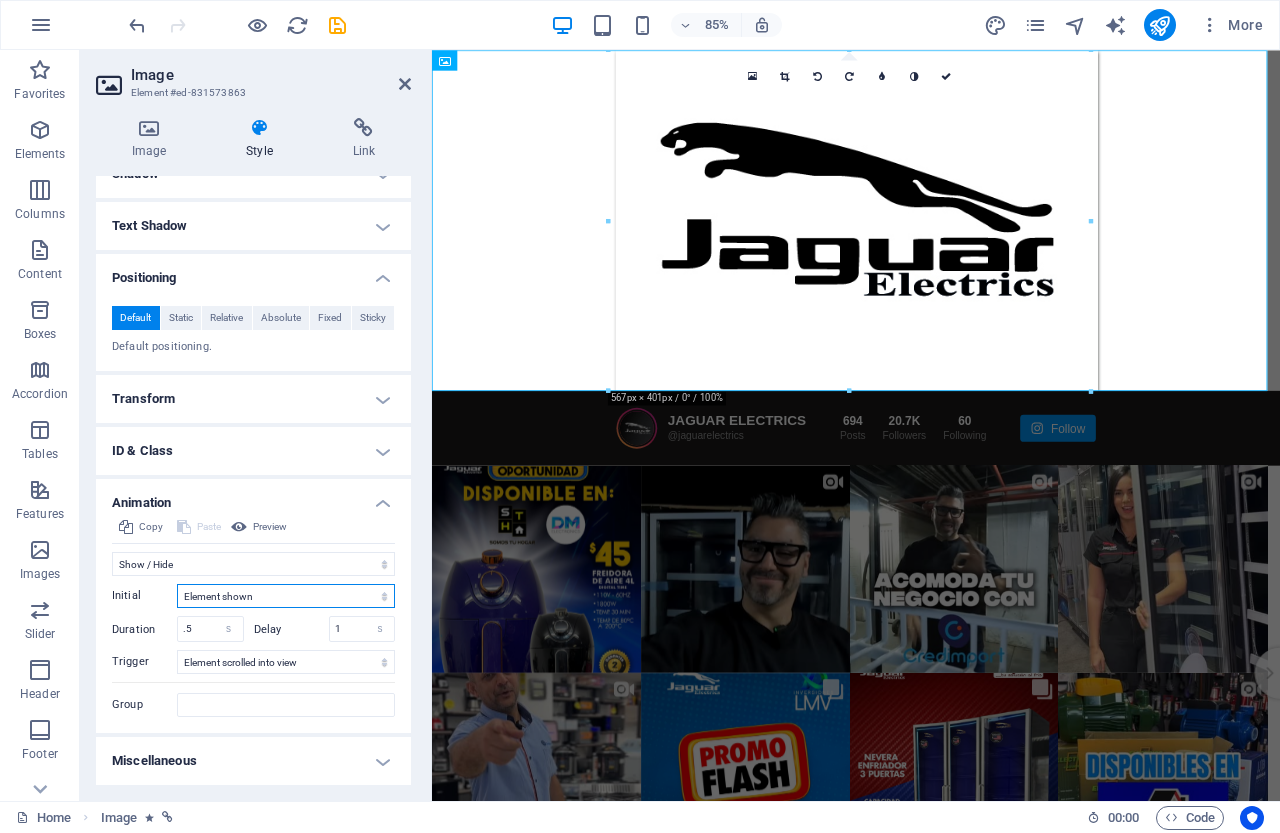 click on "Element hidden Element shown" at bounding box center [286, 596] 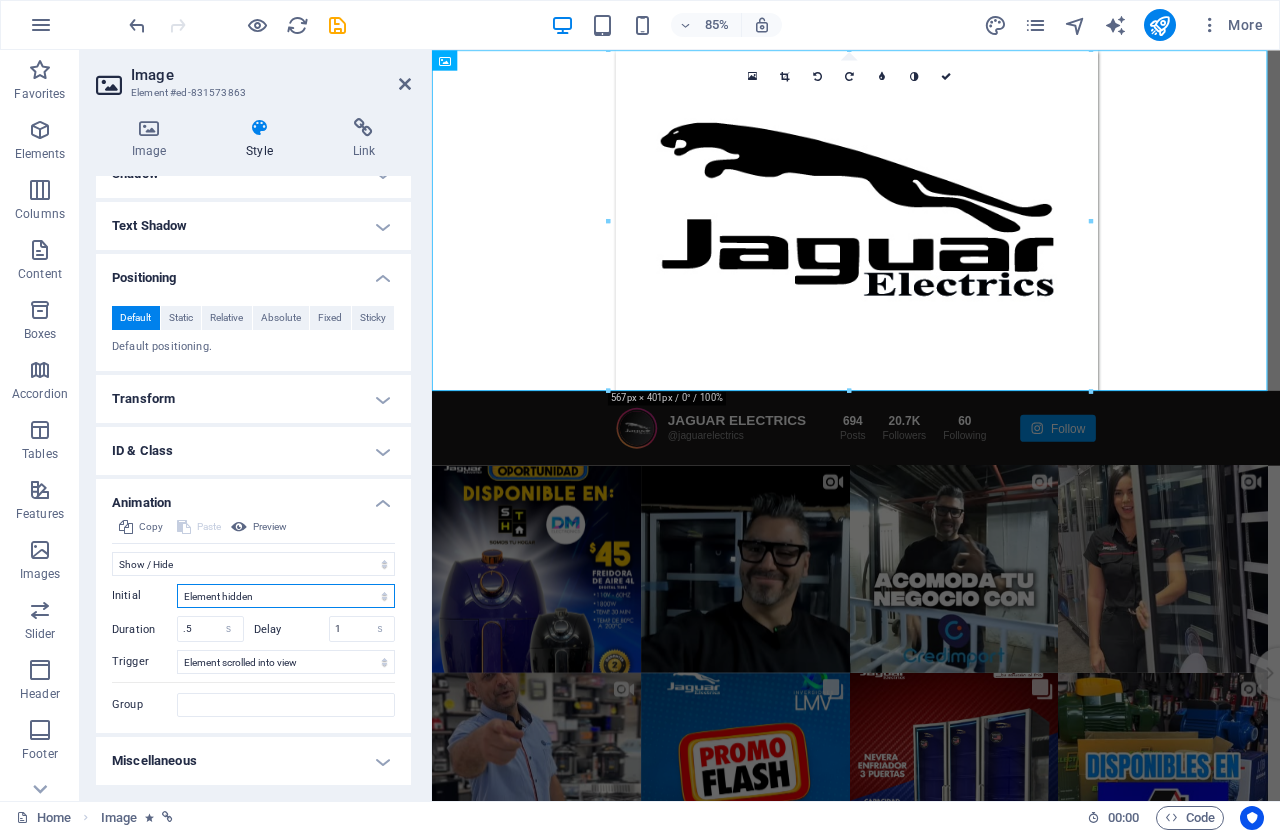 click on "Element hidden Element shown" at bounding box center (286, 596) 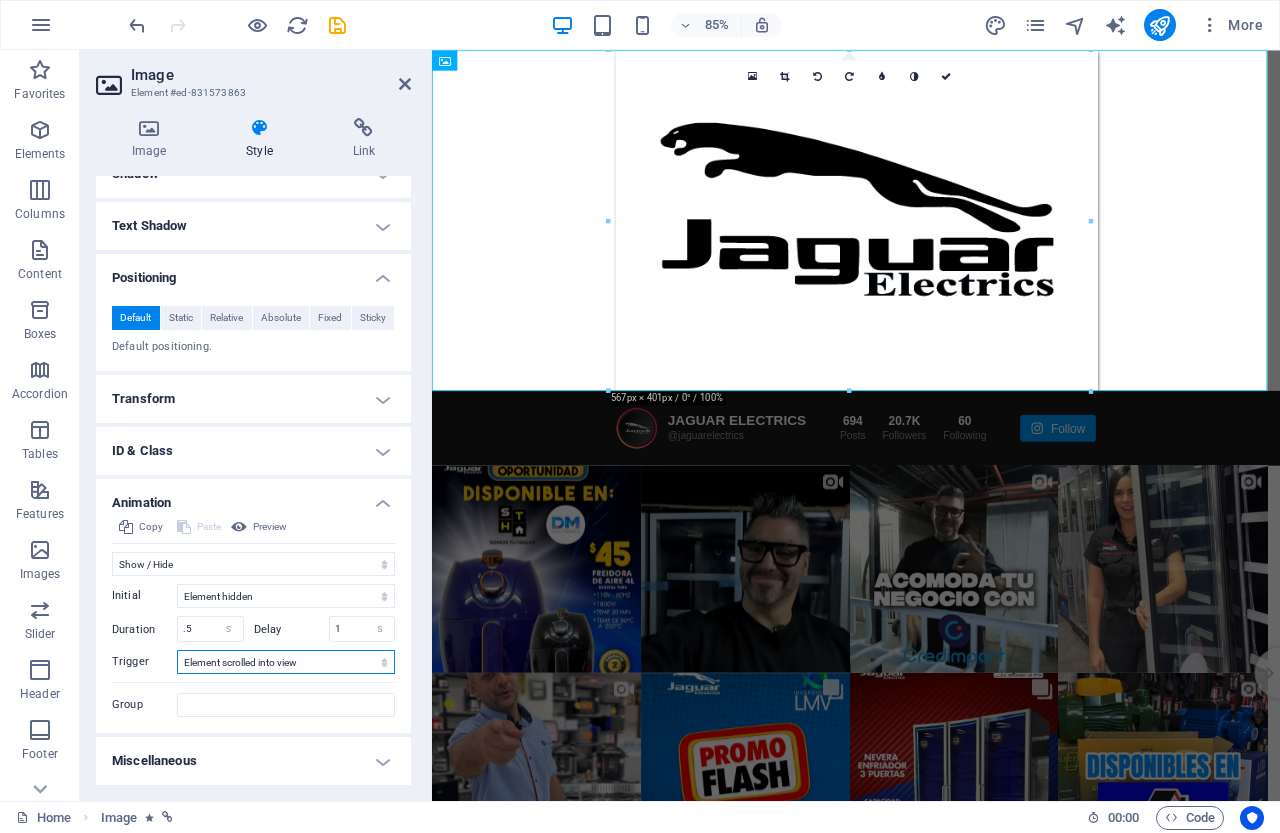 click on "No automatic trigger On page load Element scrolled into view" at bounding box center [286, 662] 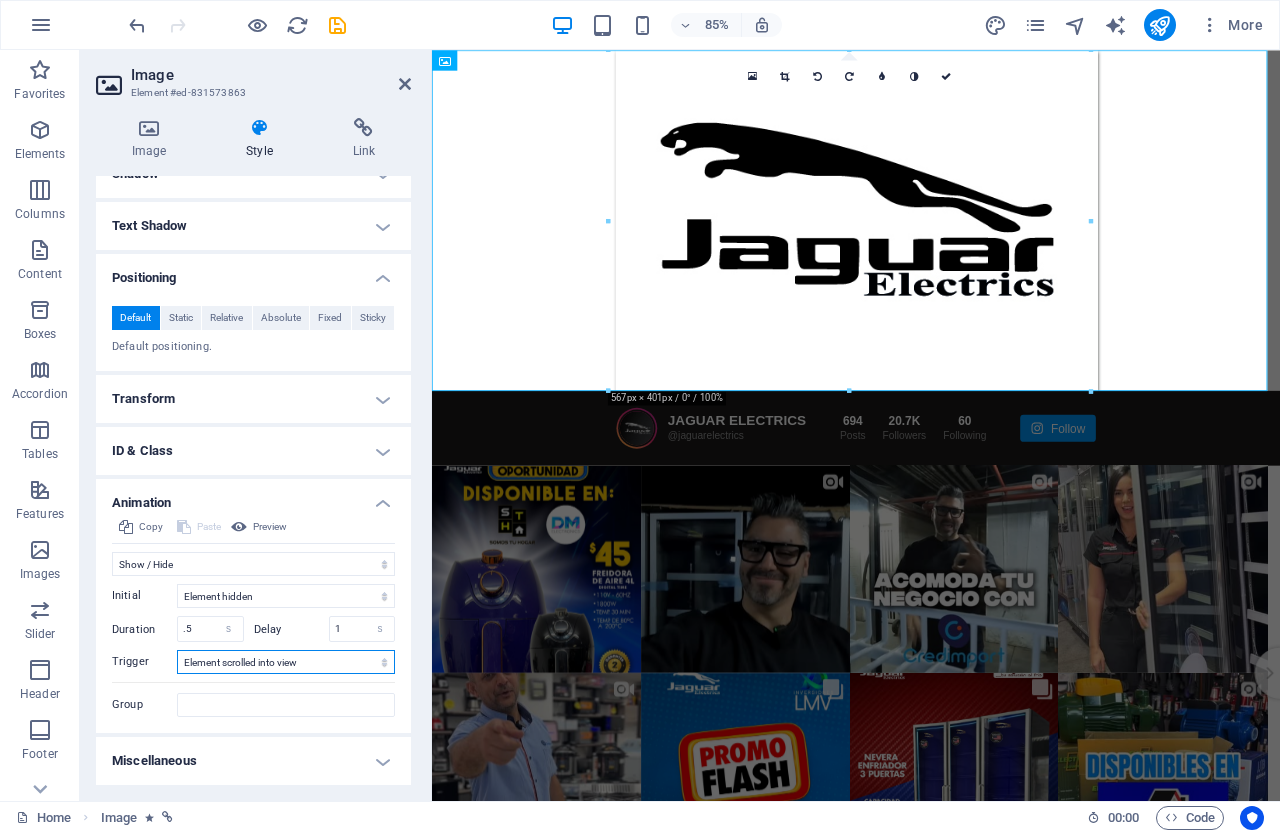 select on "onload" 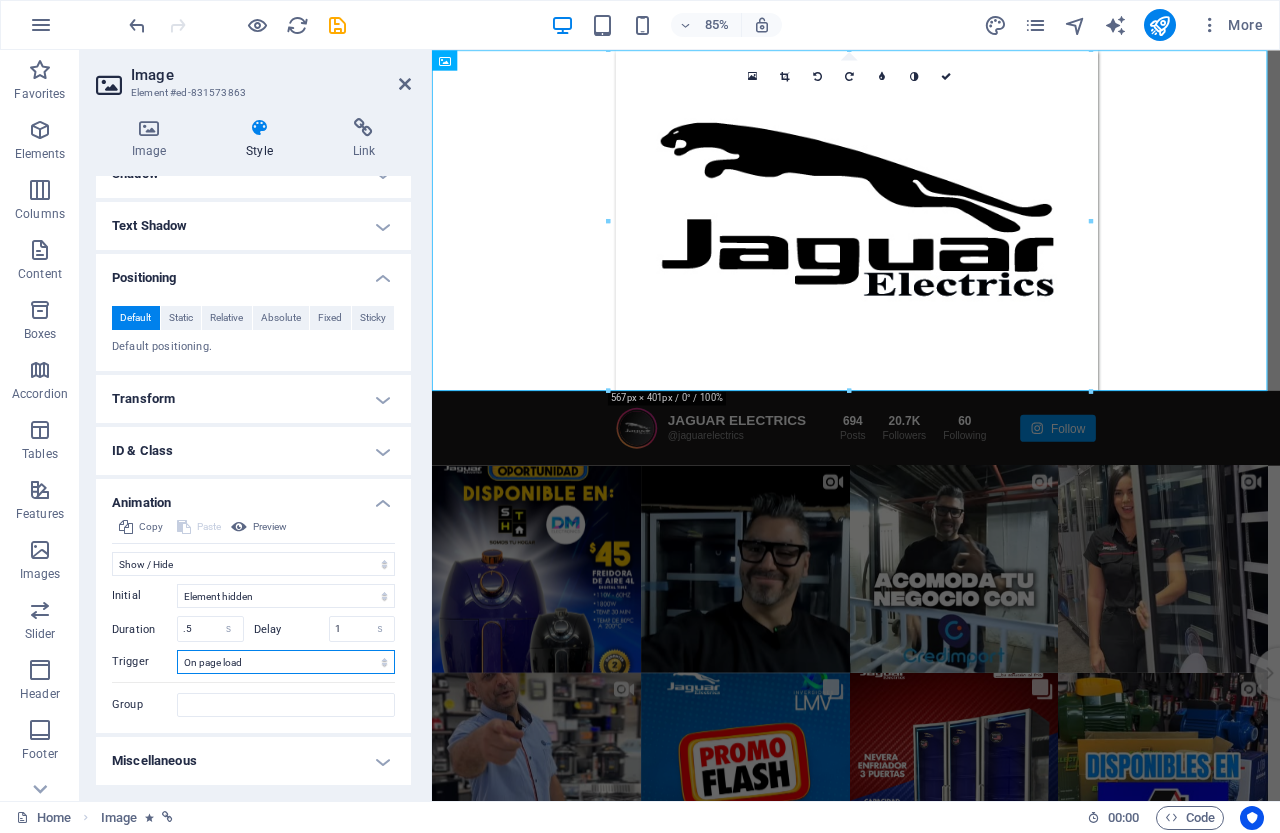 click on "No automatic trigger On page load Element scrolled into view" at bounding box center [286, 662] 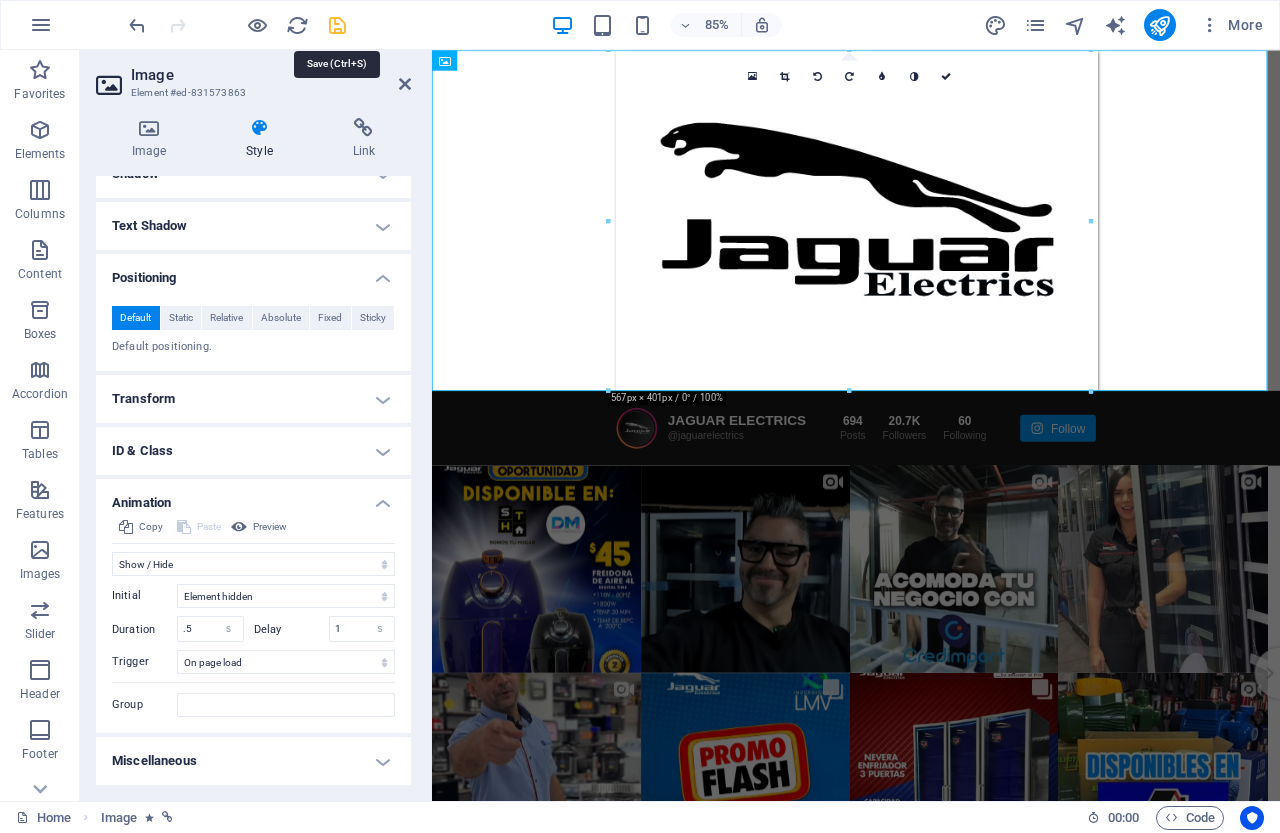 click at bounding box center [337, 25] 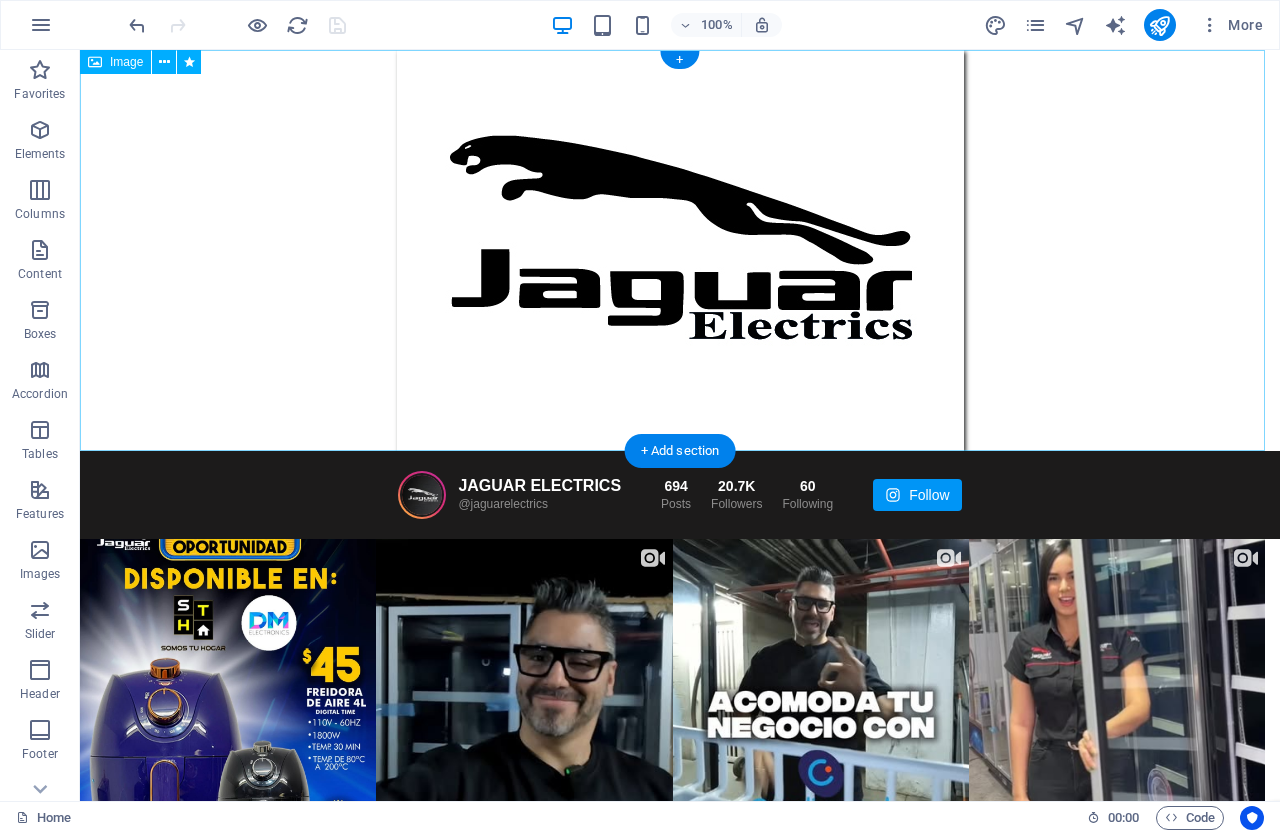 click at bounding box center [680, 250] 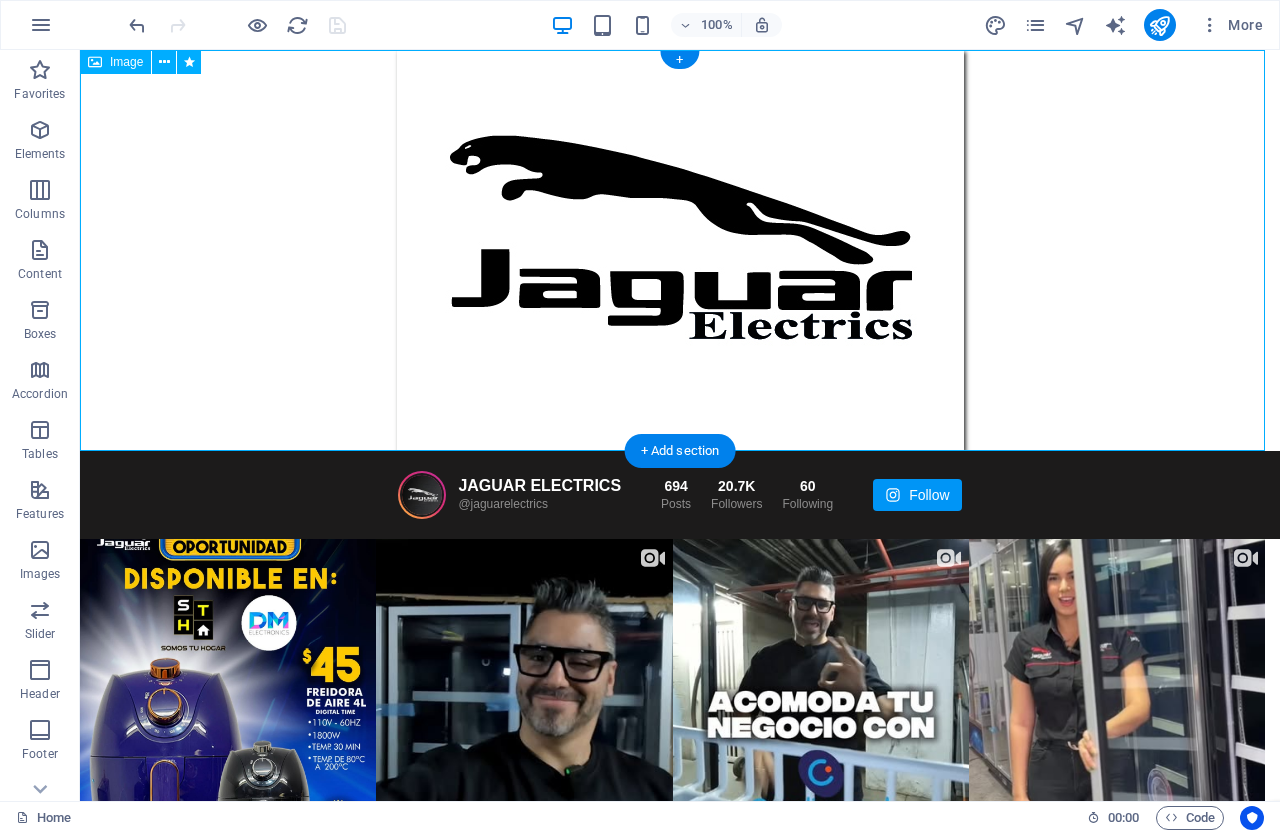 click at bounding box center [680, 250] 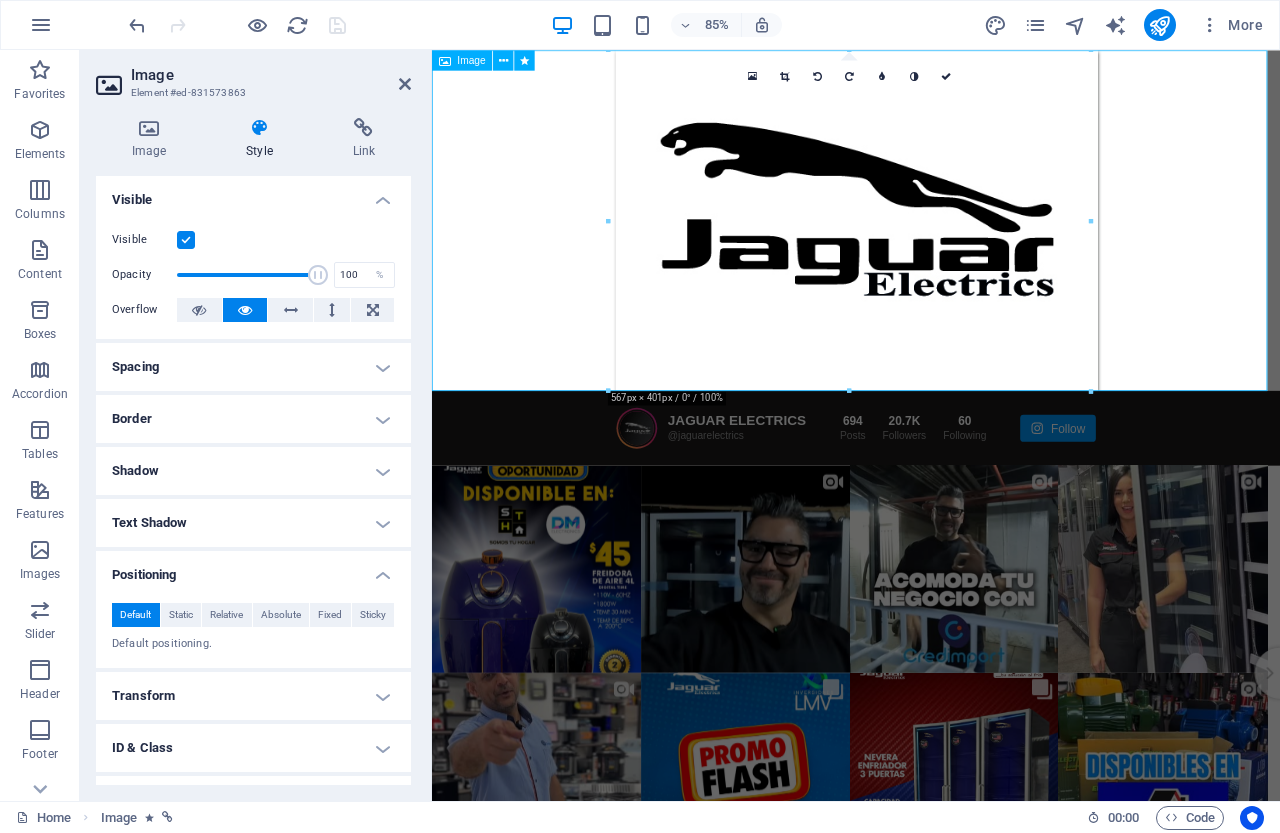 click at bounding box center (931, 250) 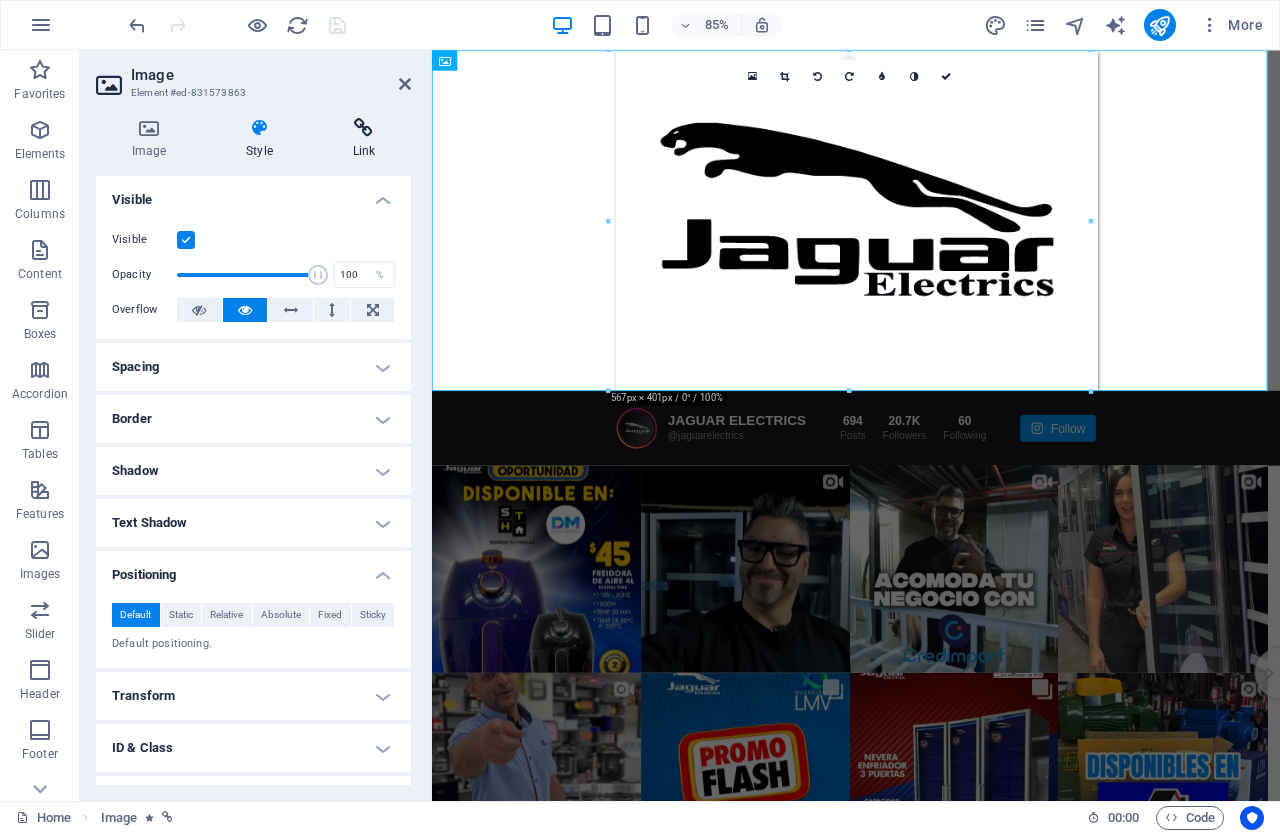 click at bounding box center [364, 128] 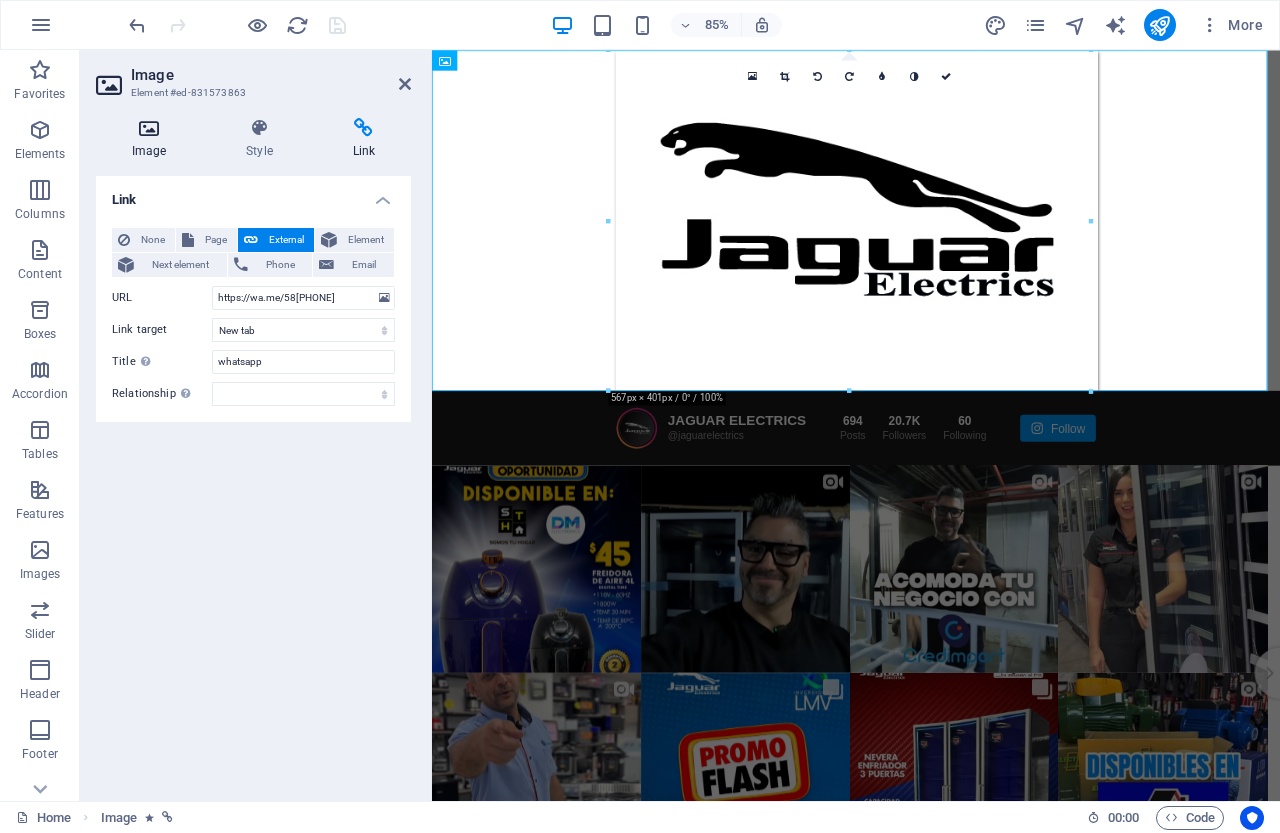 click at bounding box center [149, 128] 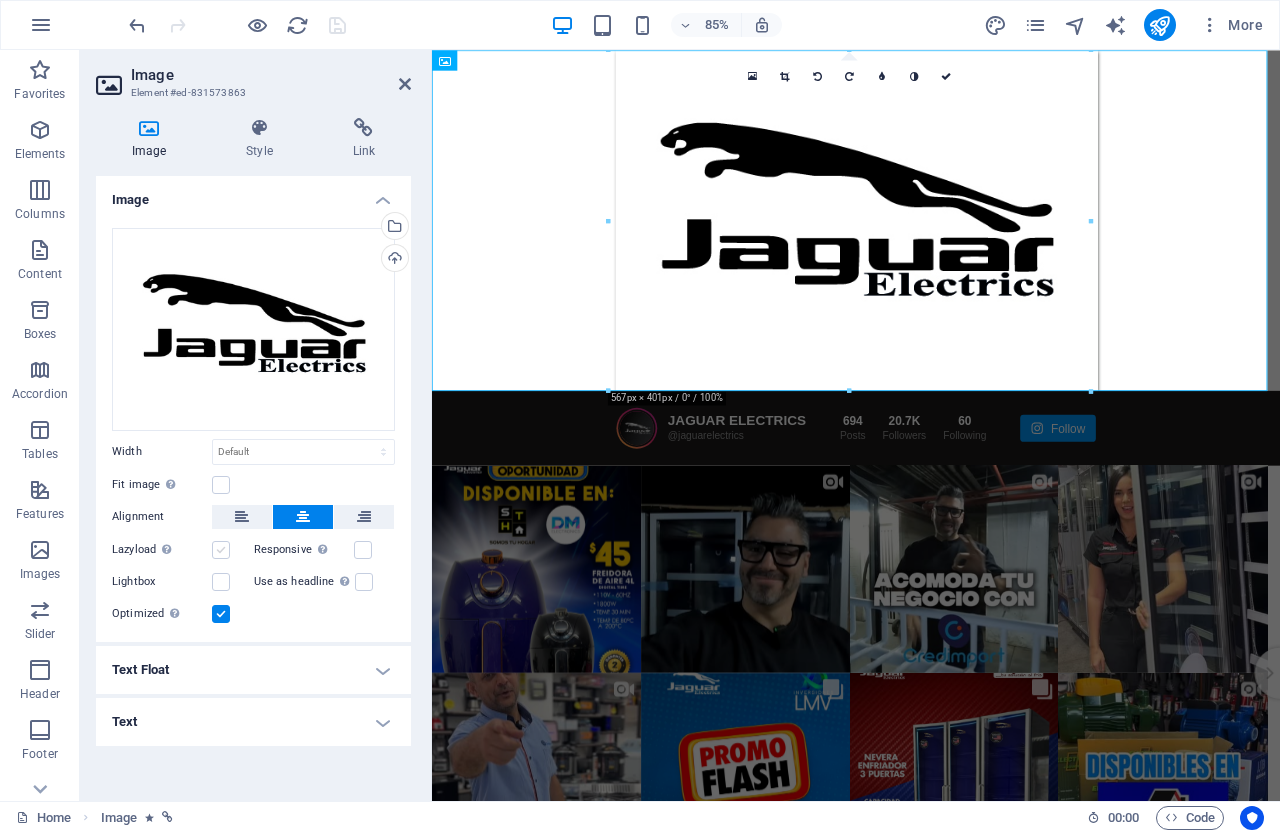 click at bounding box center (221, 550) 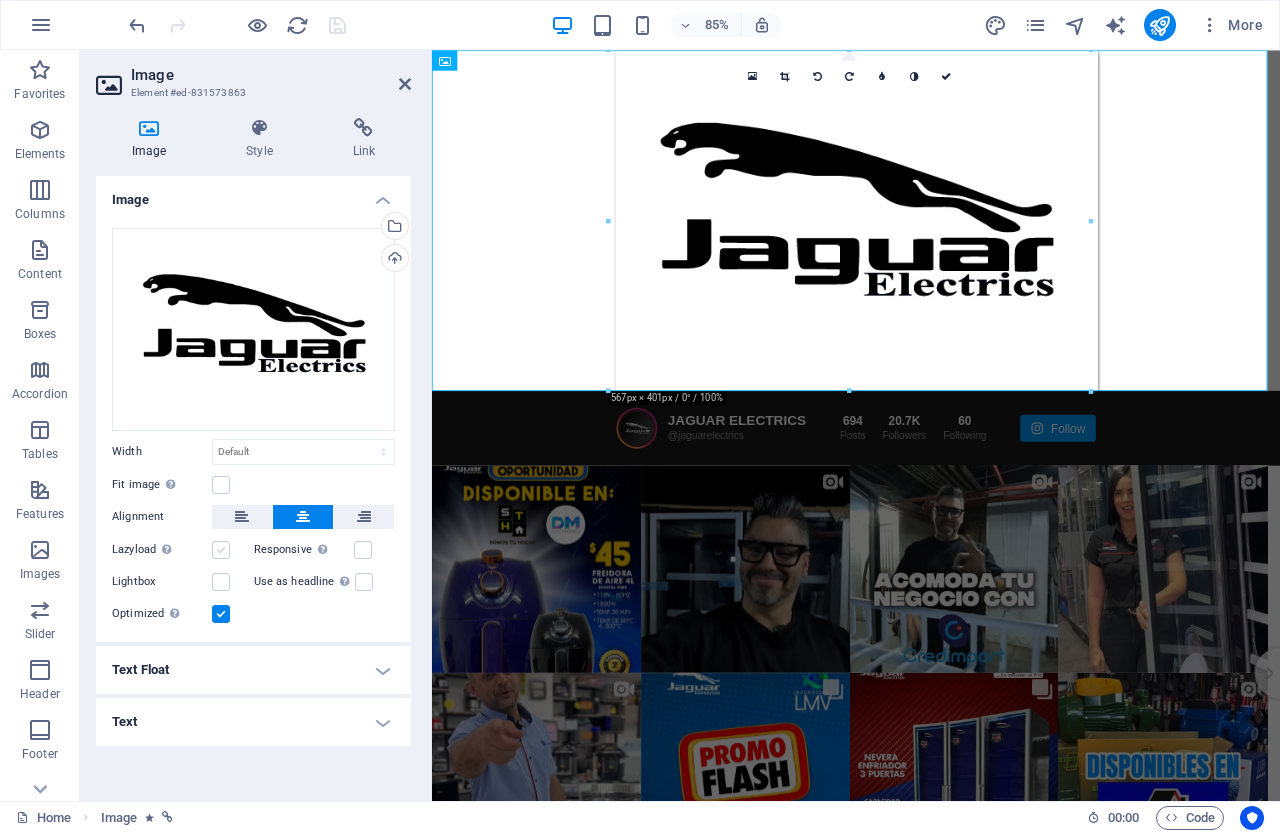 click on "Lazyload Loading images after the page loads improves page speed." at bounding box center [0, 0] 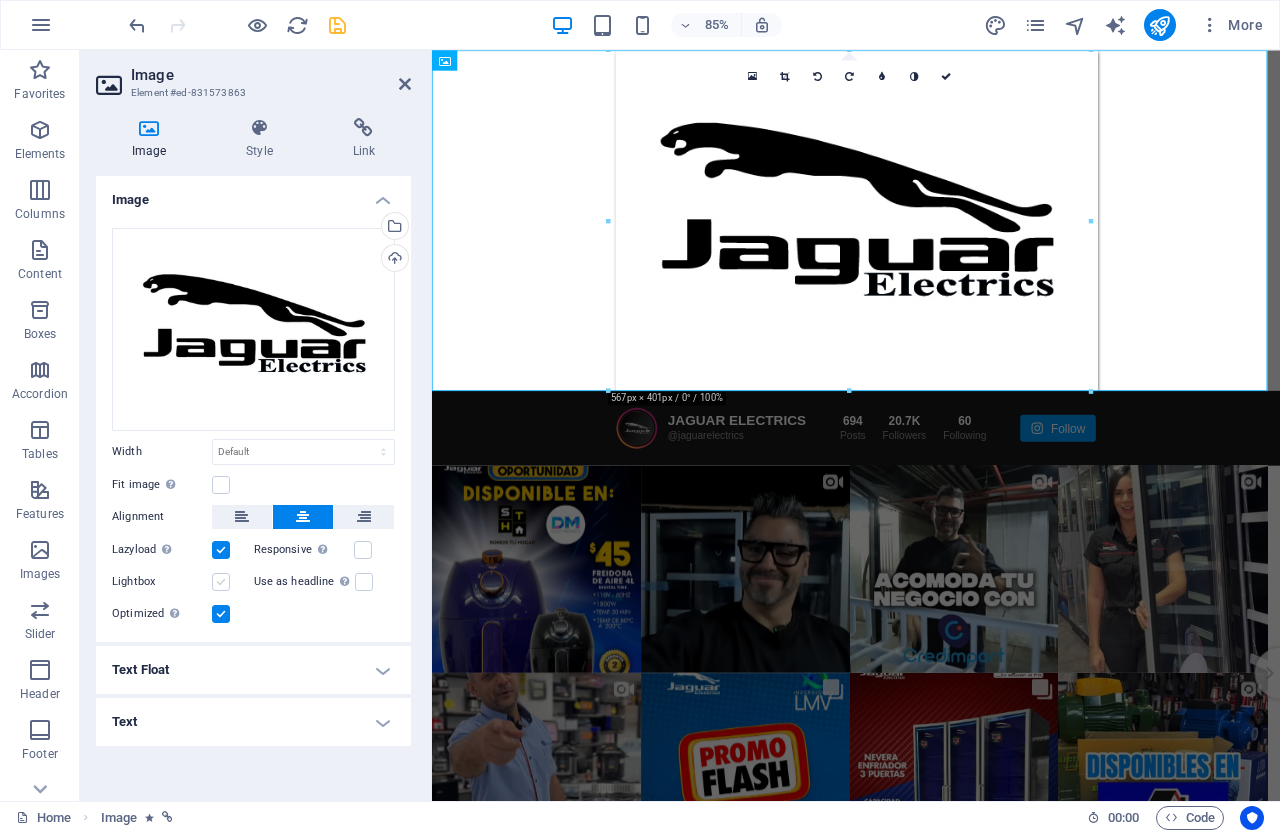 click at bounding box center (221, 582) 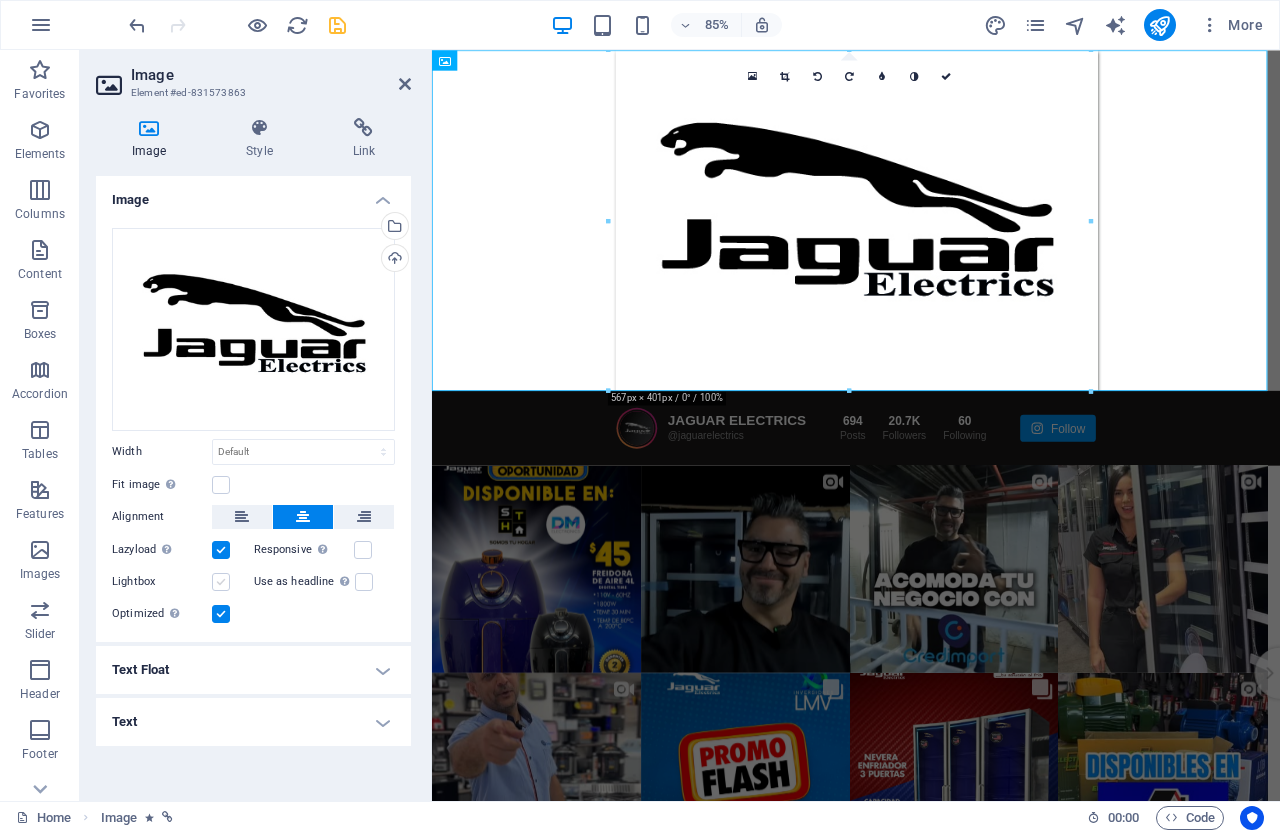 click on "Lightbox" at bounding box center [0, 0] 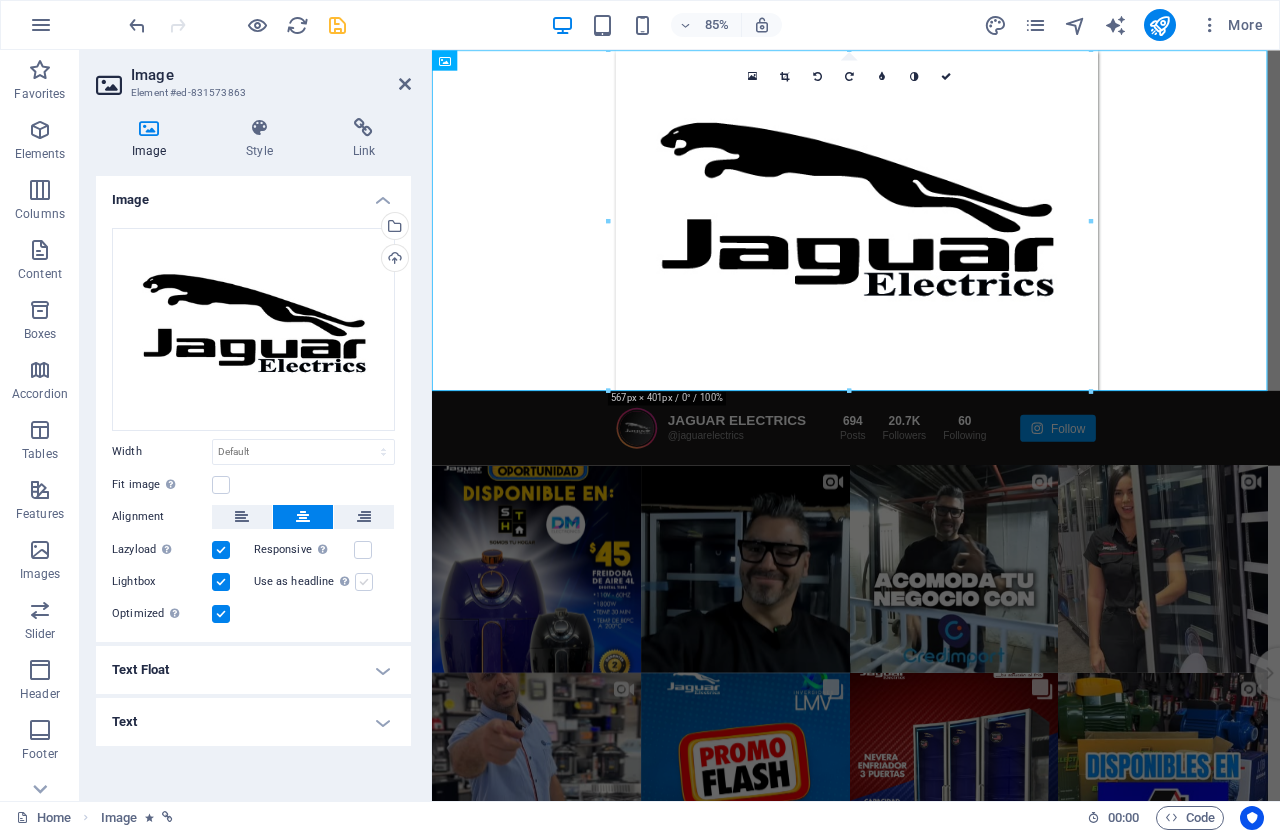 click at bounding box center (364, 582) 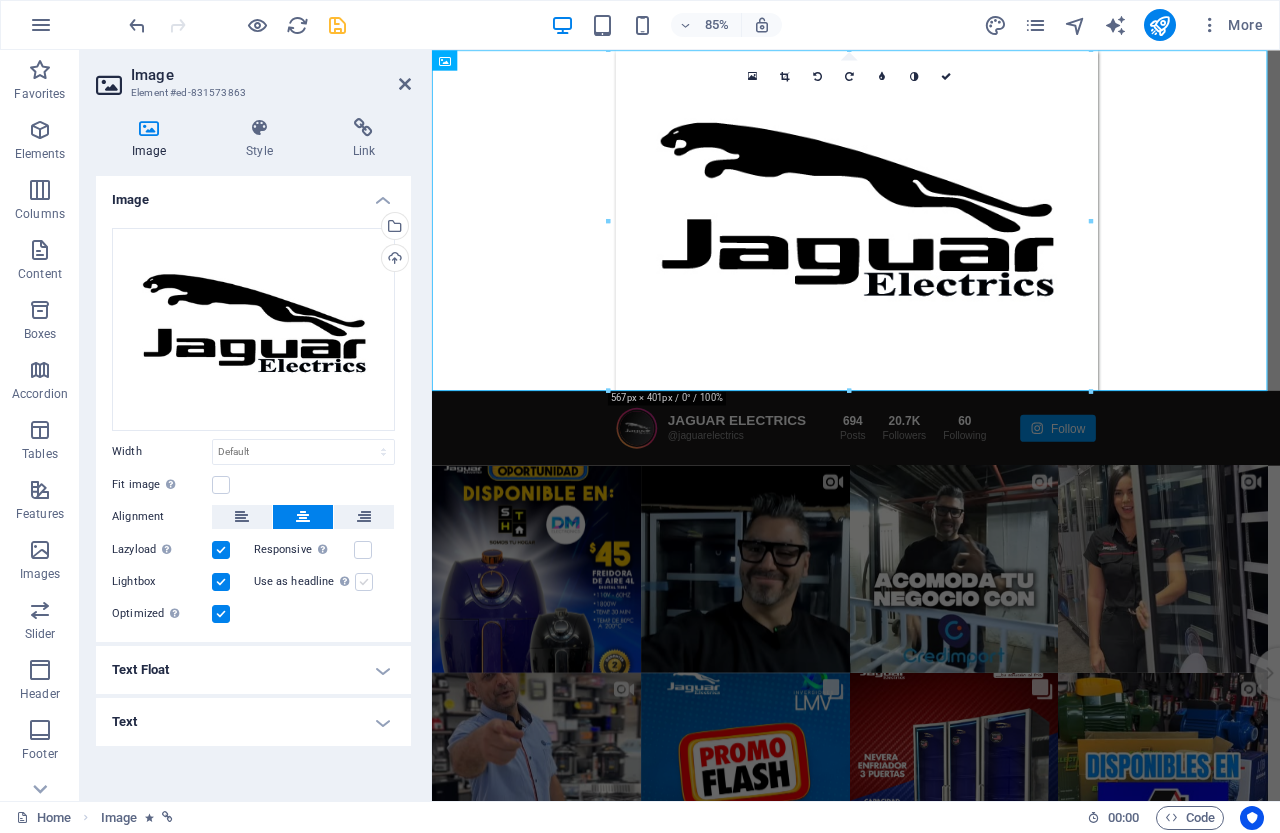 click on "Use as headline The image will be wrapped in an H1 headline tag. Useful for giving alternative text the weight of an H1 headline, e.g. for the logo. Leave unchecked if uncertain." at bounding box center [0, 0] 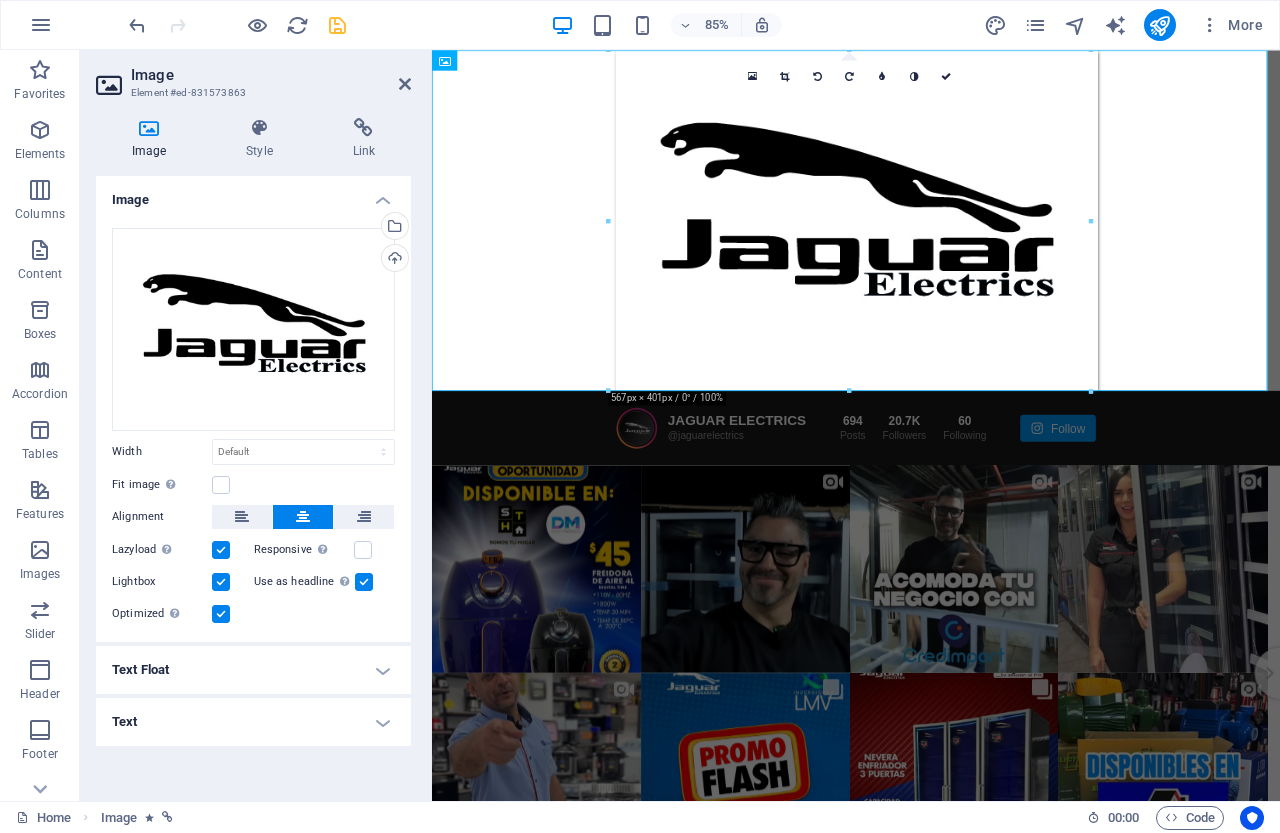 click at bounding box center (364, 582) 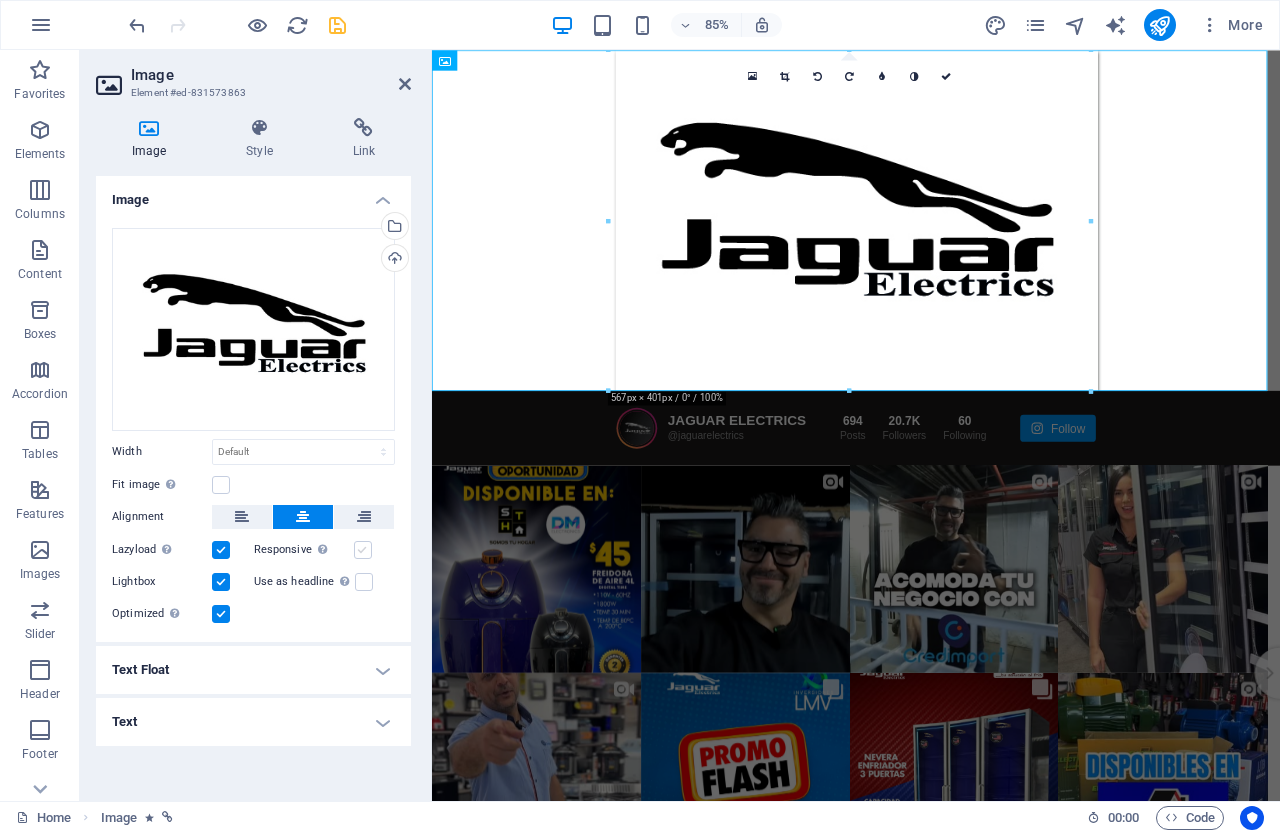click at bounding box center [363, 550] 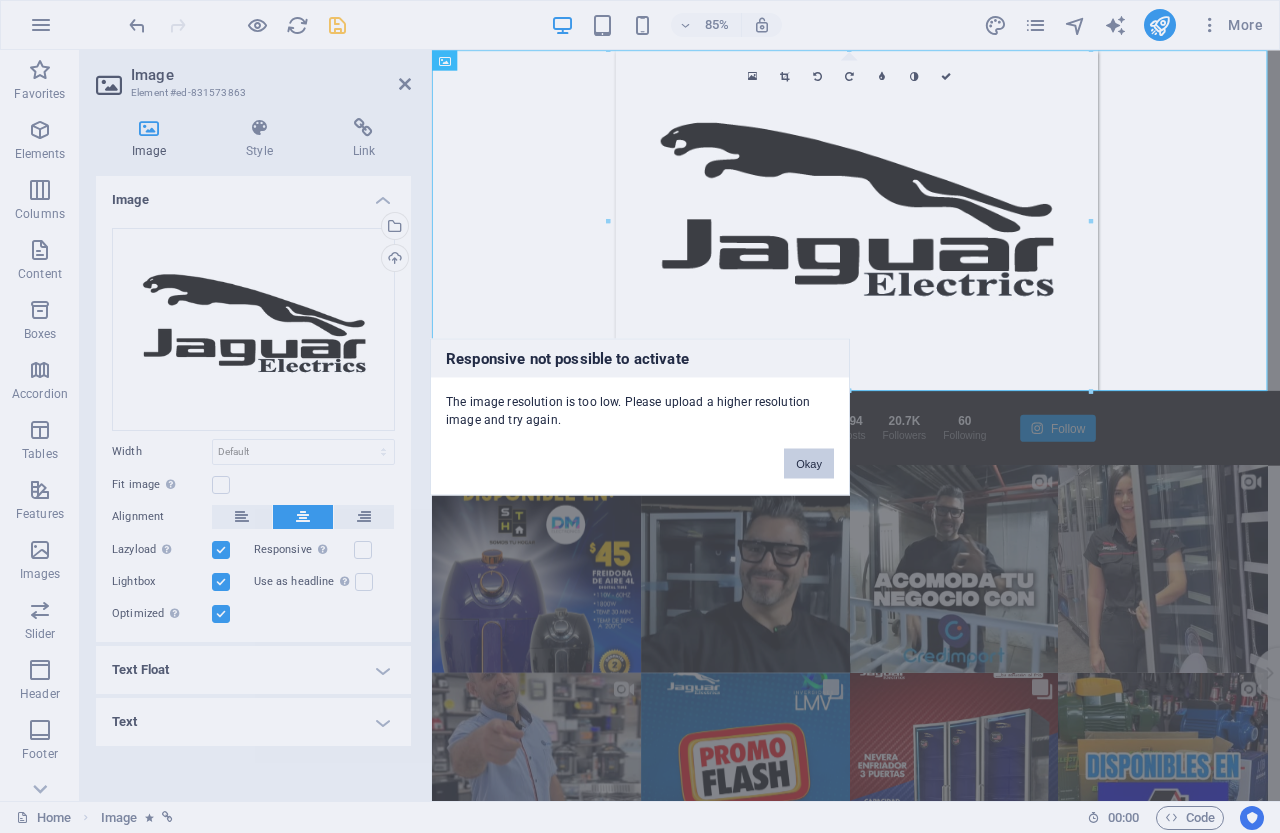 click on "Okay" at bounding box center [809, 463] 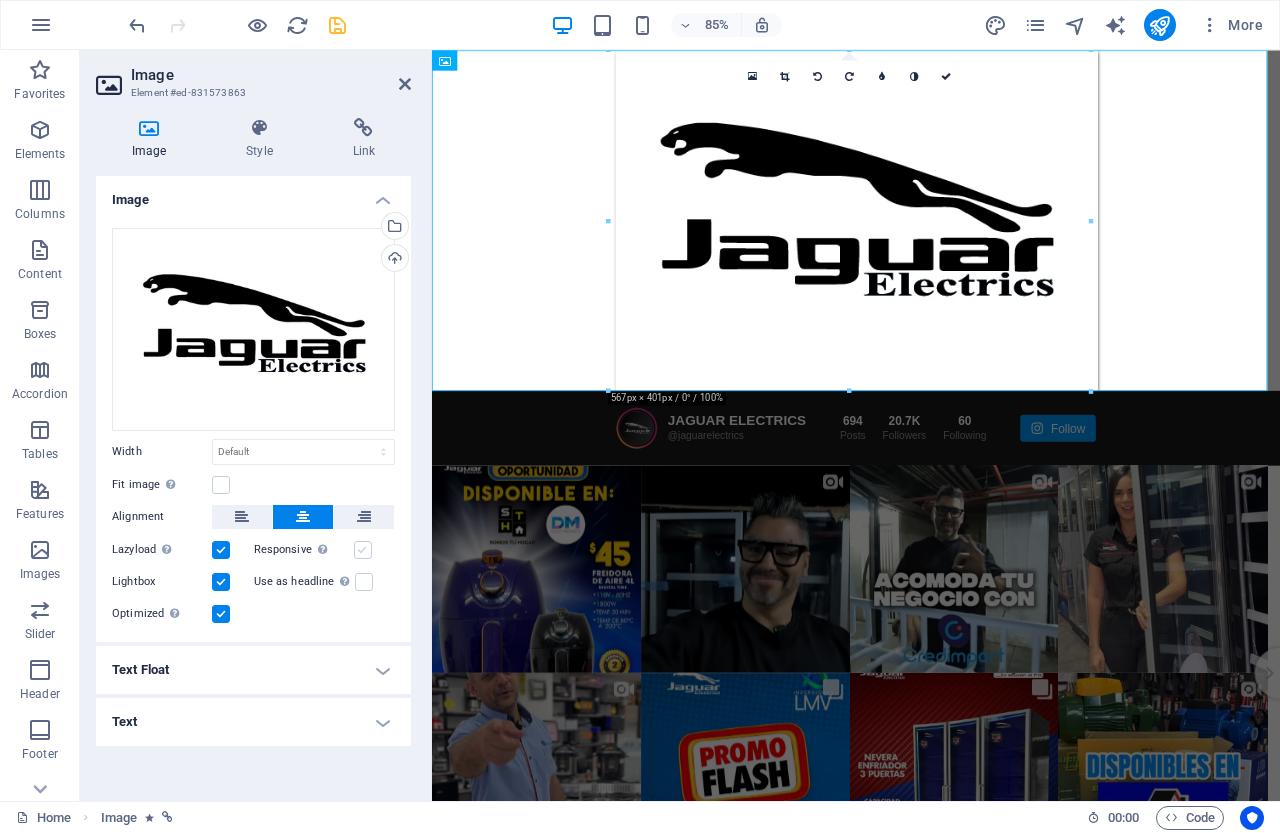 click at bounding box center [363, 550] 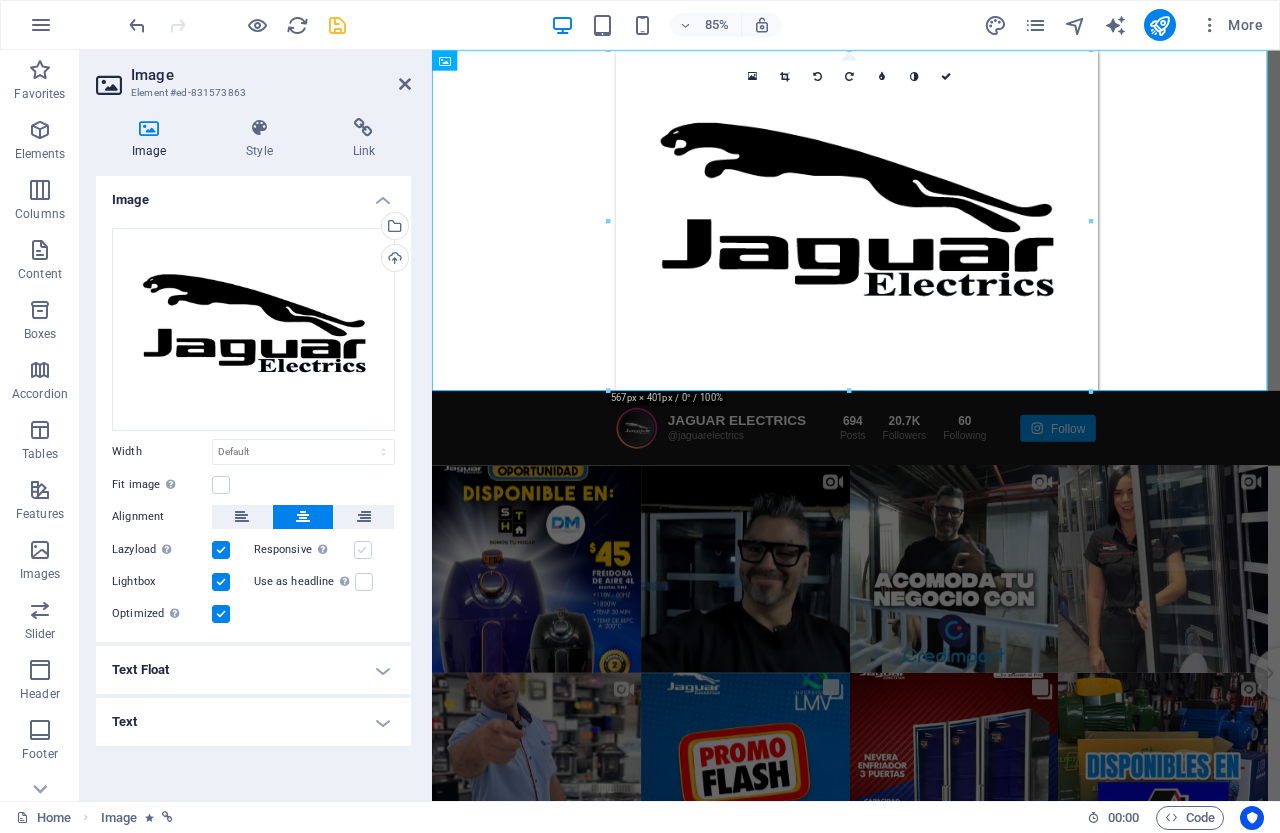click on "Responsive Automatically load retina image and smartphone optimized sizes." at bounding box center [0, 0] 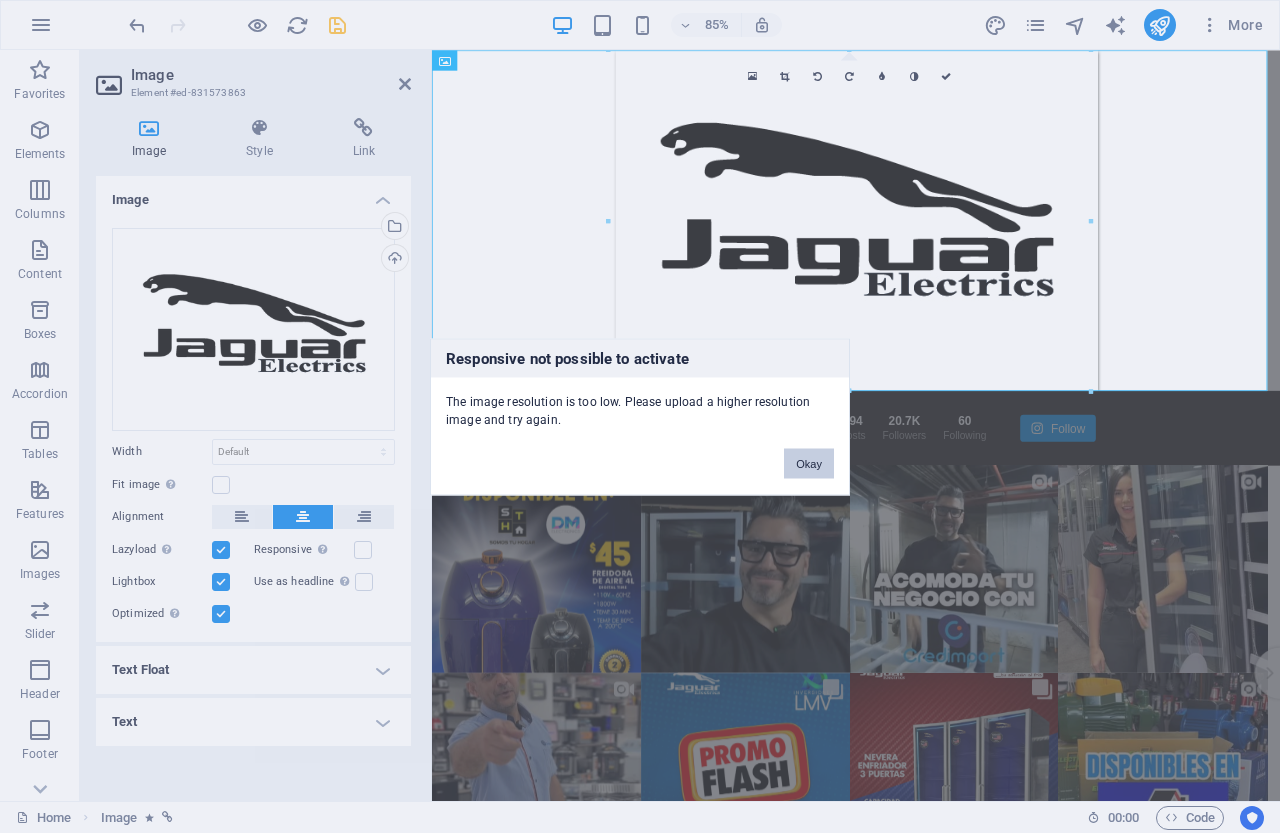 click on "Okay" at bounding box center [809, 463] 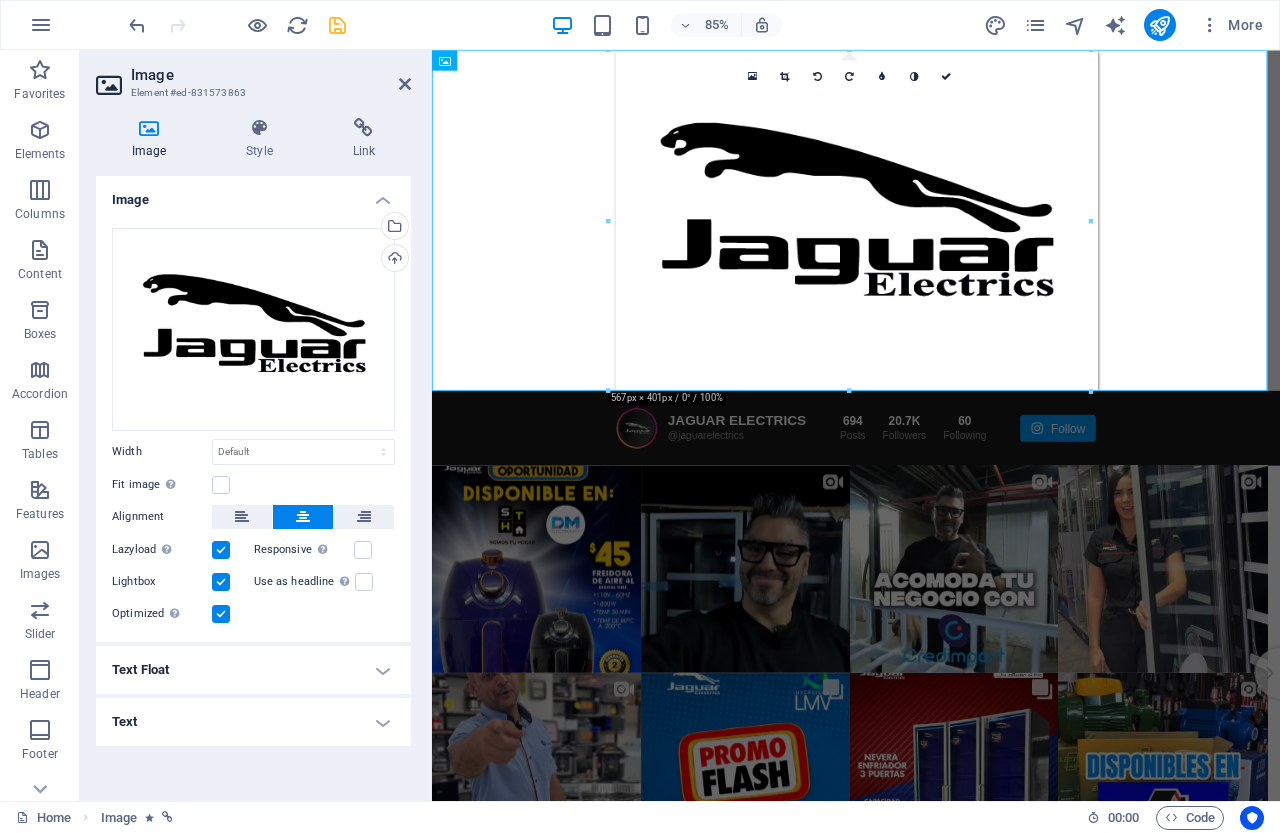 click on "Use as headline The image will be wrapped in an H1 headline tag. Useful for giving alternative text the weight of an H1 headline, e.g. for the logo. Leave unchecked if uncertain." at bounding box center (325, 582) 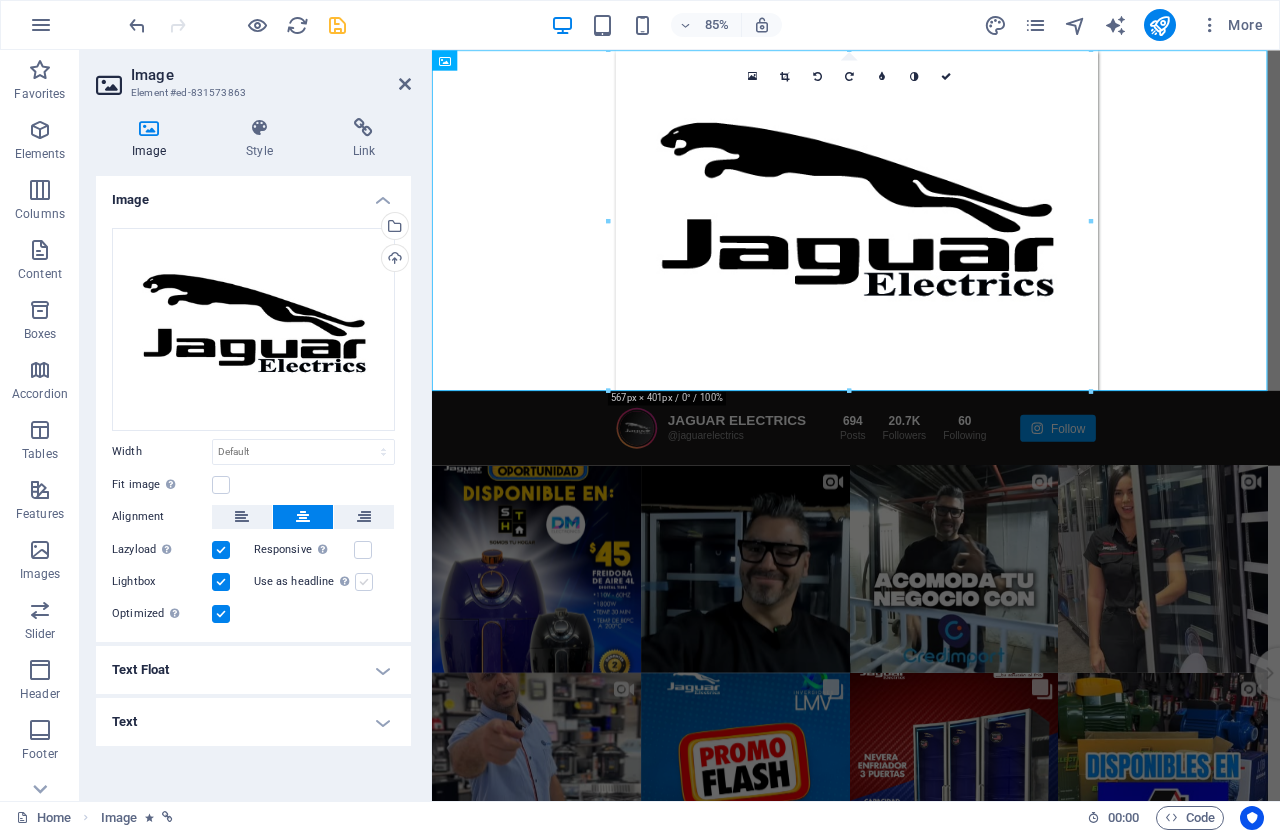 click at bounding box center (364, 582) 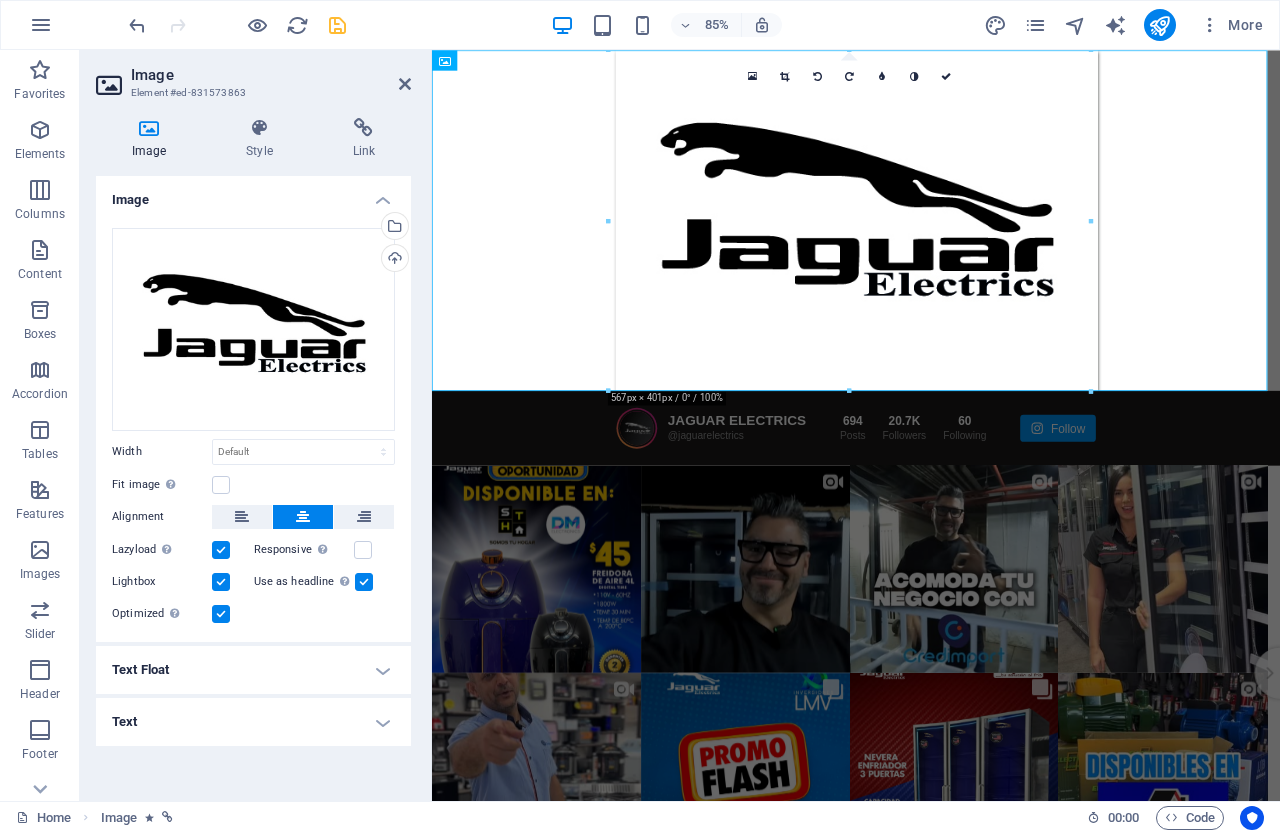 click at bounding box center [337, 25] 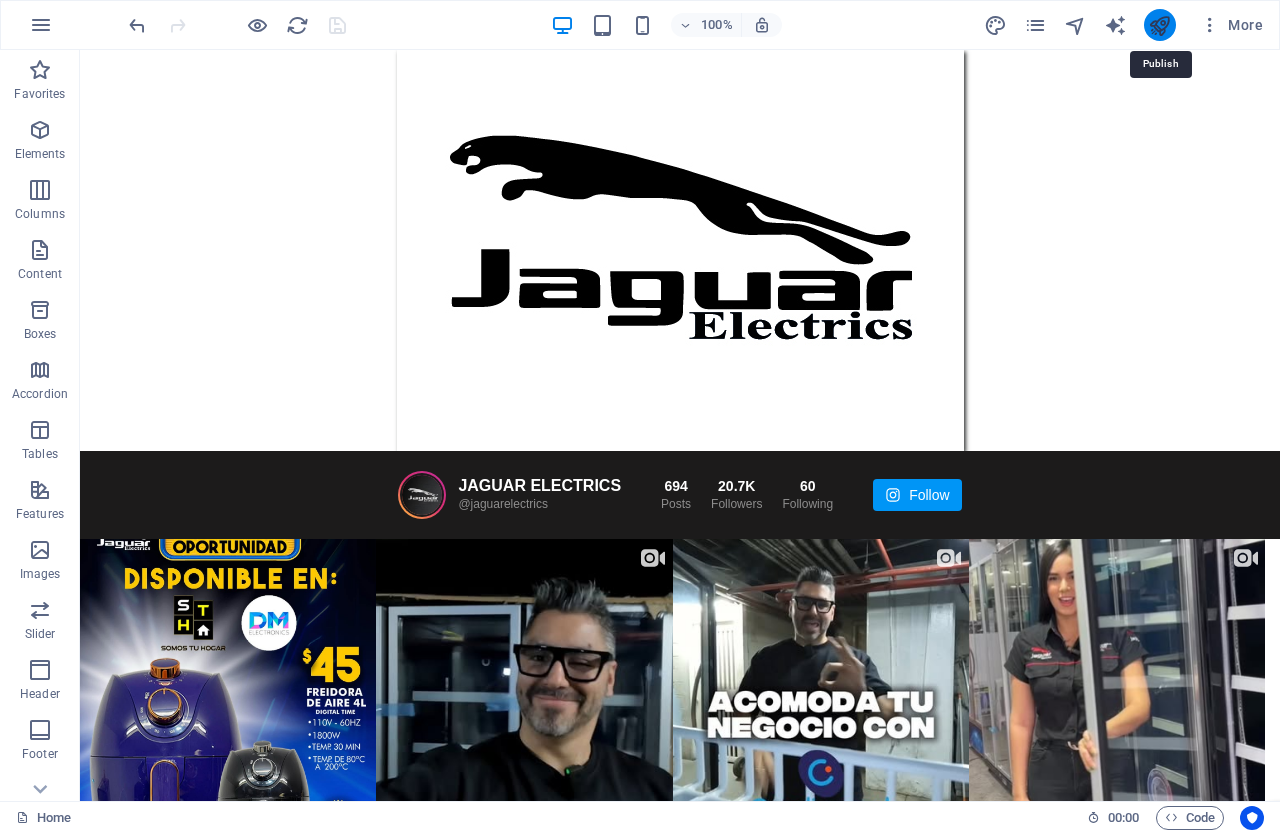 click at bounding box center (1159, 25) 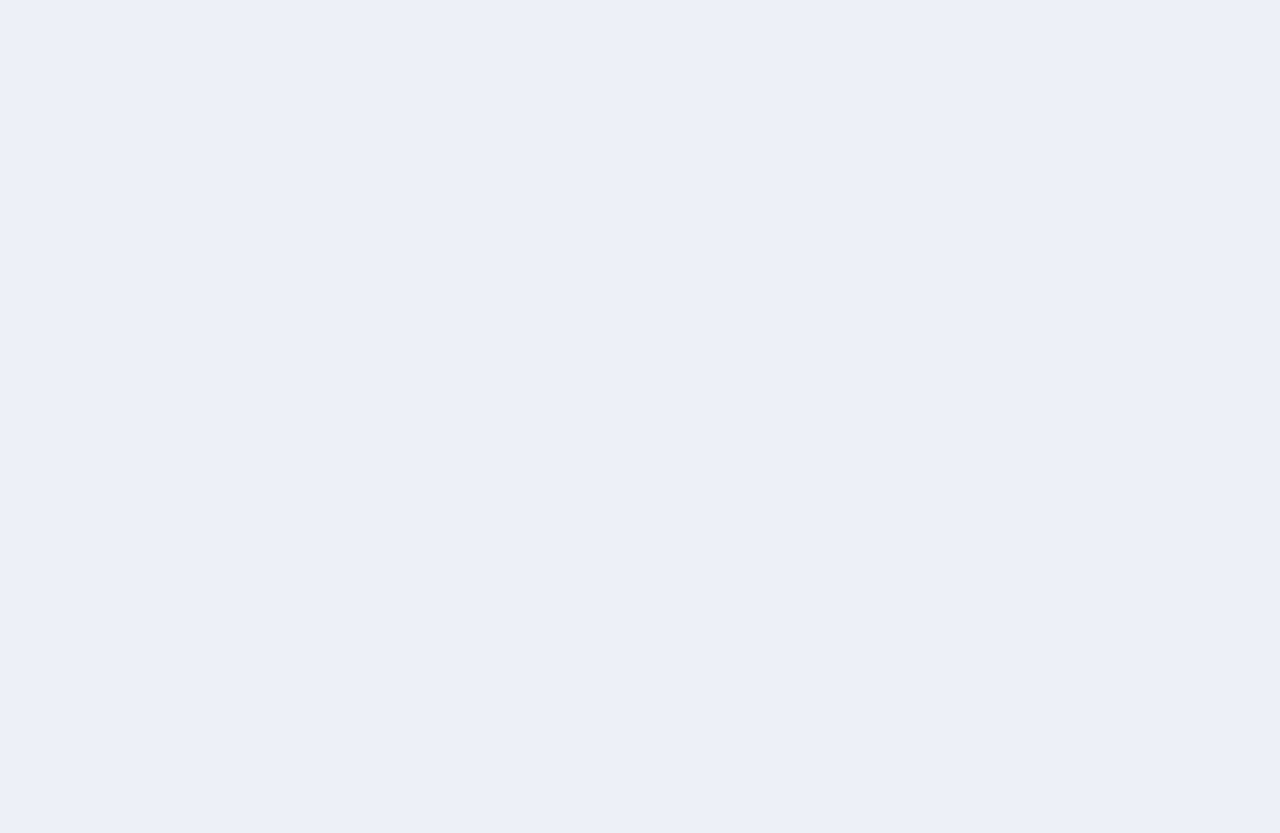 scroll, scrollTop: 0, scrollLeft: 0, axis: both 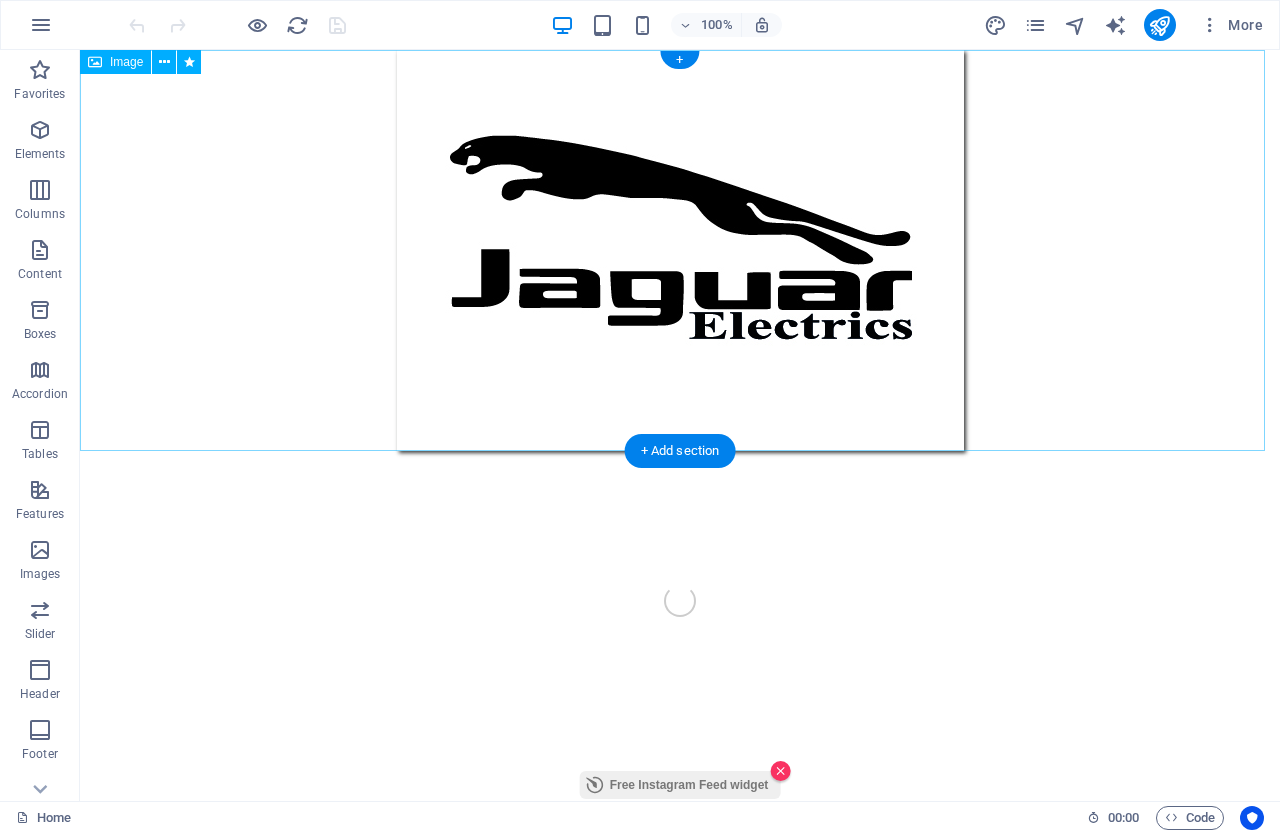 click at bounding box center [680, 250] 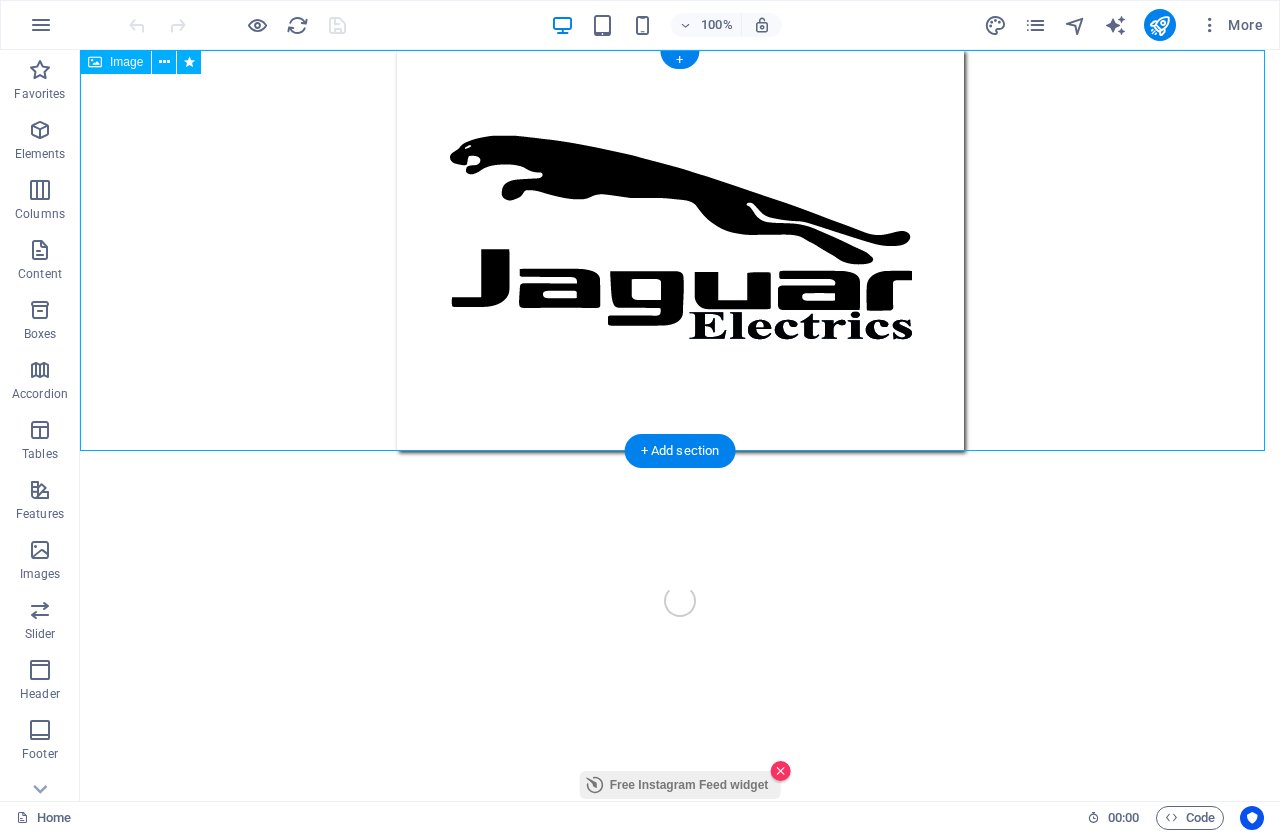 click at bounding box center (680, 250) 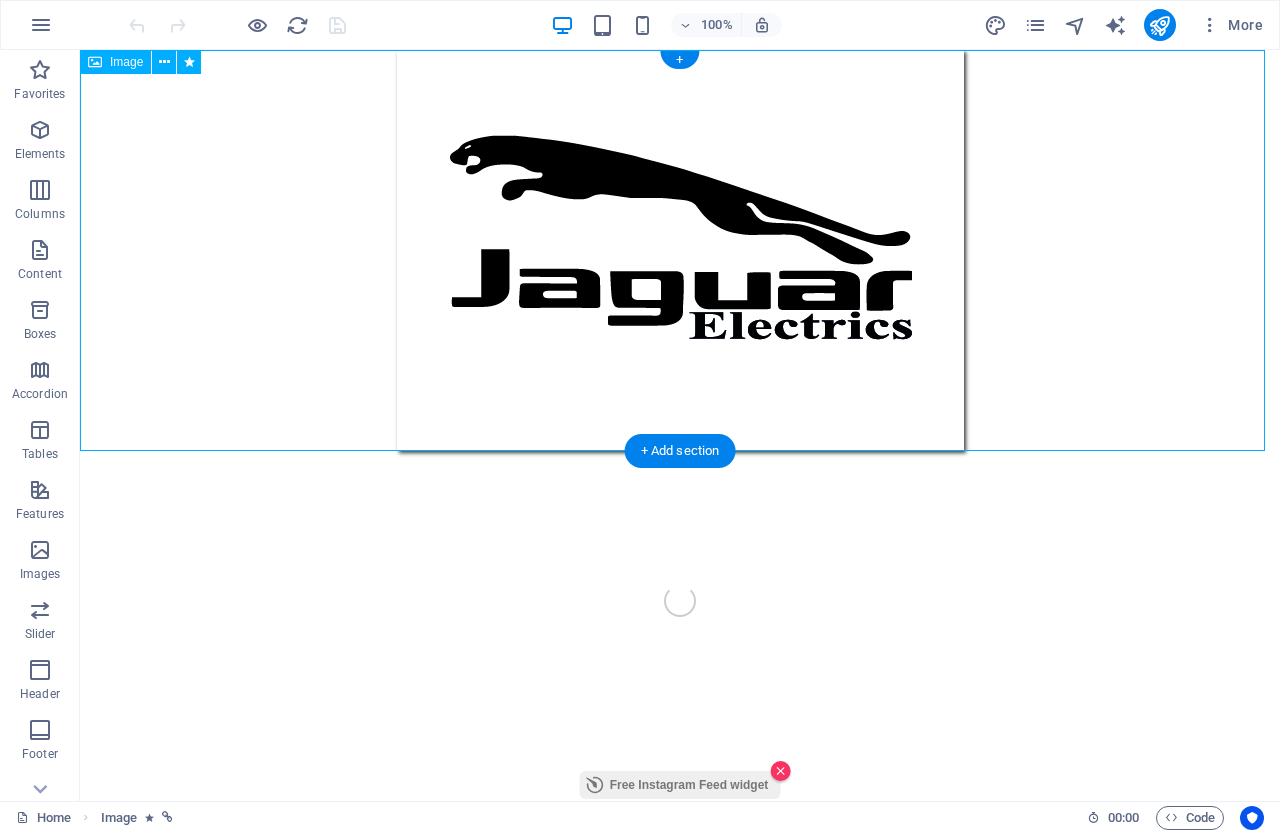 click at bounding box center (680, 250) 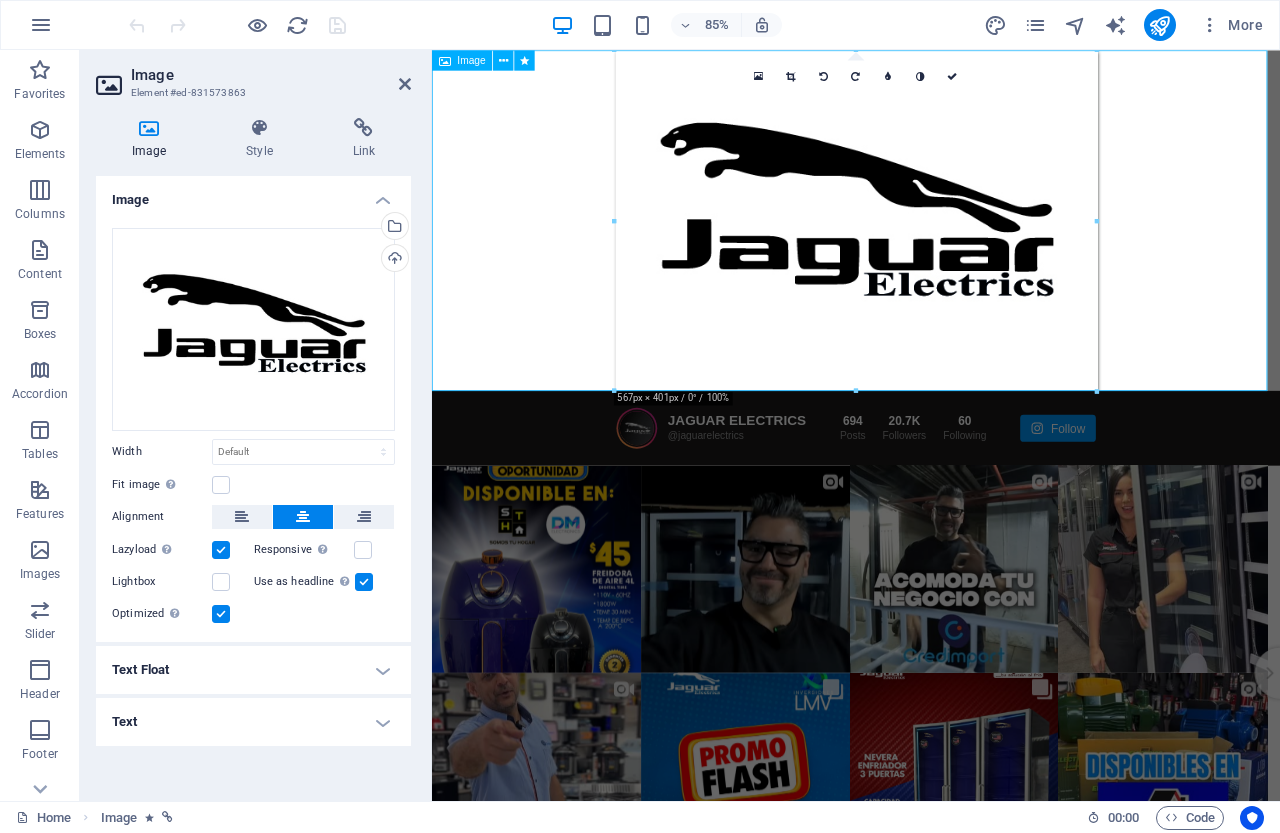 click at bounding box center (931, 250) 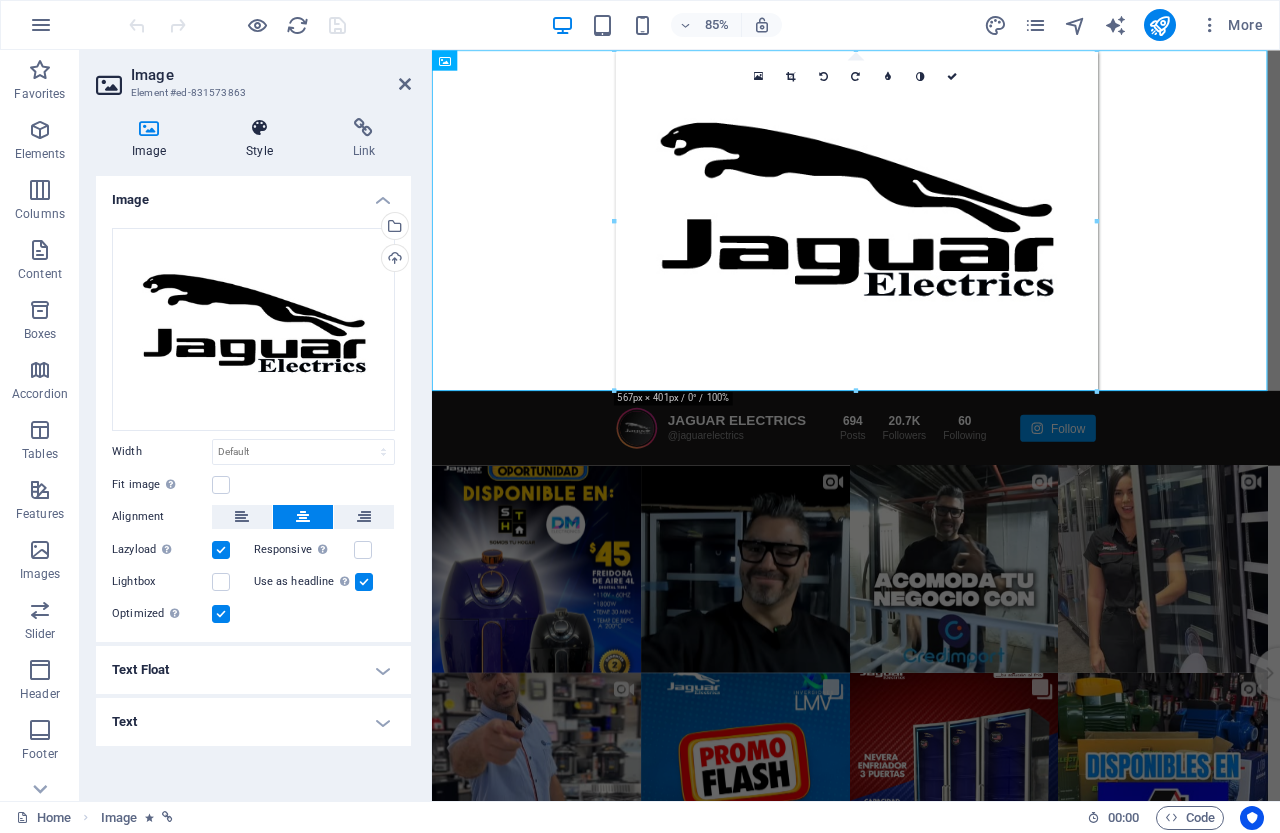 click at bounding box center (259, 128) 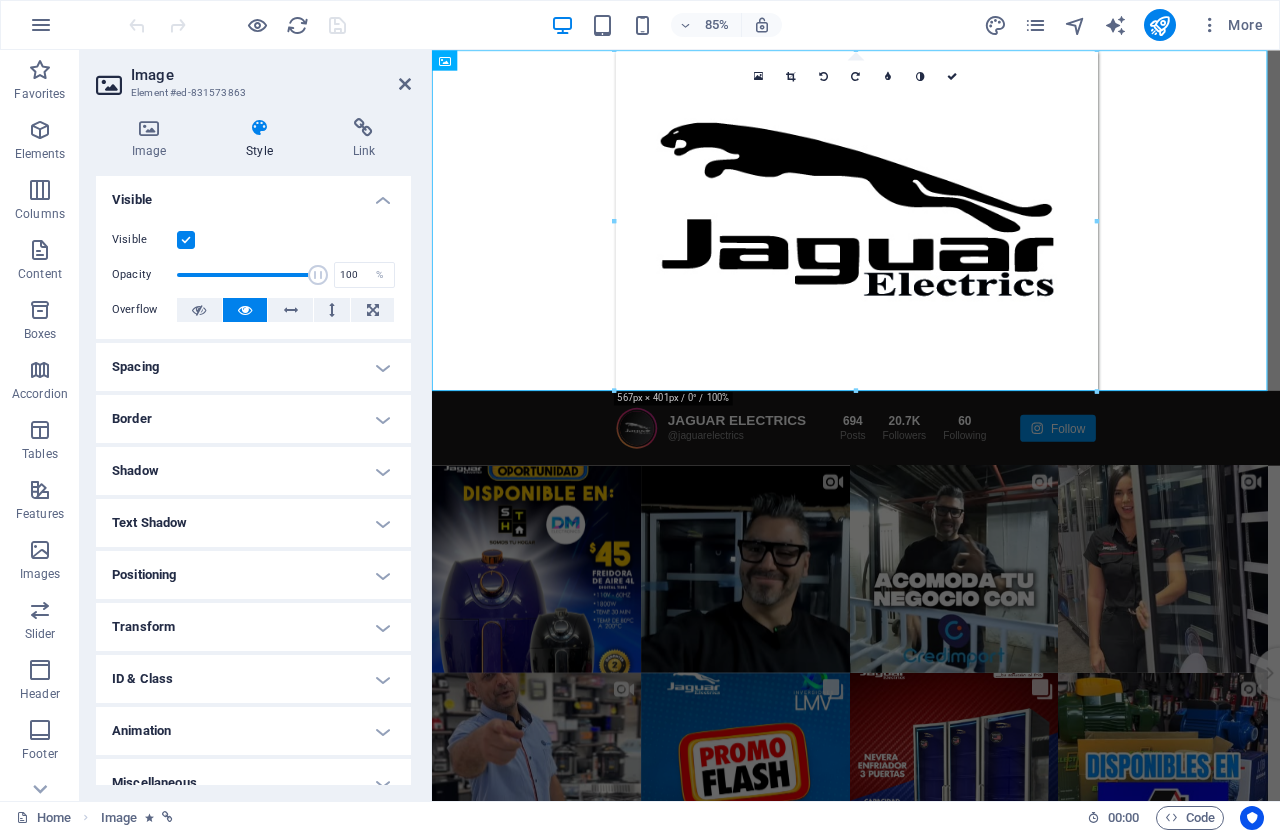 click on "Shadow" at bounding box center (253, 471) 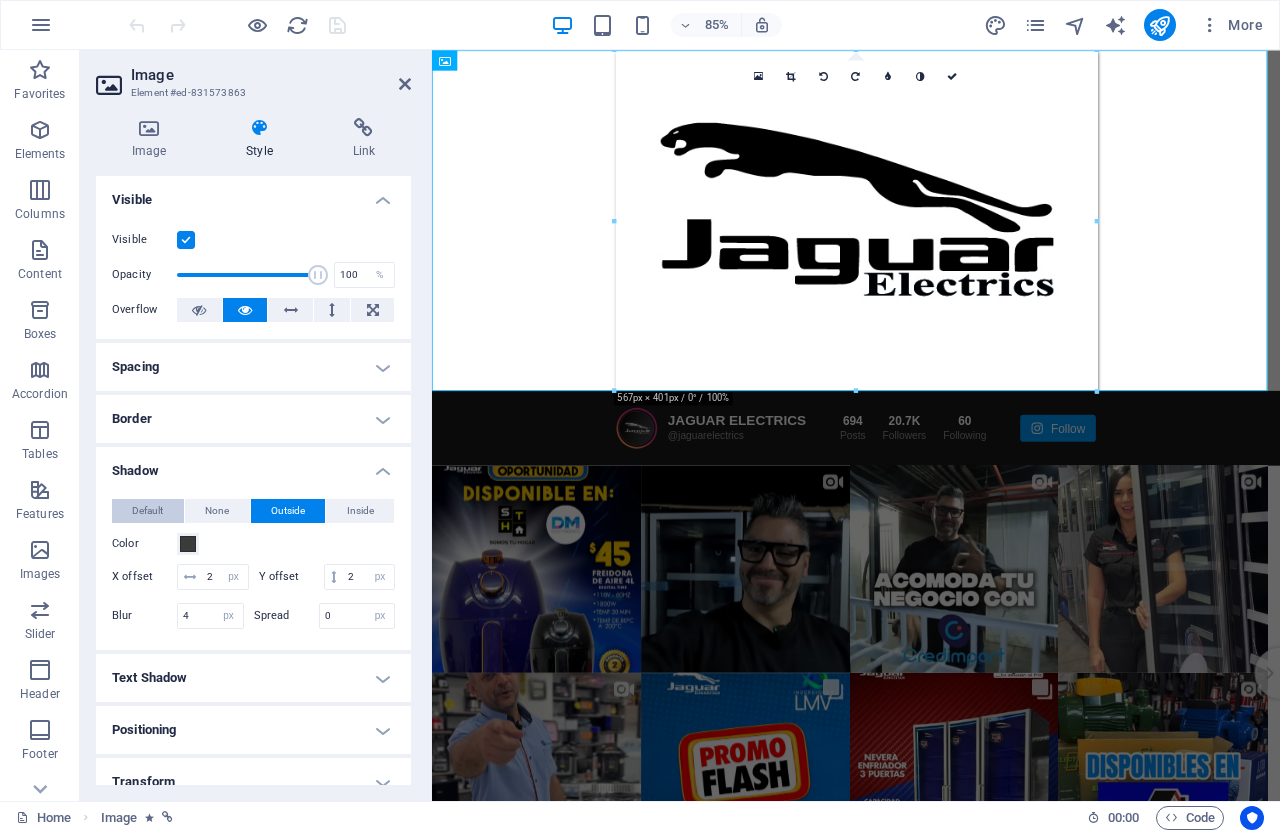click on "Default" at bounding box center [147, 511] 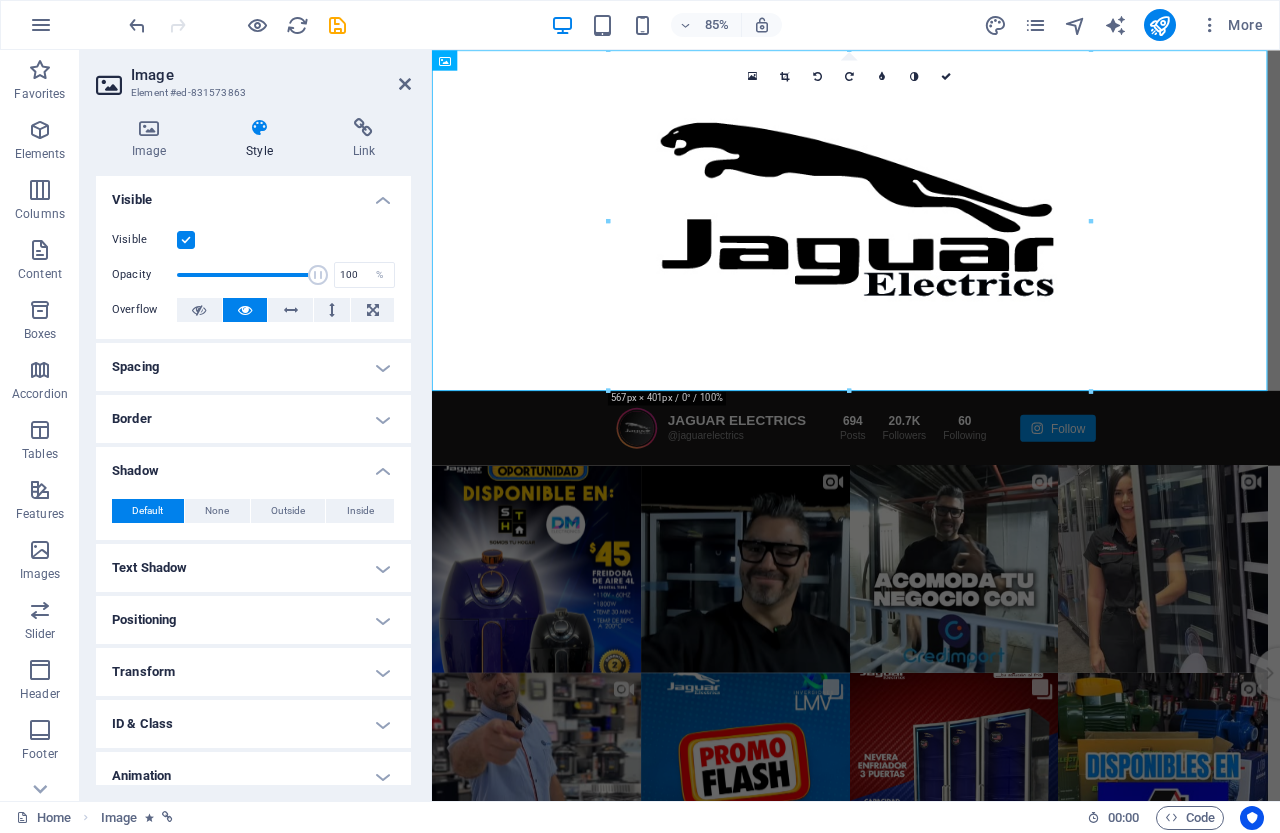 drag, startPoint x: 405, startPoint y: 646, endPoint x: 406, endPoint y: 787, distance: 141.00354 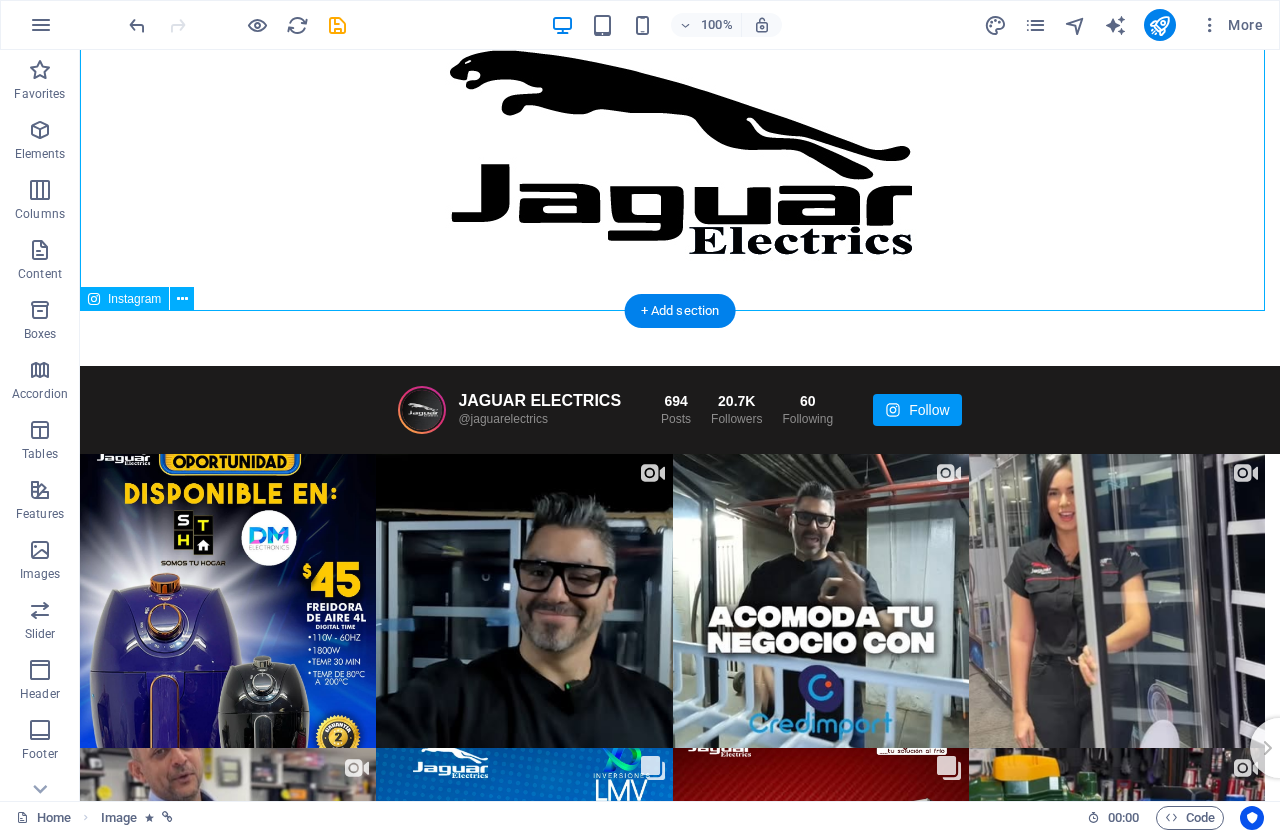 scroll, scrollTop: 0, scrollLeft: 0, axis: both 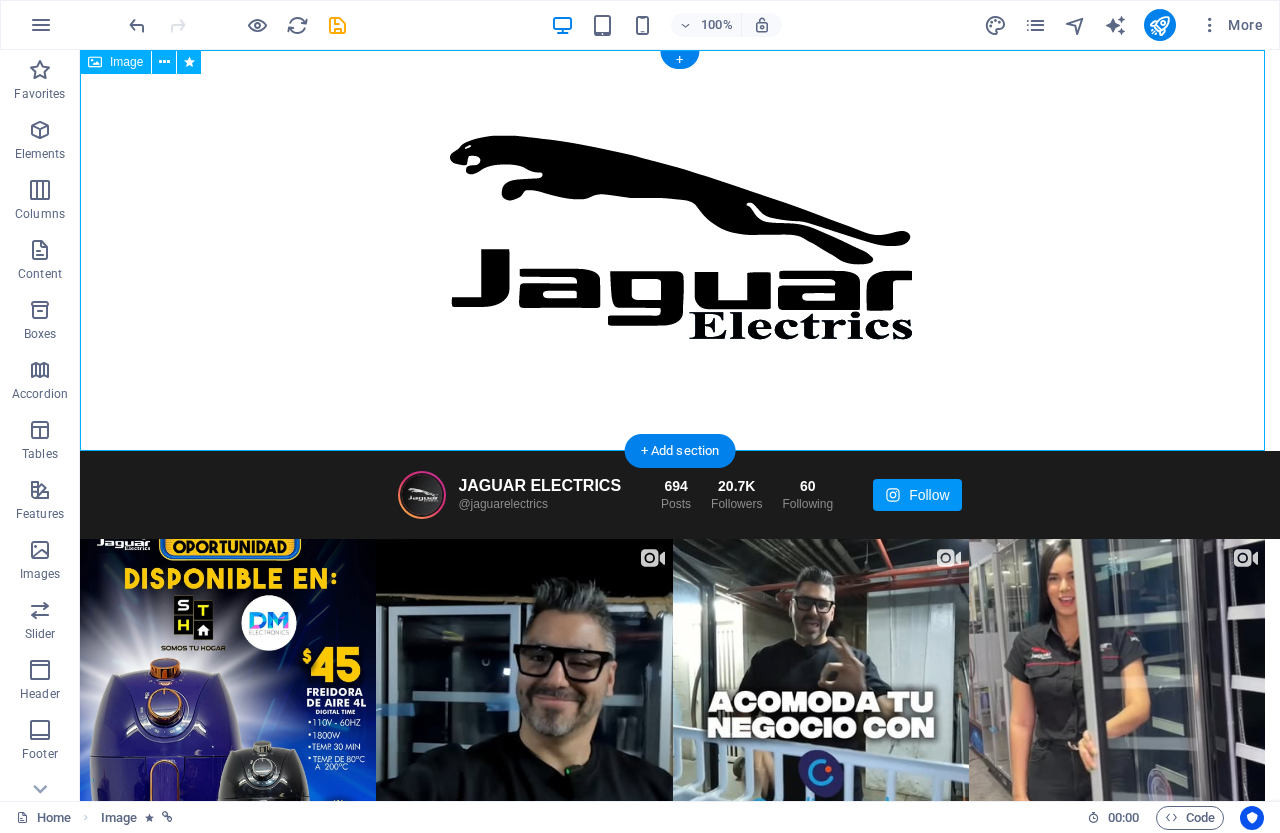 click at bounding box center (680, 250) 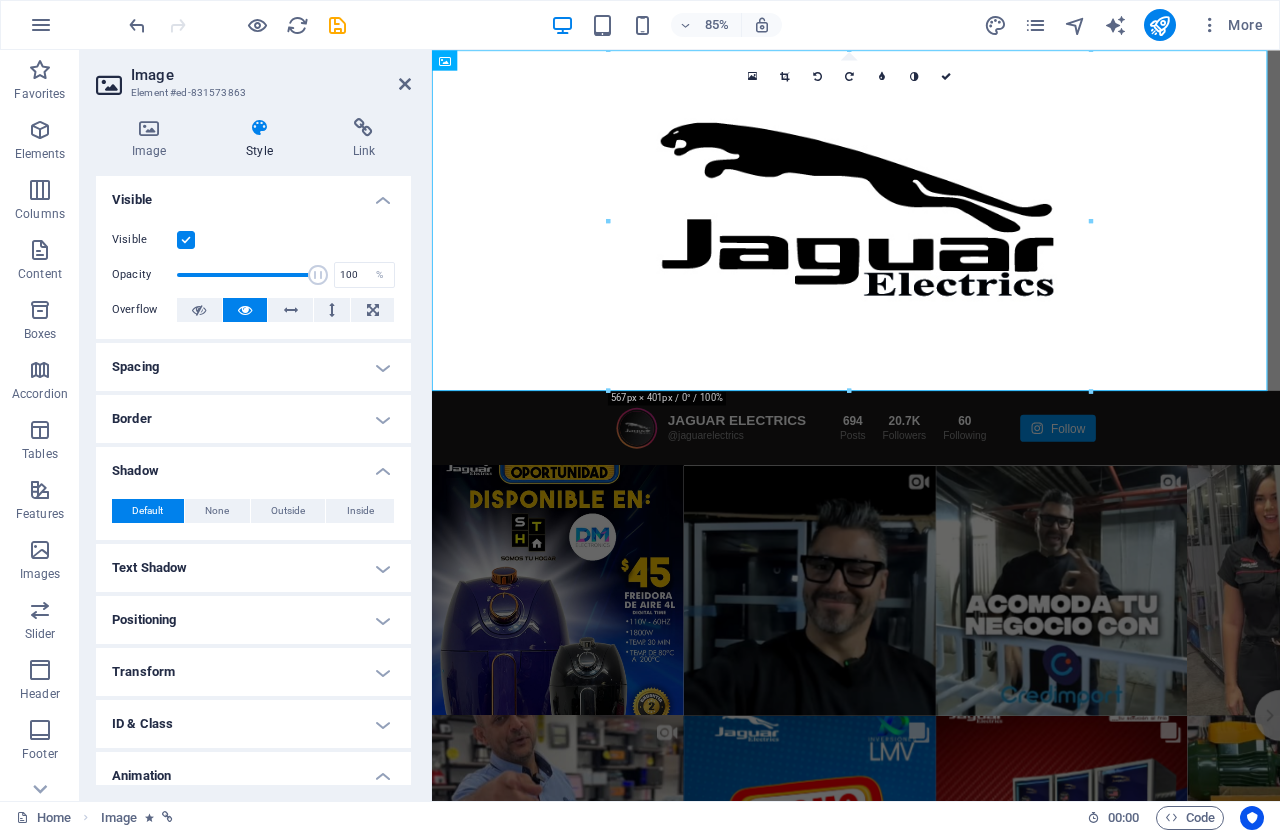 click at bounding box center [259, 128] 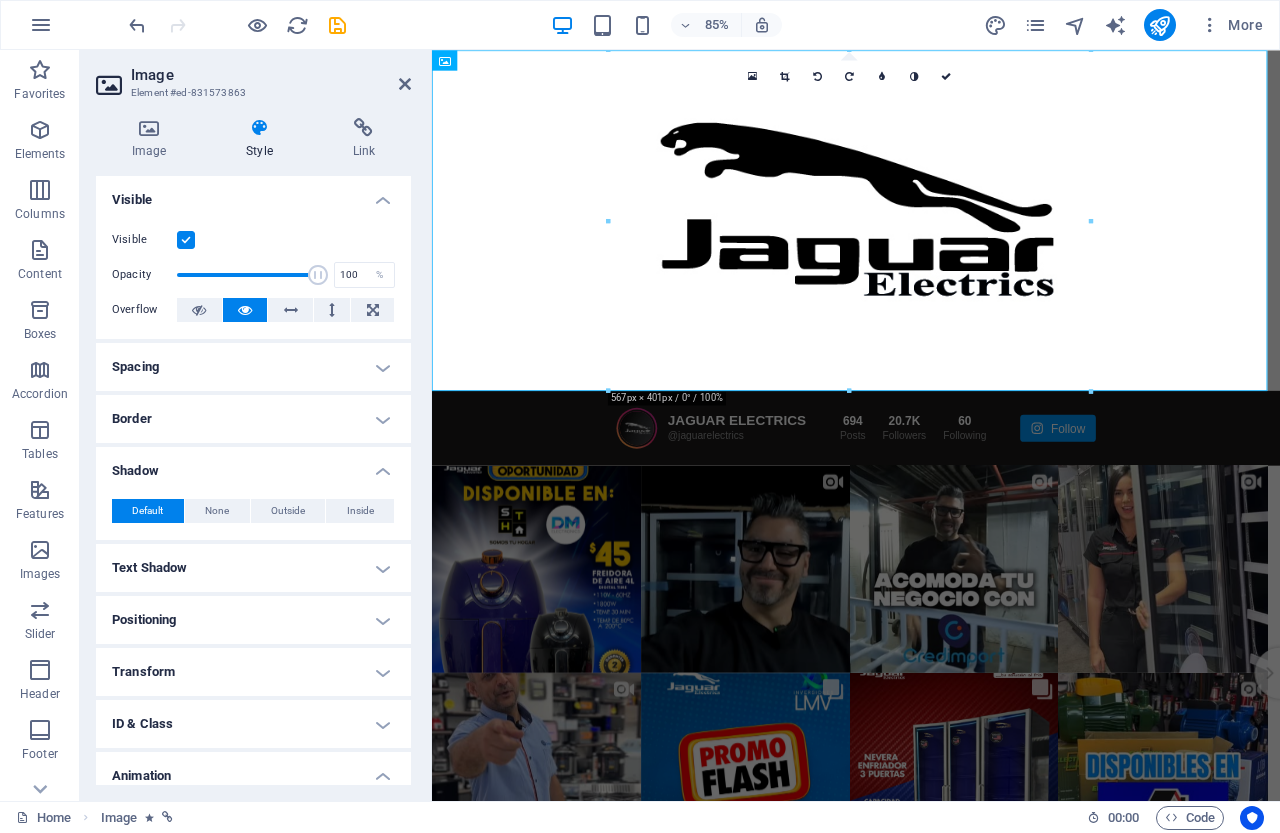 drag, startPoint x: 411, startPoint y: 436, endPoint x: 412, endPoint y: 621, distance: 185.0027 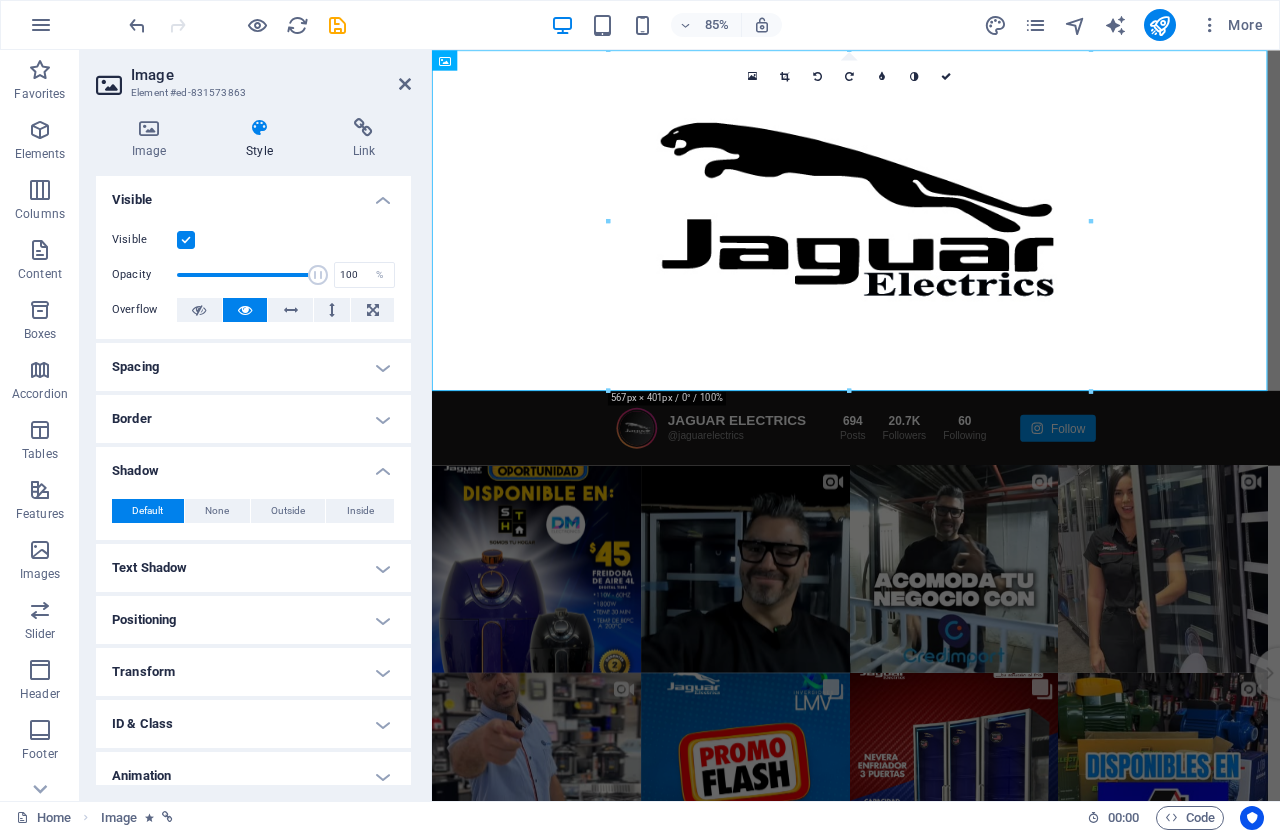 click on "Animation" at bounding box center (253, 776) 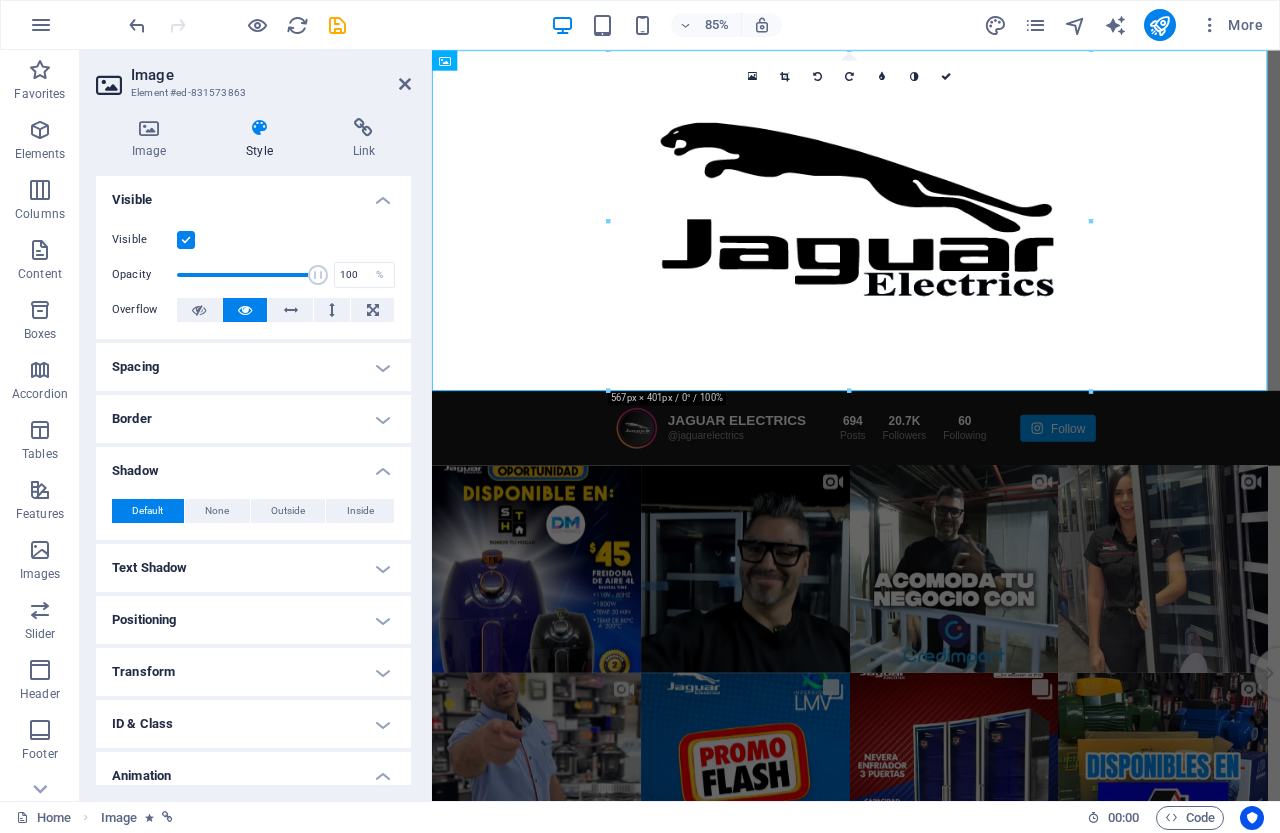 drag, startPoint x: 414, startPoint y: 571, endPoint x: 420, endPoint y: 653, distance: 82.219215 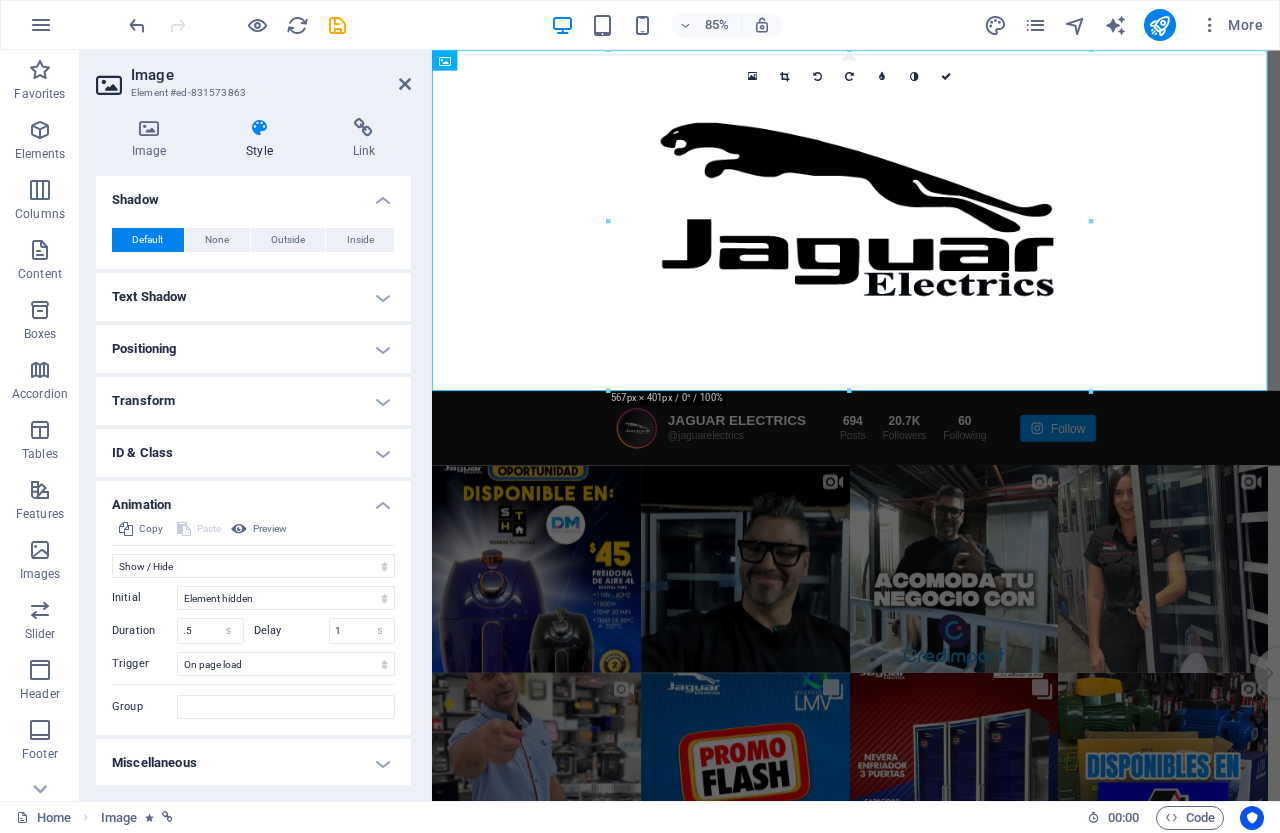 scroll, scrollTop: 272, scrollLeft: 0, axis: vertical 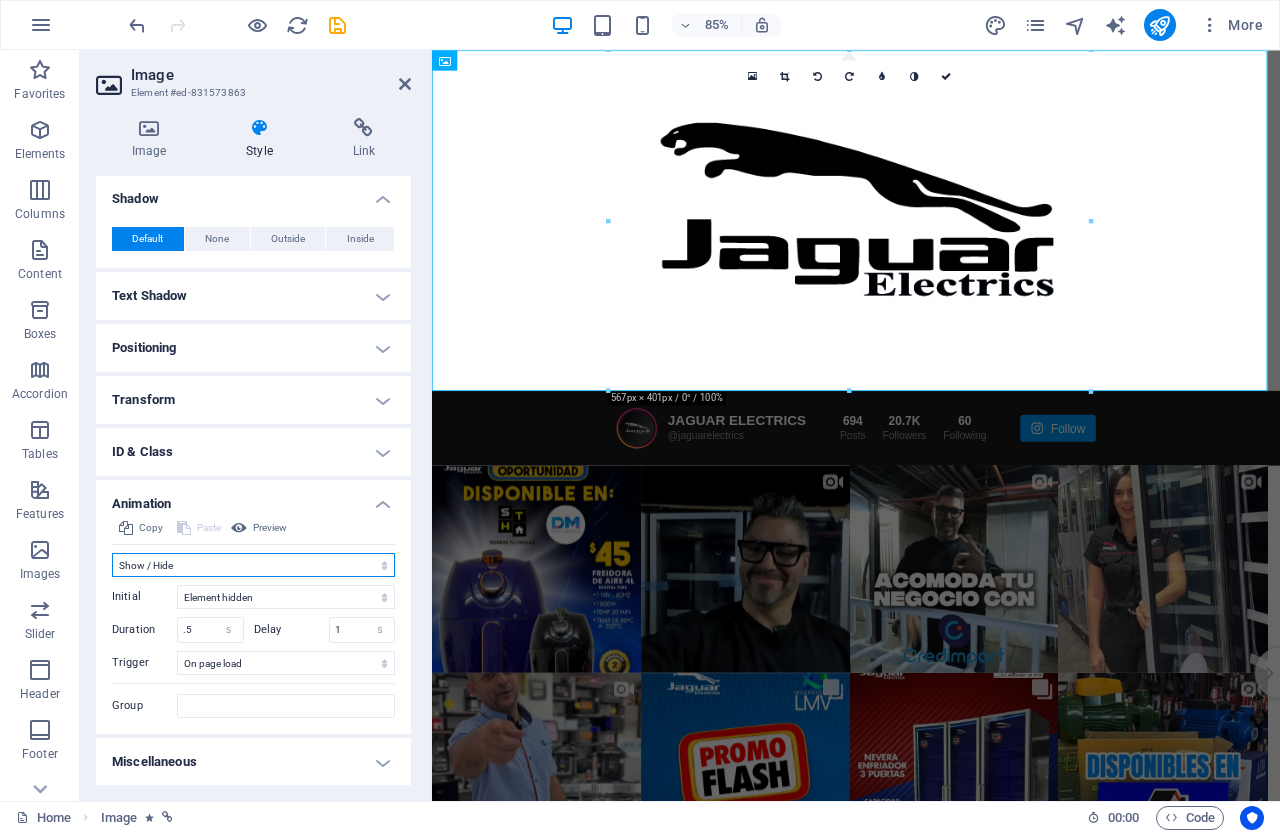 click on "Don't animate Show / Hide Slide up/down Zoom in/out Slide left to right Slide right to left Slide top to bottom Slide bottom to top Pulse Blink Open as overlay" at bounding box center [253, 565] 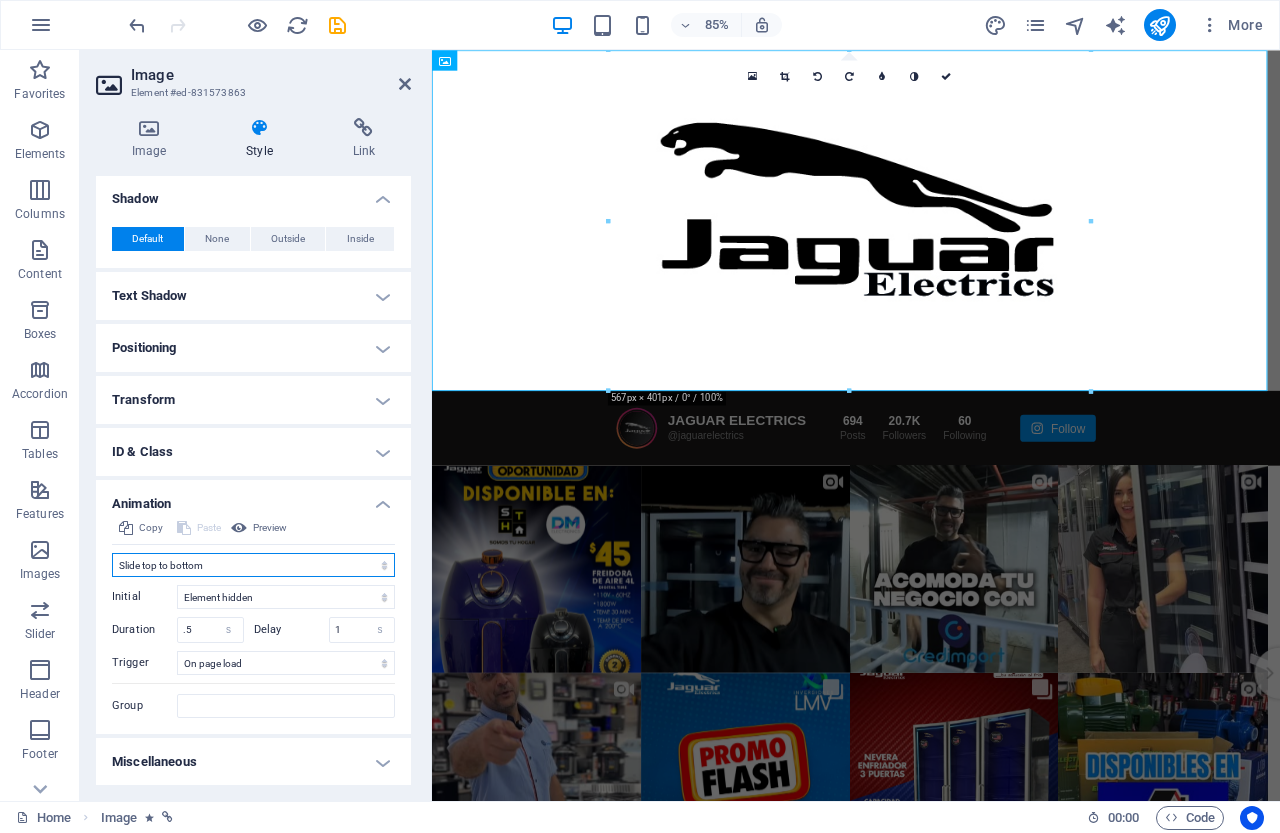 click on "Don't animate Show / Hide Slide up/down Zoom in/out Slide left to right Slide right to left Slide top to bottom Slide bottom to top Pulse Blink Open as overlay" at bounding box center (253, 565) 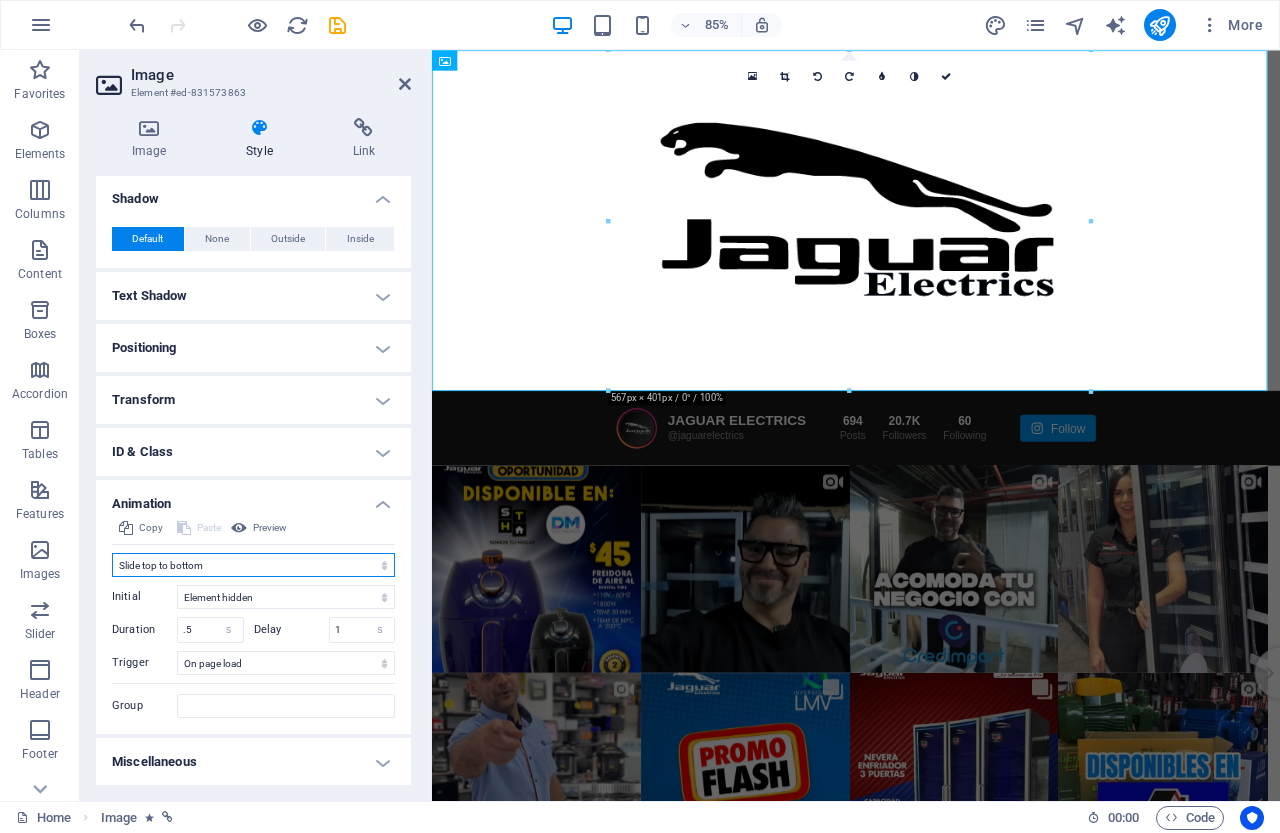 click on "Don't animate Show / Hide Slide up/down Zoom in/out Slide left to right Slide right to left Slide top to bottom Slide bottom to top Pulse Blink Open as overlay" at bounding box center [253, 565] 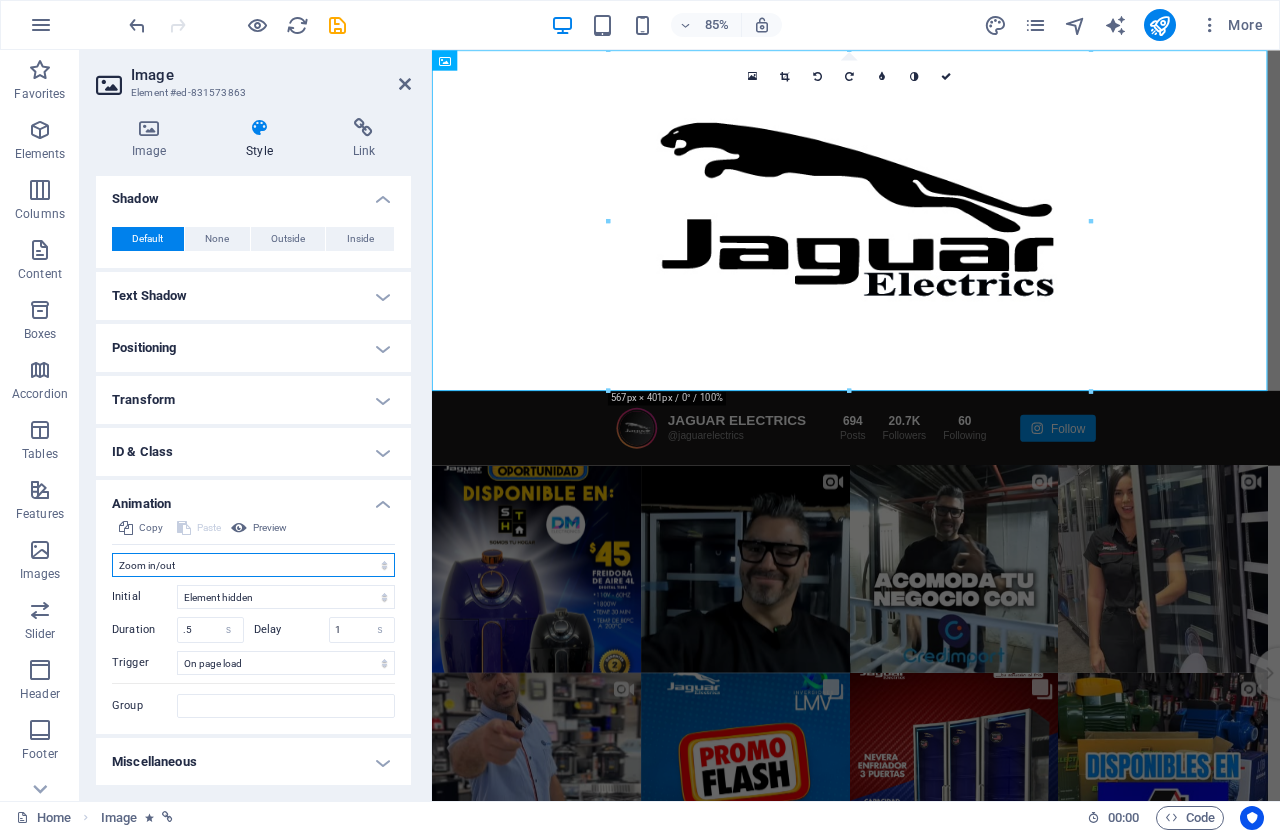 click on "Don't animate Show / Hide Slide up/down Zoom in/out Slide left to right Slide right to left Slide top to bottom Slide bottom to top Pulse Blink Open as overlay" at bounding box center (253, 565) 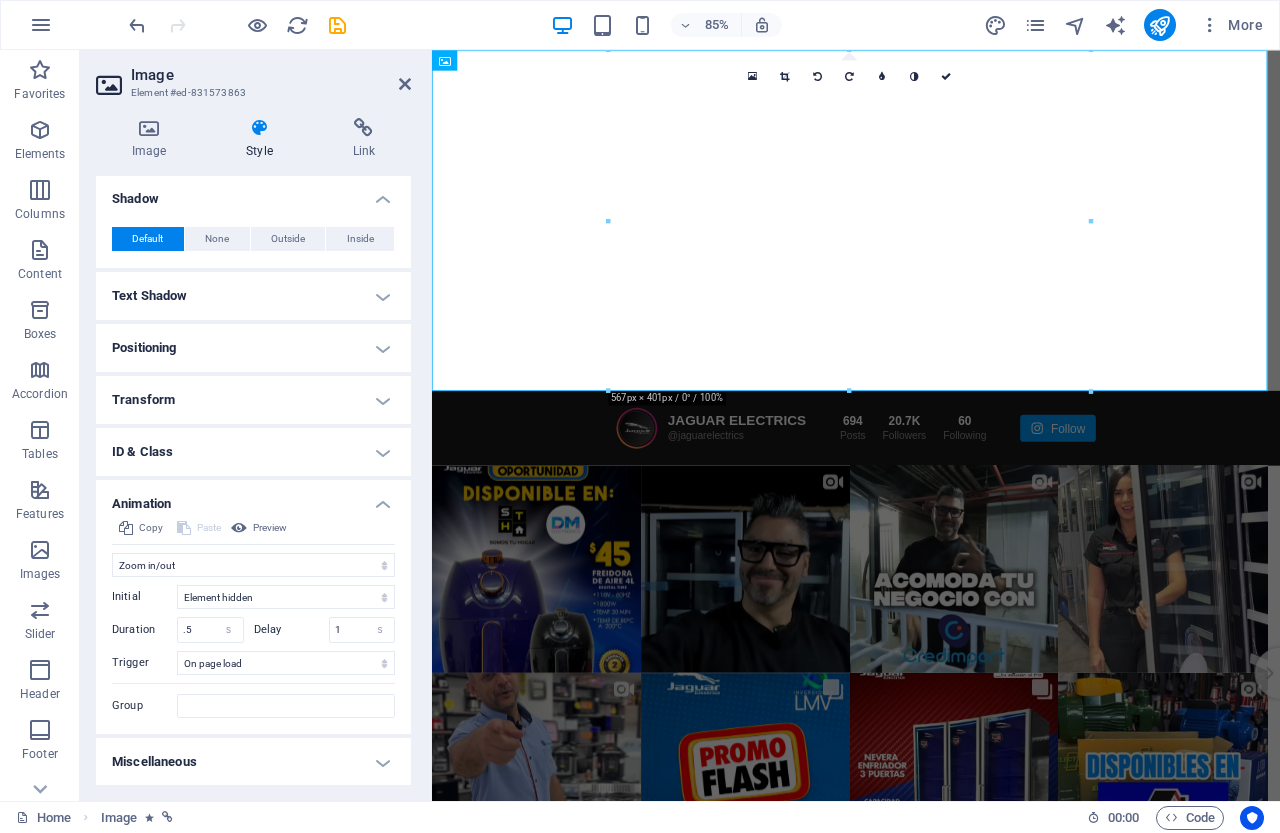 click on "Positioning" at bounding box center [253, 348] 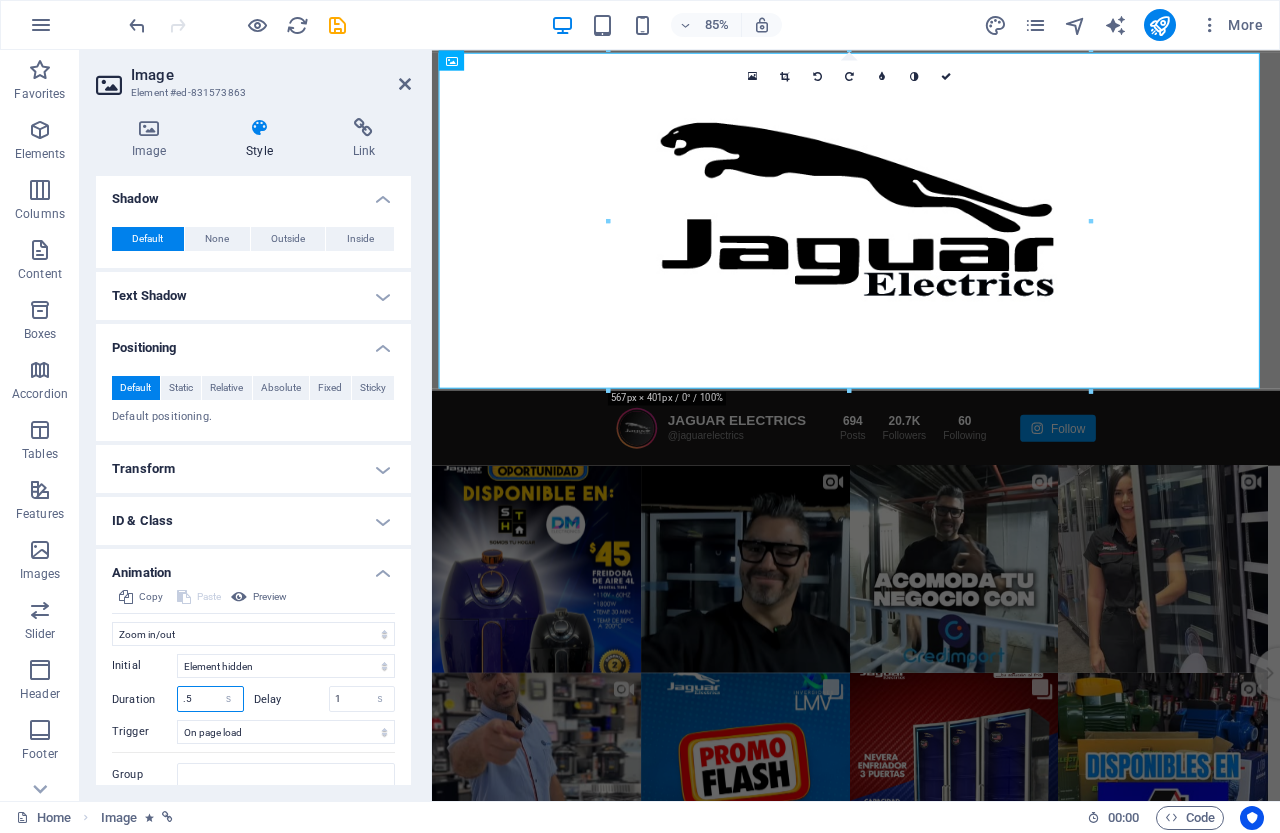 drag, startPoint x: 207, startPoint y: 700, endPoint x: 105, endPoint y: 664, distance: 108.16654 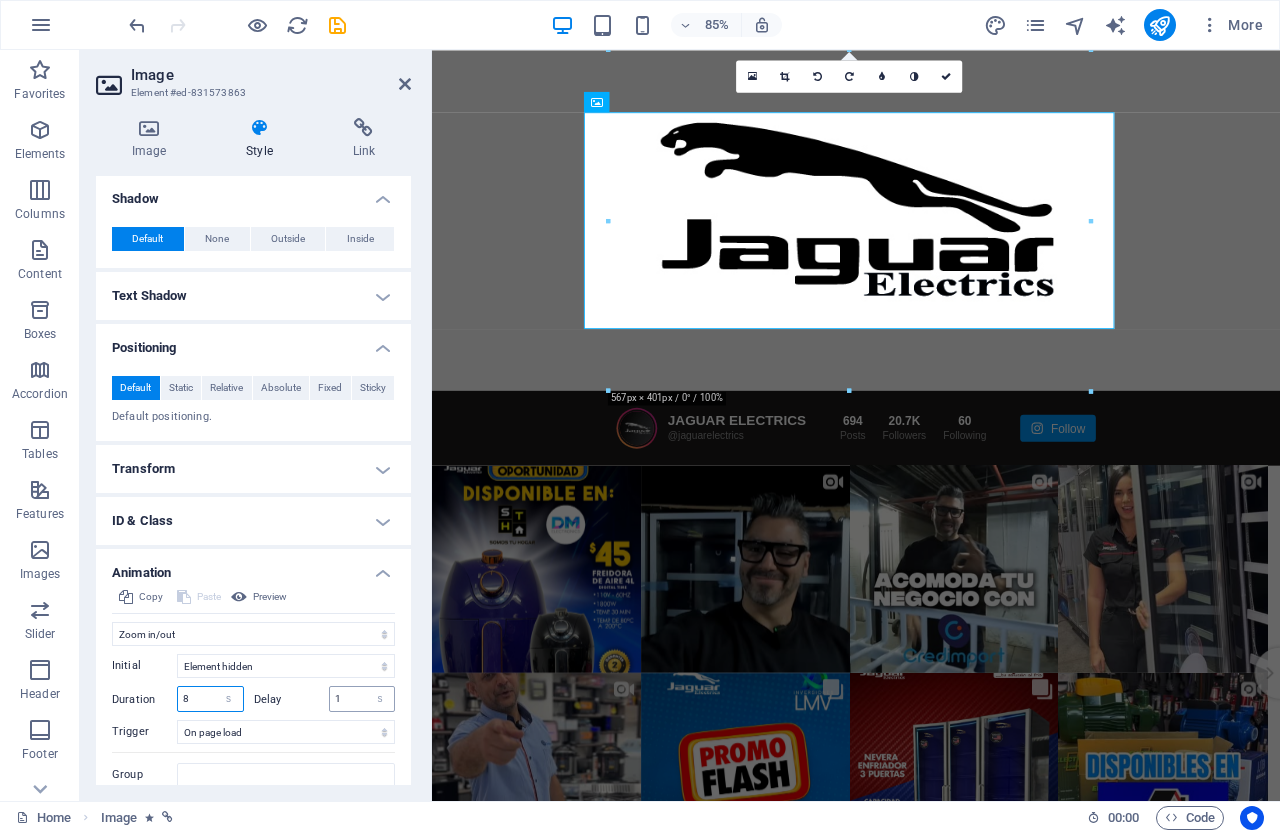 type on "8" 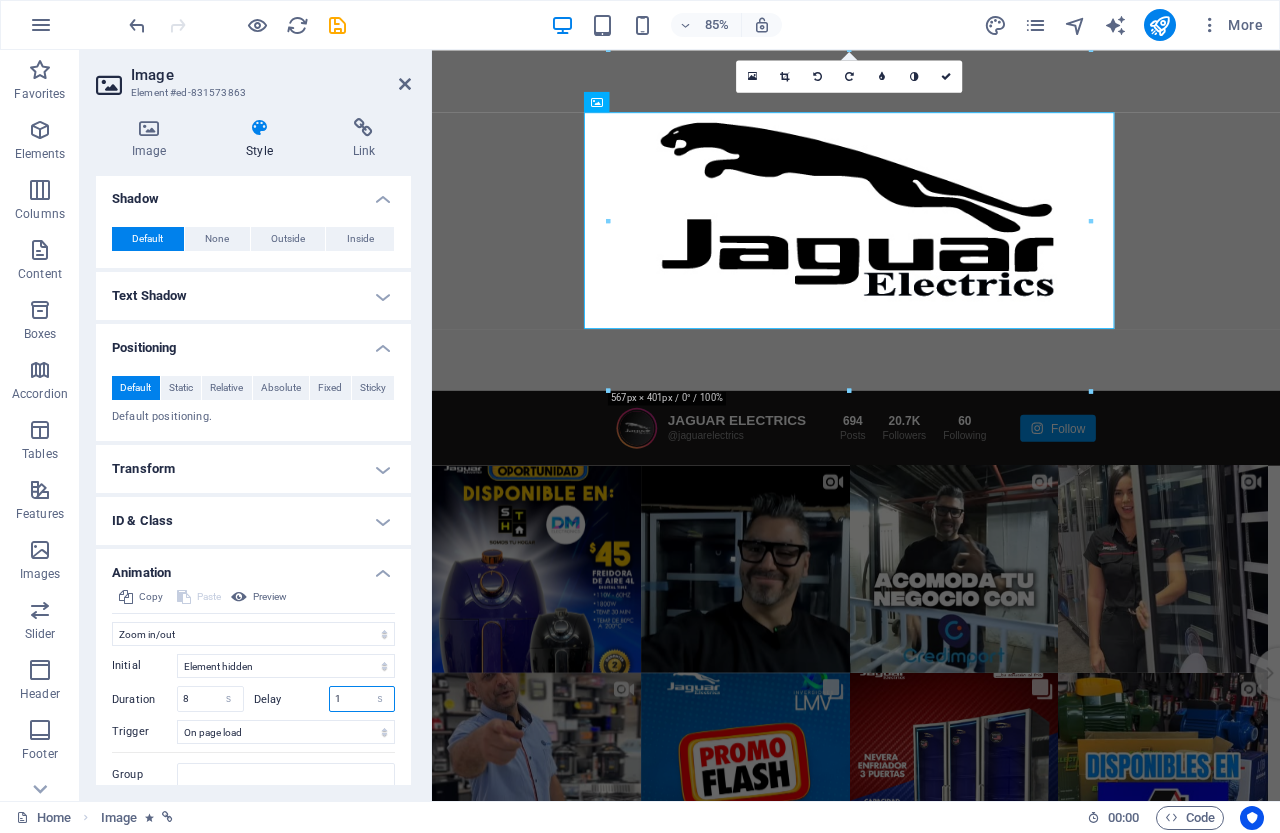 click on "1" at bounding box center [362, 699] 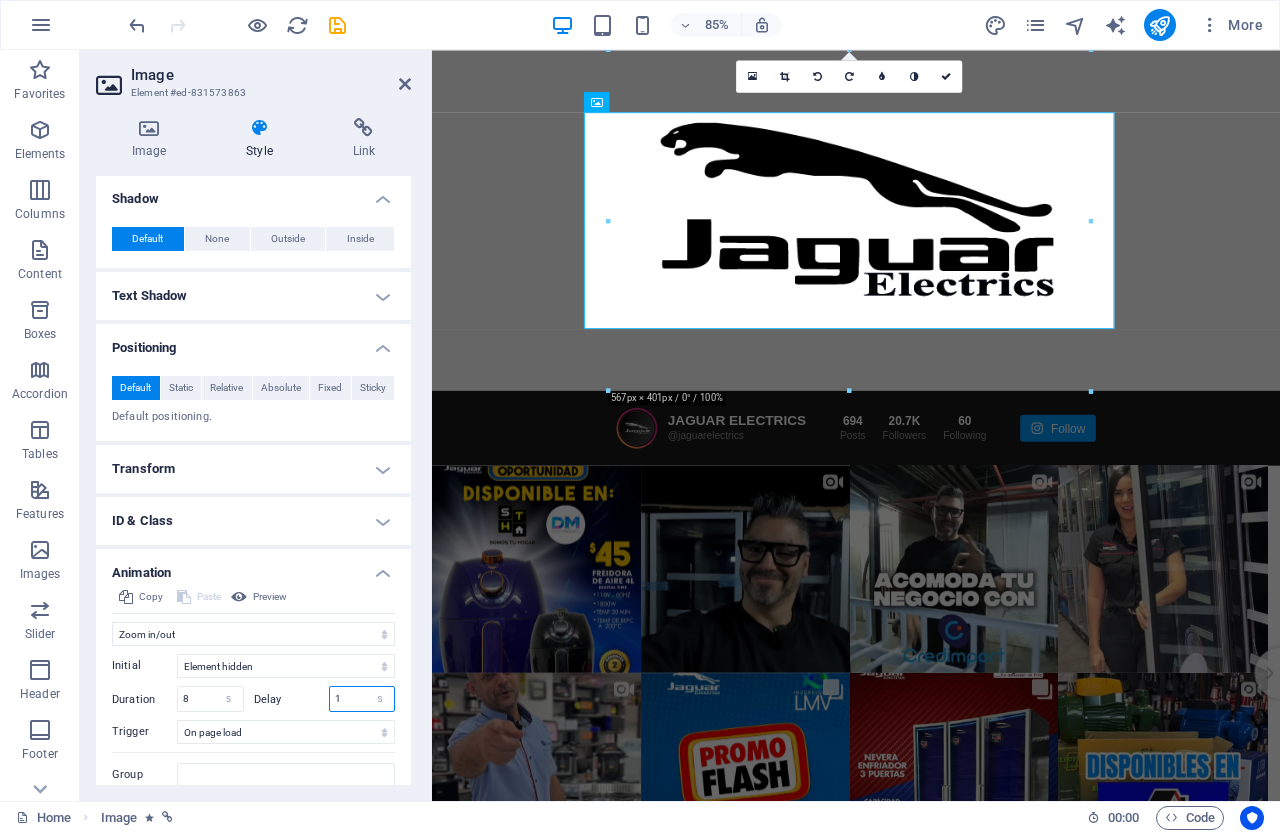 drag, startPoint x: 345, startPoint y: 697, endPoint x: 322, endPoint y: 701, distance: 23.345236 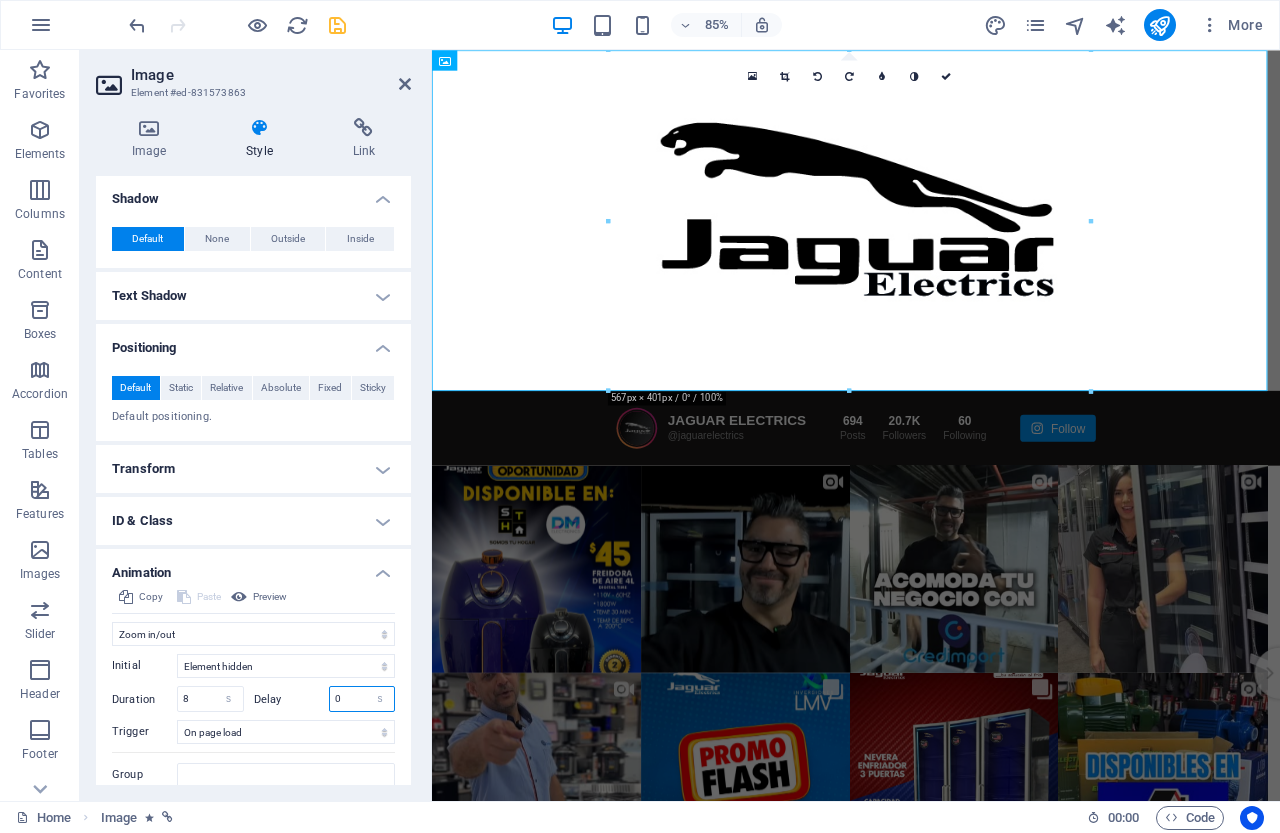 type on "0" 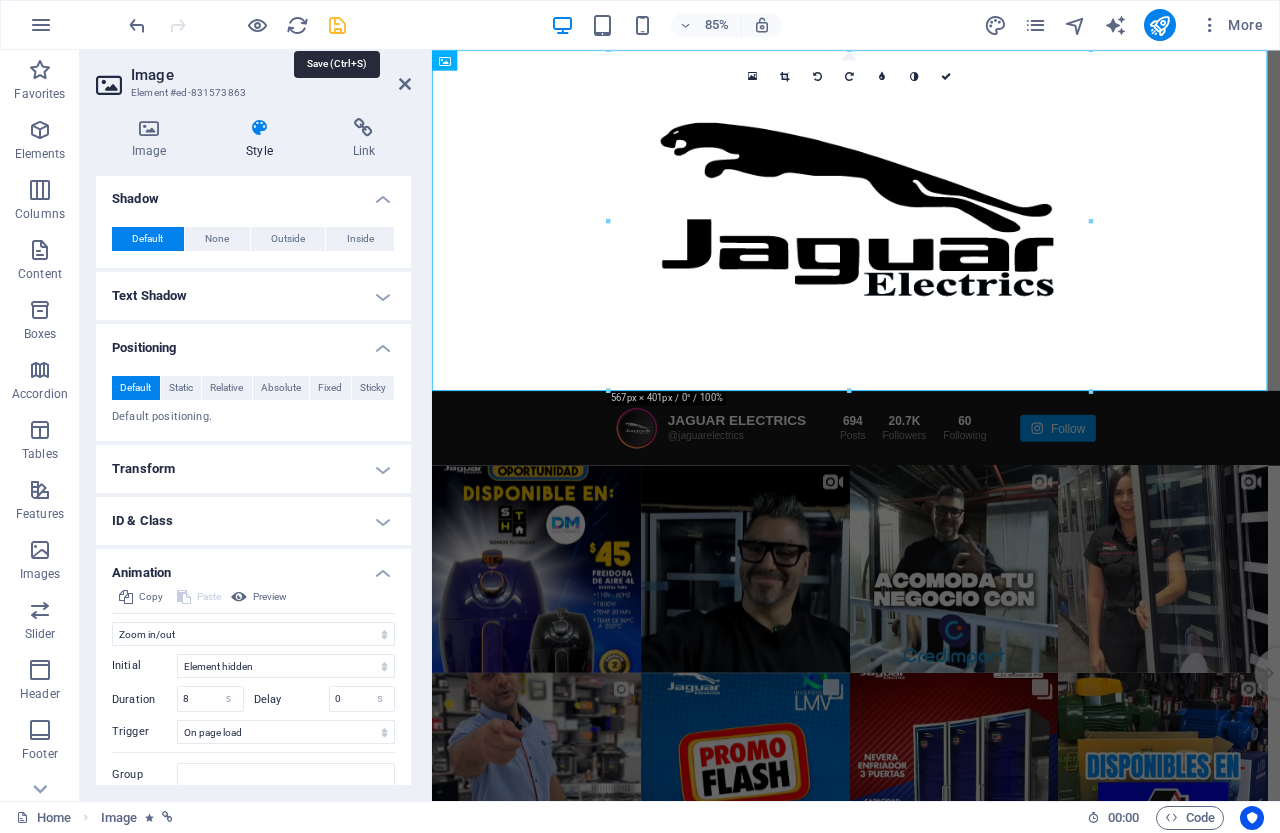 click at bounding box center (337, 25) 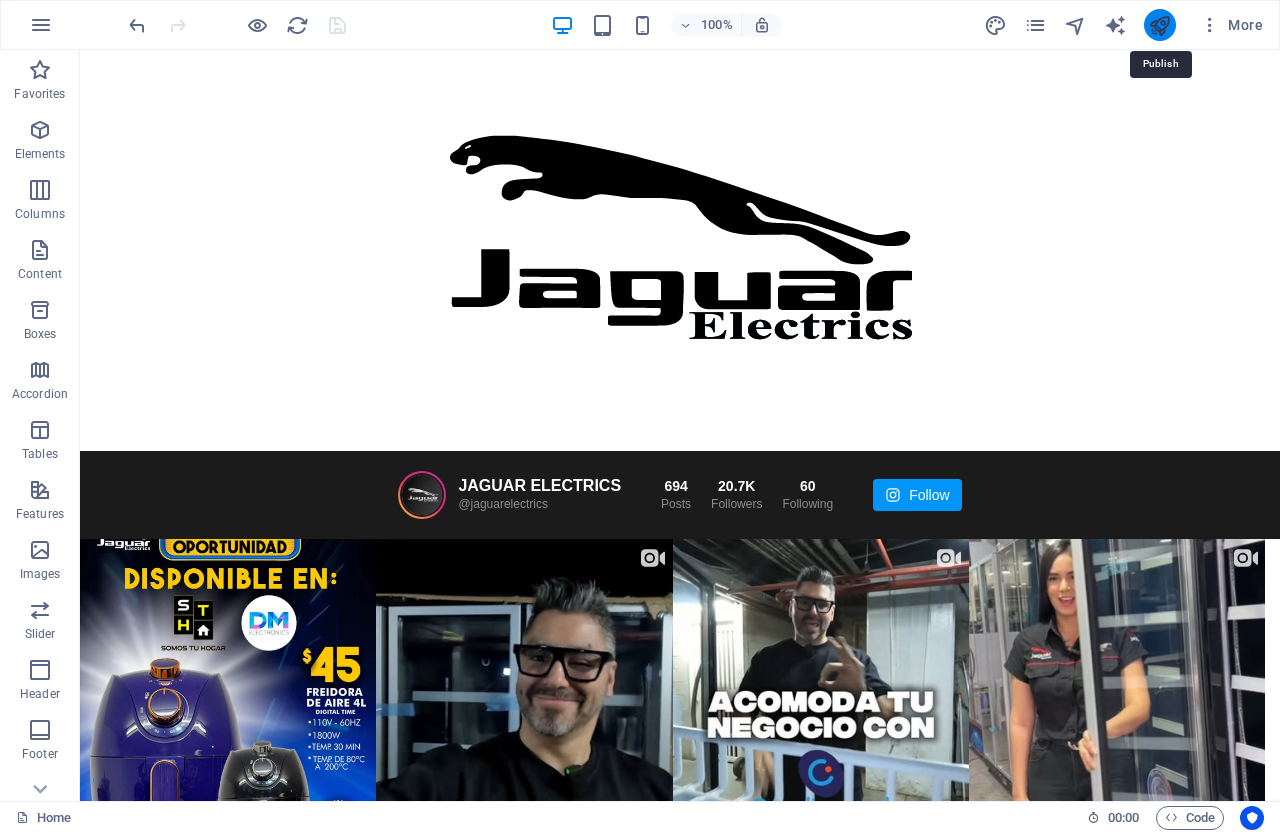 click at bounding box center [1159, 25] 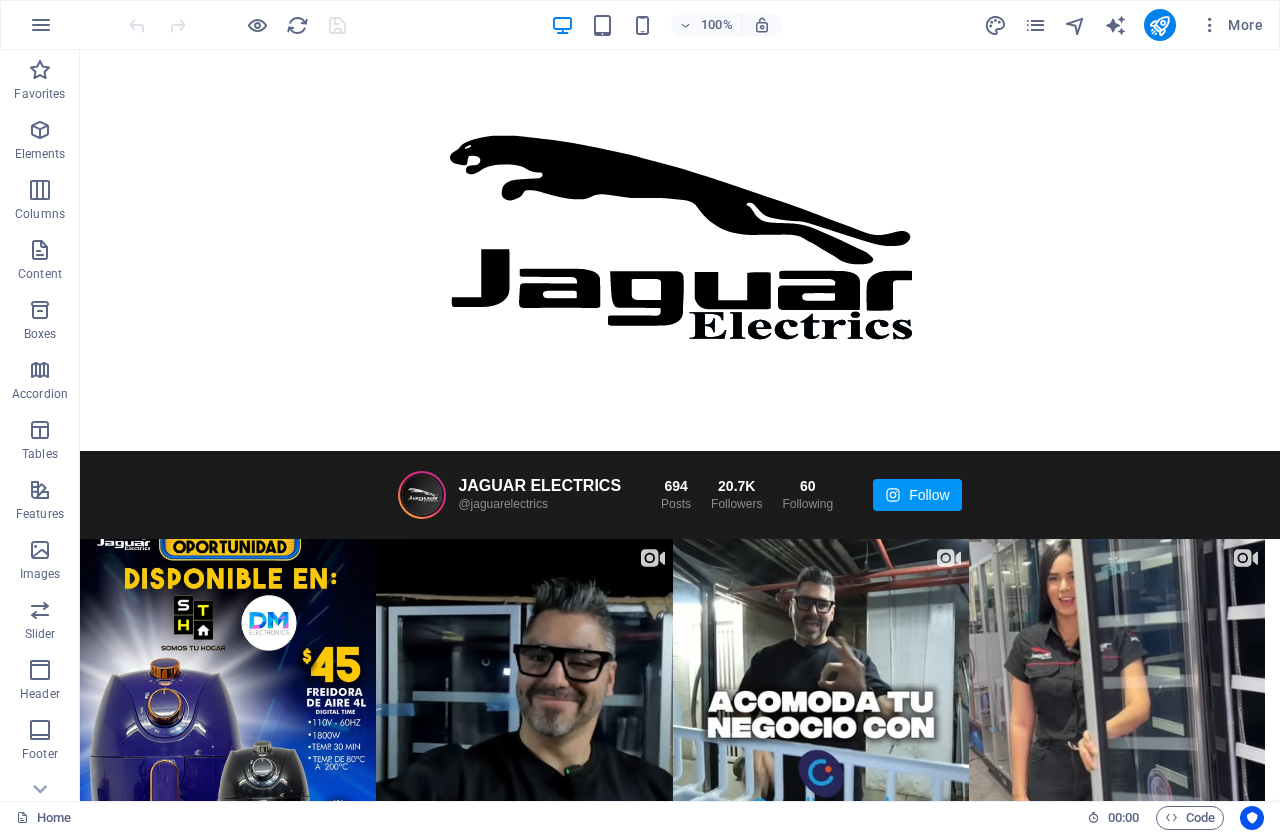 scroll, scrollTop: 0, scrollLeft: 0, axis: both 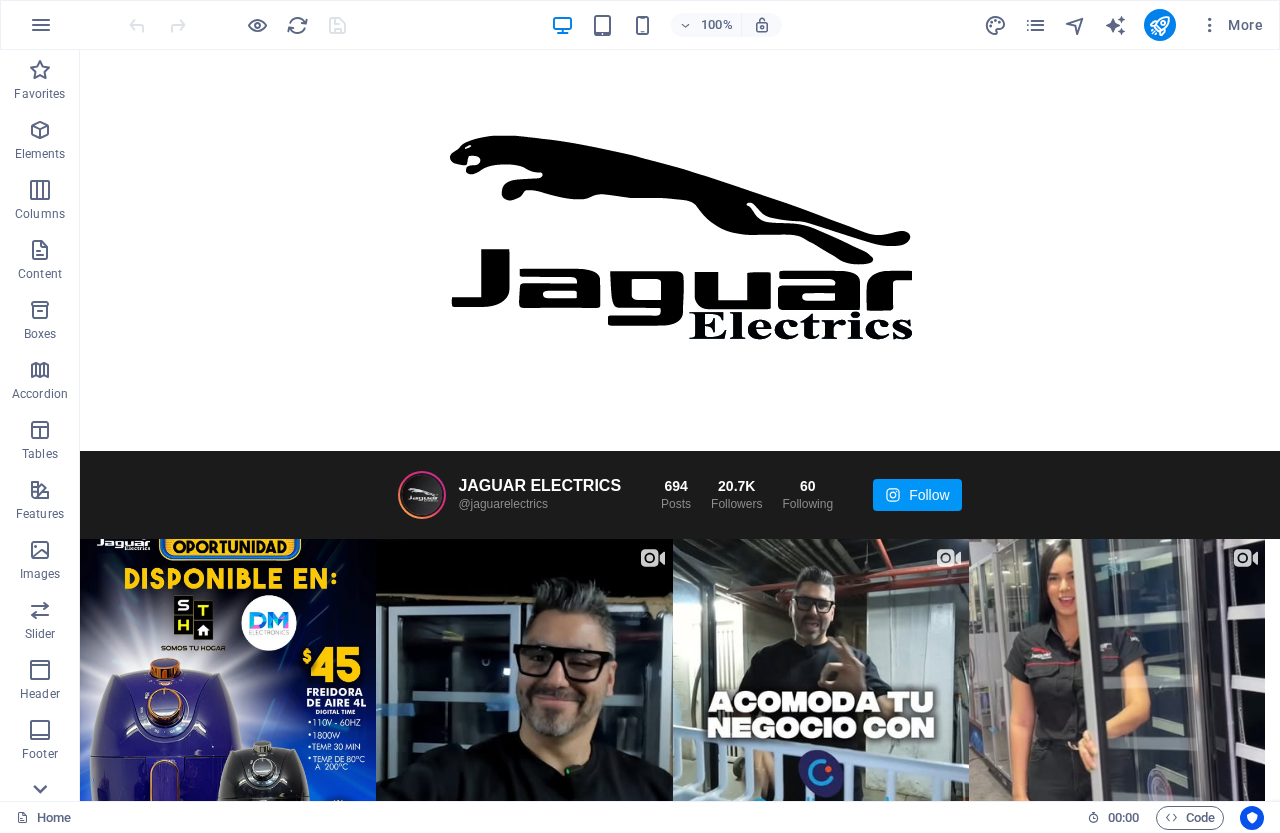 click 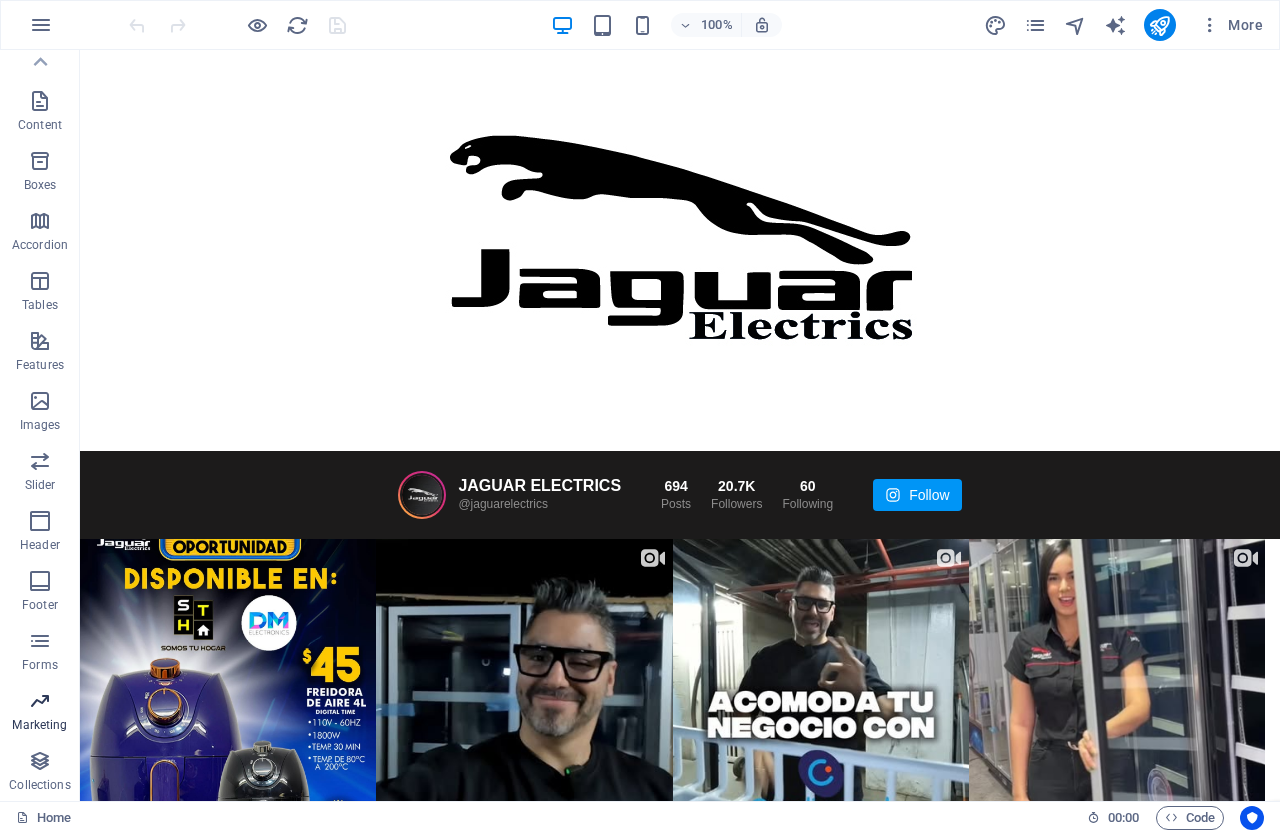 click at bounding box center [40, 701] 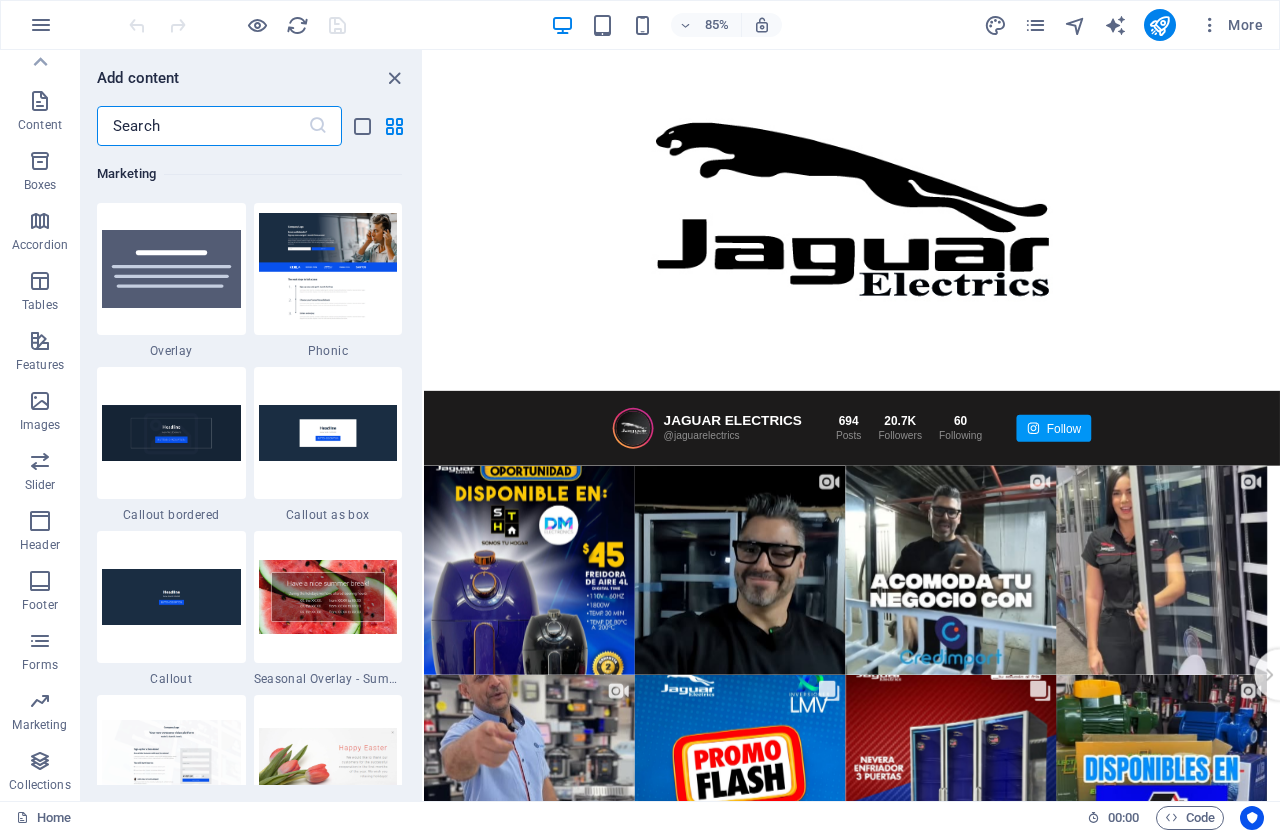 scroll, scrollTop: 16289, scrollLeft: 0, axis: vertical 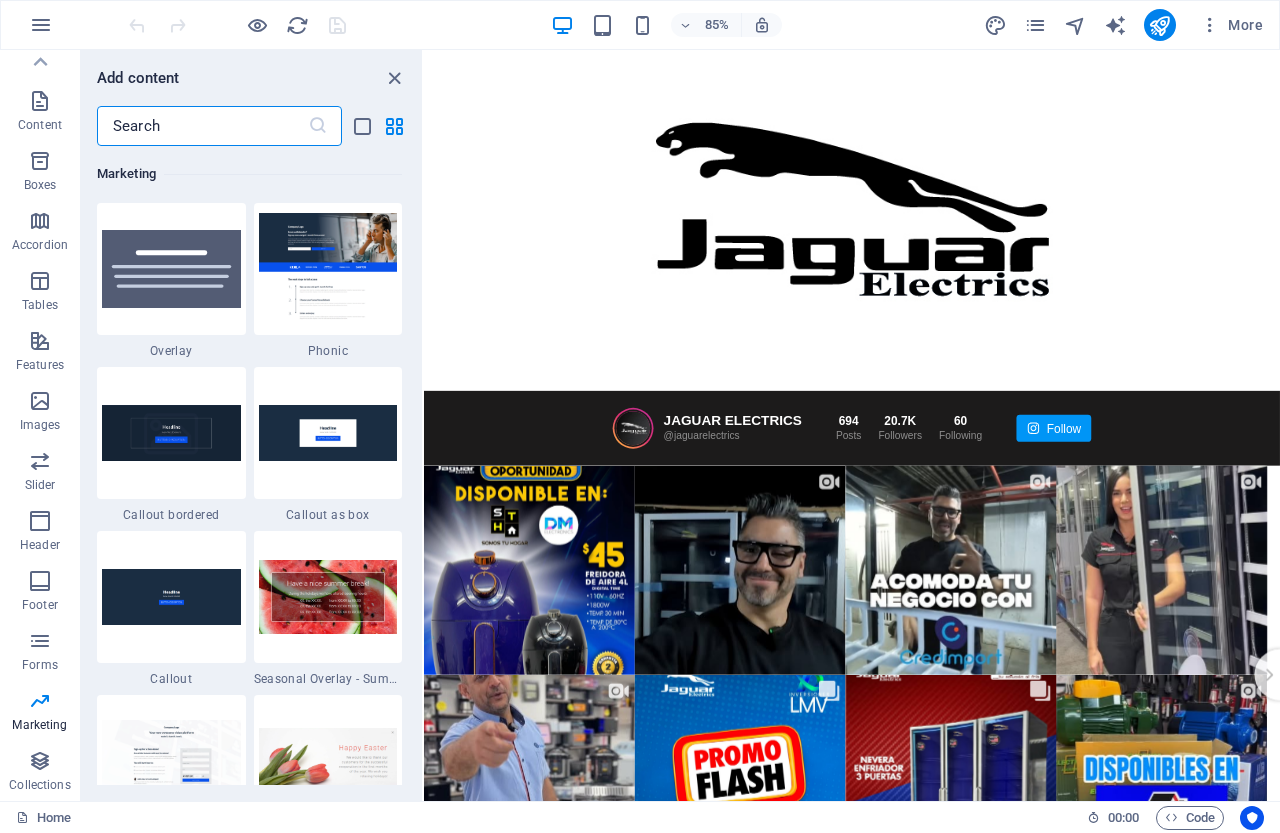 click at bounding box center [202, 126] 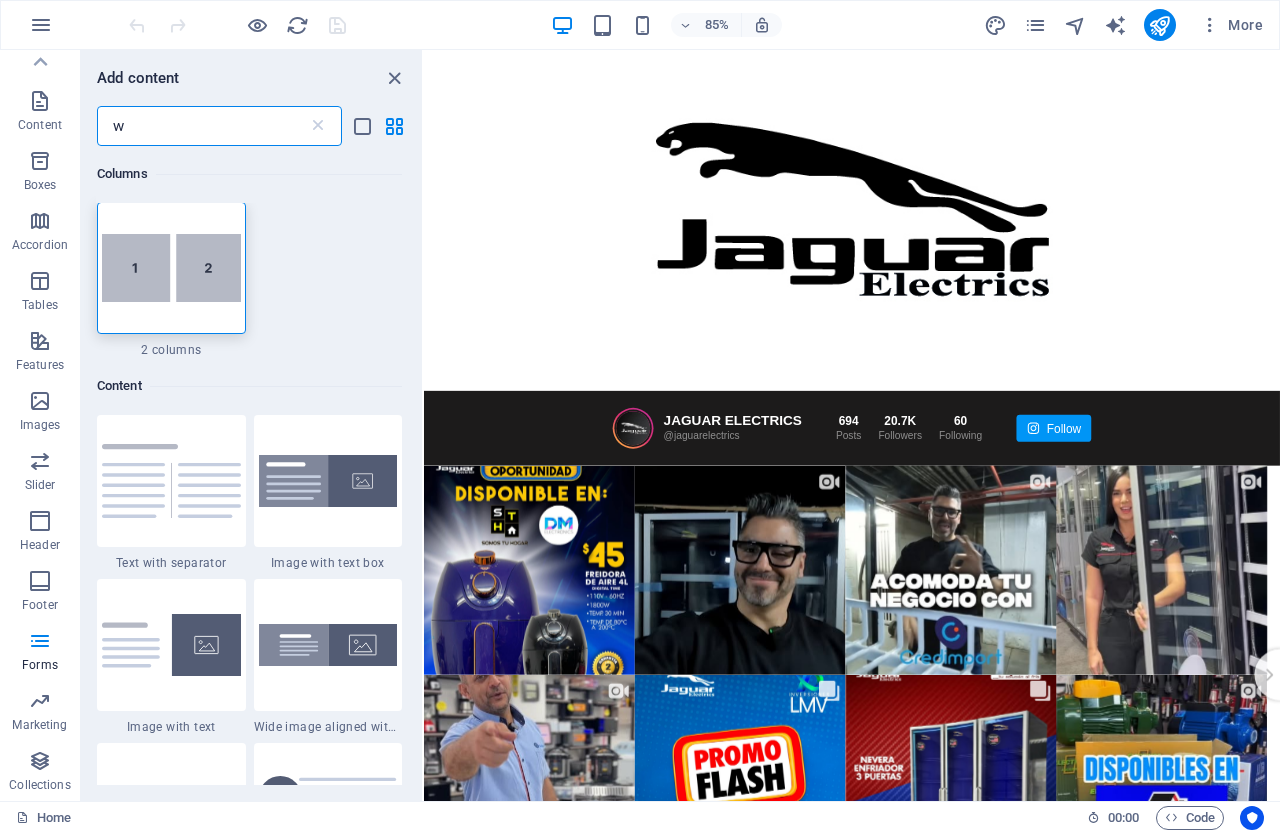 scroll, scrollTop: 0, scrollLeft: 0, axis: both 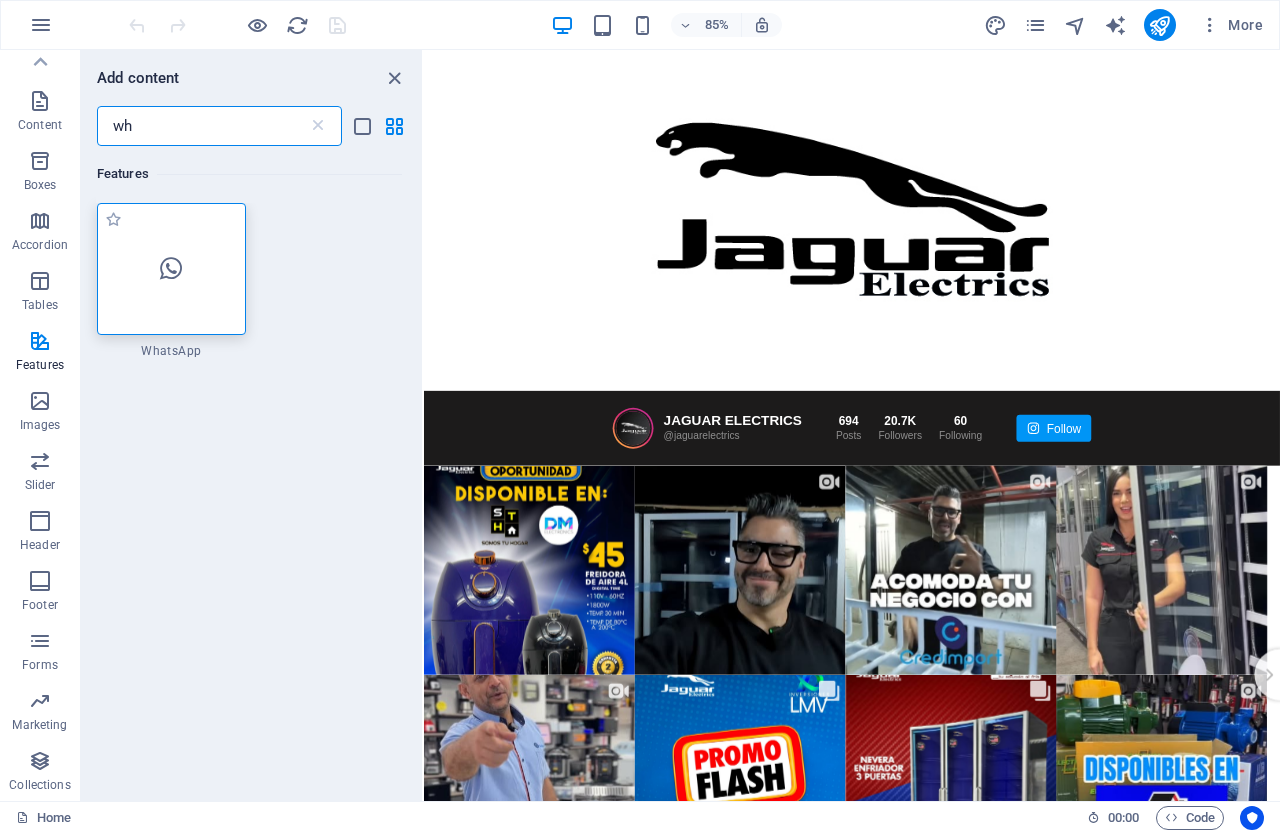 type on "wh" 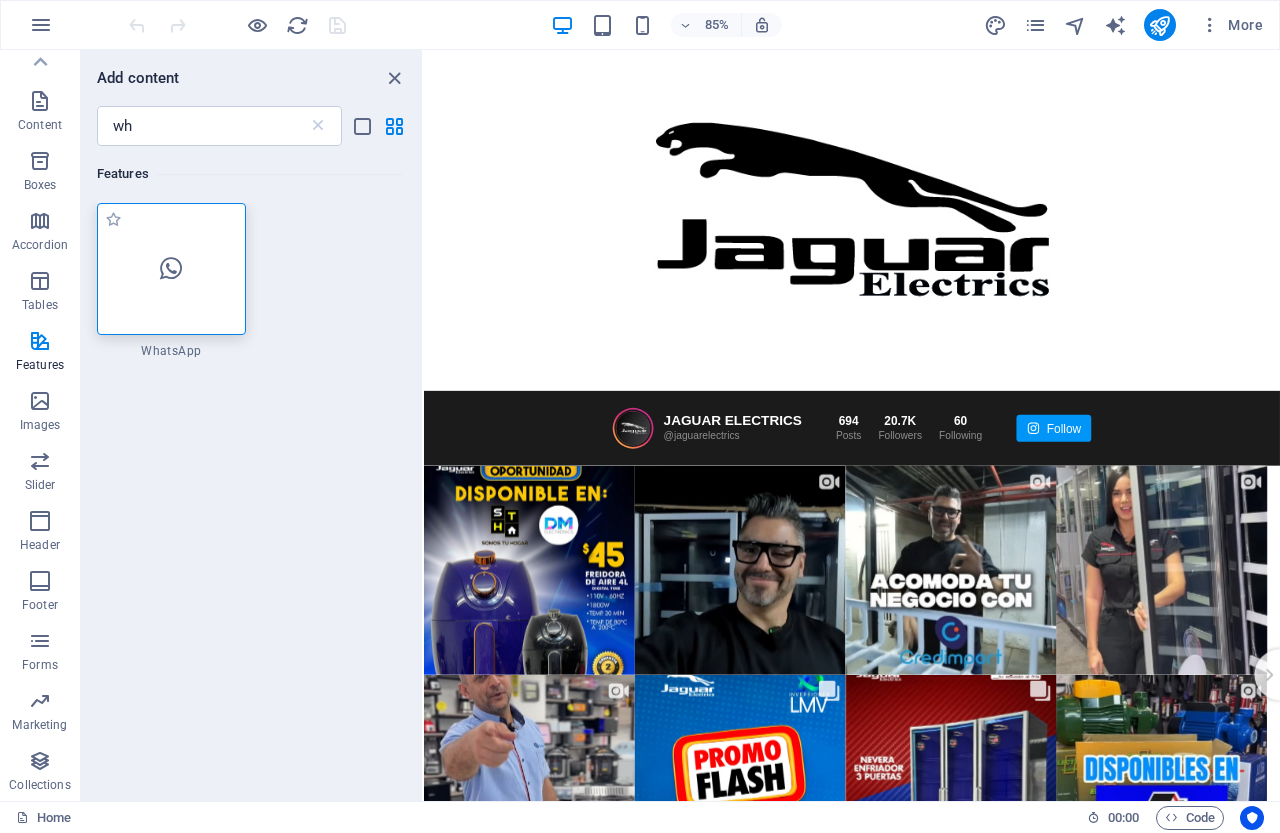 click at bounding box center [171, 269] 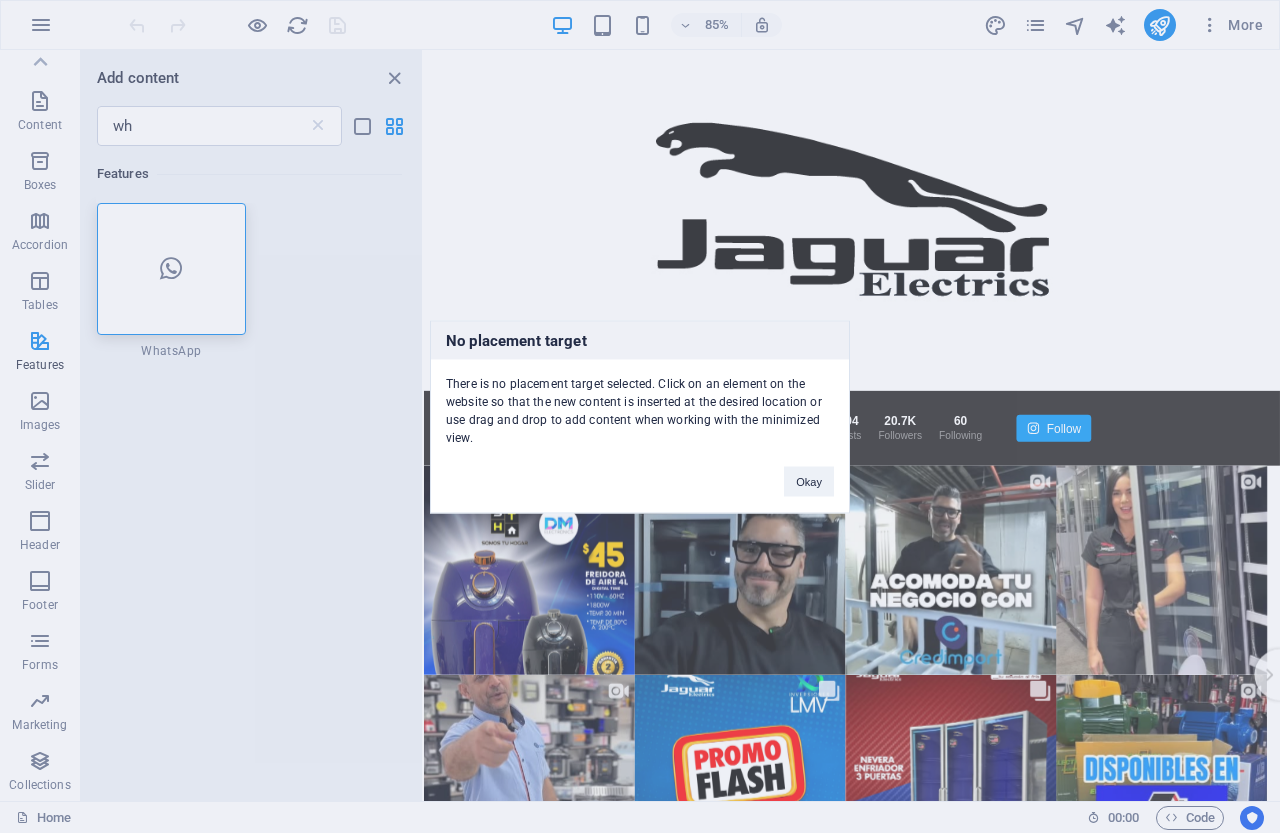 click on "No placement target There is no placement target selected. Click on an element on the website so that the new content is inserted at the desired location or use drag and drop to add content when working with the minimized view. Okay" at bounding box center (640, 416) 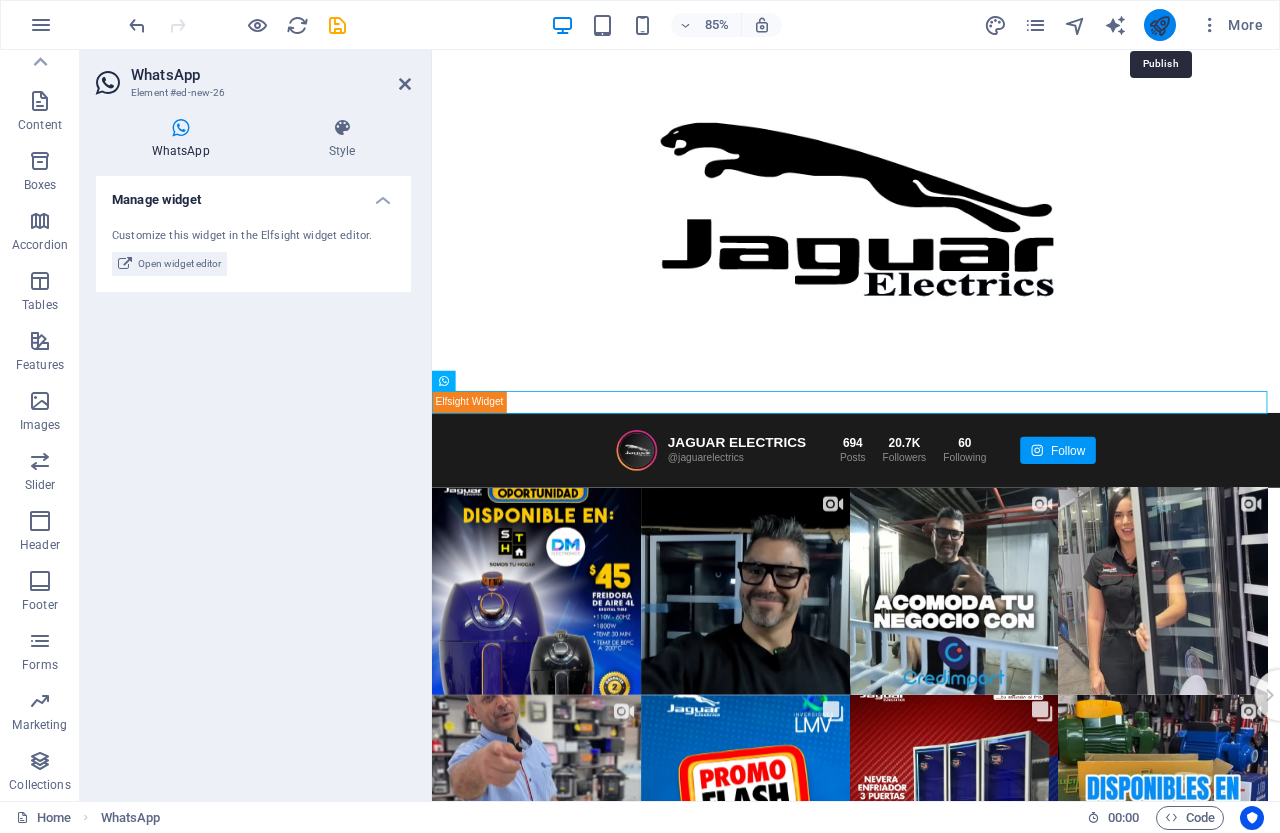 click at bounding box center [1159, 25] 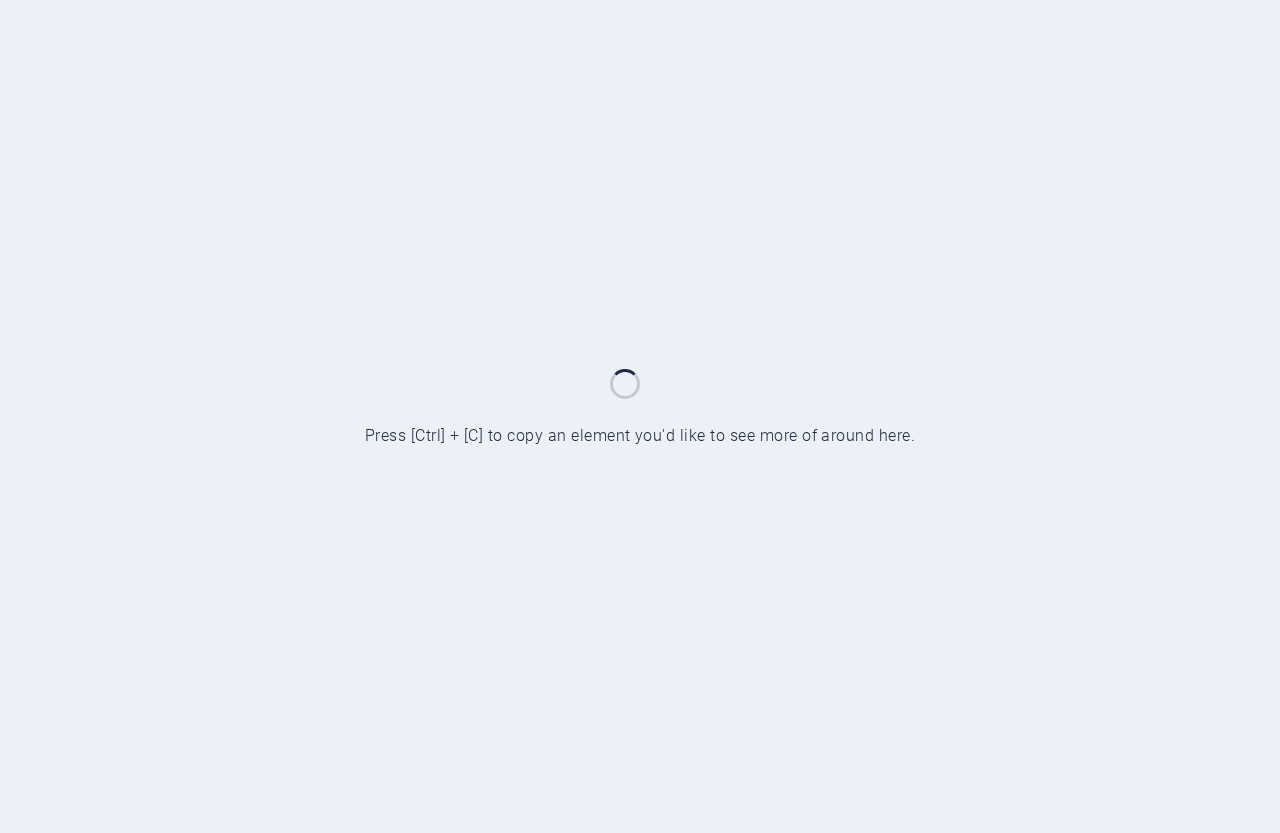 scroll, scrollTop: 0, scrollLeft: 0, axis: both 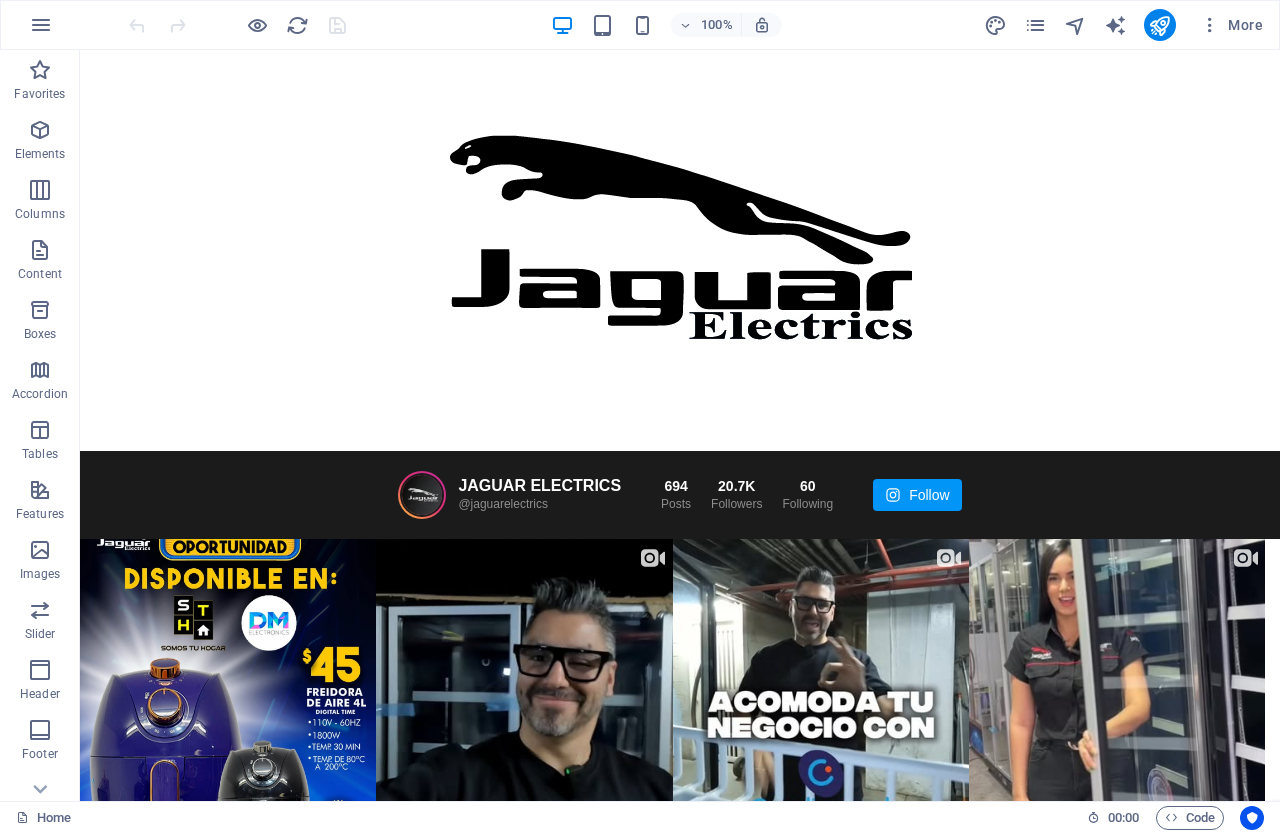 click on "More" at bounding box center (1127, 25) 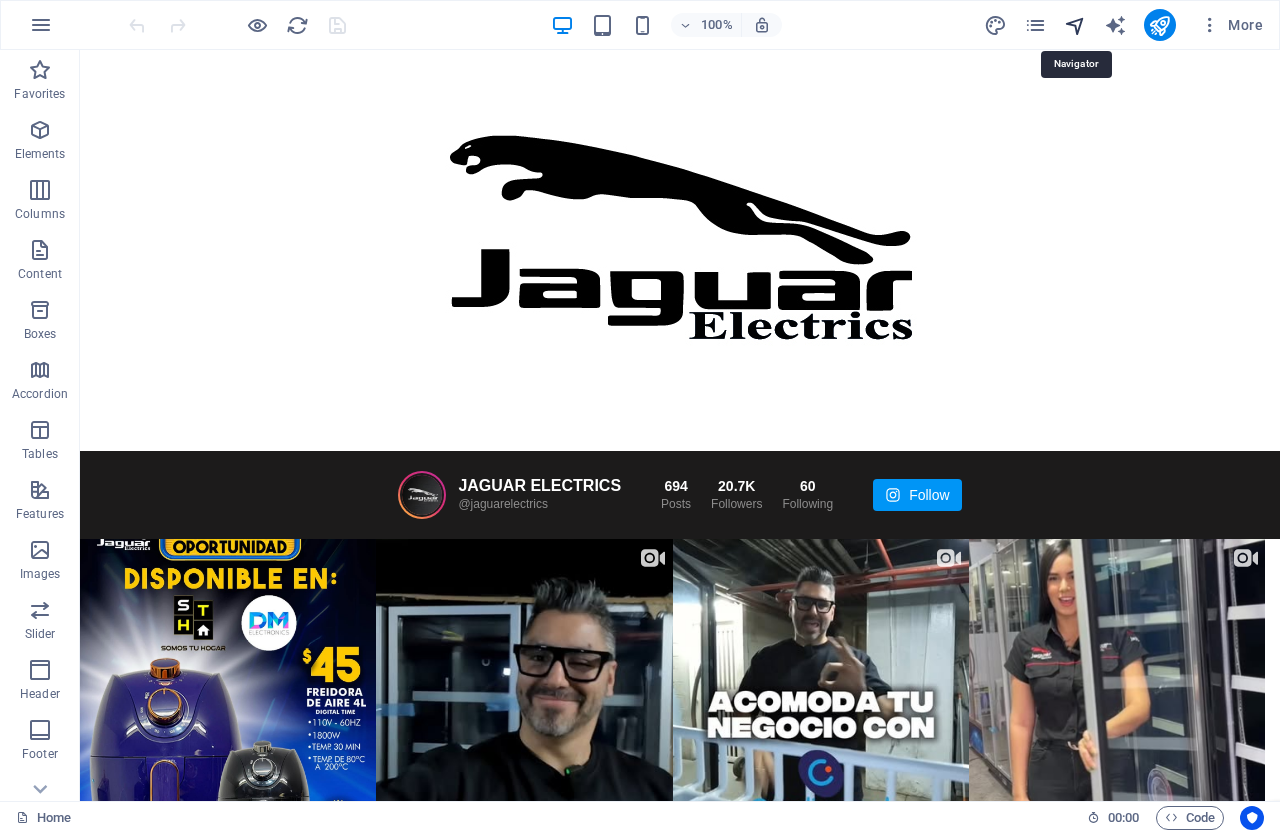 click at bounding box center [1075, 25] 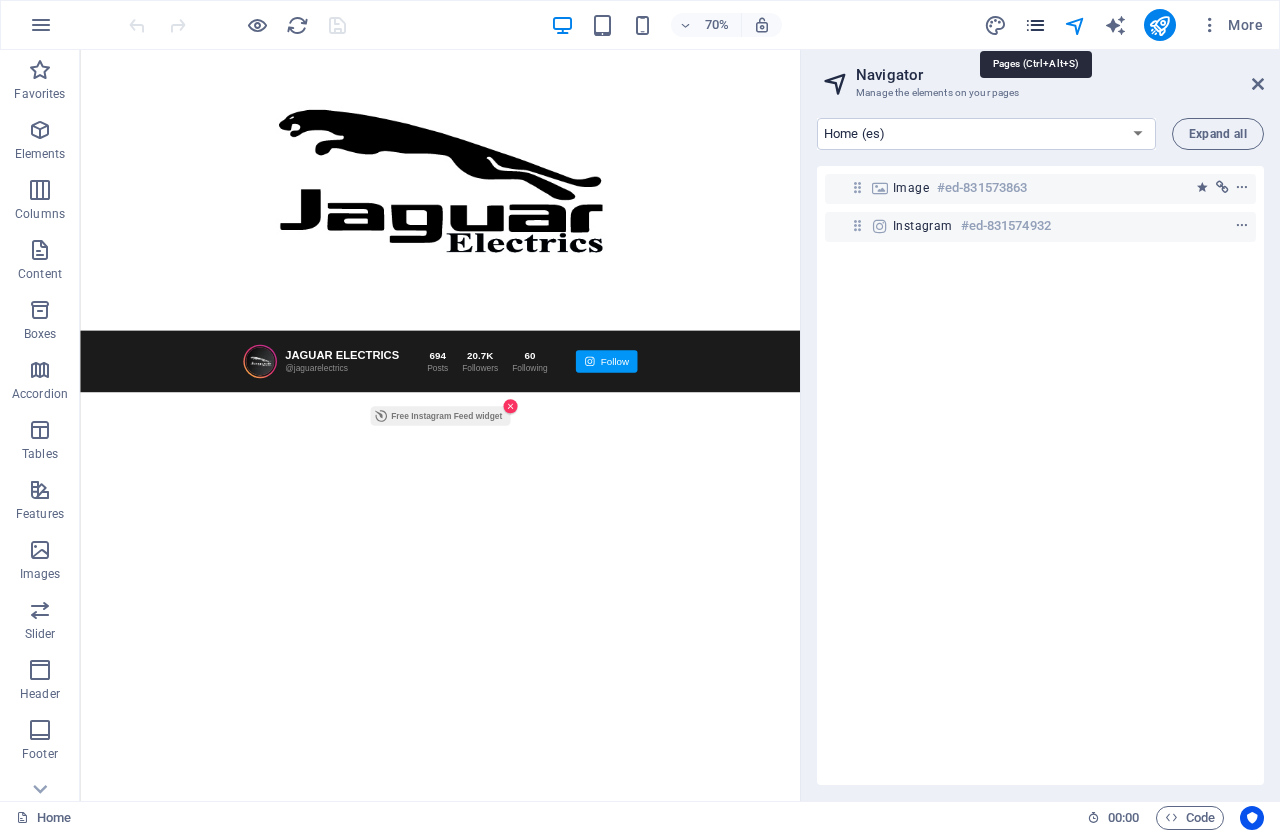 click at bounding box center (1035, 25) 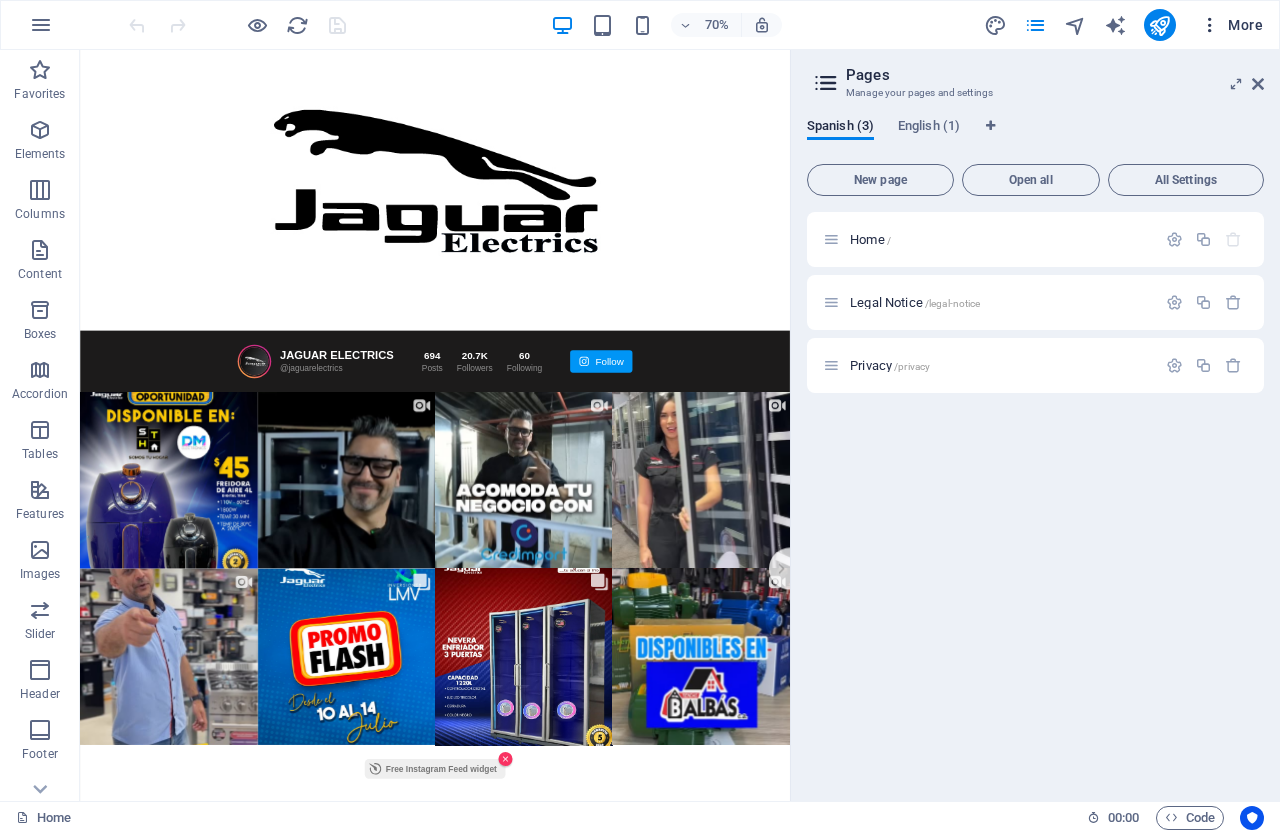 click on "More" at bounding box center [1231, 25] 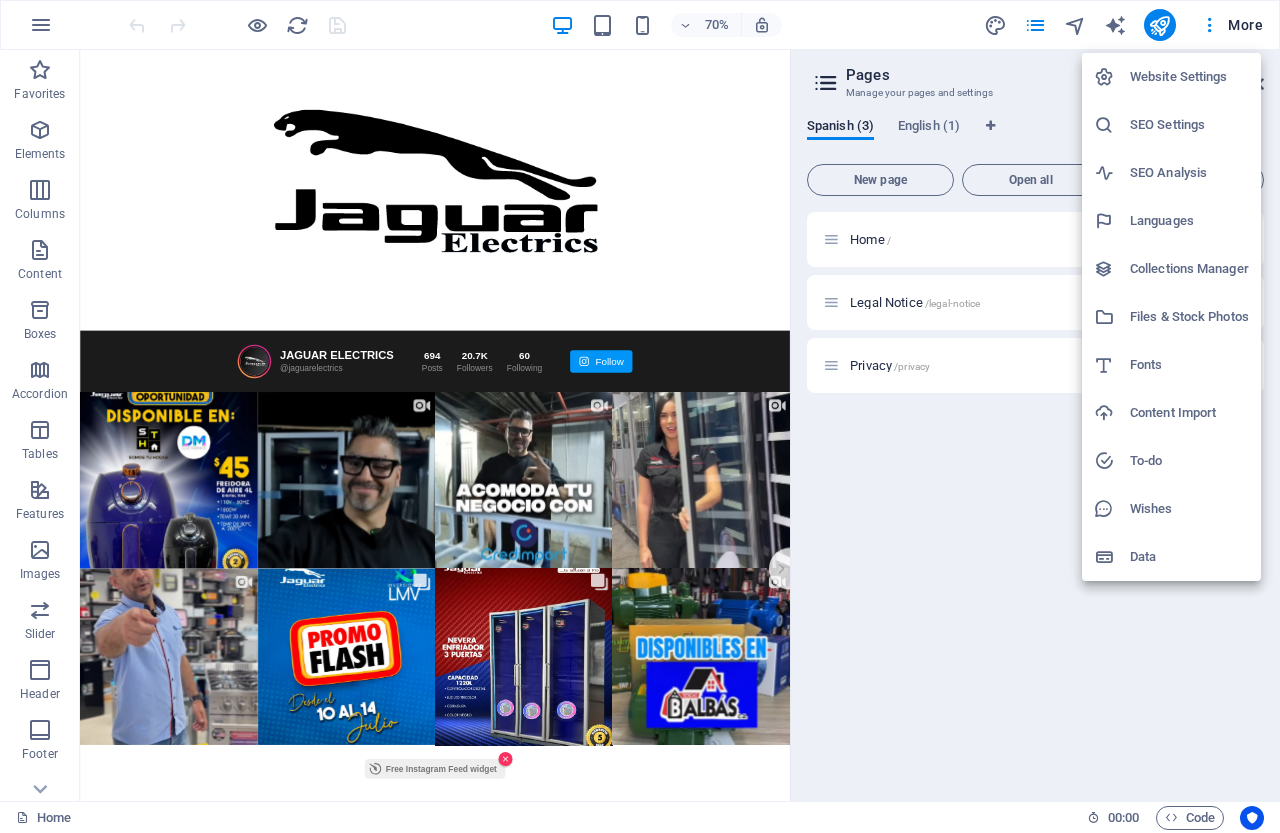click on "Website Settings" at bounding box center (1189, 77) 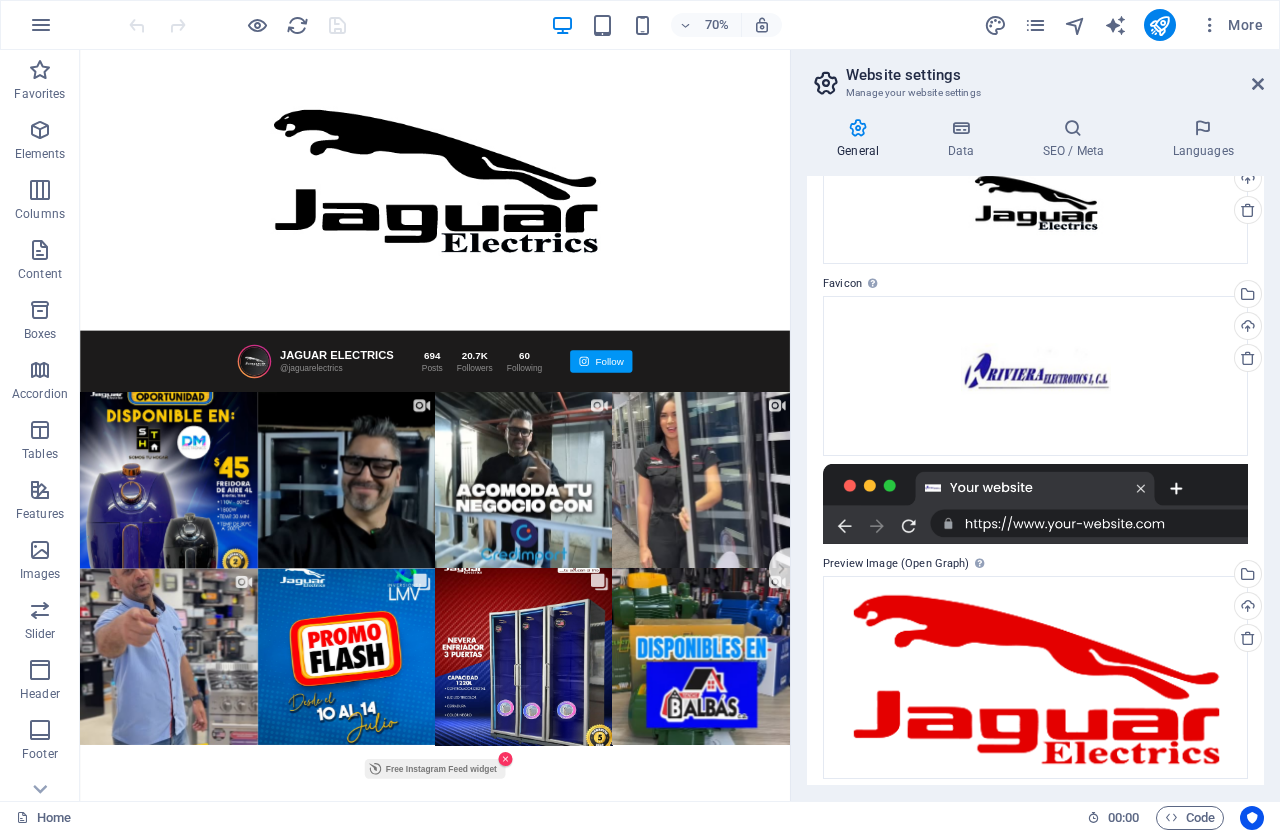 scroll, scrollTop: 134, scrollLeft: 0, axis: vertical 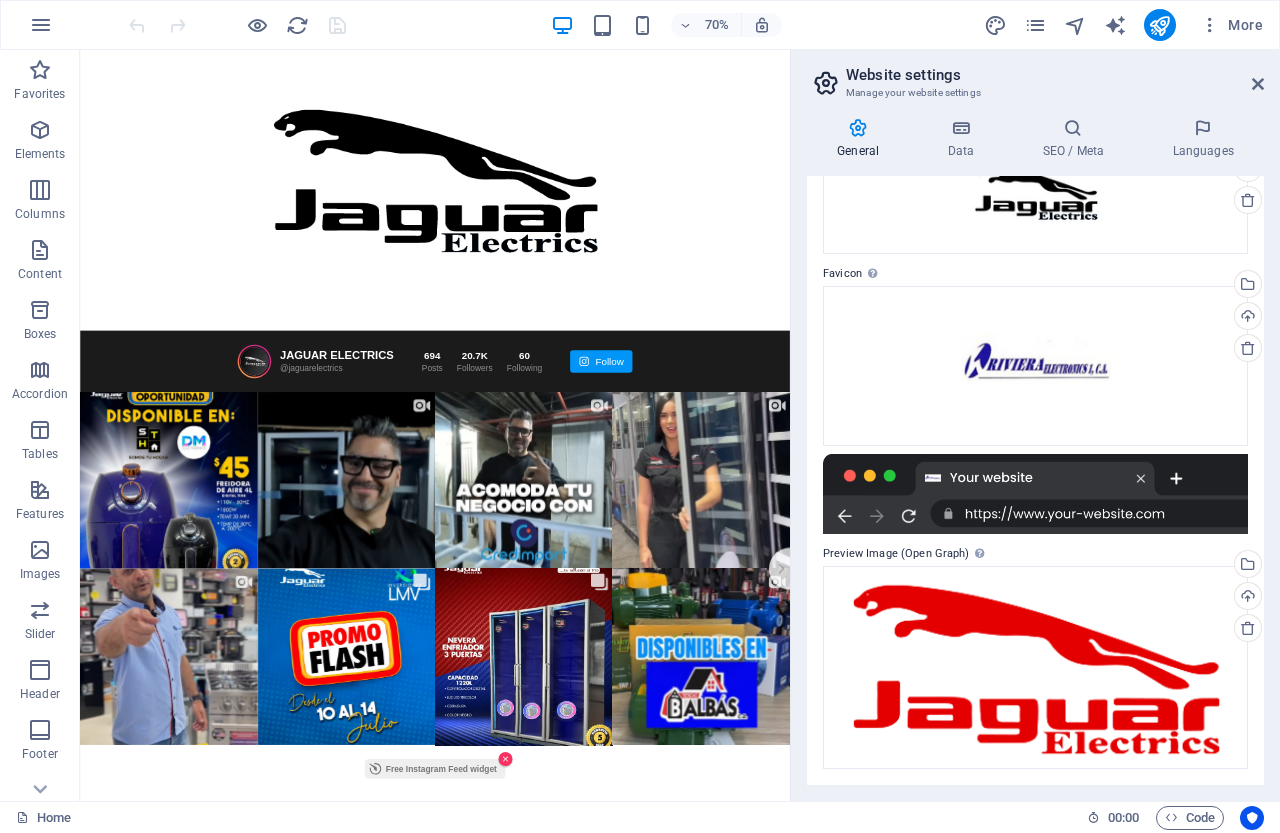 drag, startPoint x: 1267, startPoint y: 288, endPoint x: 1267, endPoint y: 196, distance: 92 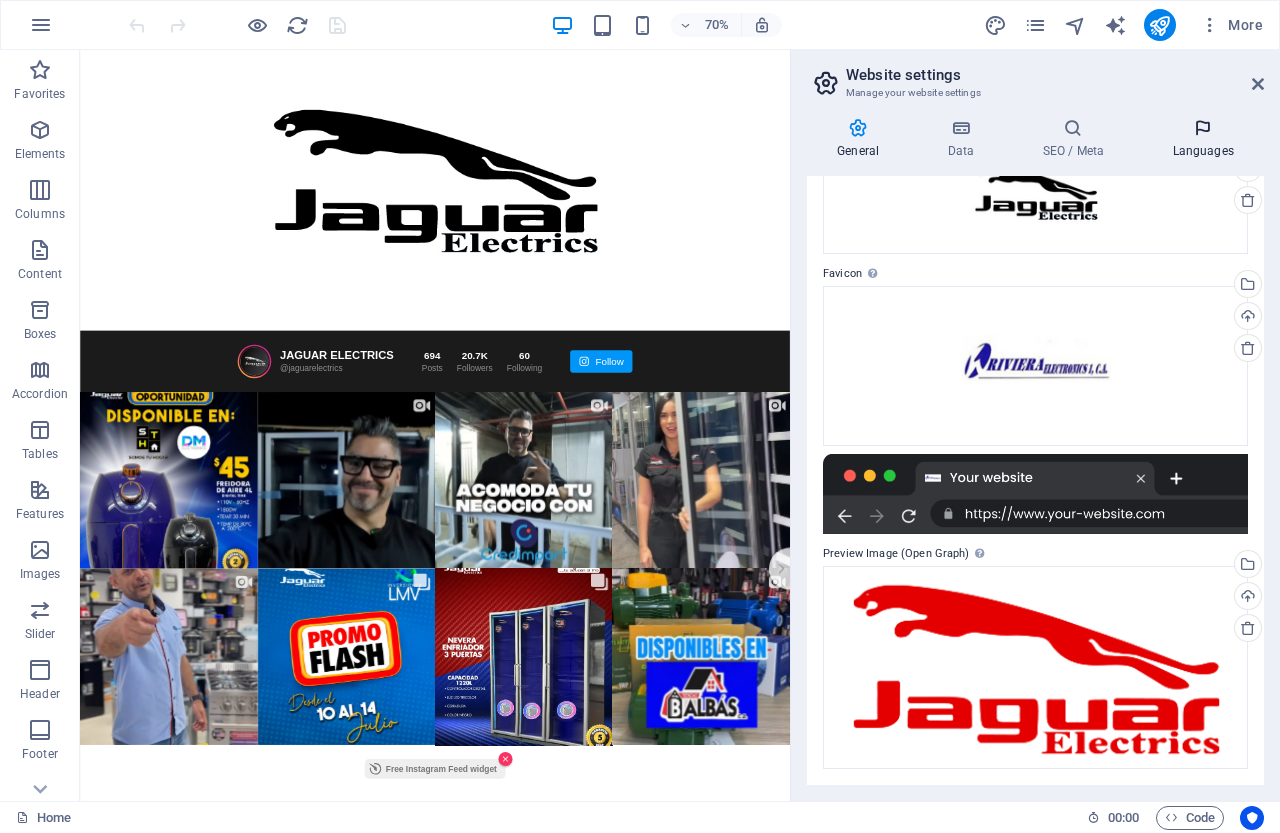 click at bounding box center [1203, 128] 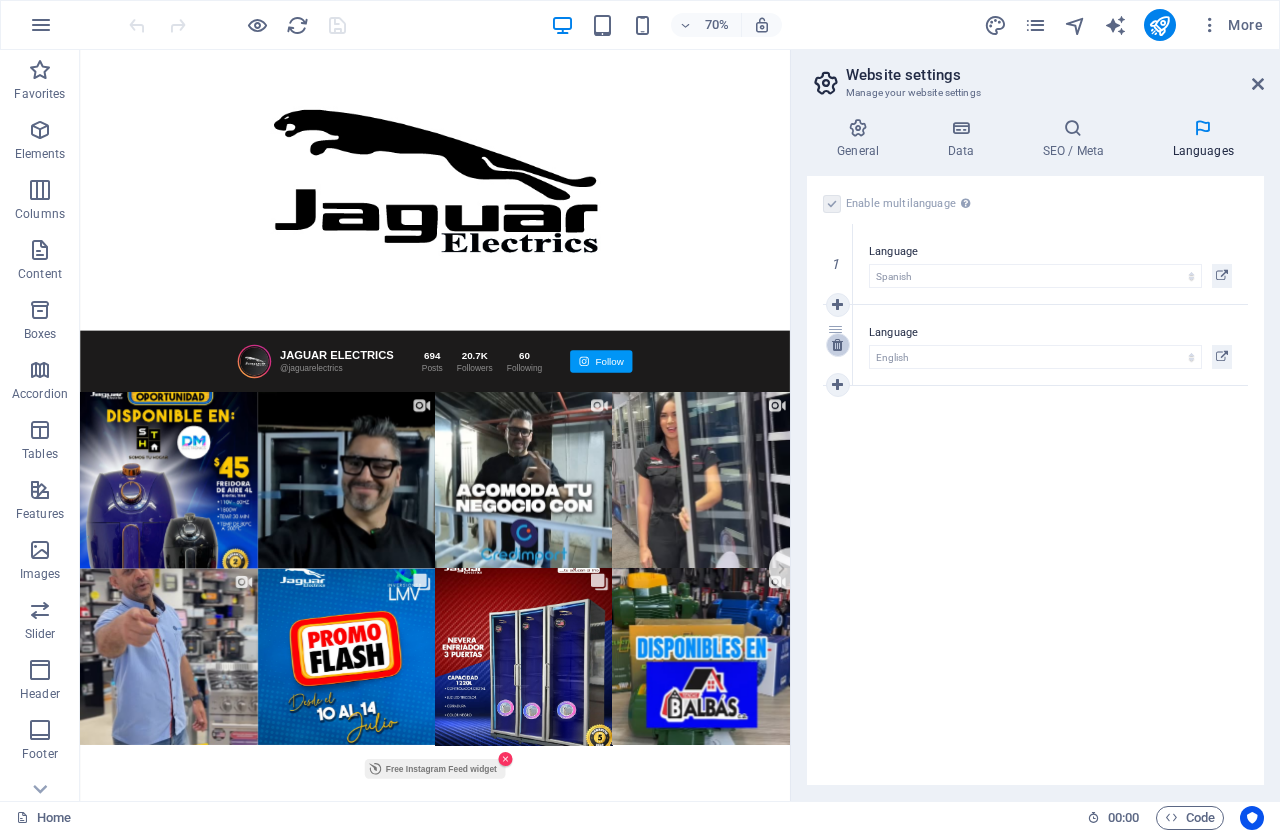 click at bounding box center [837, 345] 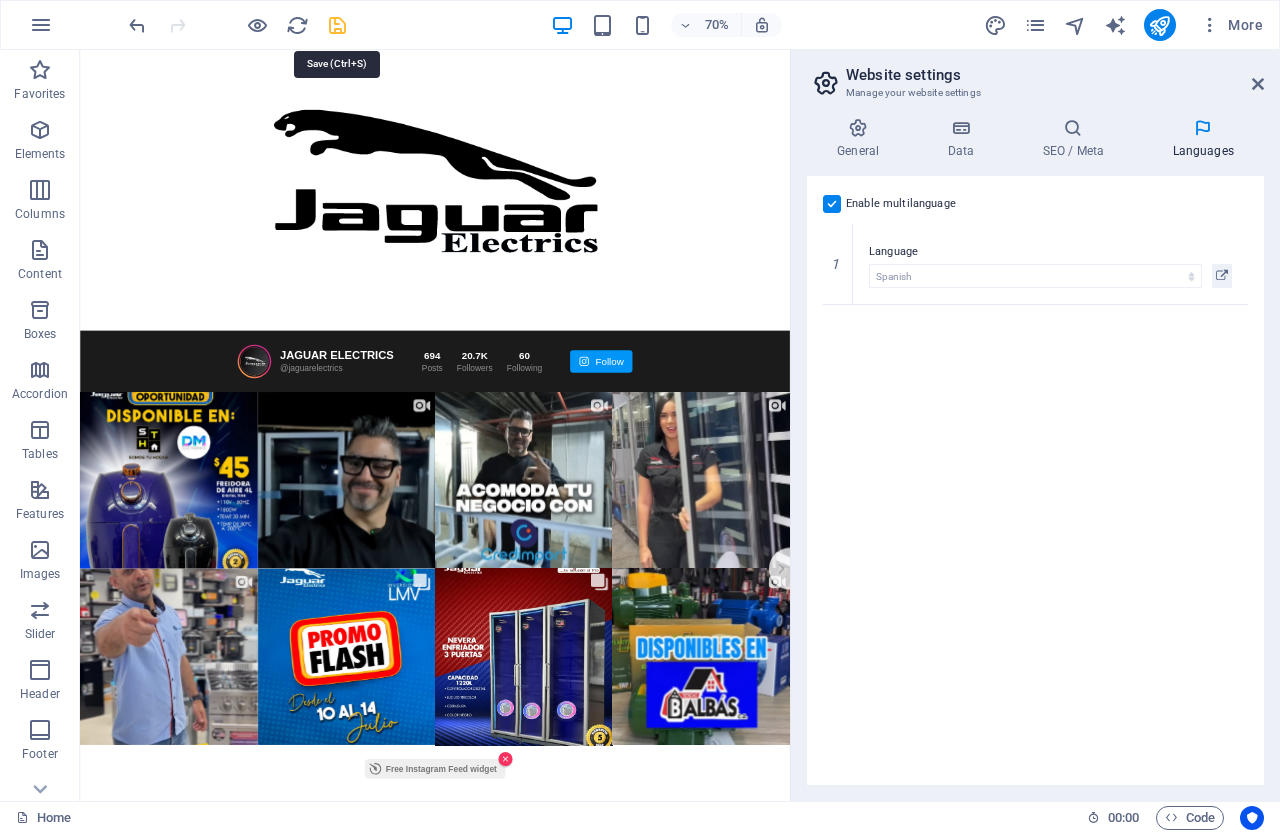 click at bounding box center (337, 25) 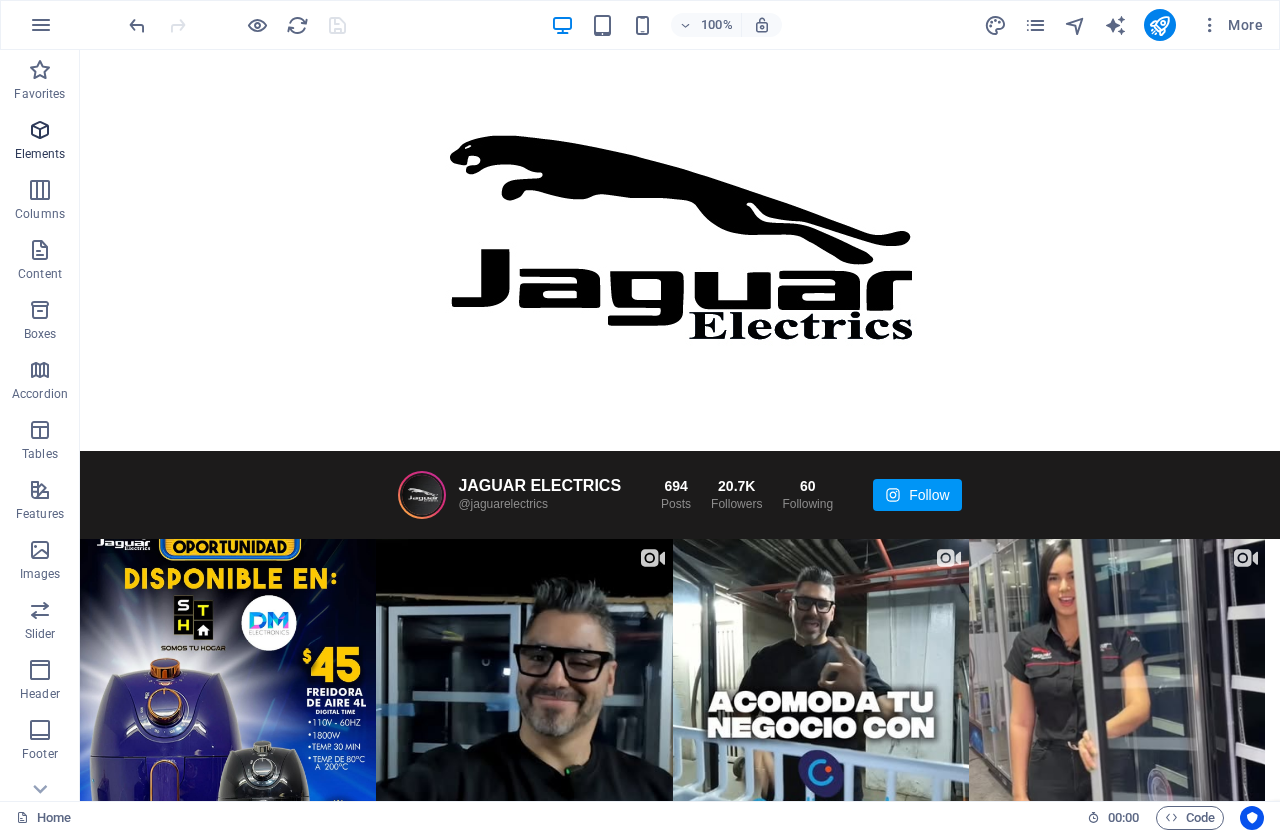 click at bounding box center (40, 130) 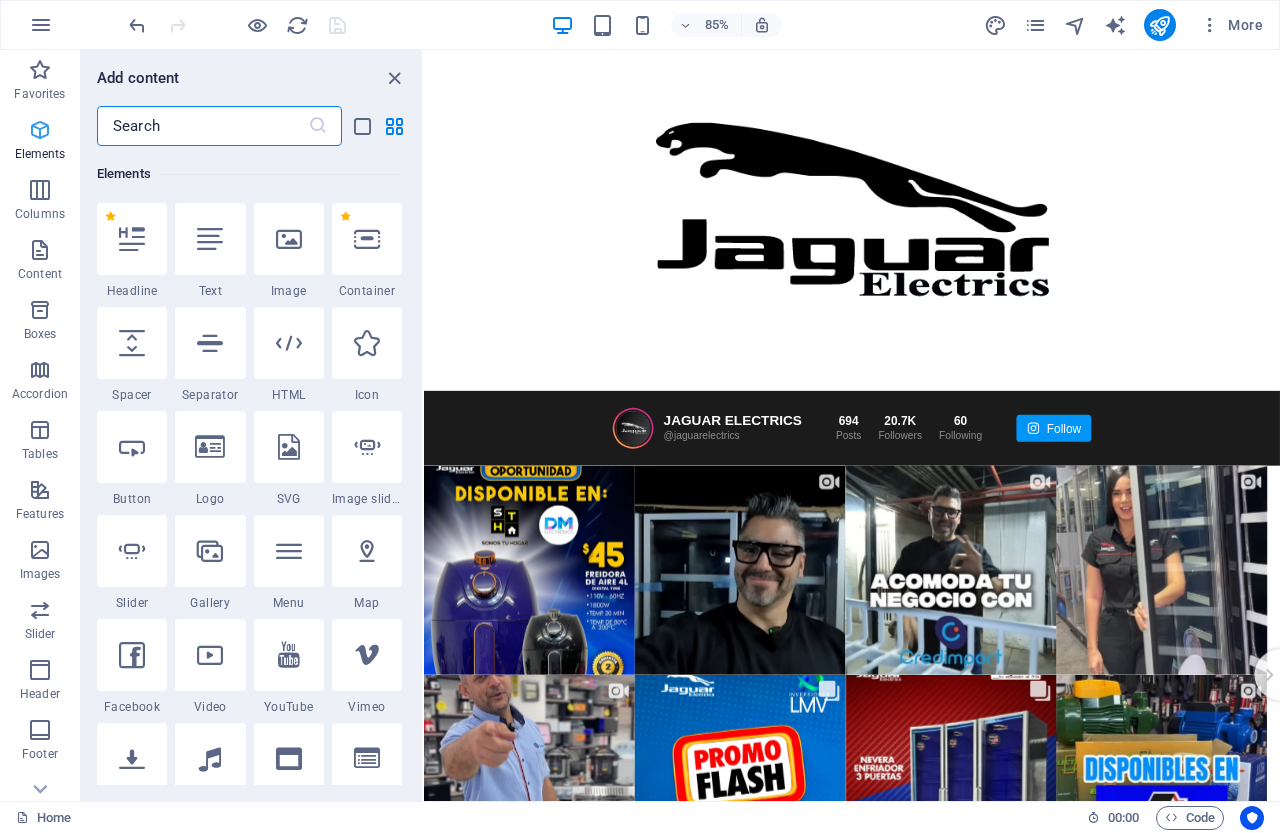 scroll, scrollTop: 213, scrollLeft: 0, axis: vertical 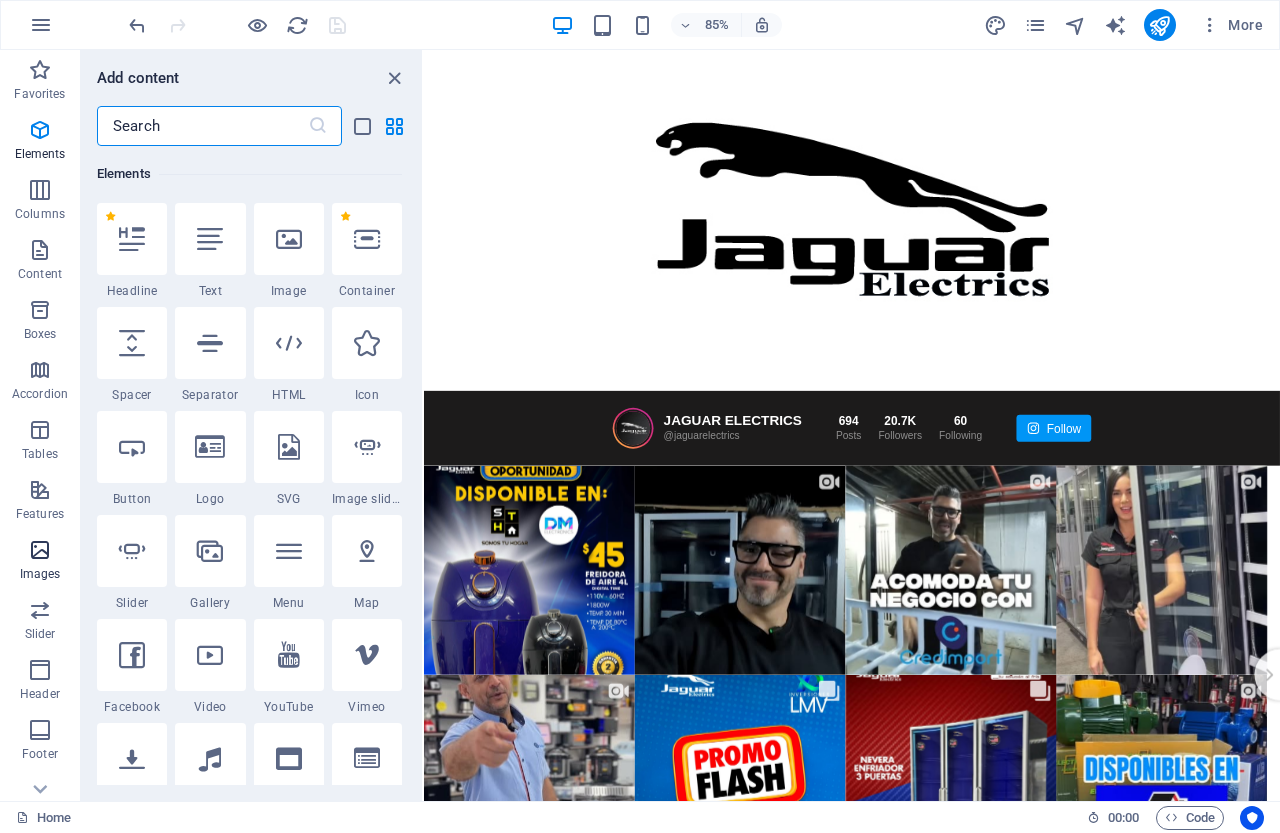click on "Images" at bounding box center [40, 574] 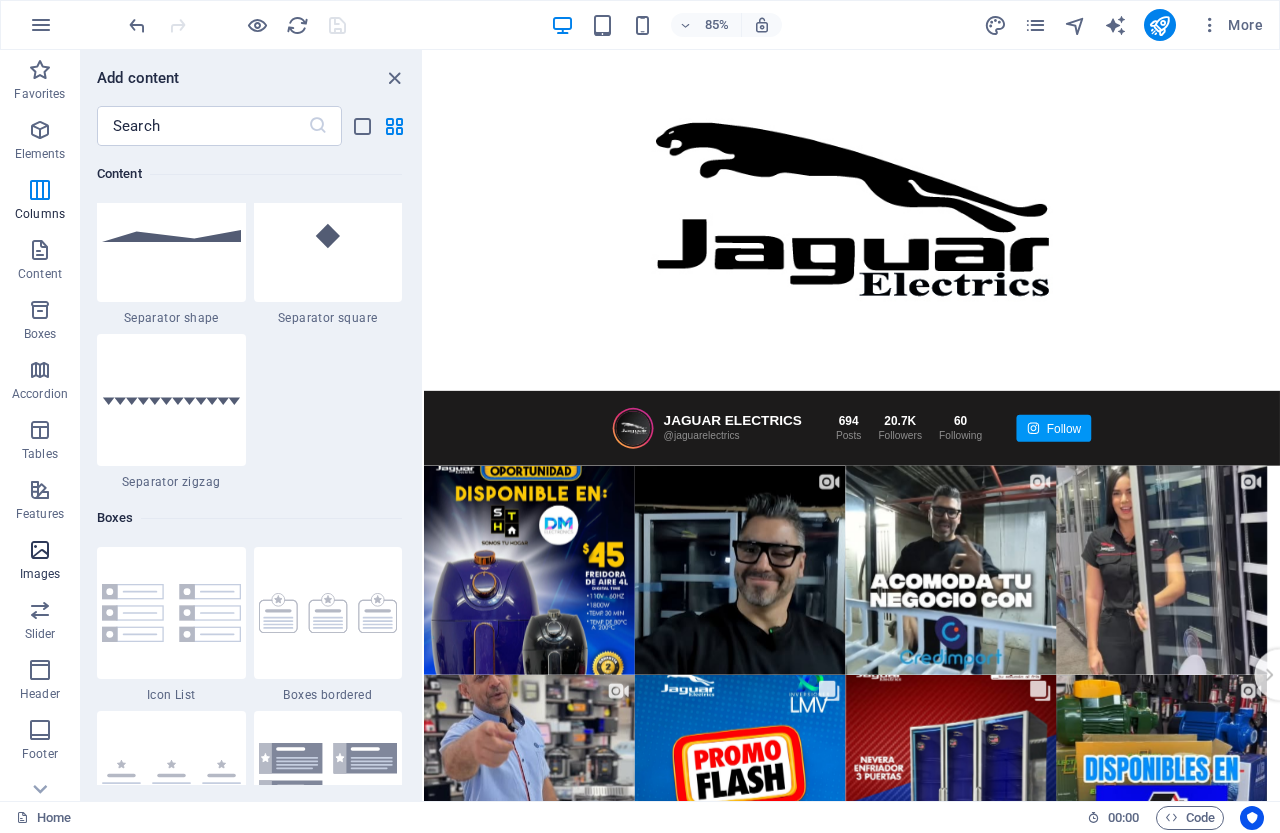 scroll, scrollTop: 10140, scrollLeft: 0, axis: vertical 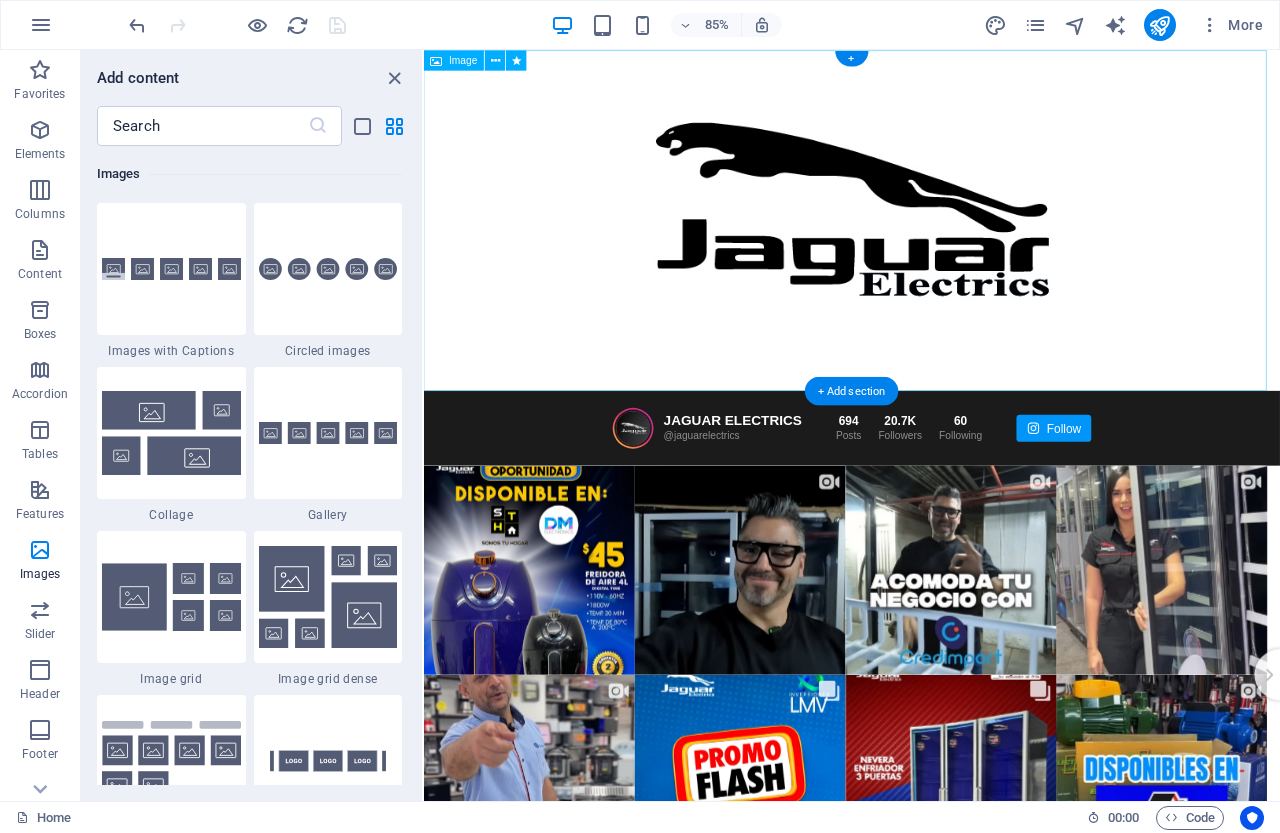 click at bounding box center (927, 250) 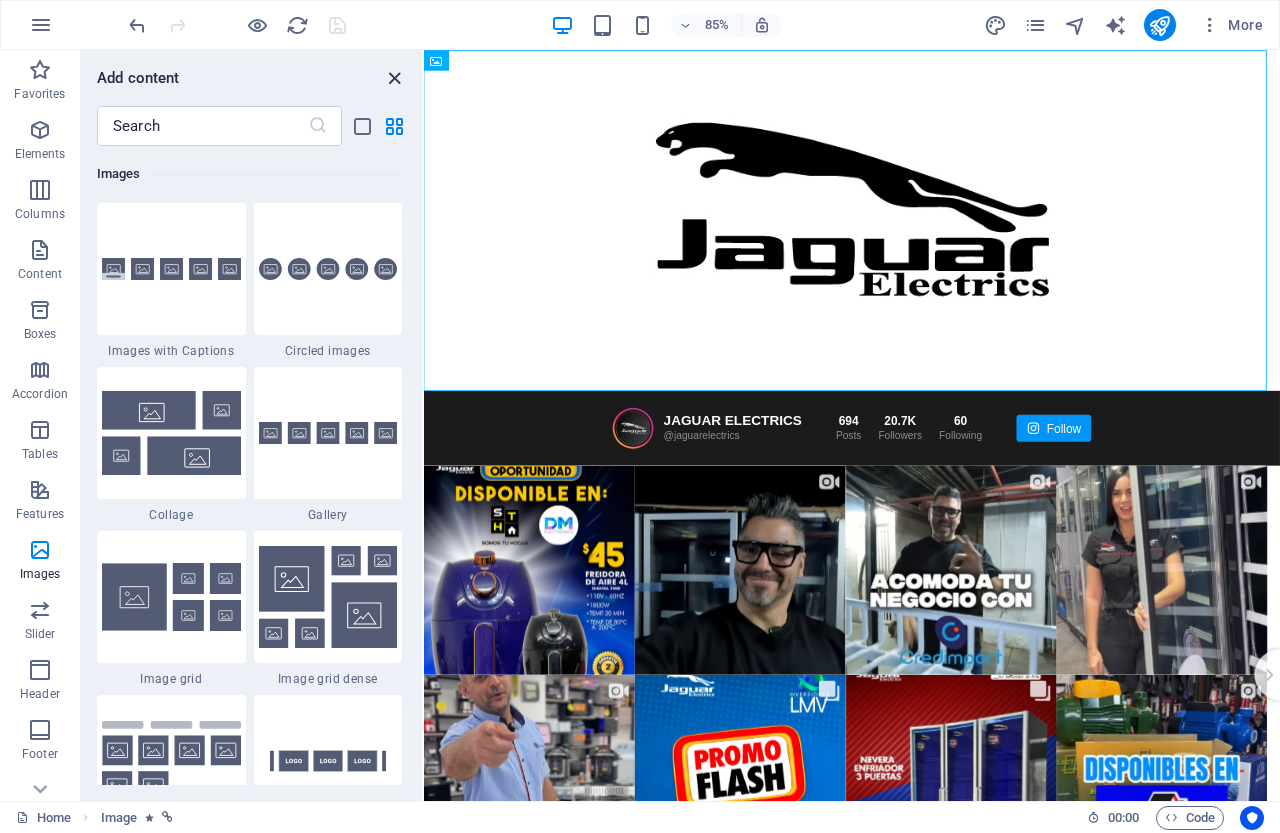 drag, startPoint x: 386, startPoint y: 78, endPoint x: 313, endPoint y: 28, distance: 88.481636 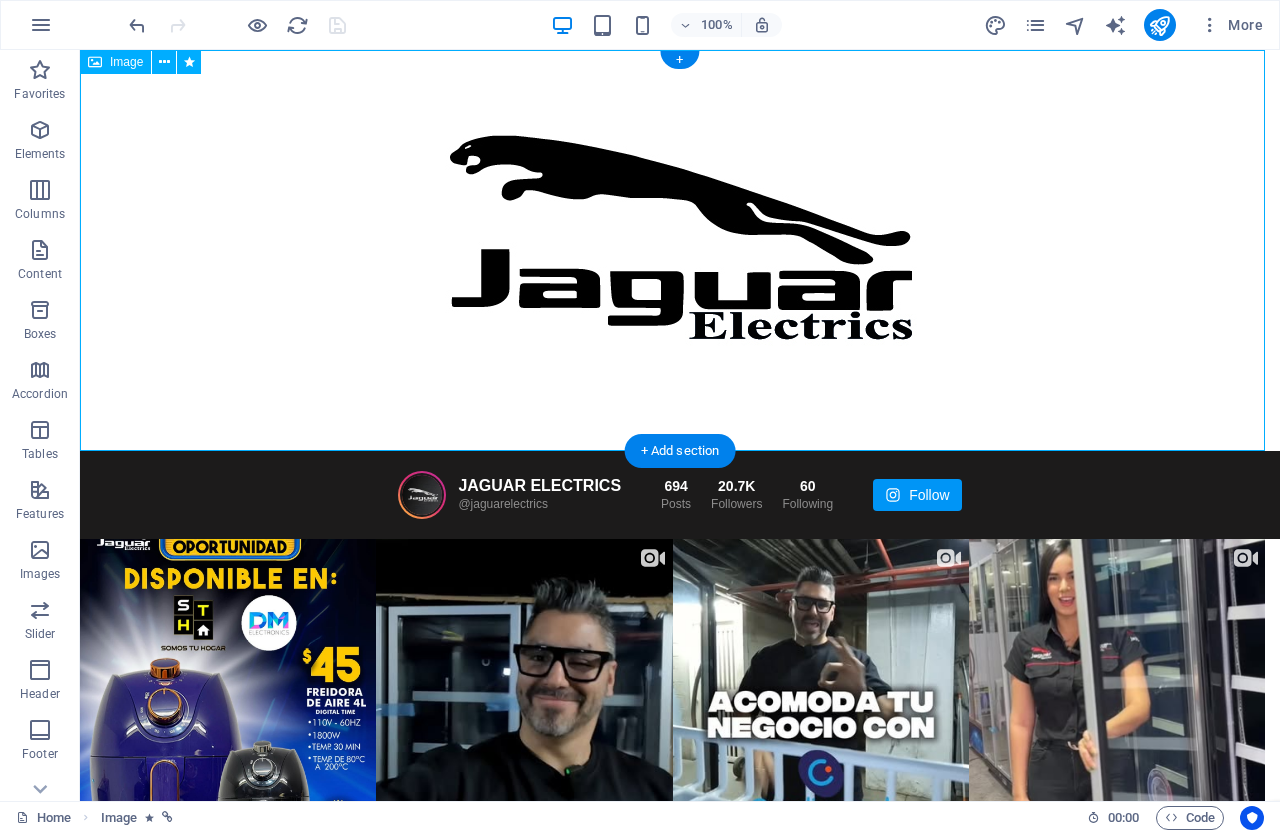 click at bounding box center [680, 250] 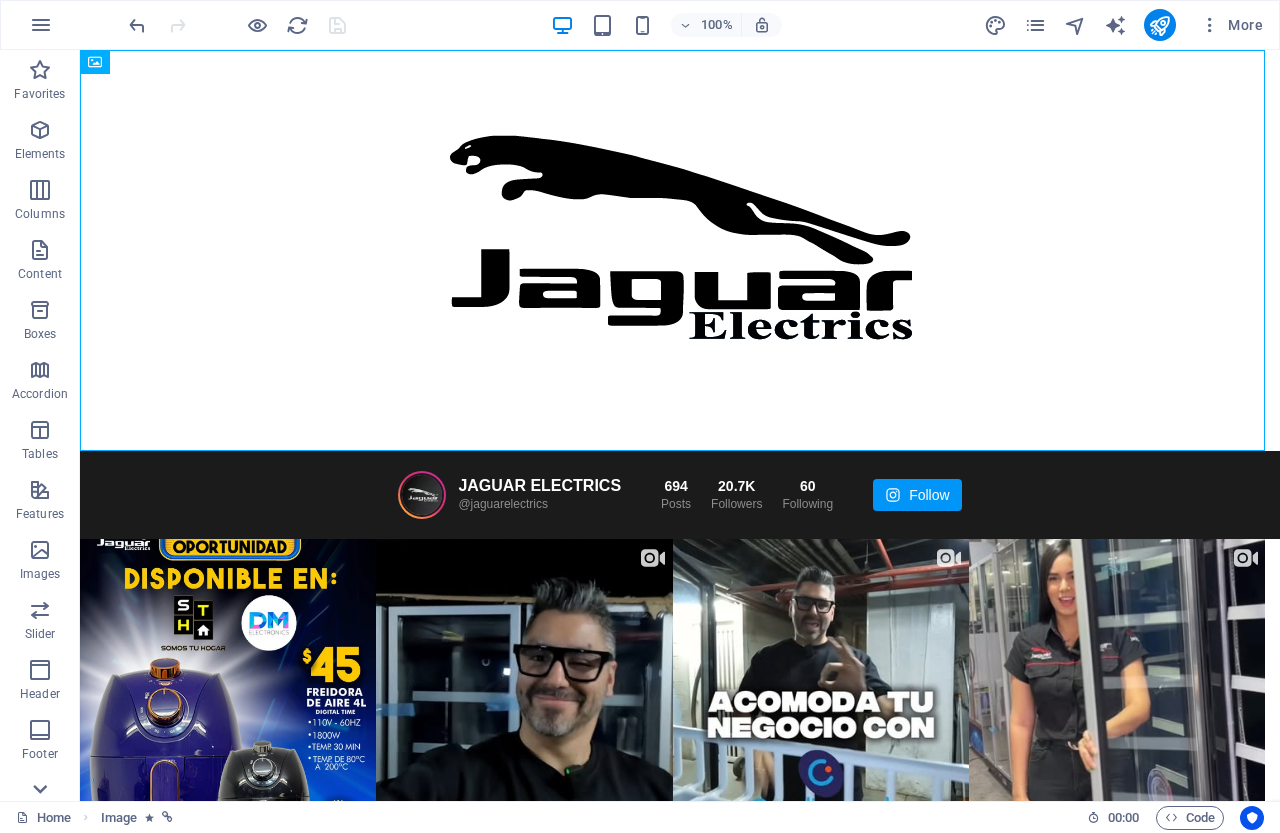 click at bounding box center [40, 789] 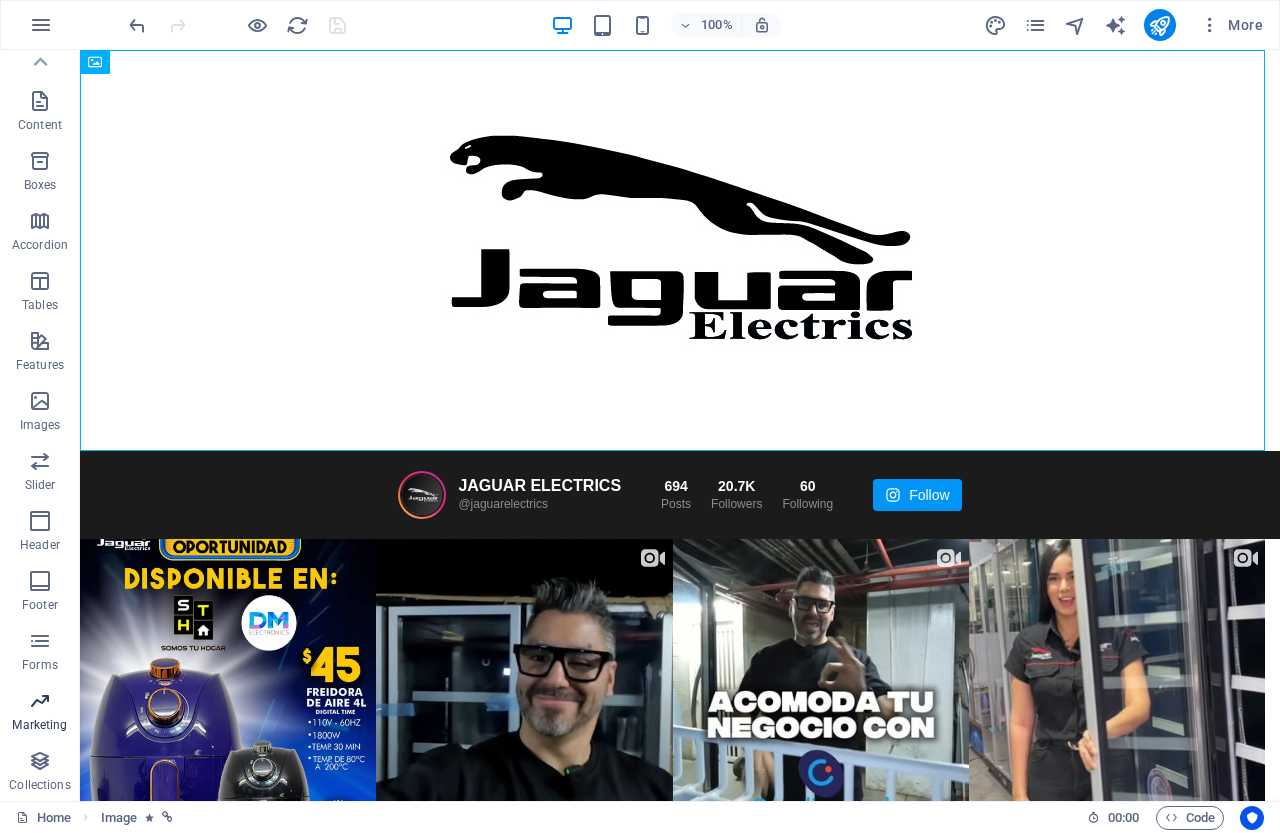 click at bounding box center (40, 701) 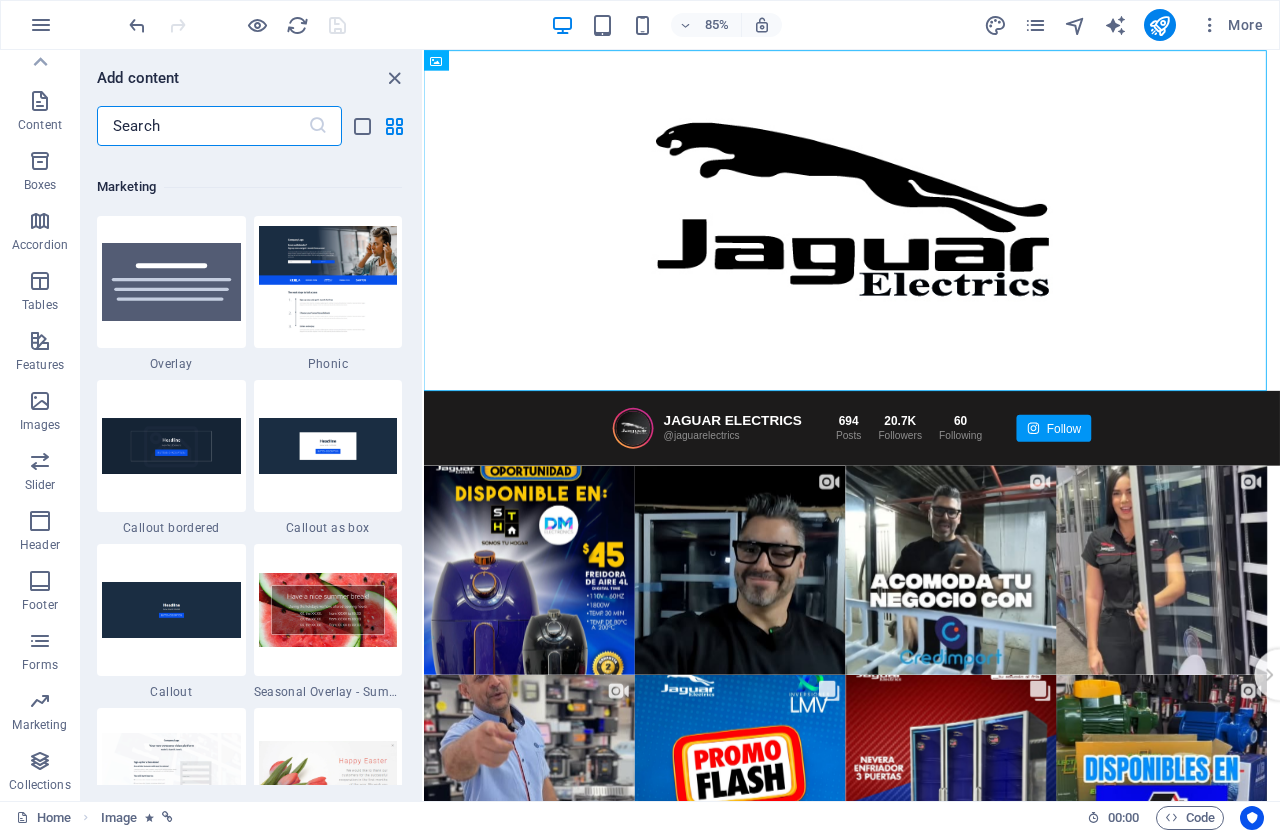 scroll, scrollTop: 16289, scrollLeft: 0, axis: vertical 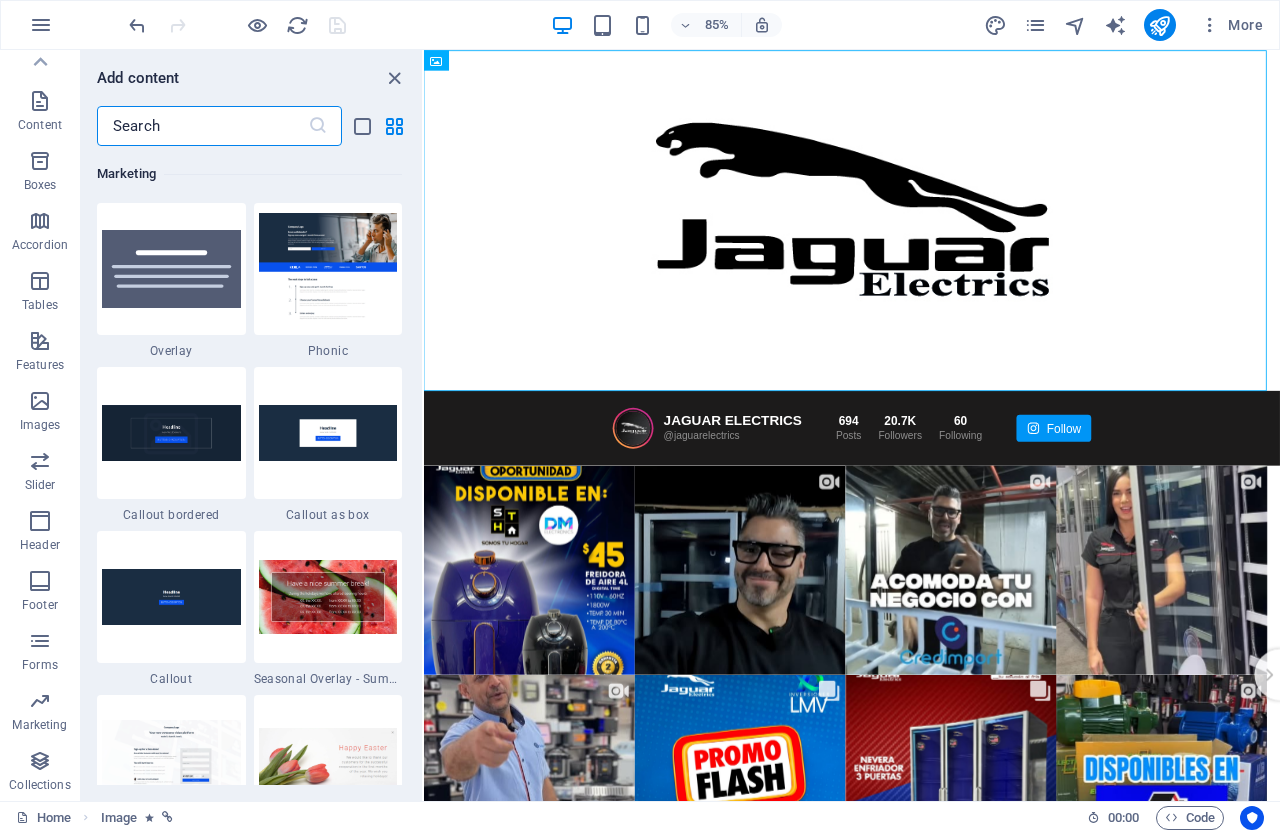 click at bounding box center [202, 126] 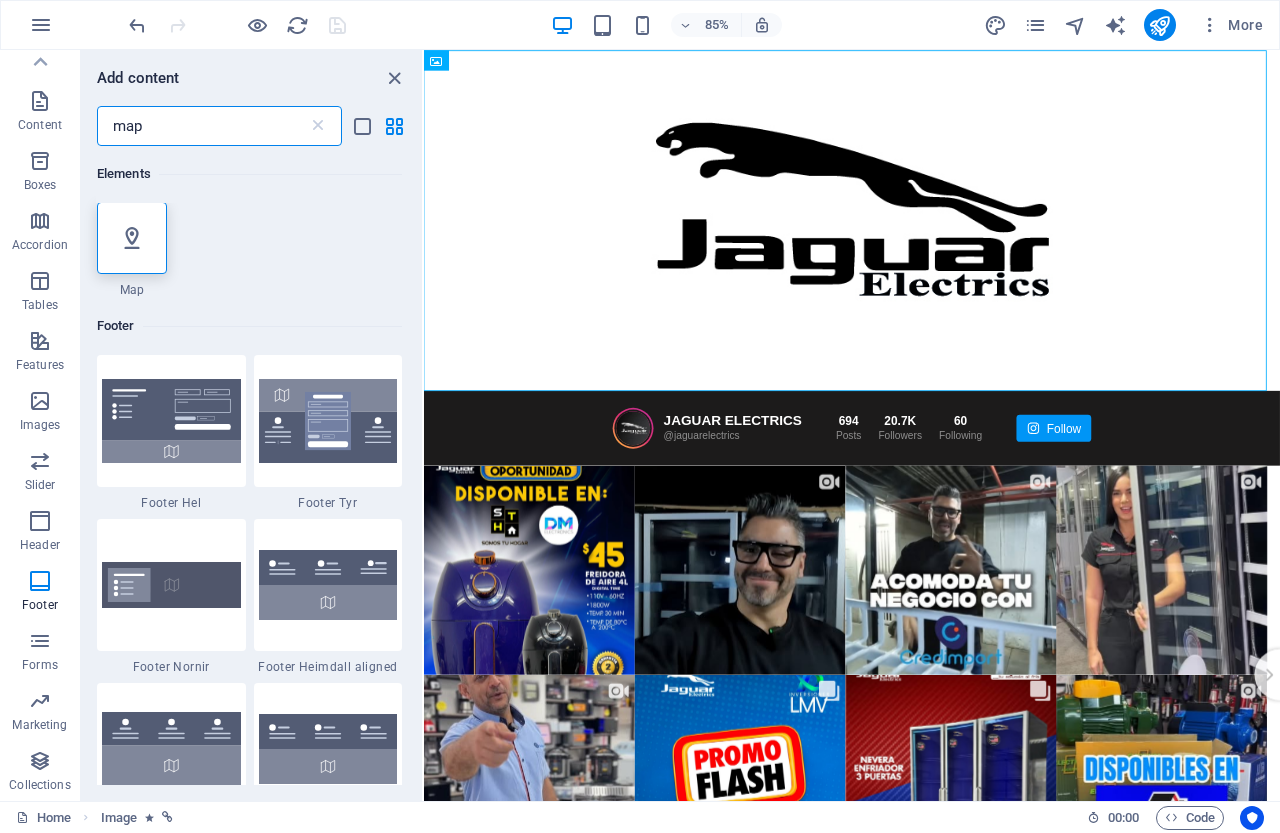scroll, scrollTop: 0, scrollLeft: 0, axis: both 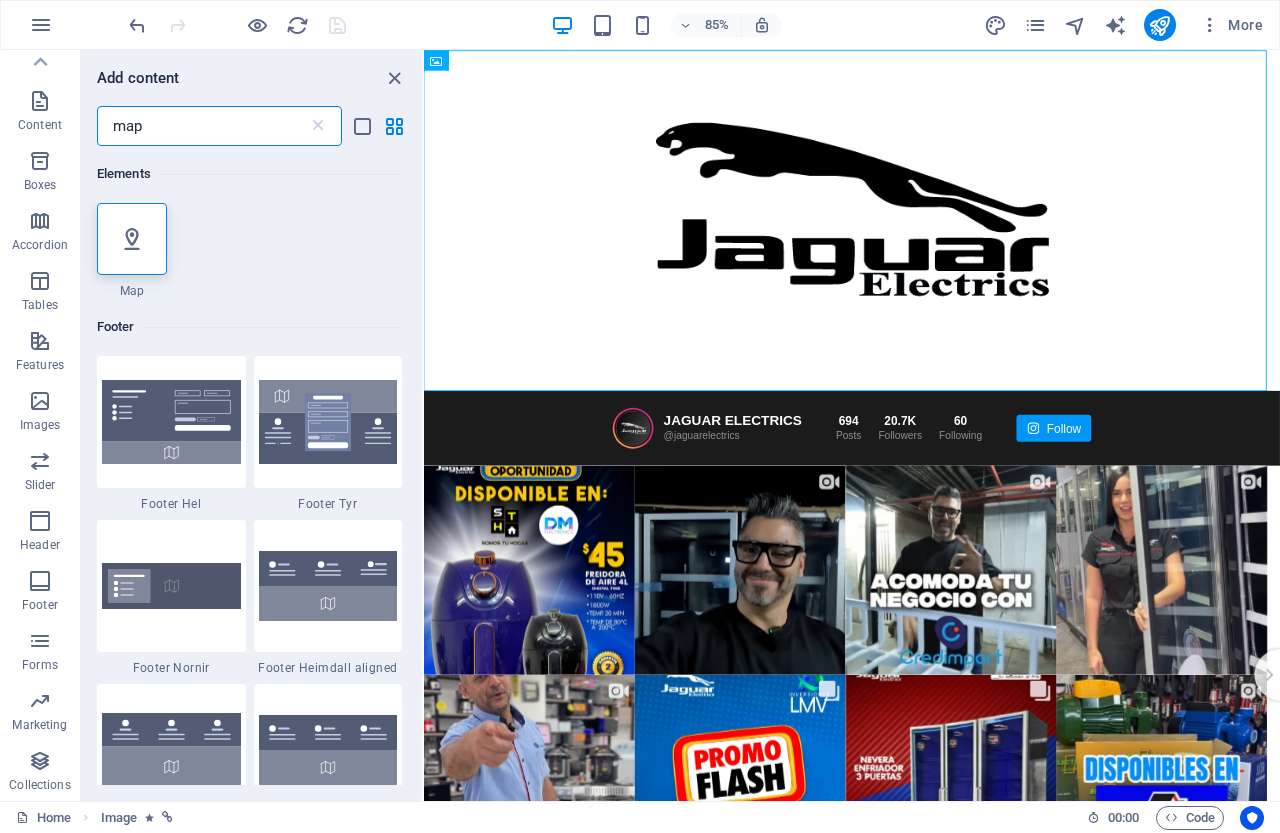type on "map" 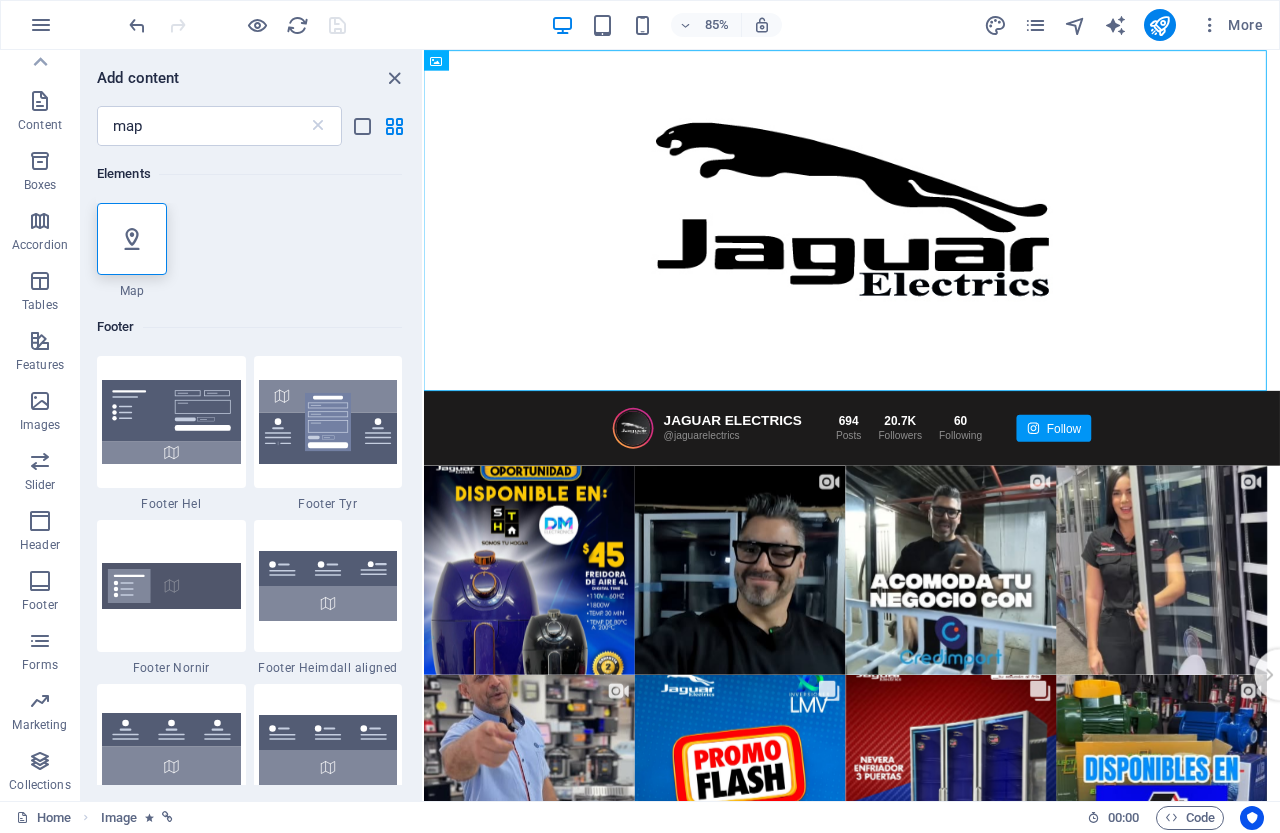 click on "1 Star Map" at bounding box center [249, 251] 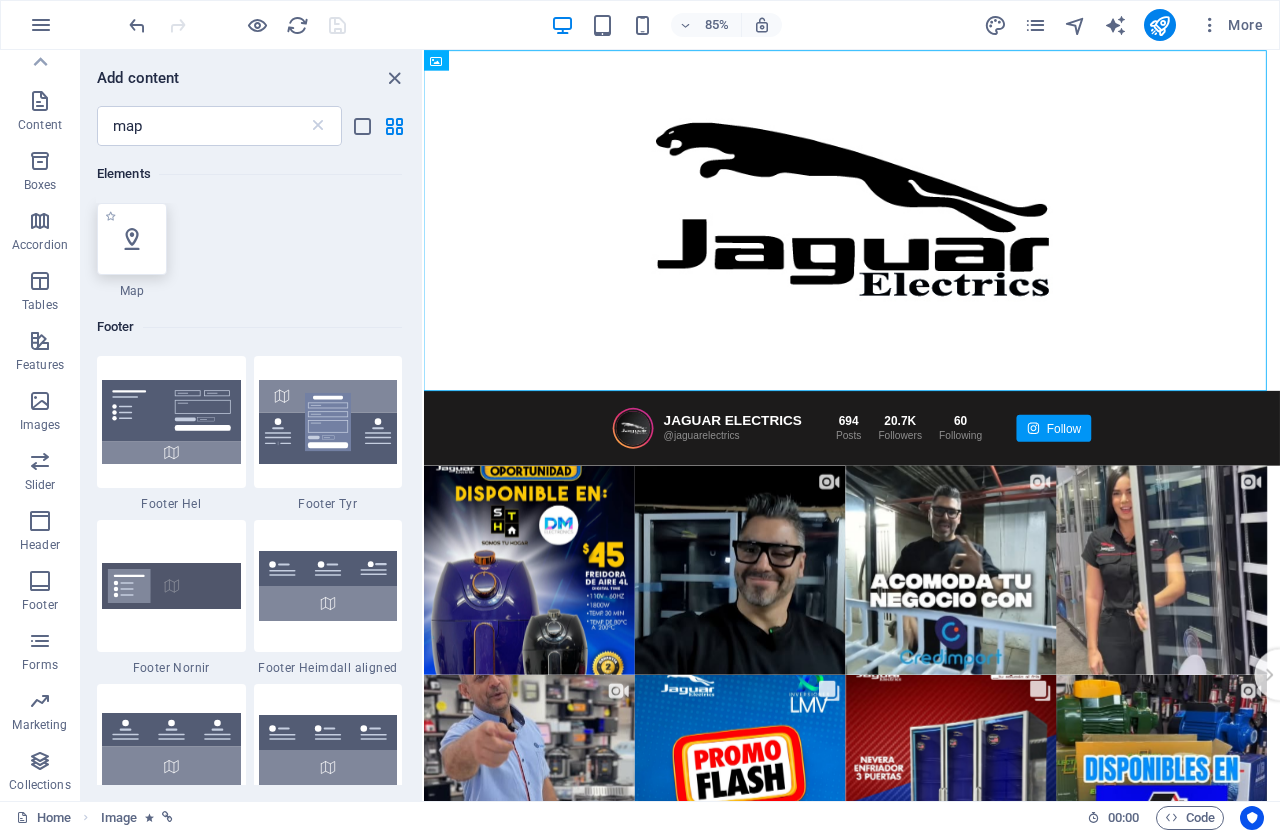 click at bounding box center [132, 239] 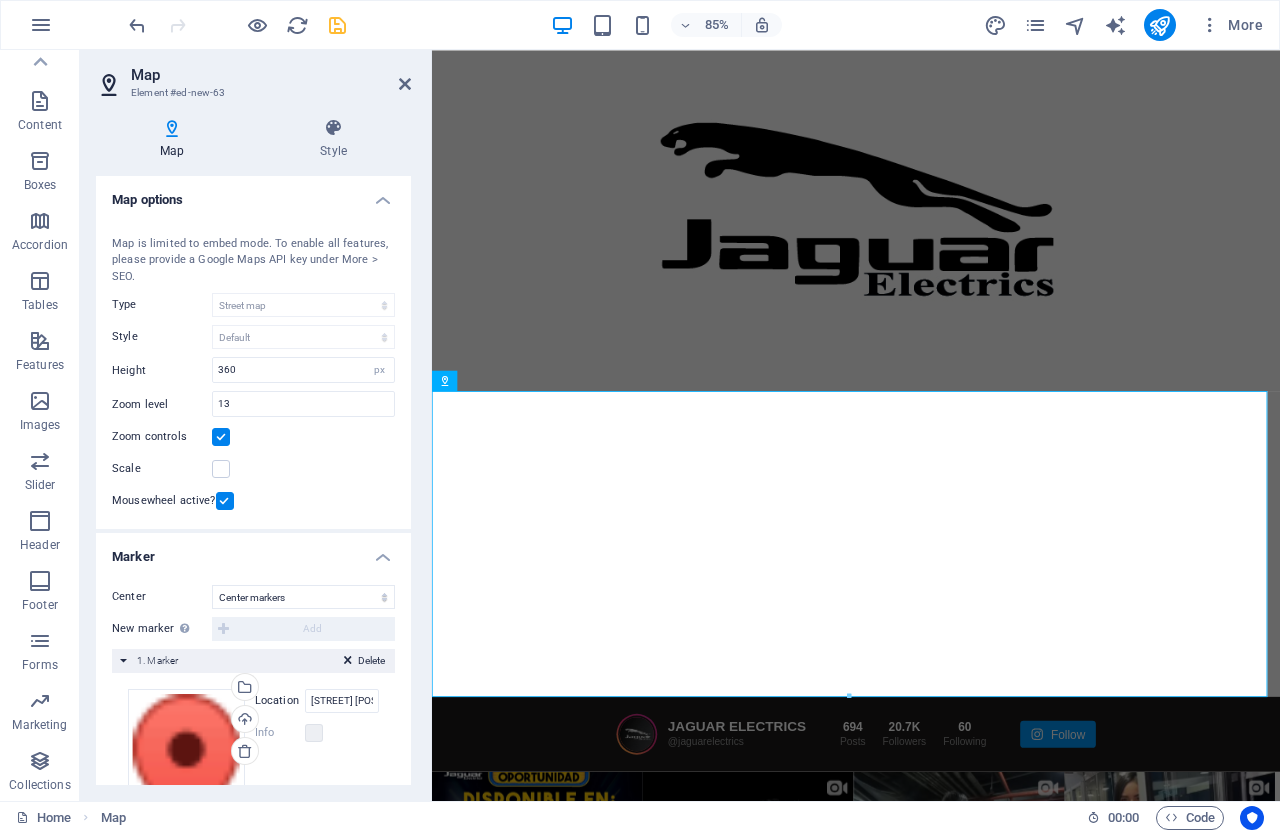 click on "Map Element #ed-new-63 Map Style Map options Map center AV PRINCIPAL EL BOSQUE CC REGIONAL, 12345 MARACAY VENEZUELA Map is limited to embed mode. To enable all features, please provide a Google Maps API key under More > SEO. Type Street map Satellite view Satellite view with streets Terrain map Style Default Colorize Pale Dawn Subtle Grayscale Shades of Grey Apple Maps Blue Water Midnight Commander Light Monochrome Paper Neutral Blue Hints of Gold Black &amp; White No labels Color Height 360 px Zoom level 13 Zoom controls Scale Mousewheel active? Marker Center Don't center Center markers Center and zoom markers New marker To enable this feature, please provide a Google Maps API key in the website settings. Add Delete 1. Marker Drag files here, click to choose files or select files from Files or our free stock photos & videos Select files from the file manager, stock photos, or upload file(s) Upload Location AV PRINCIPAL EL BOSQUE CC REGIONAL, 12345 MARACAY VENEZUELA Width auto px Info Opened? Headline Normal" at bounding box center (680, 425) 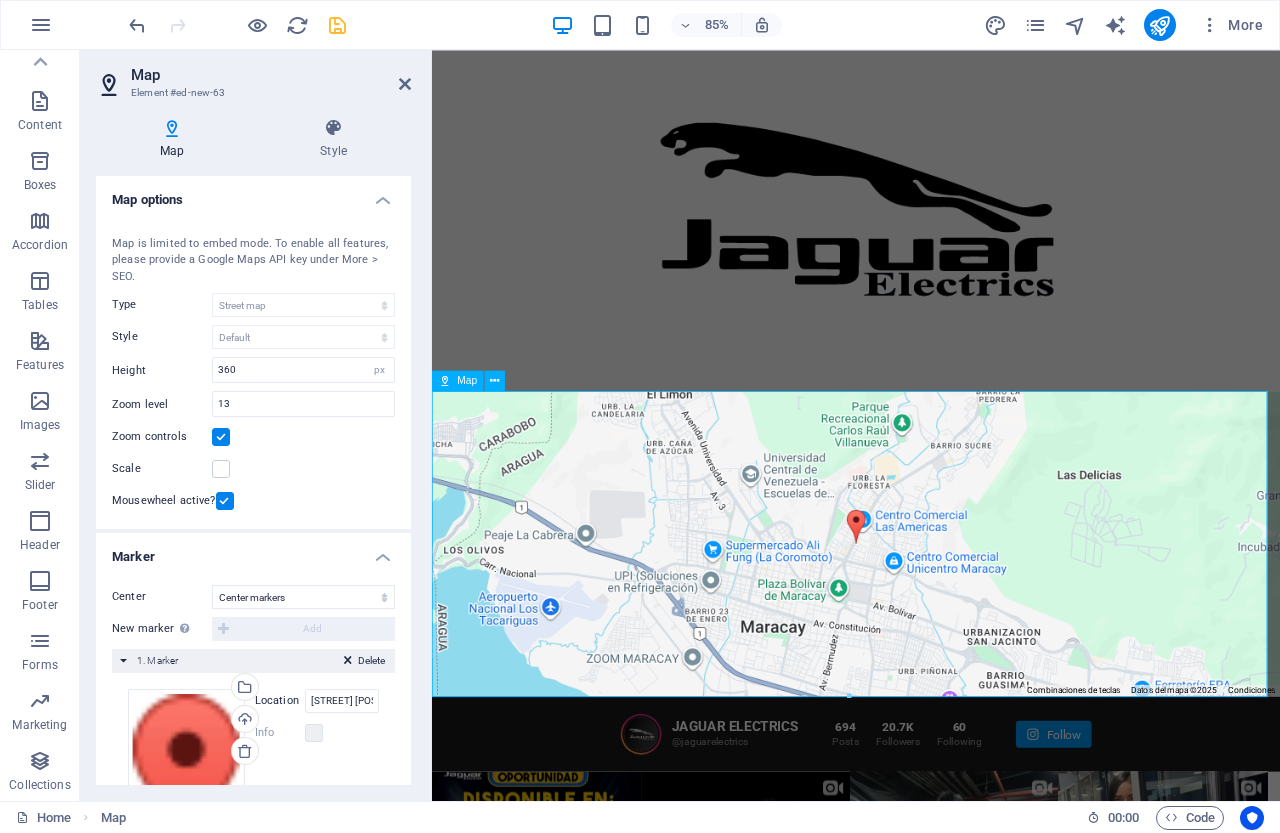 click on "Para navegar por el mapa con gestos táctiles, presiona dos veces y mantén el dedo sobre este. Luego, arrastra el mapa. ← Mover a la izquierda → Mover a la derecha ↑ Mover hacia arriba ↓ Mover hacia abajo + Acercar - Alejar Inicio Mover a la izquierda un 75% Fin Mover a la derecha un 75% Página anterior Mover hacia arriba un 75% Página siguiente Mover hacia abajo un 75% Mapa Relieve Satélite Etiquetas Combinaciones de teclas Datos del mapa Datos del mapa ©2025 Datos del mapa ©2025 1 km  Hacer clic para alternar entre unidades imperiales y métricas Condiciones Informar un error en el mapa" at bounding box center [931, 631] 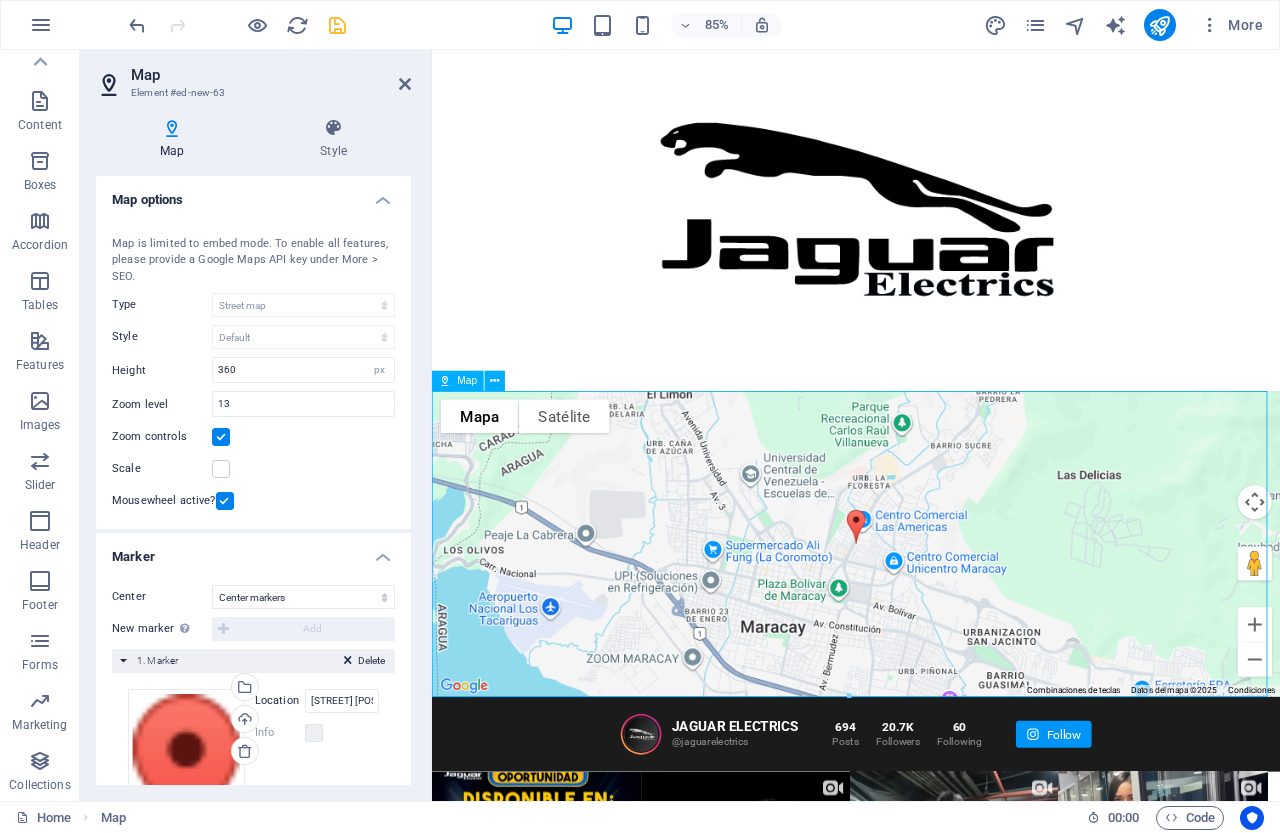 drag, startPoint x: 806, startPoint y: 516, endPoint x: 836, endPoint y: 591, distance: 80.77747 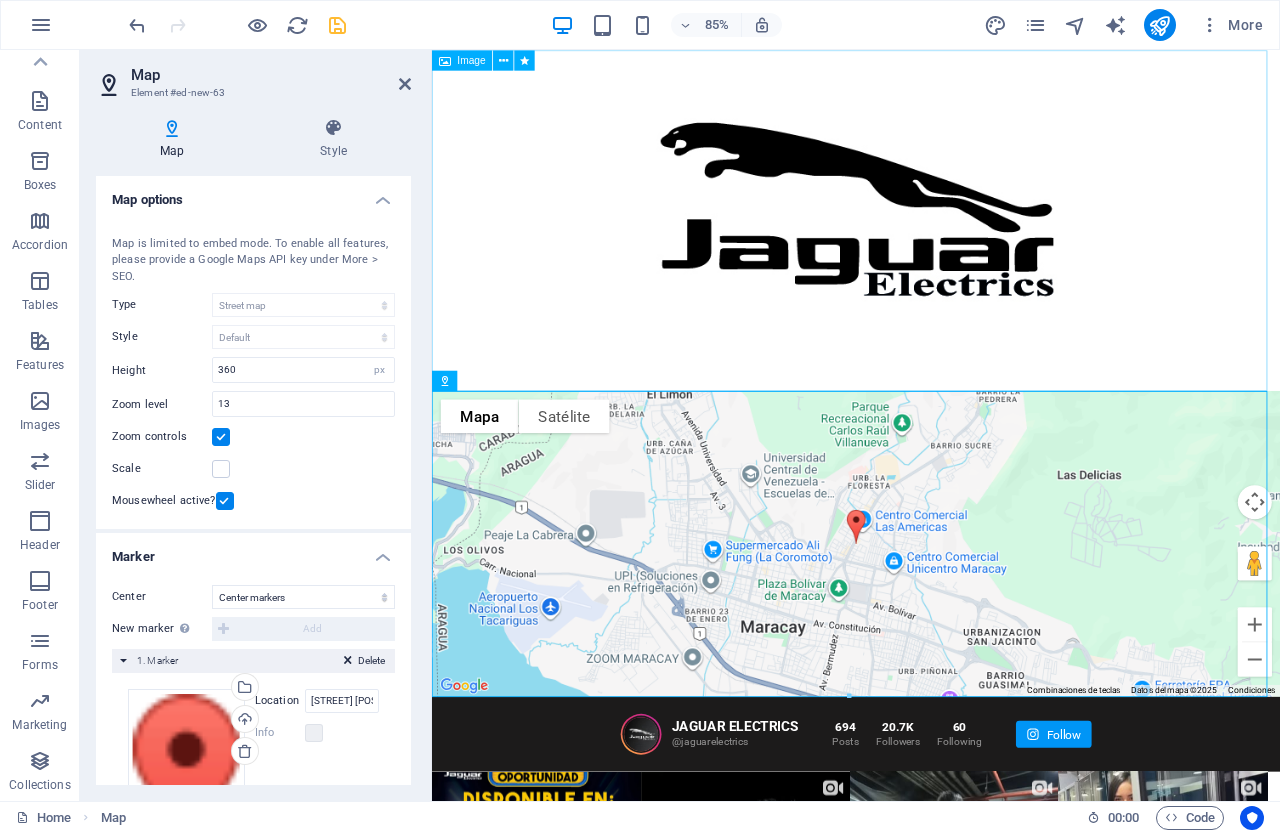 click at bounding box center [931, 250] 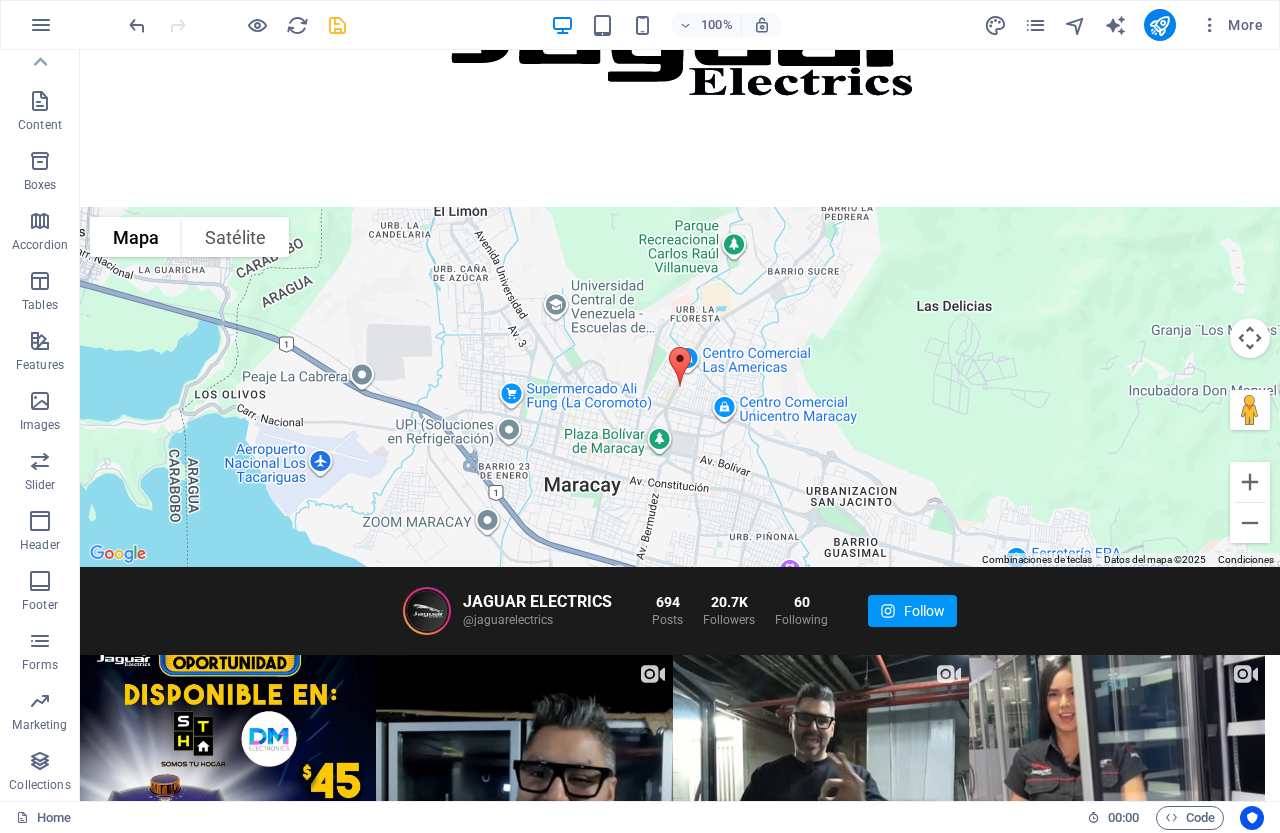 scroll, scrollTop: 194, scrollLeft: 0, axis: vertical 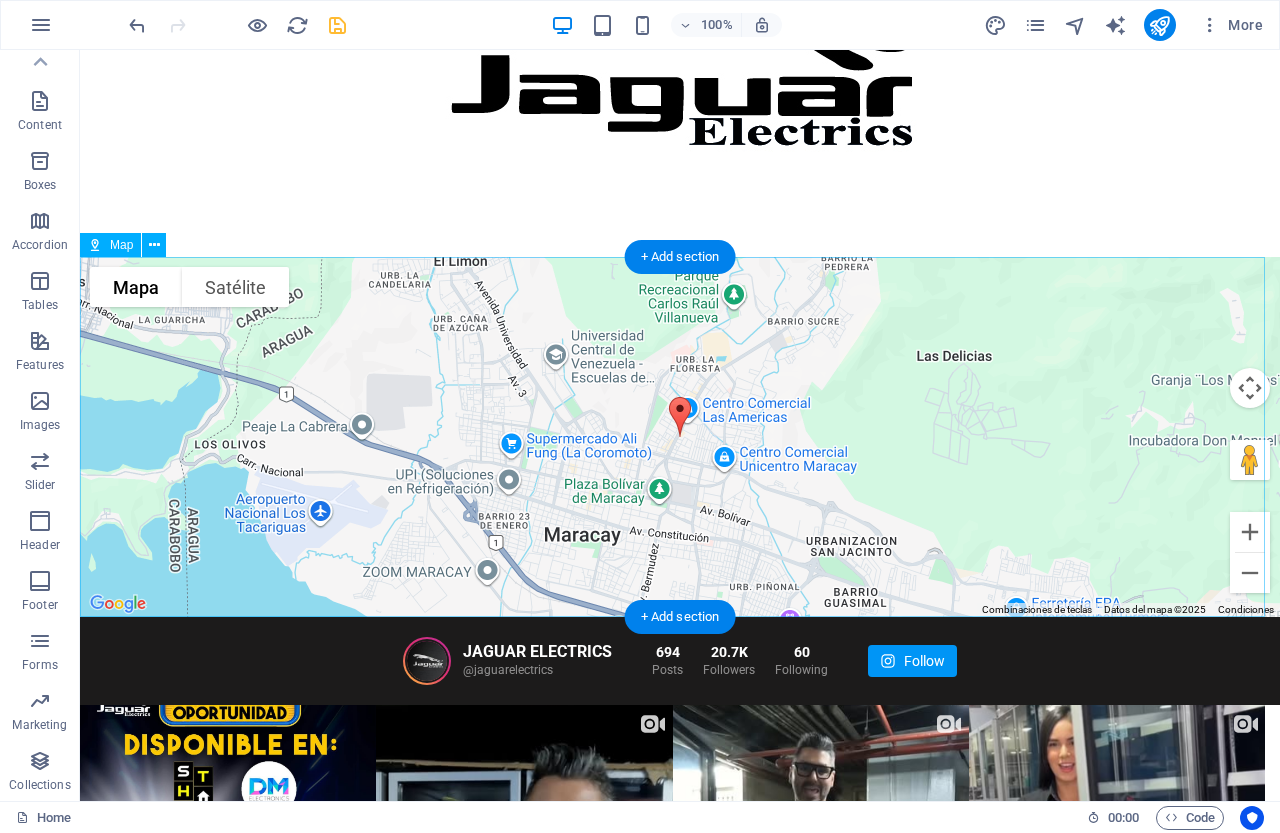 click on "Para navegar por el mapa con gestos táctiles, presiona dos veces y mantén el dedo sobre este. Luego, arrastra el mapa. ← Mover a la izquierda → Mover a la derecha ↑ Mover hacia arriba ↓ Mover hacia abajo + Acercar - Alejar Inicio Mover a la izquierda un 75% Fin Mover a la derecha un 75% Página anterior Mover hacia arriba un 75% Página siguiente Mover hacia abajo un 75% Mapa Relieve Satélite Etiquetas Combinaciones de teclas Datos del mapa Datos del mapa ©2025 Datos del mapa ©2025 1 km  Hacer clic para alternar entre unidades imperiales y métricas Condiciones Informar un error en el mapa" at bounding box center [680, 437] 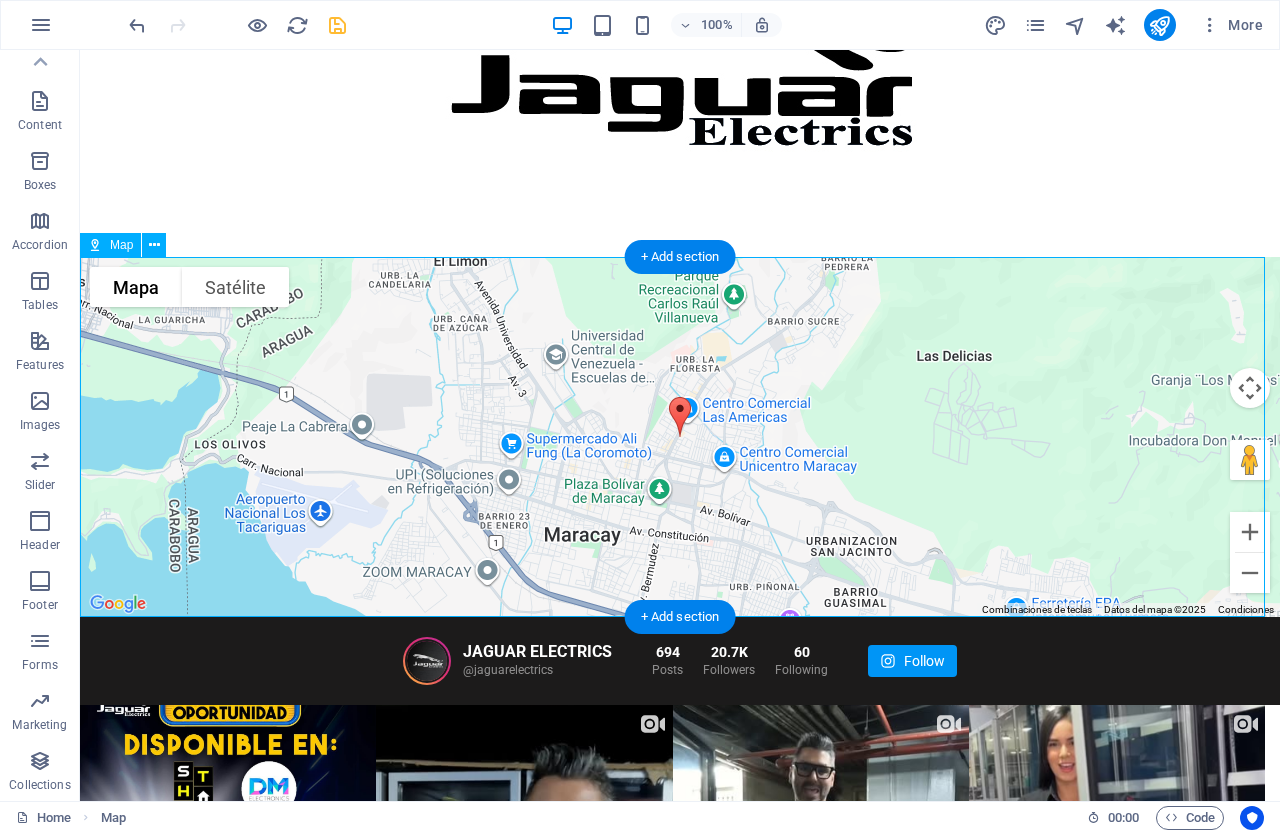 click on "Para navegar por el mapa con gestos táctiles, presiona dos veces y mantén el dedo sobre este. Luego, arrastra el mapa. ← Mover a la izquierda → Mover a la derecha ↑ Mover hacia arriba ↓ Mover hacia abajo + Acercar - Alejar Inicio Mover a la izquierda un 75% Fin Mover a la derecha un 75% Página anterior Mover hacia arriba un 75% Página siguiente Mover hacia abajo un 75% Mapa Relieve Satélite Etiquetas Combinaciones de teclas Datos del mapa Datos del mapa ©2025 Datos del mapa ©2025 1 km  Hacer clic para alternar entre unidades imperiales y métricas Condiciones Informar un error en el mapa" at bounding box center [680, 437] 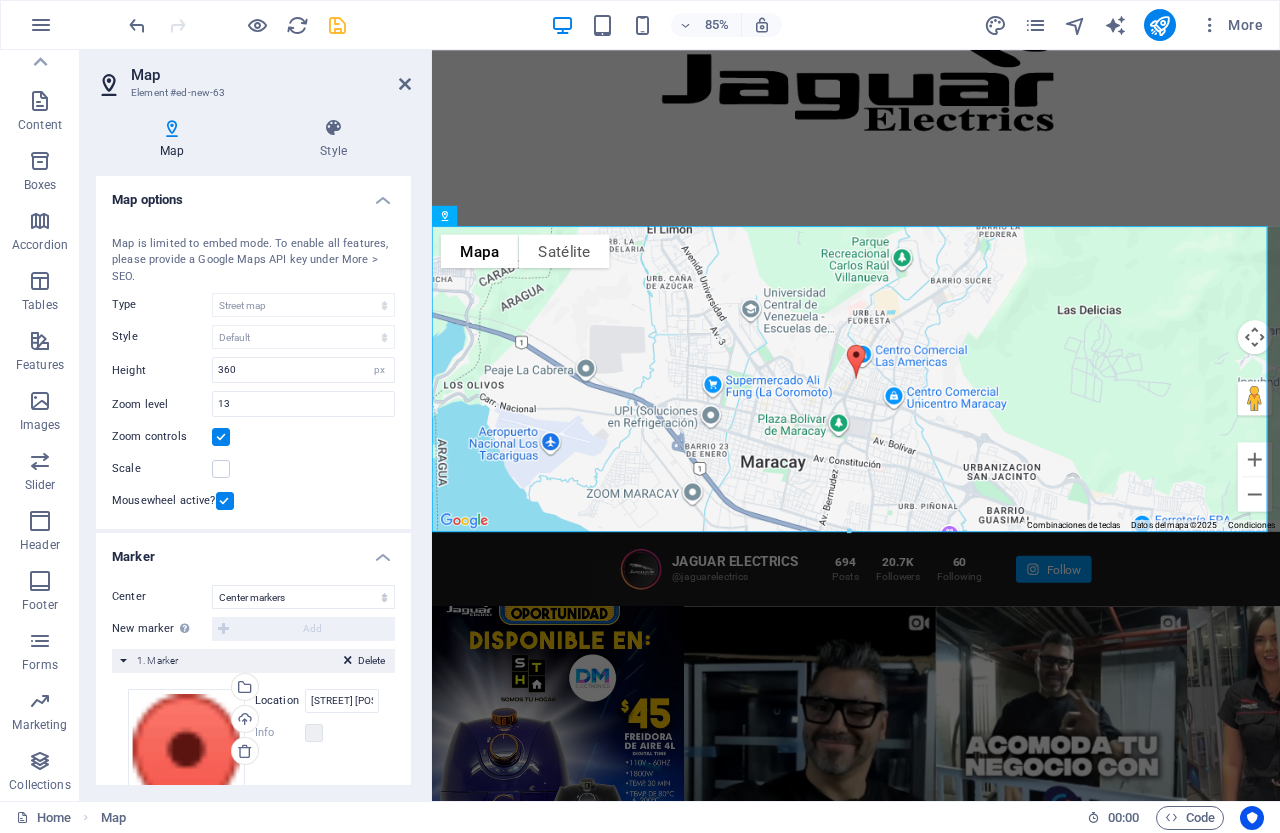 click at bounding box center (849, 532) 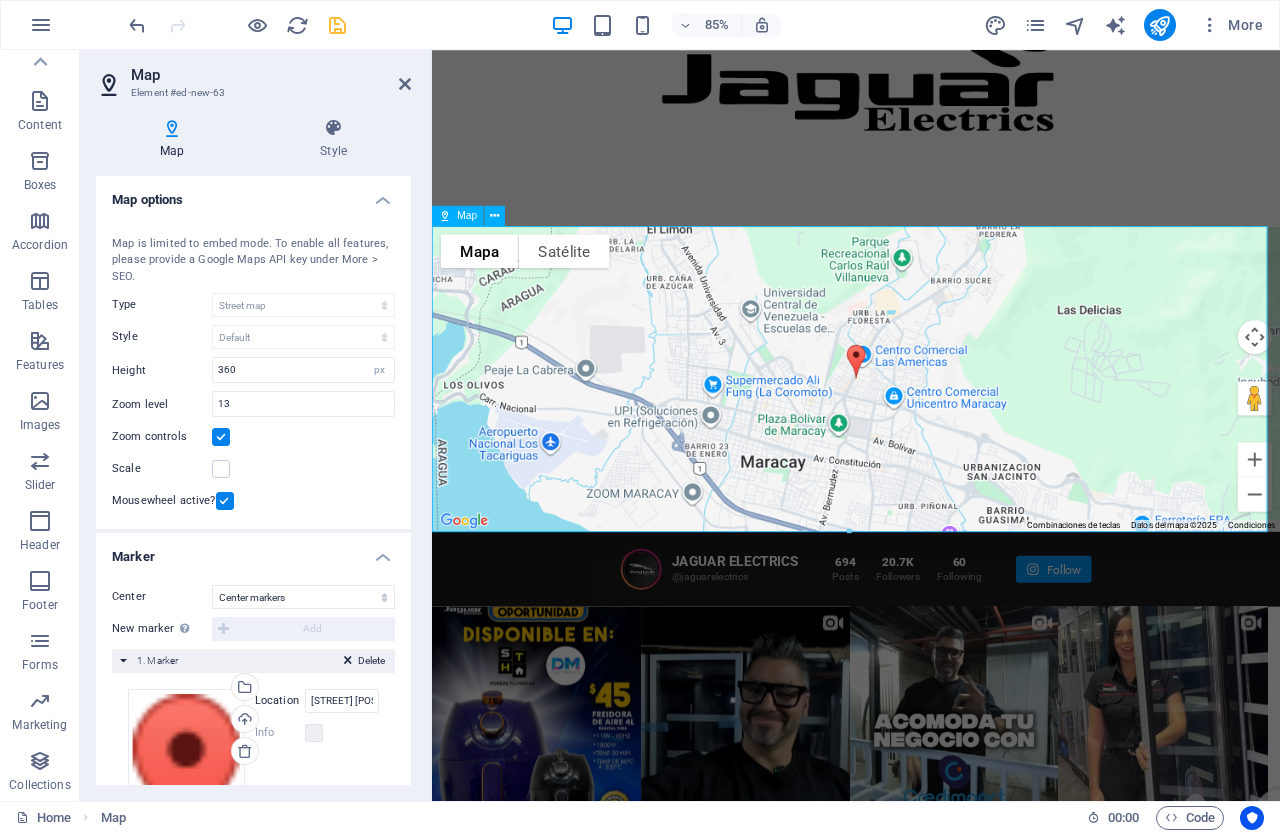 click on "Para navegar por el mapa con gestos táctiles, presiona dos veces y mantén el dedo sobre este. Luego, arrastra el mapa. ← Mover a la izquierda → Mover a la derecha ↑ Mover hacia arriba ↓ Mover hacia abajo + Acercar - Alejar Inicio Mover a la izquierda un 75% Fin Mover a la derecha un 75% Página anterior Mover hacia arriba un 75% Página siguiente Mover hacia abajo un 75% Mapa Relieve Satélite Etiquetas Combinaciones de teclas Datos del mapa Datos del mapa ©2025 Datos del mapa ©2025 1 km  Hacer clic para alternar entre unidades imperiales y métricas Condiciones Informar un error en el mapa" at bounding box center [931, 437] 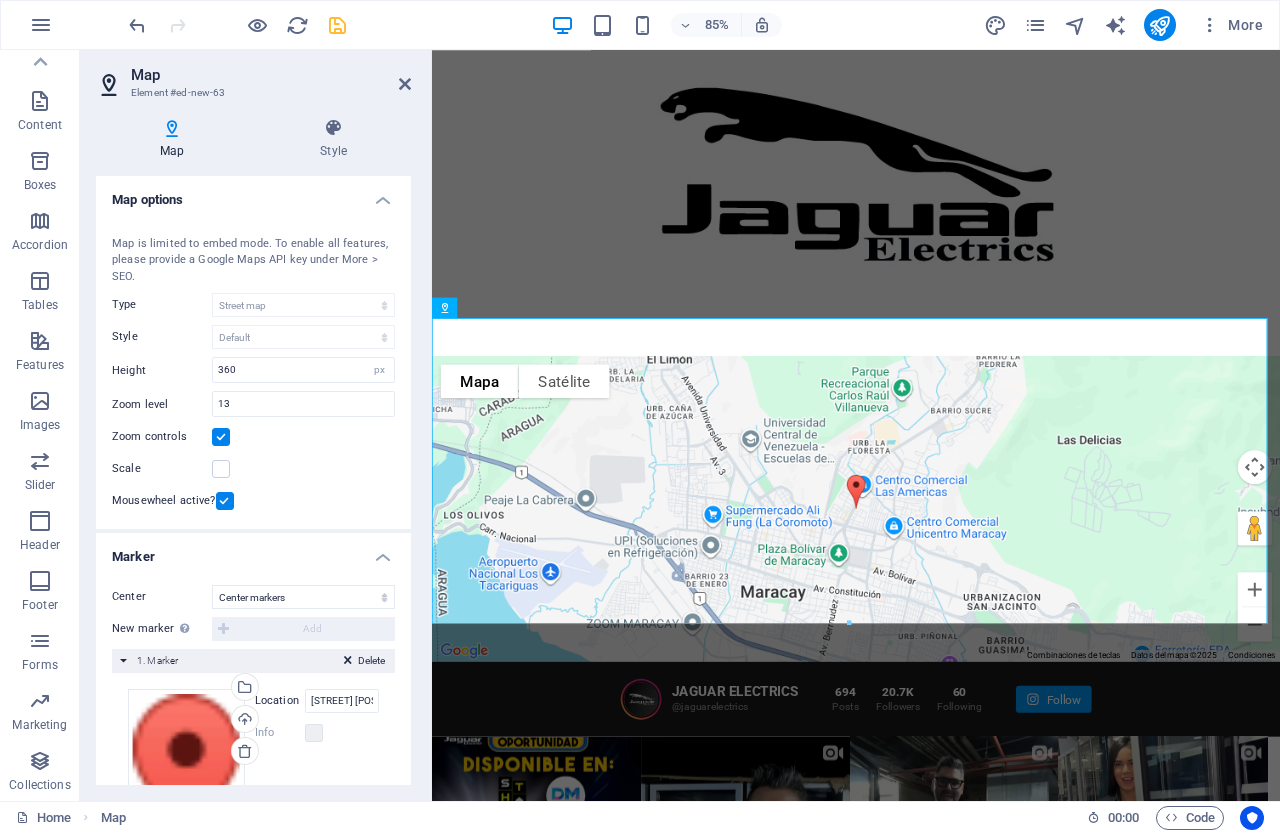 scroll, scrollTop: 0, scrollLeft: 0, axis: both 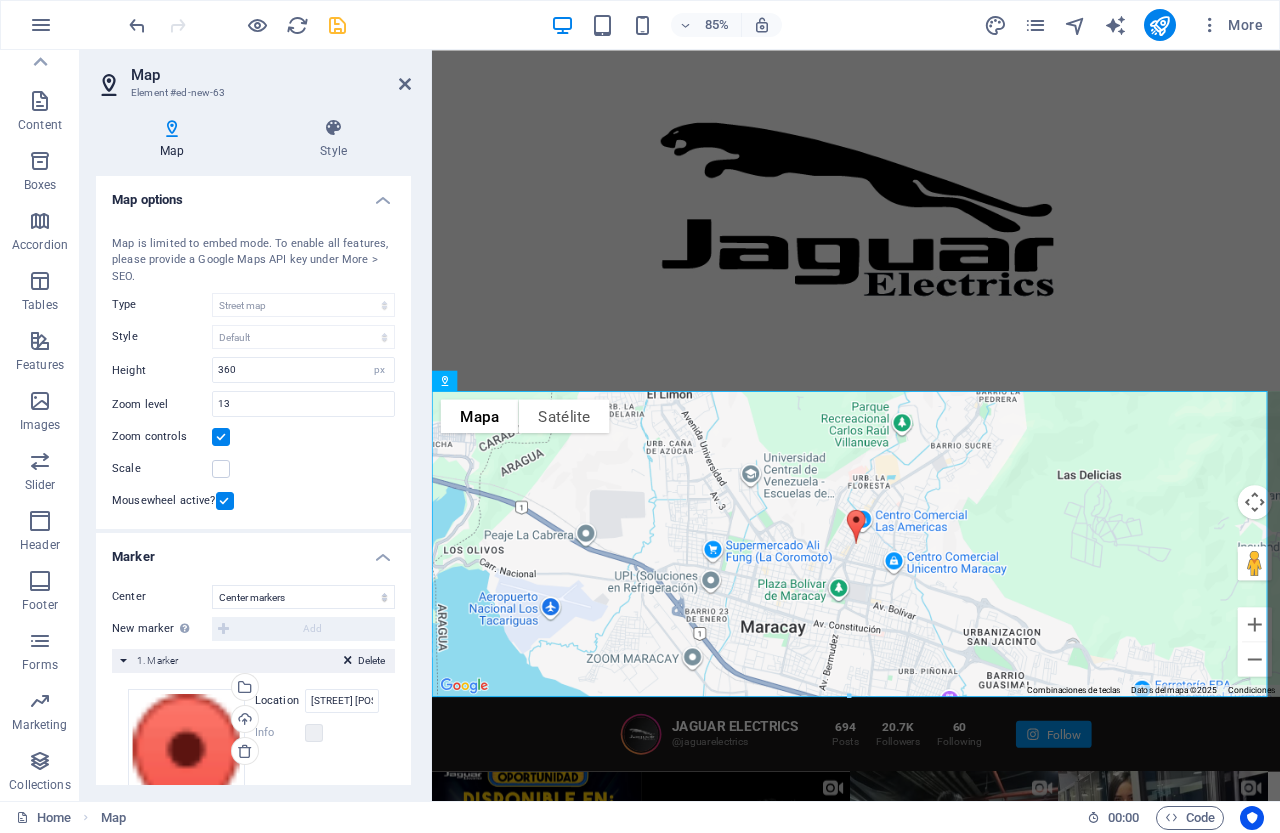 click on "Map options" at bounding box center (253, 194) 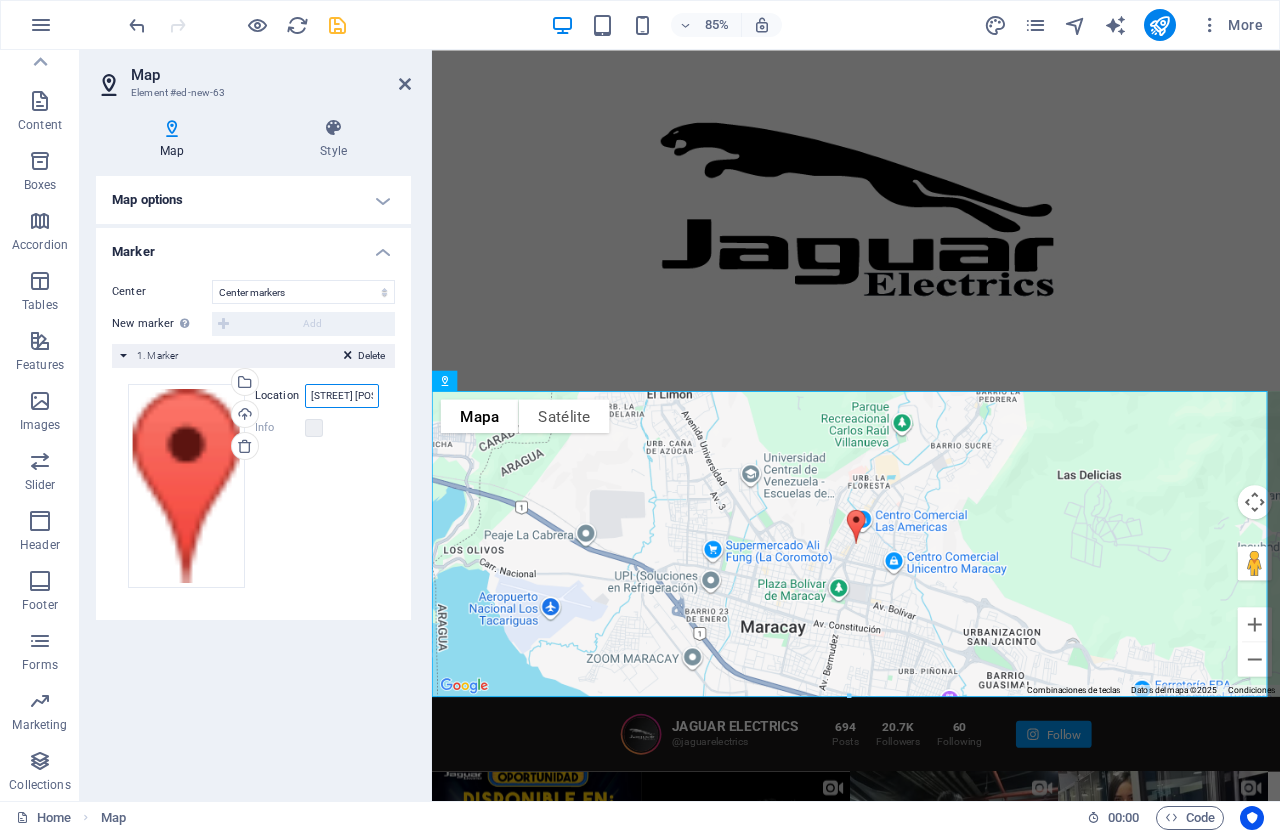 click on "AV PRINCIPAL EL BOSQUE CC REGIONAL, 12345 MARACAY VENEZUELA" at bounding box center [342, 396] 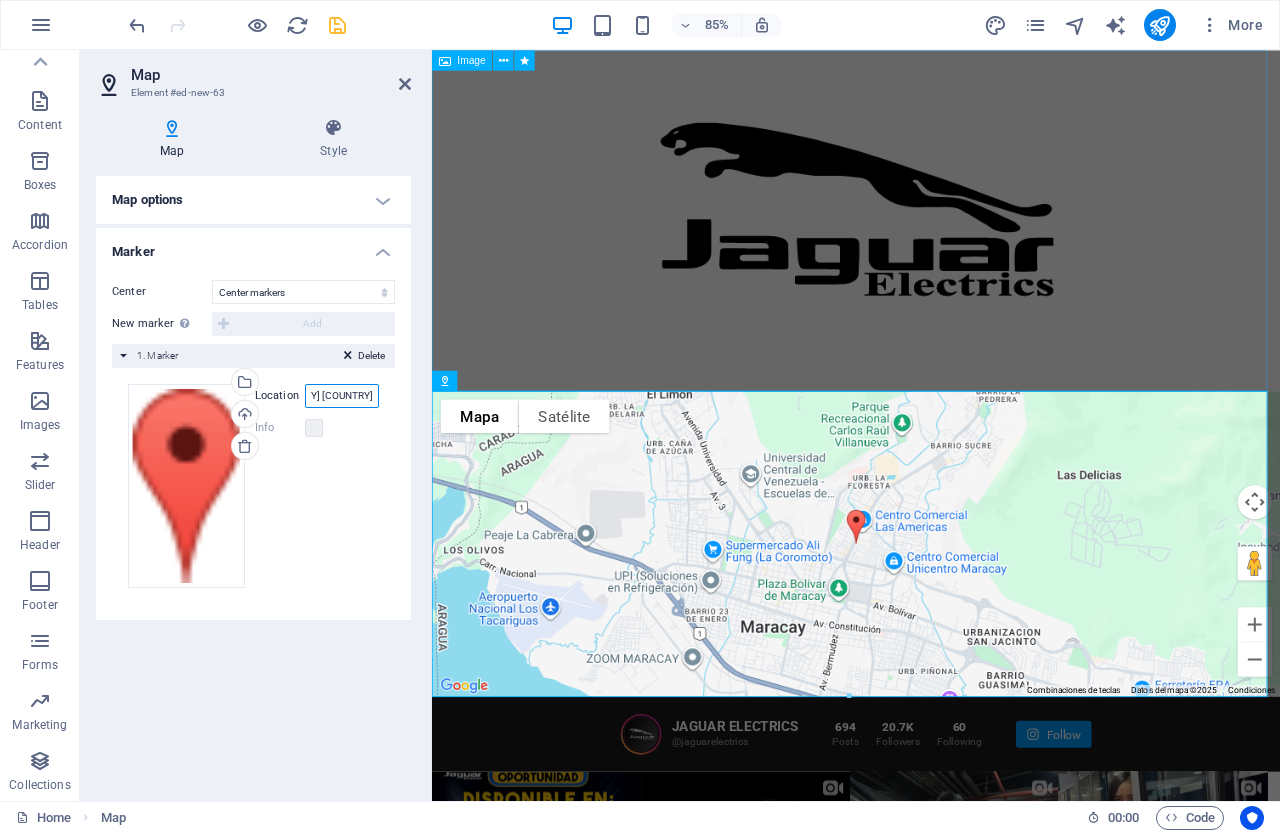 scroll, scrollTop: 0, scrollLeft: 260, axis: horizontal 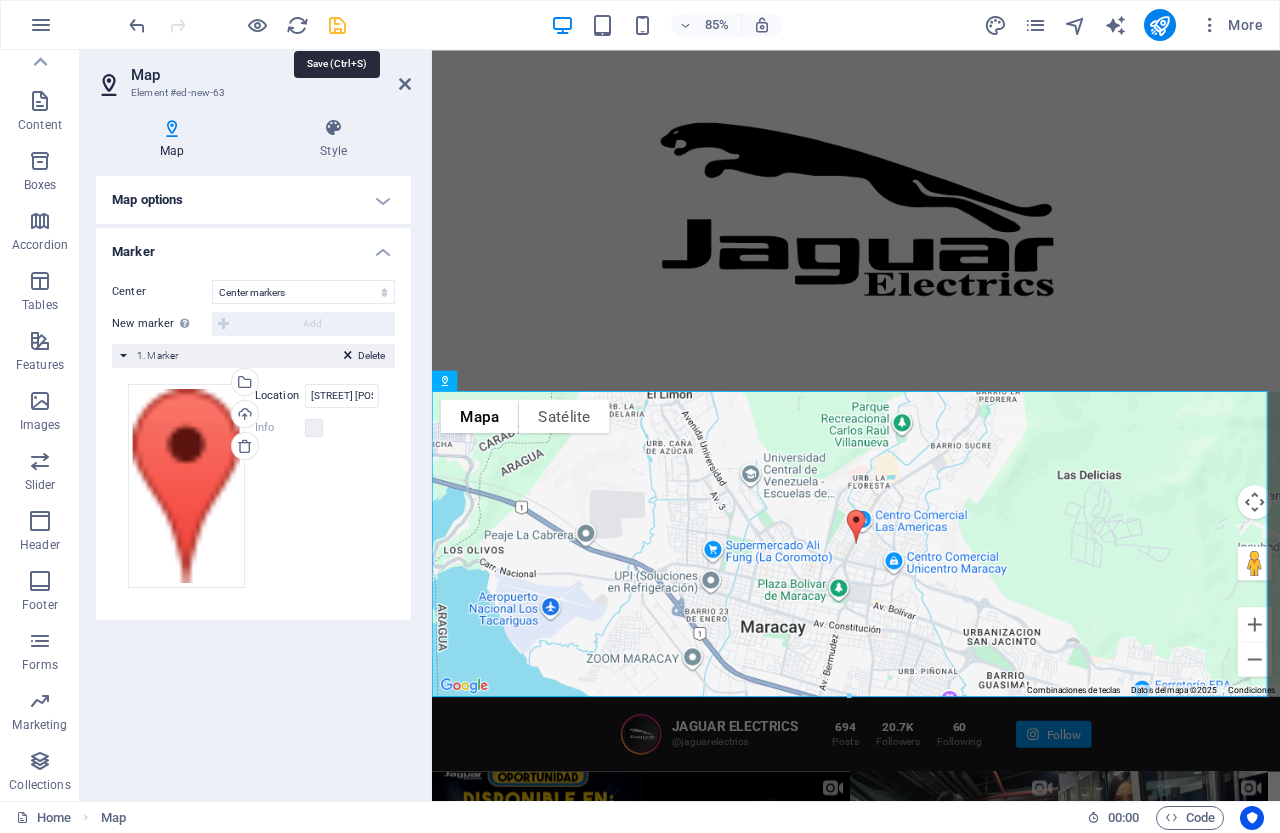 click at bounding box center (337, 25) 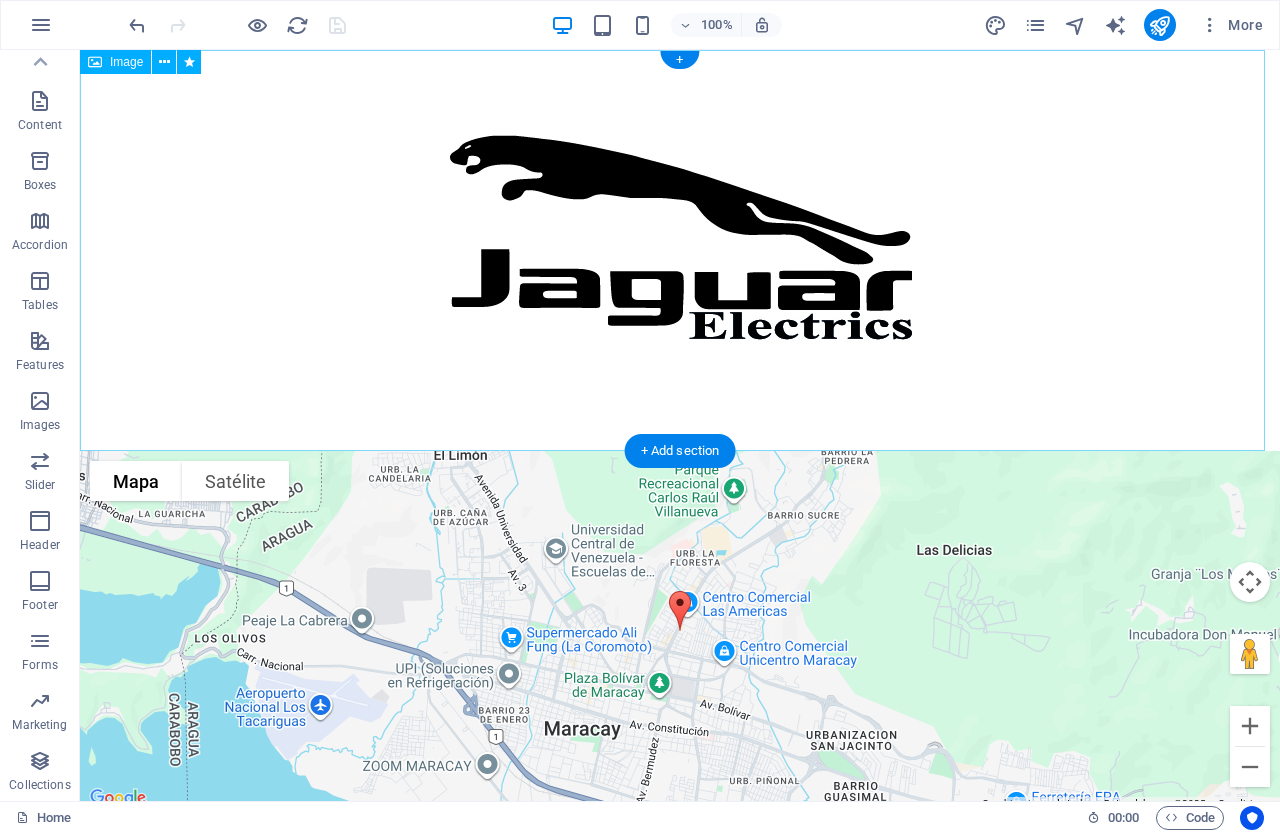 click at bounding box center (680, 250) 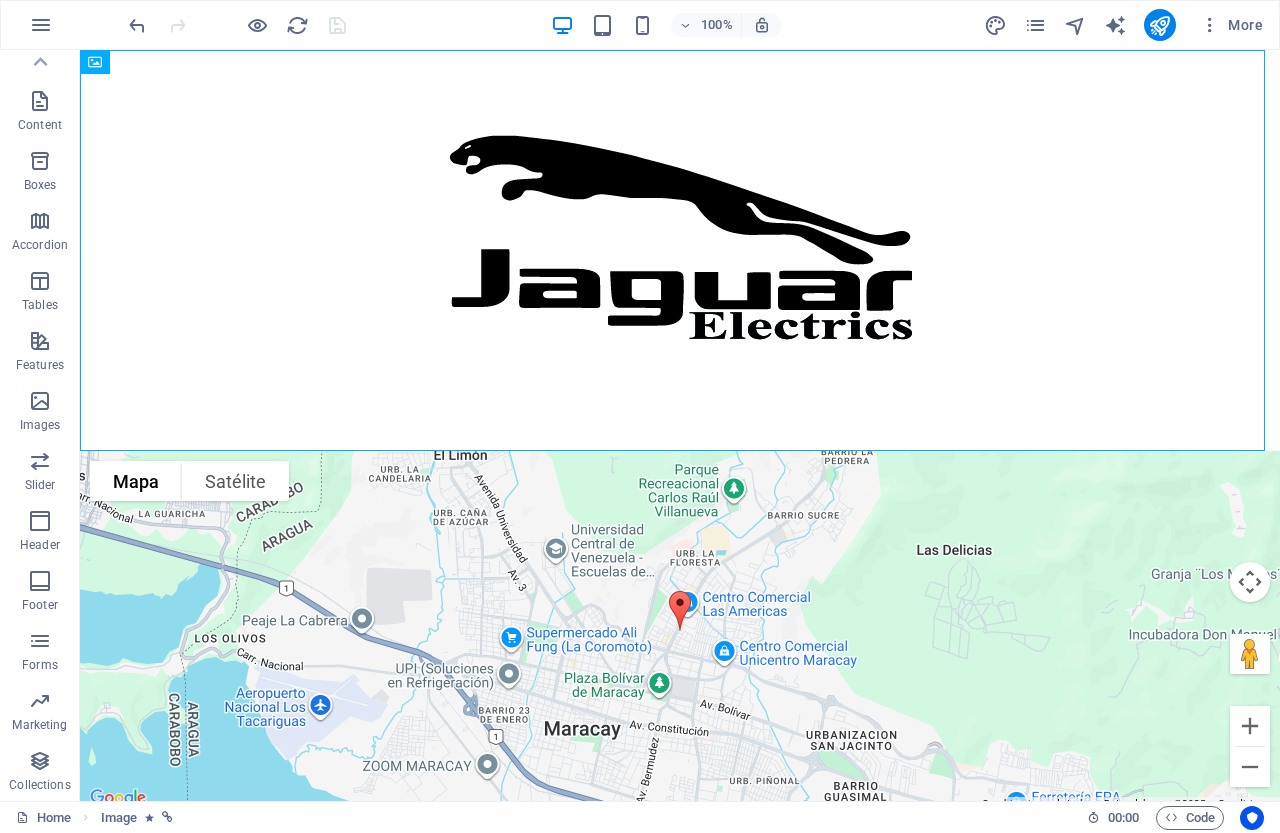 drag, startPoint x: 377, startPoint y: 10, endPoint x: 395, endPoint y: 10, distance: 18 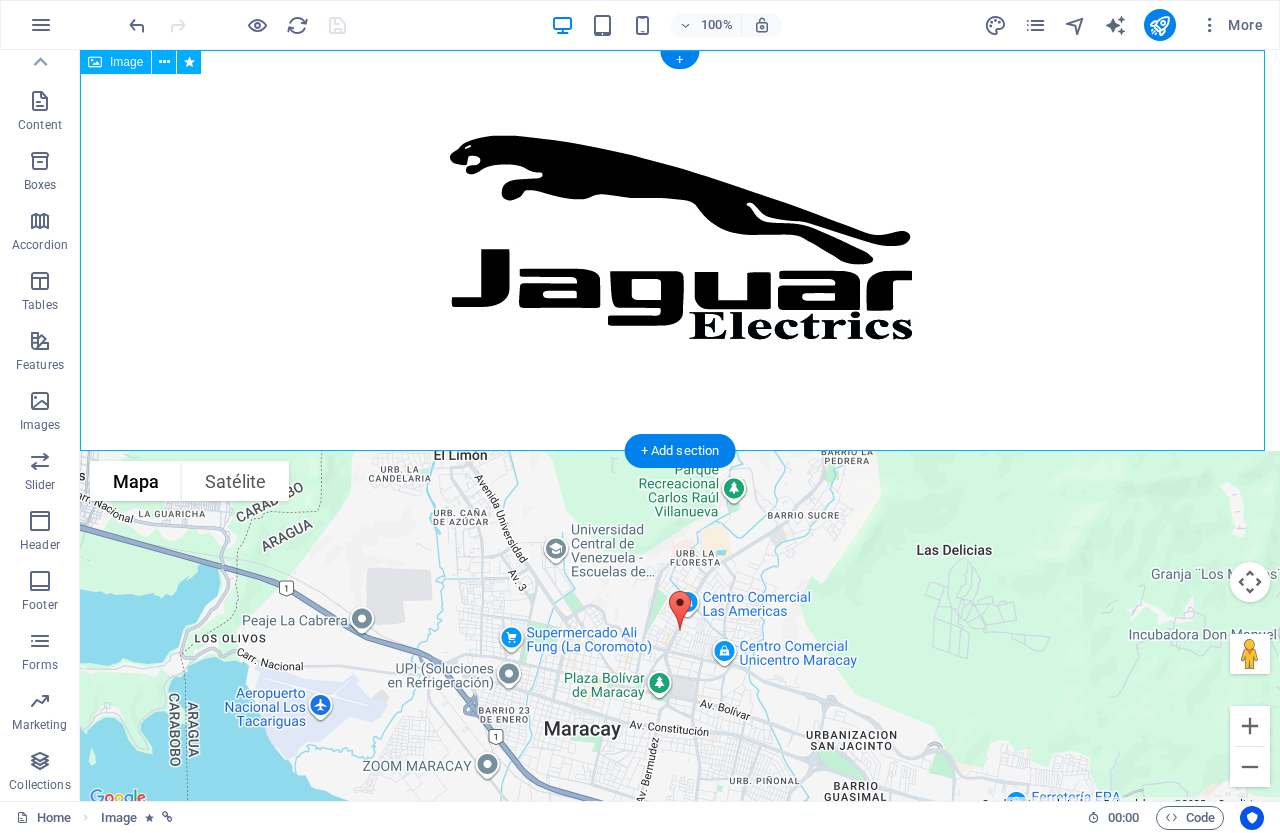 drag, startPoint x: 1094, startPoint y: 252, endPoint x: 1222, endPoint y: 151, distance: 163.04907 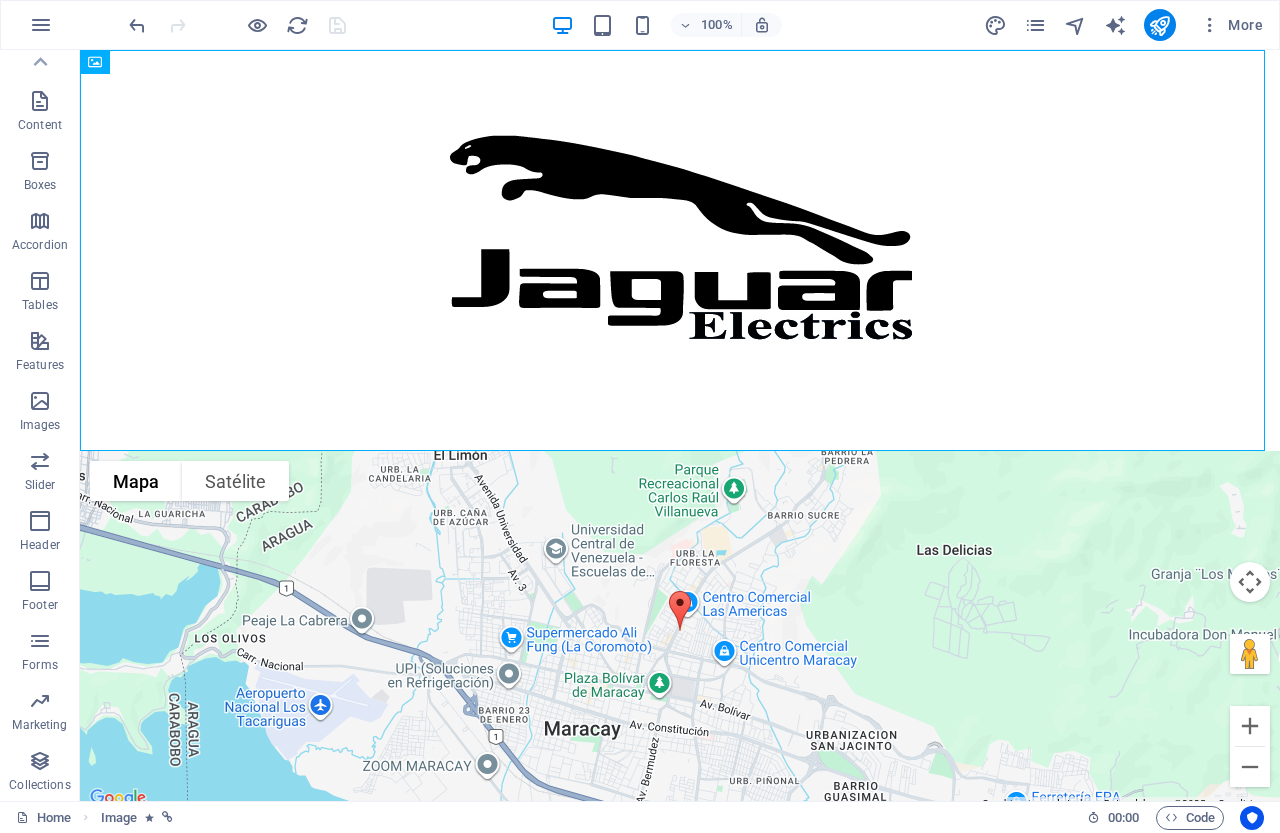 click at bounding box center [217, 25] 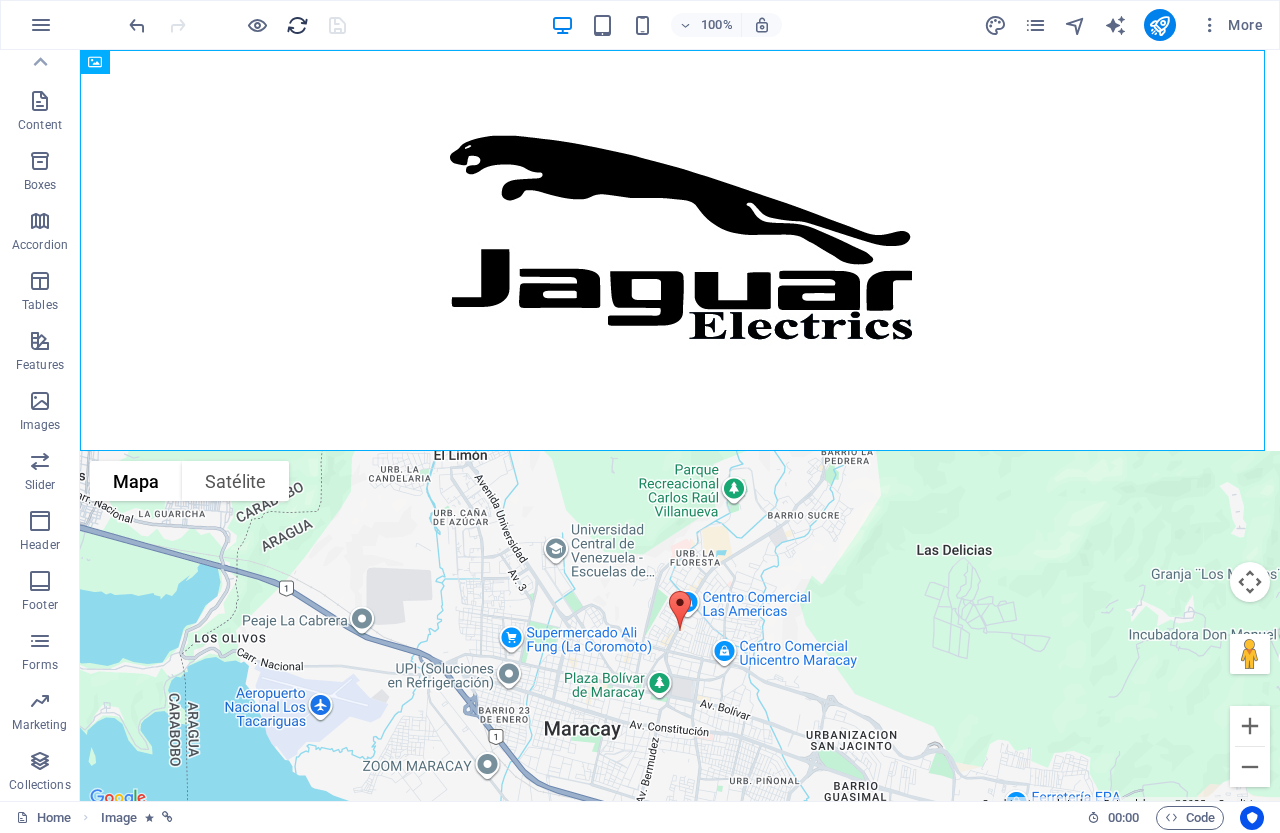 click at bounding box center (297, 25) 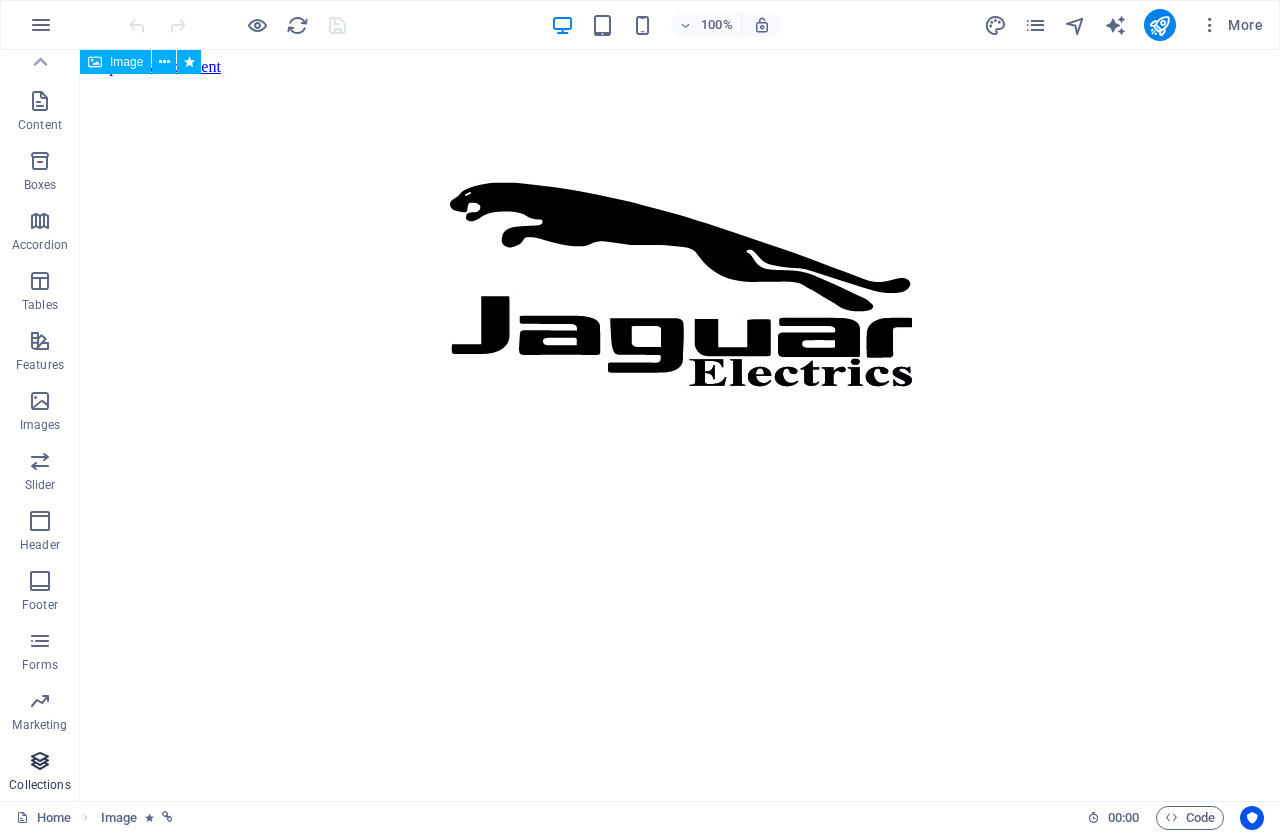 scroll, scrollTop: 0, scrollLeft: 0, axis: both 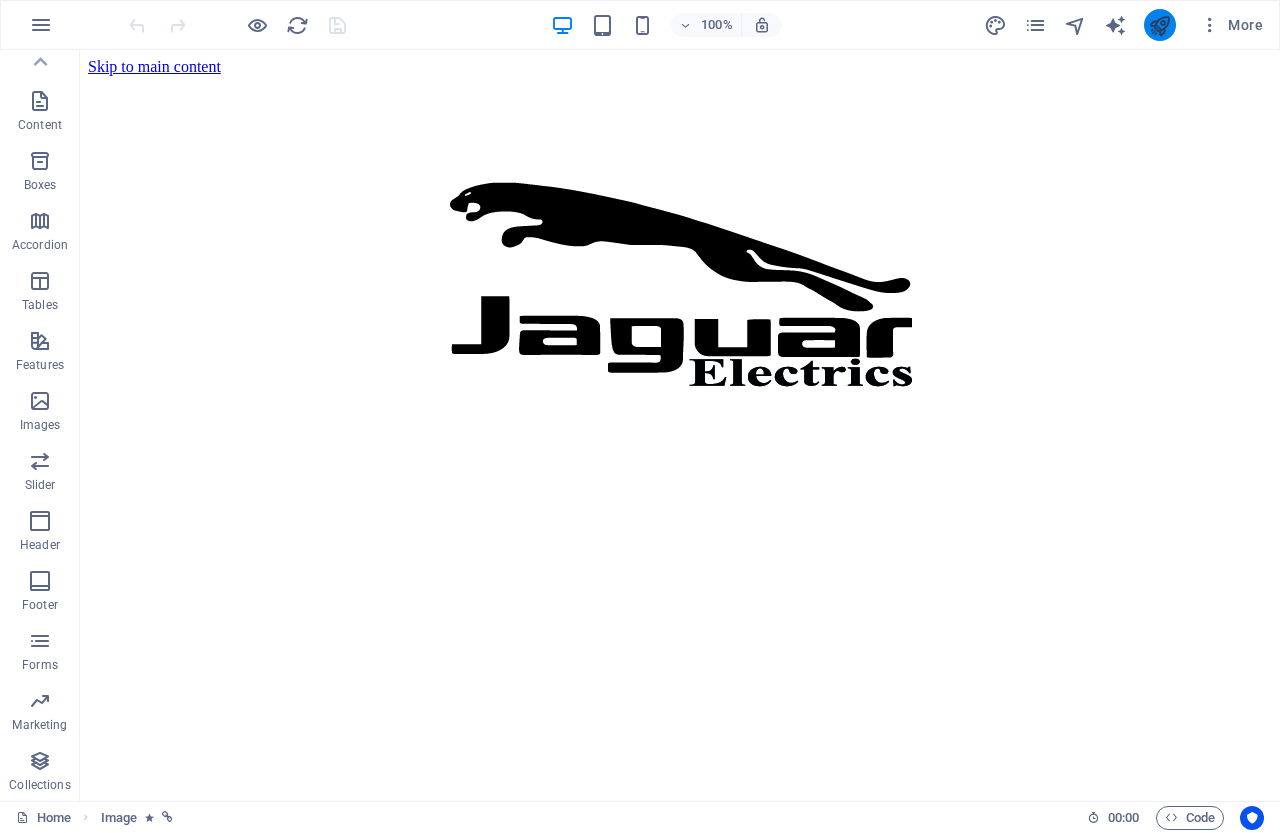 click at bounding box center (1159, 25) 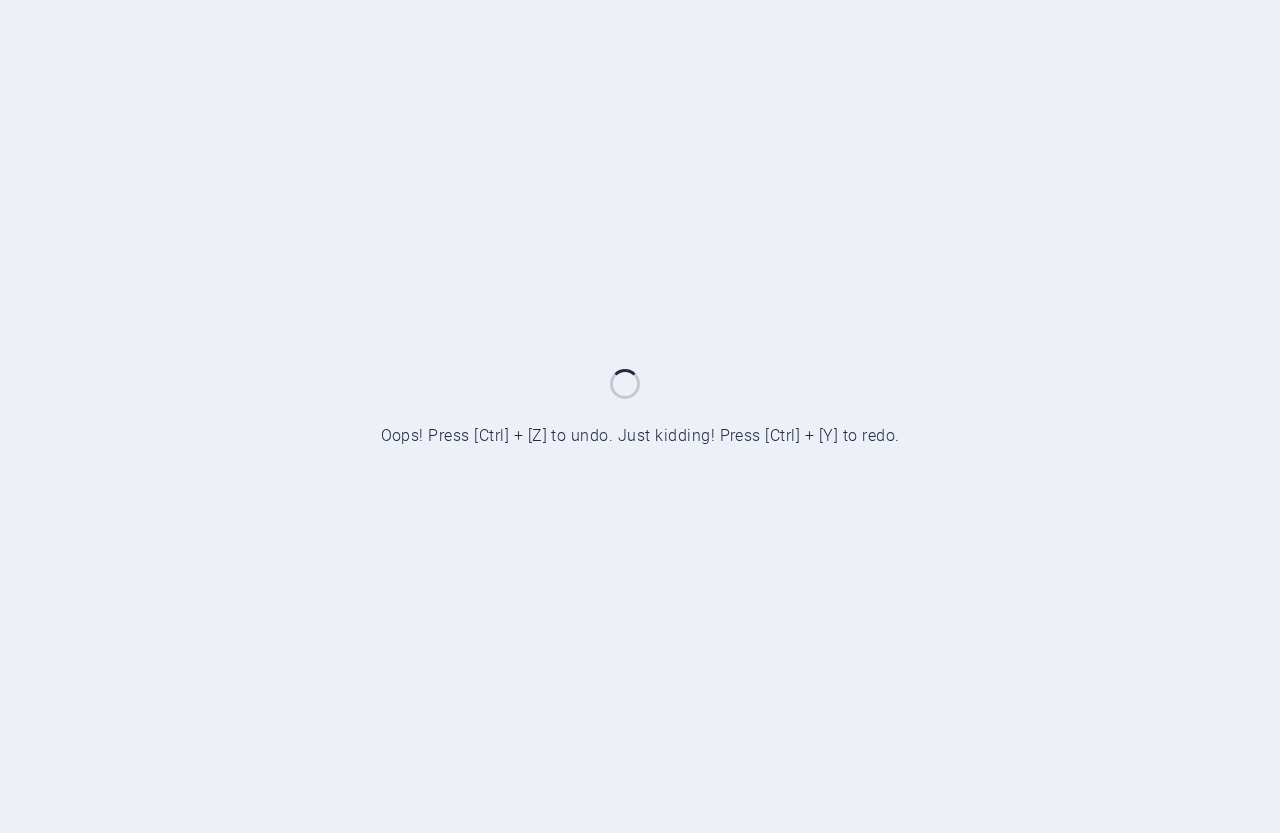 scroll, scrollTop: 0, scrollLeft: 0, axis: both 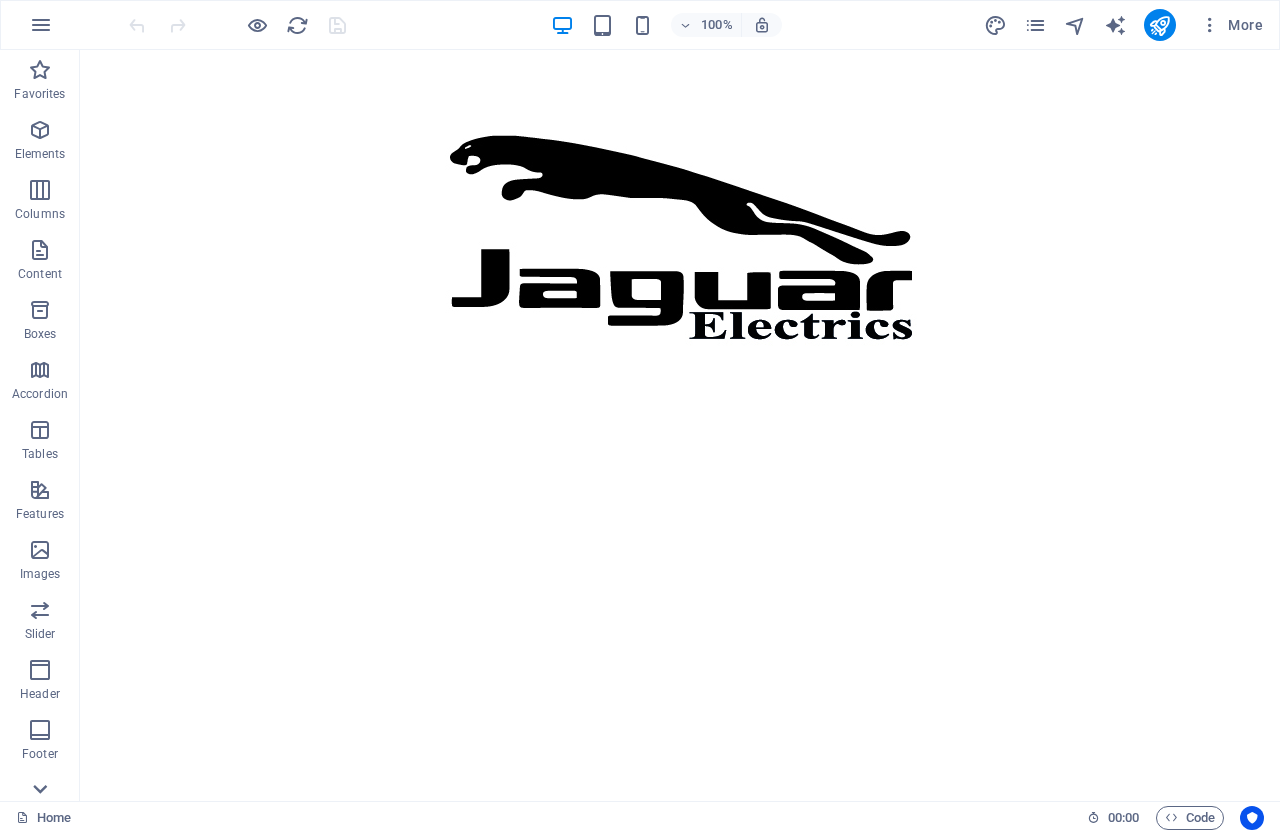 click 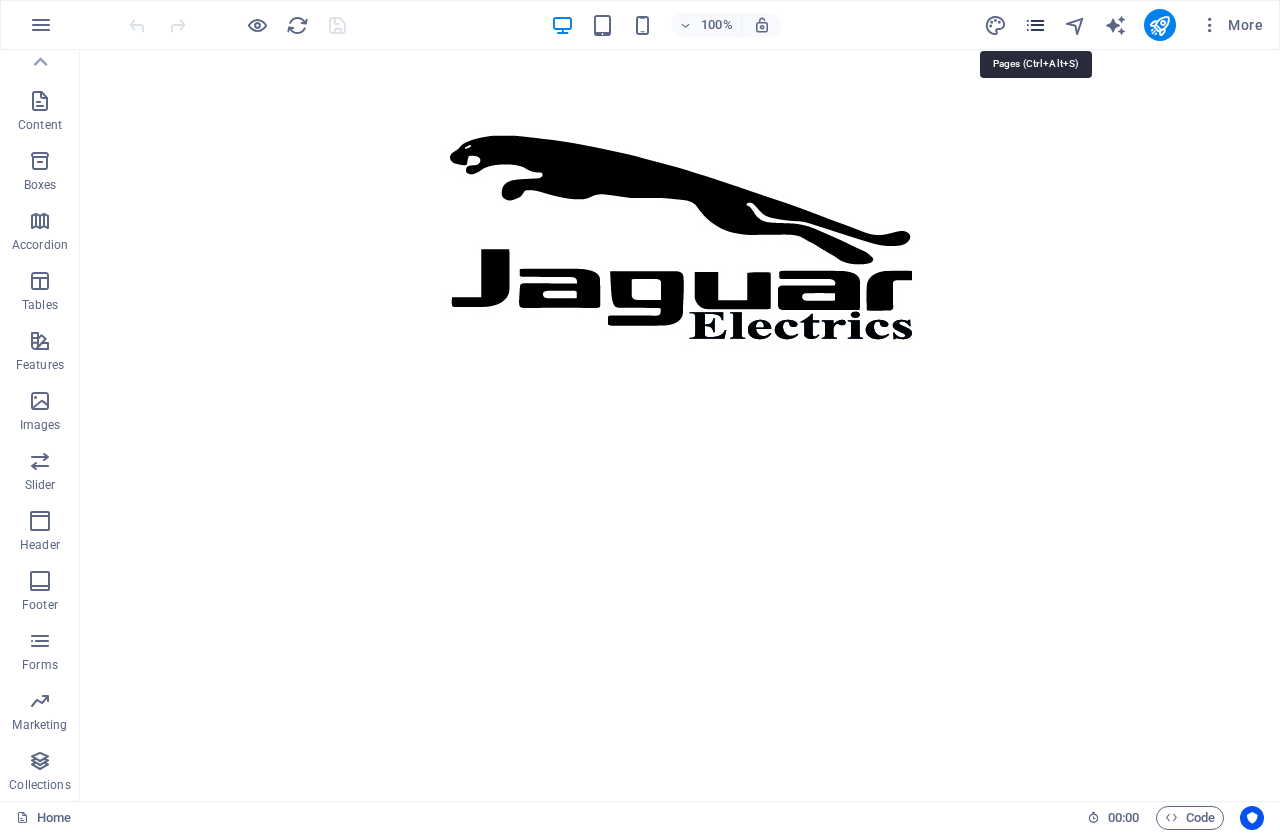 click at bounding box center [1035, 25] 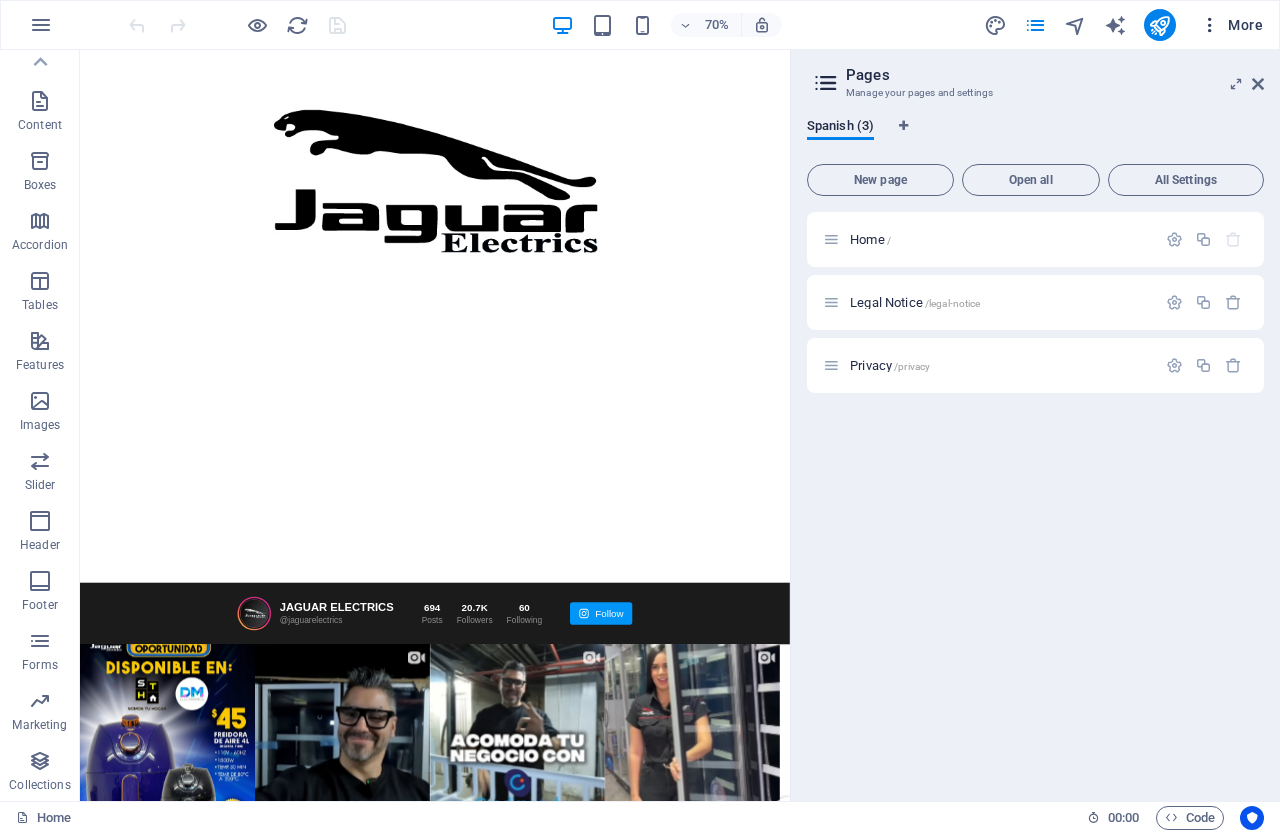 click on "More" at bounding box center (1231, 25) 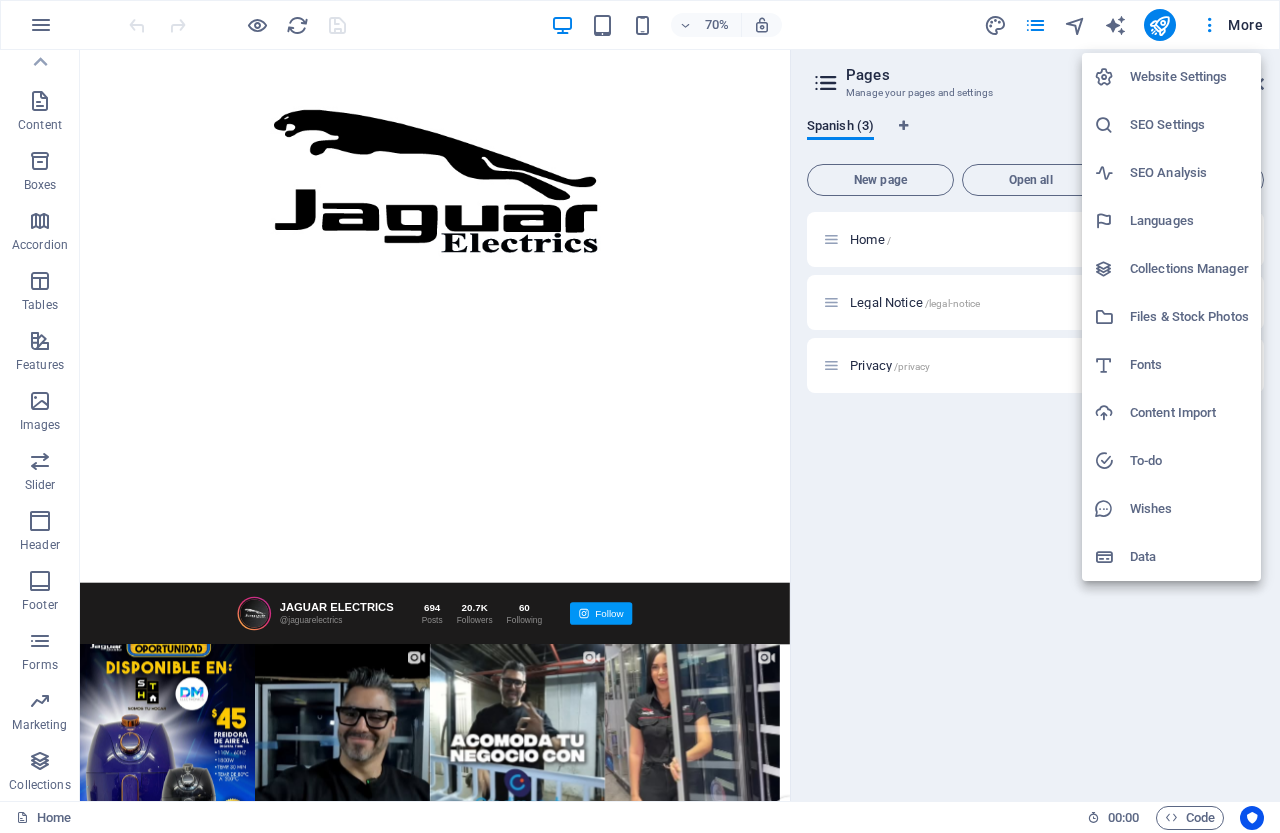 click on "Files & Stock Photos" at bounding box center [1189, 317] 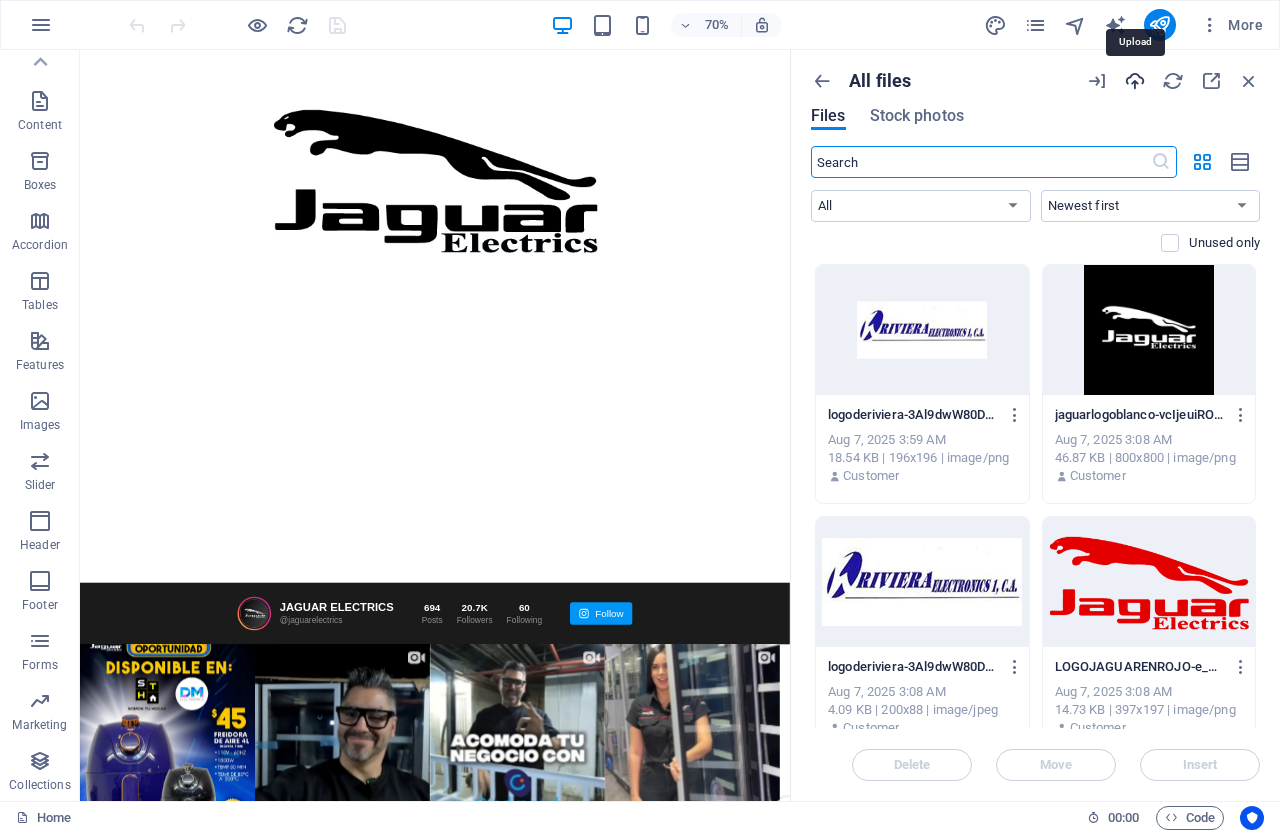 click at bounding box center (1135, 81) 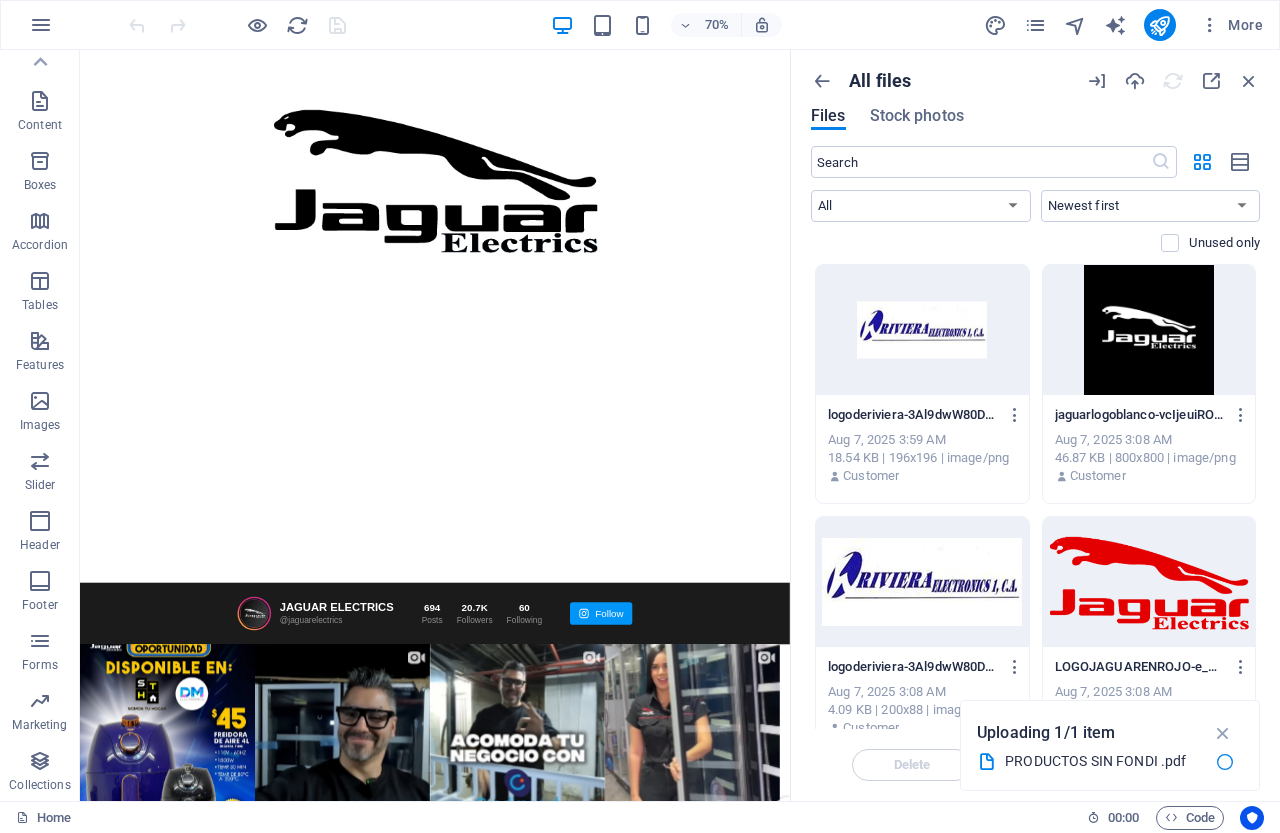 click on "All files Files Stock photos ​ All Images Documents Audio Video Vector Other Newest first Oldest first Name (A-Z) Name (Z-A) Size (0-9) Size (9-0) Resolution (0-9) Resolution (9-0) Unused only Drop files here to upload them instantly logoderiviera-3Al9dwW80DHVcjaeu3PPOA-06vPx_VdOdHoiT8Vx7RjcA.png logoderiviera-3Al9dwW80DHVcjaeu3PPOA-06vPx_VdOdHoiT8Vx7RjcA.png Aug 7, 2025 3:59 AM 18.54 KB | 196x196 | image/png Customer jaguarlogoblanco-vcIjeuiRO7_r5QzxrW_W6g.png jaguarlogoblanco-vcIjeuiRO7_r5QzxrW_W6g.png Aug 7, 2025 3:08 AM 46.87 KB | 800x800 | image/png Customer logoderiviera-3Al9dwW80DHVcjaeu3PPOA.jpg logoderiviera-3Al9dwW80DHVcjaeu3PPOA.jpg Aug 7, 2025 3:08 AM 4.09 KB | 200x88 | image/jpeg Customer LOGOJAGUARENROJO-e_VZpllG2MMBinEk50U9_w.png LOGOJAGUARENROJO-e_VZpllG2MMBinEk50U9_w.png Aug 7, 2025 3:08 AM 14.73 KB | 397x197 | image/png Customer LogoJaguar-Eo8arGZ5F_MSQoz7XePE3w-K9yKfxxoNe9Eaab7_pqBdw.png LogoJaguar-Eo8arGZ5F_MSQoz7XePE3w-K9yKfxxoNe9Eaab7_pqBdw.png Aug 7, 2025 3:01 AM Customer Customer" at bounding box center [1035, 425] 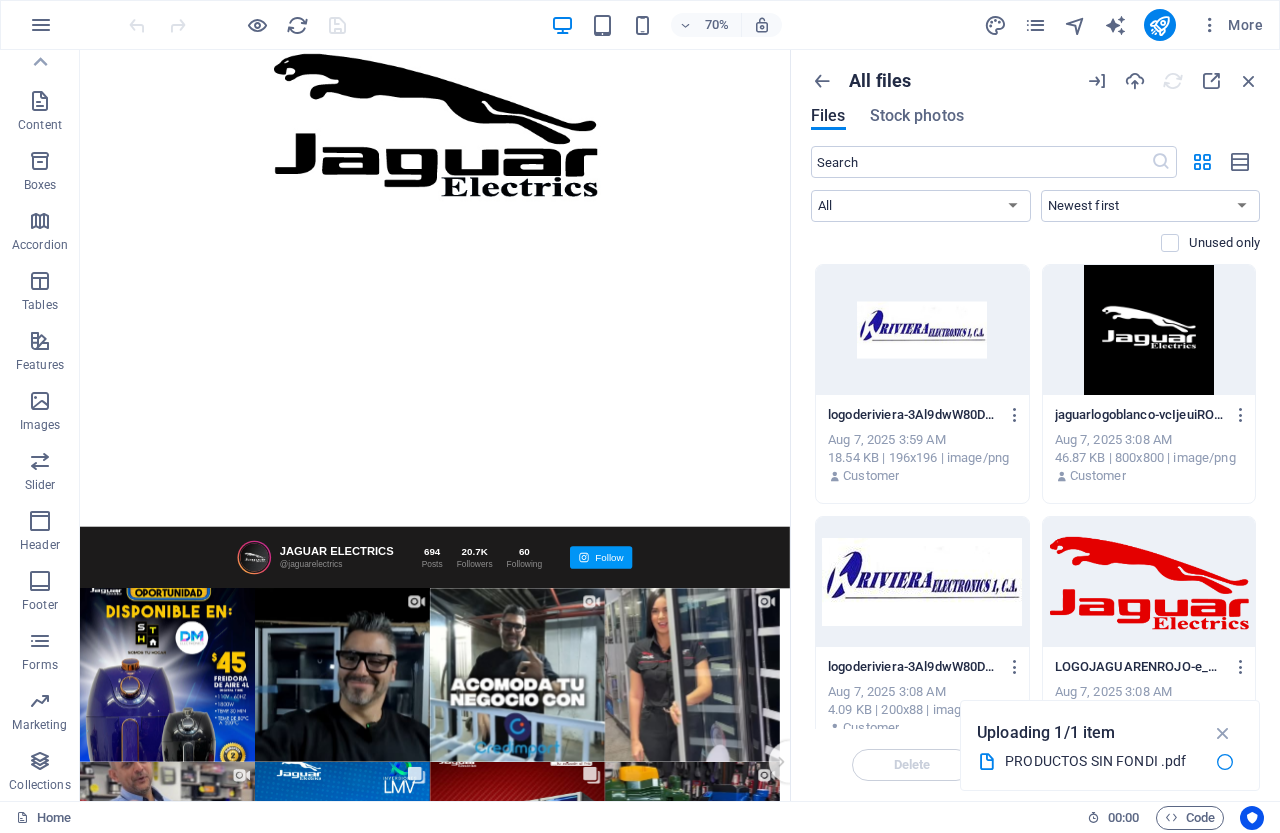 scroll, scrollTop: 203, scrollLeft: 0, axis: vertical 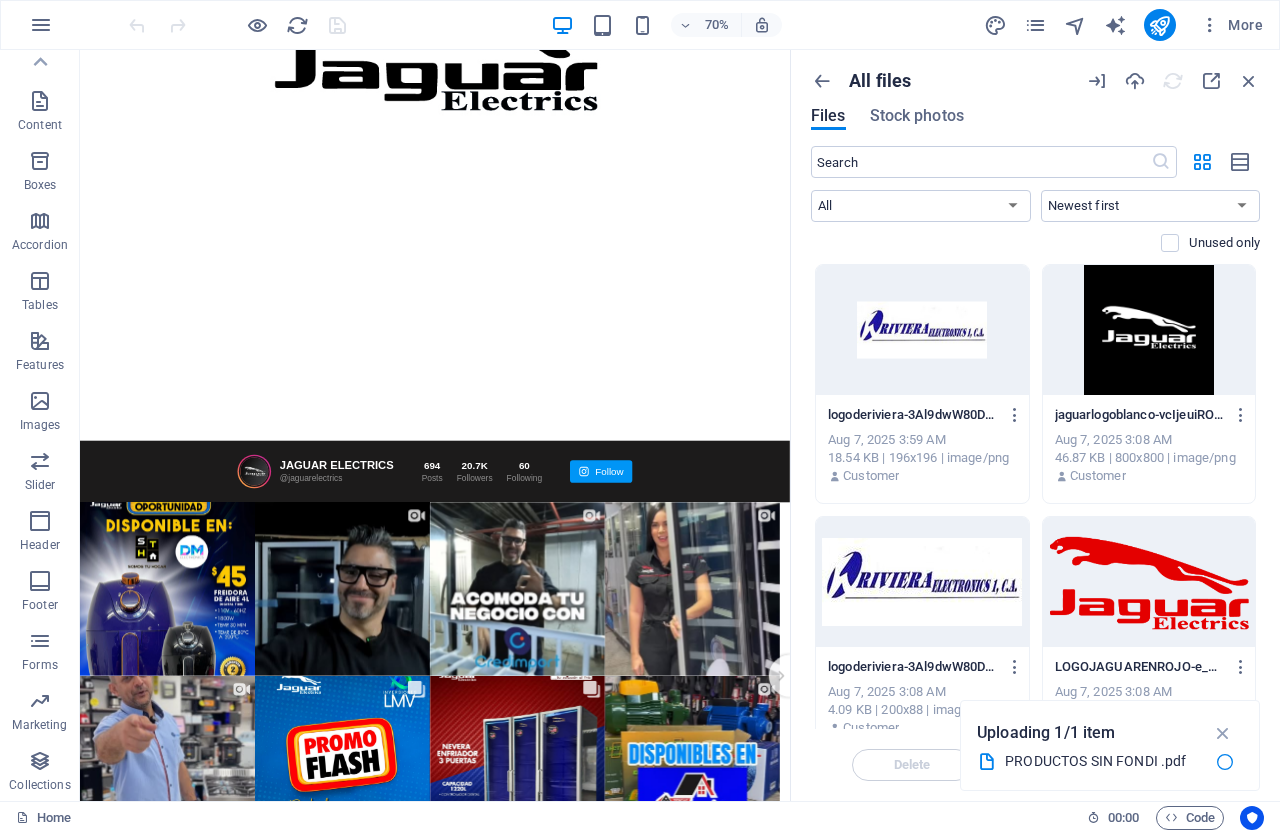 click on "logoderiviera-3Al9dwW80DHVcjaeu3PPOA-06vPx_VdOdHoiT8Vx7RjcA.png logoderiviera-3Al9dwW80DHVcjaeu3PPOA-06vPx_VdOdHoiT8Vx7RjcA.png Aug 7, 2025 3:59 AM 18.54 KB | 196x196 | image/png Customer jaguarlogoblanco-vcIjeuiRO7_r5QzxrW_W6g.png jaguarlogoblanco-vcIjeuiRO7_r5QzxrW_W6g.png Aug 7, 2025 3:08 AM 46.87 KB | 800x800 | image/png Customer logoderiviera-3Al9dwW80DHVcjaeu3PPOA.jpg logoderiviera-3Al9dwW80DHVcjaeu3PPOA.jpg Aug 7, 2025 3:08 AM 4.09 KB | 200x88 | image/jpeg Customer LOGOJAGUARENROJO-e_VZpllG2MMBinEk50U9_w.png LOGOJAGUARENROJO-e_VZpllG2MMBinEk50U9_w.png Aug 7, 2025 3:08 AM 14.73 KB | 397x197 | image/png Customer LogoJaguar-Eo8arGZ5F_MSQoz7XePE3w-K9yKfxxoNe9Eaab7_pqBdw.png LogoJaguar-Eo8arGZ5F_MSQoz7XePE3w-K9yKfxxoNe9Eaab7_pqBdw.png Aug 7, 2025 3:01 AM 18.3 KB | 196x196 | image/png Customer 580b57fcd9996e24bc43c543-Phw3z-junFwJn9W9WGIymQ.png 580b57fcd9996e24bc43c543-Phw3z-junFwJn9W9WGIymQ.png Aug 6, 2025 3:39 AM 148.72 KB | 1000x1000 | image/png Customer 2071331-DZTRF8smZbmby3xAf7vvug.png Customer" at bounding box center (1035, 762) 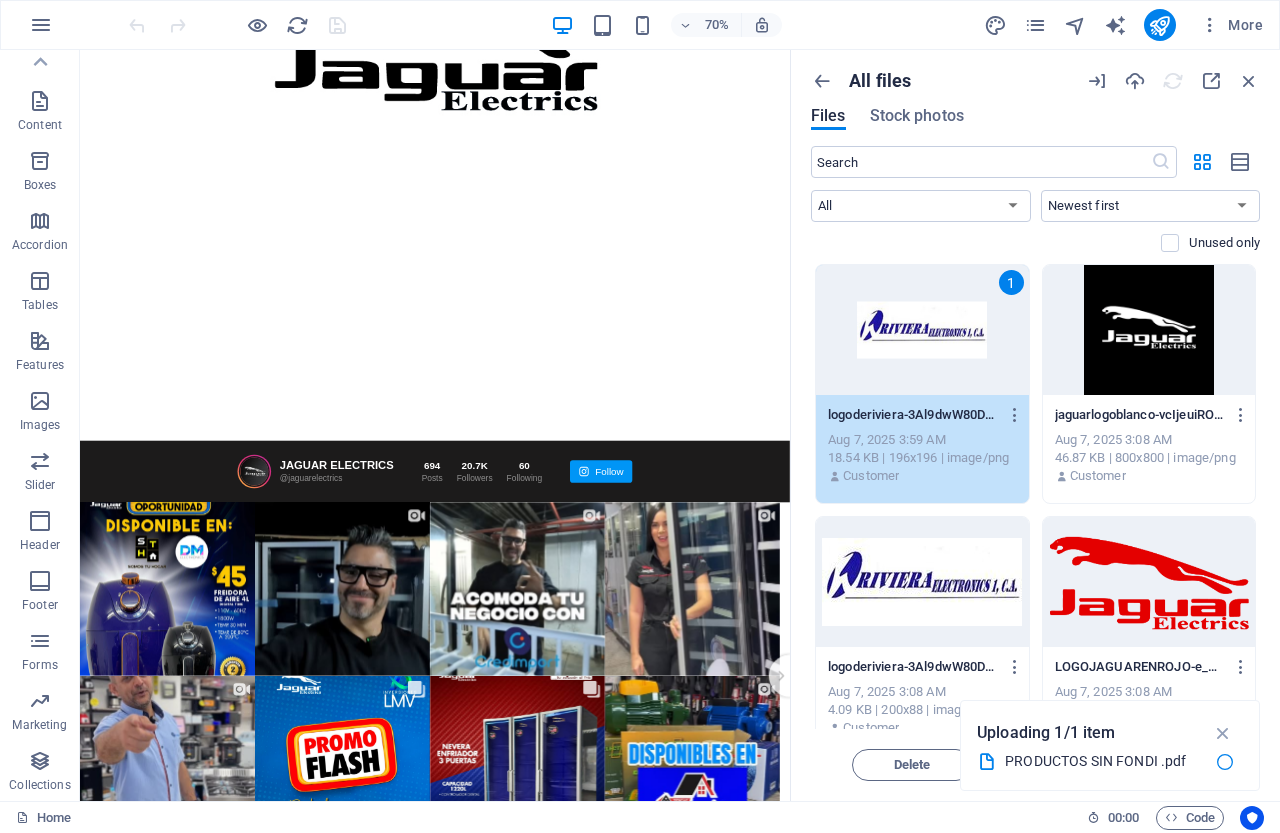 click at bounding box center (922, 582) 